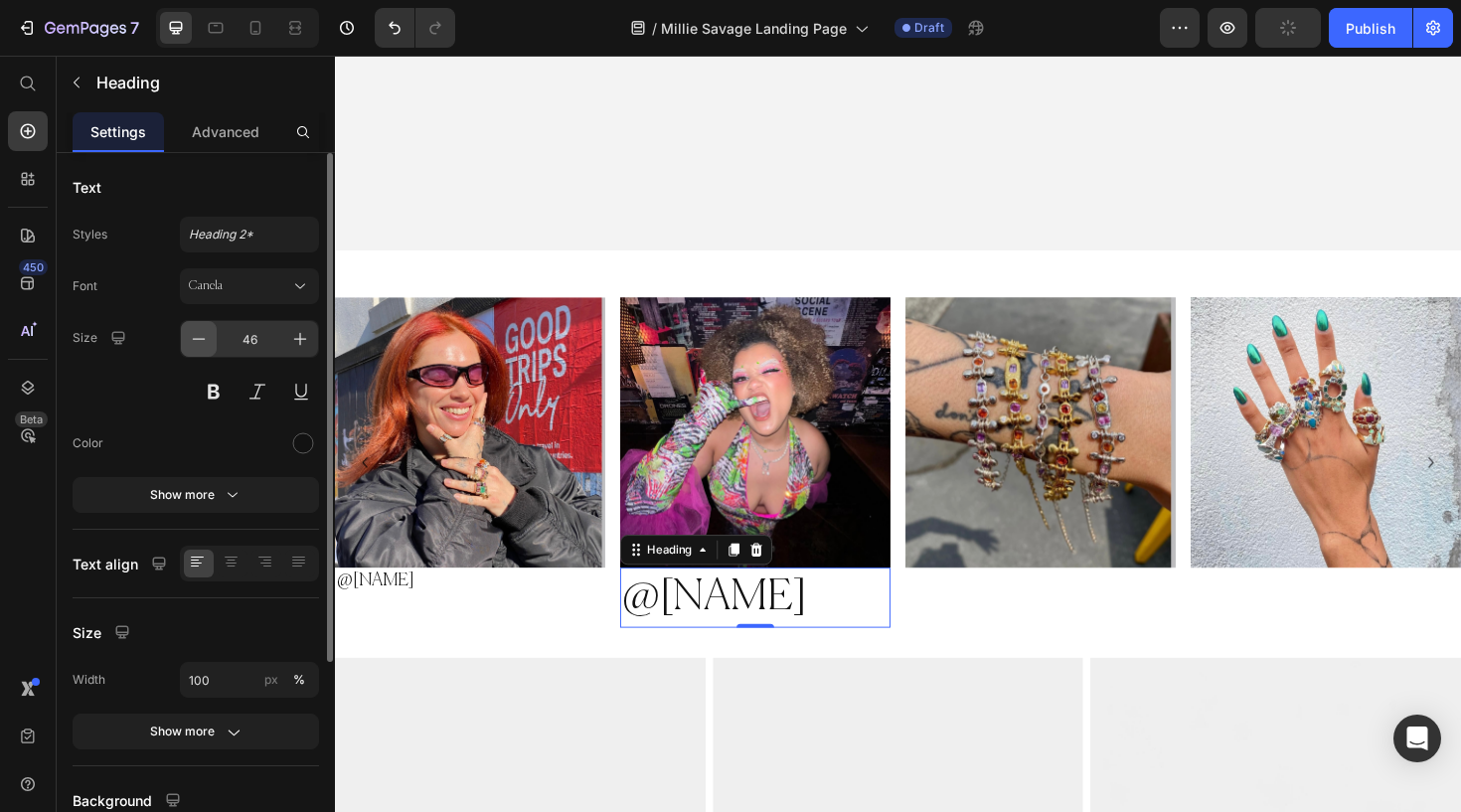 click 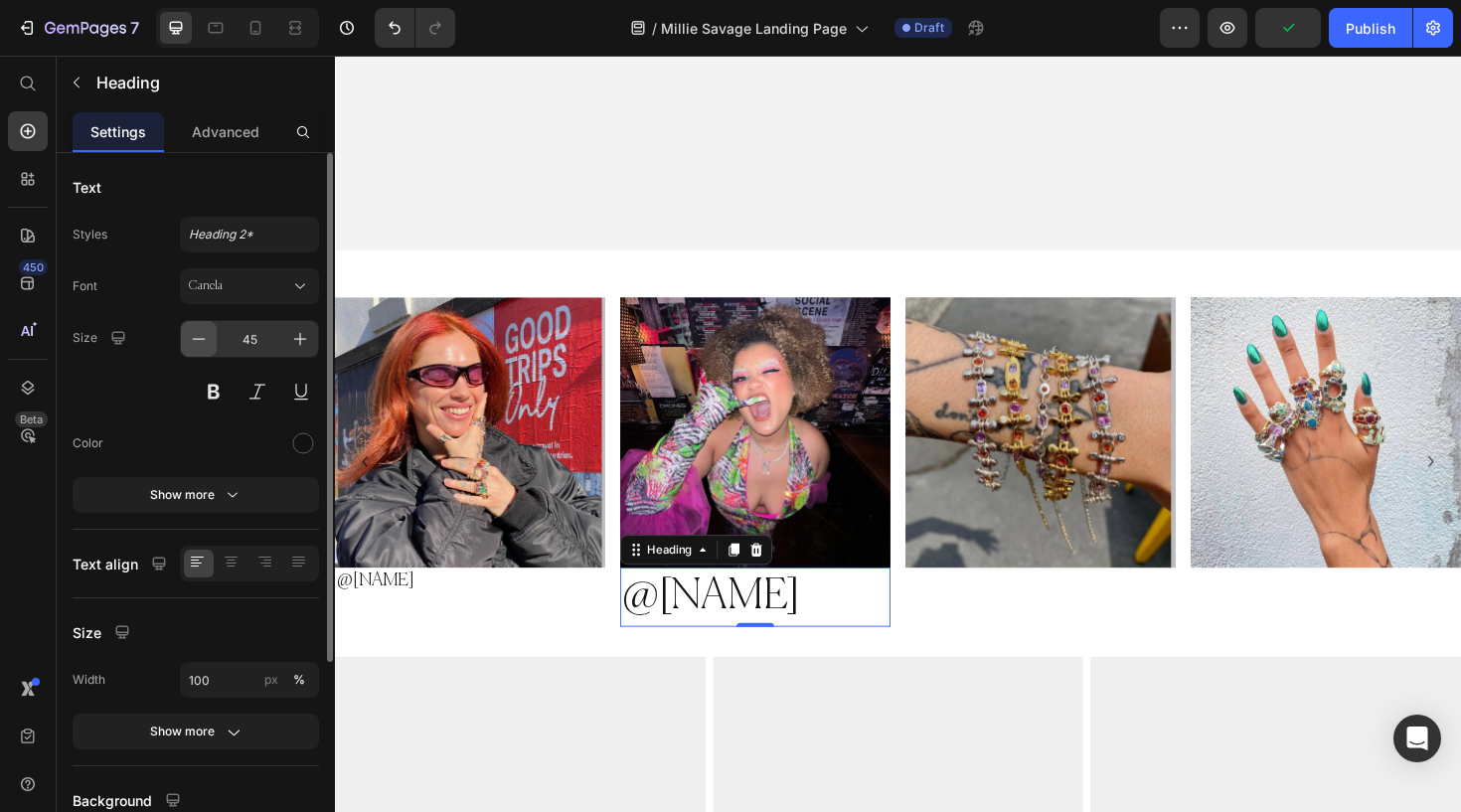 click 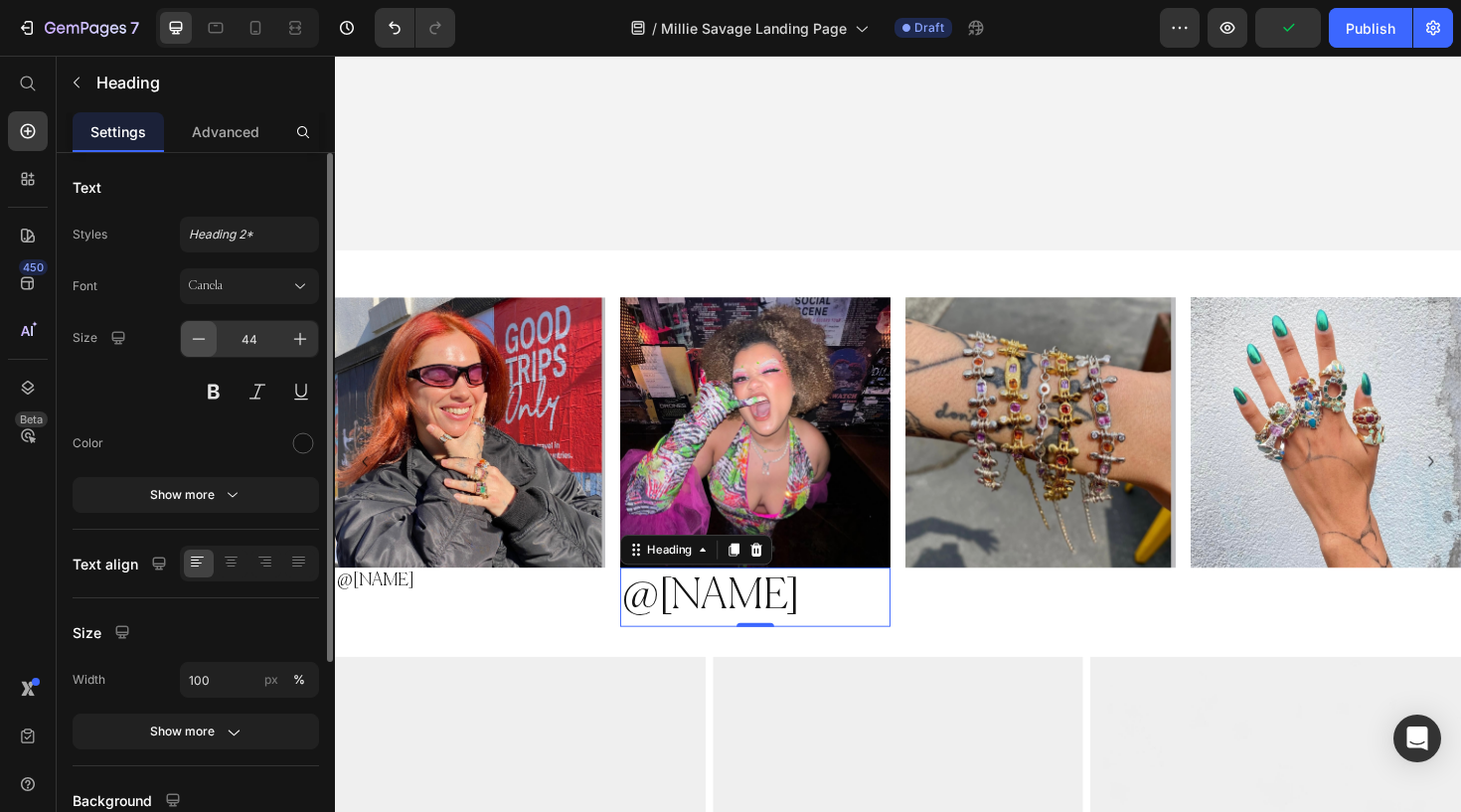 click 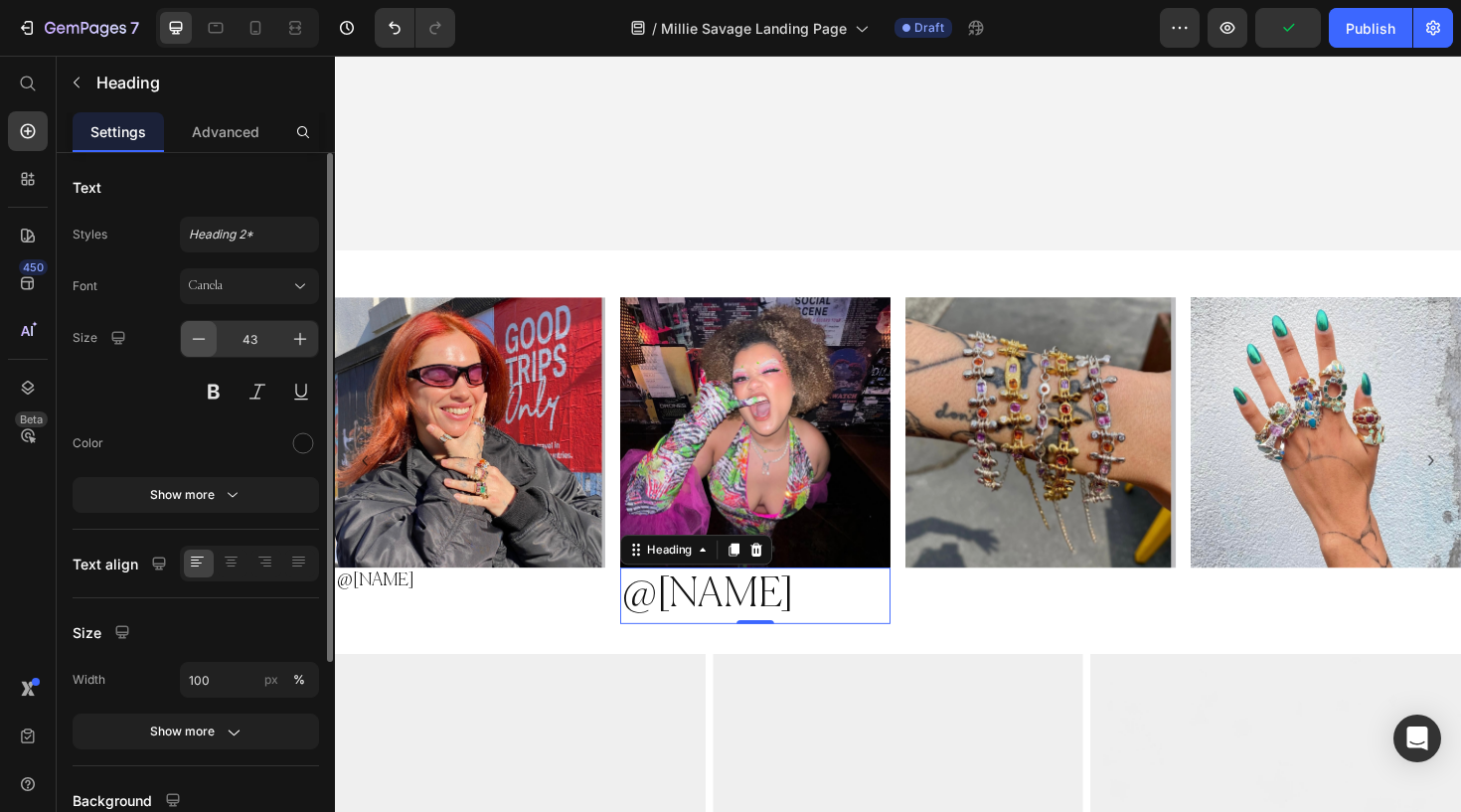 click 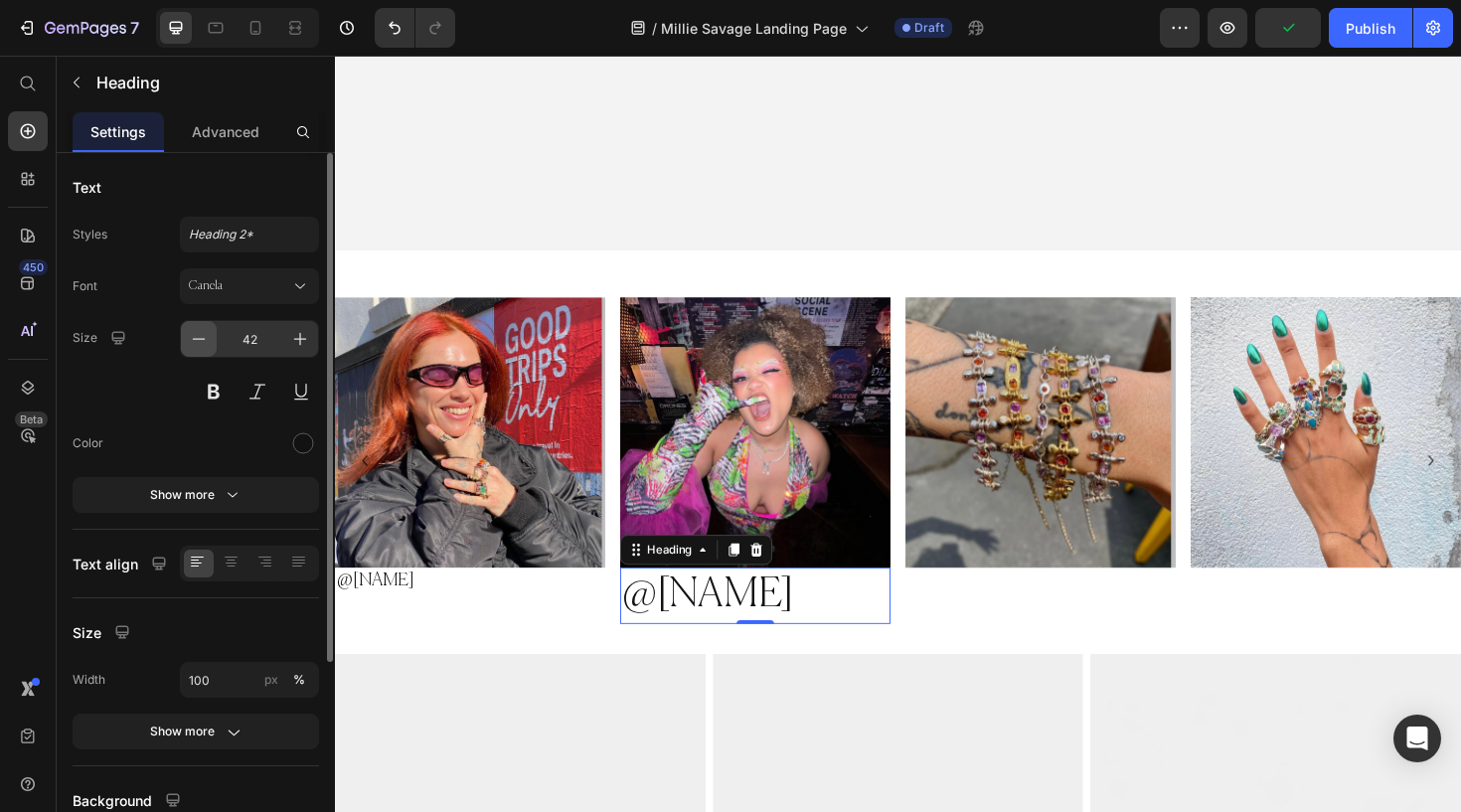 click 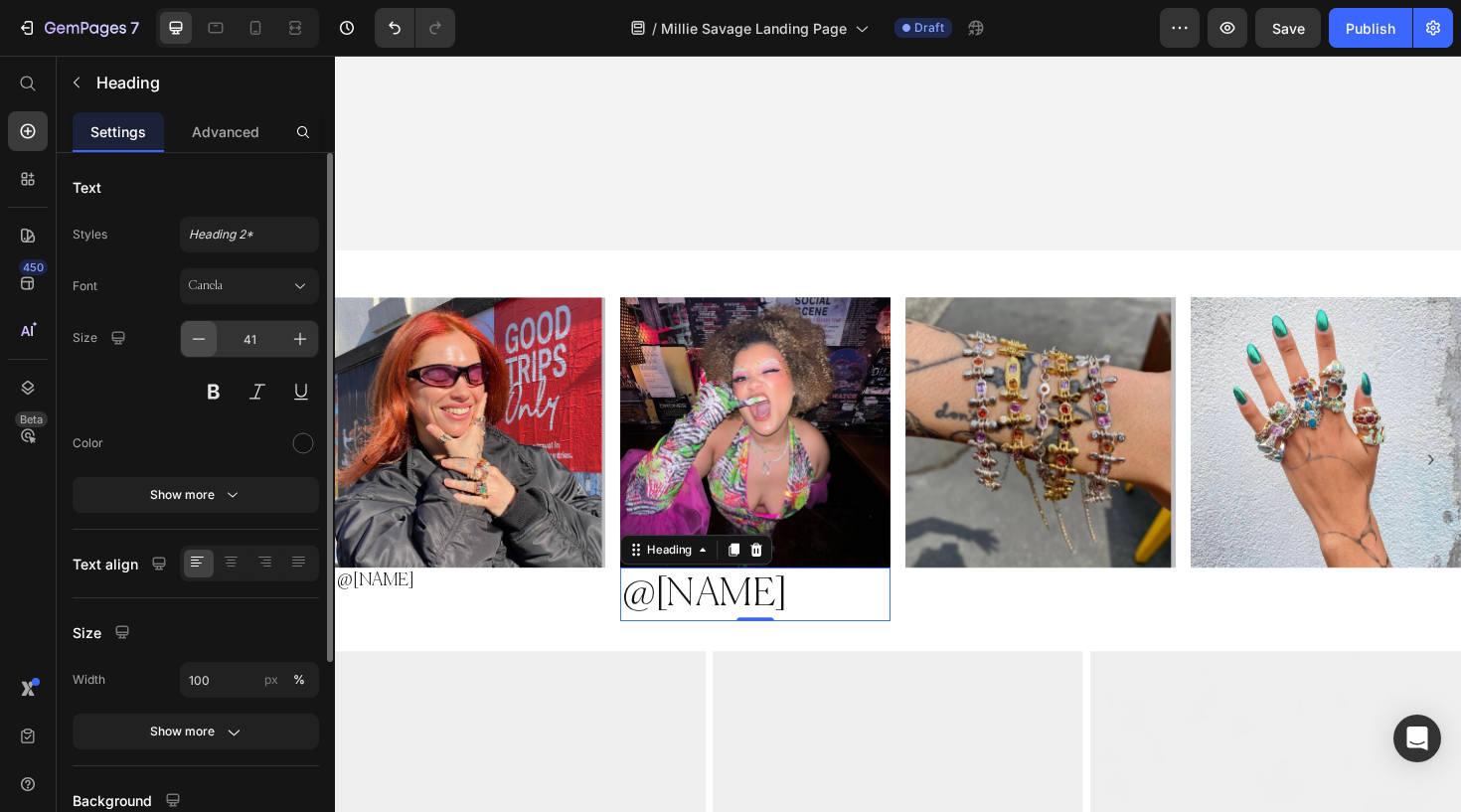 click 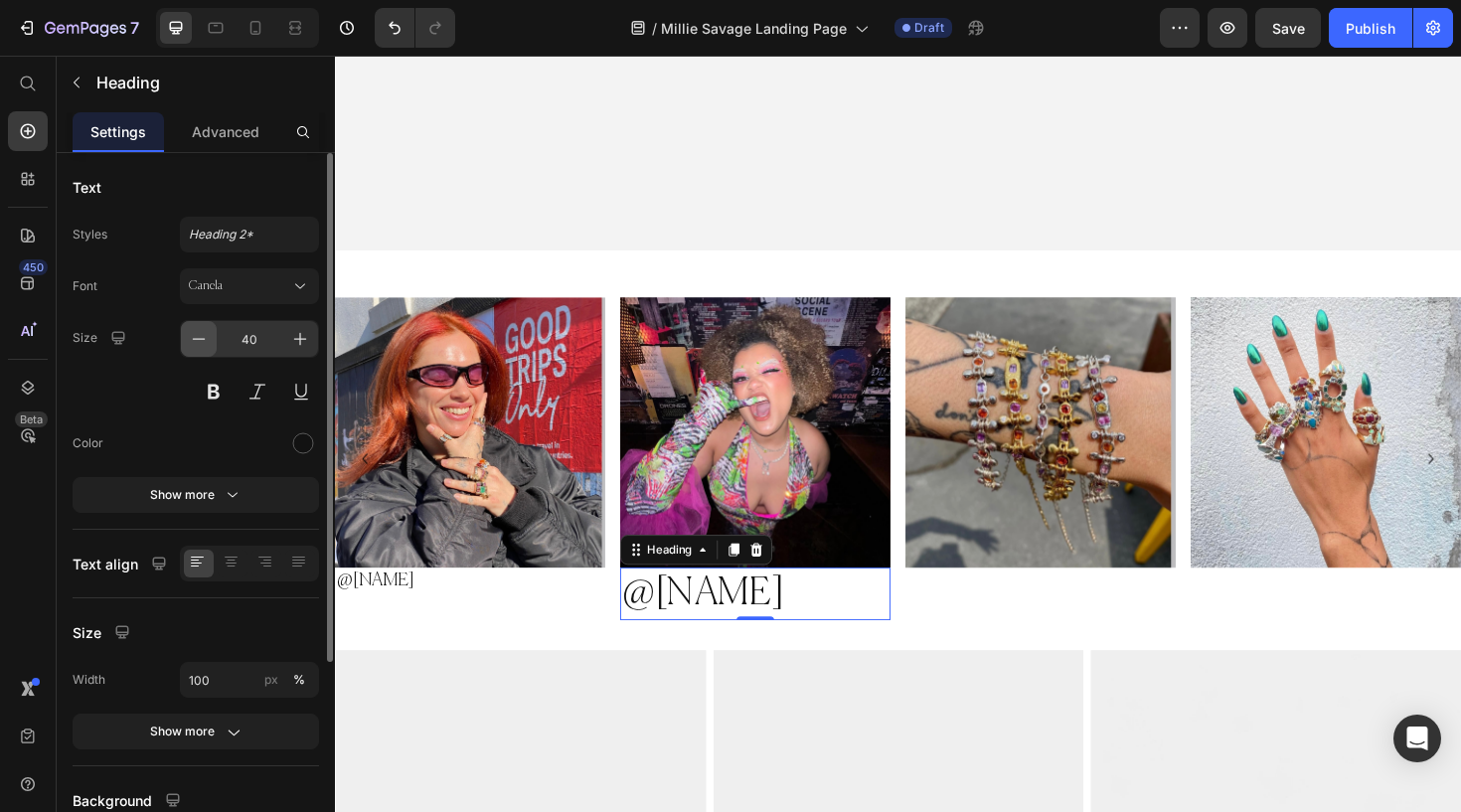 click 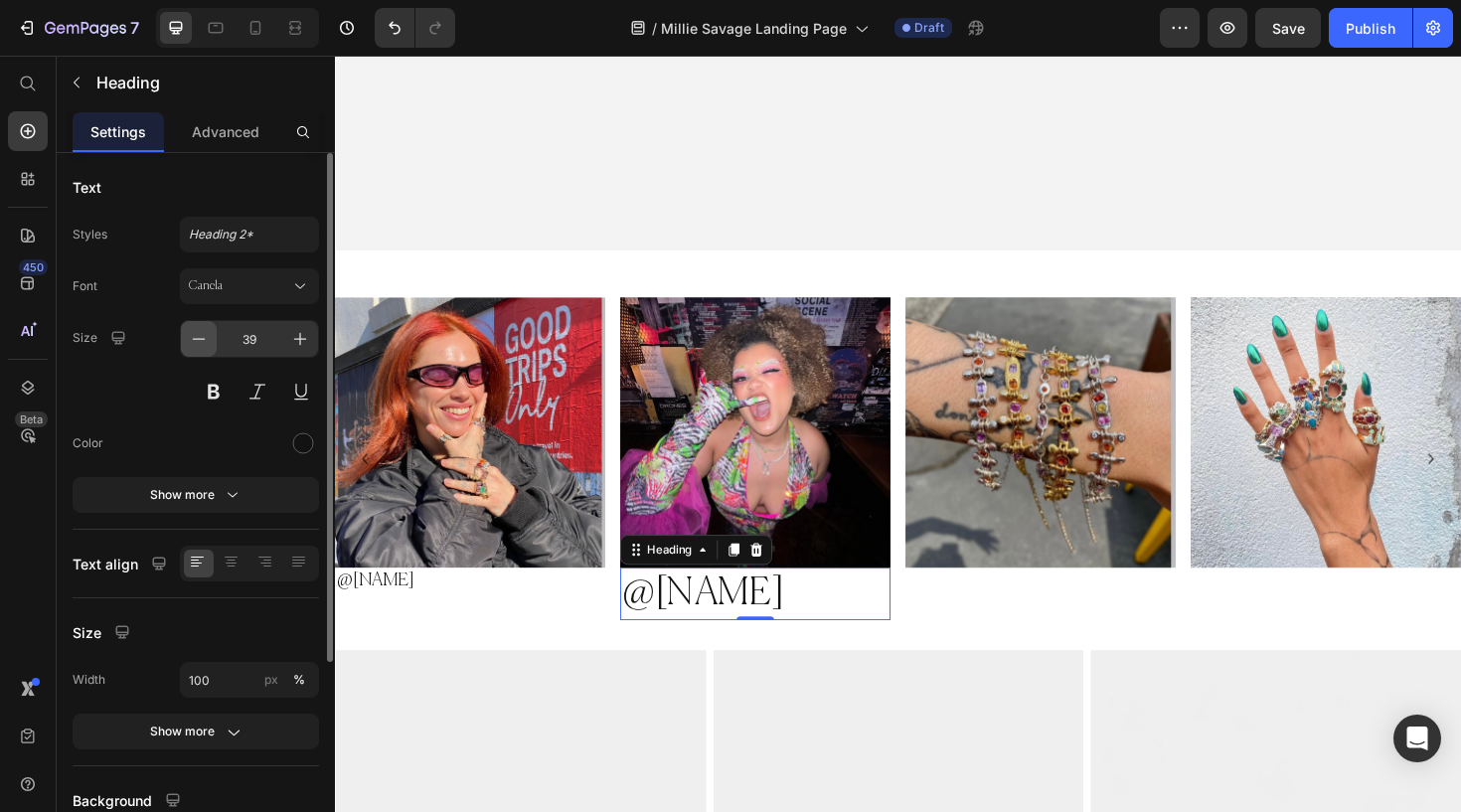 click 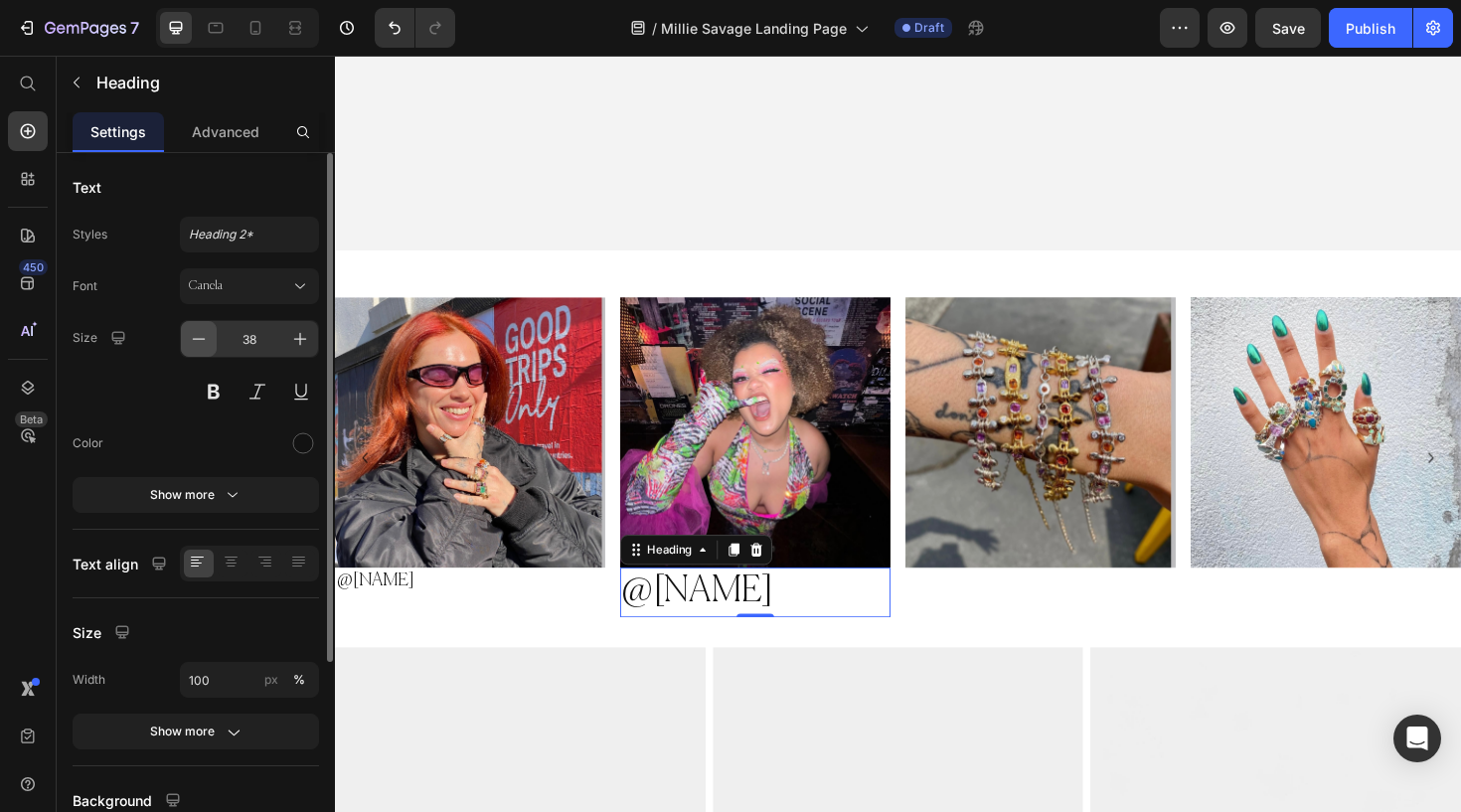 click 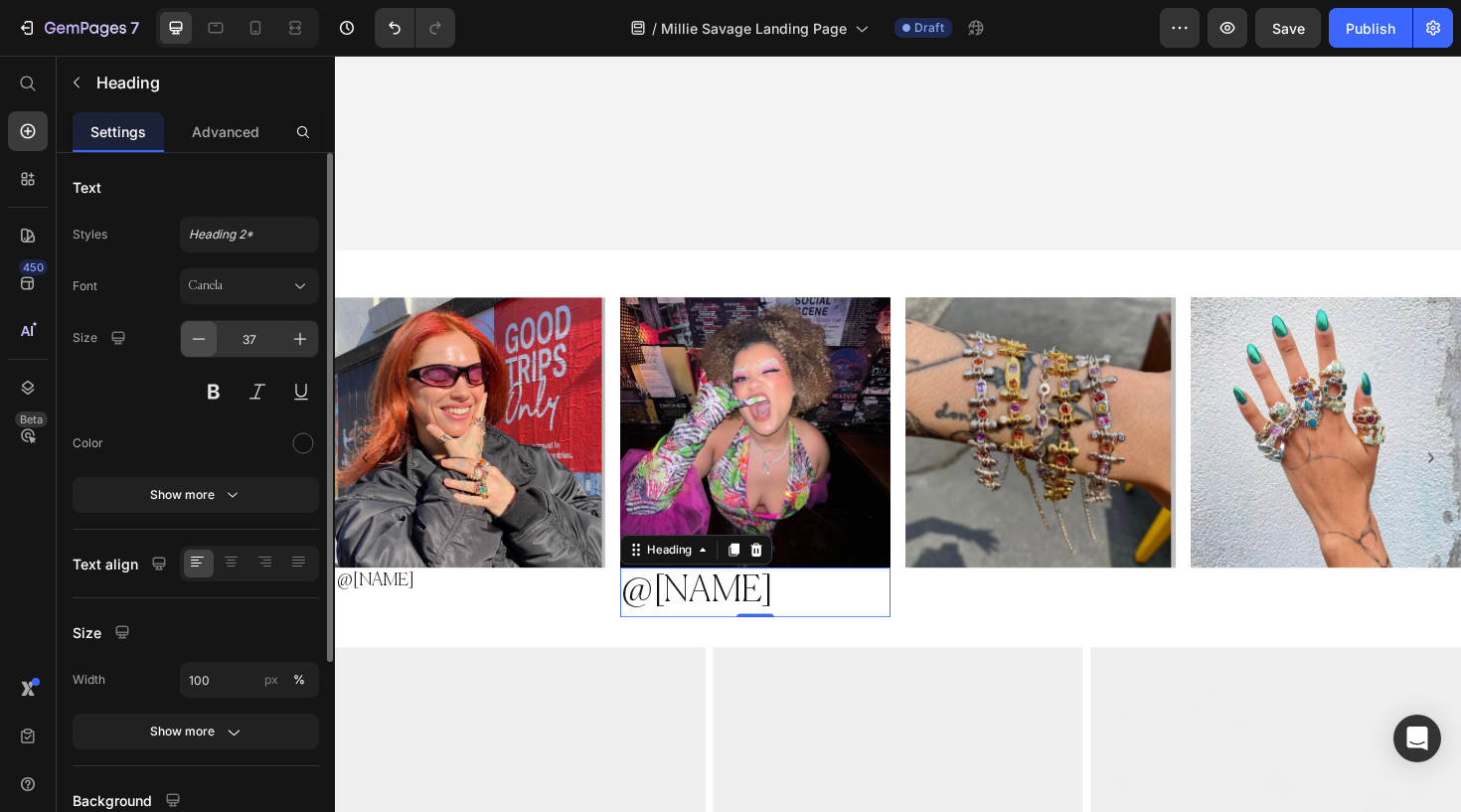 click 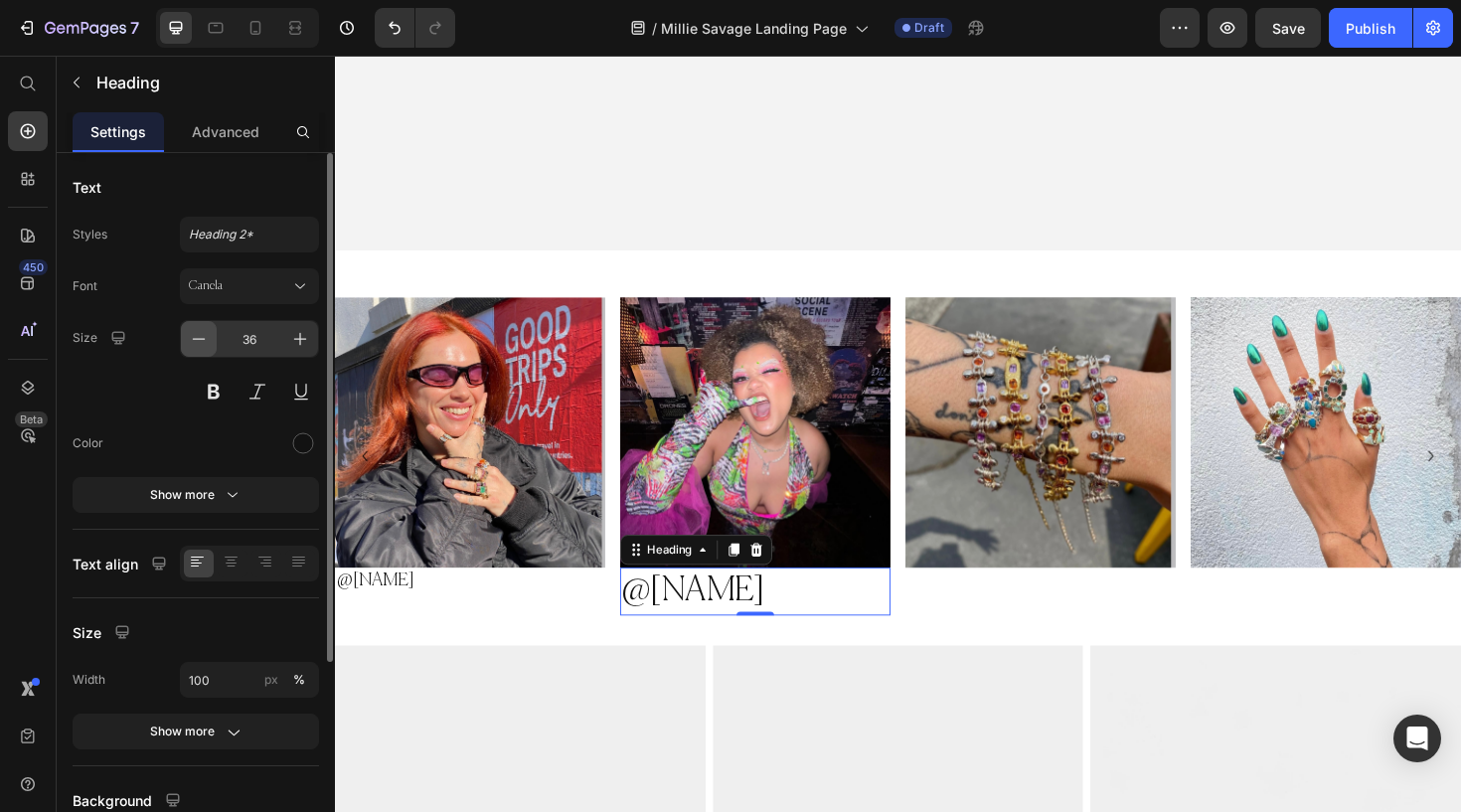 click 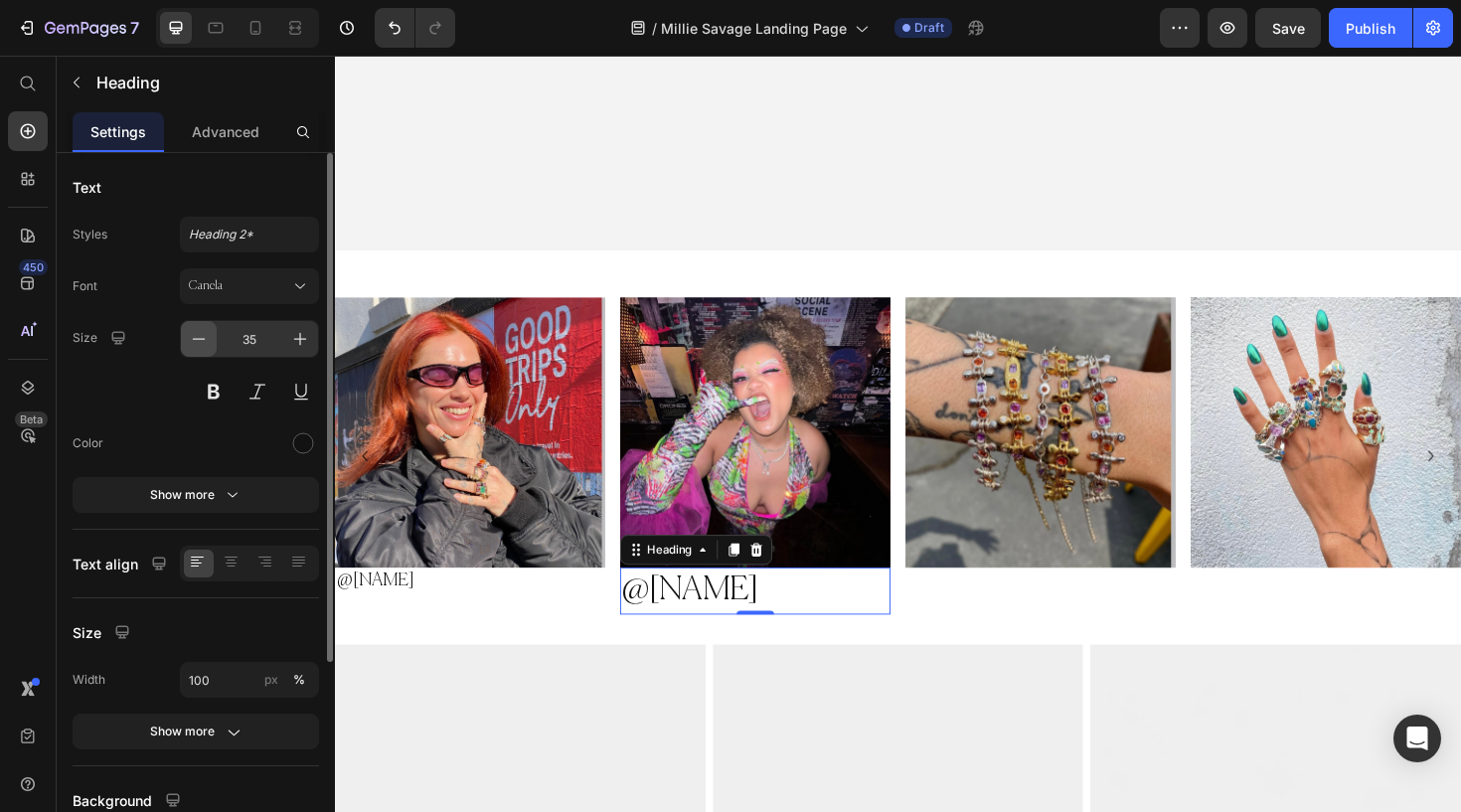 click 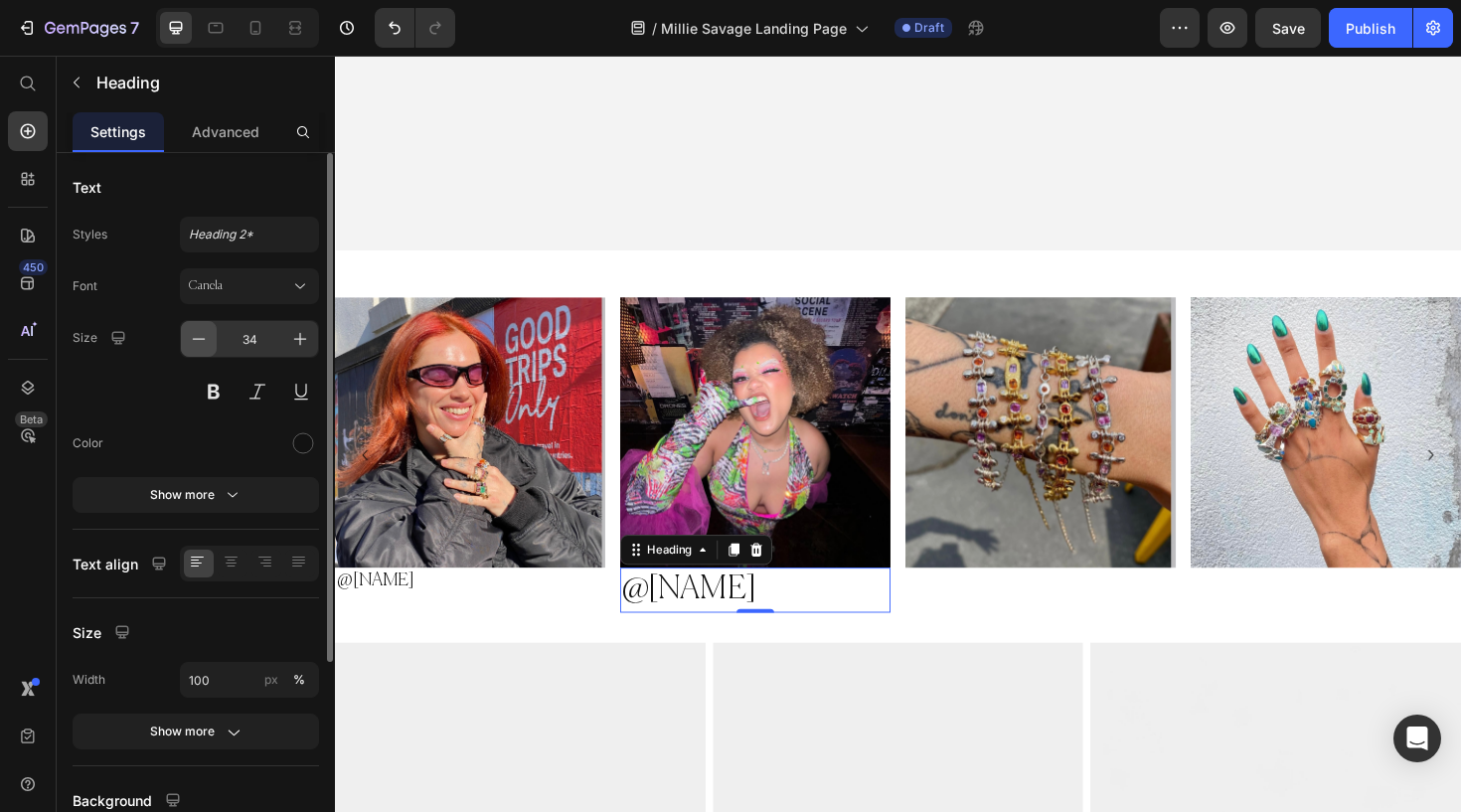 click 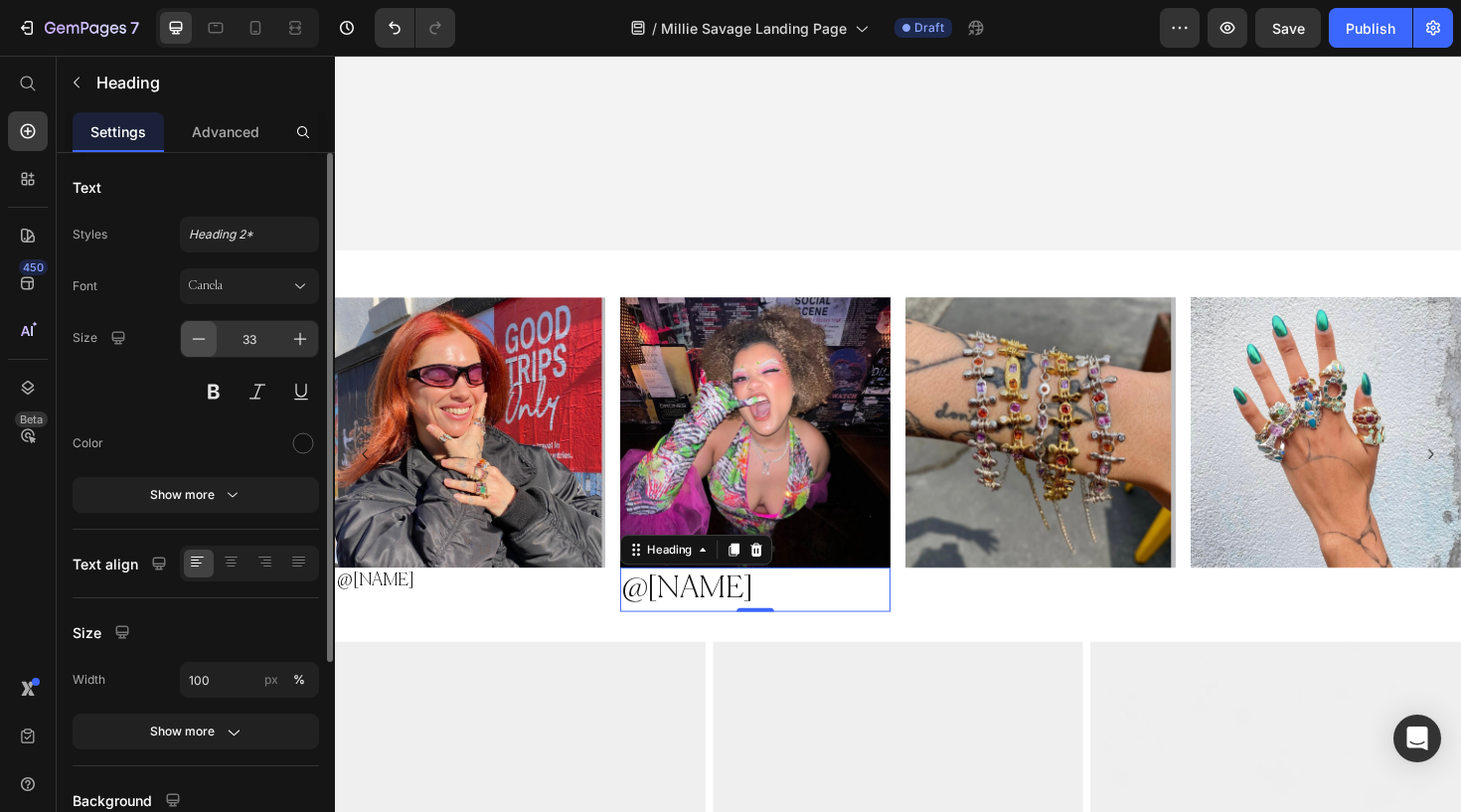 click 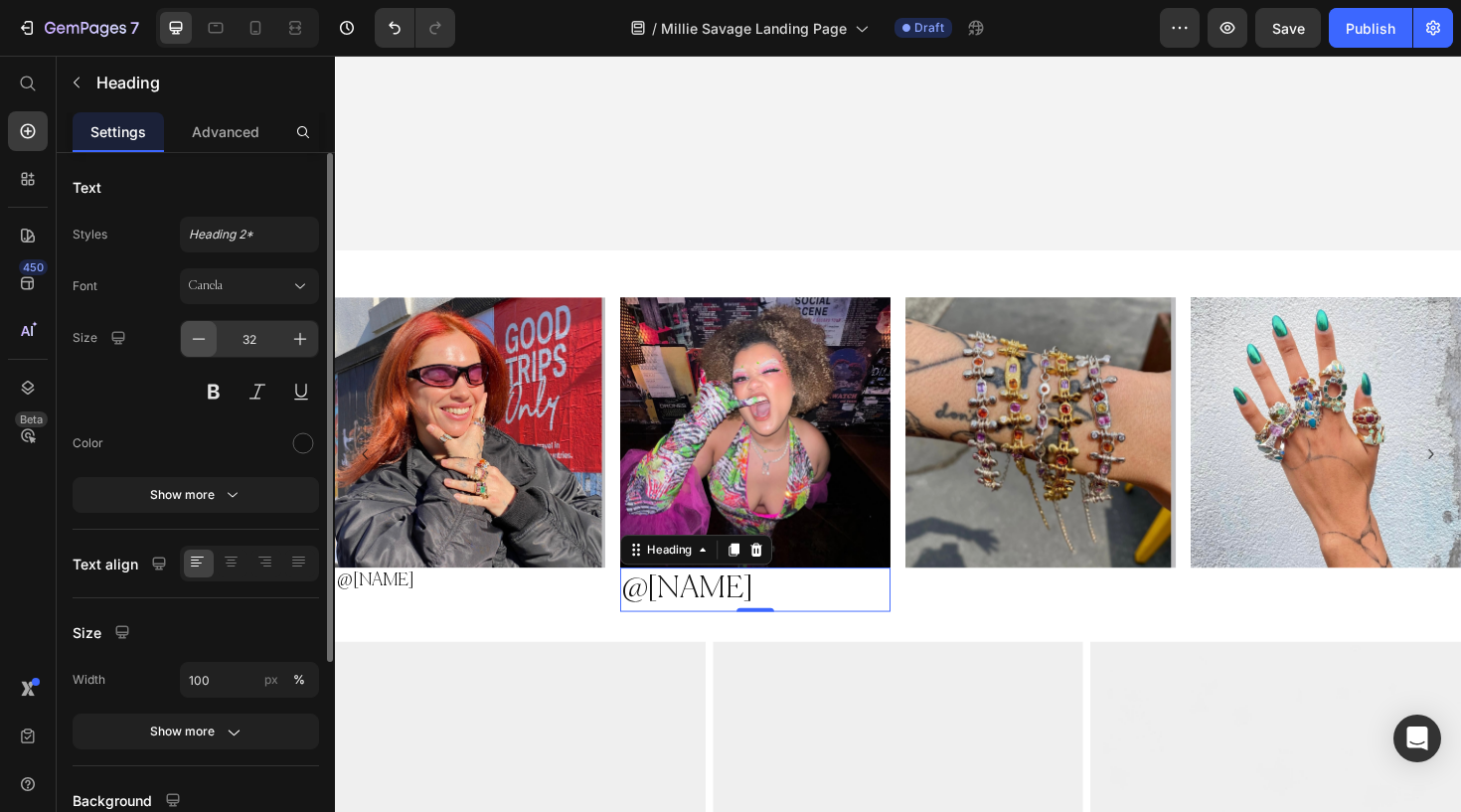 click 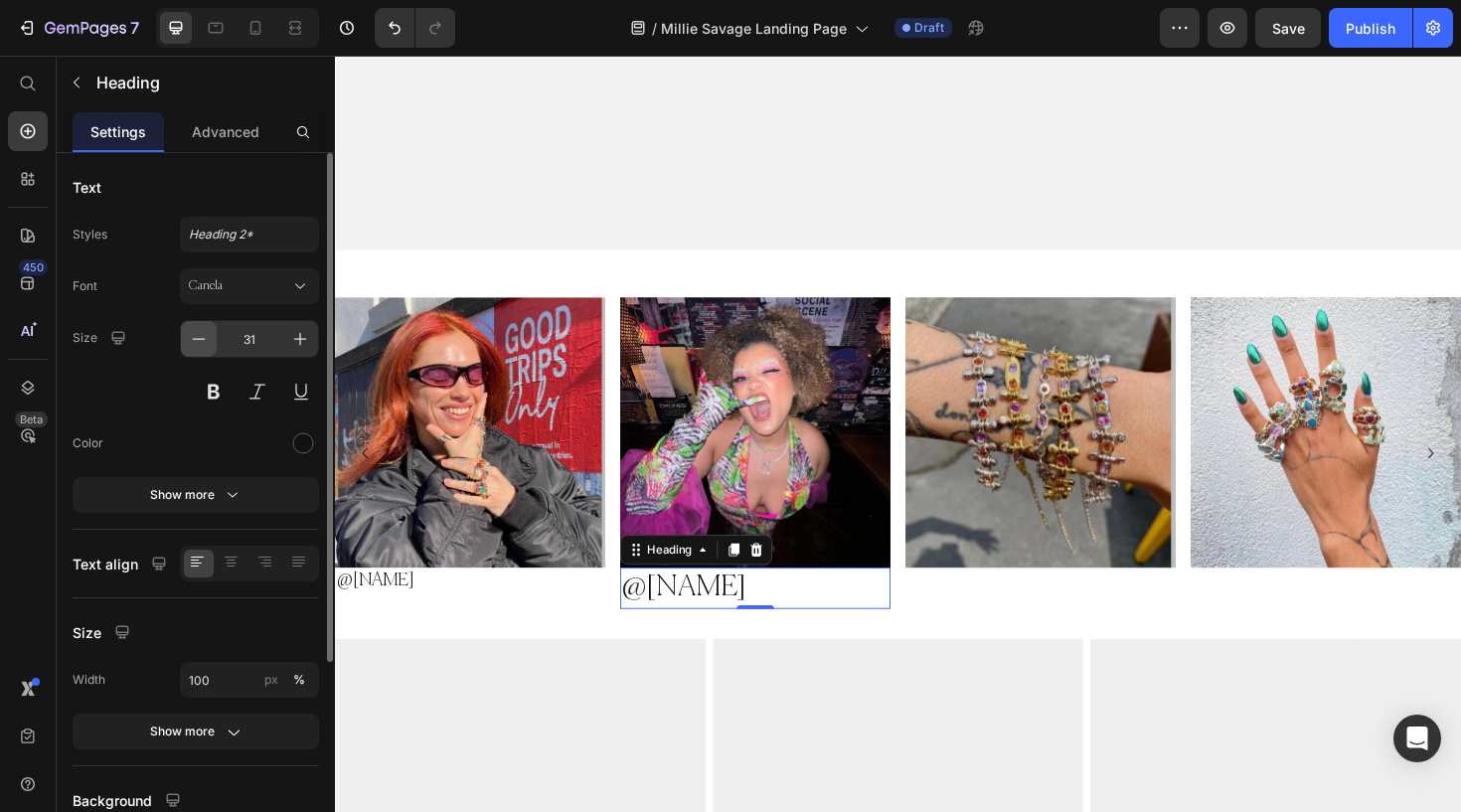 click 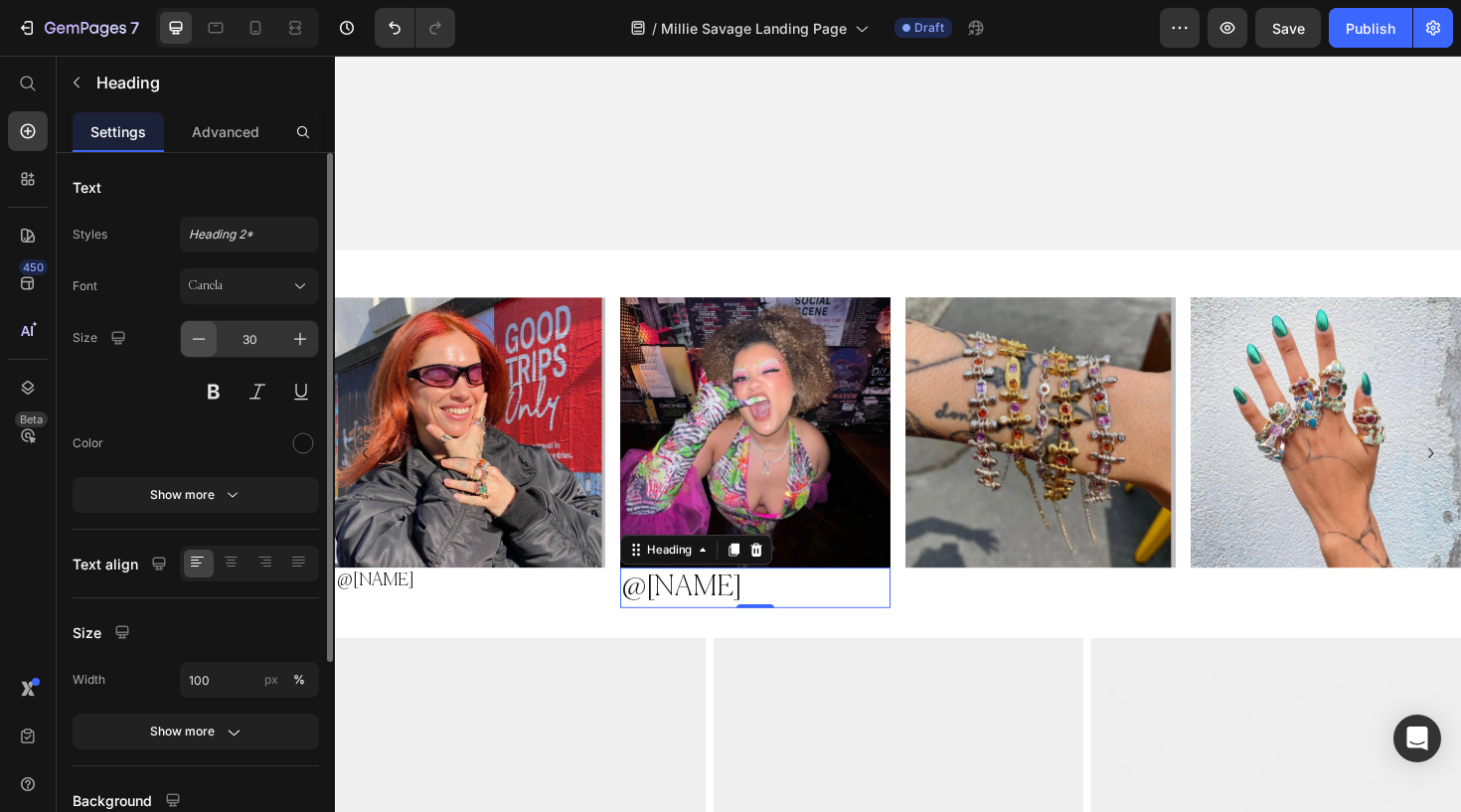 click 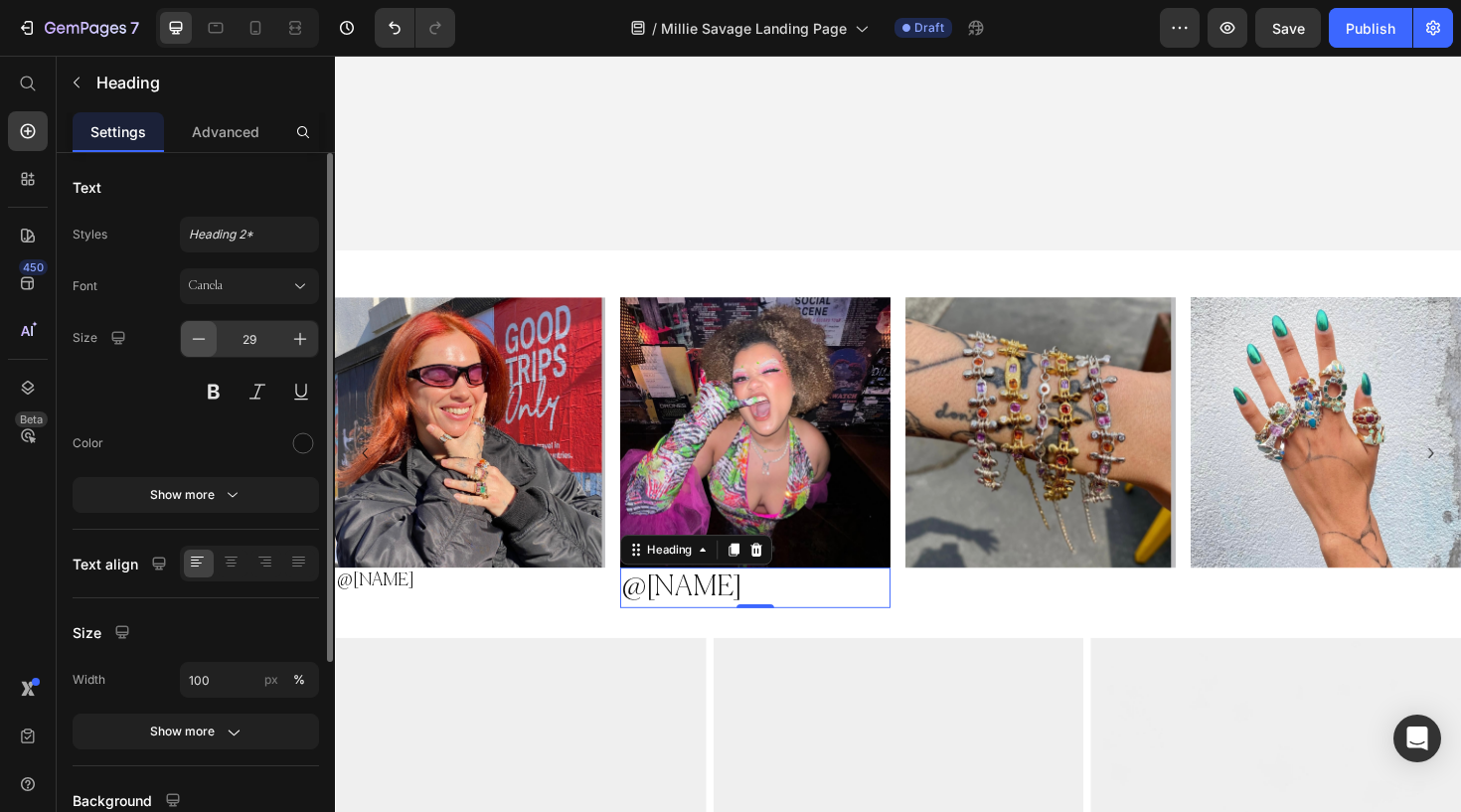 click 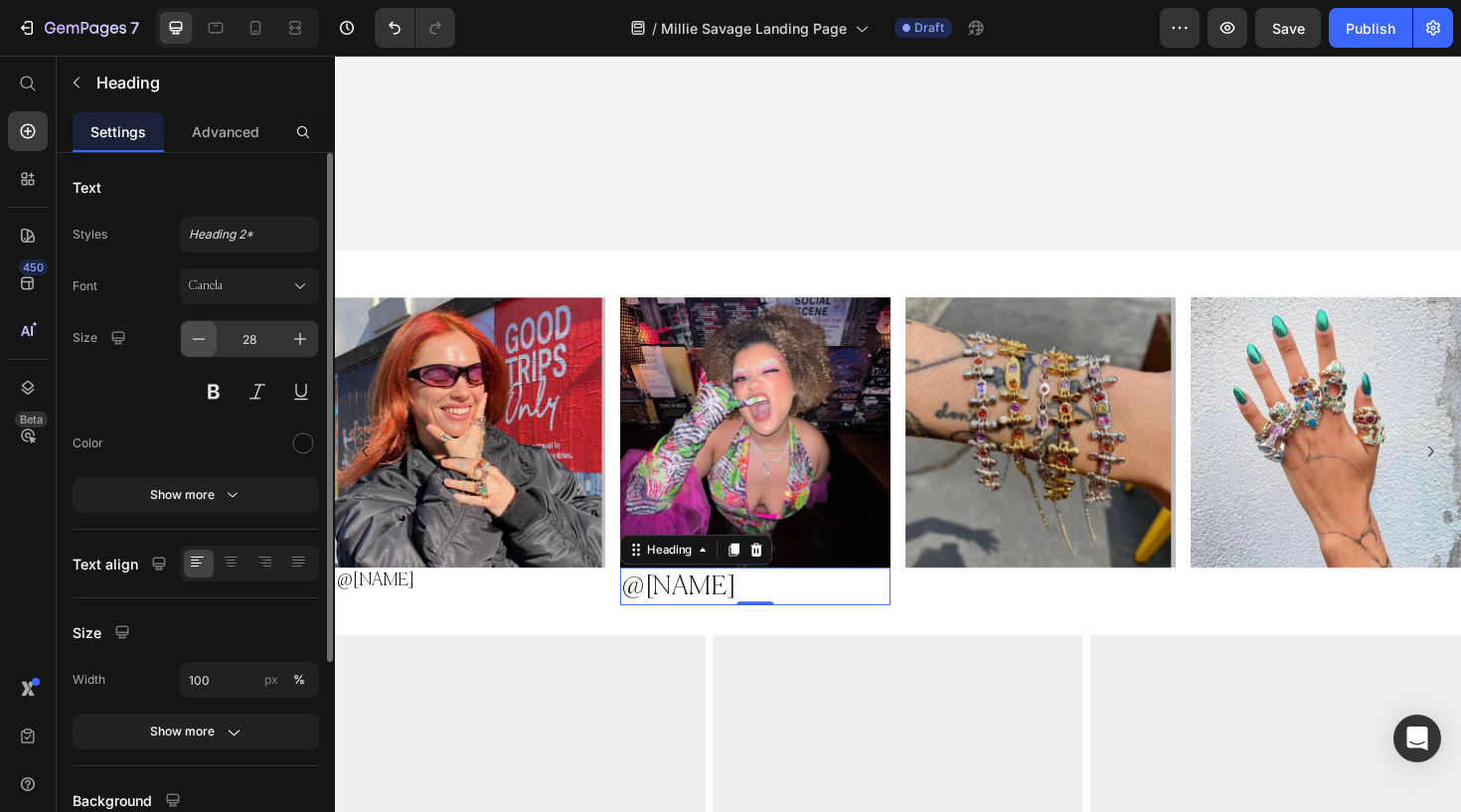 click 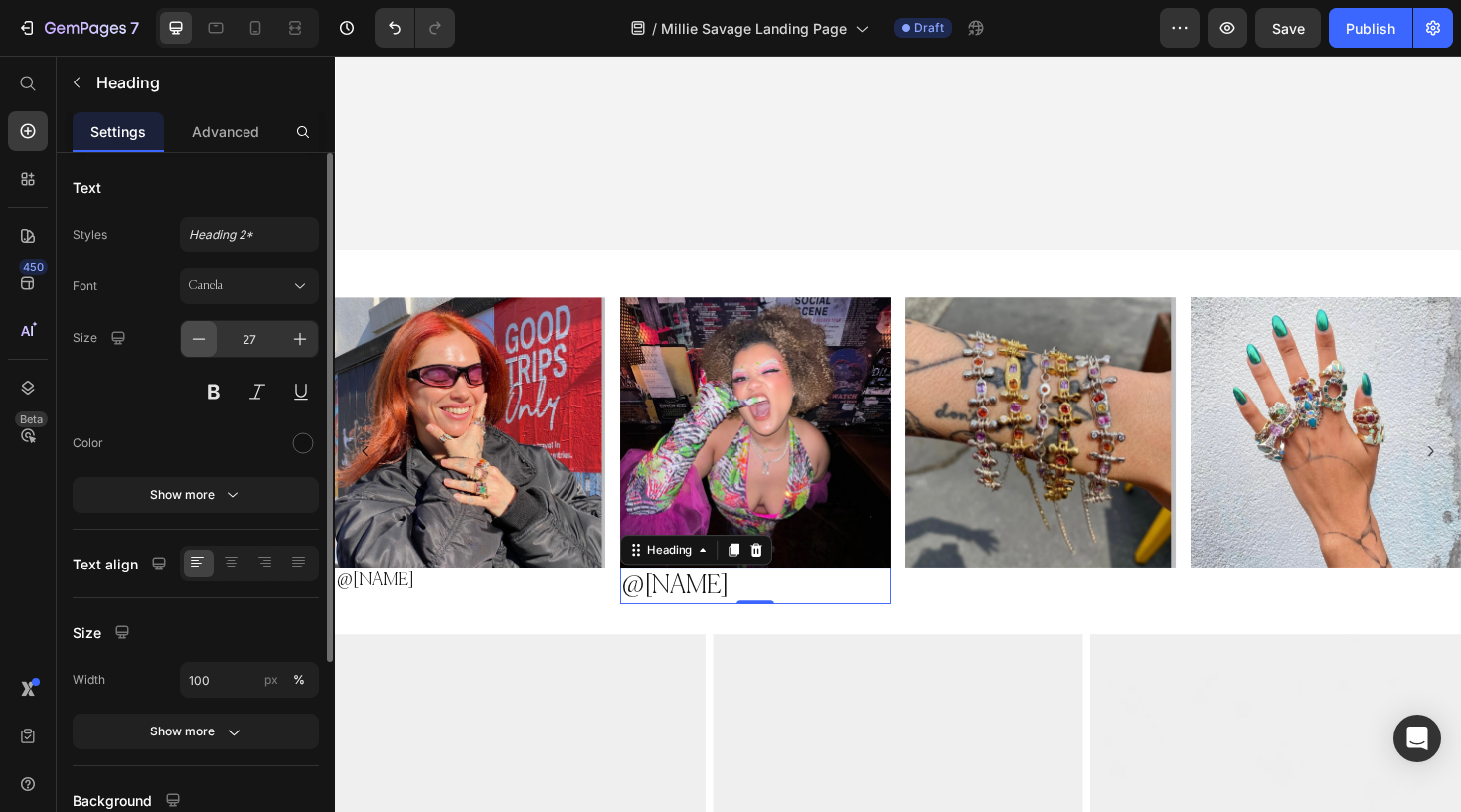 click 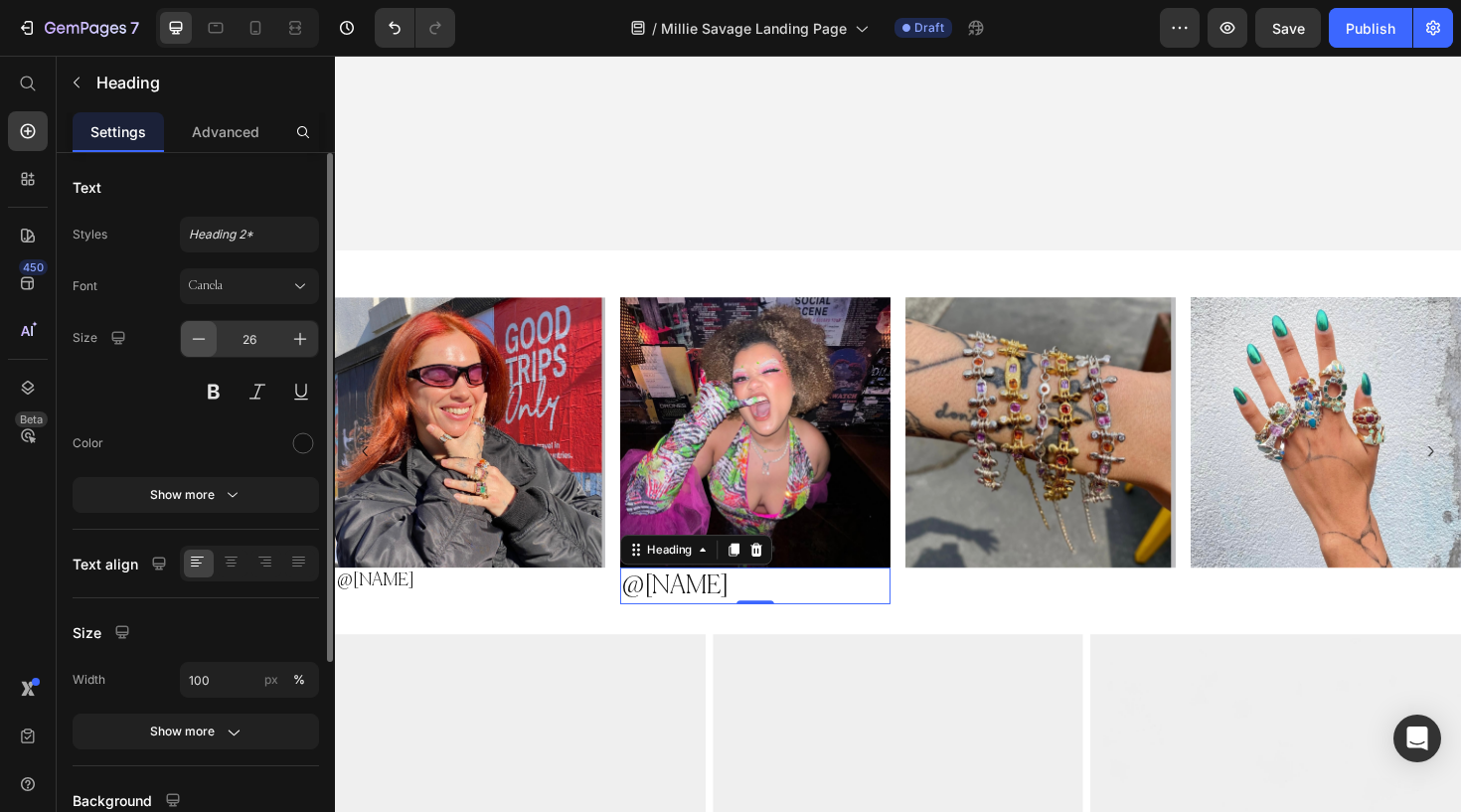 click 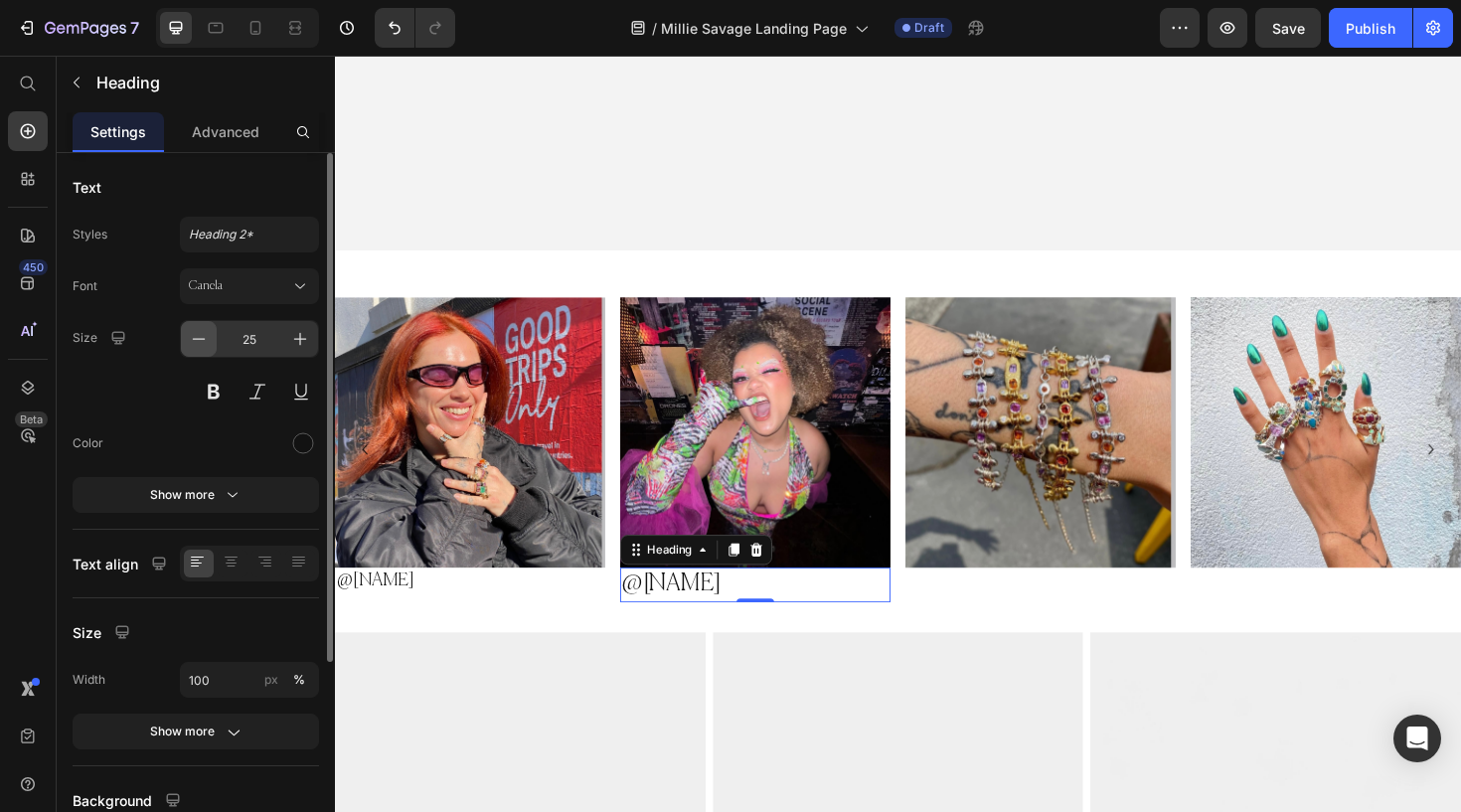 click 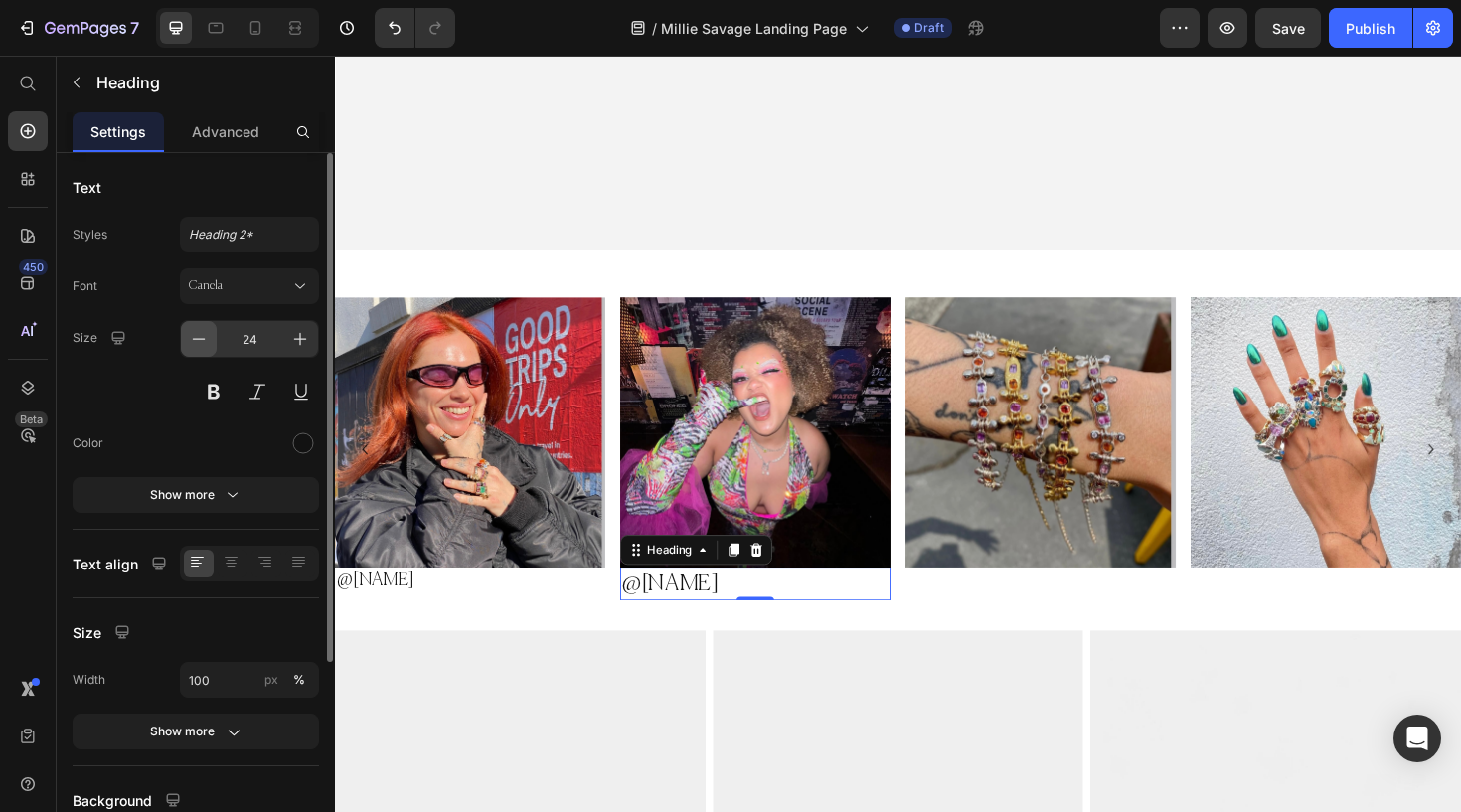 click 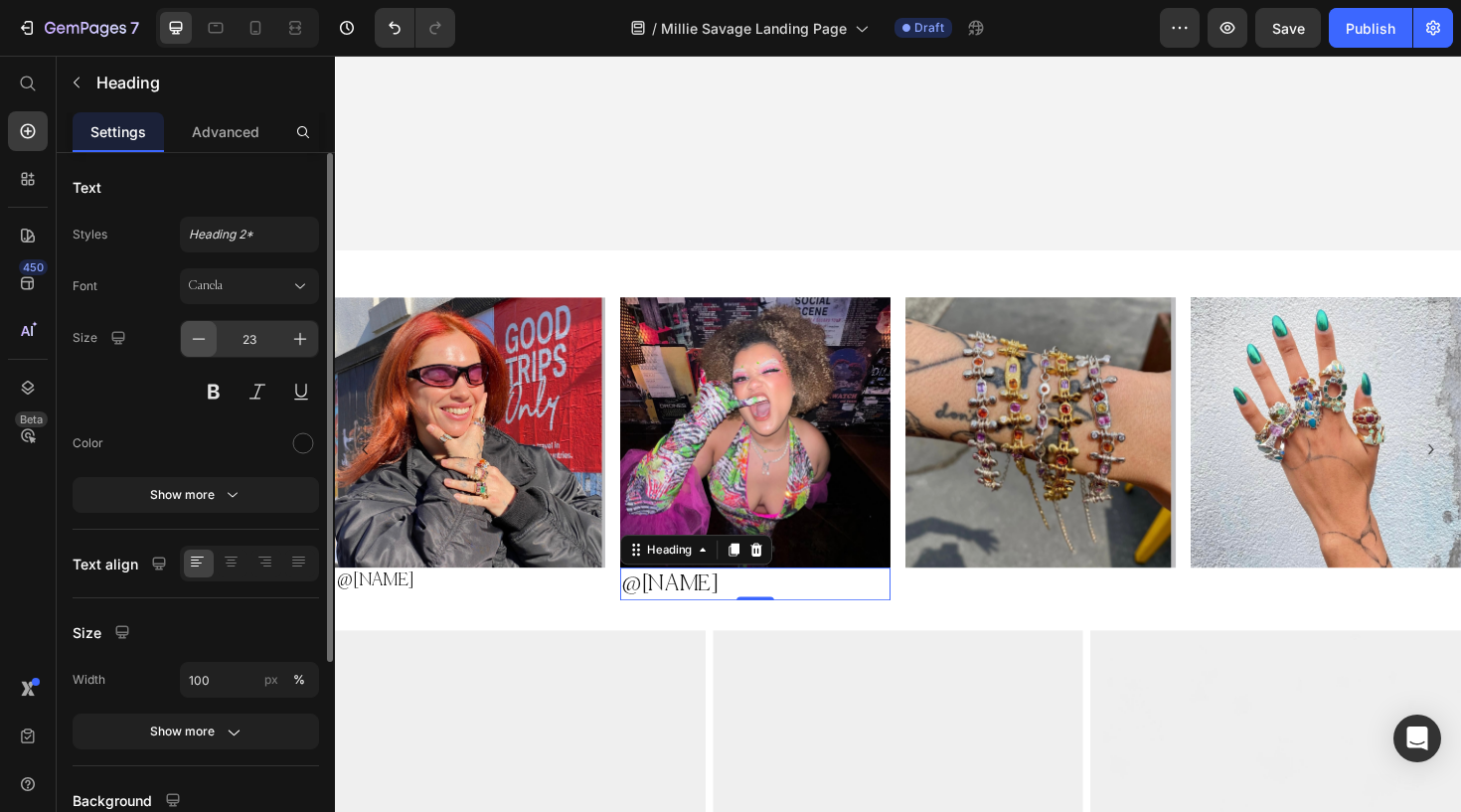 click 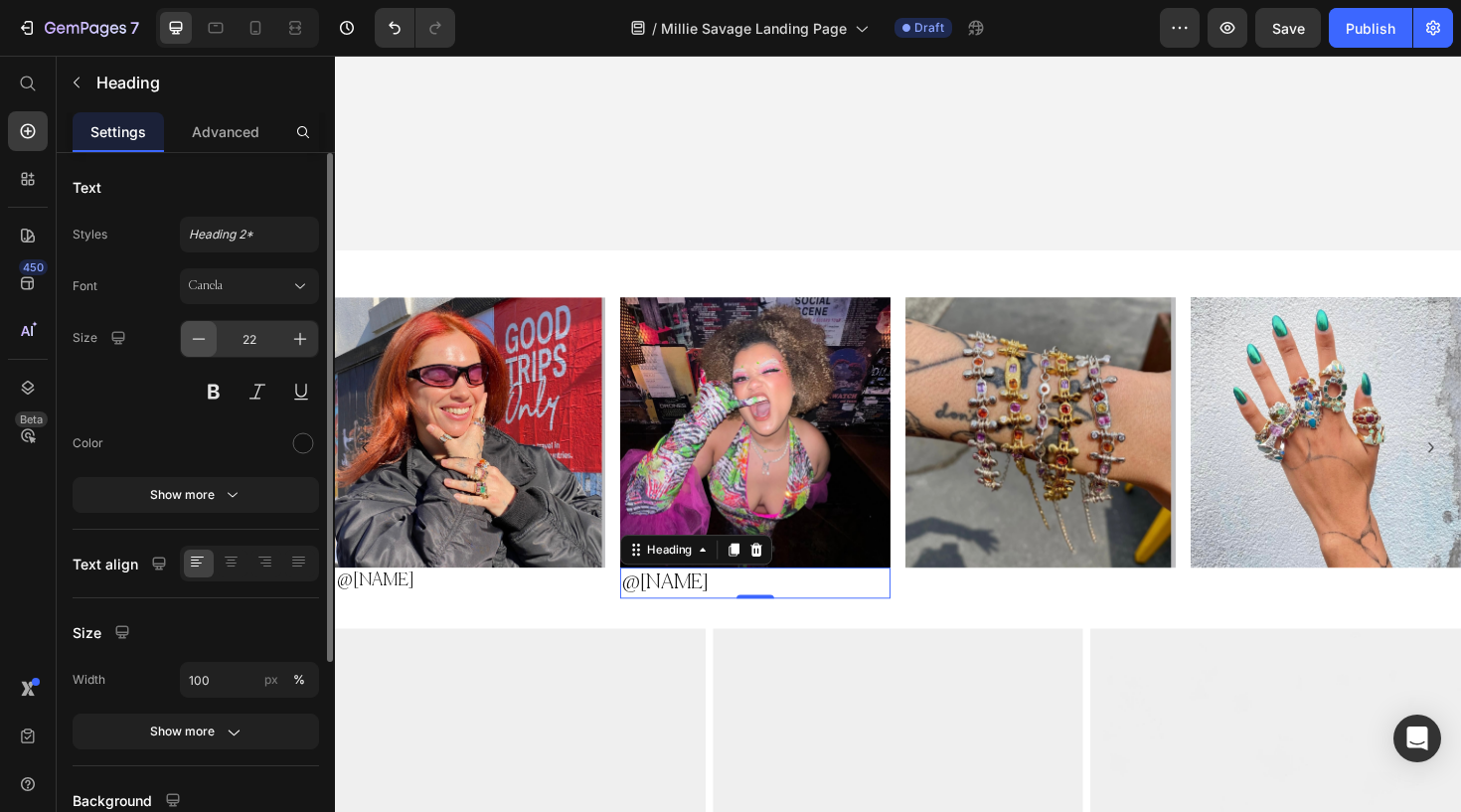click 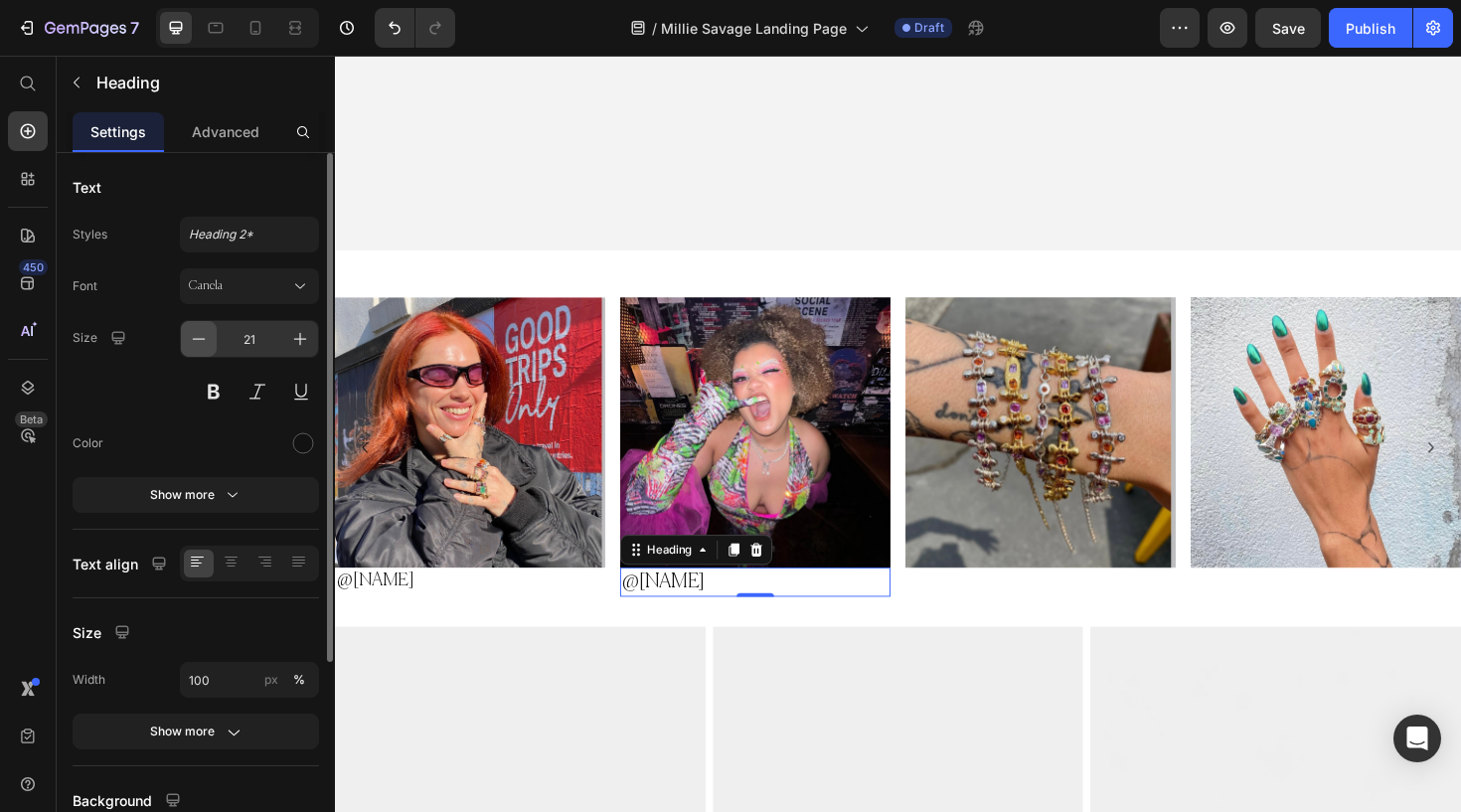 click 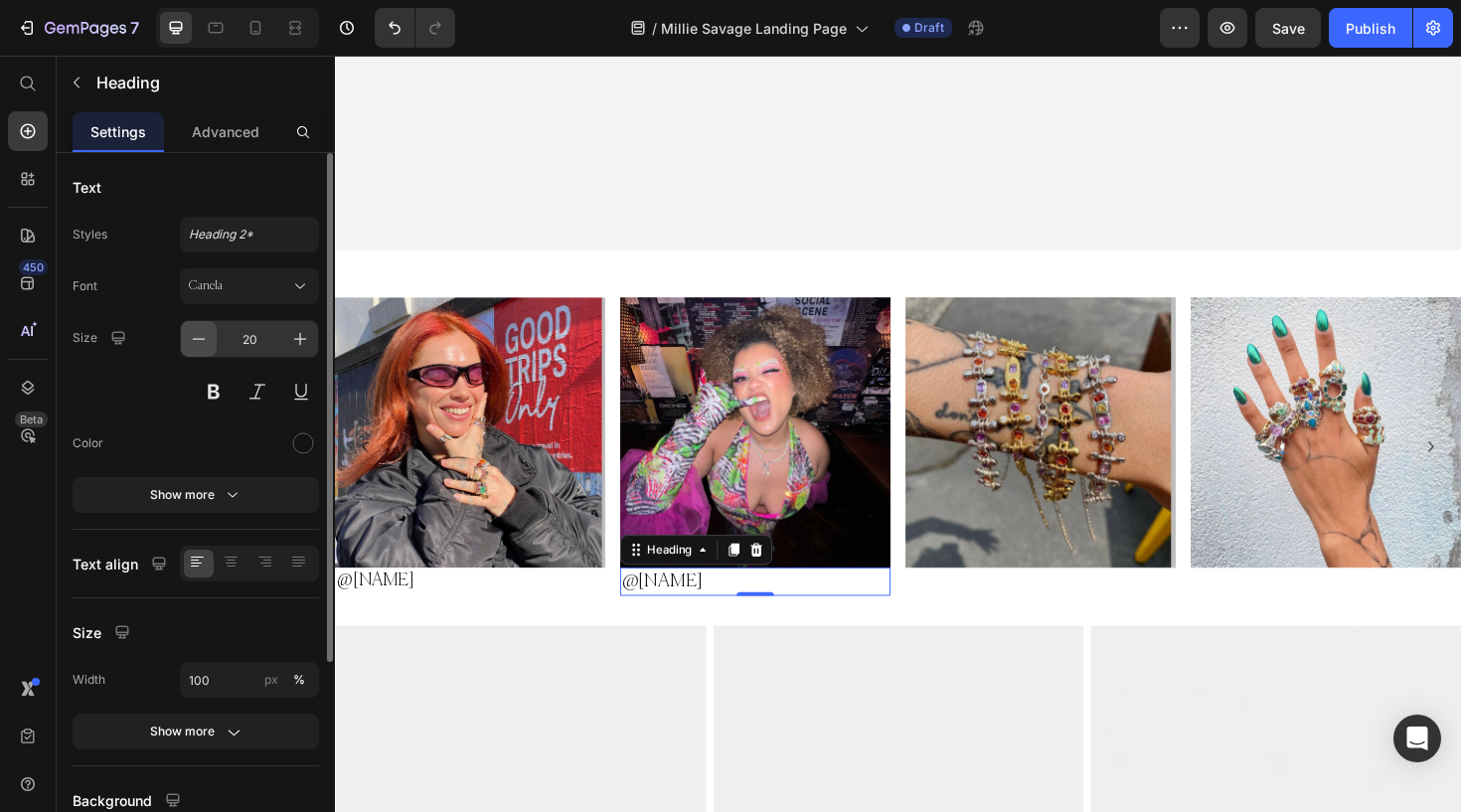 click 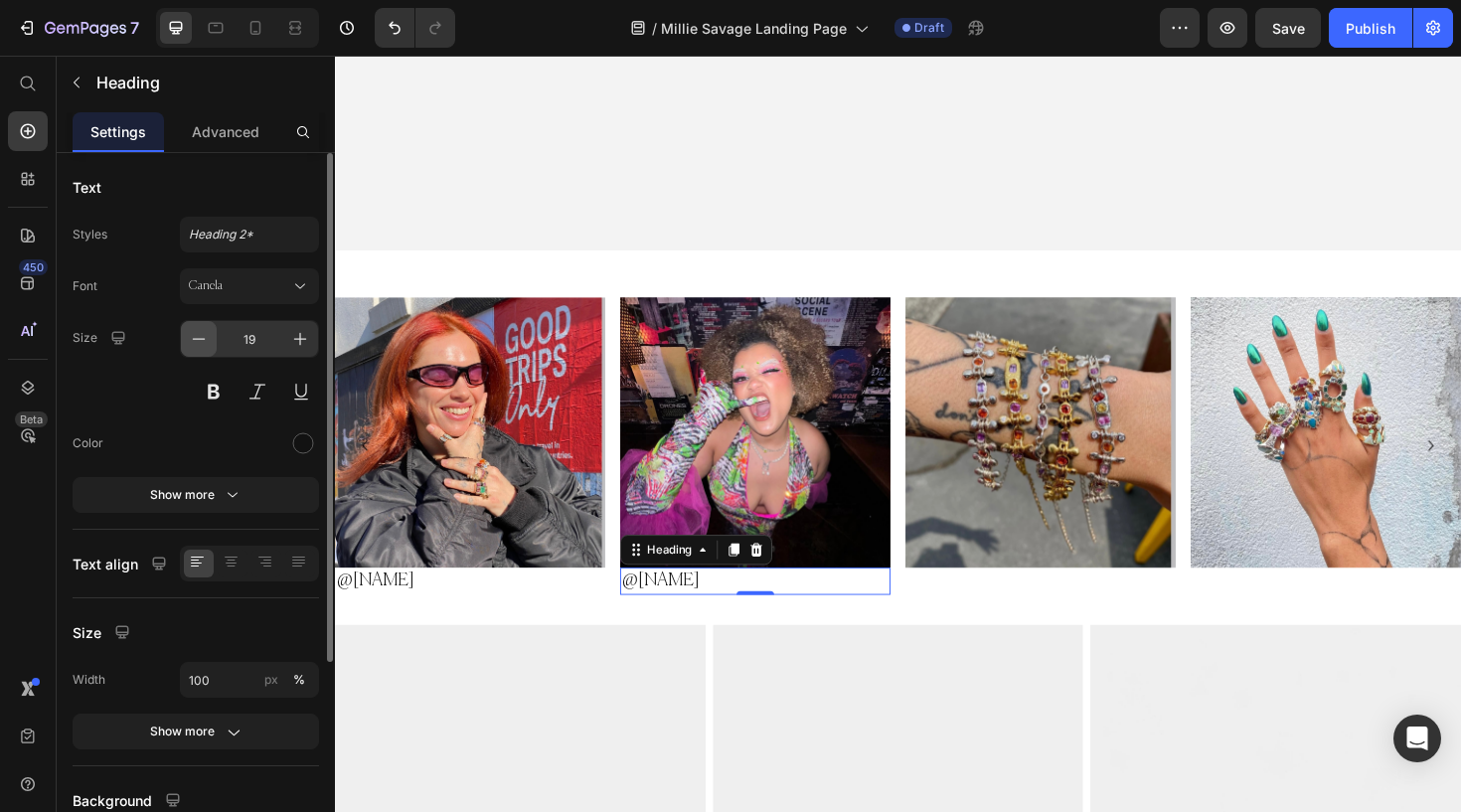click 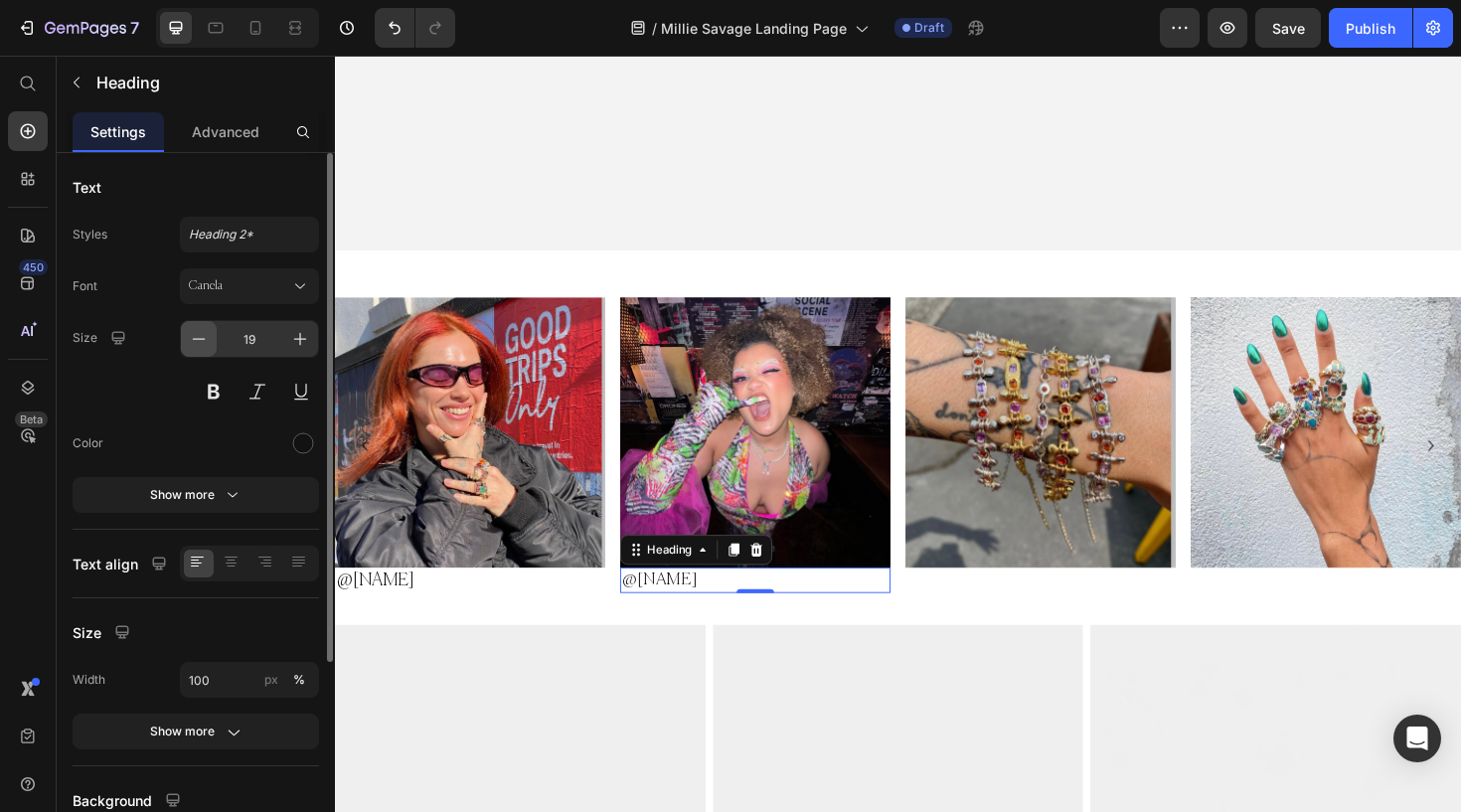 type on "18" 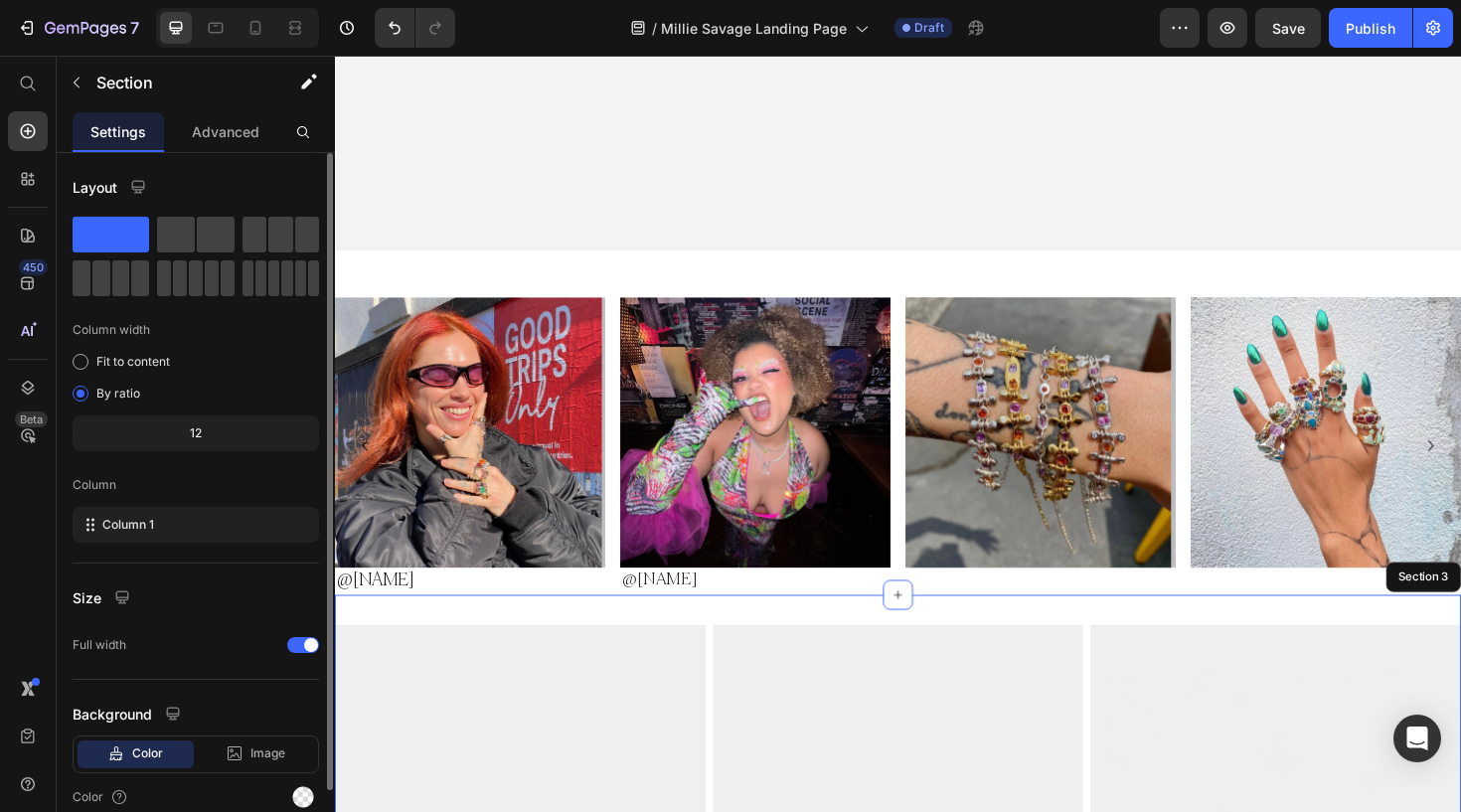 click on "Image Image Image Row Section 3" at bounding box center [931, 952] 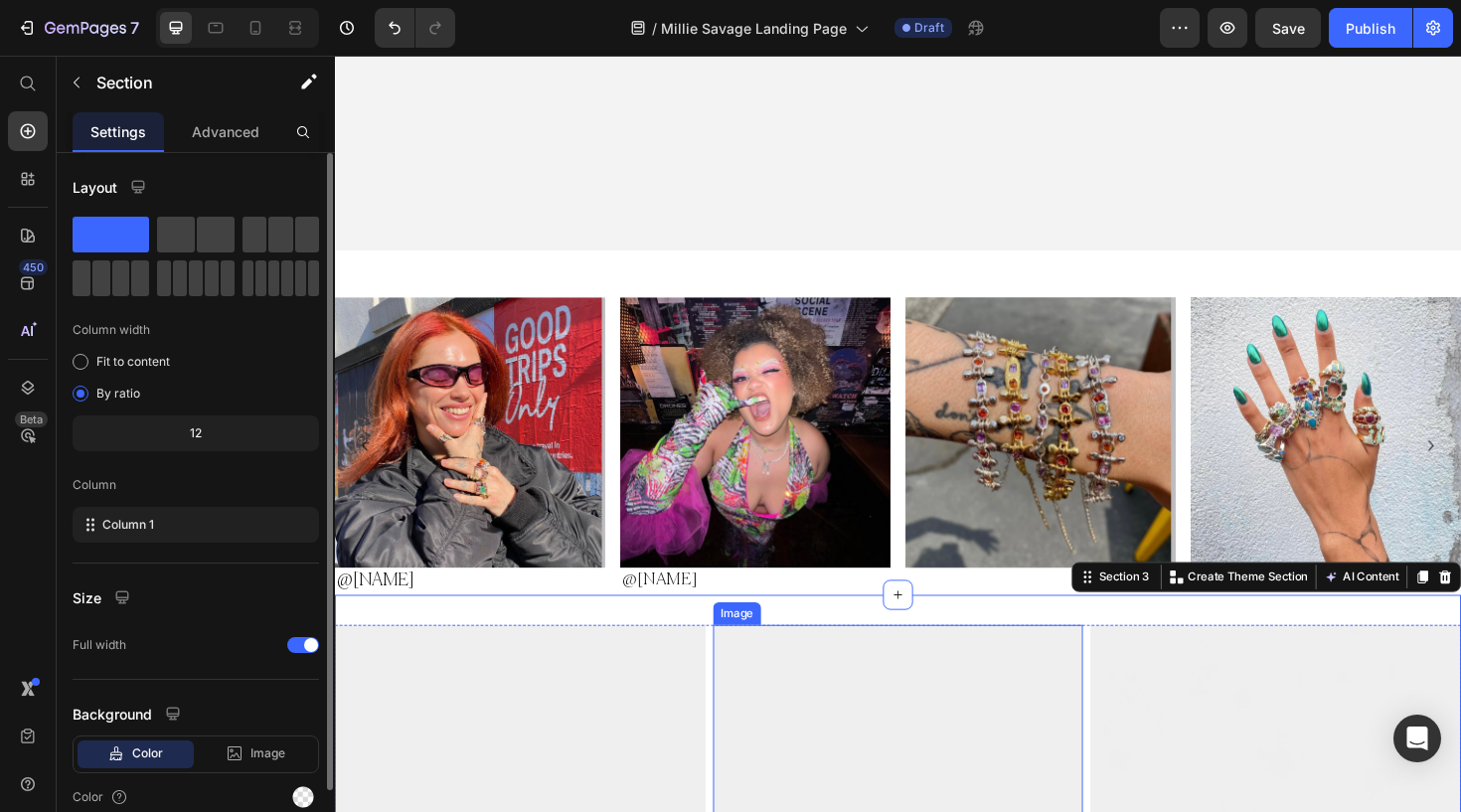 click at bounding box center [931, 952] 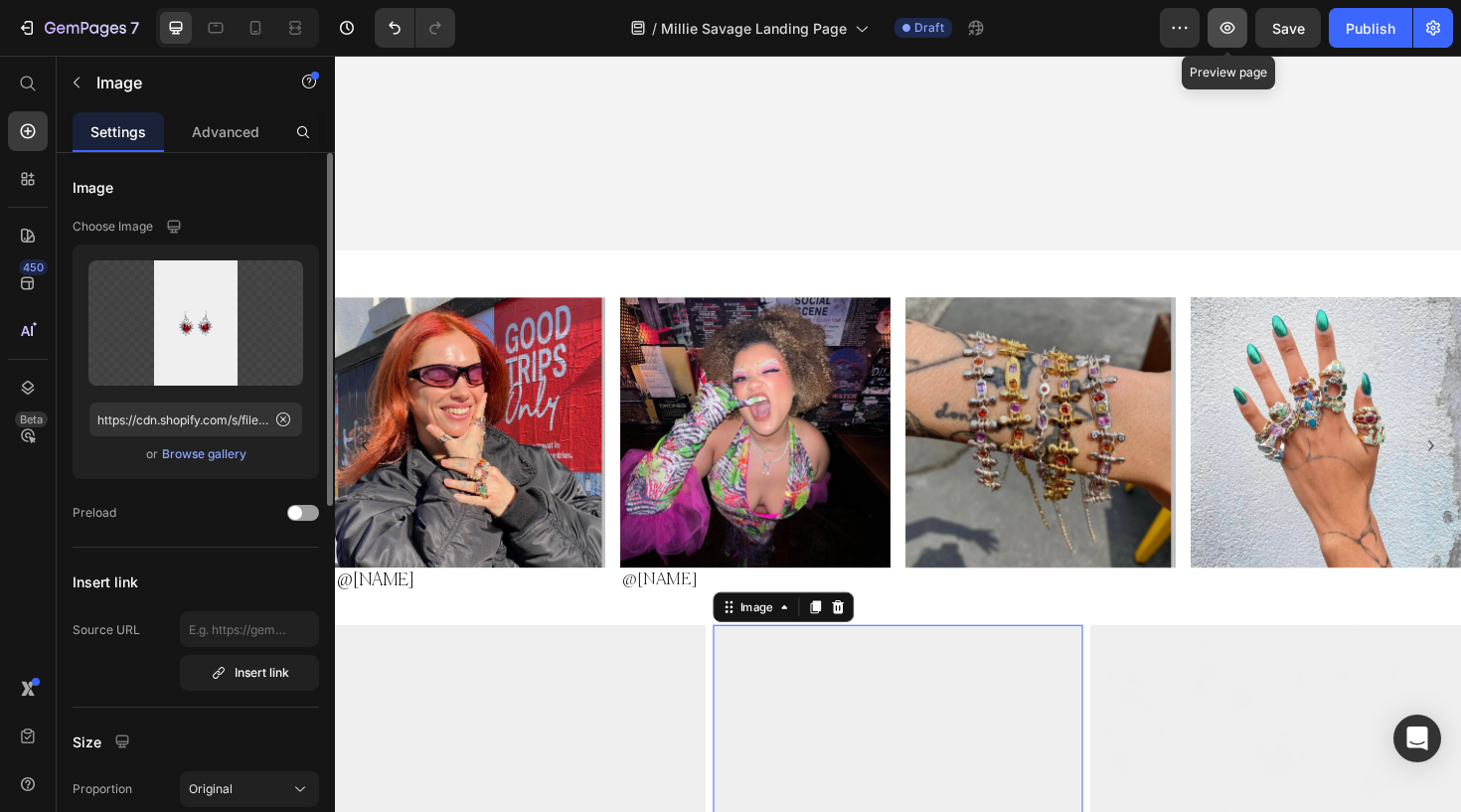 click 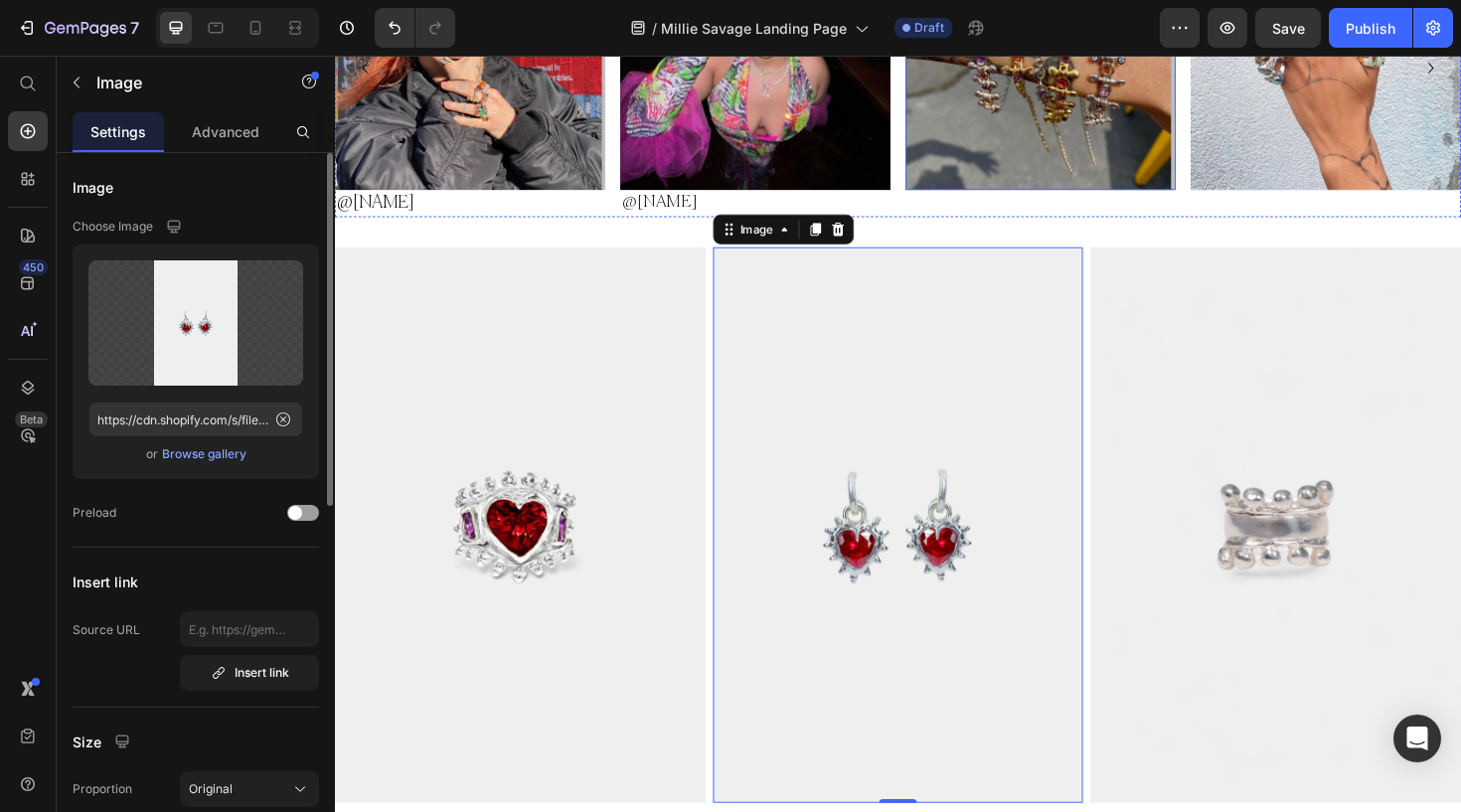 scroll, scrollTop: 902, scrollLeft: 0, axis: vertical 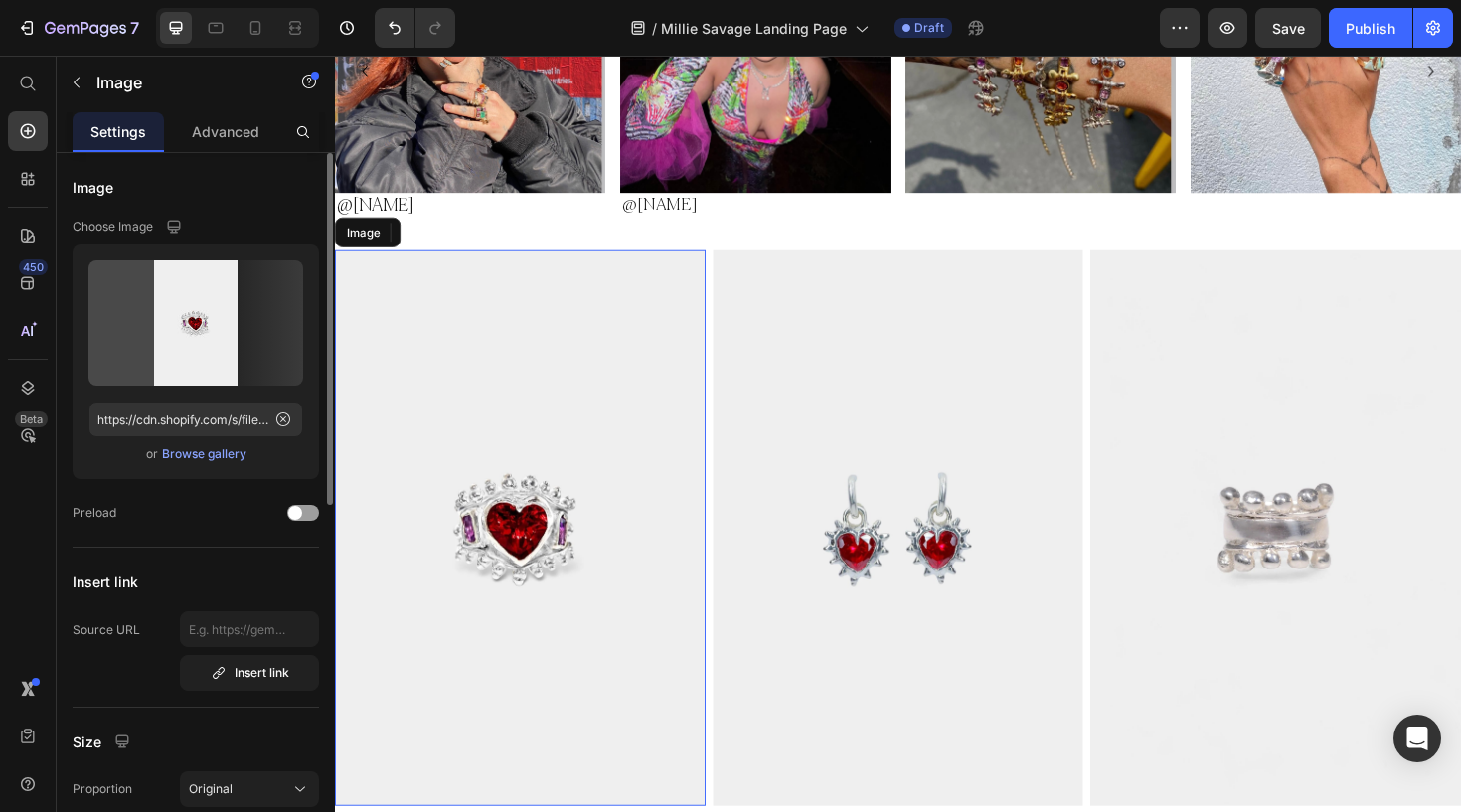 click at bounding box center [531, 556] 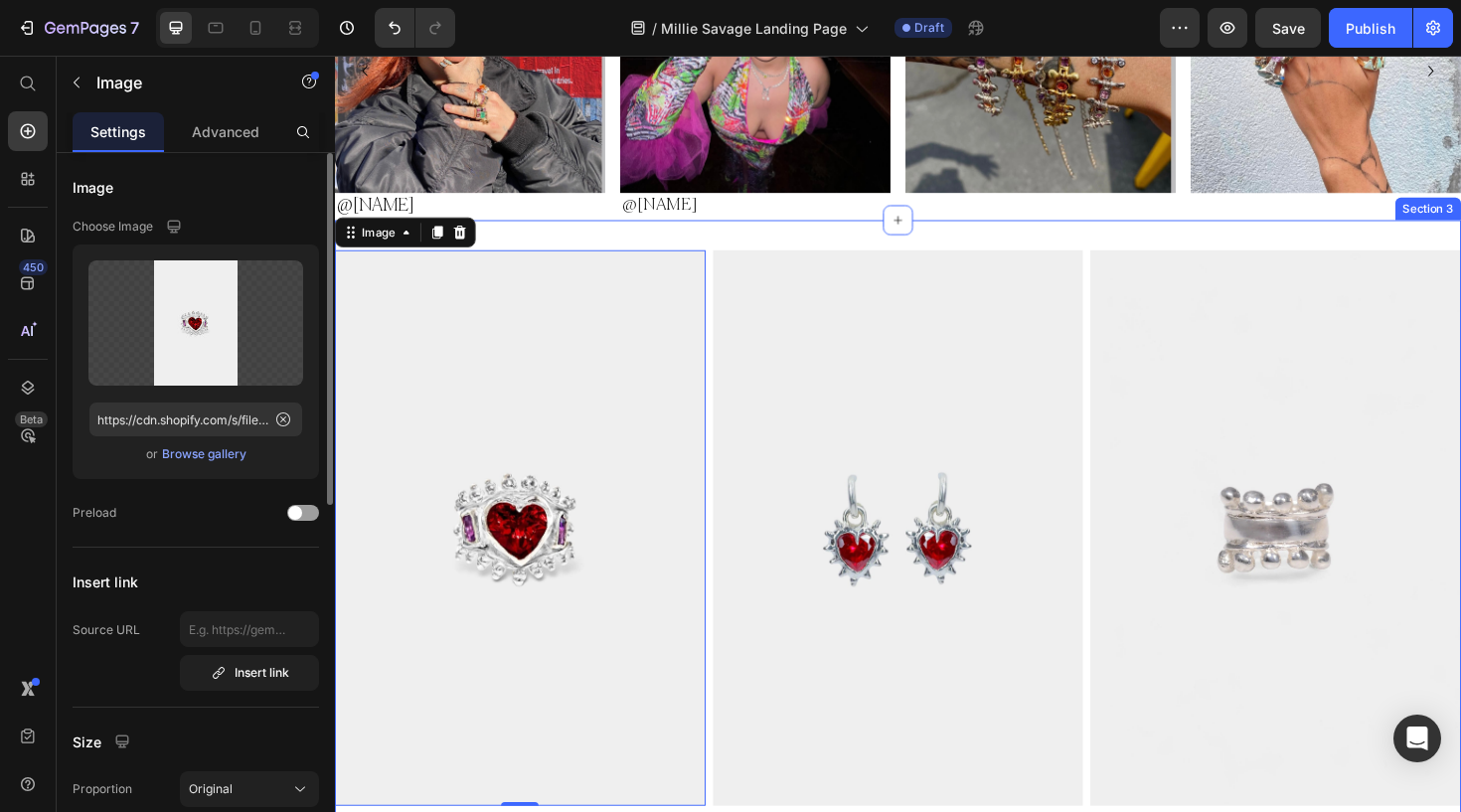 click on "Image   0 Image Image Row Section 3" at bounding box center (931, 556) 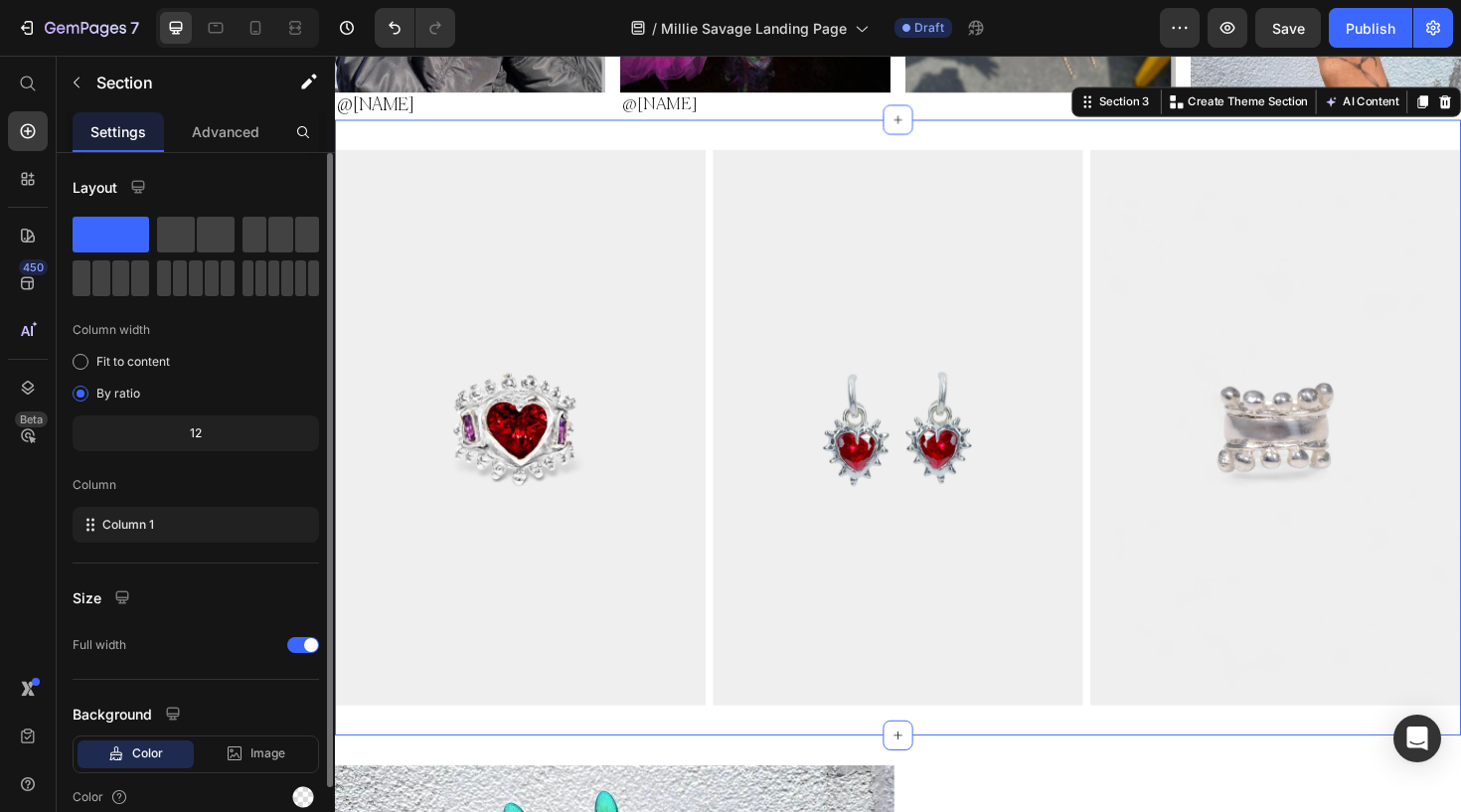scroll, scrollTop: 1011, scrollLeft: 0, axis: vertical 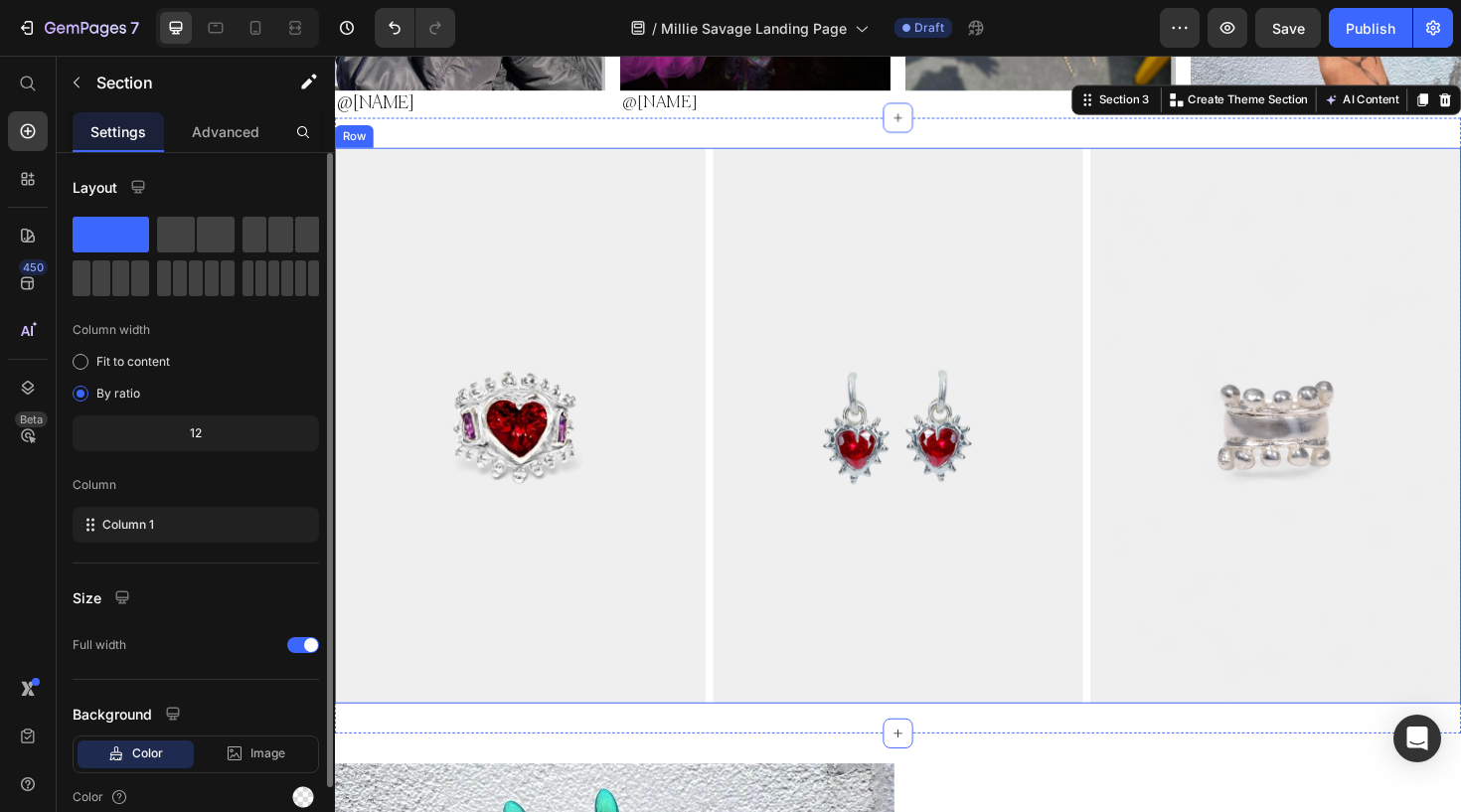click on "Image Image Image Row" at bounding box center (931, 447) 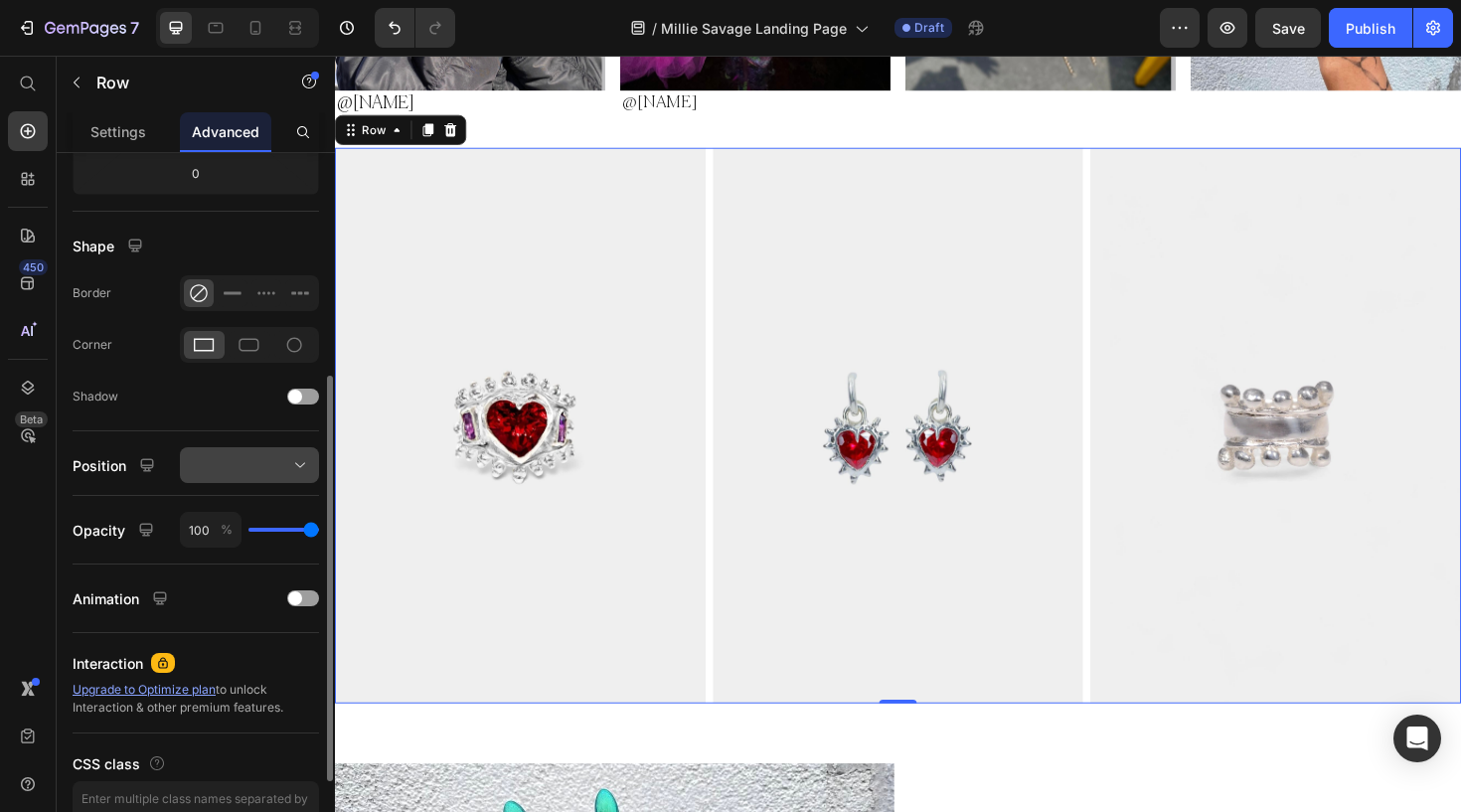 scroll, scrollTop: 431, scrollLeft: 0, axis: vertical 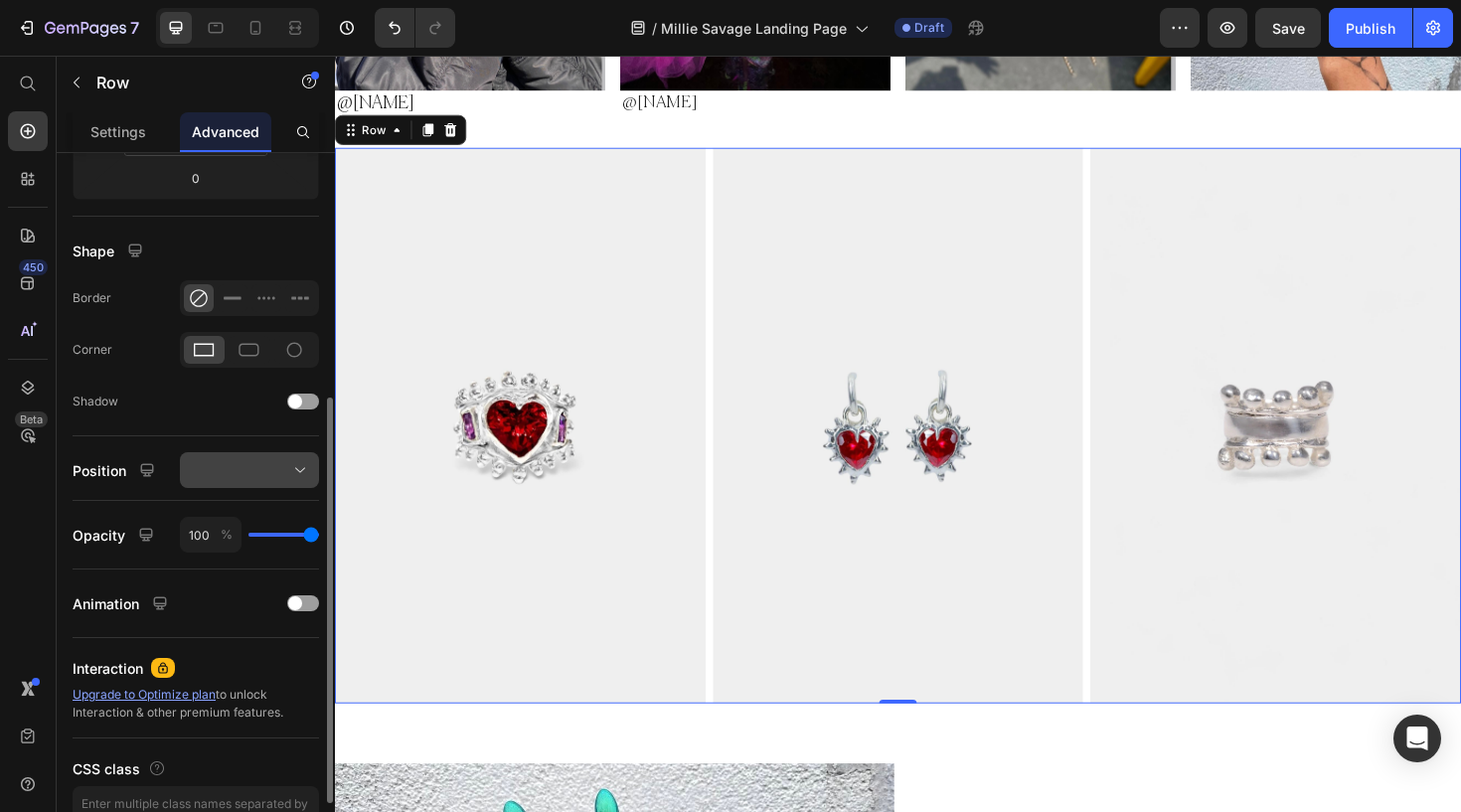 click at bounding box center [249, 470] 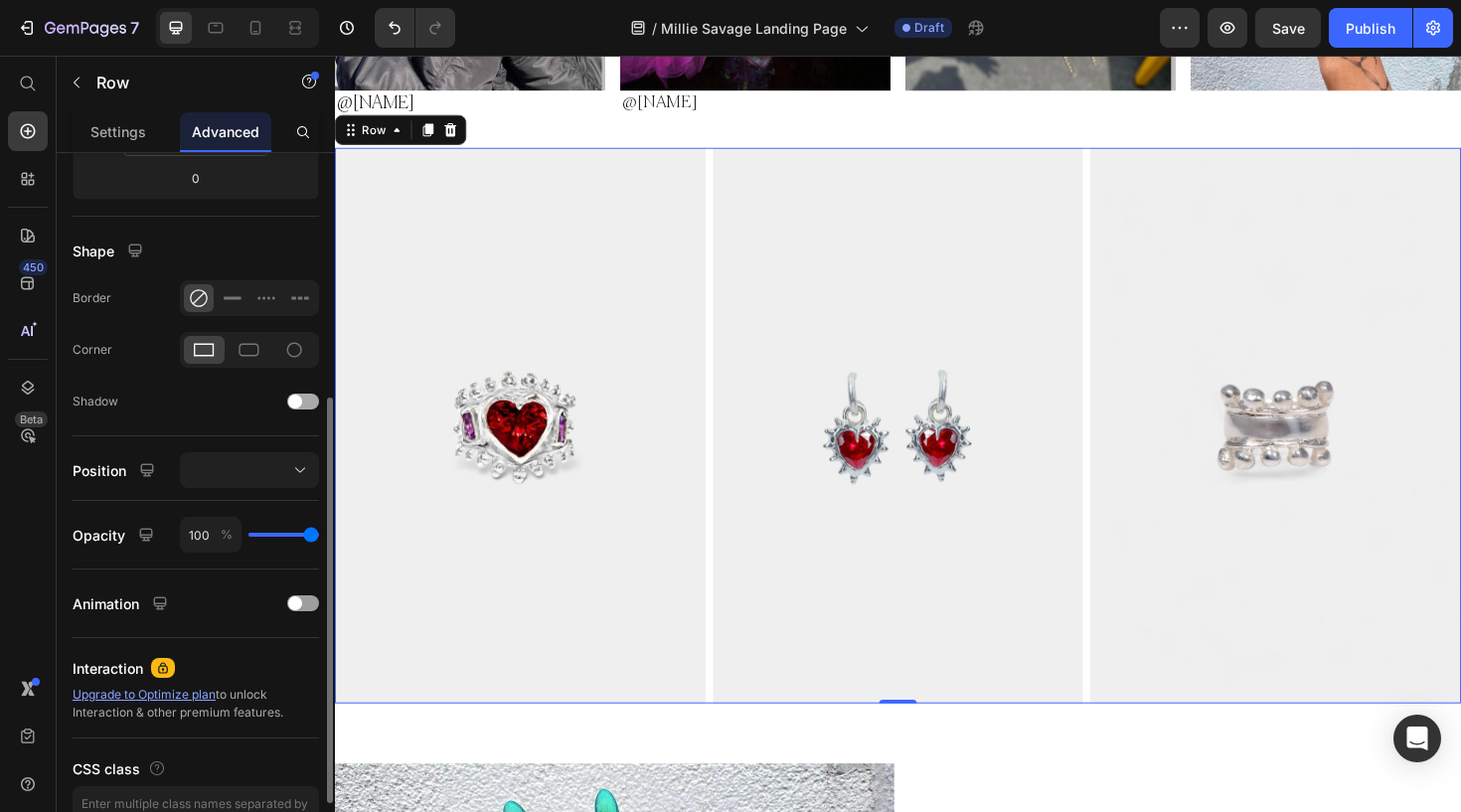 click on "Shadow" 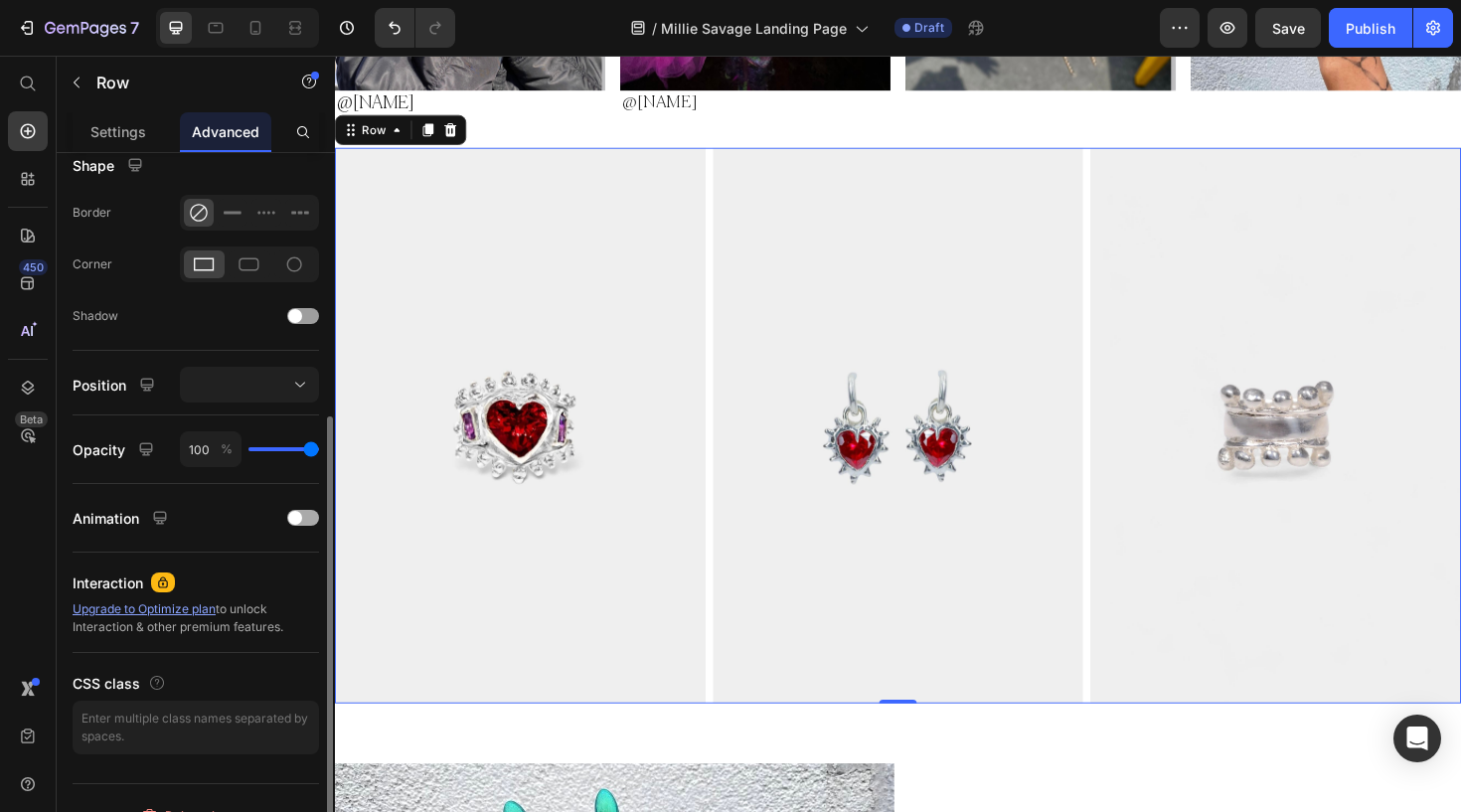 scroll, scrollTop: 461, scrollLeft: 0, axis: vertical 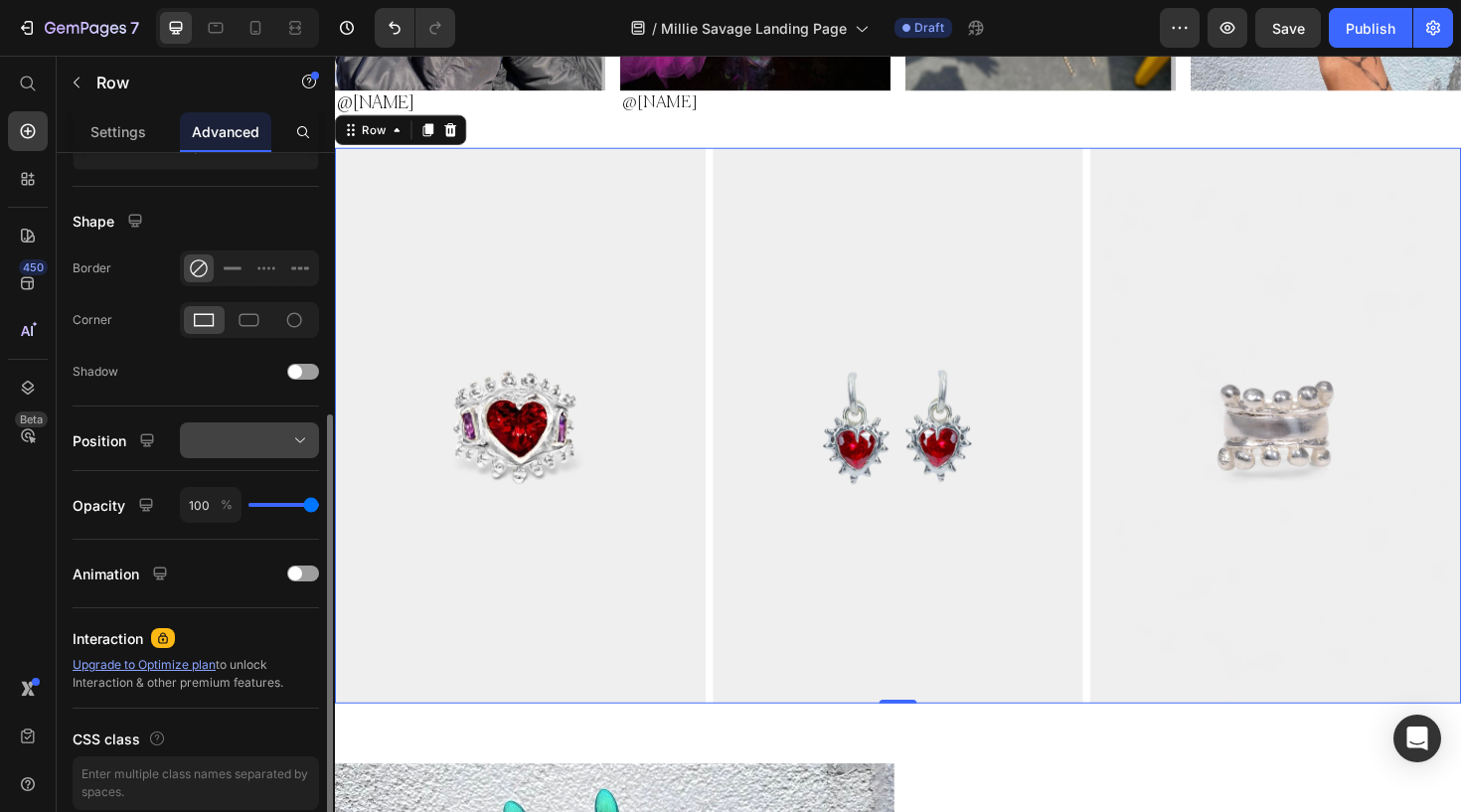 click at bounding box center [249, 440] 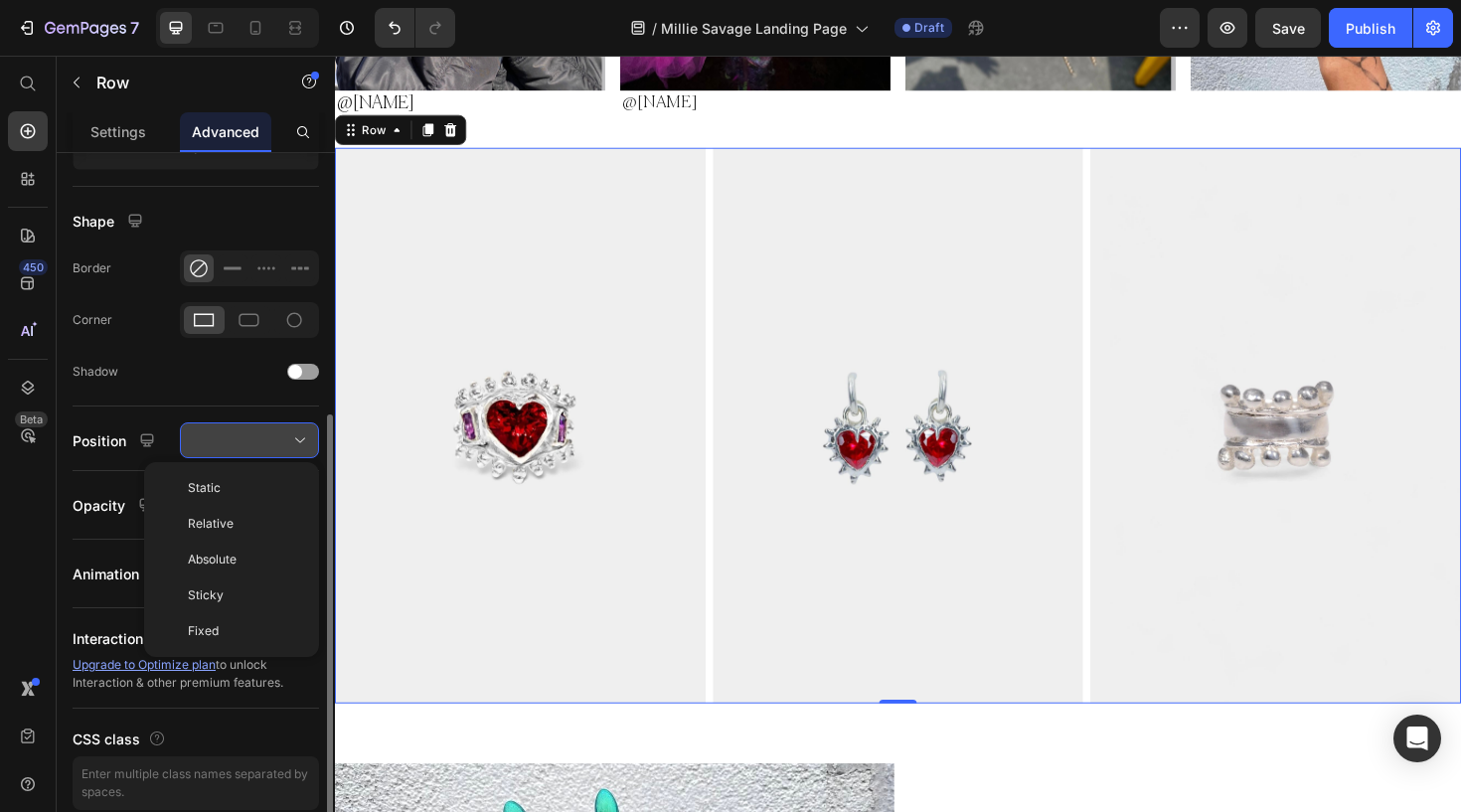 click at bounding box center [249, 440] 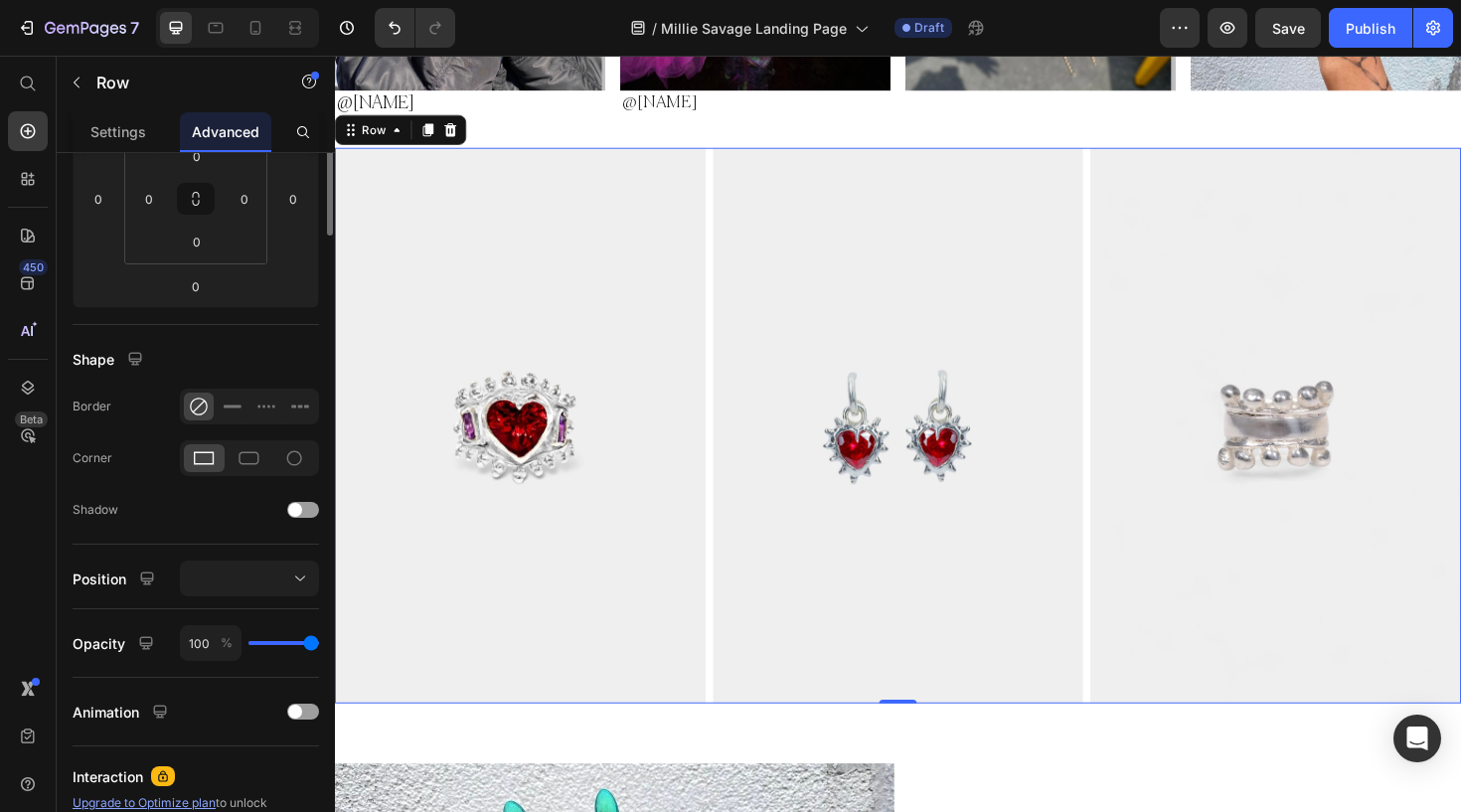 scroll, scrollTop: 0, scrollLeft: 0, axis: both 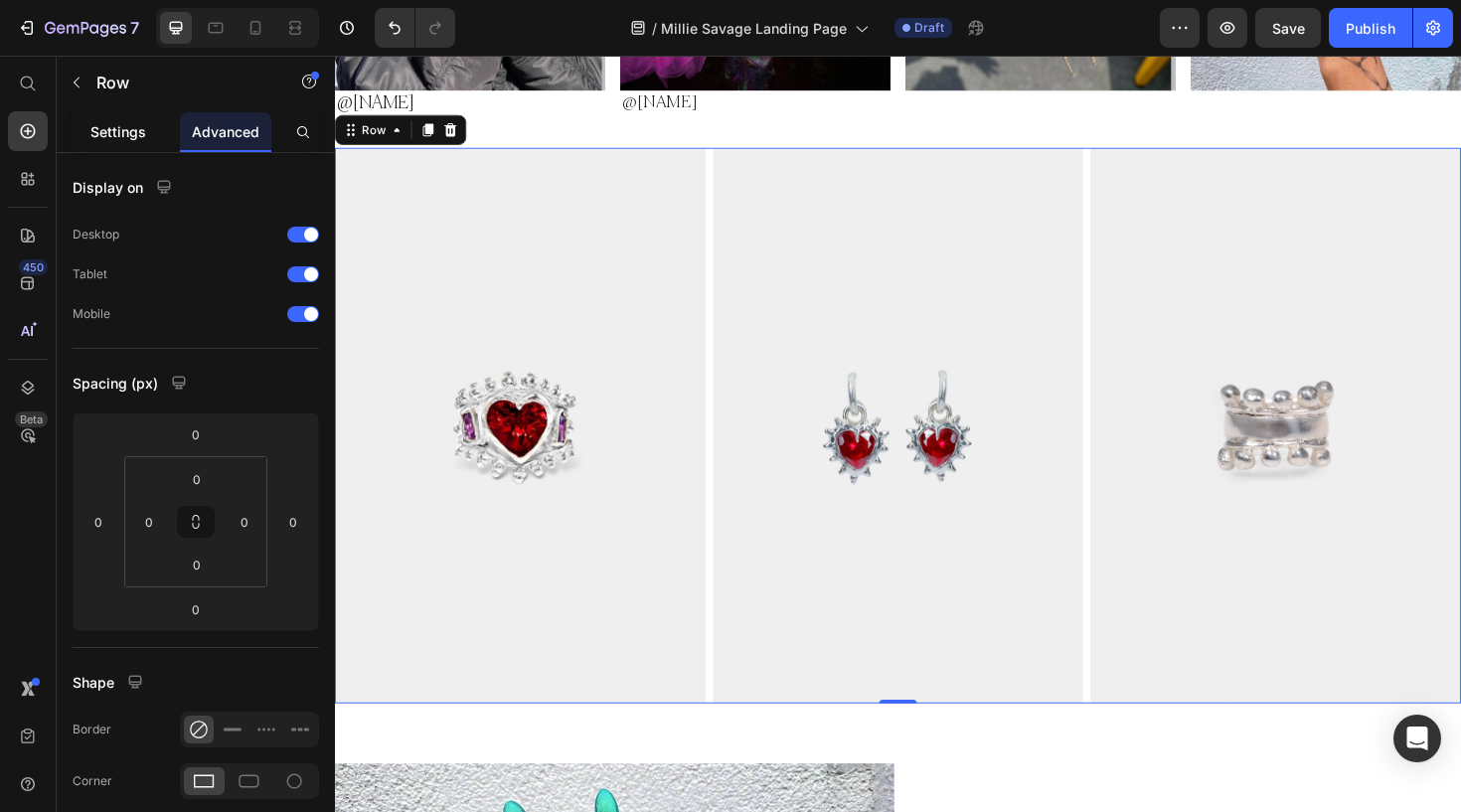 click on "Settings" at bounding box center (118, 131) 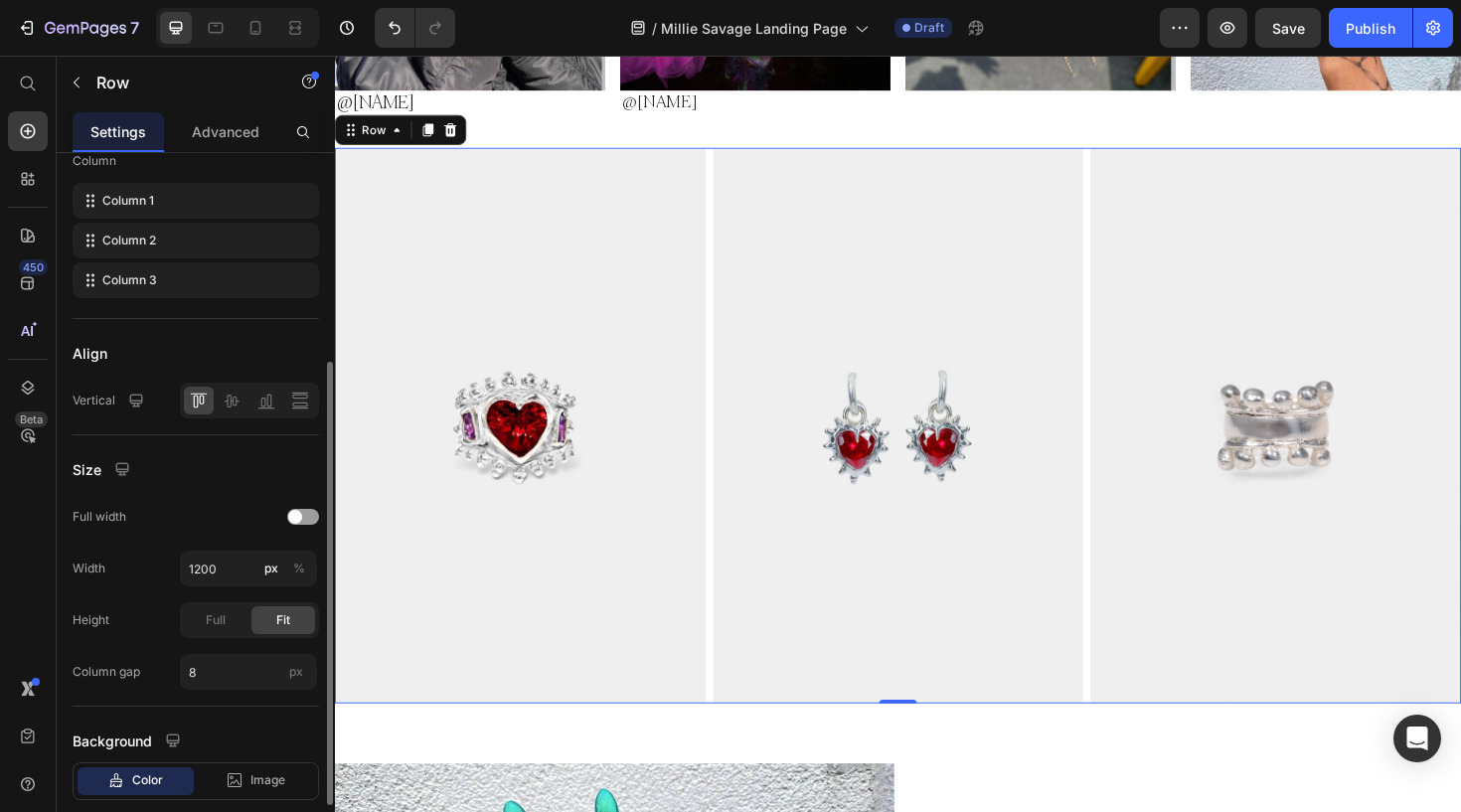 scroll, scrollTop: 340, scrollLeft: 0, axis: vertical 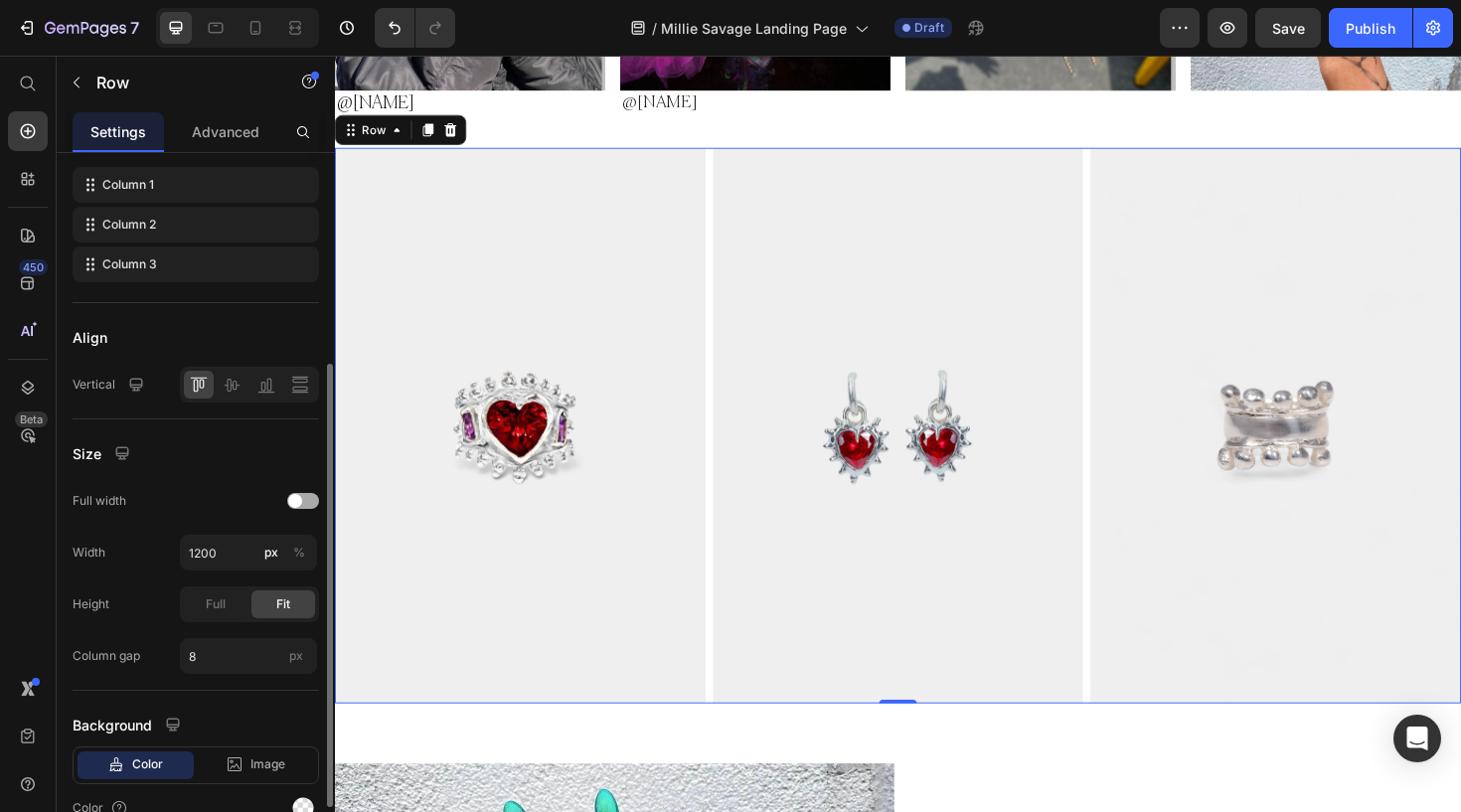 click at bounding box center [295, 501] 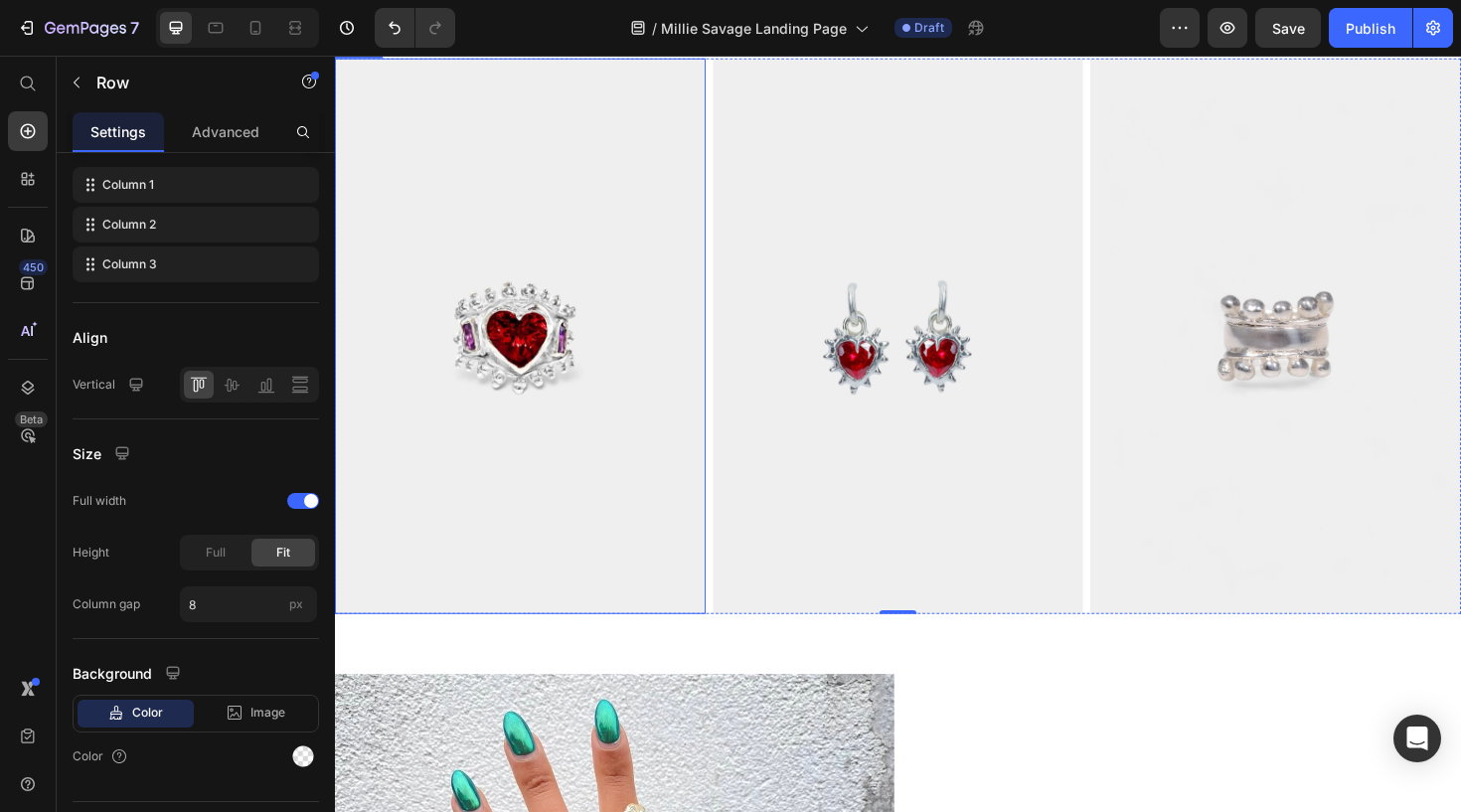scroll, scrollTop: 1092, scrollLeft: 0, axis: vertical 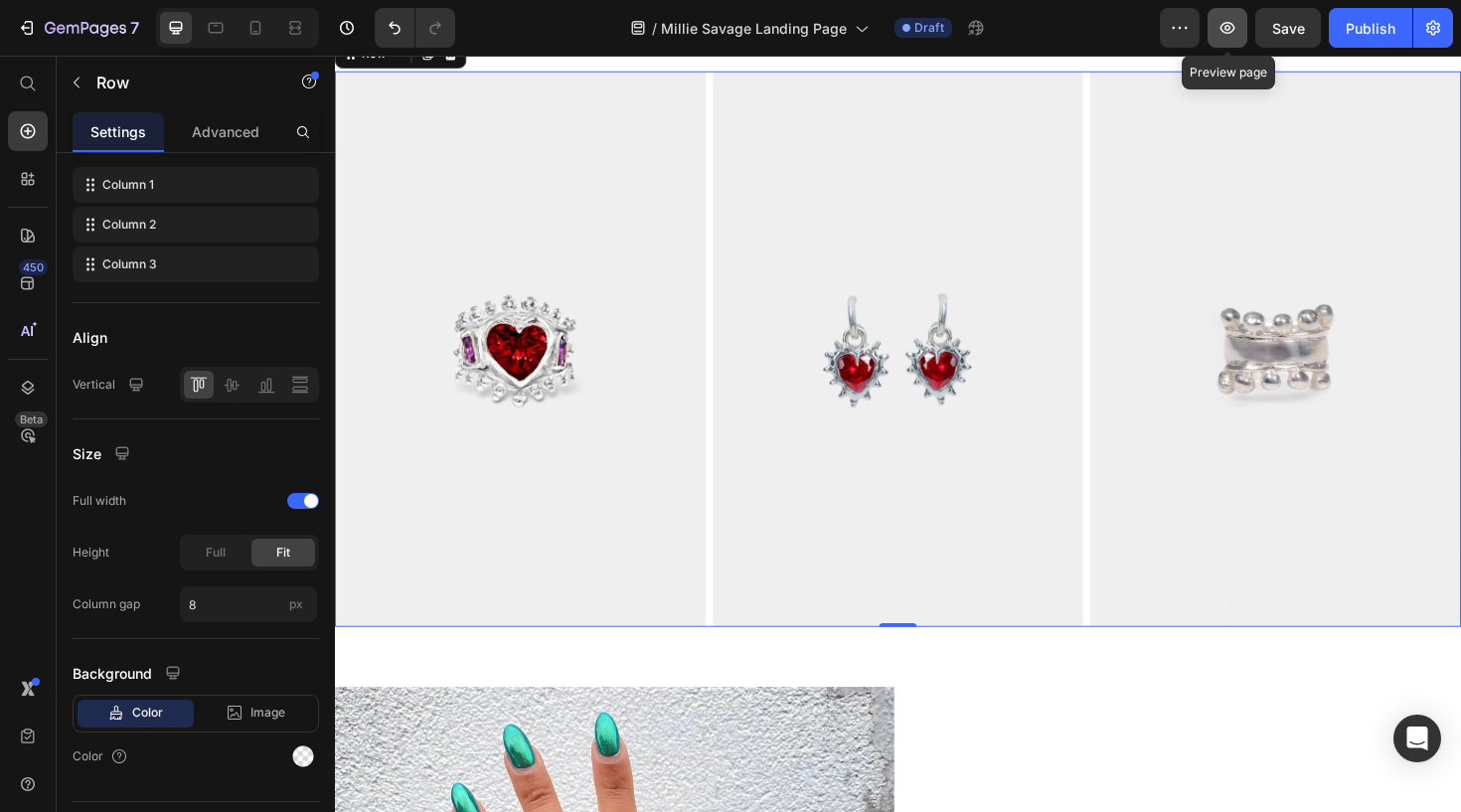 click 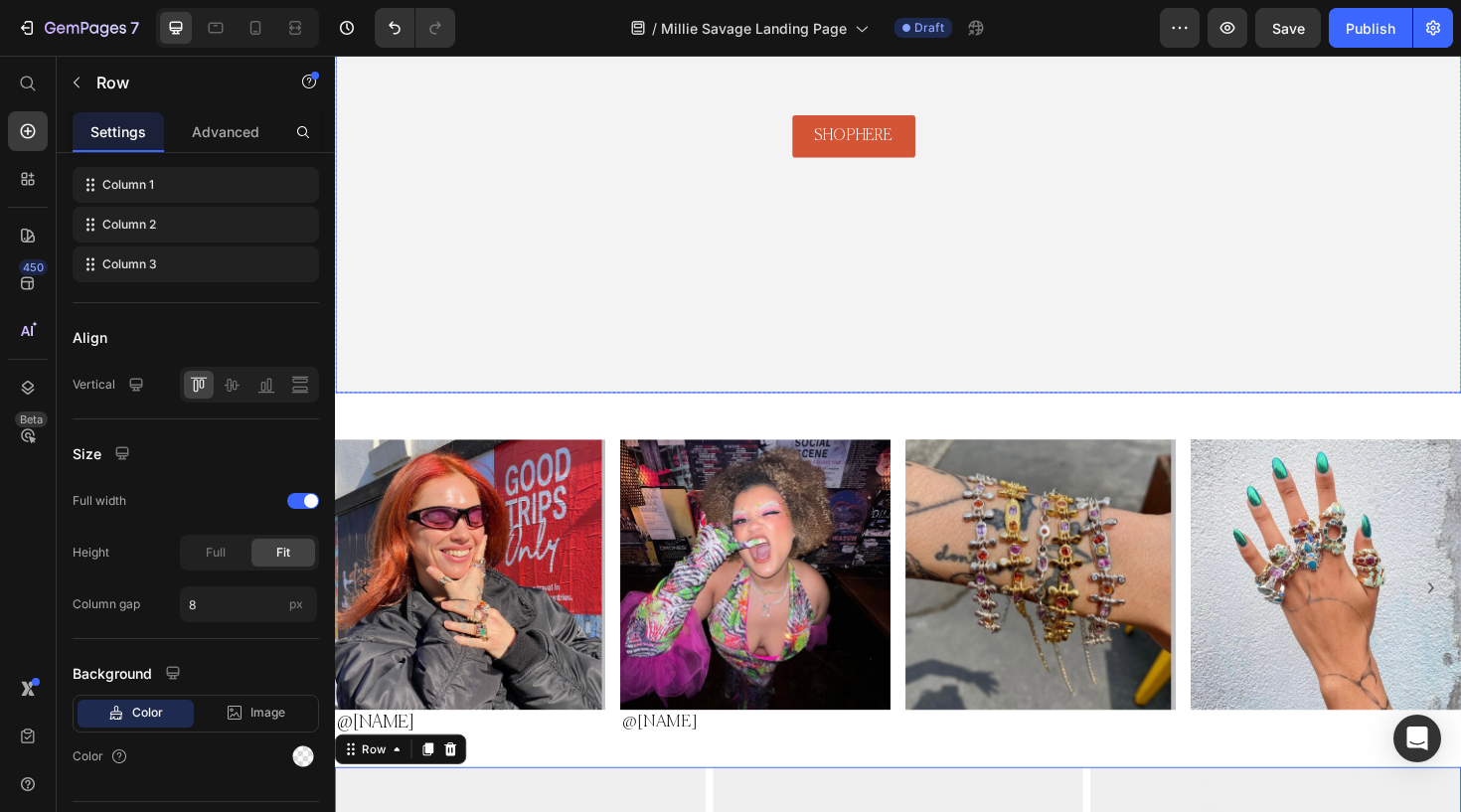 scroll, scrollTop: 390, scrollLeft: 0, axis: vertical 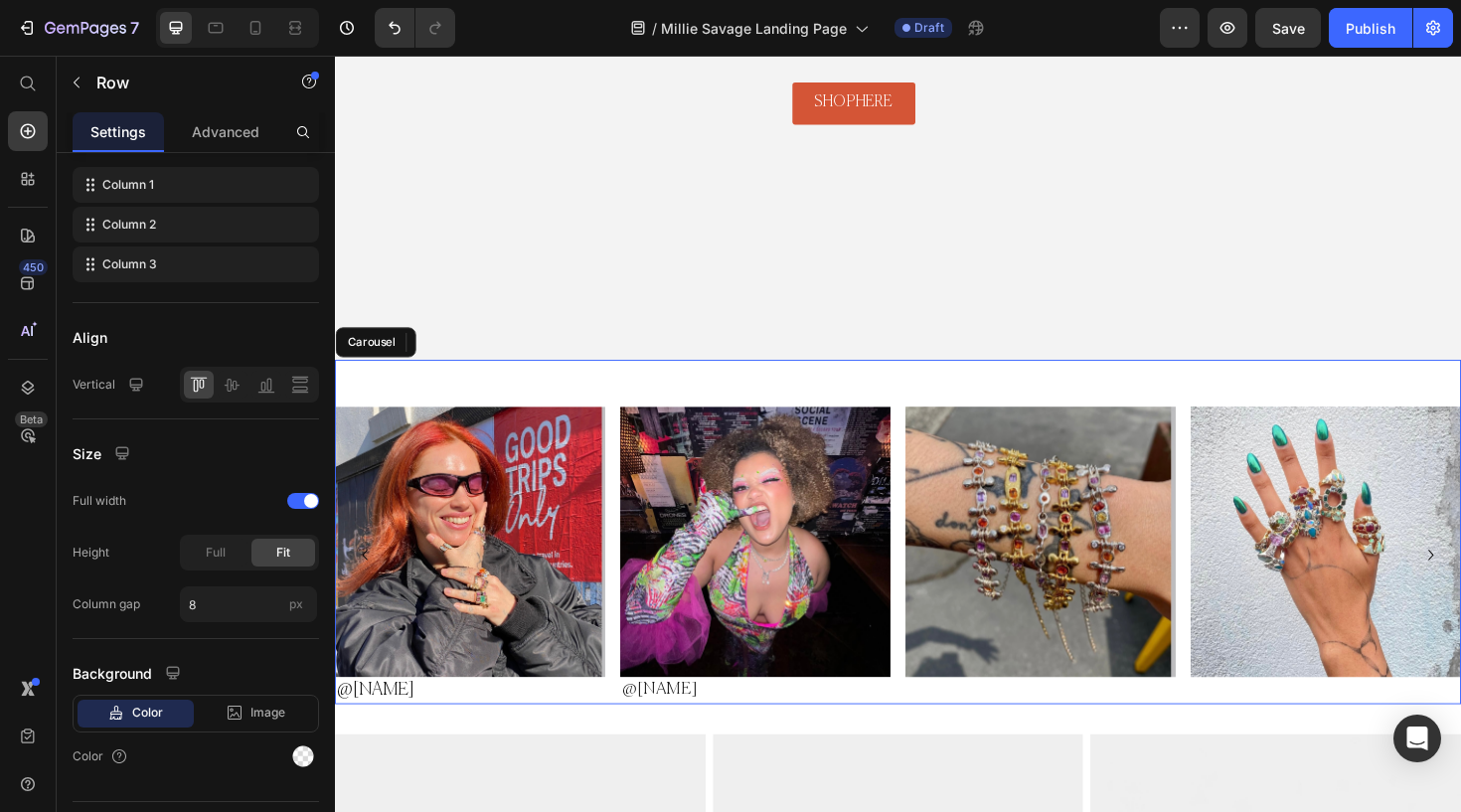 click on "Image Image Image @Haley Heading Row Image @Lydia Heading Row Image Image
Carousel" at bounding box center [931, 560] 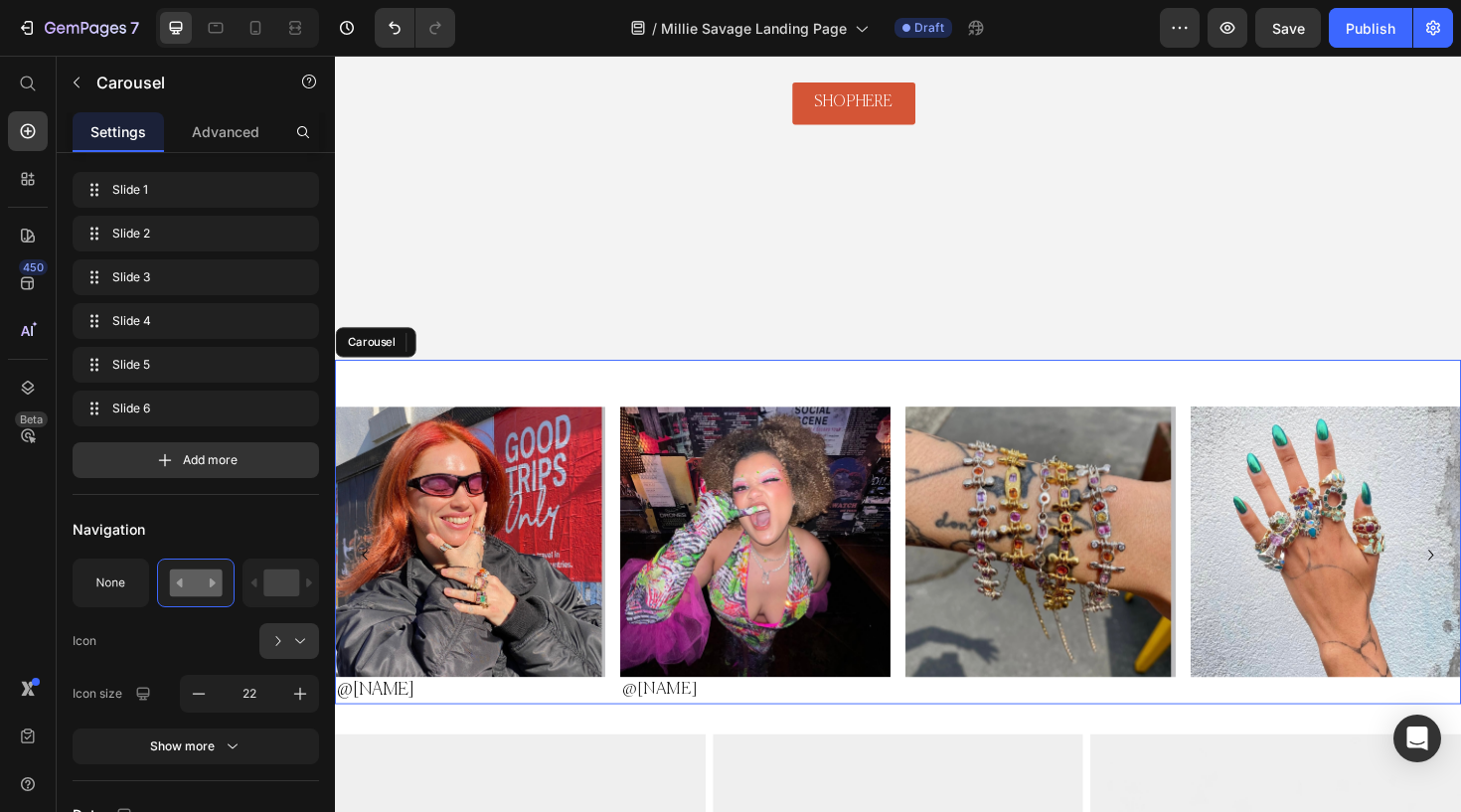 scroll, scrollTop: 0, scrollLeft: 0, axis: both 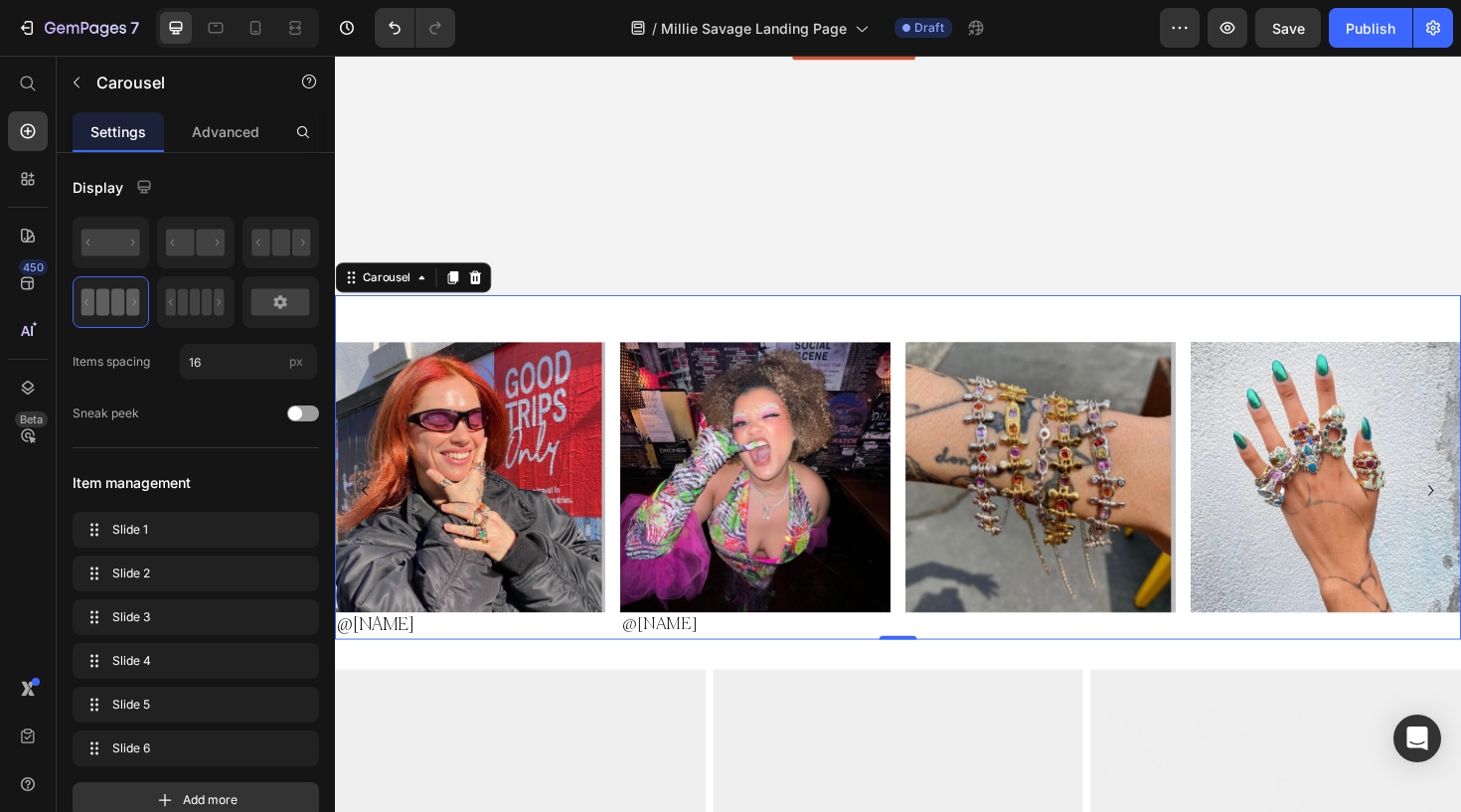 click on "Image Image Image @Haley Heading Row Image @Lydia Heading Row Image Image
Carousel   0" at bounding box center [931, 491] 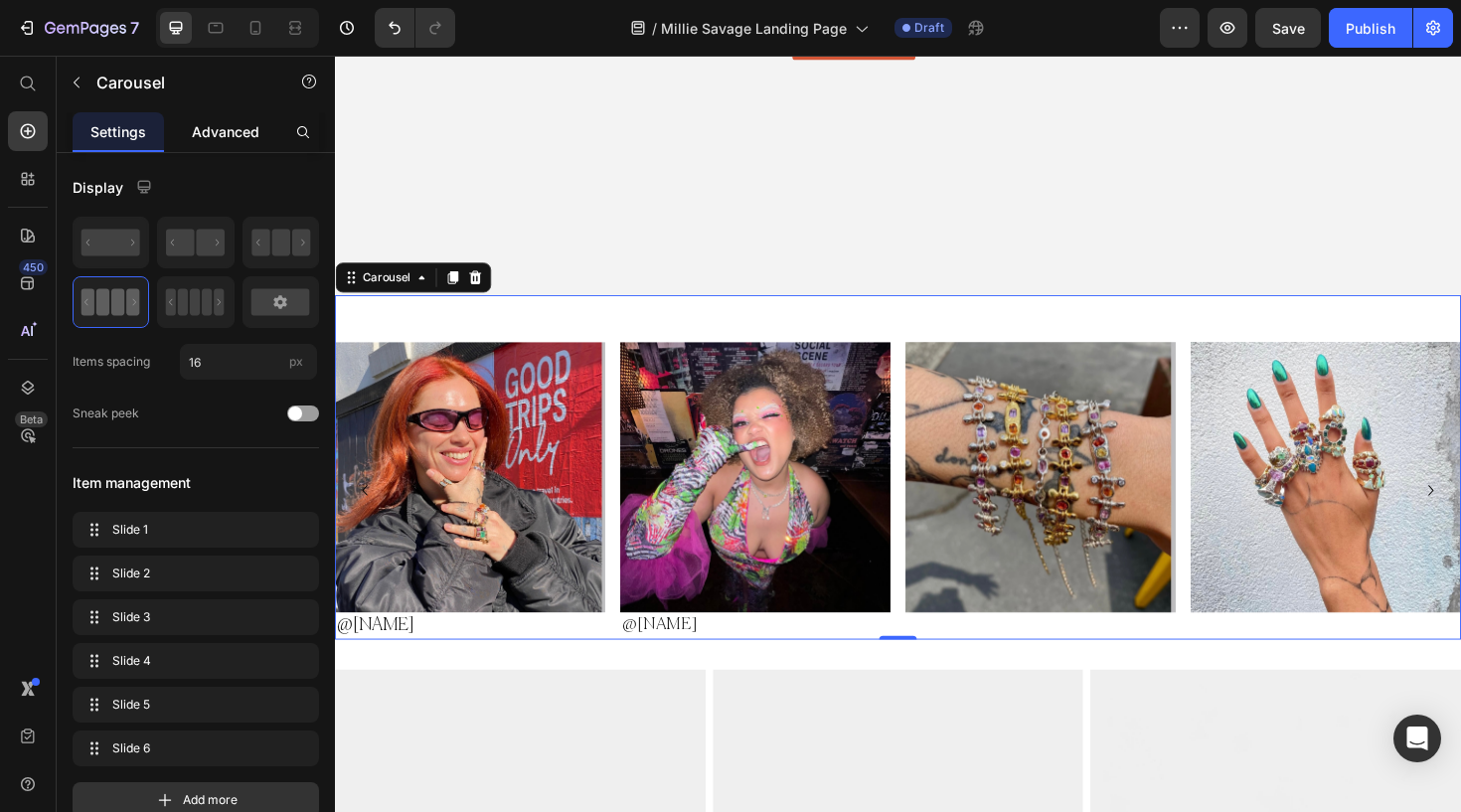 click on "Advanced" at bounding box center (226, 131) 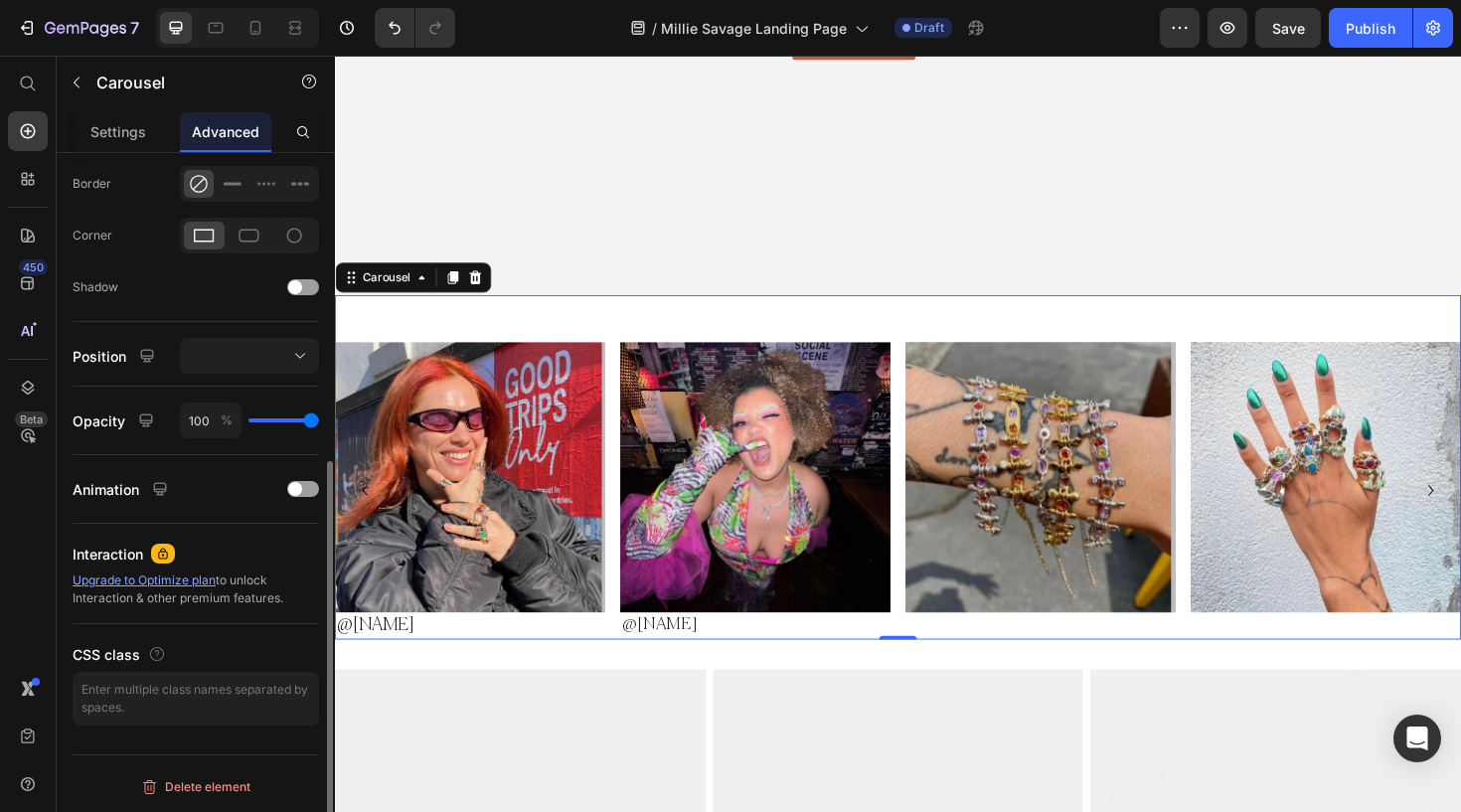 scroll, scrollTop: 545, scrollLeft: 0, axis: vertical 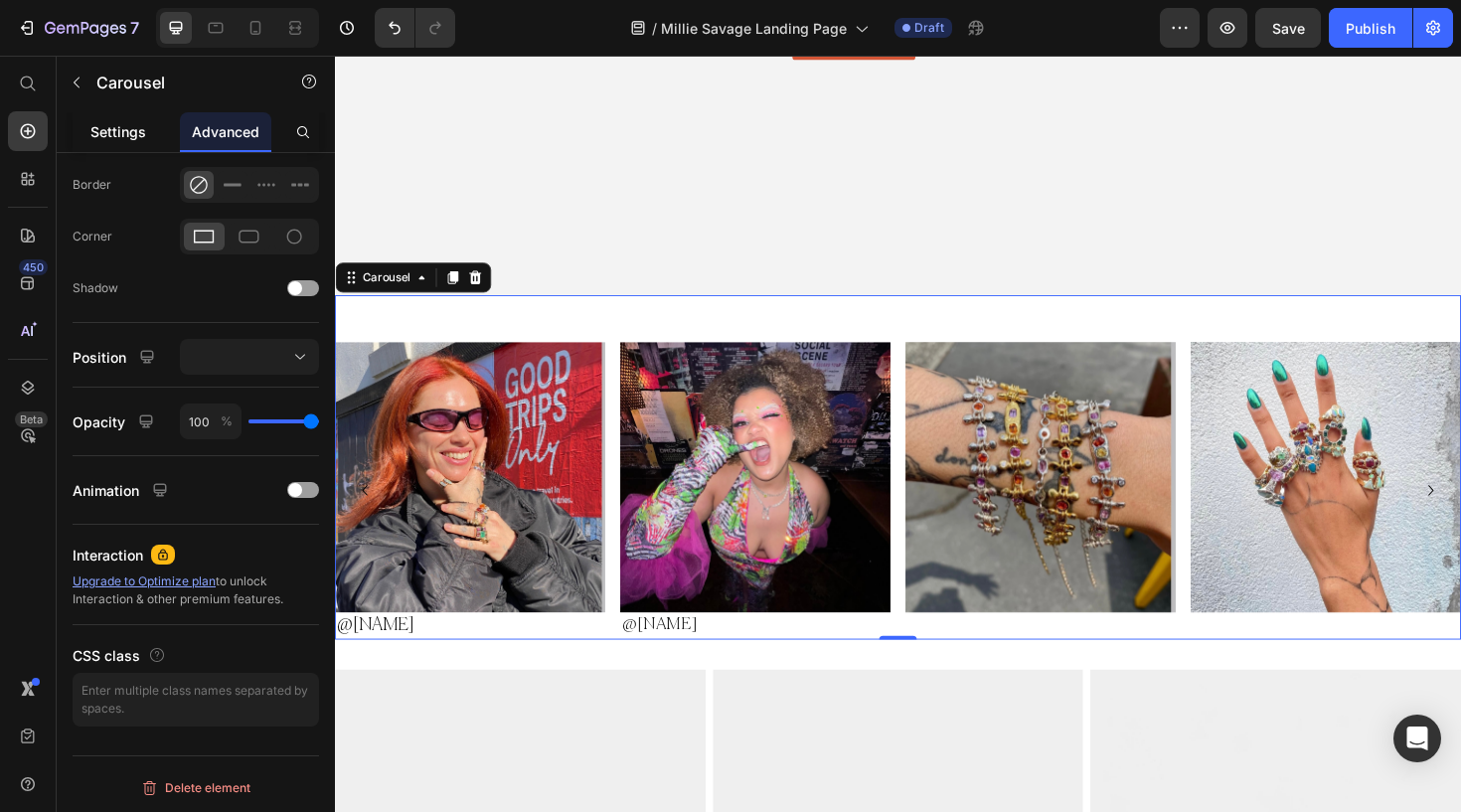 click on "Settings" at bounding box center [118, 131] 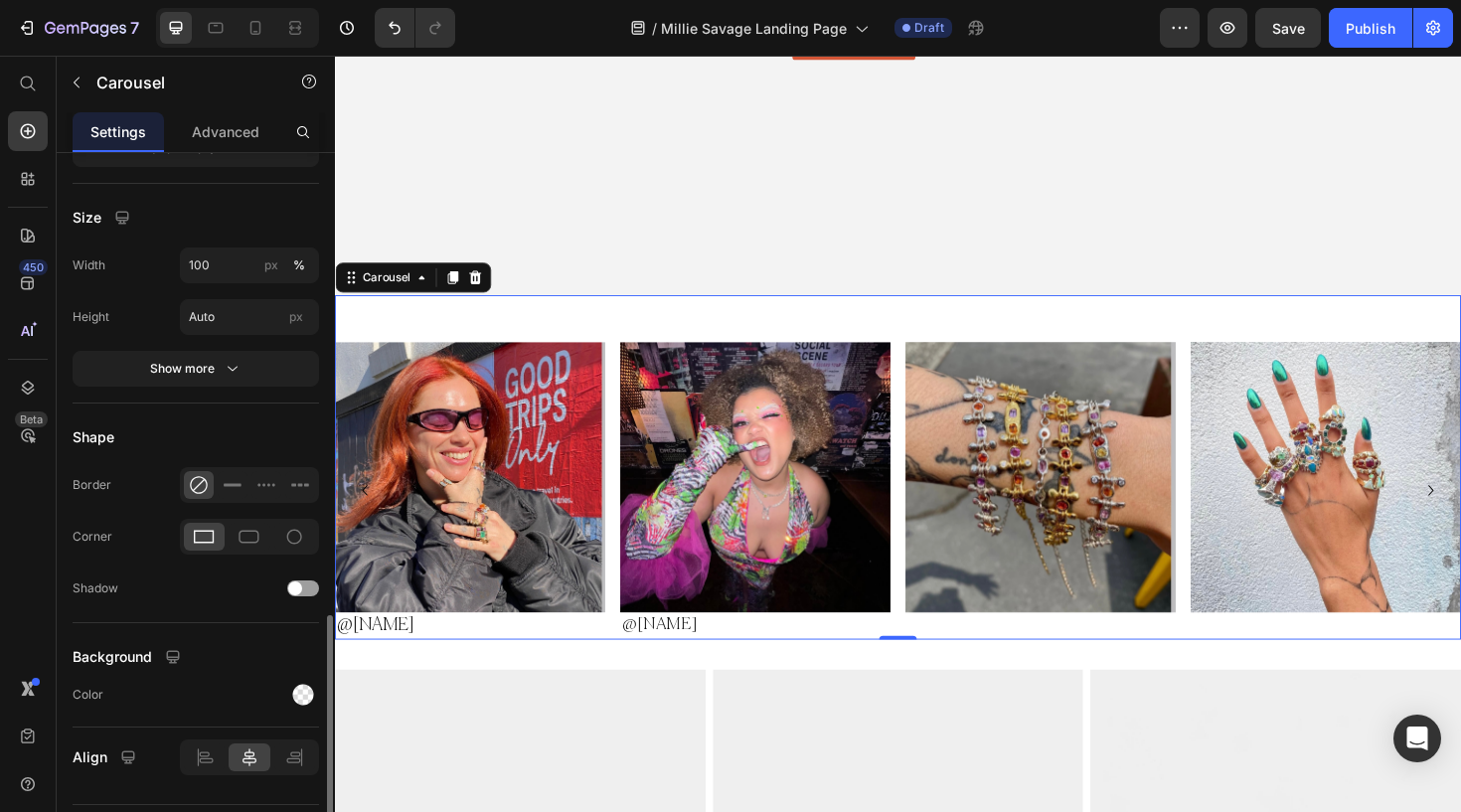 scroll, scrollTop: 1594, scrollLeft: 0, axis: vertical 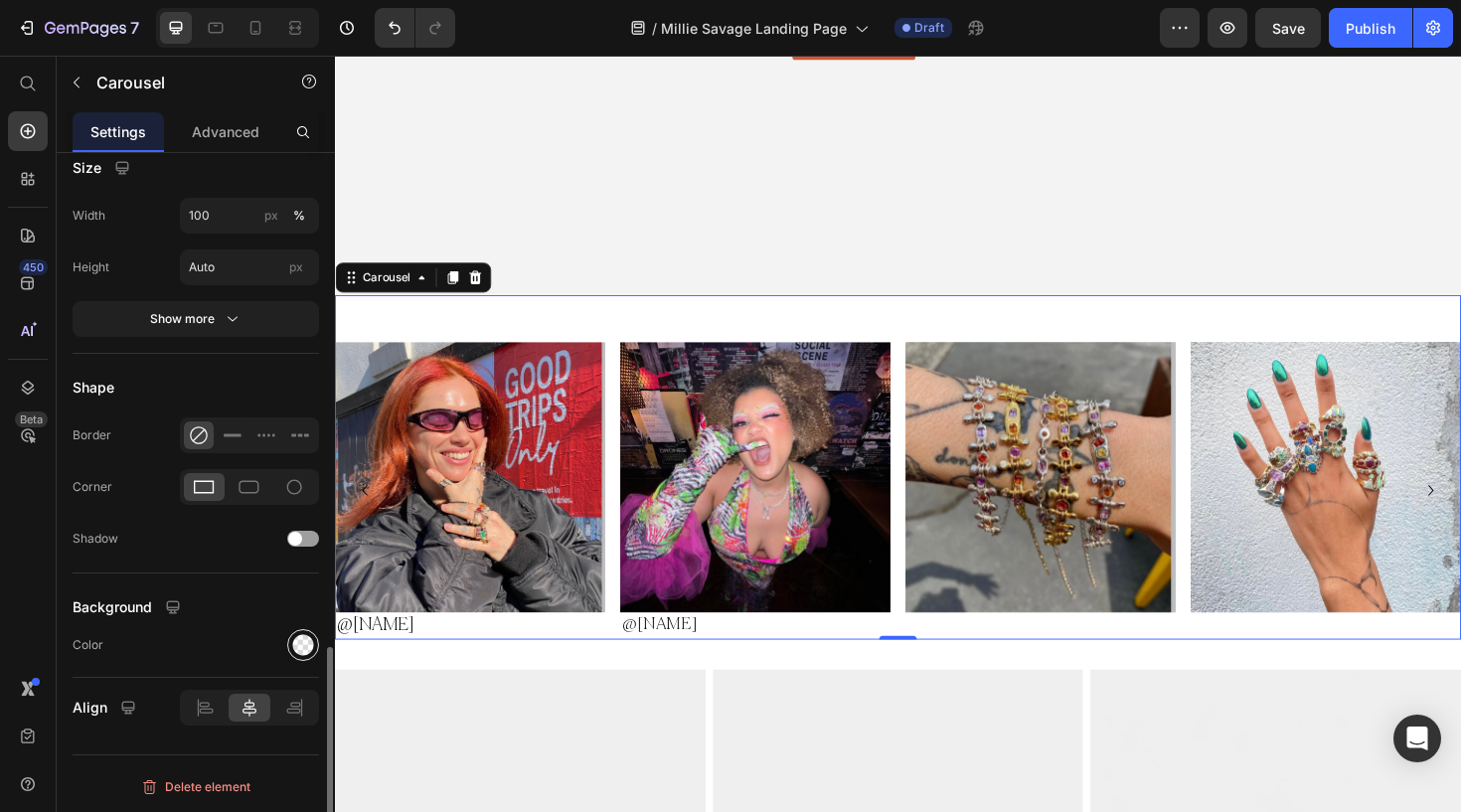 click at bounding box center (303, 645) 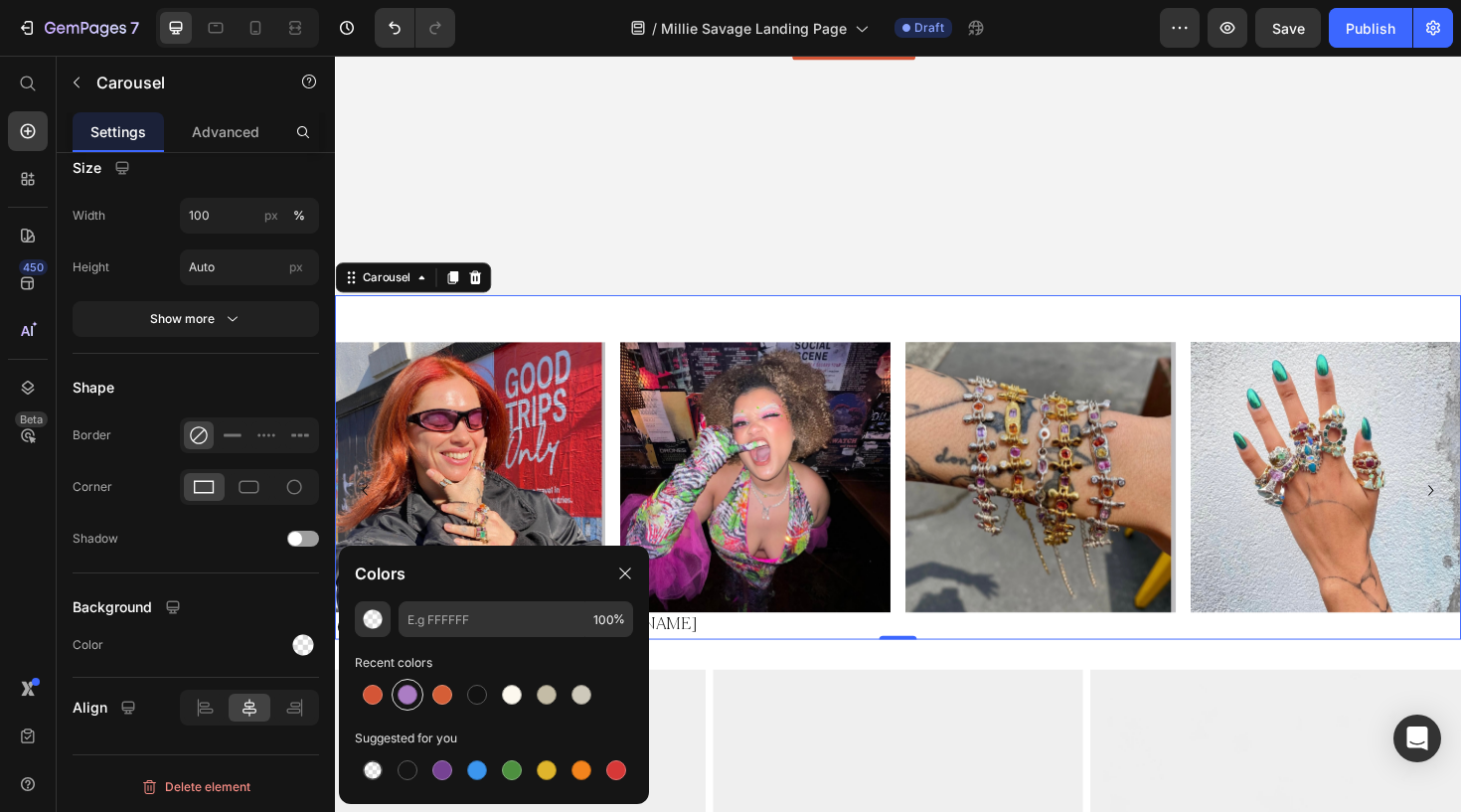 click at bounding box center [407, 695] 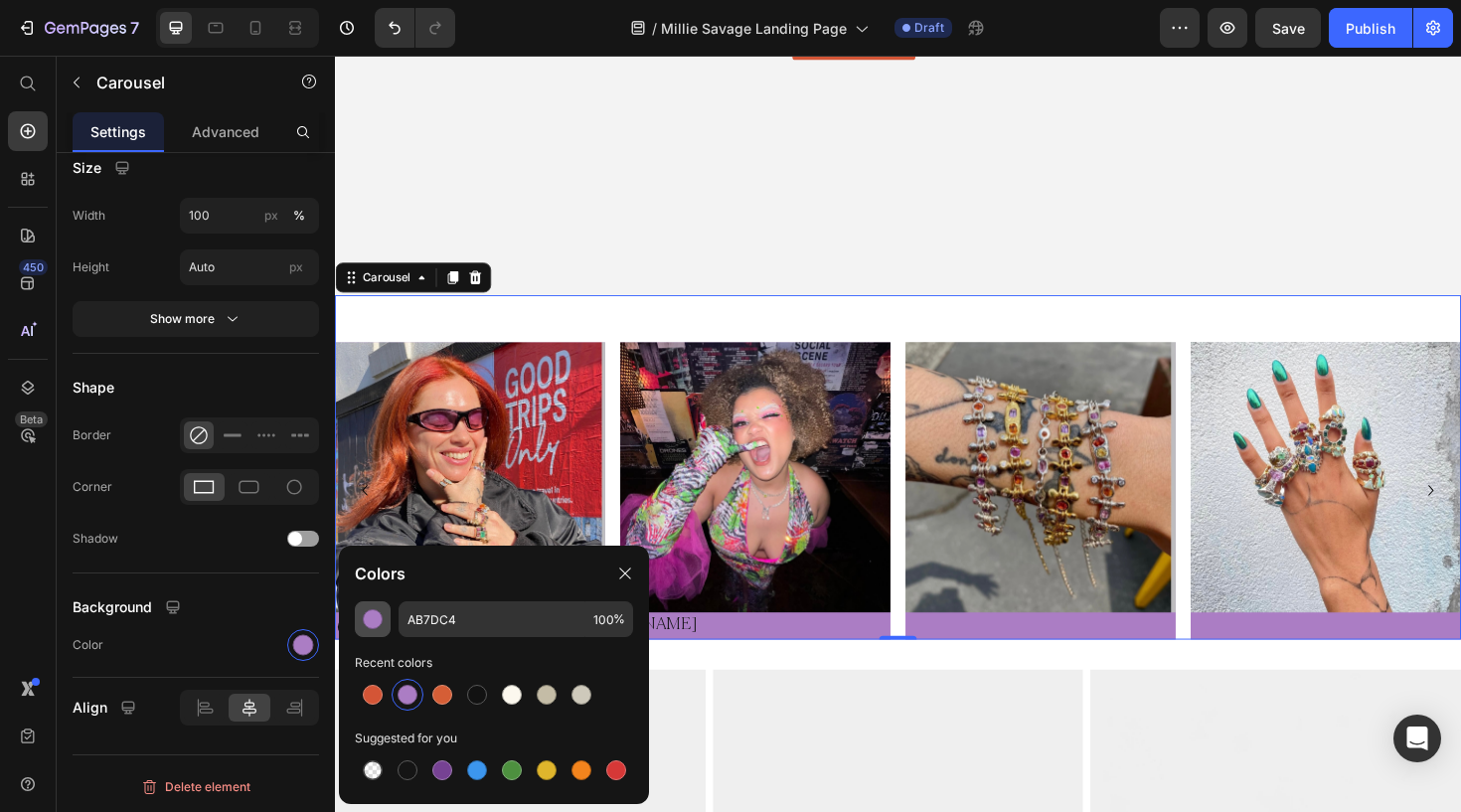 click at bounding box center [373, 619] 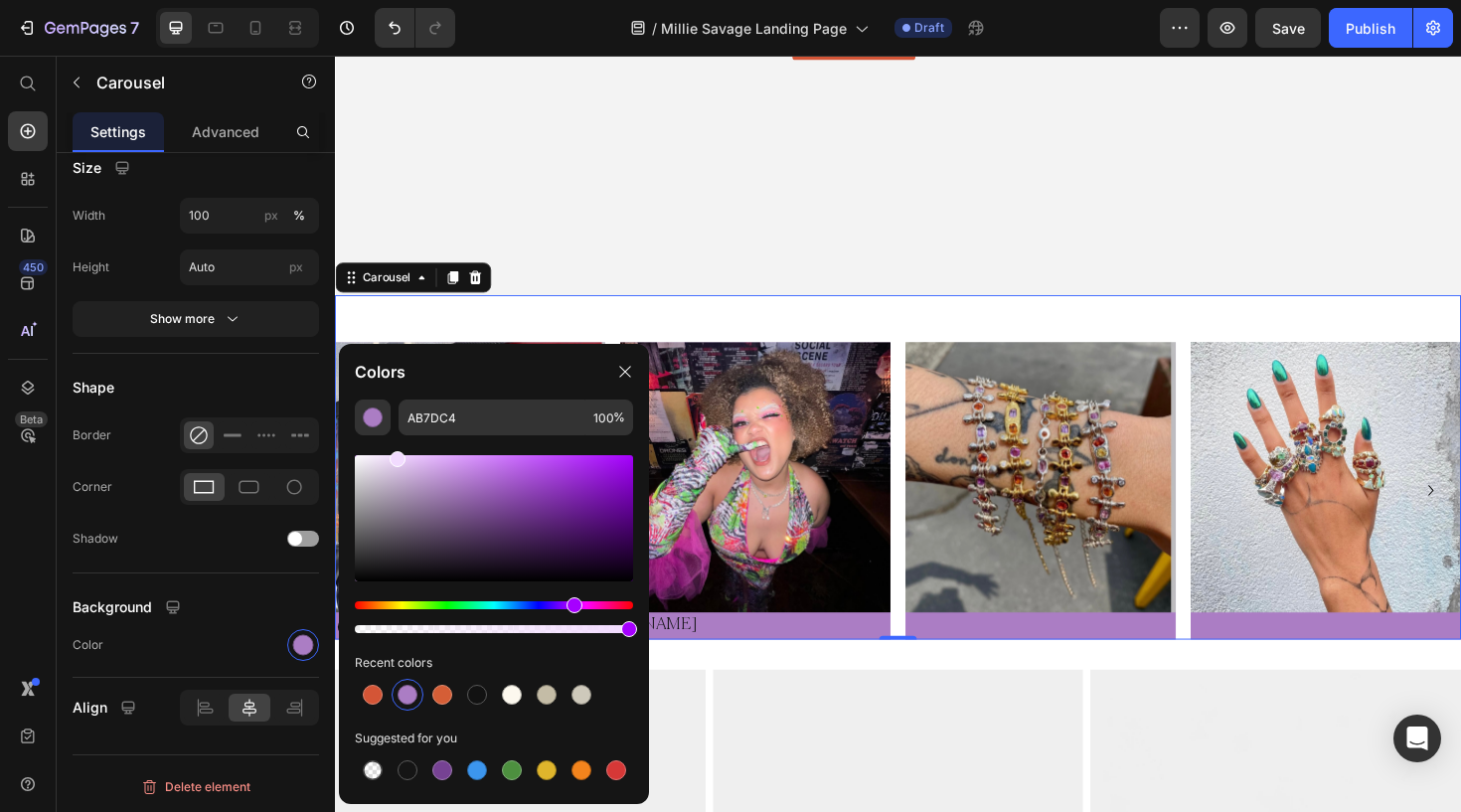 drag, startPoint x: 461, startPoint y: 491, endPoint x: 396, endPoint y: 455, distance: 74.30343 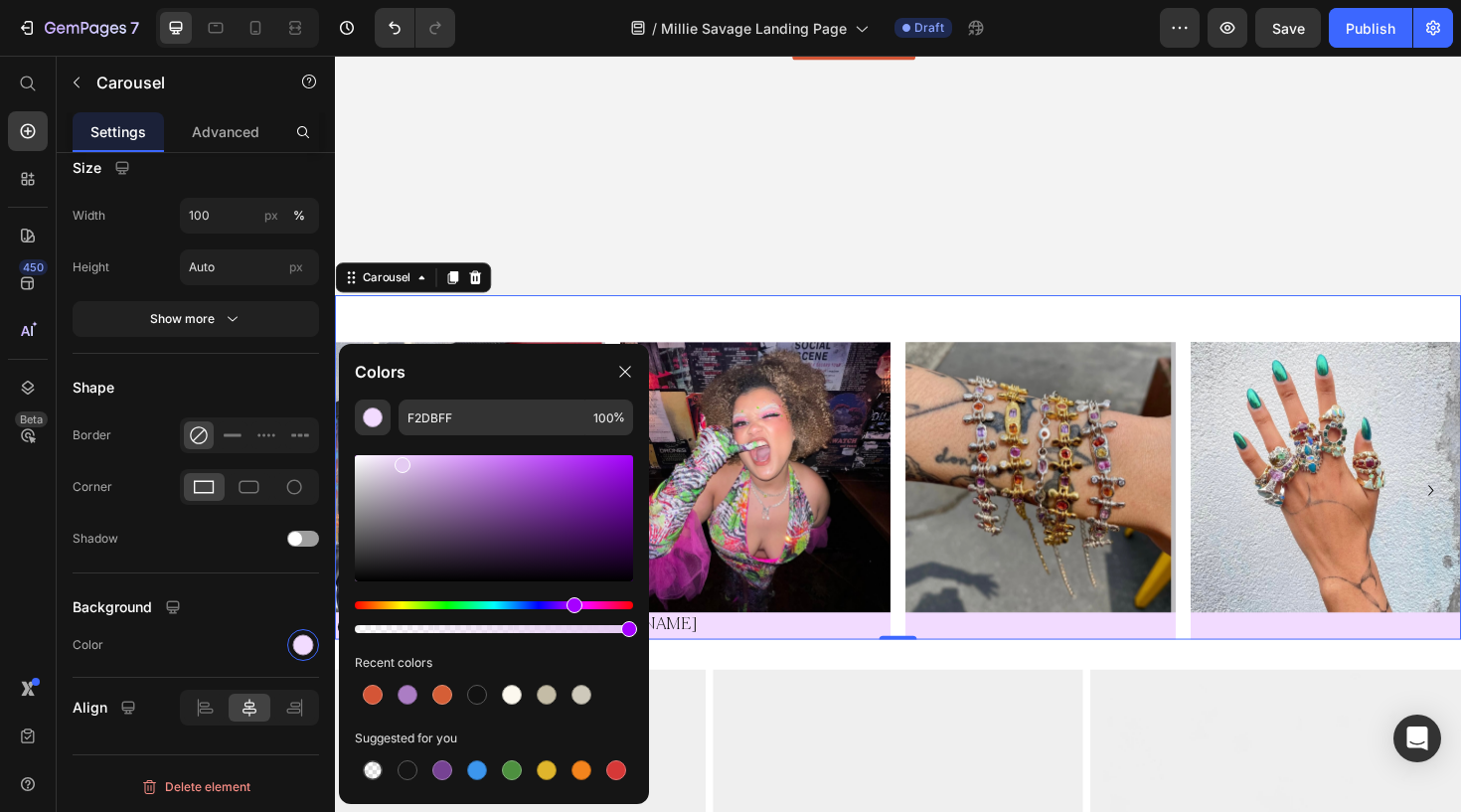 click at bounding box center [403, 465] 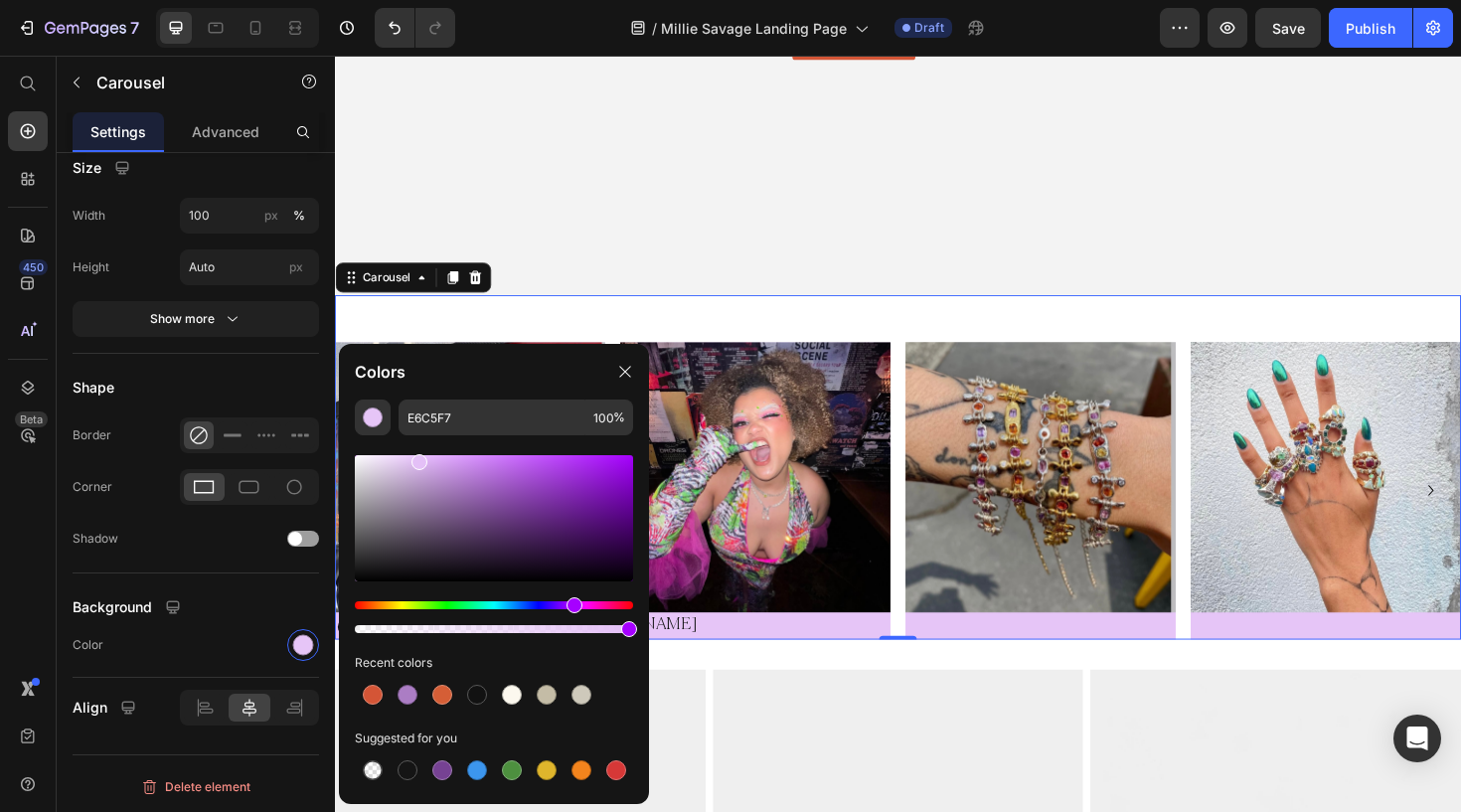 drag, startPoint x: 399, startPoint y: 463, endPoint x: 416, endPoint y: 458, distance: 17.720045 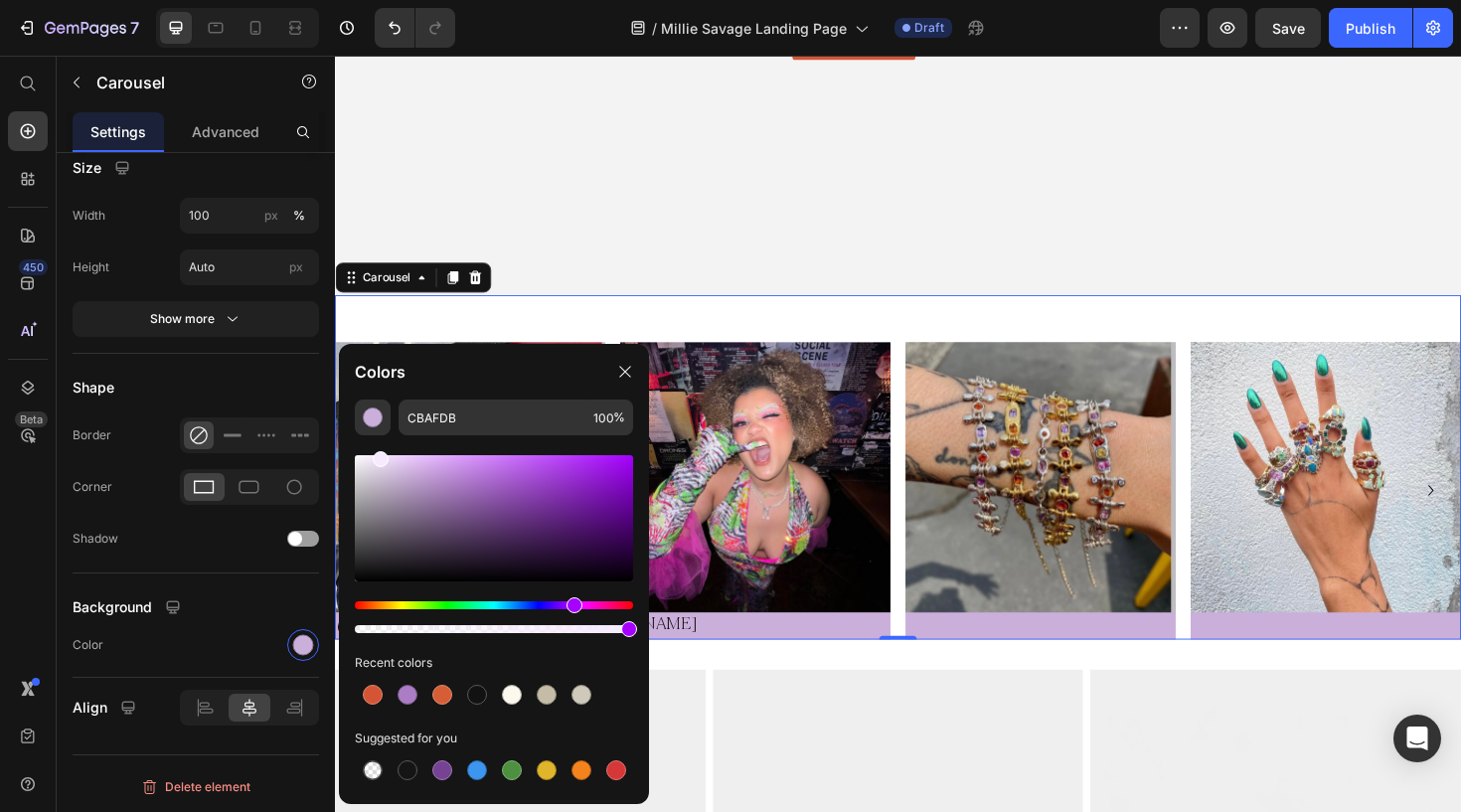 drag, startPoint x: 411, startPoint y: 472, endPoint x: 376, endPoint y: 448, distance: 42.43819 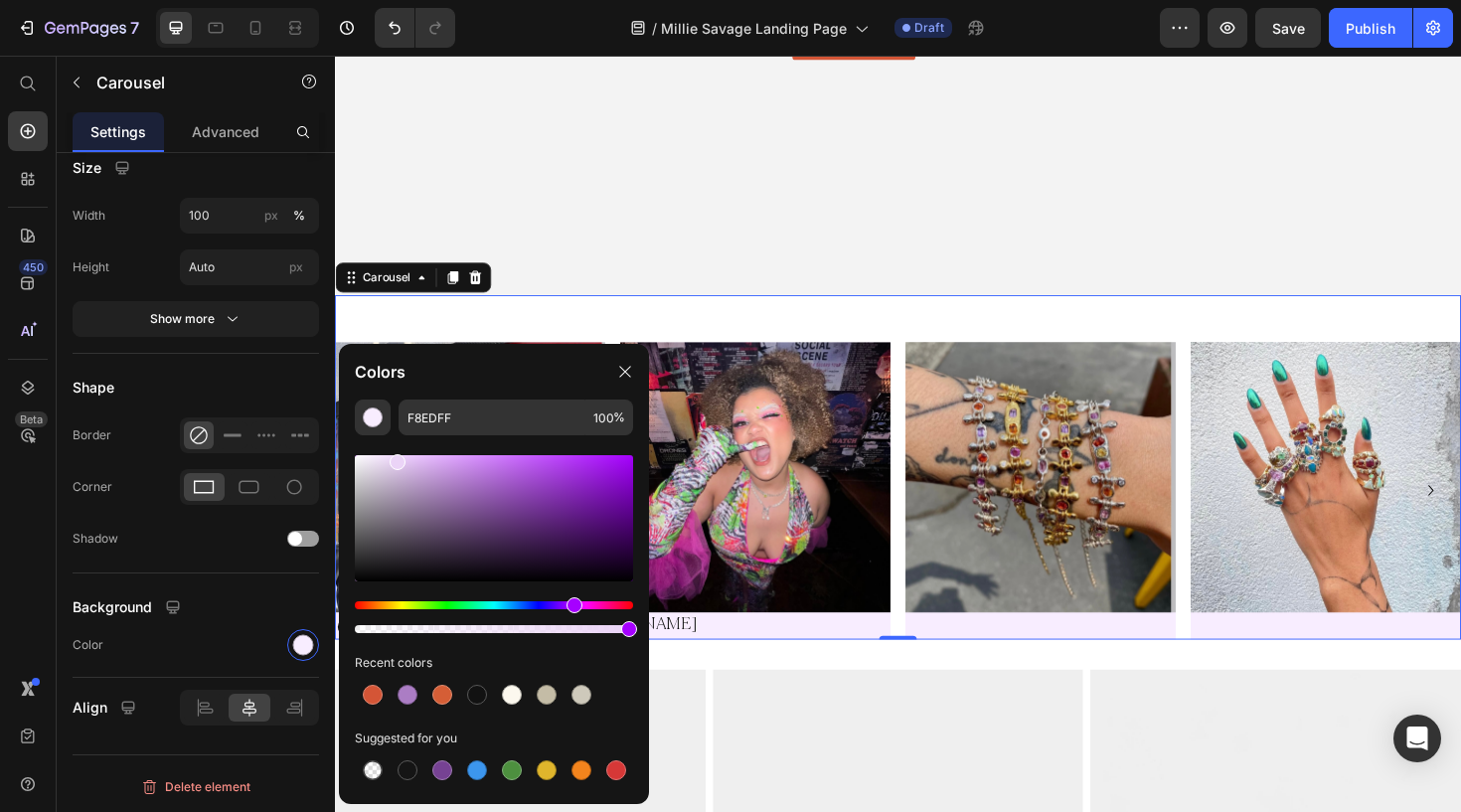 drag, startPoint x: 379, startPoint y: 458, endPoint x: 393, endPoint y: 458, distance: 14 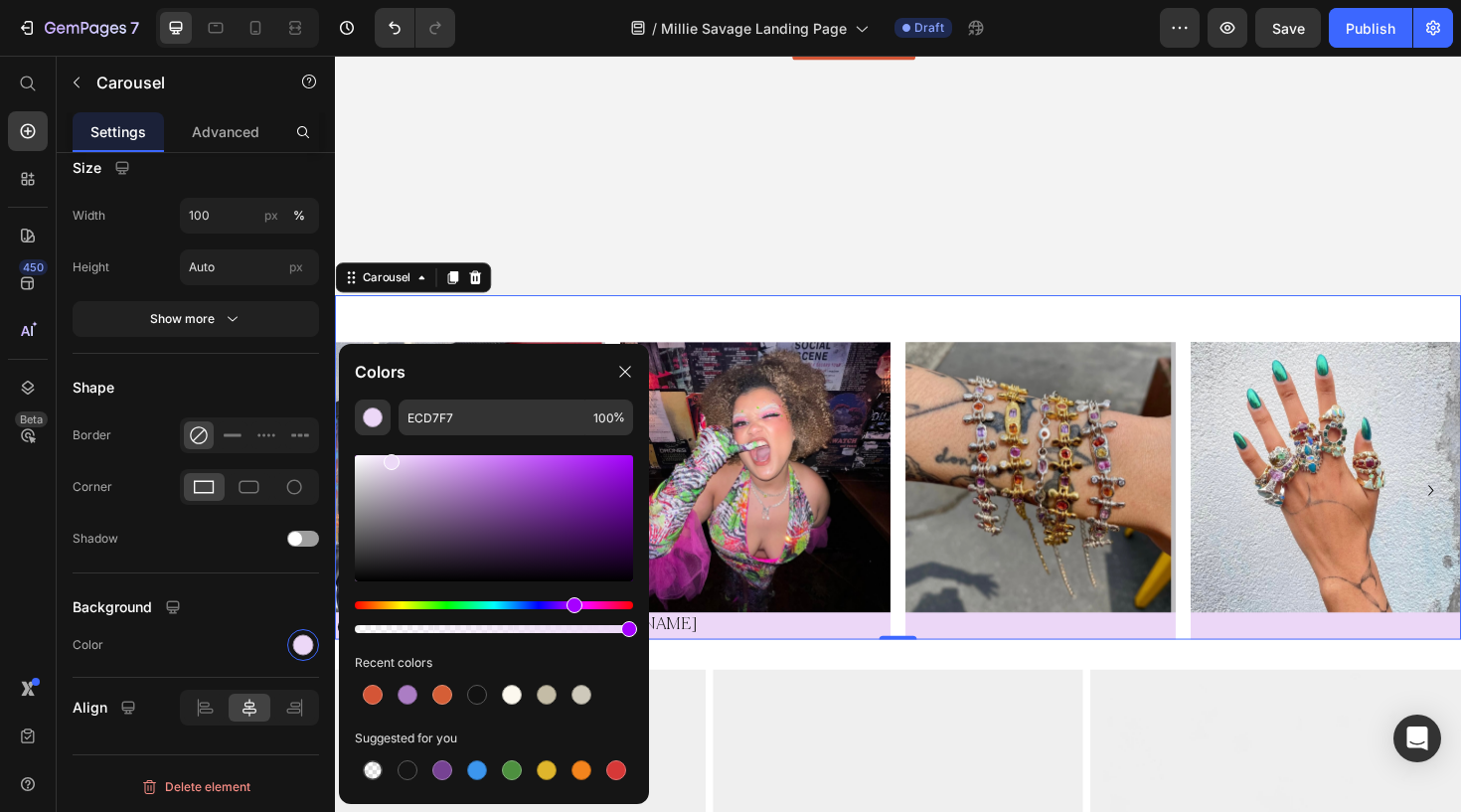 click at bounding box center (392, 462) 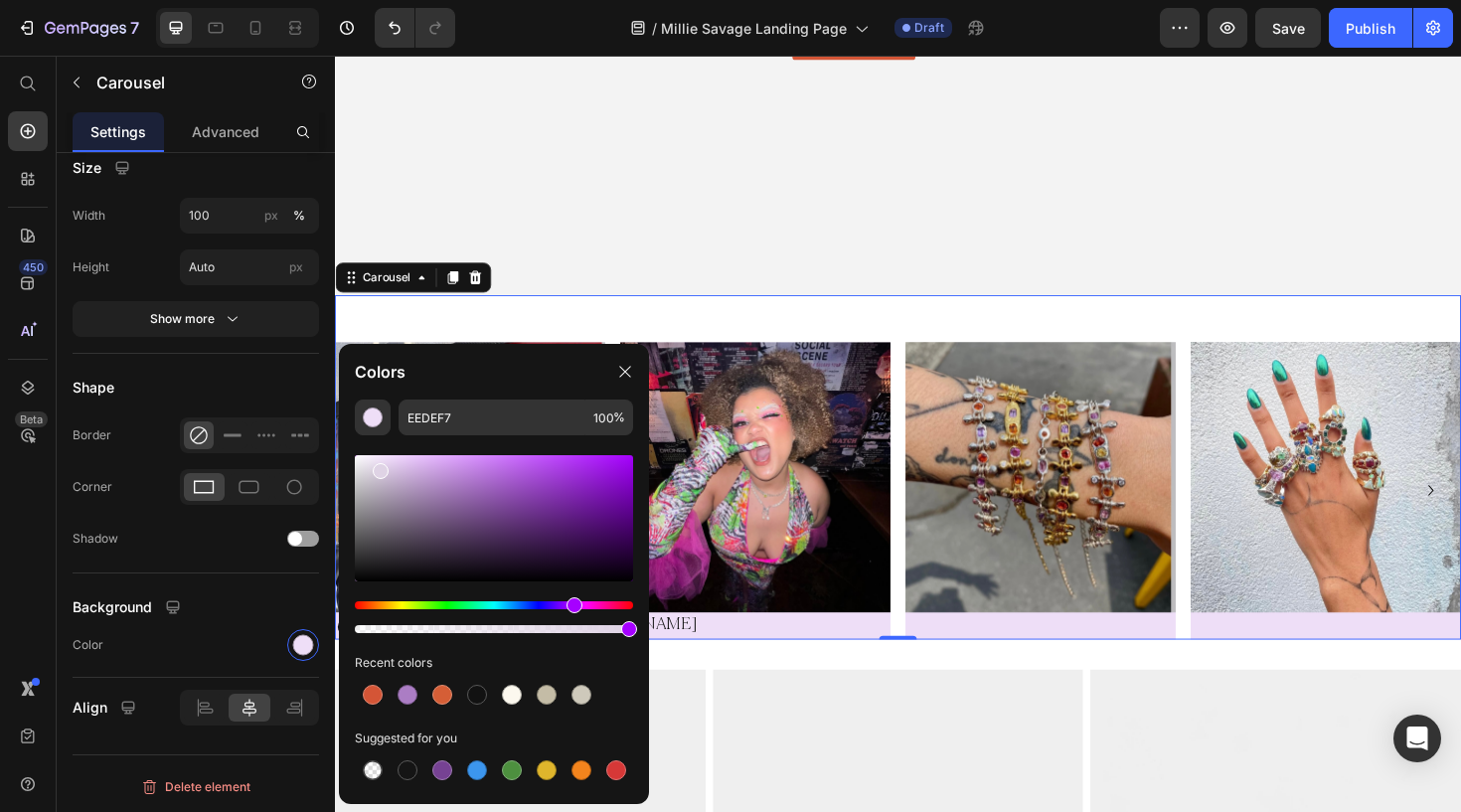 click at bounding box center [381, 471] 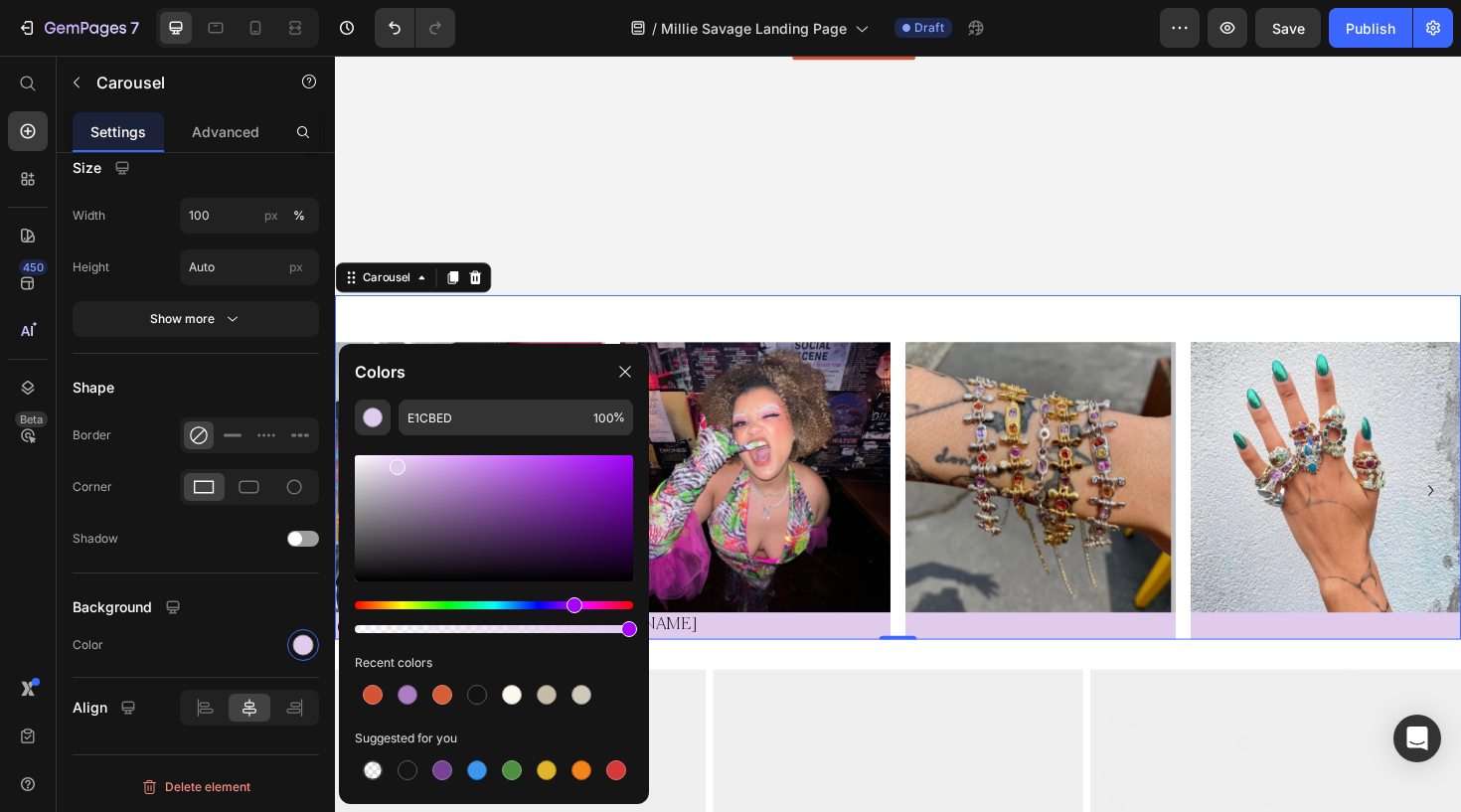 drag, startPoint x: 379, startPoint y: 468, endPoint x: 396, endPoint y: 462, distance: 18.027756 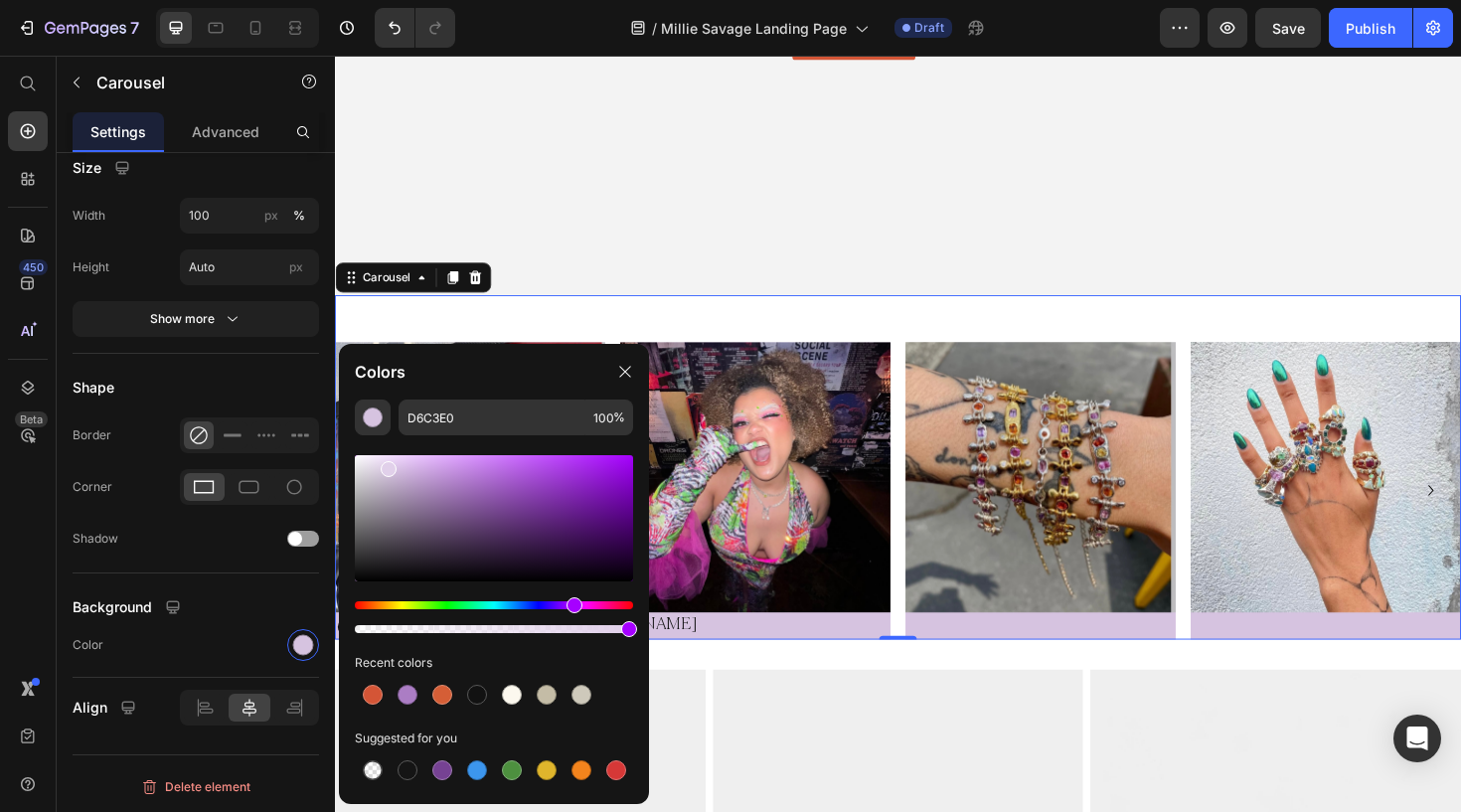 click at bounding box center (389, 469) 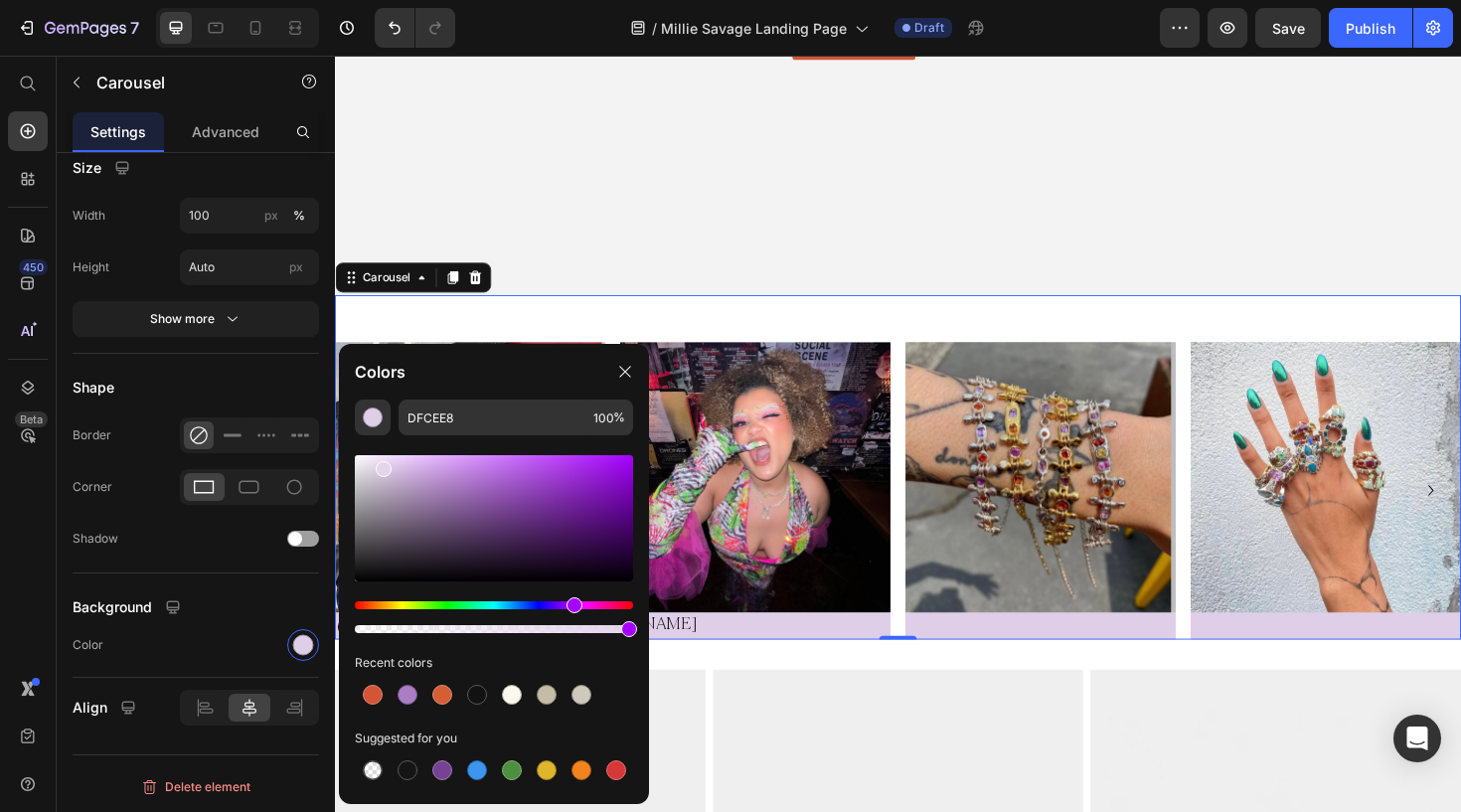 click at bounding box center (384, 469) 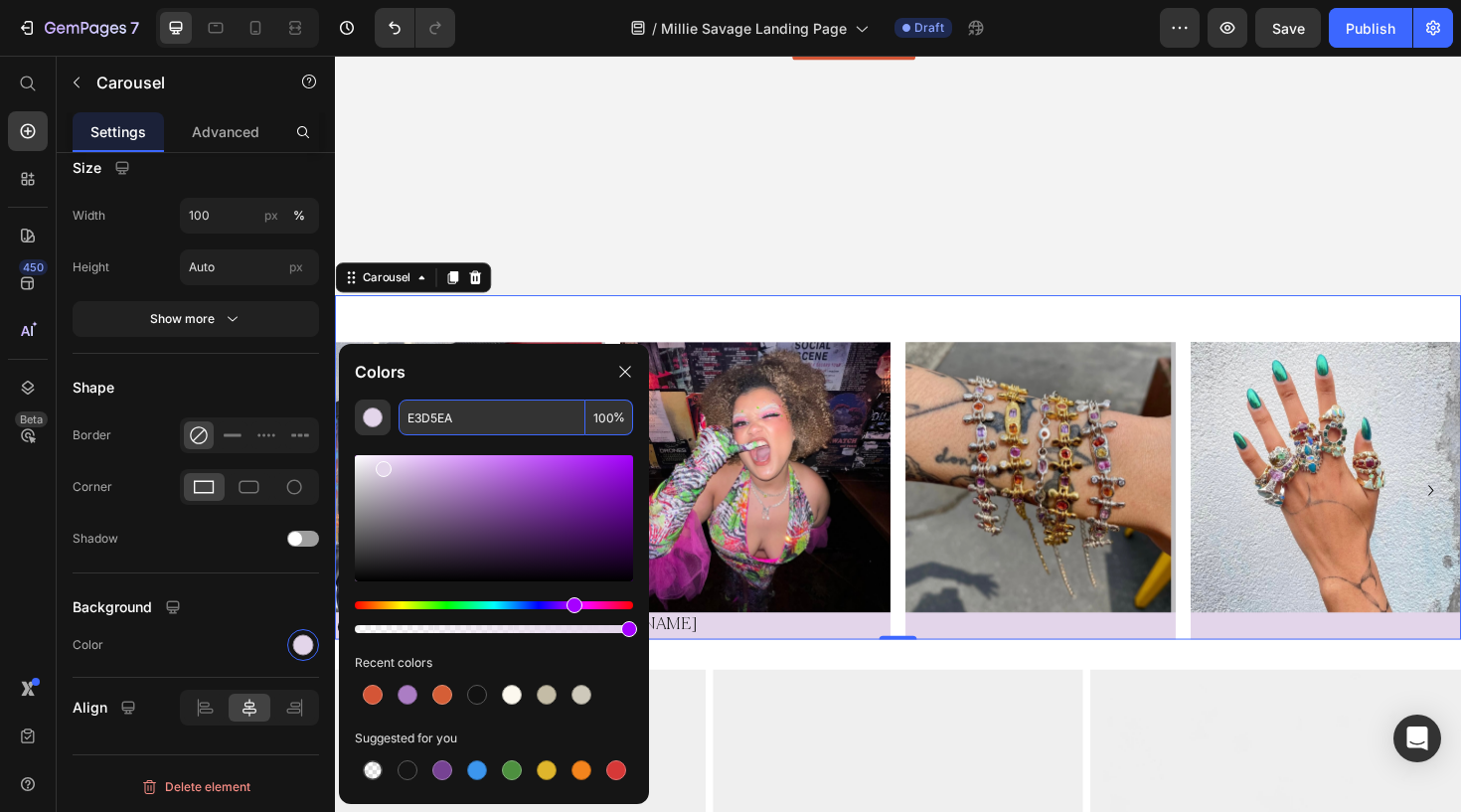 drag, startPoint x: 511, startPoint y: 409, endPoint x: 401, endPoint y: 406, distance: 110.0409 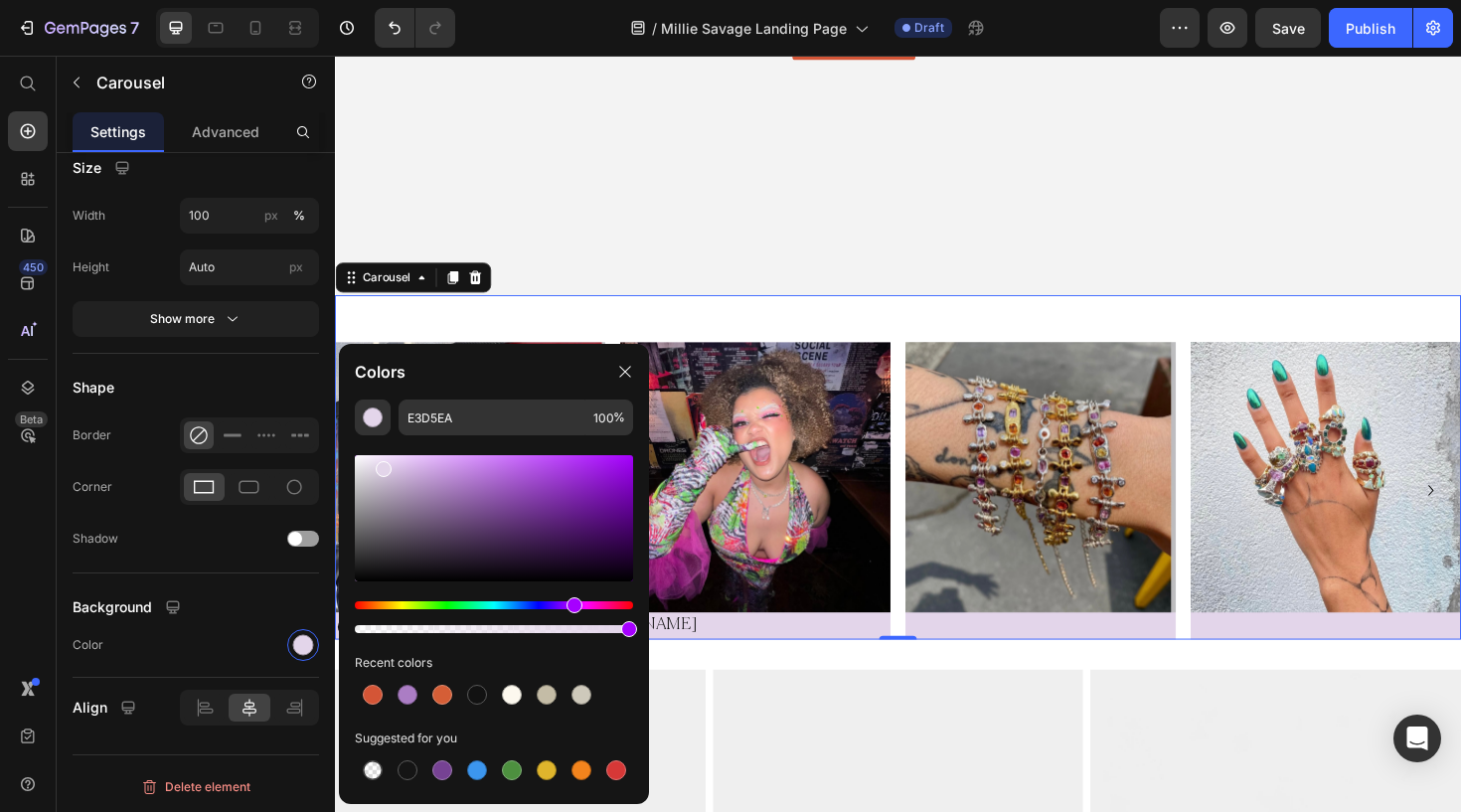 click on "Image Image Image @Haley Heading Row Image @Lydia Heading Row Image Image
Carousel   0" at bounding box center [931, 491] 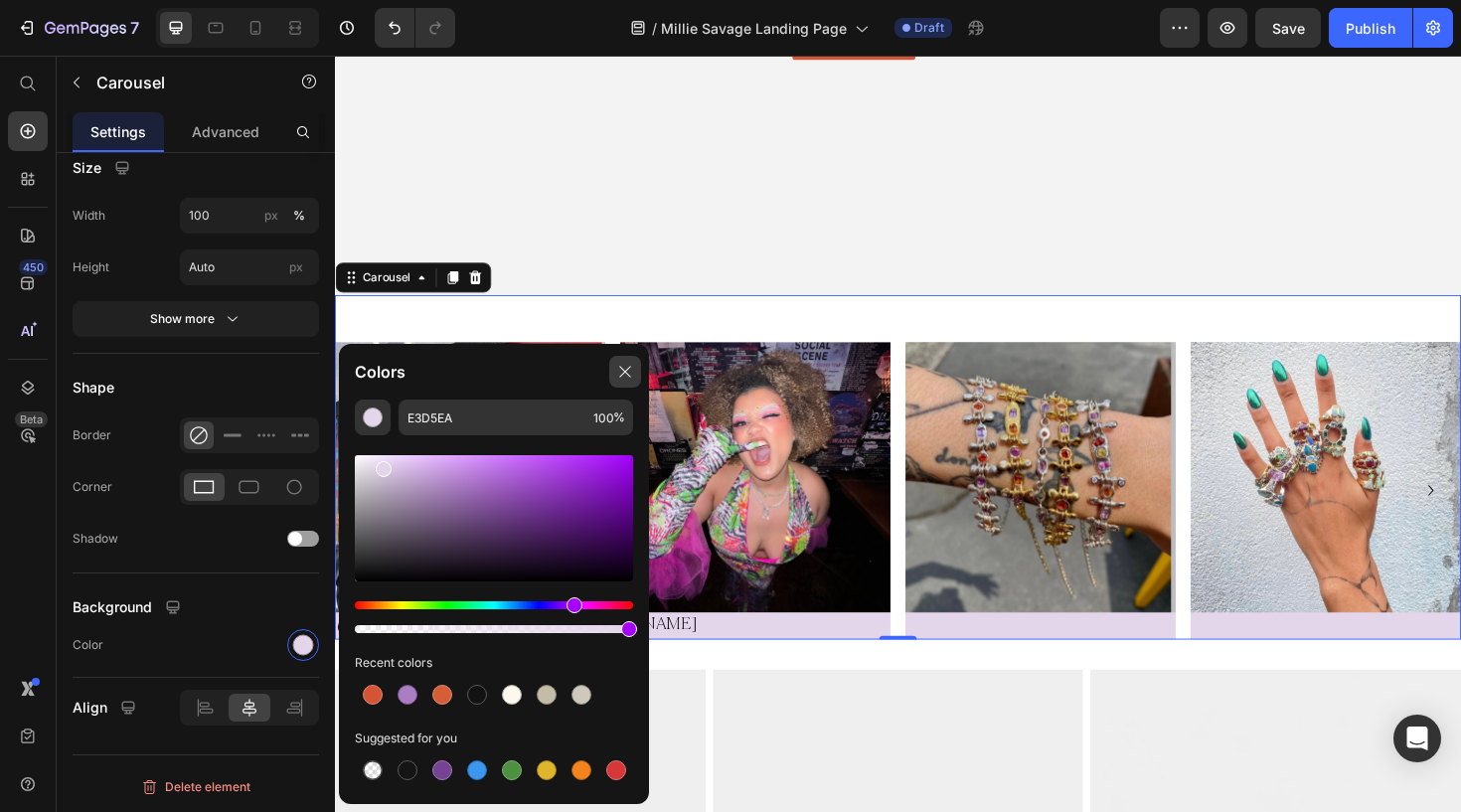 click 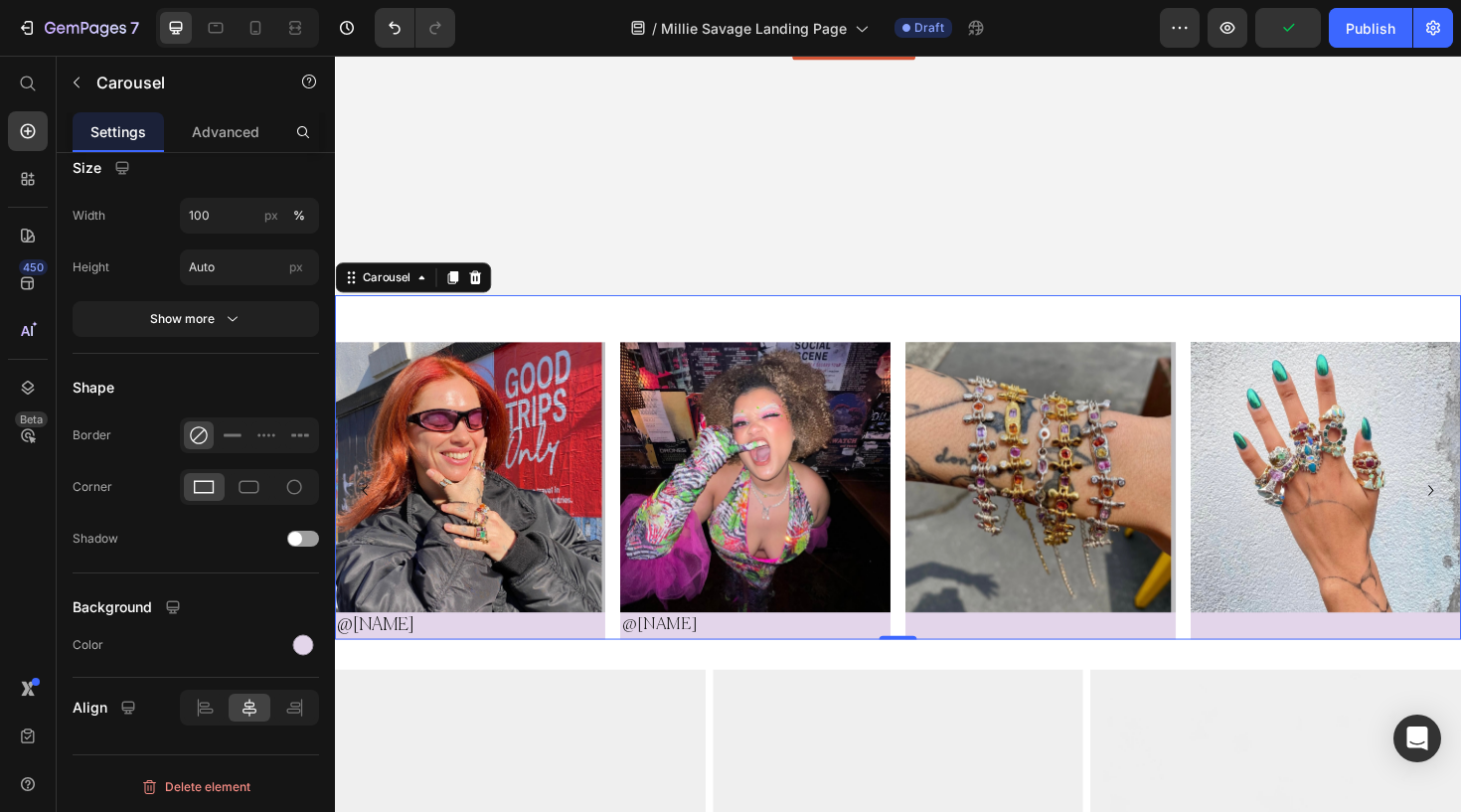 click on "Image Image Image @Haley Heading Row Image @Lydia Heading Row Image Image
Carousel   0" at bounding box center (931, 491) 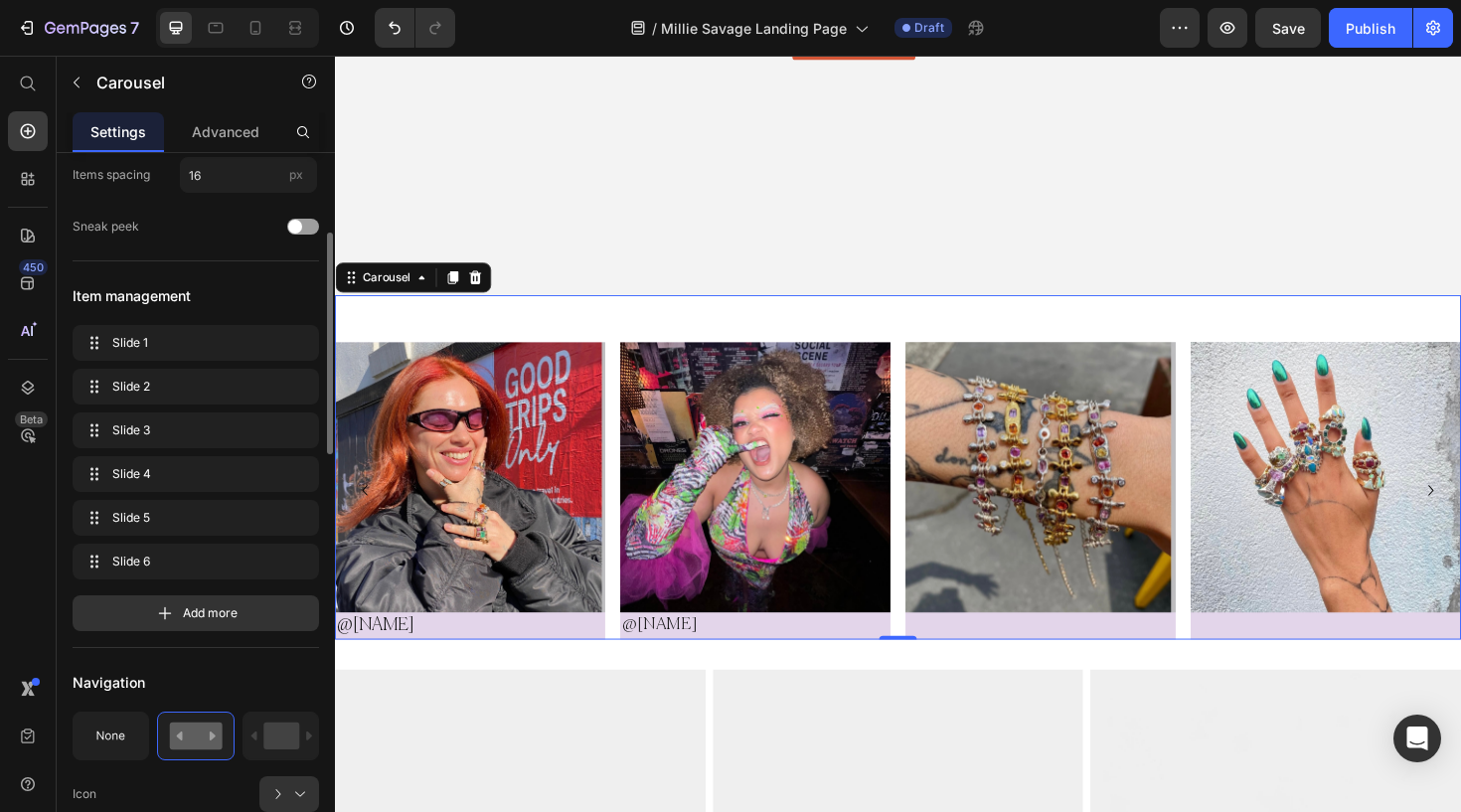 scroll, scrollTop: 0, scrollLeft: 0, axis: both 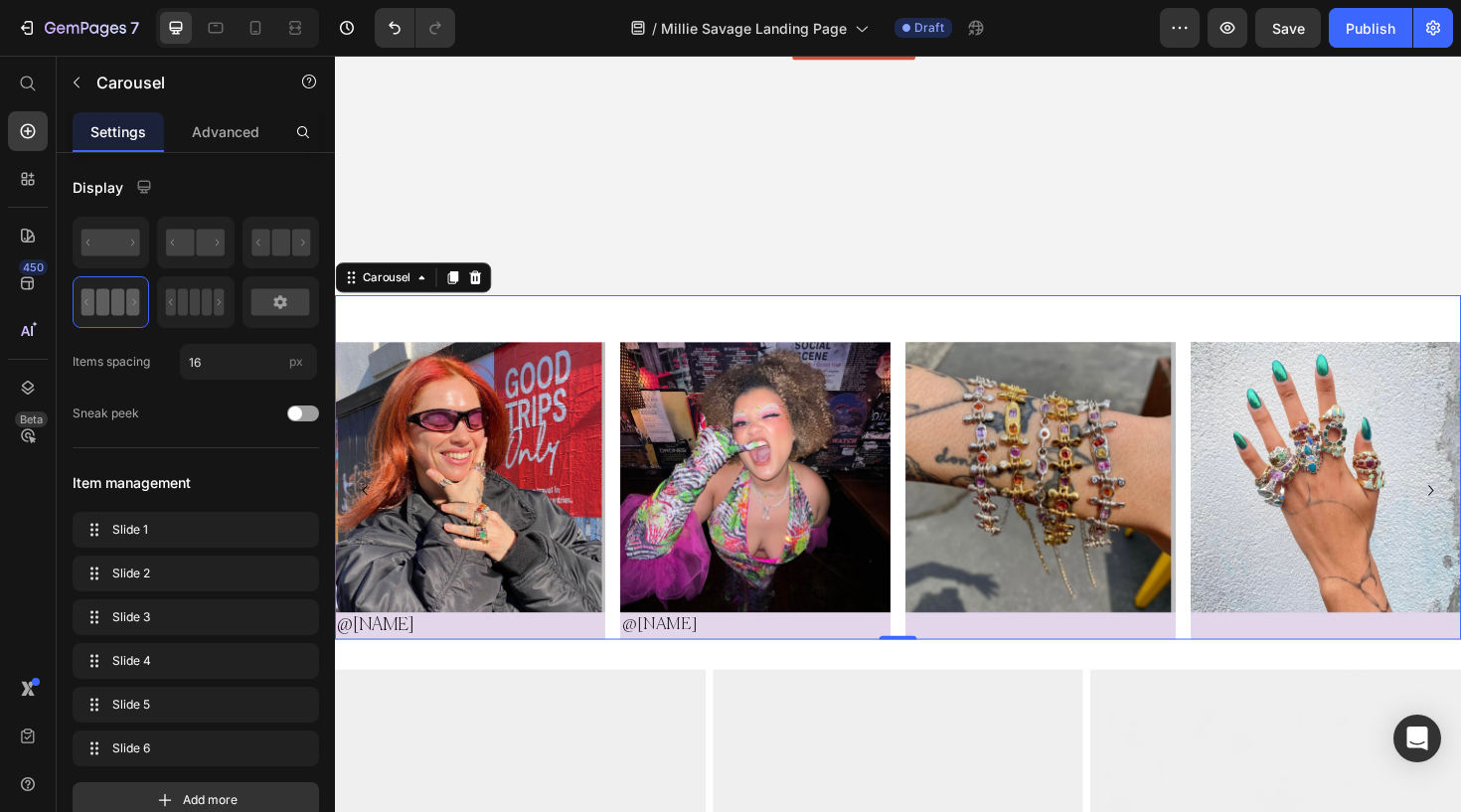 click on "Image Image Image @Haley Heading Row Image @Lydia Heading Row Image Image
Carousel   0" at bounding box center [931, 491] 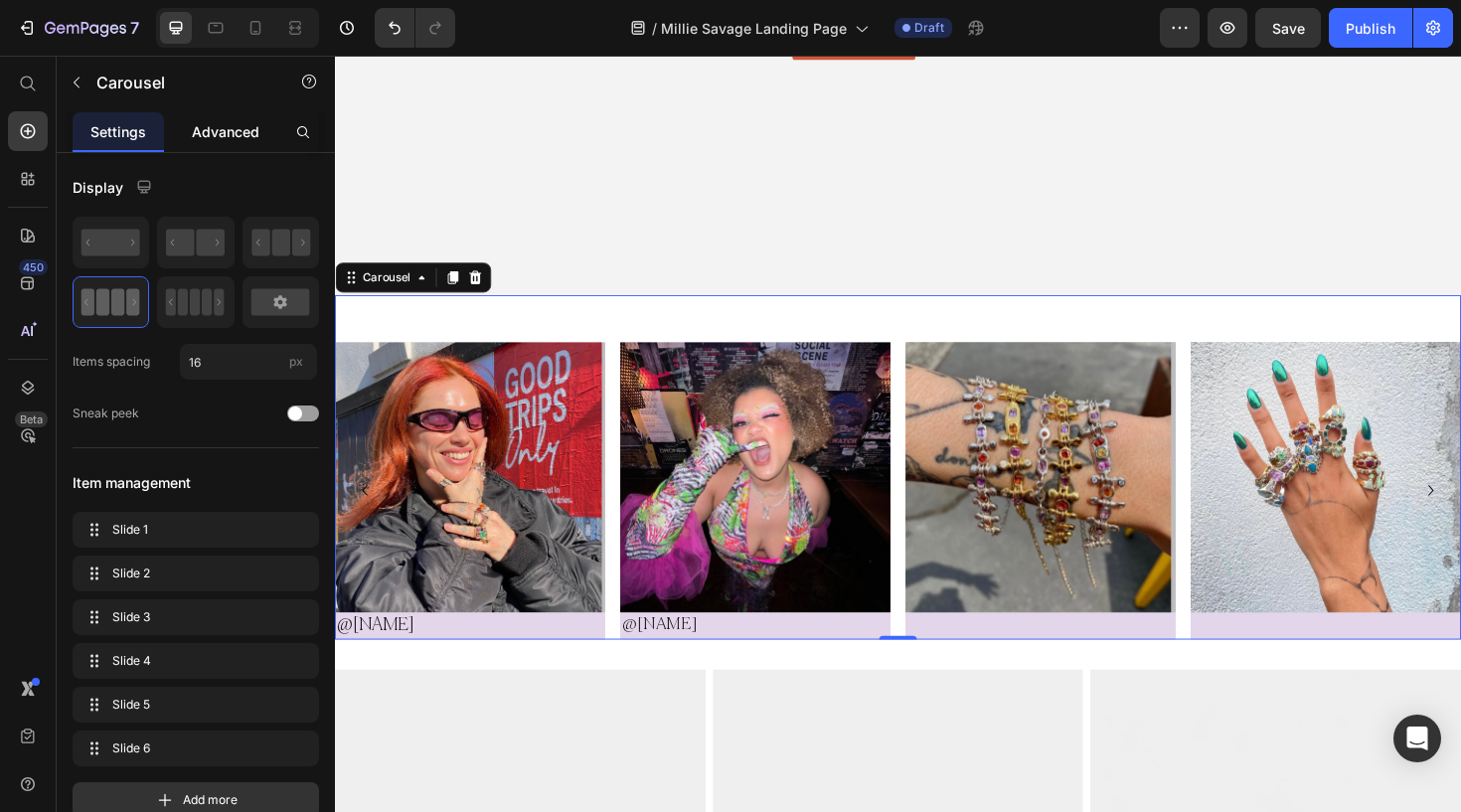 click on "Advanced" at bounding box center (226, 131) 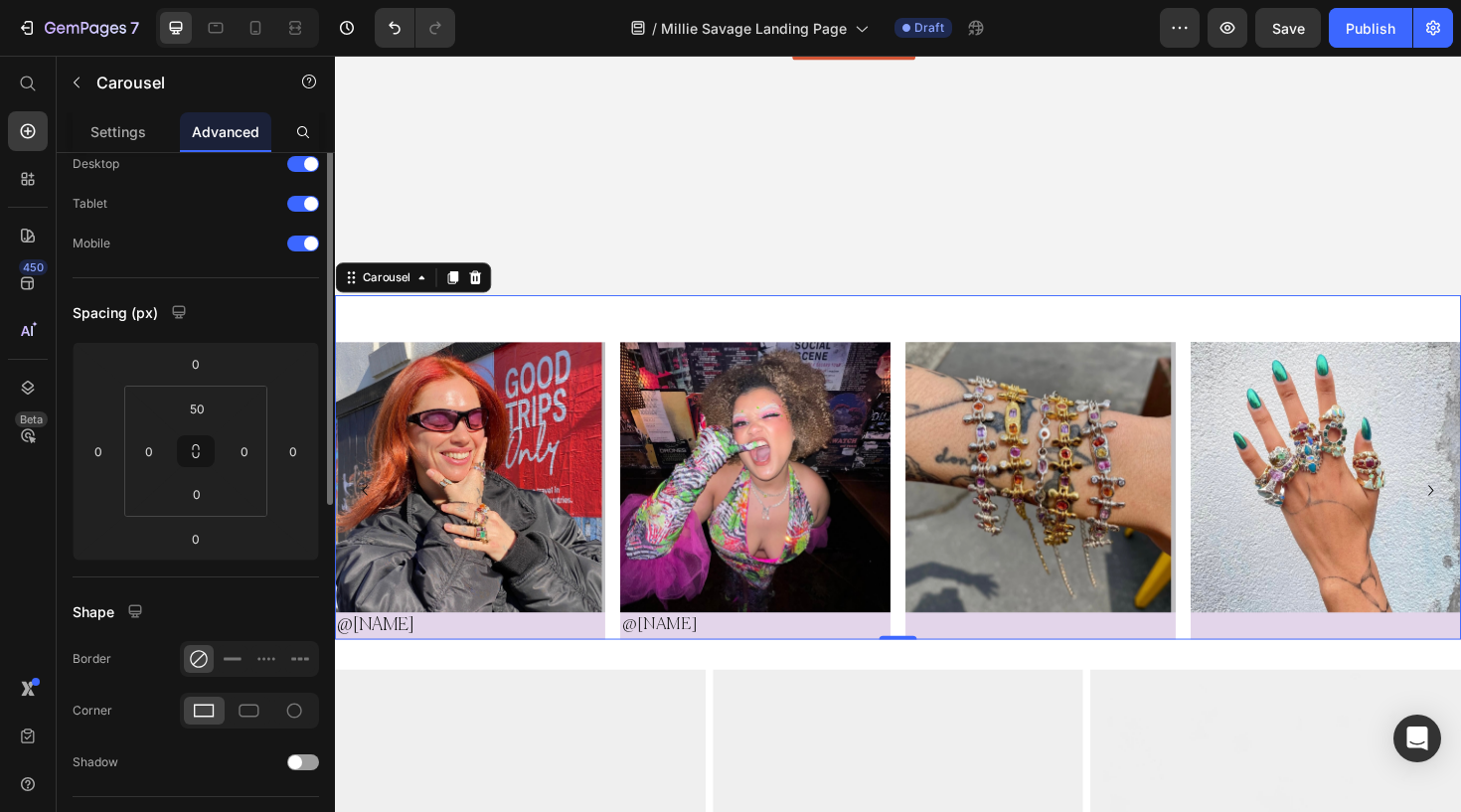 scroll, scrollTop: 0, scrollLeft: 0, axis: both 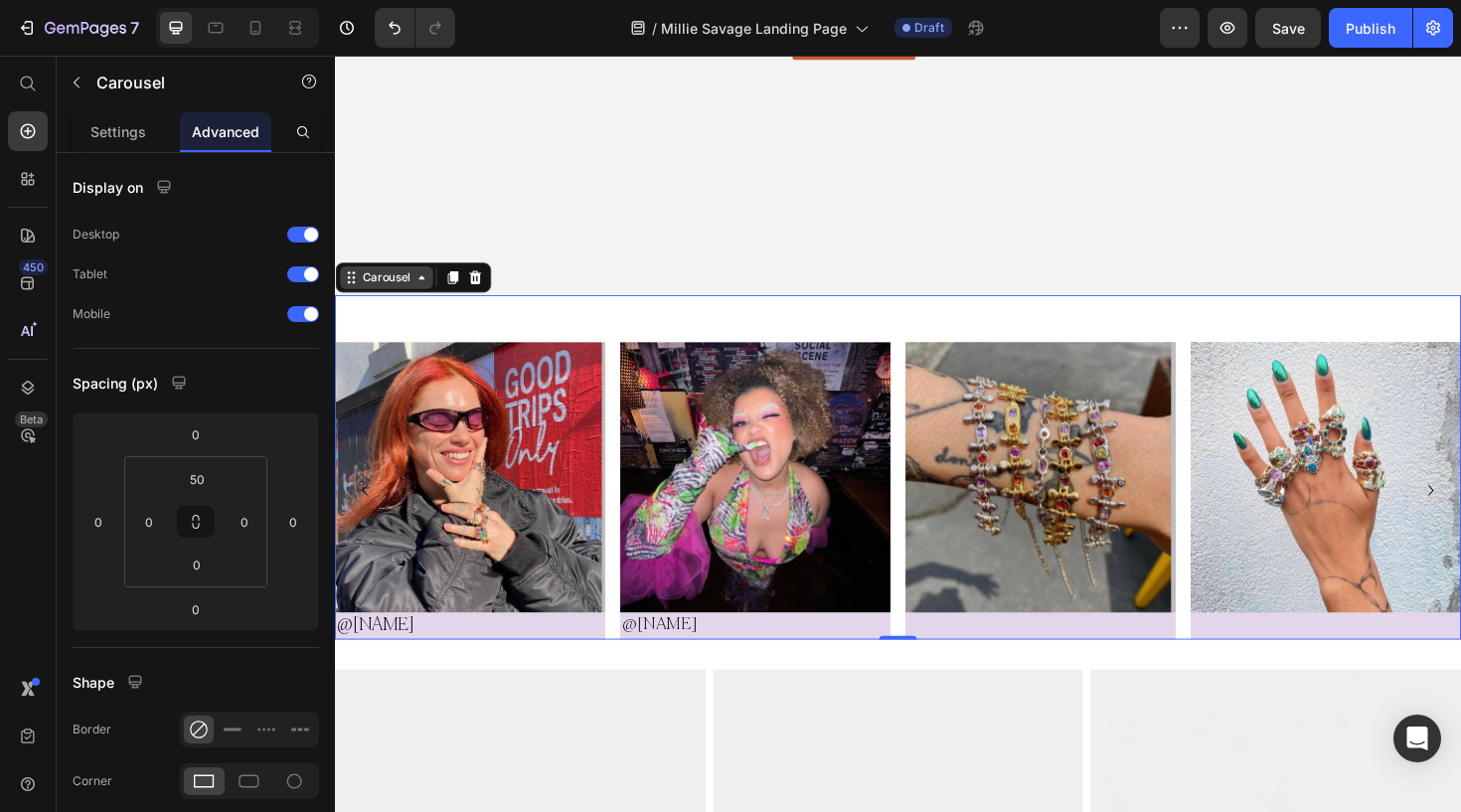 click on "Carousel" at bounding box center [389, 290] 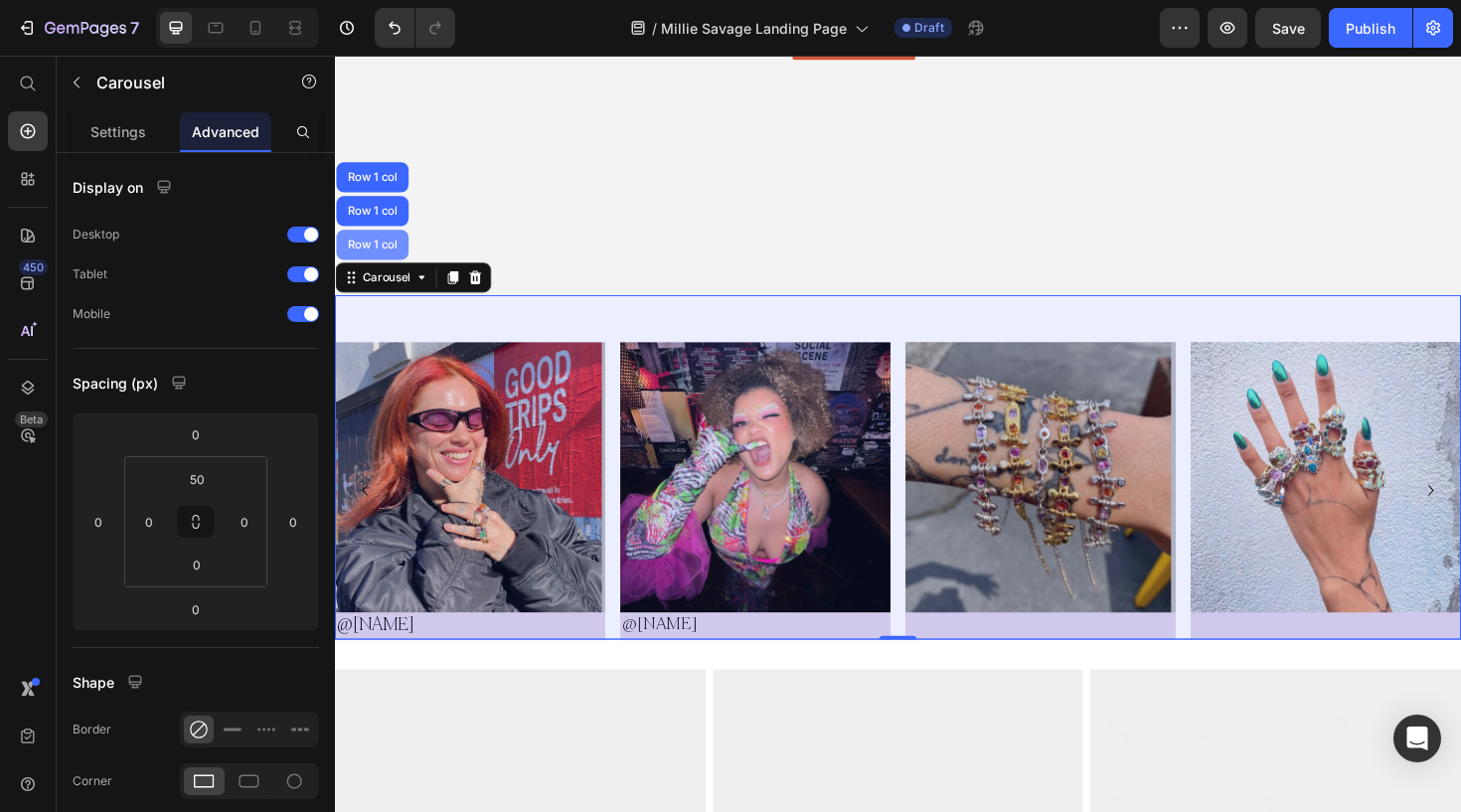 click on "Row 1 col" at bounding box center [374, 255] 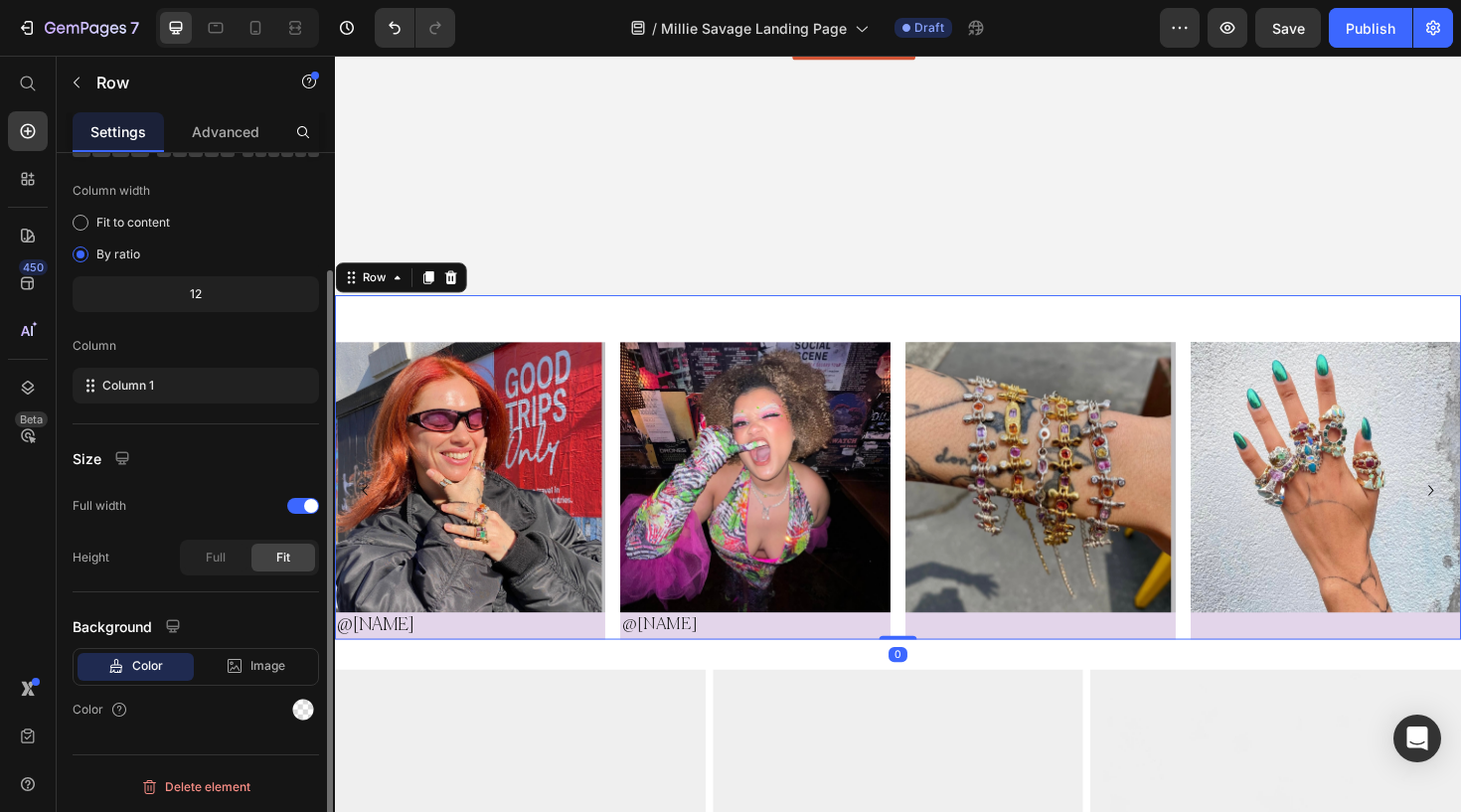 scroll, scrollTop: 139, scrollLeft: 0, axis: vertical 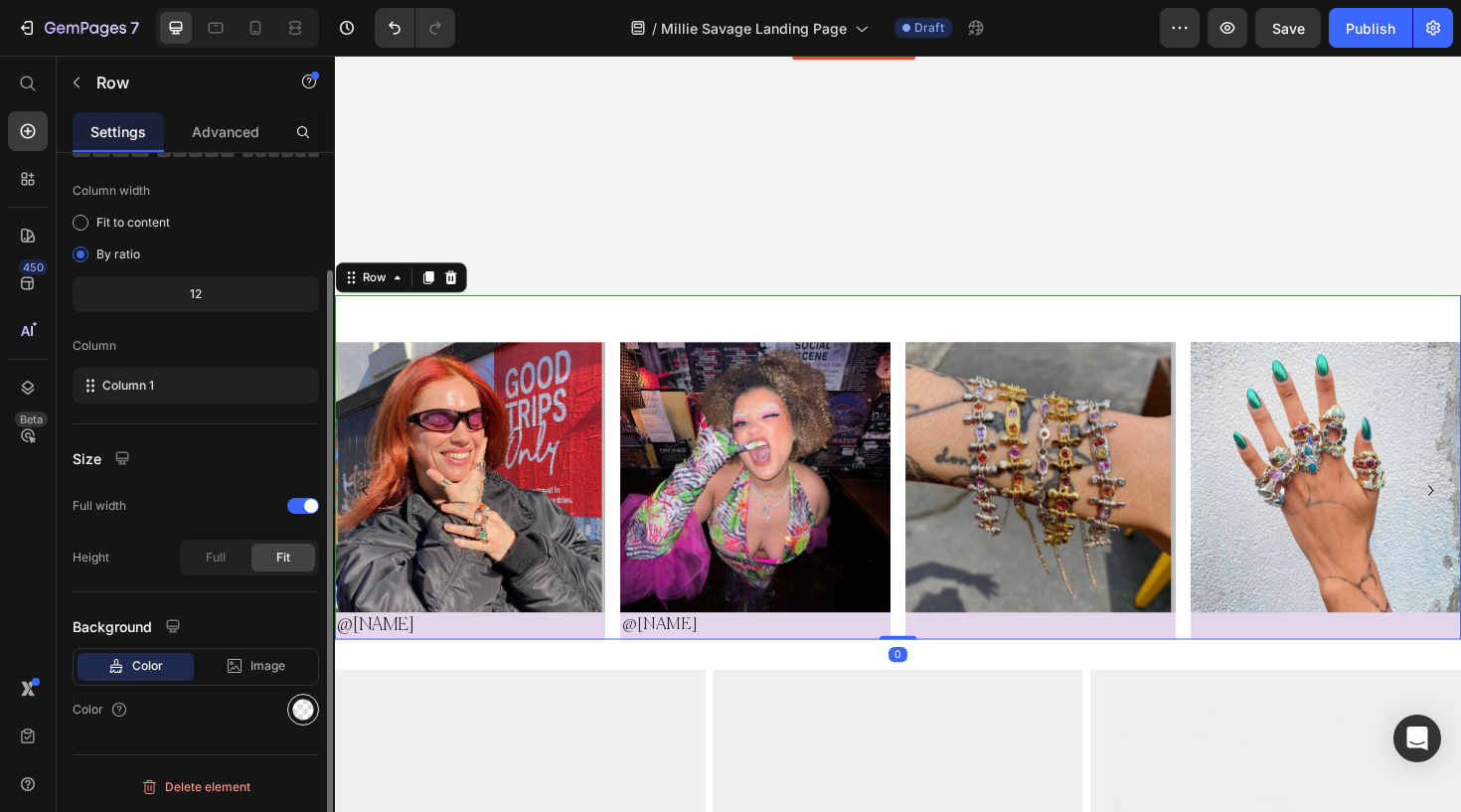 click 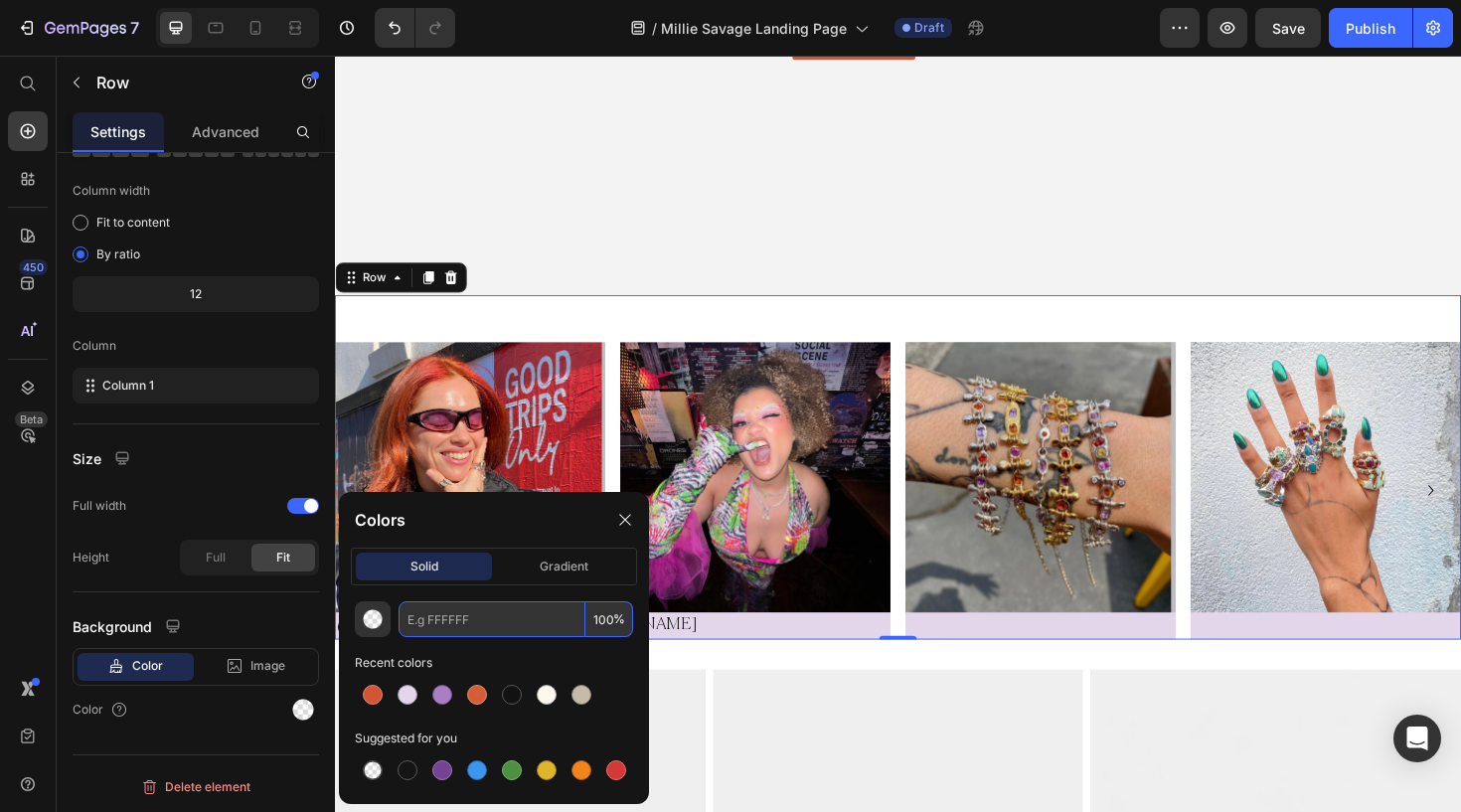 click at bounding box center [492, 619] 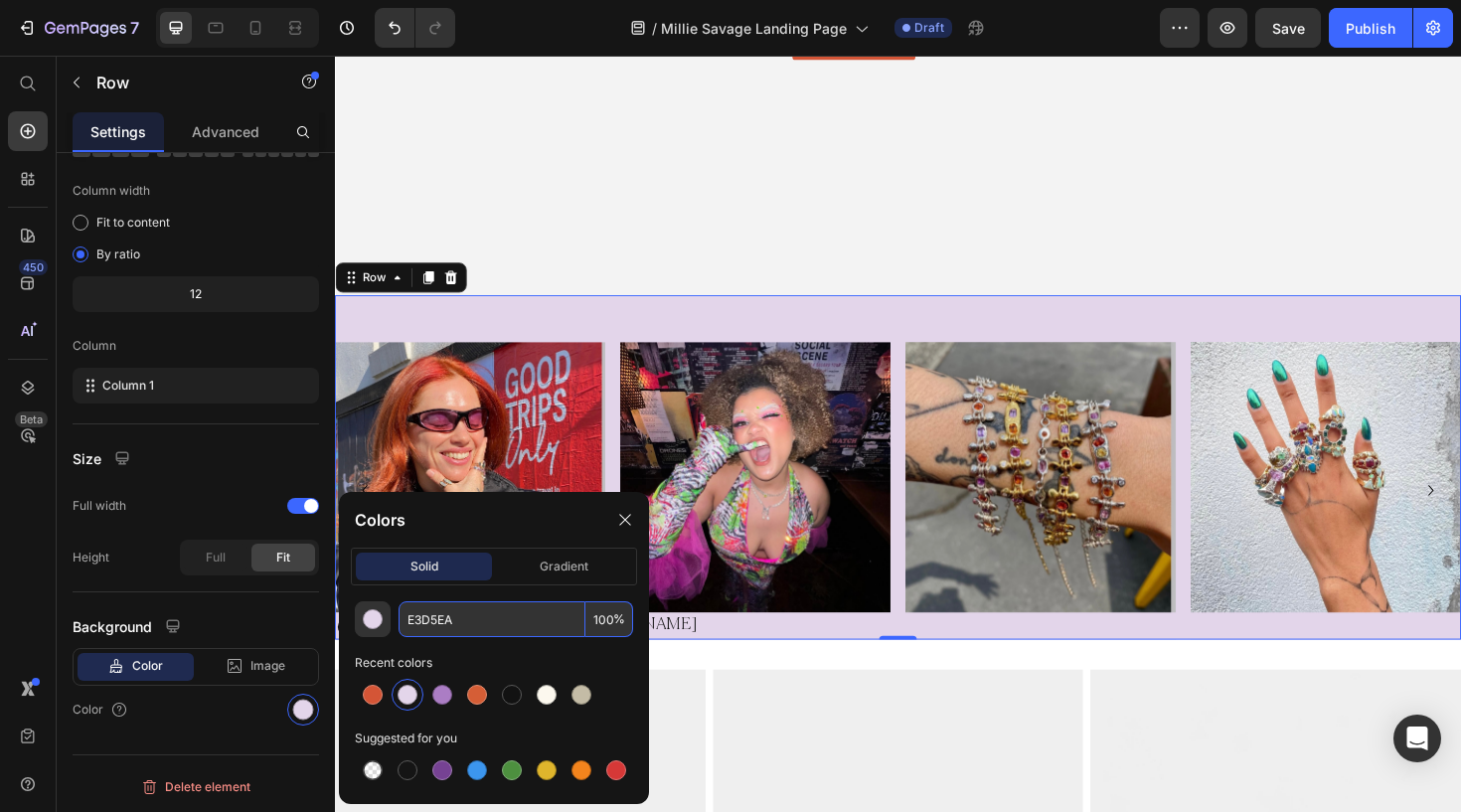 type on "E3D5EA" 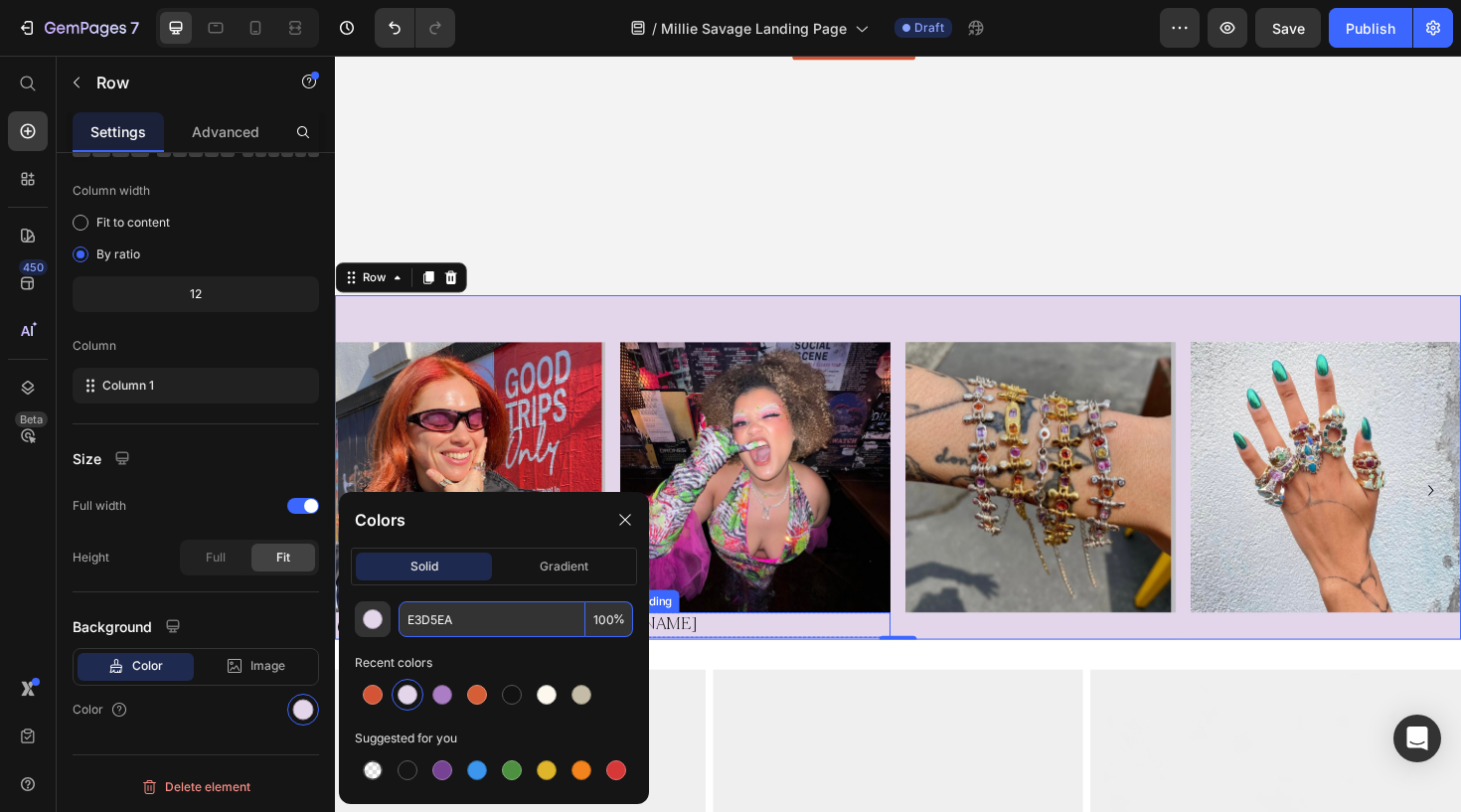 click on "Image Image Image Row Section 3" at bounding box center [931, 1000] 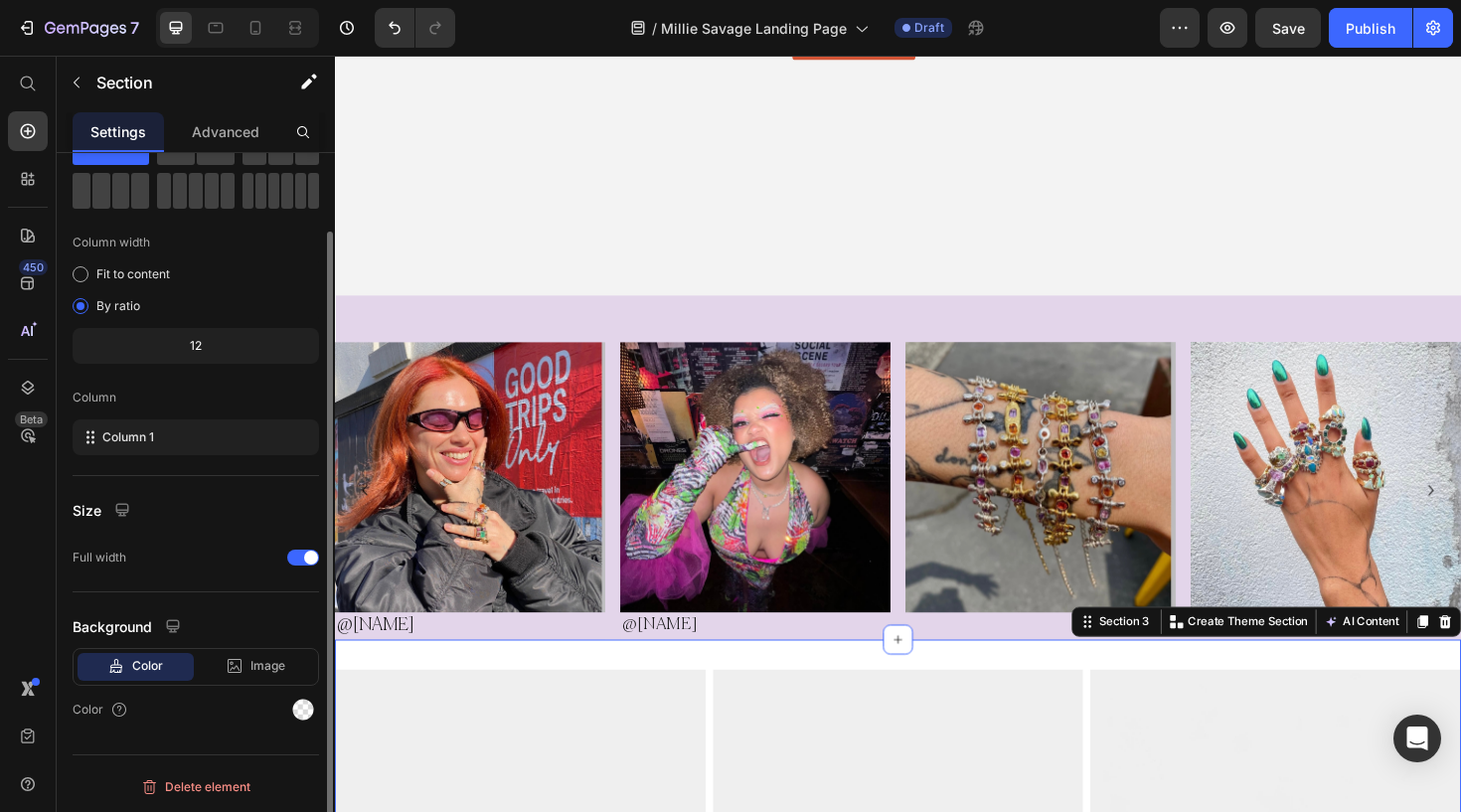scroll, scrollTop: 0, scrollLeft: 0, axis: both 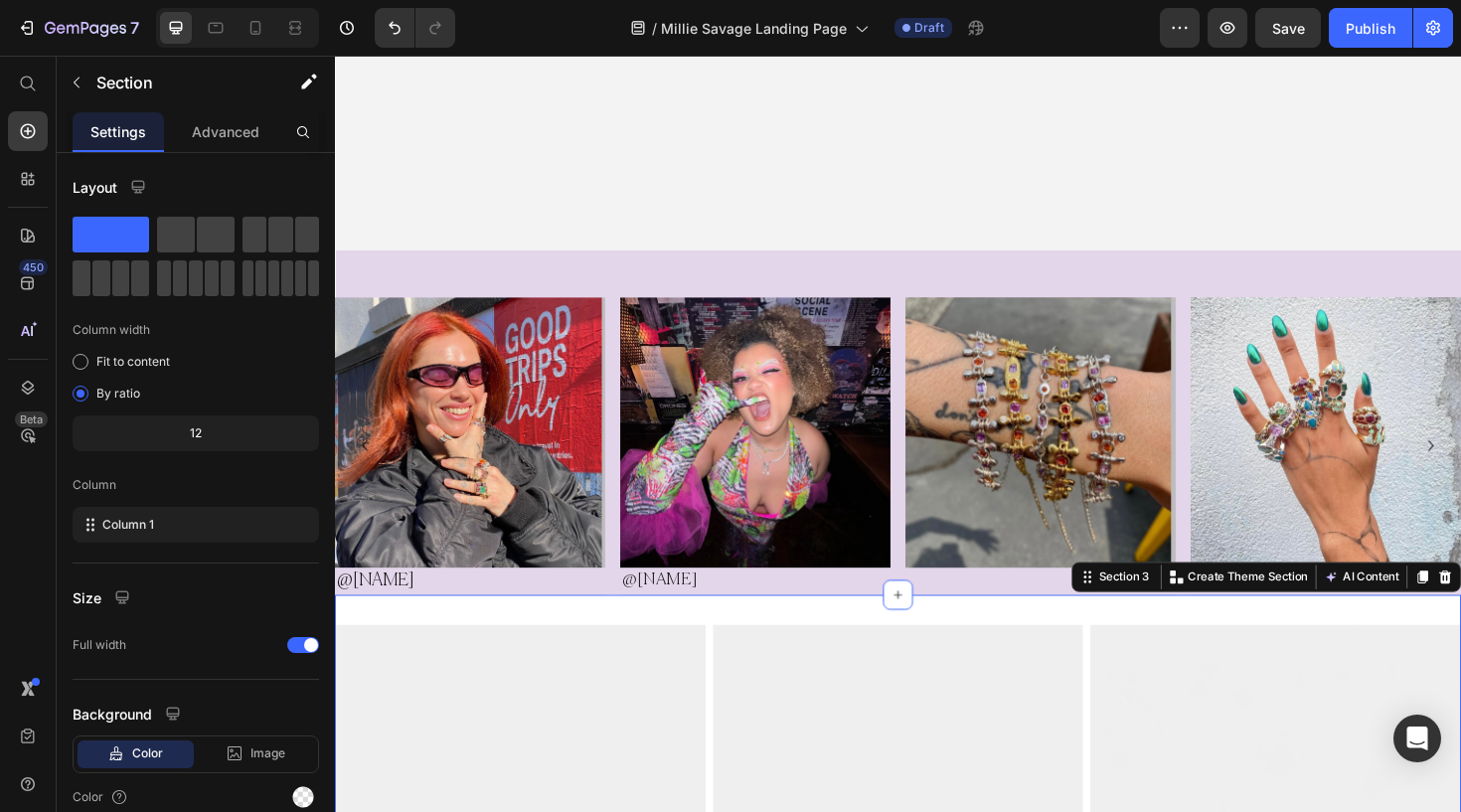 click on "Image Image Image Row Section 3   Create Theme Section AI Content Write with GemAI What would you like to describe here? Tone and Voice Persuasive Product Sample Set Show more Generate" at bounding box center (931, 952) 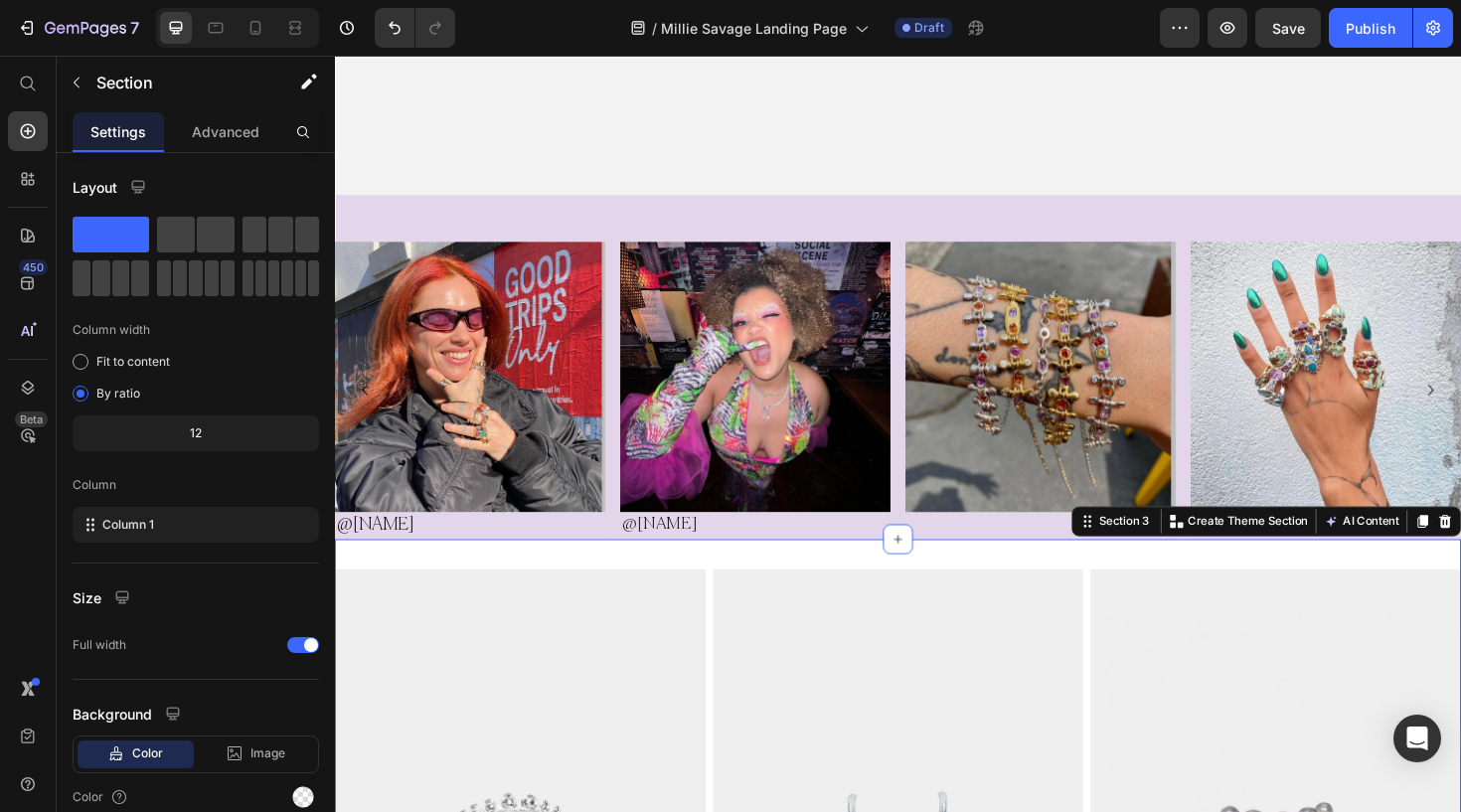 scroll, scrollTop: 597, scrollLeft: 0, axis: vertical 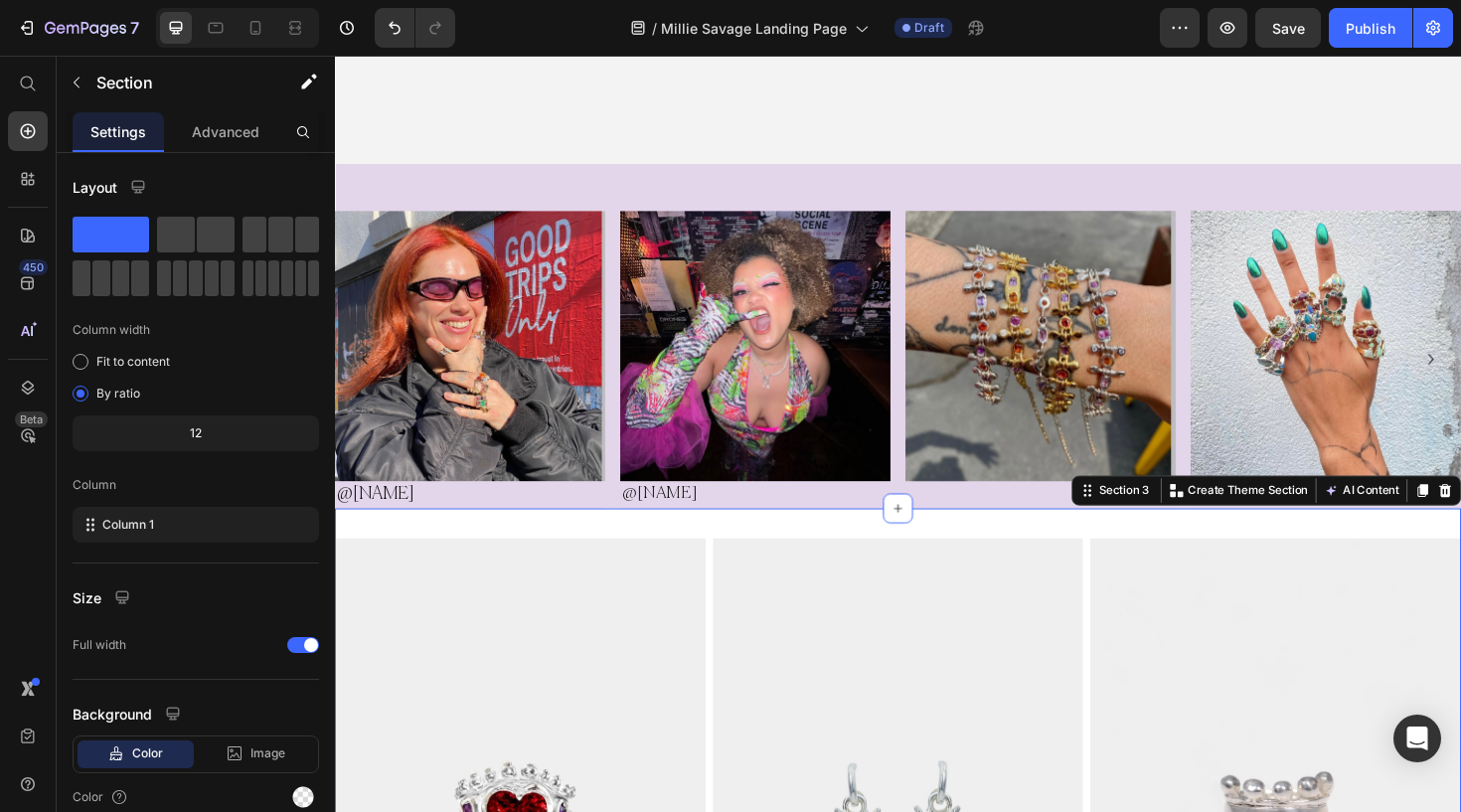 click on "Image Image Image Row Section 3   Create Theme Section AI Content Write with GemAI What would you like to describe here? Tone and Voice Persuasive Product Sample Set Show more Generate" at bounding box center [931, 861] 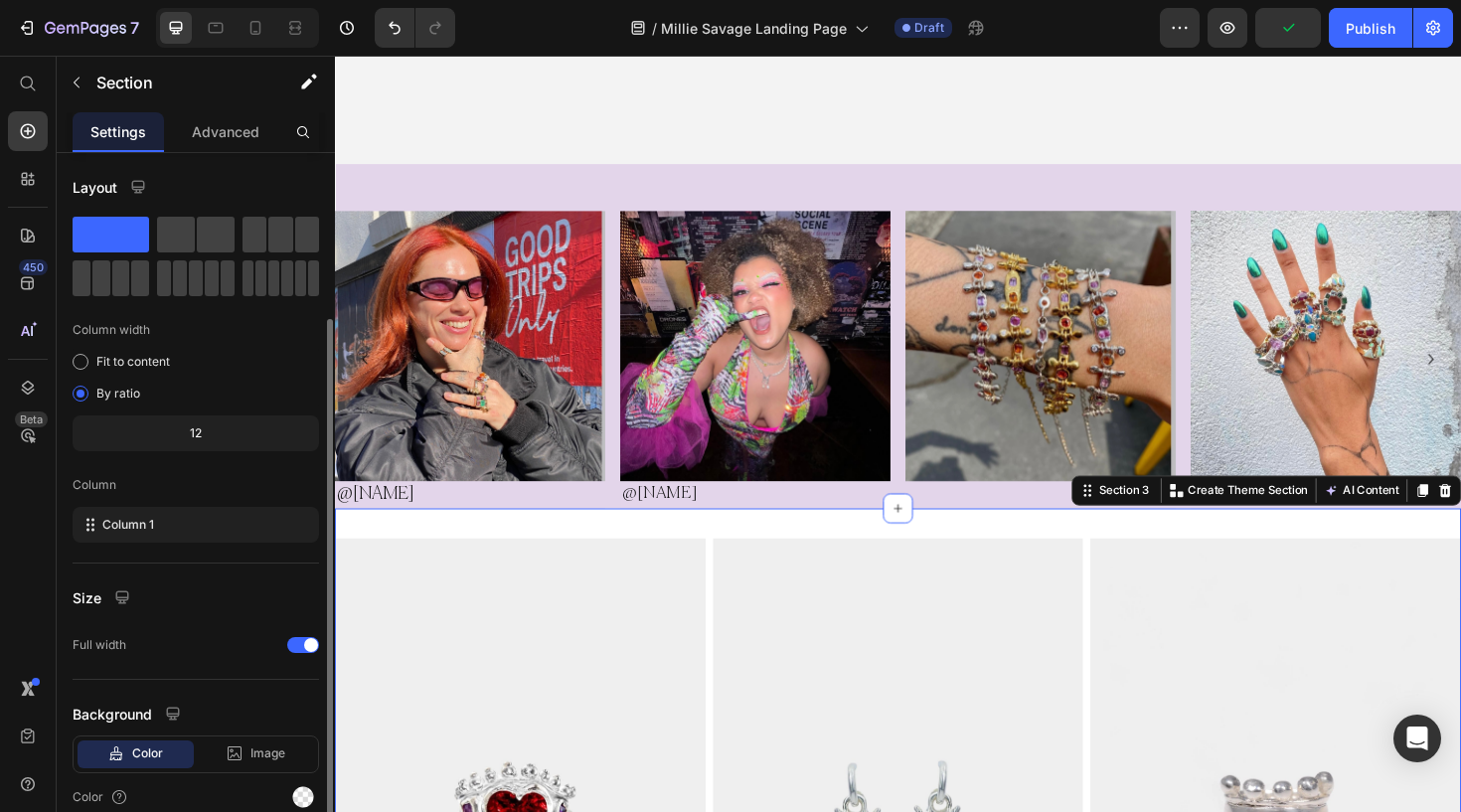 scroll, scrollTop: 87, scrollLeft: 0, axis: vertical 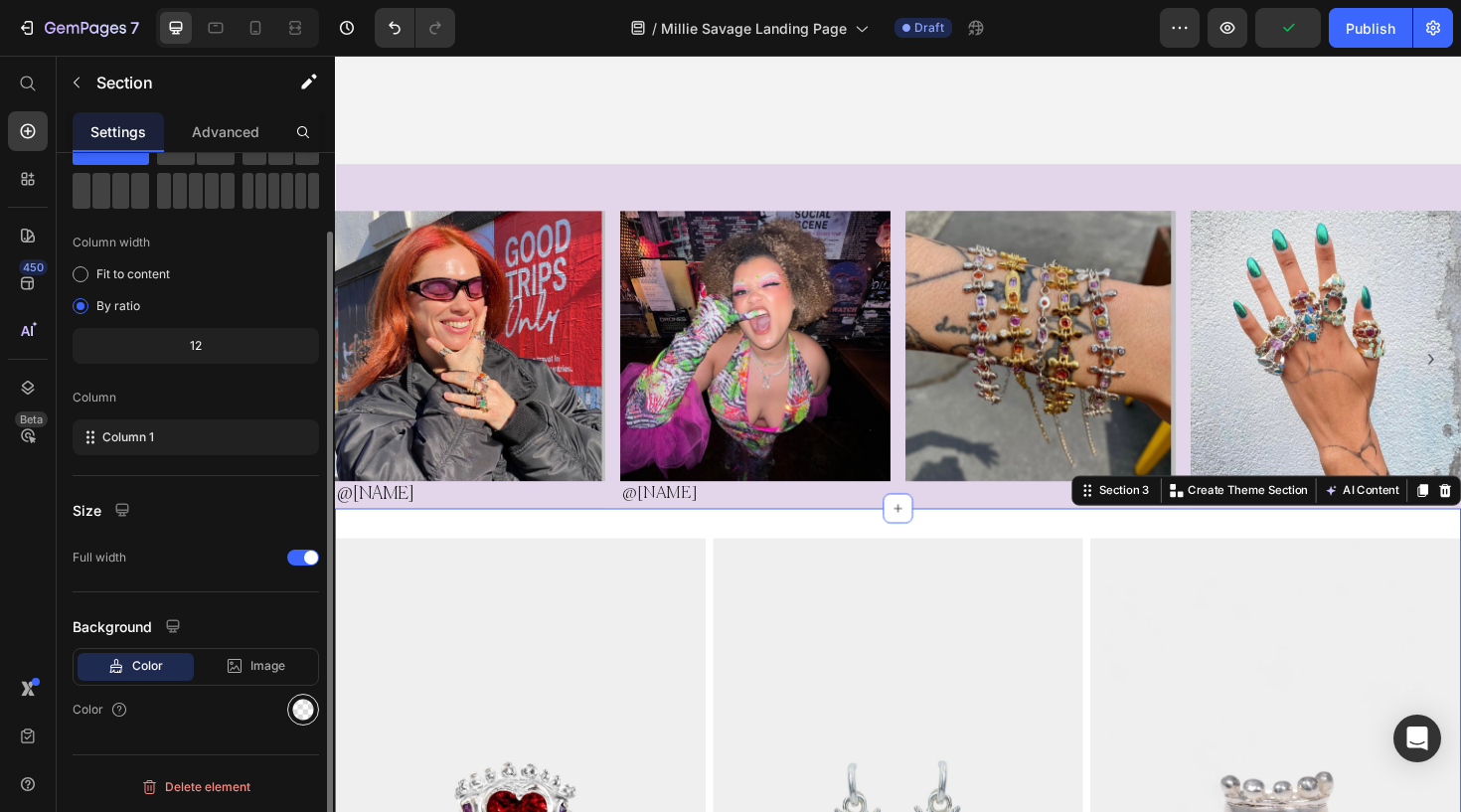 click at bounding box center [303, 710] 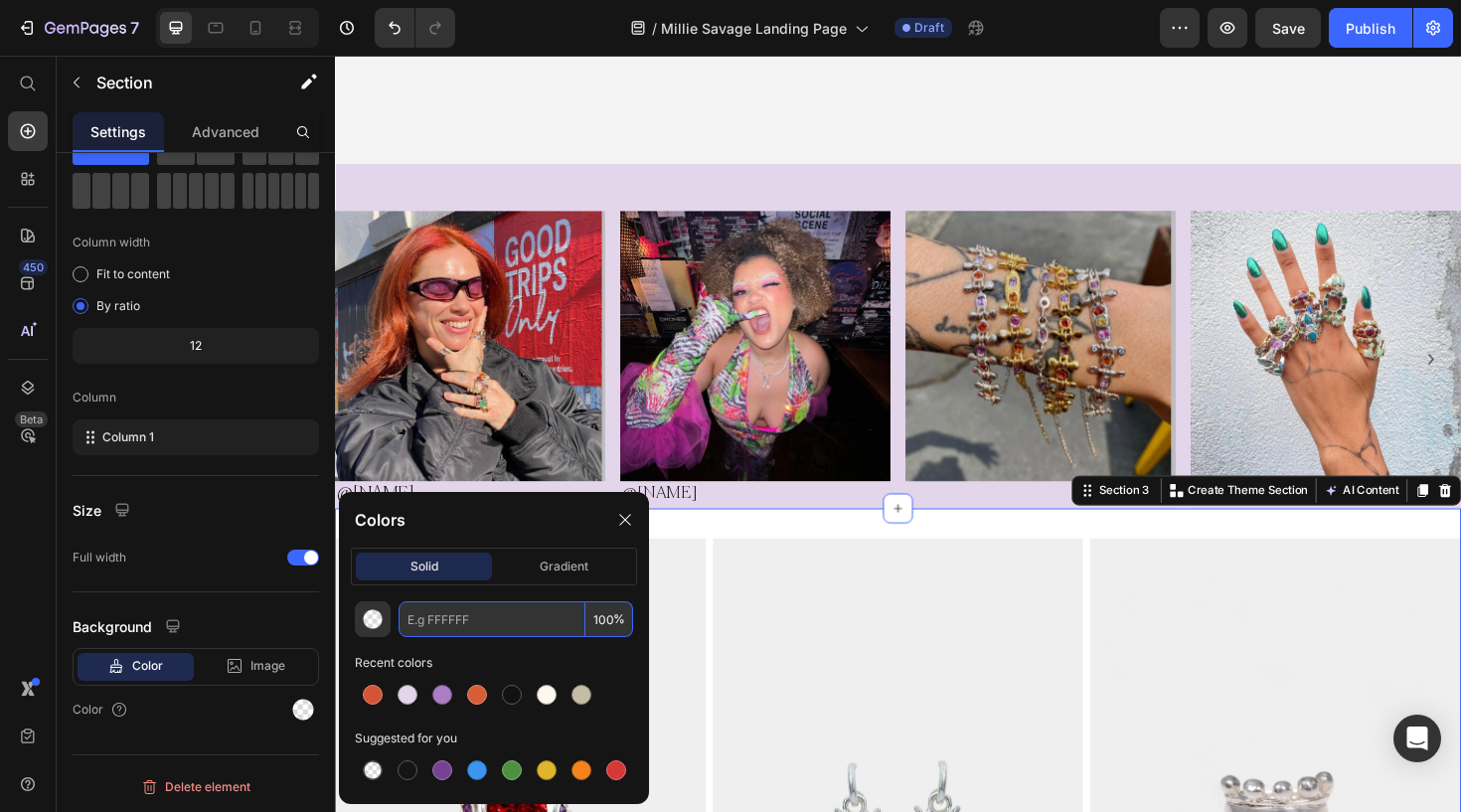 click at bounding box center [492, 619] 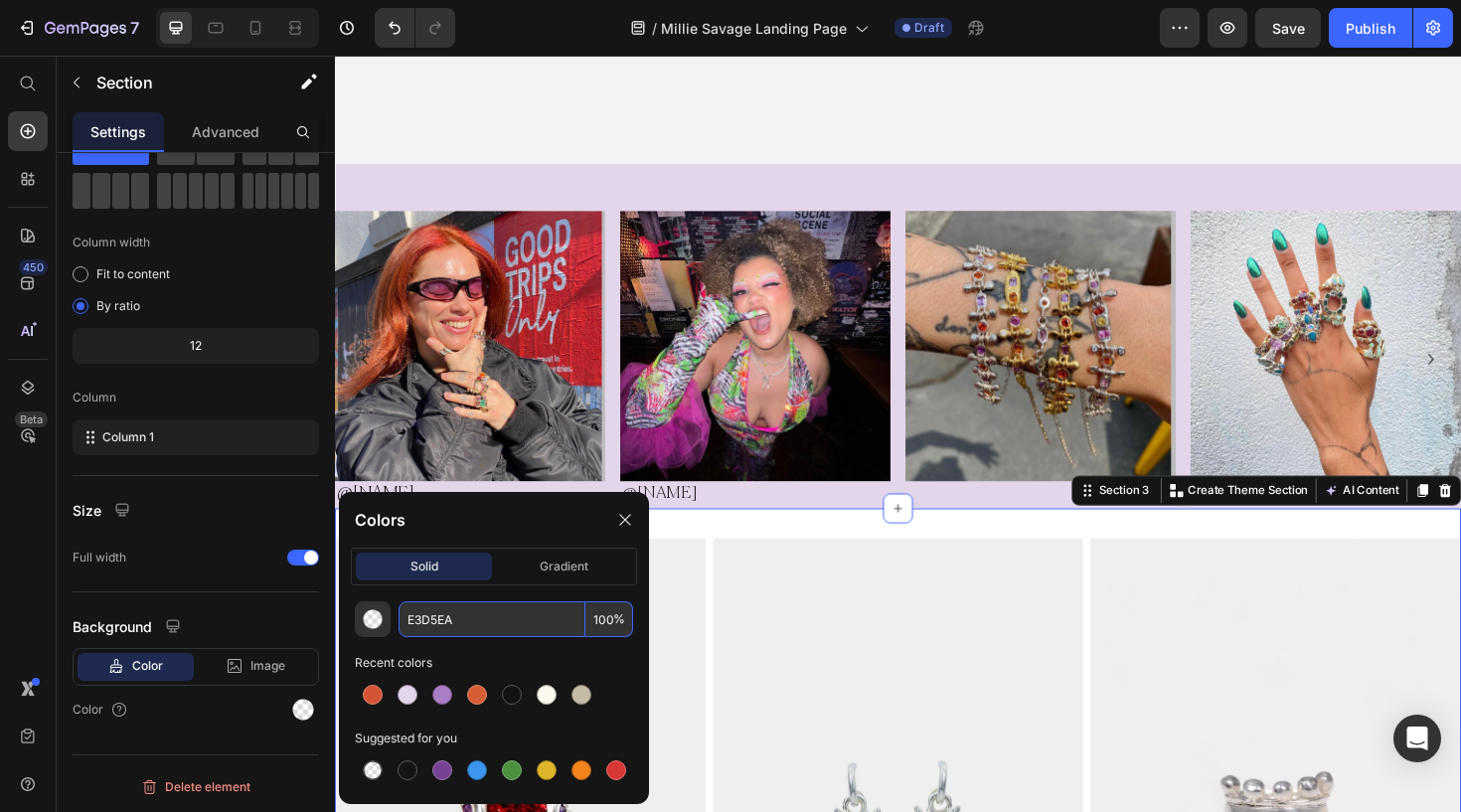 type on "E3D5EA" 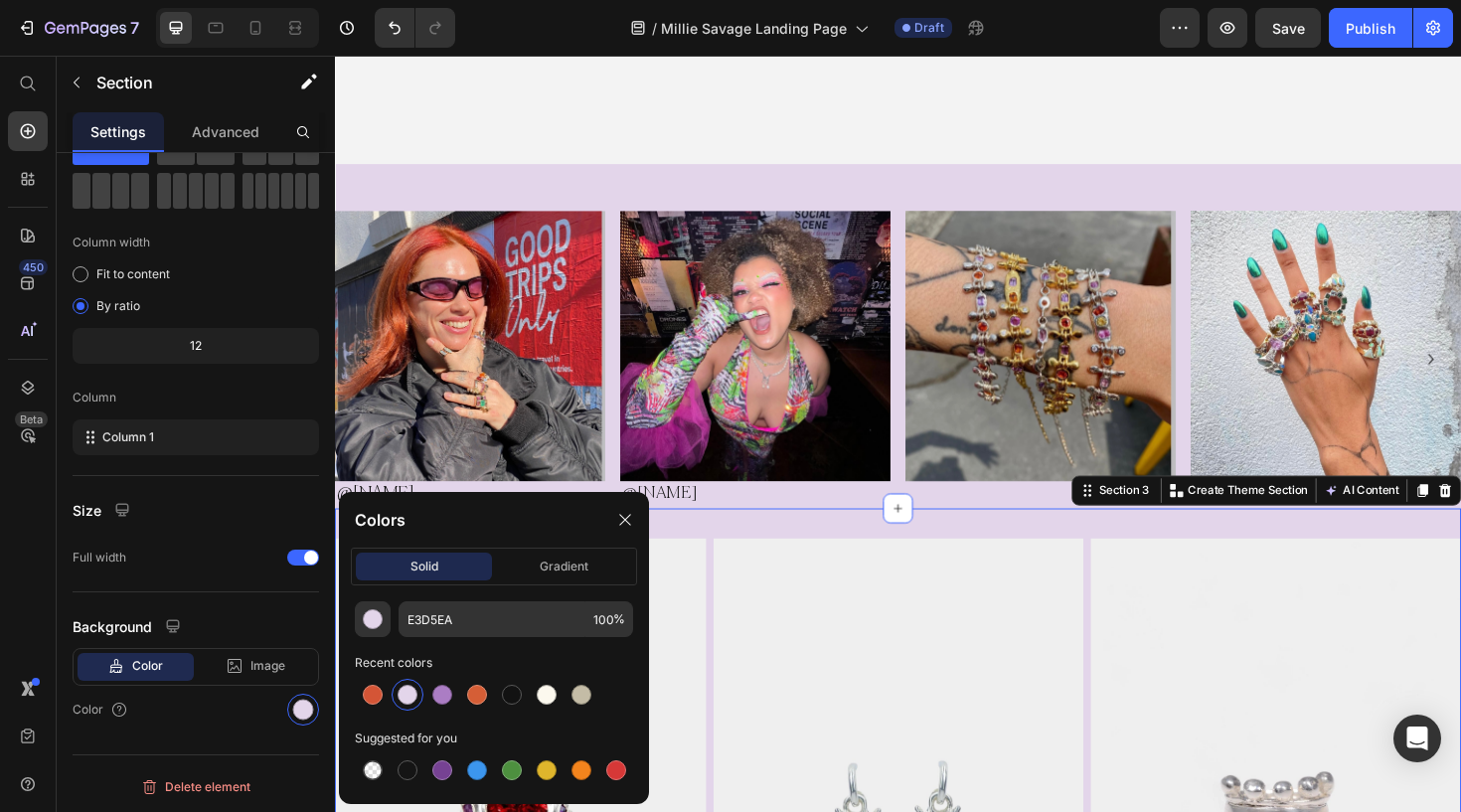 click on "Image Image Image Row Section 3   Create Theme Section AI Content Write with GemAI What would you like to describe here? Tone and Voice Persuasive Product Sample Set Show more Generate" at bounding box center [931, 861] 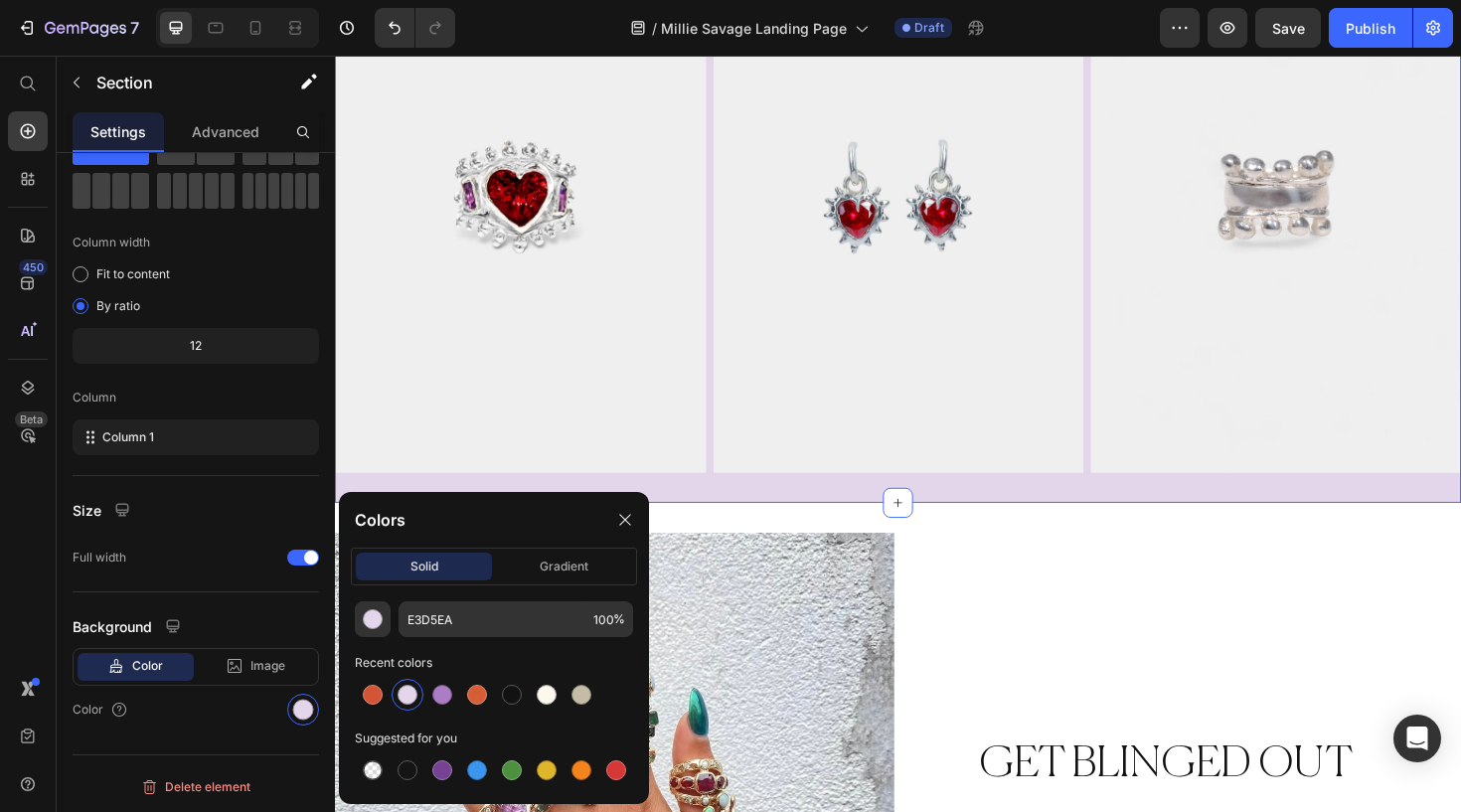 scroll, scrollTop: 1261, scrollLeft: 0, axis: vertical 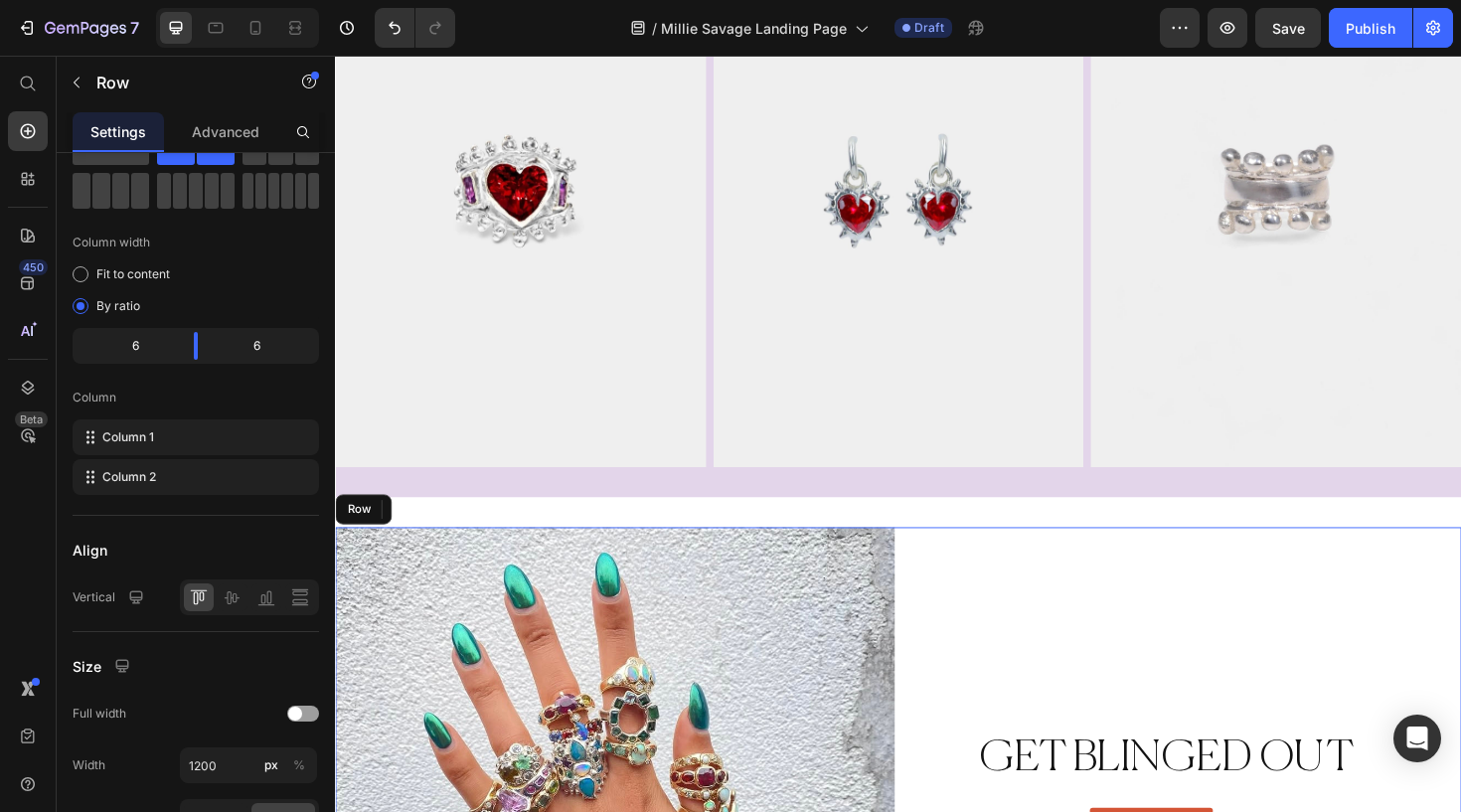 click on "GET BLINGED OUT Heading SHOP HERE Button" at bounding box center [1231, 851] 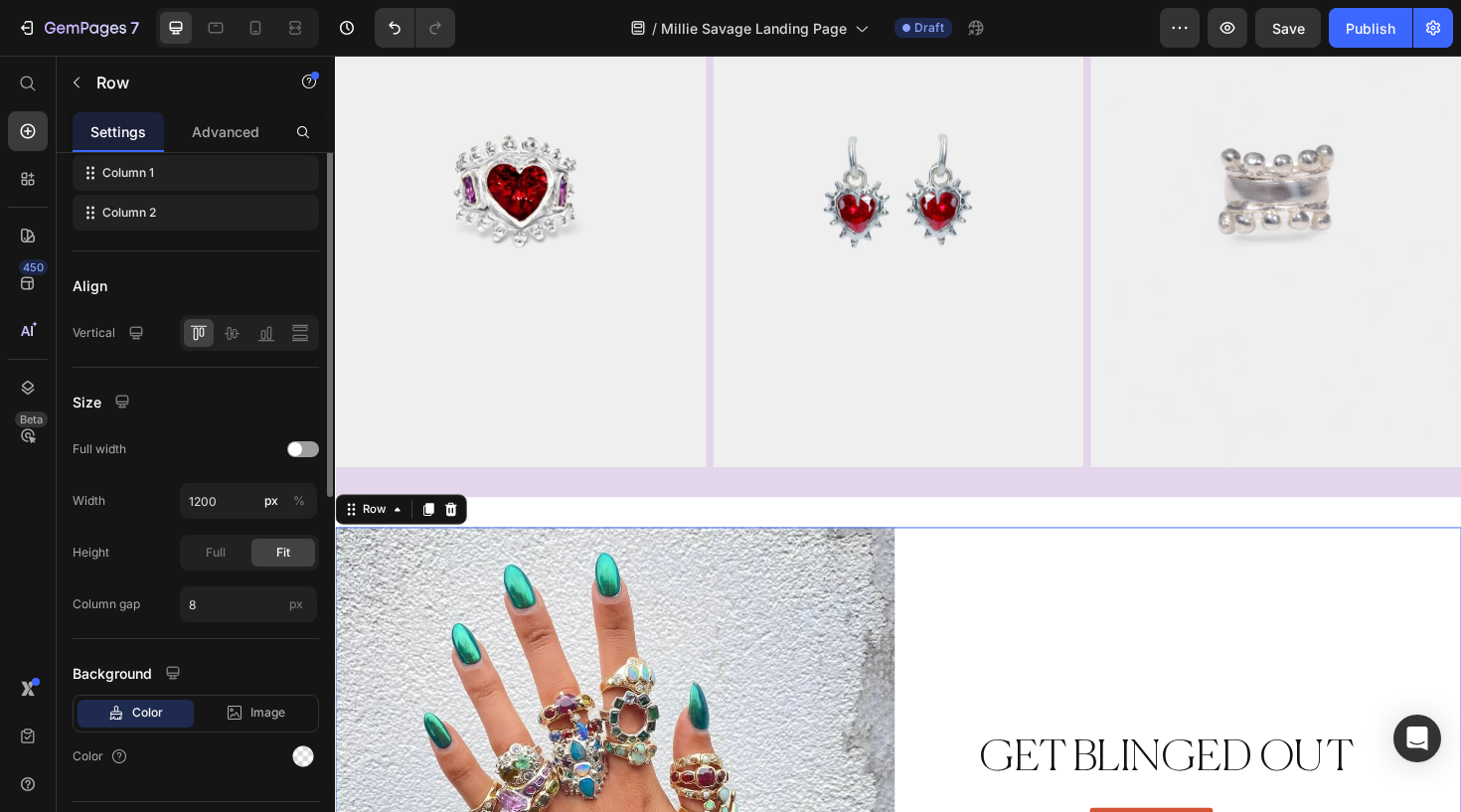scroll, scrollTop: 399, scrollLeft: 0, axis: vertical 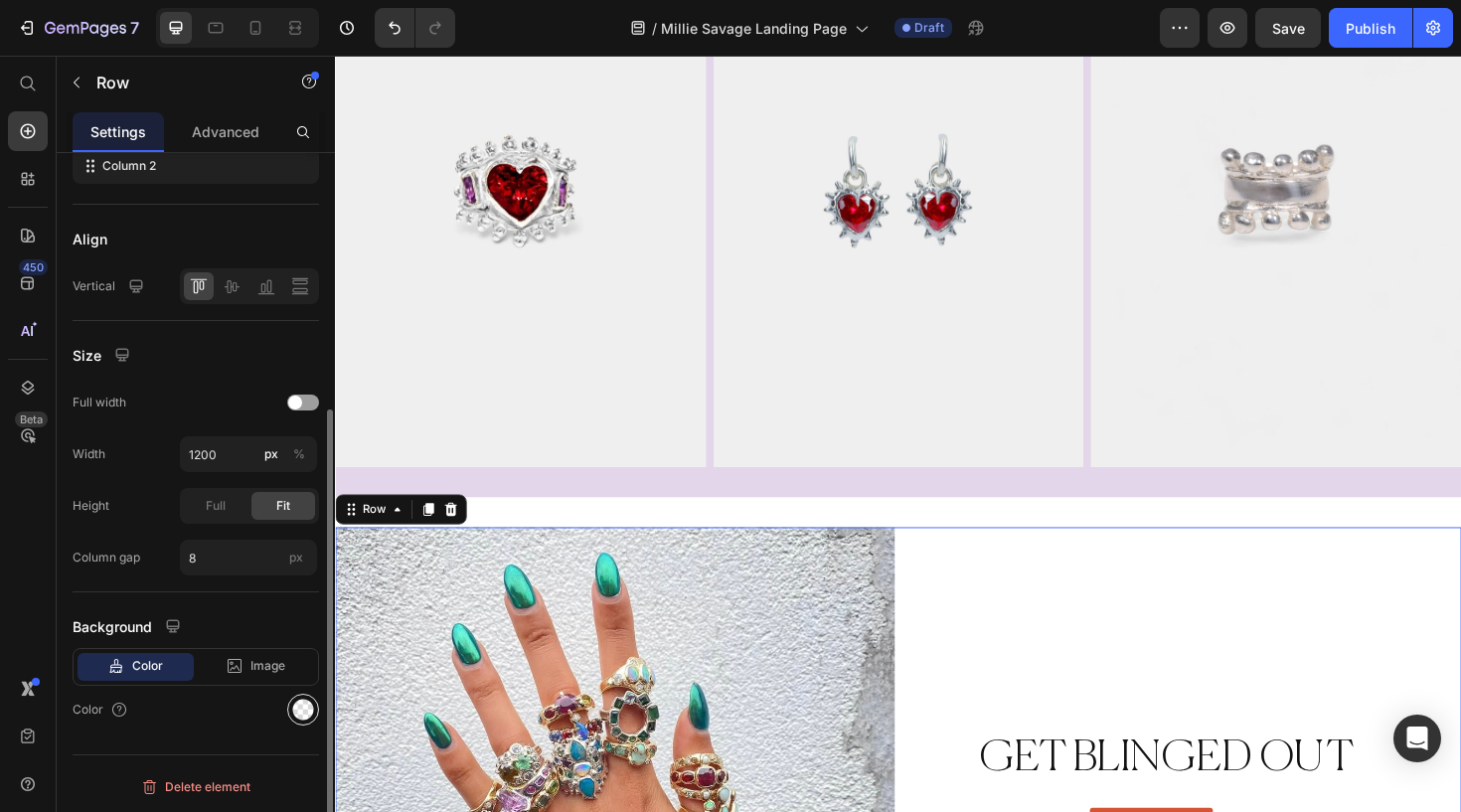 click at bounding box center [303, 710] 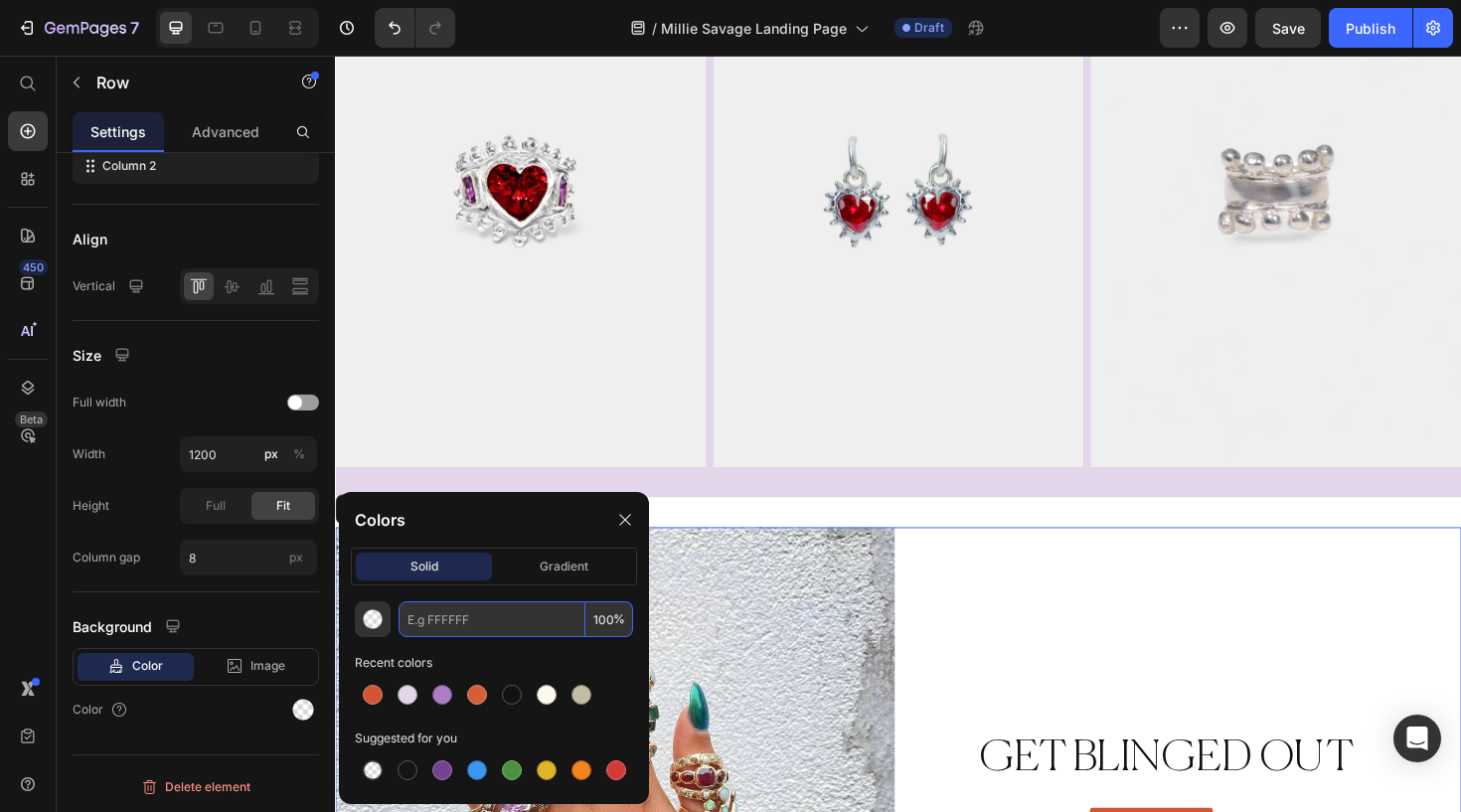 click at bounding box center (492, 619) 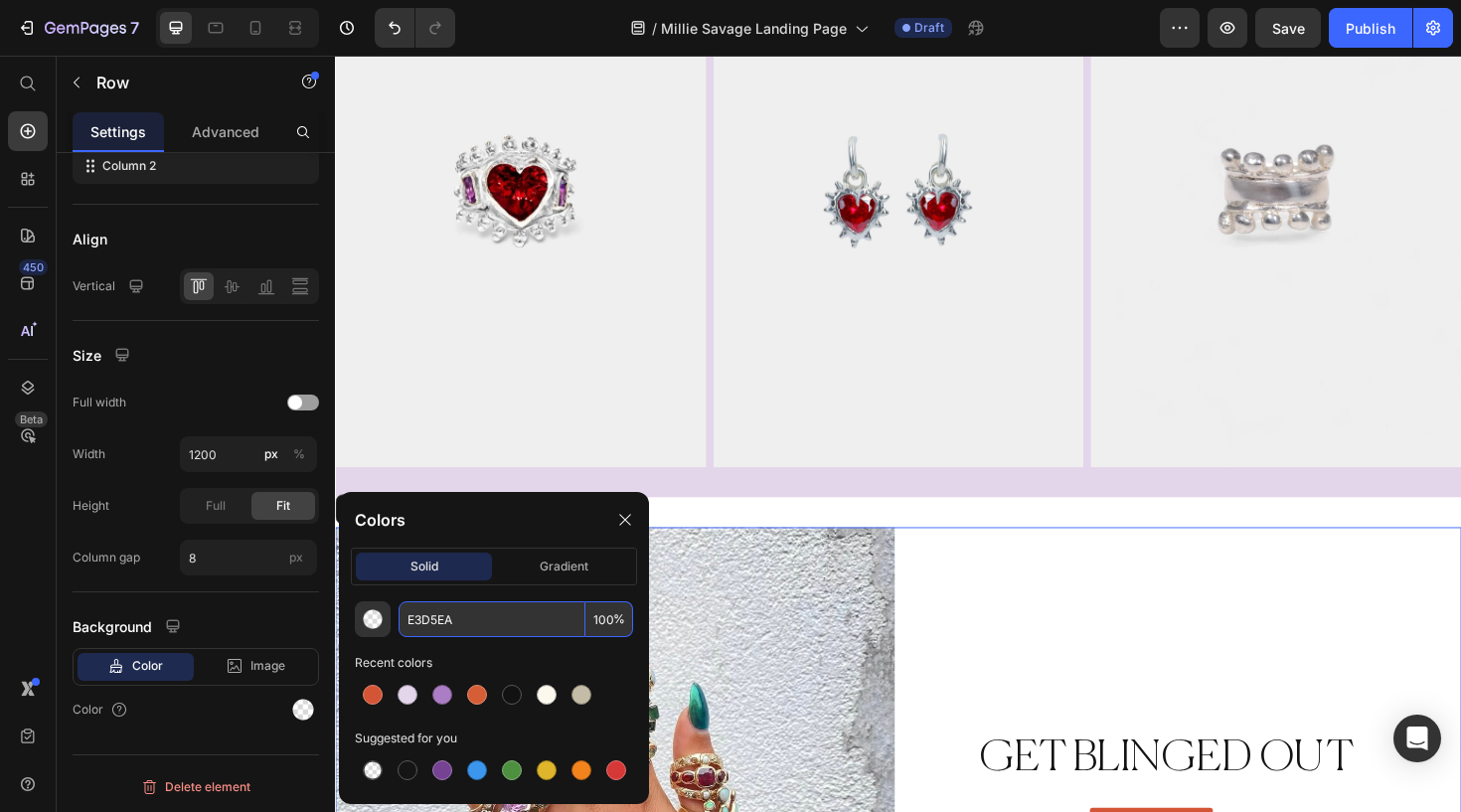 type on "E3D5EA" 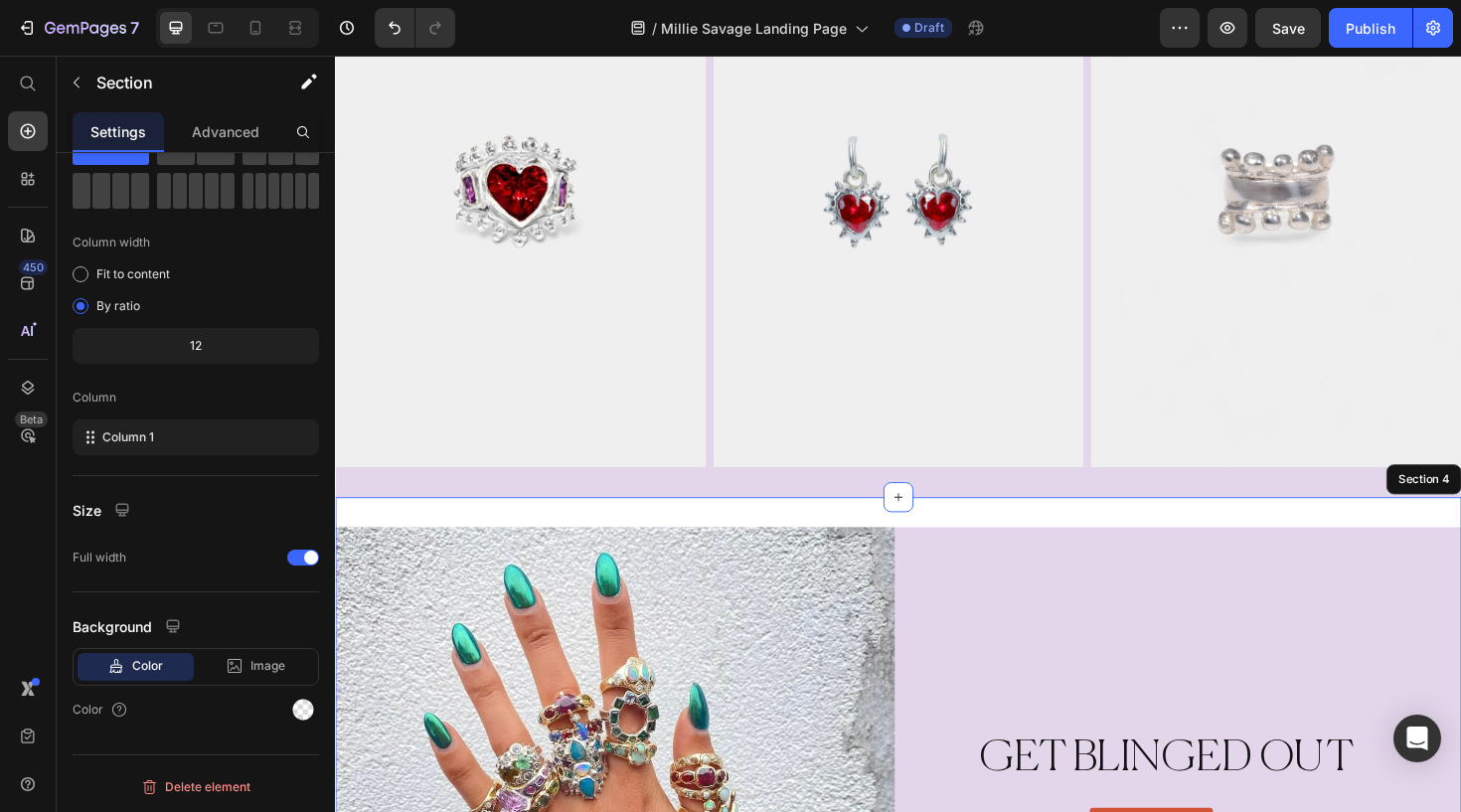 click on "Image GET BLINGED OUT Heading SHOP HERE Button Row   0 Section 4" at bounding box center (931, 851) 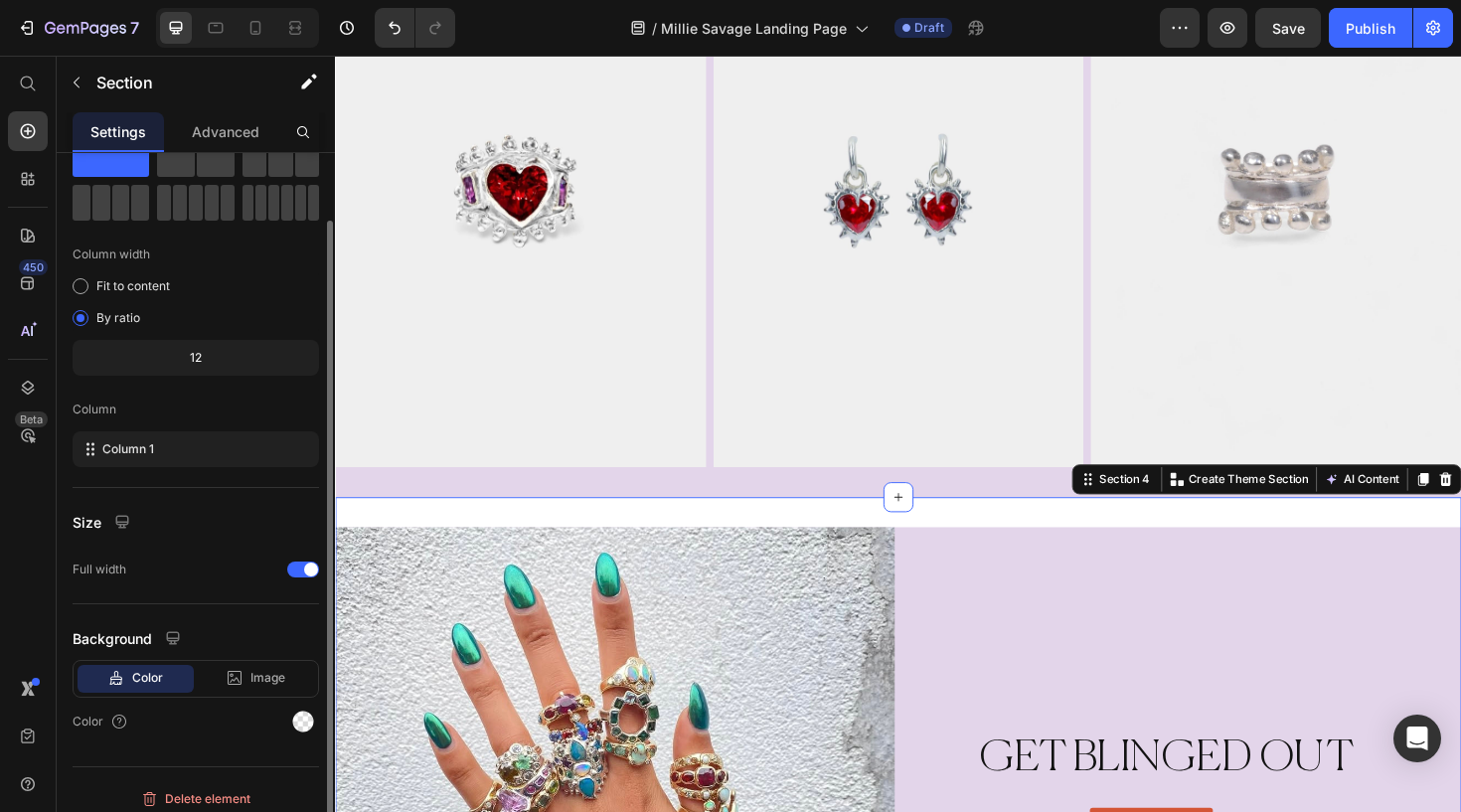 scroll, scrollTop: 87, scrollLeft: 0, axis: vertical 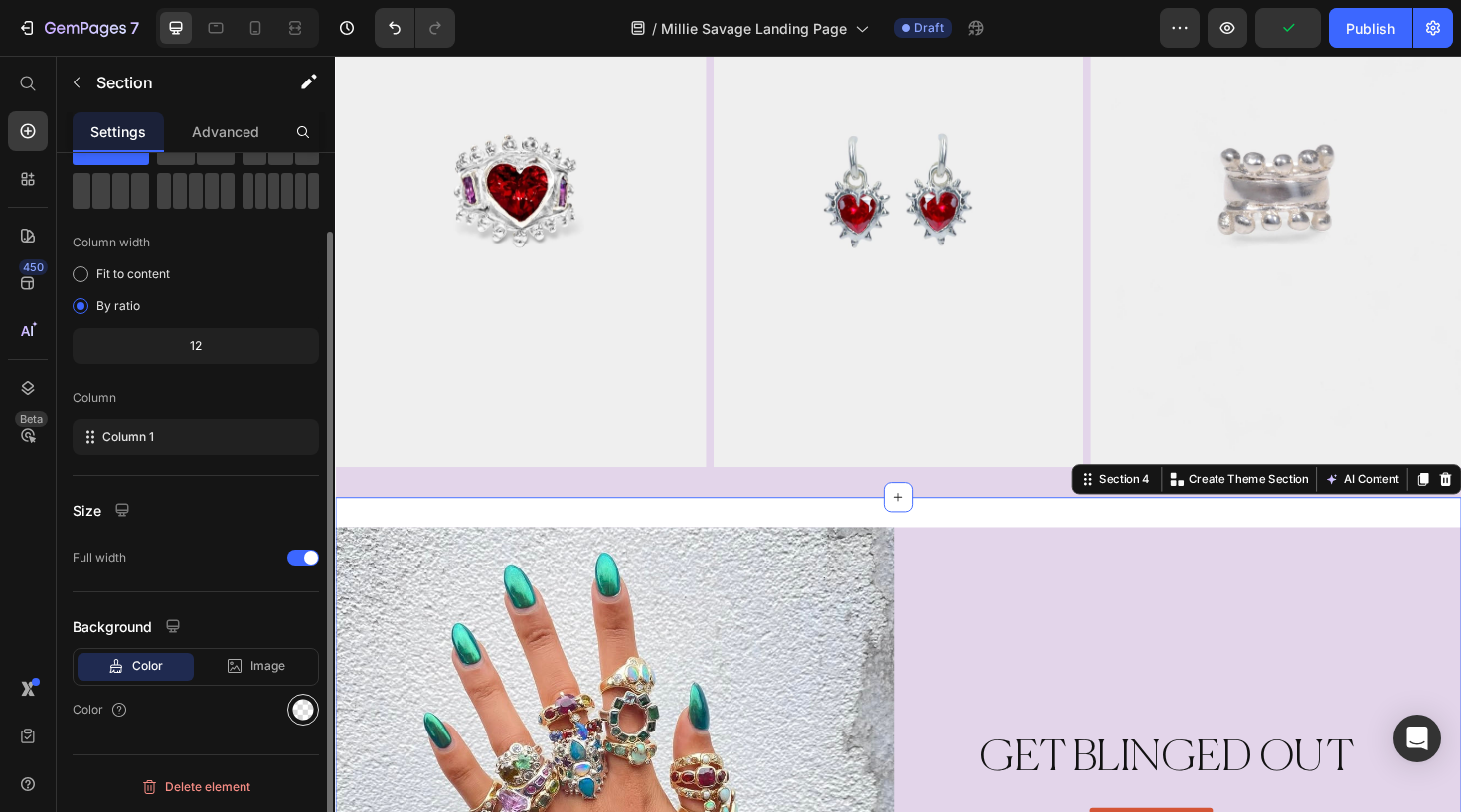 click at bounding box center [303, 710] 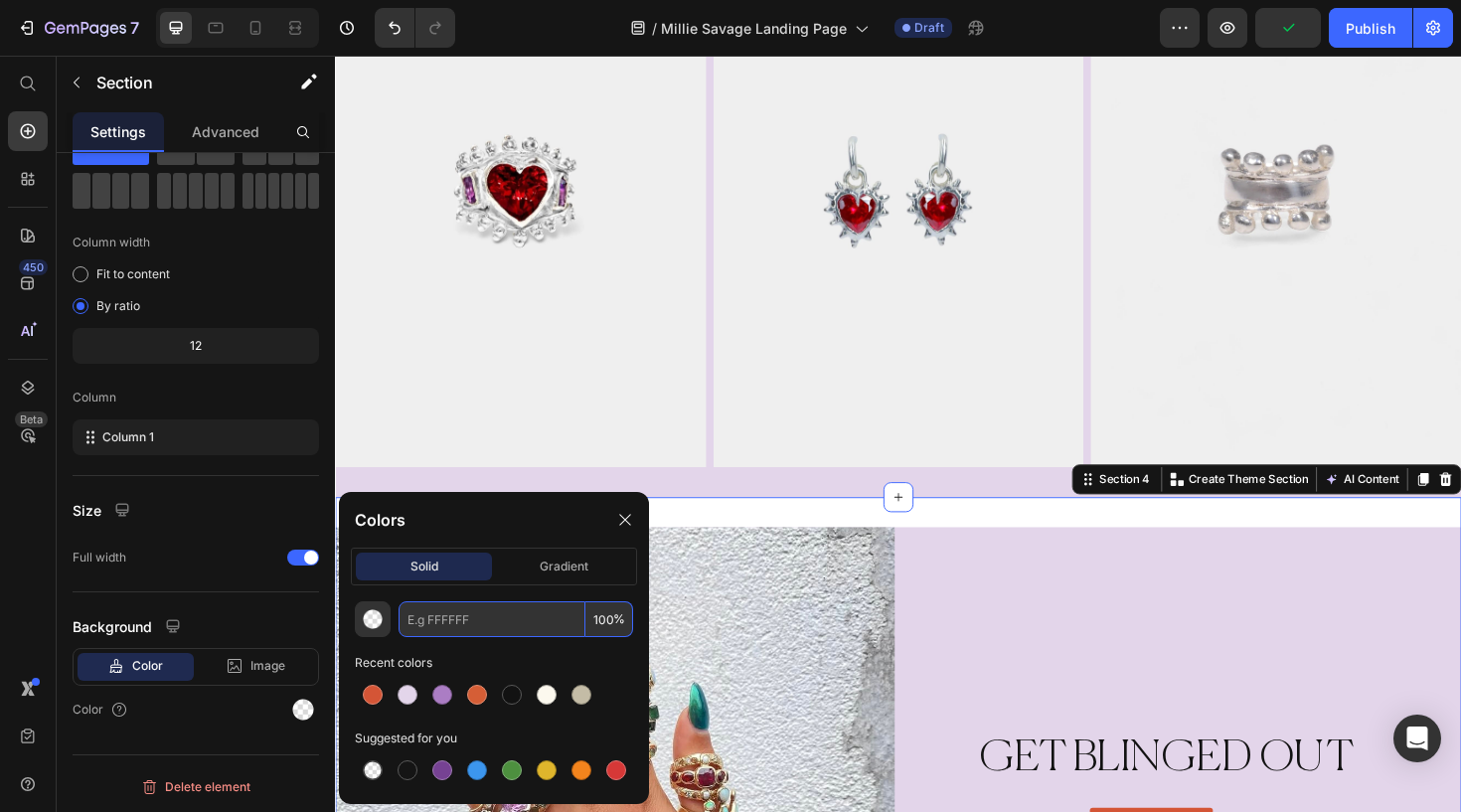 click at bounding box center (492, 619) 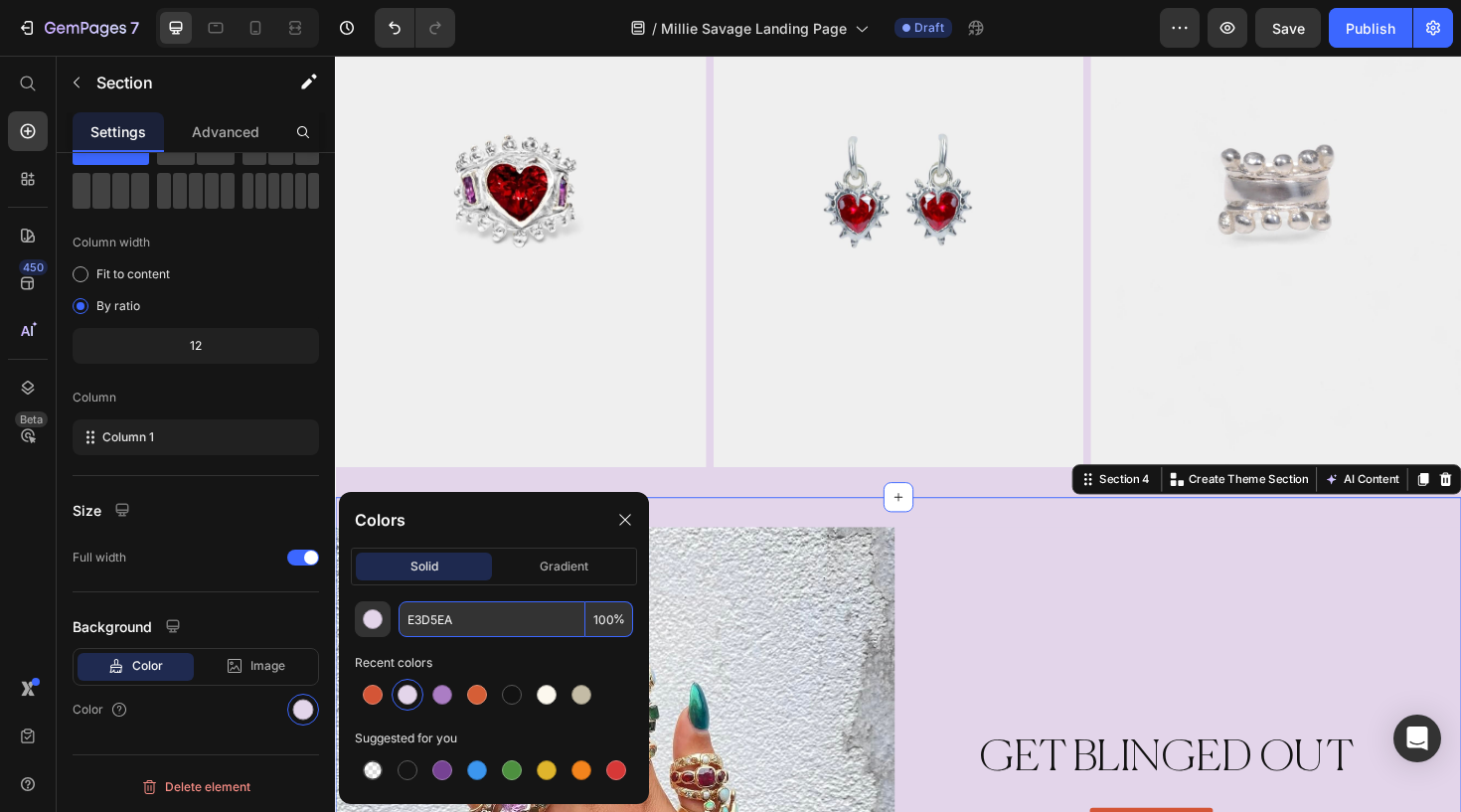 type on "E3D5EA" 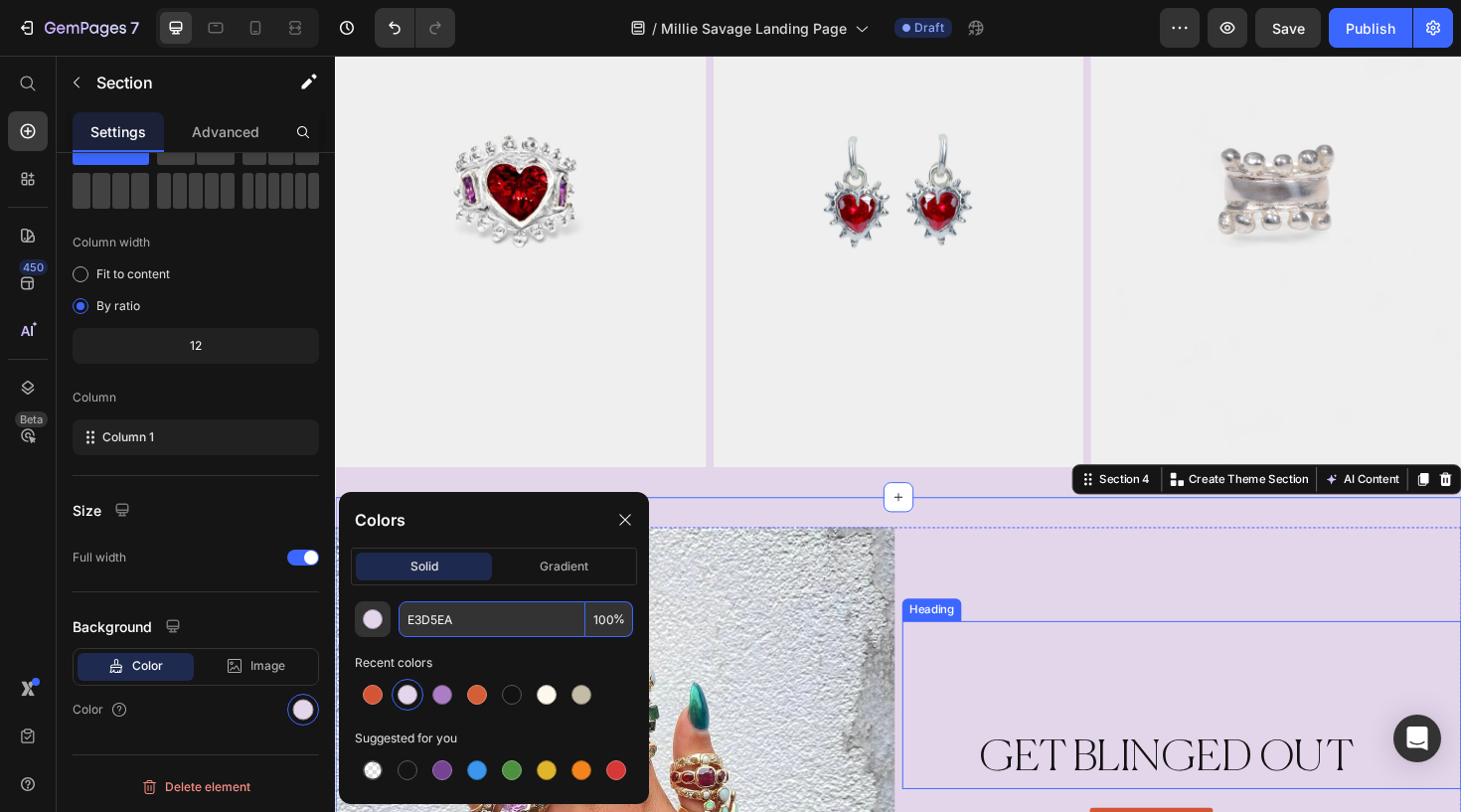click on "GET BLINGED OUT Heading" at bounding box center [1231, 742] 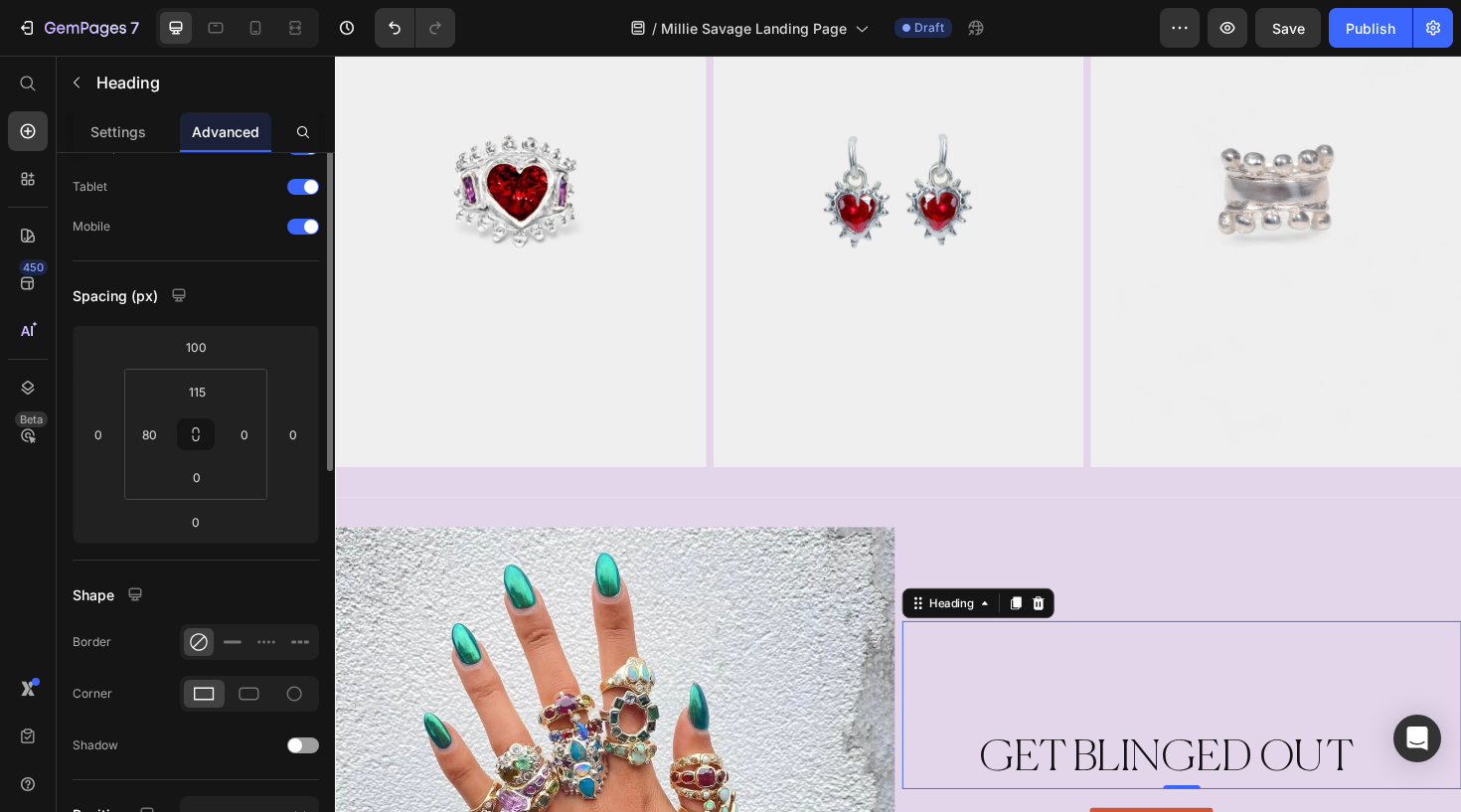 scroll, scrollTop: 0, scrollLeft: 0, axis: both 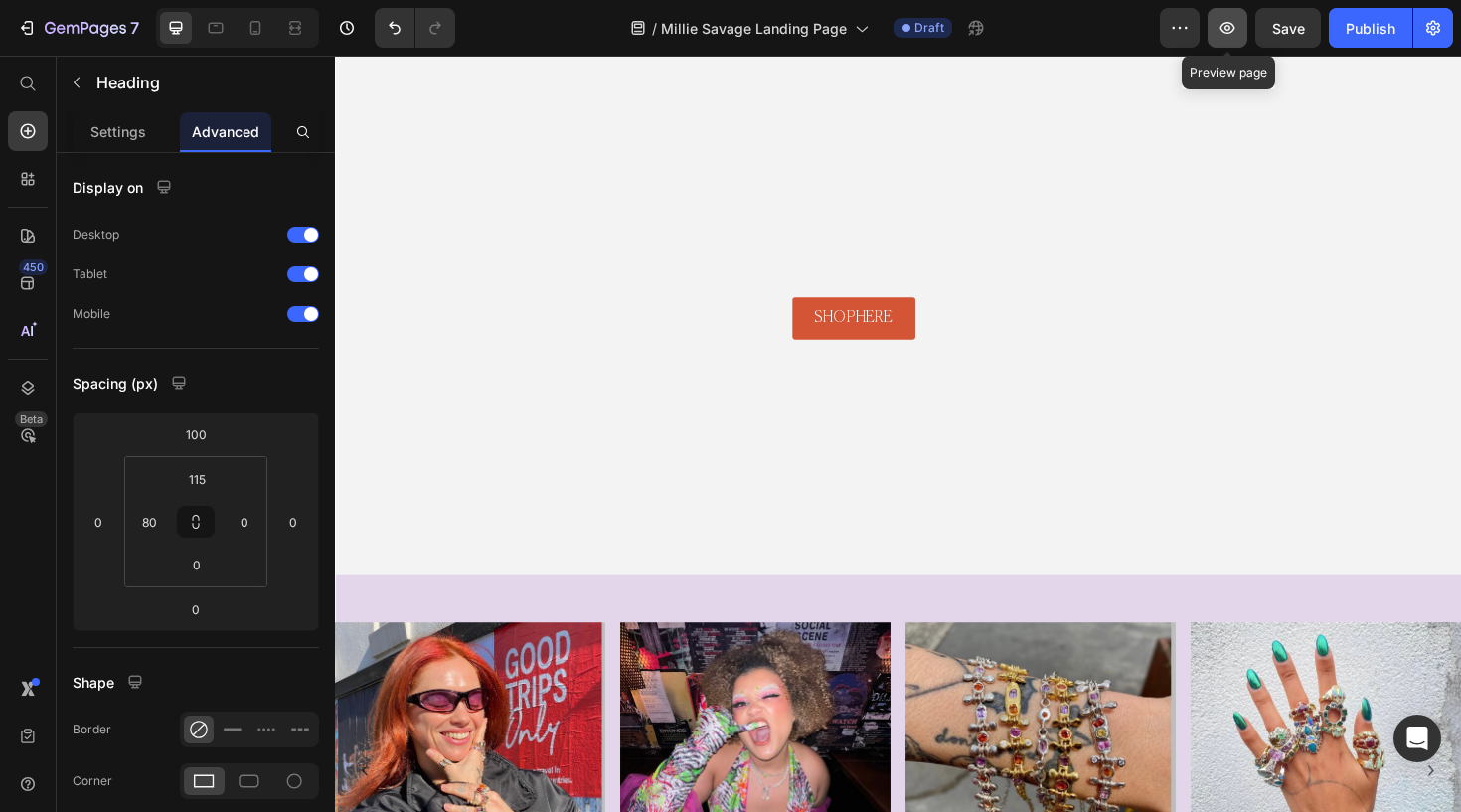 click 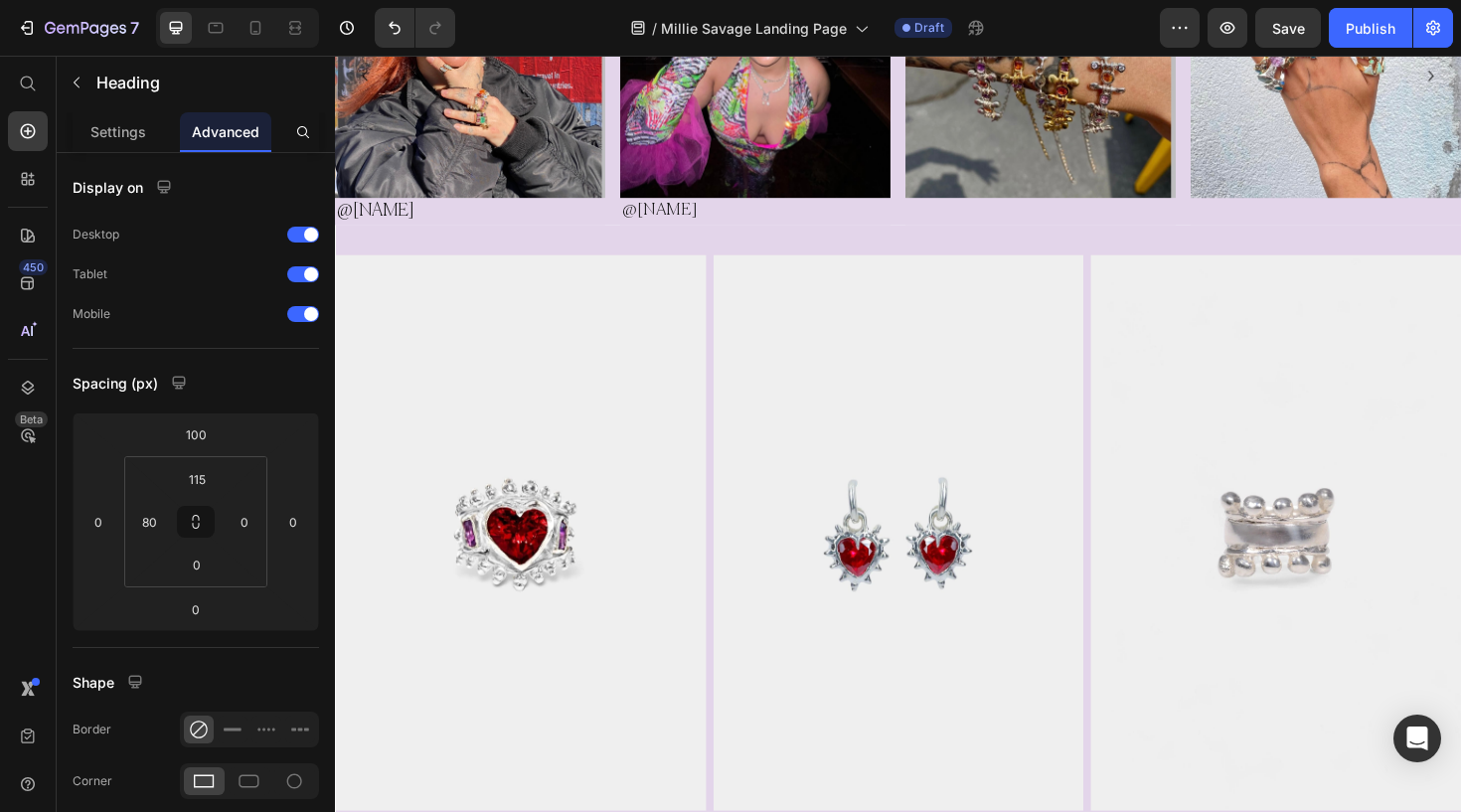scroll, scrollTop: 896, scrollLeft: 0, axis: vertical 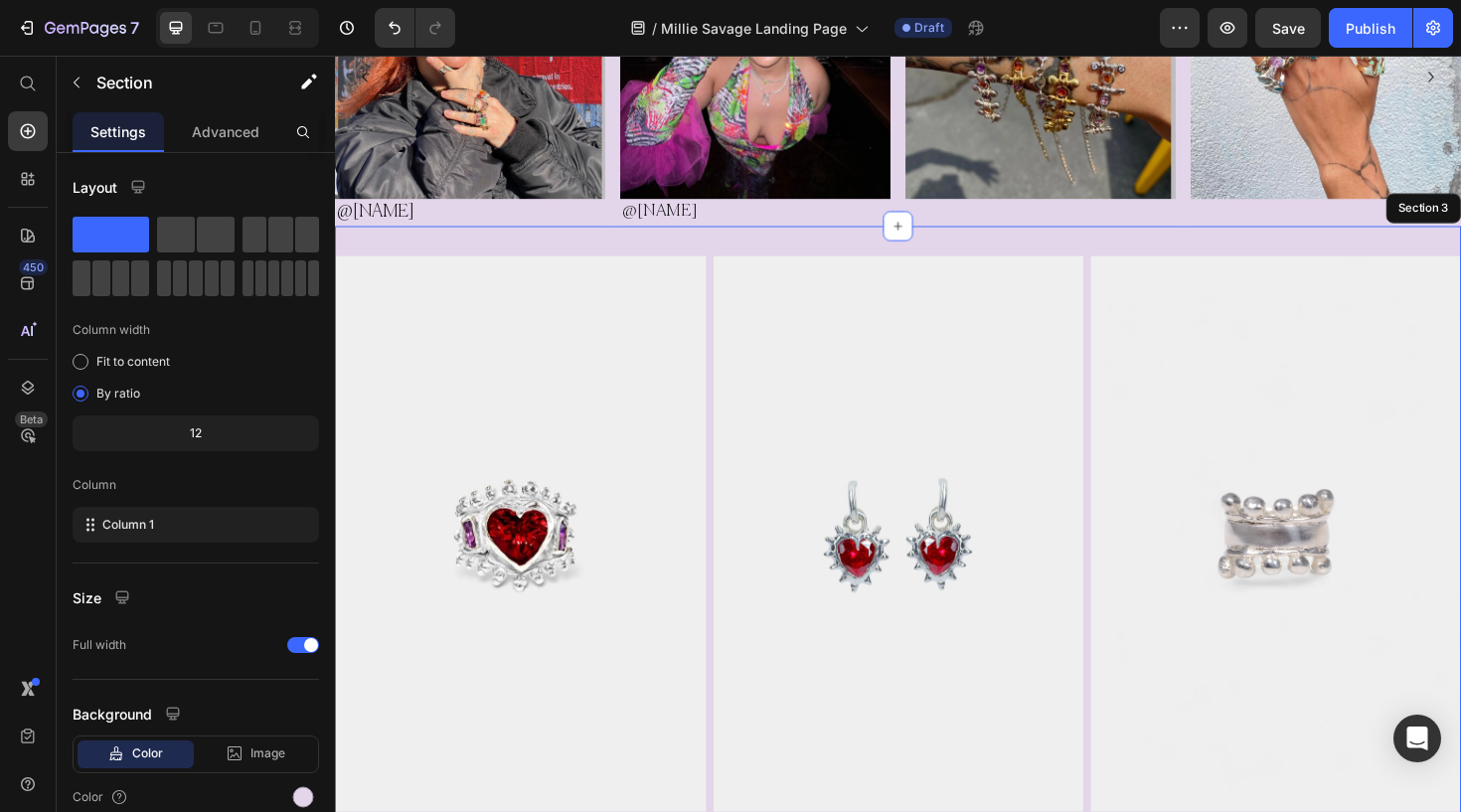 click on "Image Image Image Row Section 3" at bounding box center [931, 562] 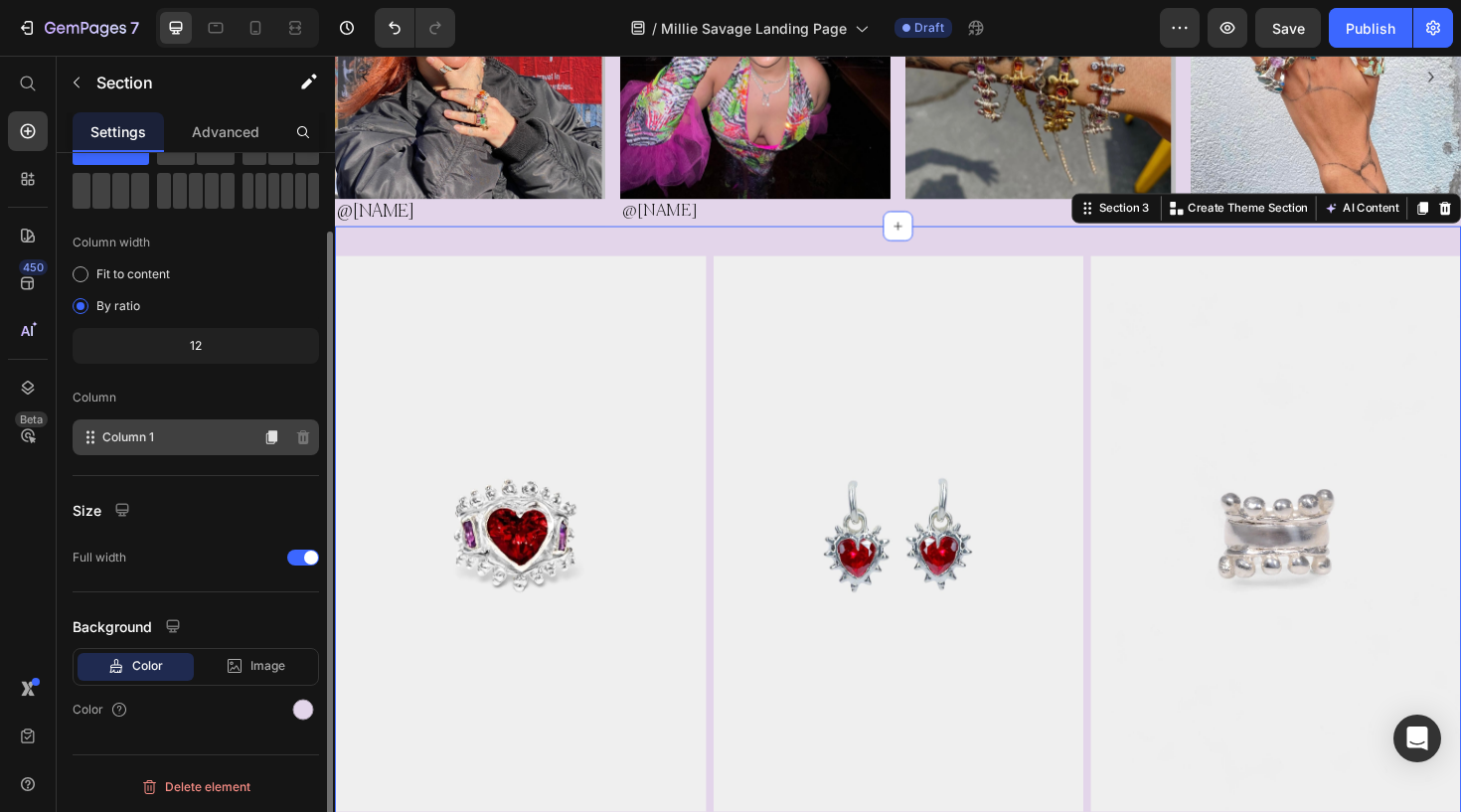 scroll, scrollTop: 0, scrollLeft: 0, axis: both 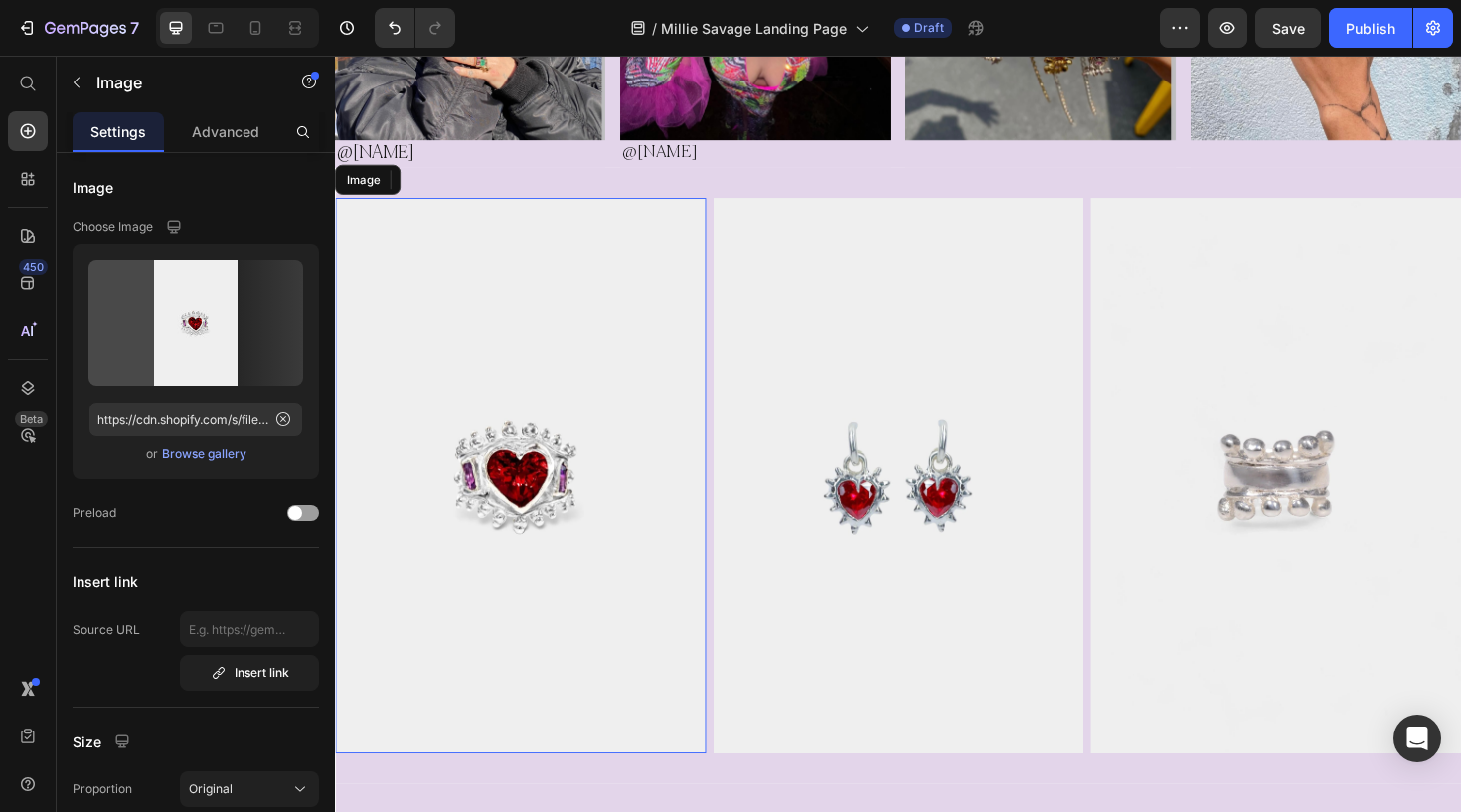 click at bounding box center (531, 500) 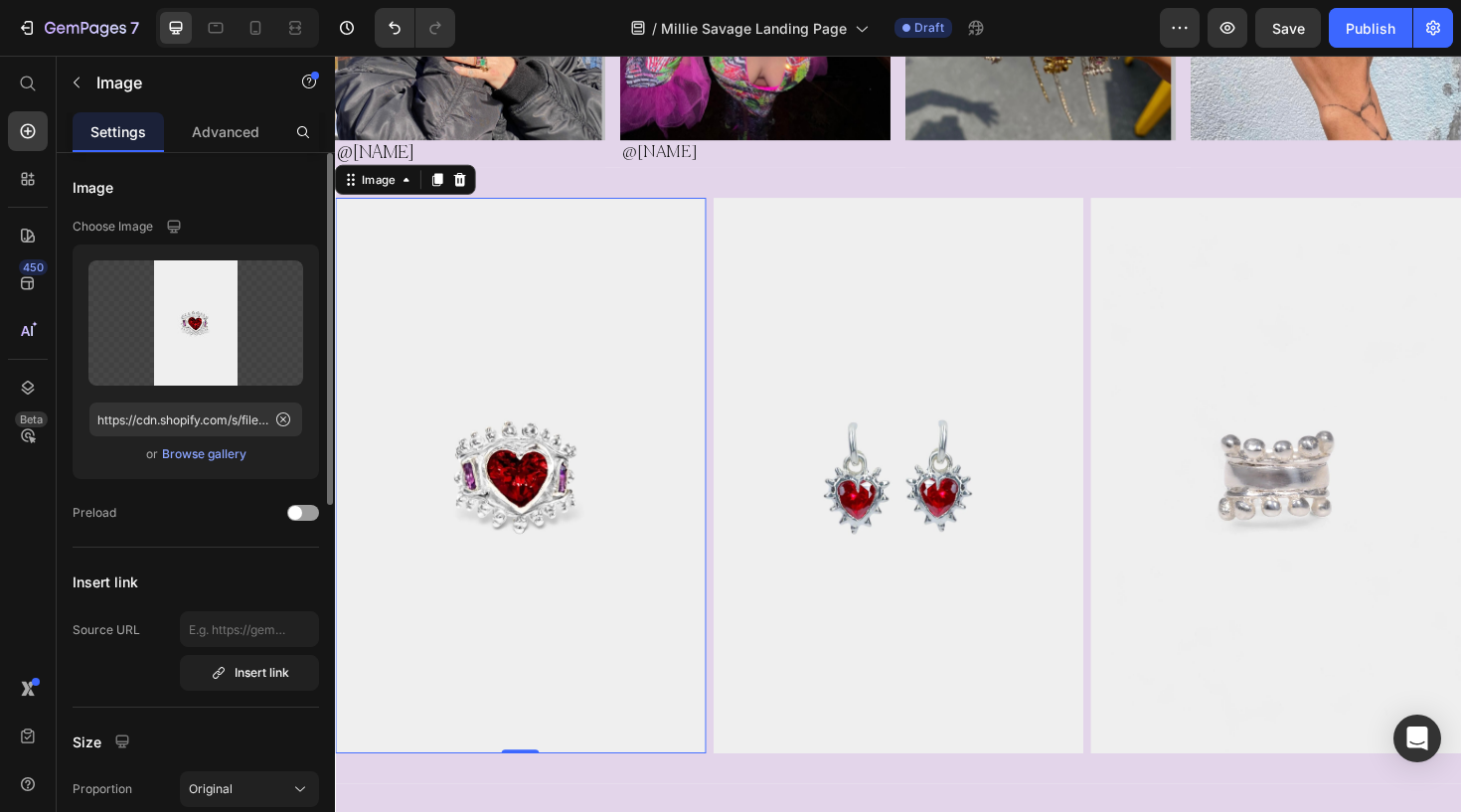 scroll, scrollTop: 0, scrollLeft: 0, axis: both 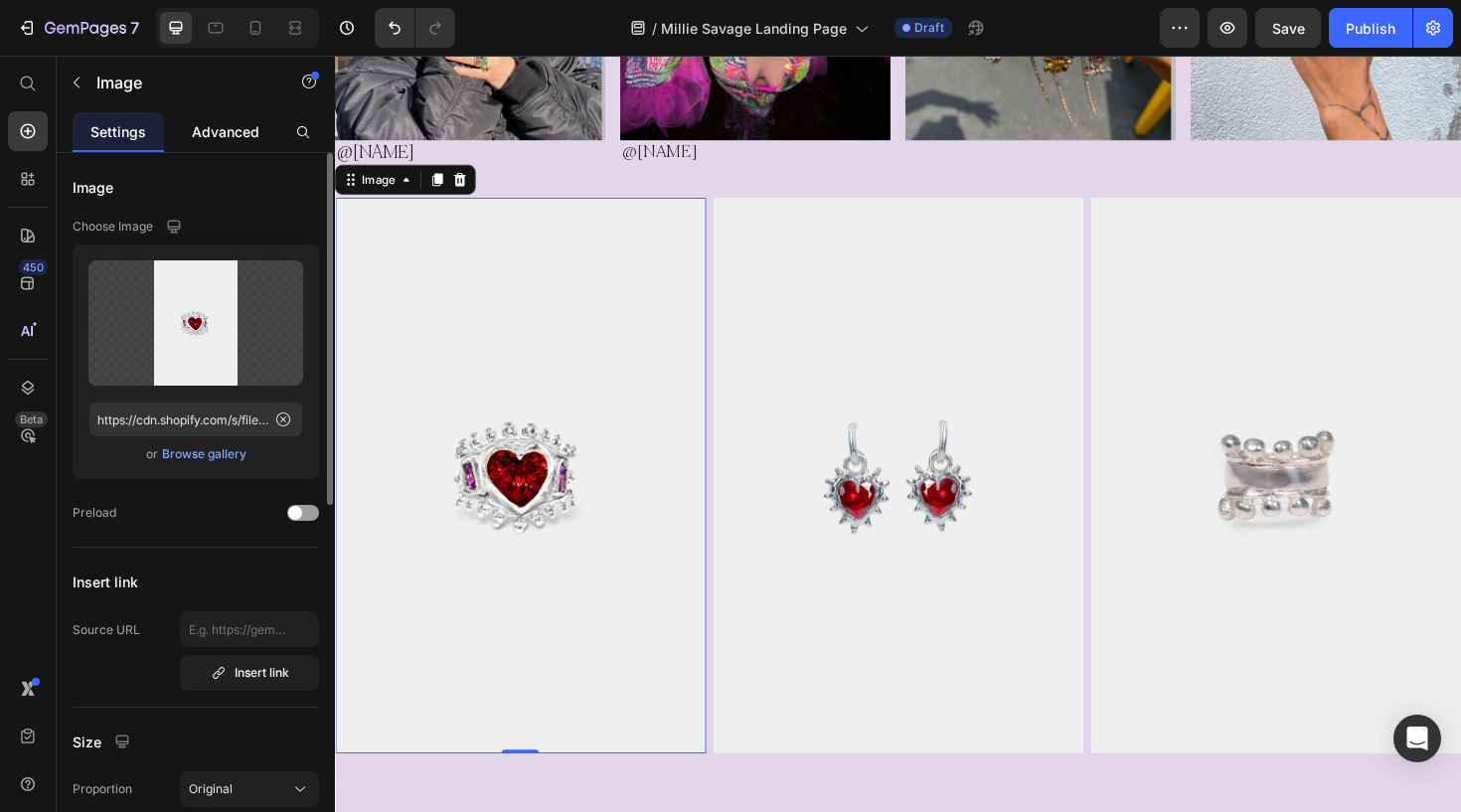 click on "Advanced" 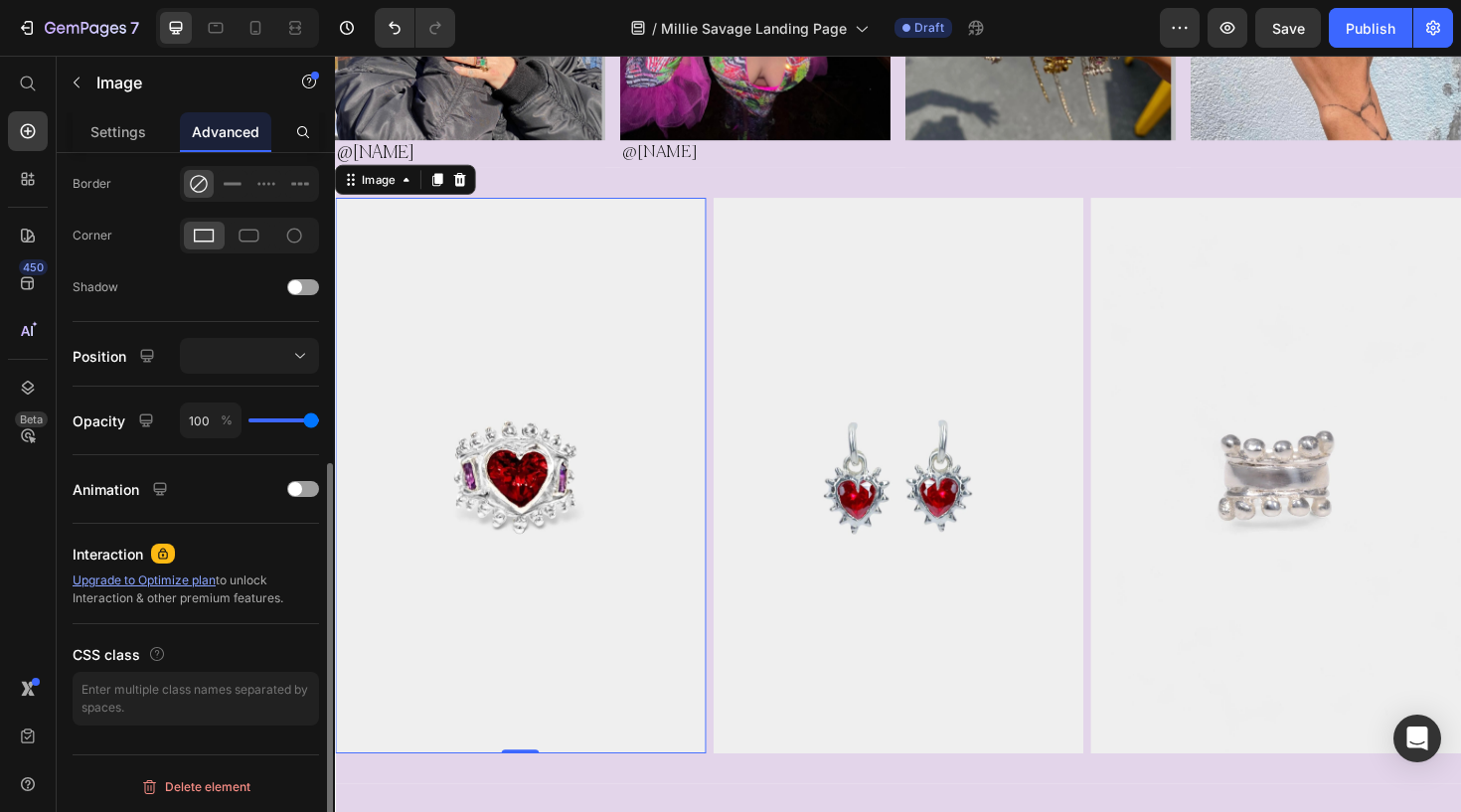 scroll, scrollTop: 546, scrollLeft: 0, axis: vertical 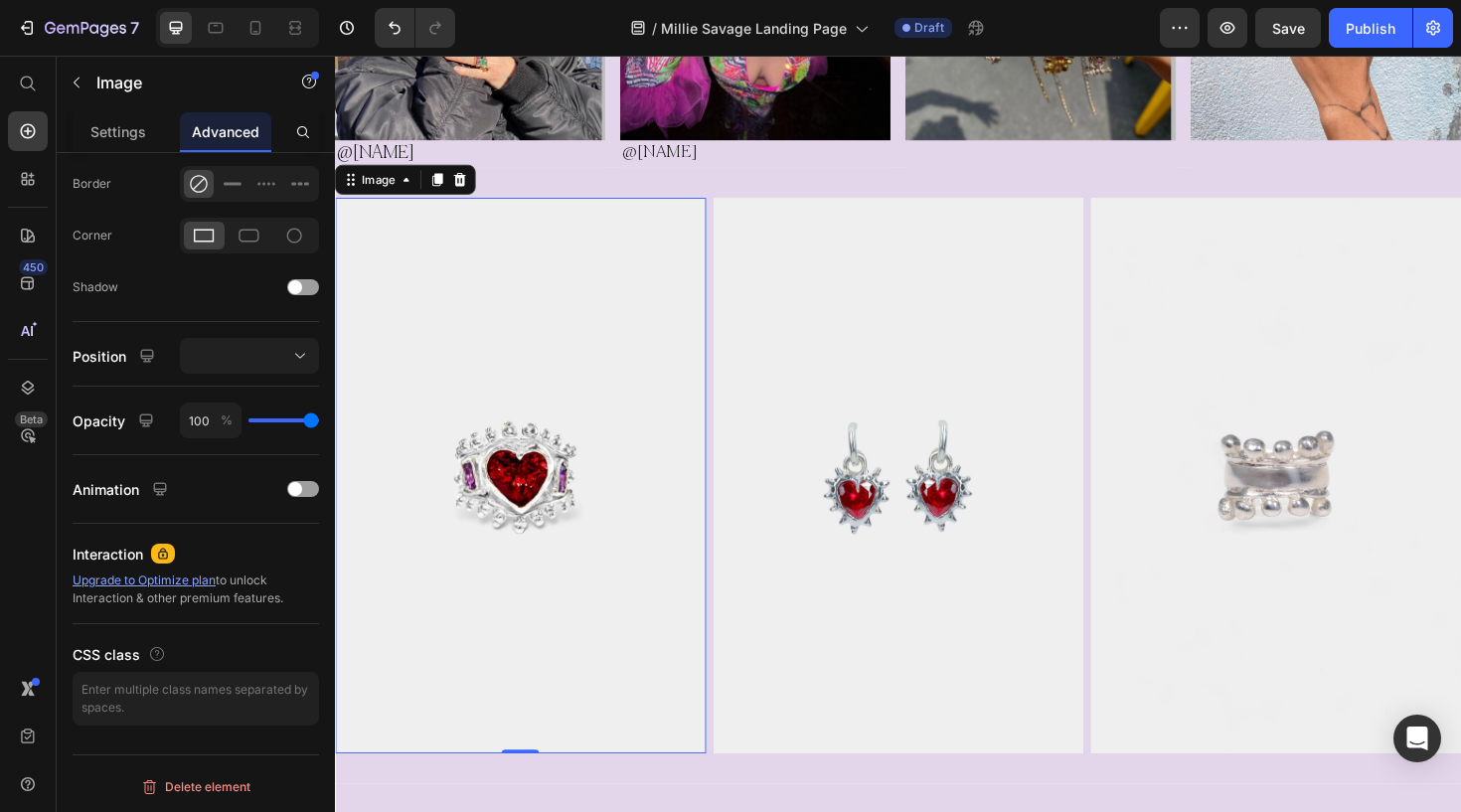 click at bounding box center [531, 500] 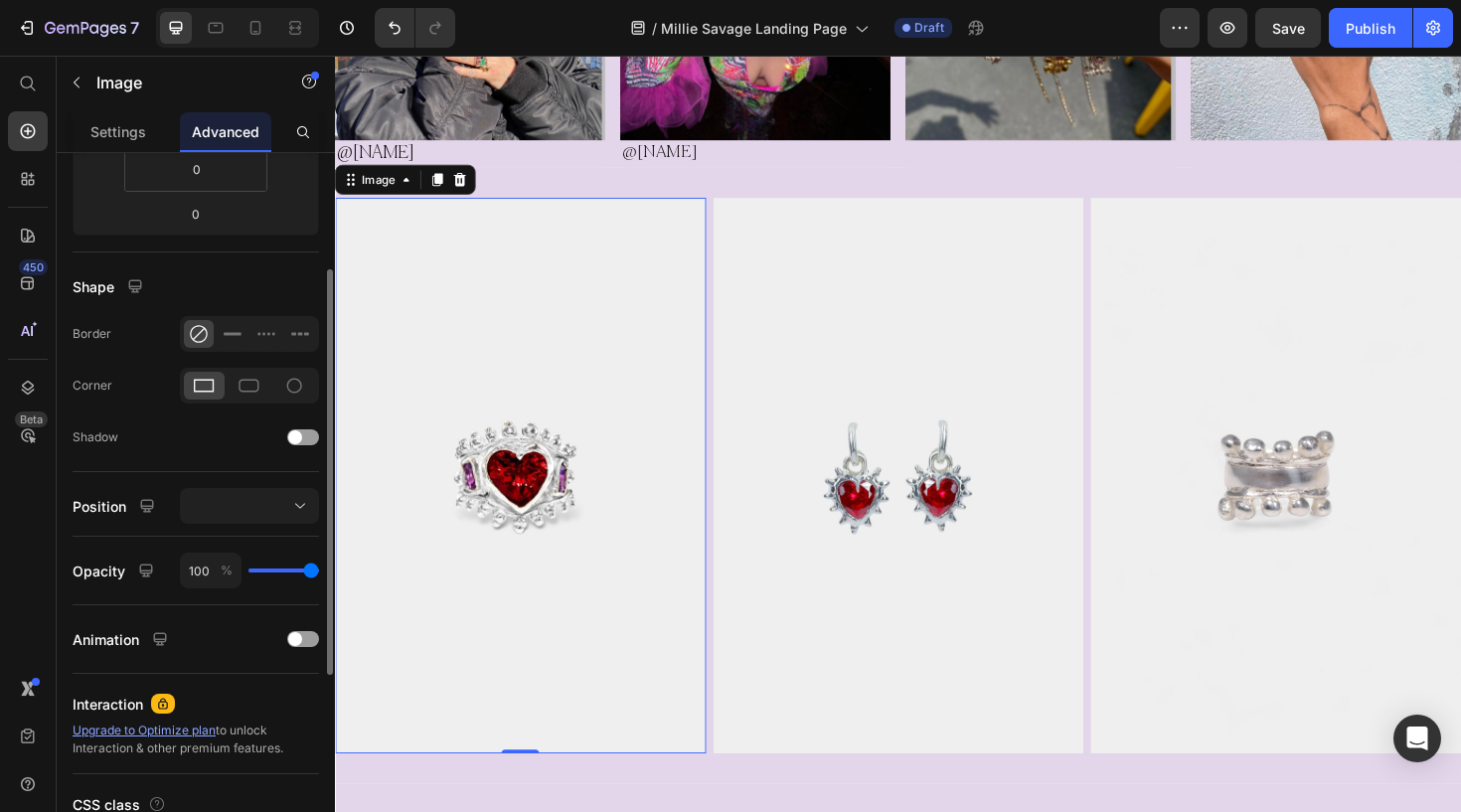 scroll, scrollTop: 0, scrollLeft: 0, axis: both 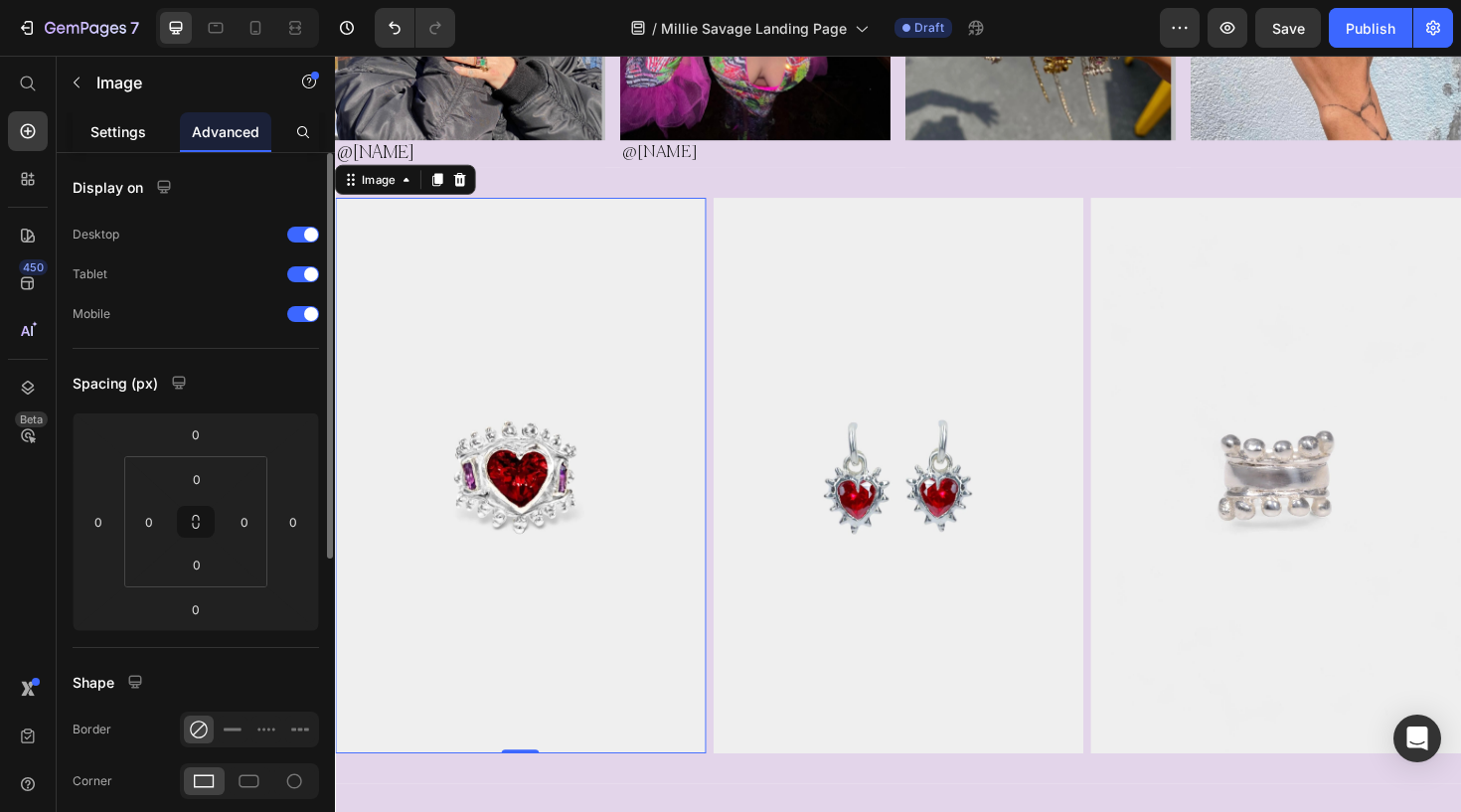 click on "Settings" at bounding box center [118, 131] 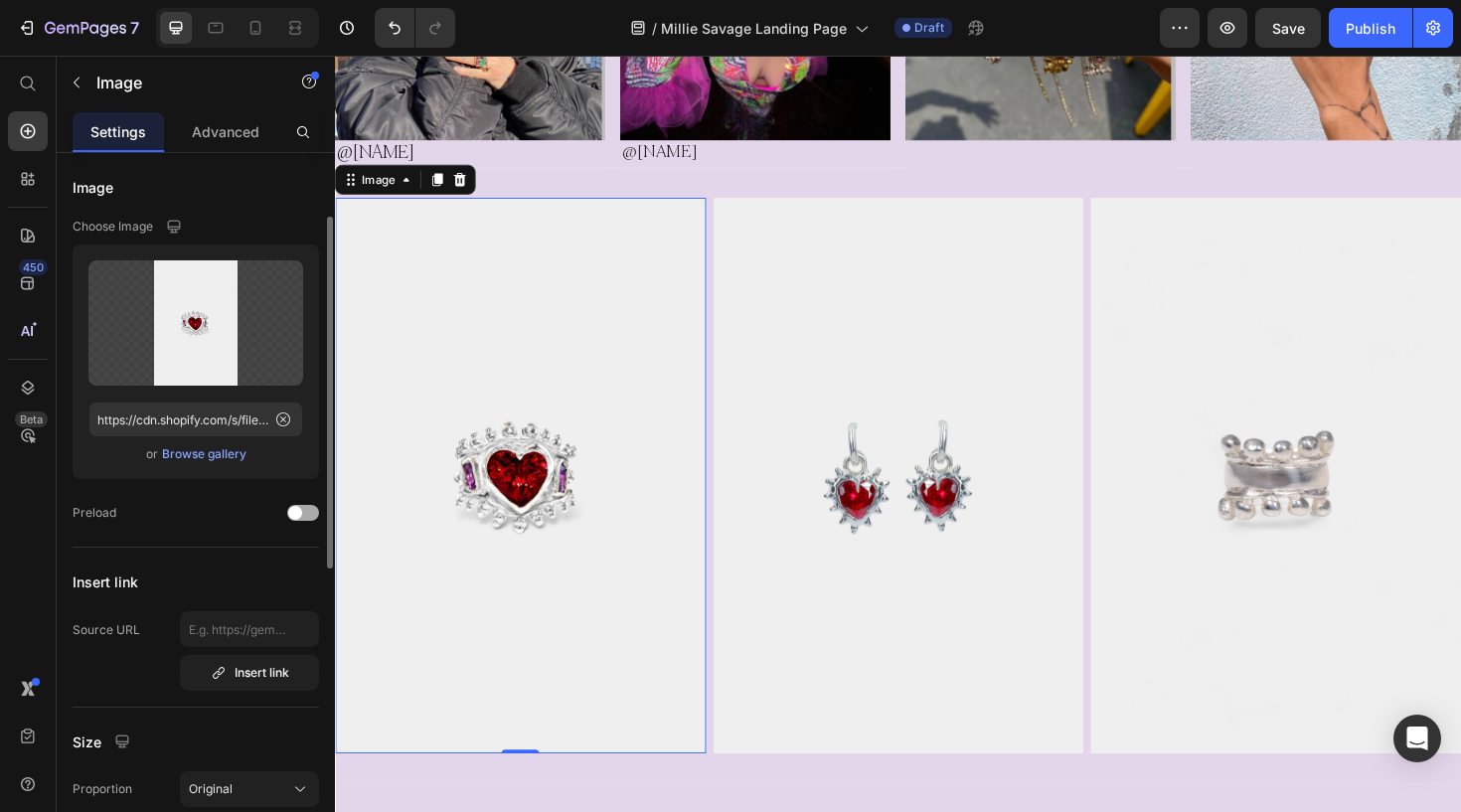 scroll, scrollTop: 738, scrollLeft: 0, axis: vertical 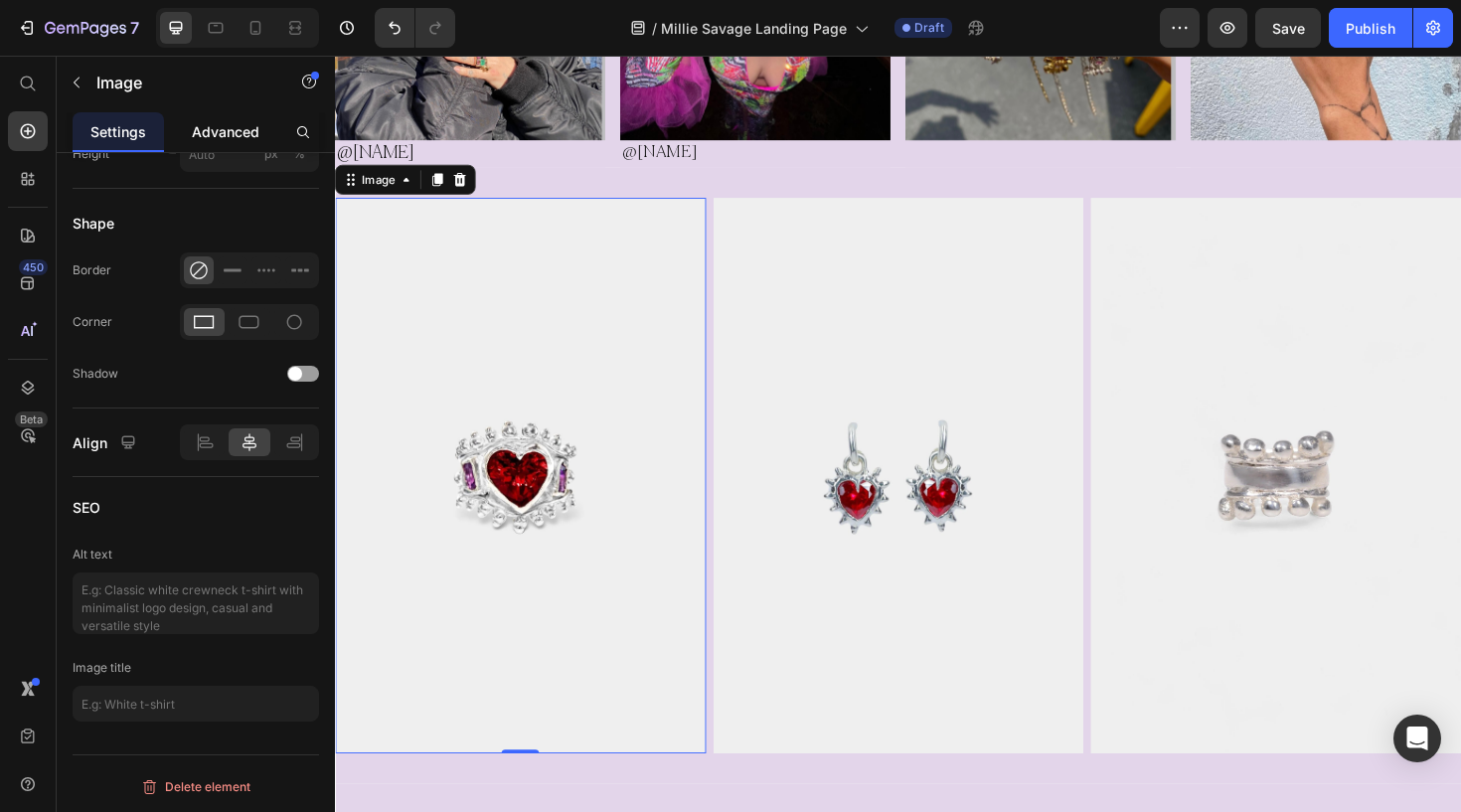 click on "Advanced" at bounding box center (226, 131) 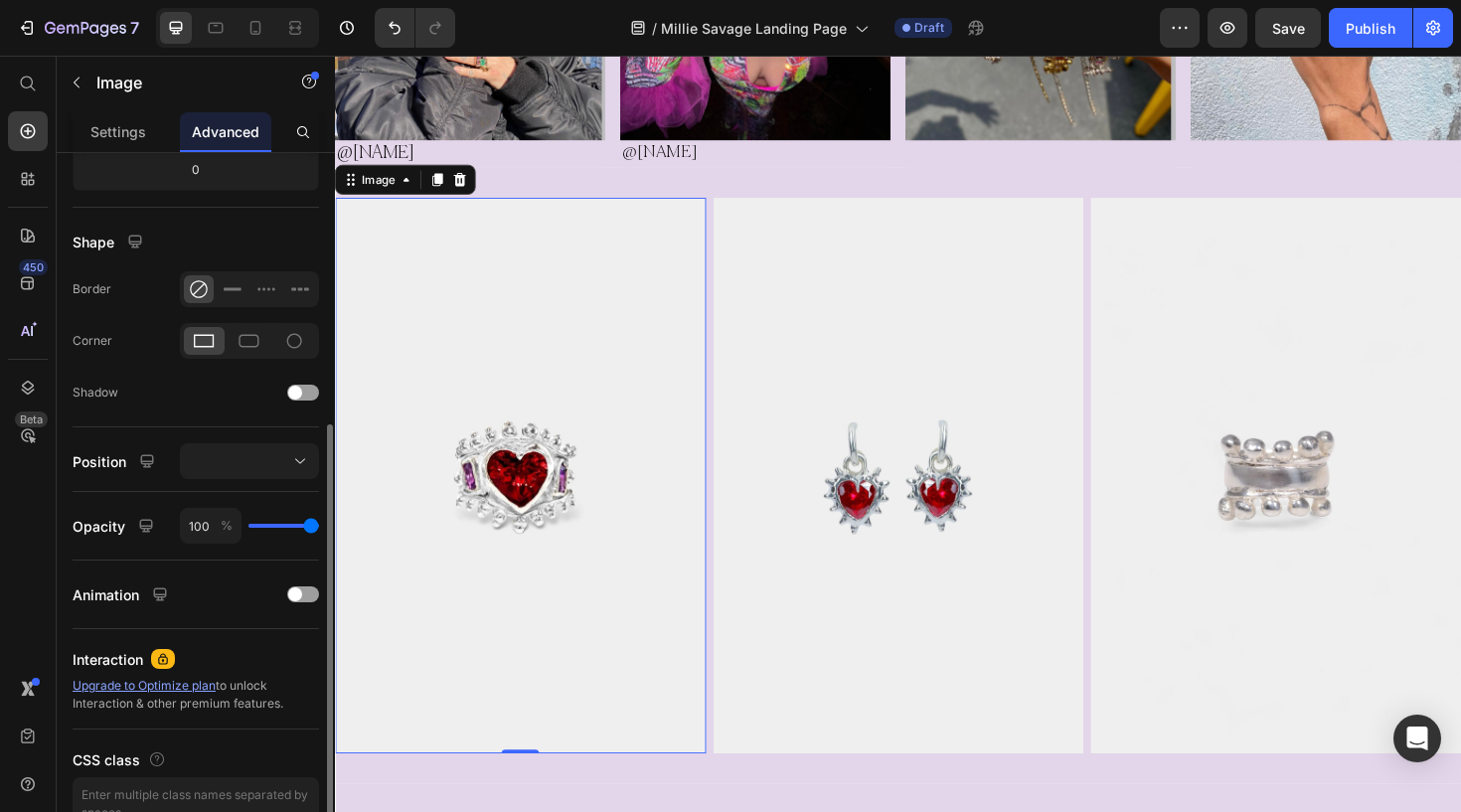 scroll, scrollTop: 483, scrollLeft: 0, axis: vertical 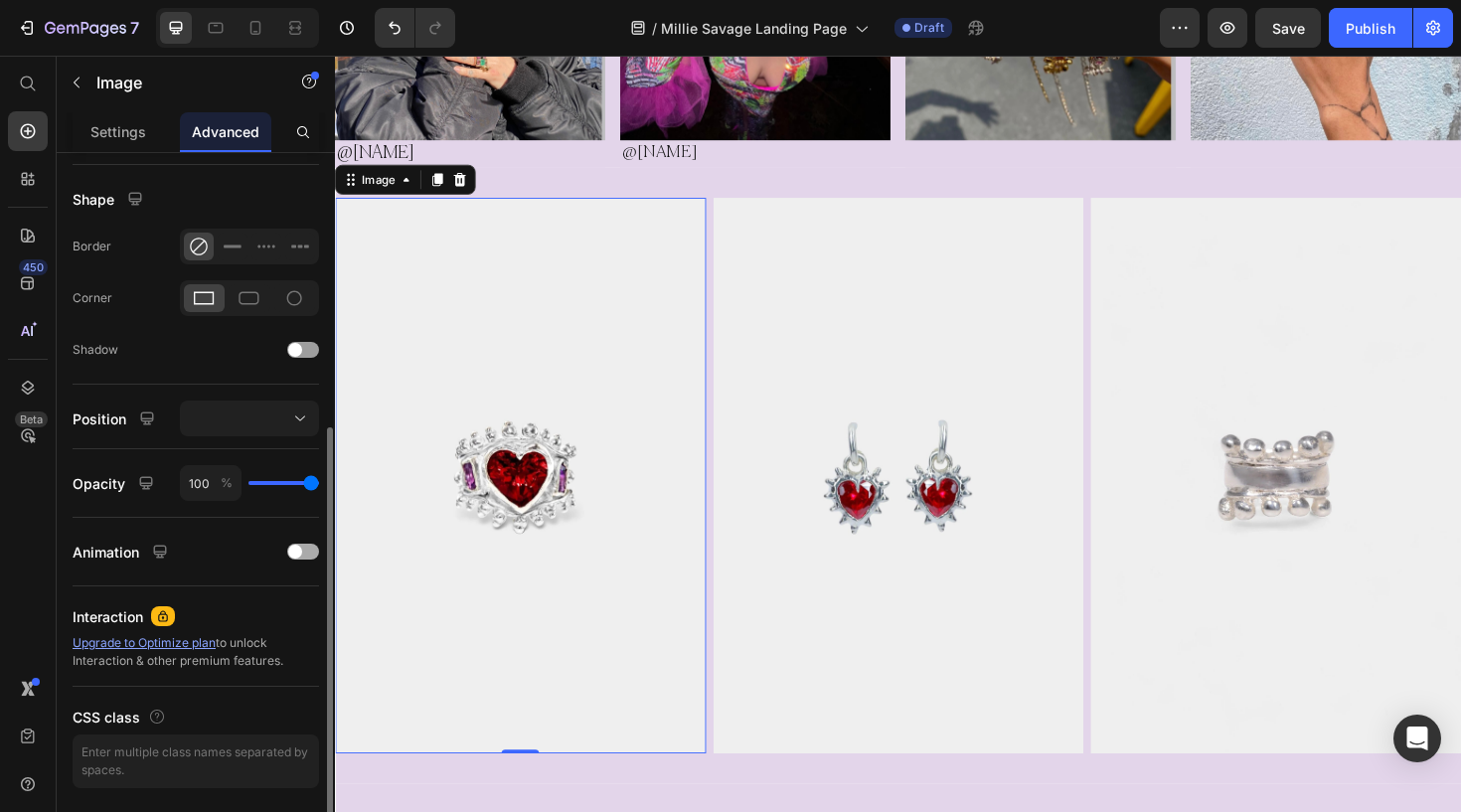 click at bounding box center [295, 552] 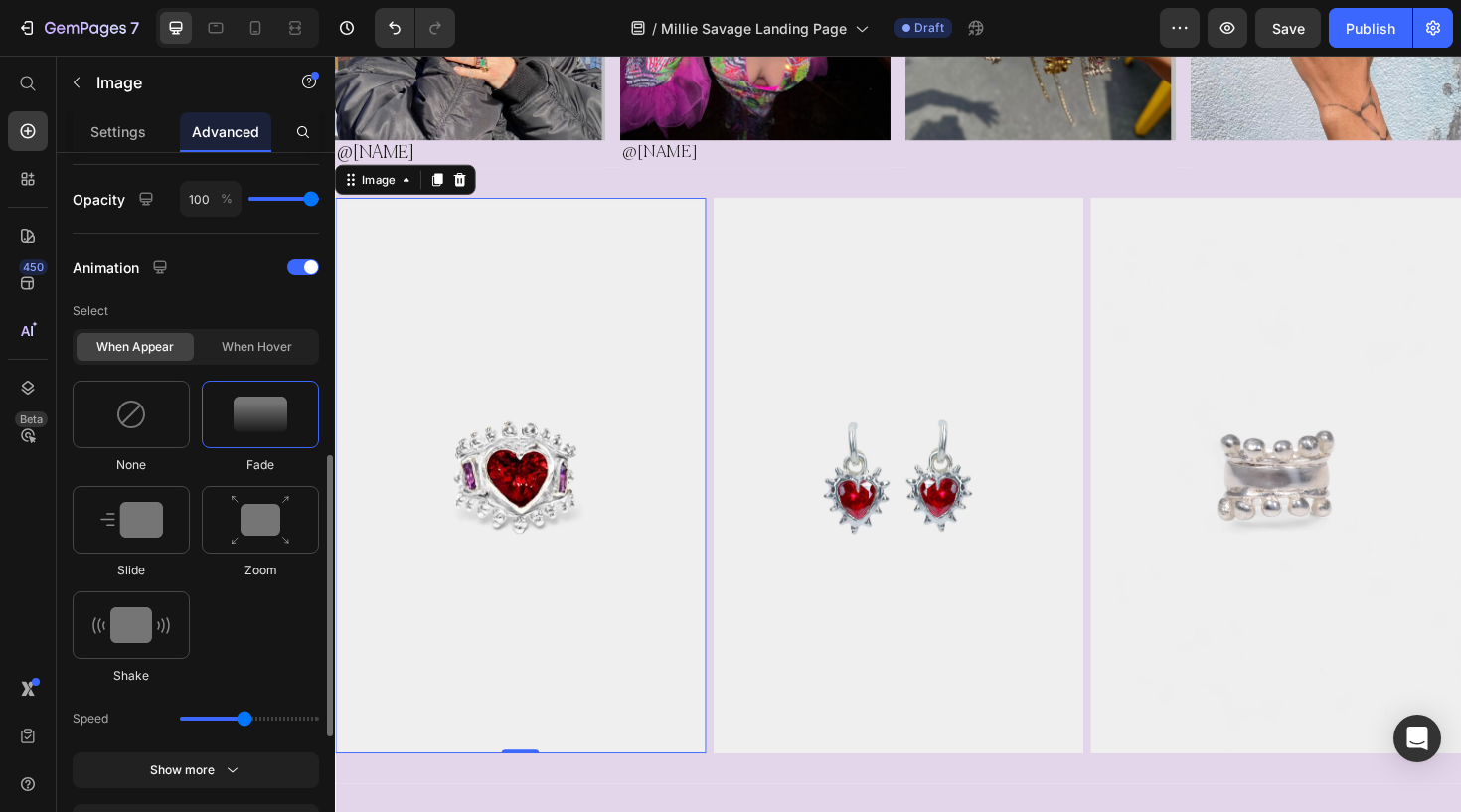 scroll, scrollTop: 769, scrollLeft: 0, axis: vertical 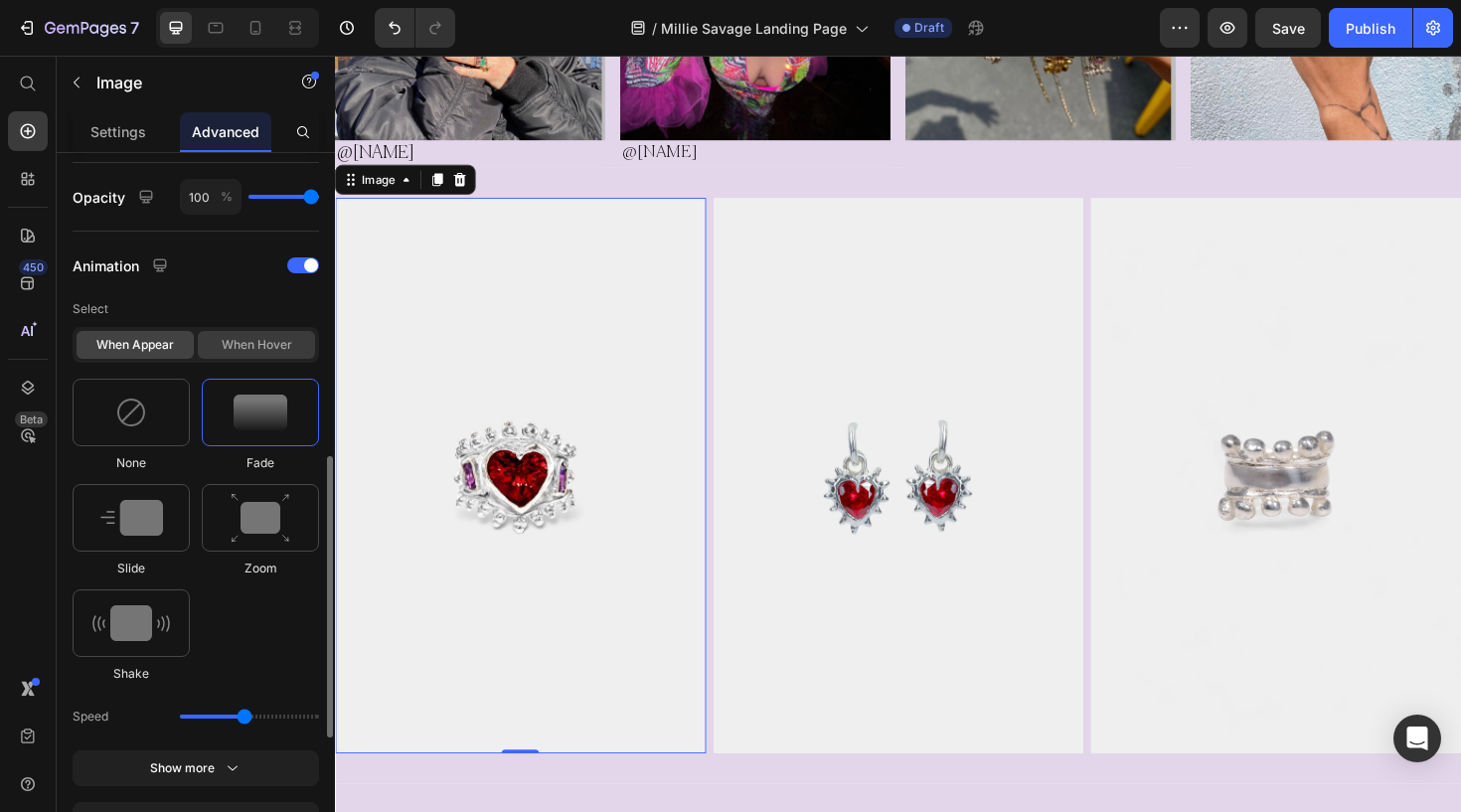 click on "When hover" 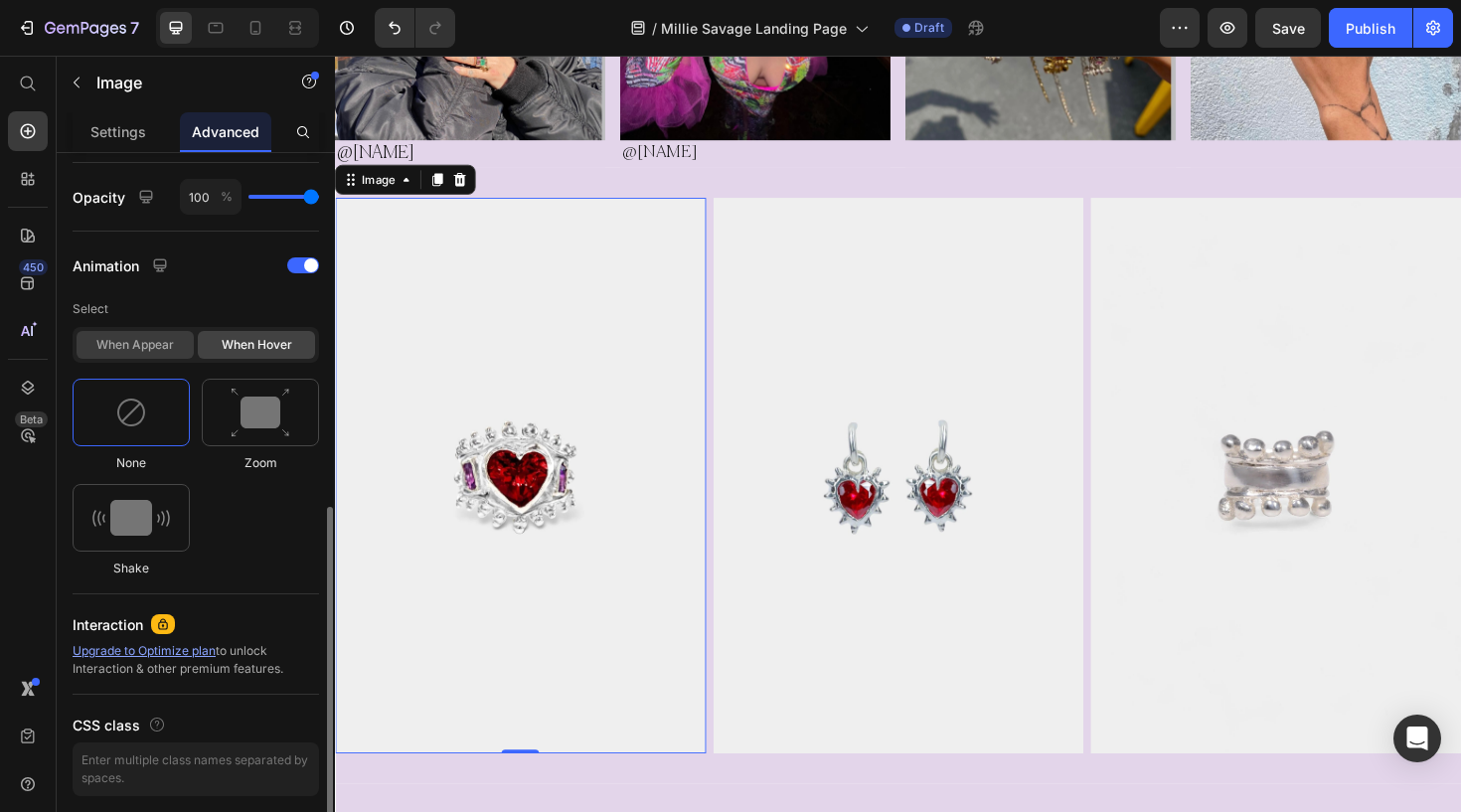 click on "When appear" 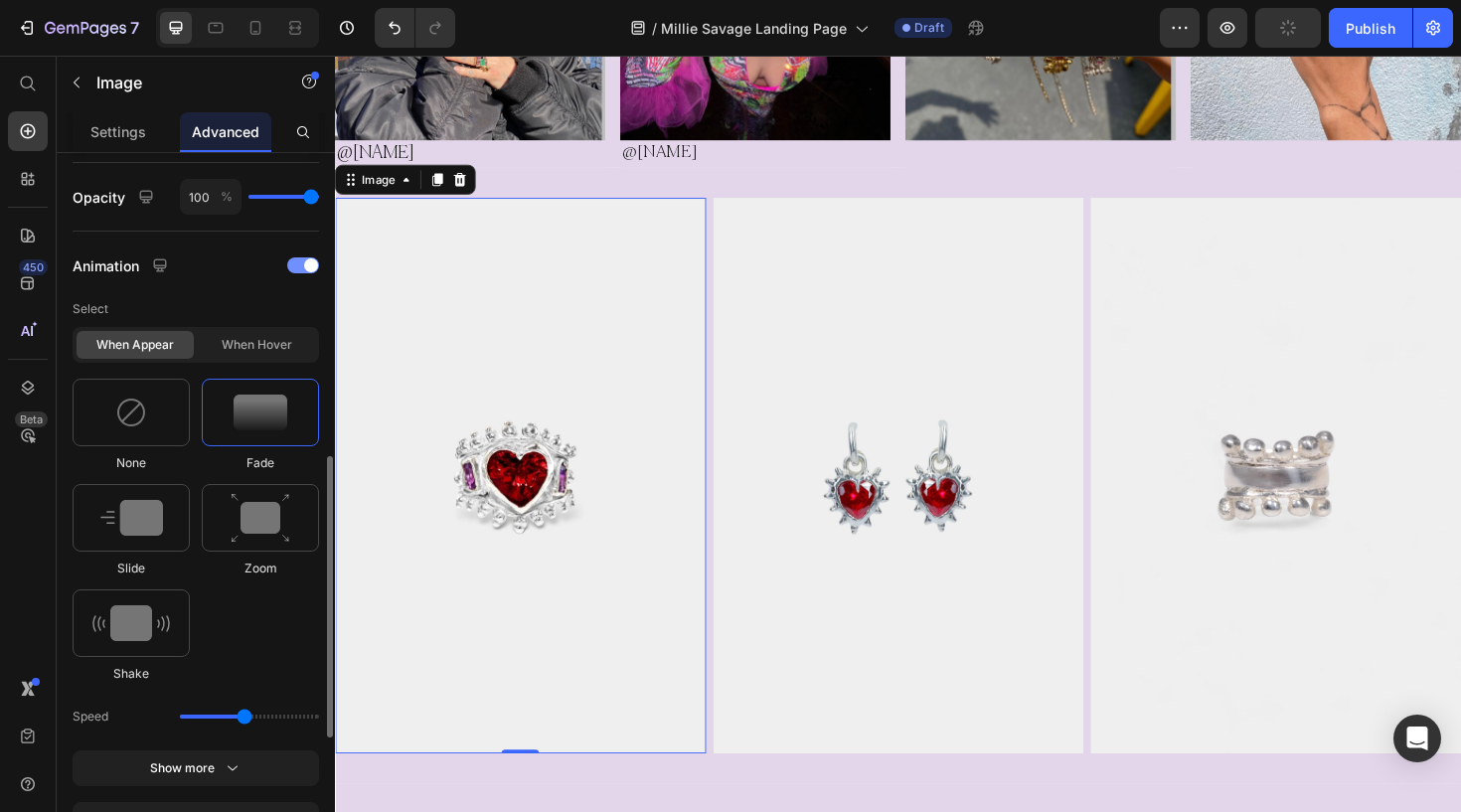 click at bounding box center [303, 265] 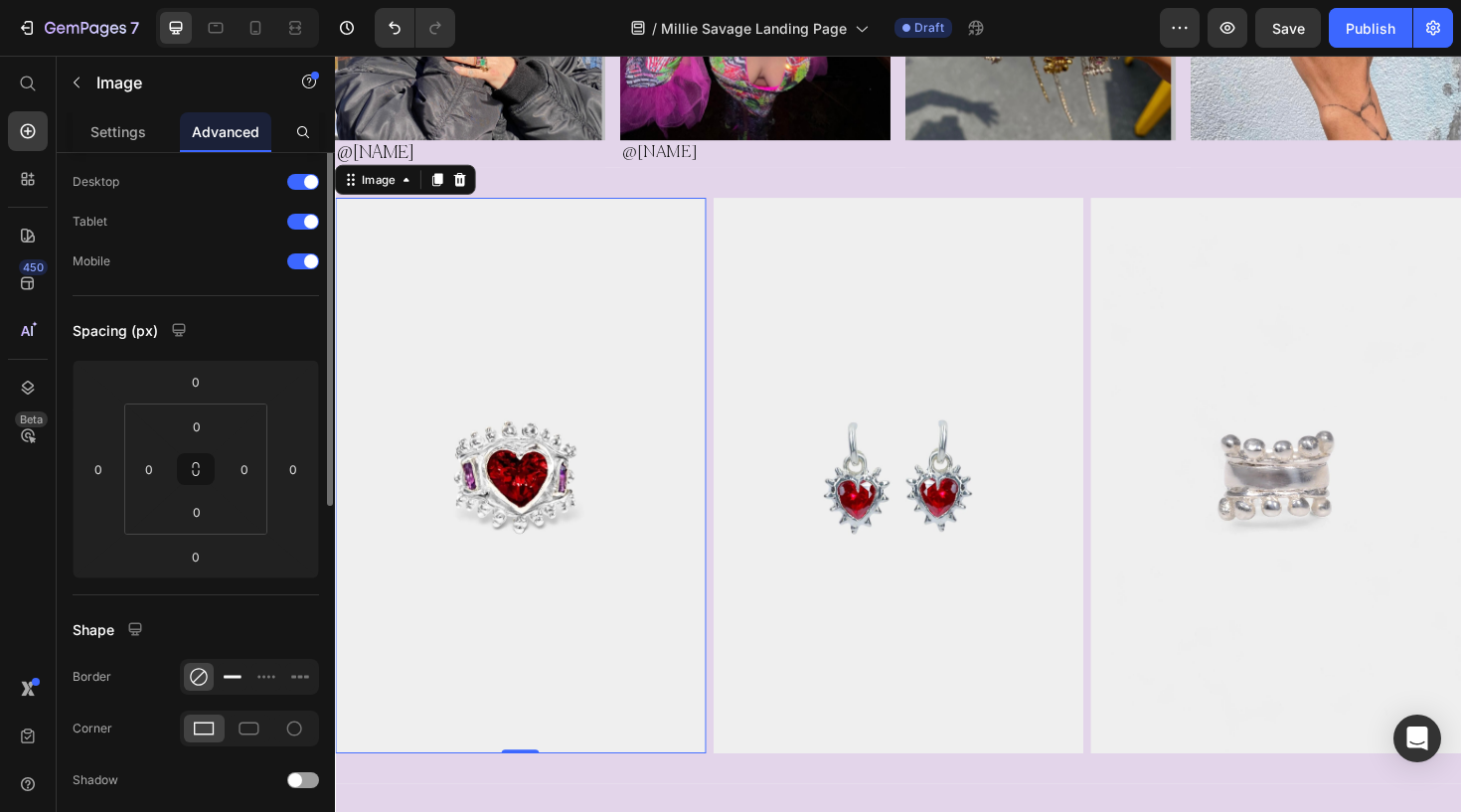scroll, scrollTop: 0, scrollLeft: 0, axis: both 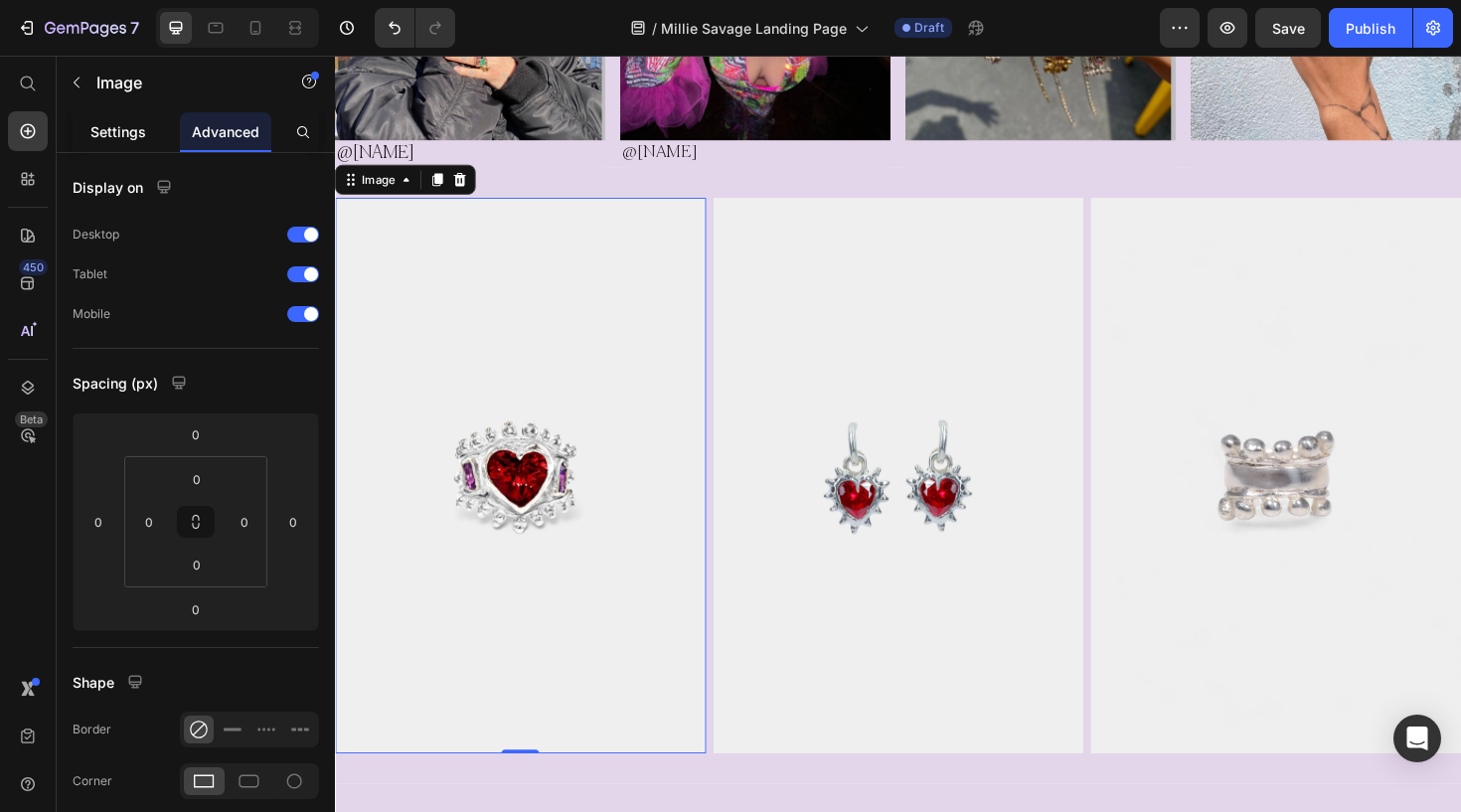 click on "Settings" at bounding box center [118, 131] 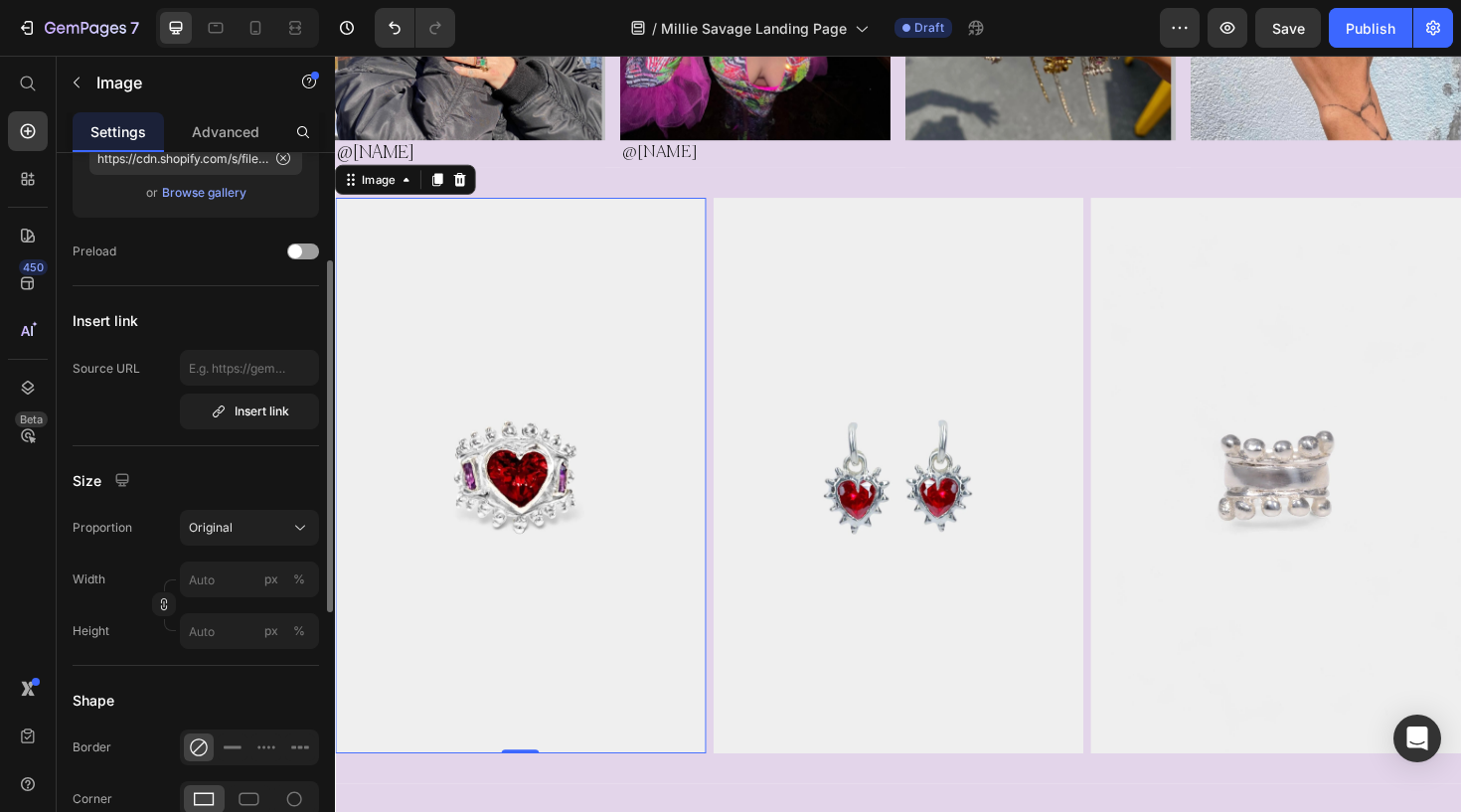 scroll, scrollTop: 247, scrollLeft: 0, axis: vertical 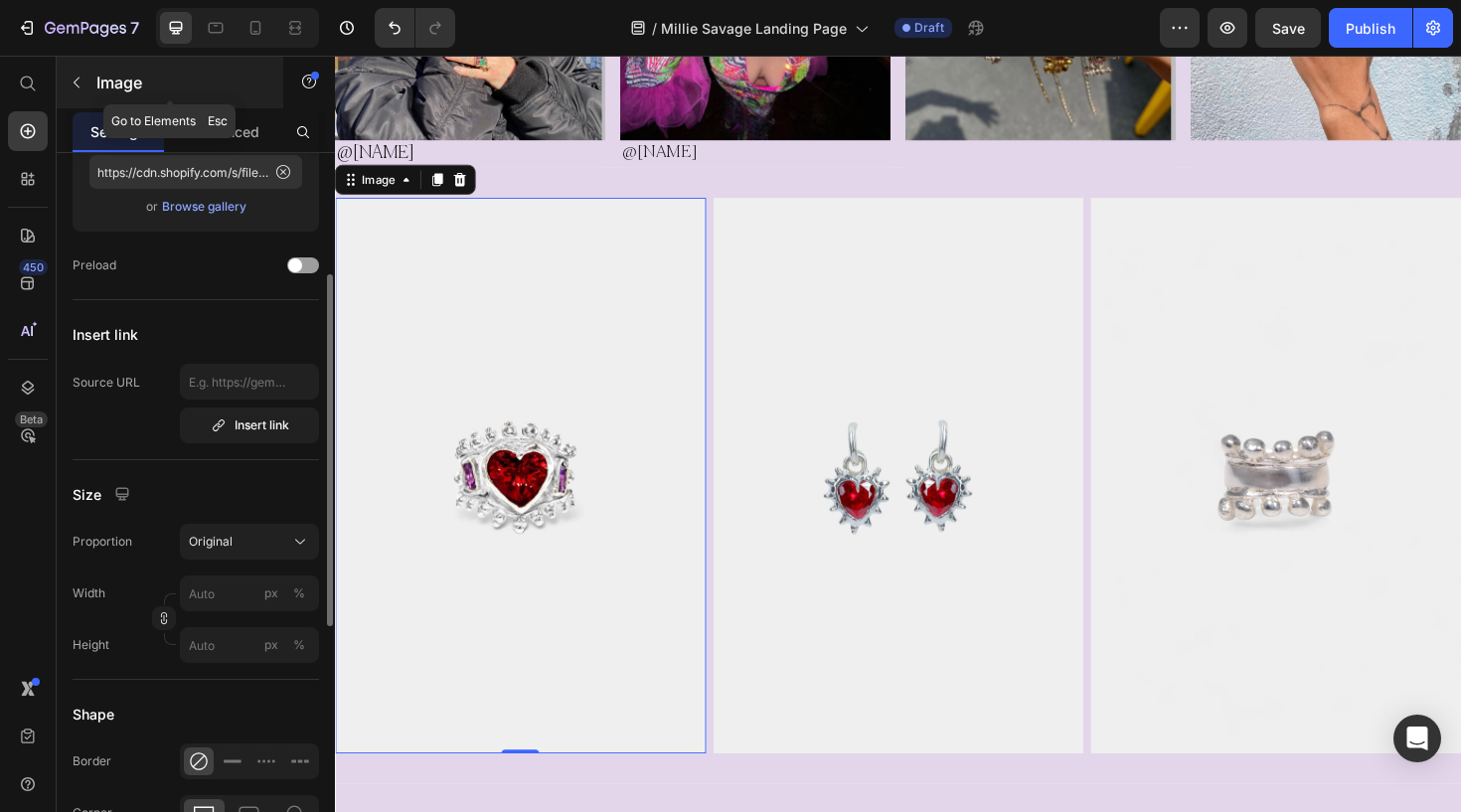 click 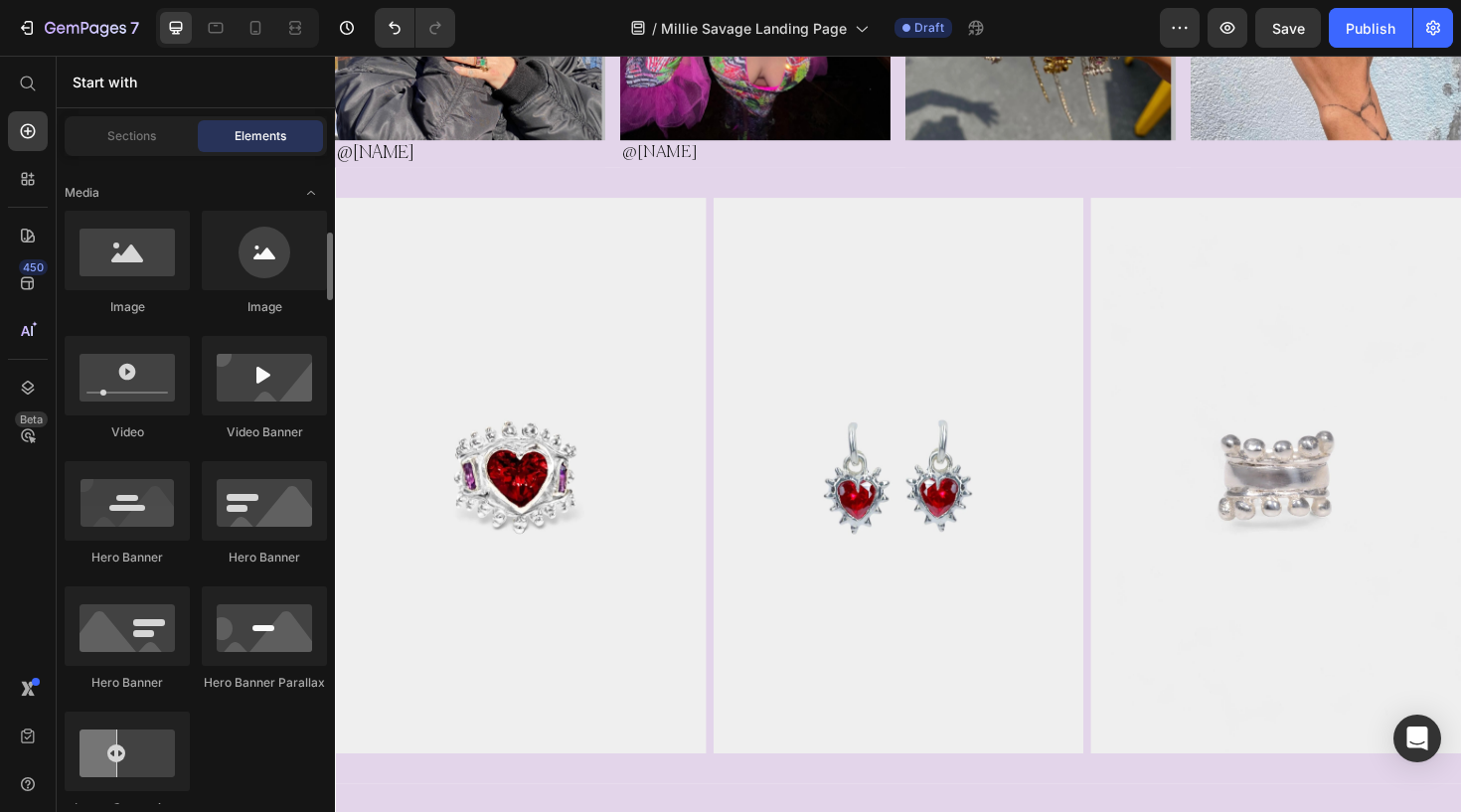 scroll, scrollTop: 727, scrollLeft: 0, axis: vertical 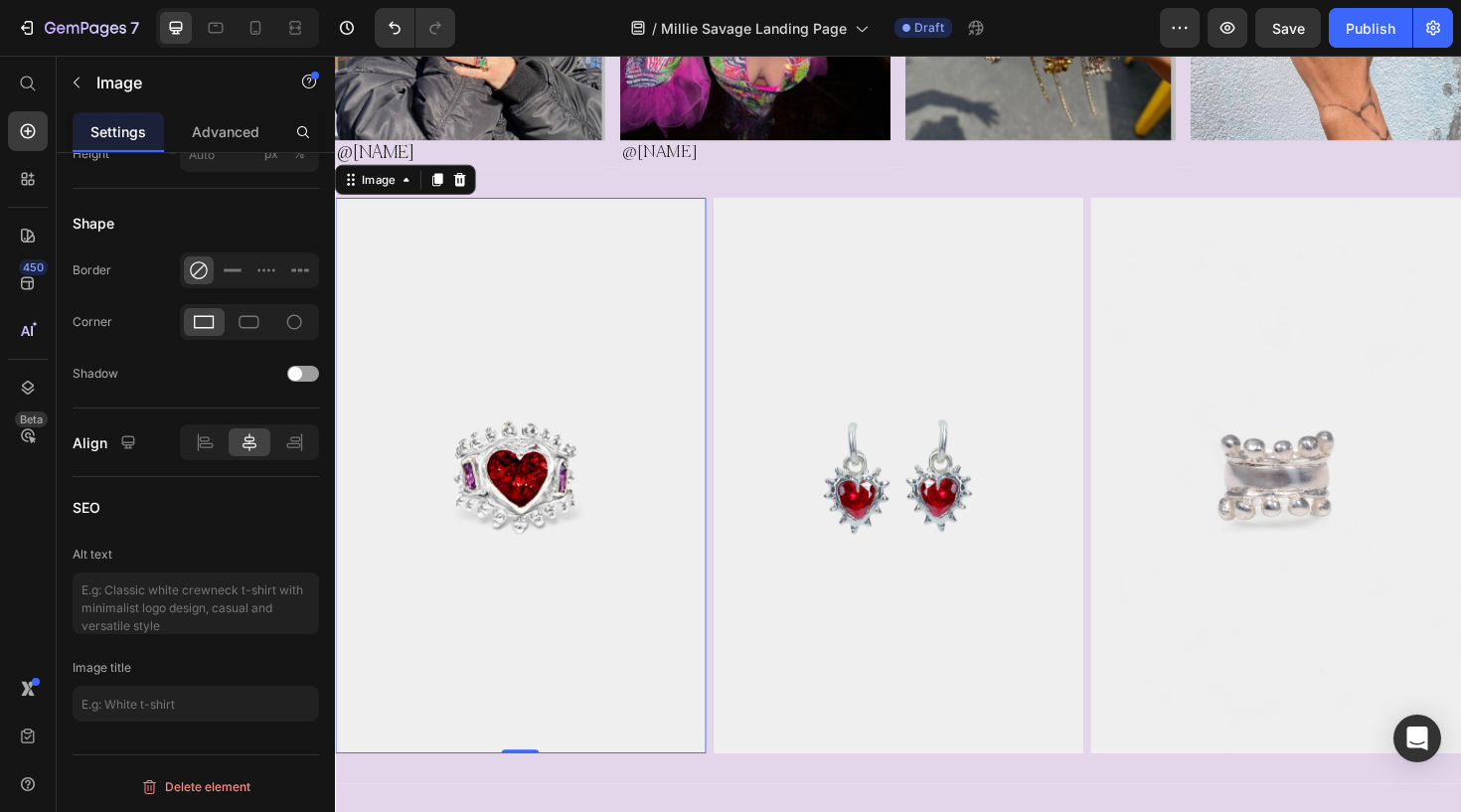 click at bounding box center [531, 500] 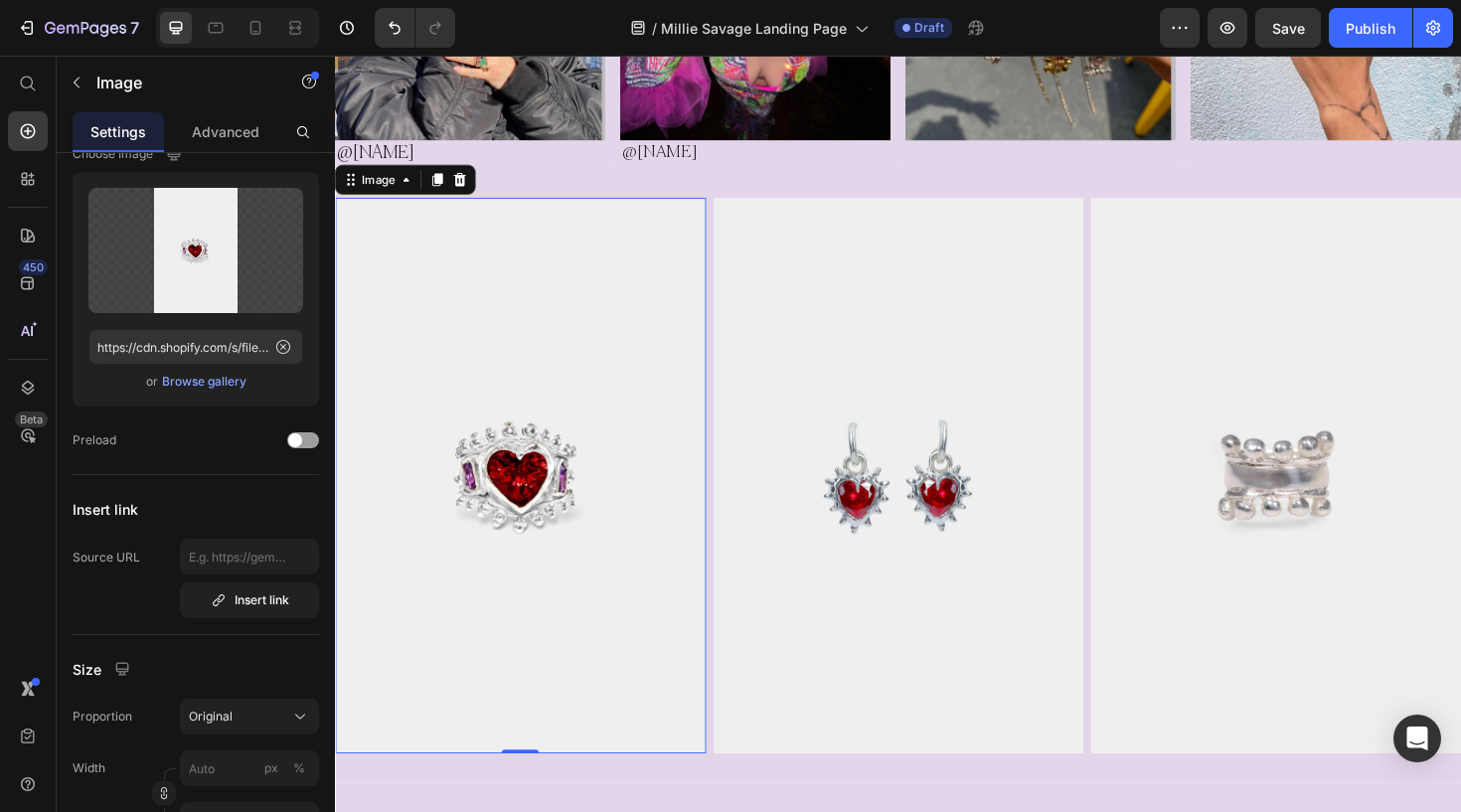 scroll, scrollTop: 0, scrollLeft: 0, axis: both 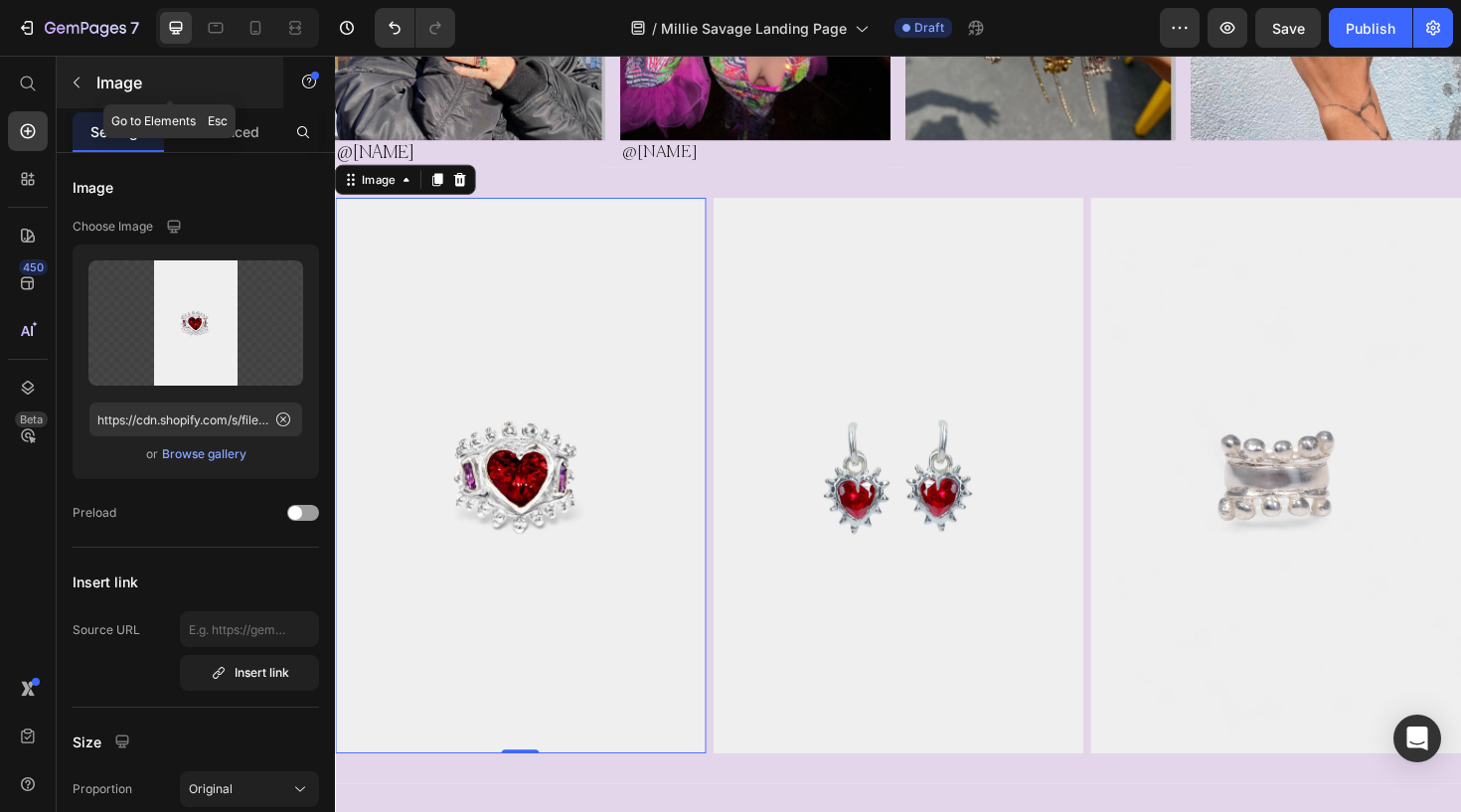 click 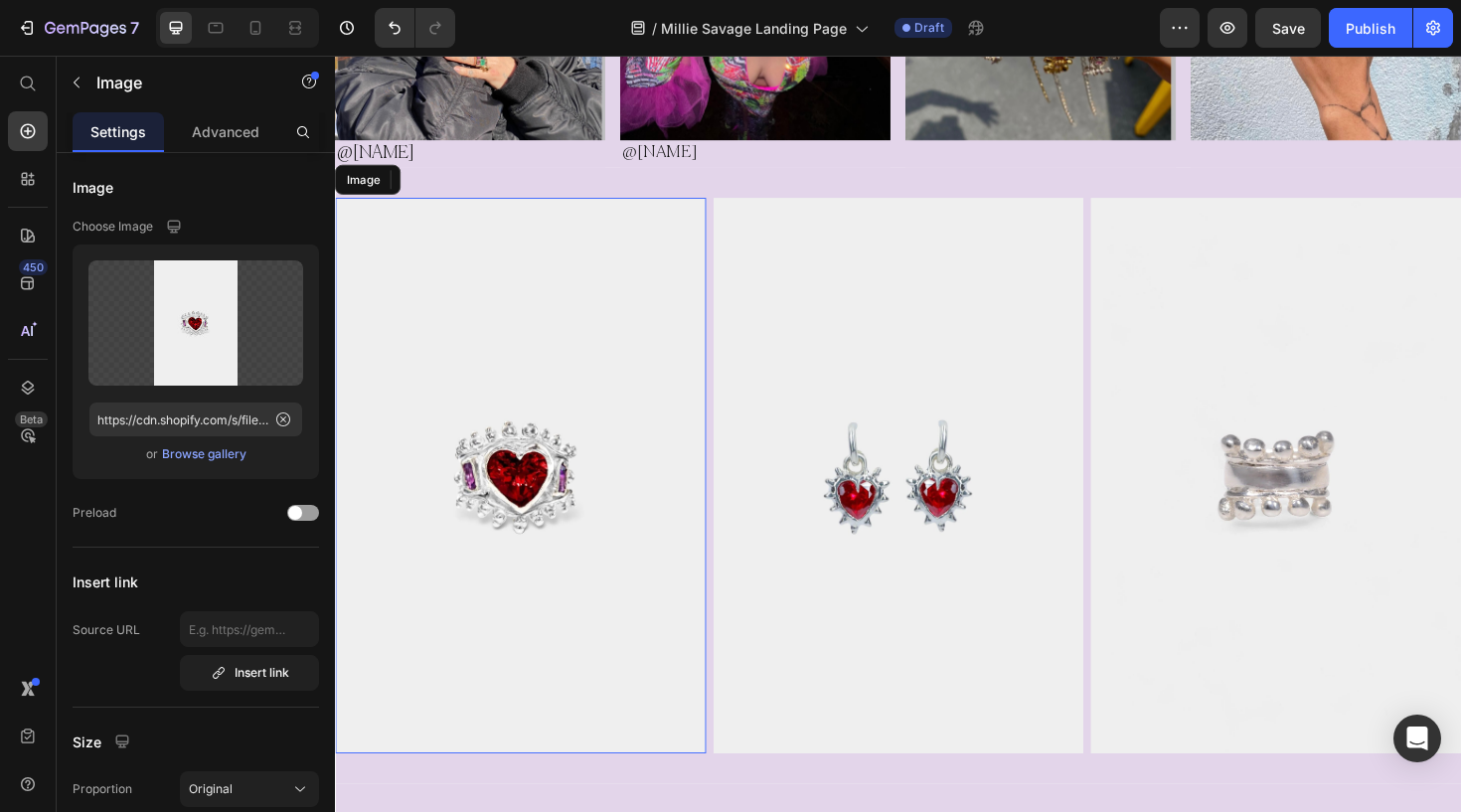 click at bounding box center (531, 500) 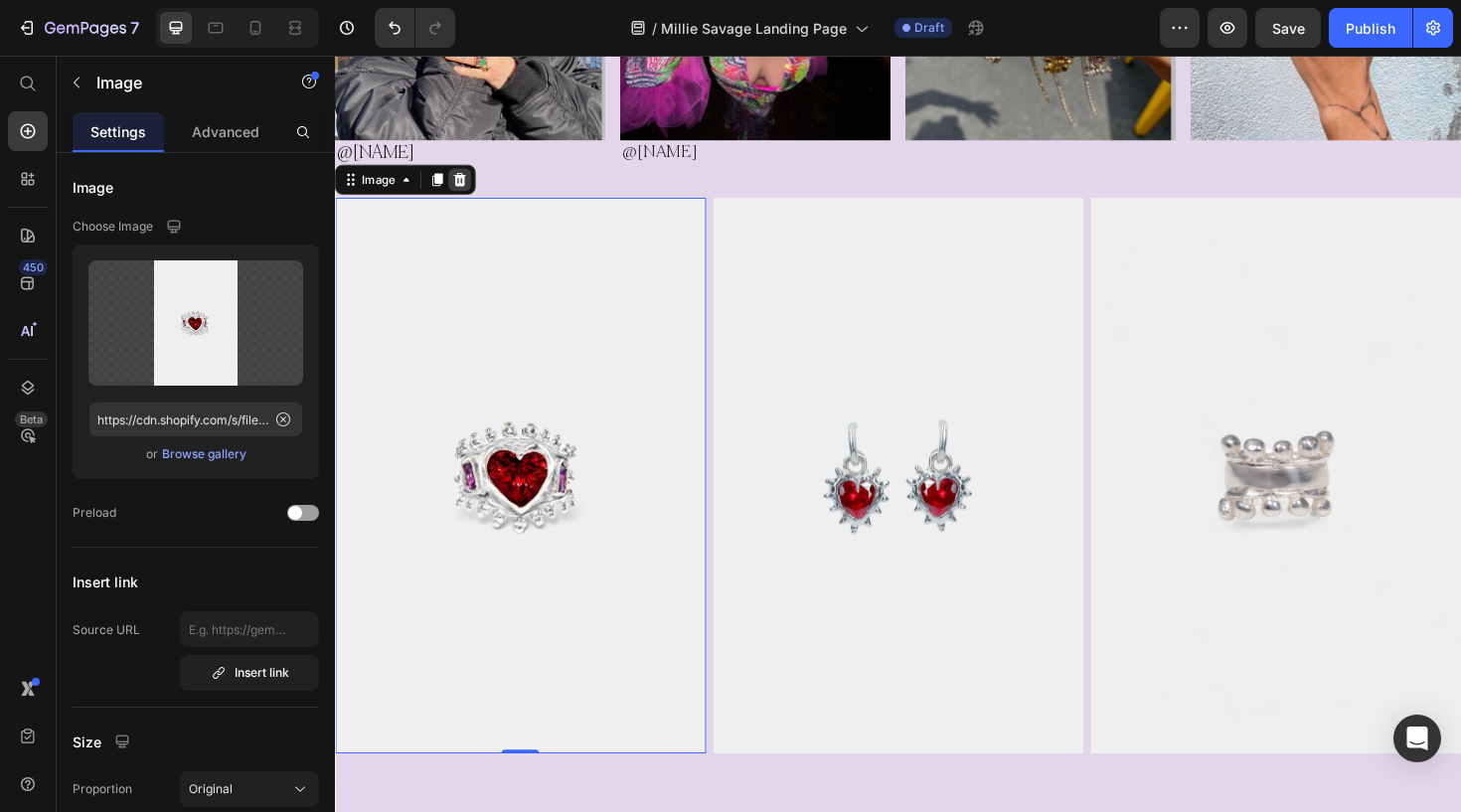 click 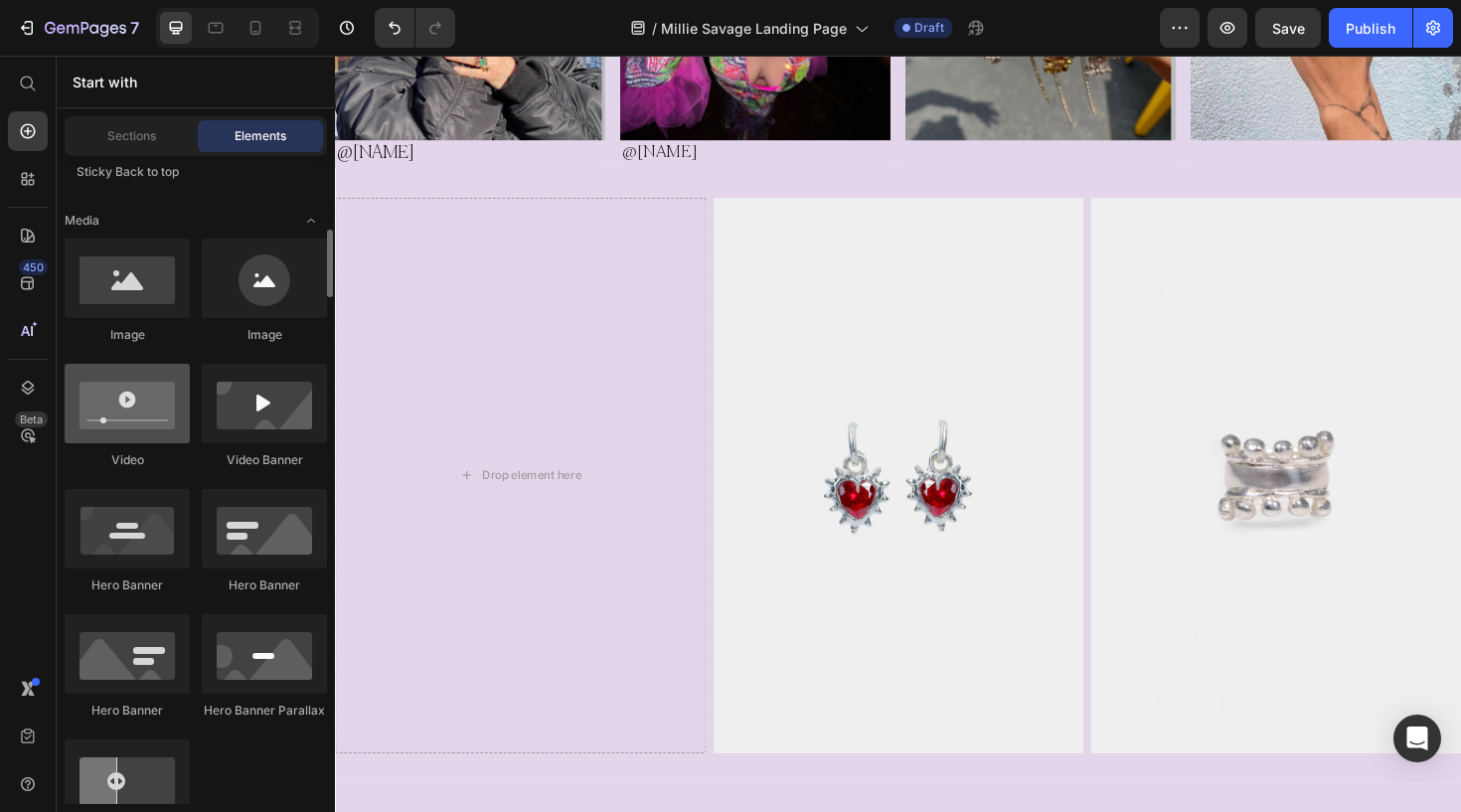 scroll, scrollTop: 701, scrollLeft: 0, axis: vertical 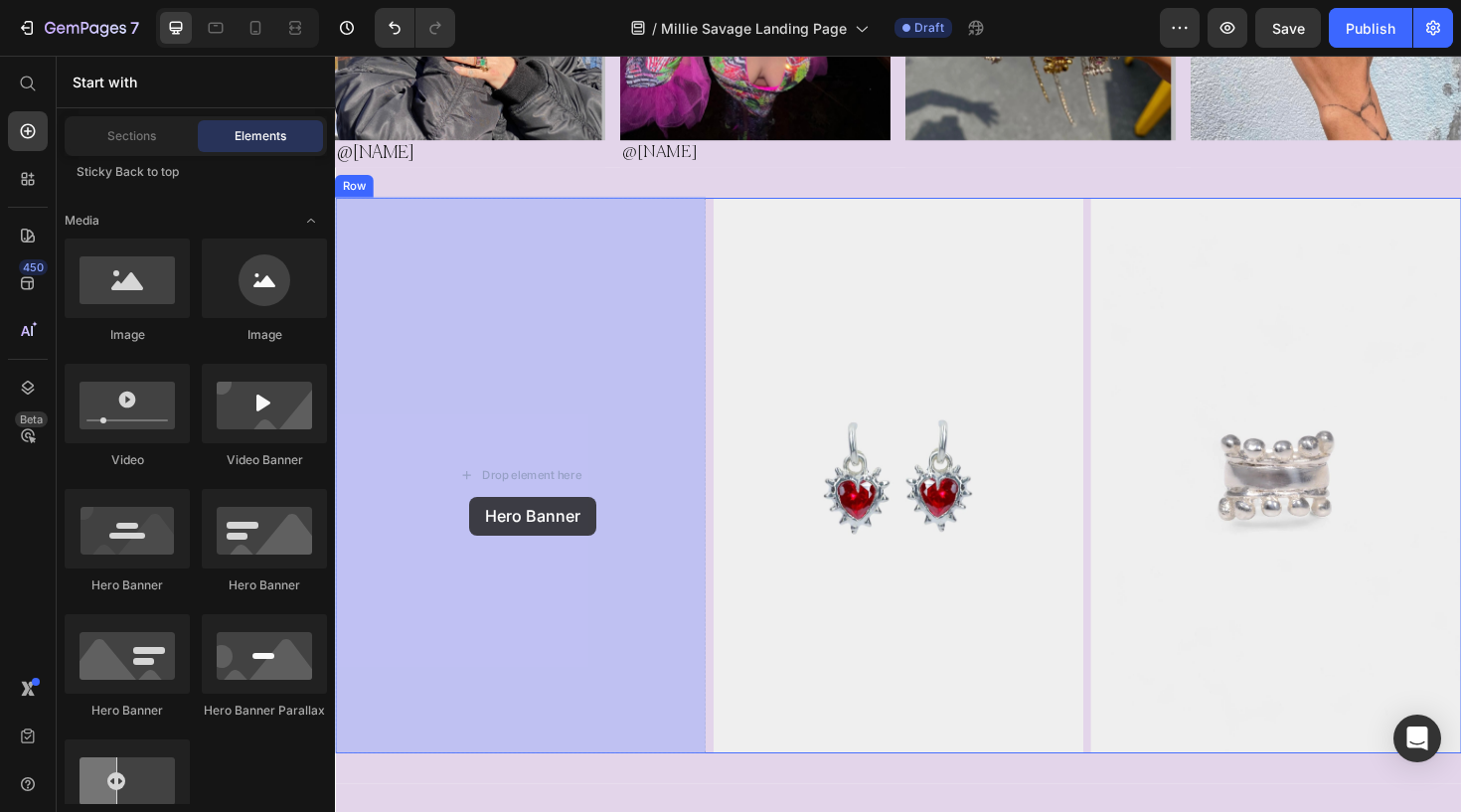 drag, startPoint x: 460, startPoint y: 613, endPoint x: 477, endPoint y: 523, distance: 91.591484 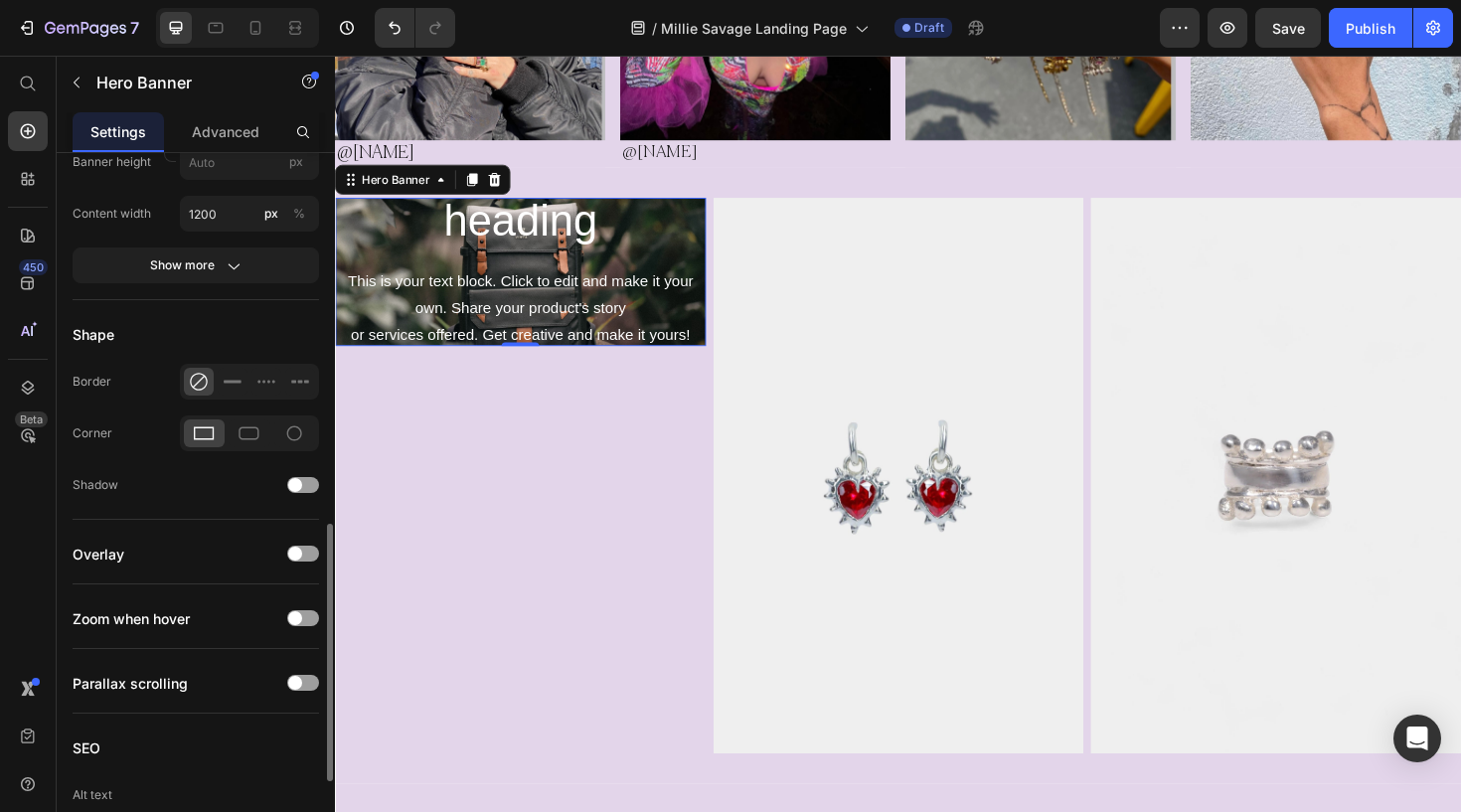 scroll, scrollTop: 1028, scrollLeft: 0, axis: vertical 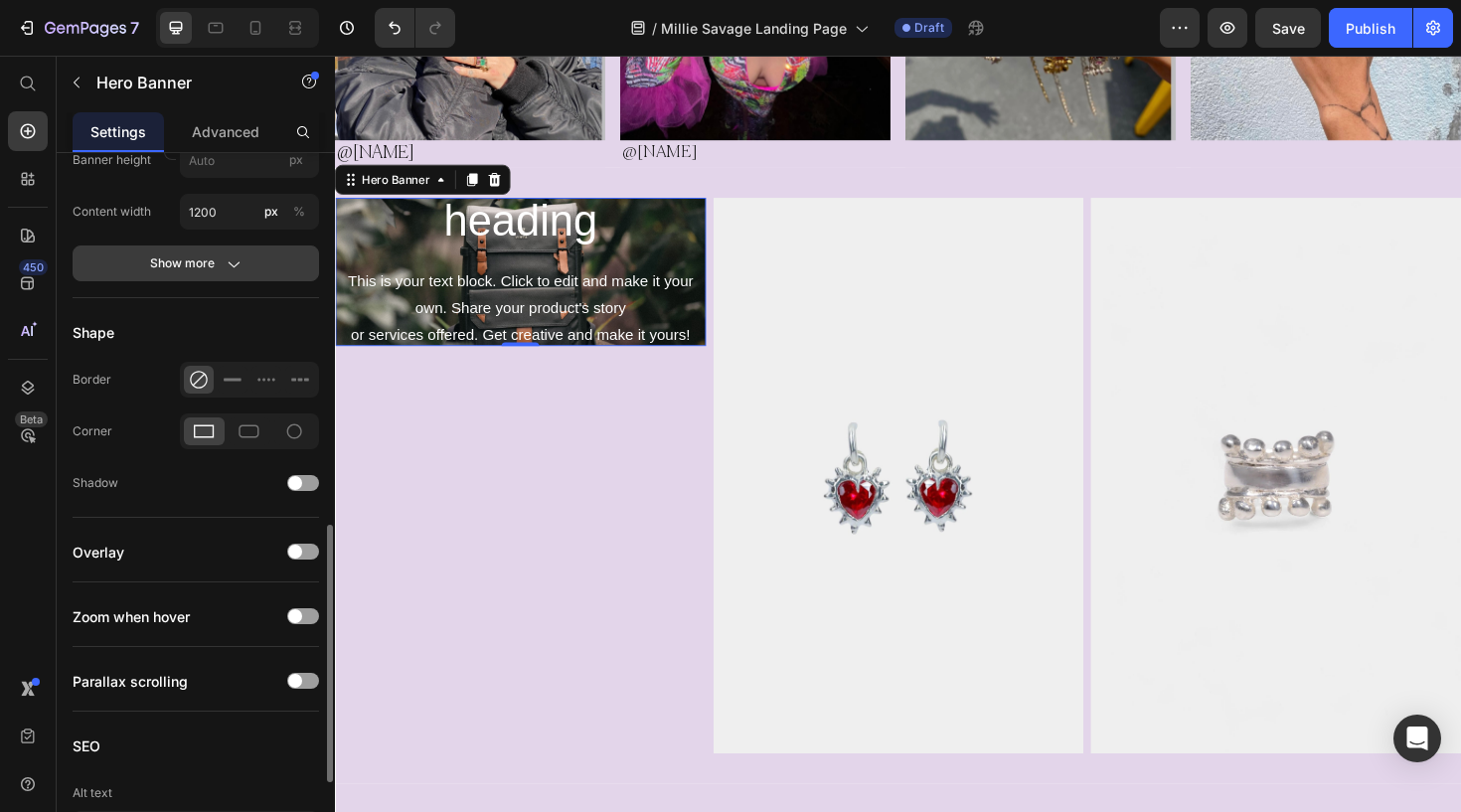 click on "Show more" 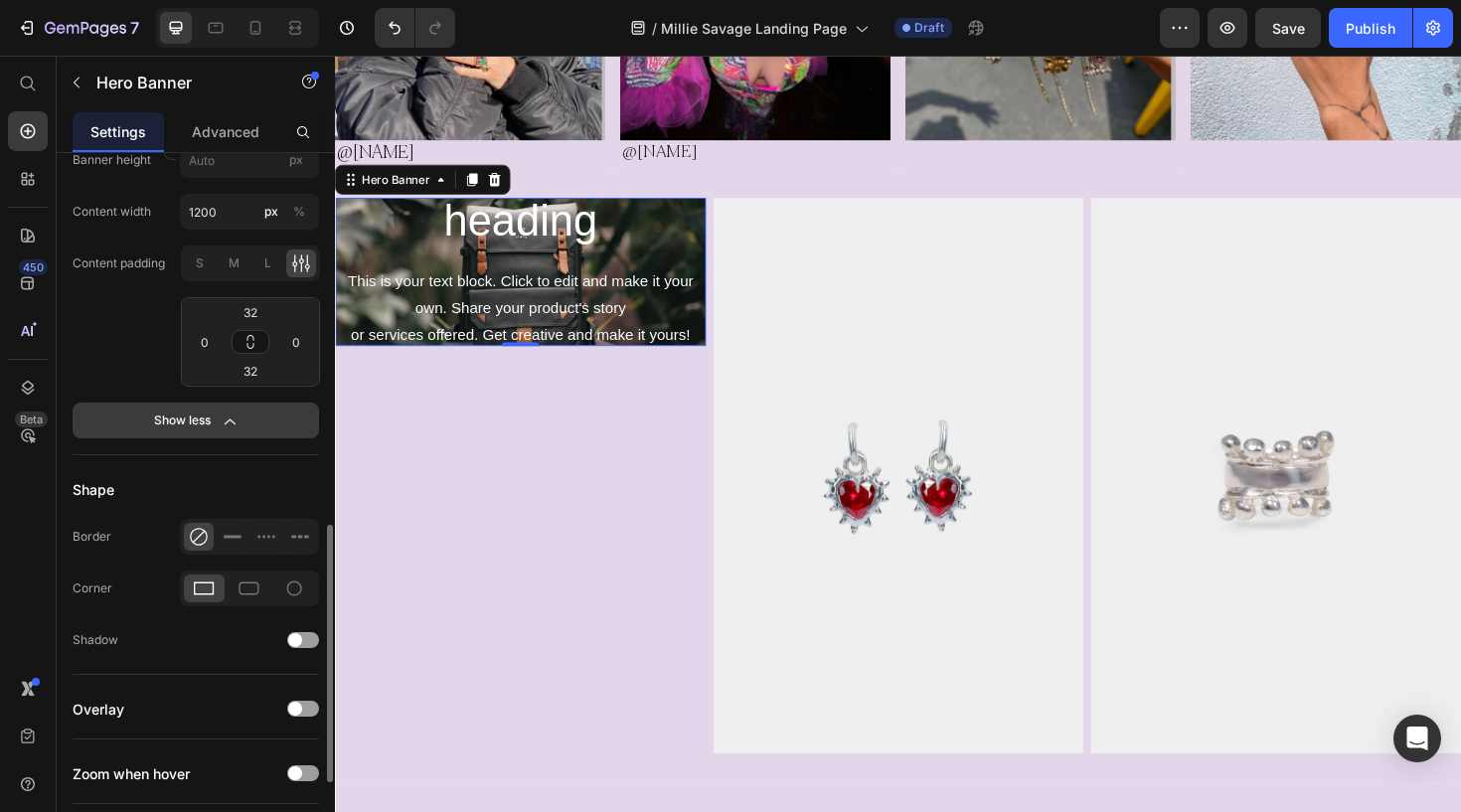 click 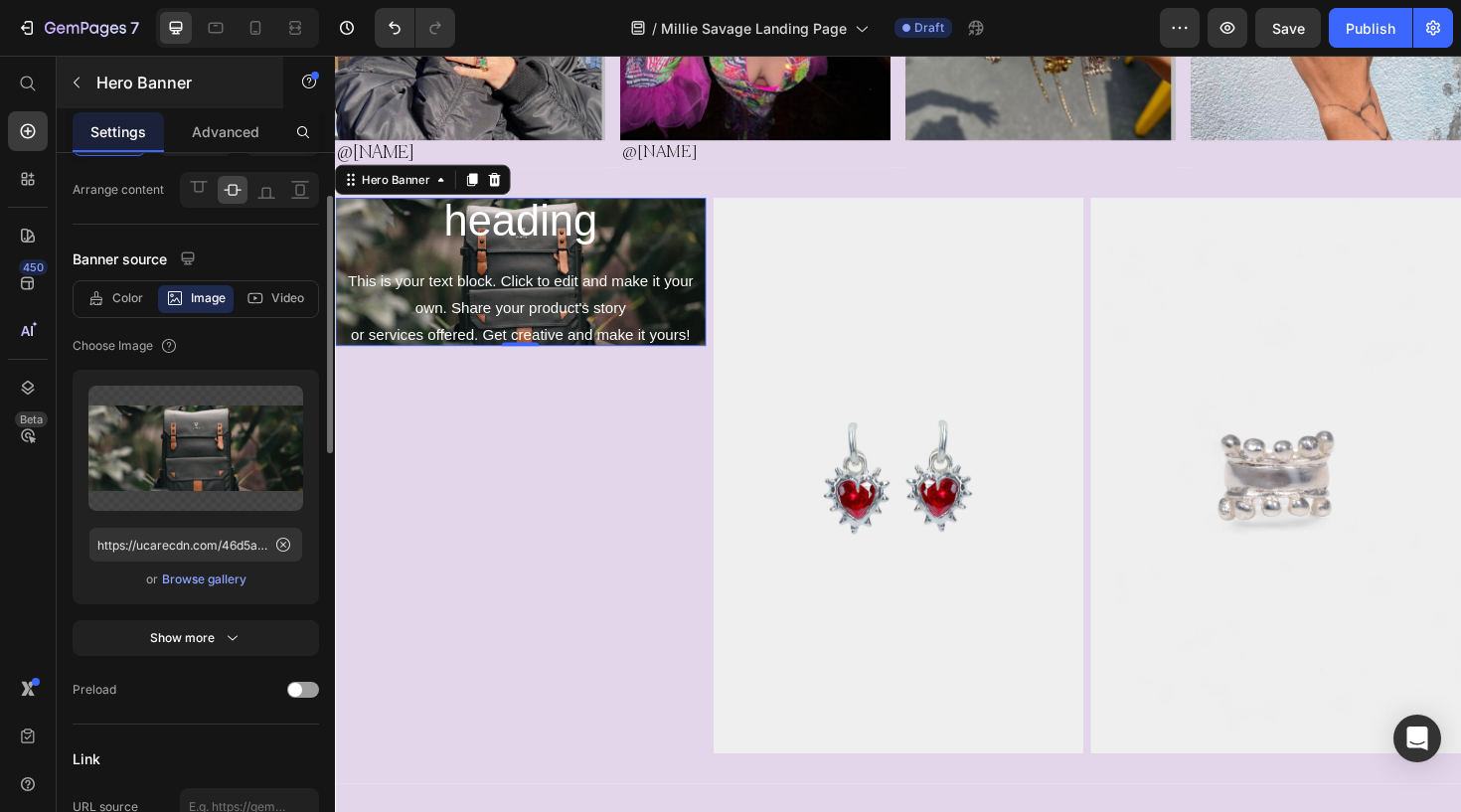 scroll, scrollTop: 118, scrollLeft: 0, axis: vertical 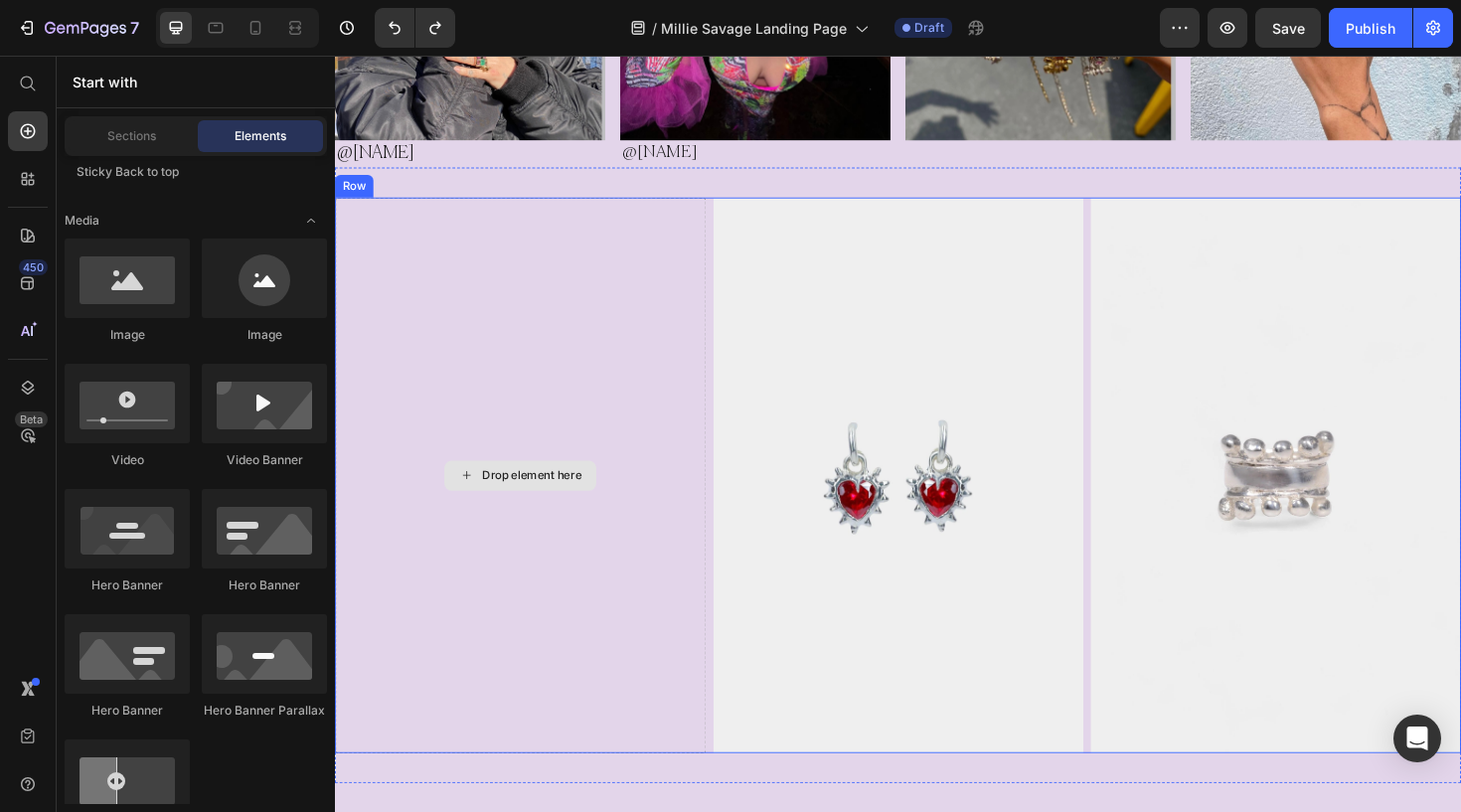click on "Drop element here" at bounding box center (543, 500) 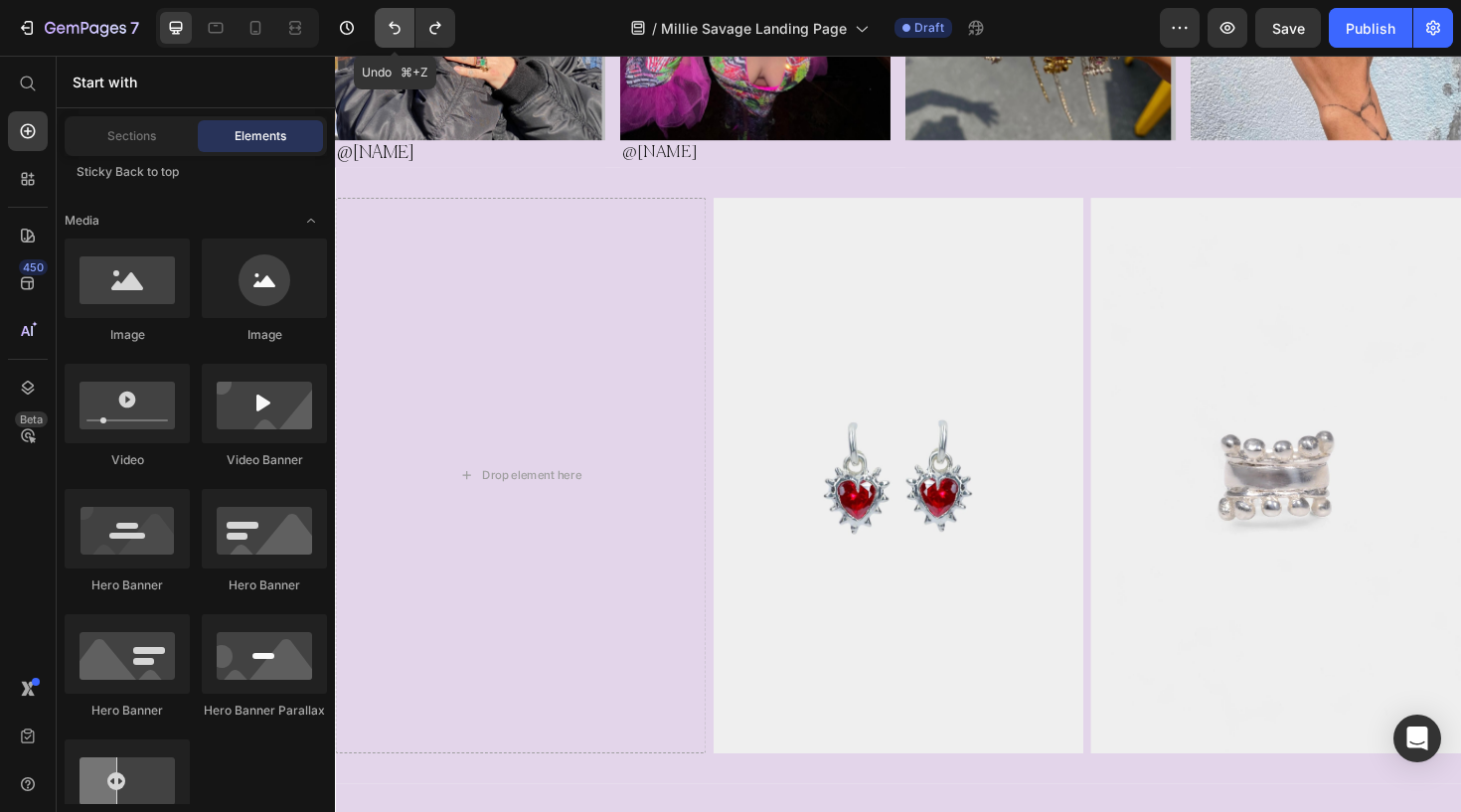 click 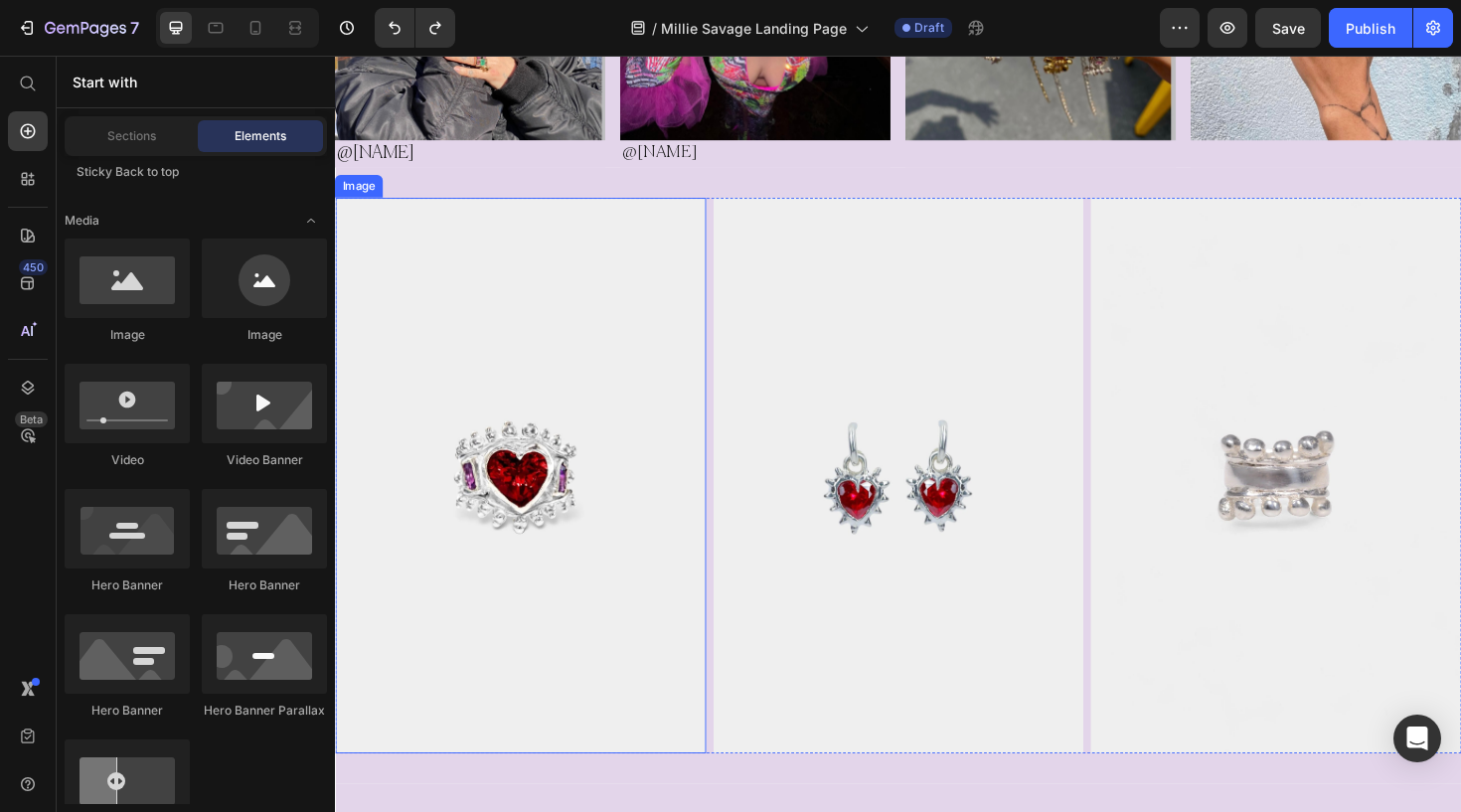 click at bounding box center (531, 500) 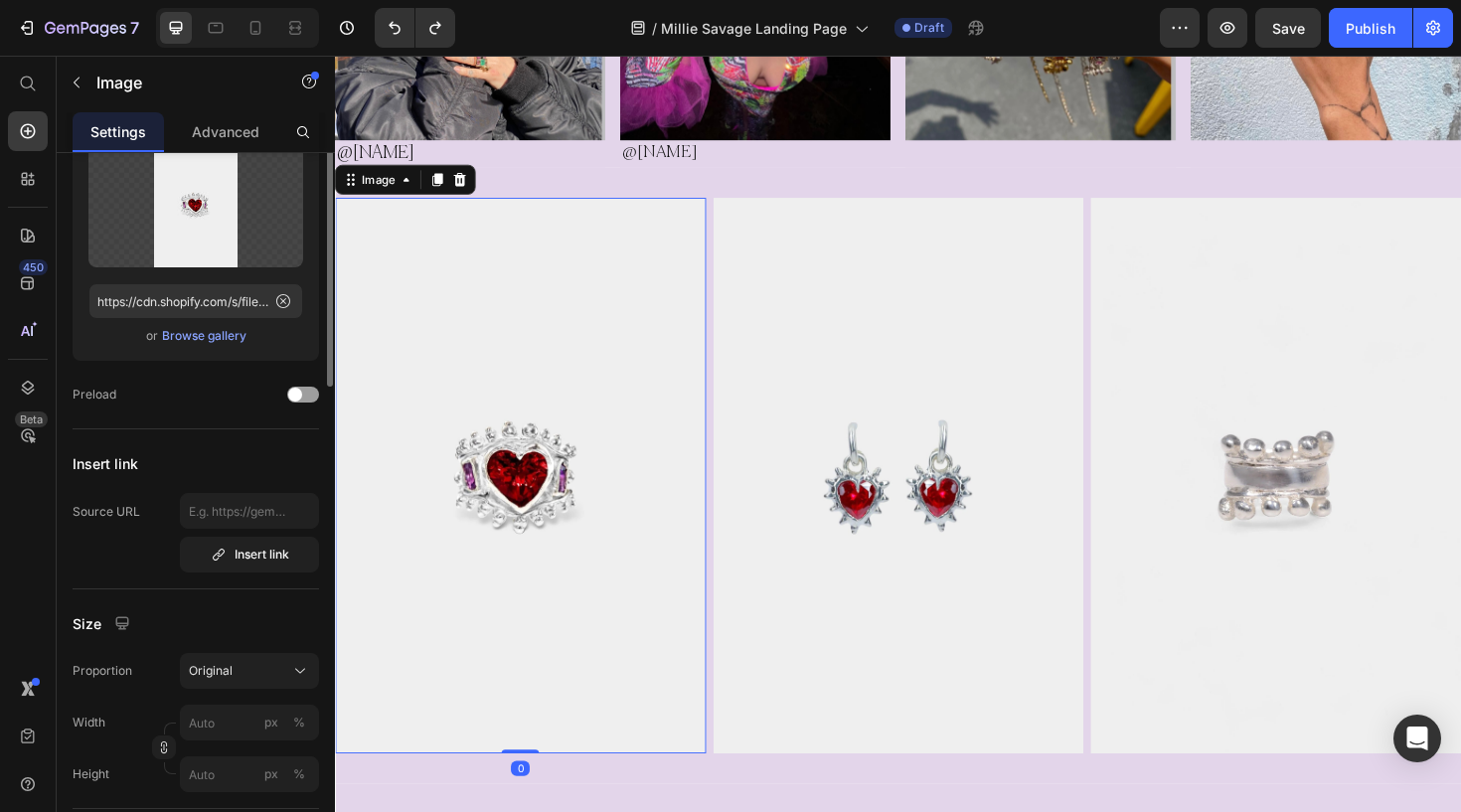 scroll, scrollTop: 0, scrollLeft: 0, axis: both 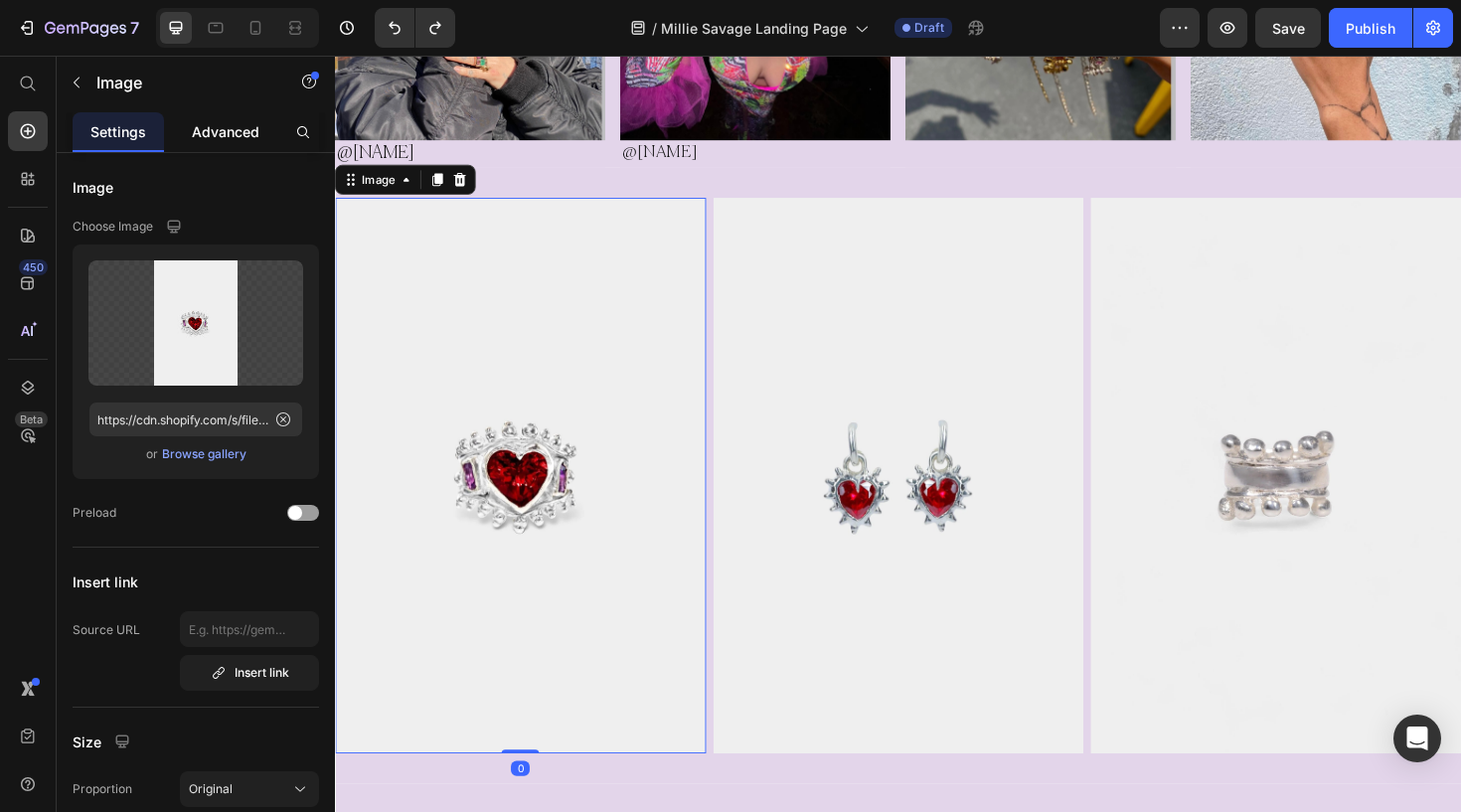 click on "Advanced" 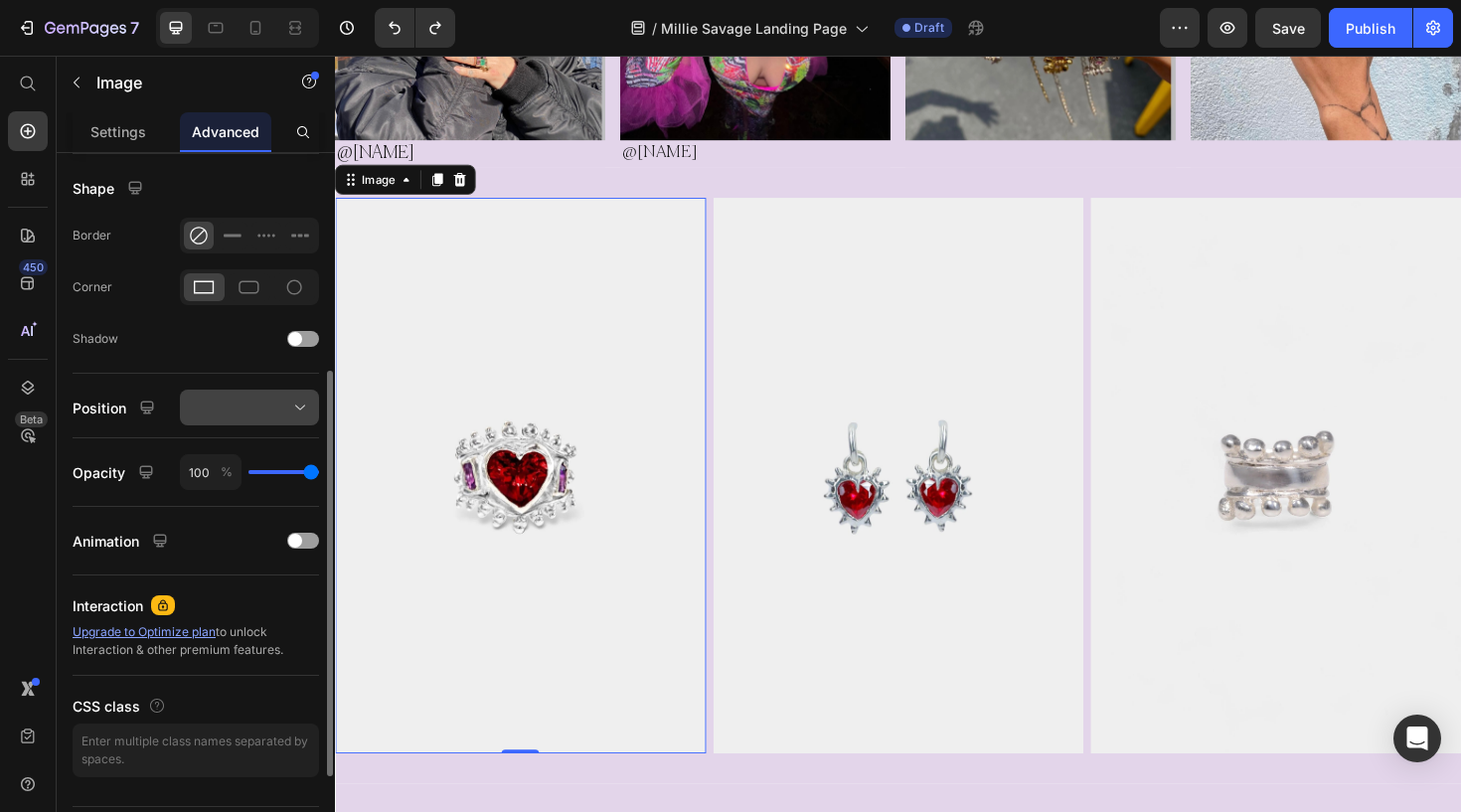 scroll, scrollTop: 497, scrollLeft: 0, axis: vertical 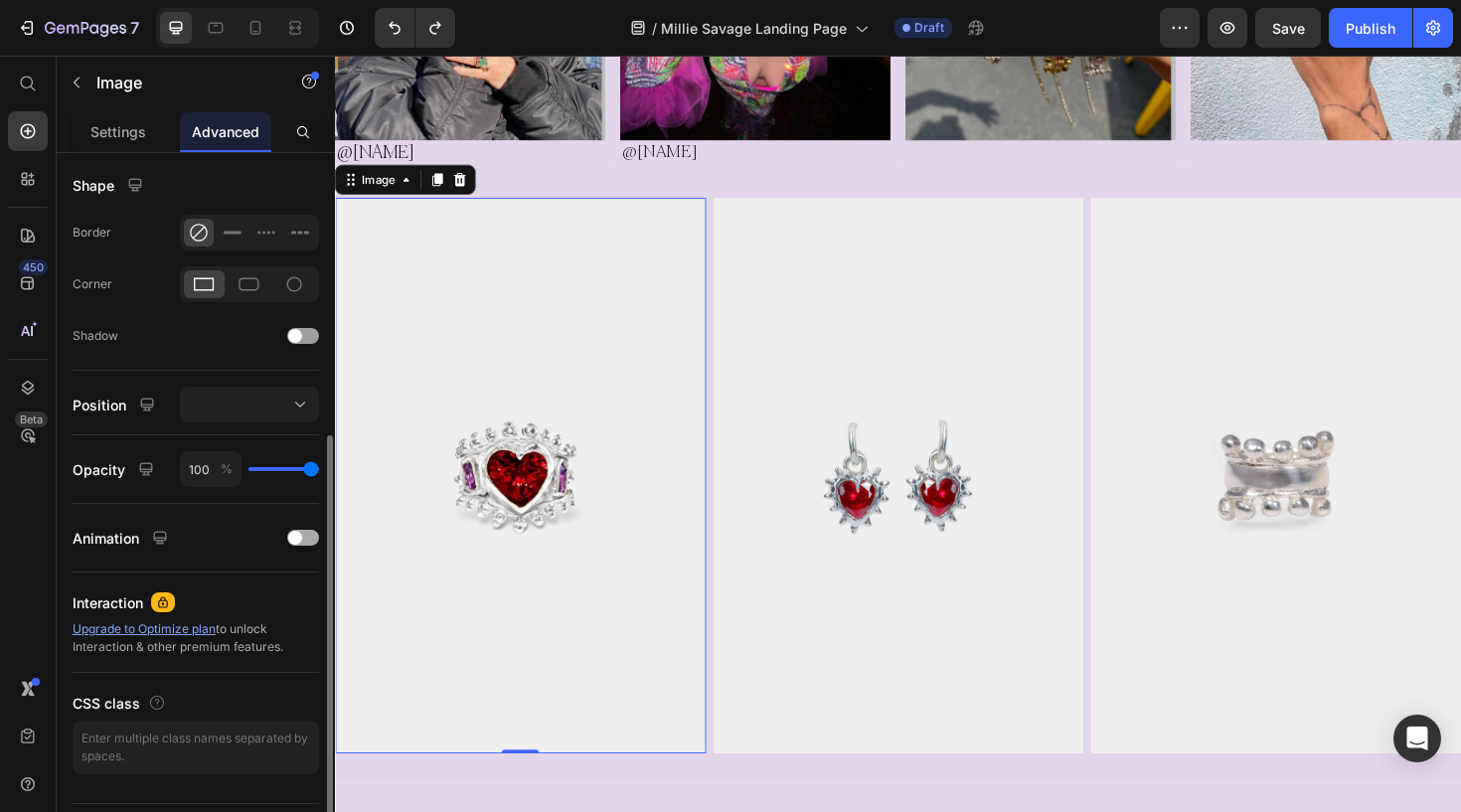 click at bounding box center (303, 538) 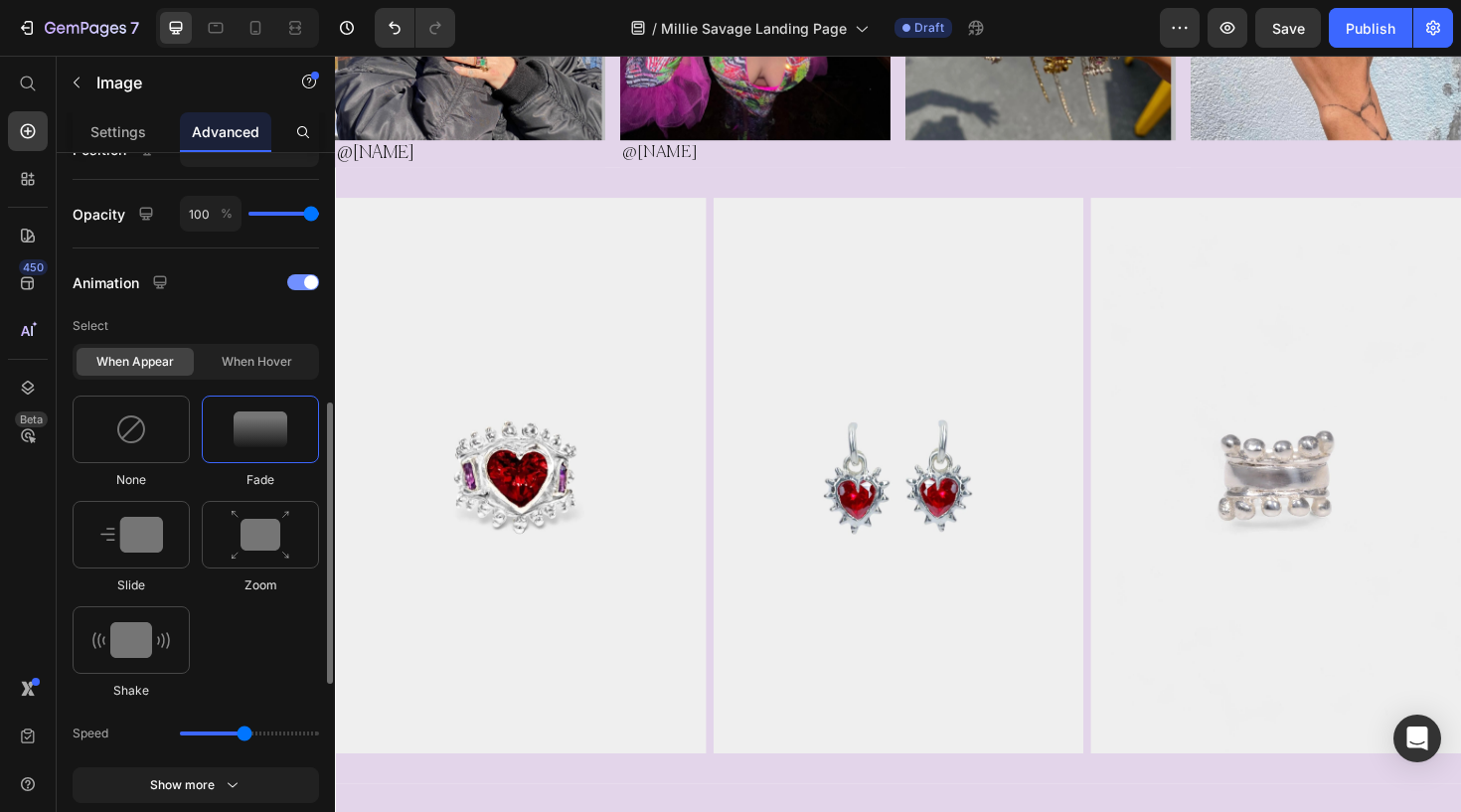 scroll, scrollTop: 763, scrollLeft: 0, axis: vertical 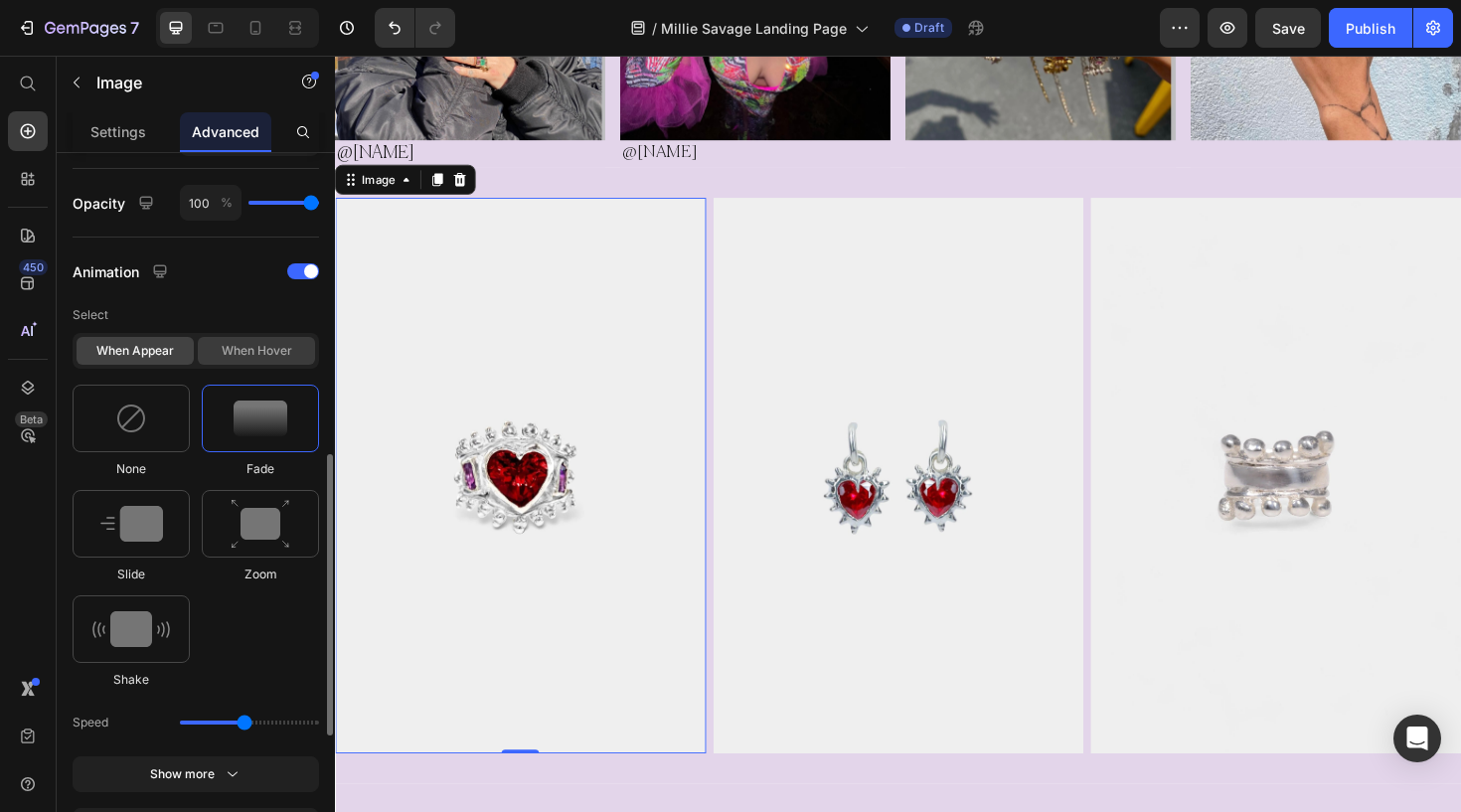 click on "When hover" 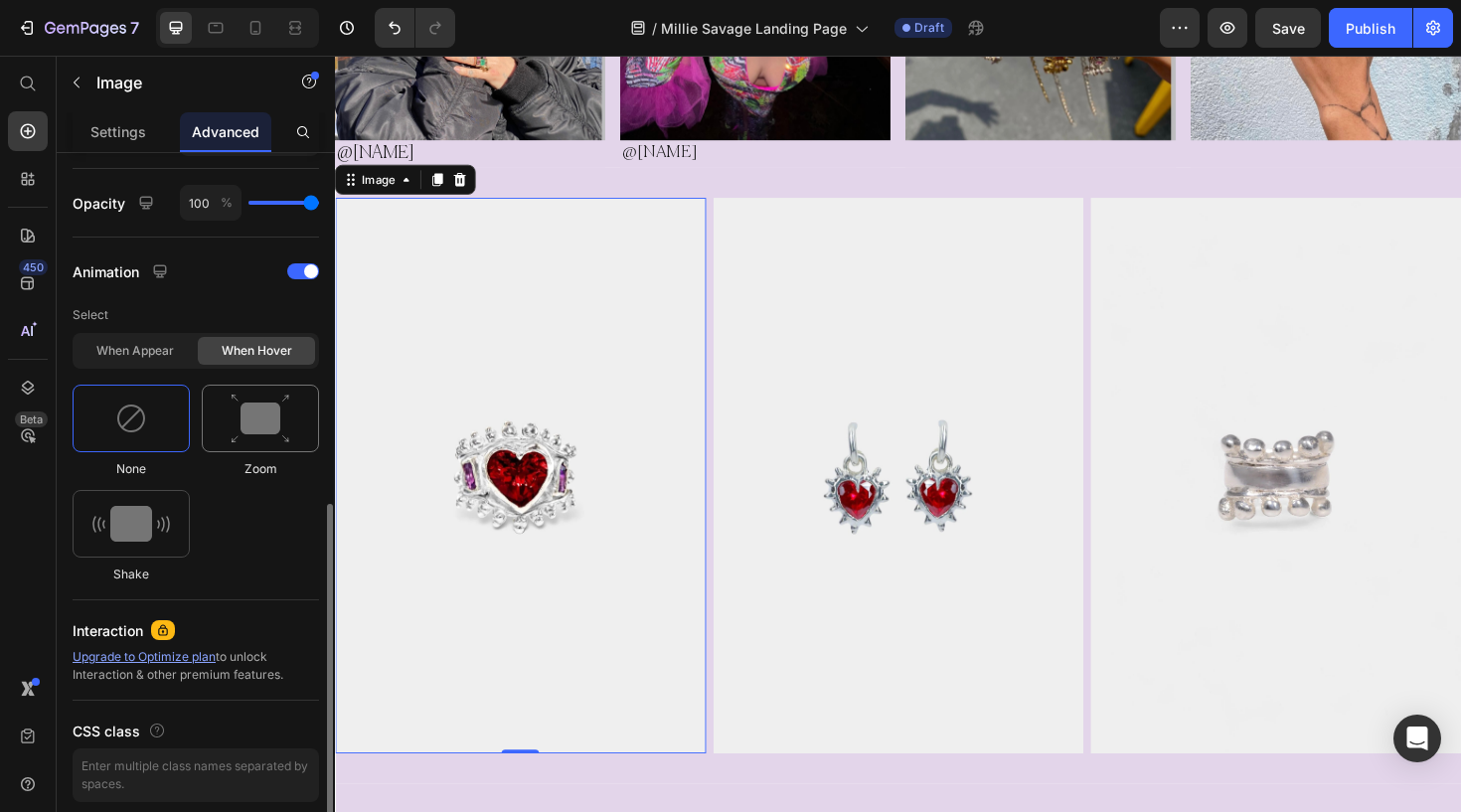 click at bounding box center [260, 418] 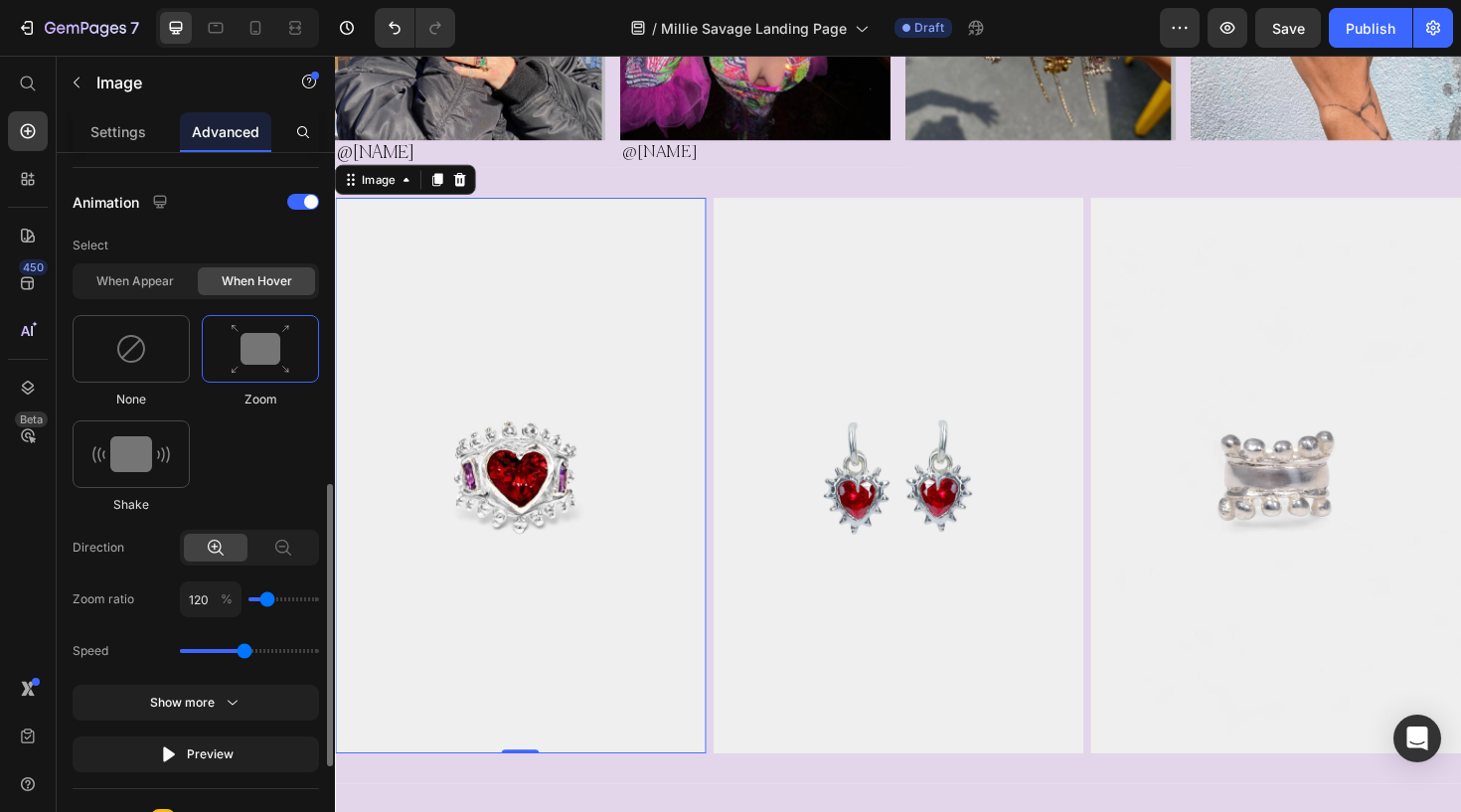 scroll, scrollTop: 835, scrollLeft: 0, axis: vertical 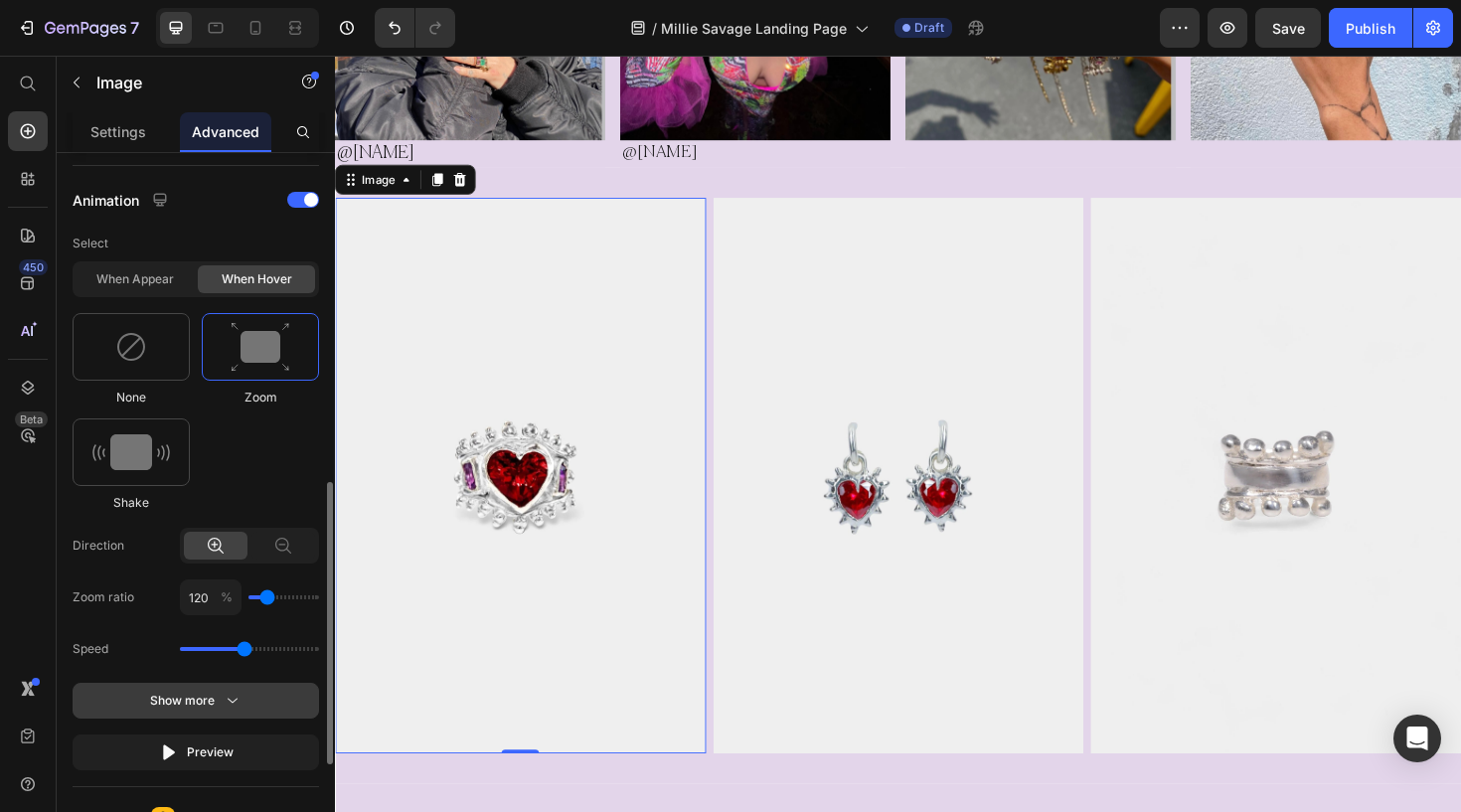 click on "Show more" at bounding box center (196, 701) 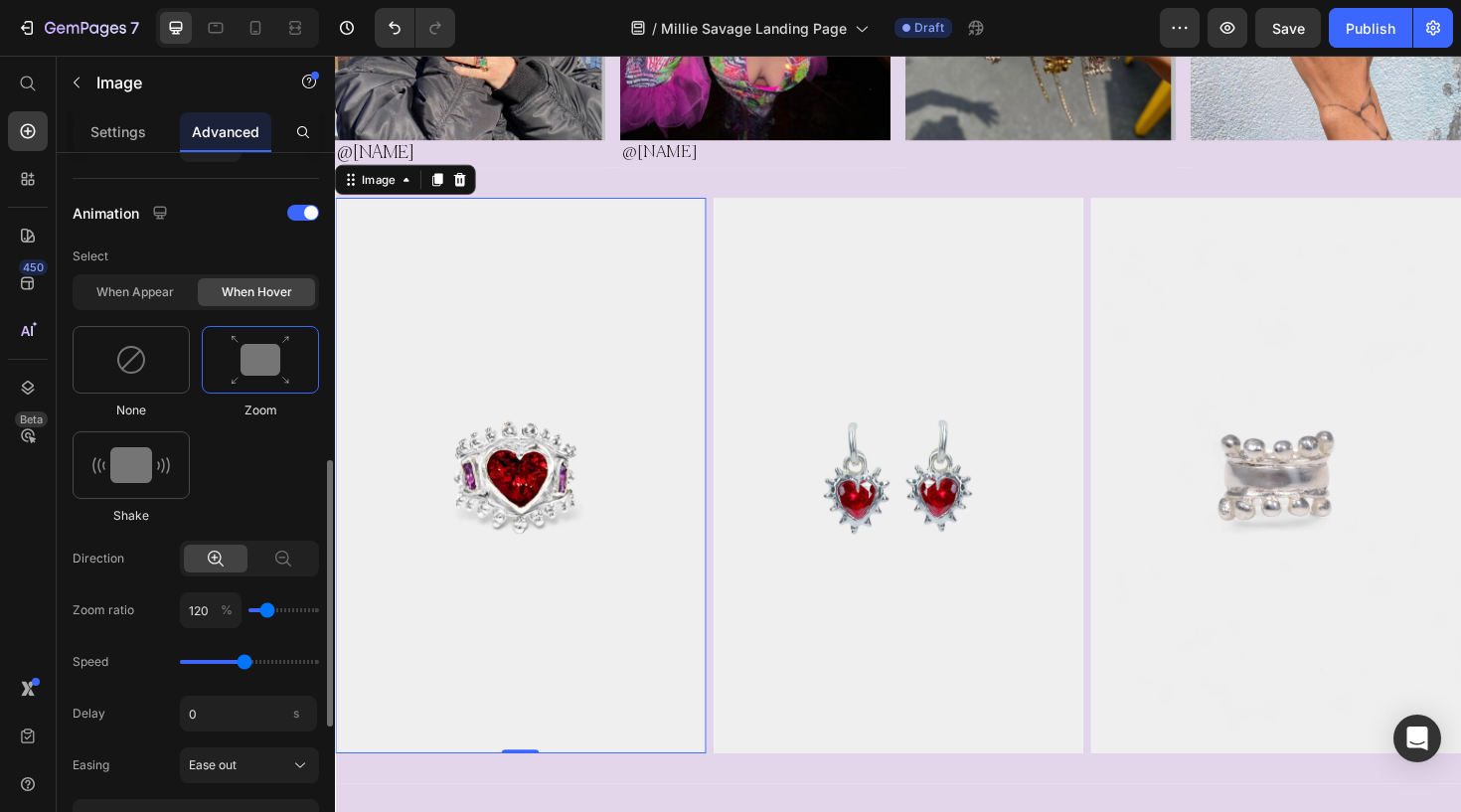 scroll, scrollTop: 813, scrollLeft: 0, axis: vertical 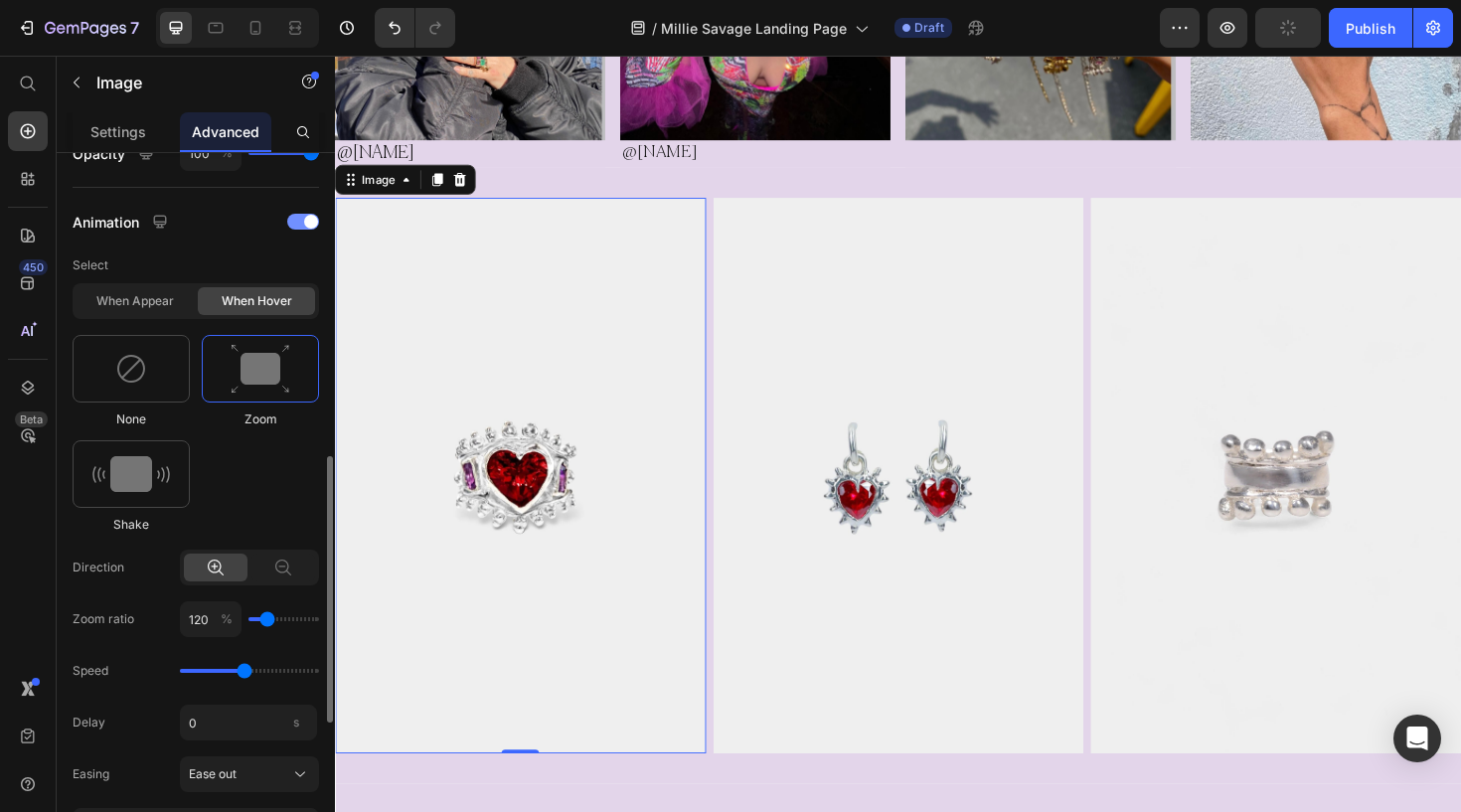 click at bounding box center (303, 222) 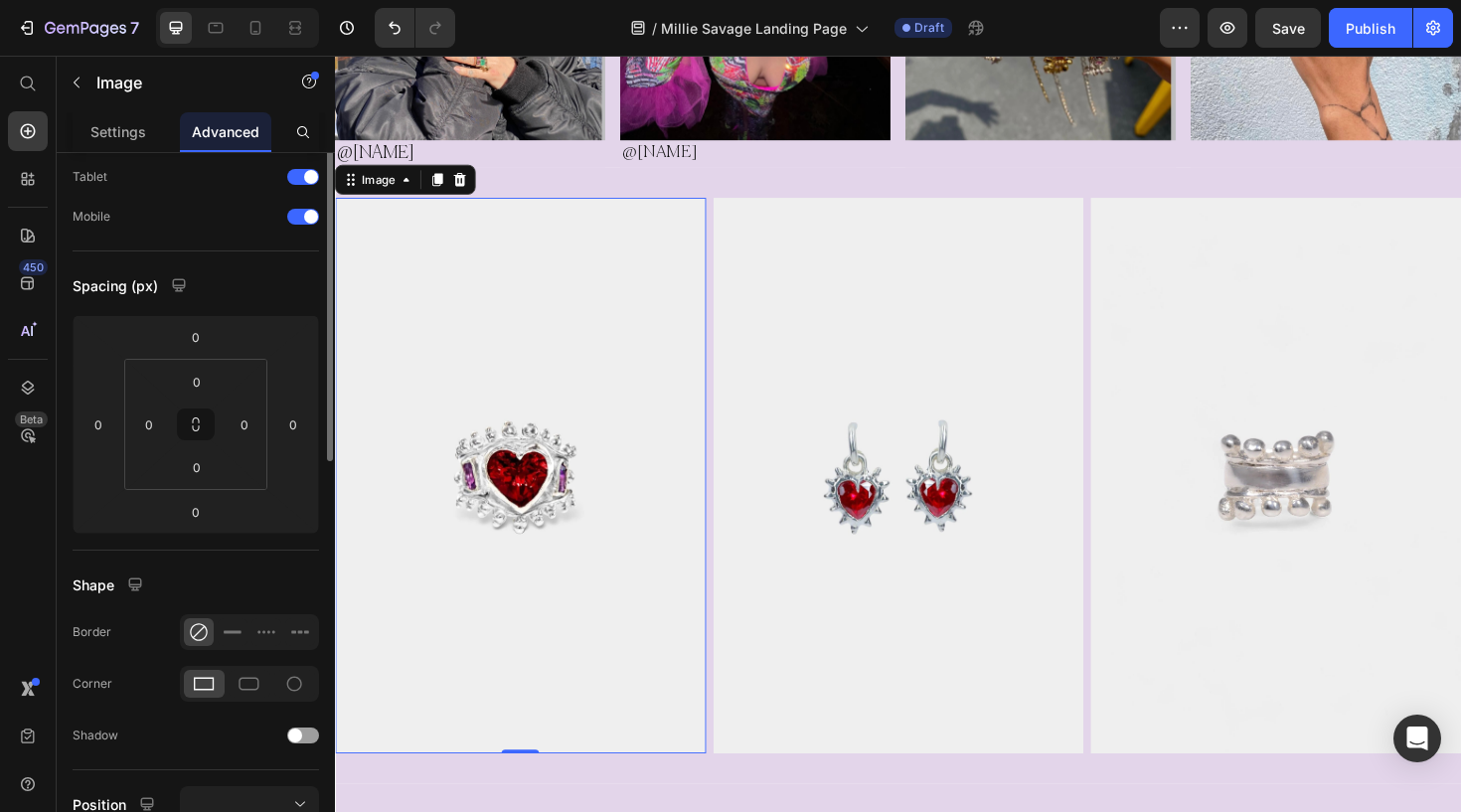 scroll, scrollTop: 0, scrollLeft: 0, axis: both 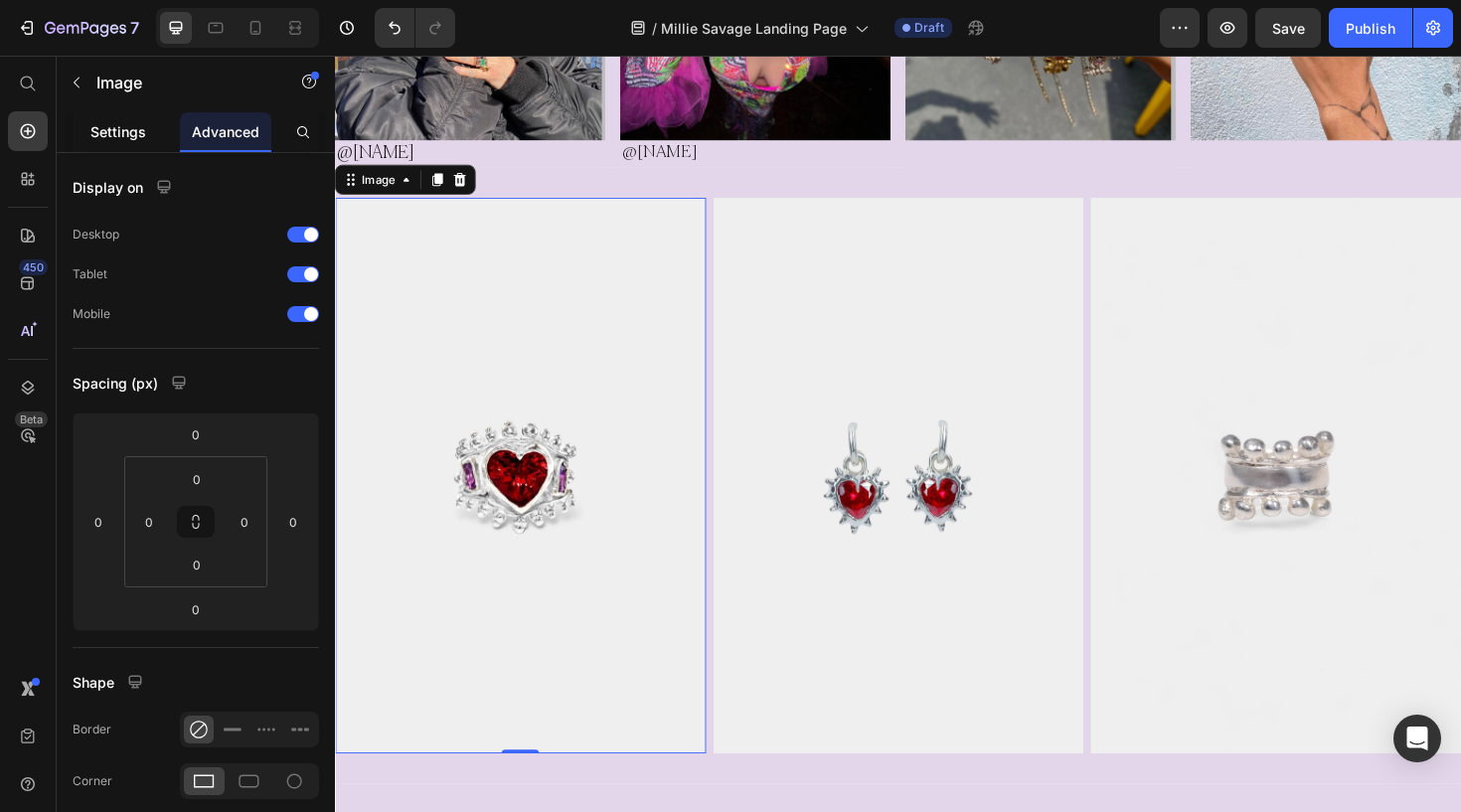 click on "Settings" 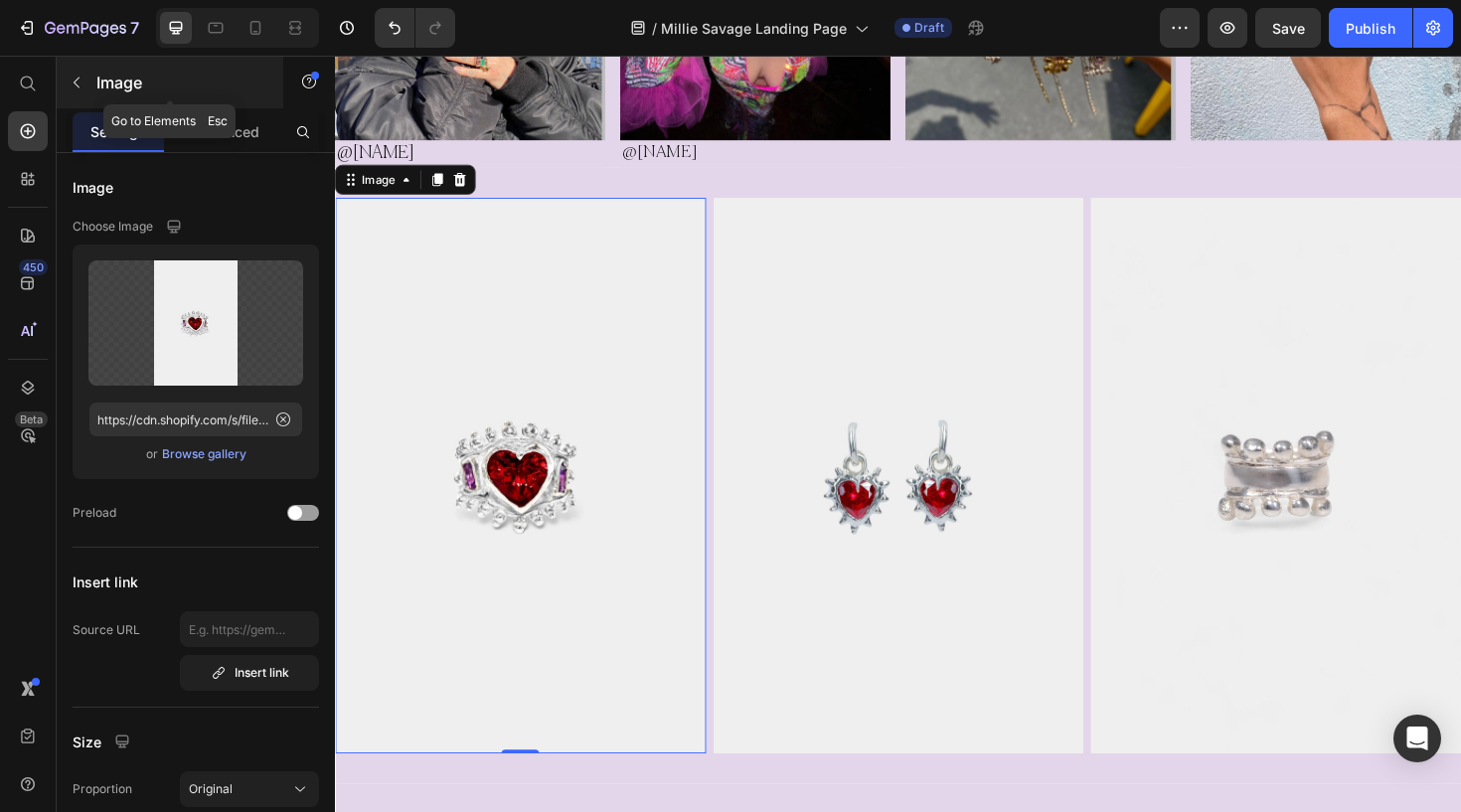 click 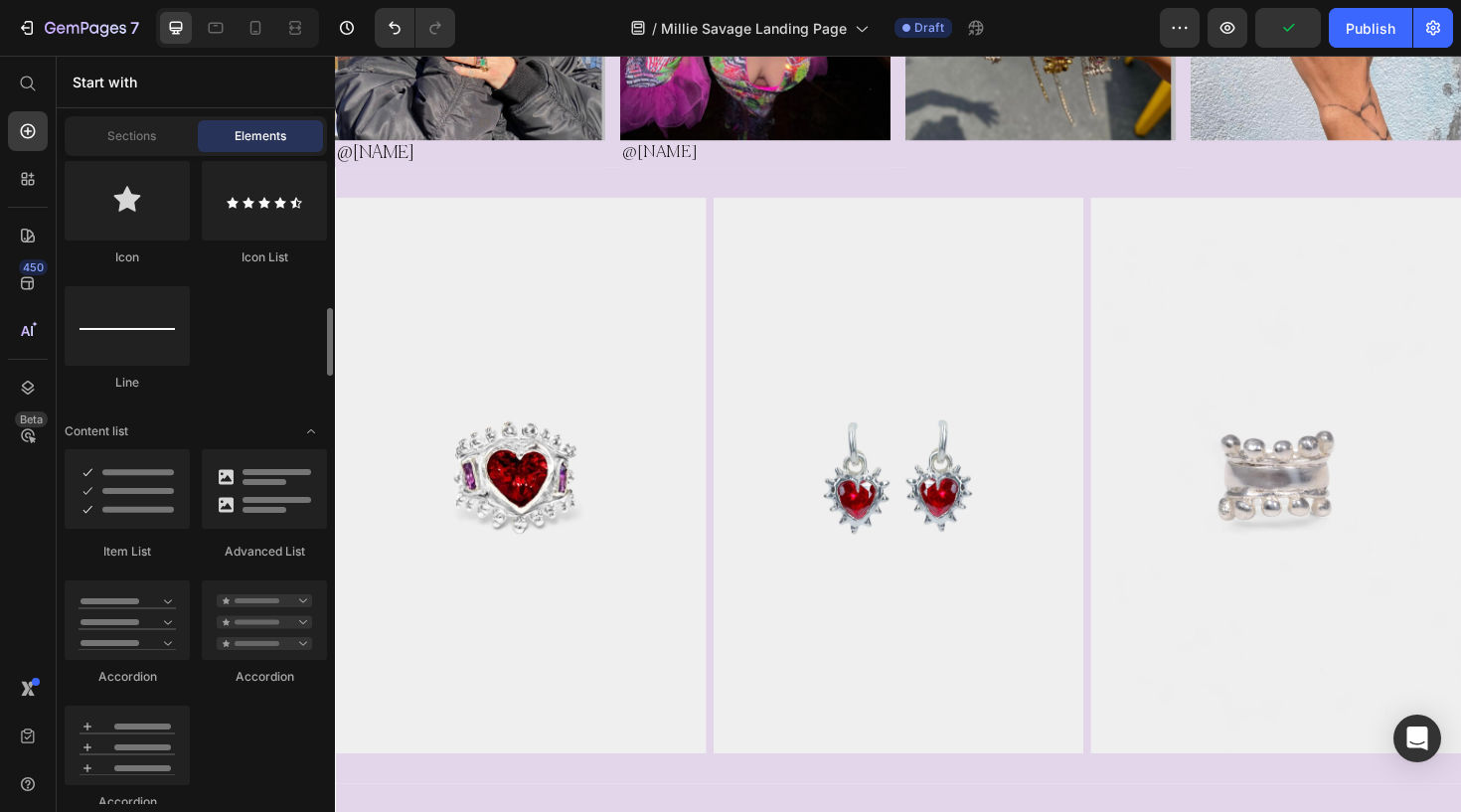 scroll, scrollTop: 1484, scrollLeft: 0, axis: vertical 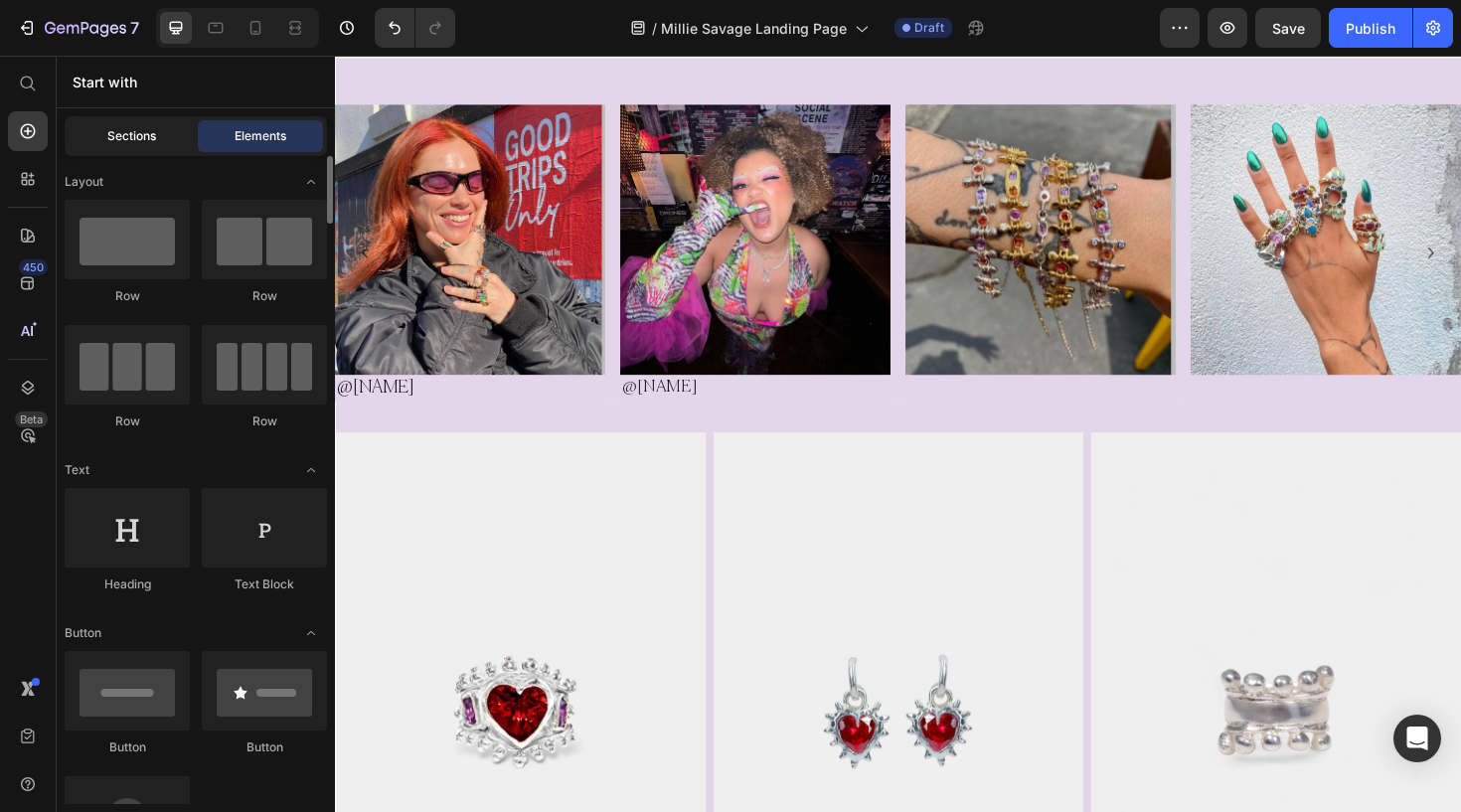 click on "Sections" at bounding box center (131, 136) 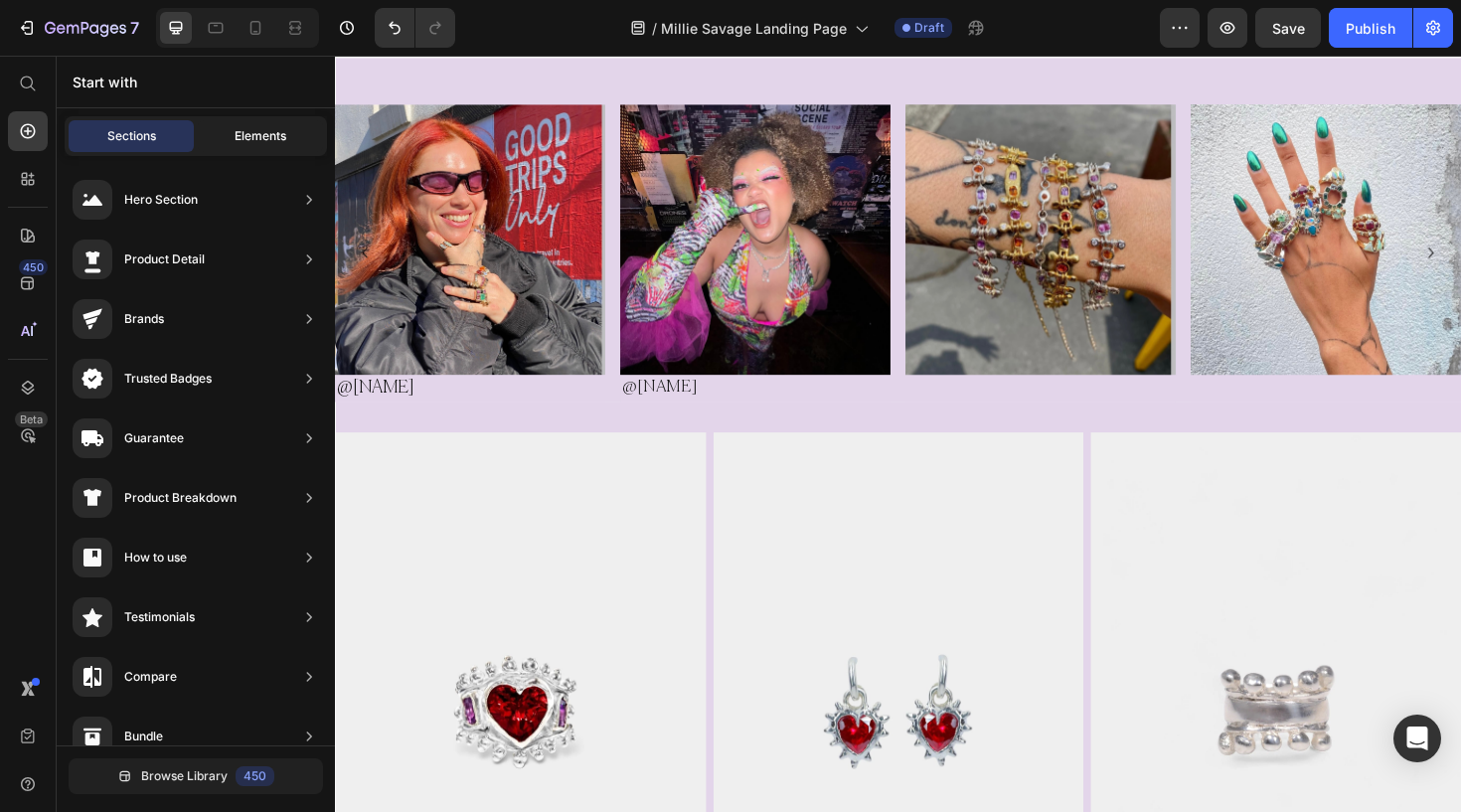 click on "Elements" 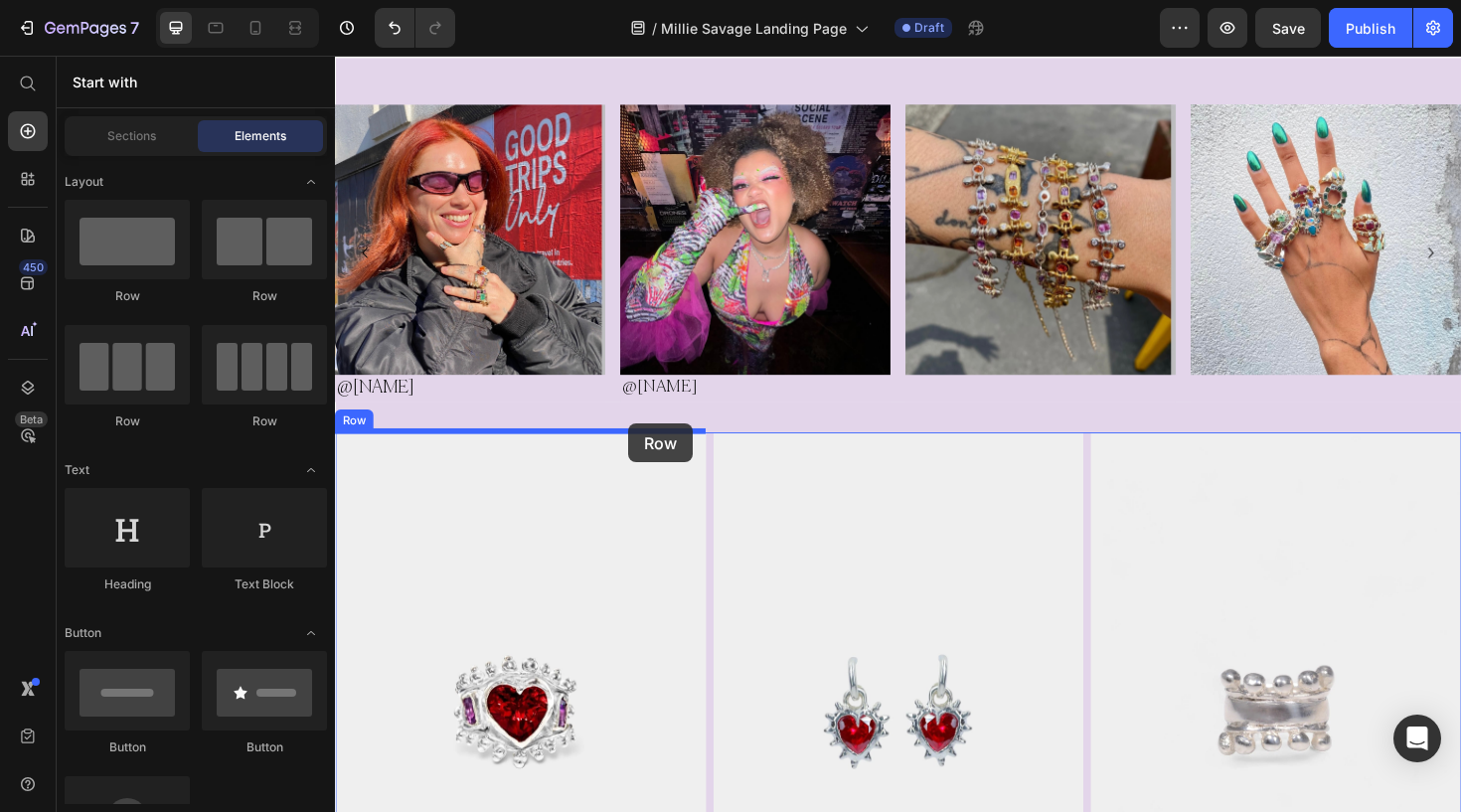 drag, startPoint x: 438, startPoint y: 319, endPoint x: 645, endPoint y: 445, distance: 242.33242 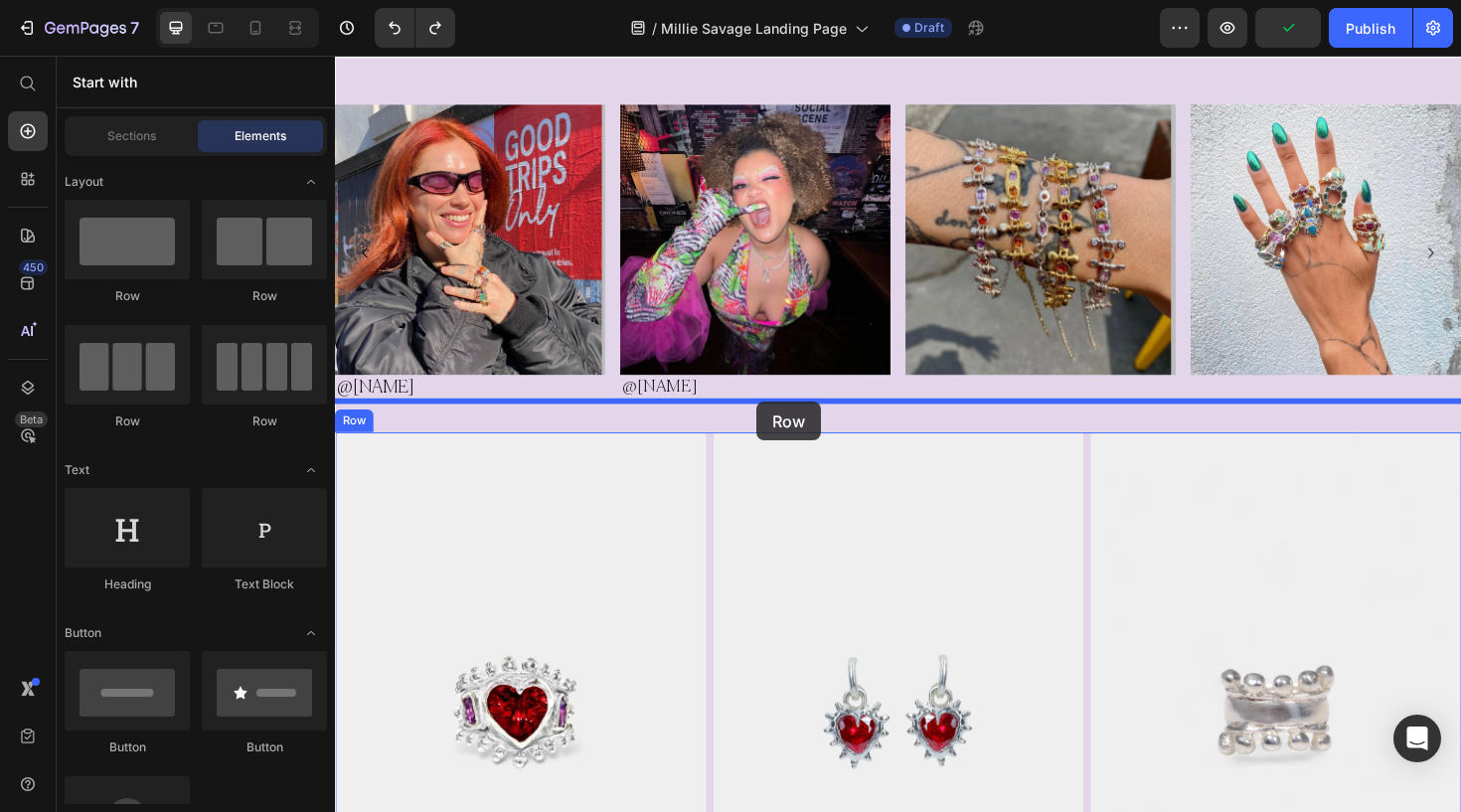 drag, startPoint x: 490, startPoint y: 320, endPoint x: 781, endPoint y: 422, distance: 308.35856 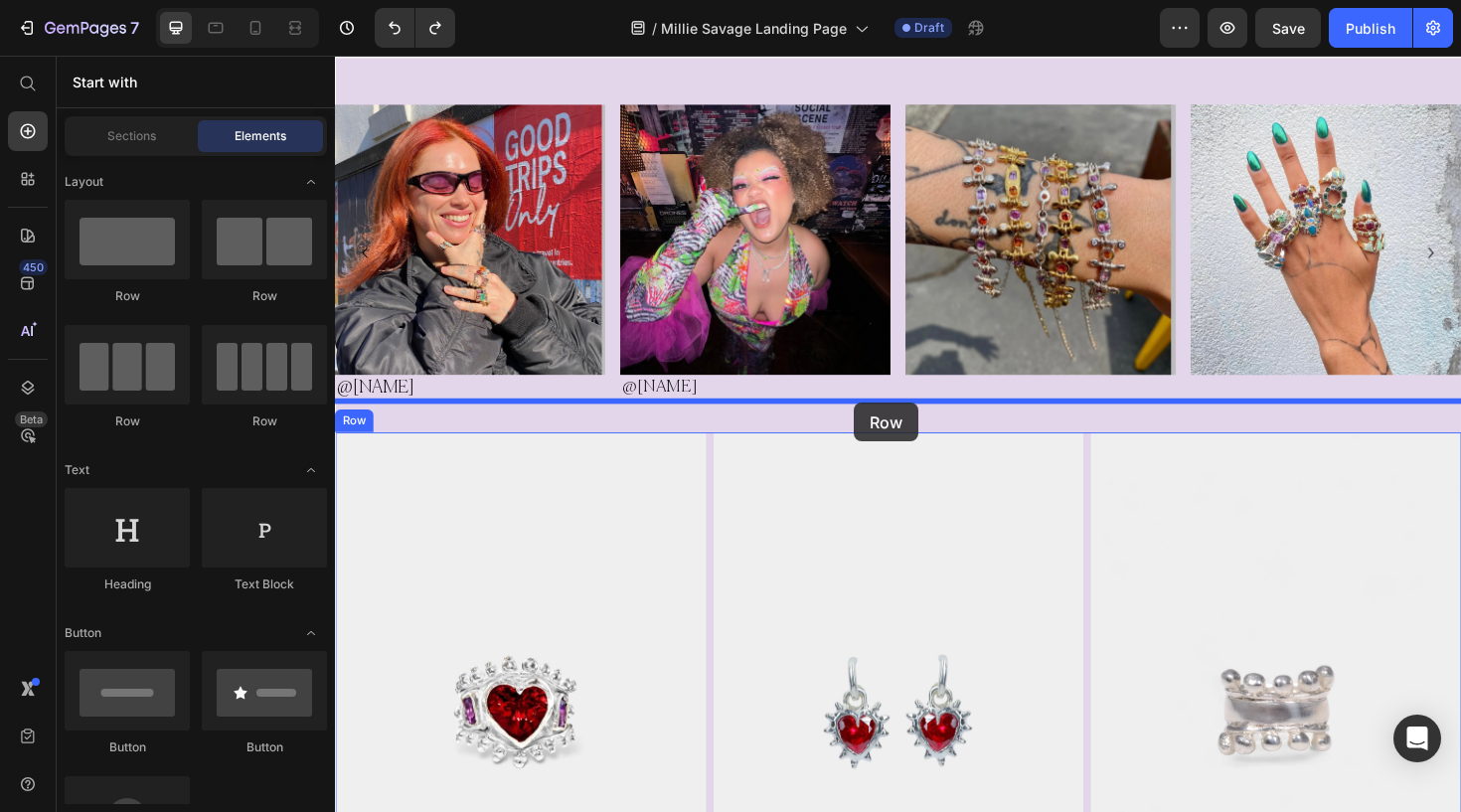 drag, startPoint x: 470, startPoint y: 310, endPoint x: 887, endPoint y: 423, distance: 432.0394 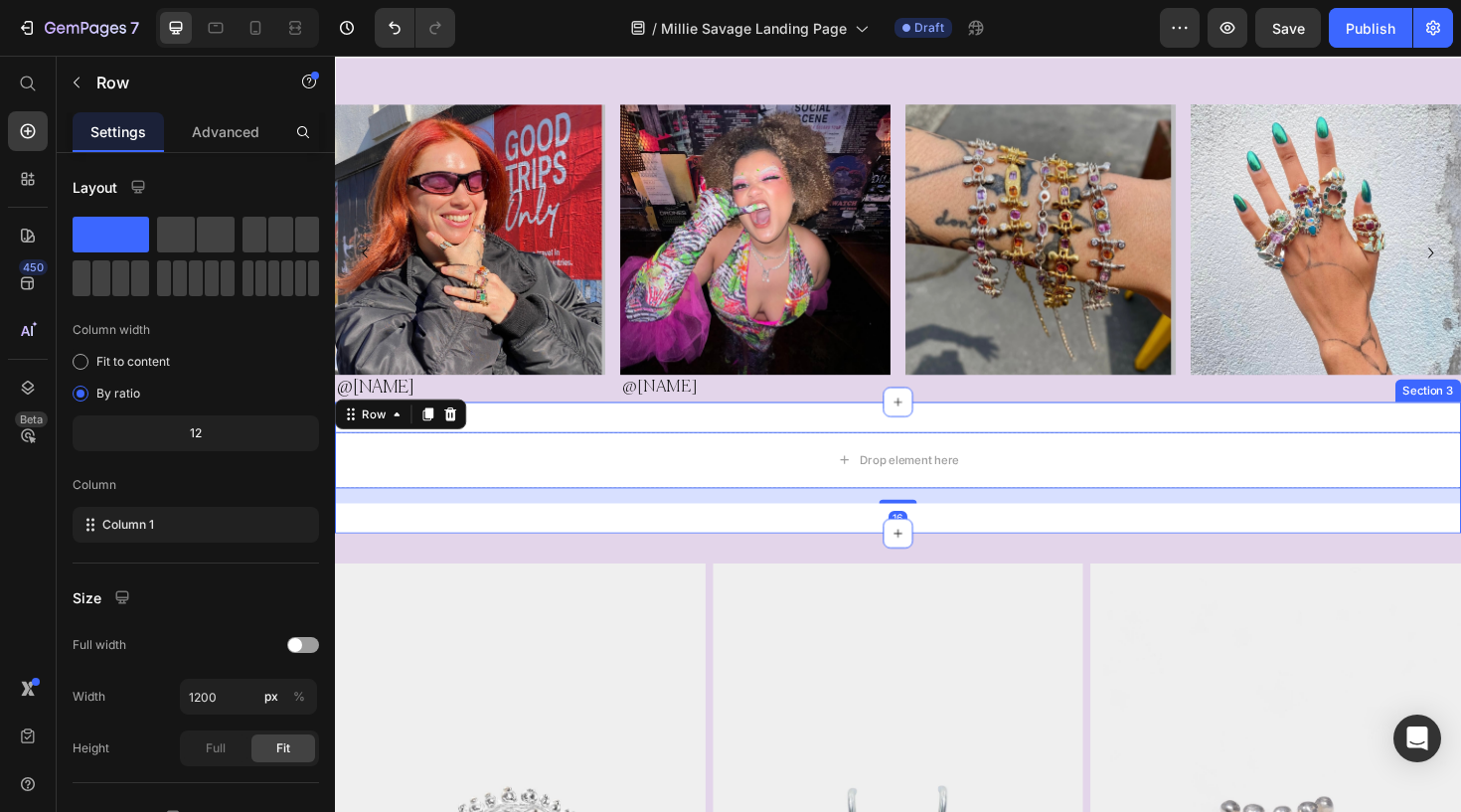 scroll, scrollTop: 772, scrollLeft: 0, axis: vertical 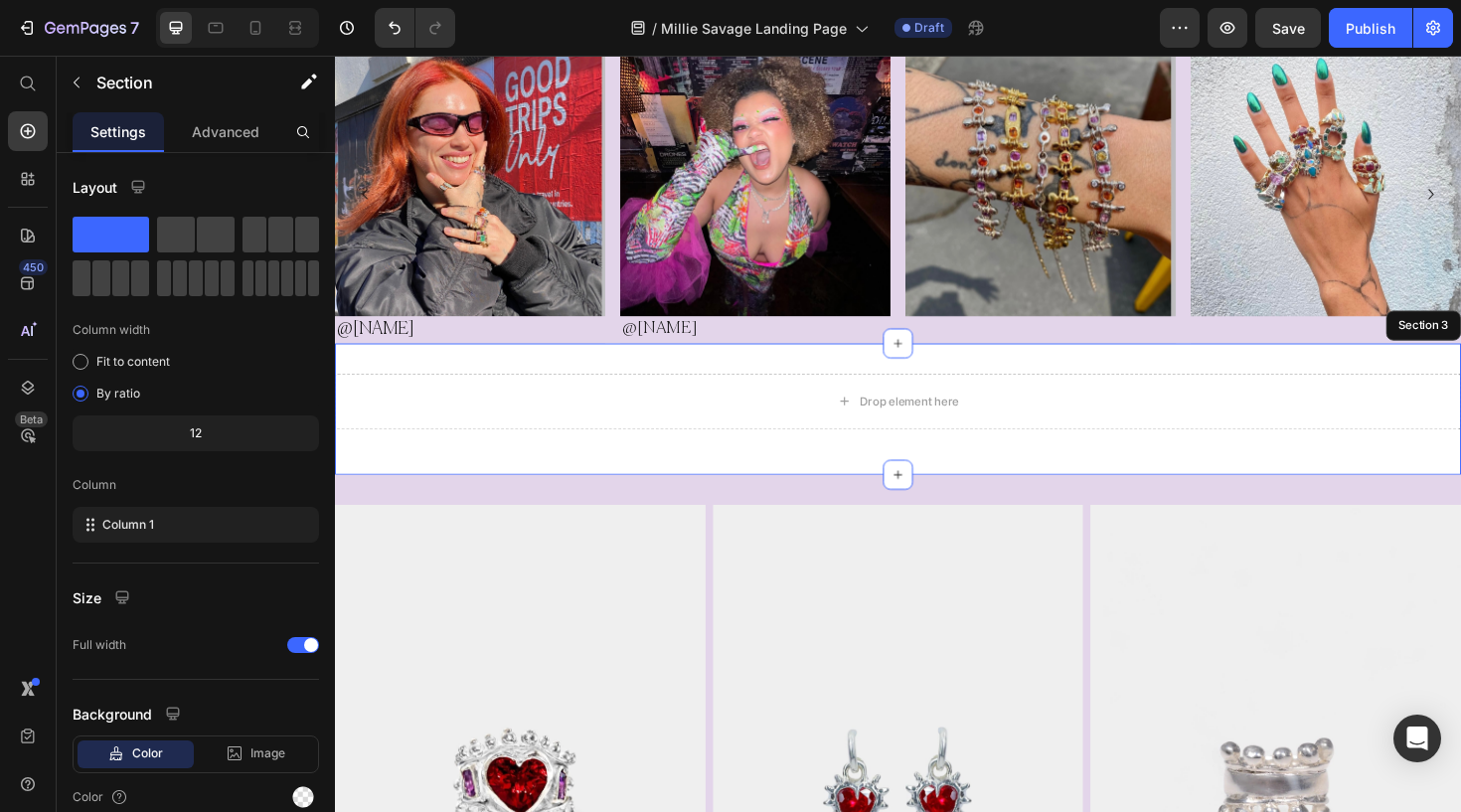 click on "Drop element here Row   16 Section 3" at bounding box center (931, 429) 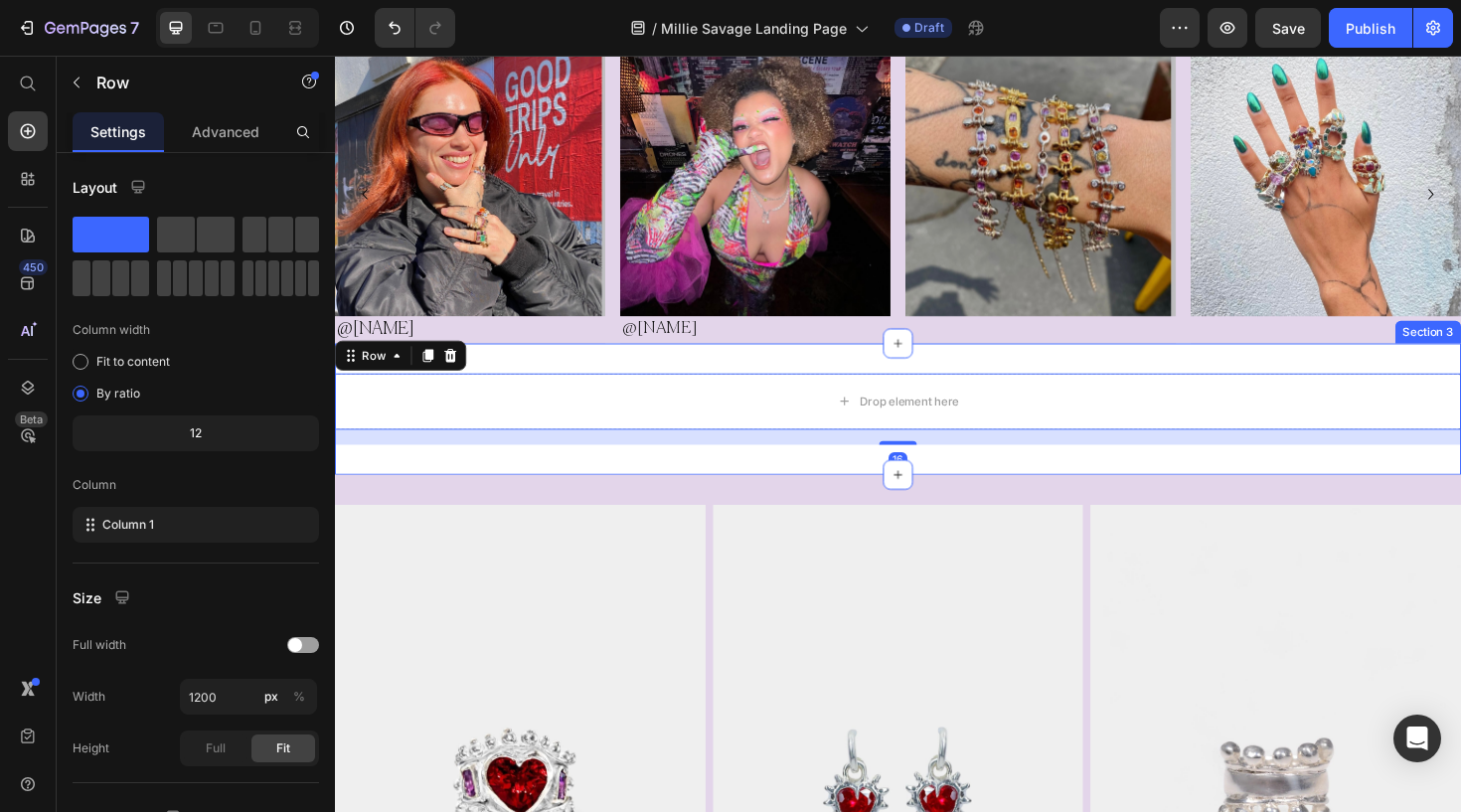 click on "Drop element here Row   16 Section 3" at bounding box center [931, 429] 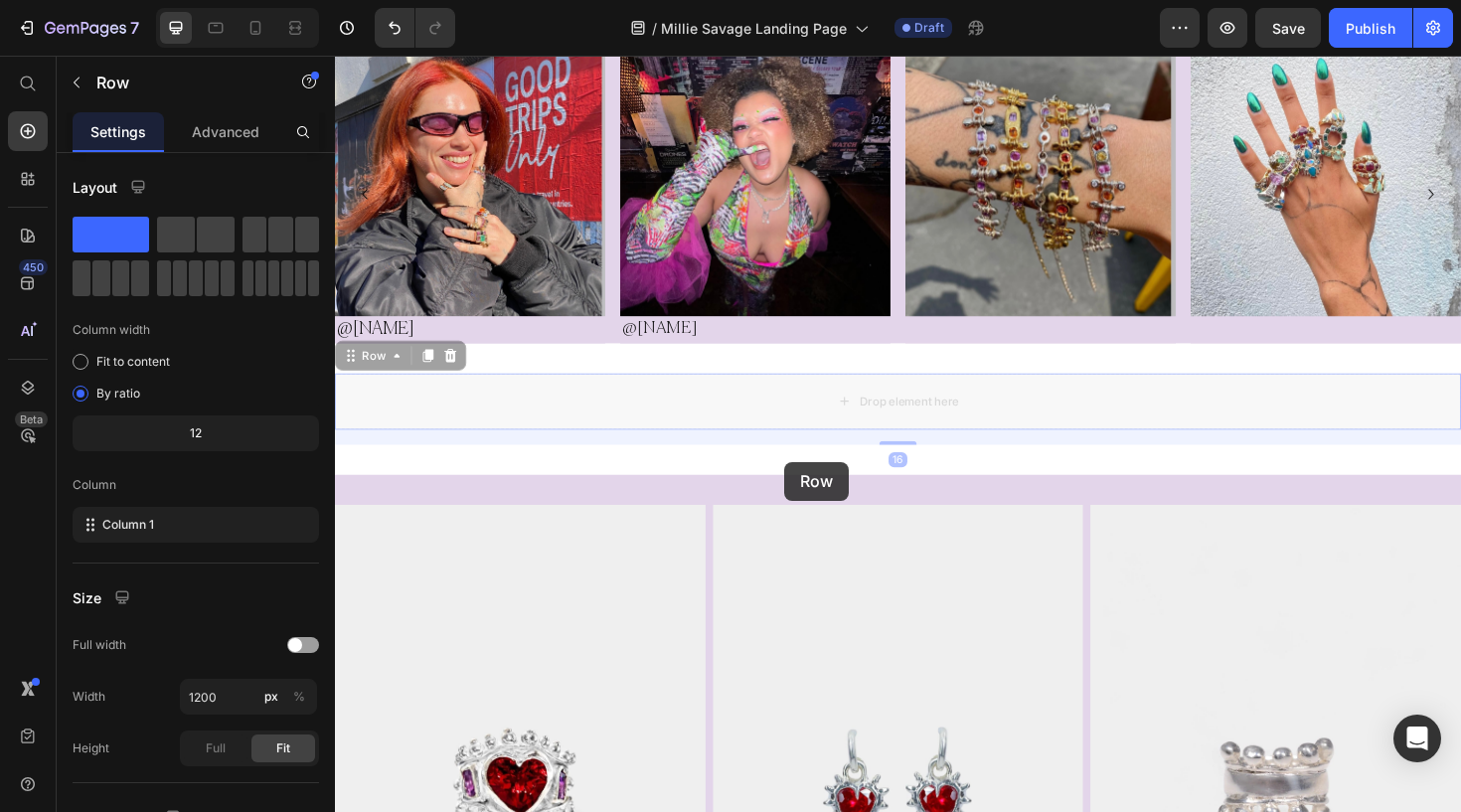 drag, startPoint x: 810, startPoint y: 418, endPoint x: 813, endPoint y: 488, distance: 70.064256 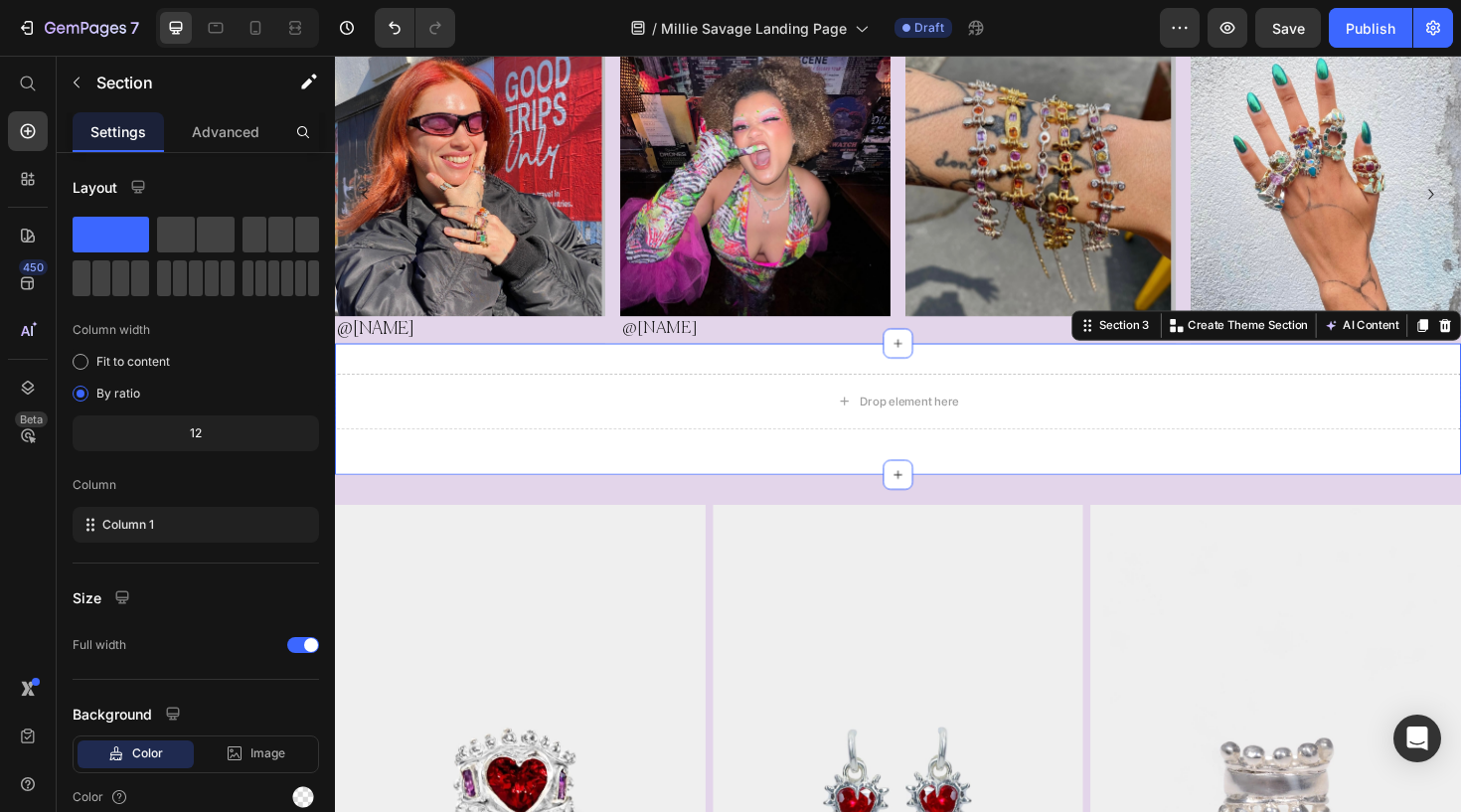 click on "Drop element here Row Section 3   Create Theme Section AI Content Write with GemAI What would you like to describe here? Tone and Voice Persuasive Product Sample Set Show more Generate" at bounding box center (931, 429) 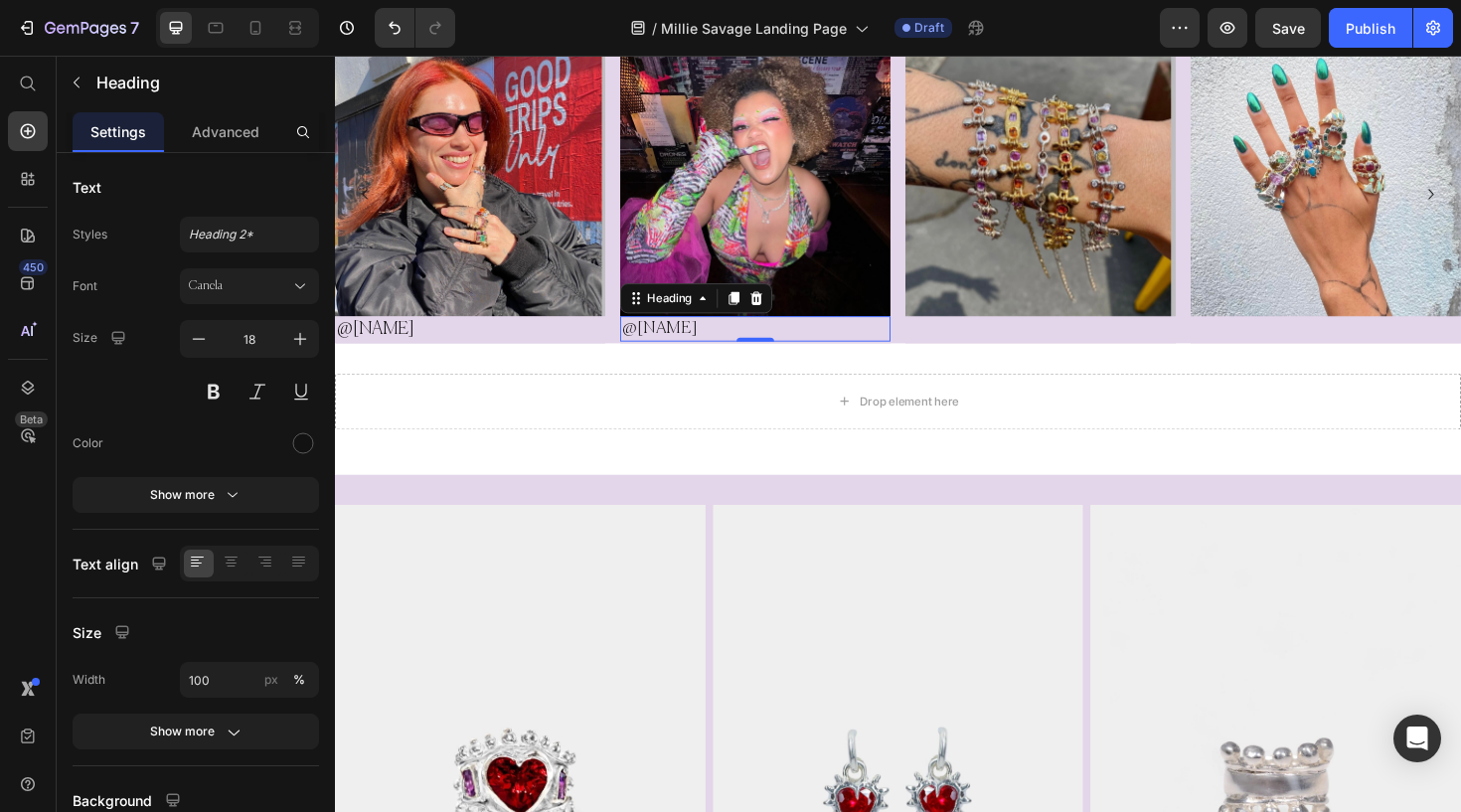 click on "Drop element here Row Section 3" at bounding box center (931, 429) 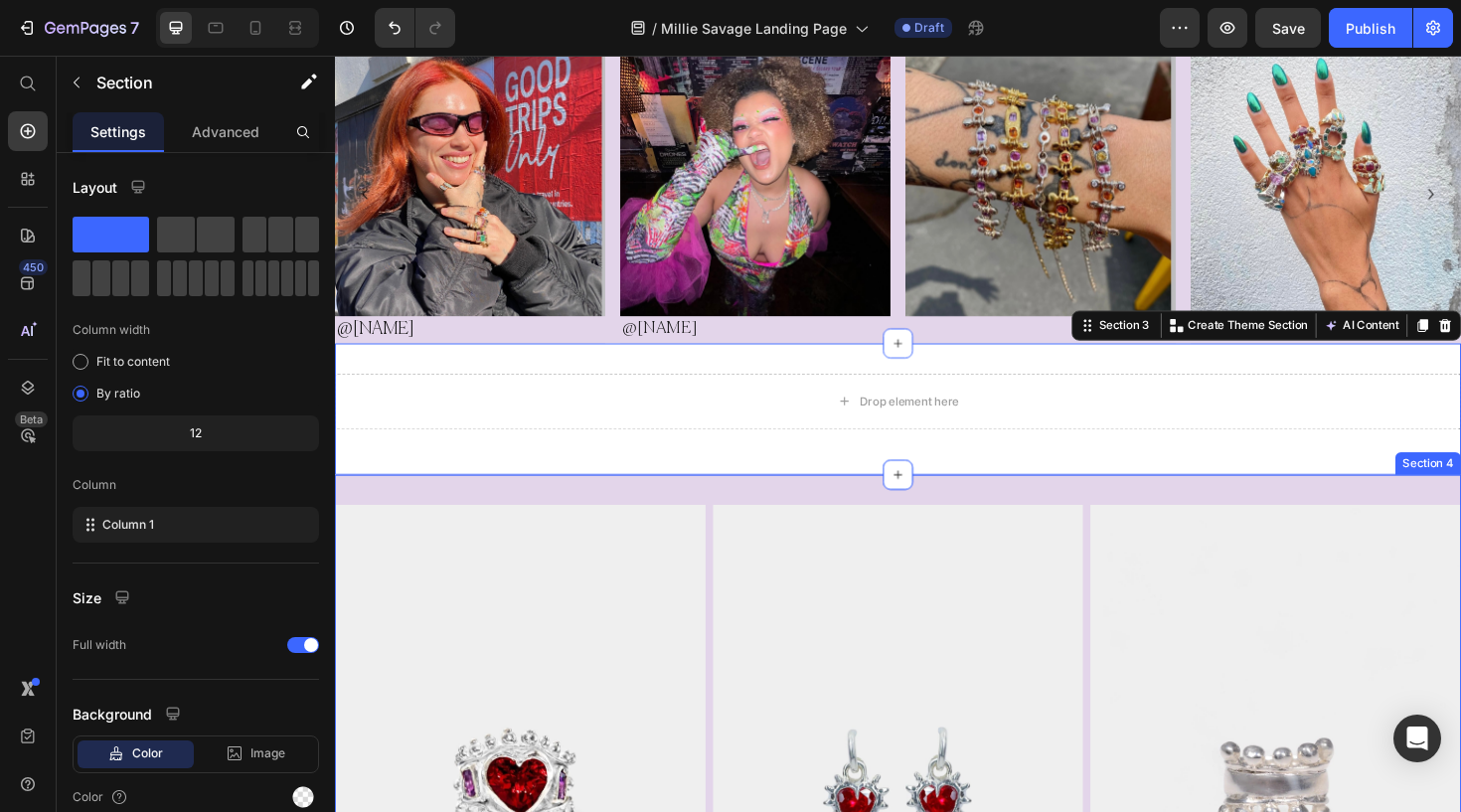 click on "Image Image Image Row Section 4" at bounding box center [931, 825] 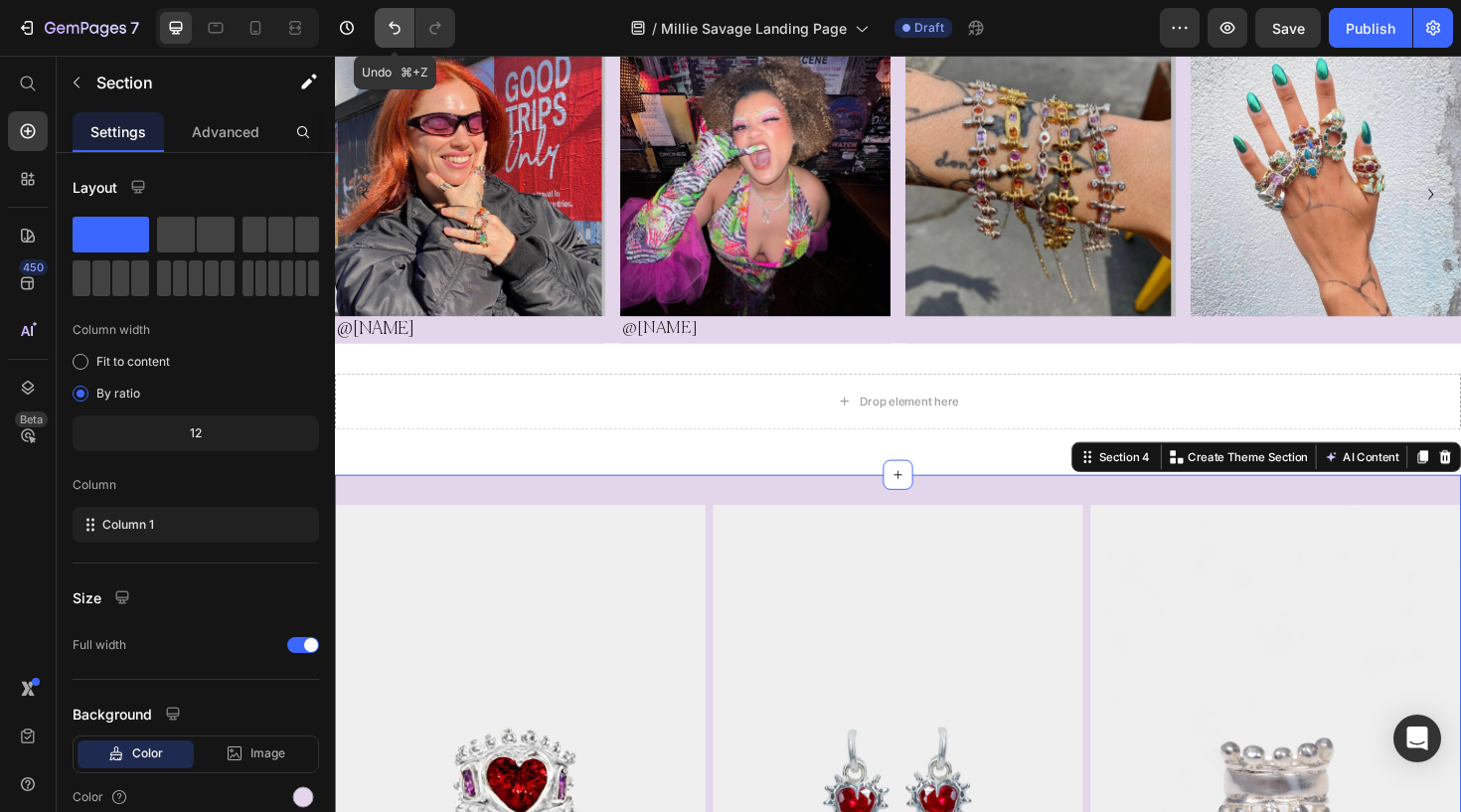 click 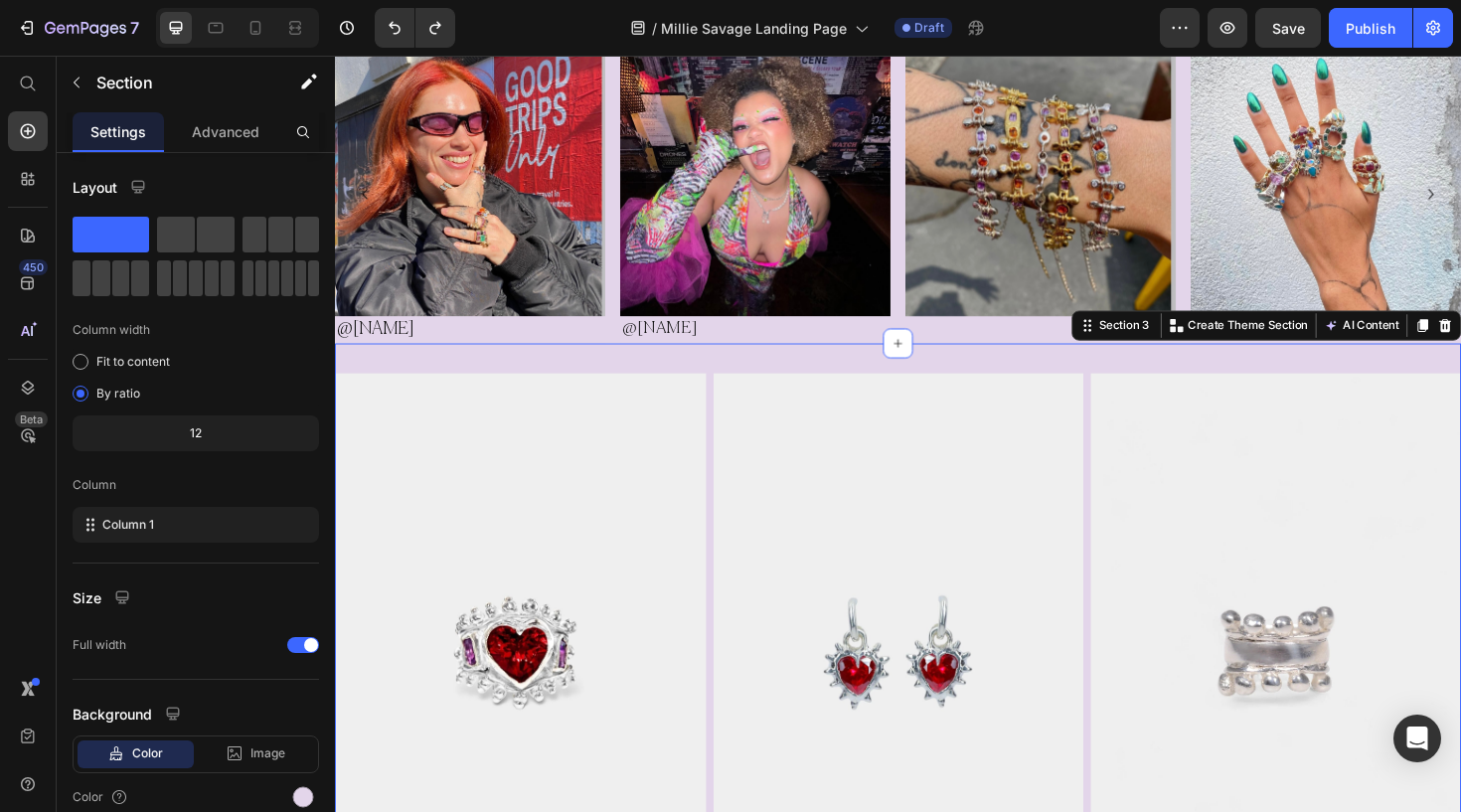 click on "Image Image Image Row Section 3   Create Theme Section AI Content Write with GemAI What would you like to describe here? Tone and Voice Persuasive Product Sample Set Show more Generate" at bounding box center [931, 686] 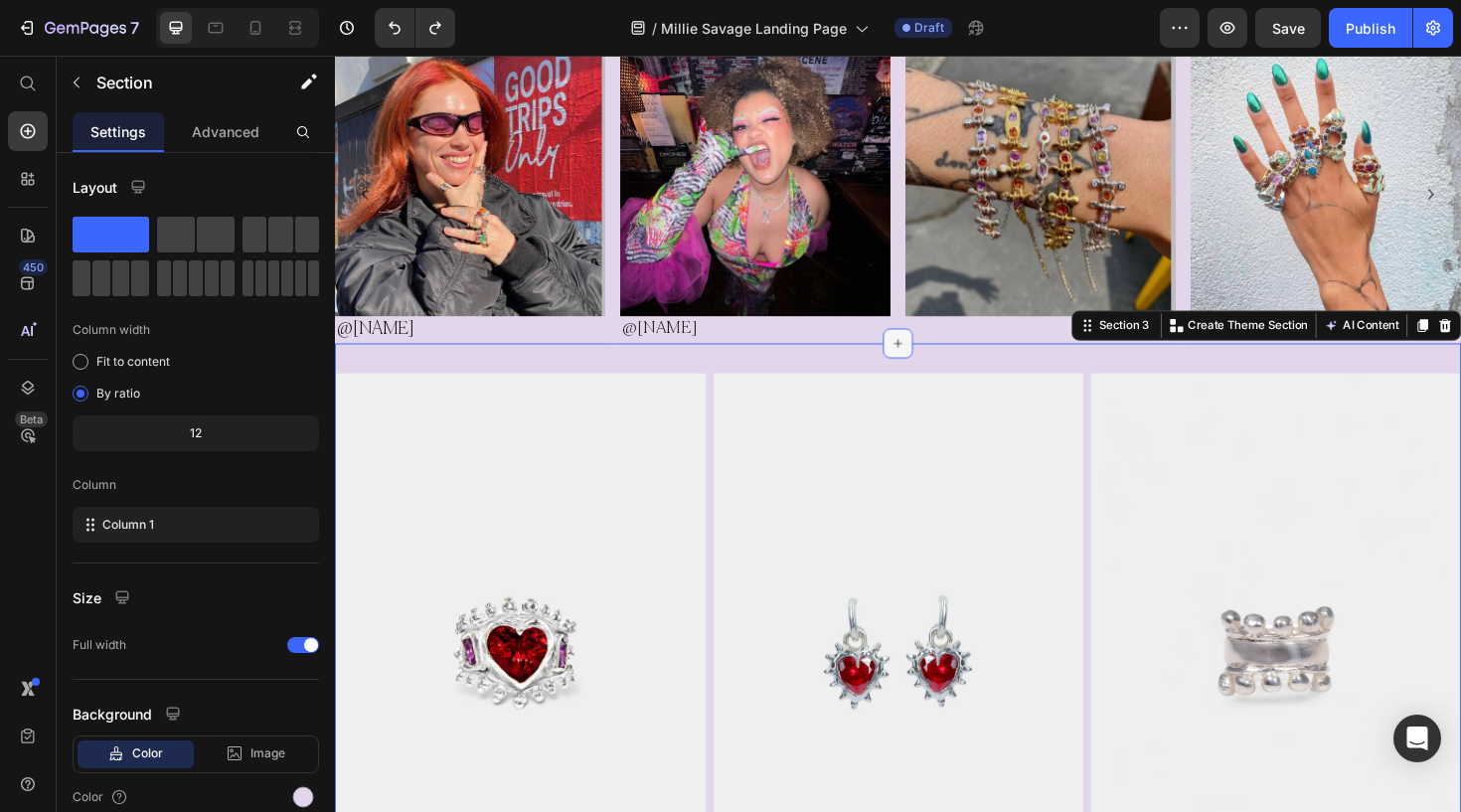 click 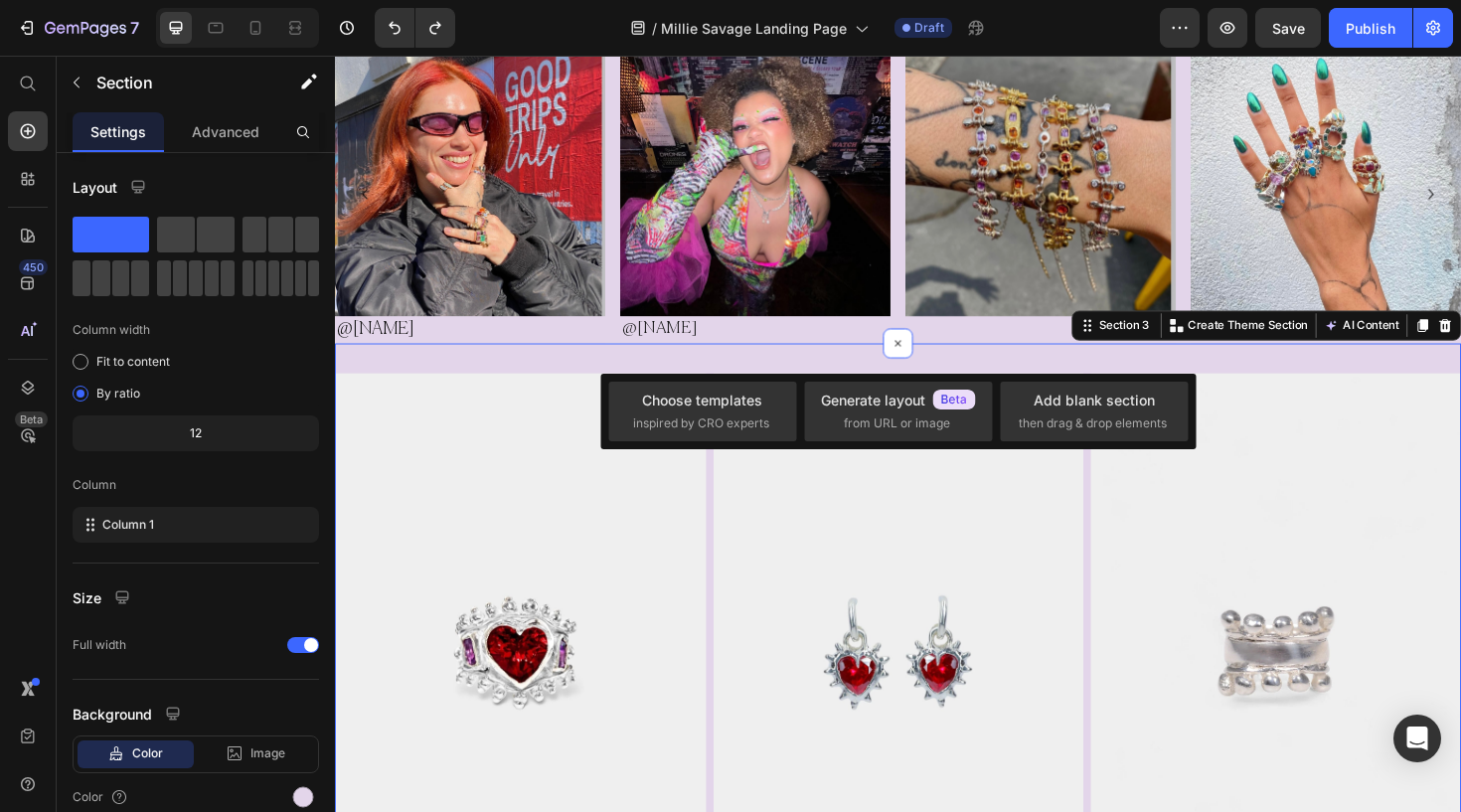 click on "Image Image Image Row Section 3   Create Theme Section AI Content Write with GemAI What would you like to describe here? Tone and Voice Persuasive Product Sample Set Show more Generate" at bounding box center [931, 686] 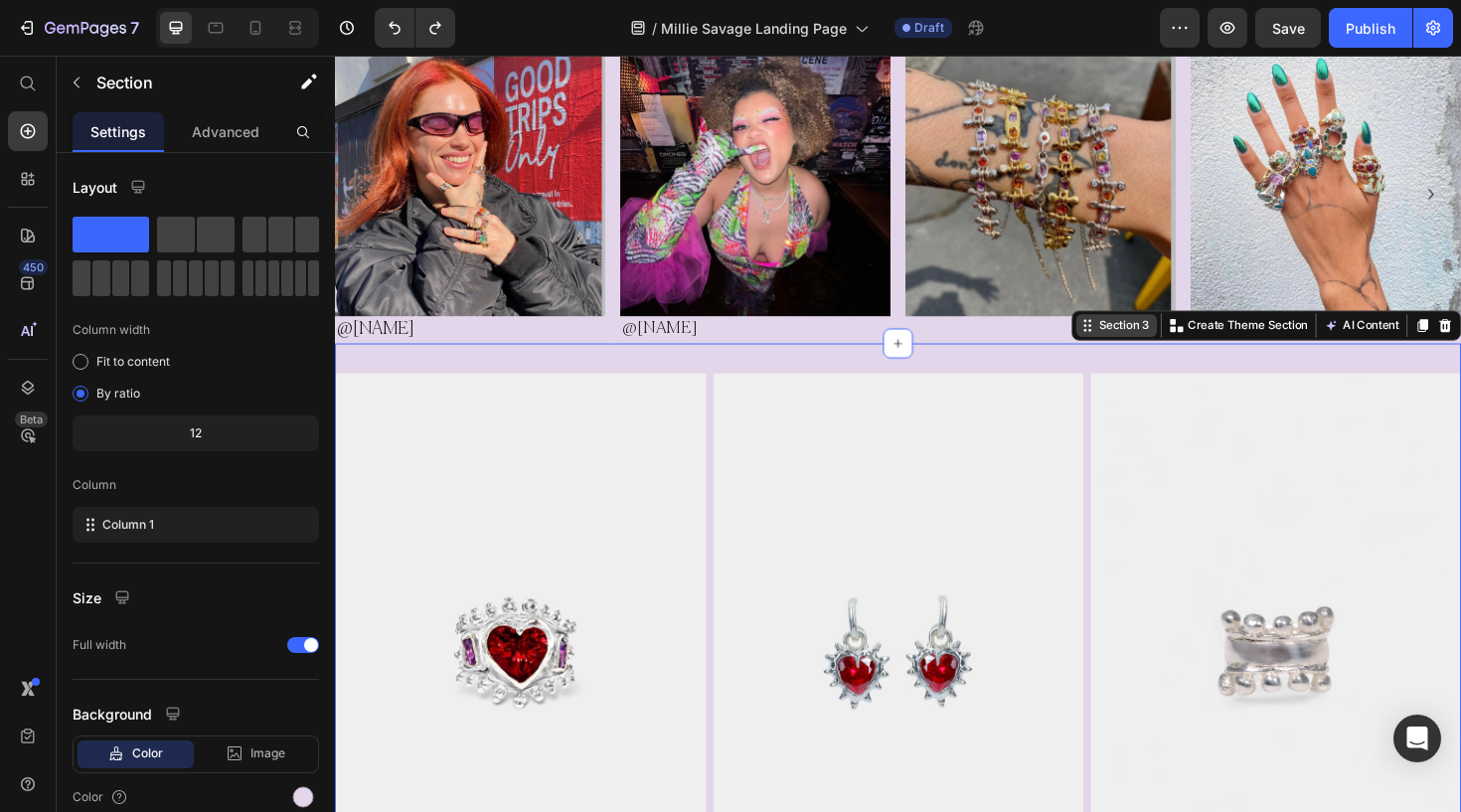 click on "Section 3" at bounding box center (1171, 341) 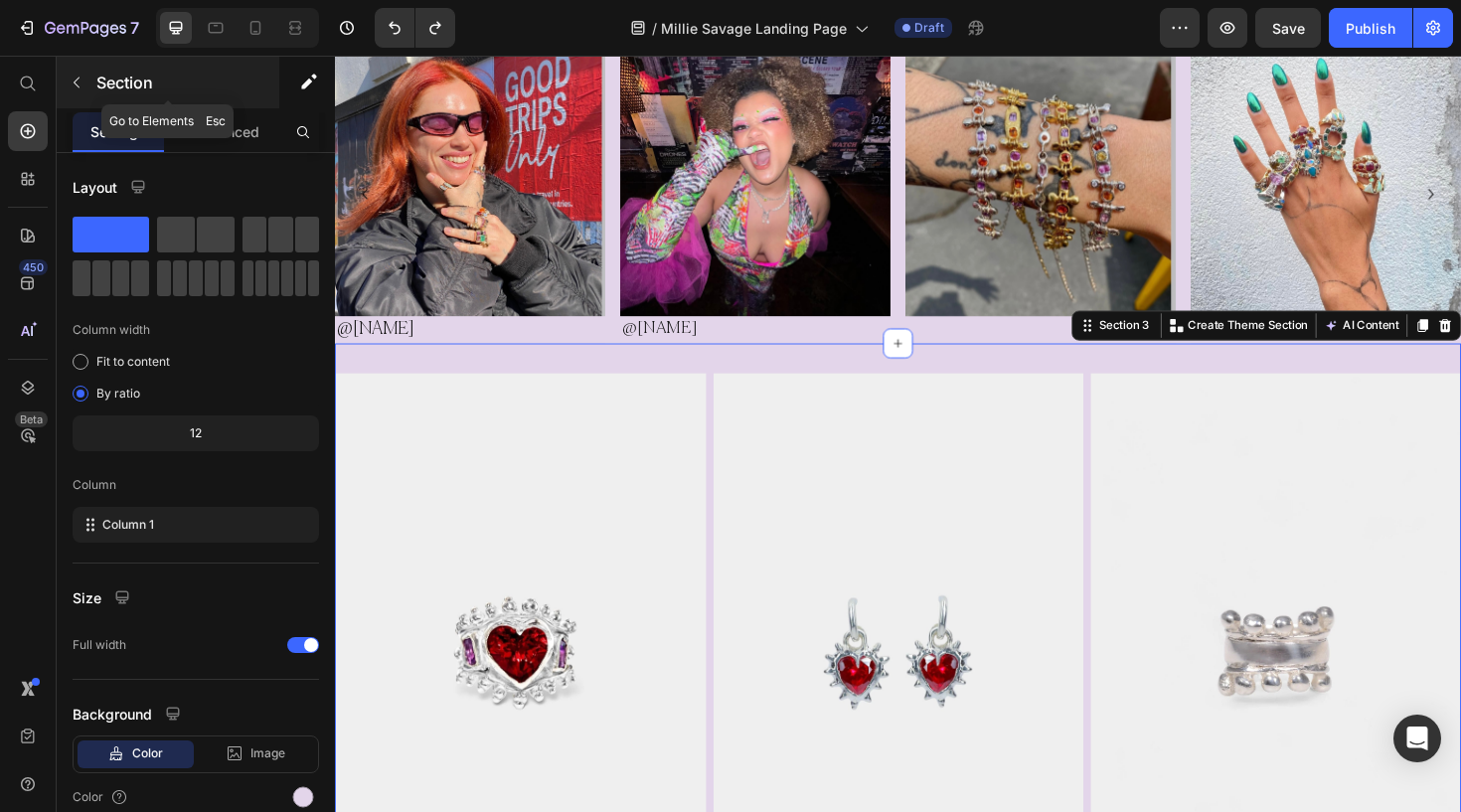 click 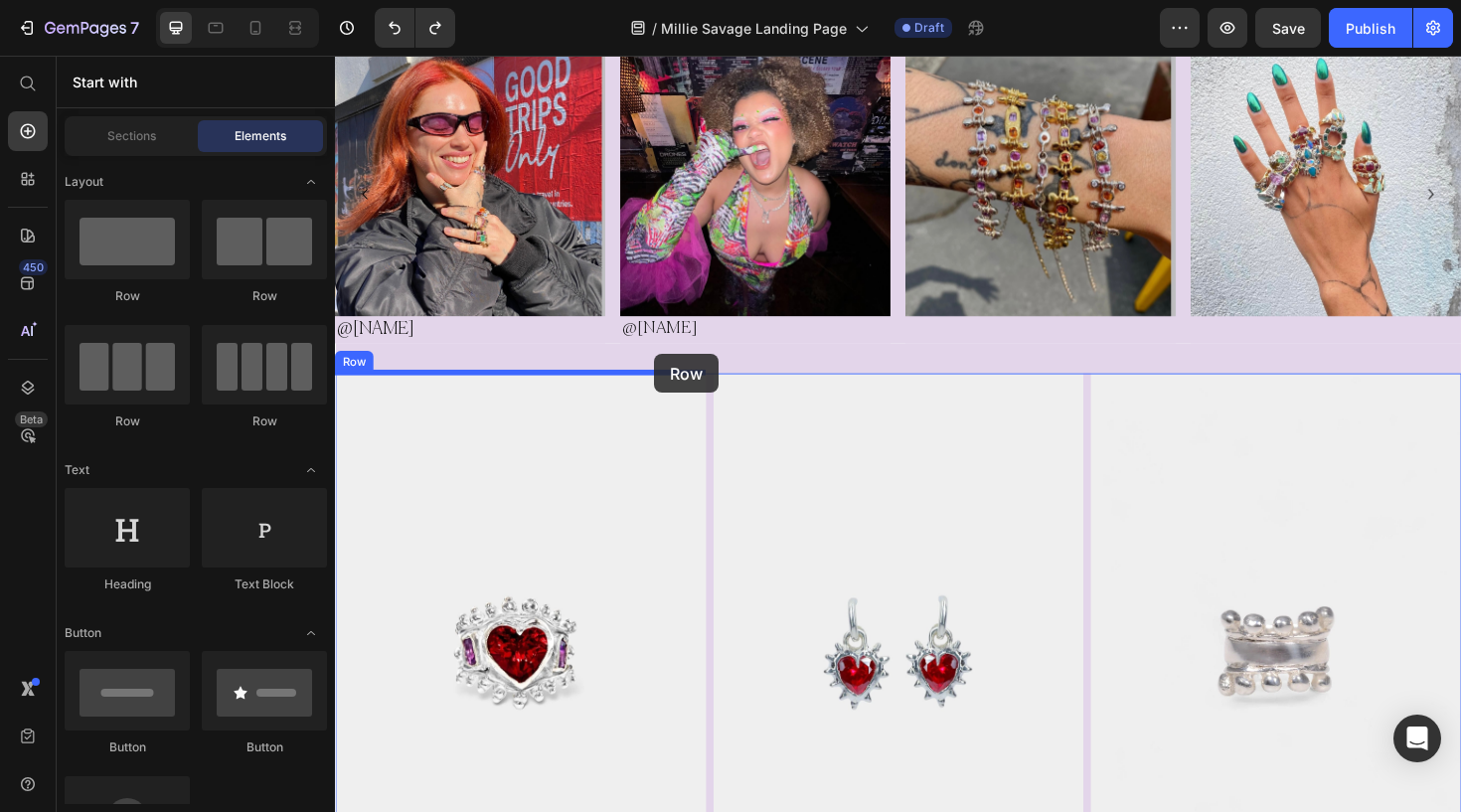 drag, startPoint x: 463, startPoint y: 308, endPoint x: 672, endPoint y: 372, distance: 218.5795 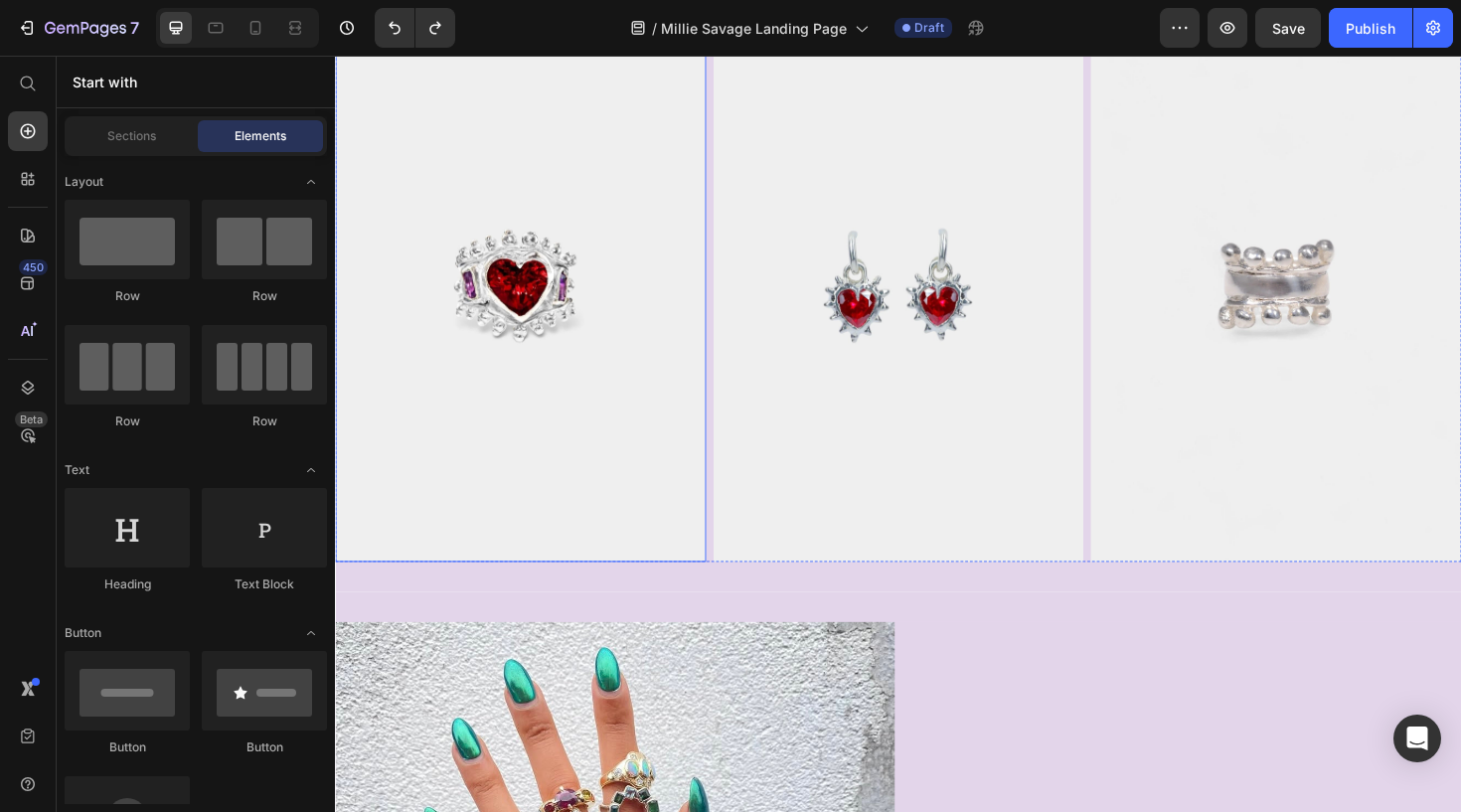 scroll, scrollTop: 1163, scrollLeft: 0, axis: vertical 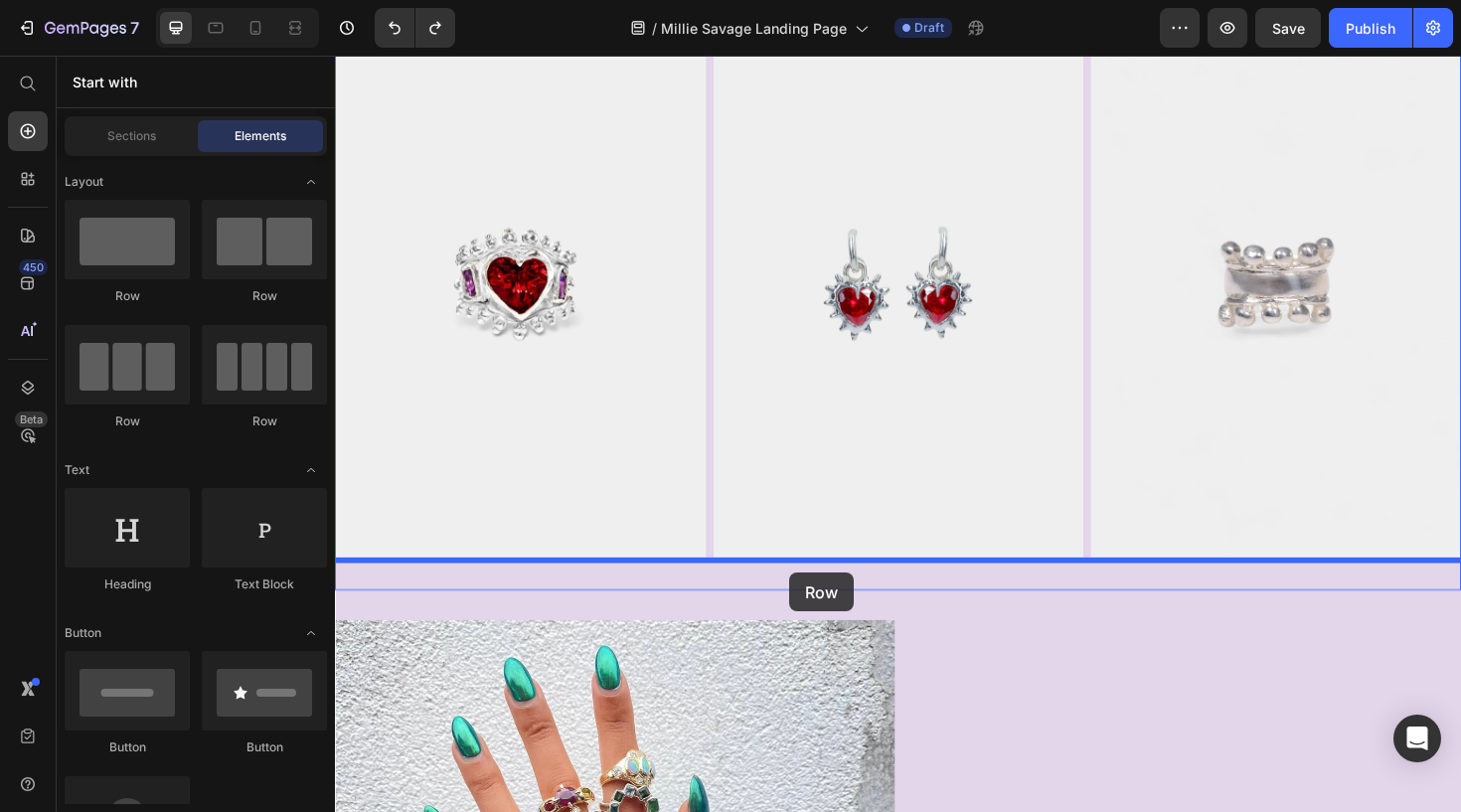 drag, startPoint x: 476, startPoint y: 304, endPoint x: 816, endPoint y: 603, distance: 452.77036 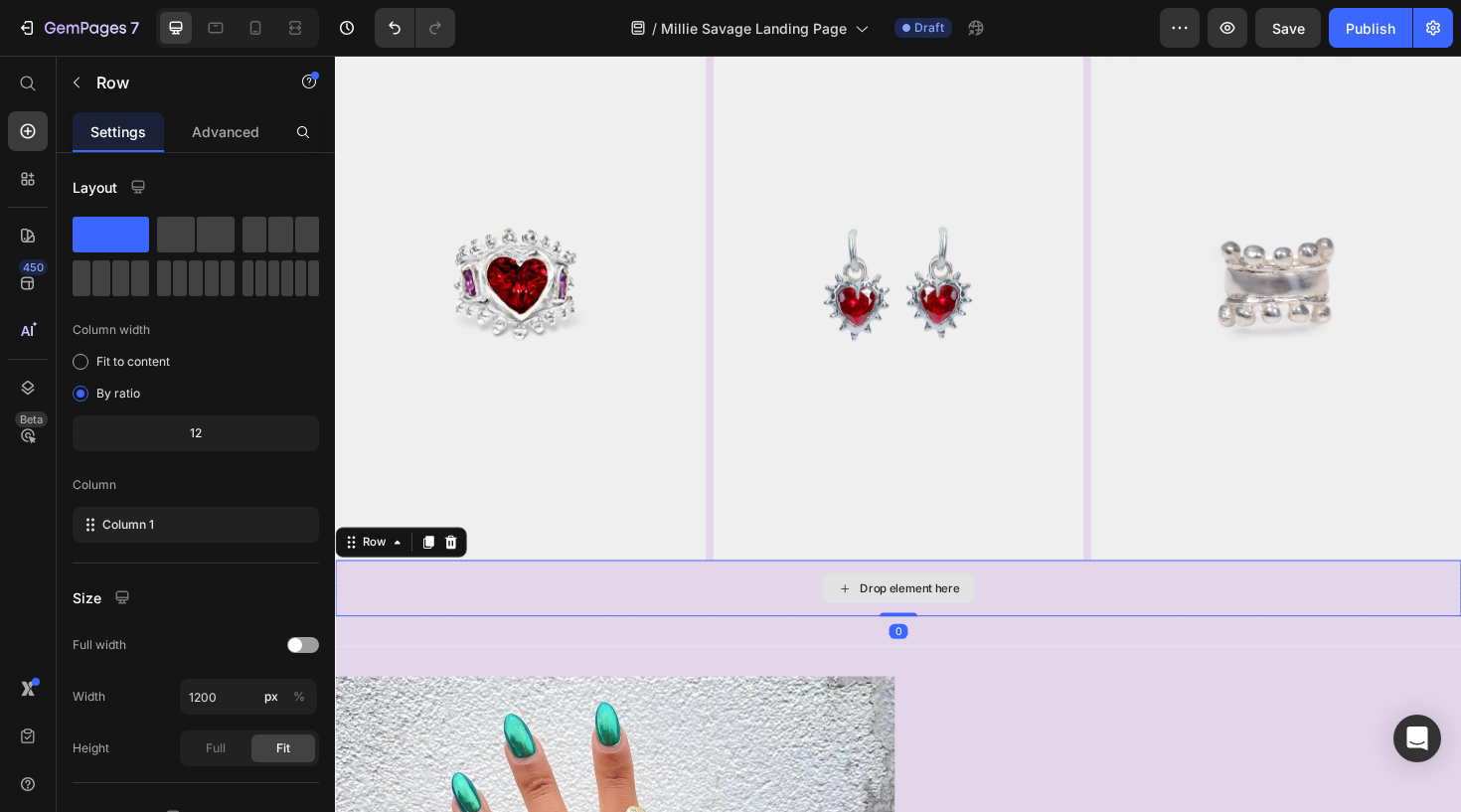 click on "Drop element here" at bounding box center [931, 619] 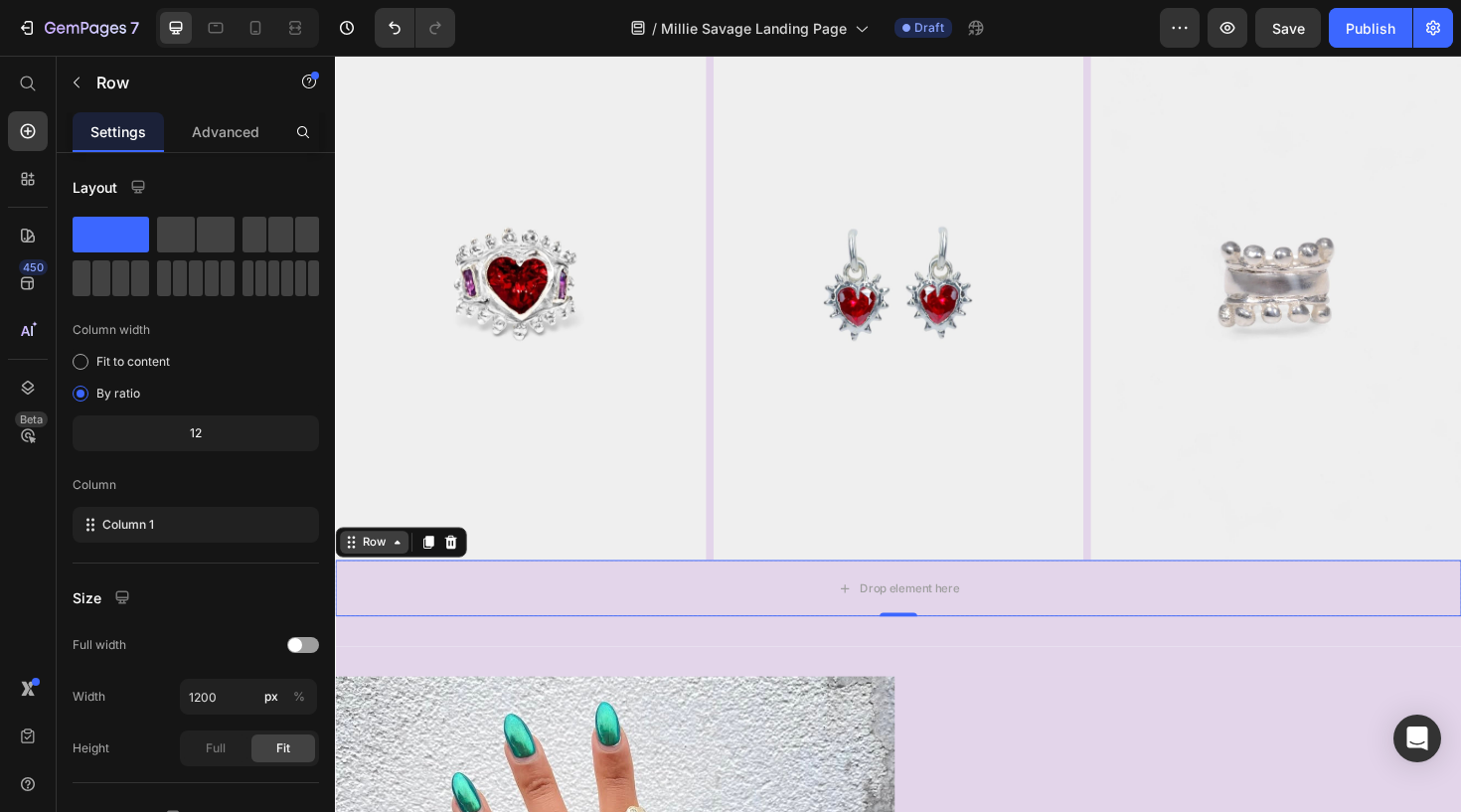click 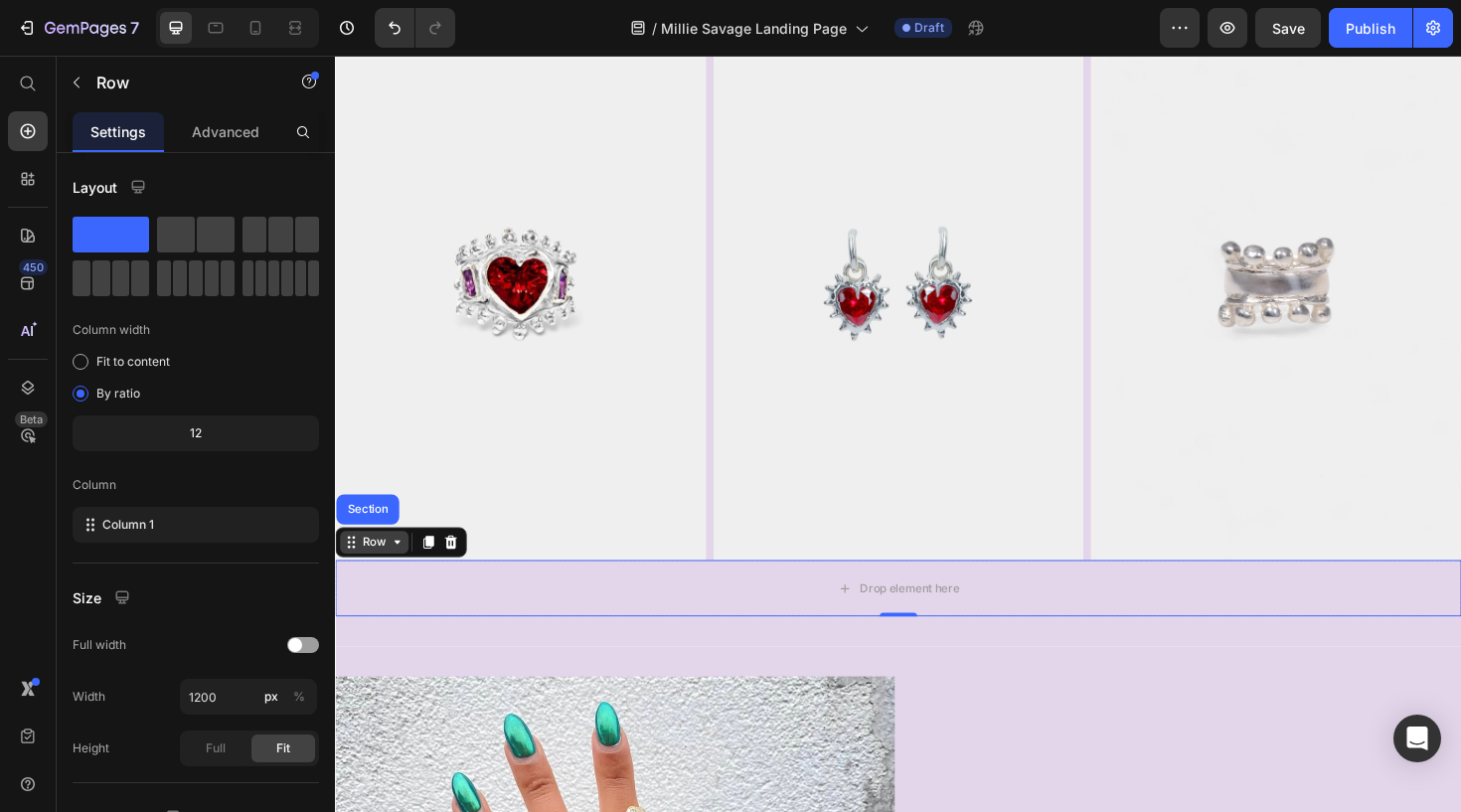click 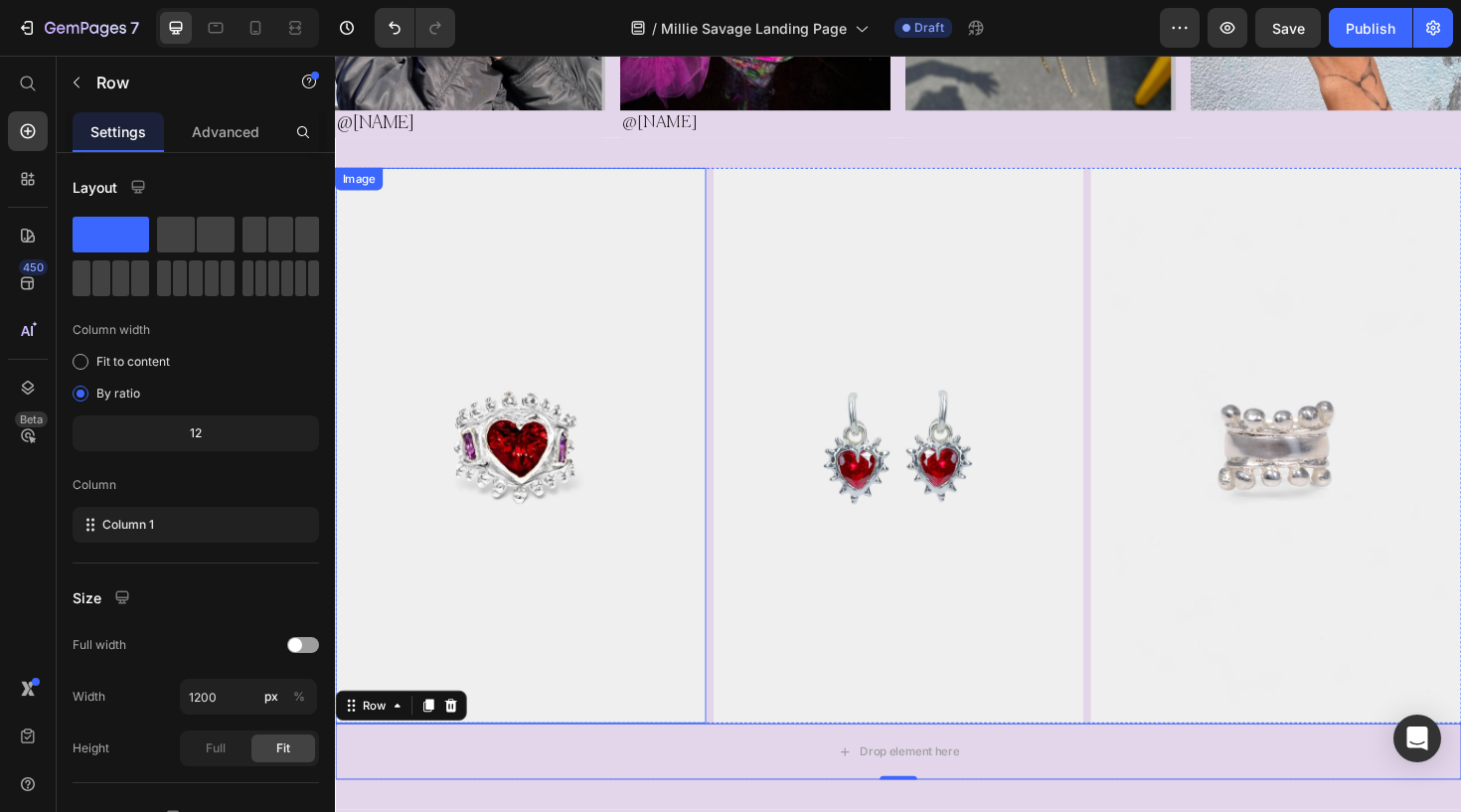 scroll, scrollTop: 987, scrollLeft: 0, axis: vertical 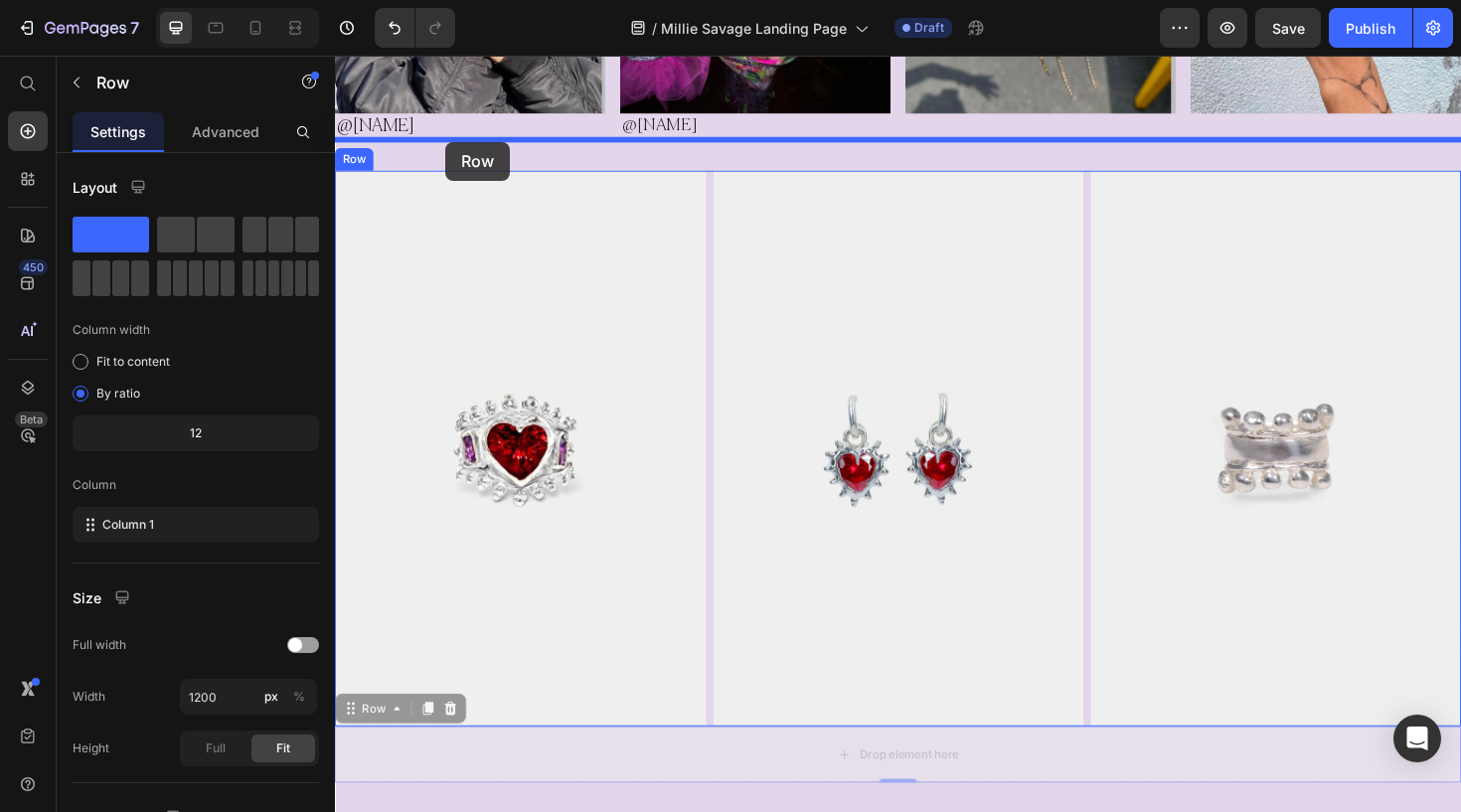 drag, startPoint x: 346, startPoint y: 746, endPoint x: 452, endPoint y: 147, distance: 608.3067 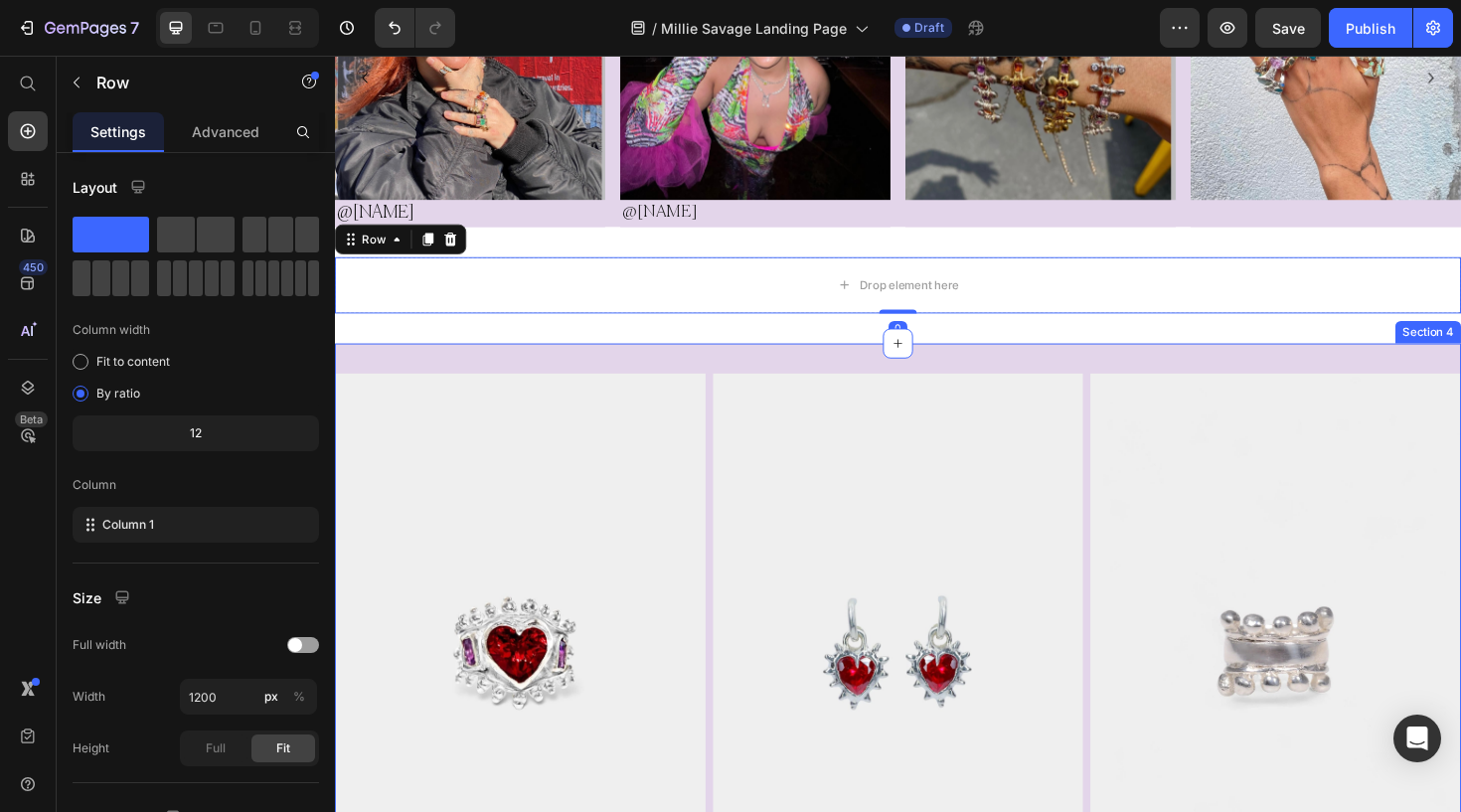 scroll, scrollTop: 894, scrollLeft: 0, axis: vertical 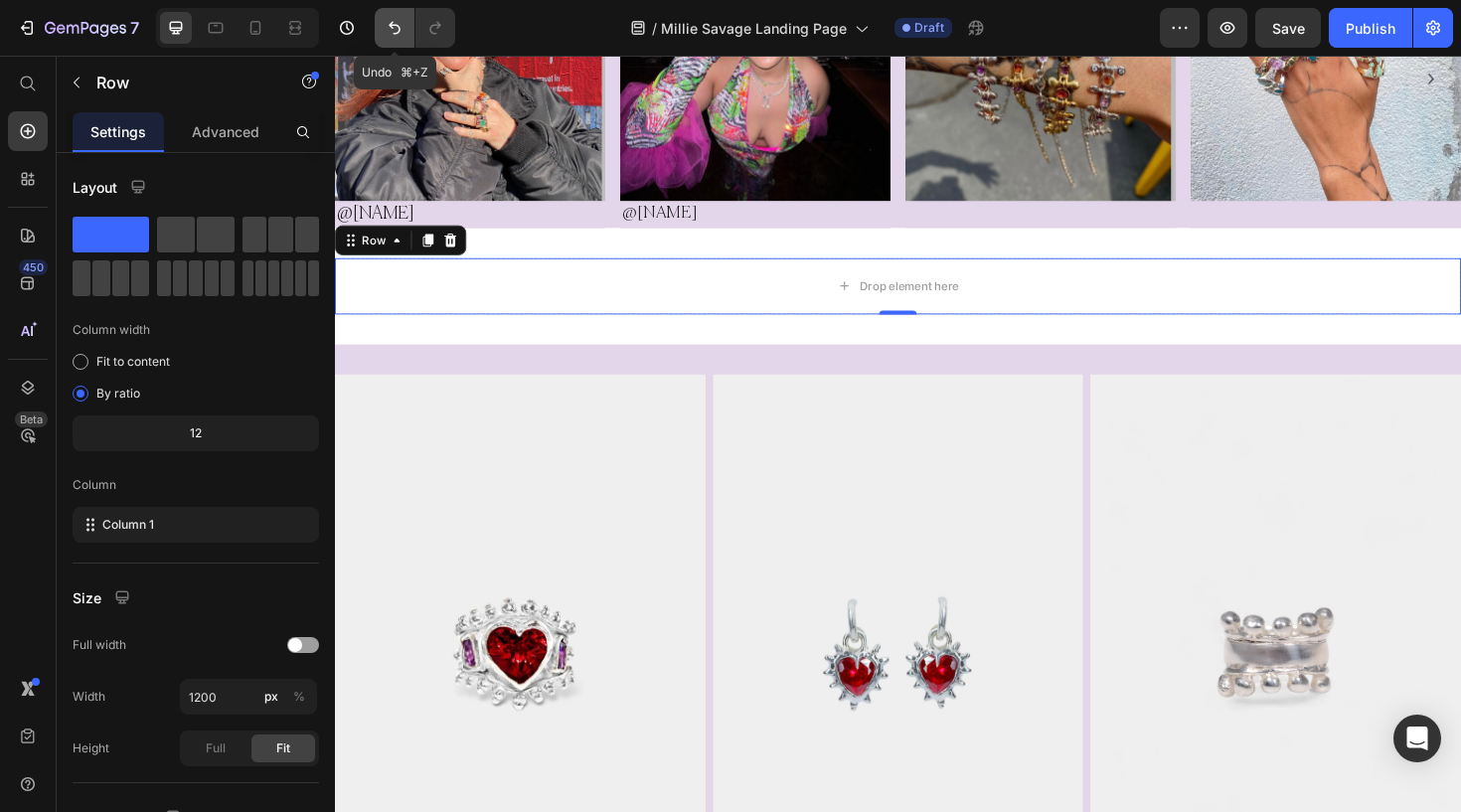 click 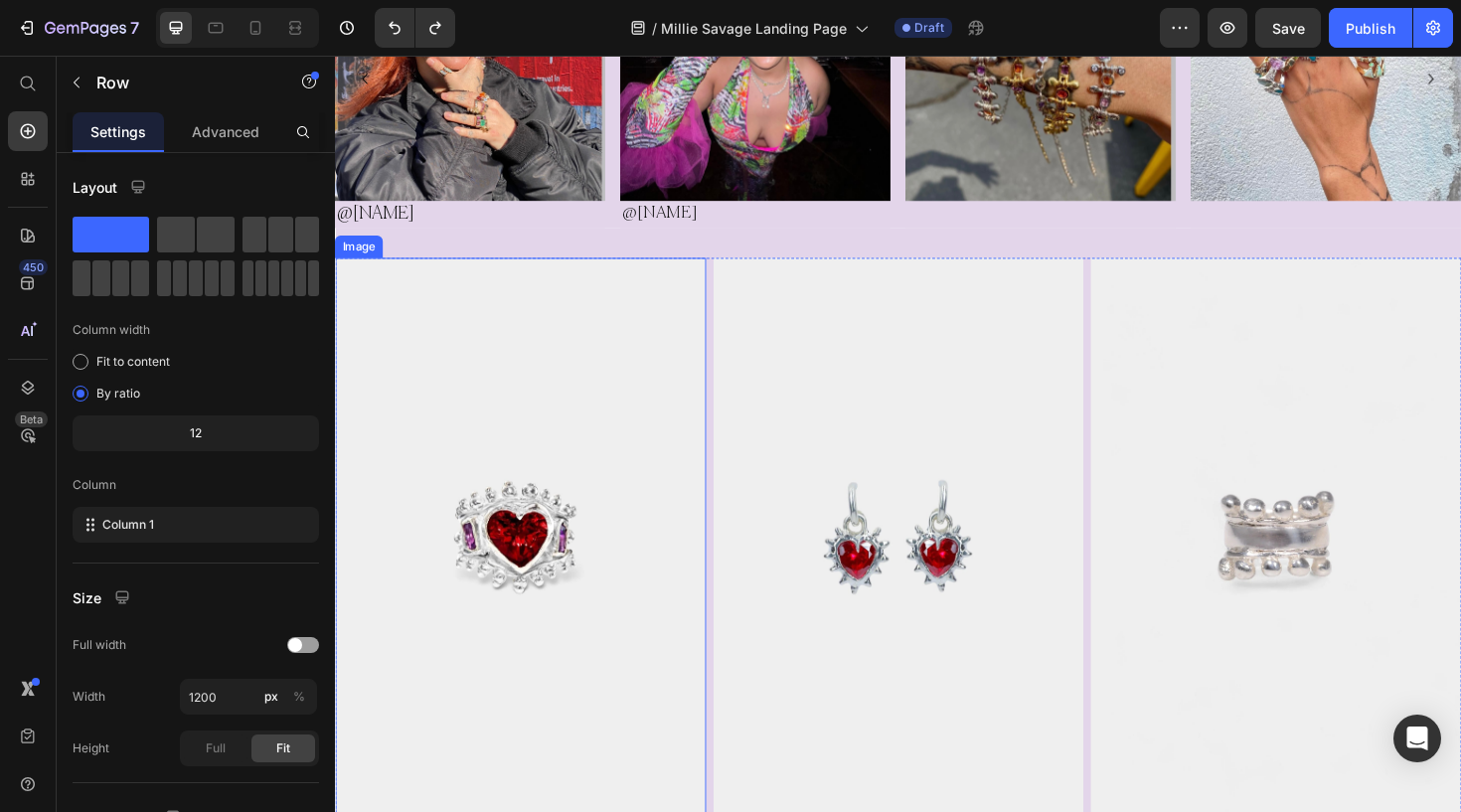 scroll, scrollTop: 1081, scrollLeft: 0, axis: vertical 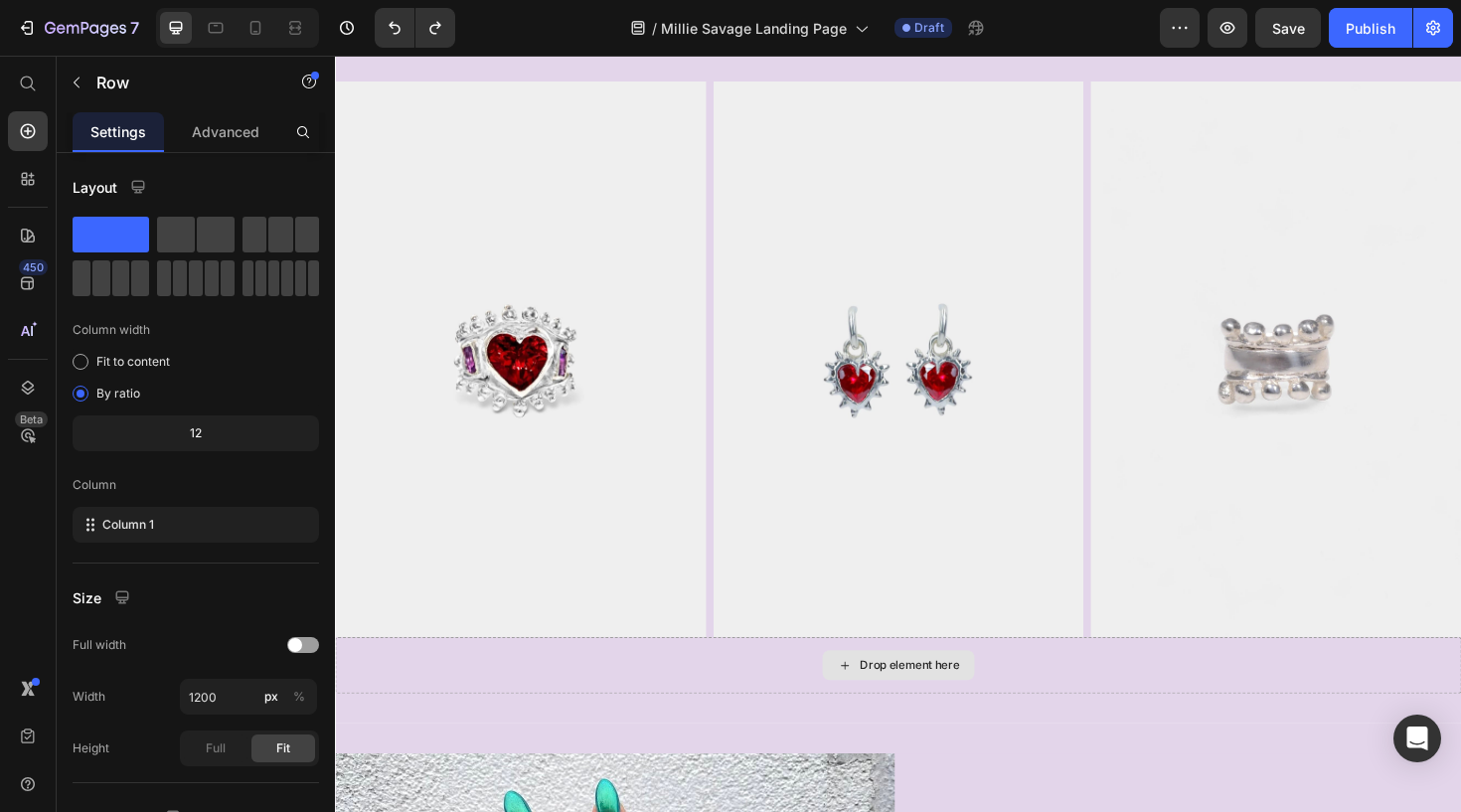 click on "Drop element here" at bounding box center [931, 701] 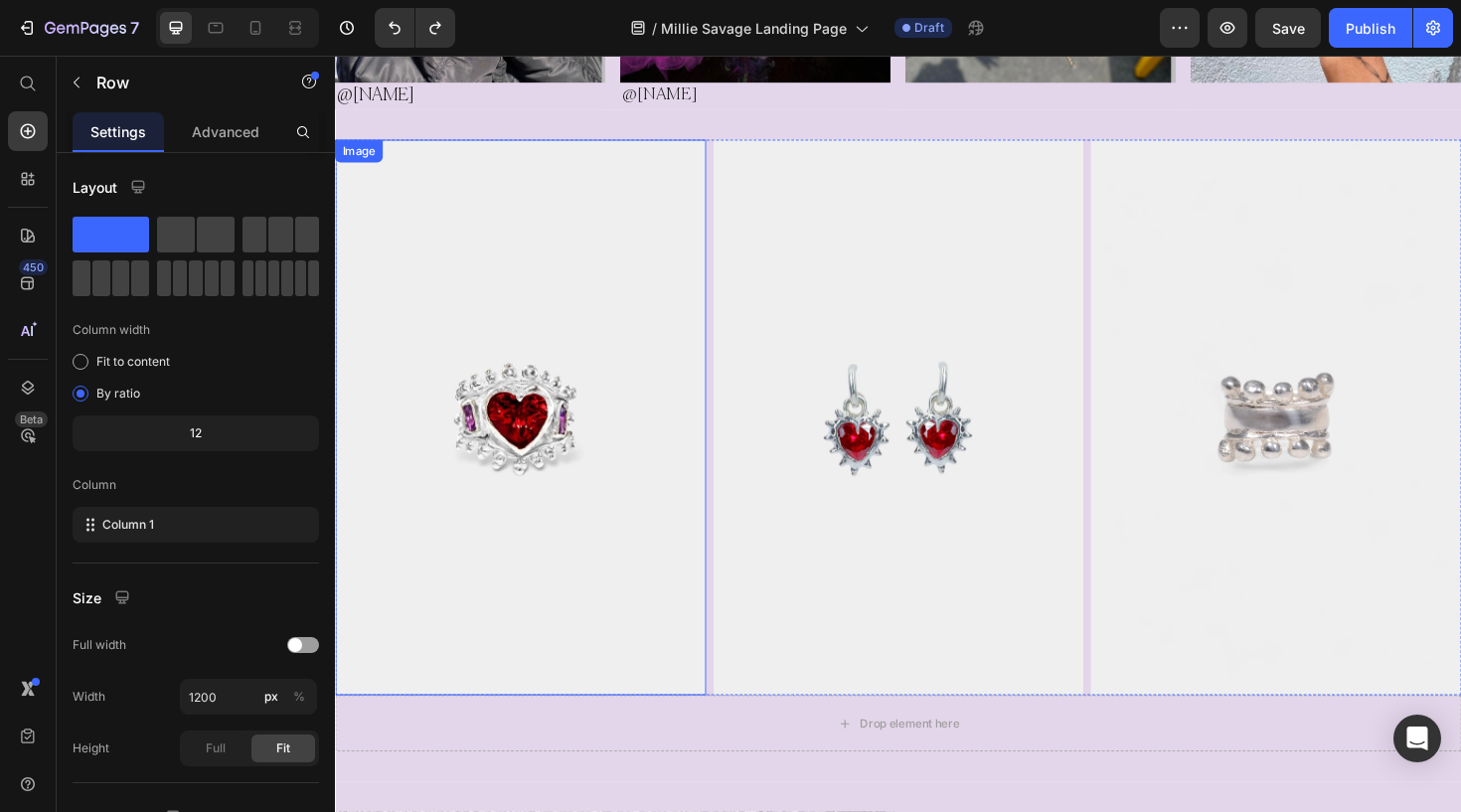 scroll, scrollTop: 964, scrollLeft: 0, axis: vertical 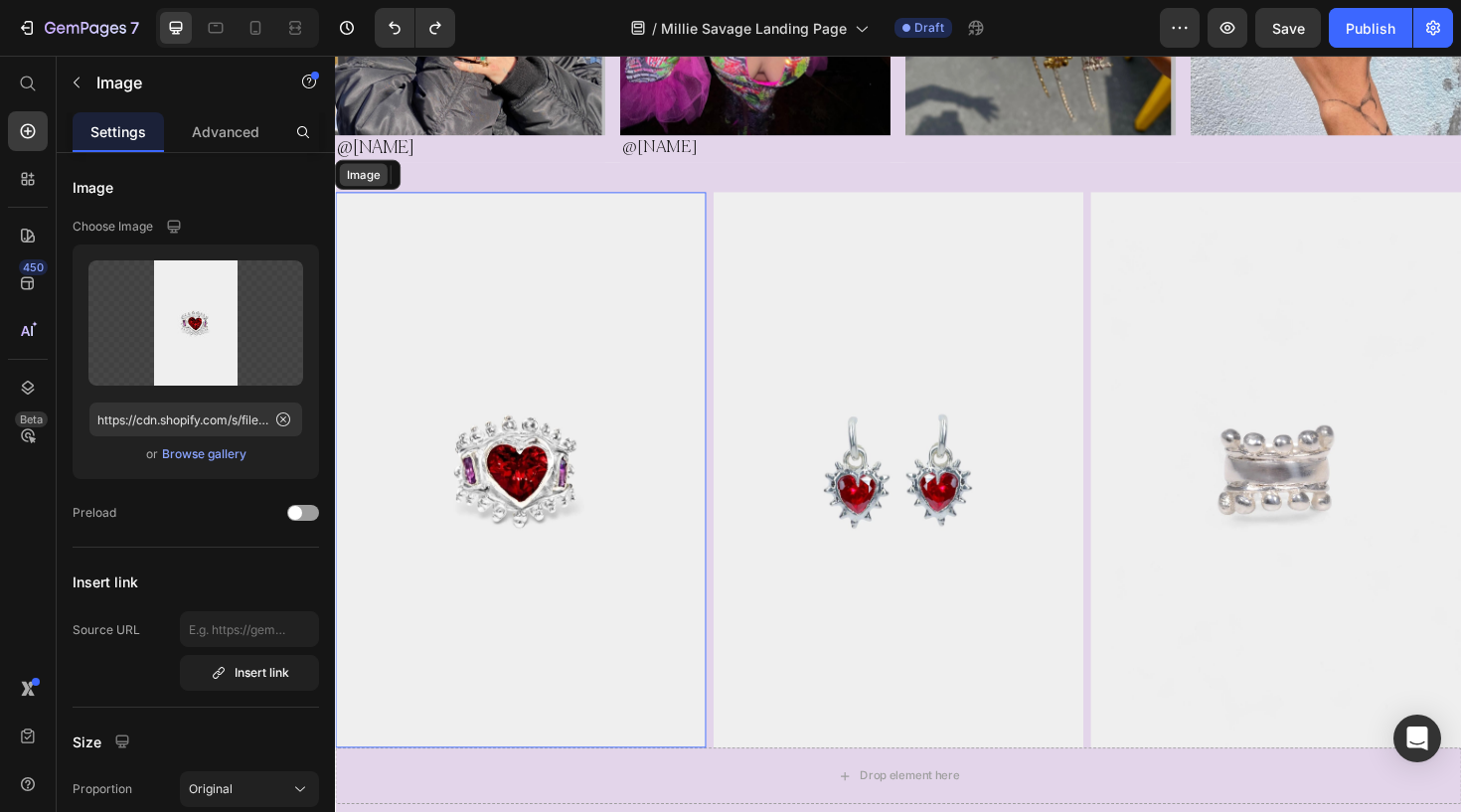 click on "Image" at bounding box center (365, 181) 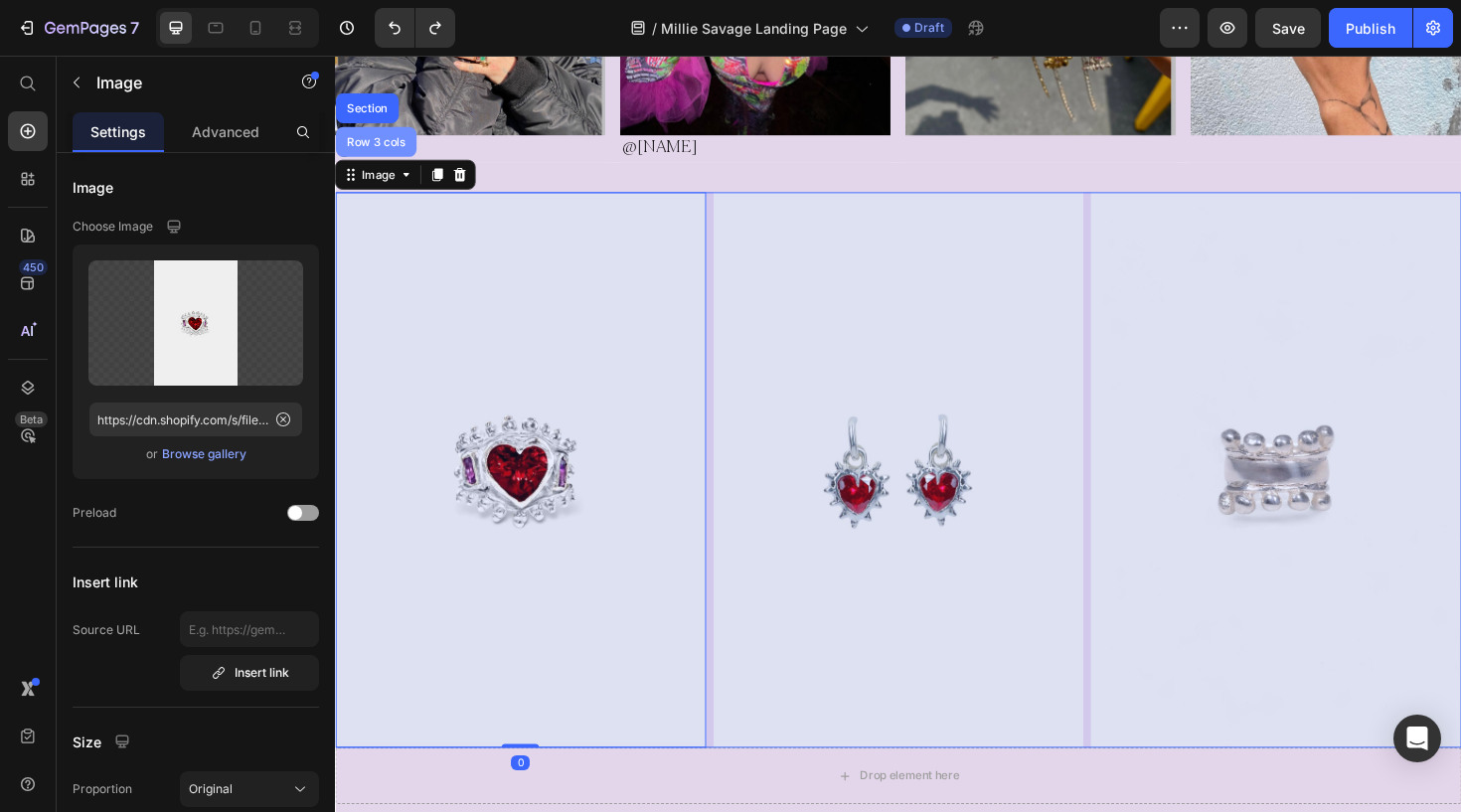 click on "Row 3 cols" at bounding box center (379, 146) 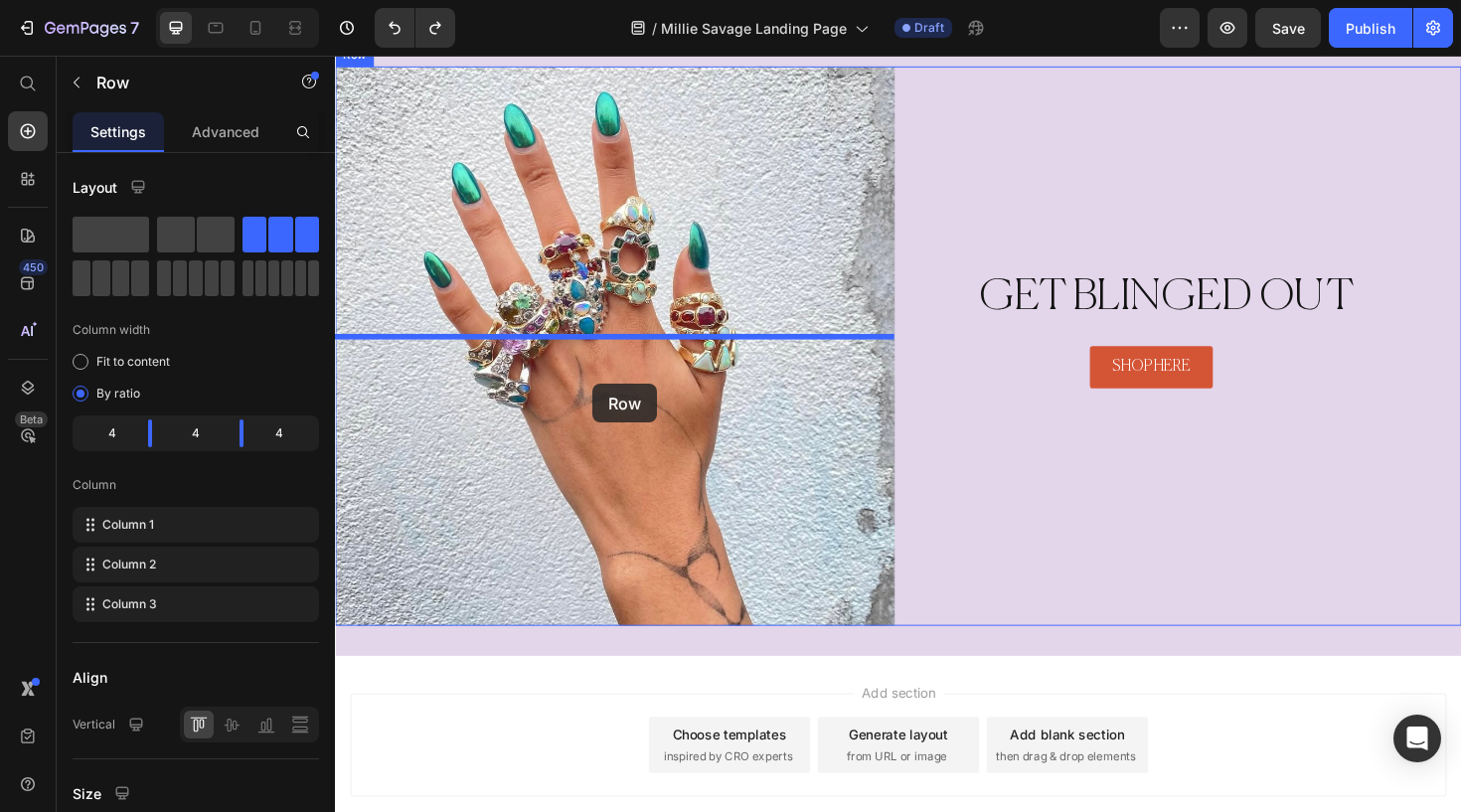 scroll, scrollTop: 1290, scrollLeft: 0, axis: vertical 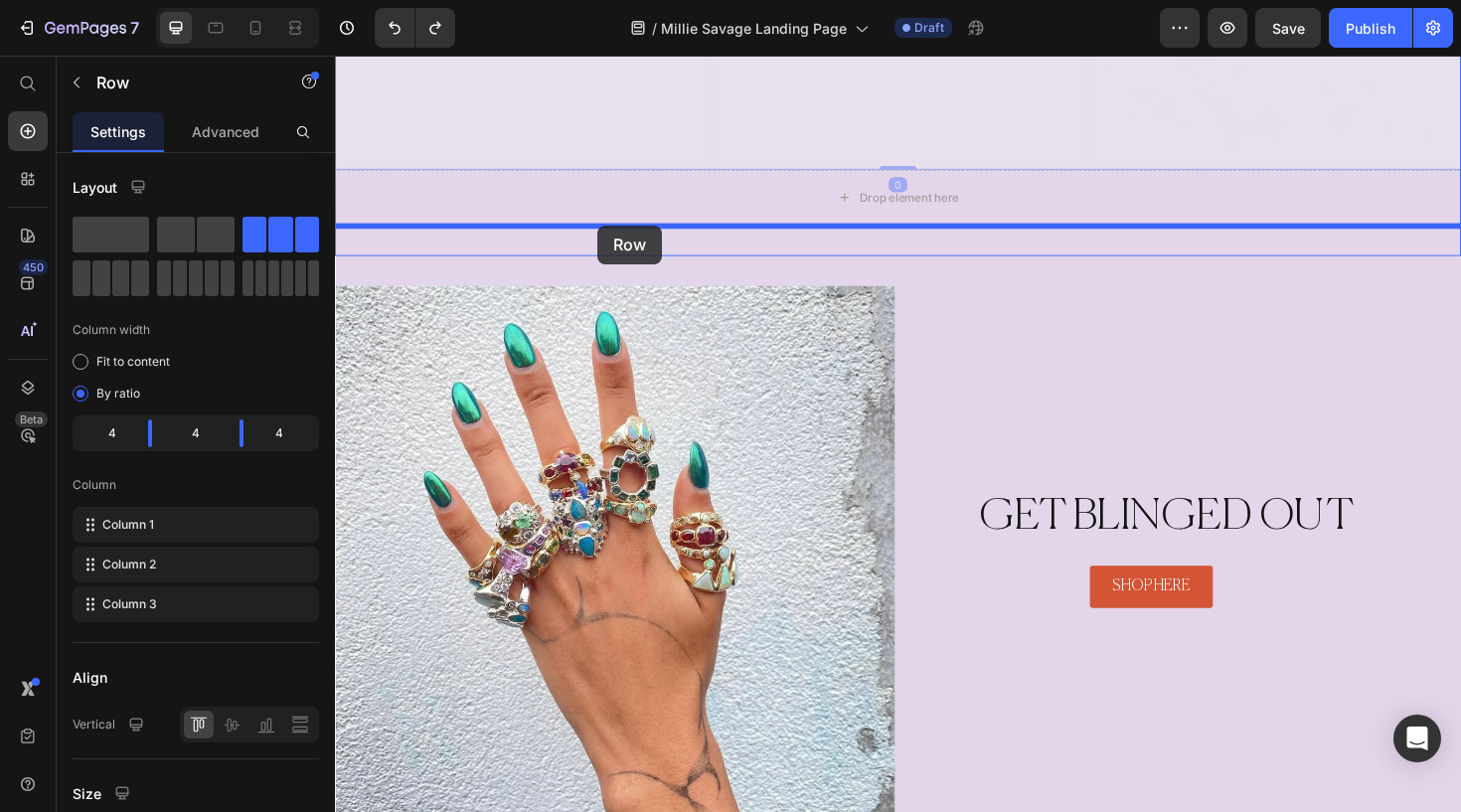 drag, startPoint x: 358, startPoint y: 182, endPoint x: 613, endPoint y: 236, distance: 260.65494 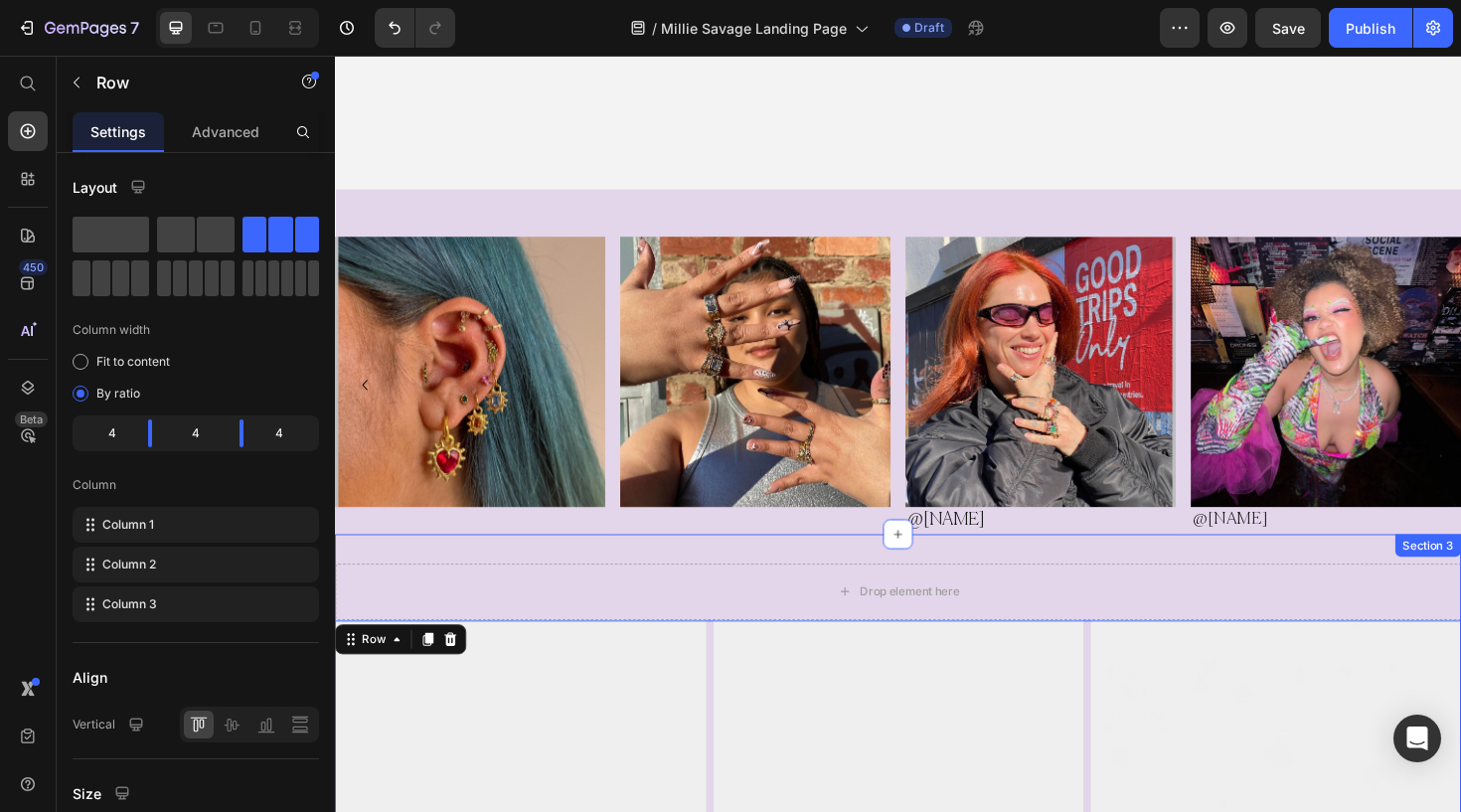 scroll, scrollTop: 723, scrollLeft: 0, axis: vertical 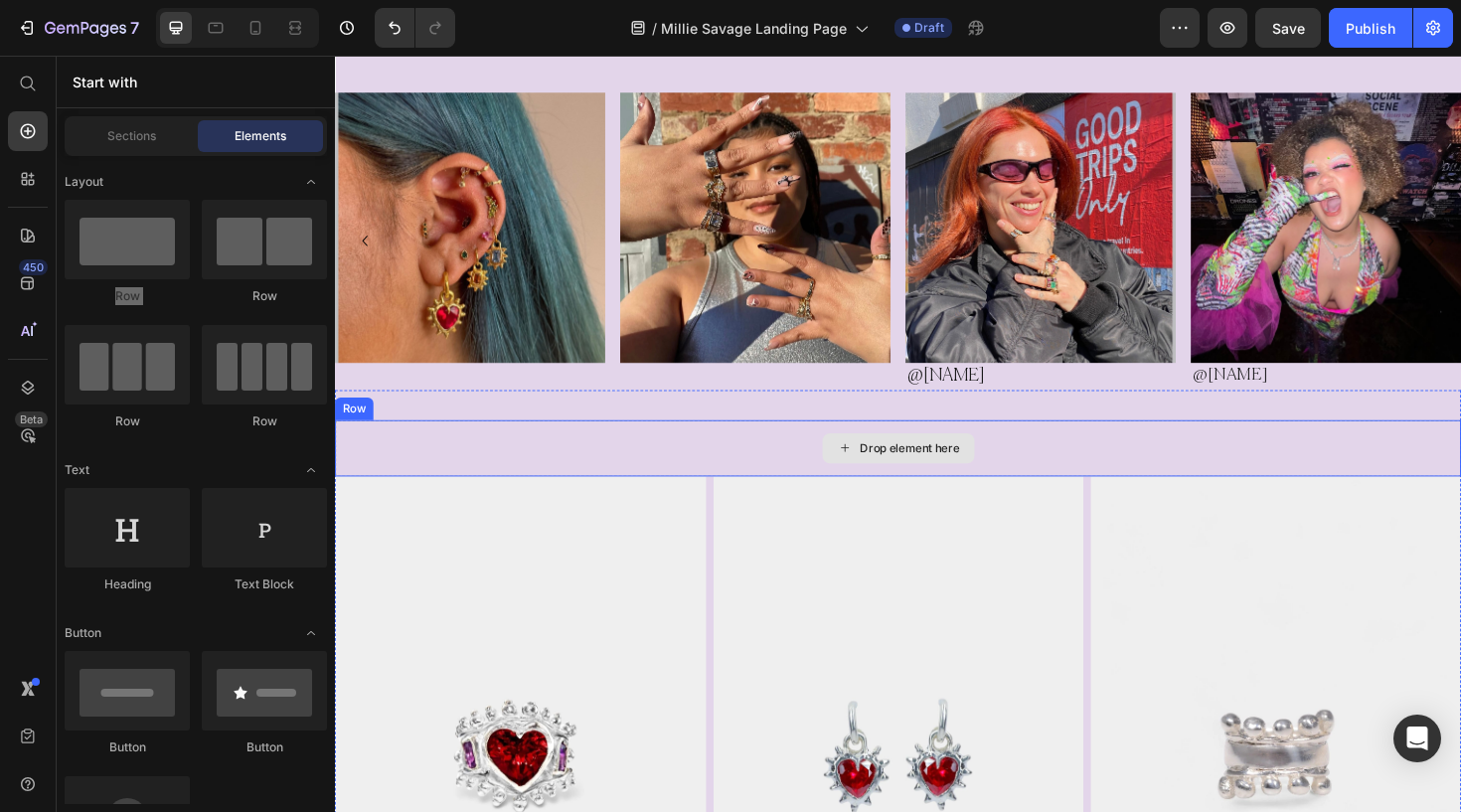 click on "Drop element here" at bounding box center [943, 471] 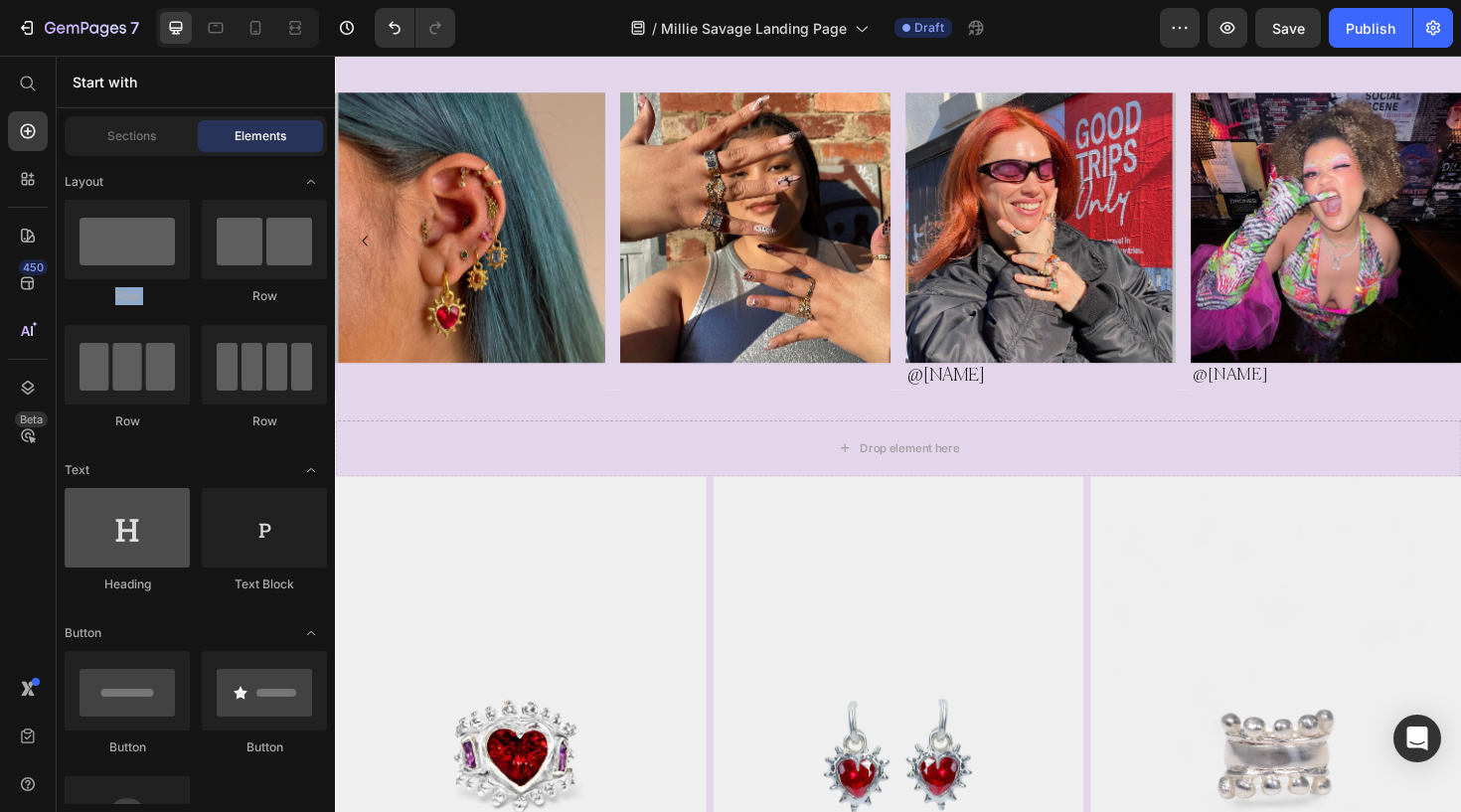 click at bounding box center (127, 528) 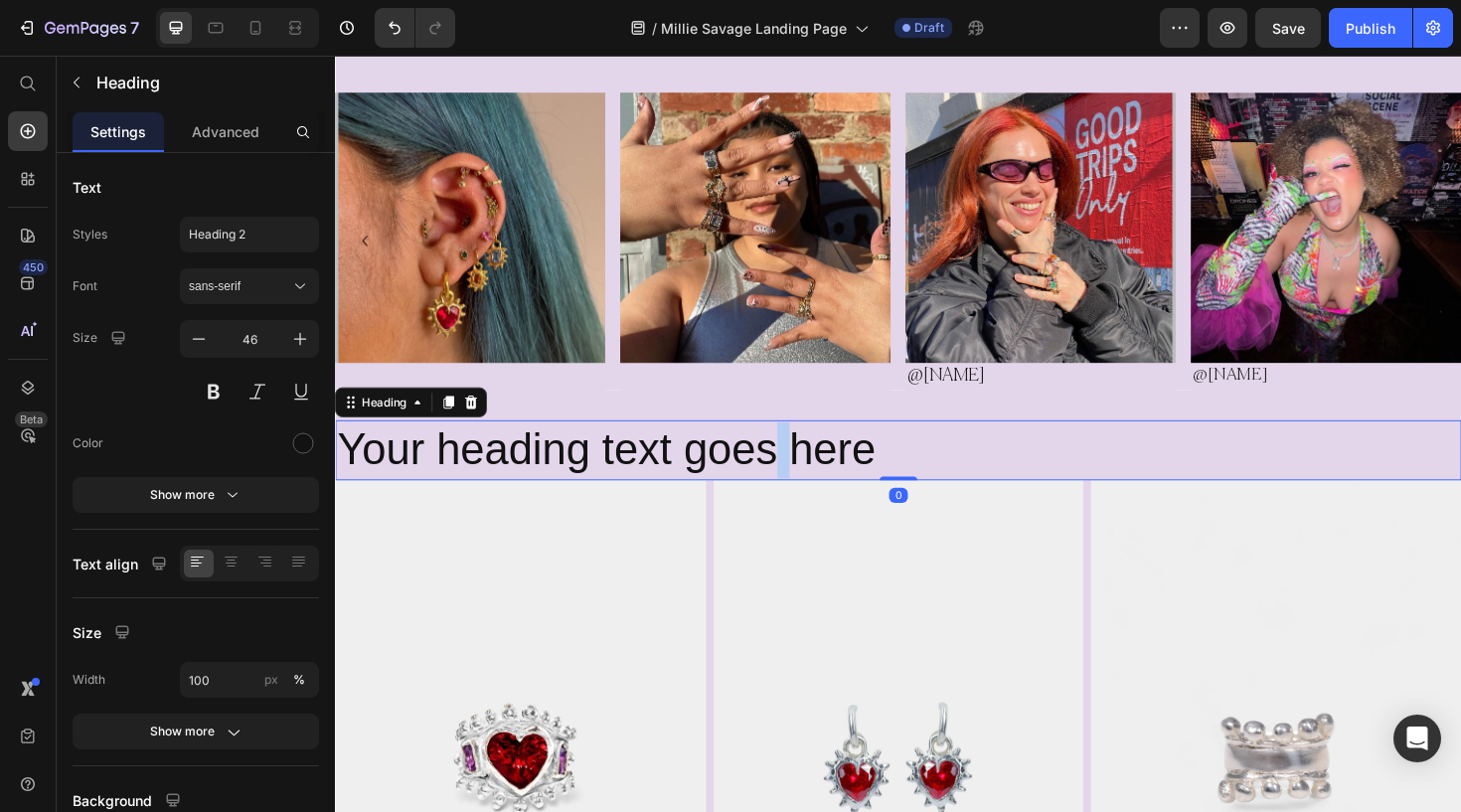 click on "Your heading text goes here" at bounding box center [931, 473] 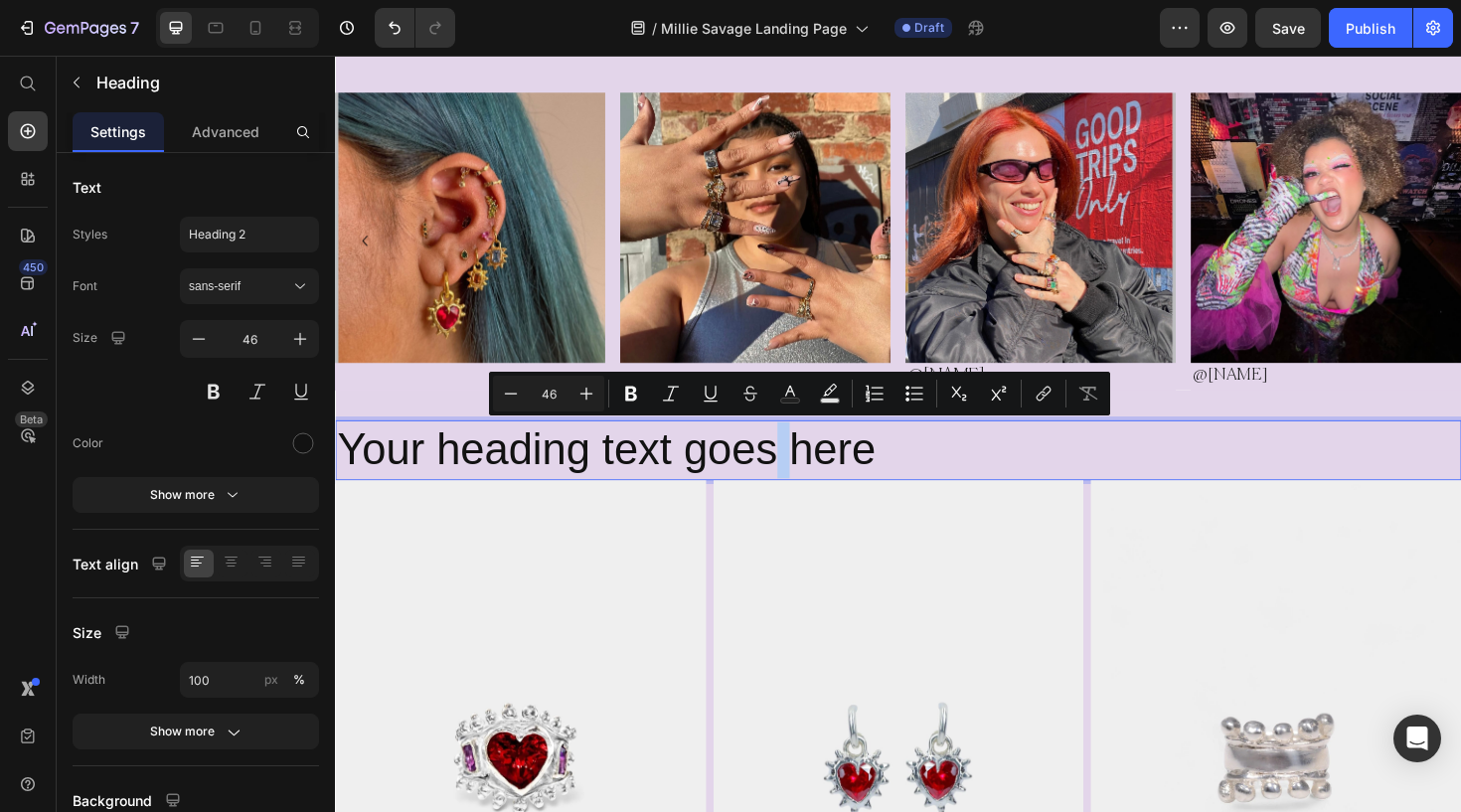 click on "Your heading text goes here" at bounding box center [931, 473] 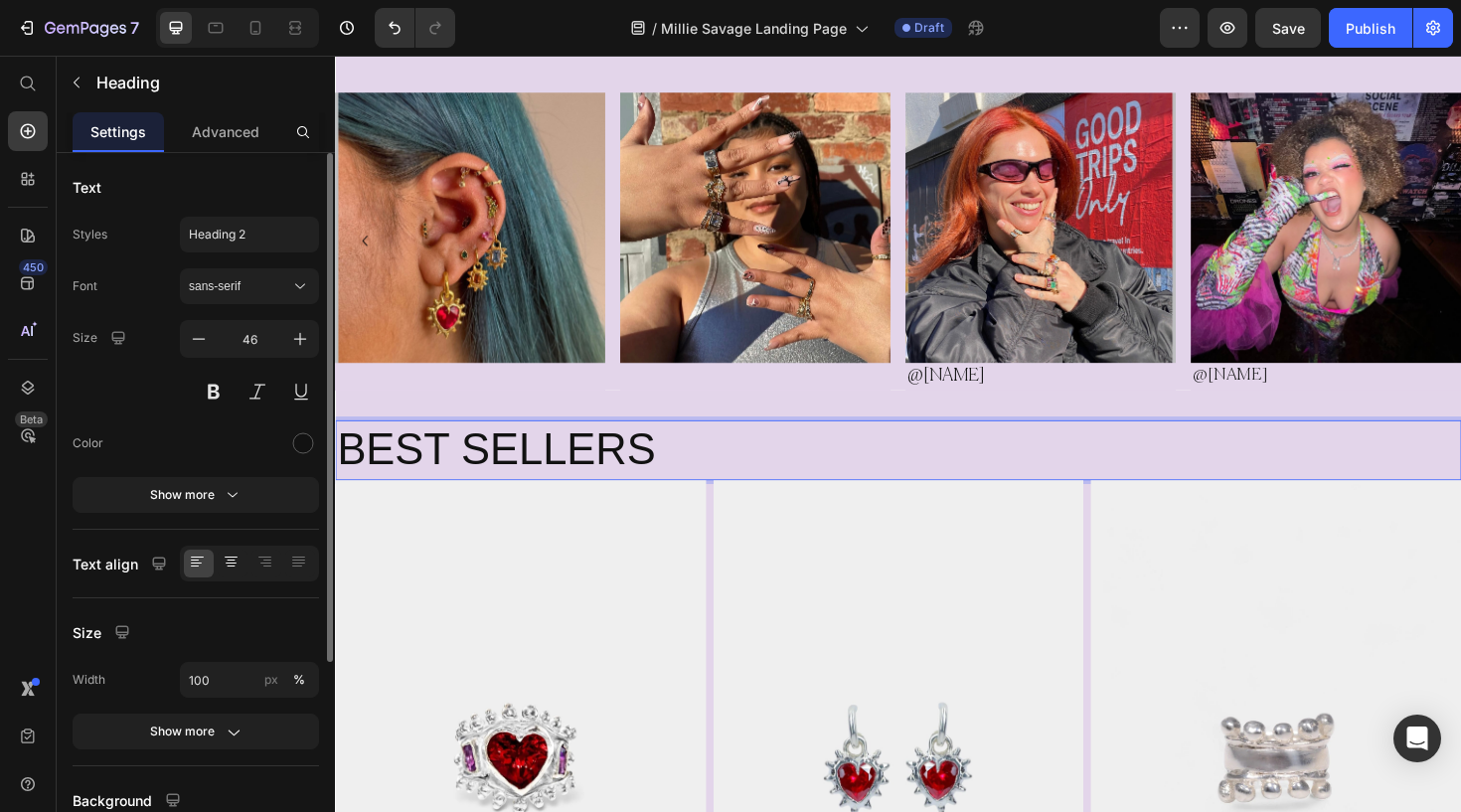 click 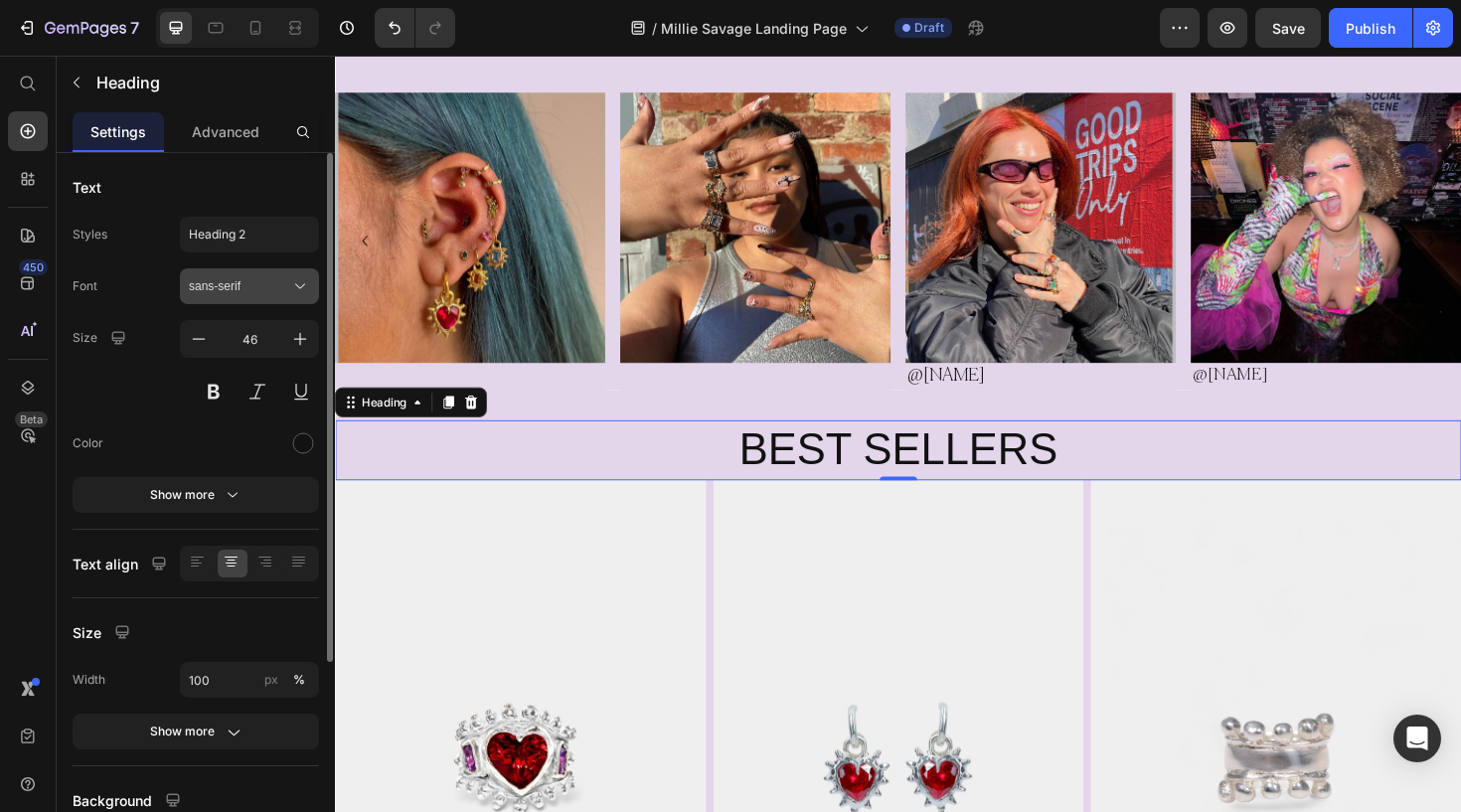 click on "sans-serif" at bounding box center (240, 286) 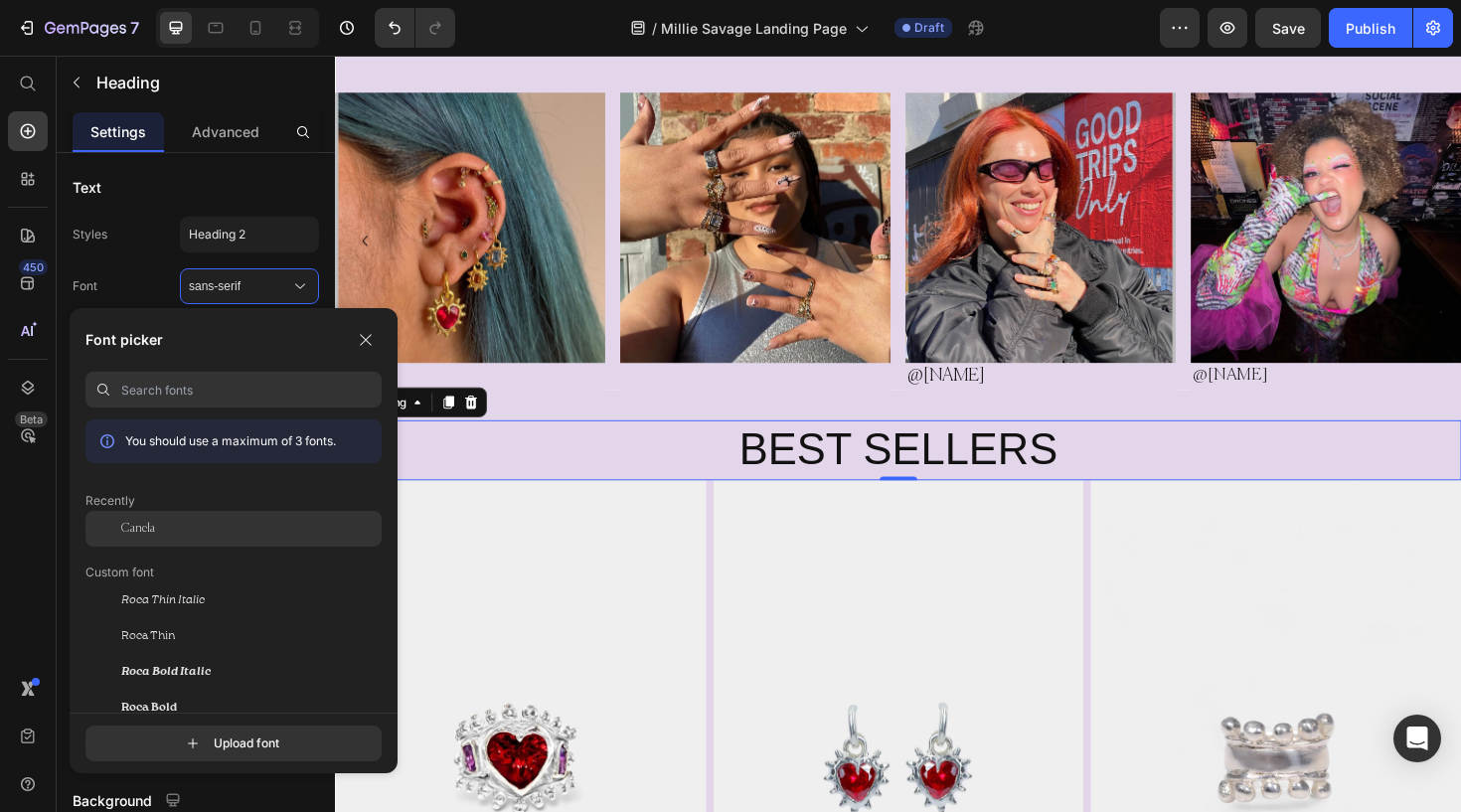 click on "Canela" 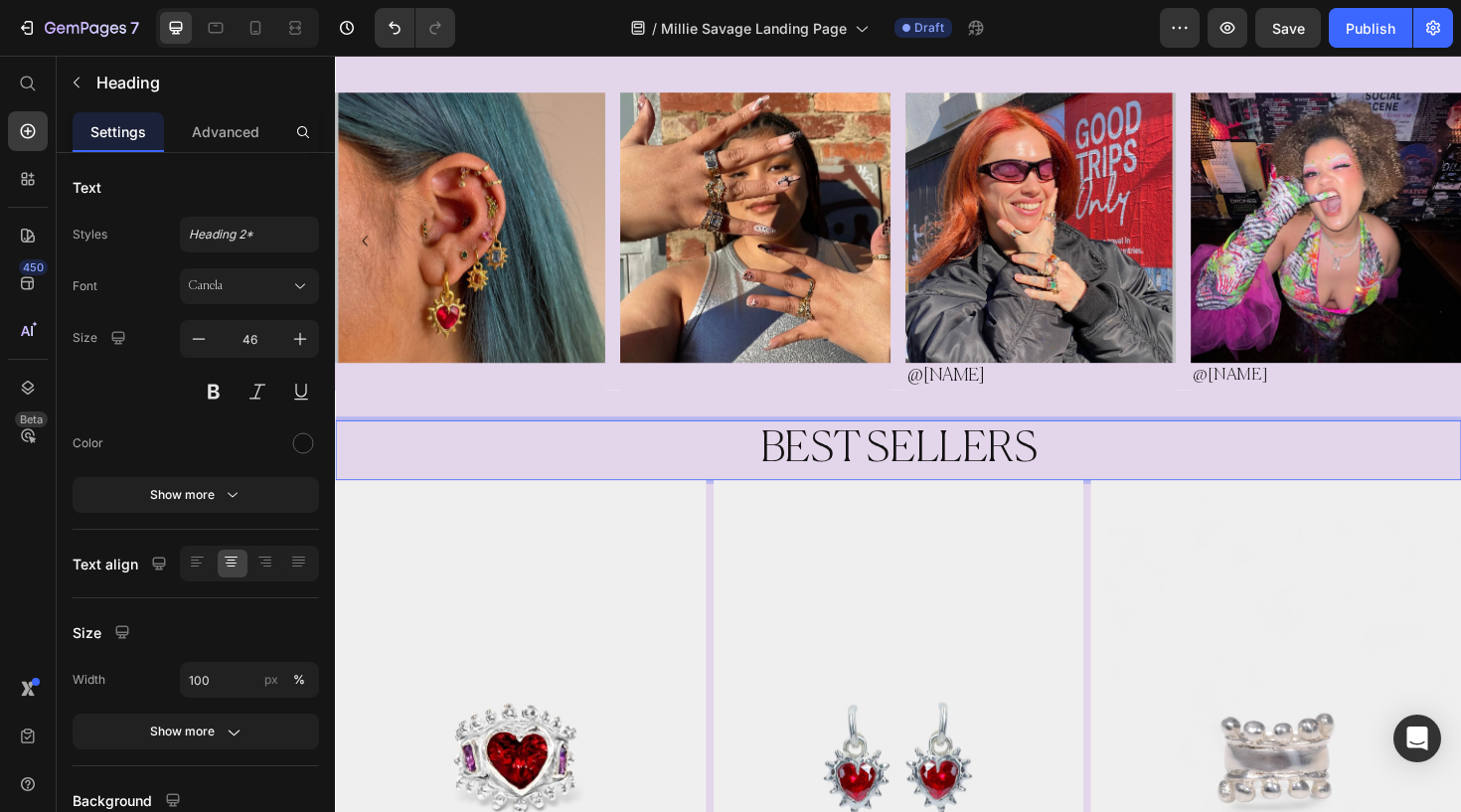 click on "BEST SELLERS" at bounding box center [931, 473] 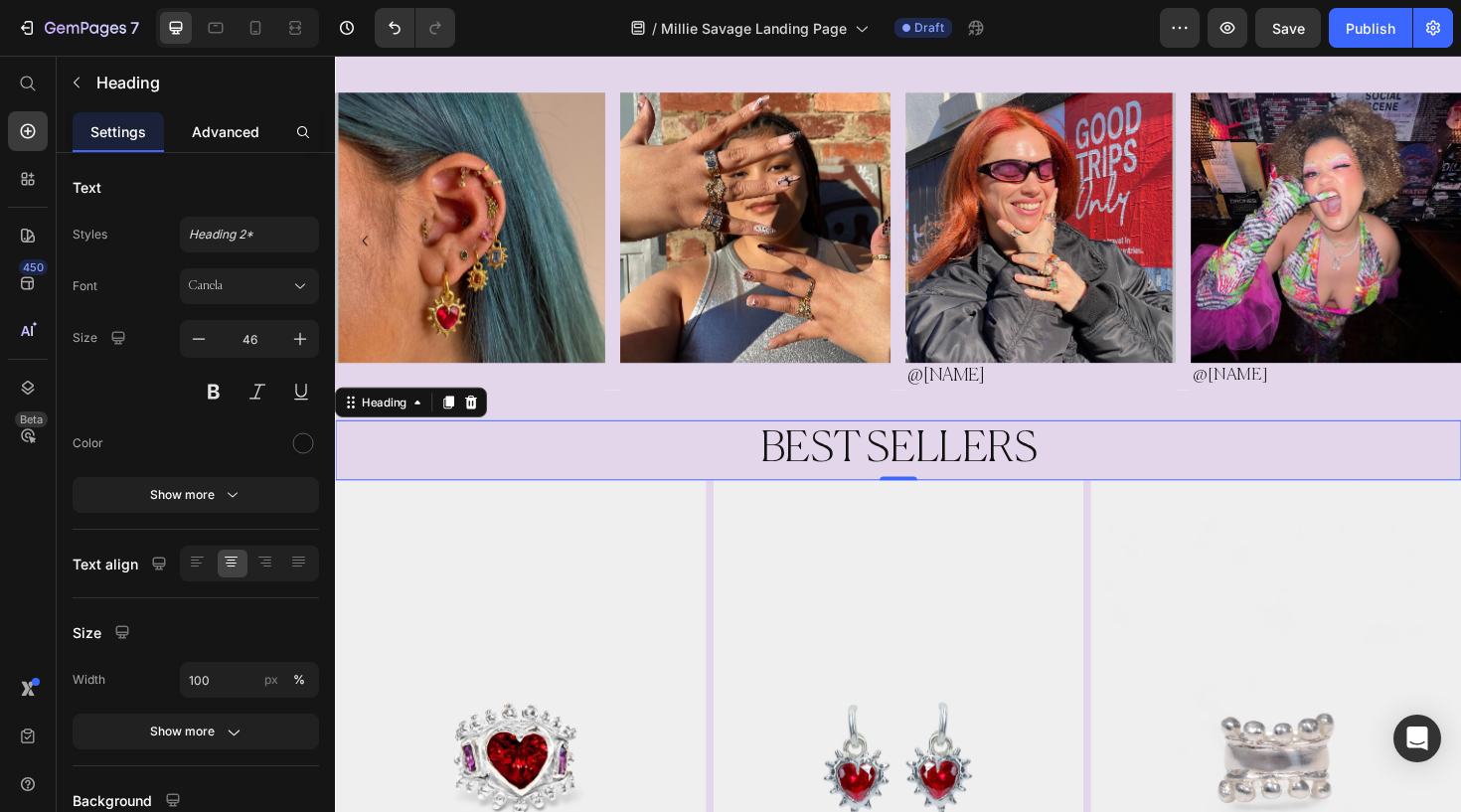 click on "Advanced" 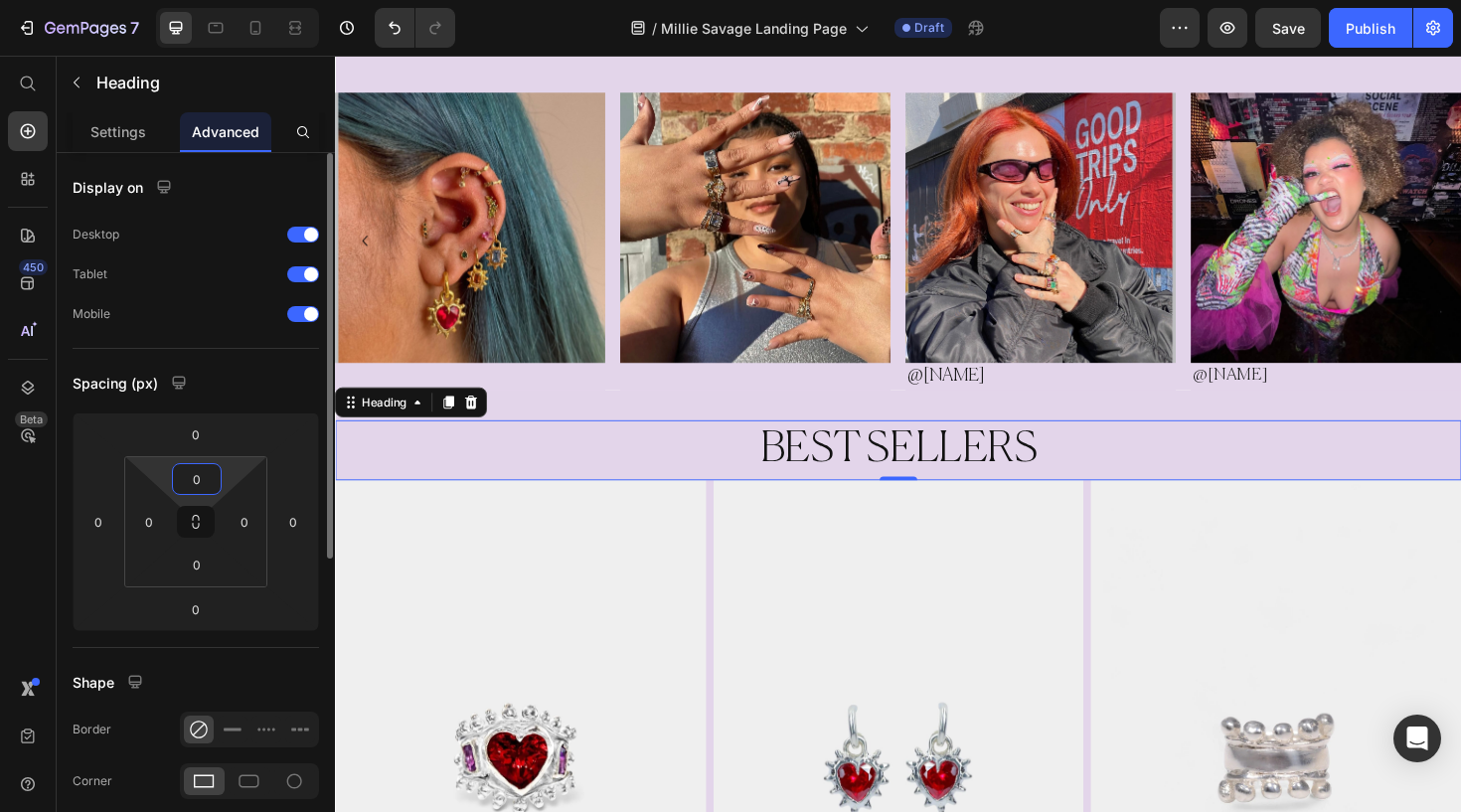 click on "0" at bounding box center [197, 479] 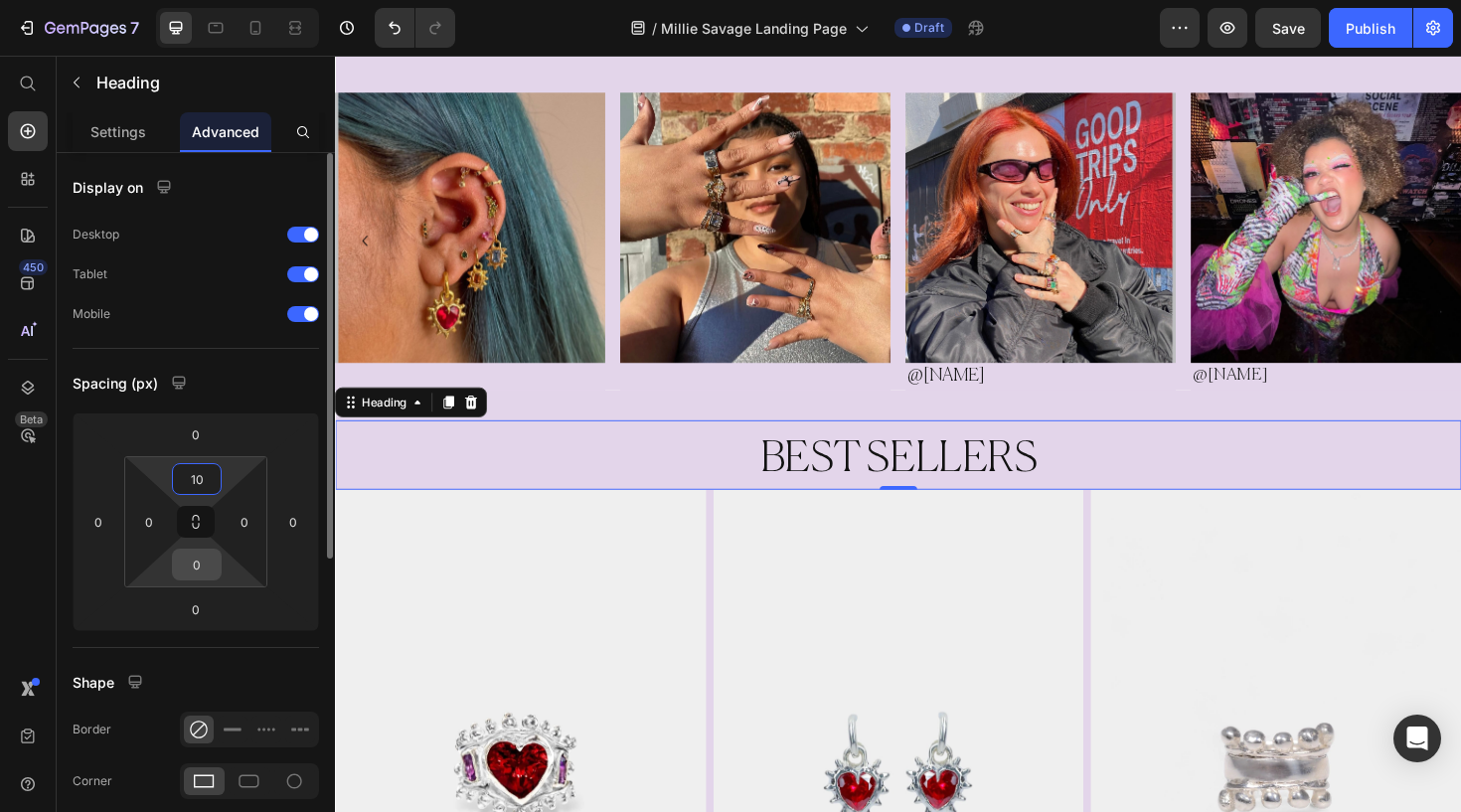 type on "10" 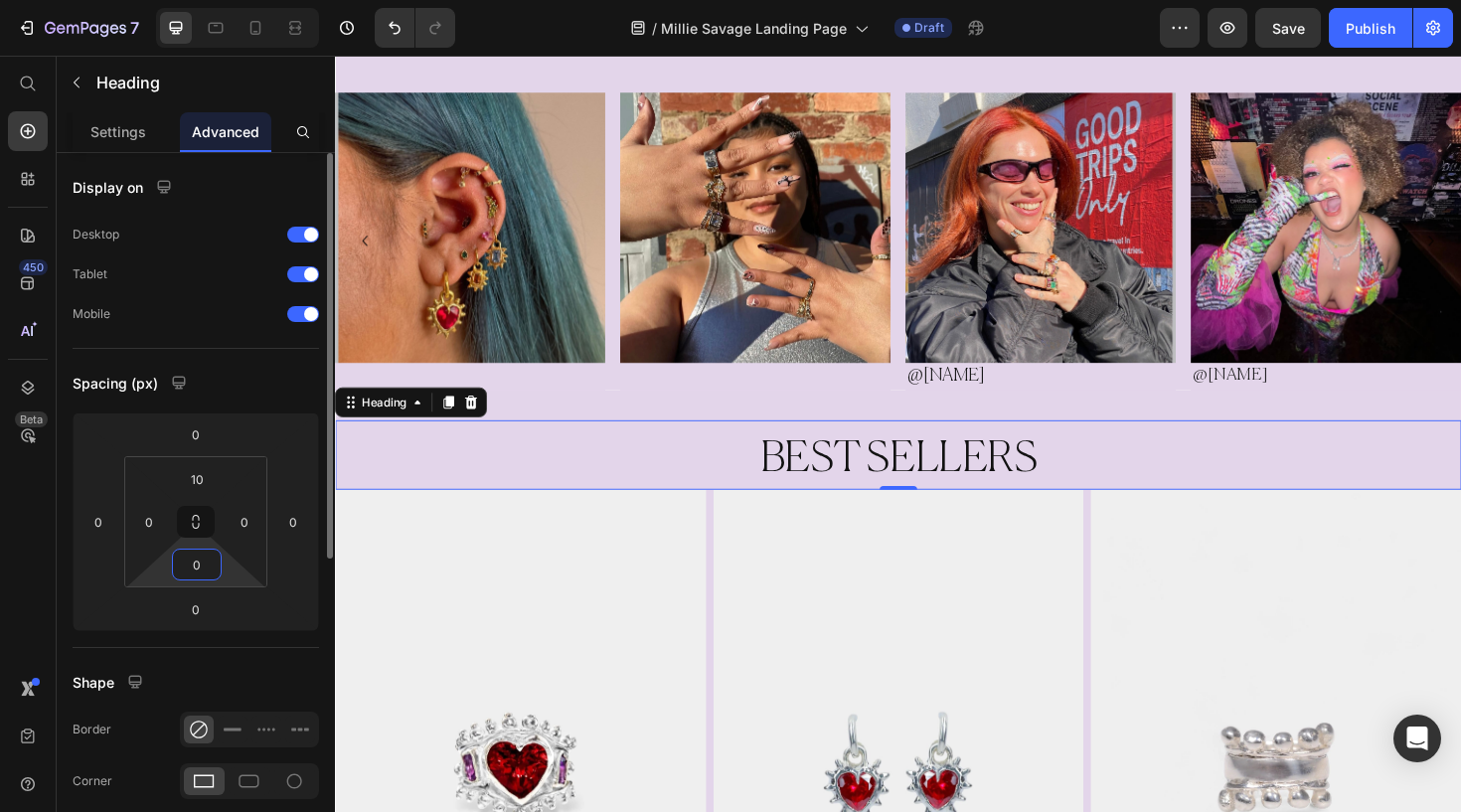 click on "0" at bounding box center [197, 565] 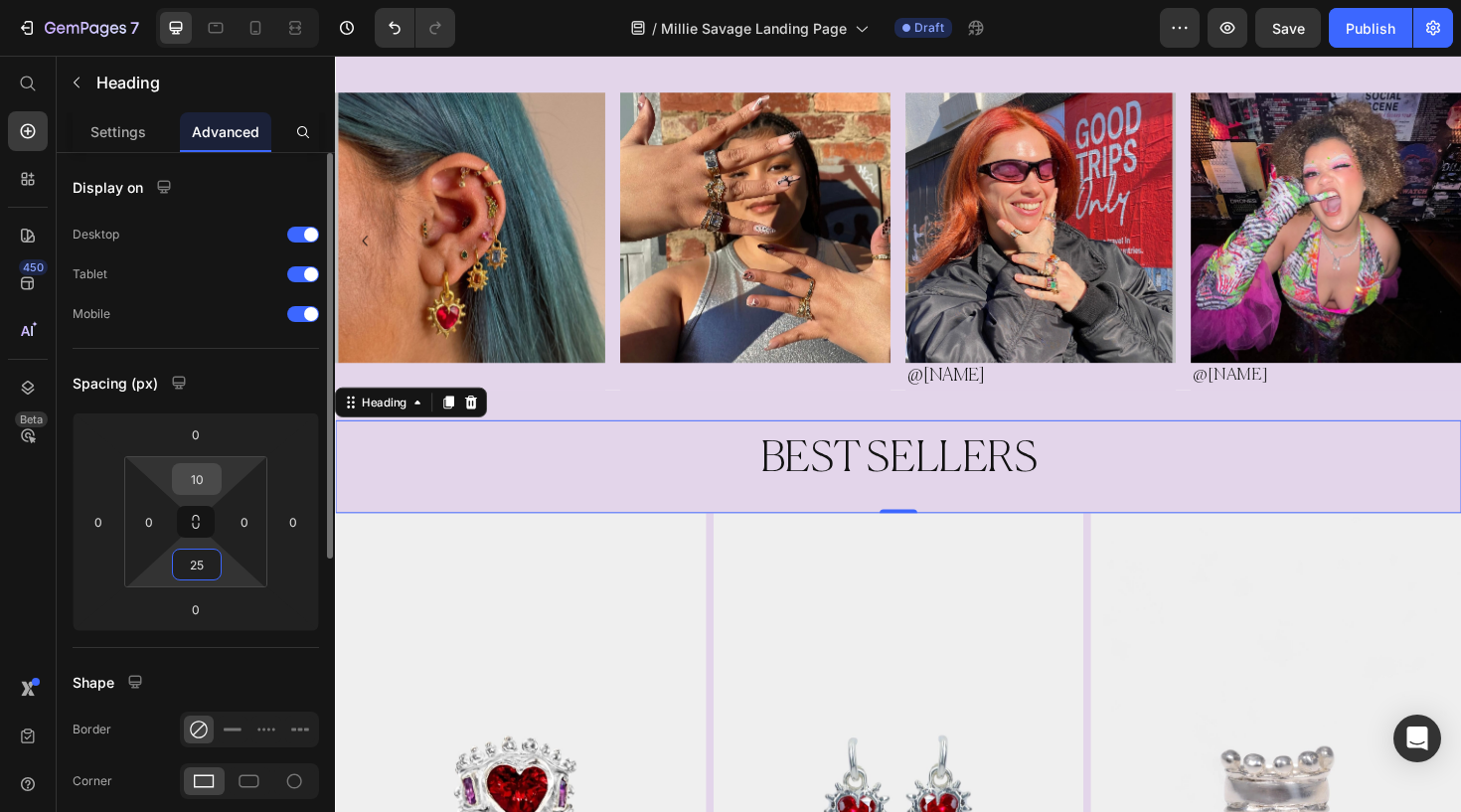 type on "25" 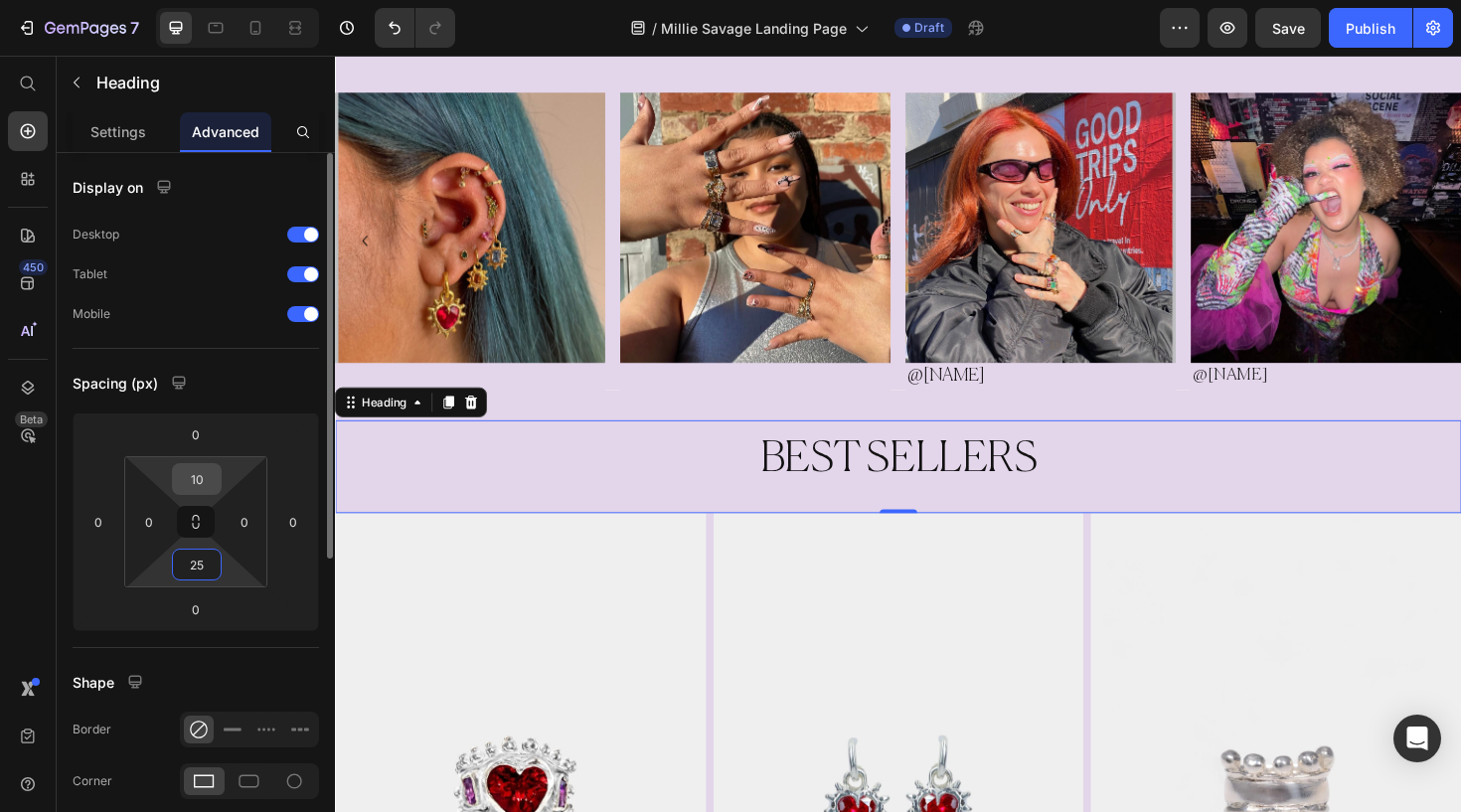 click on "10" at bounding box center [197, 479] 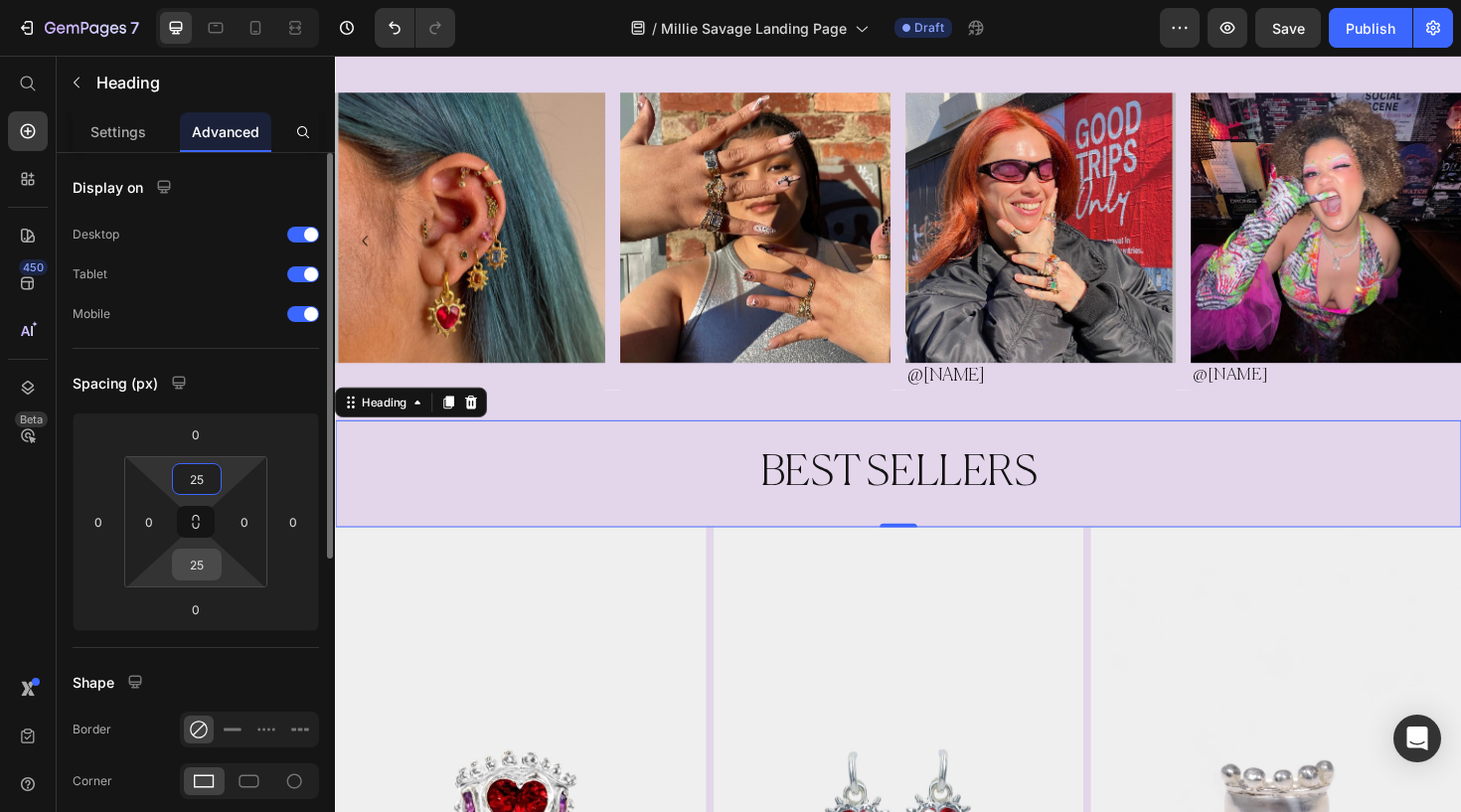 type on "25" 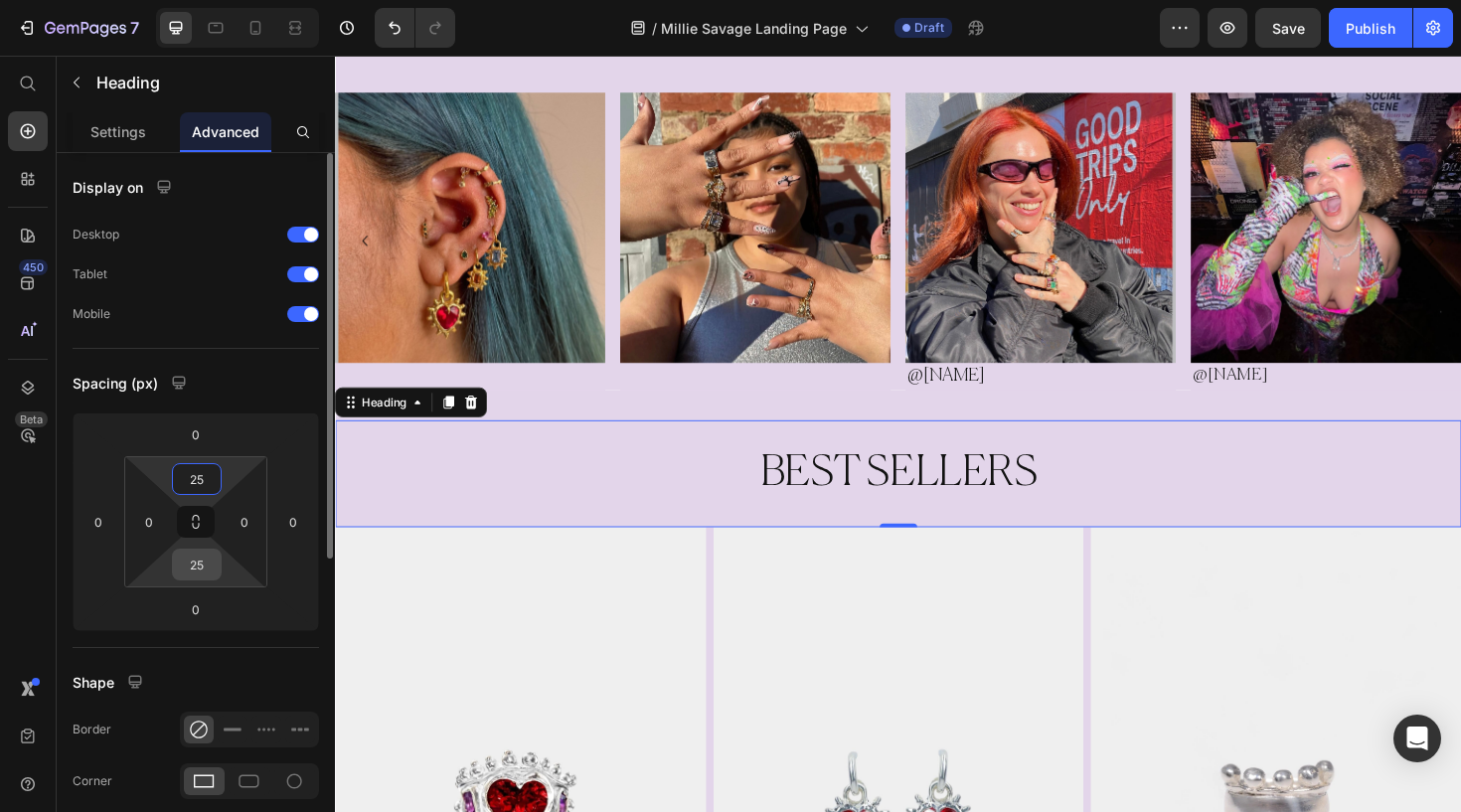 click on "25" at bounding box center [197, 565] 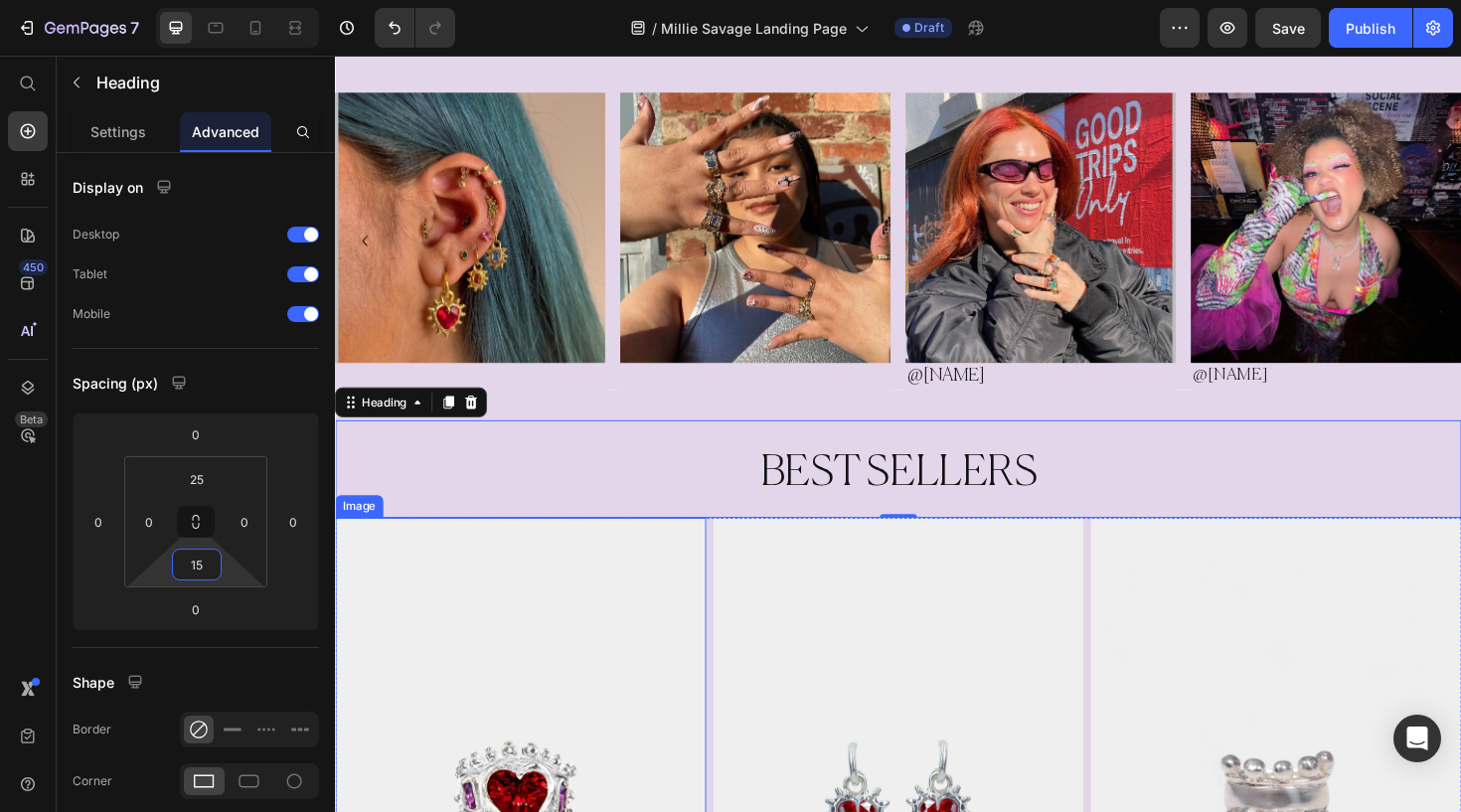 type on "15" 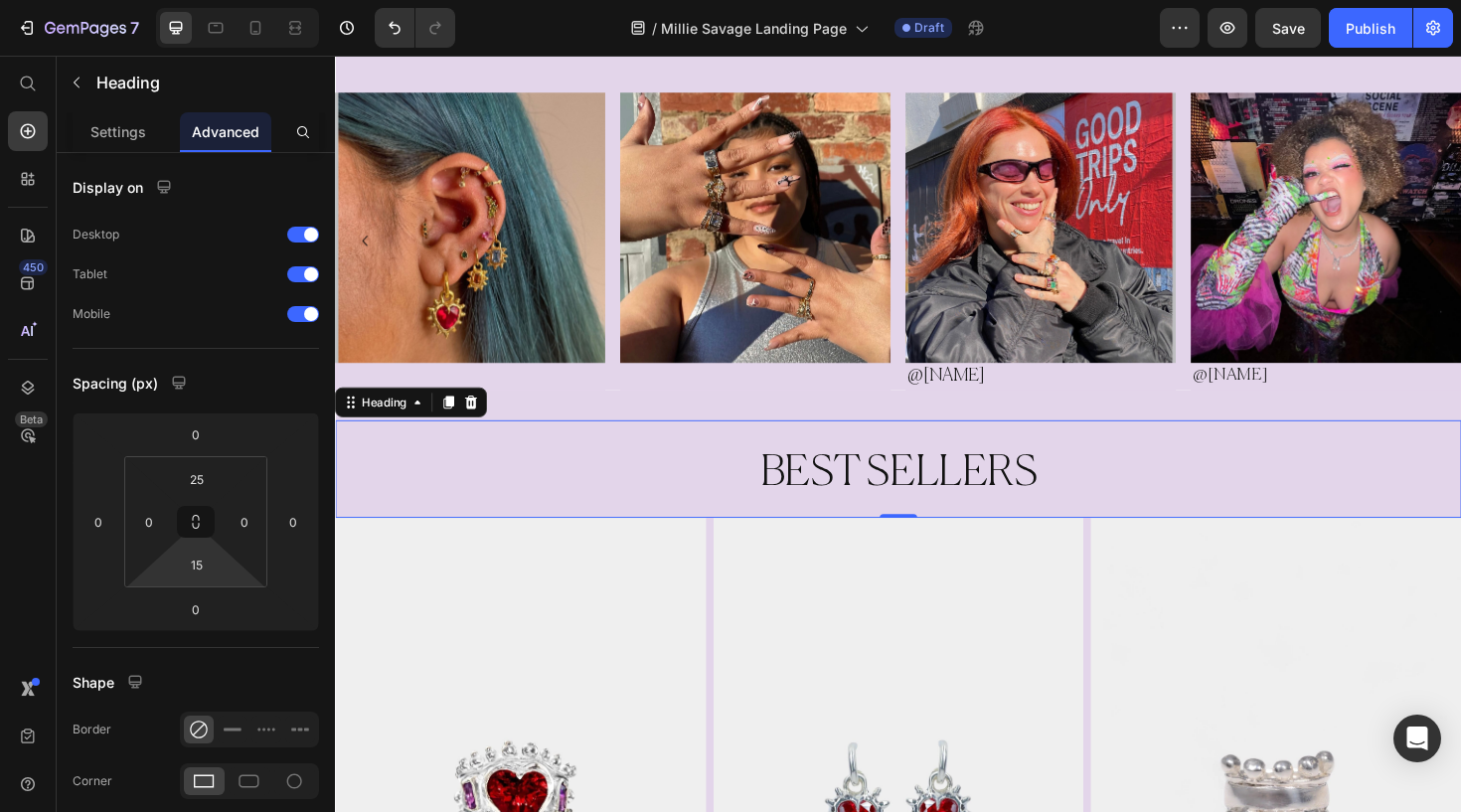 click on "BEST SELLERS Heading   0" at bounding box center (931, 493) 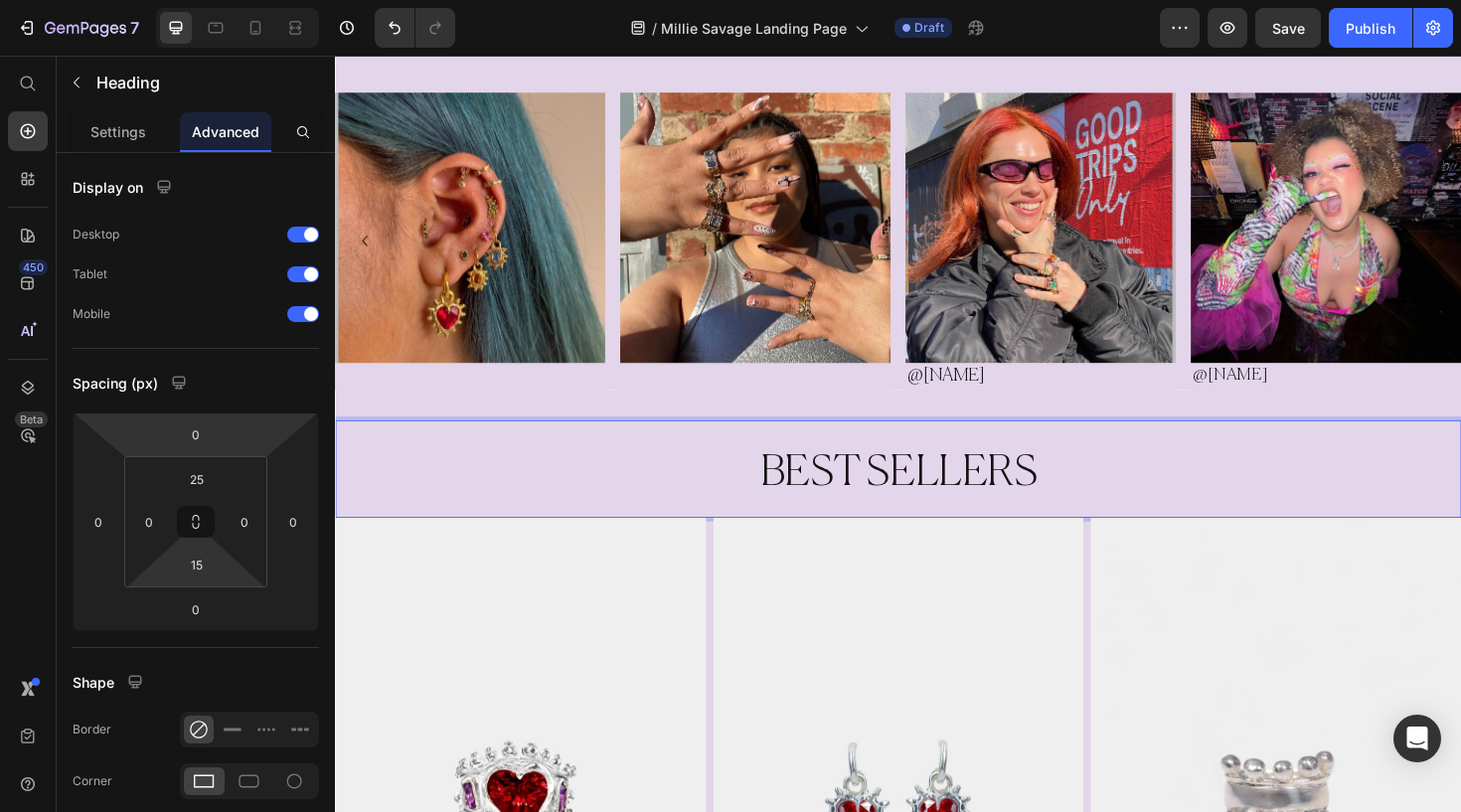 click on "7  Version history  /  Millie Savage Landing Page Draft Preview  Save   Publish  450 Beta Start with Sections Elements Hero Section Product Detail Brands Trusted Badges Guarantee Product Breakdown How to use Testimonials Compare Bundle FAQs Social Proof Brand Story Product List Collection Blog List Contact Sticky Add to Cart Custom Footer Browse Library 450 Layout
Row
Row
Row
Row Text
Heading
Text Block Button
Button
Button
Sticky Back to top Media
Image" at bounding box center [730, 0] 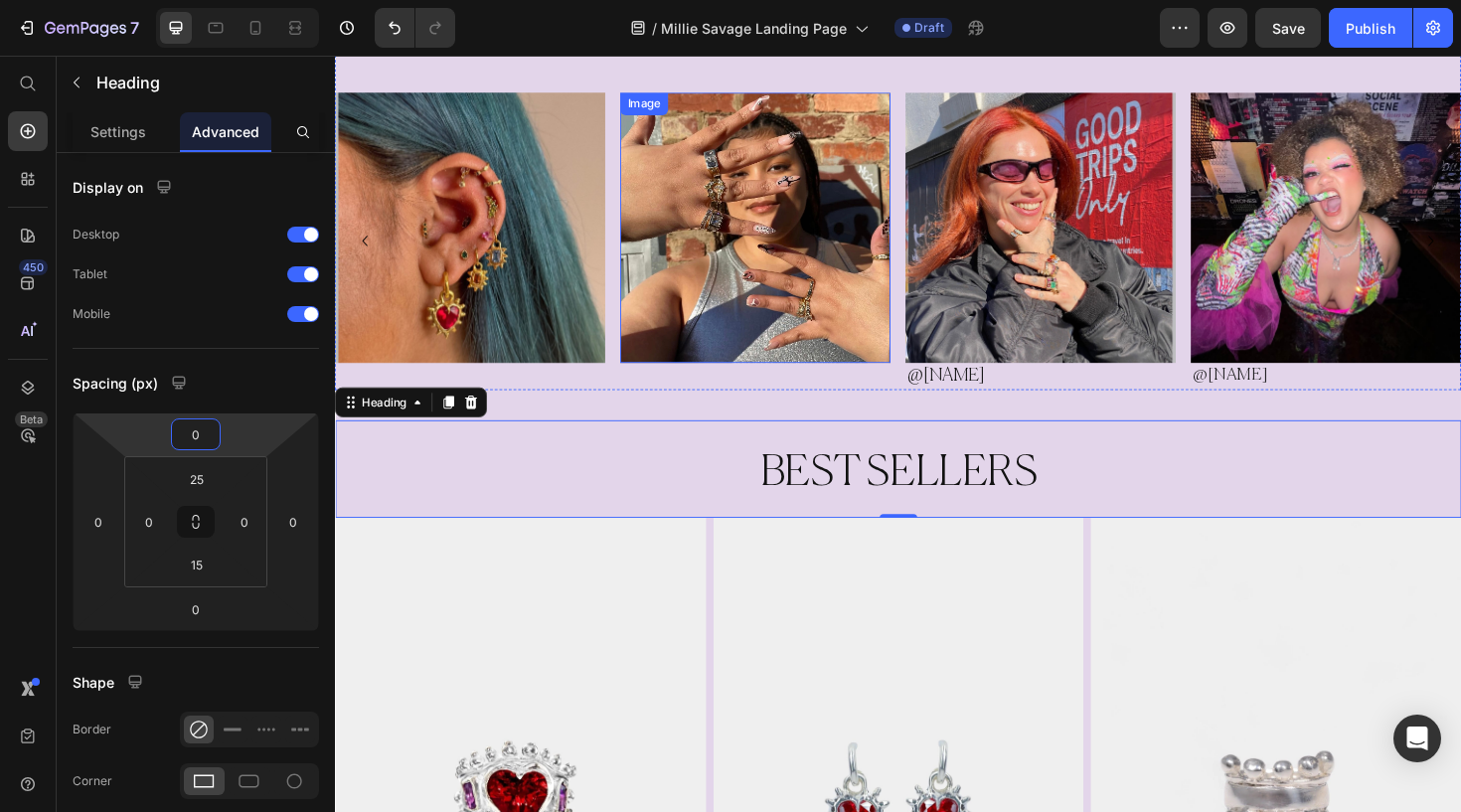 click at bounding box center [780, 238] 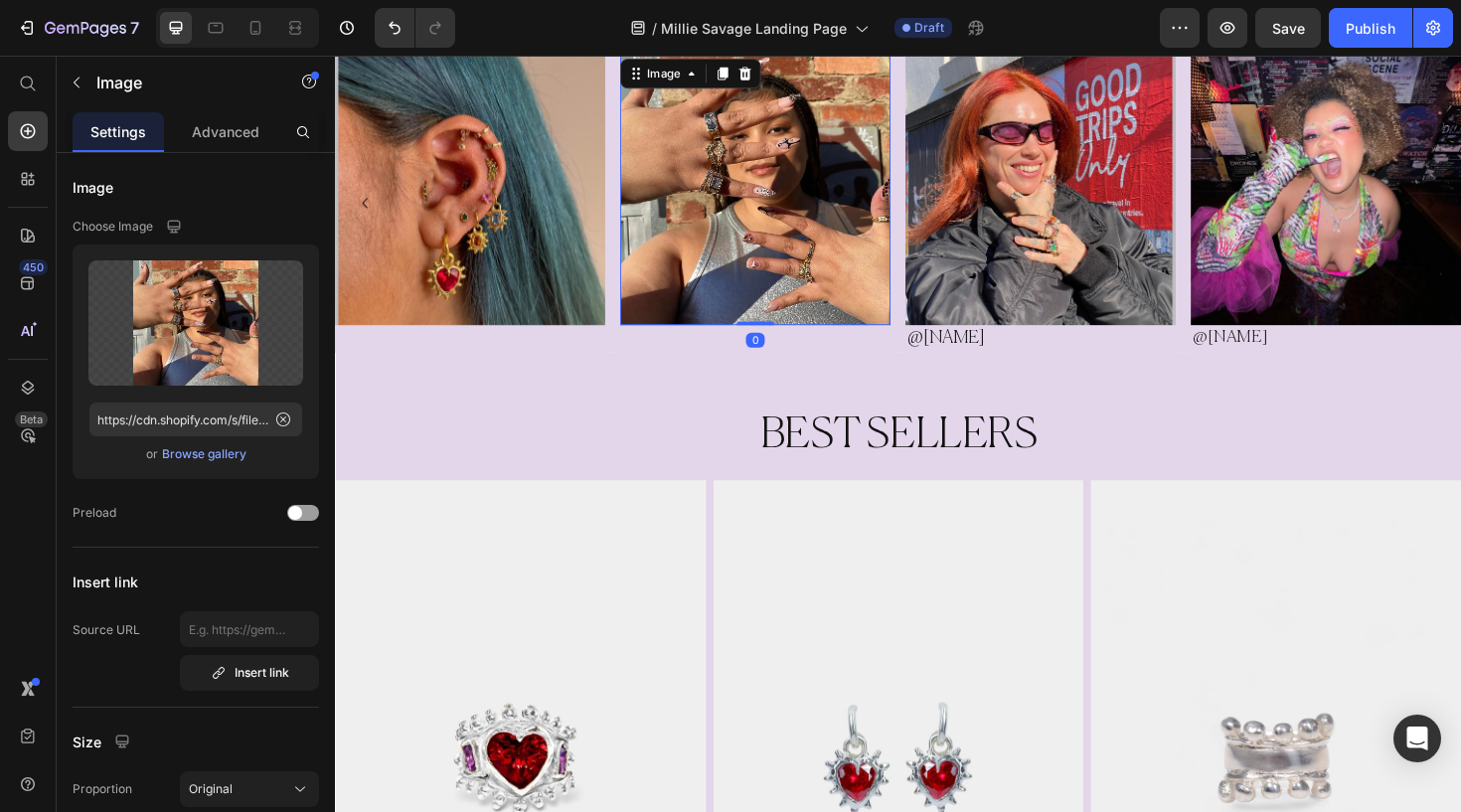 scroll, scrollTop: 761, scrollLeft: 0, axis: vertical 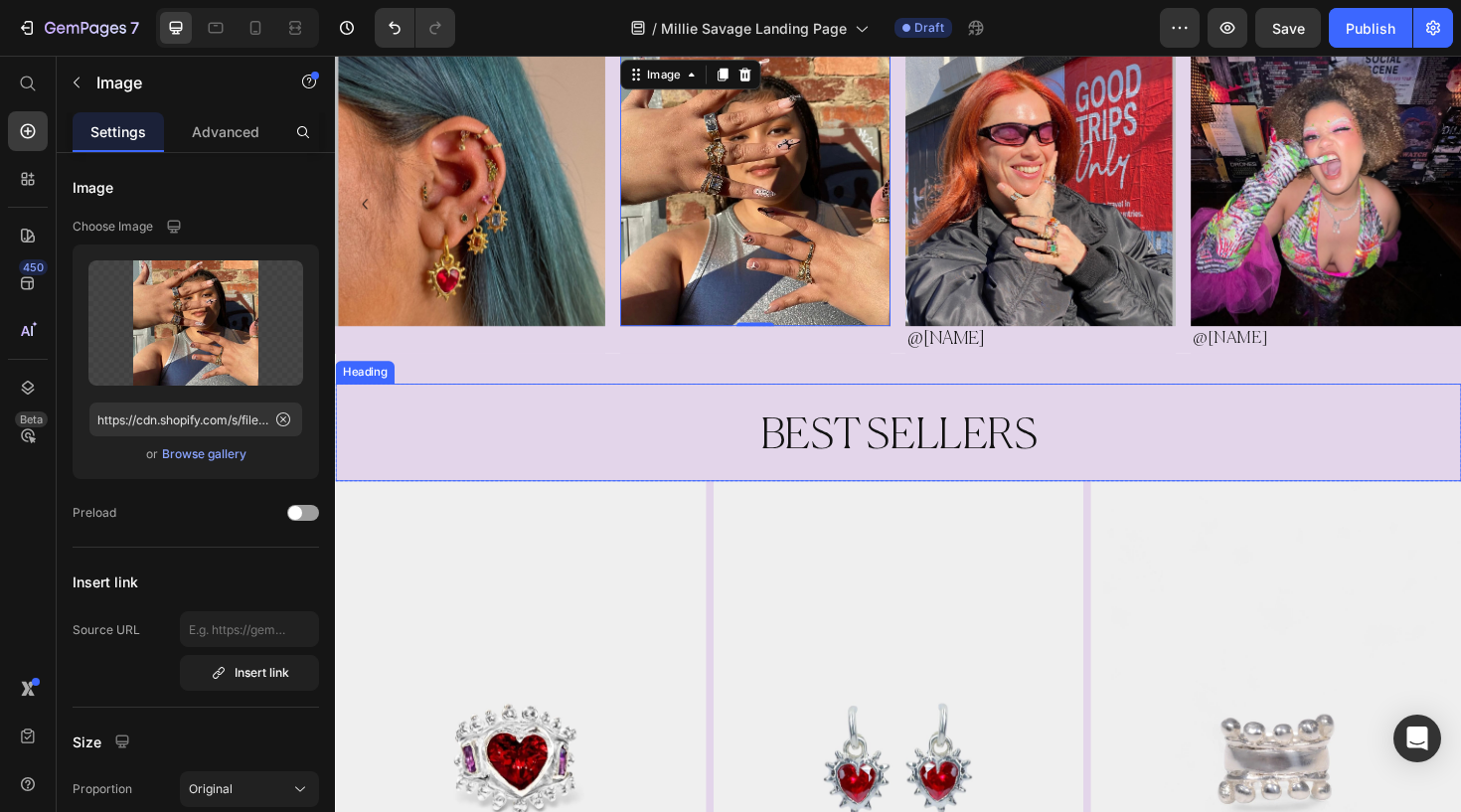 click on "BEST SELLERS" at bounding box center (931, 459) 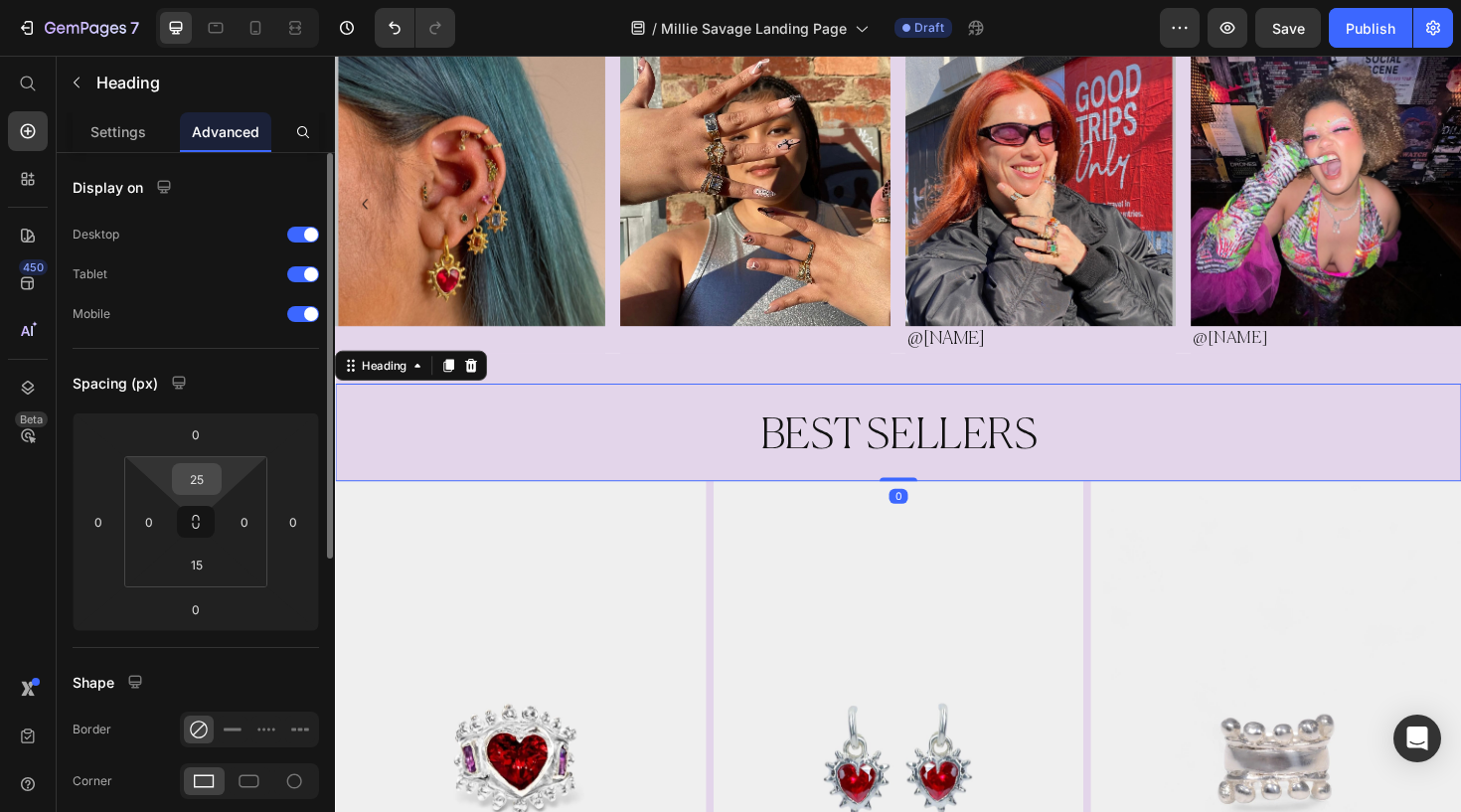 click on "25" at bounding box center (197, 479) 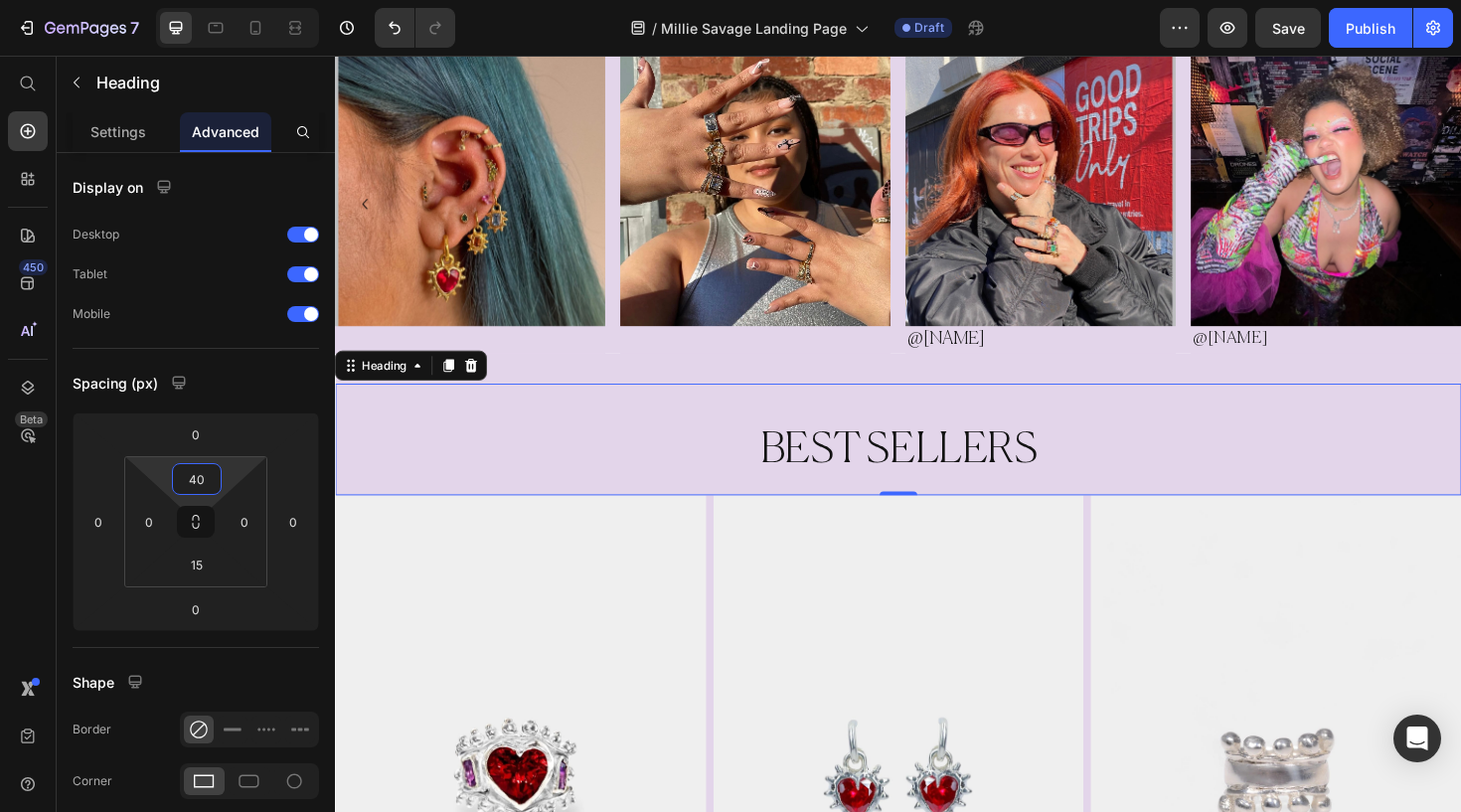 type on "40" 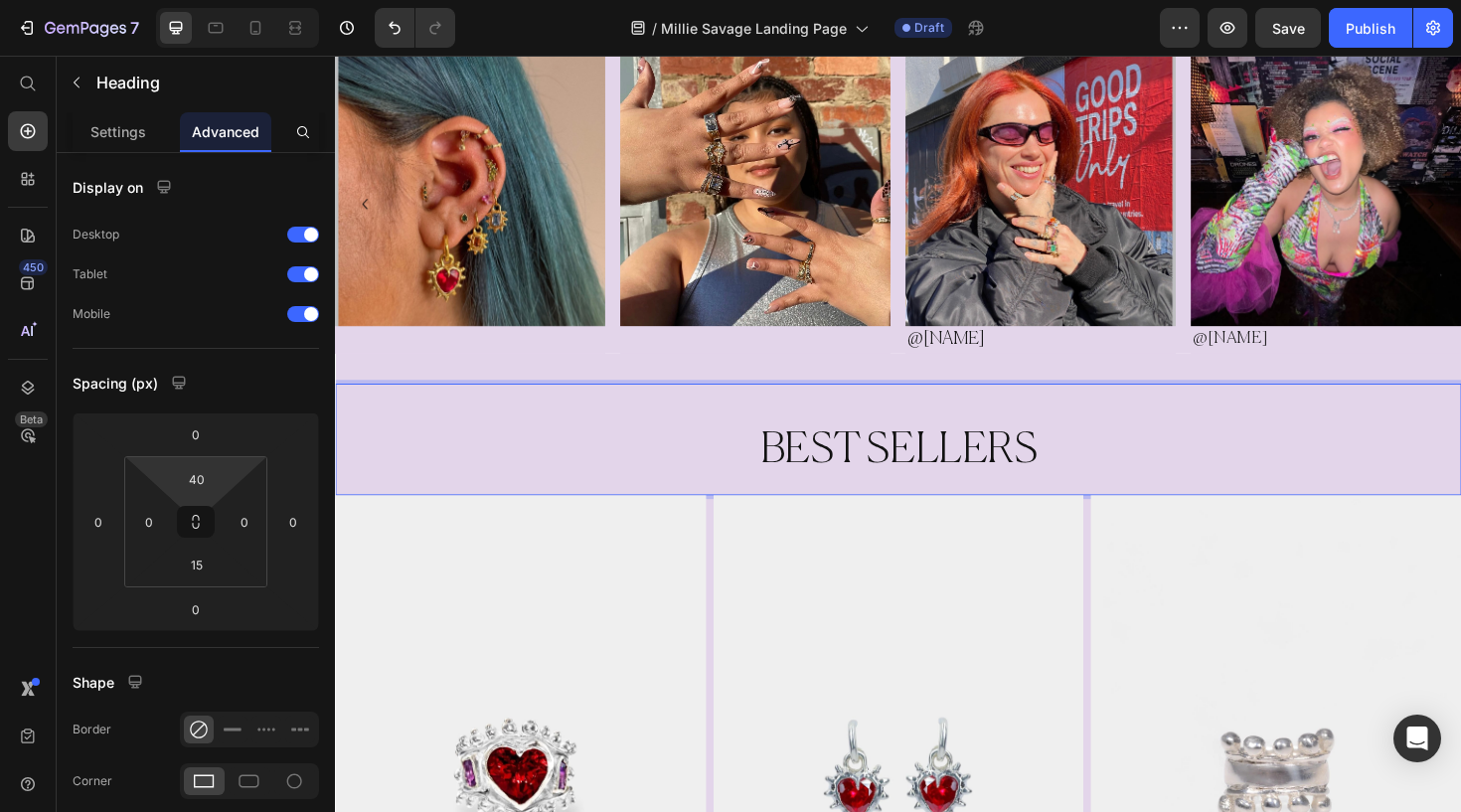 click on "BEST SELLERS" at bounding box center (931, 474) 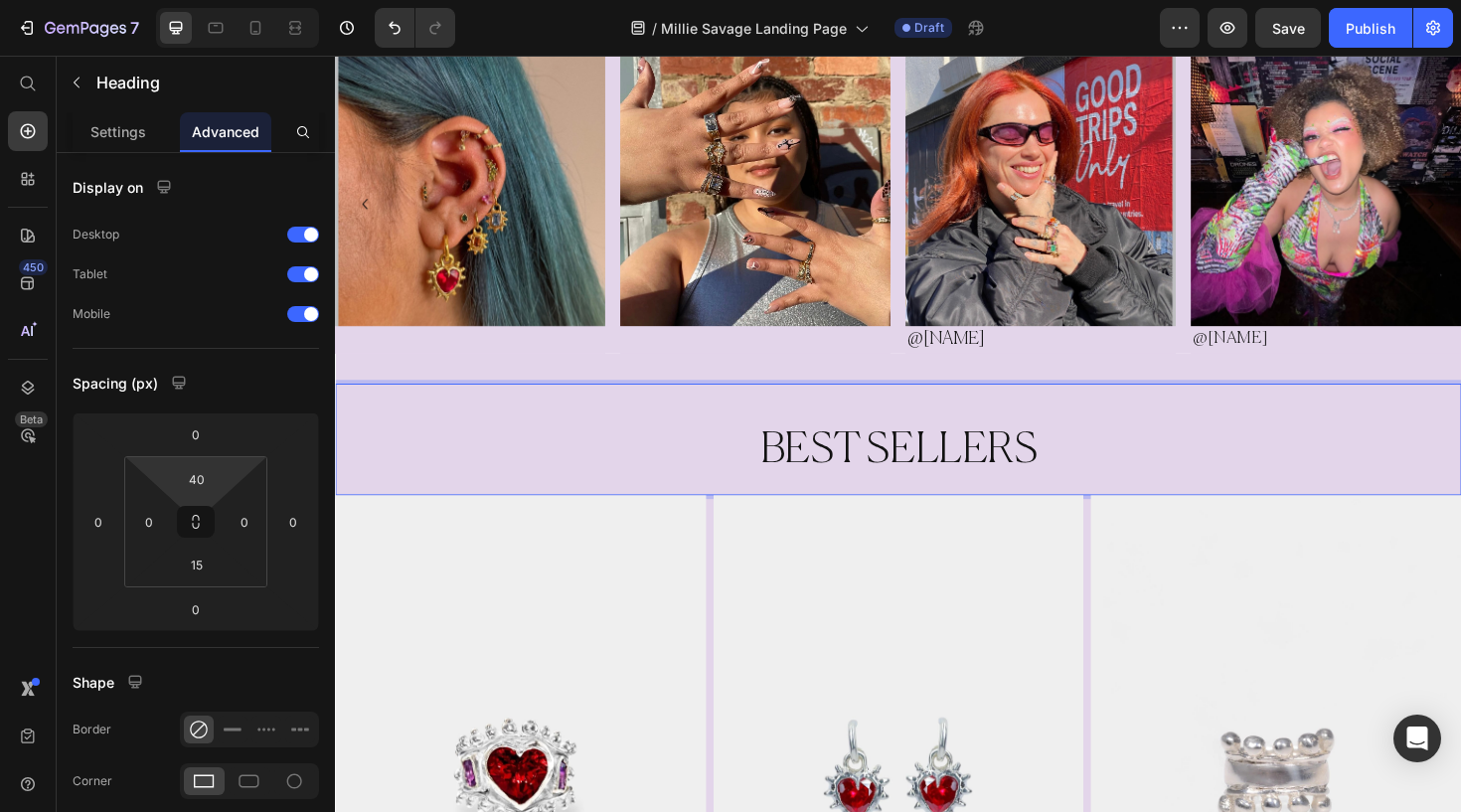 click on "BEST SELLERS" at bounding box center (931, 474) 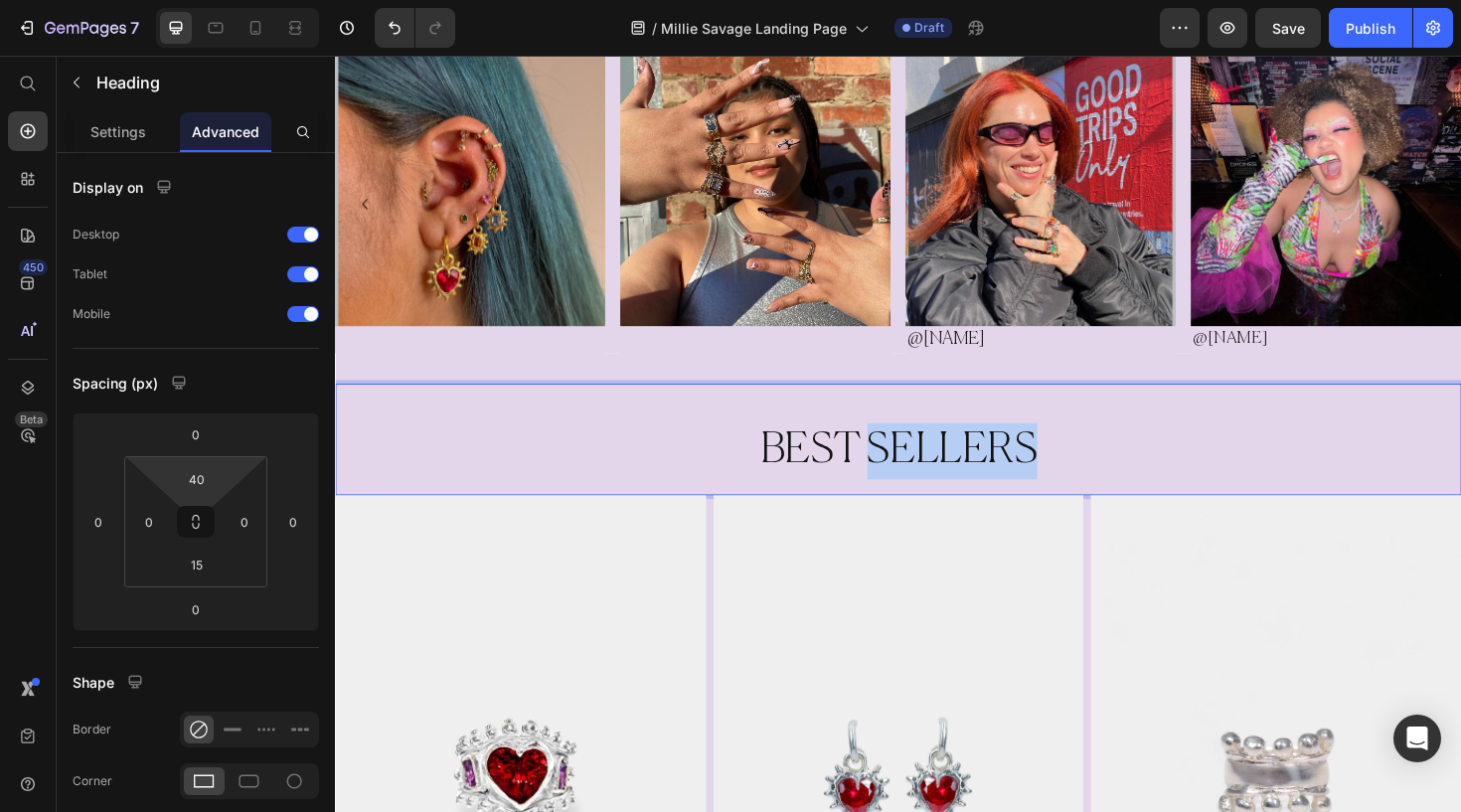 click on "BEST SELLERS" at bounding box center [931, 474] 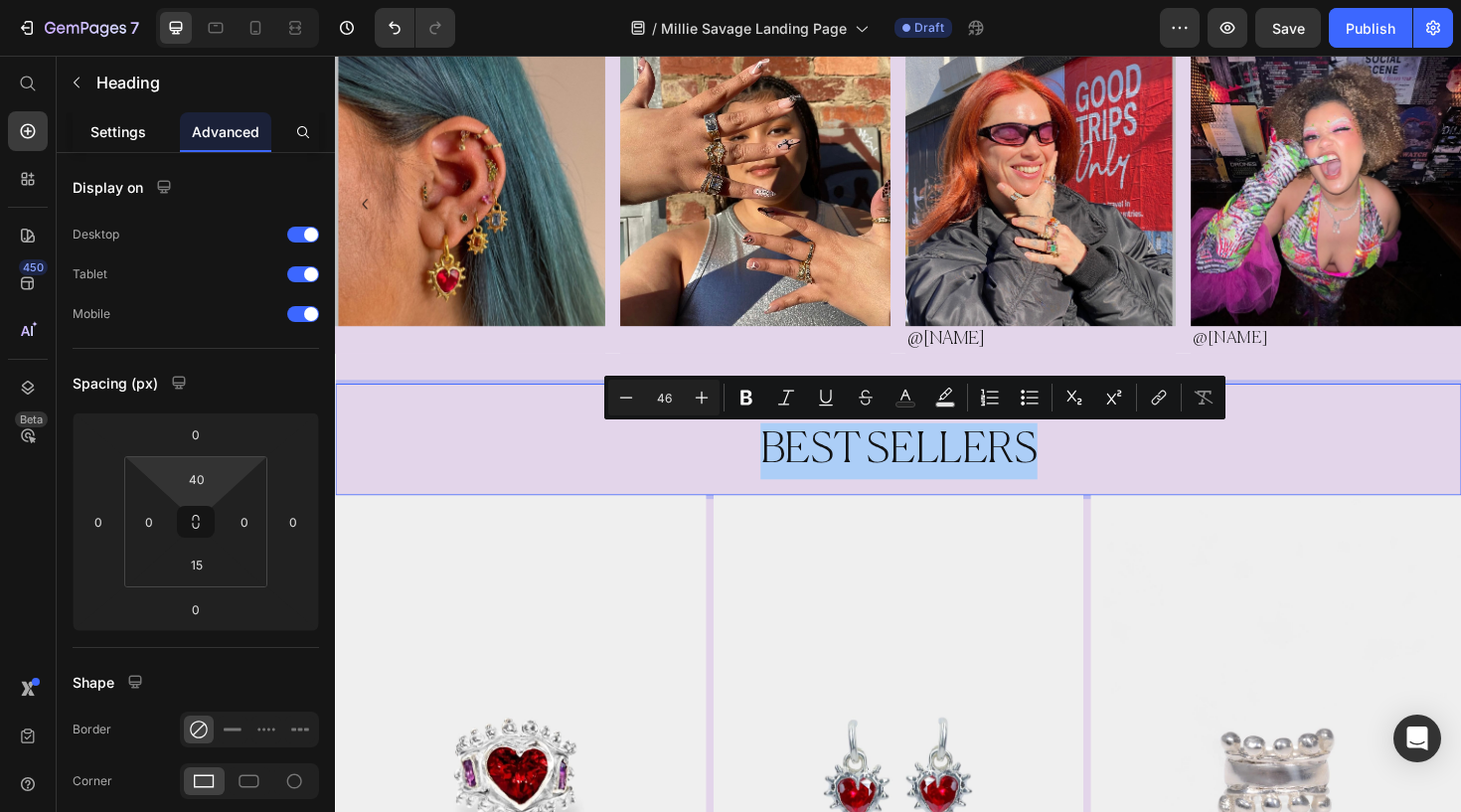 click on "Settings" at bounding box center (118, 131) 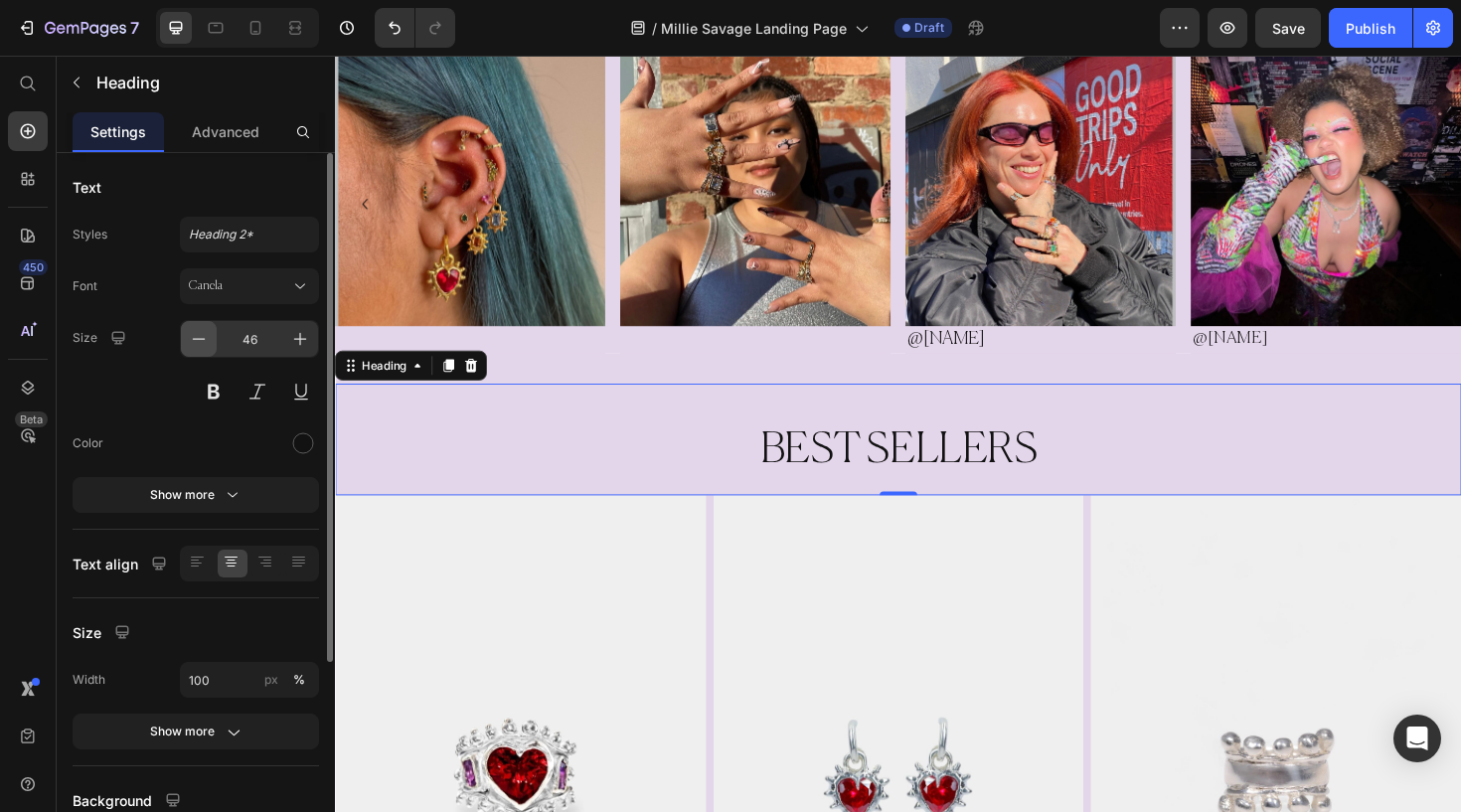 click 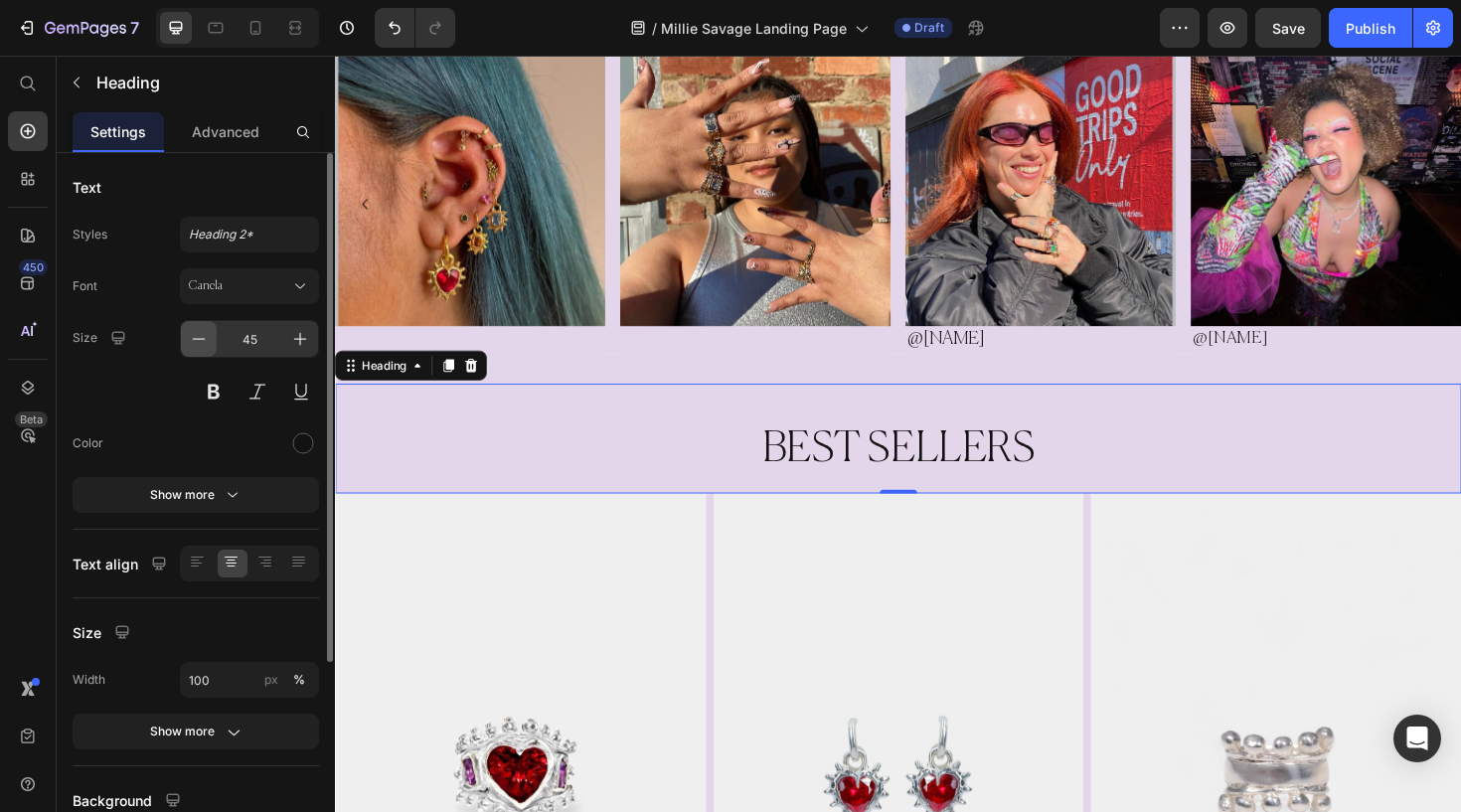 click 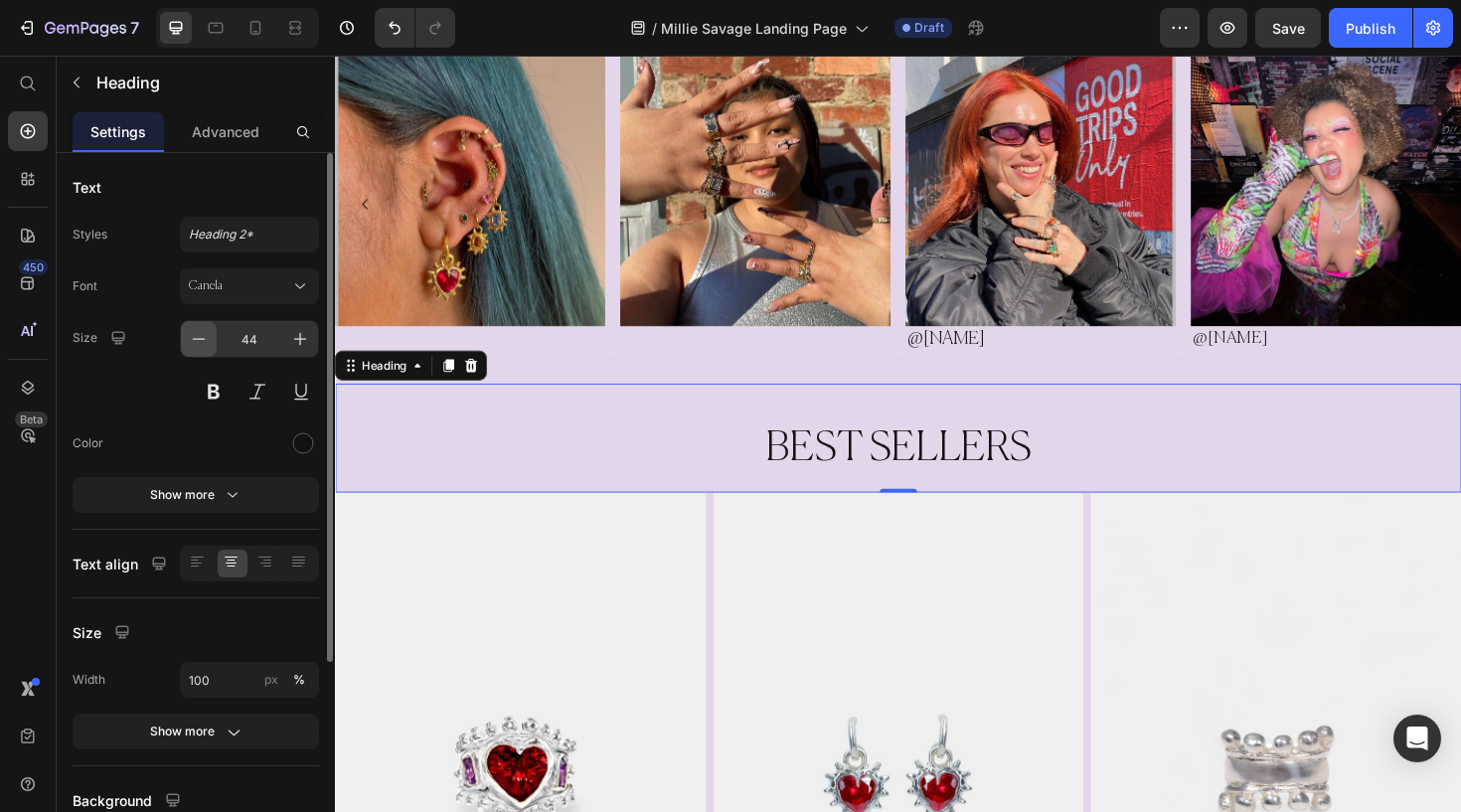 click 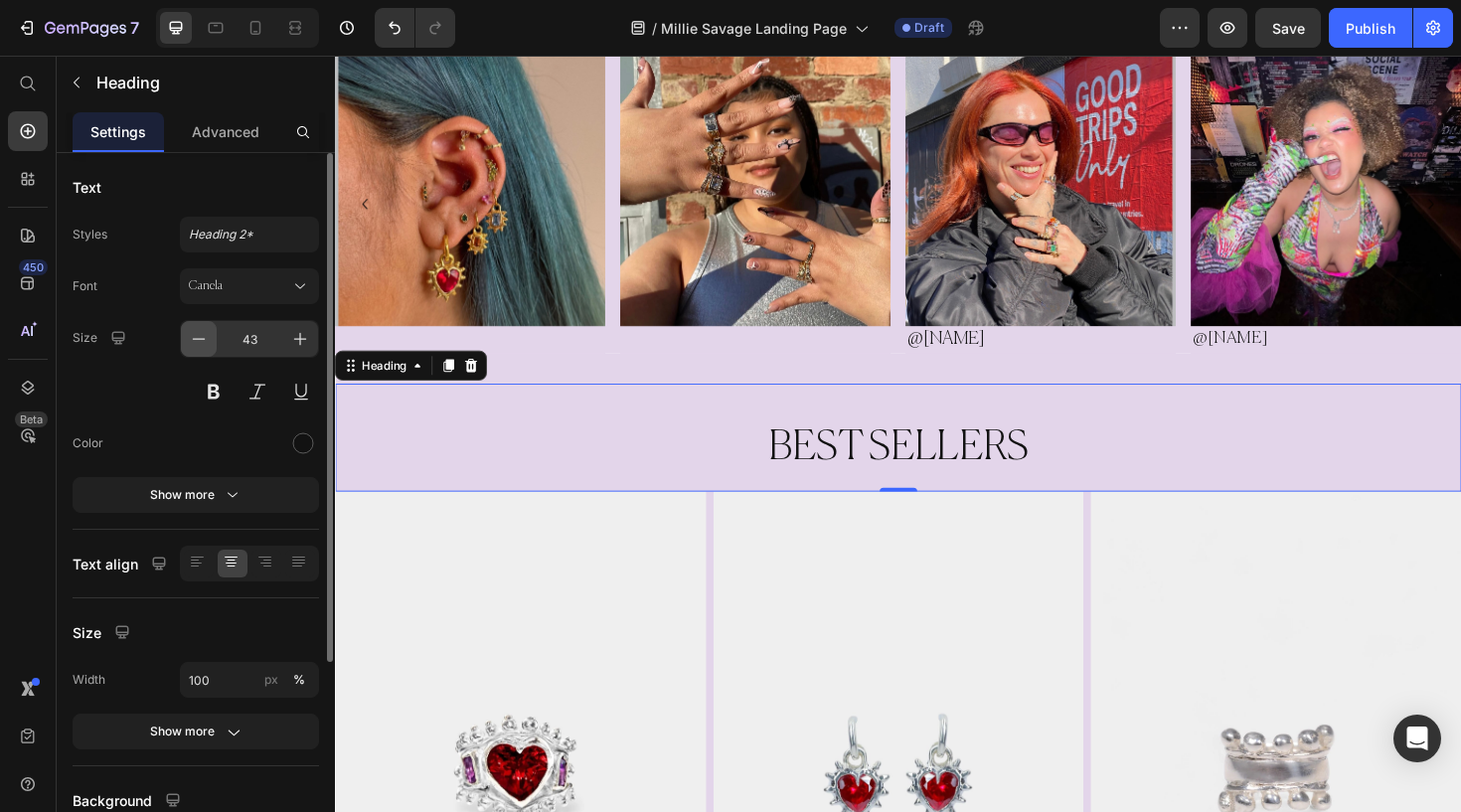 click 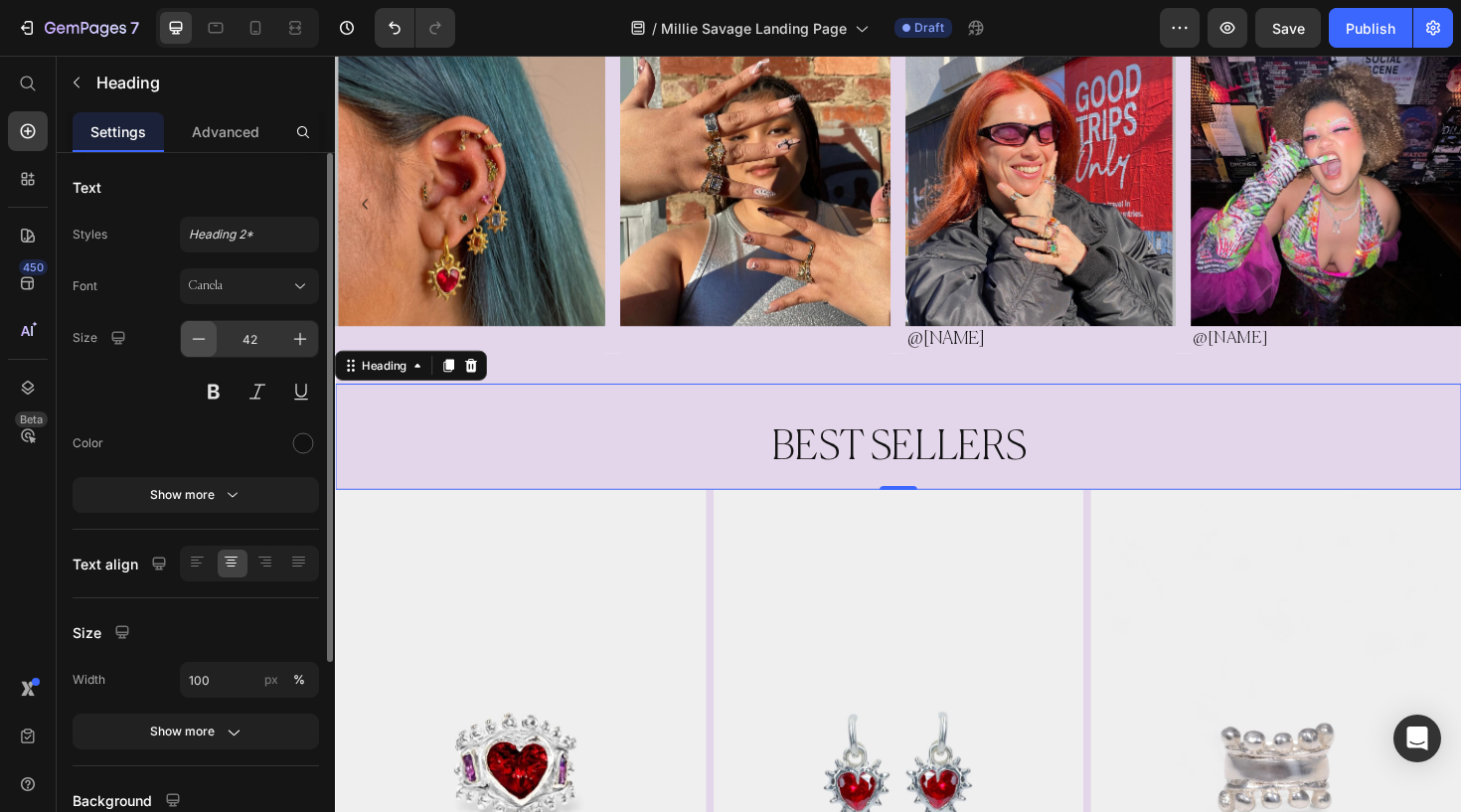 click 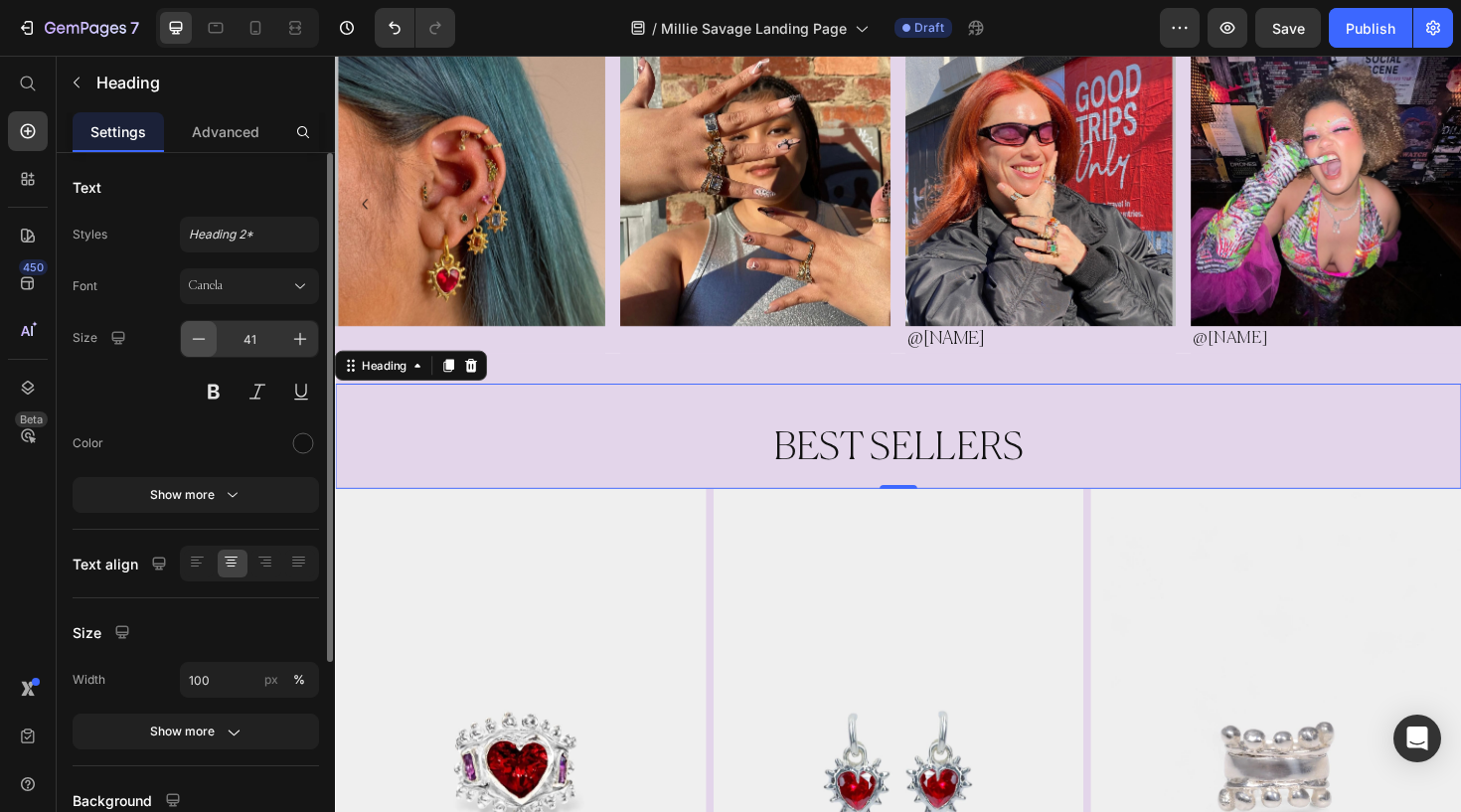 click 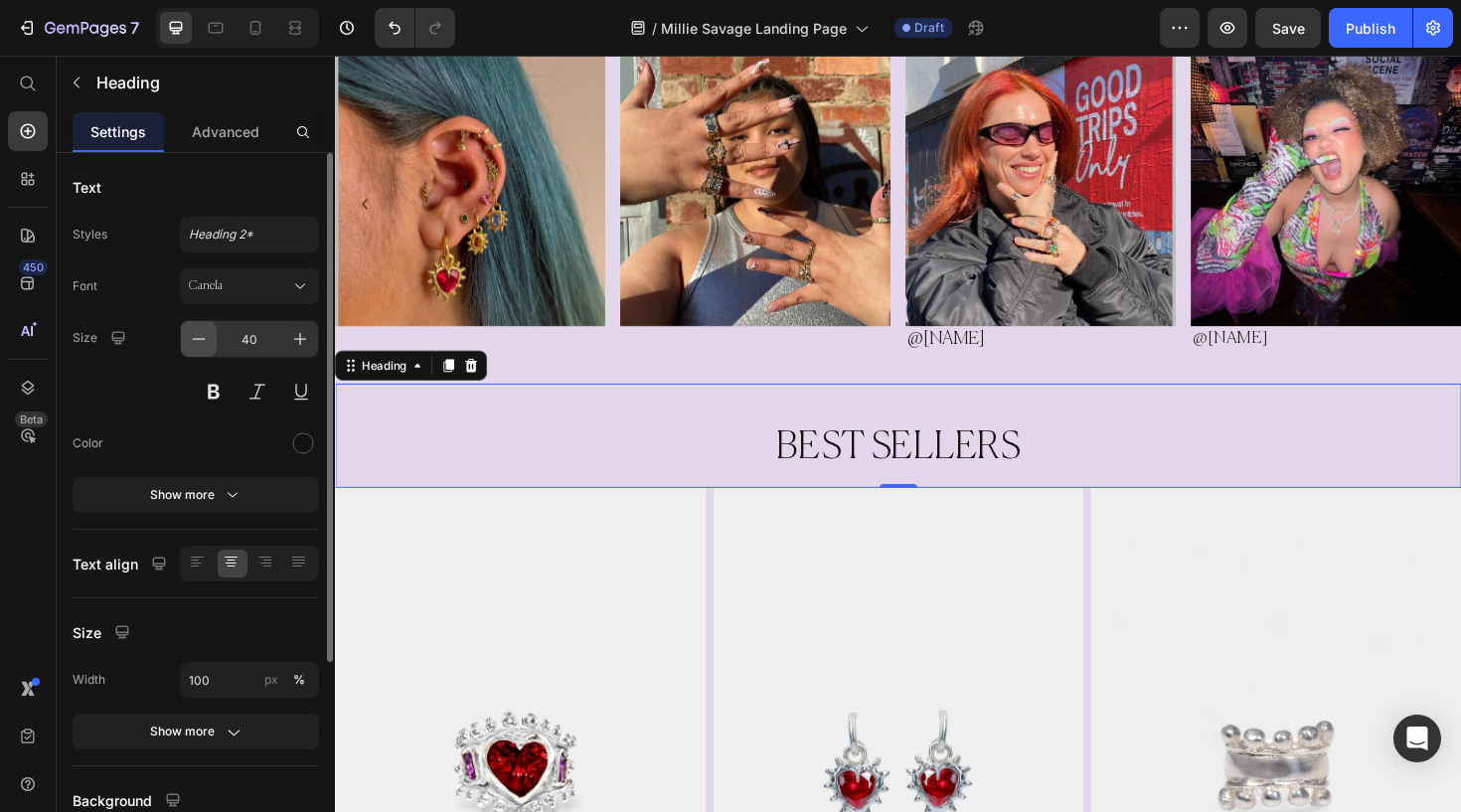 click 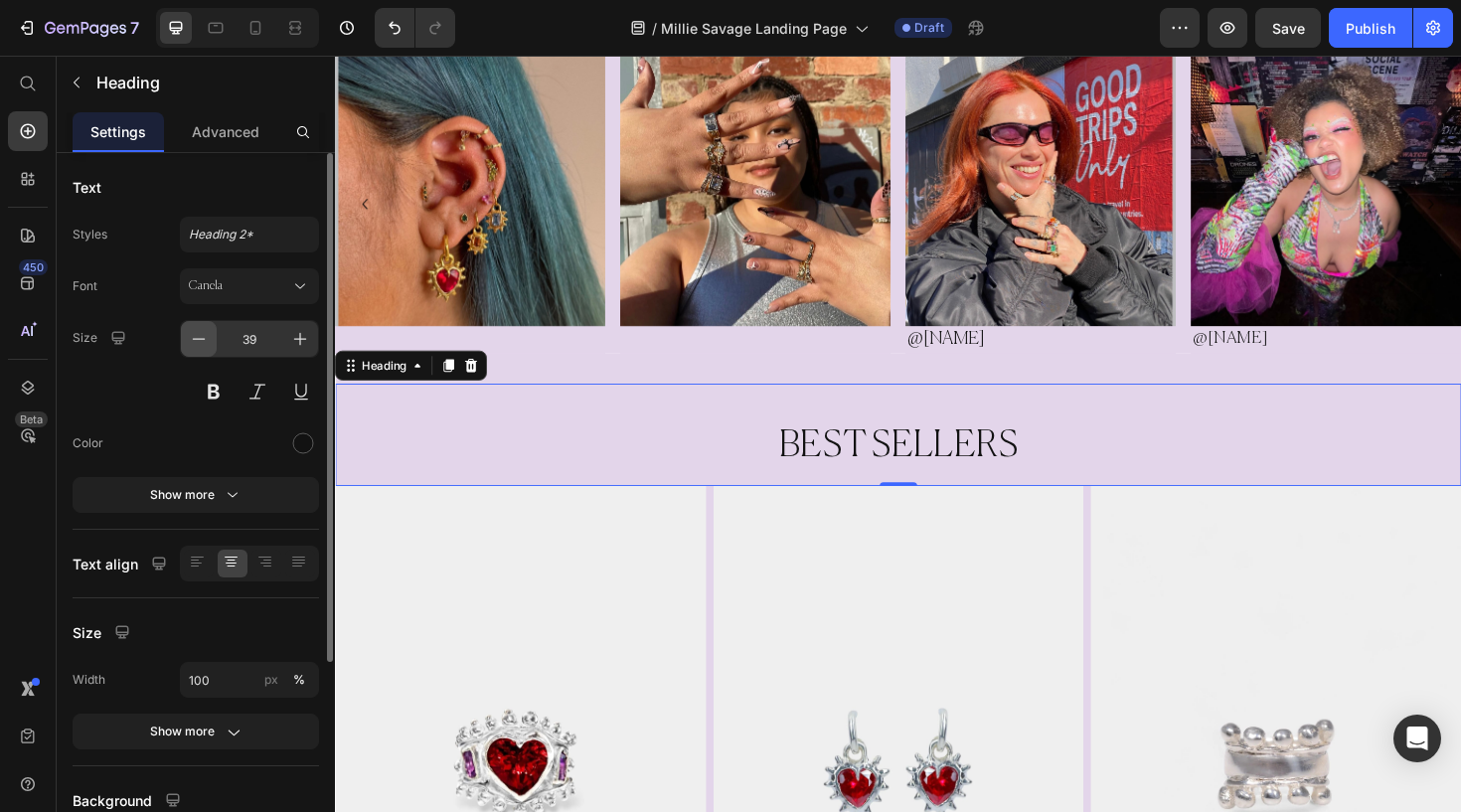 click 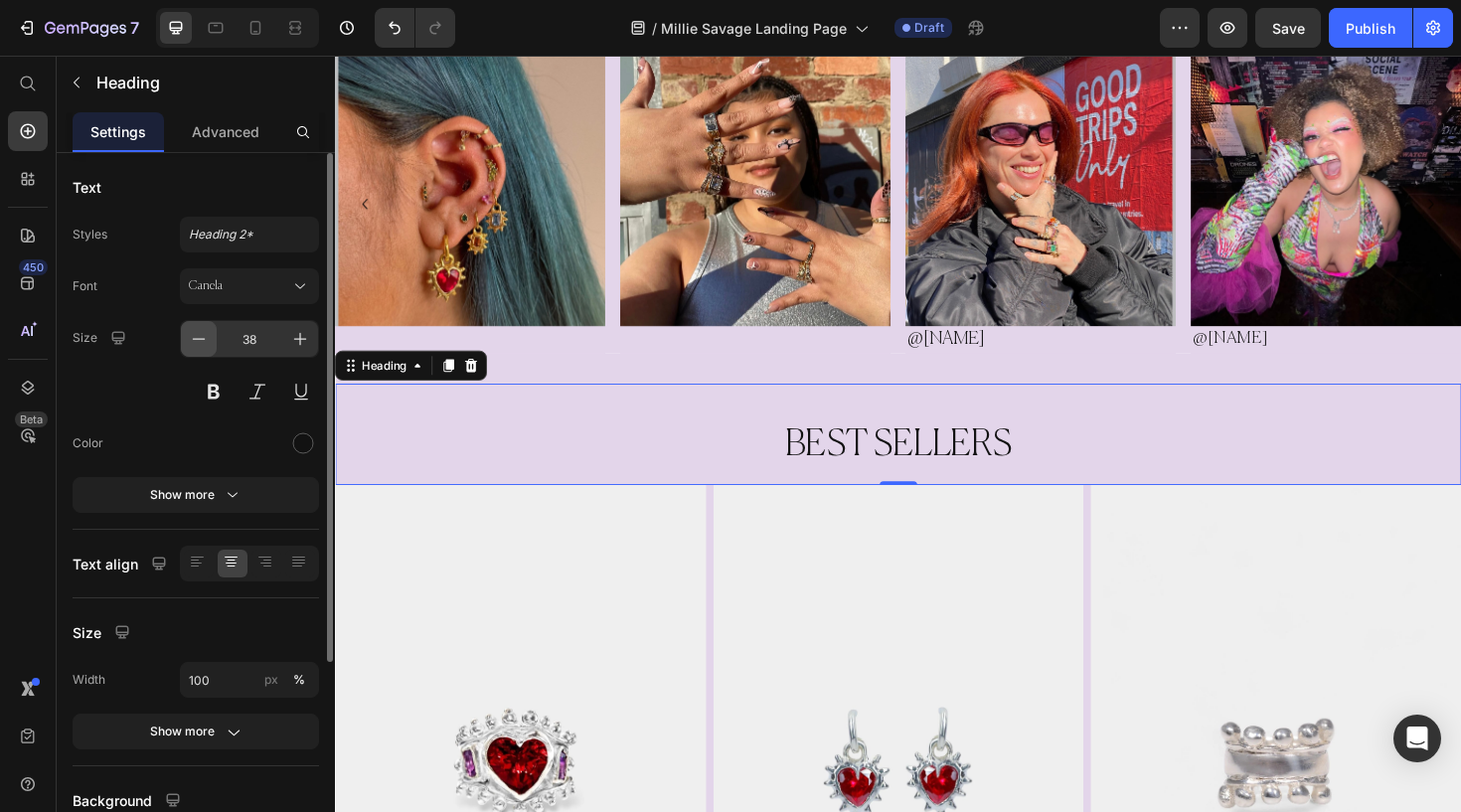 click 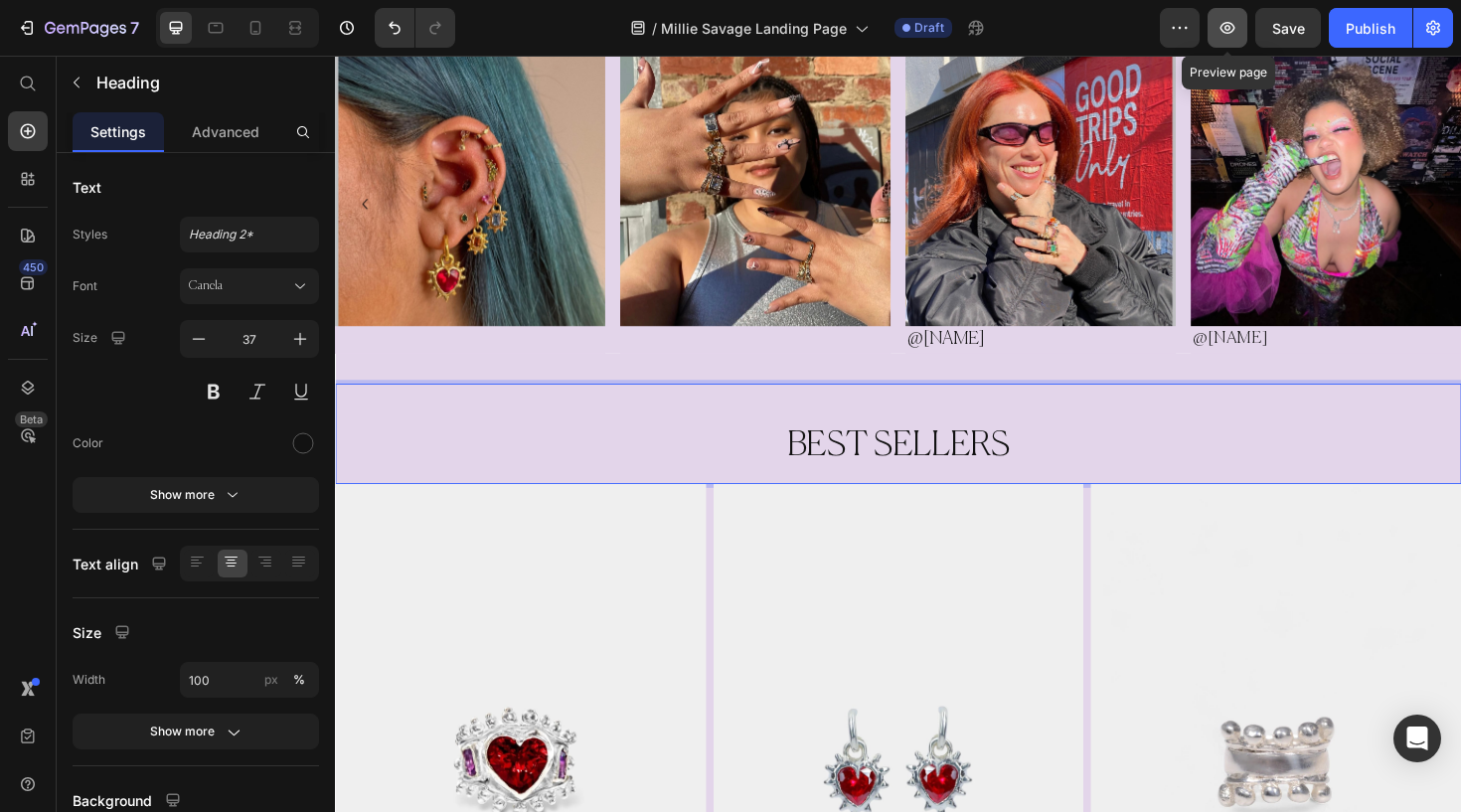 click 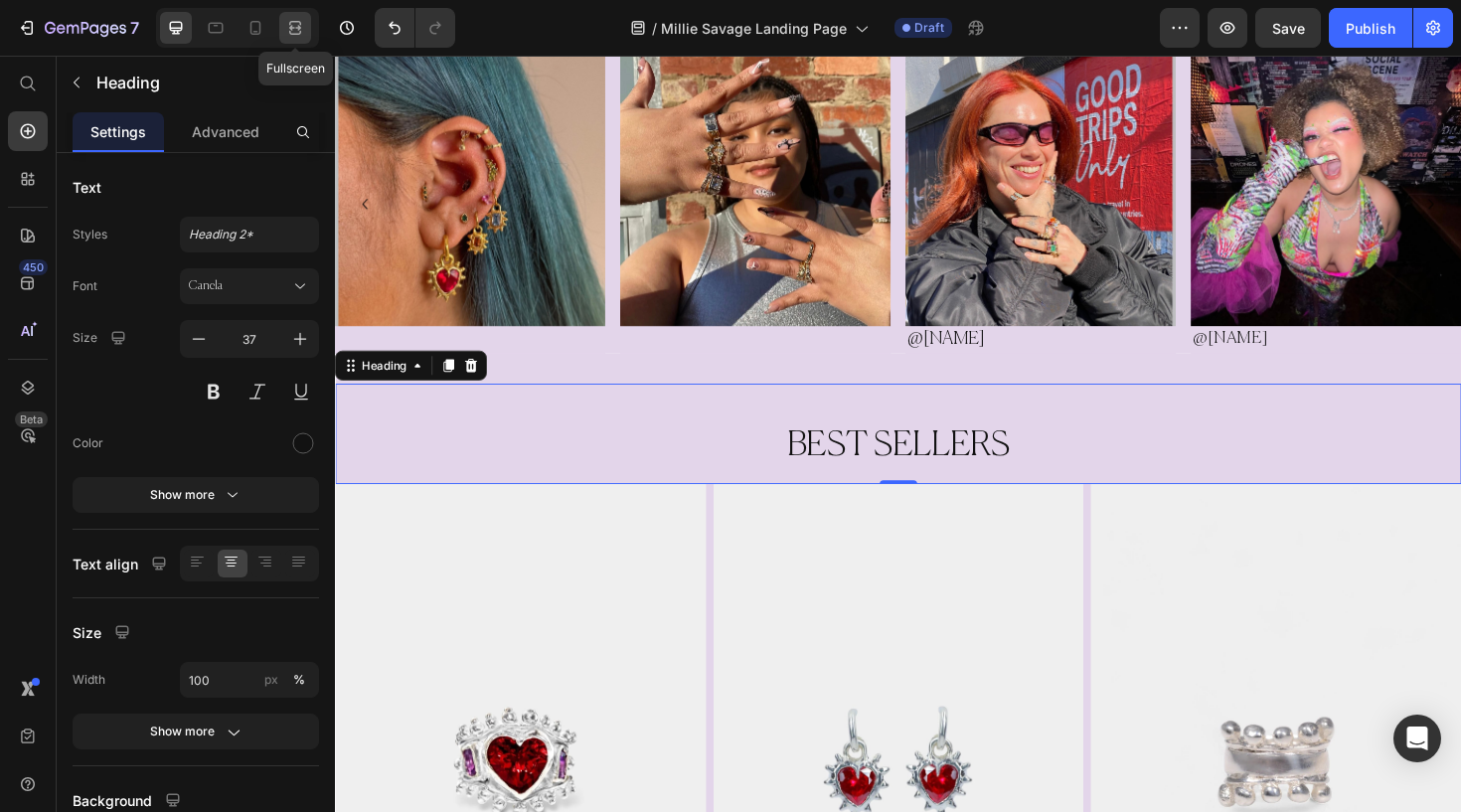 click 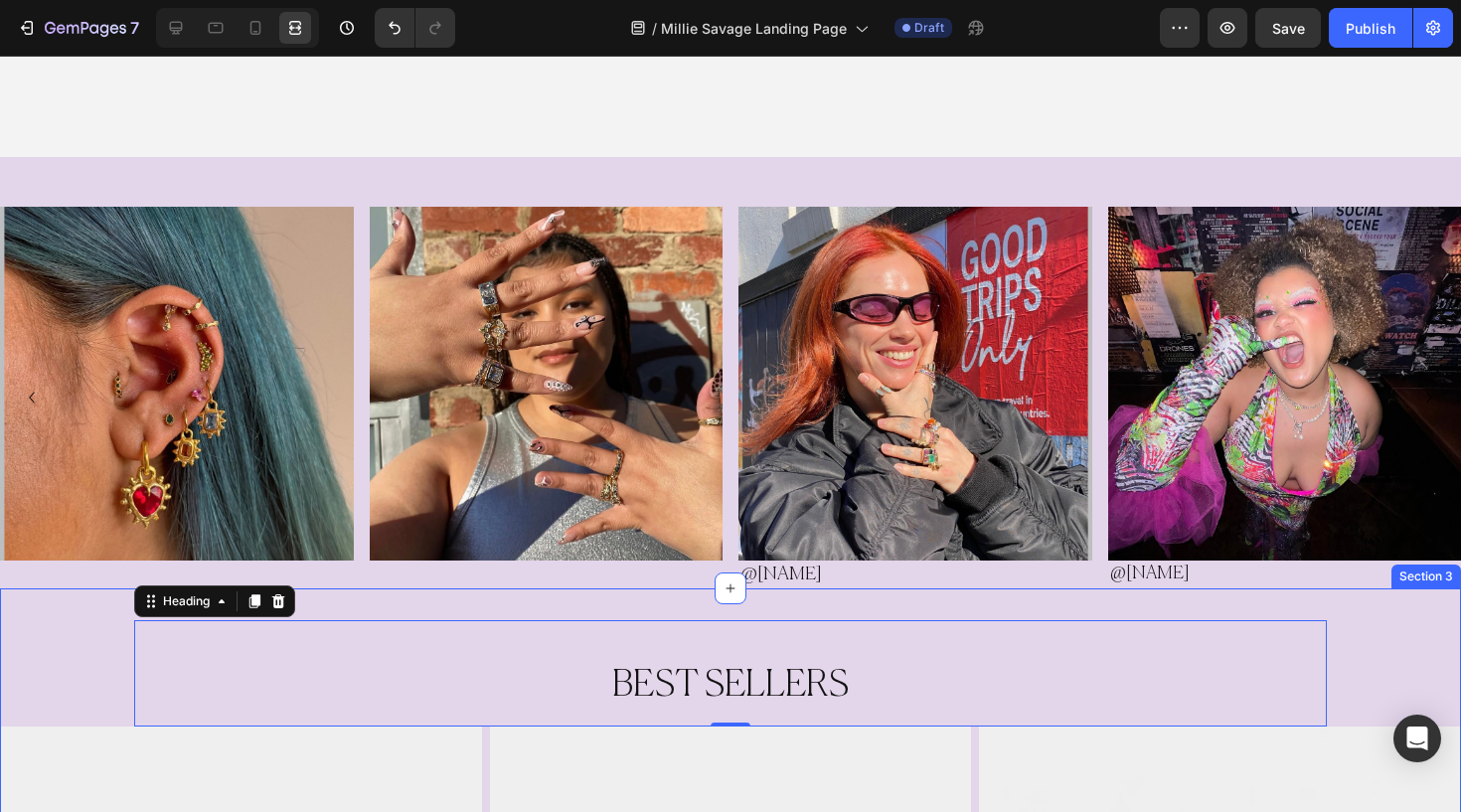 click on "BEST SELLERS Heading   0 Row Image Image Image Row Section 3" at bounding box center [730, 1035] 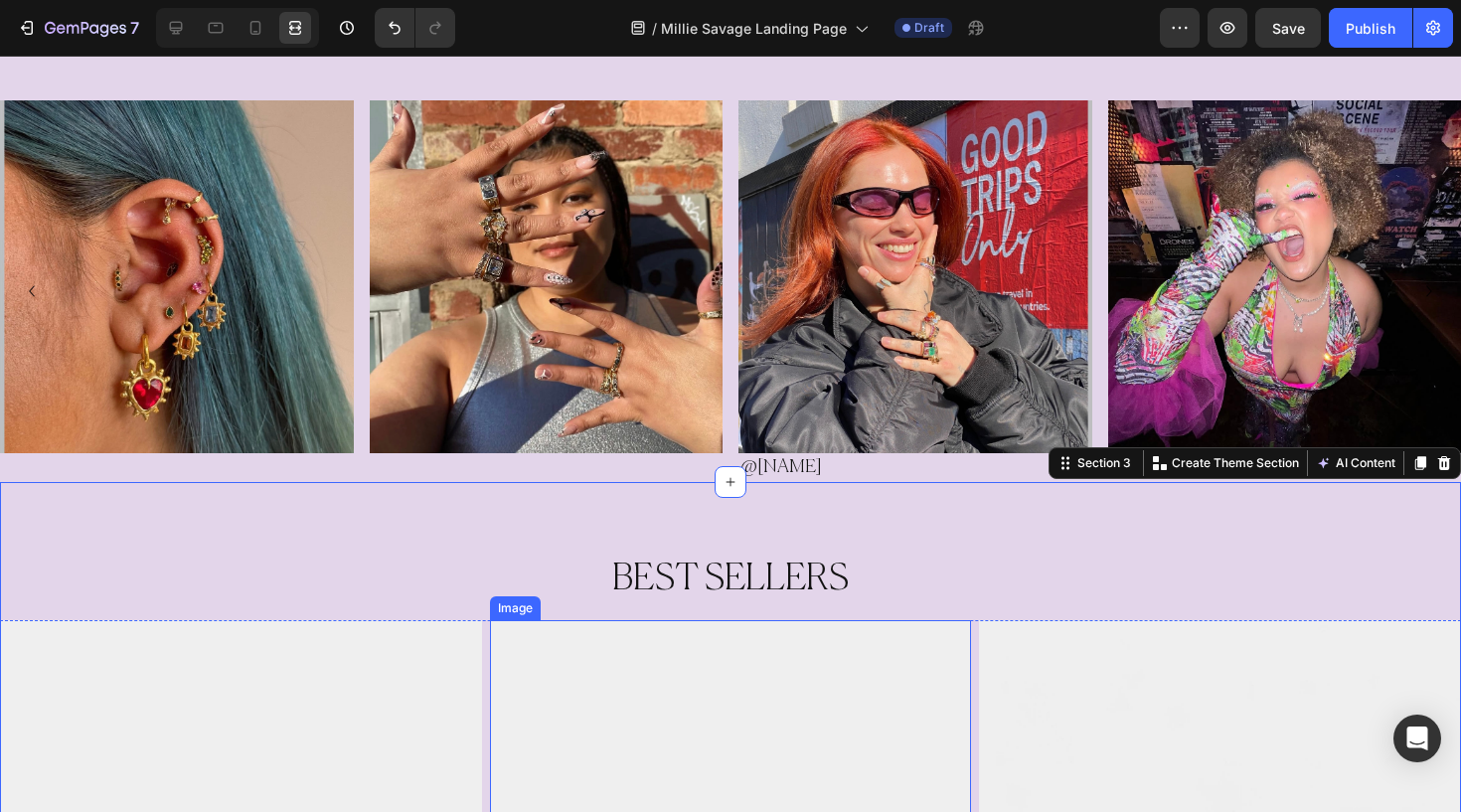 scroll, scrollTop: 823, scrollLeft: 0, axis: vertical 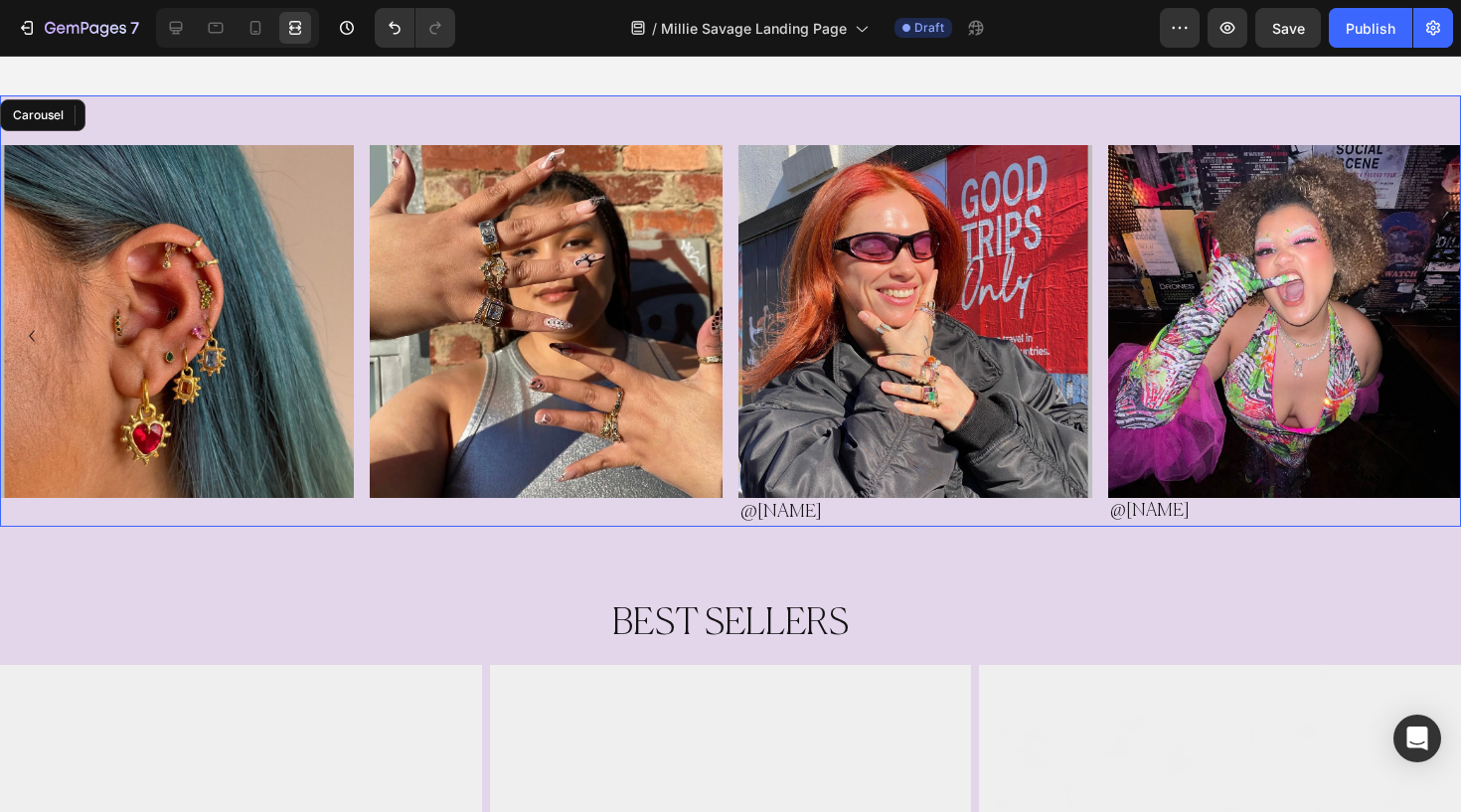 click on "Image" at bounding box center (547, 336) 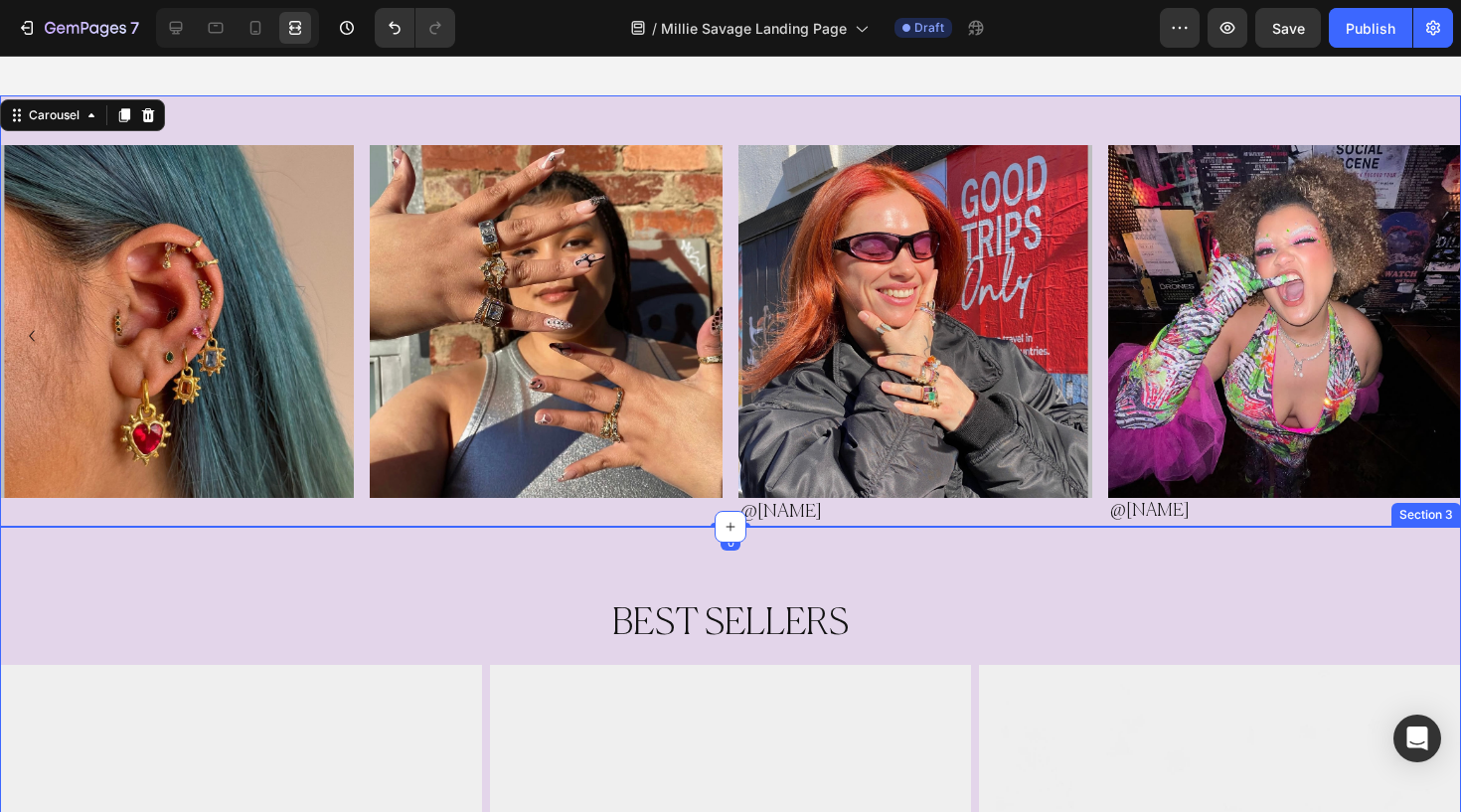 click on "BEST SELLERS Heading Row Image Image Image Row Section 3" at bounding box center (730, 973) 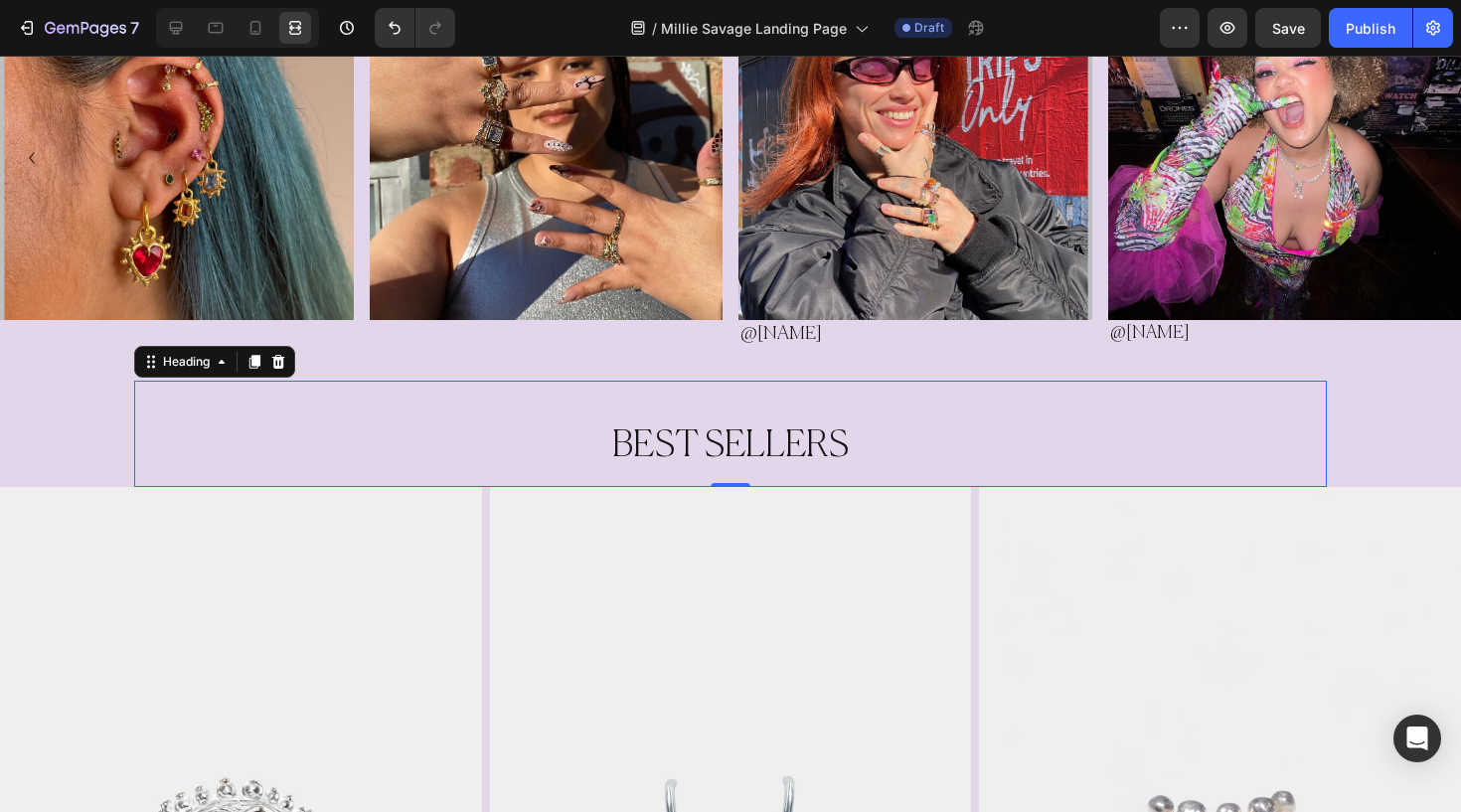 scroll, scrollTop: 609, scrollLeft: 0, axis: vertical 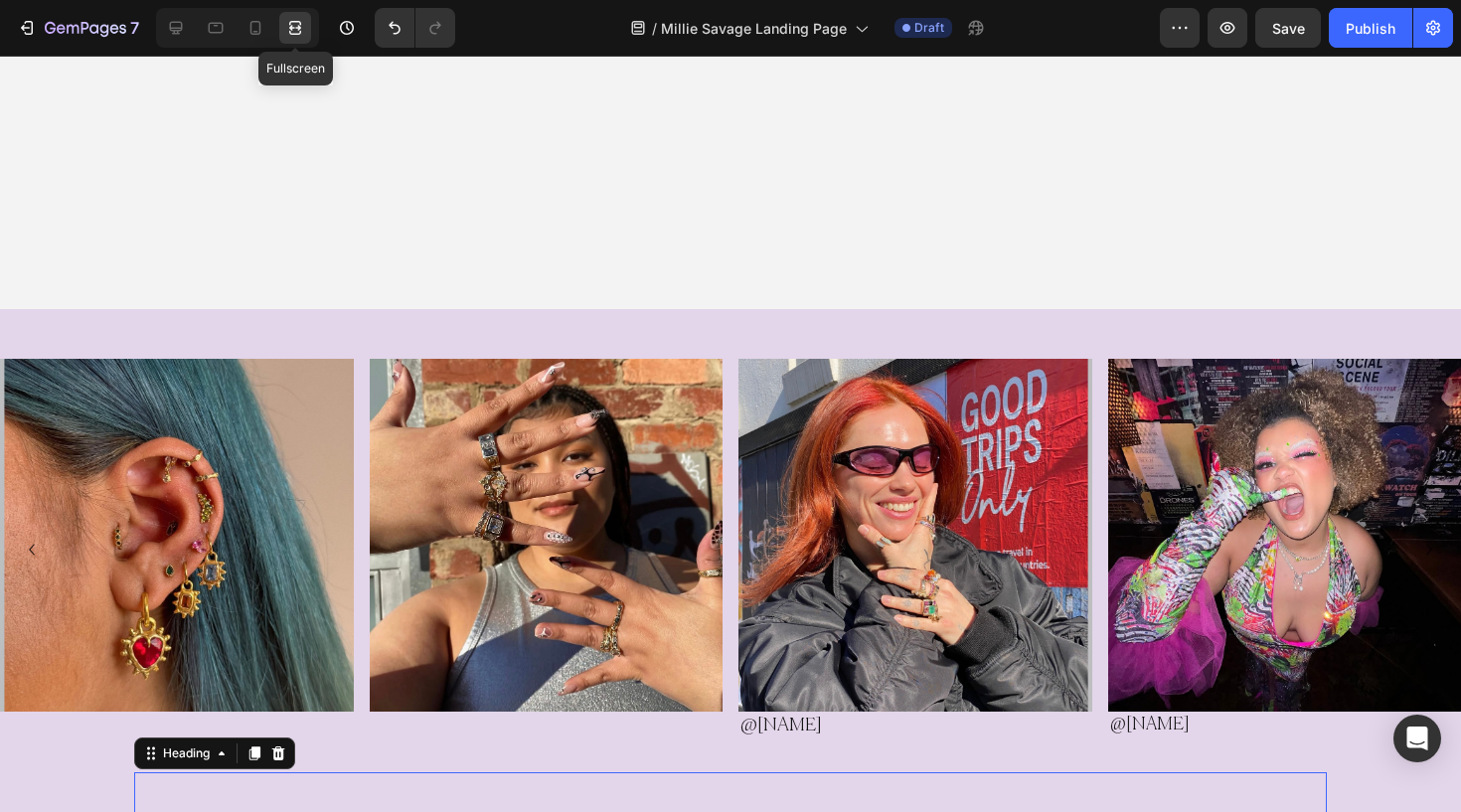 click 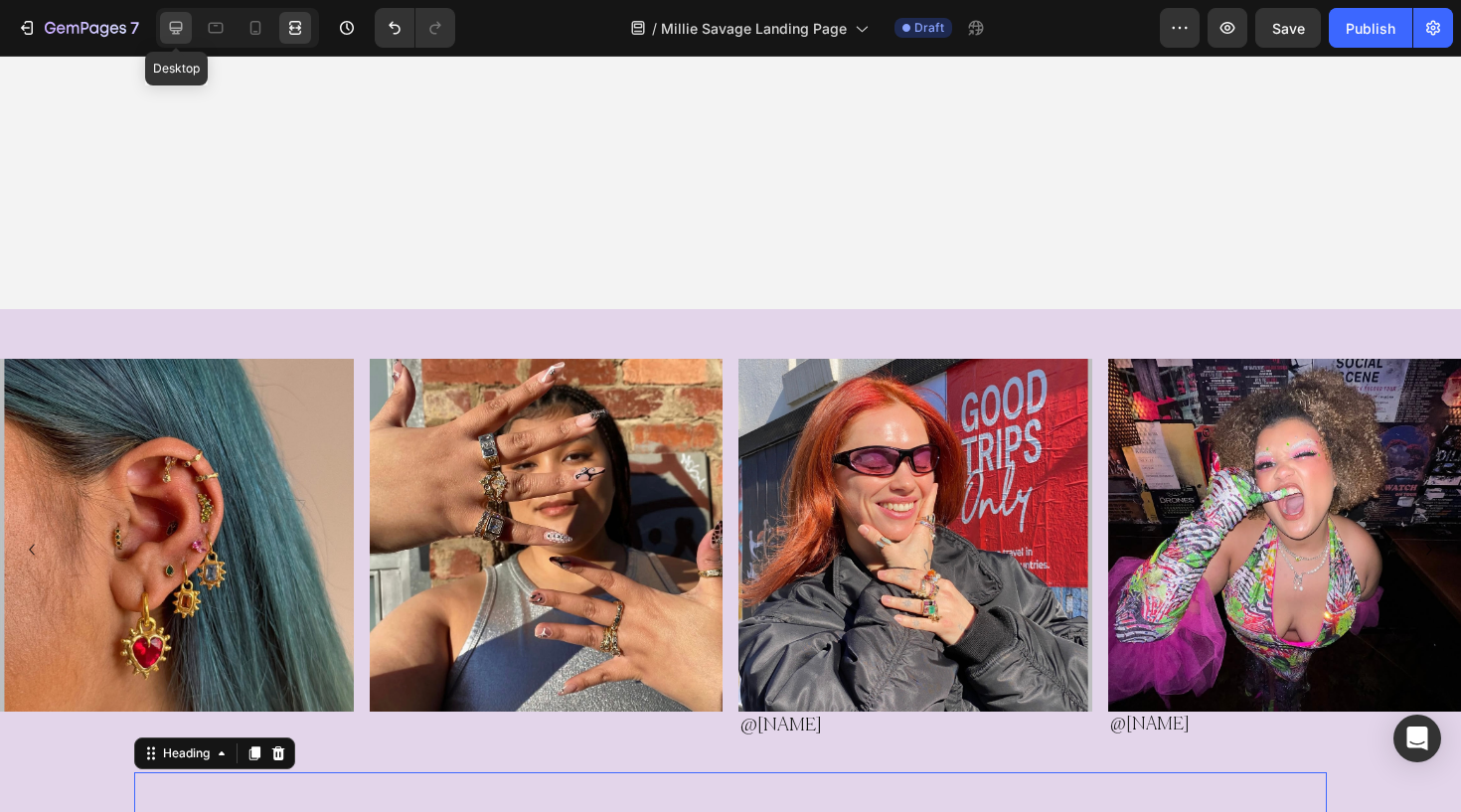 click 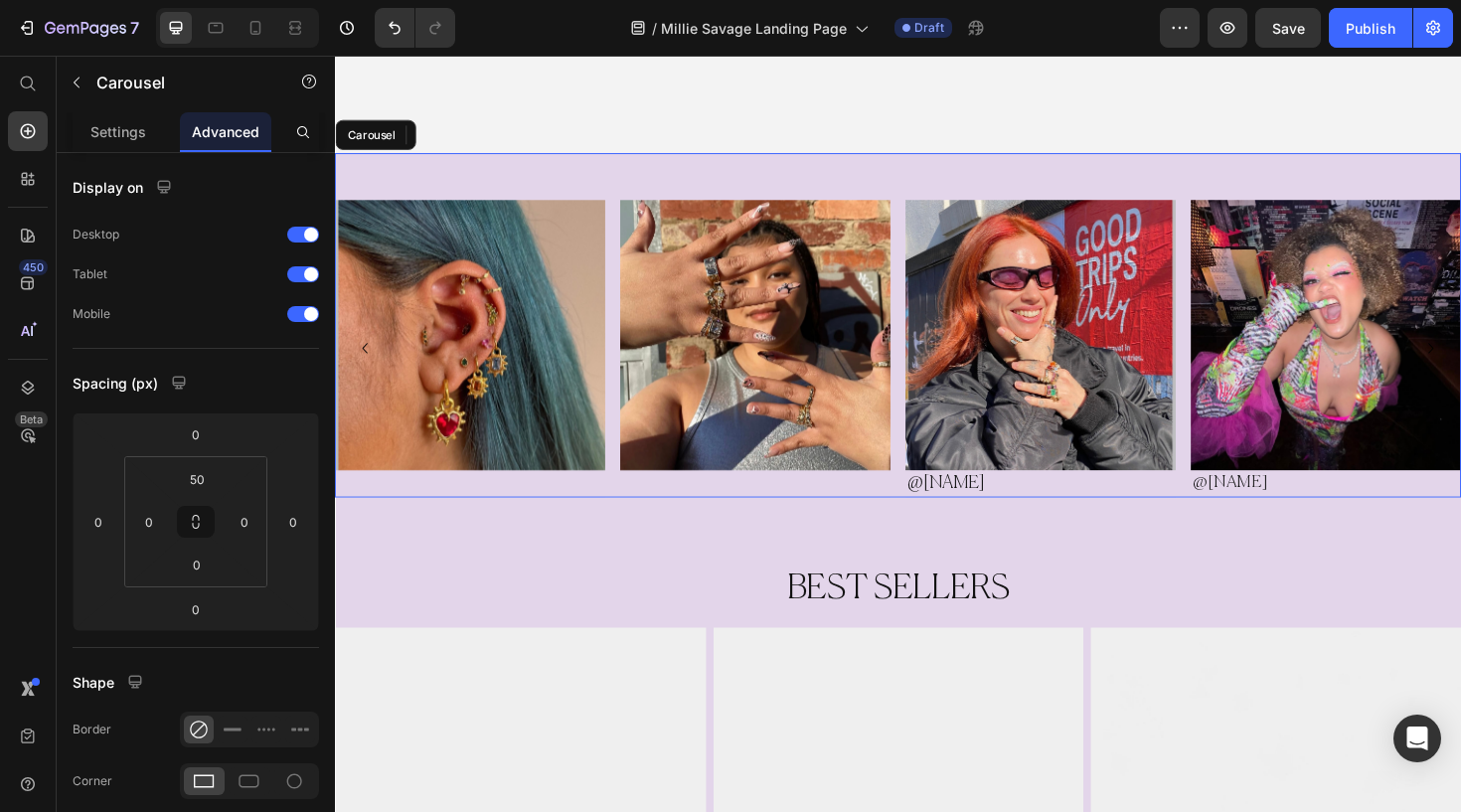 click on "Image Image Image @Haley Heading Row Image @Lydia Heading Row Image Image
Carousel" at bounding box center [931, 340] 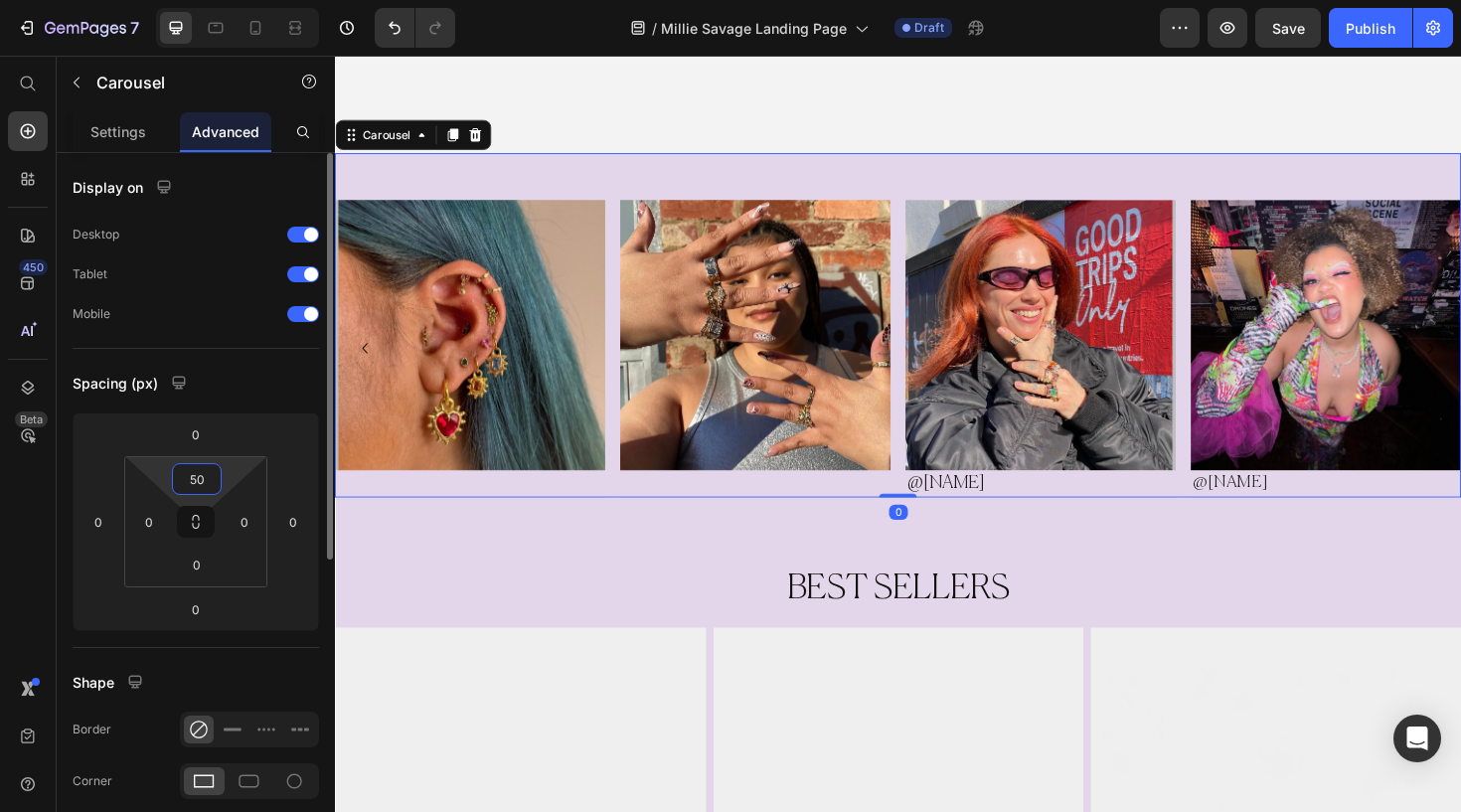 drag, startPoint x: 211, startPoint y: 480, endPoint x: 164, endPoint y: 480, distance: 47 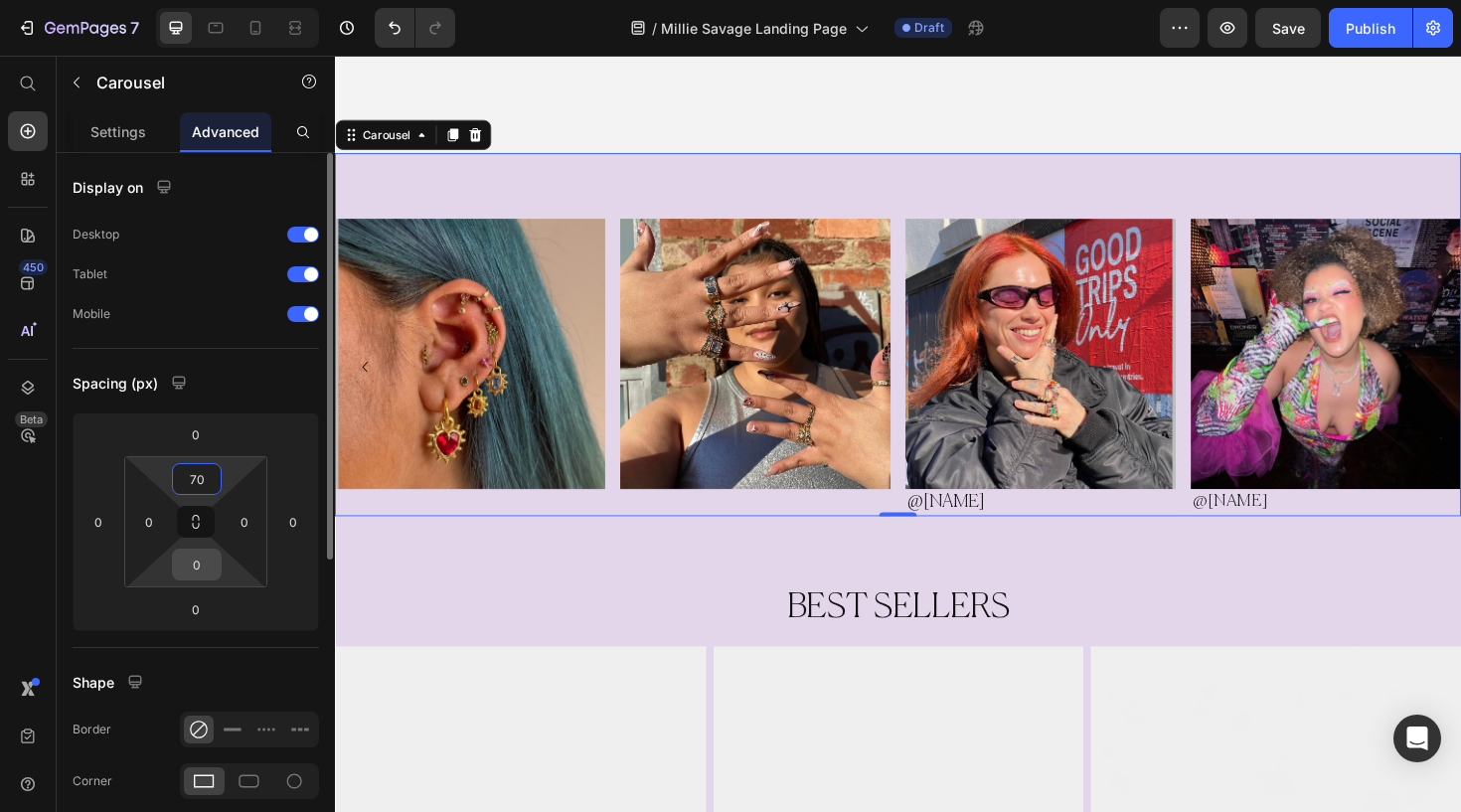 type on "70" 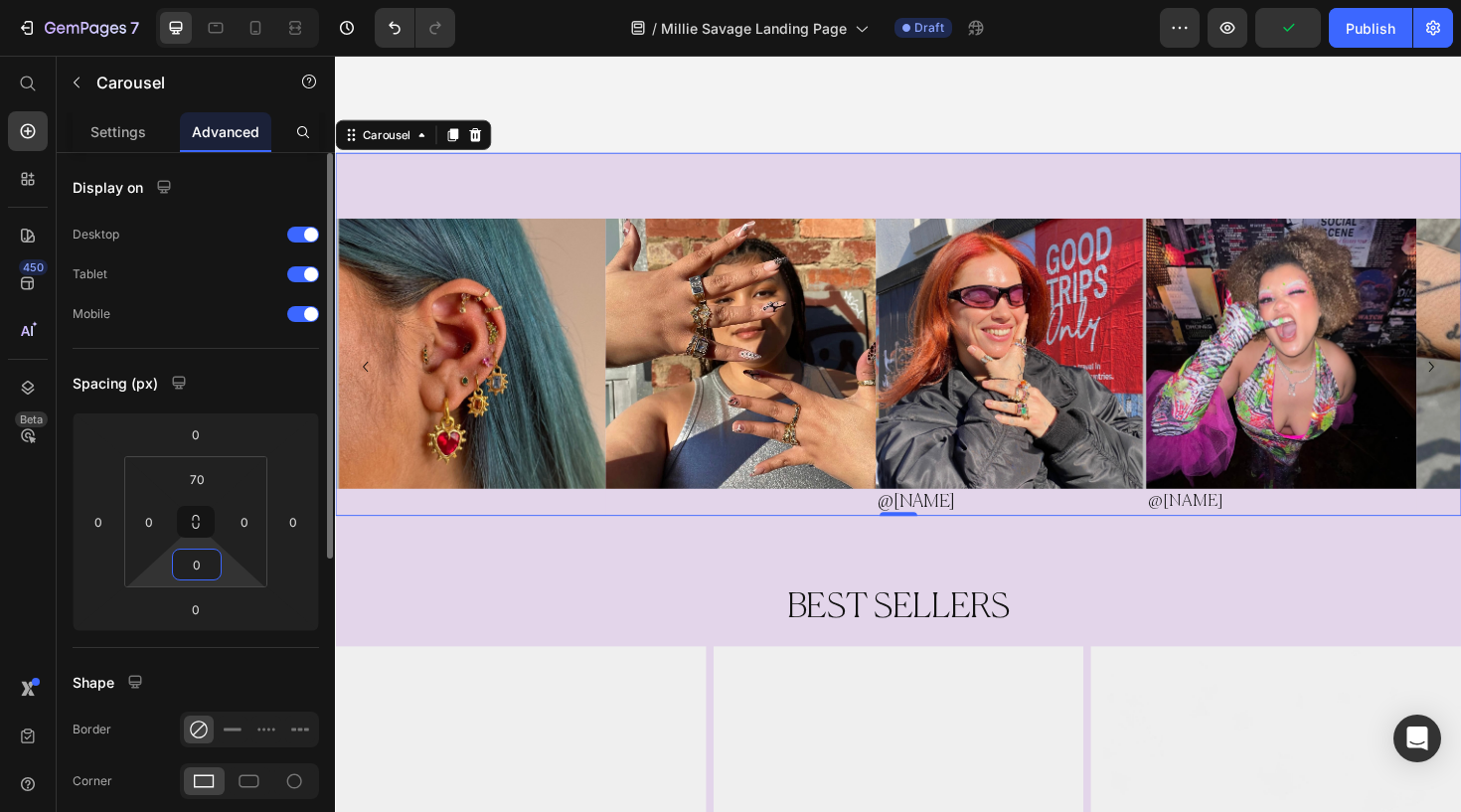 click on "0" at bounding box center [197, 565] 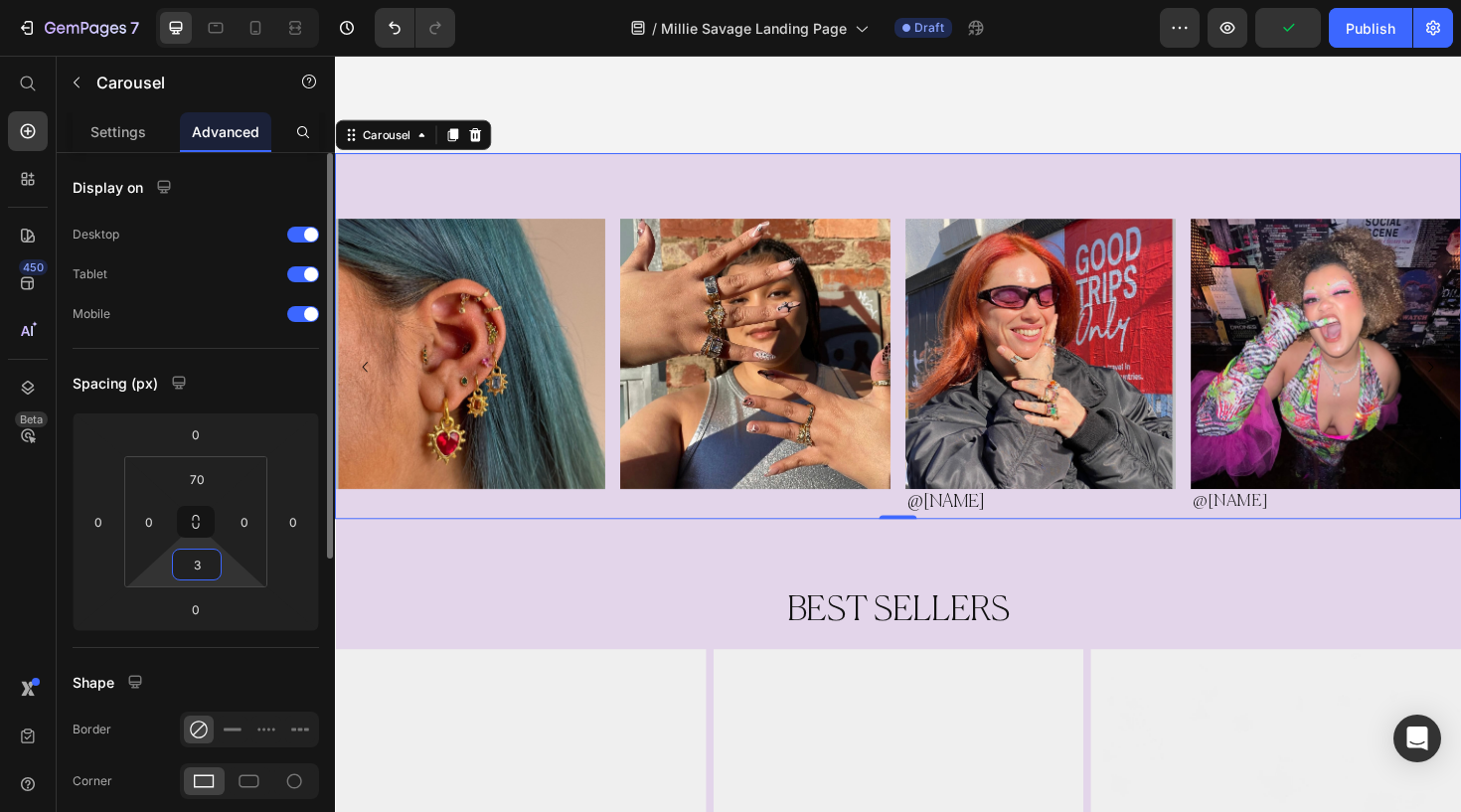type on "30" 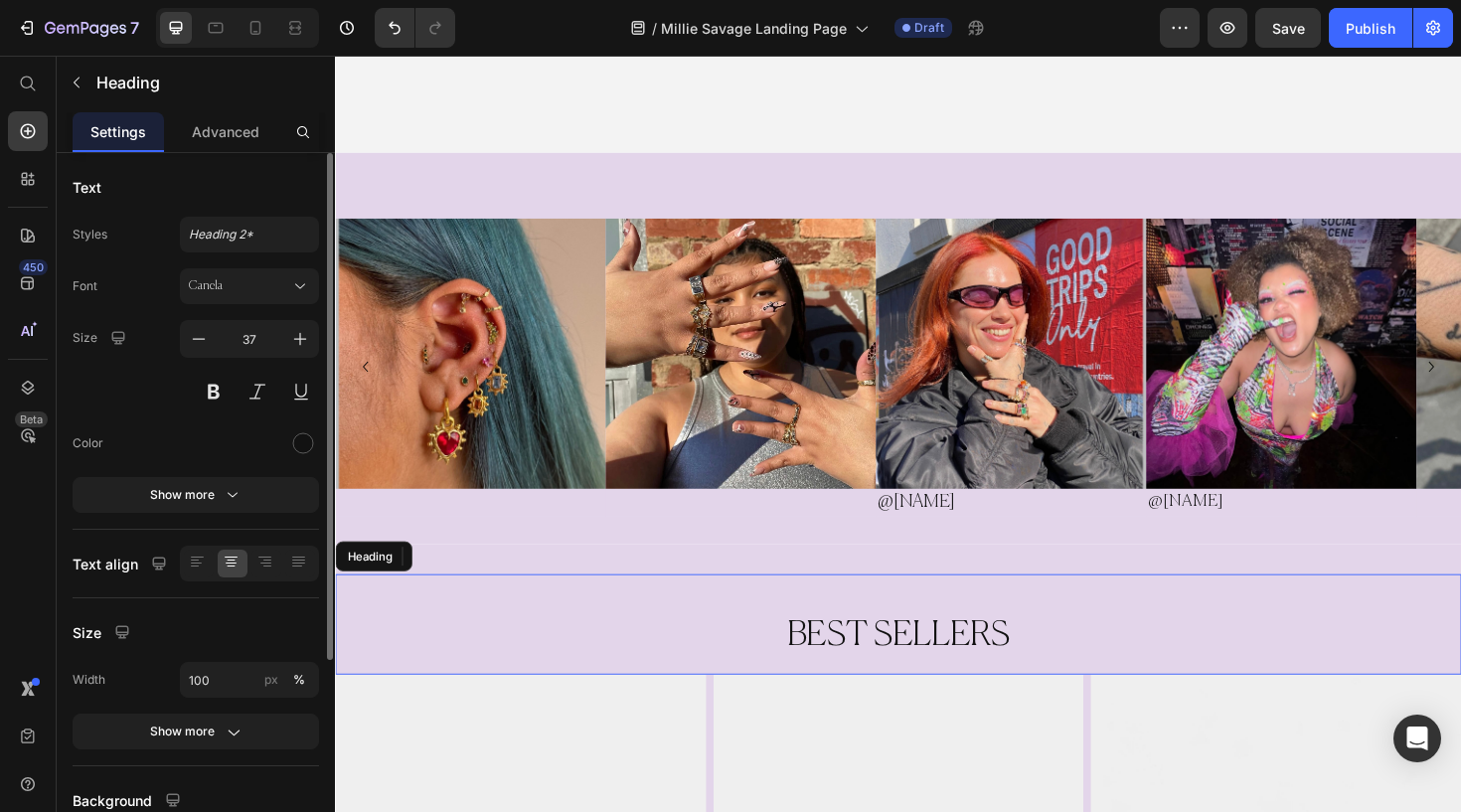 click on "BEST SELLERS" at bounding box center (931, 670) 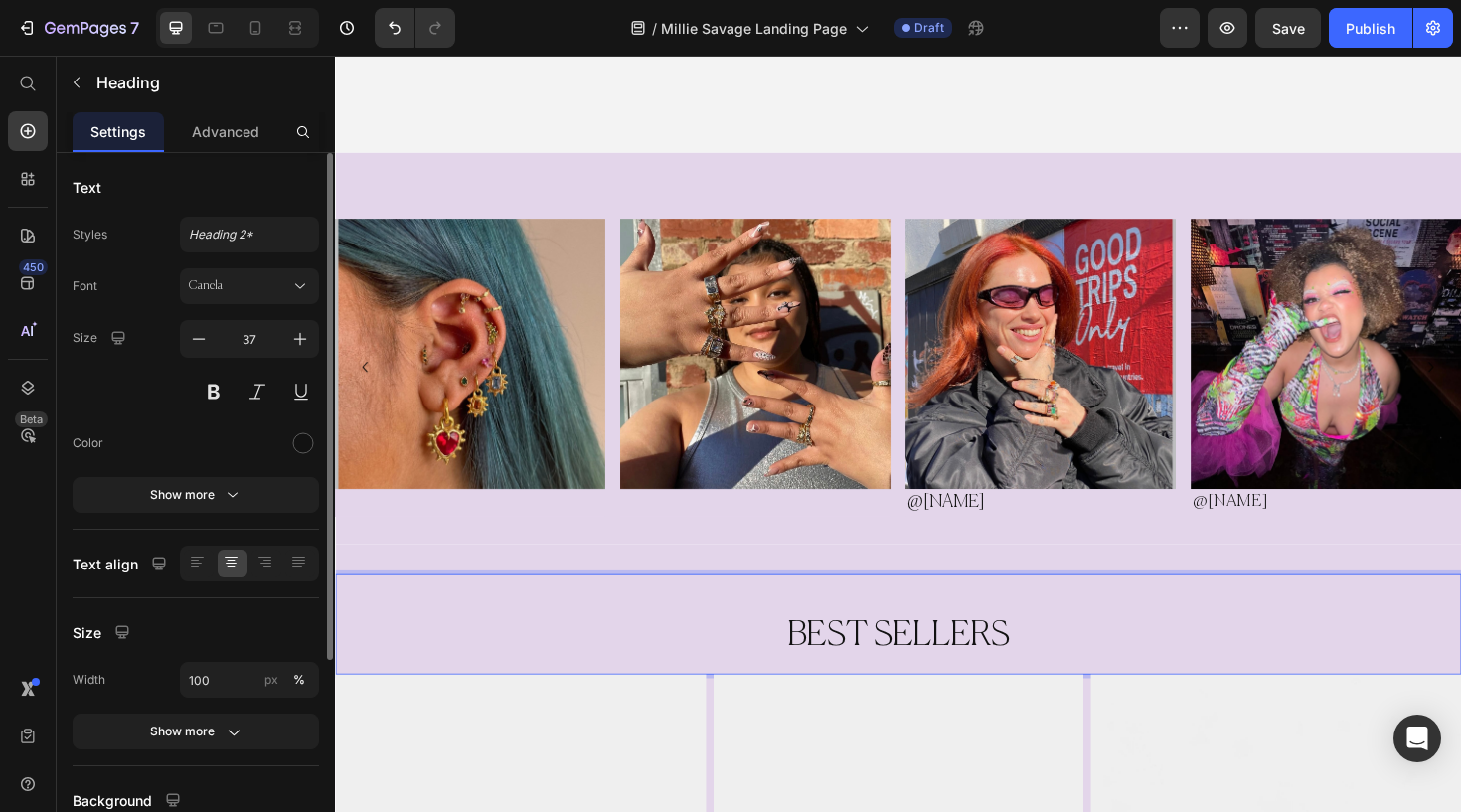 click on "BEST SELLERS Heading   0" at bounding box center (931, 657) 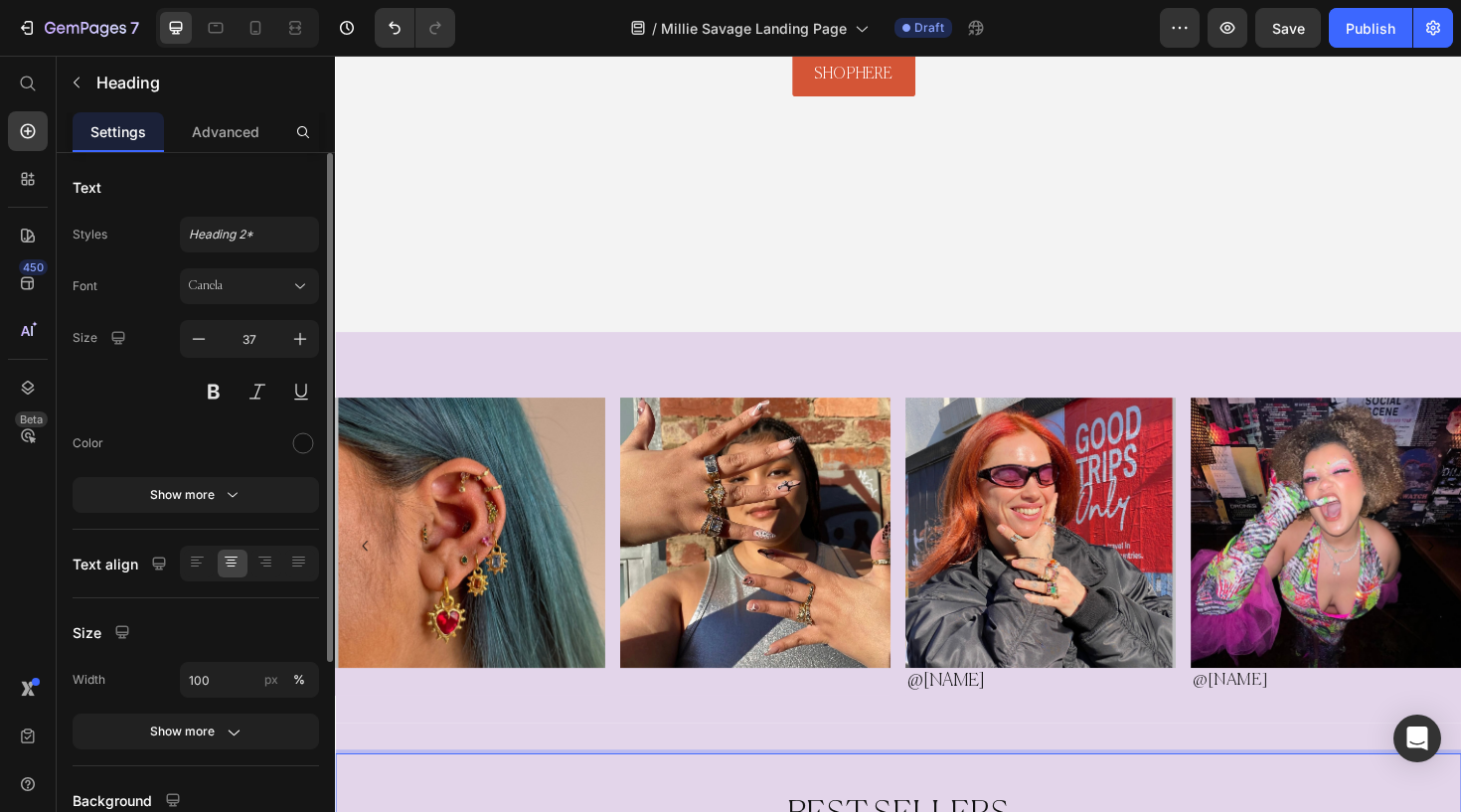 scroll, scrollTop: 421, scrollLeft: 0, axis: vertical 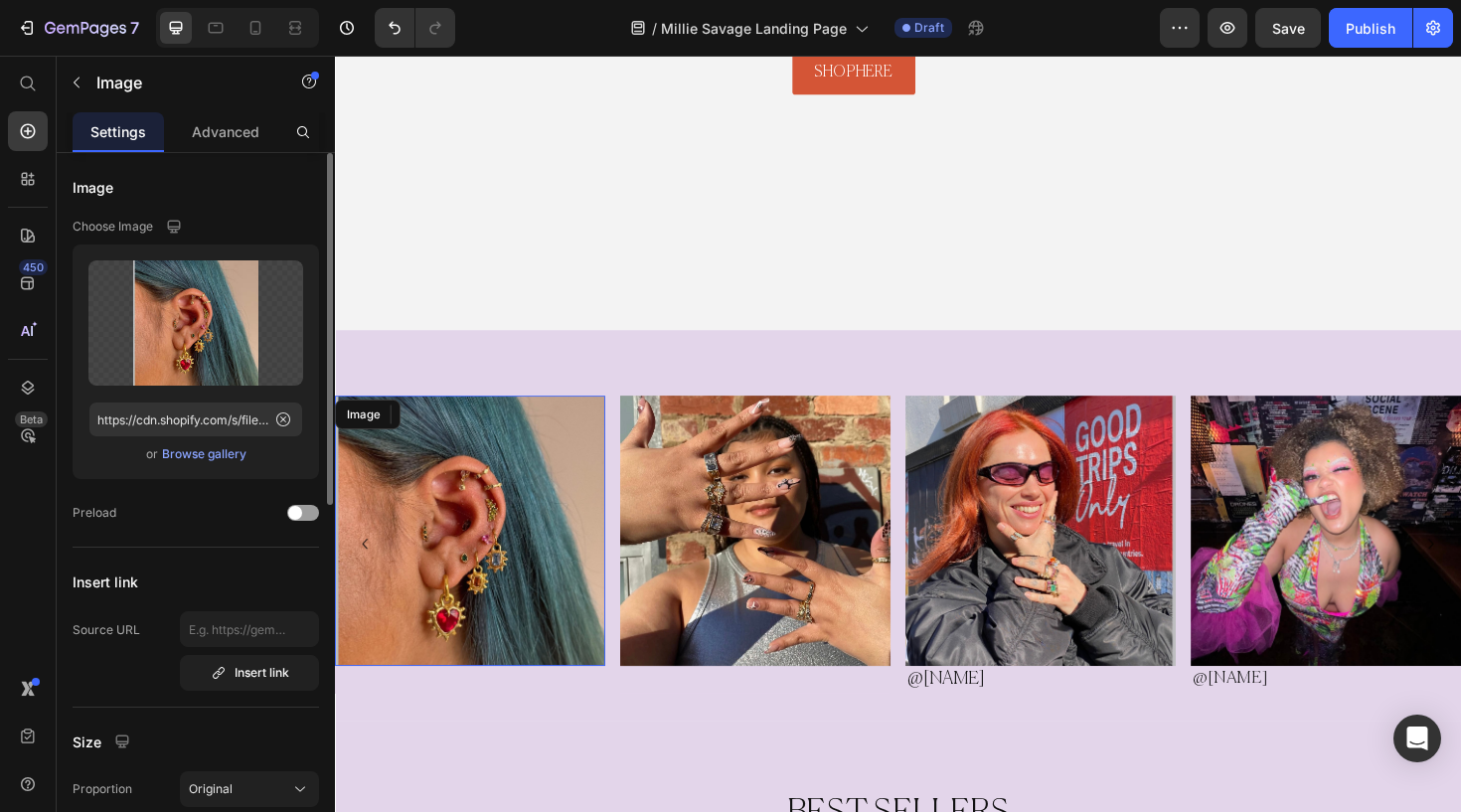 click on "Image Image Image @Haley Heading Row Image @Lydia Heading Row Image Image
Carousel" at bounding box center (931, 553) 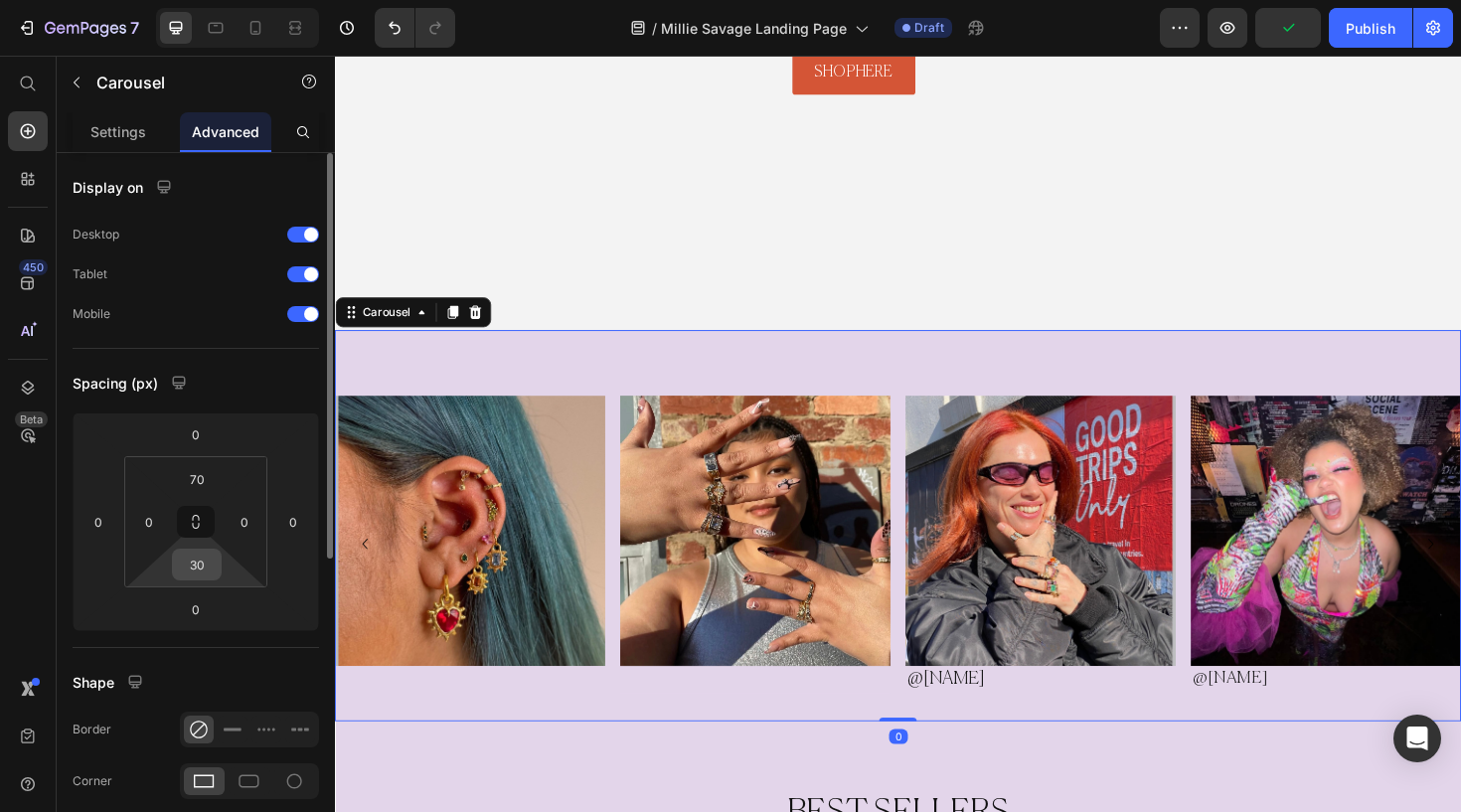 click on "30" at bounding box center (197, 565) 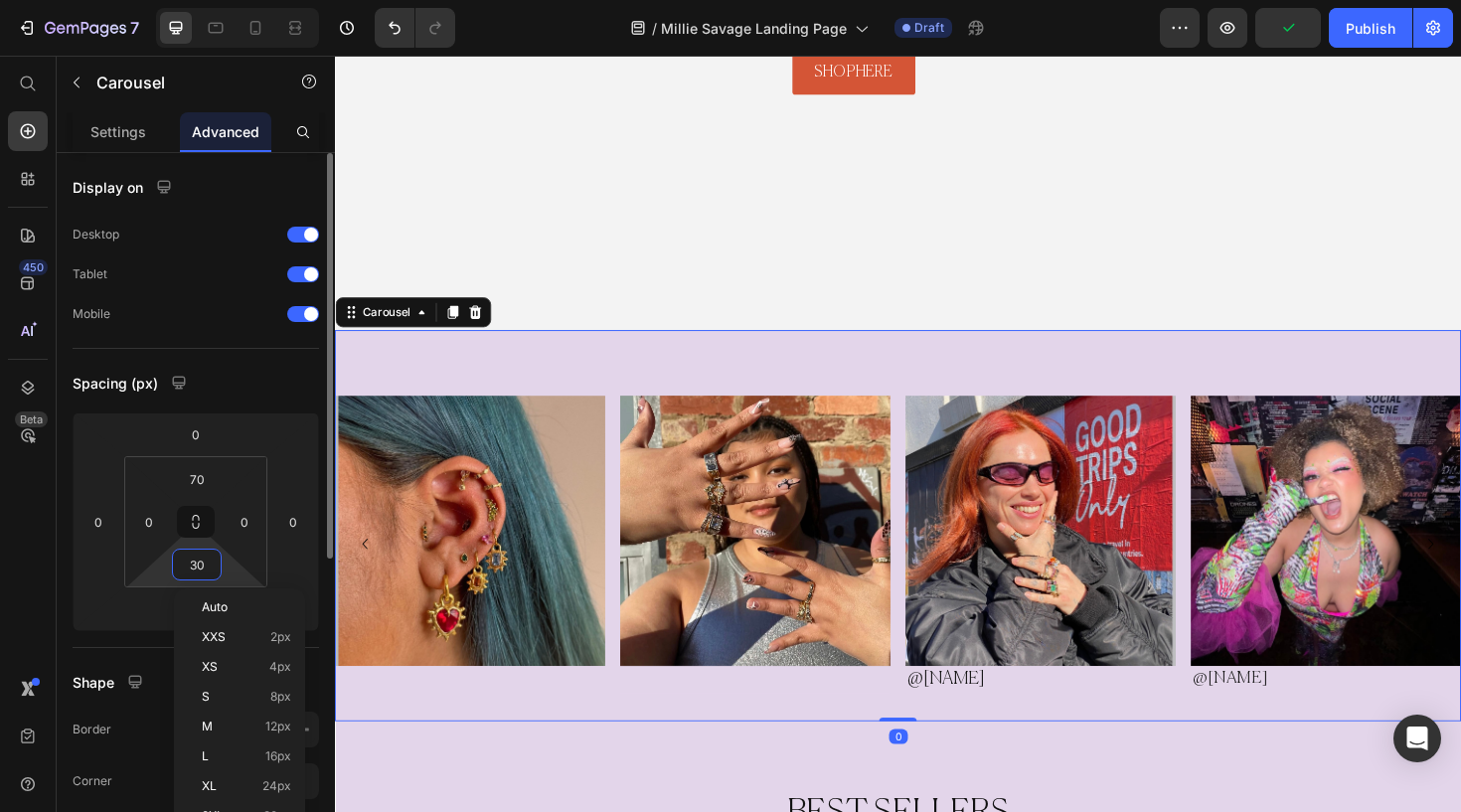 click on "30" at bounding box center [197, 565] 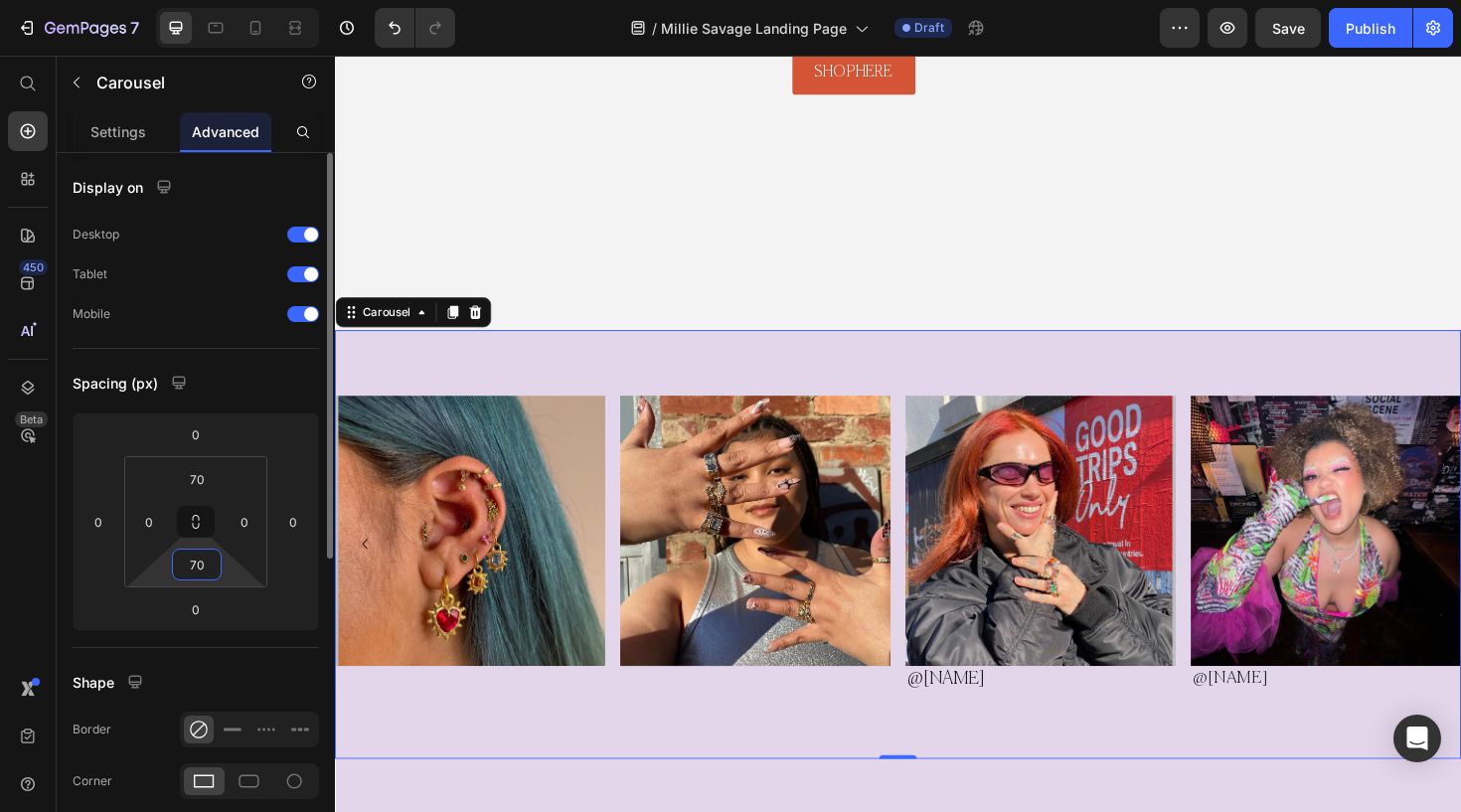 type on "70" 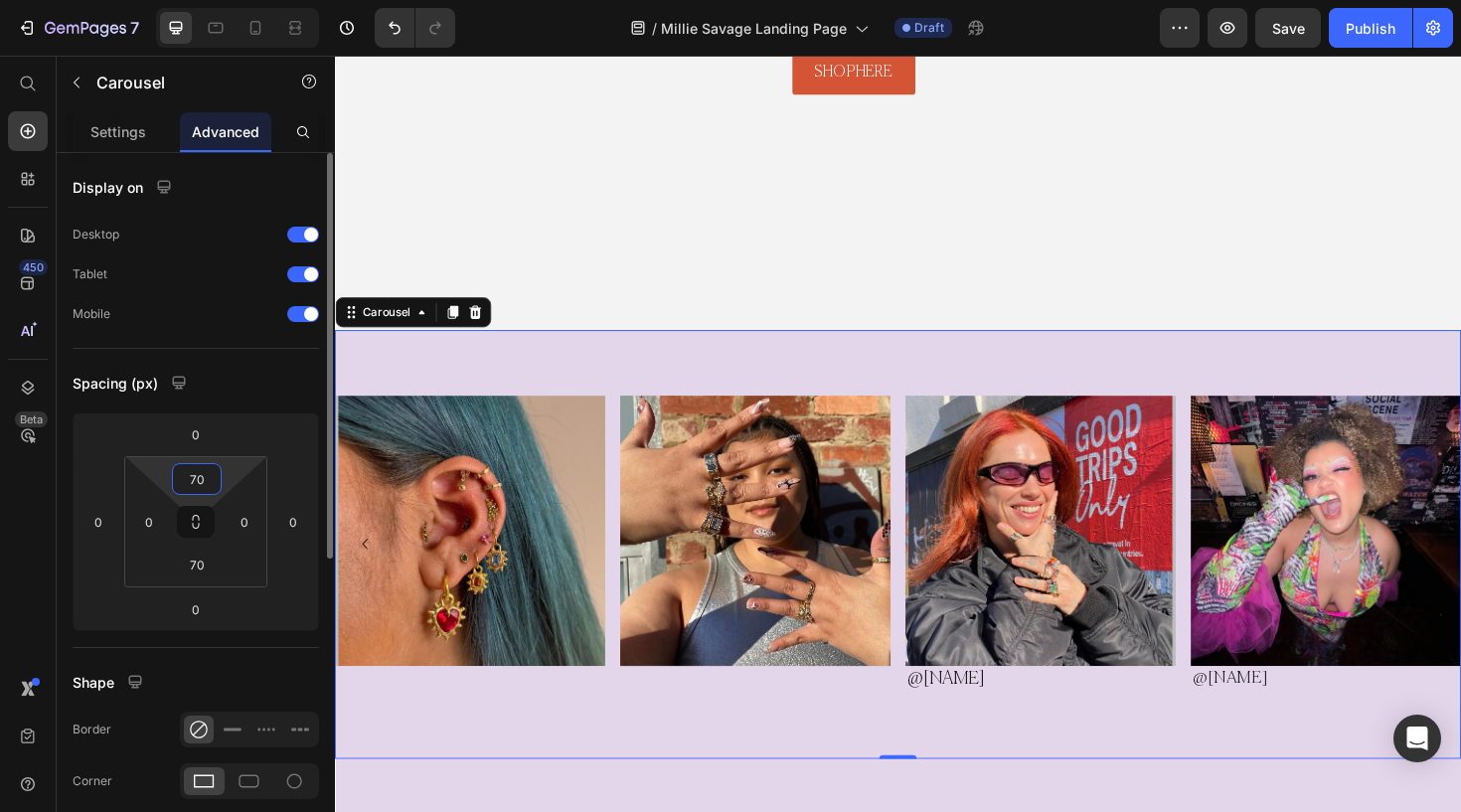 click on "70" at bounding box center (197, 479) 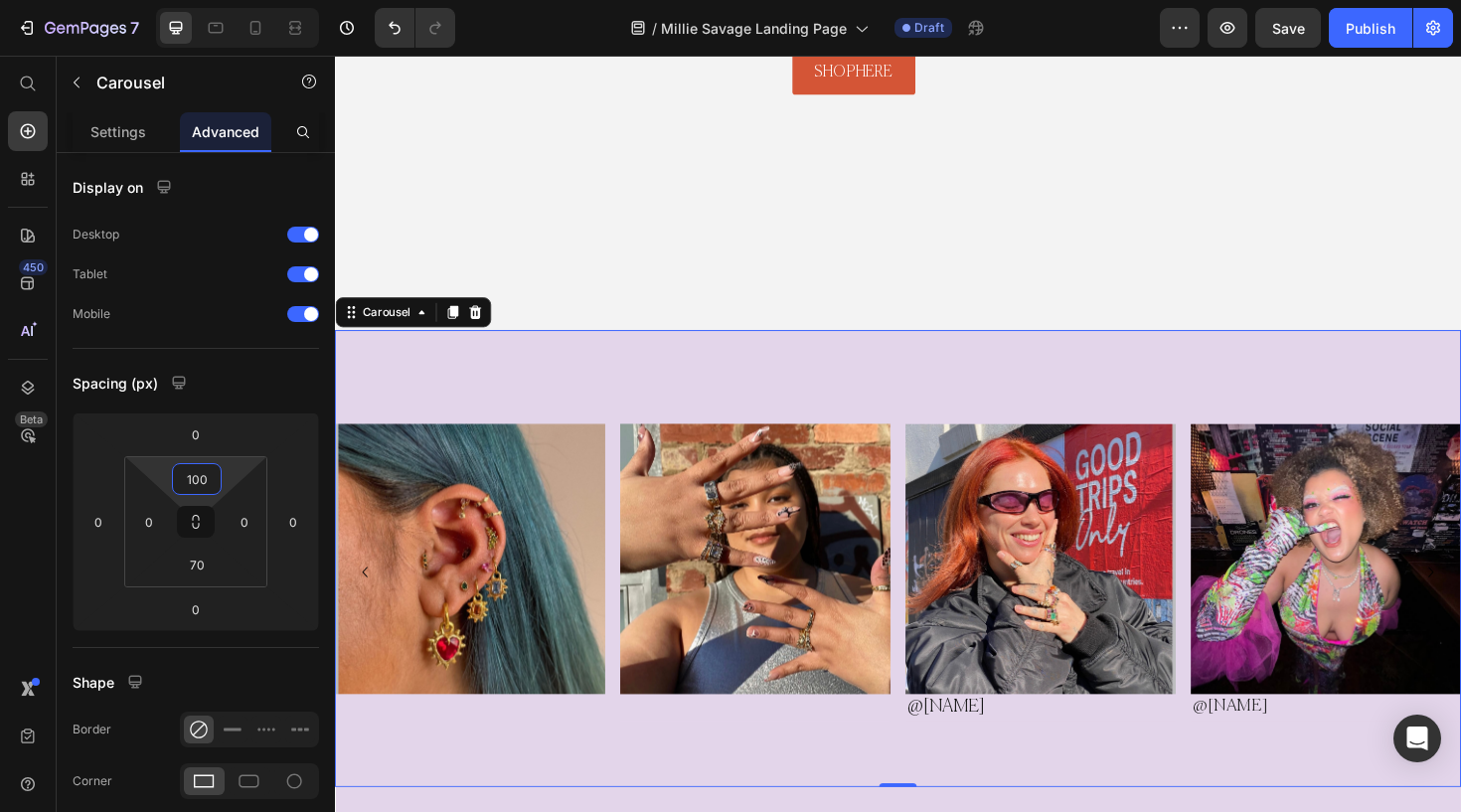 type on "100" 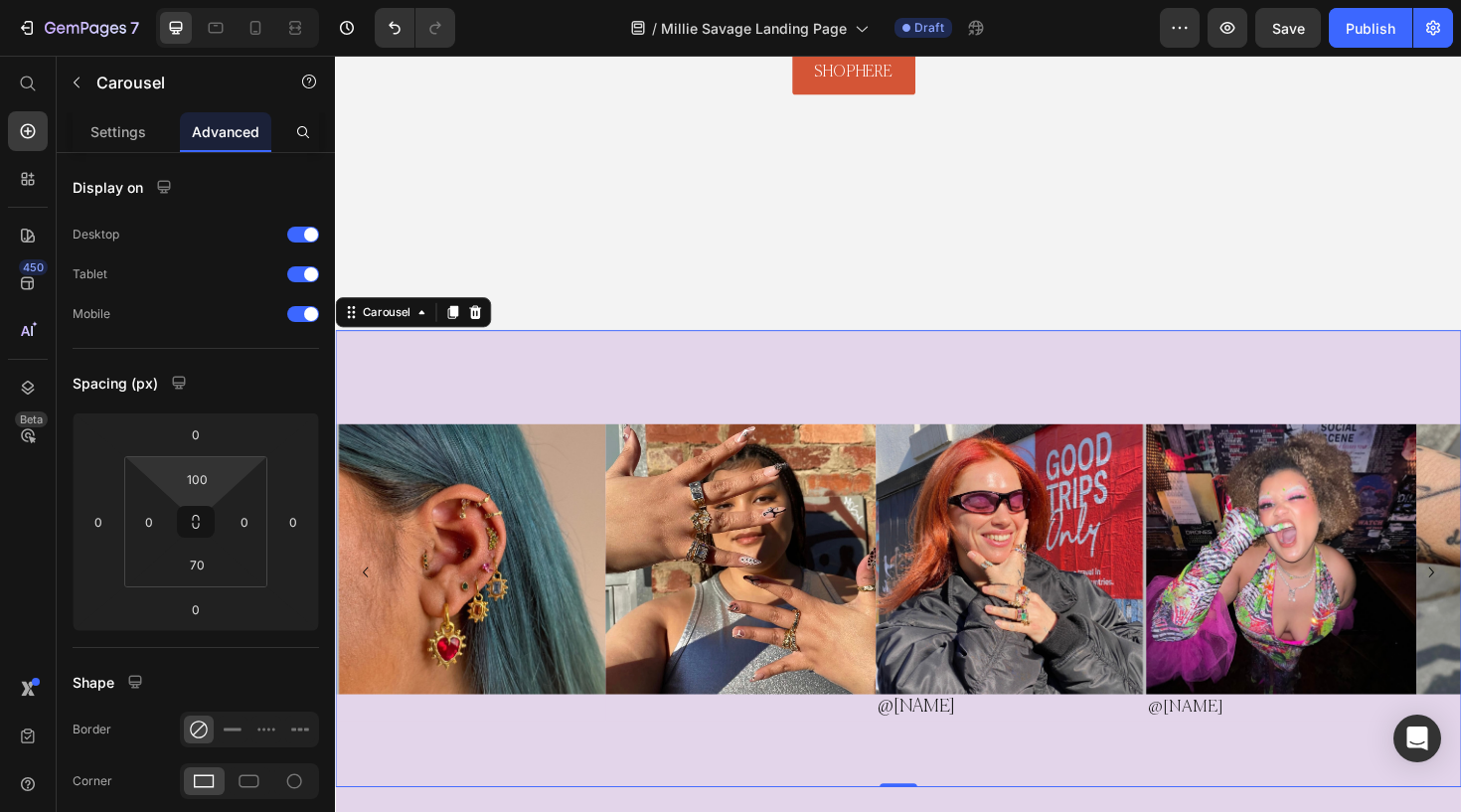 click on "Image Image Image @Haley Heading Row Image @Lydia Heading Row Image Image
Carousel   0" at bounding box center [931, 587] 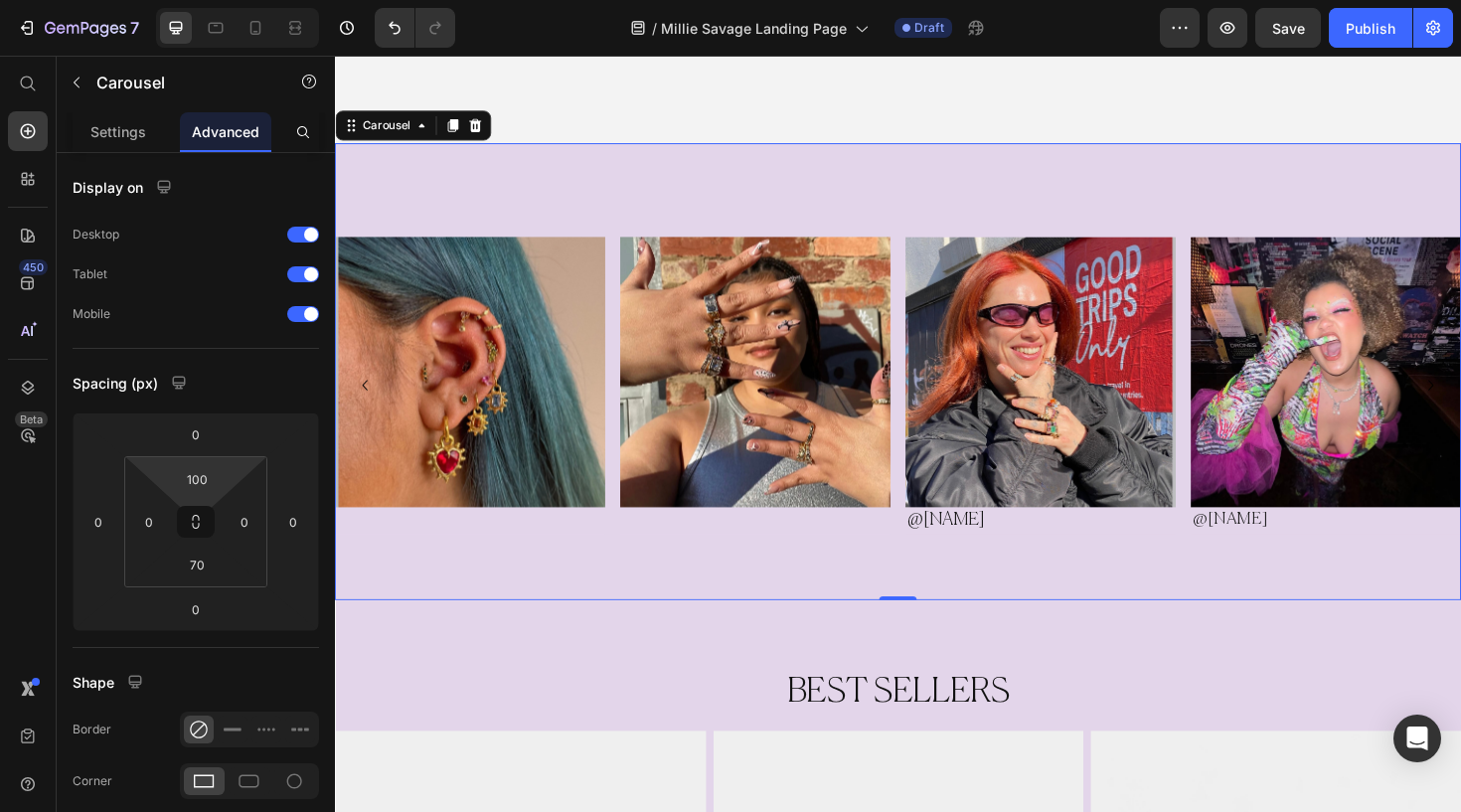 click on "Image Image Image @Haley Heading Row Image @Lydia Heading Row Image Image
Carousel   0" at bounding box center (931, 390) 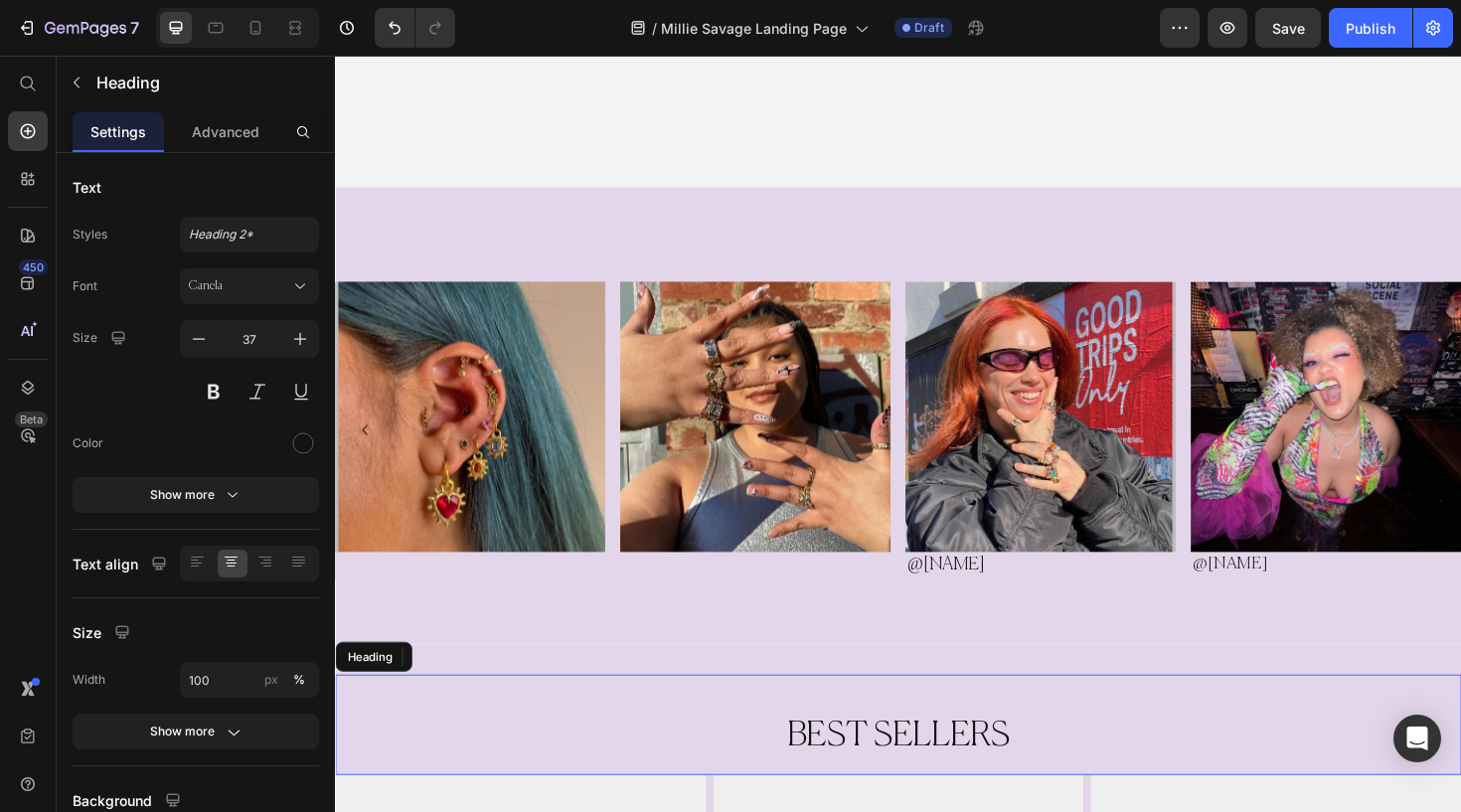 click on "SHOP HERE Button Hero Banner Section 1
Image Image Image @Haley Heading Row Image @Lydia Heading Row Image Image
Carousel   0 Row Row Row Row Section 2 BEST SELLERS Heading Row Image Image Image Row Section 3 Root" at bounding box center (931, 808) 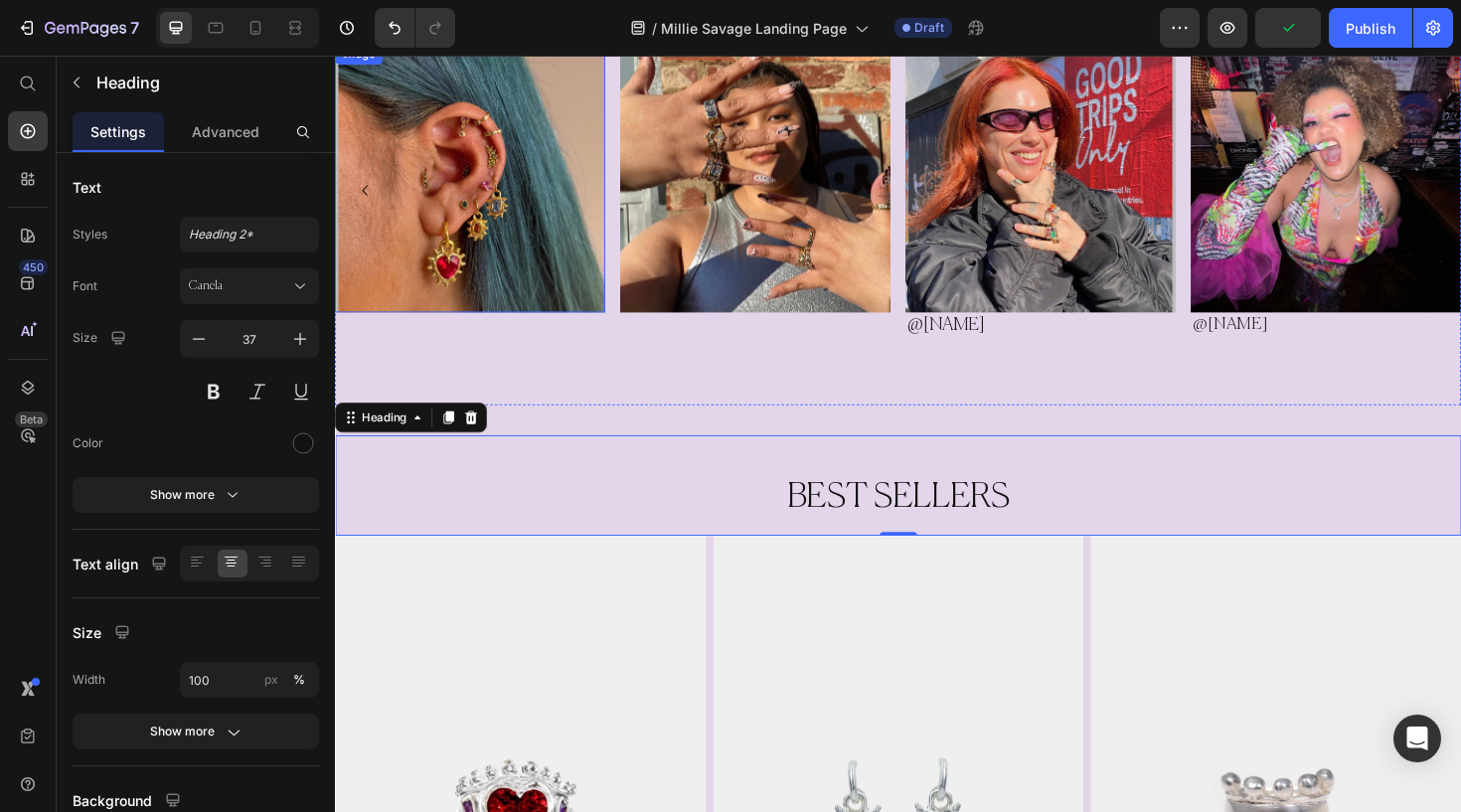 scroll, scrollTop: 911, scrollLeft: 0, axis: vertical 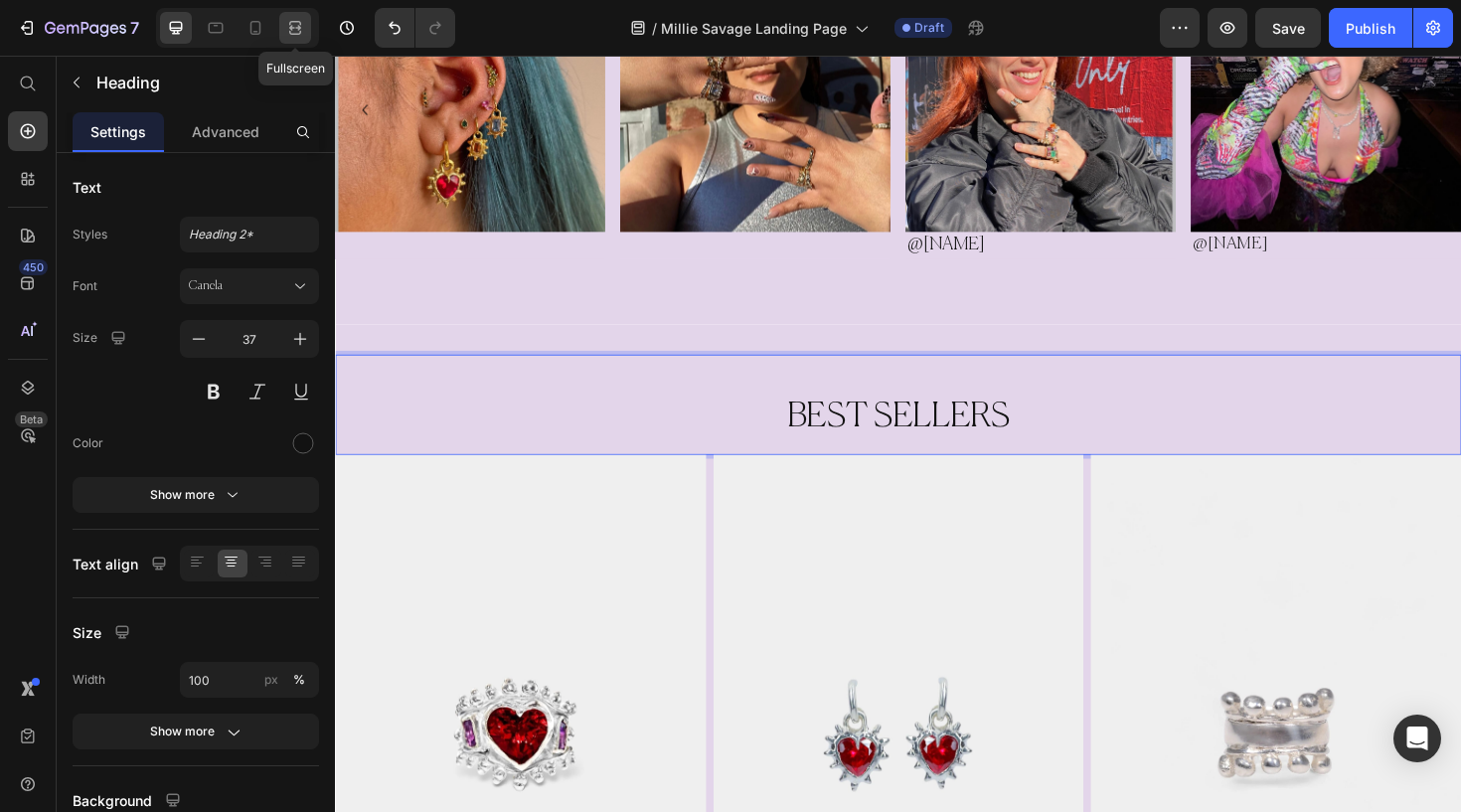 click 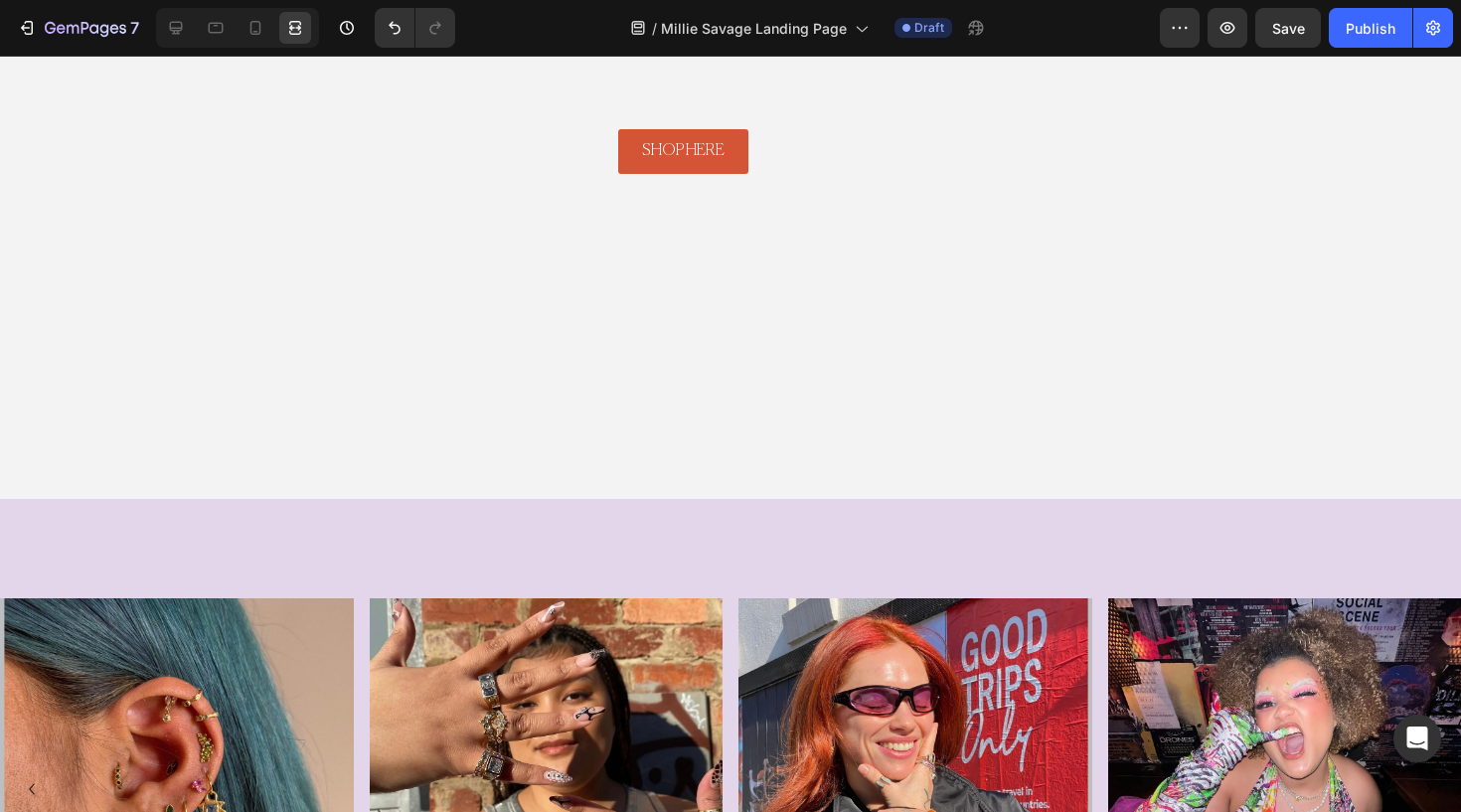 scroll, scrollTop: 557, scrollLeft: 0, axis: vertical 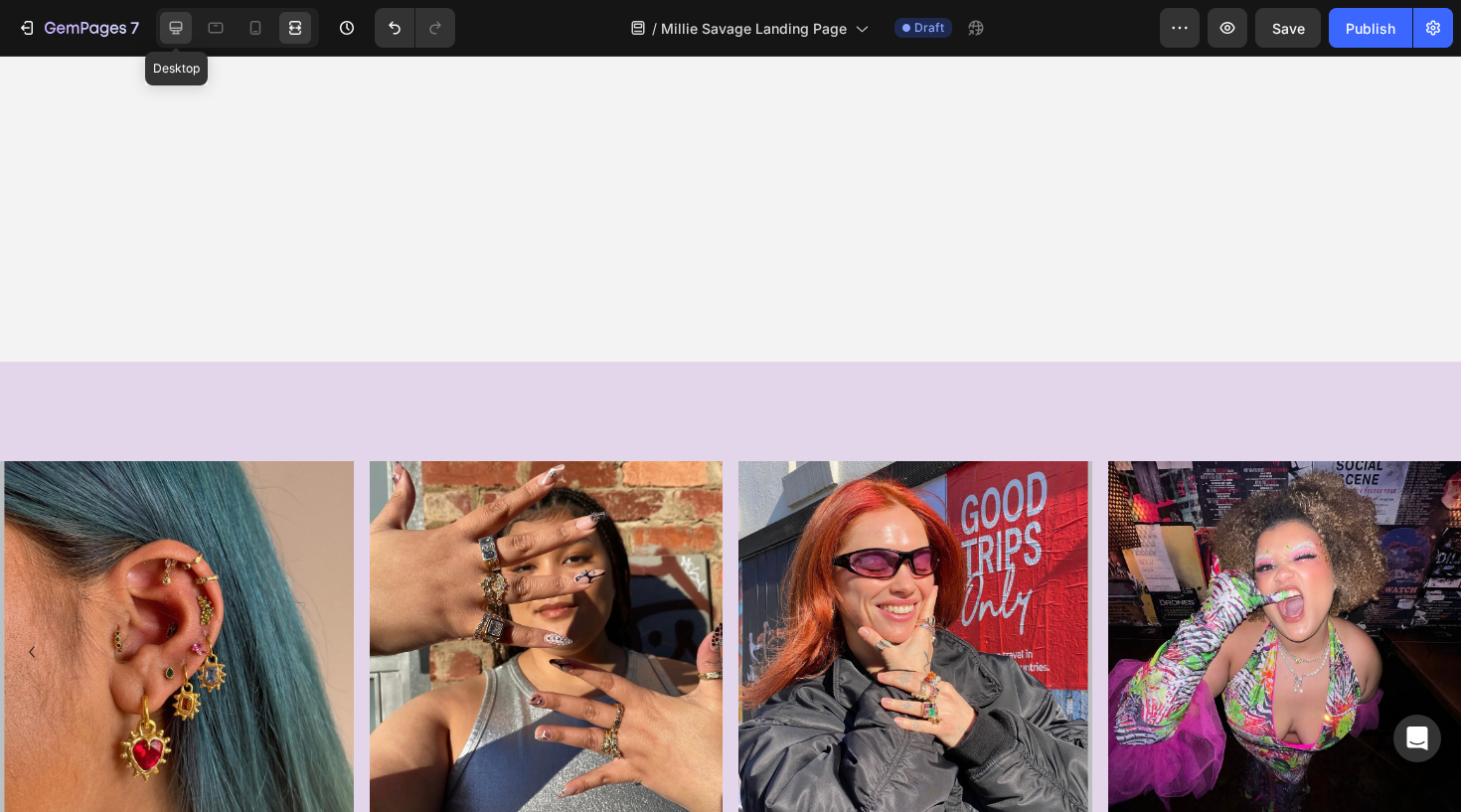click 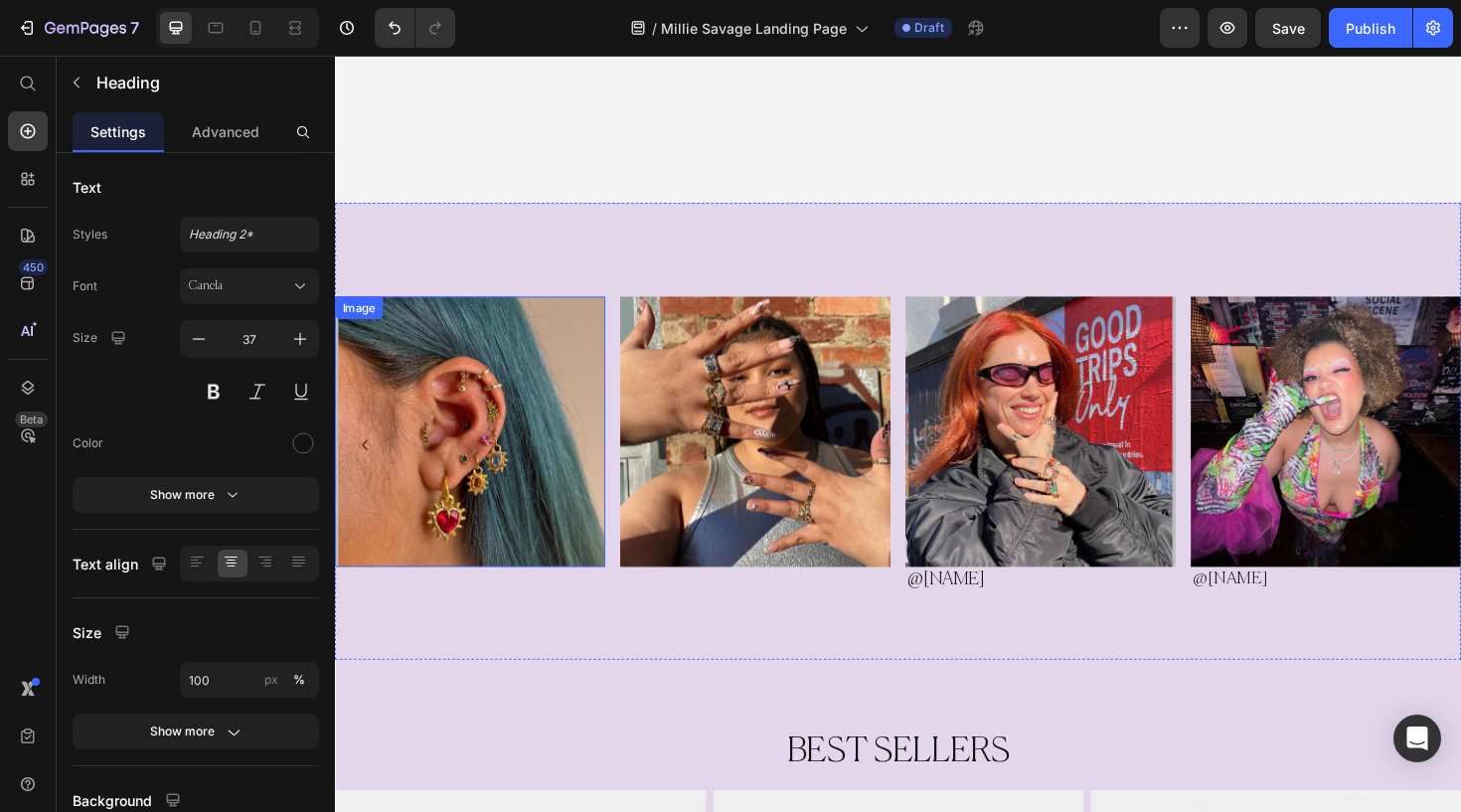 click at bounding box center [478, 453] 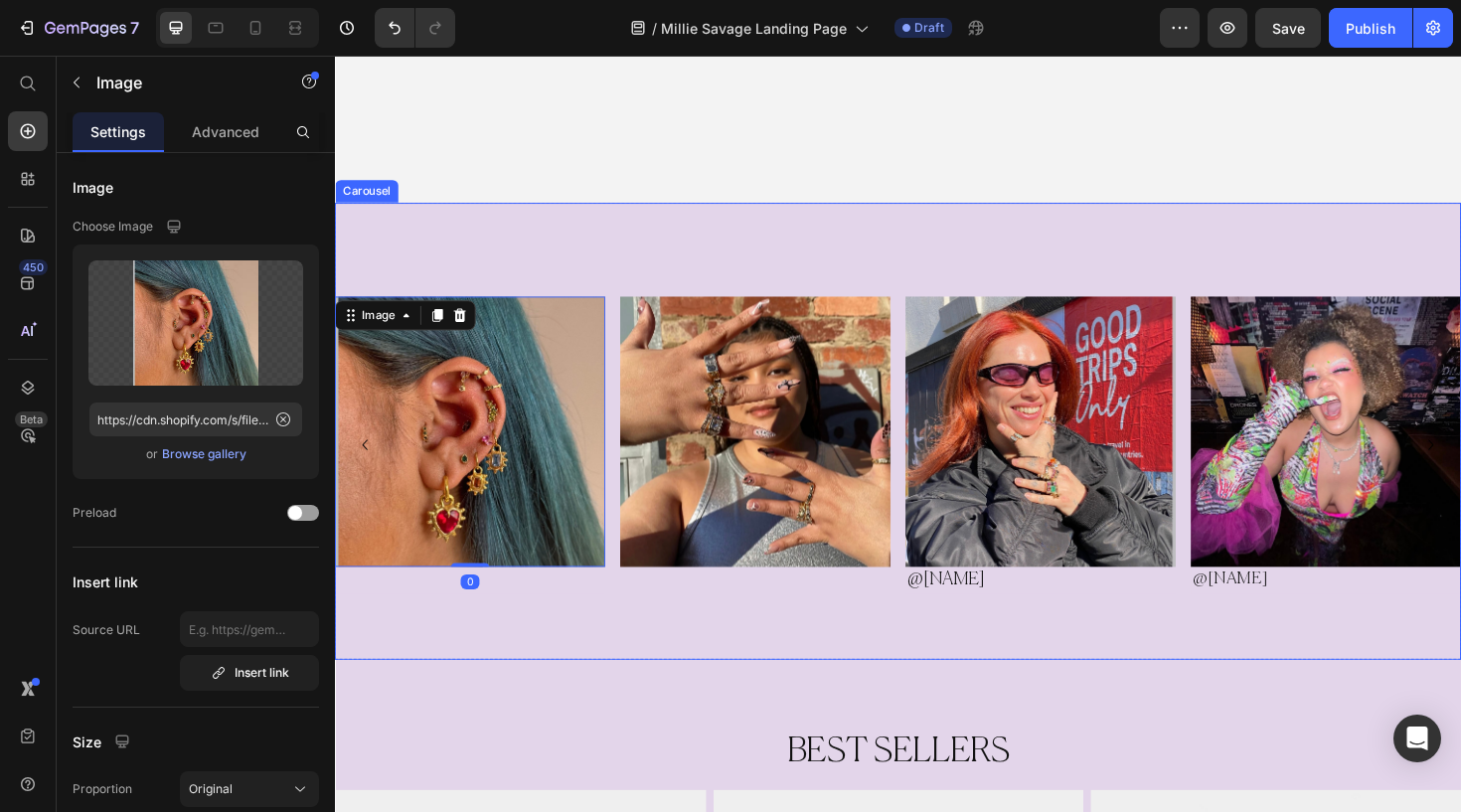 click on "Image   0 Image Image @Haley Heading Row Image @Lydia Heading Row Image Image
Carousel" at bounding box center [931, 452] 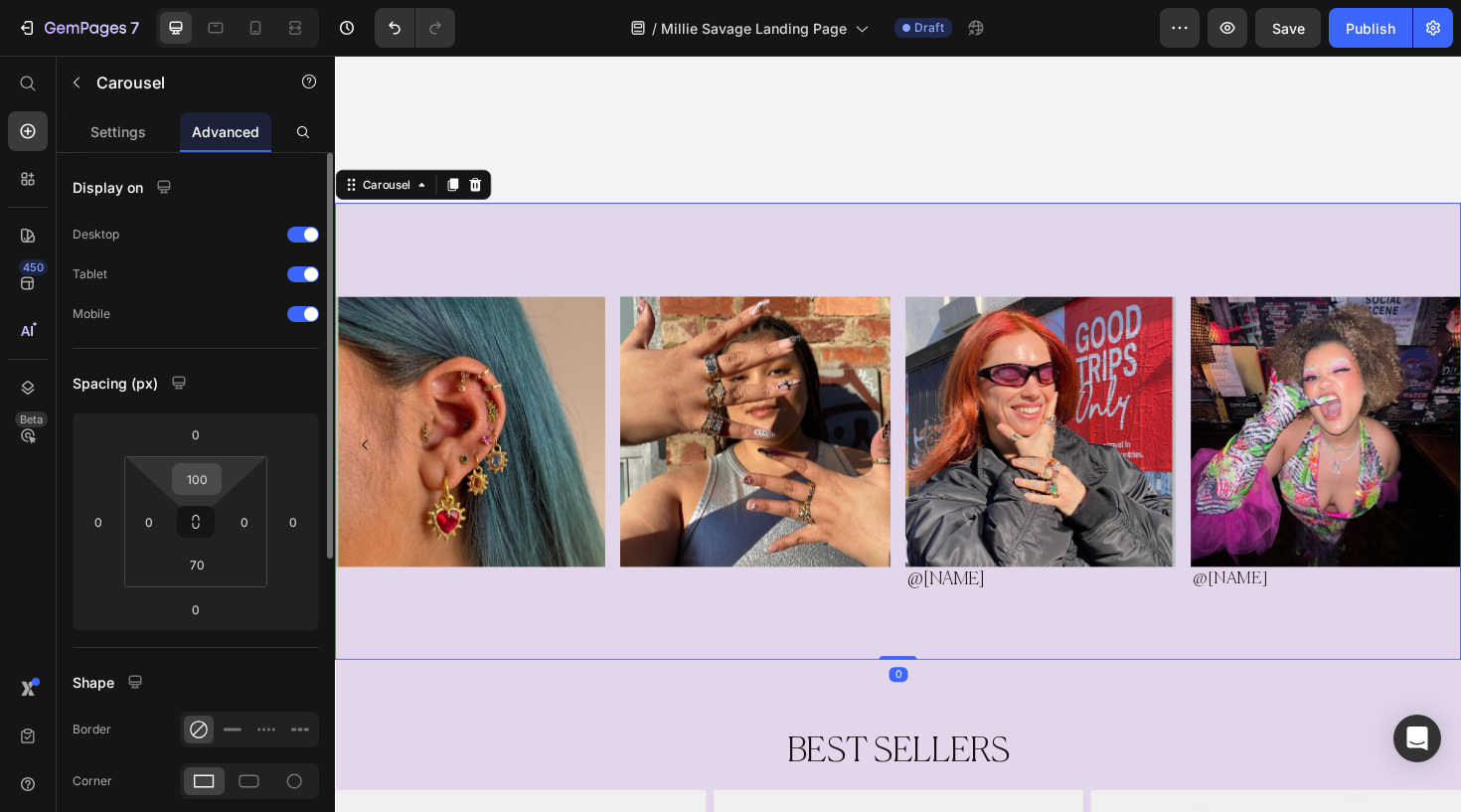 click on "100" at bounding box center (197, 479) 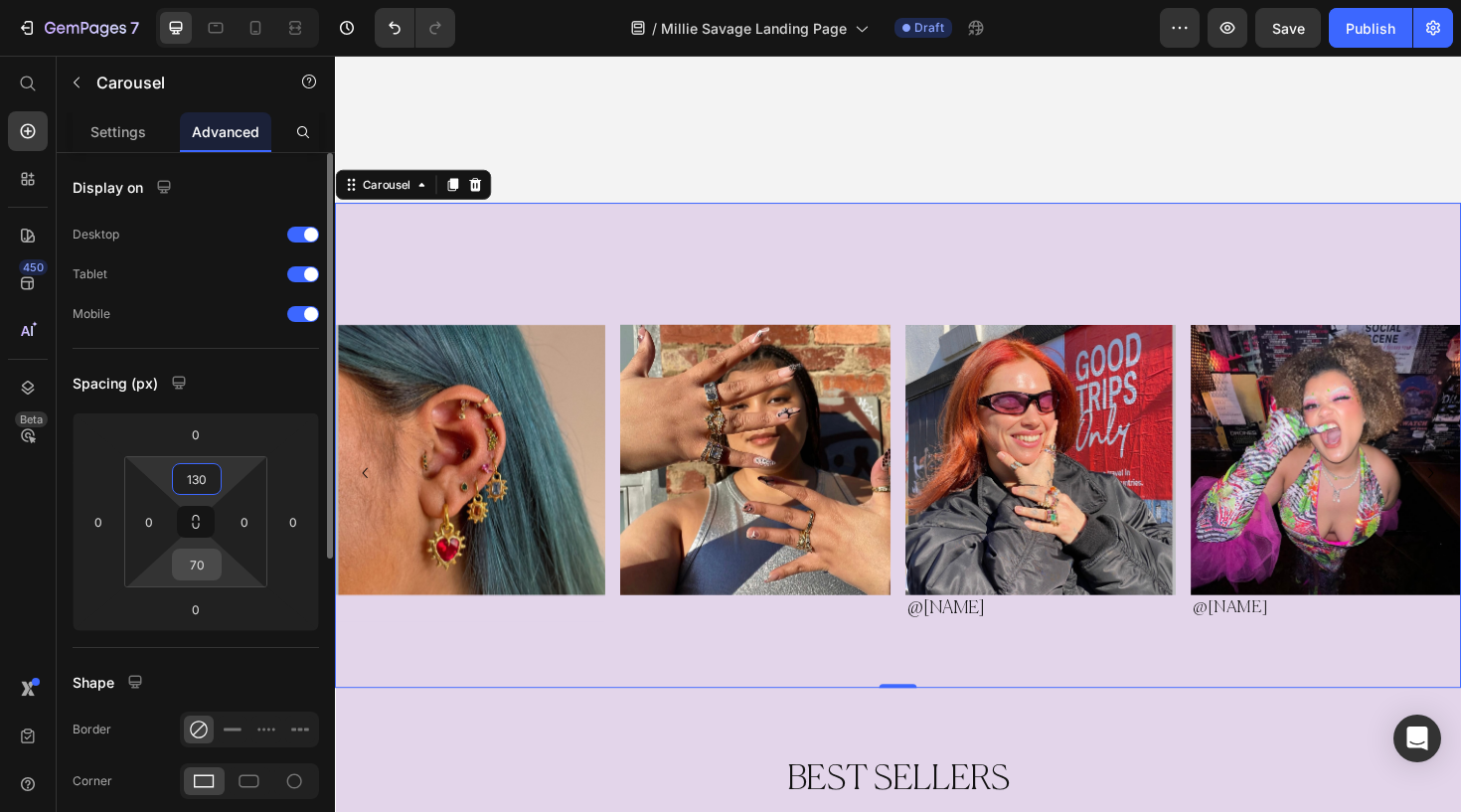 type on "130" 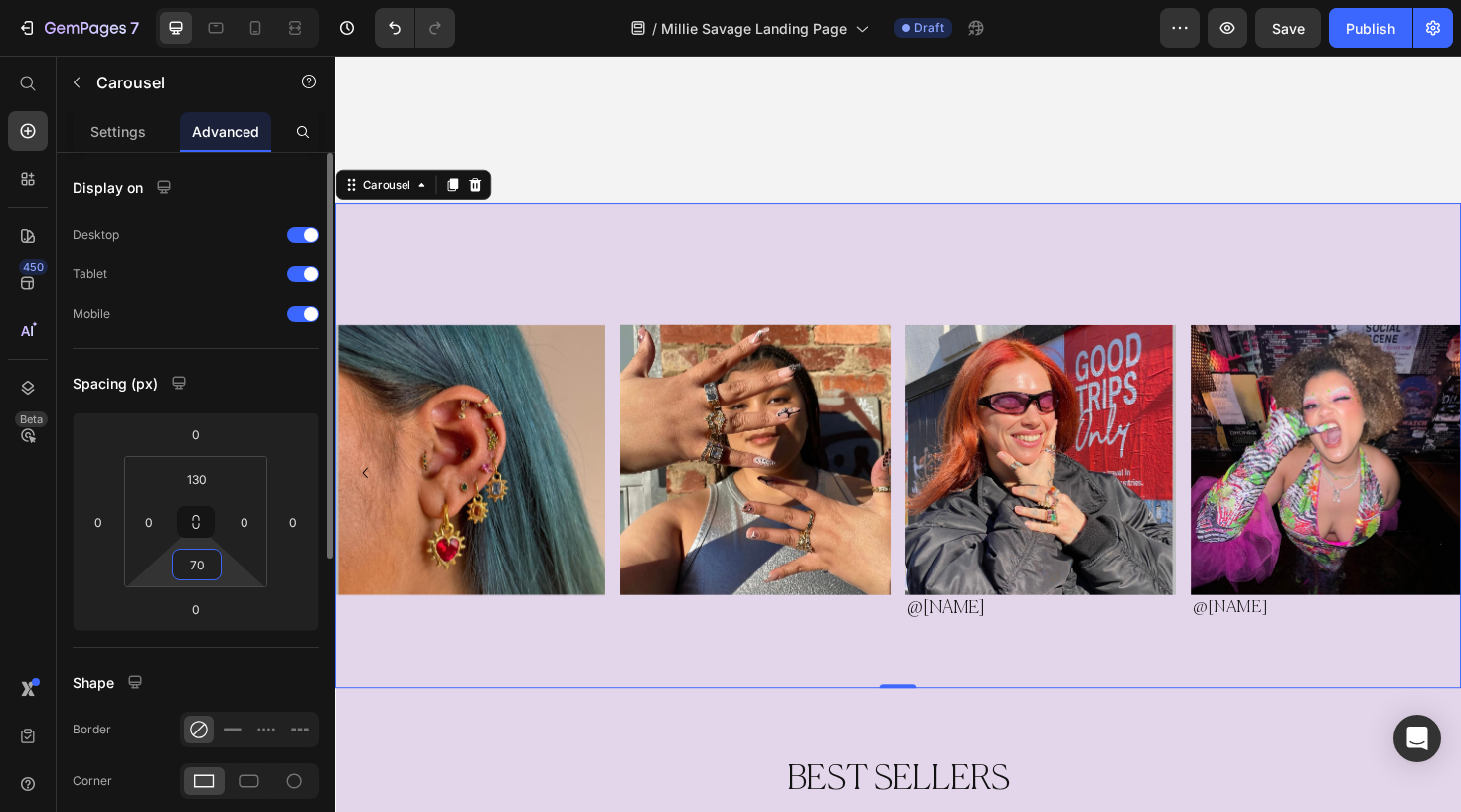 click on "70" at bounding box center (197, 565) 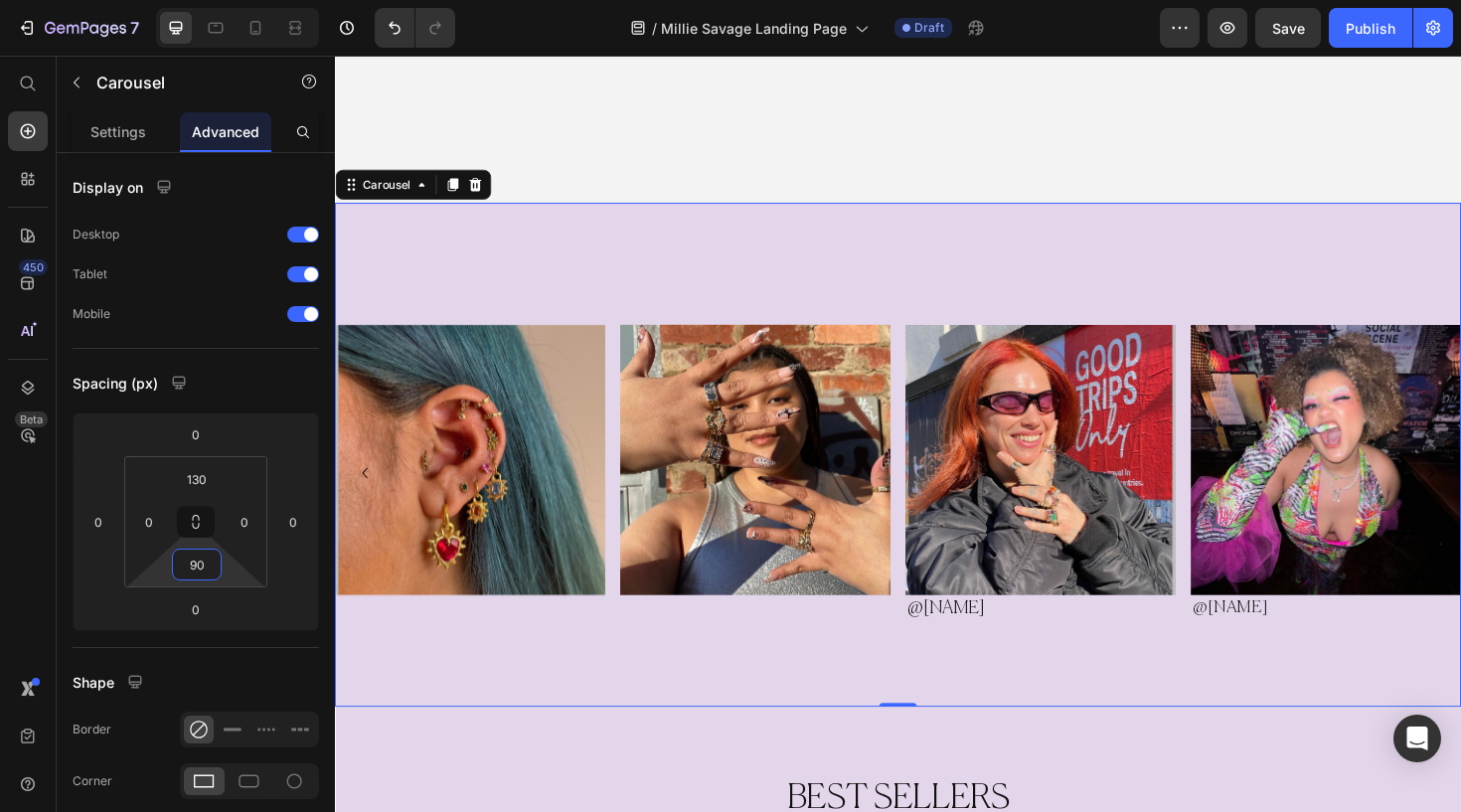 type on "90" 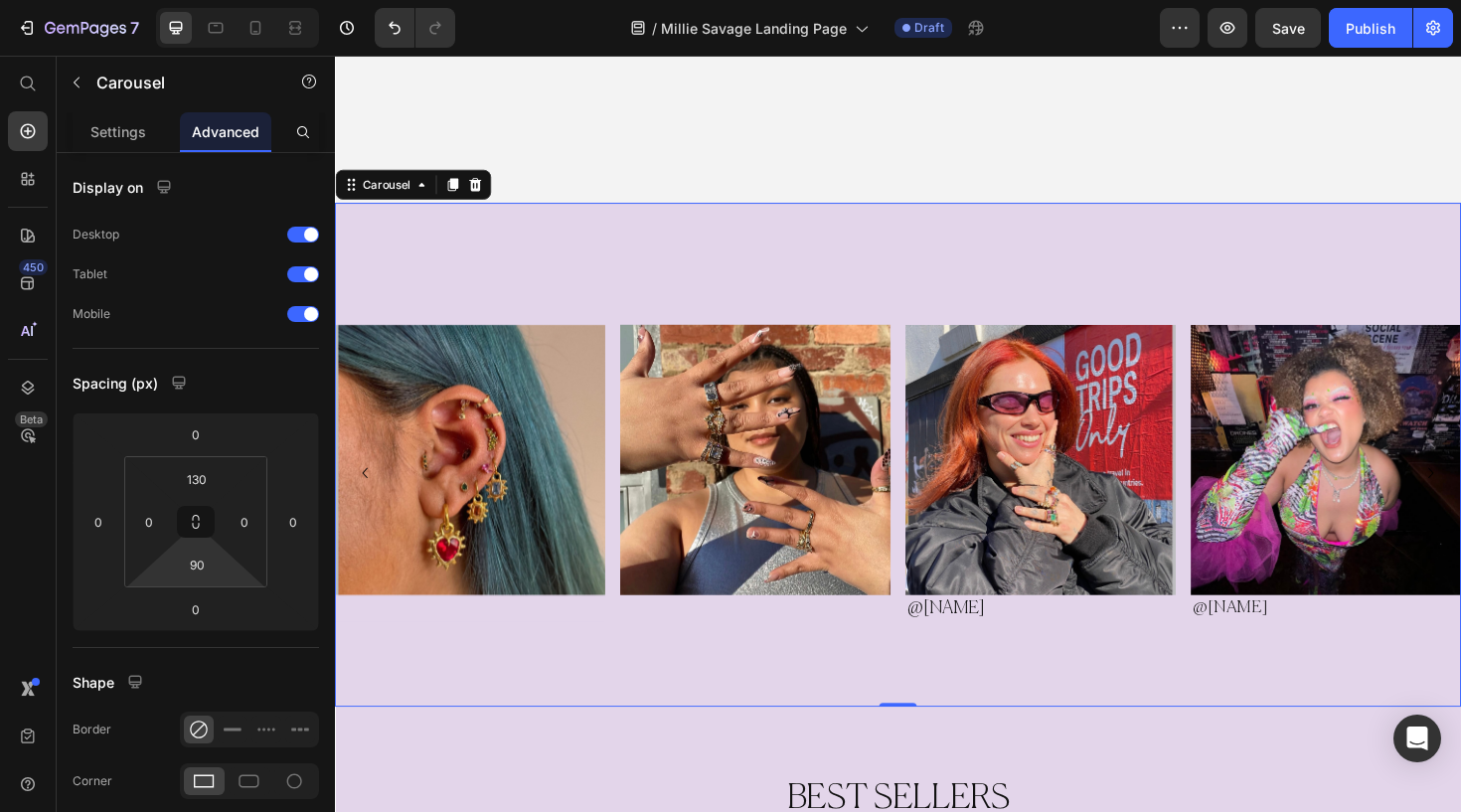 click on "Image Image Image @Haley Heading Row Image @Lydia Heading Row Image Image
Carousel   0" at bounding box center [931, 477] 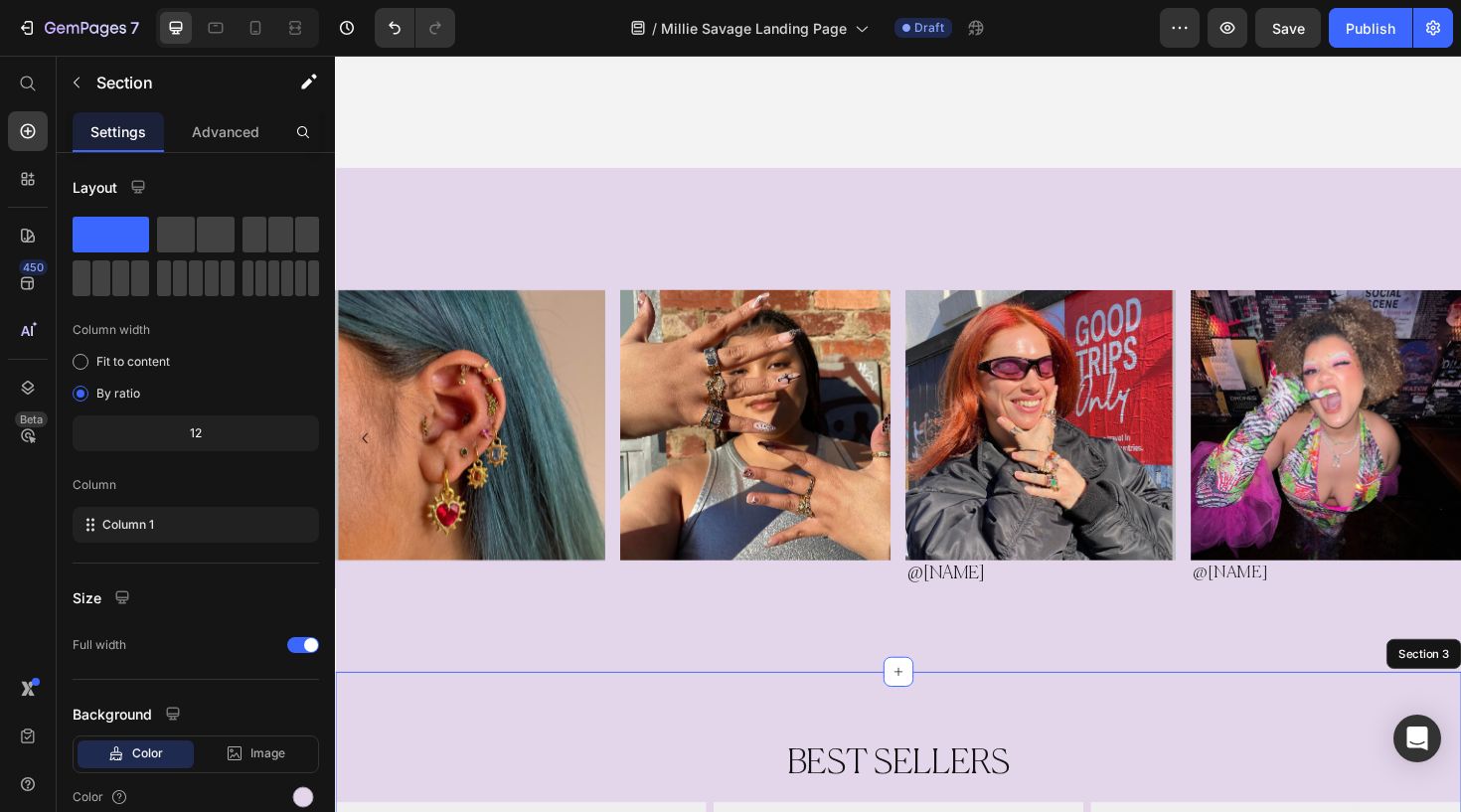 click on "BEST SELLERS Heading Row Image Image Image Row Section 3" at bounding box center (931, 1087) 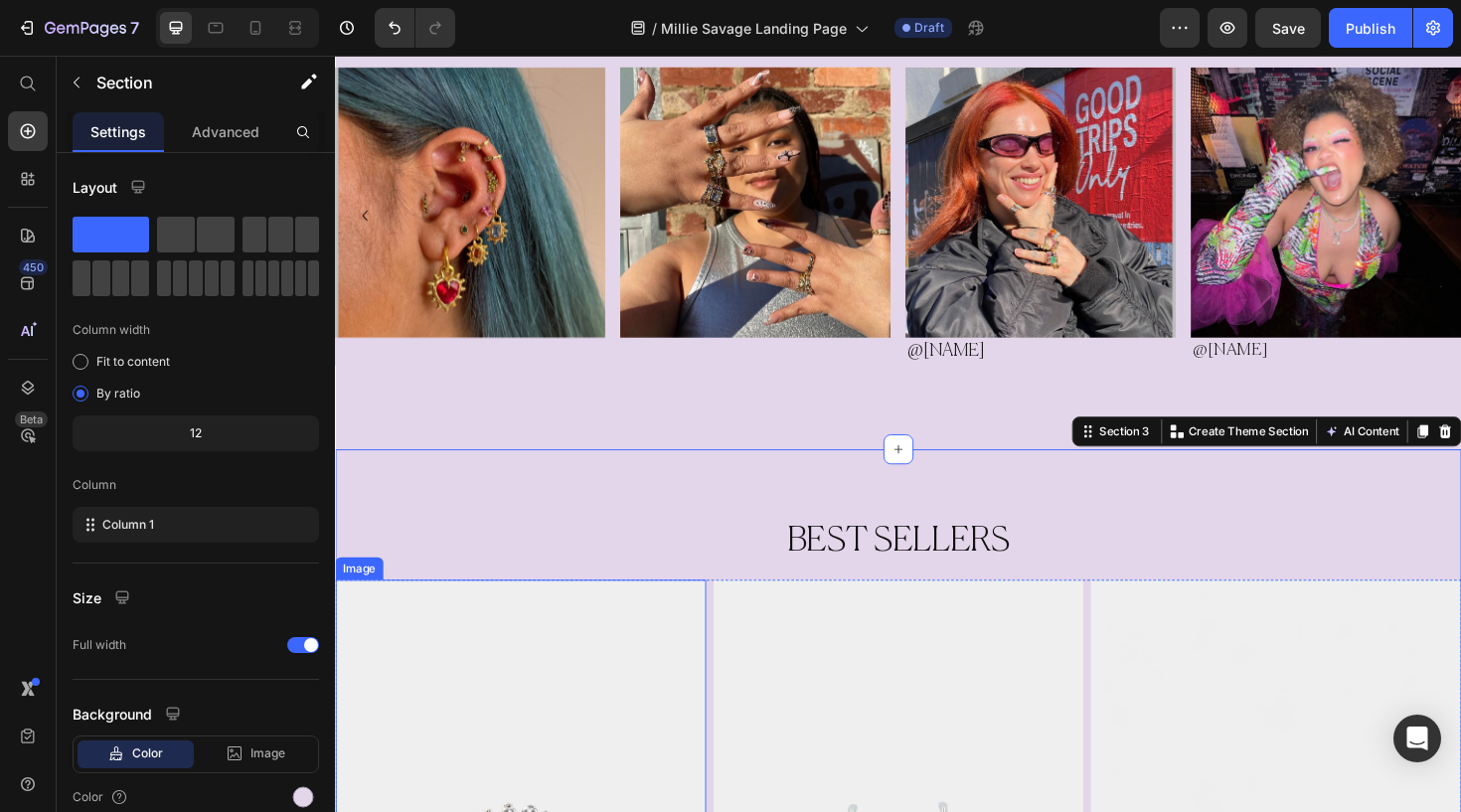 scroll, scrollTop: 839, scrollLeft: 0, axis: vertical 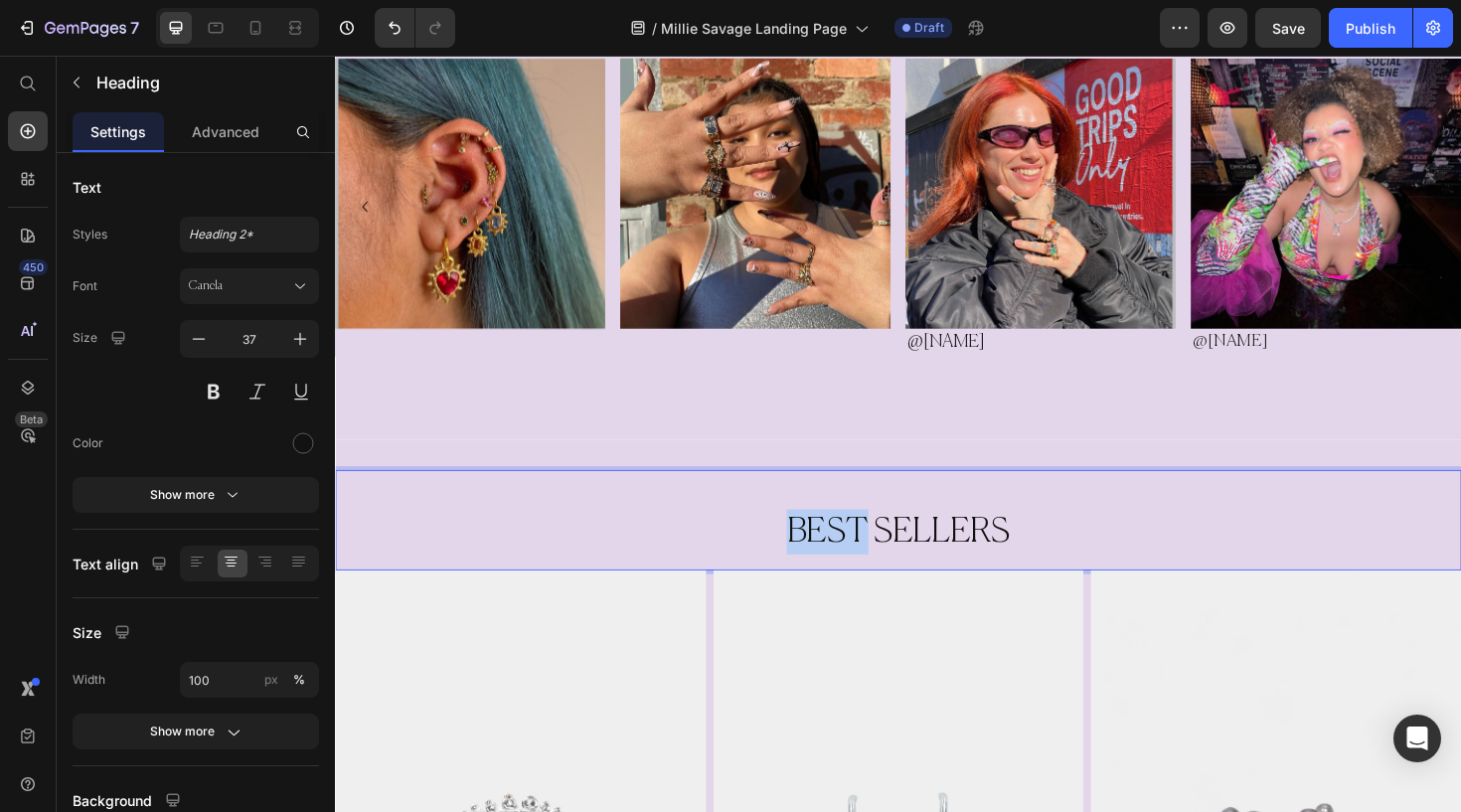 click on "BEST SELLERS" at bounding box center (931, 560) 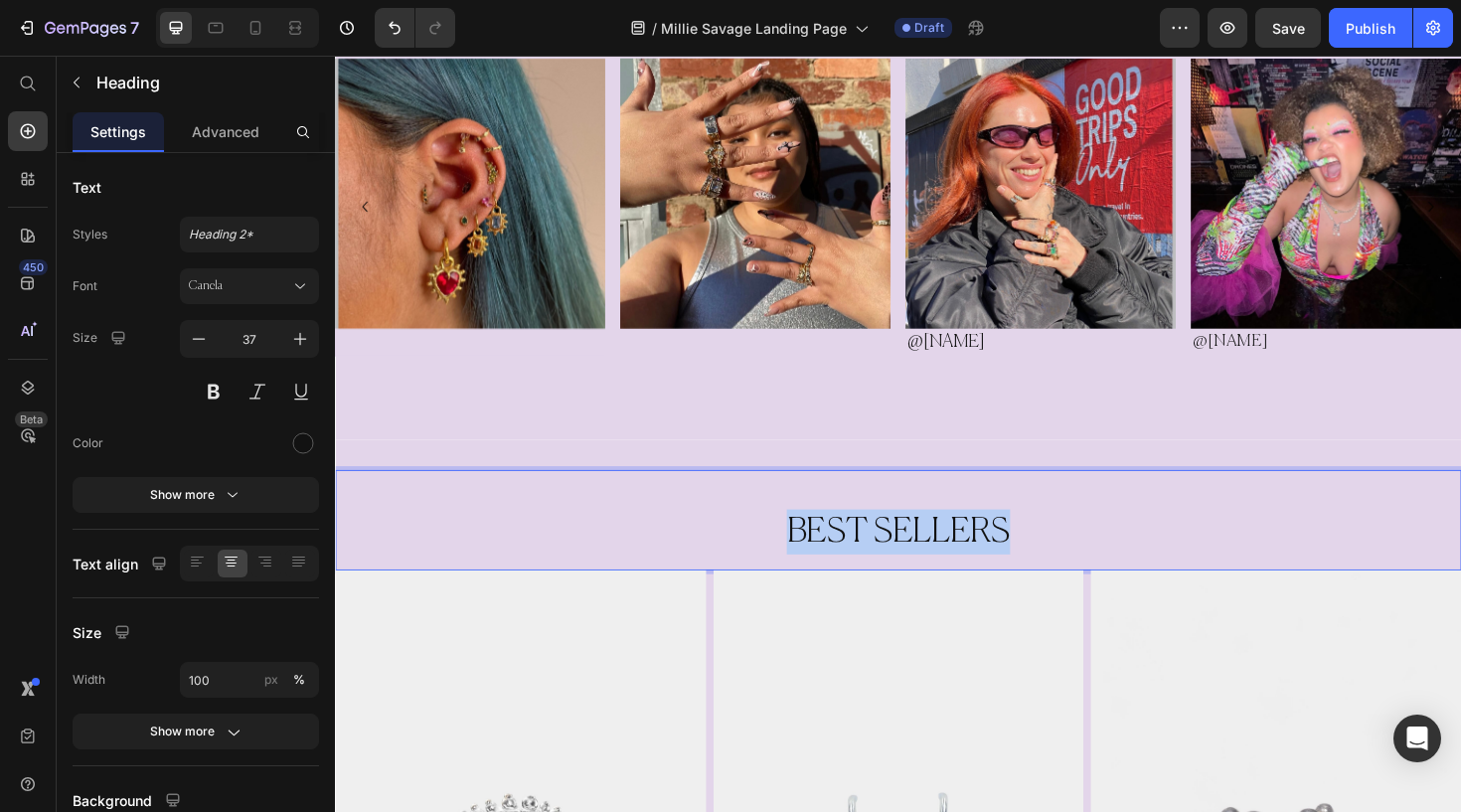 drag, startPoint x: 1076, startPoint y: 554, endPoint x: 790, endPoint y: 548, distance: 286.0629 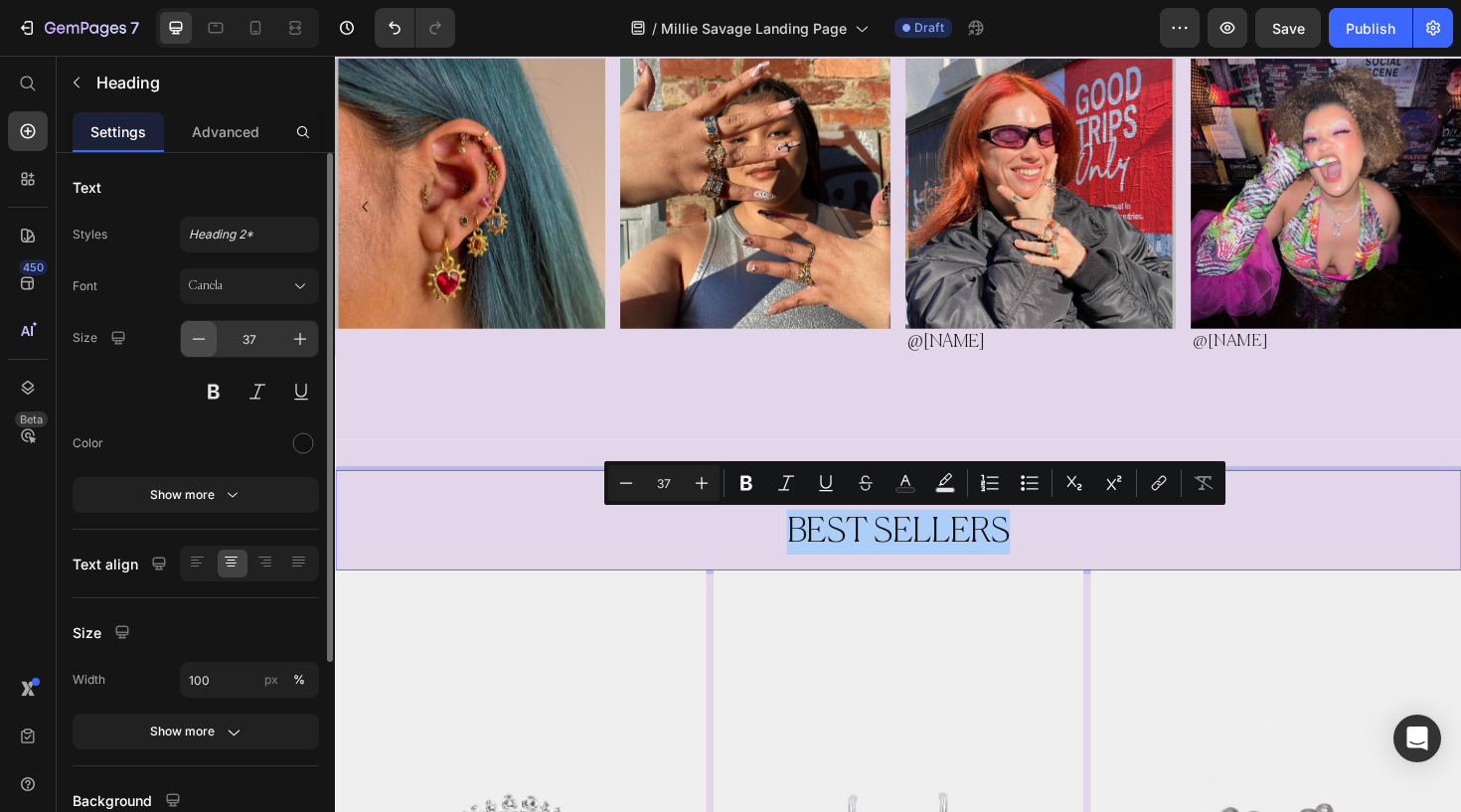 click 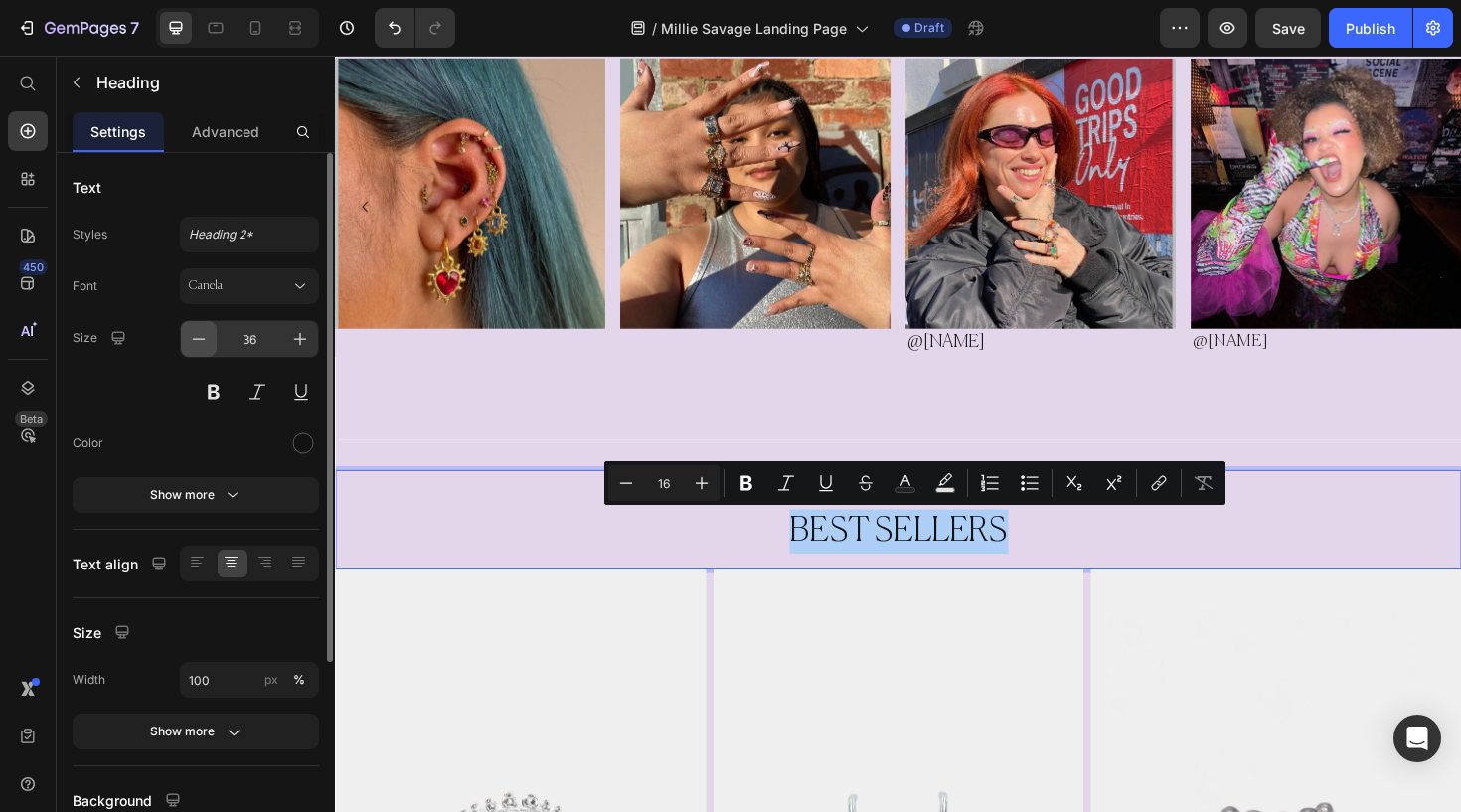 click 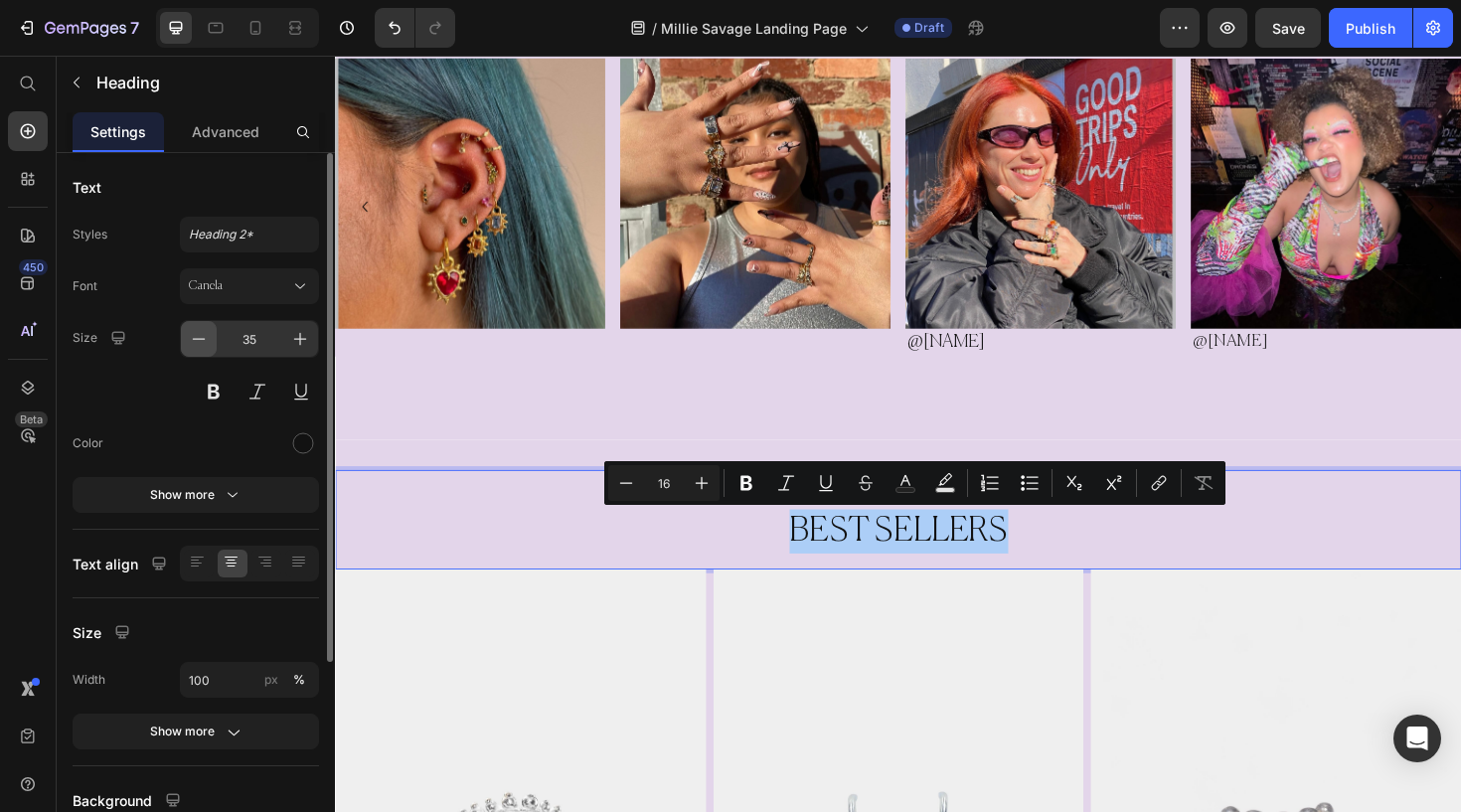 click 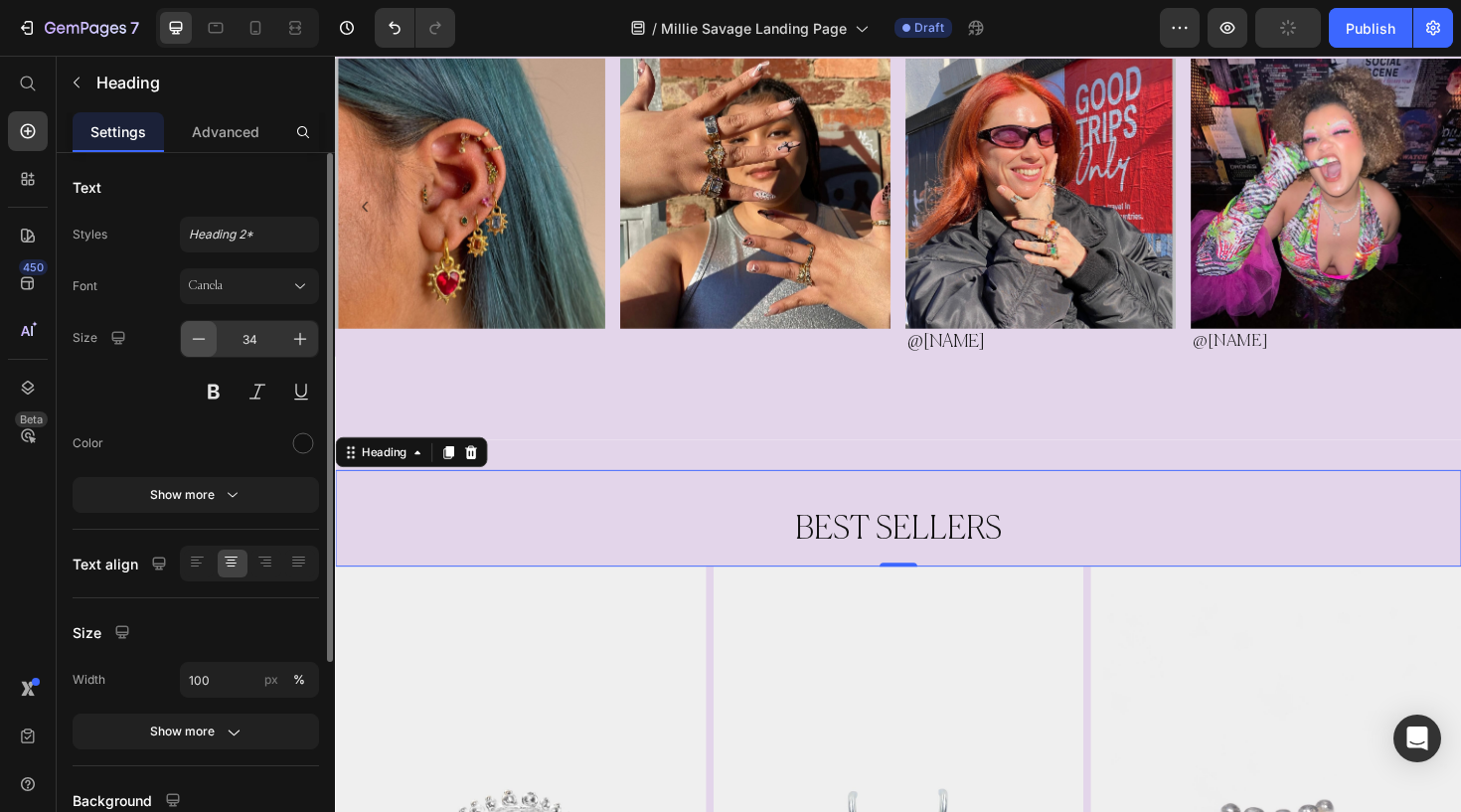 click 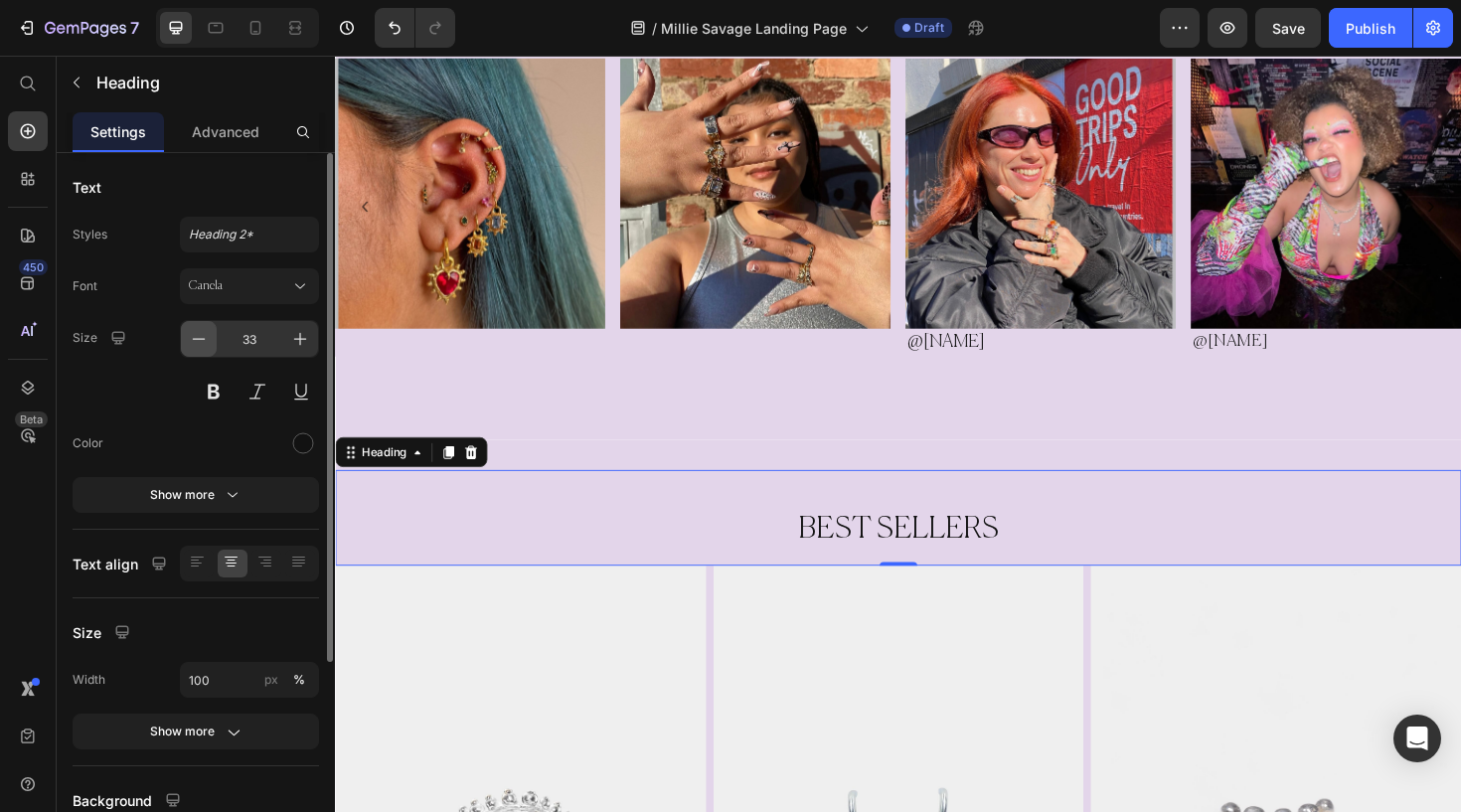 click 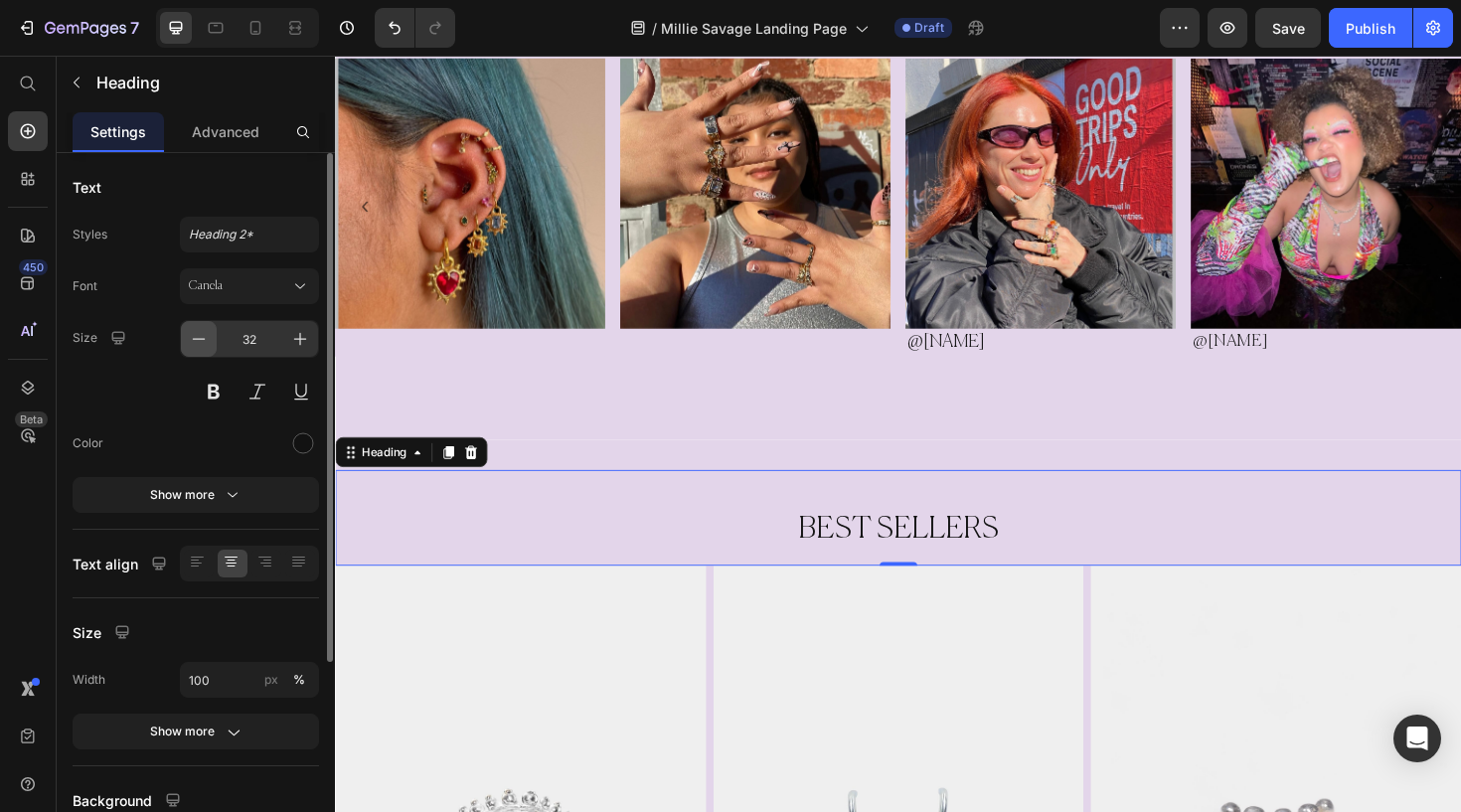 click 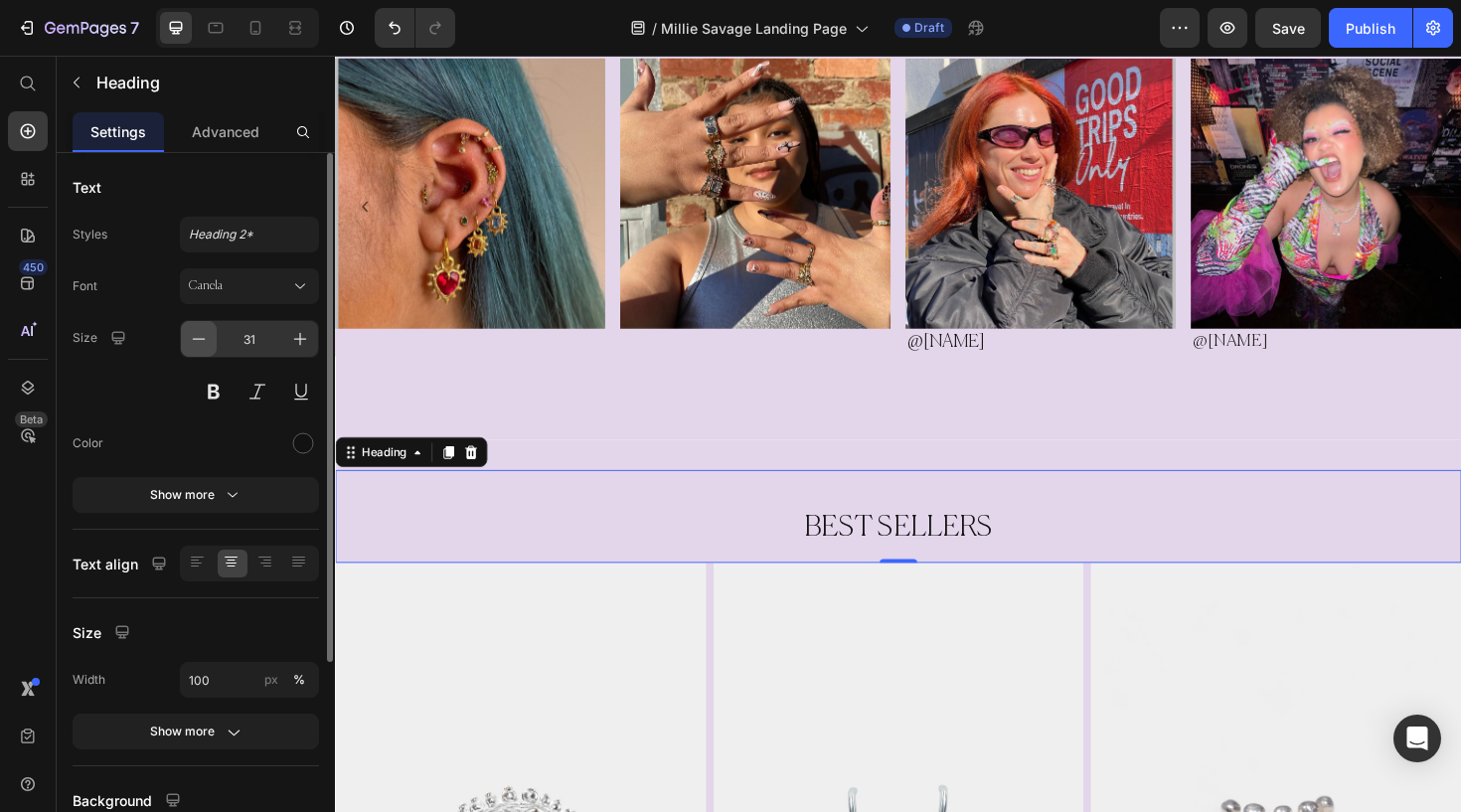click 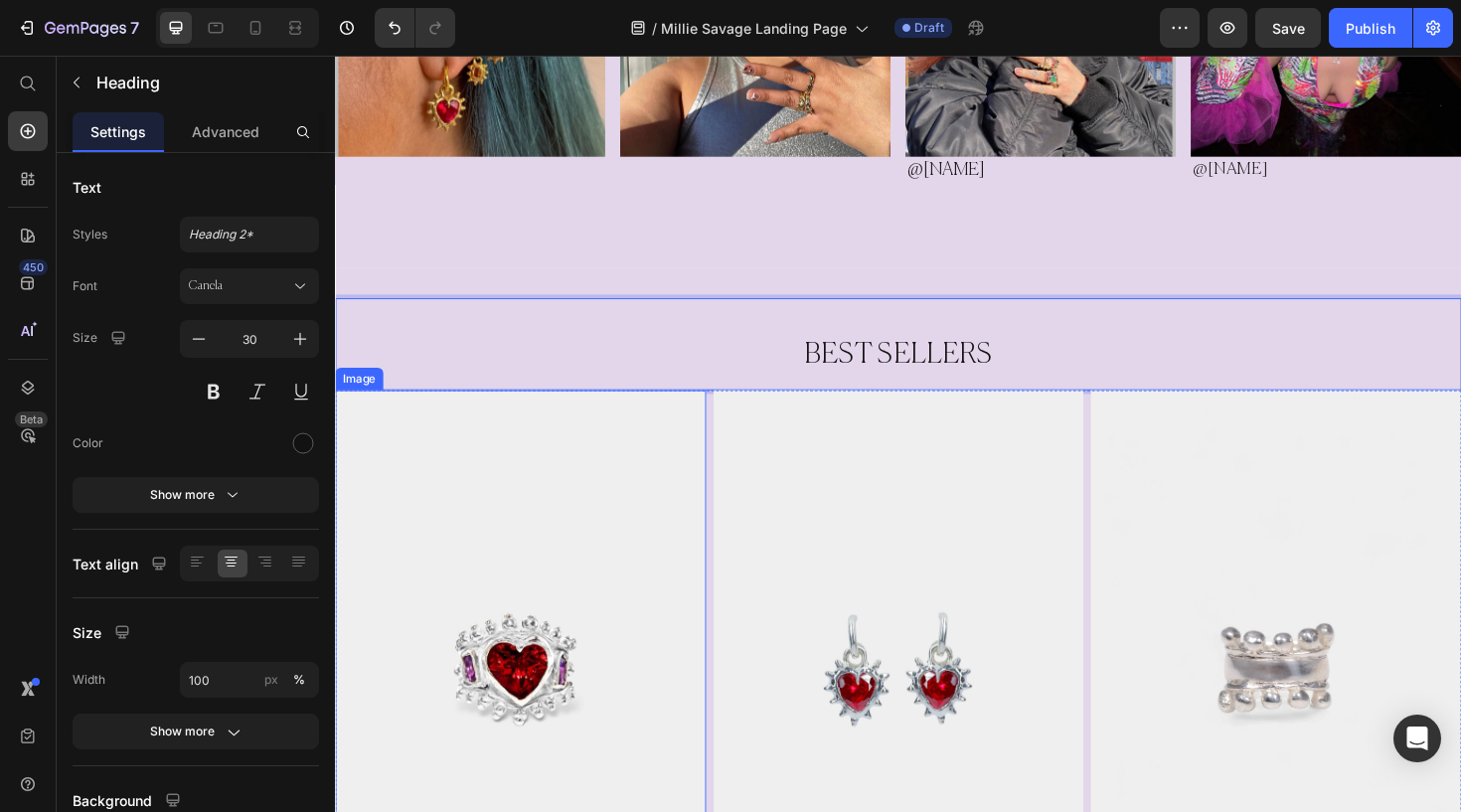 scroll, scrollTop: 1024, scrollLeft: 0, axis: vertical 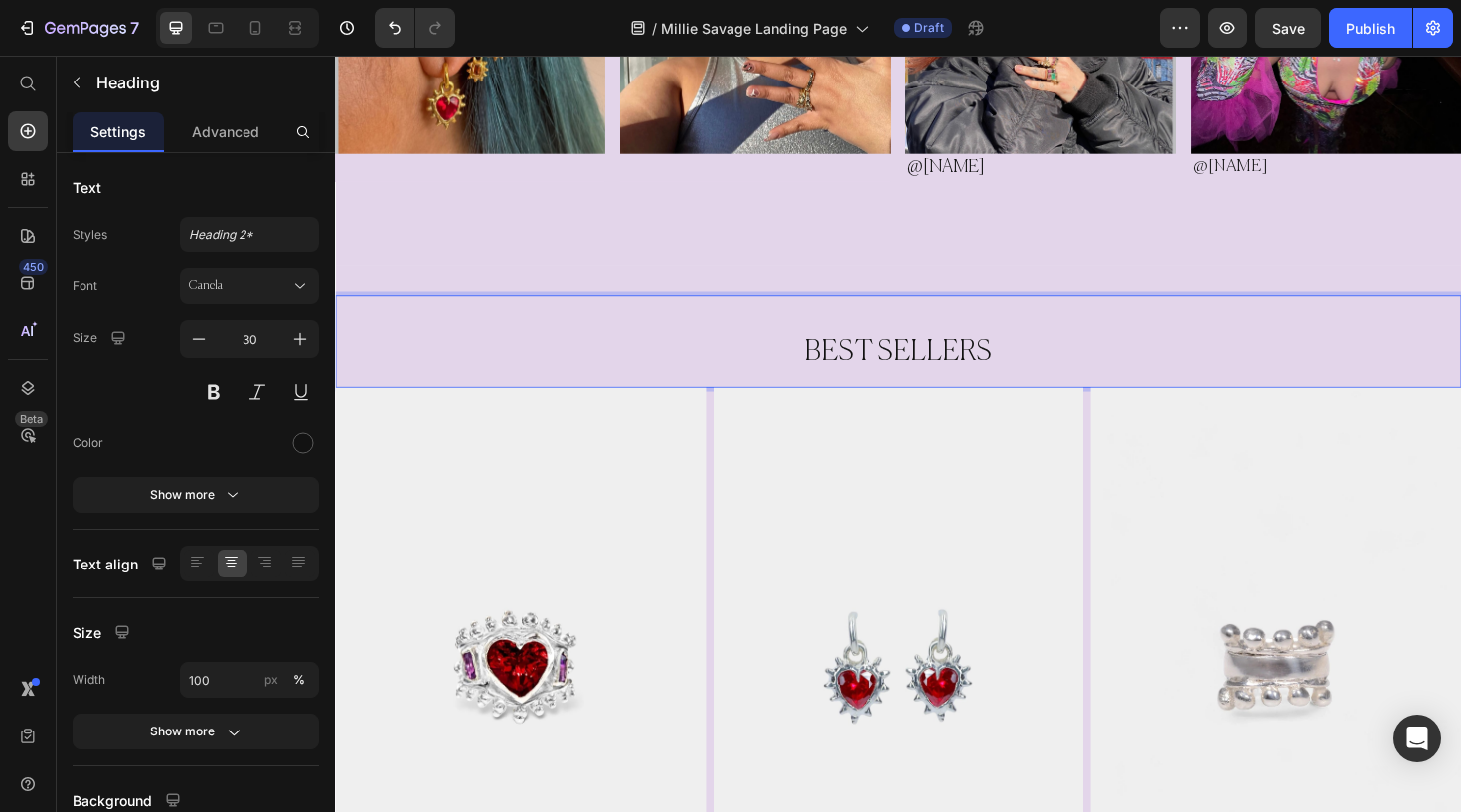 click on "BEST SELLERS Heading   0" at bounding box center [931, 358] 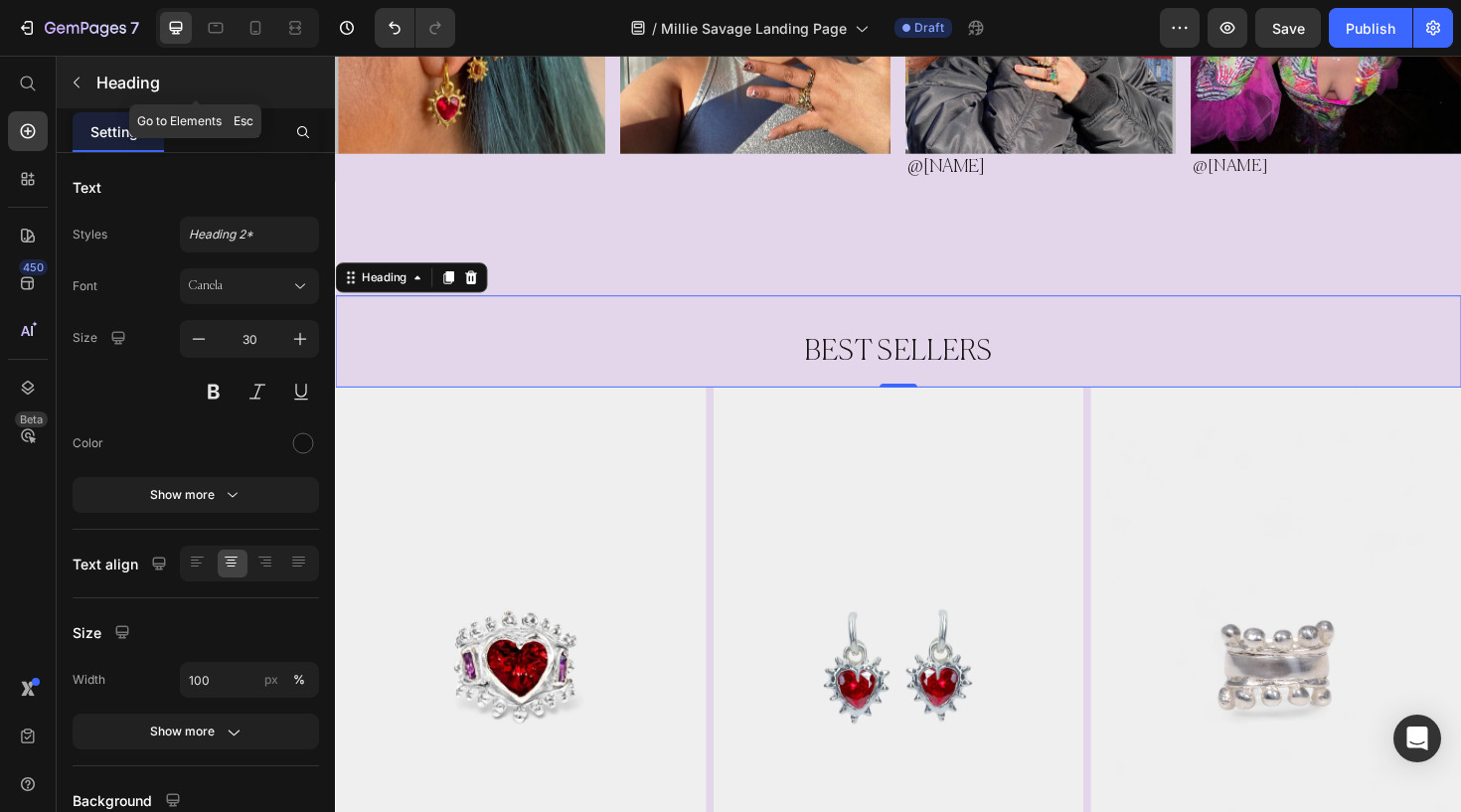 click at bounding box center [77, 82] 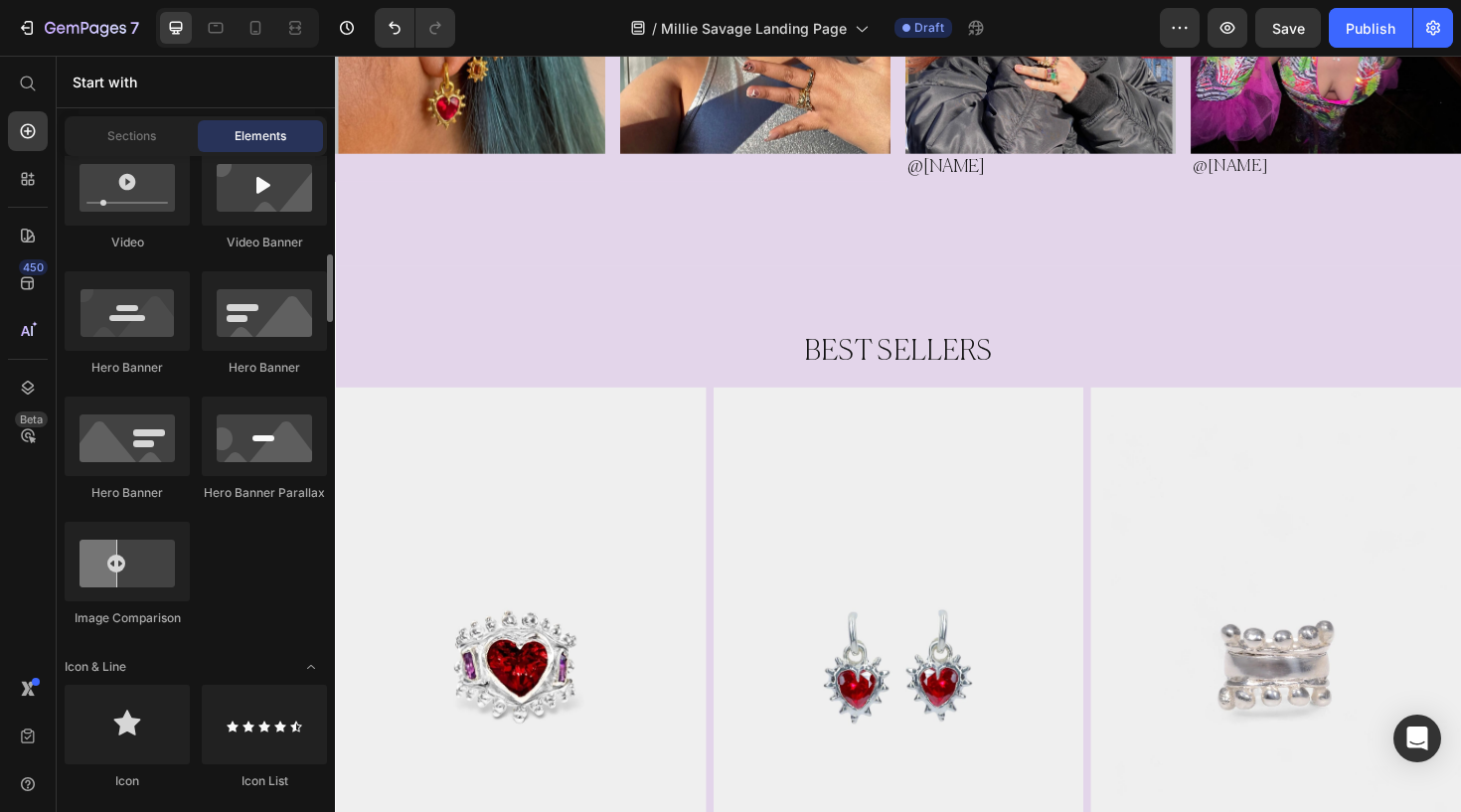 scroll, scrollTop: 987, scrollLeft: 0, axis: vertical 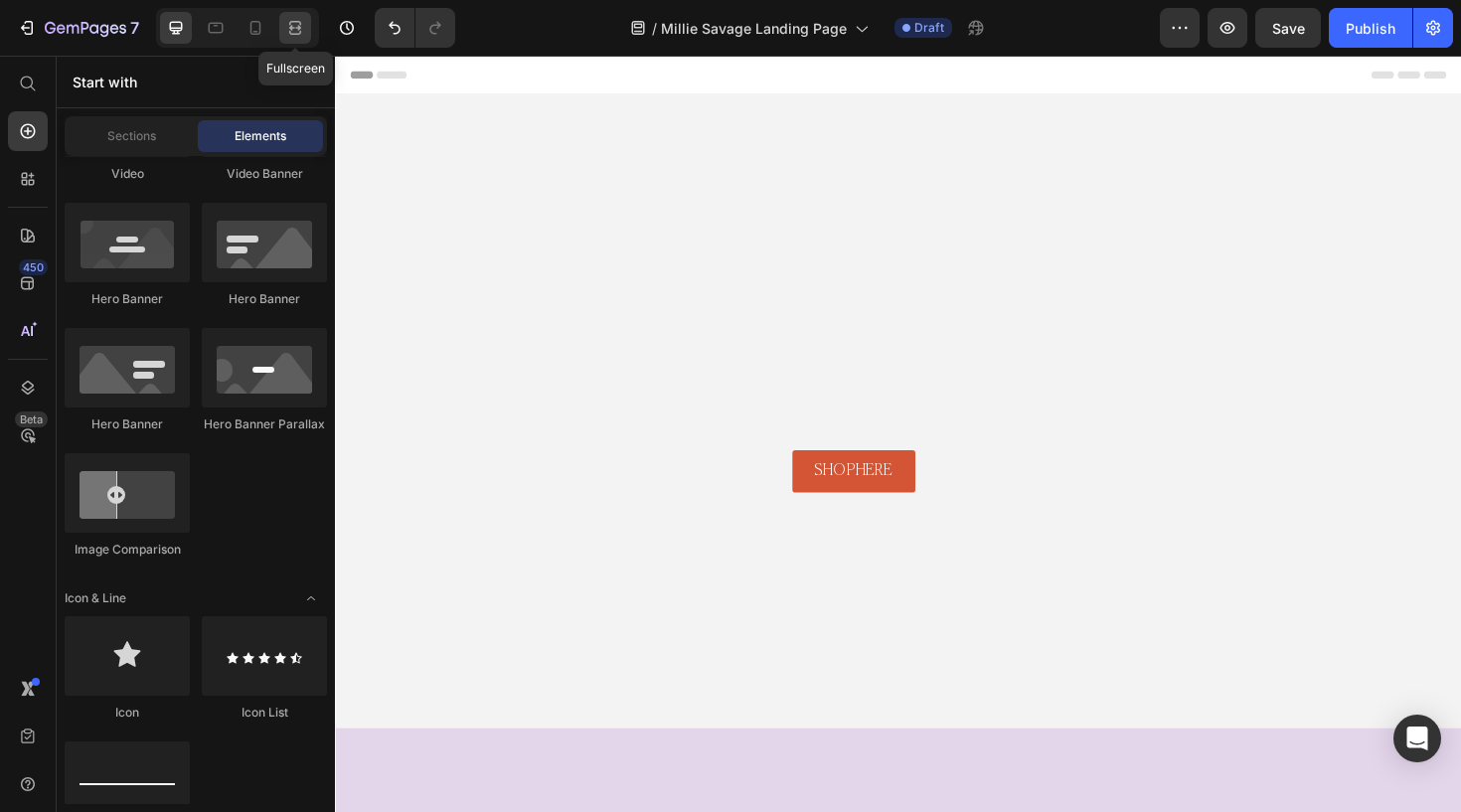 click 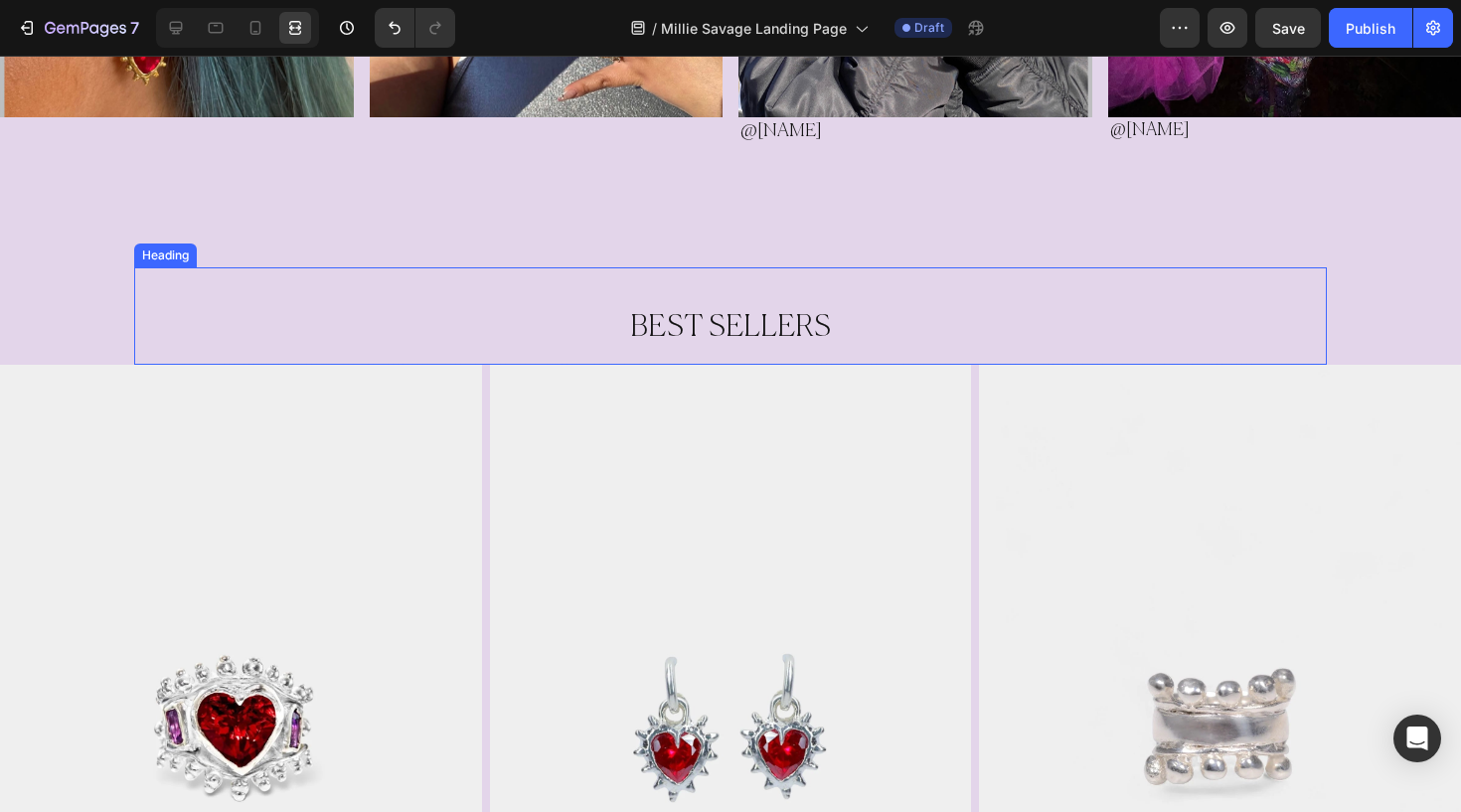 scroll, scrollTop: 1296, scrollLeft: 0, axis: vertical 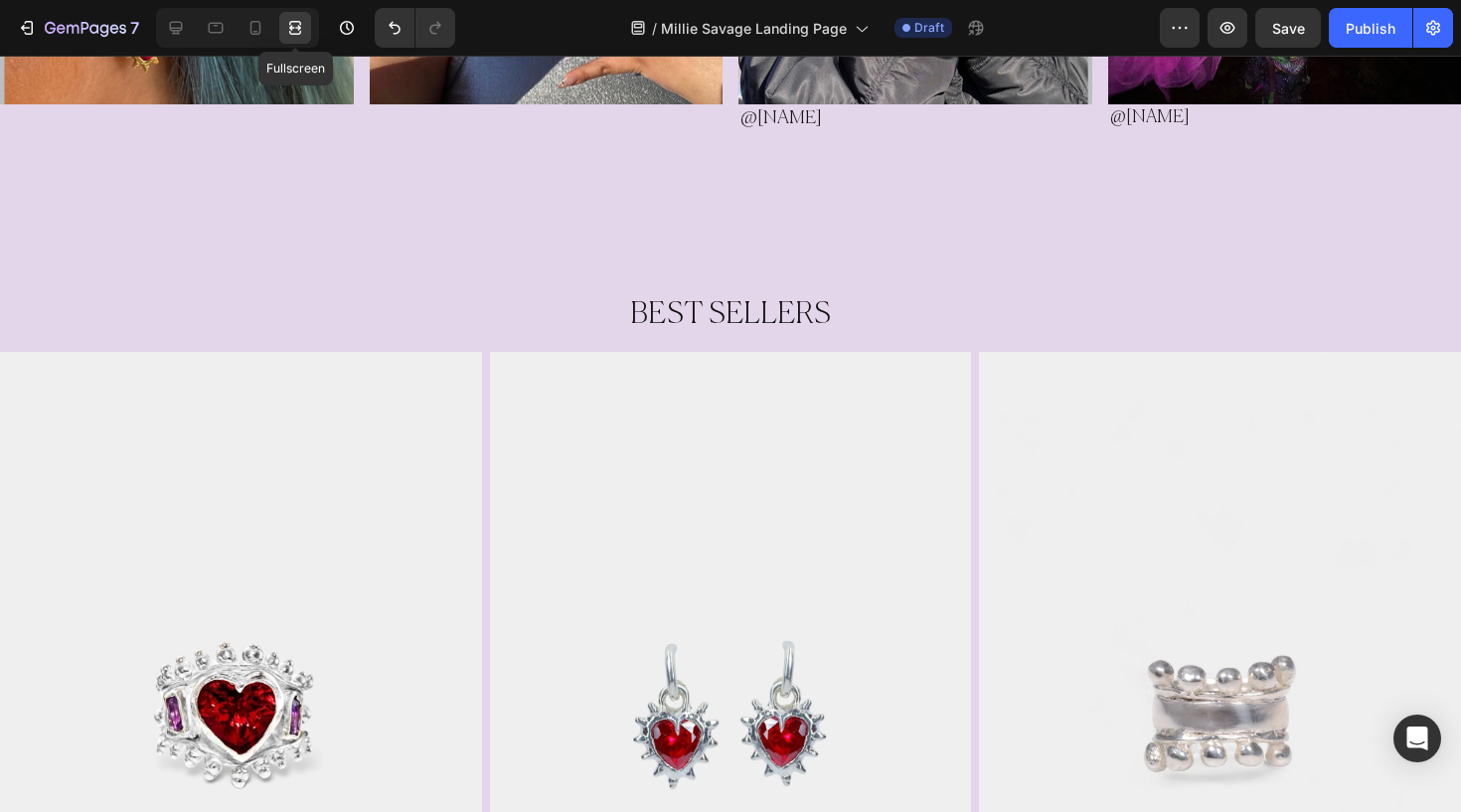 click 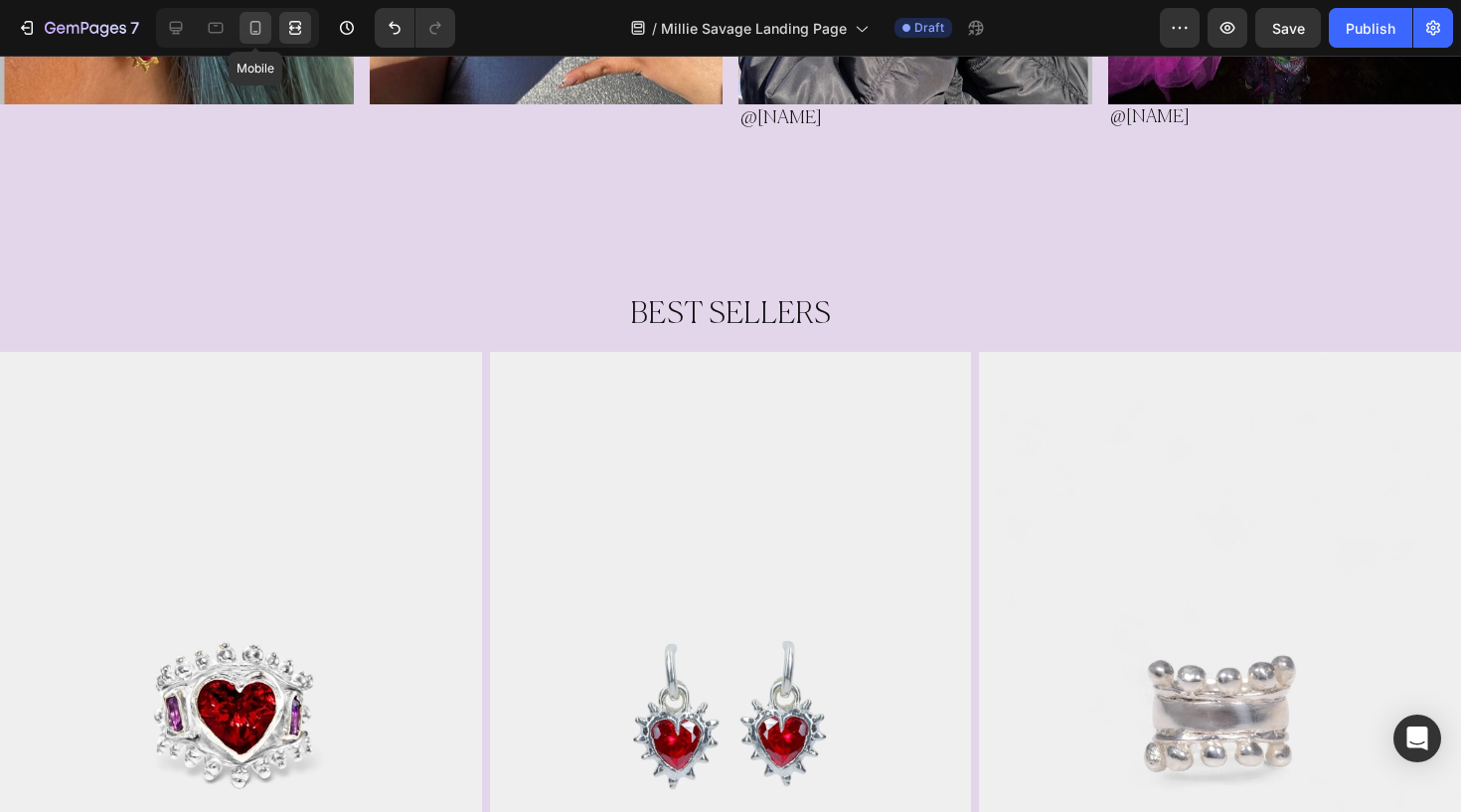 click 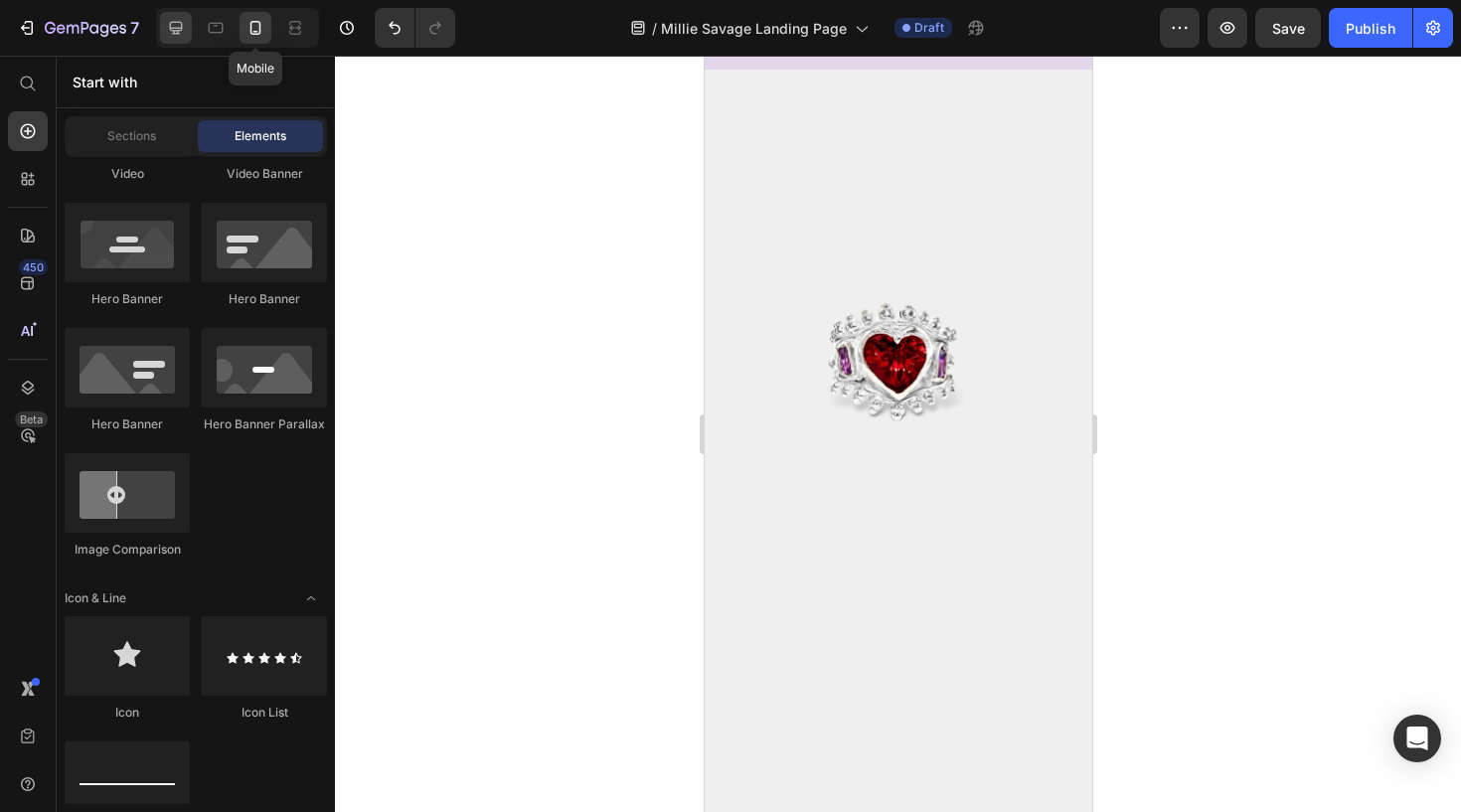 click 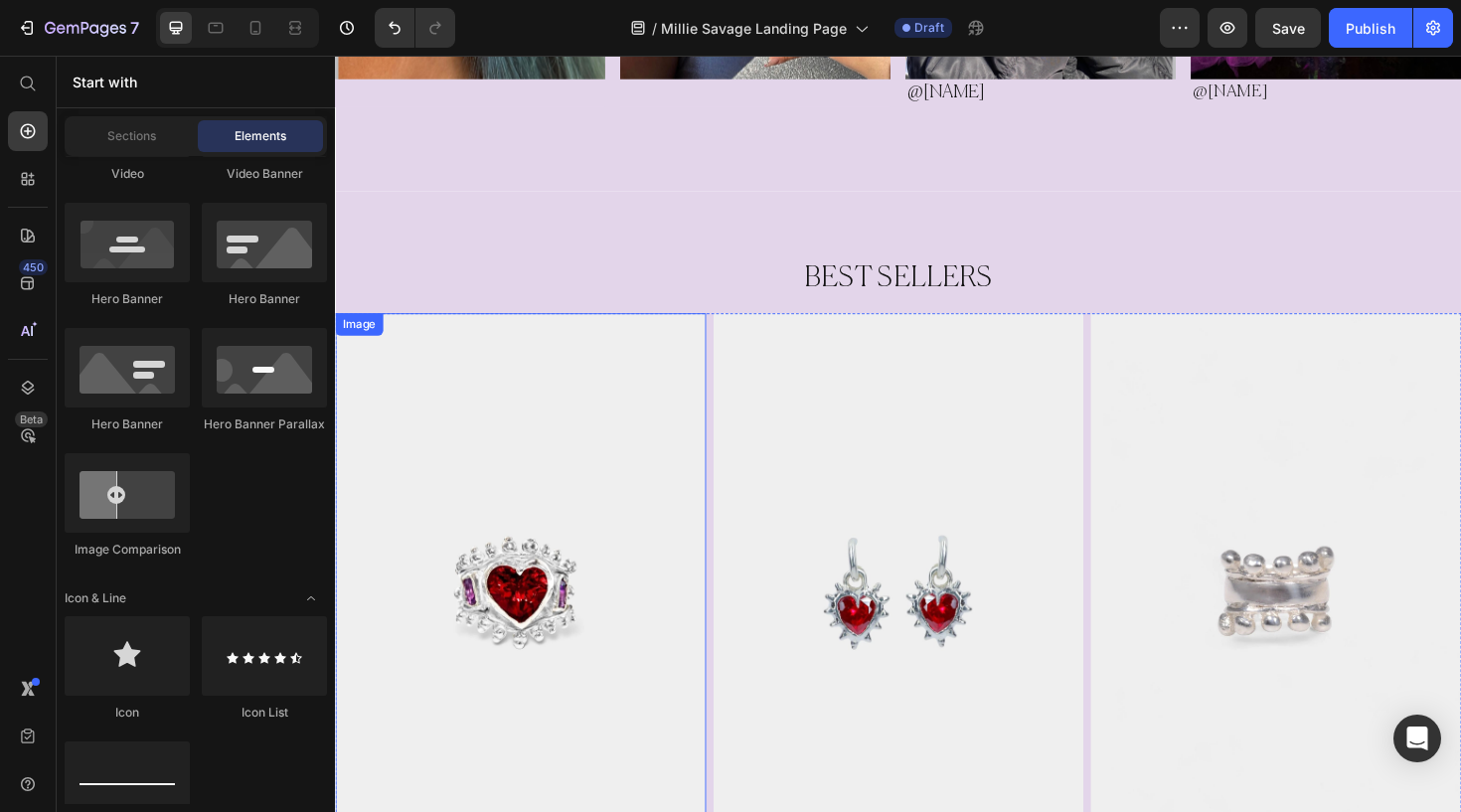 scroll, scrollTop: 684, scrollLeft: 0, axis: vertical 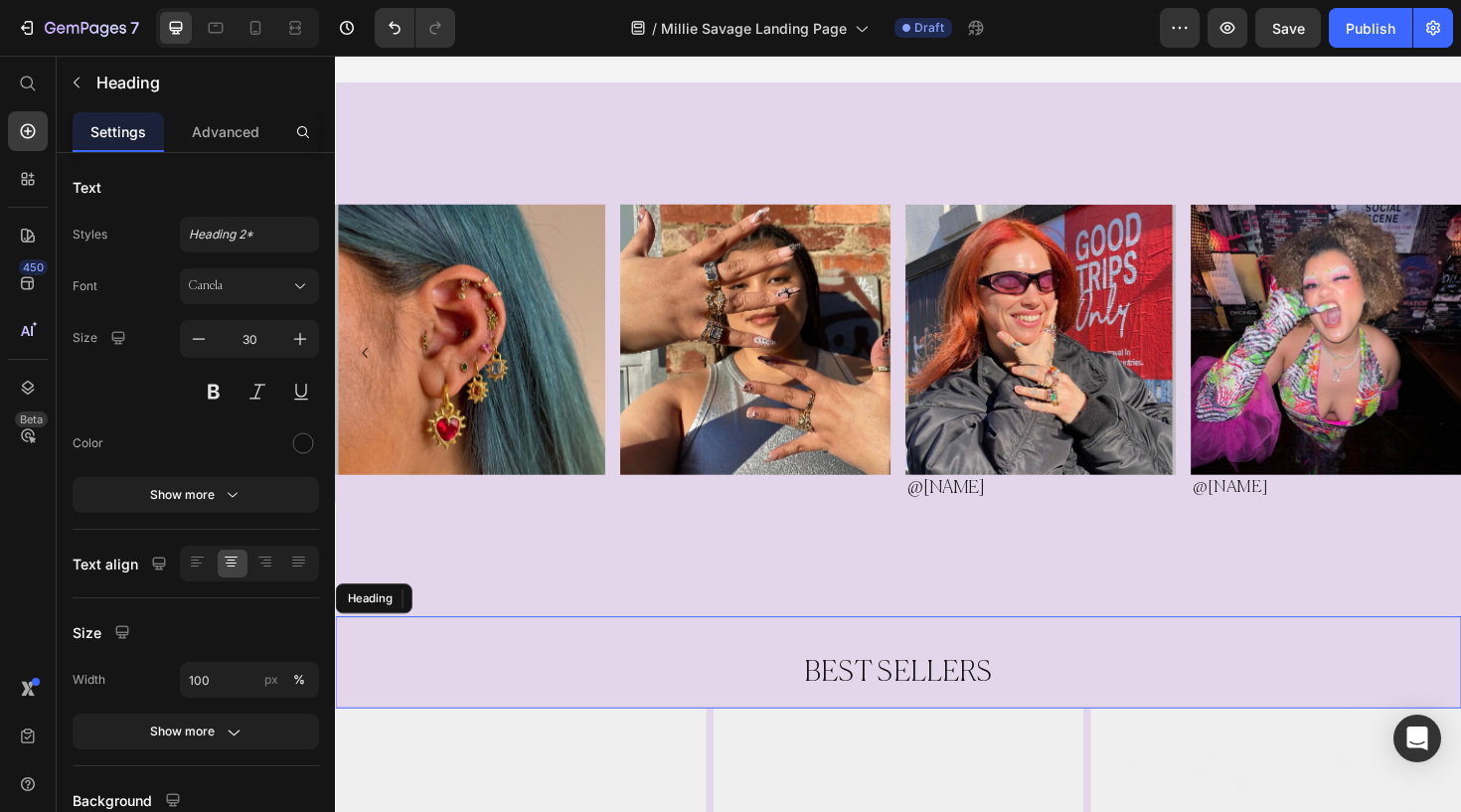 click on "BEST SELLERS" at bounding box center [931, 710] 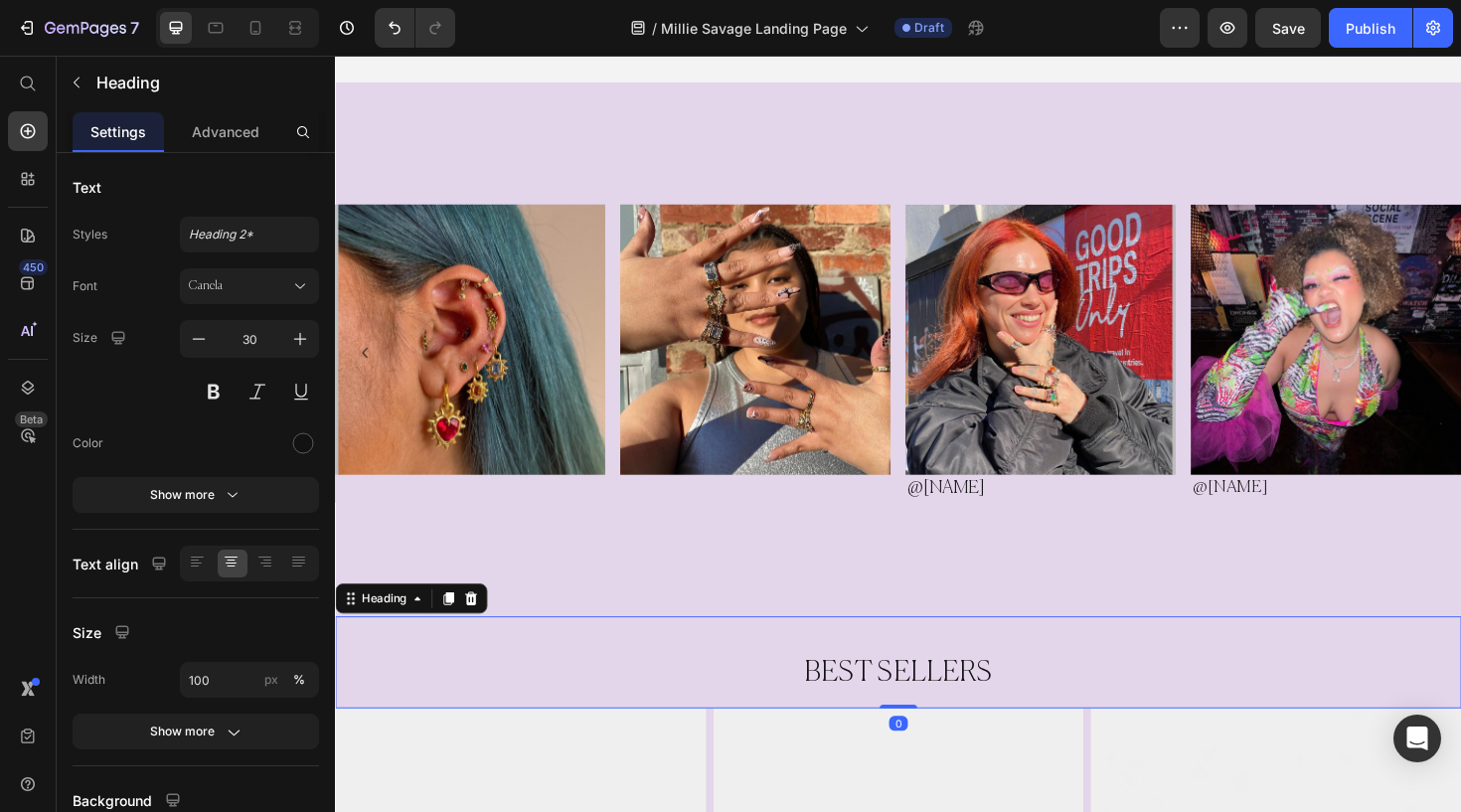click on "BEST SELLERS Heading   0" at bounding box center (931, 698) 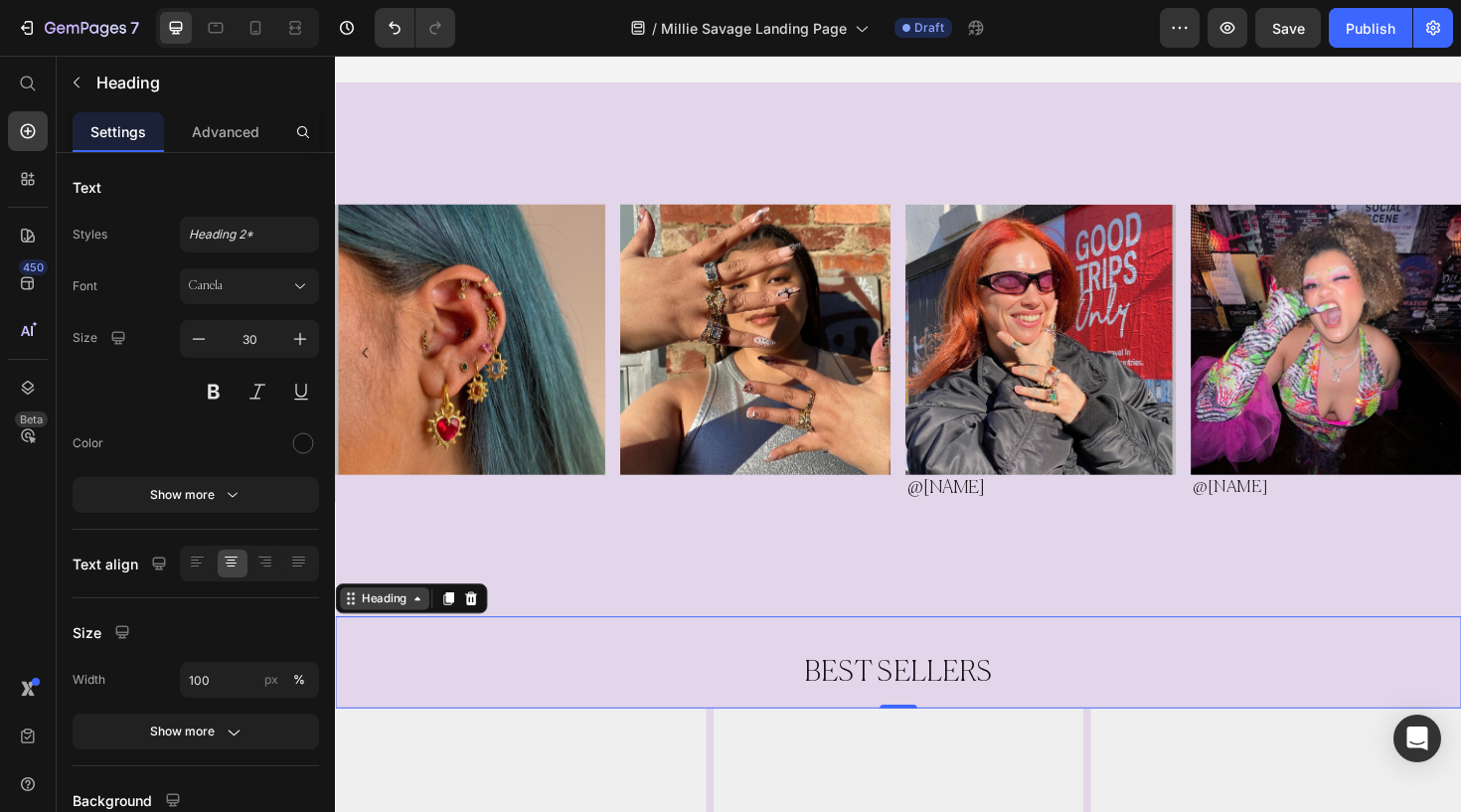 click on "Heading" at bounding box center [387, 630] 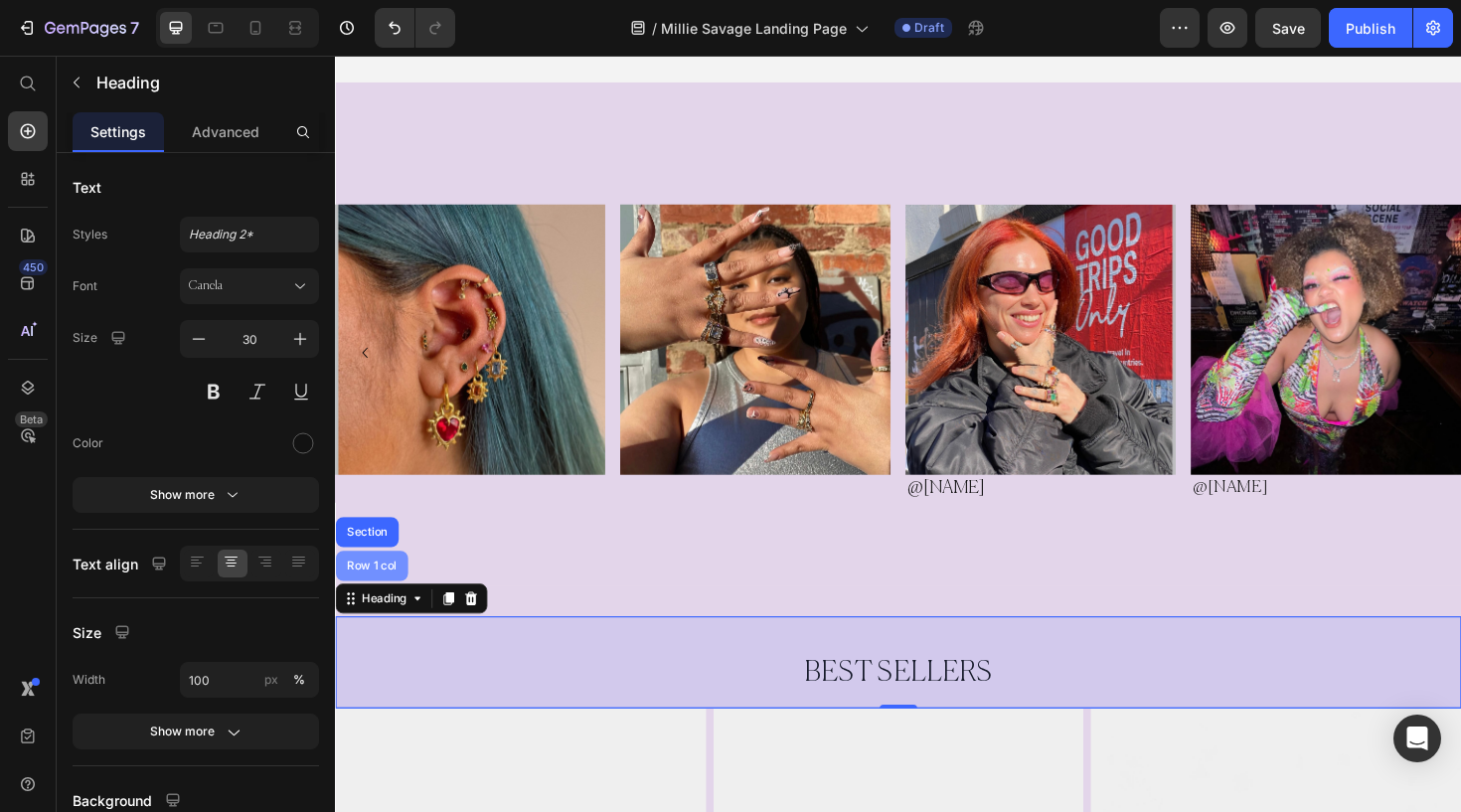 click on "Row 1 col" at bounding box center [374, 595] 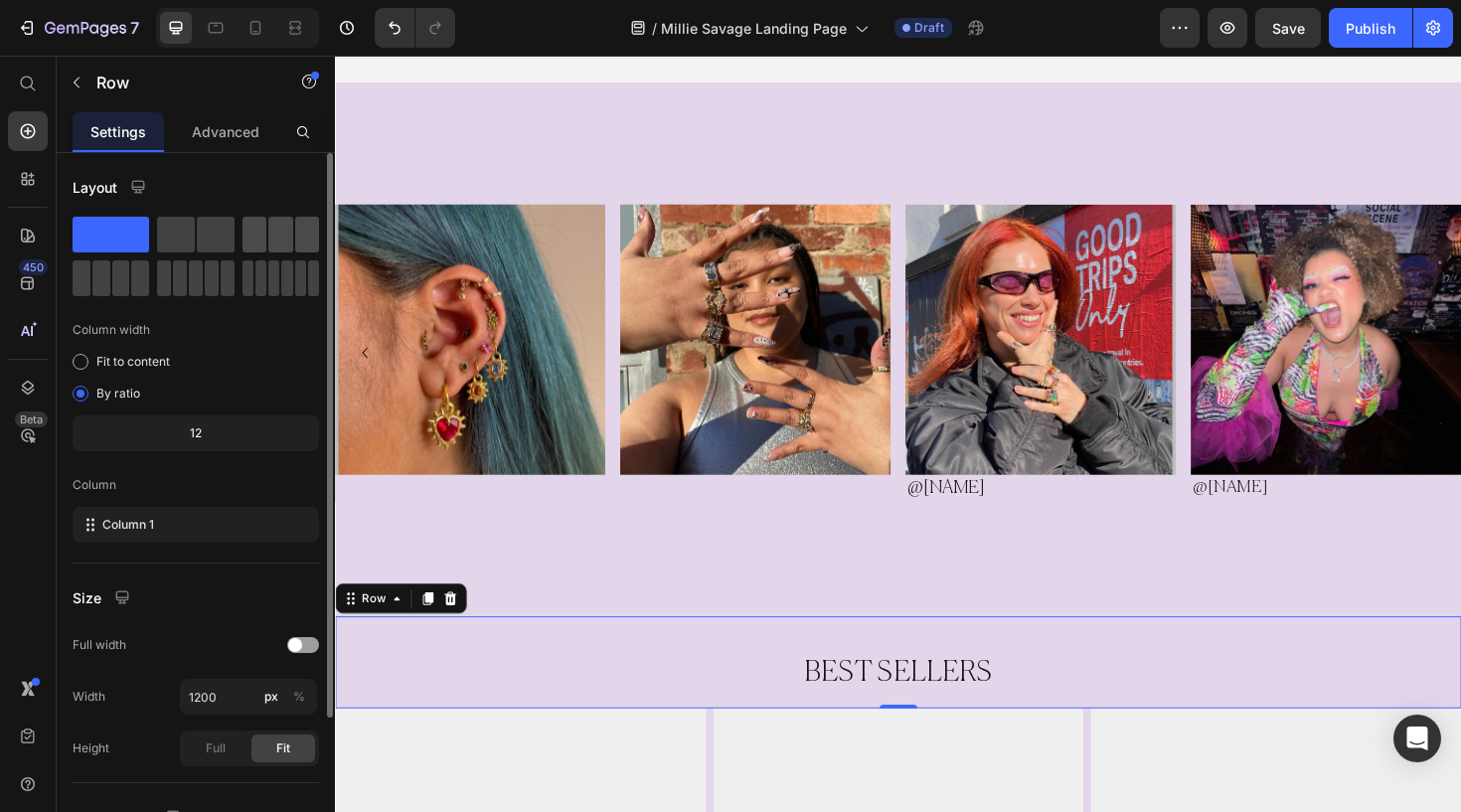 click 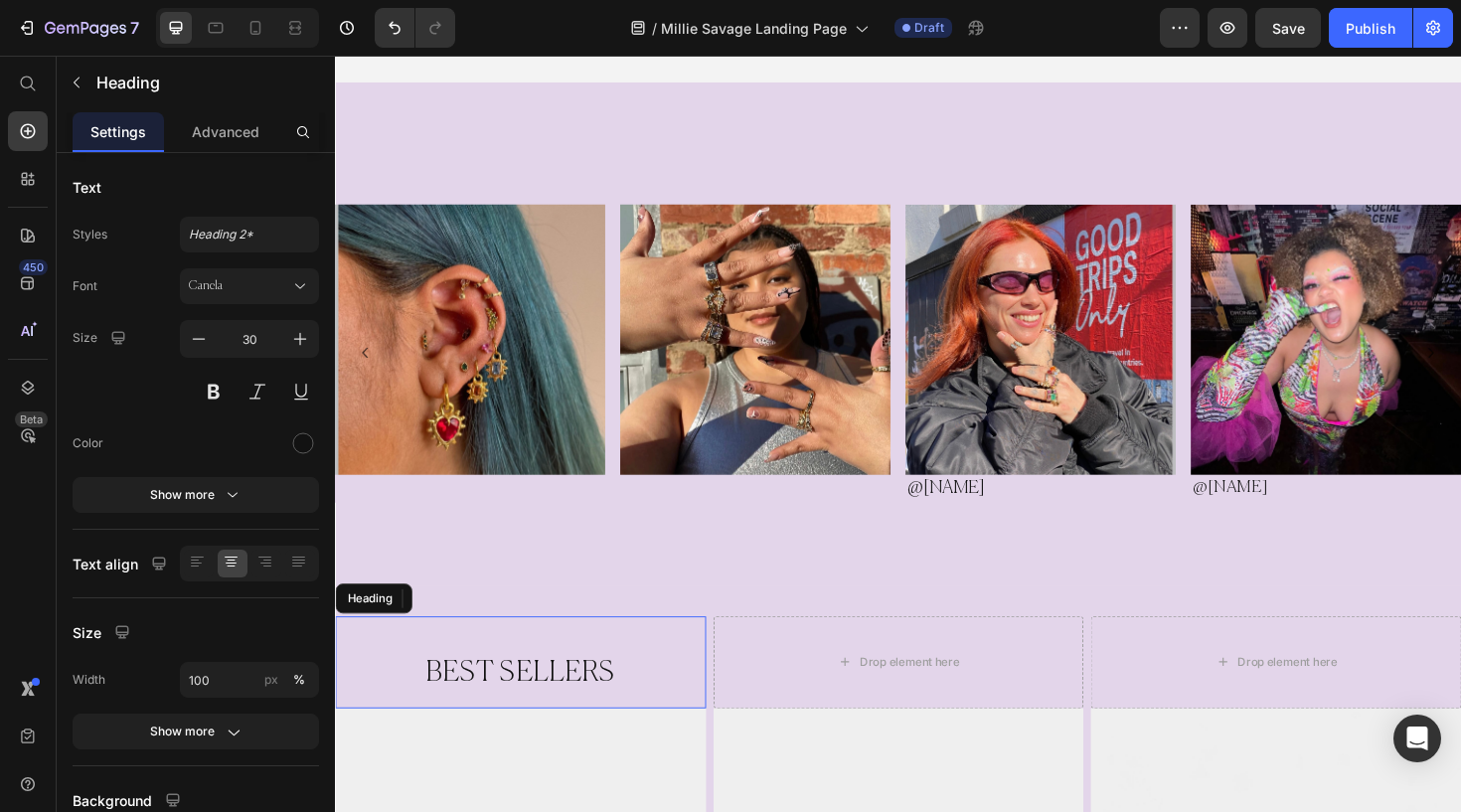 click on "BEST SELLERS Heading" at bounding box center (531, 698) 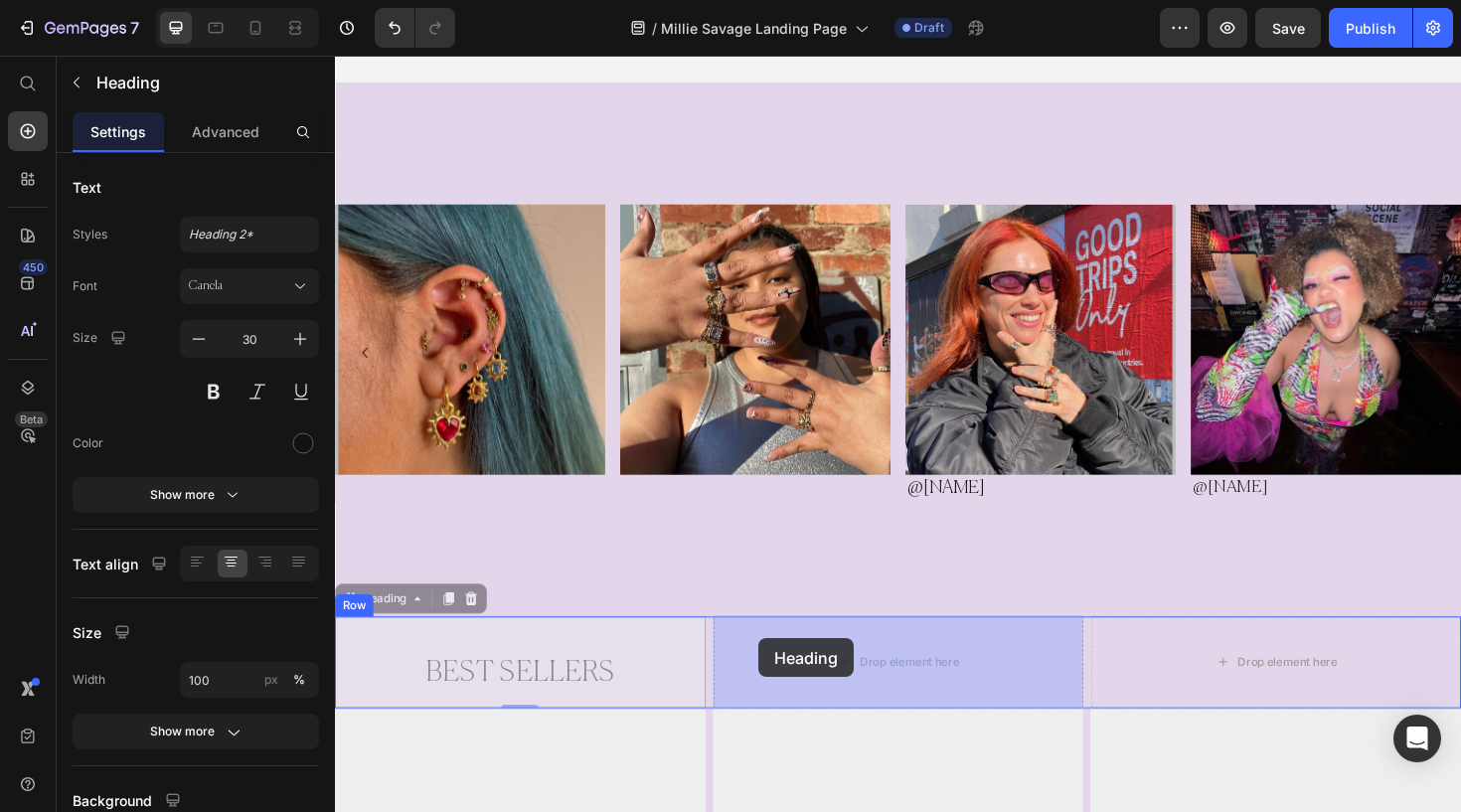 drag, startPoint x: 364, startPoint y: 636, endPoint x: 783, endPoint y: 673, distance: 420.63048 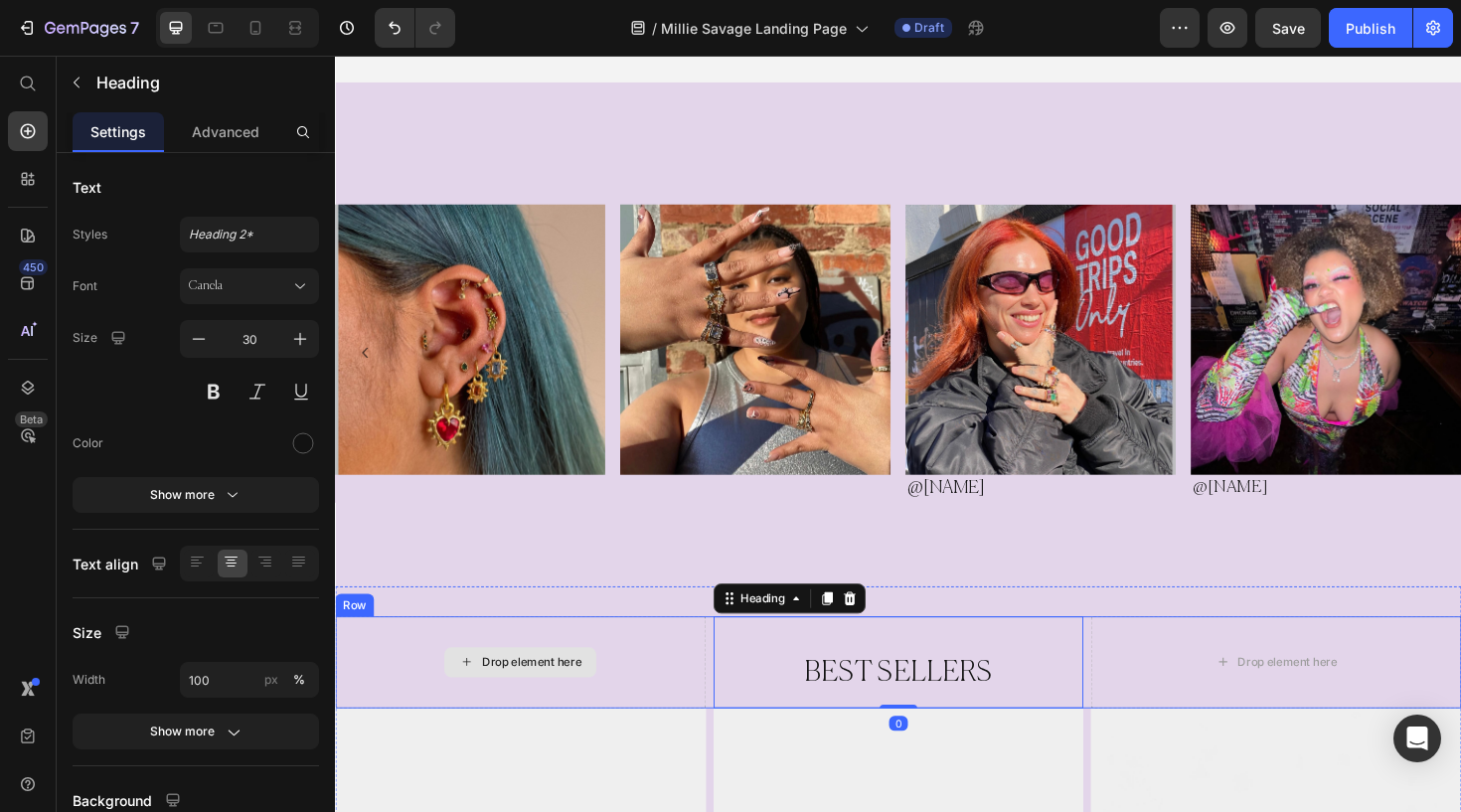 click on "Drop element here" at bounding box center (531, 698) 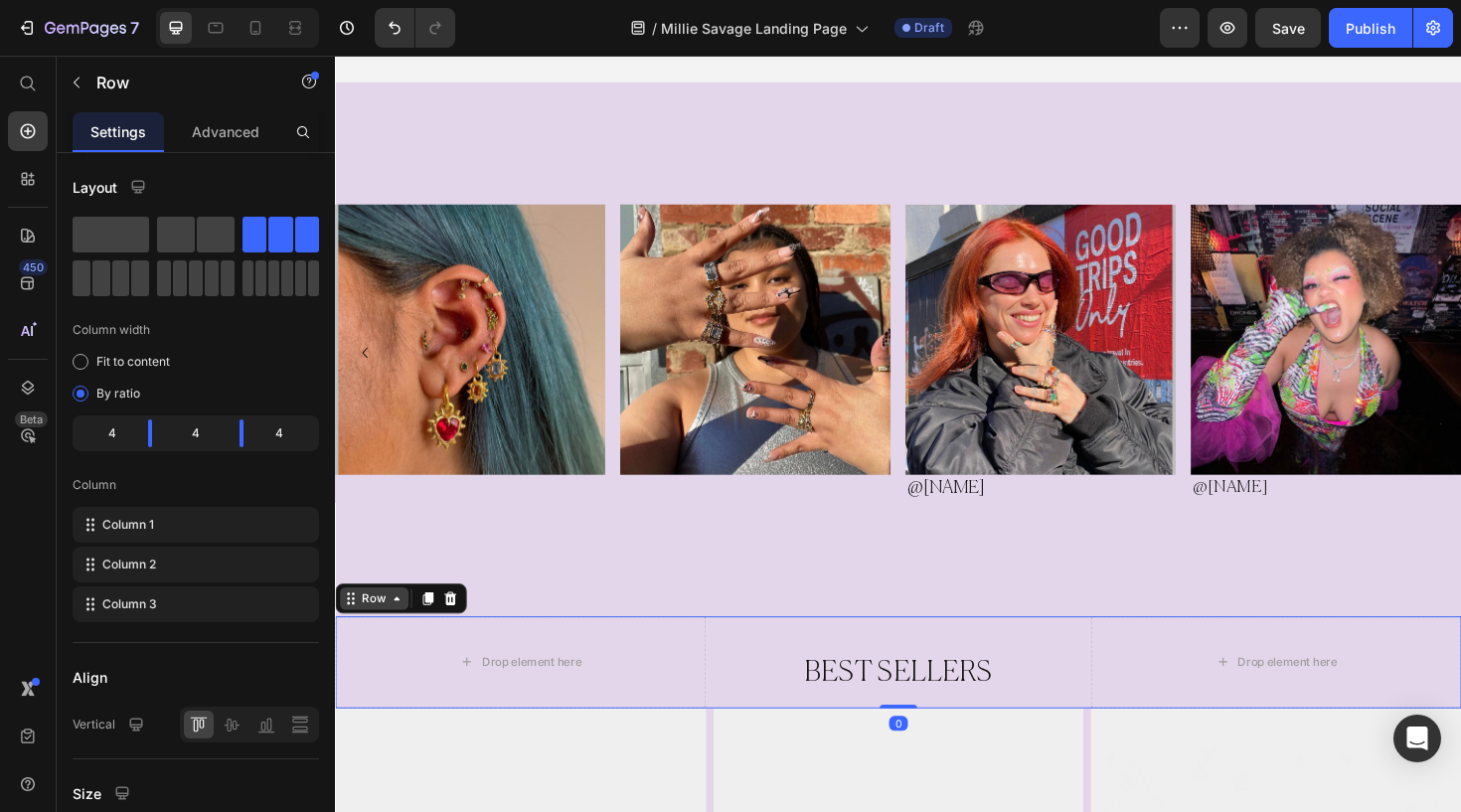 click 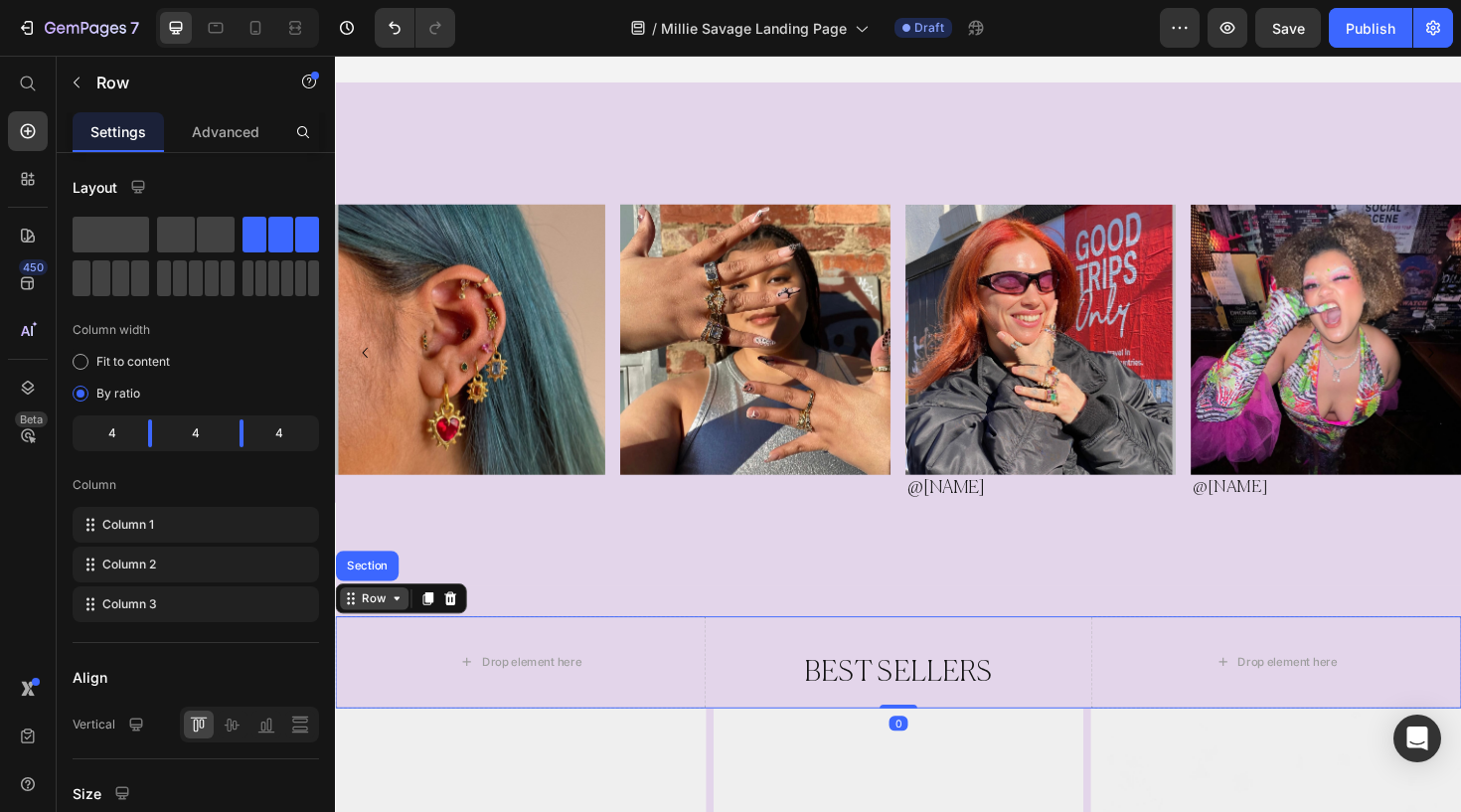 click on "Row" at bounding box center (376, 630) 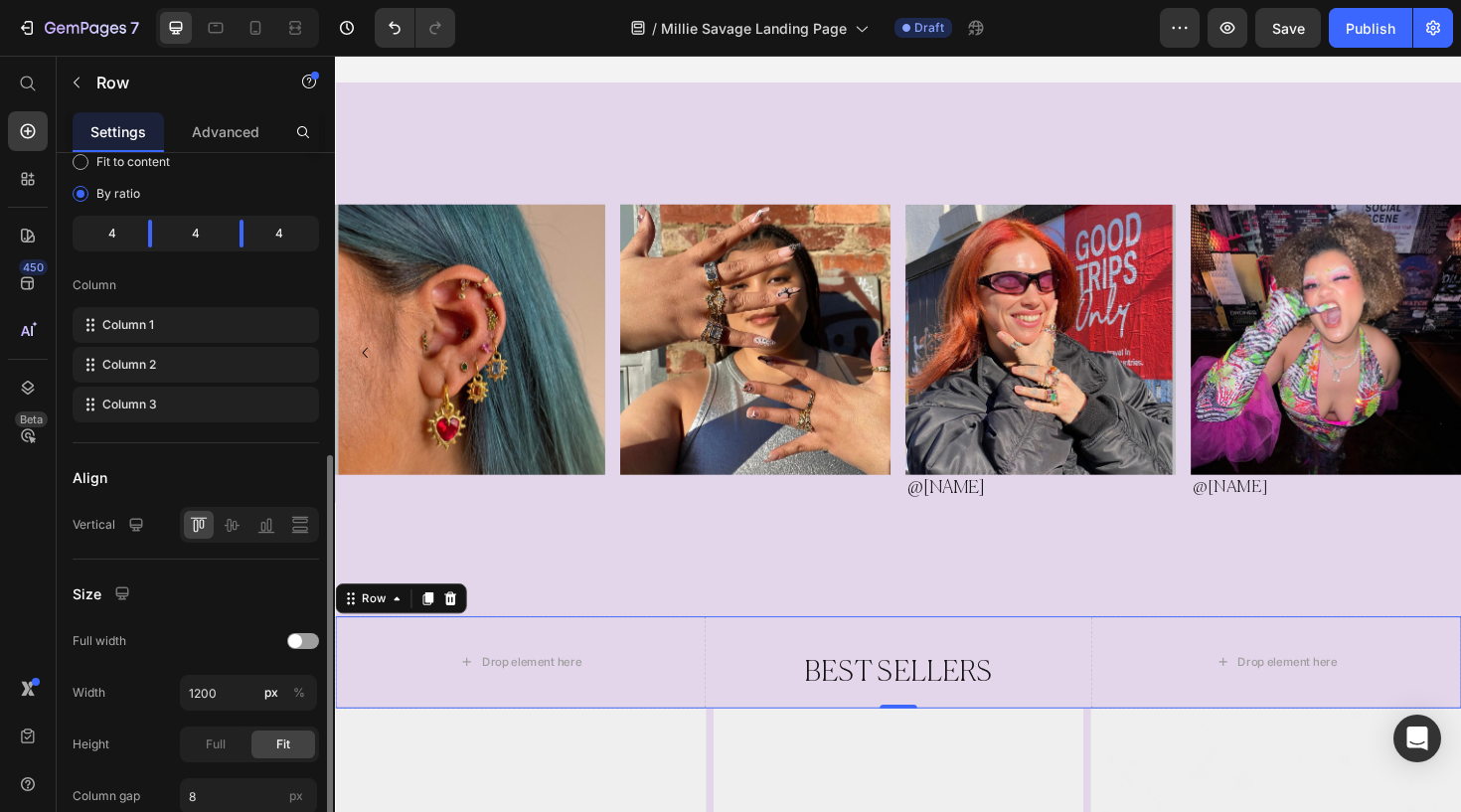 scroll, scrollTop: 310, scrollLeft: 0, axis: vertical 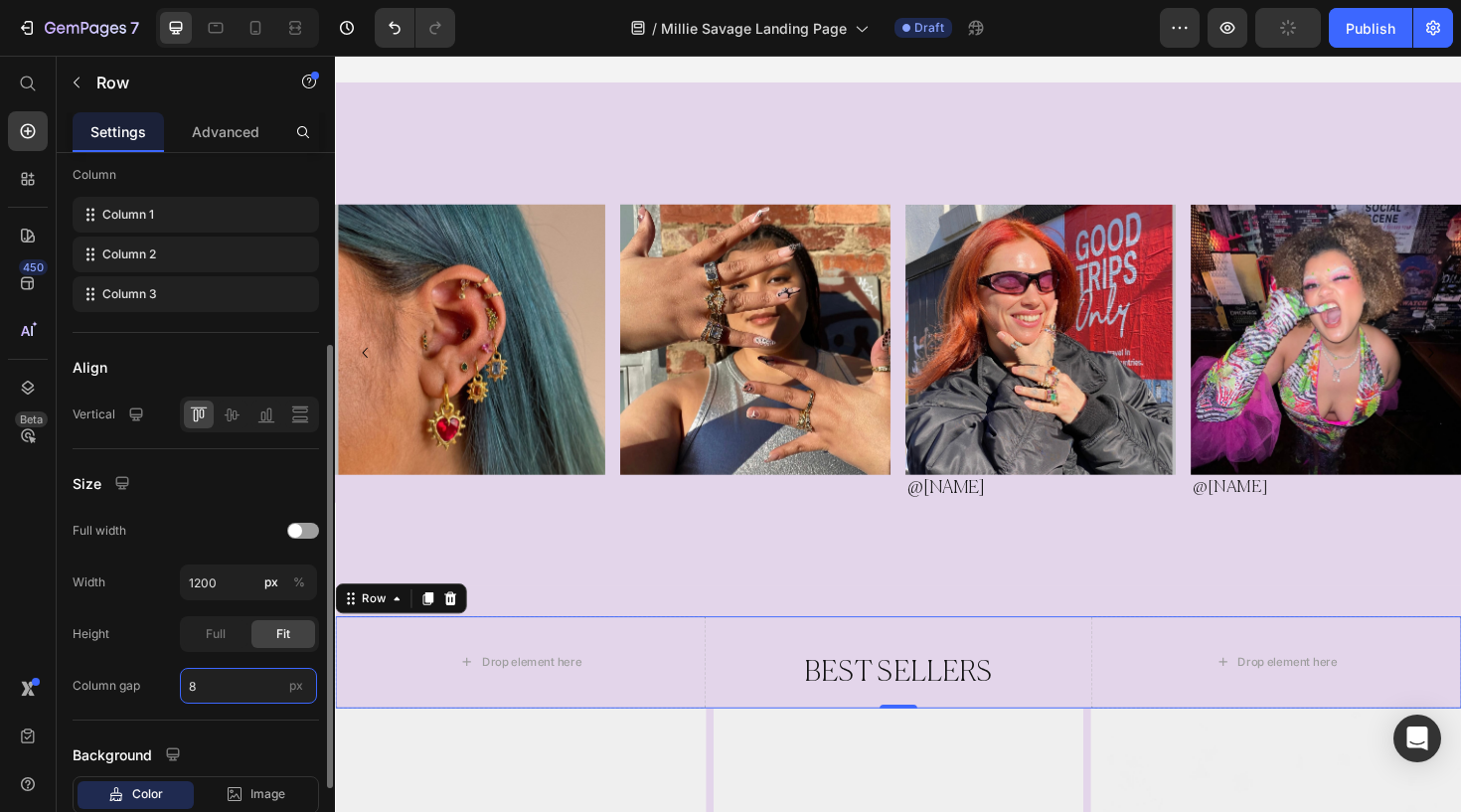 click on "8" at bounding box center [248, 686] 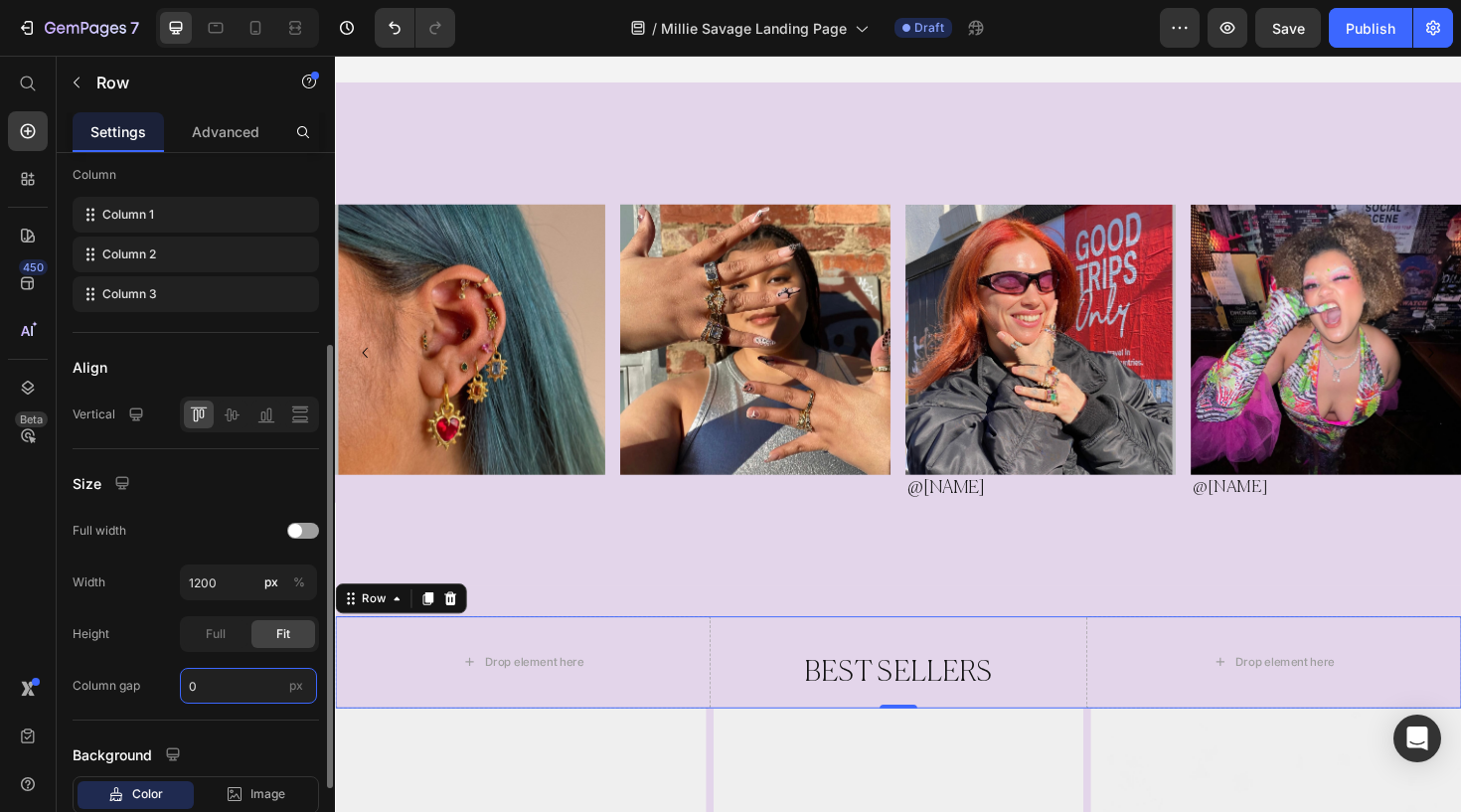 type on "0" 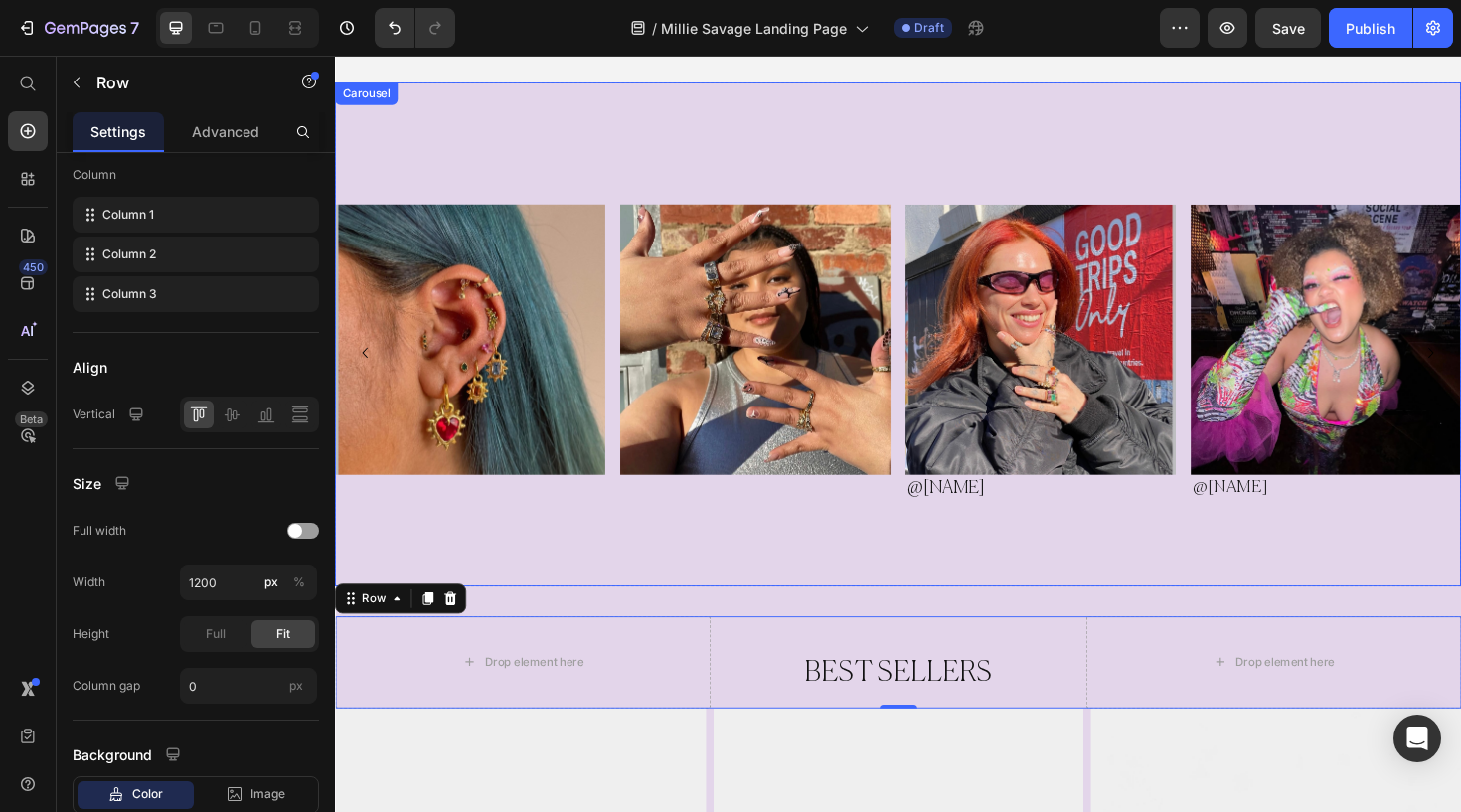 click on "Image Image Image @Haley Heading Row Image @Lydia Heading Row Image Image
Carousel" at bounding box center (931, 350) 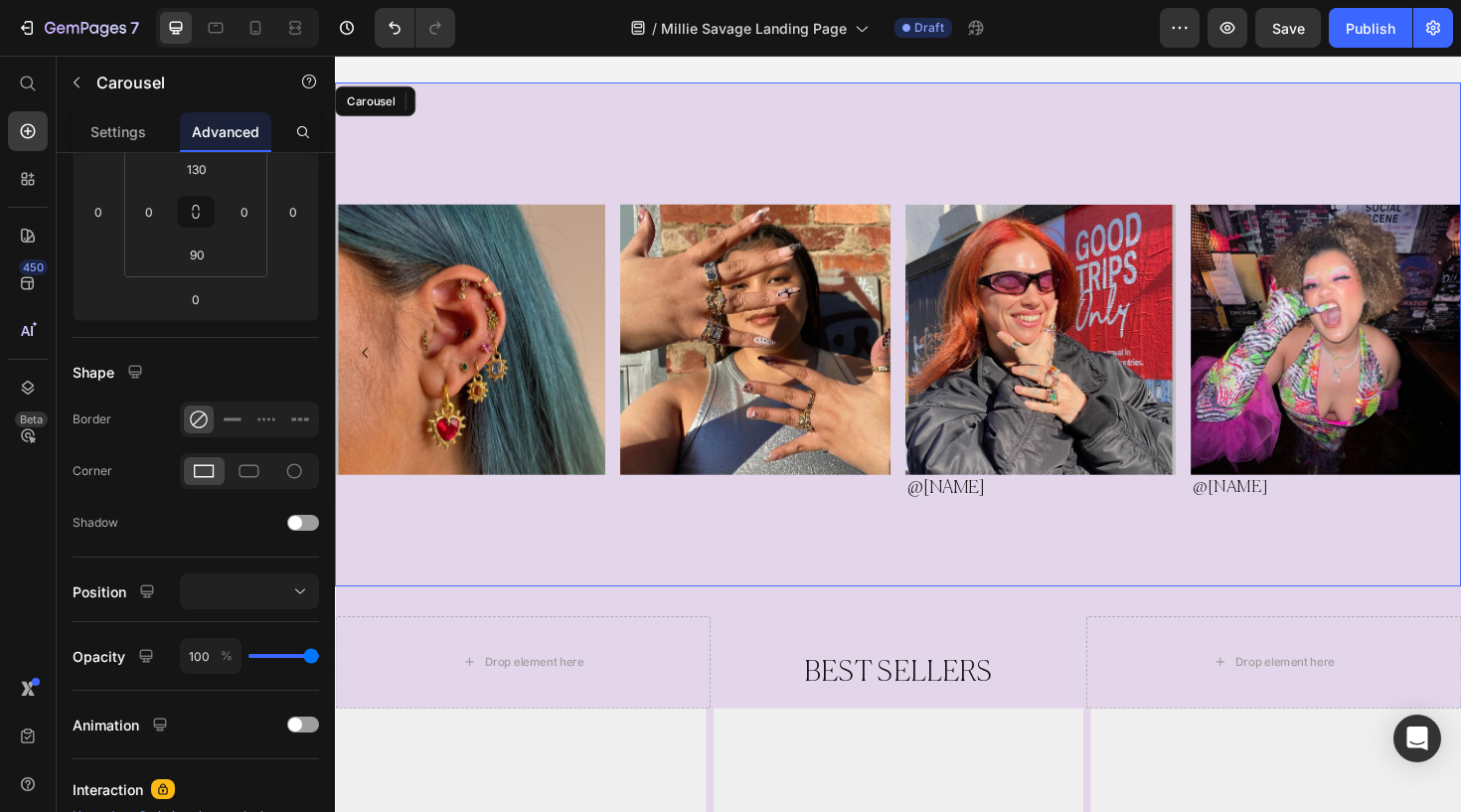 scroll, scrollTop: 0, scrollLeft: 0, axis: both 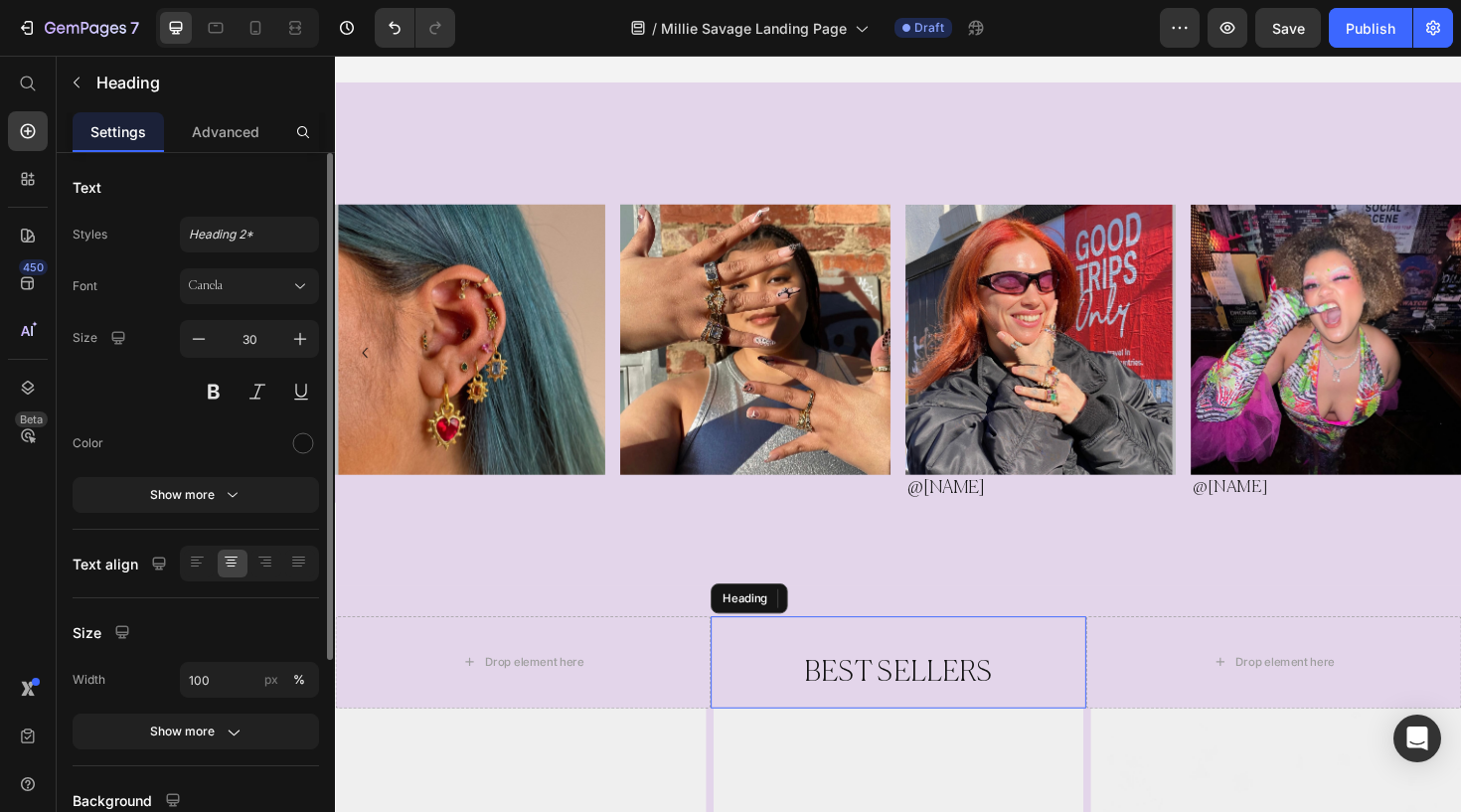 click on "BEST SELLERS" at bounding box center (931, 710) 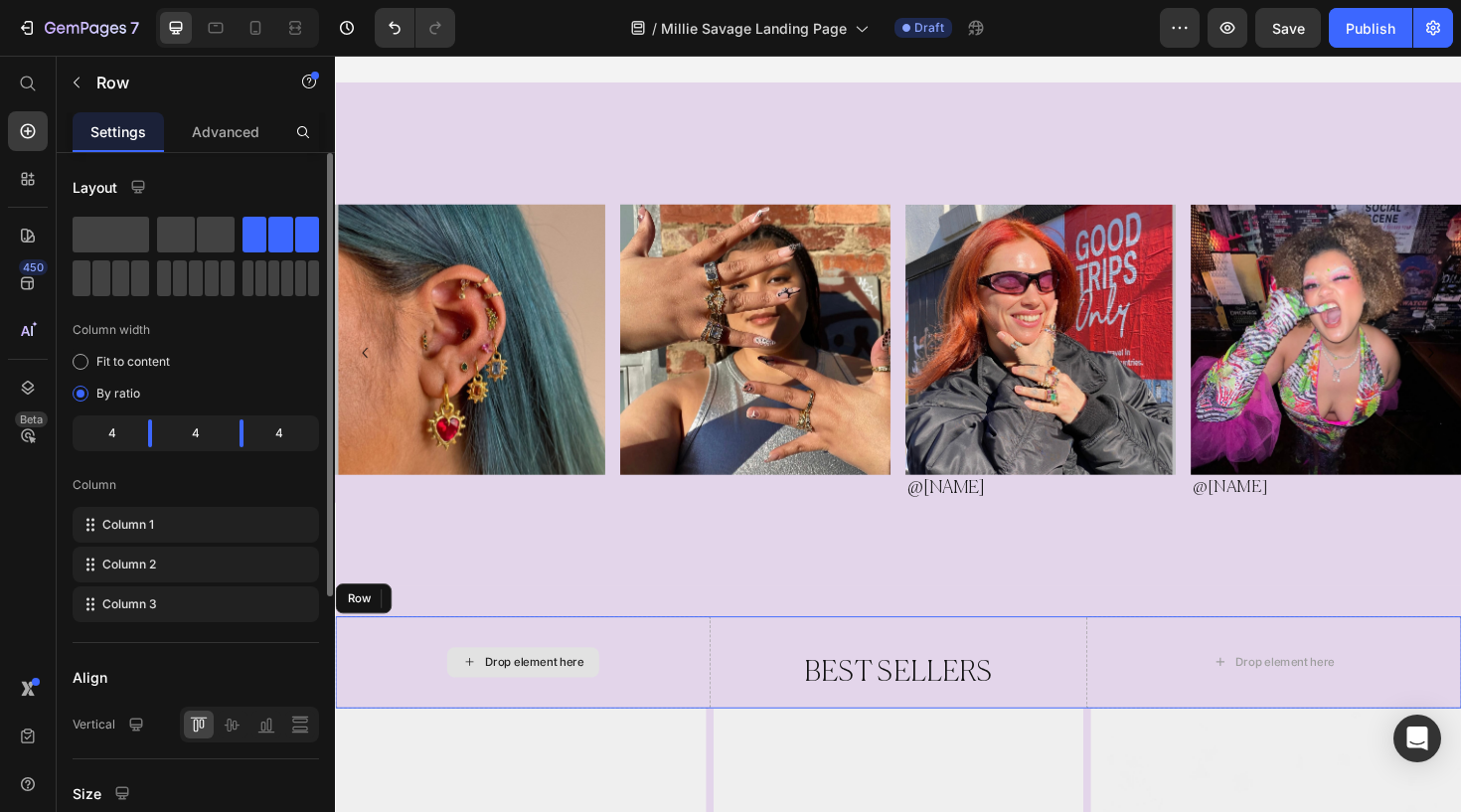 click on "Drop element here" at bounding box center [534, 698] 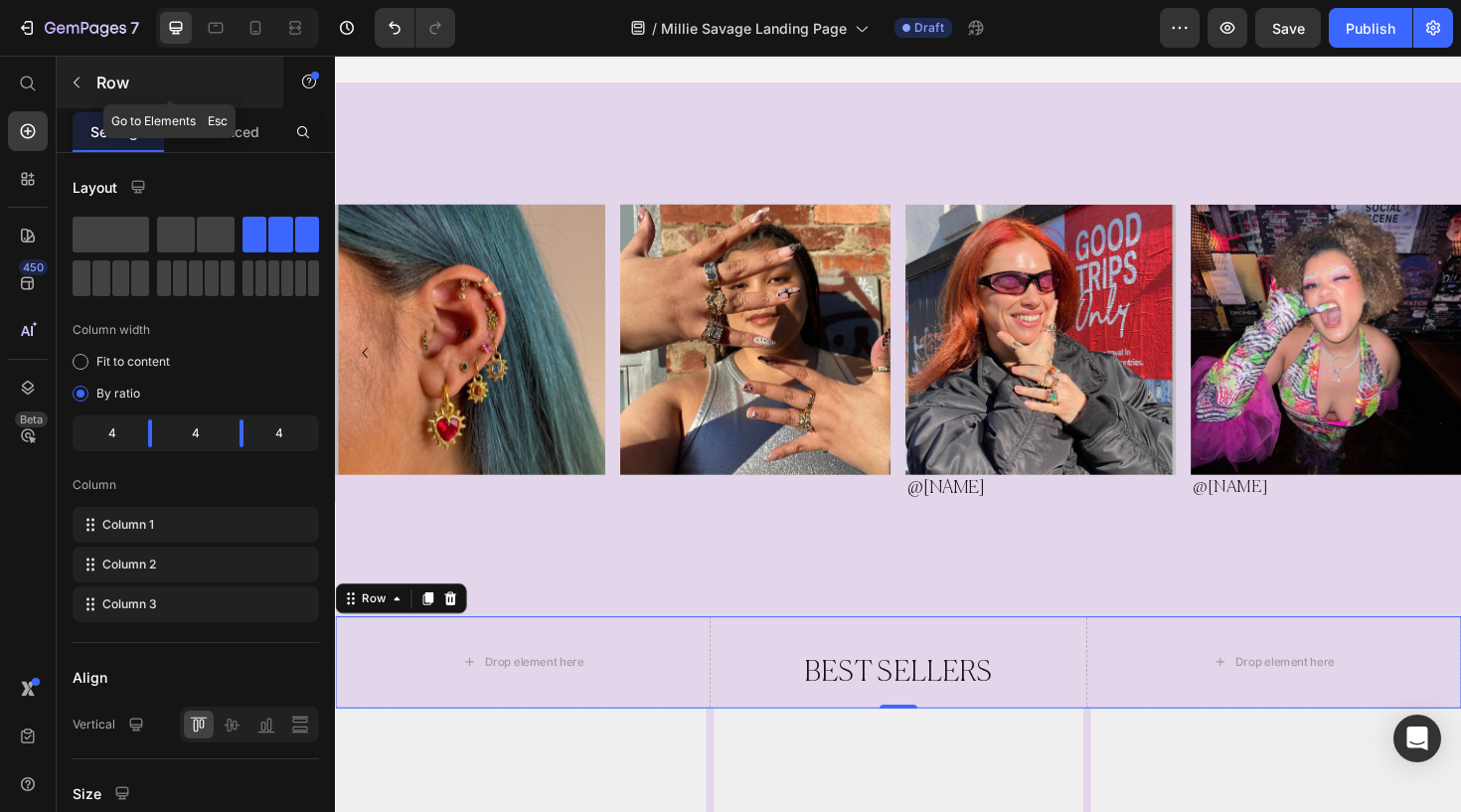 click 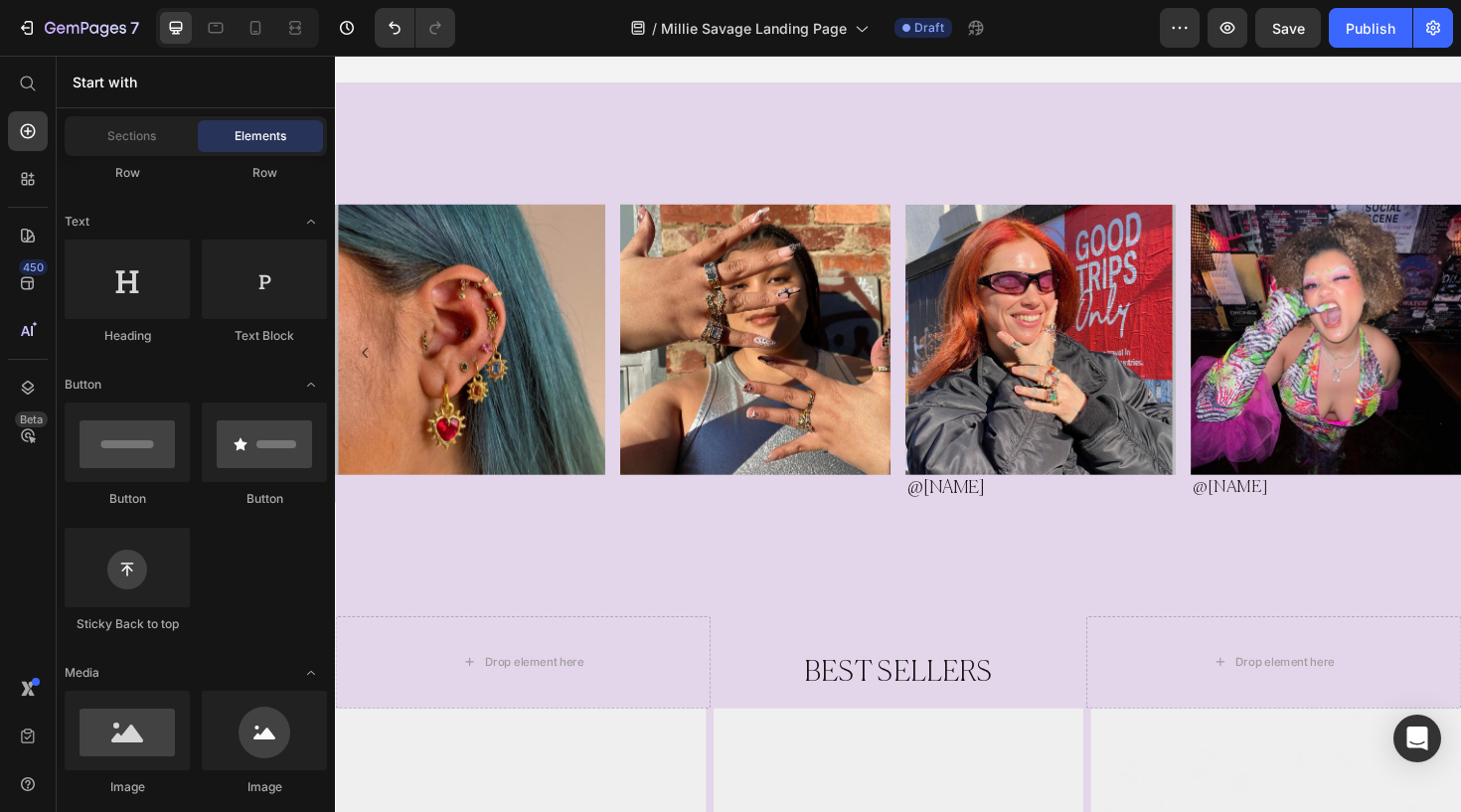 scroll, scrollTop: 0, scrollLeft: 0, axis: both 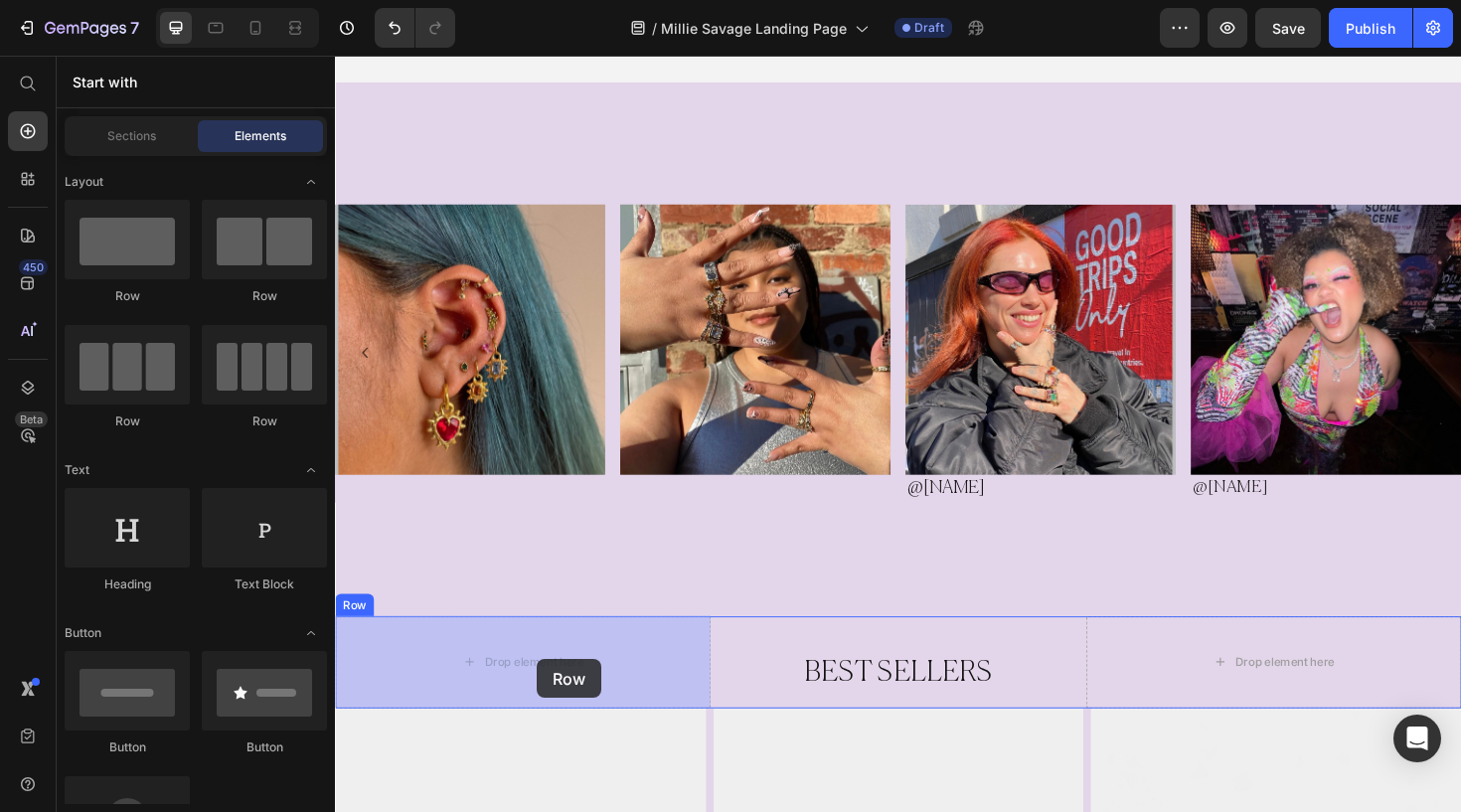 drag, startPoint x: 438, startPoint y: 284, endPoint x: 549, endPoint y: 695, distance: 425.7253 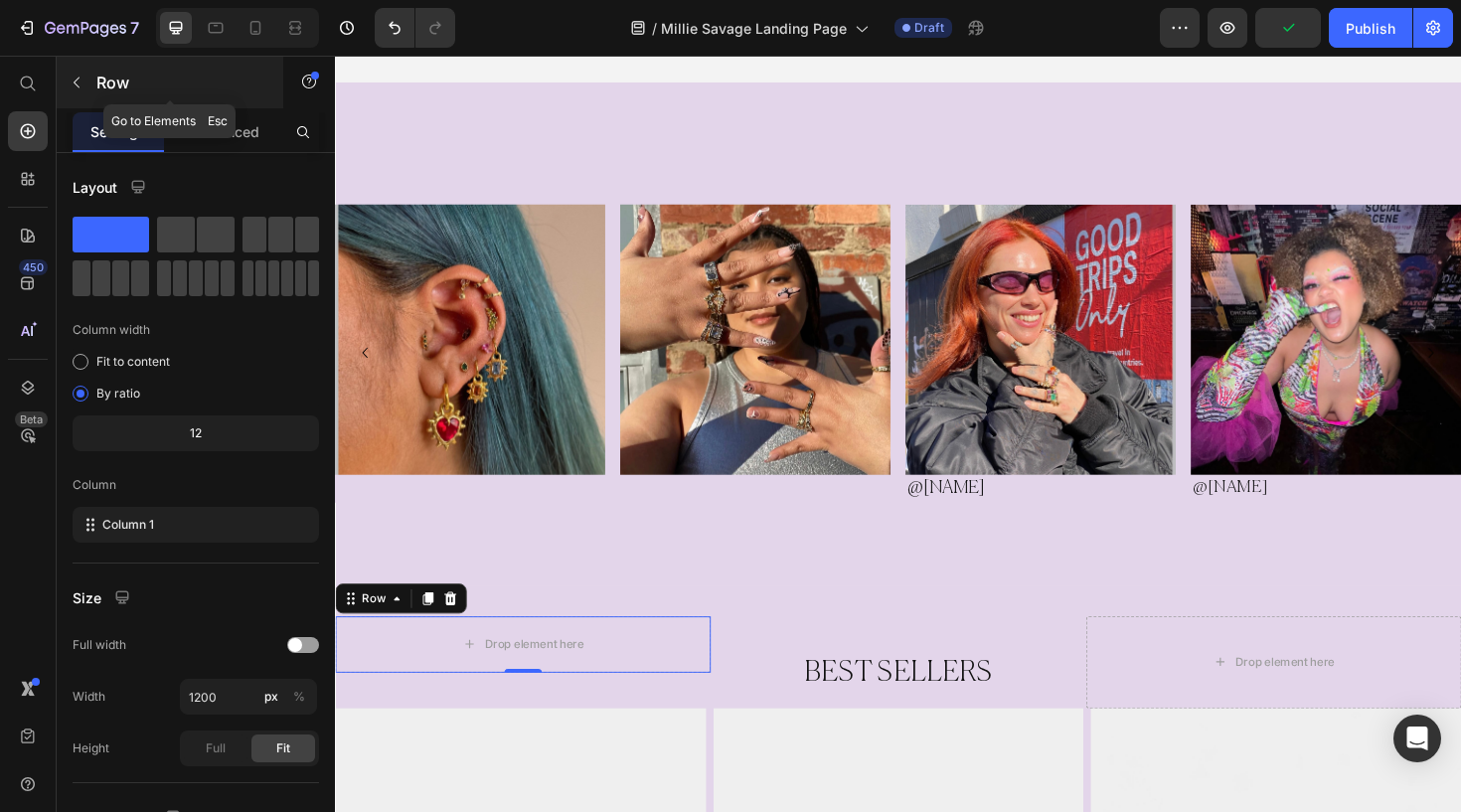 click 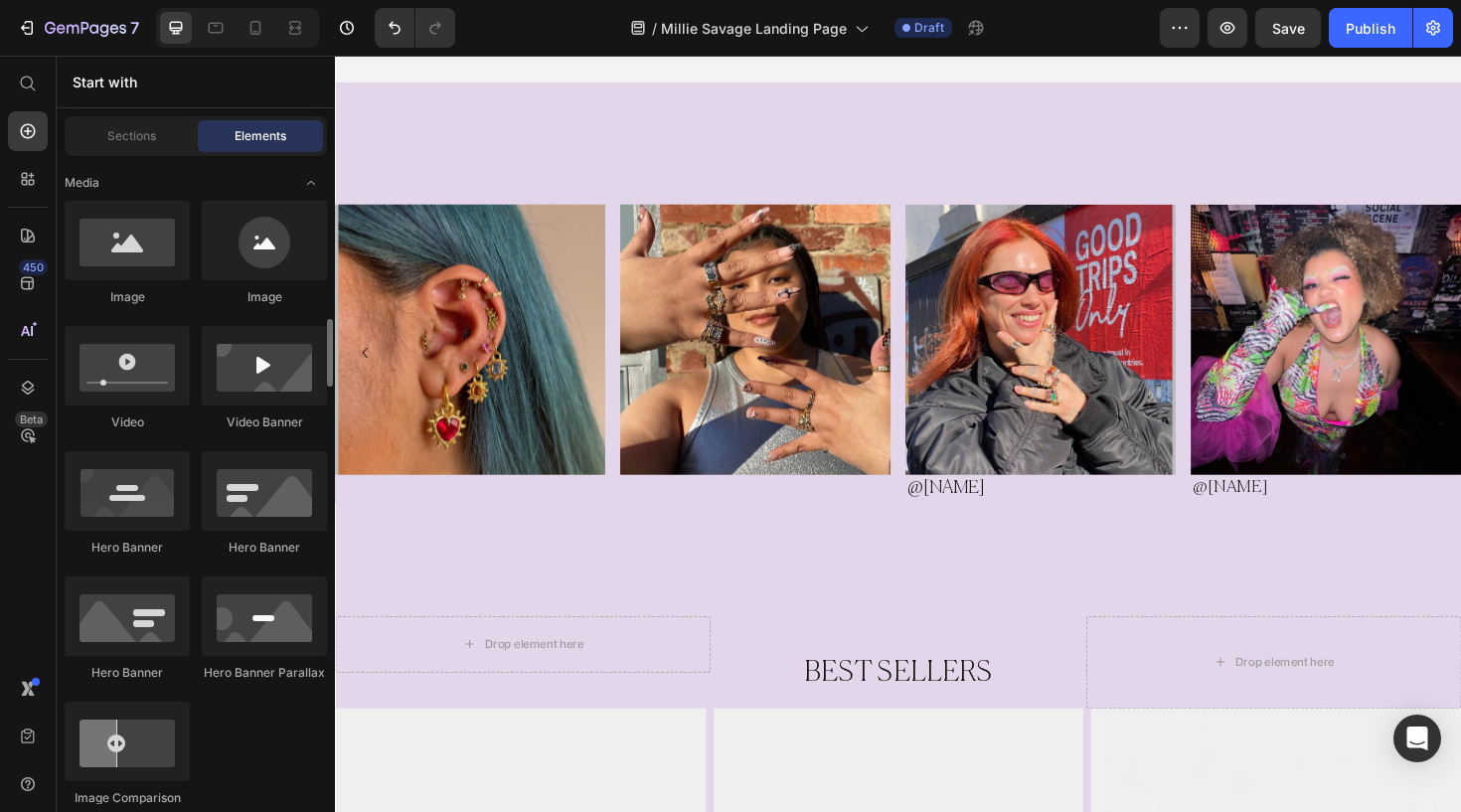 scroll, scrollTop: 735, scrollLeft: 0, axis: vertical 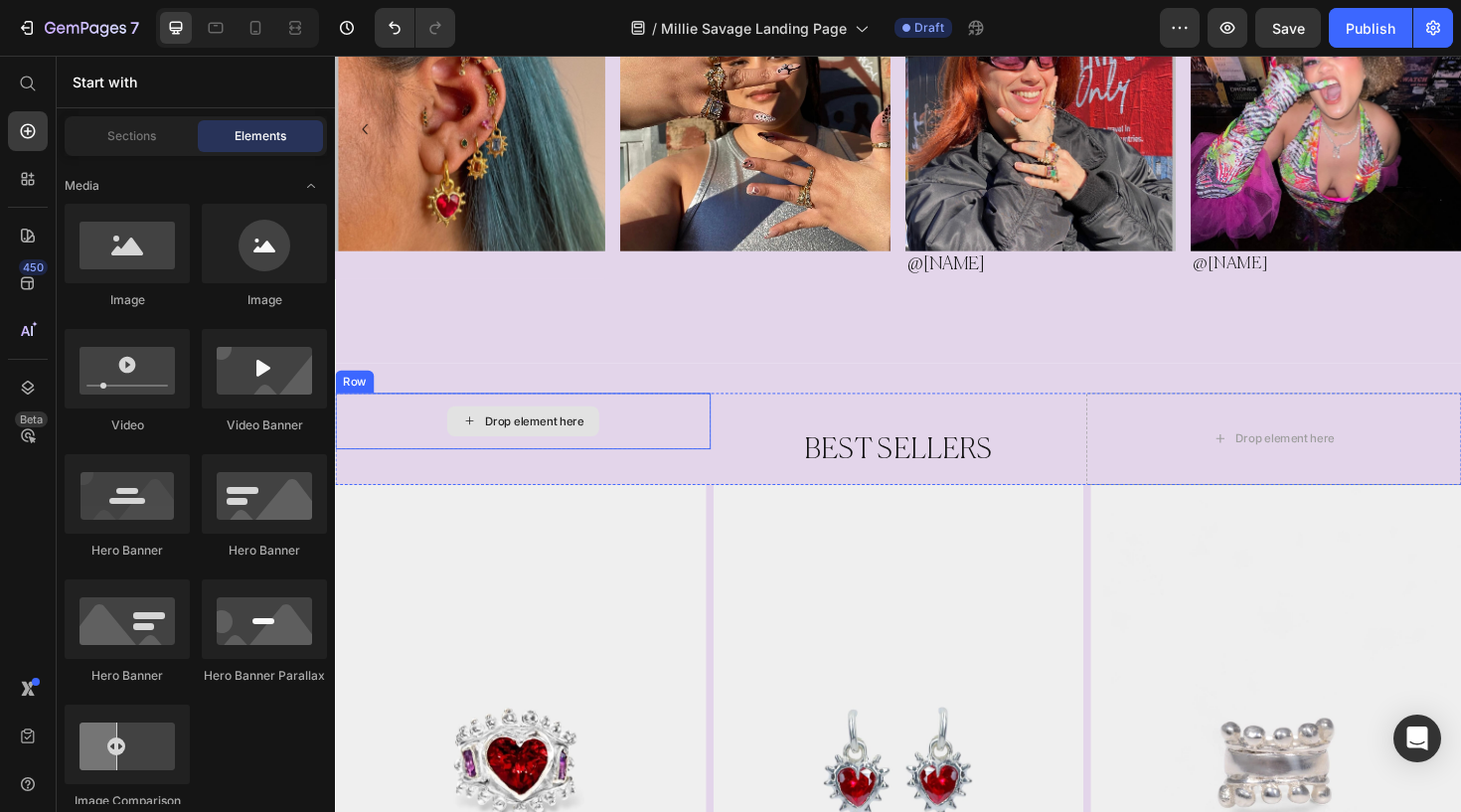 click on "Drop element here" at bounding box center (546, 442) 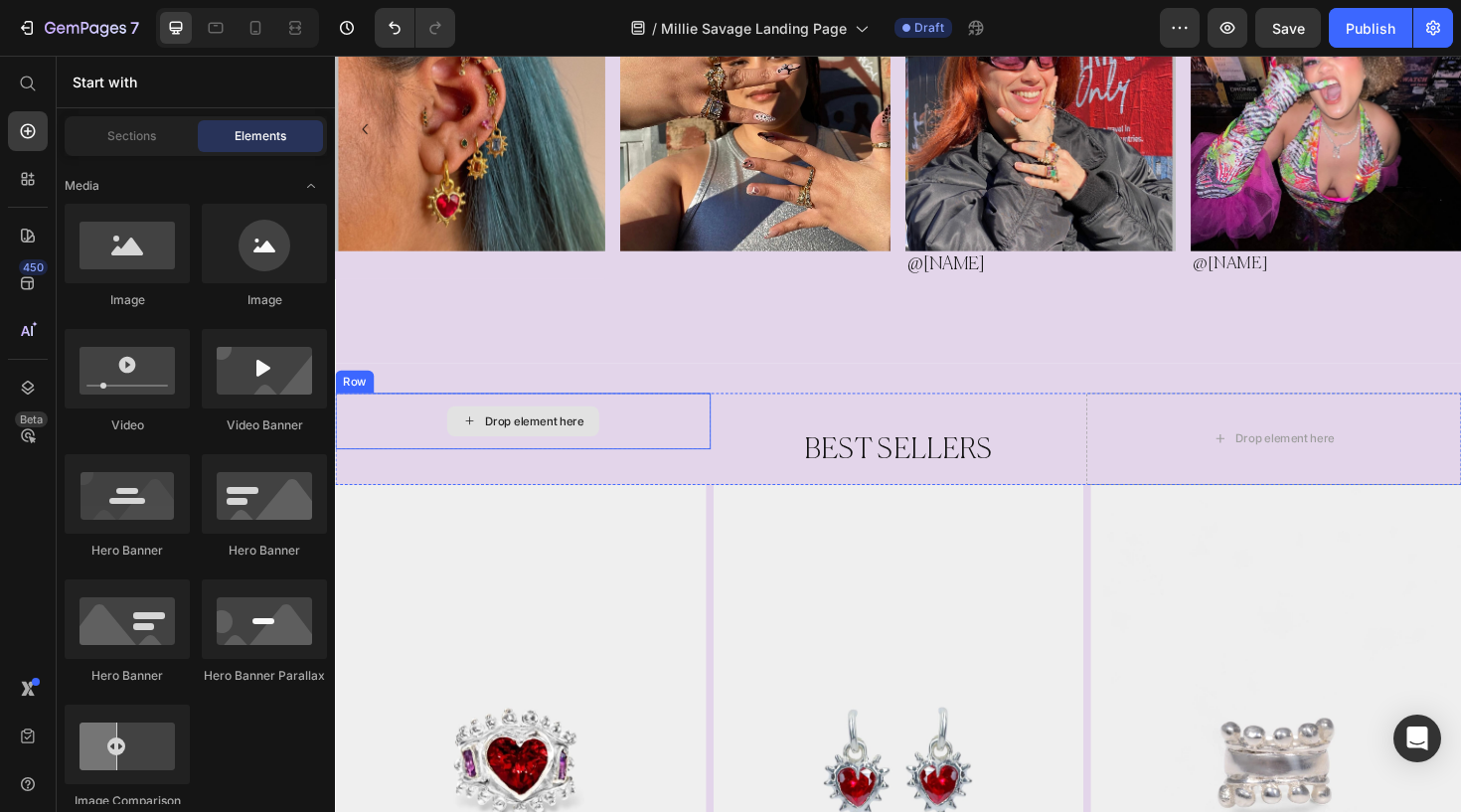 click on "Drop element here" at bounding box center [534, 442] 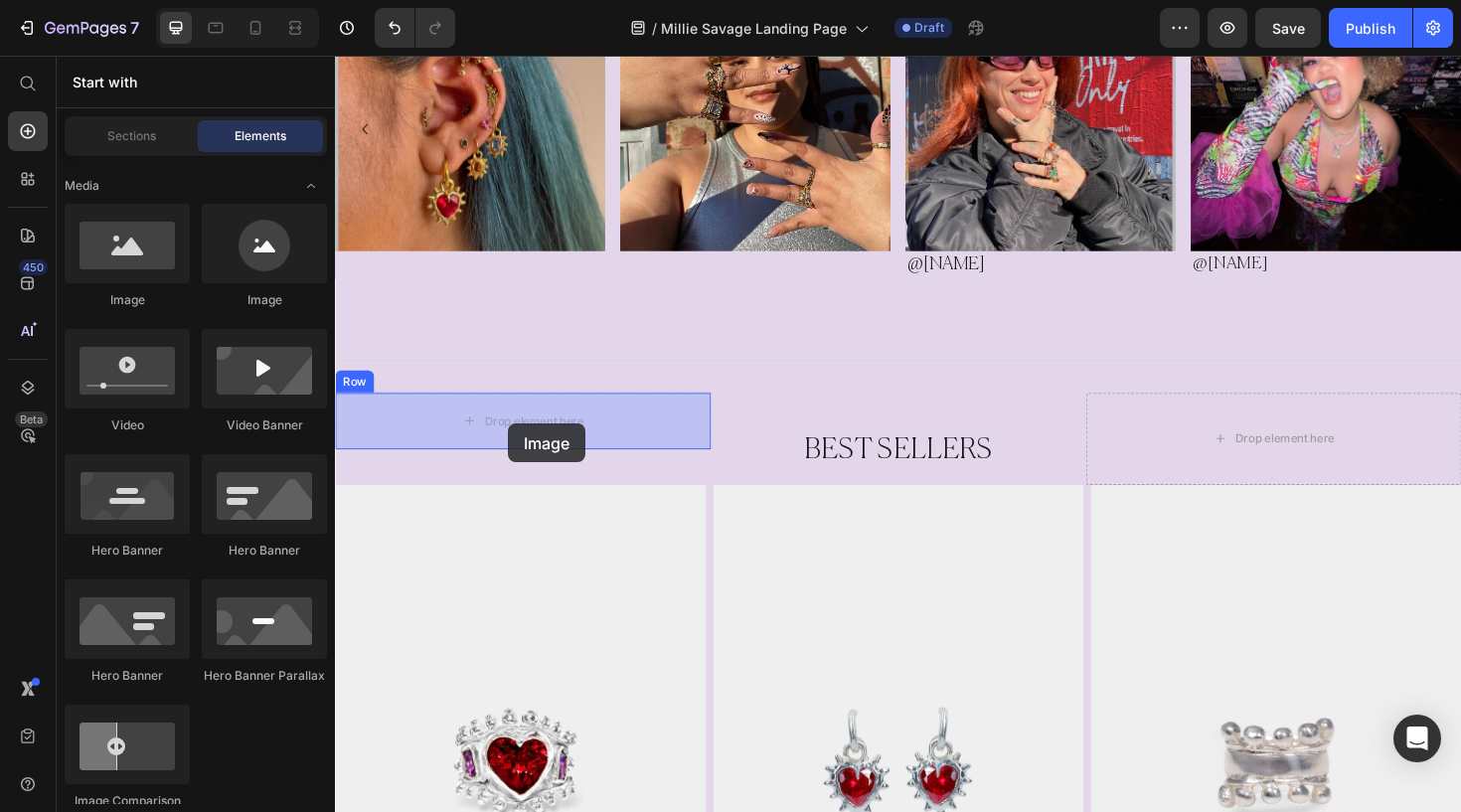 drag, startPoint x: 441, startPoint y: 314, endPoint x: 518, endPoint y: 445, distance: 151.95394 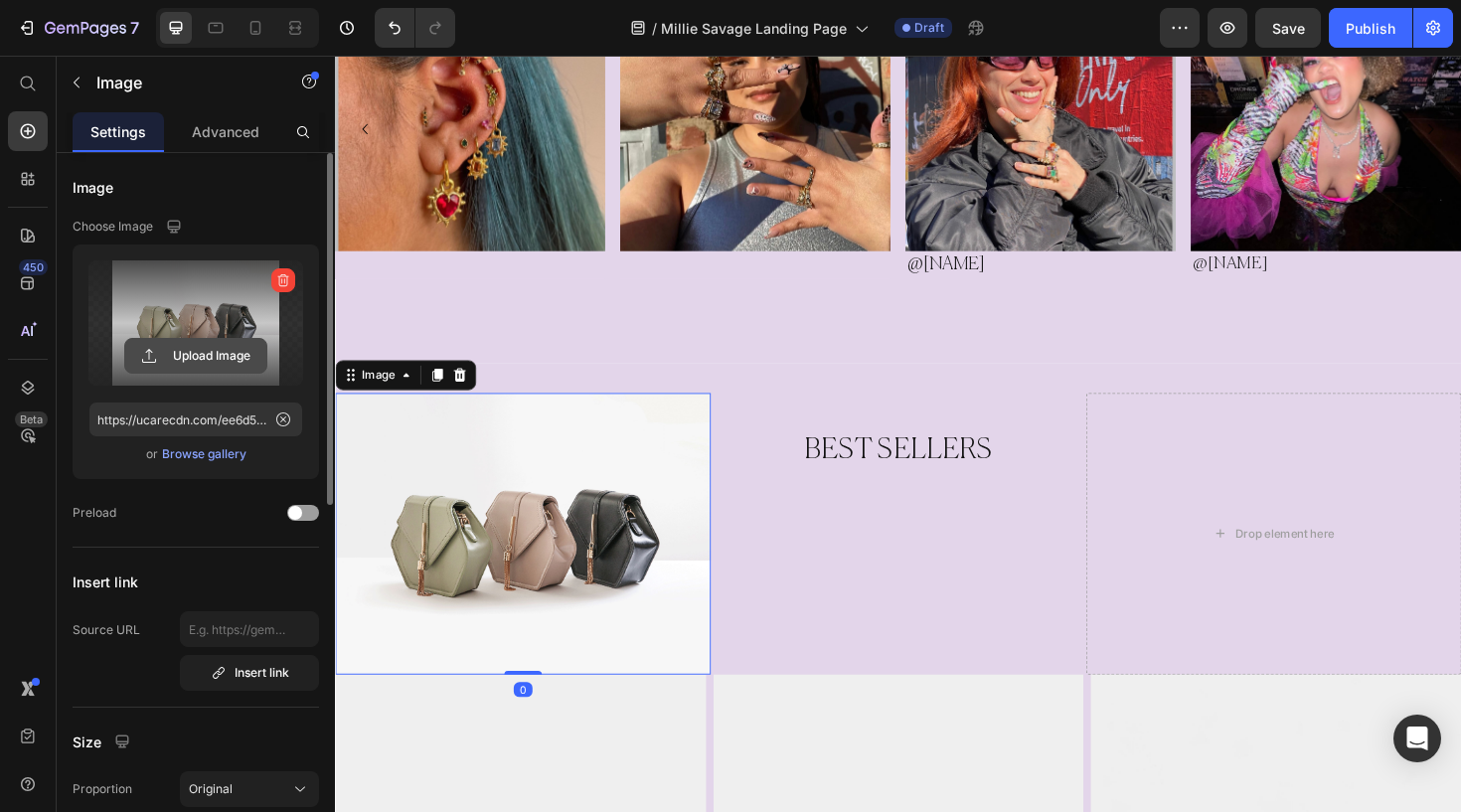 click 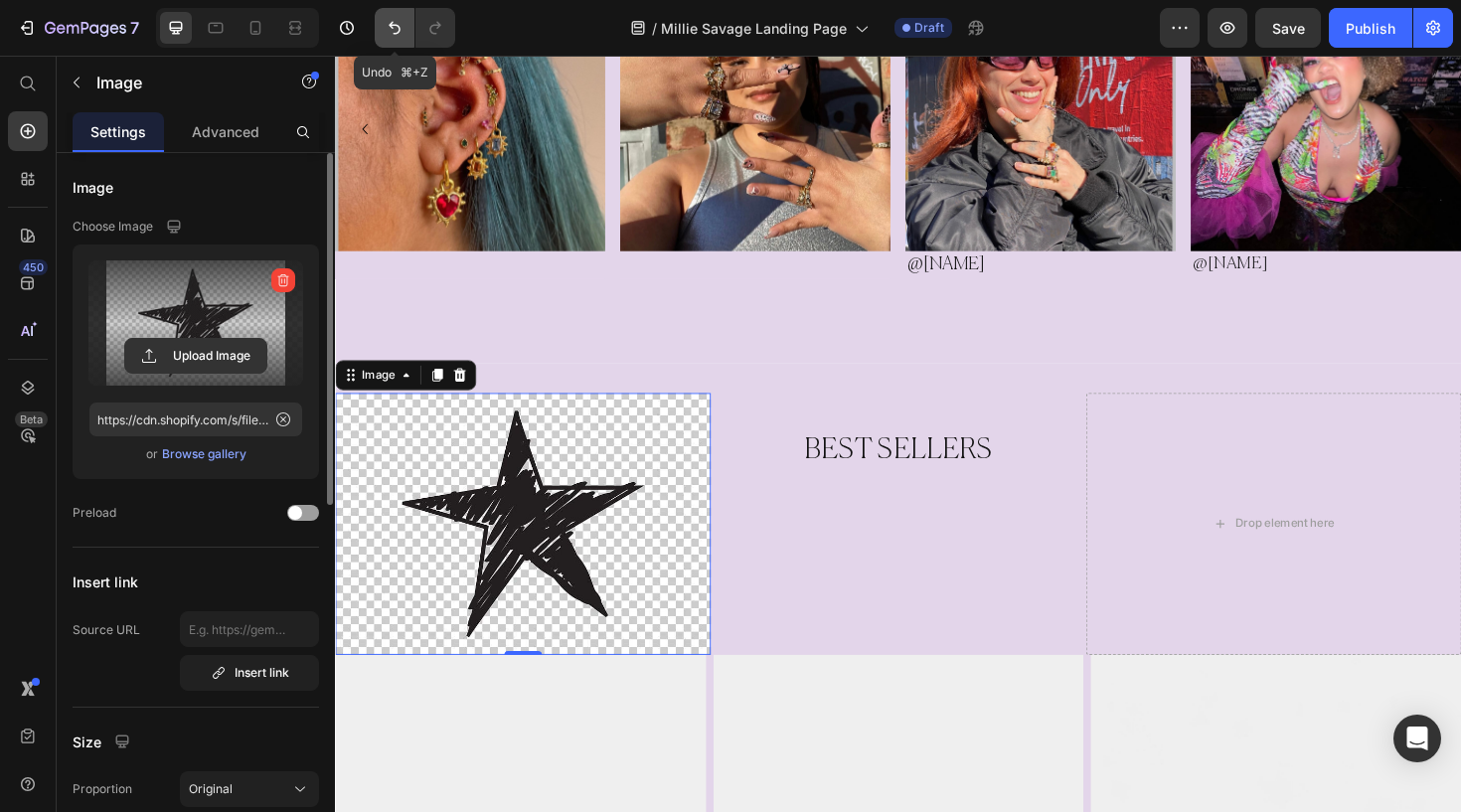 click 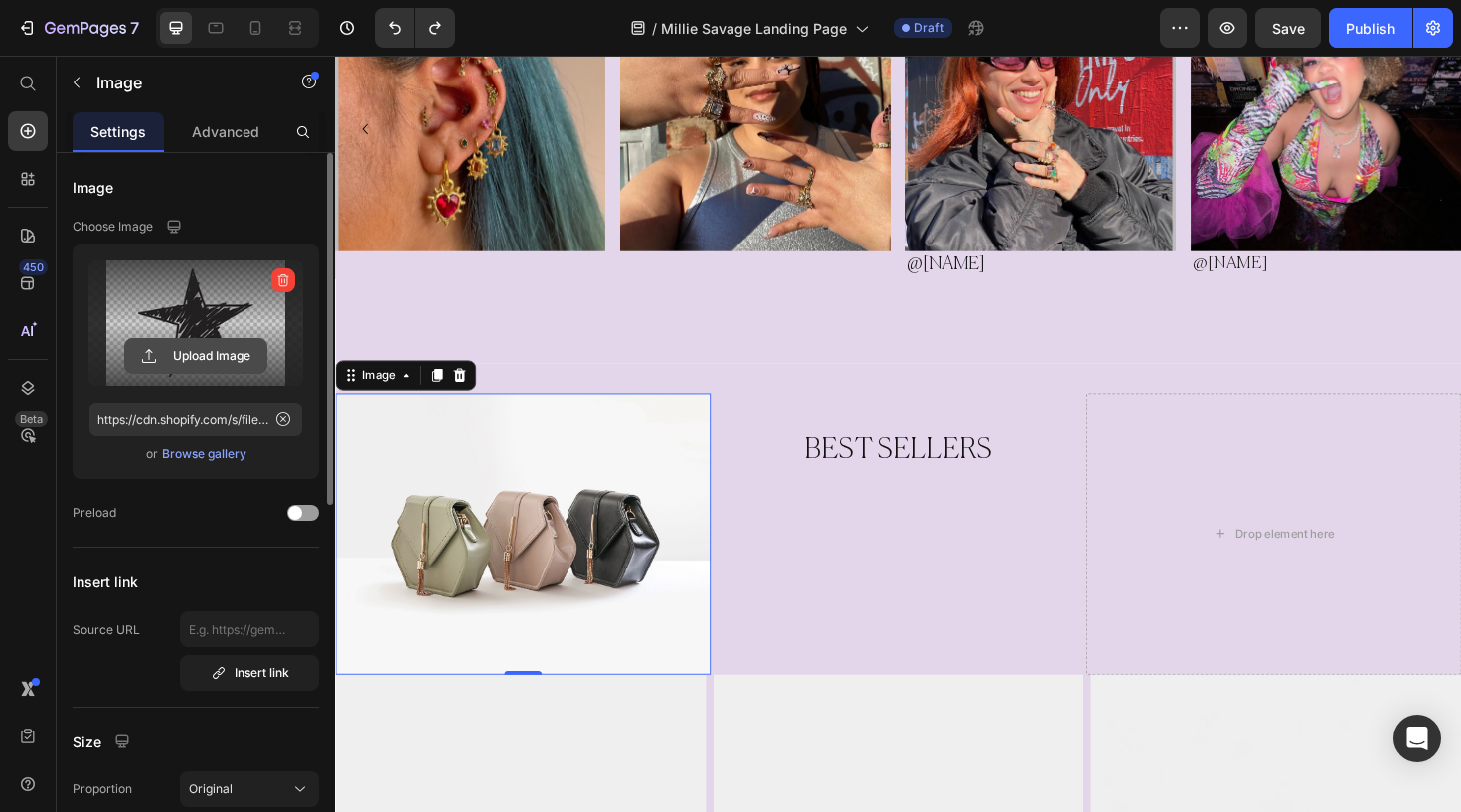 click 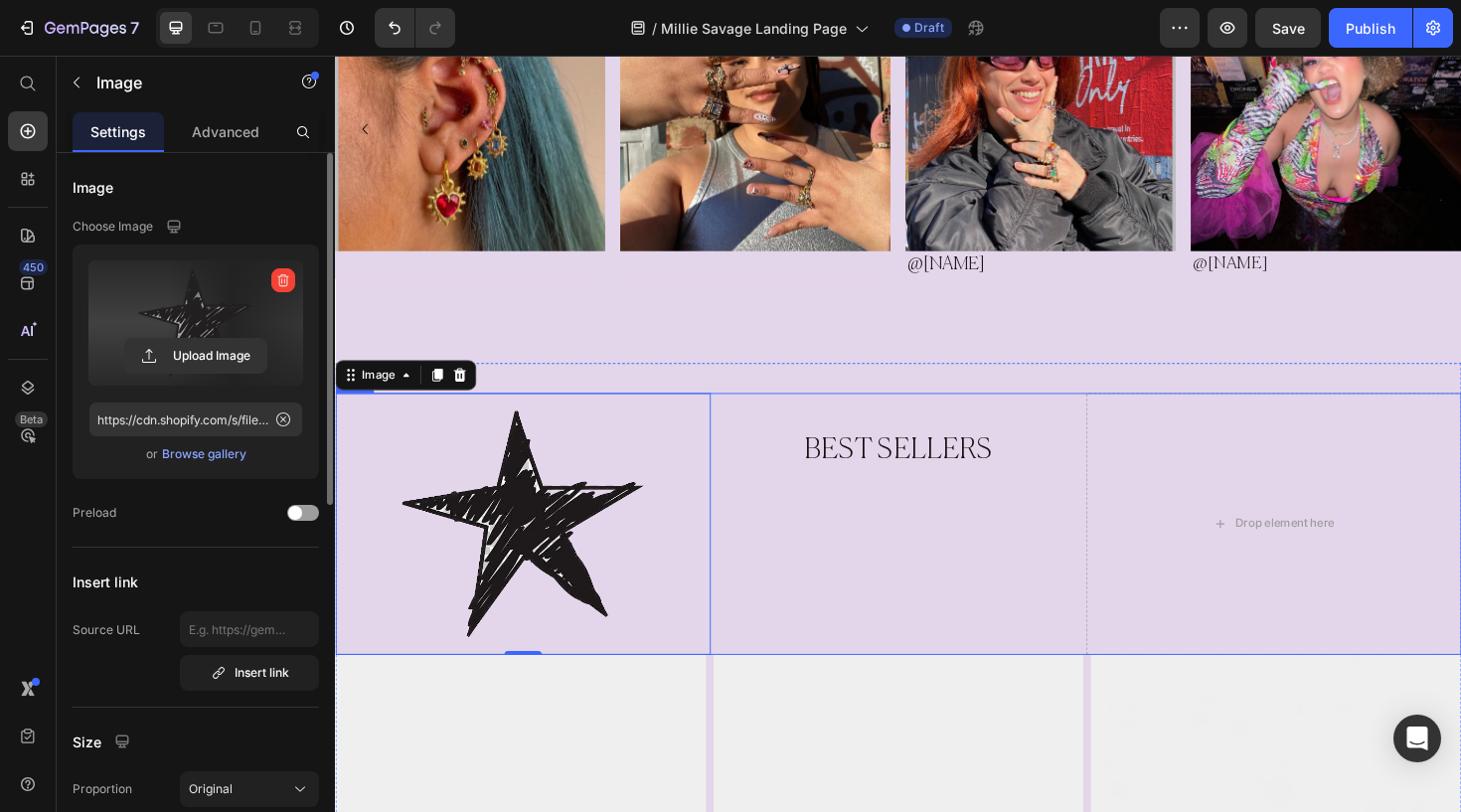 type on "https://cdn.shopify.com/s/files/1/0867/5803/1684/files/gempages_533967879045907692-c4e3ff7d-f336-4b08-97f3-e492fbd5bc94.png" 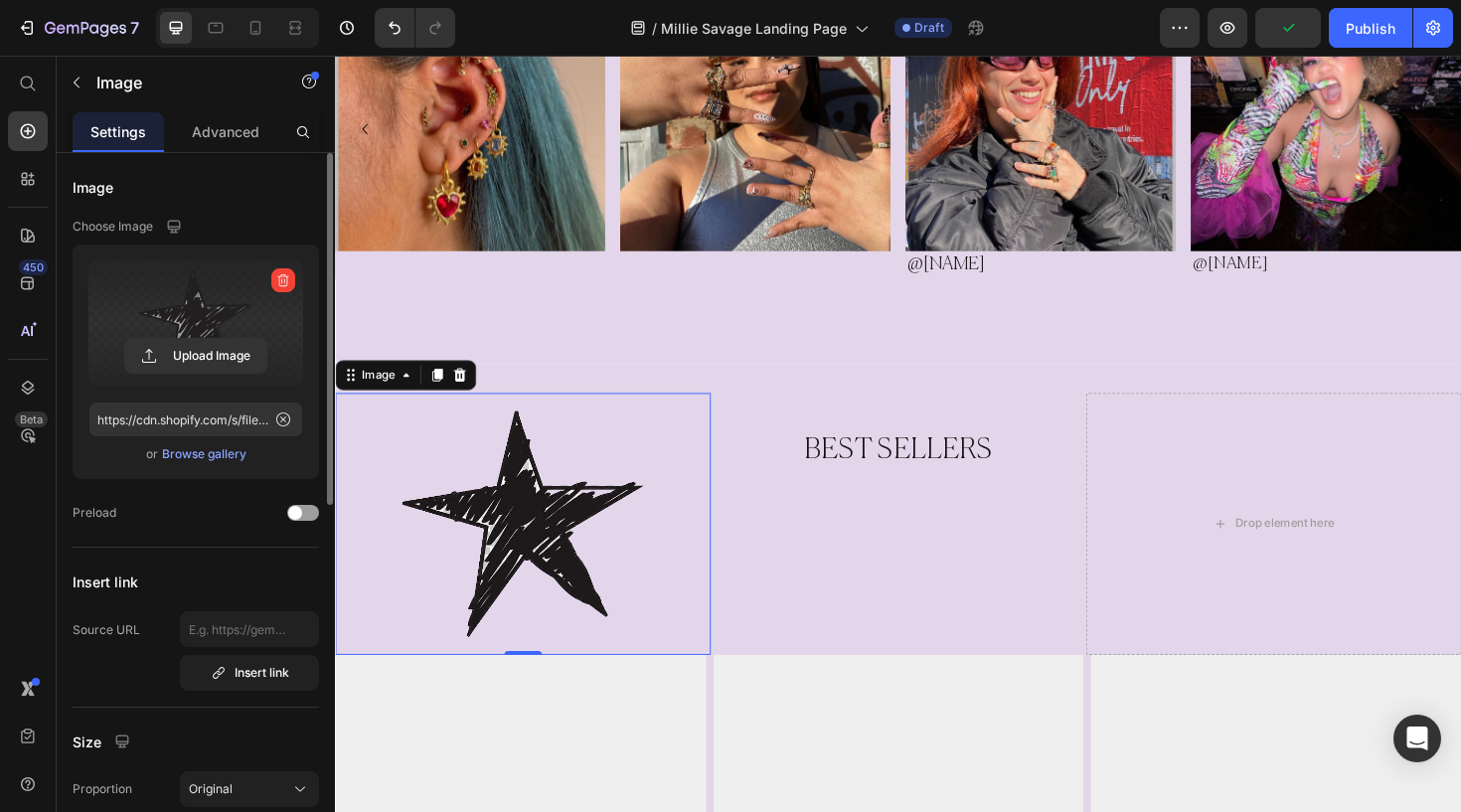 click at bounding box center (534, 551) 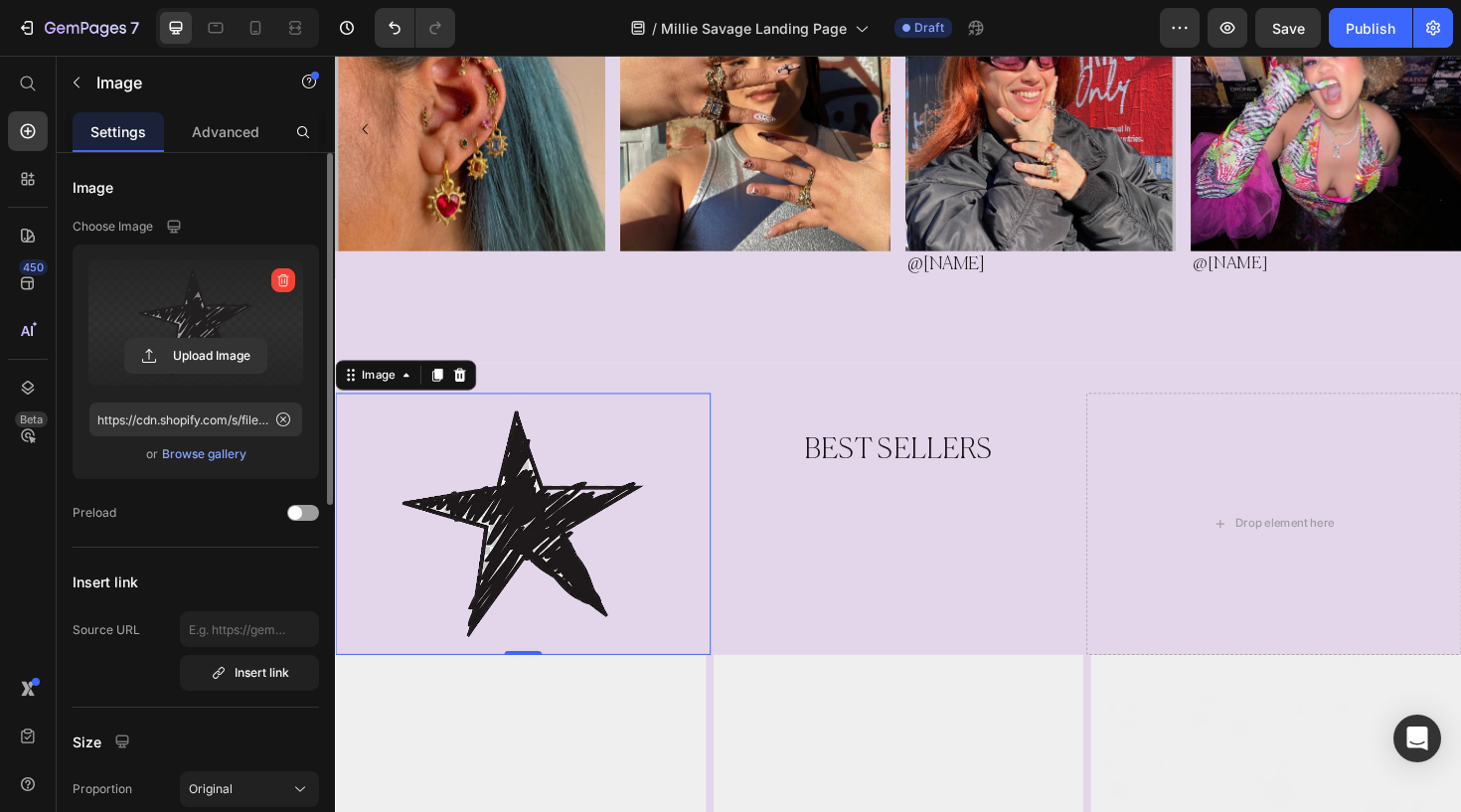 click at bounding box center [534, 551] 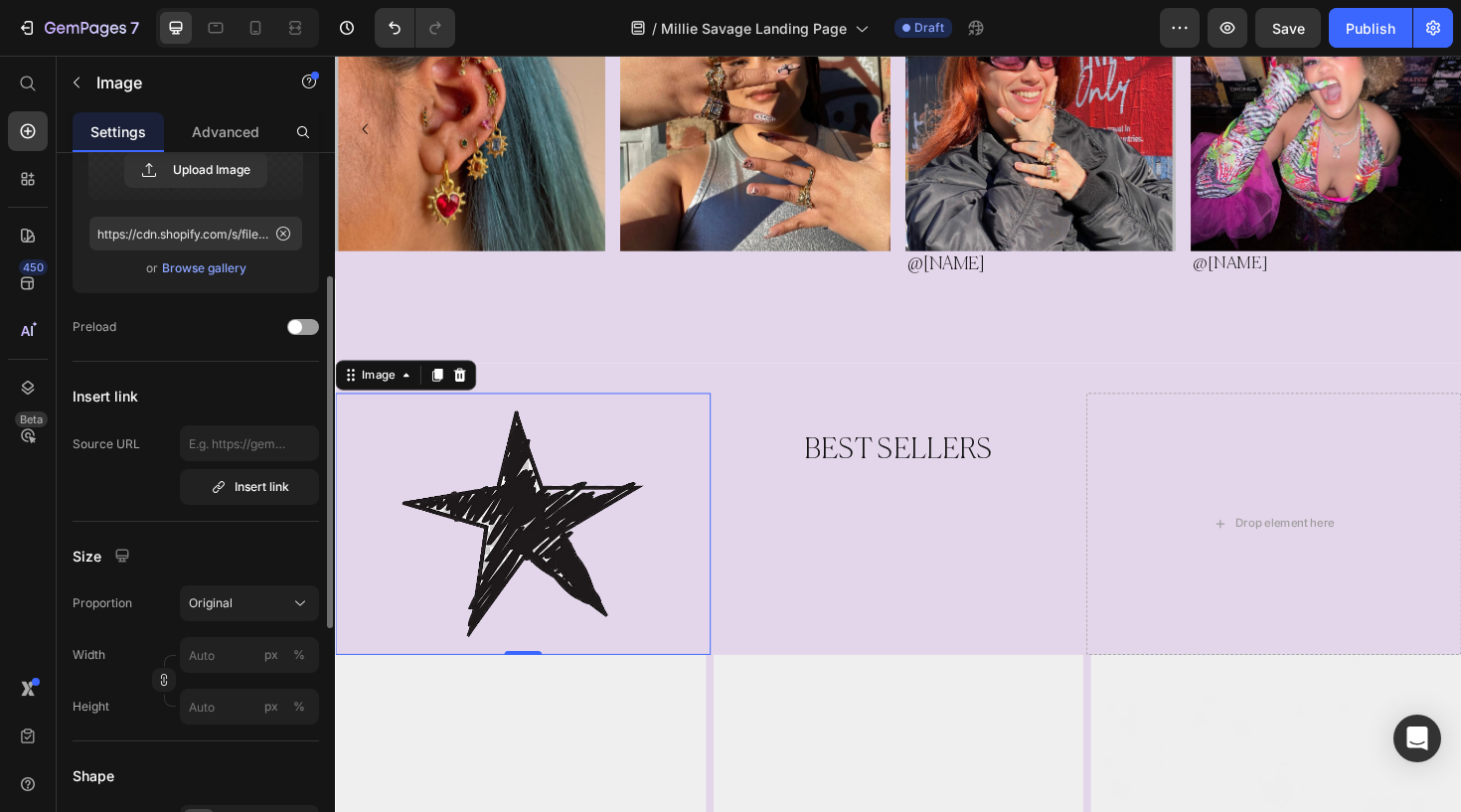 scroll, scrollTop: 214, scrollLeft: 0, axis: vertical 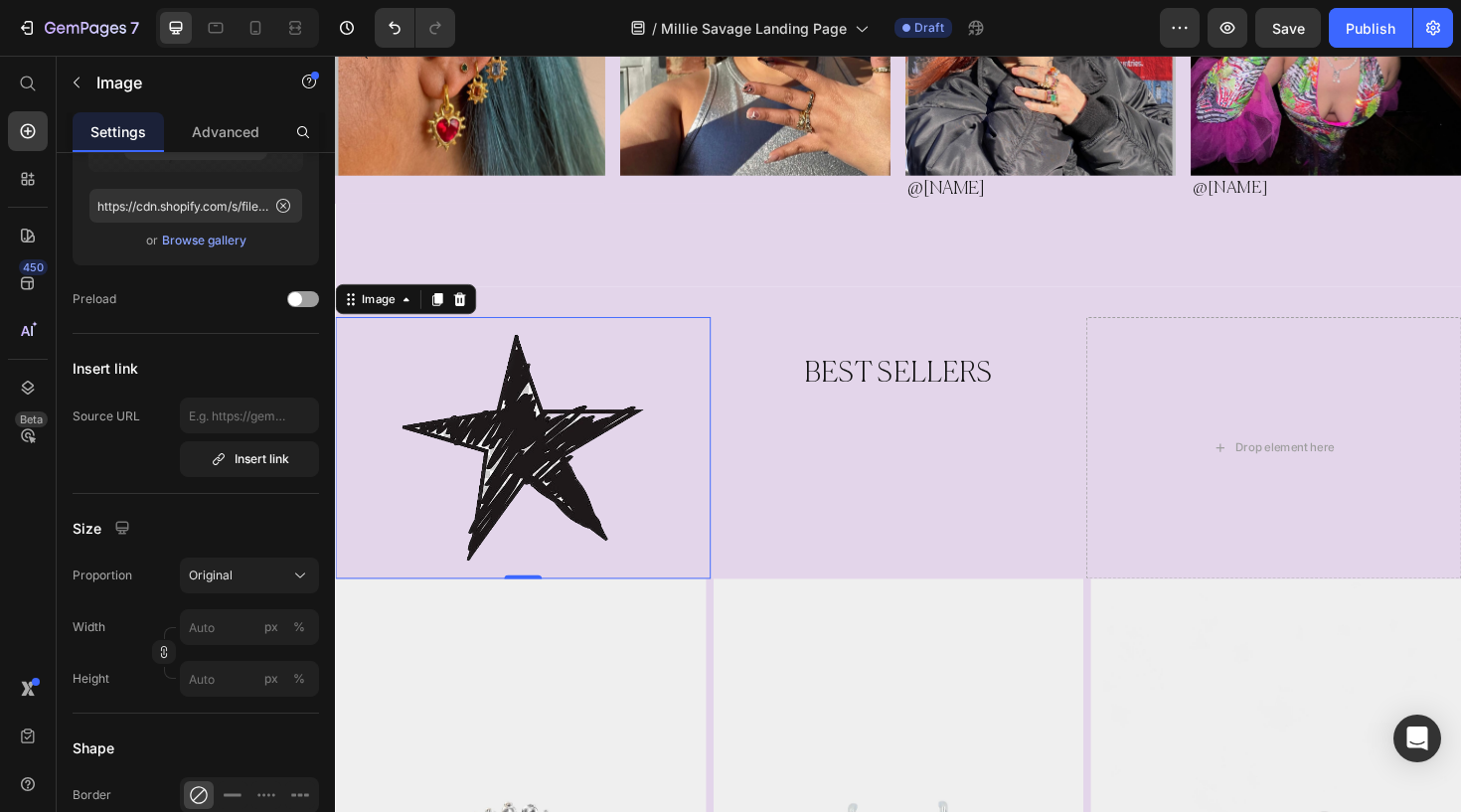 click at bounding box center [534, 470] 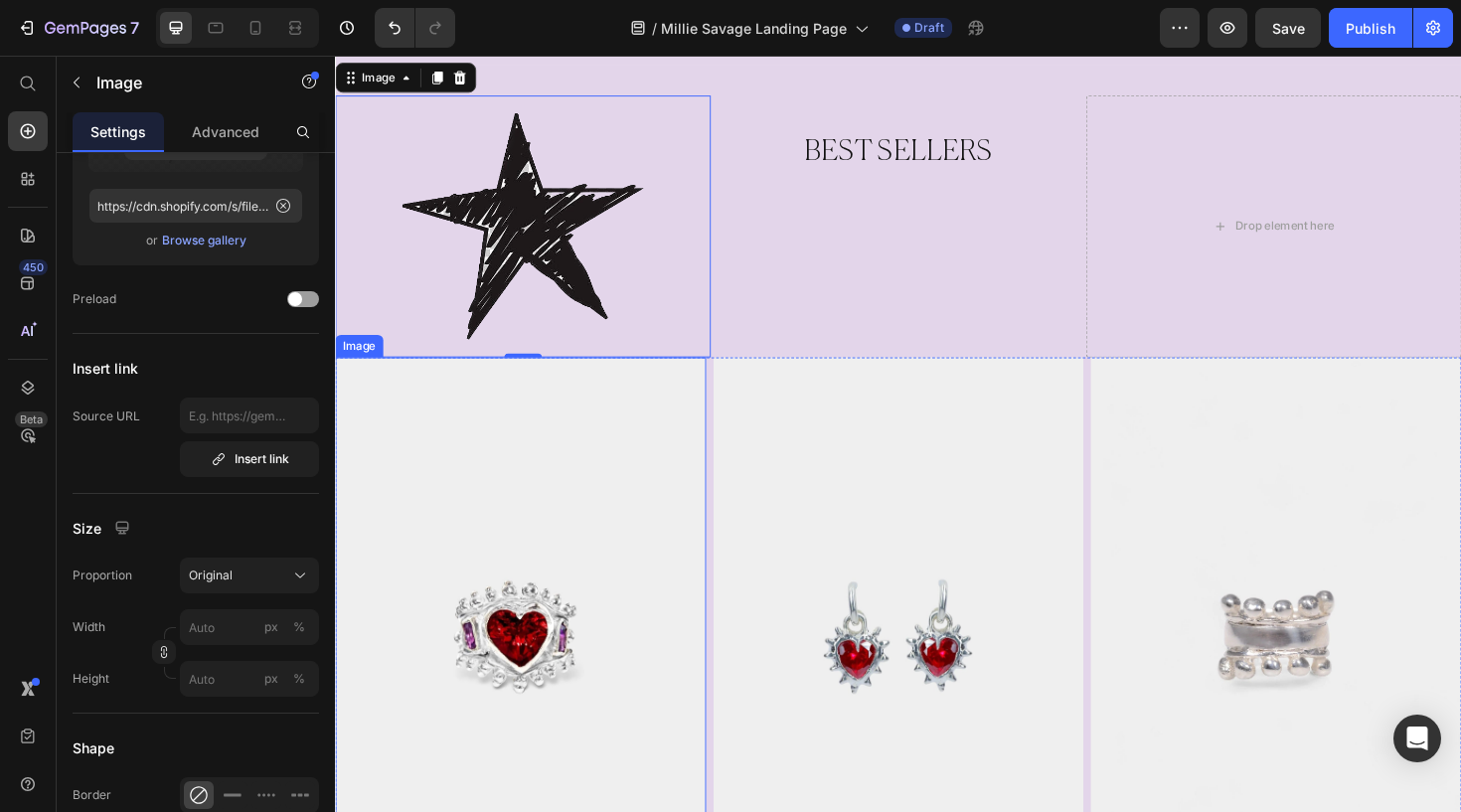 scroll, scrollTop: 1147, scrollLeft: 0, axis: vertical 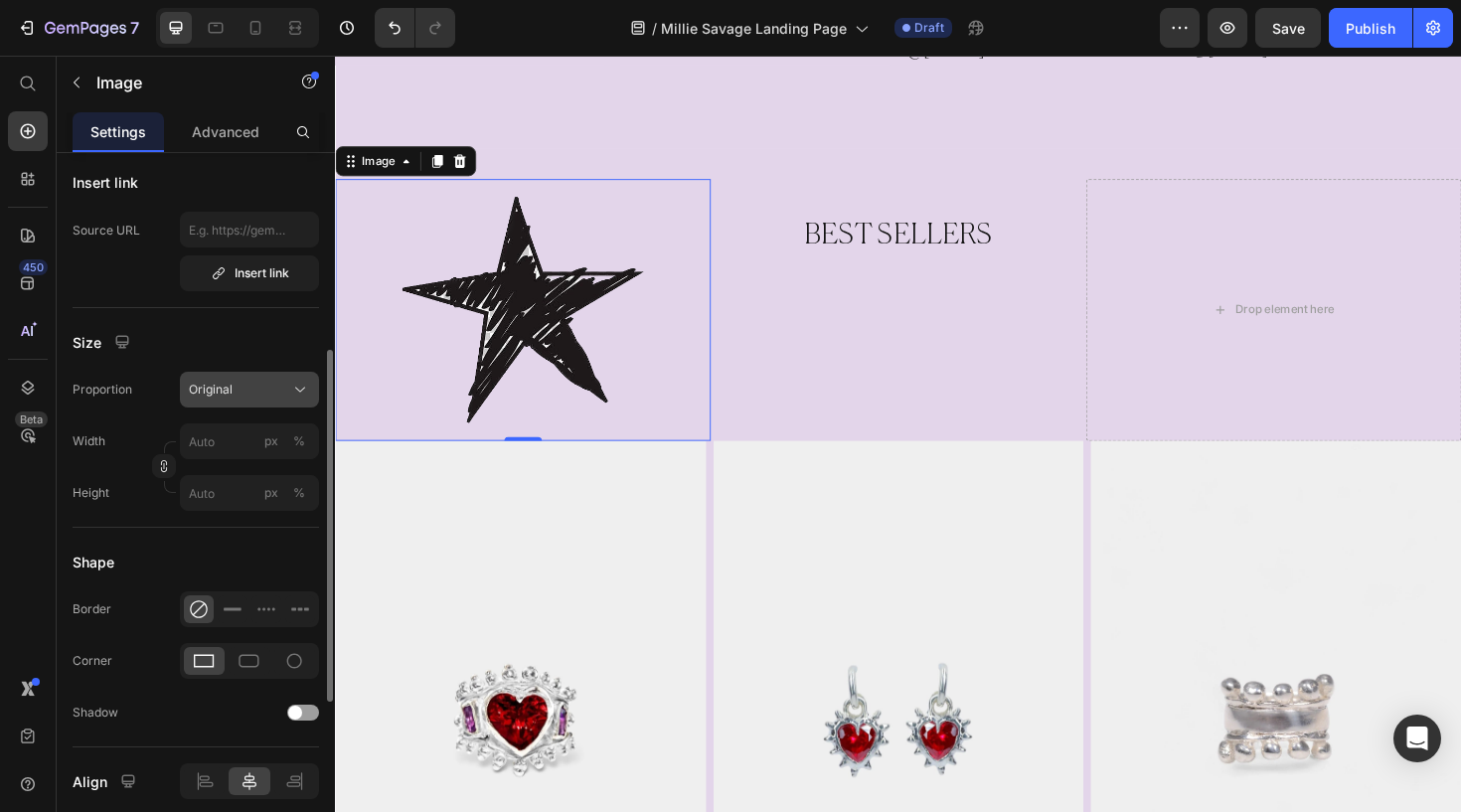 click on "Original" 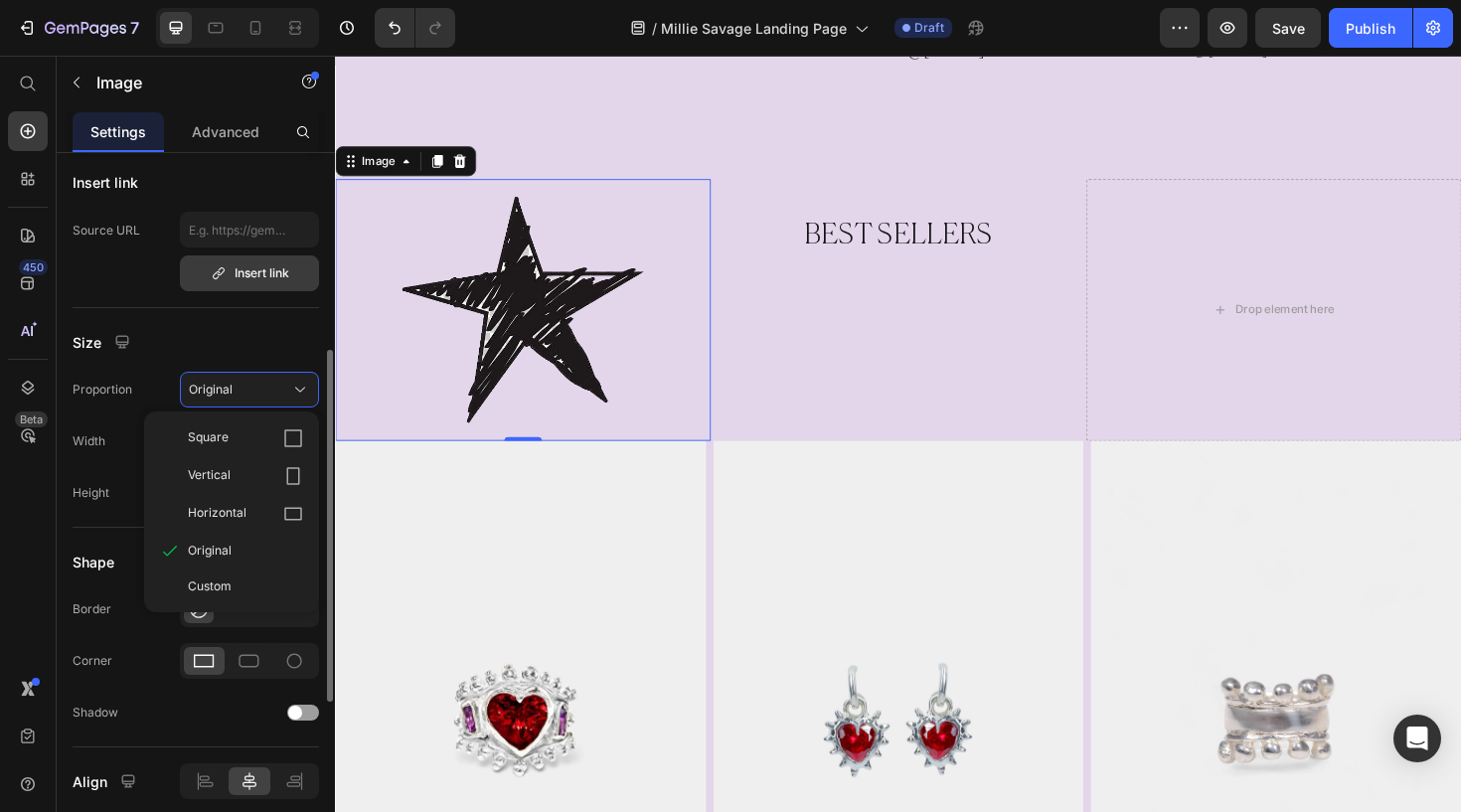 click on "Insert link" at bounding box center [249, 273] 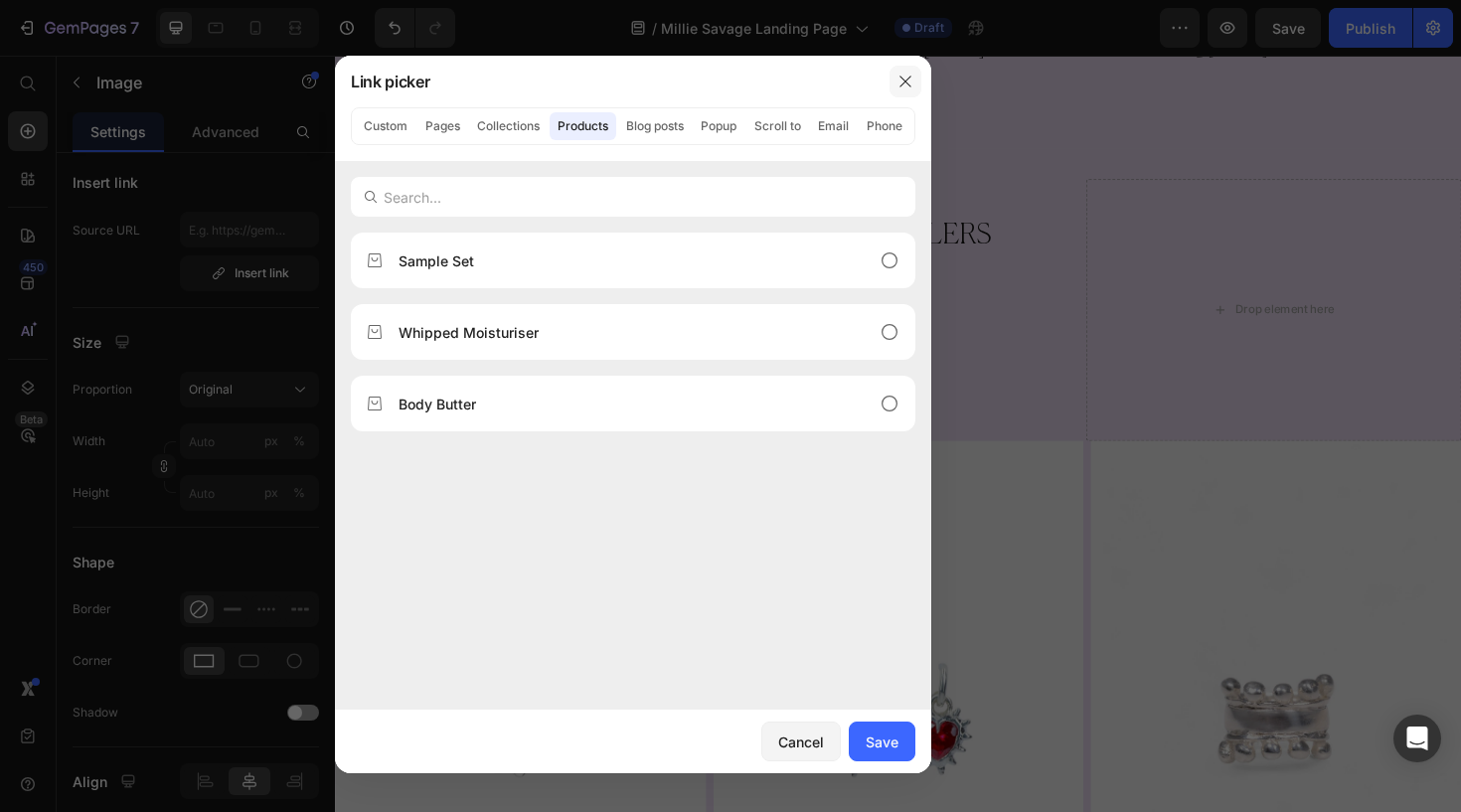 click 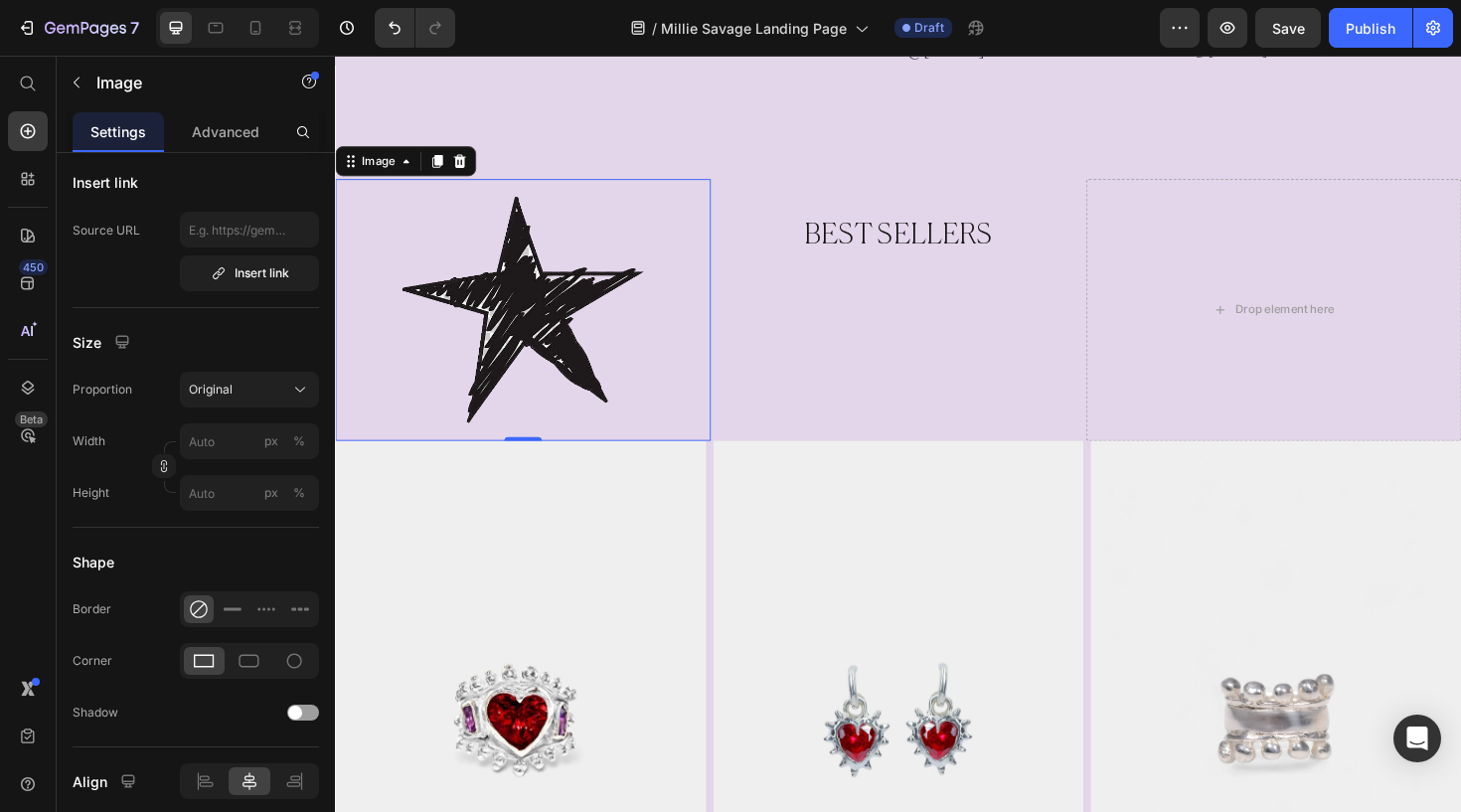 click at bounding box center [534, 324] 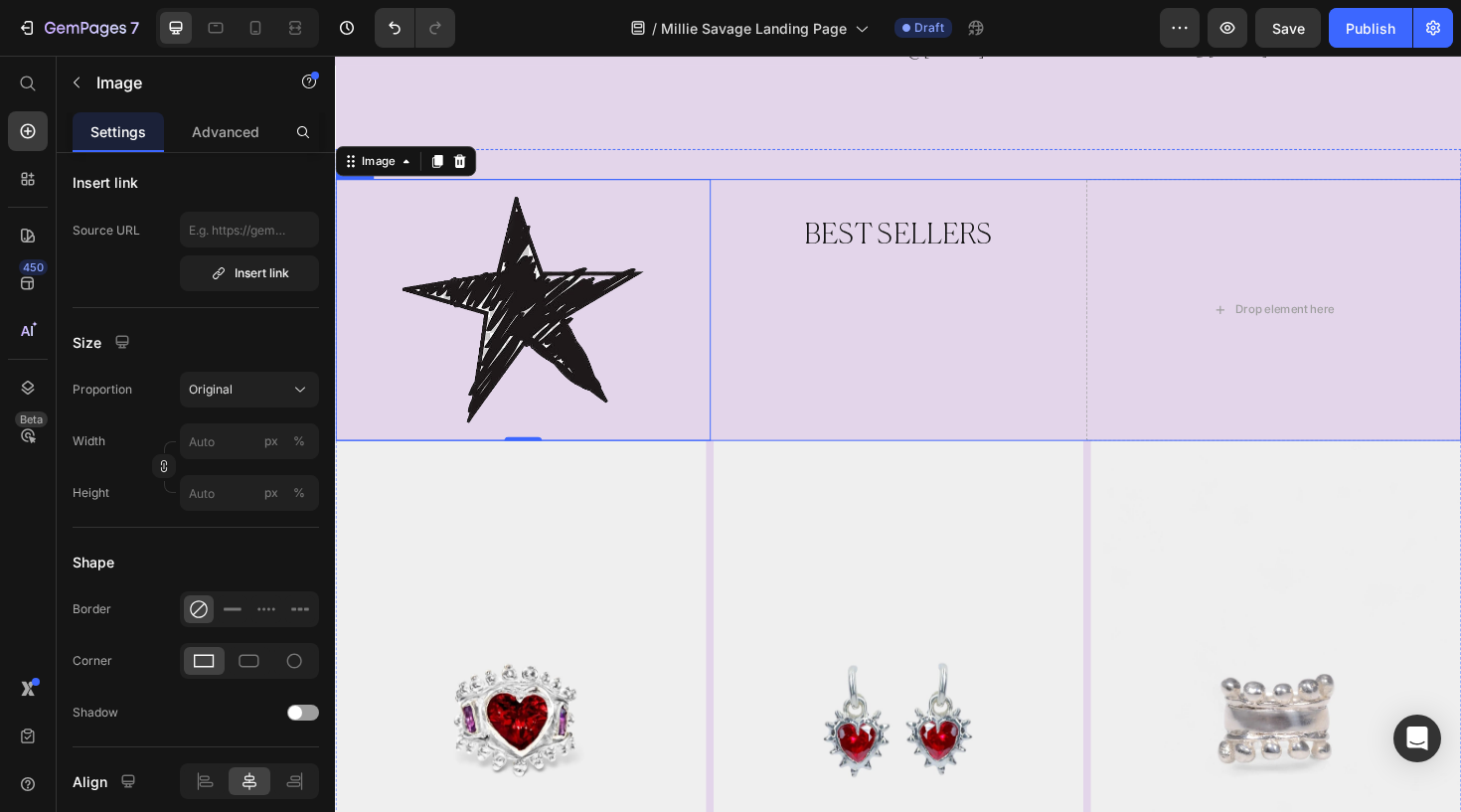 click on "BEST SELLERS Heading" at bounding box center (931, 324) 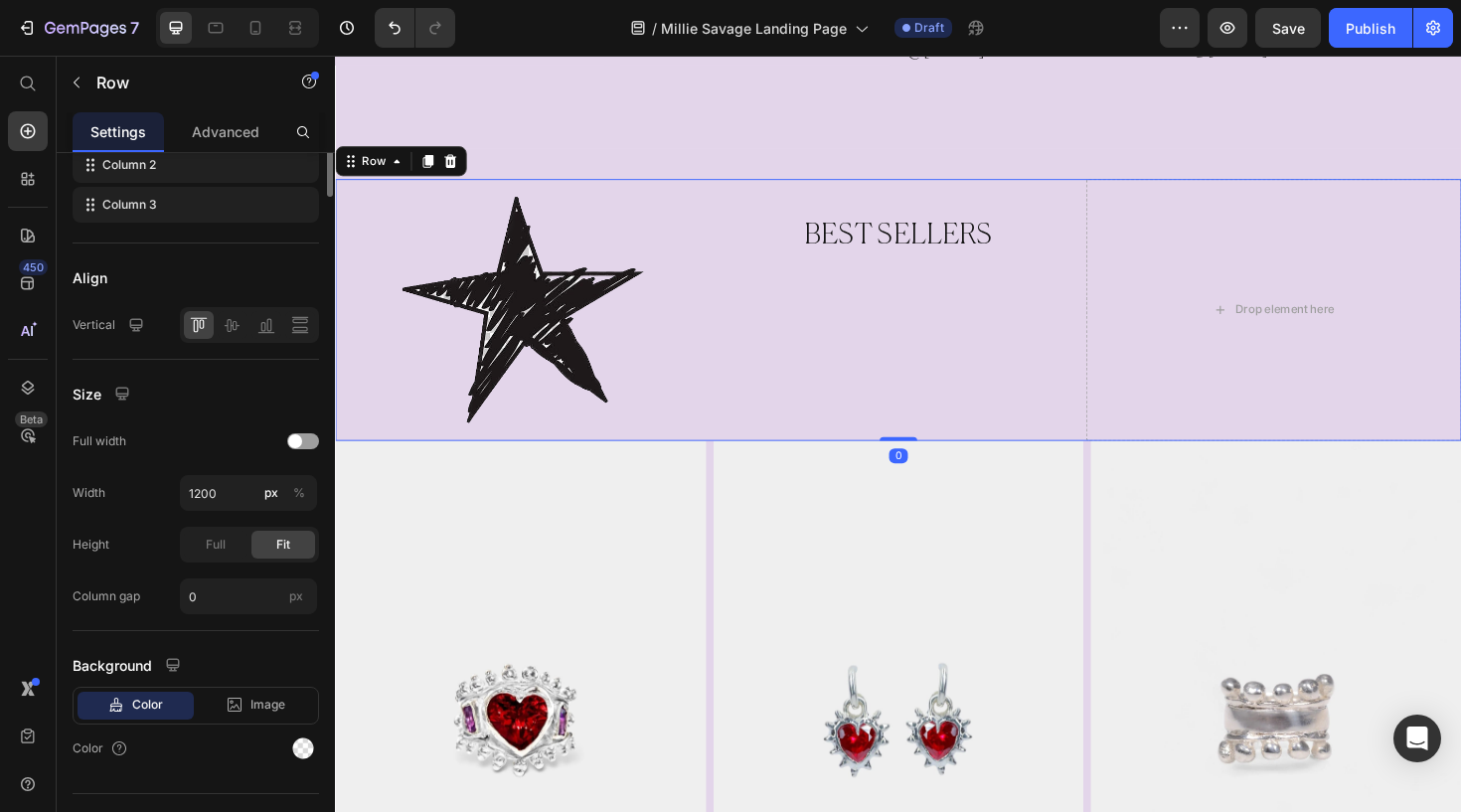 scroll, scrollTop: 0, scrollLeft: 0, axis: both 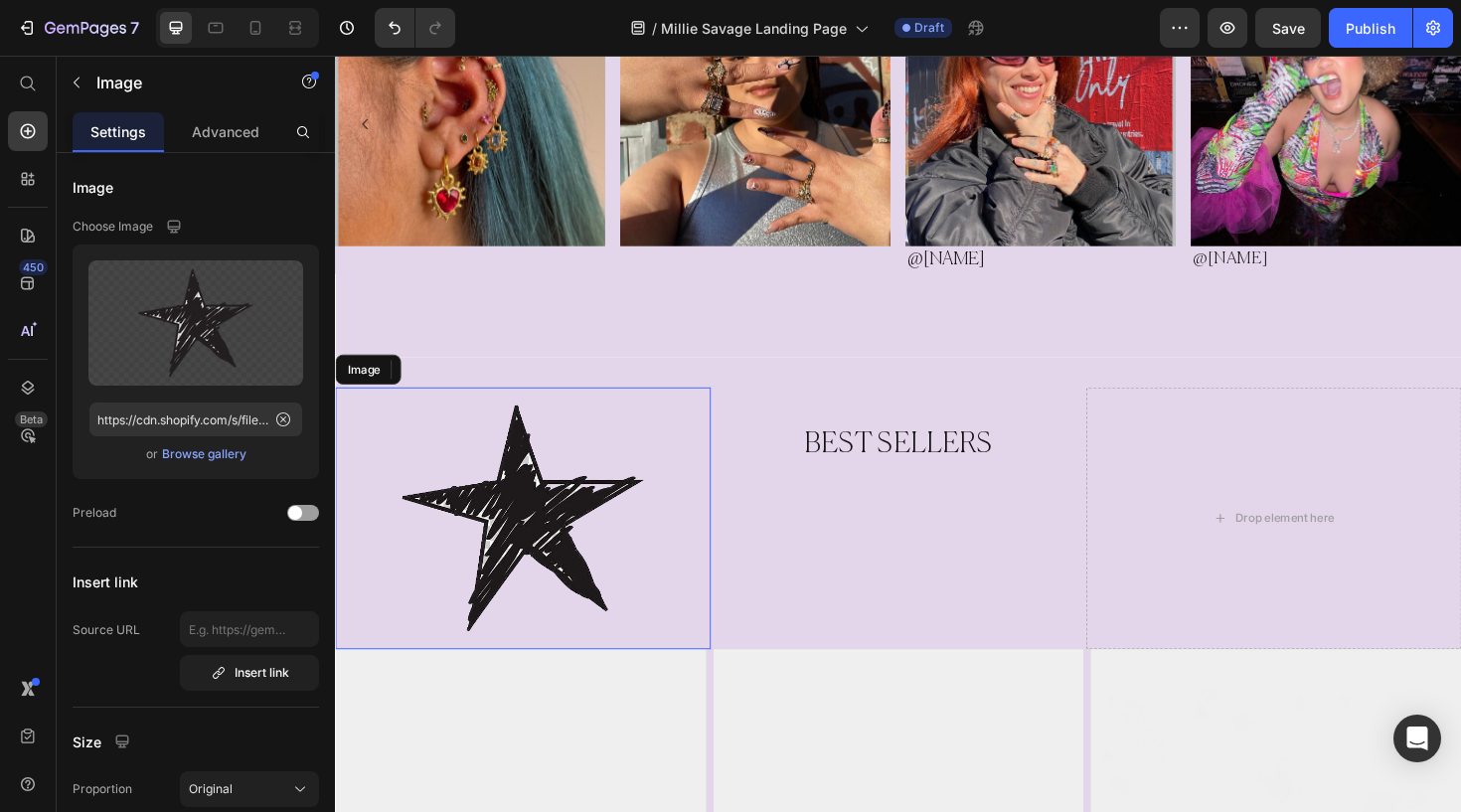 click at bounding box center [534, 545] 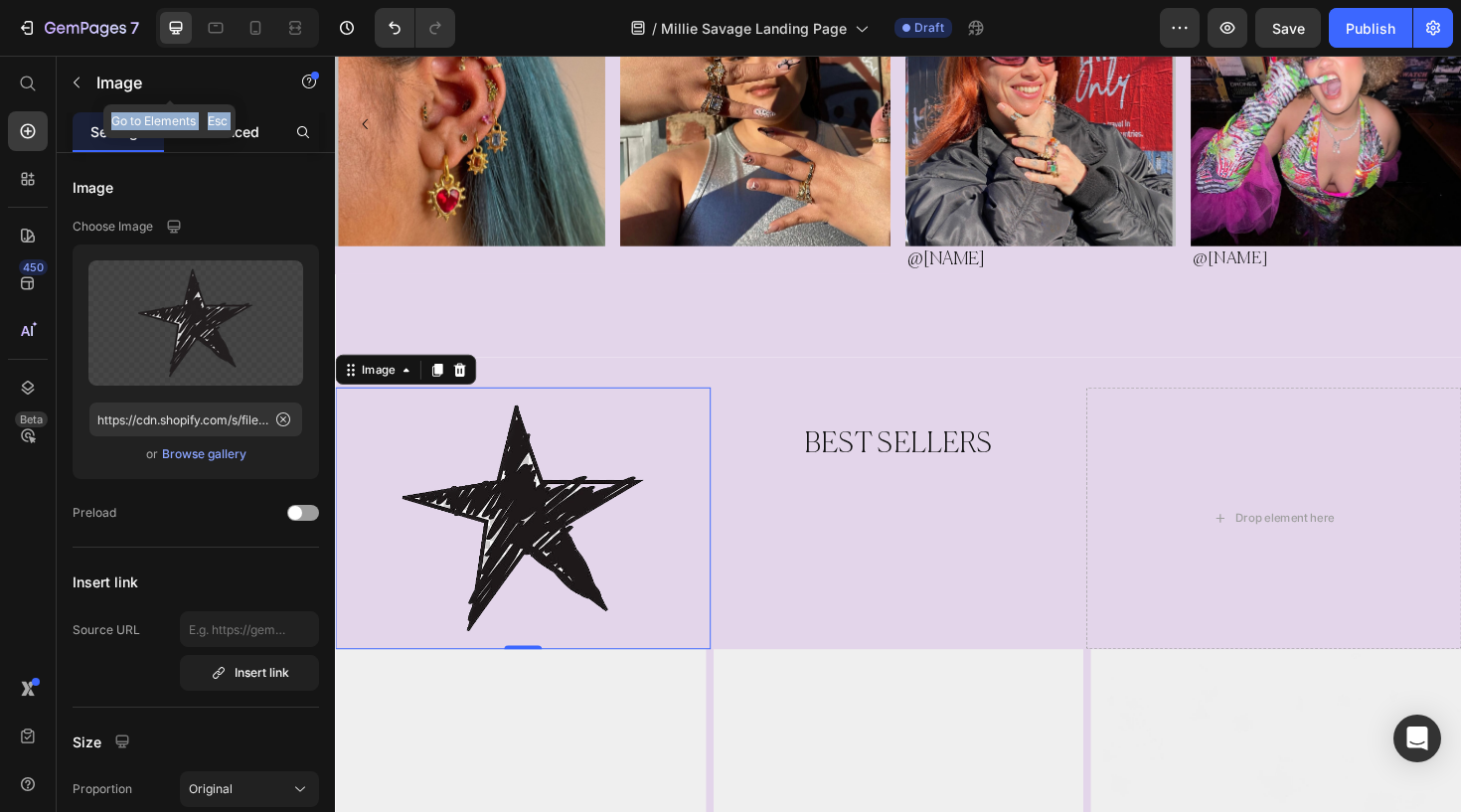 click on "Image Go to Elements Esc Settings Advanced Image Choose Image Upload Image https://cdn.shopify.com/s/files/1/0867/5803/1684/files/gempages_533967879045907692-c4e3ff7d-f336-4b08-97f3-e492fbd5bc94.png  or   Browse gallery  Preload Insert link Source URL  Insert link  Size Proportion Original Width px % Height px % Shape Border Corner Shadow Align SEO Alt text Image title  Delete element" at bounding box center [196, 433] 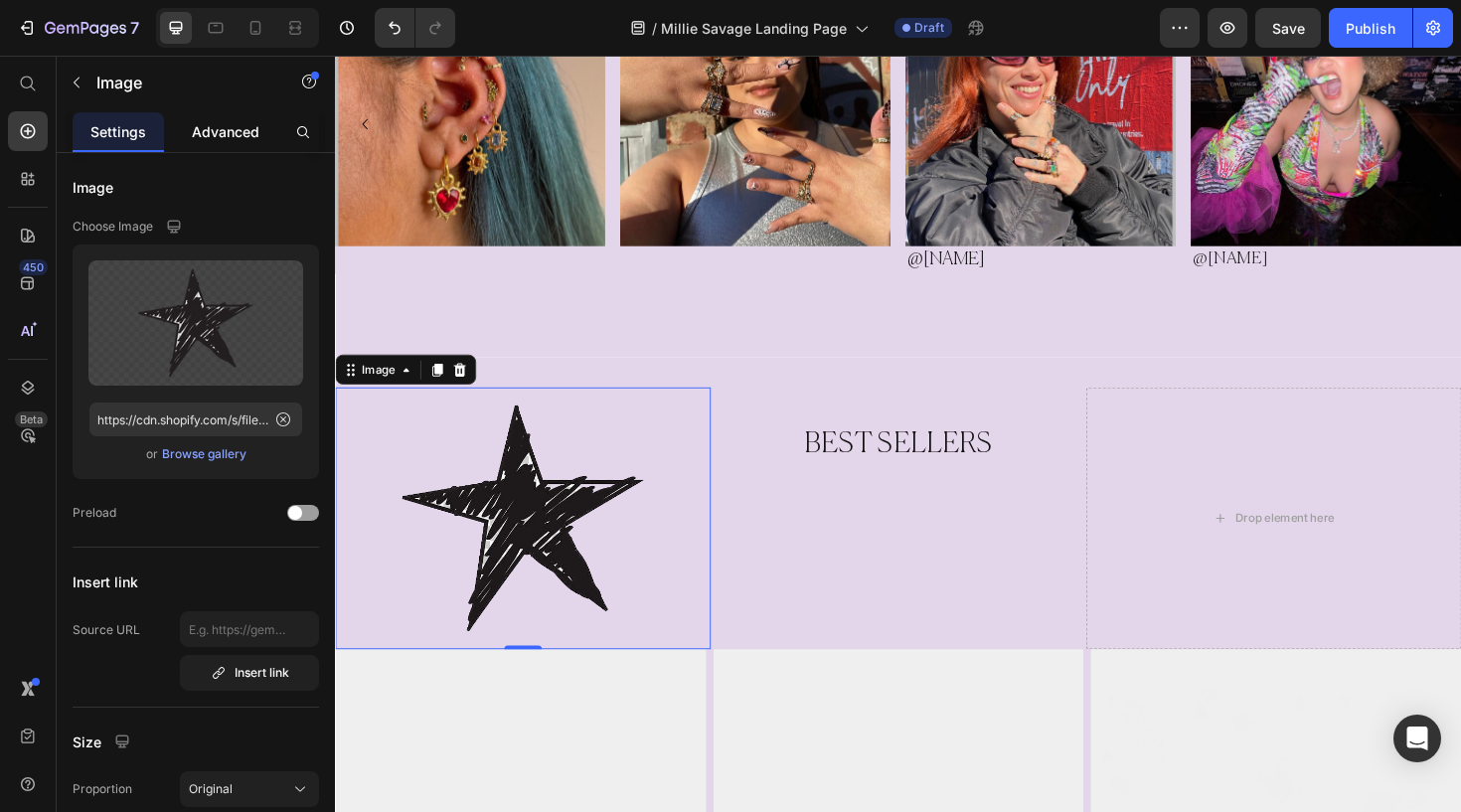 click on "Advanced" at bounding box center [226, 131] 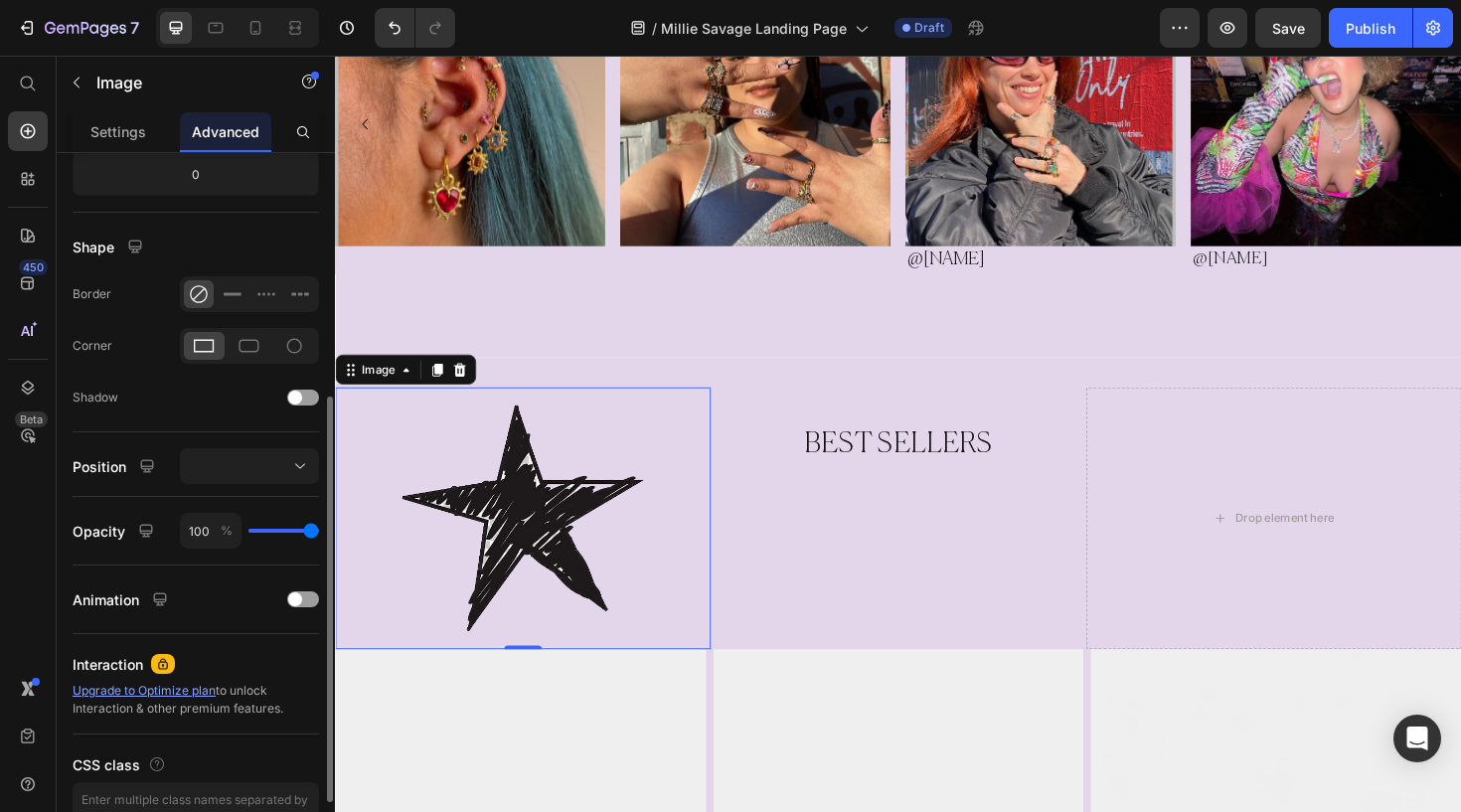 scroll, scrollTop: 433, scrollLeft: 0, axis: vertical 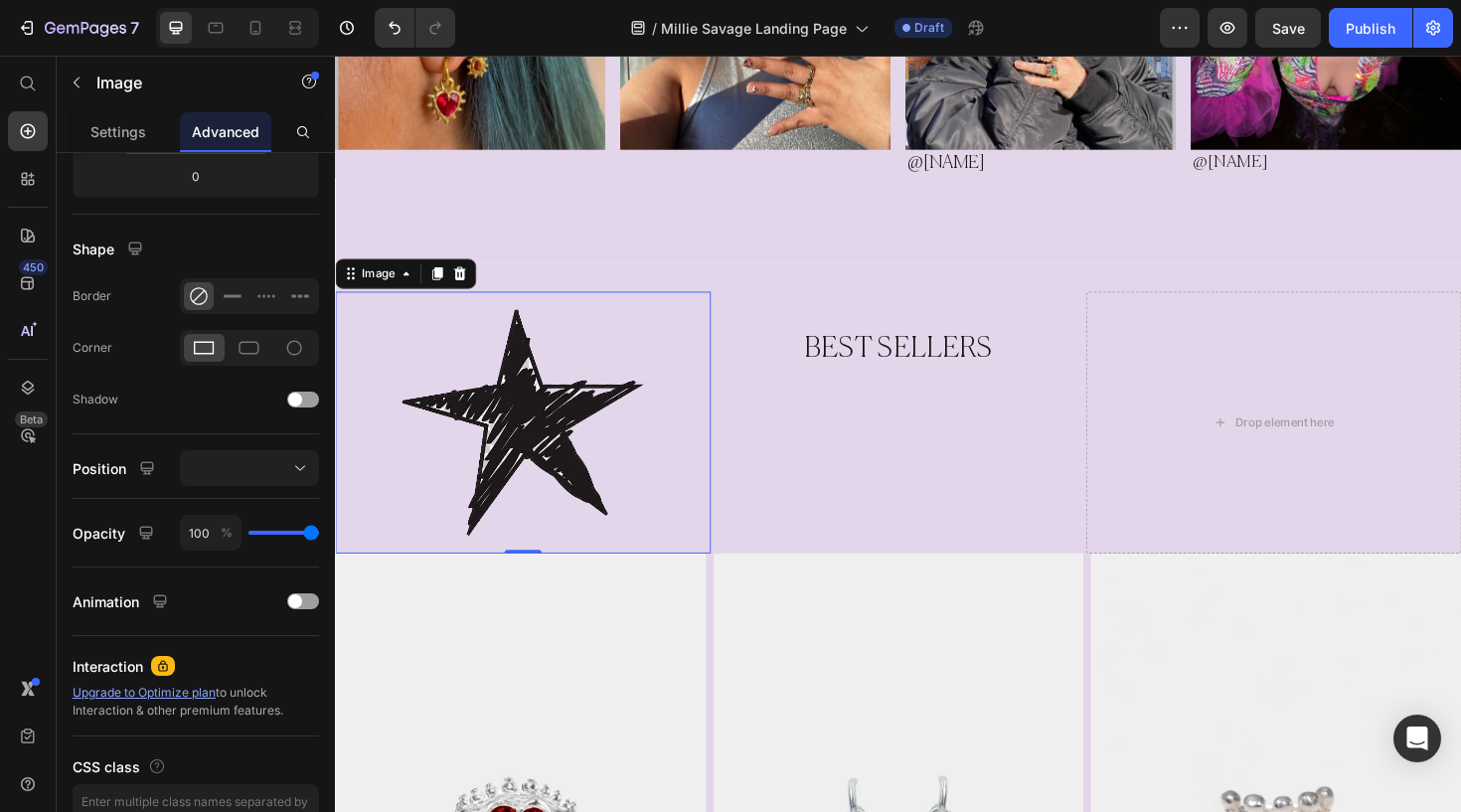 click at bounding box center (534, 443) 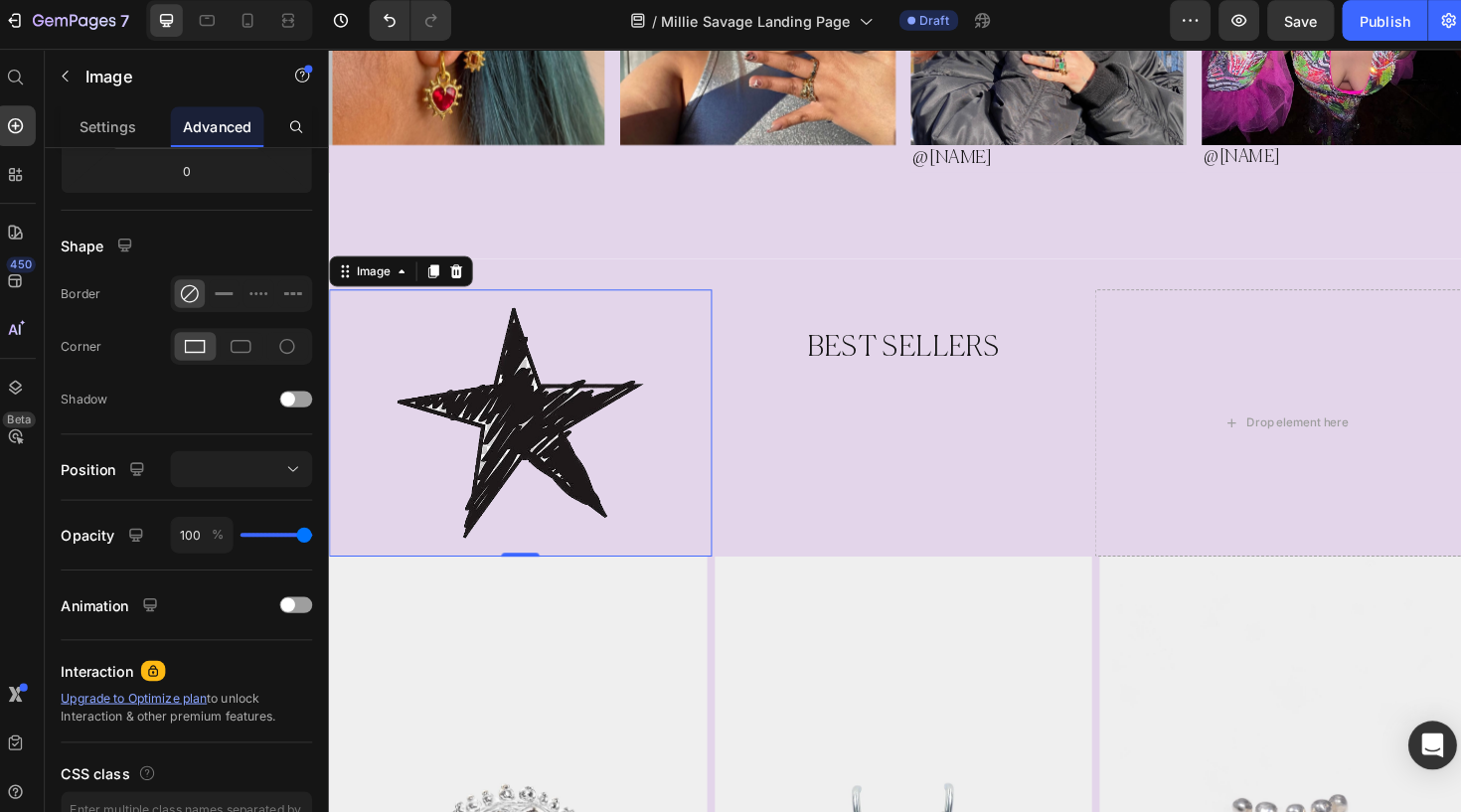 click at bounding box center [527, 436] 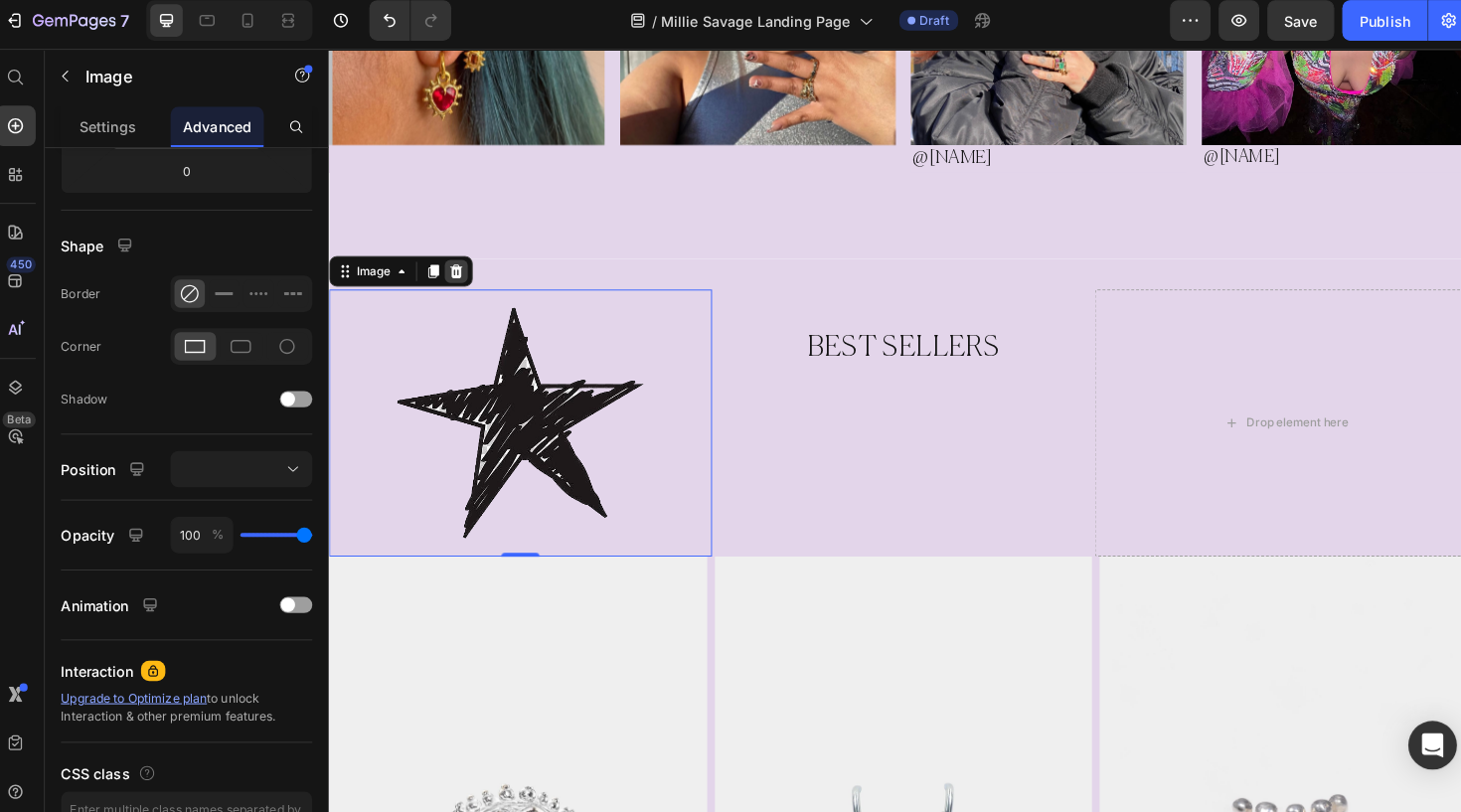 click at bounding box center [460, 279] 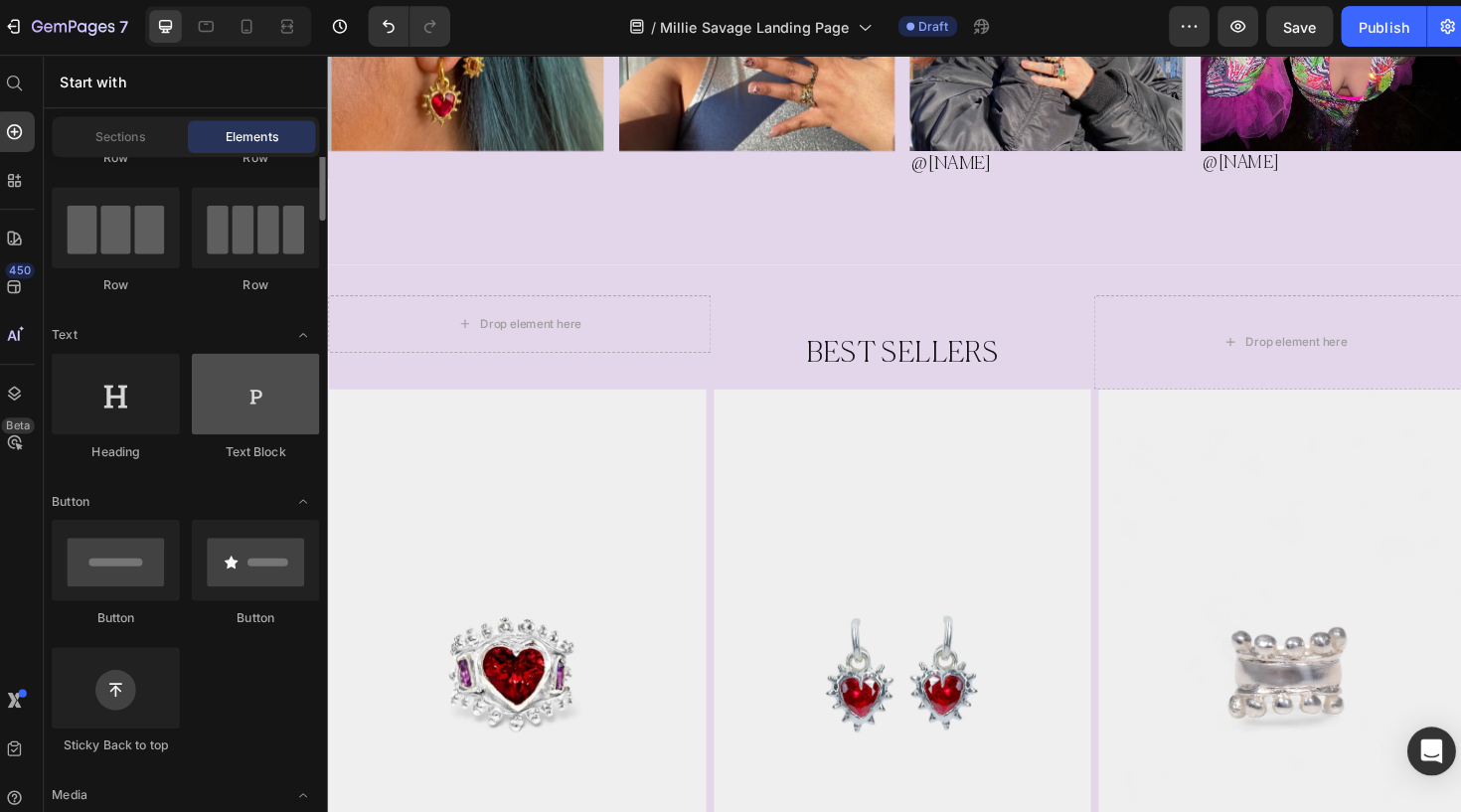 scroll, scrollTop: 0, scrollLeft: 0, axis: both 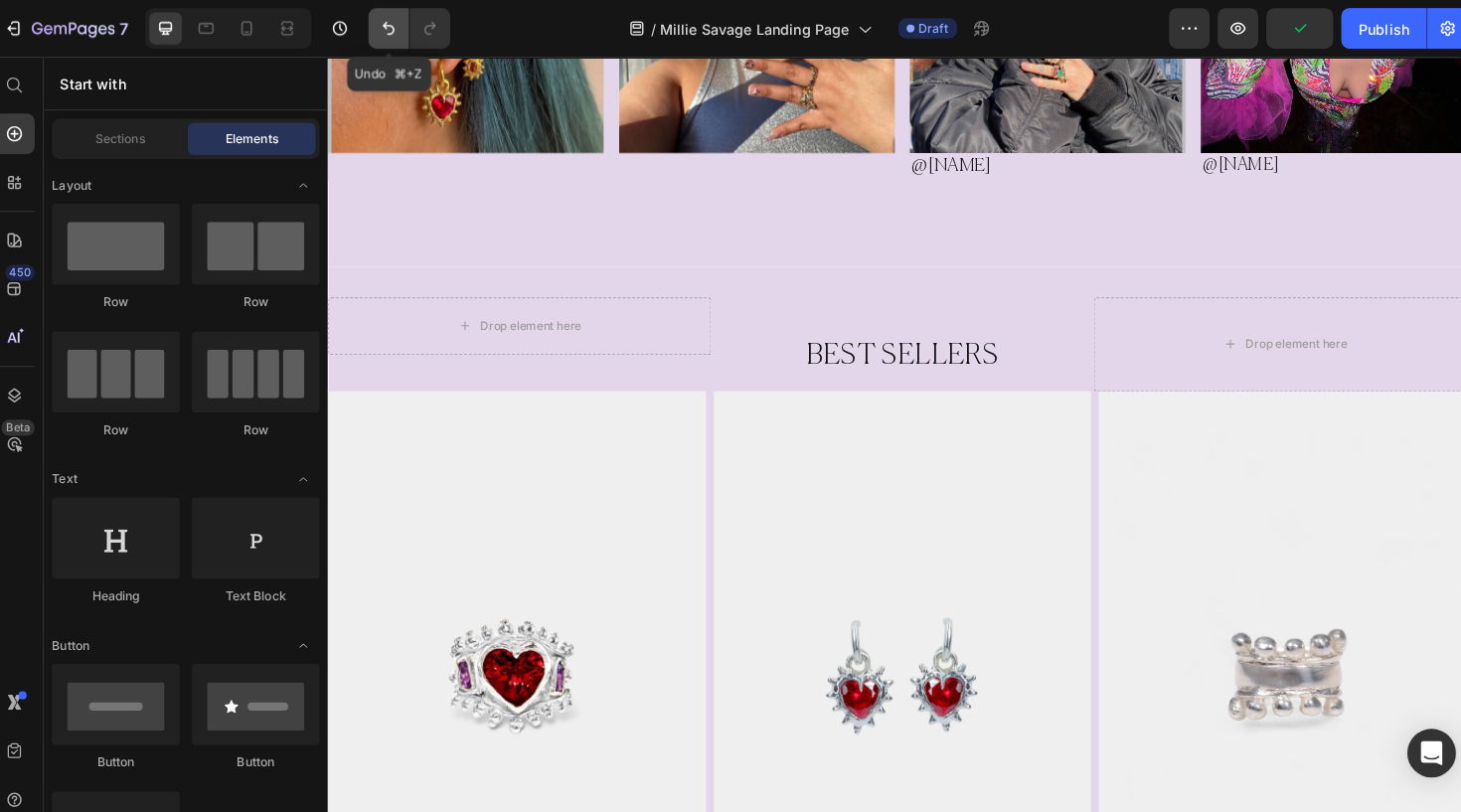 click 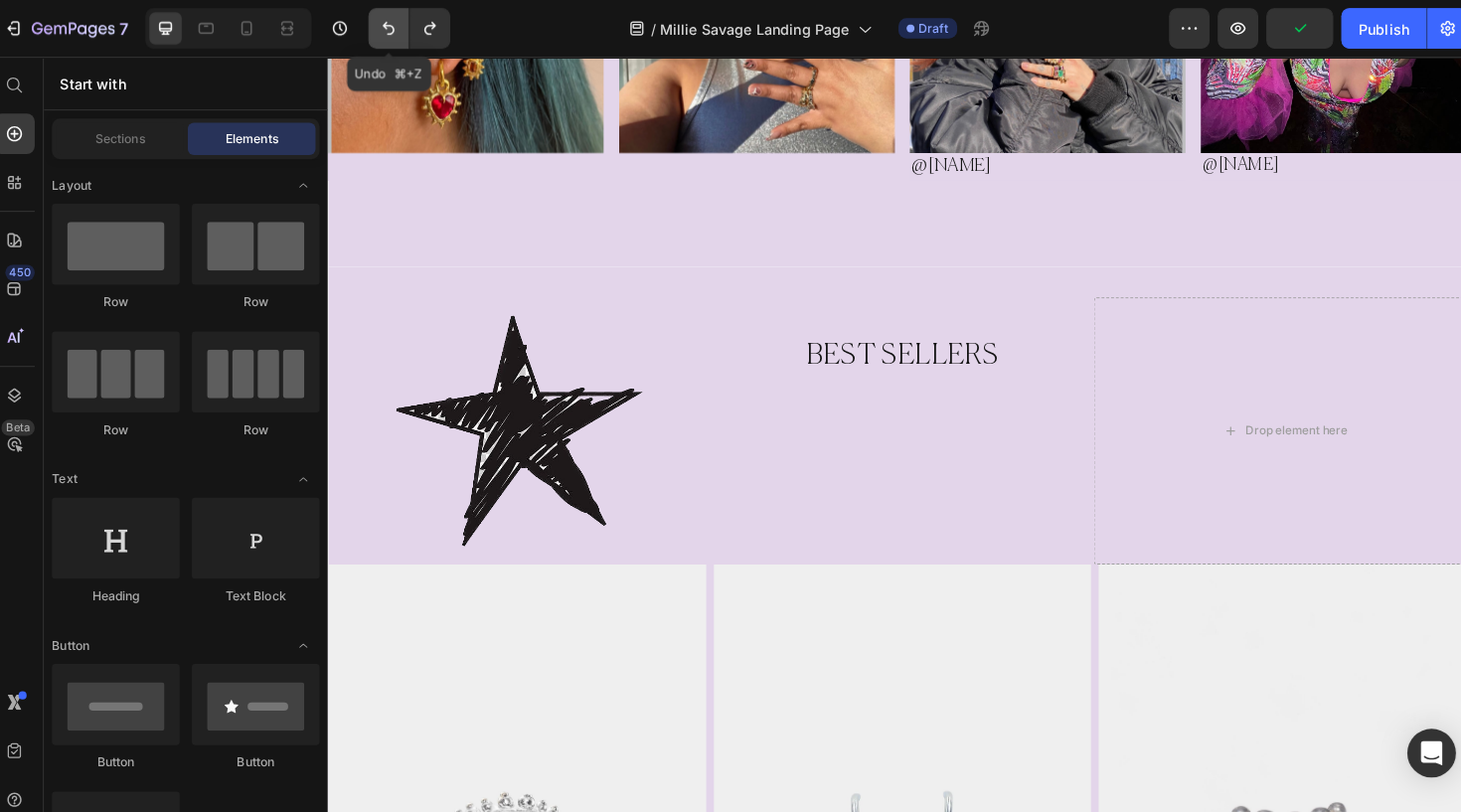 click 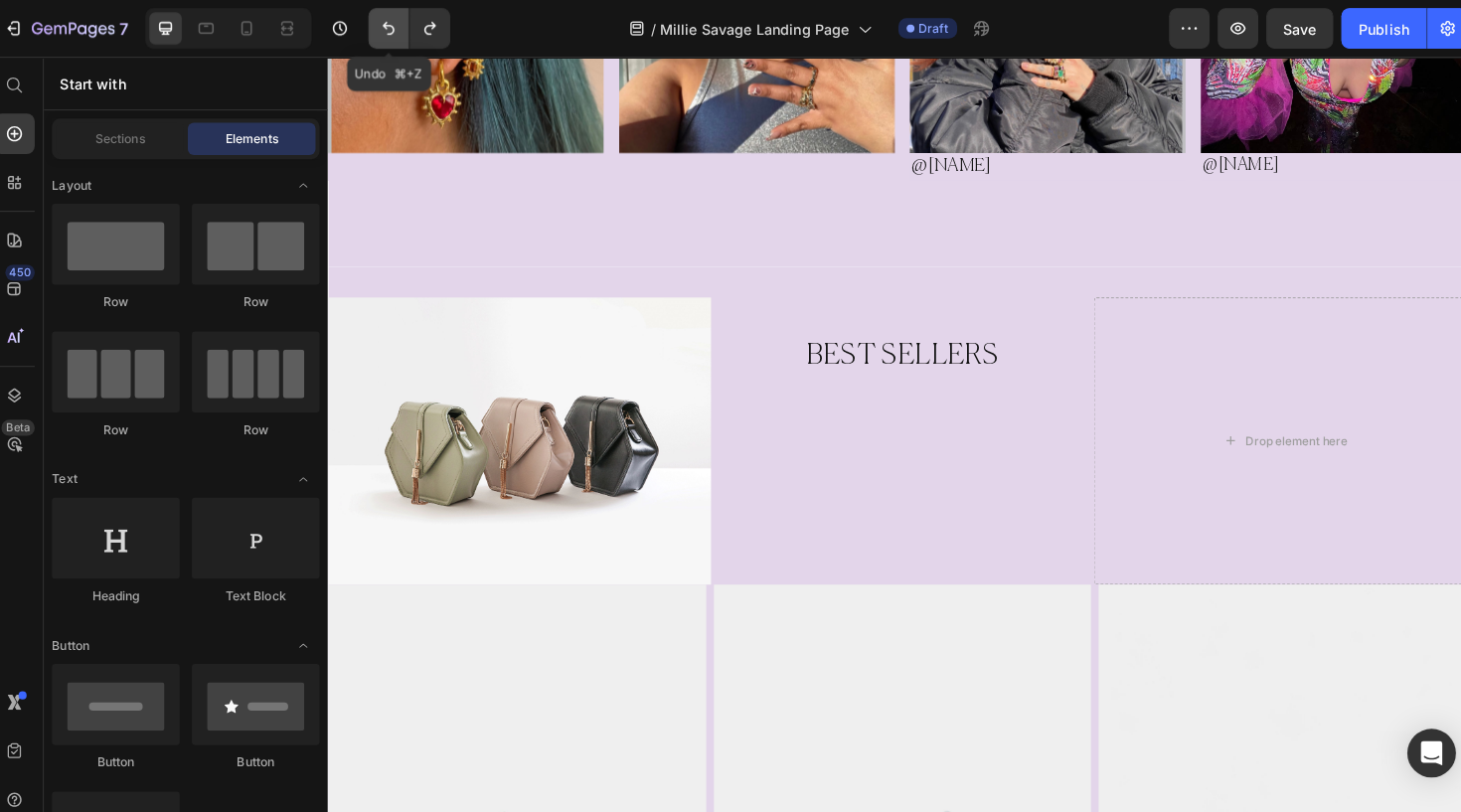 click 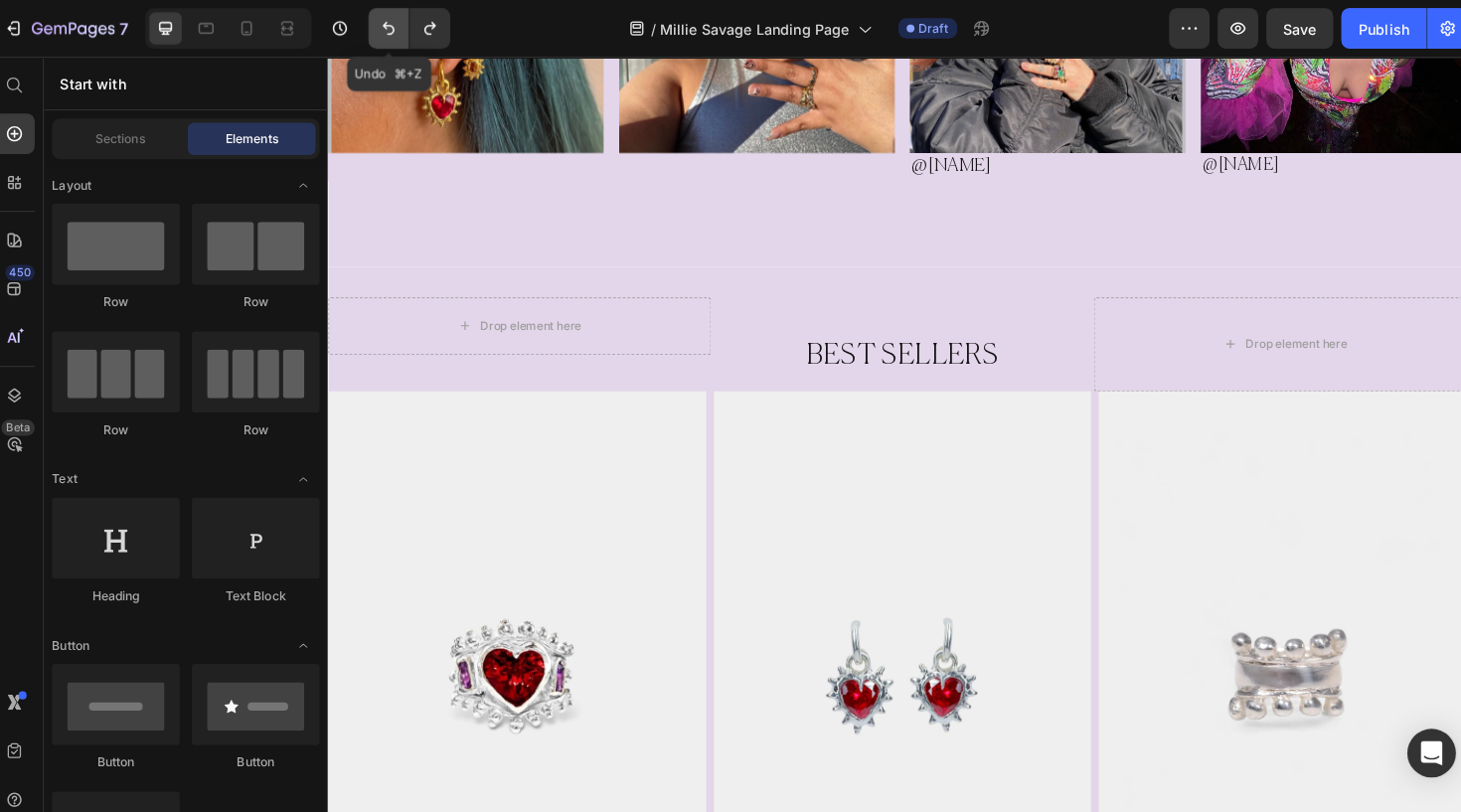 click 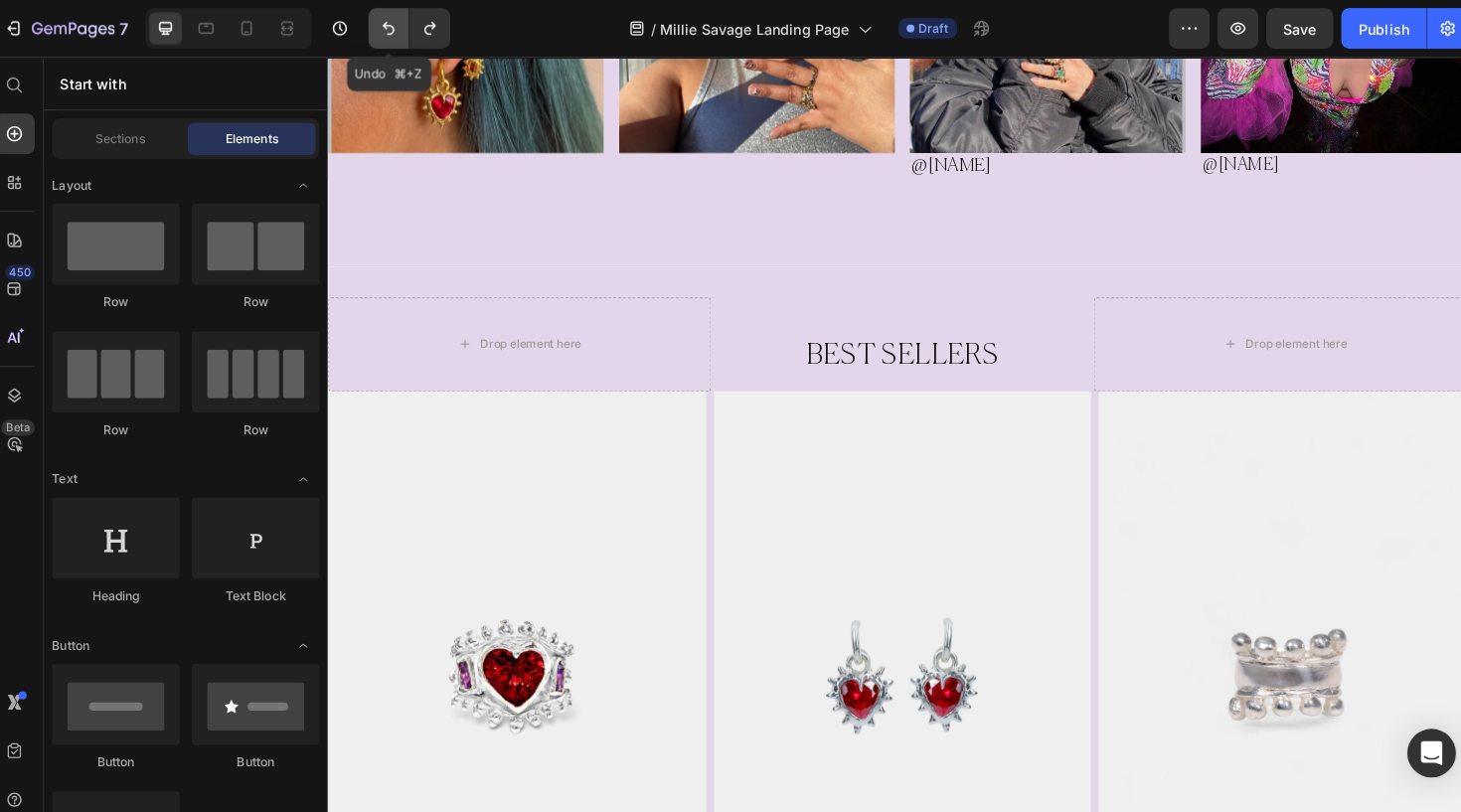 click 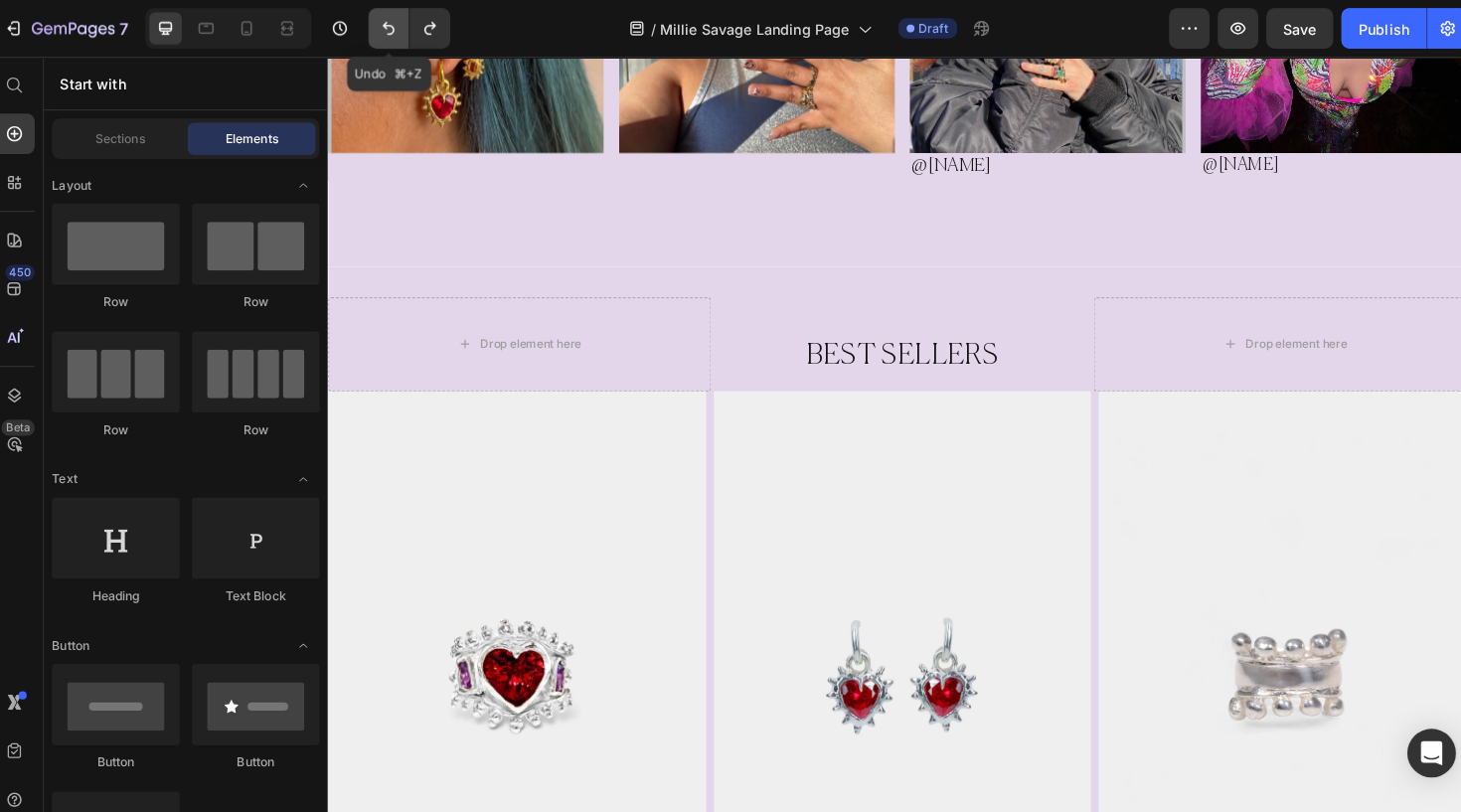 click 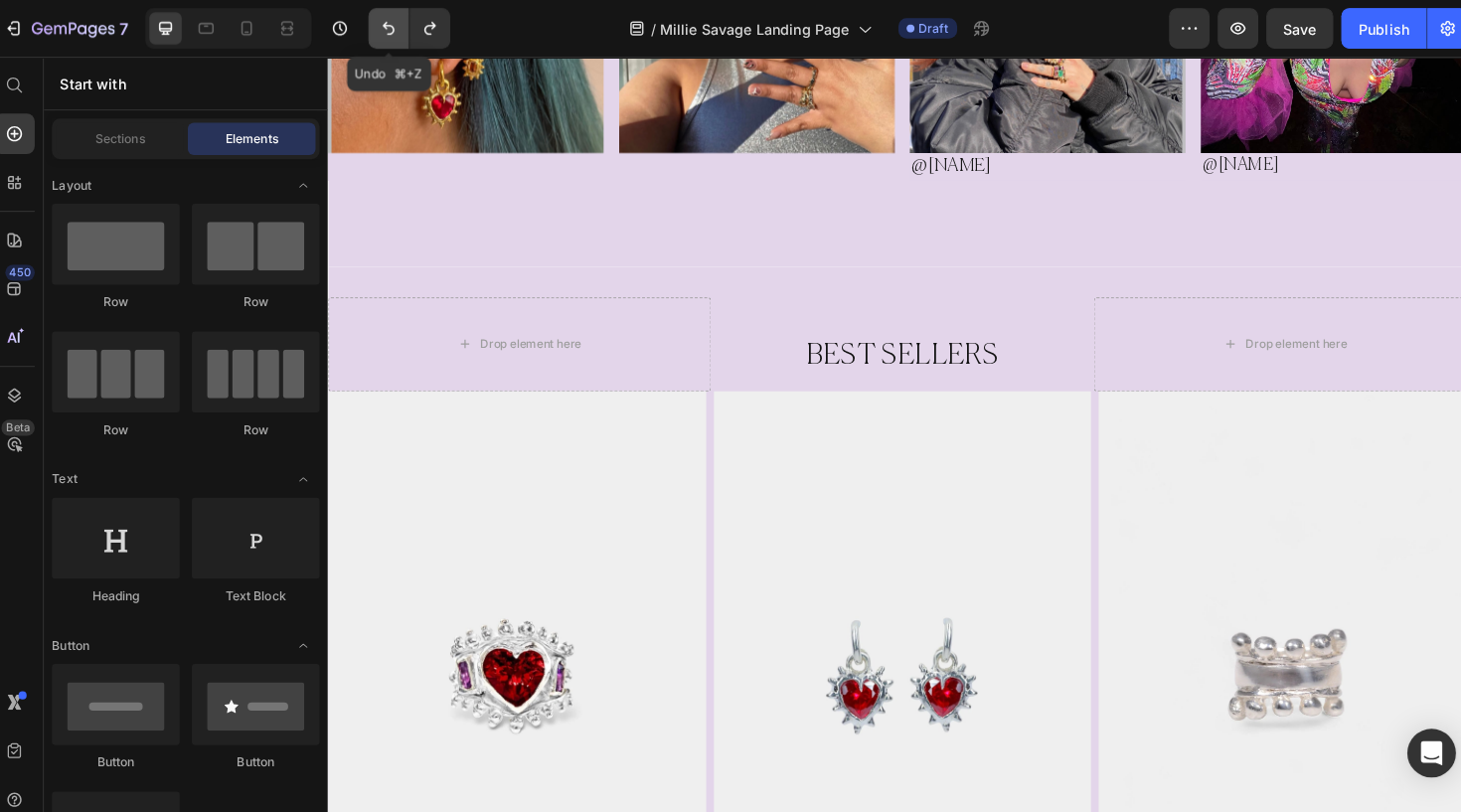 click 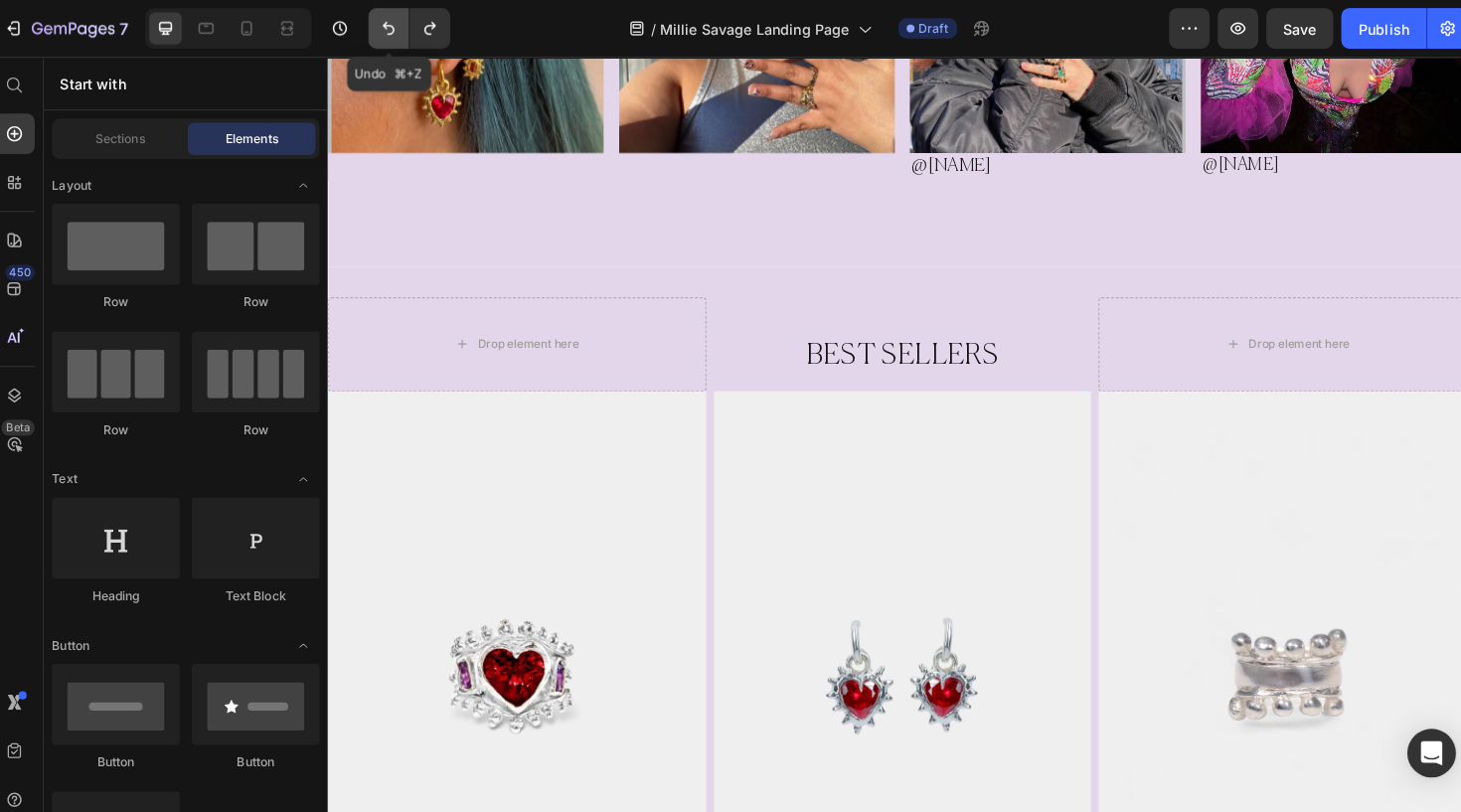 click 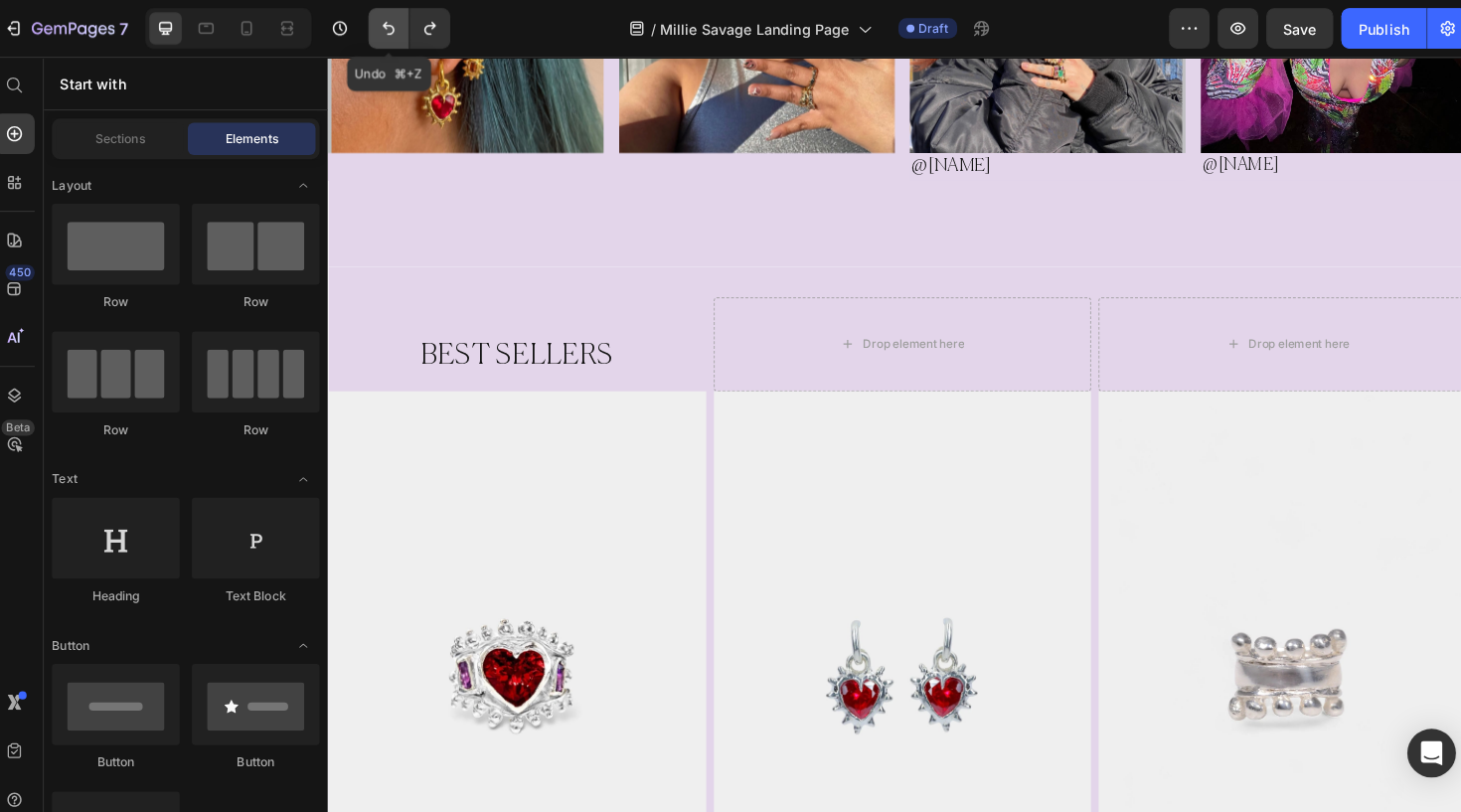 click 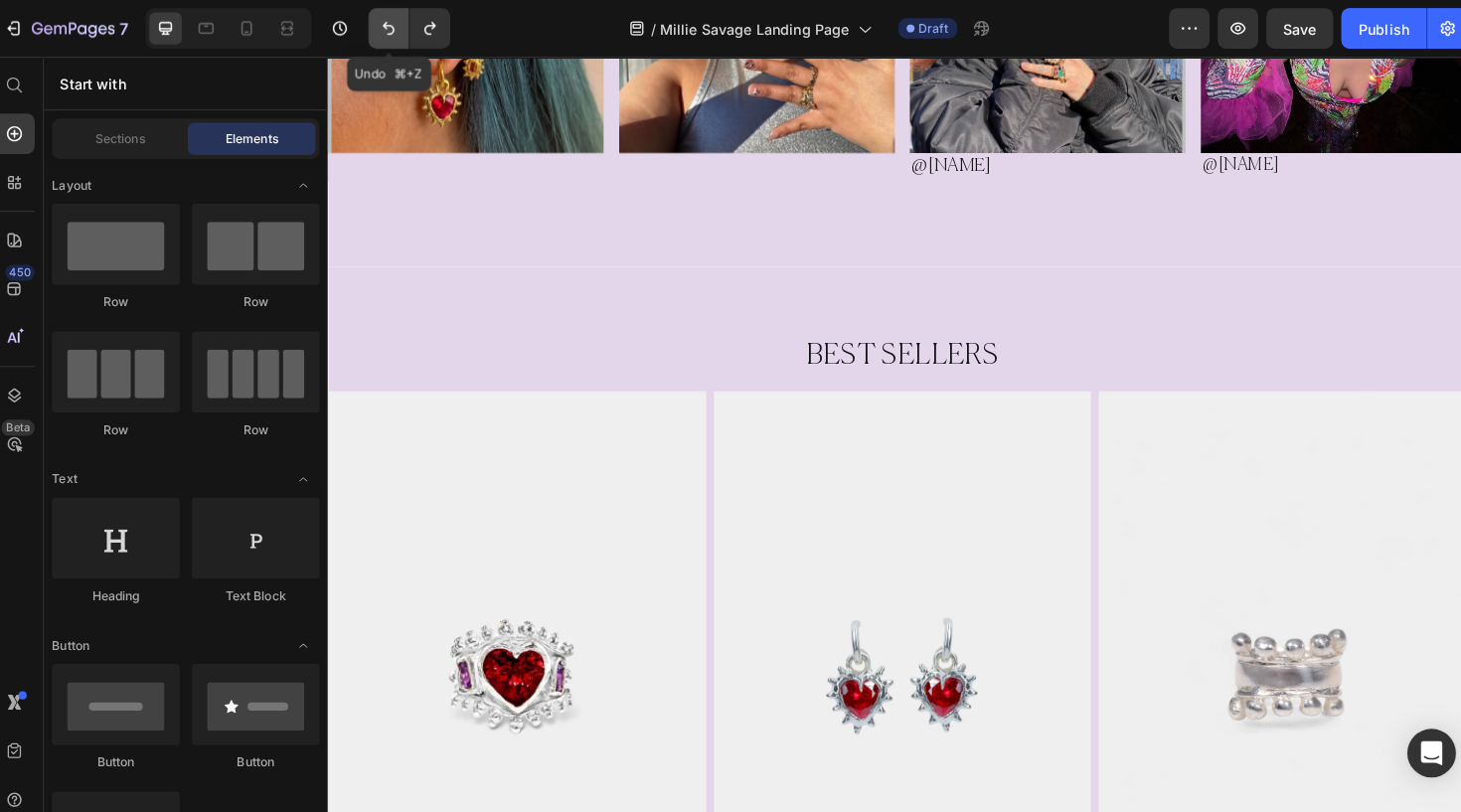 click 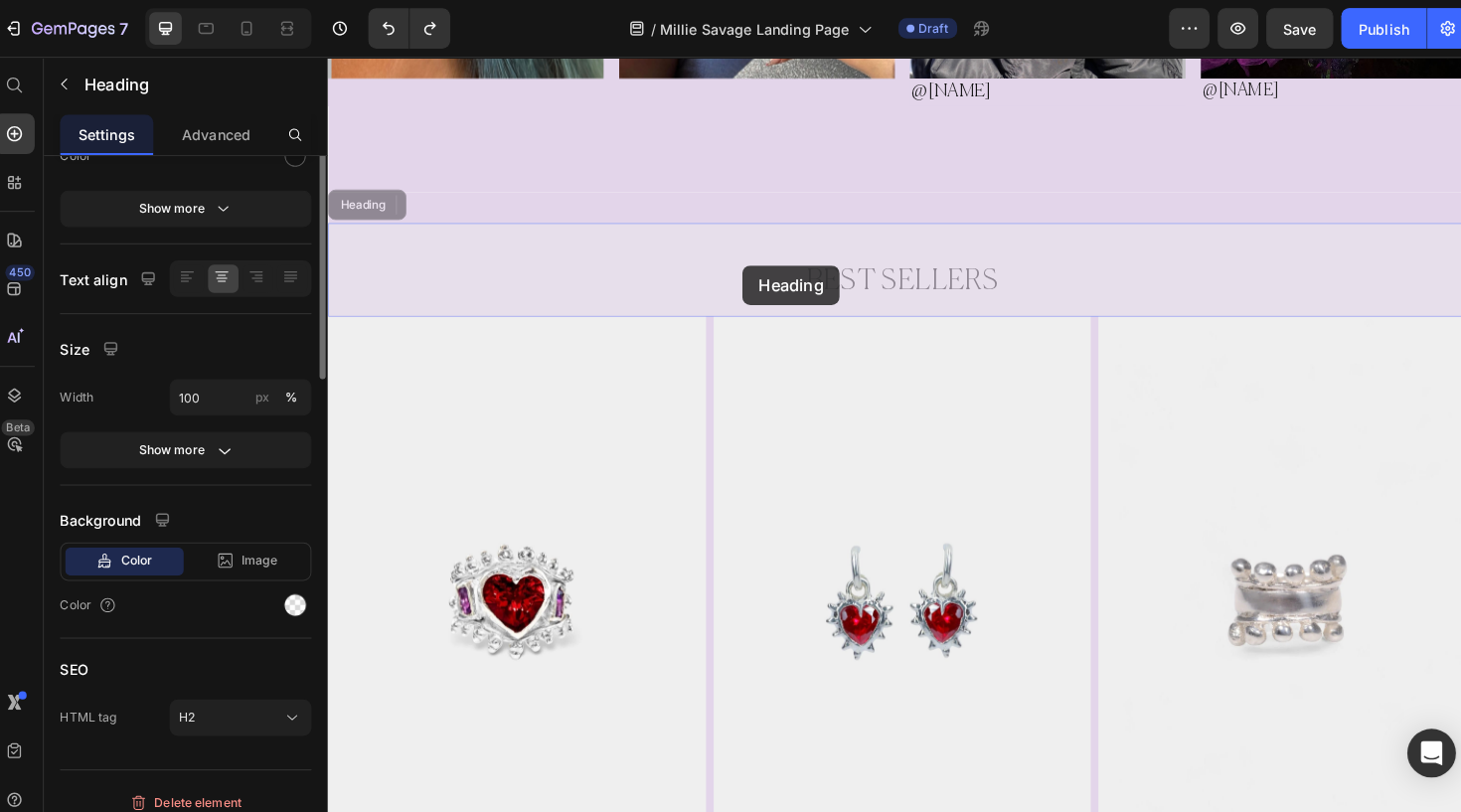 scroll, scrollTop: 0, scrollLeft: 0, axis: both 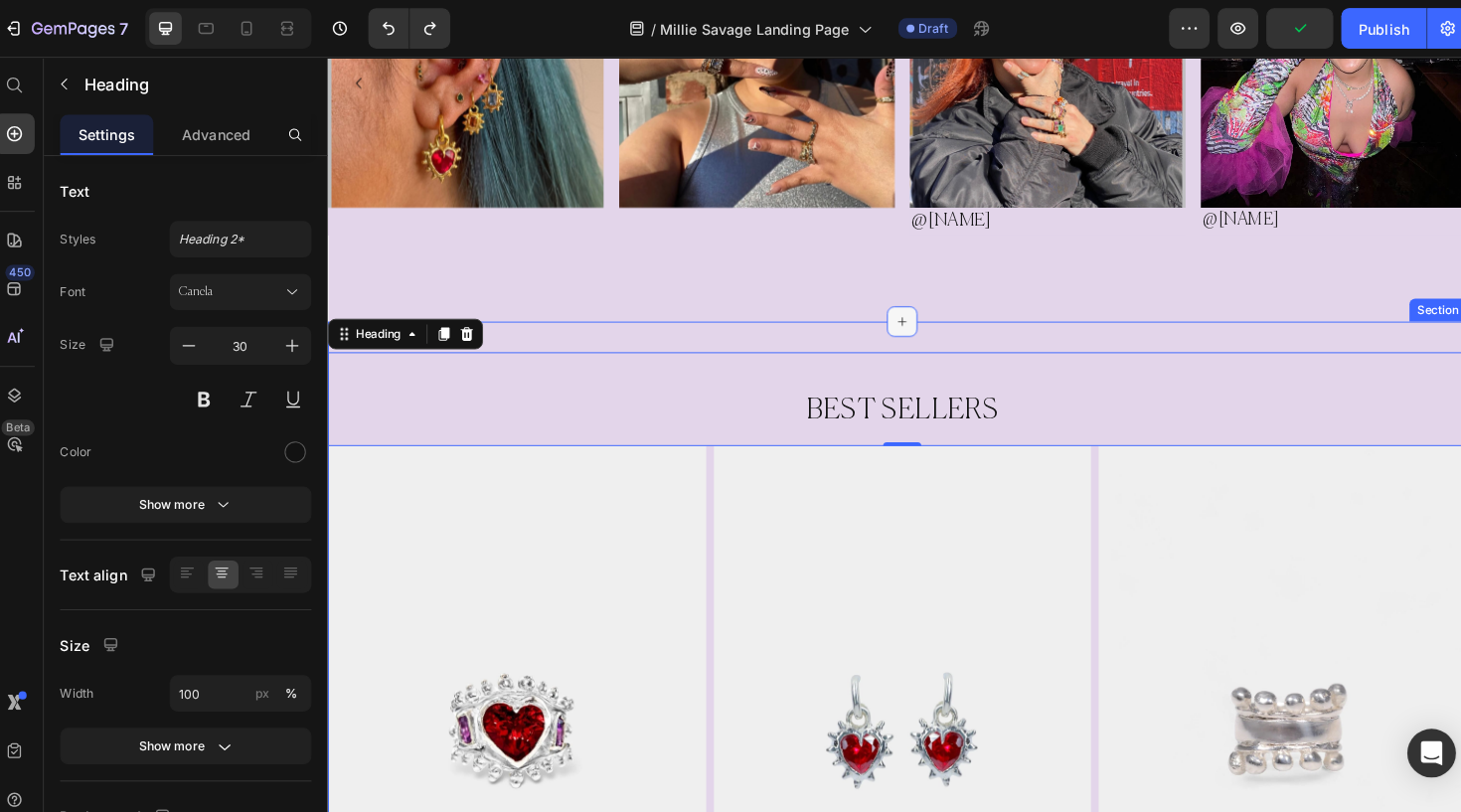 click at bounding box center (923, 331) 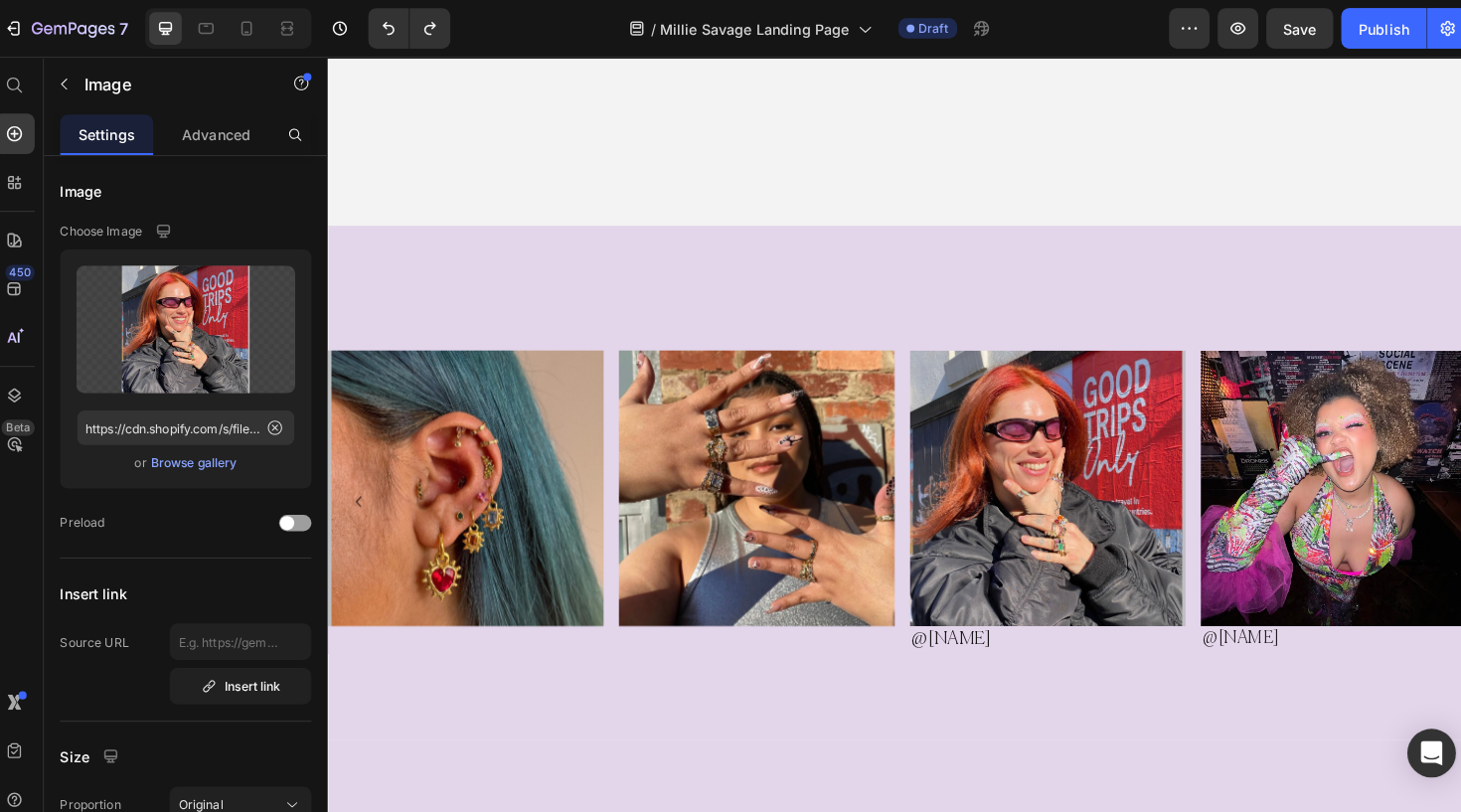 scroll, scrollTop: 583, scrollLeft: 0, axis: vertical 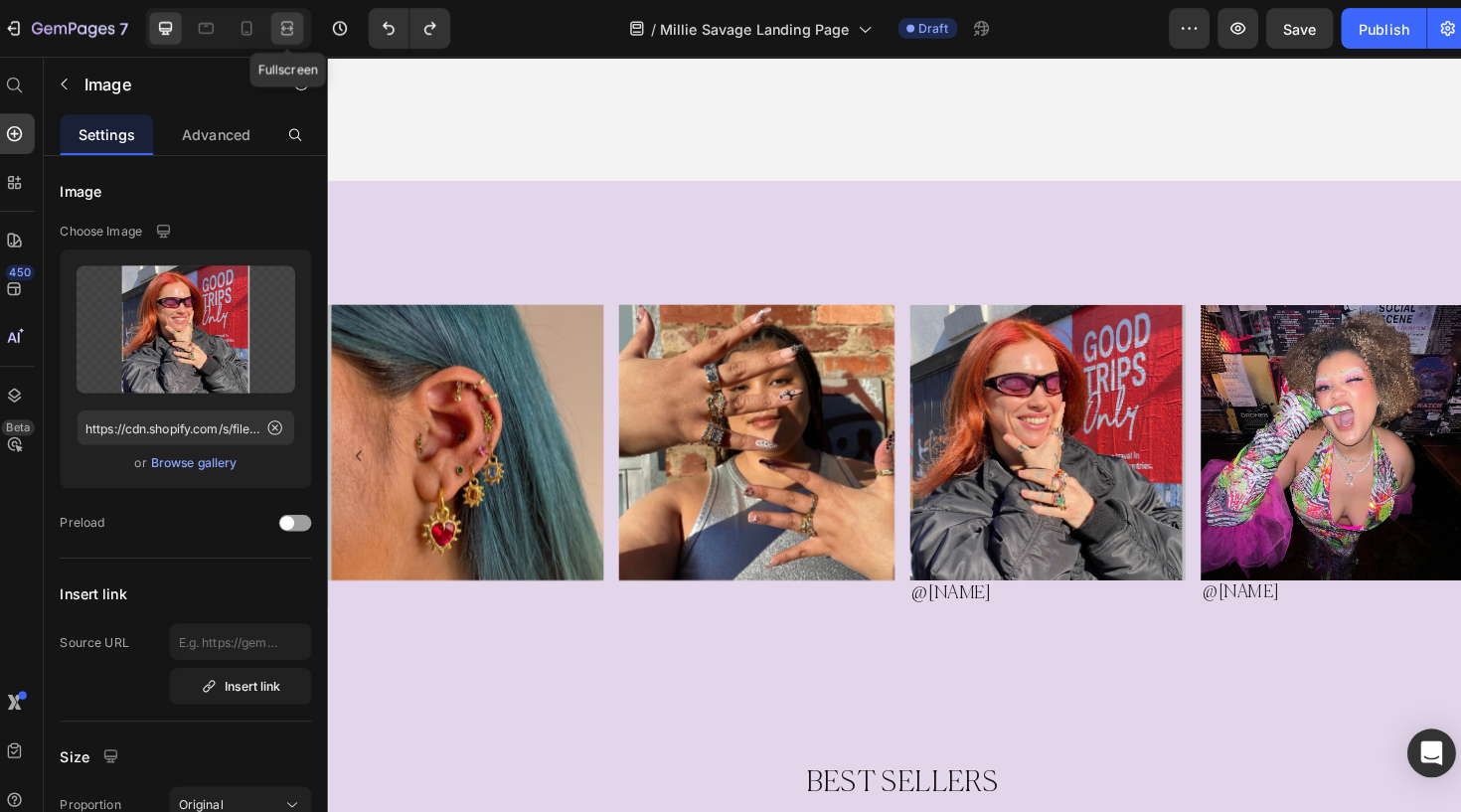 click 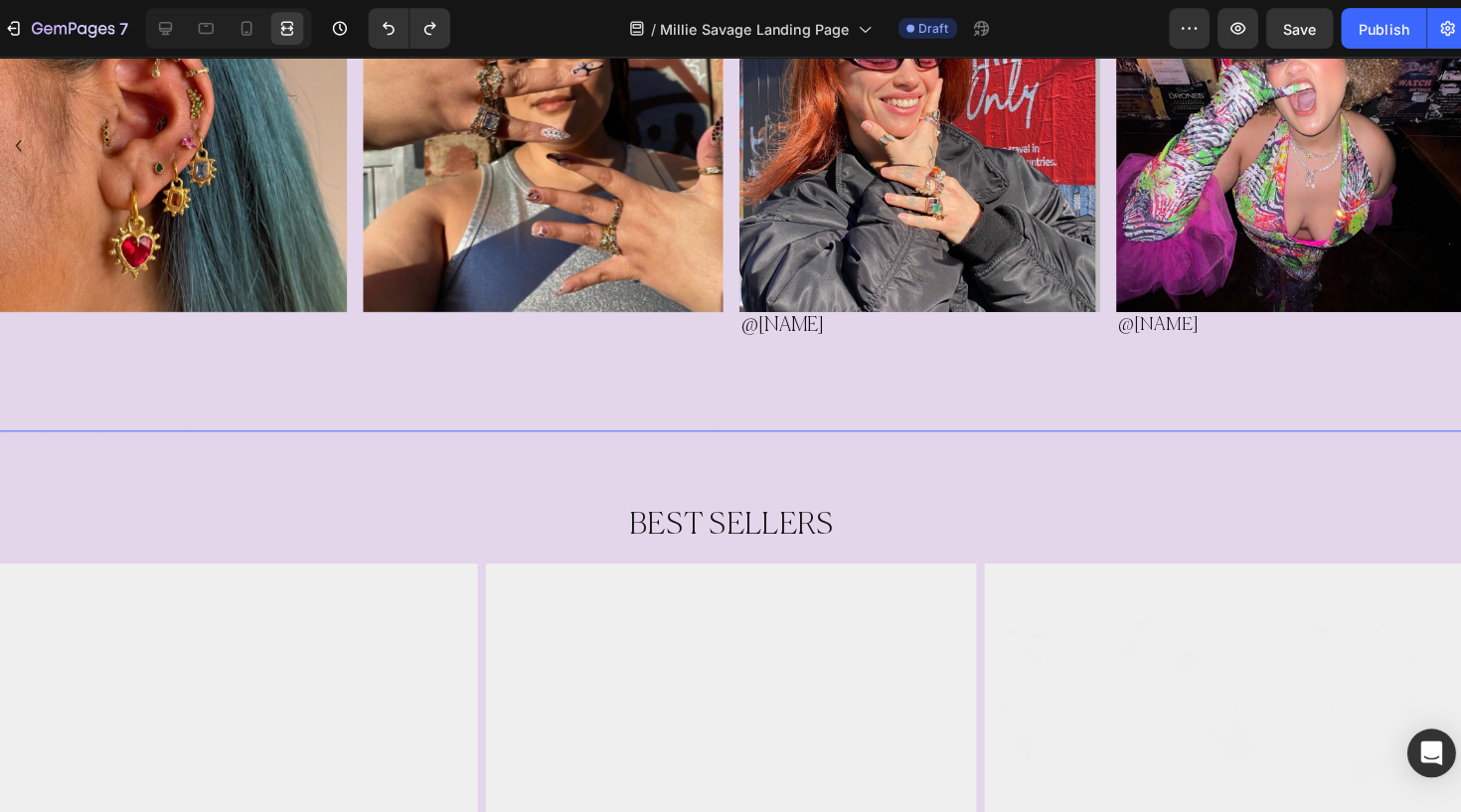 scroll, scrollTop: 1105, scrollLeft: 0, axis: vertical 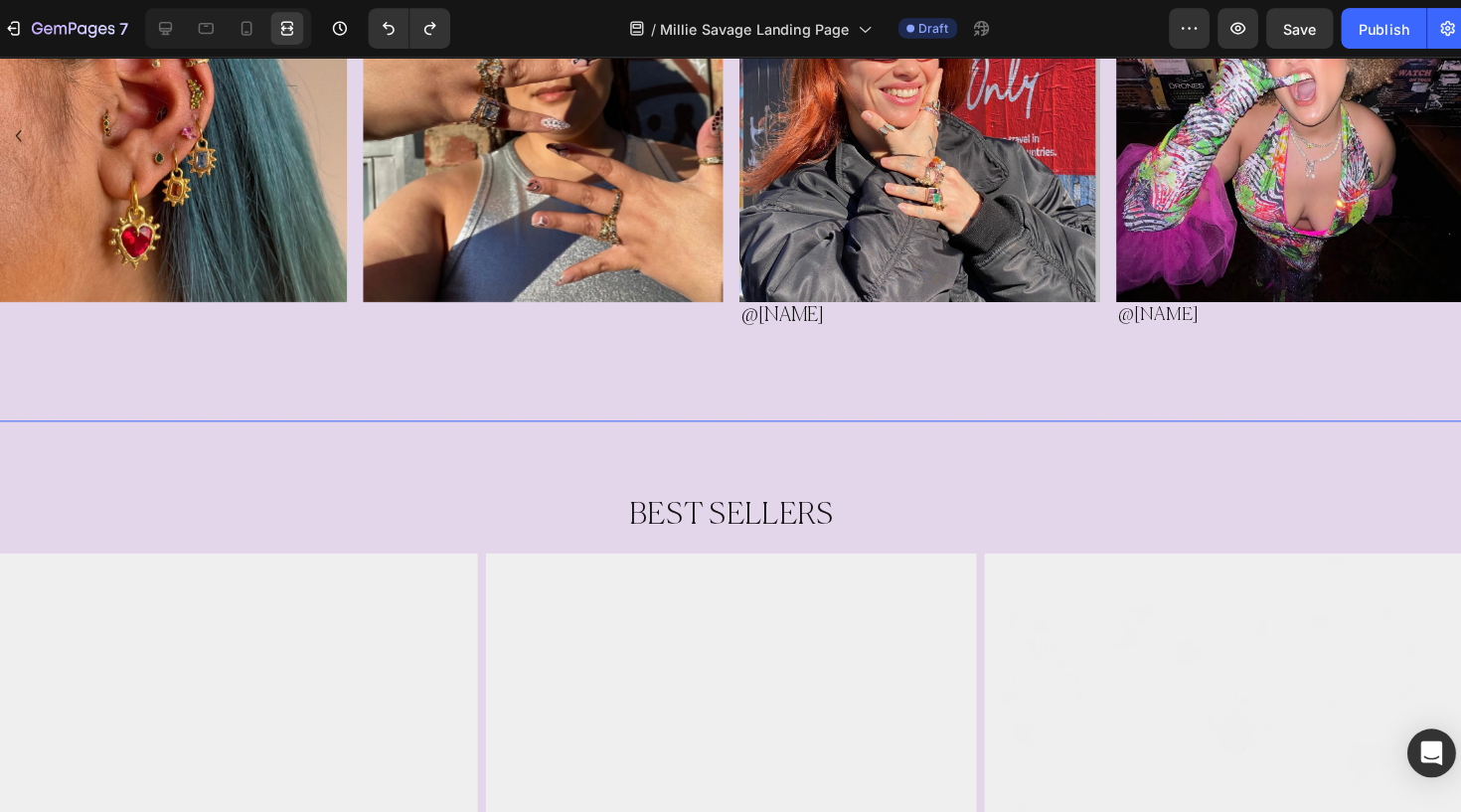 click on "Image Image Image @Haley Heading Row Image @Lydia Heading Row Image Image
Carousel" at bounding box center (718, 114) 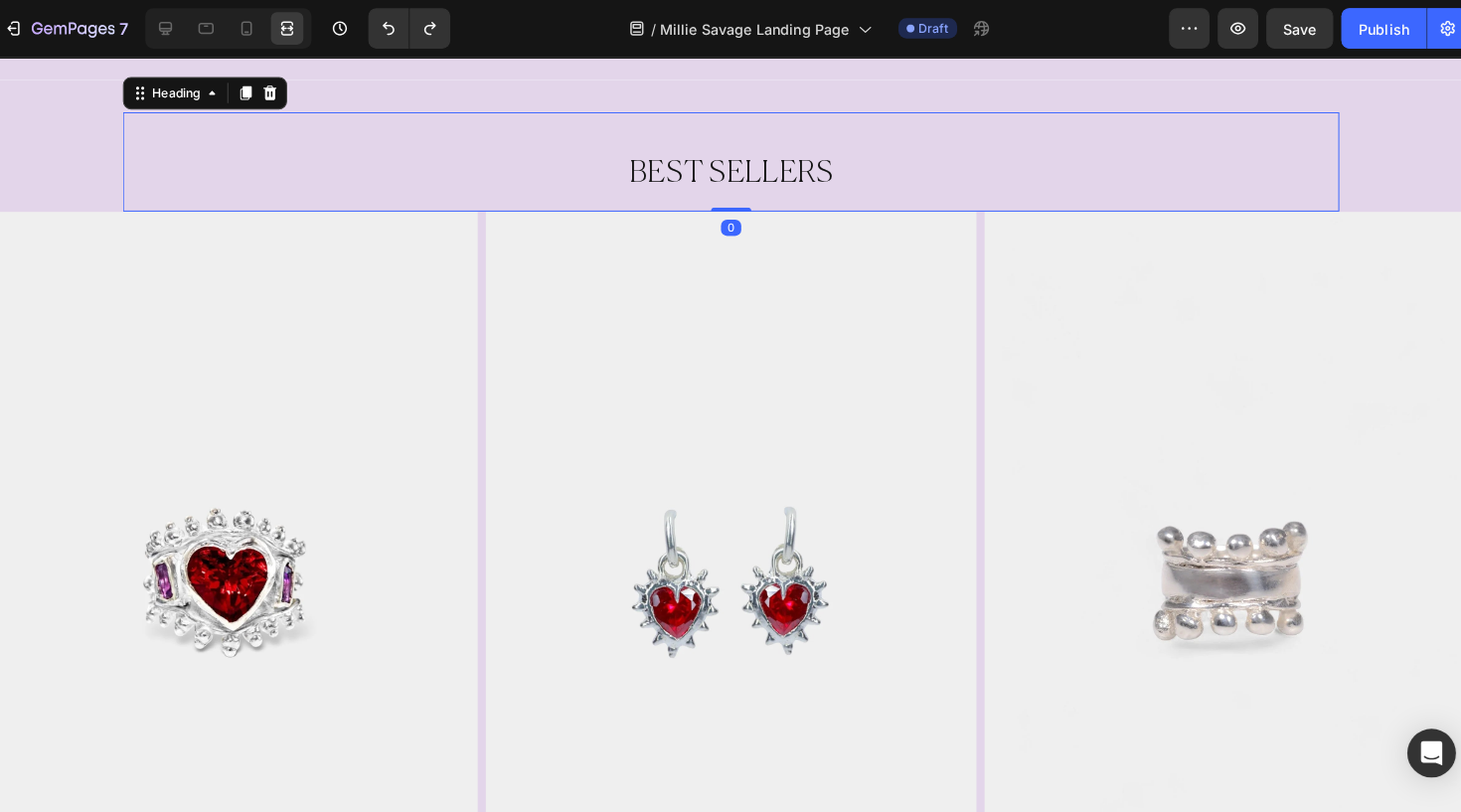 scroll, scrollTop: 1132, scrollLeft: 0, axis: vertical 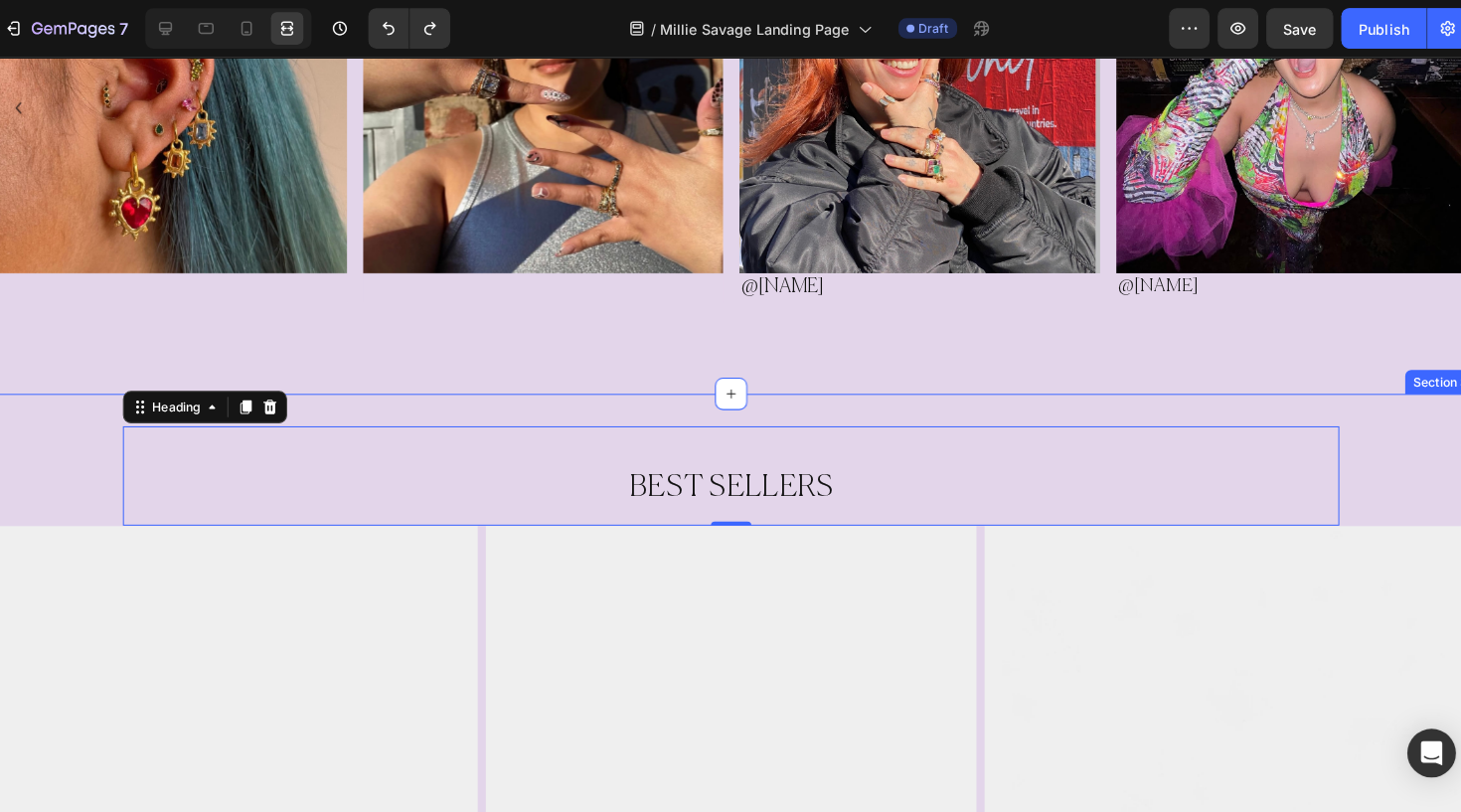 click on "BEST SELLERS Heading   0 Row Image Image Image Row Section 3" at bounding box center (718, 830) 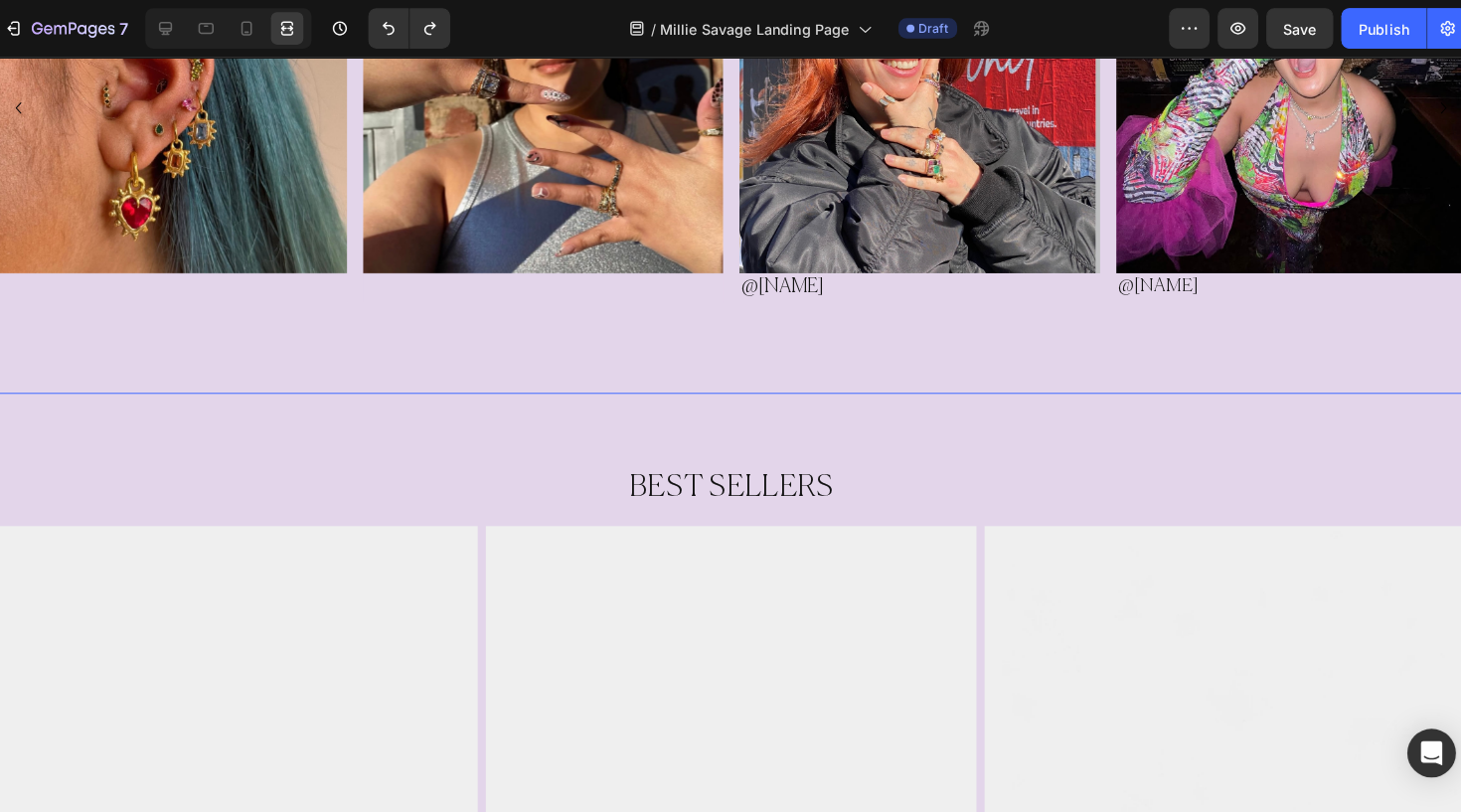 click on "Image Image Image @Haley Heading Row Image @Lydia Heading Row Image Image
Carousel" at bounding box center [718, 87] 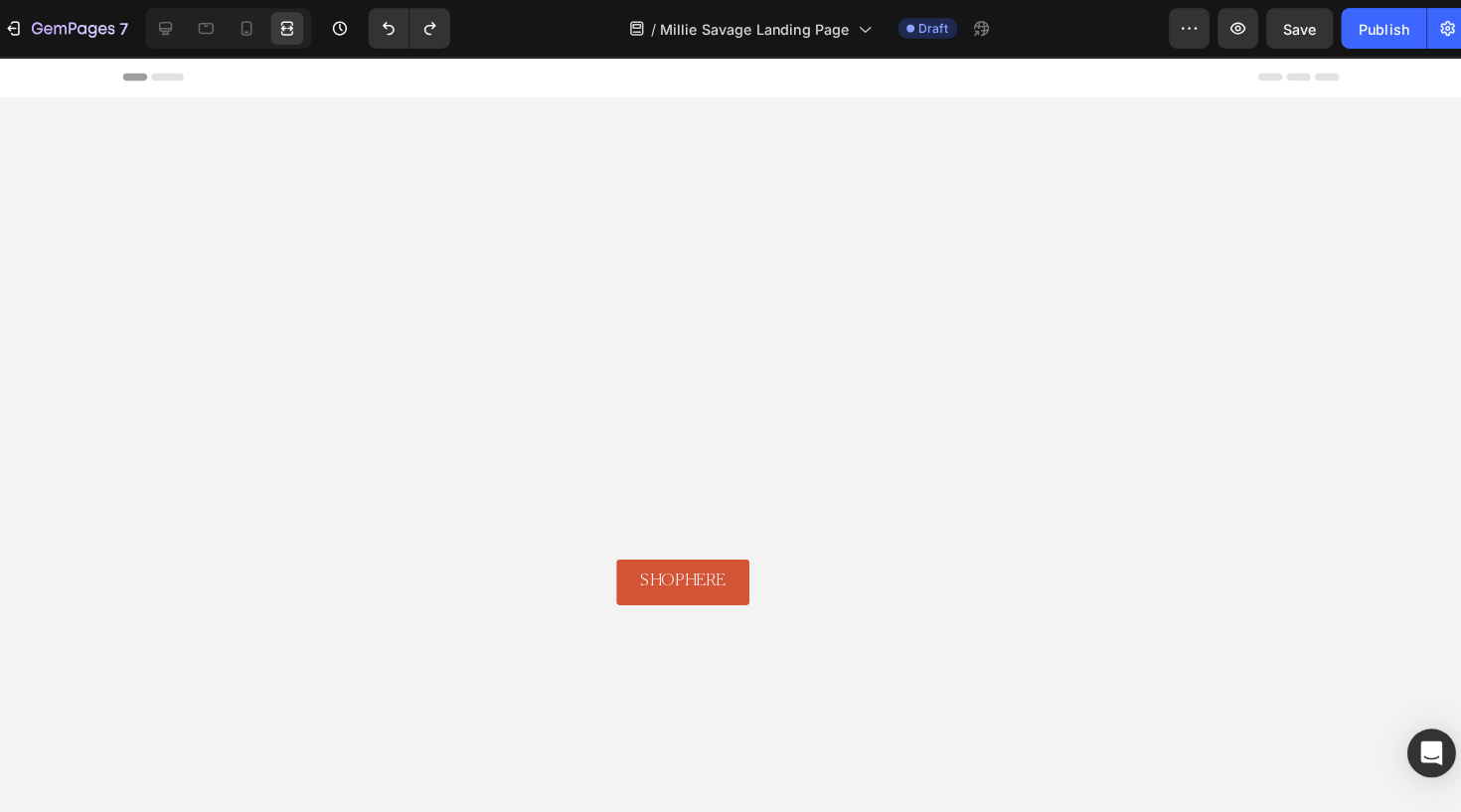 scroll, scrollTop: 0, scrollLeft: 0, axis: both 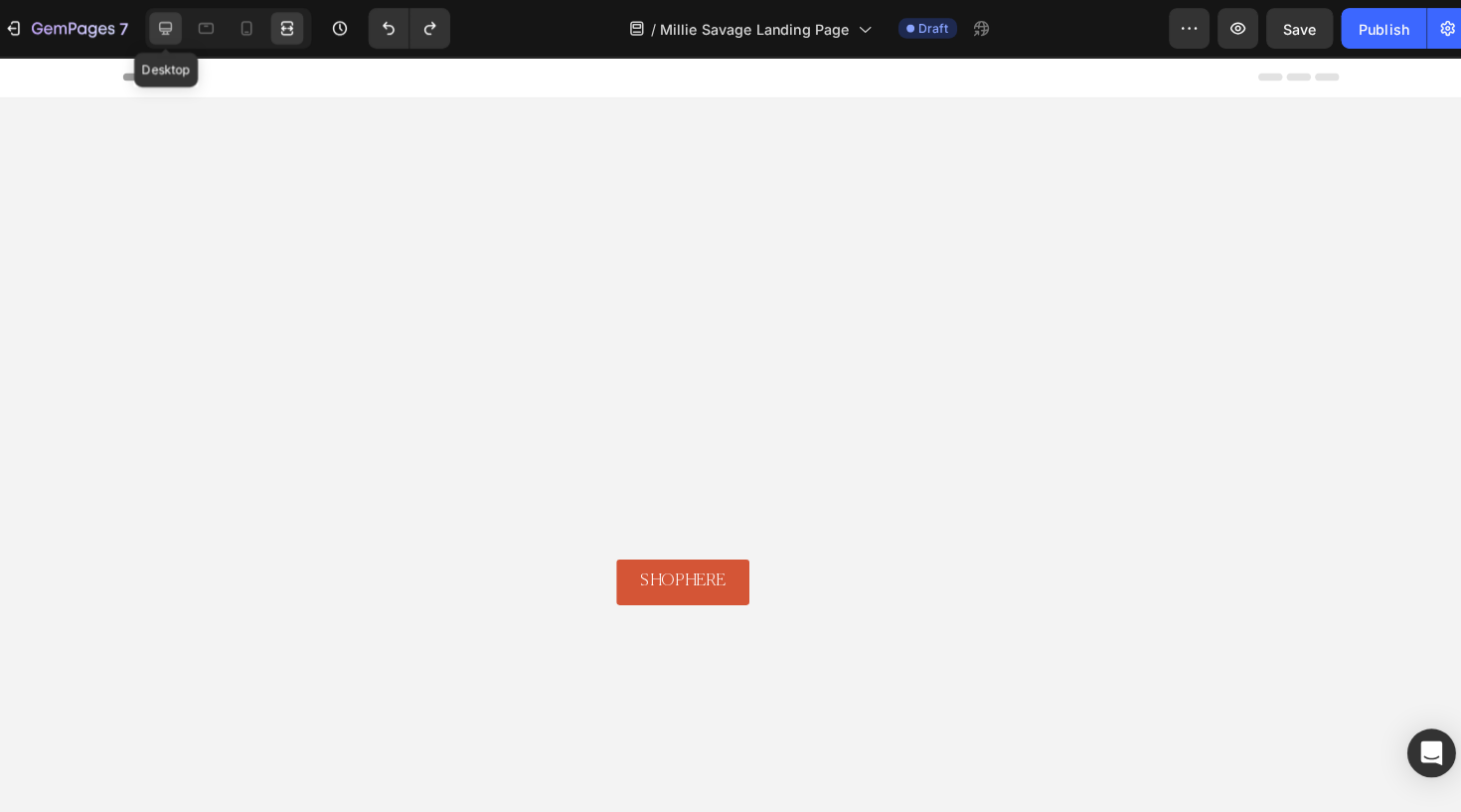 click 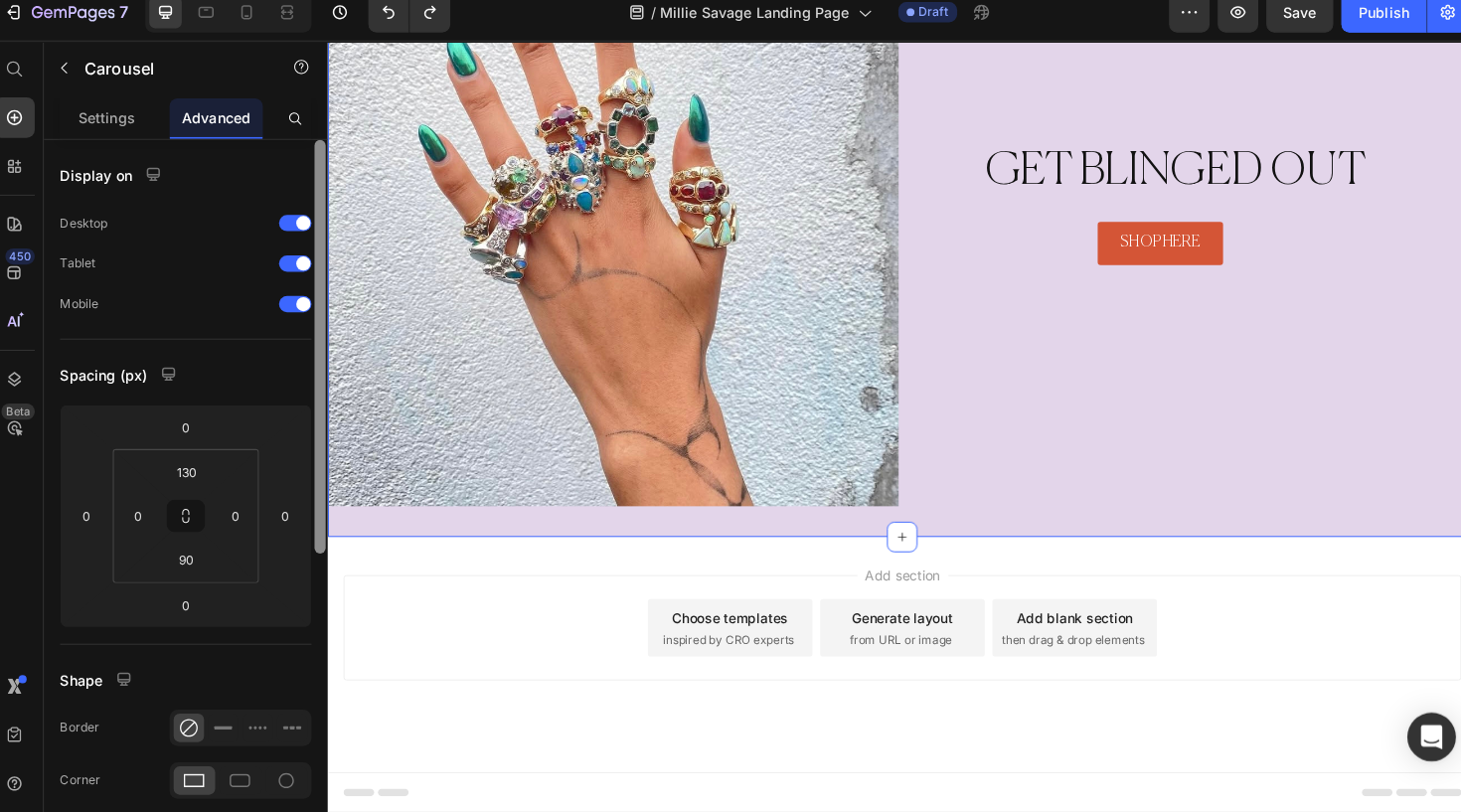 scroll, scrollTop: 0, scrollLeft: 0, axis: both 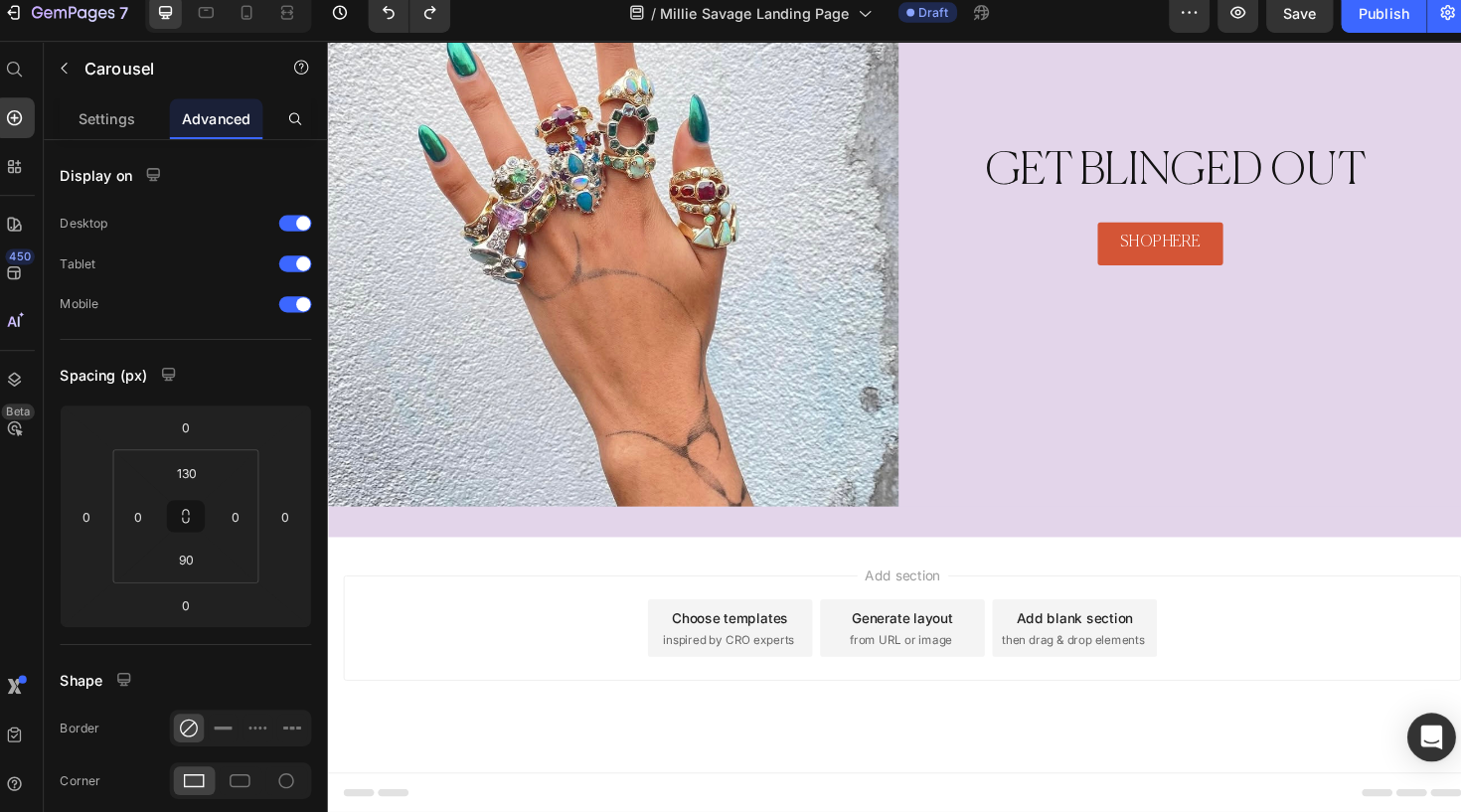 click on "Add blank section then drag & drop elements" at bounding box center (1102, 650) 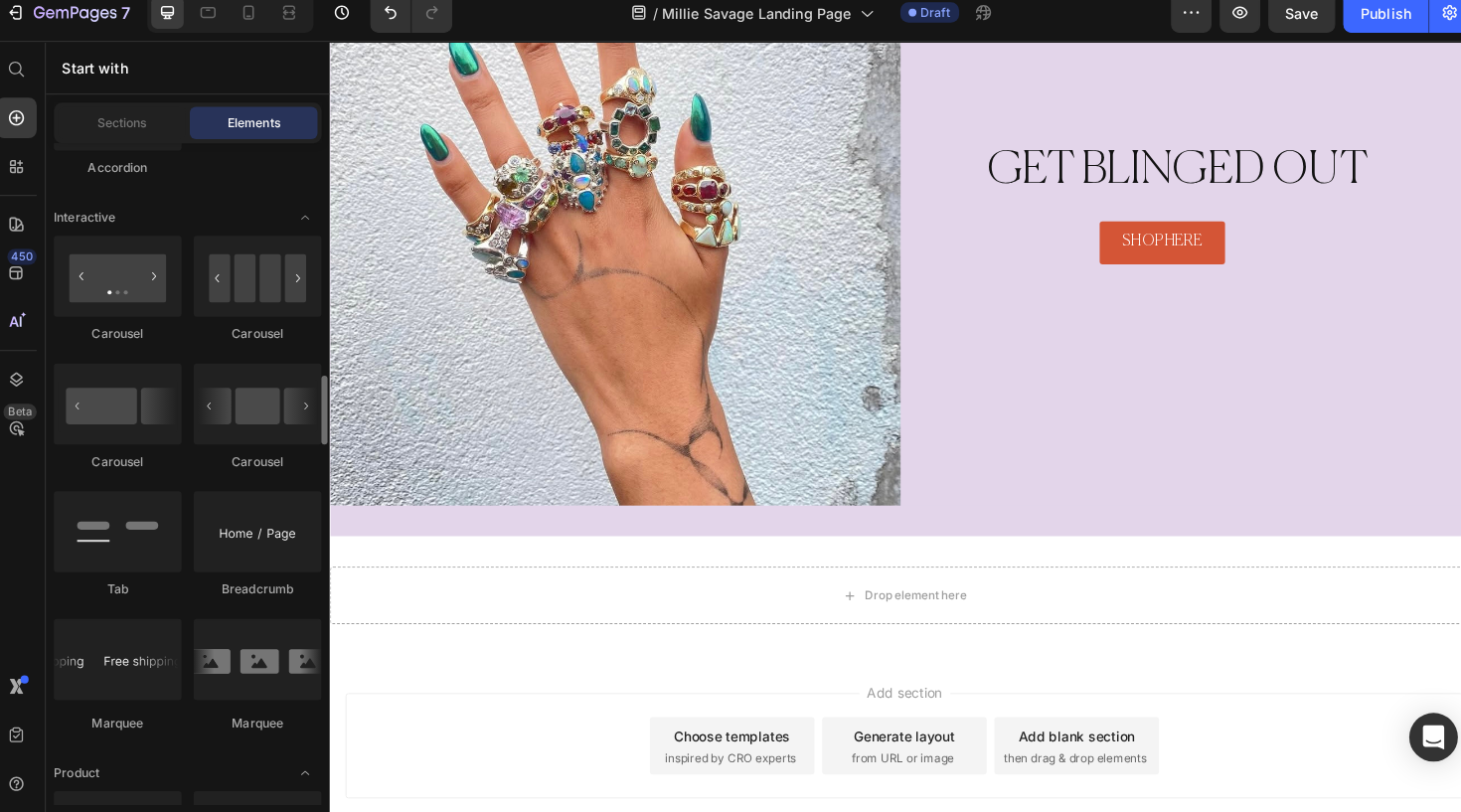 scroll, scrollTop: 2066, scrollLeft: 0, axis: vertical 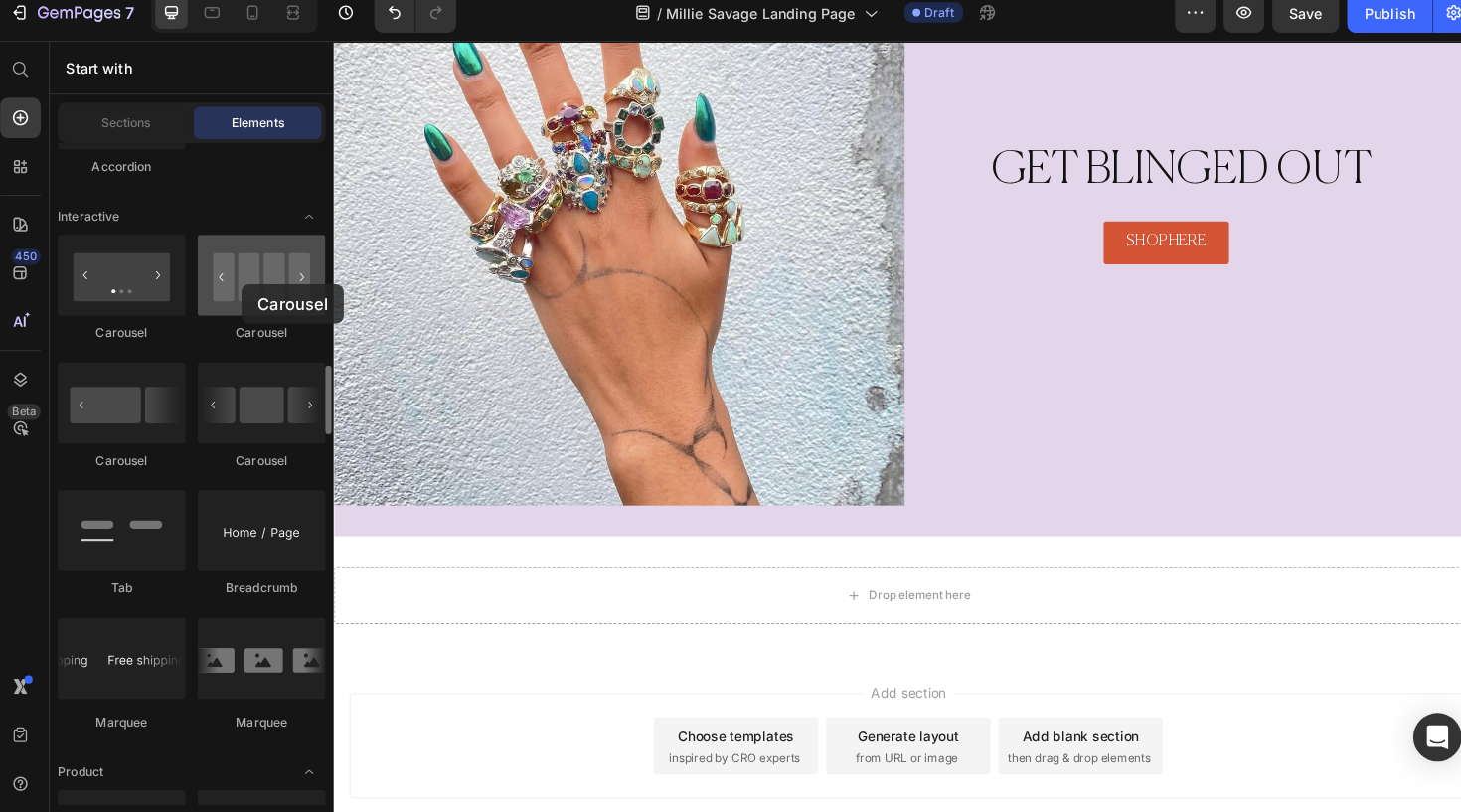drag, startPoint x: 249, startPoint y: 285, endPoint x: 244, endPoint y: 294, distance: 10.29563 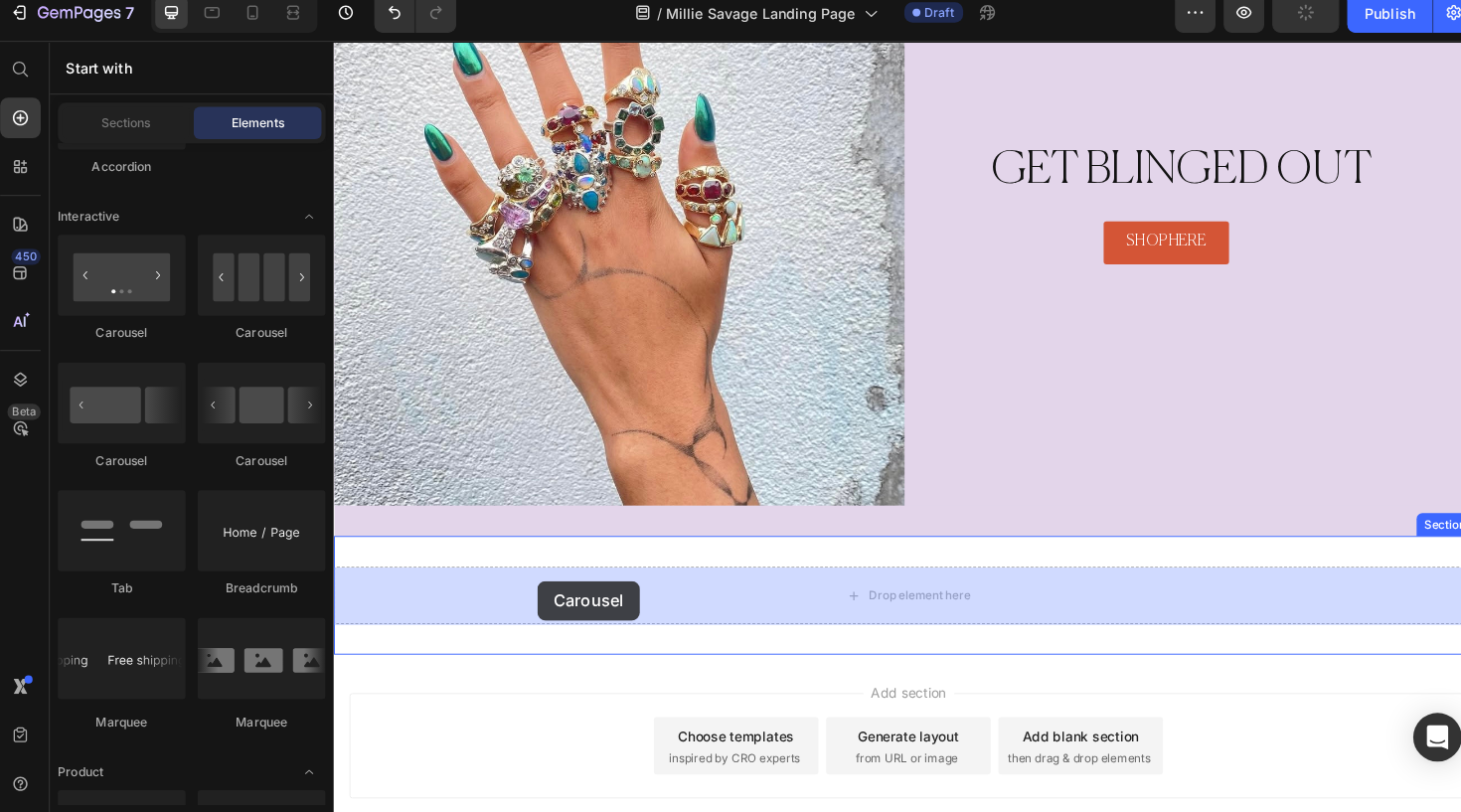 drag, startPoint x: 583, startPoint y: 338, endPoint x: 553, endPoint y: 618, distance: 281.6026 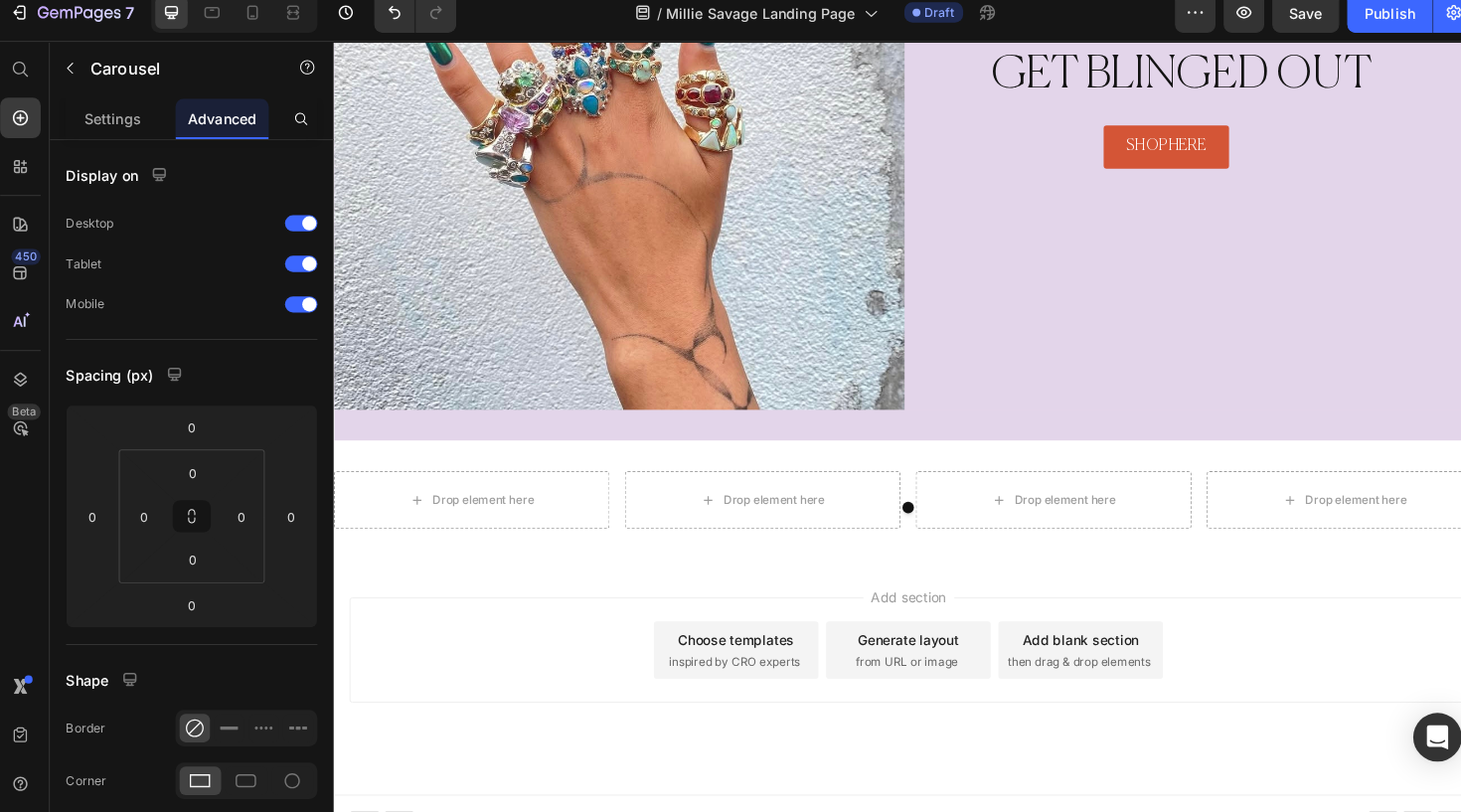 scroll, scrollTop: 2242, scrollLeft: 0, axis: vertical 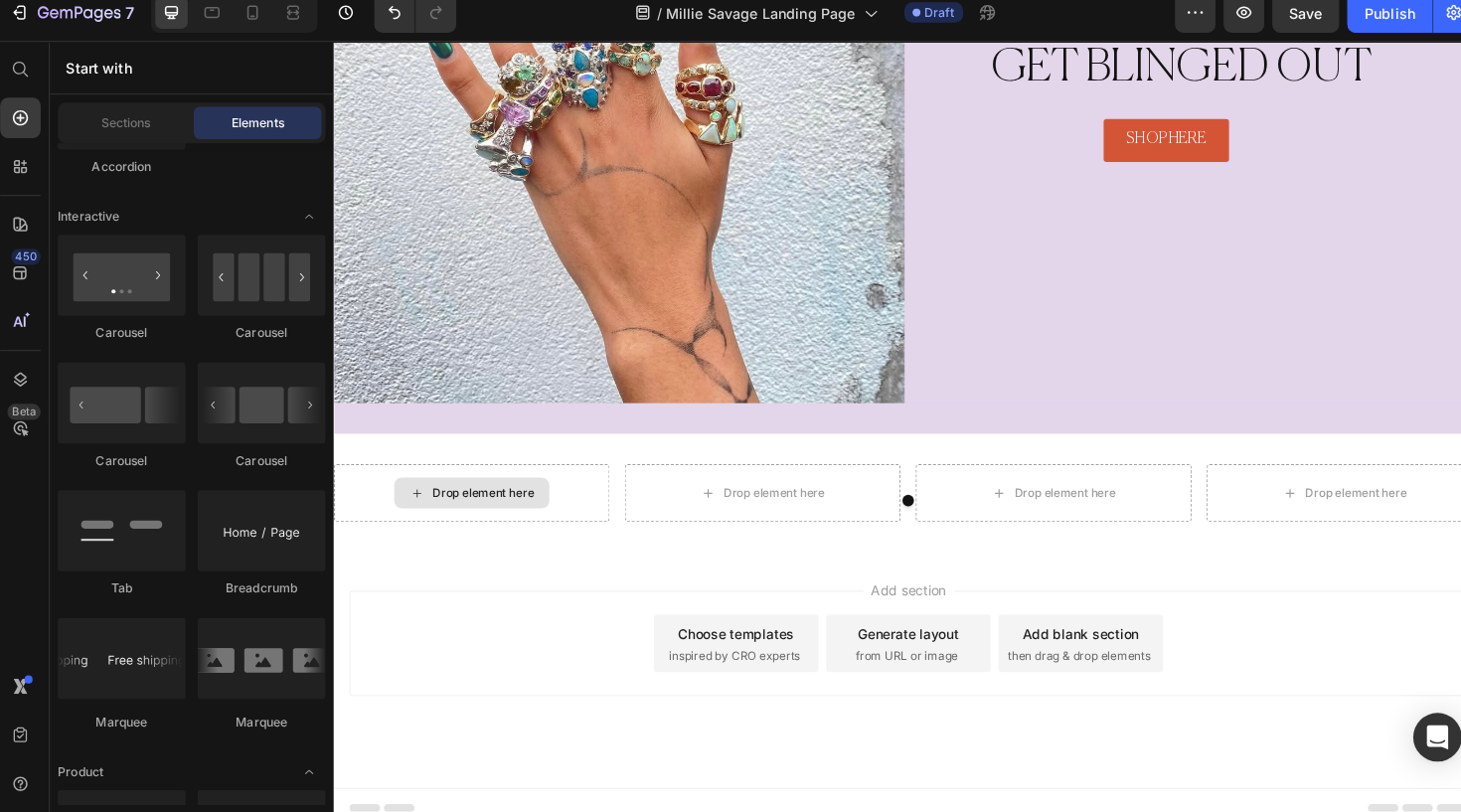 click on "Drop element here" at bounding box center [476, 510] 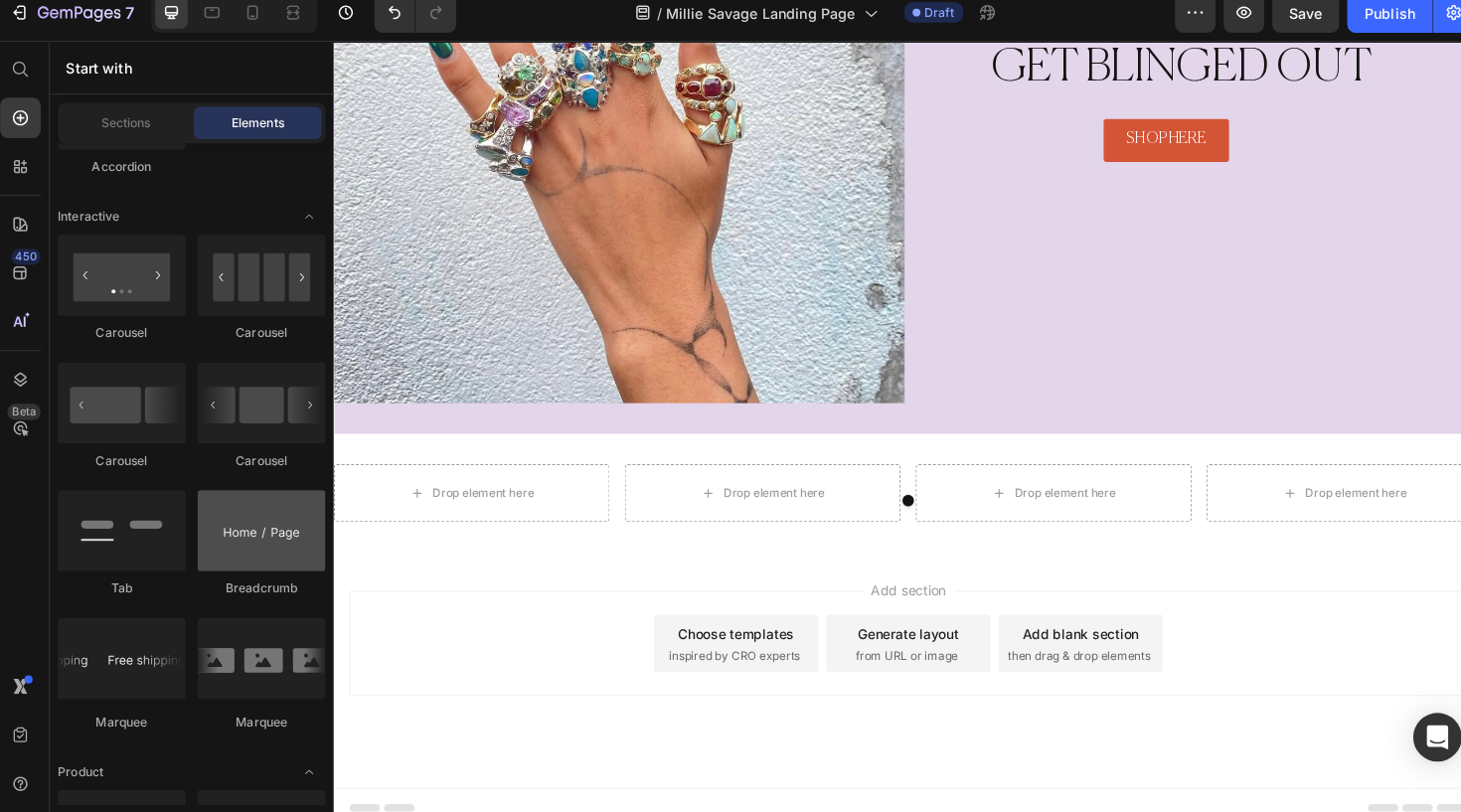 scroll, scrollTop: 2116, scrollLeft: 0, axis: vertical 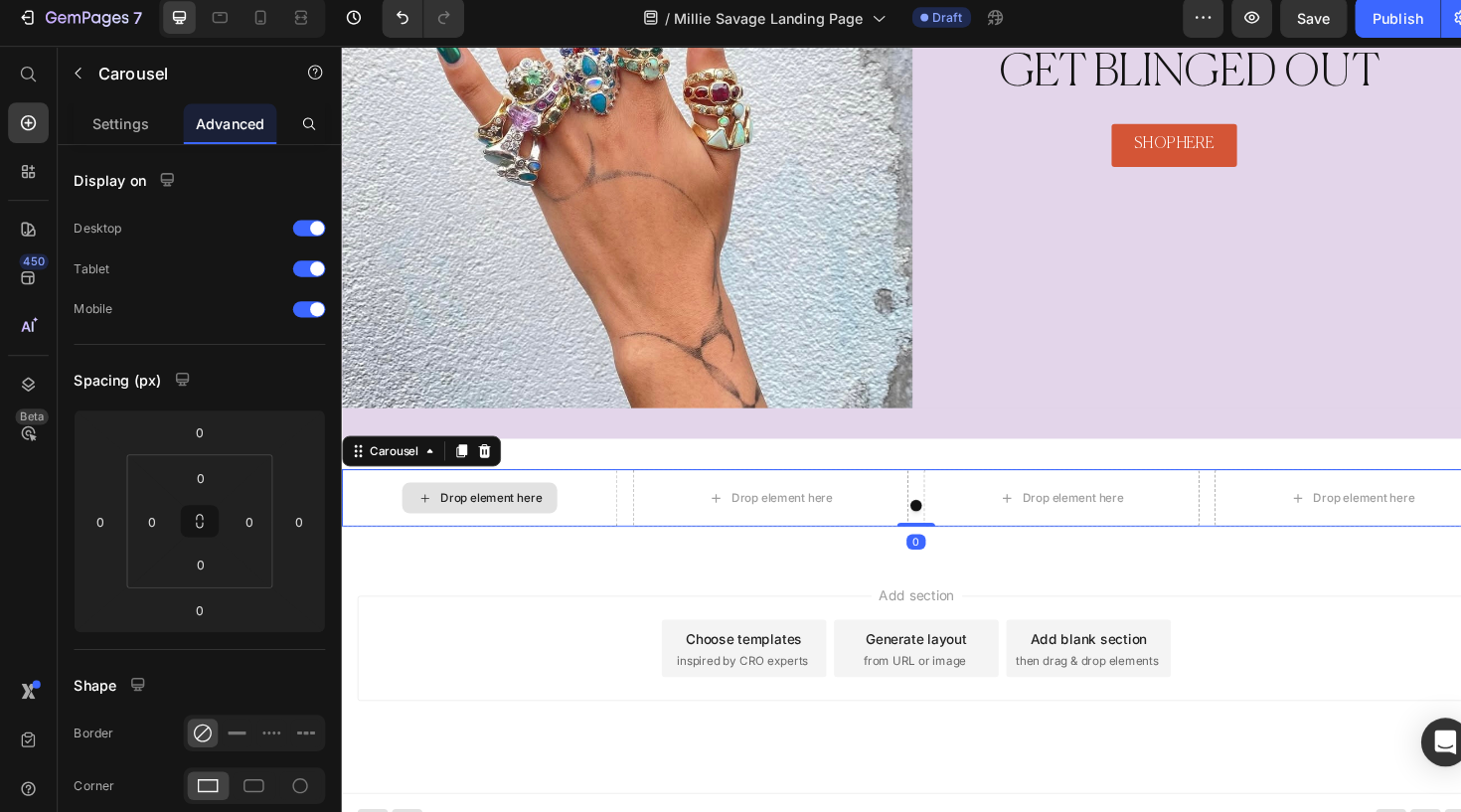 click on "Drop element here" at bounding box center [484, 515] 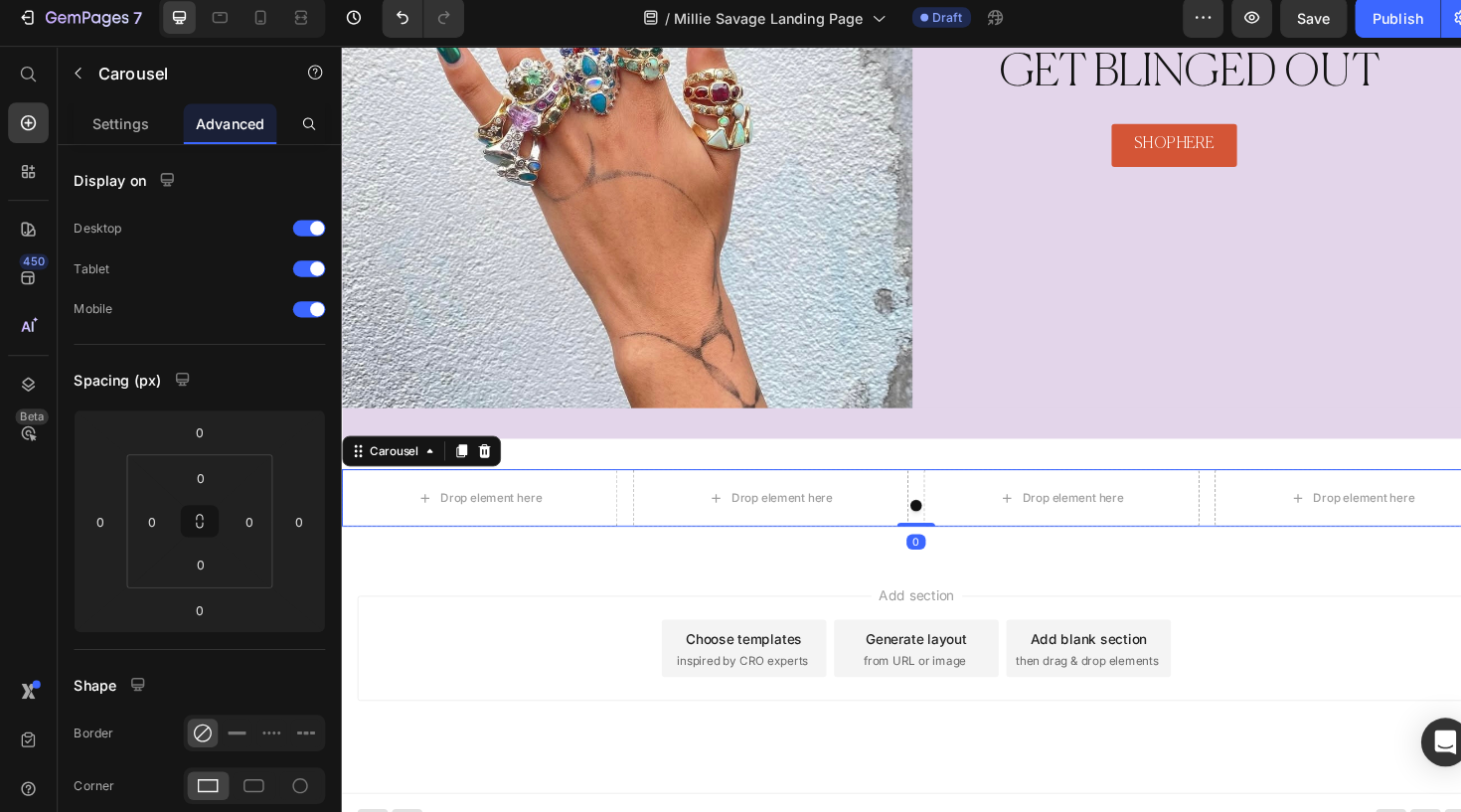 click at bounding box center (937, 523) 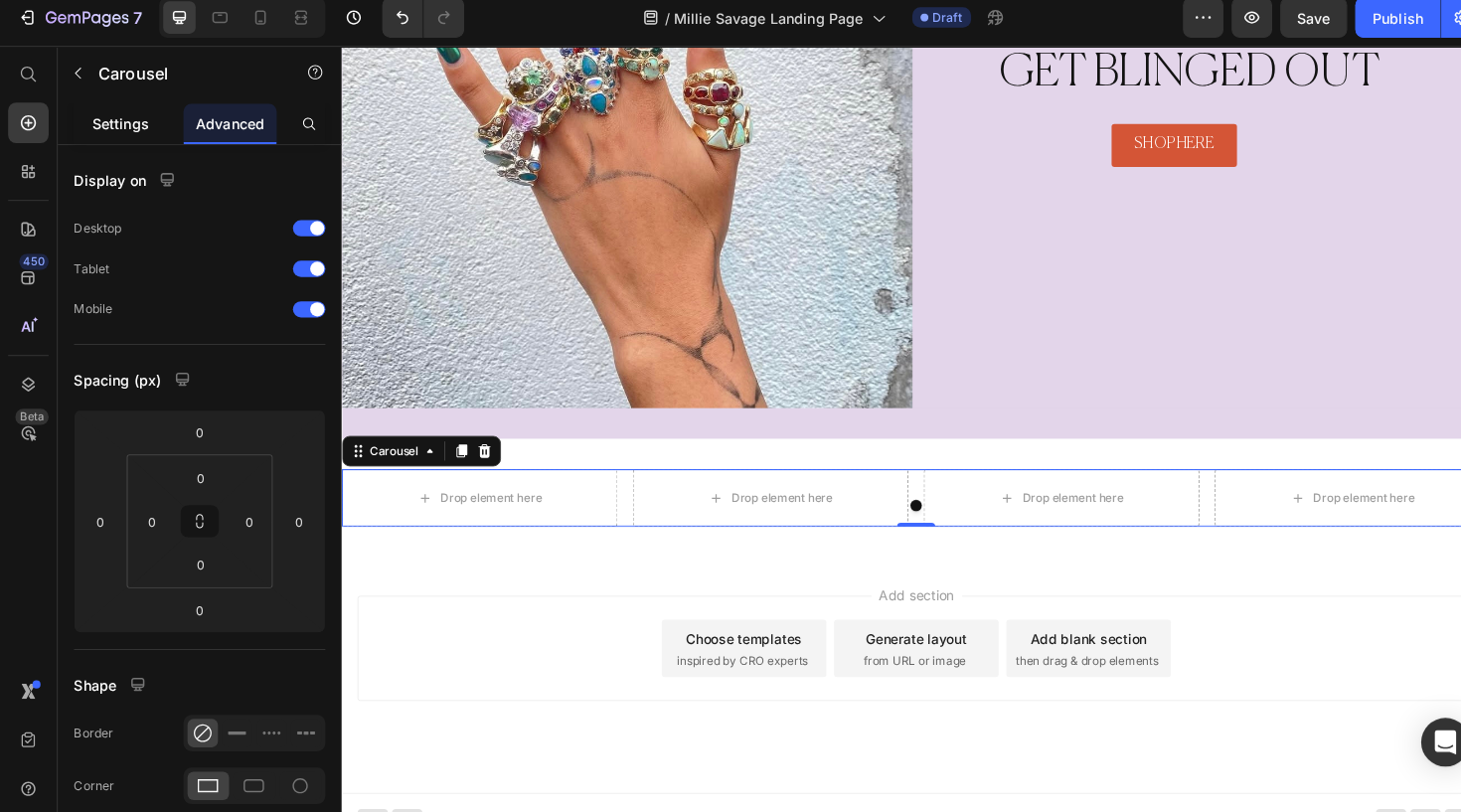 click on "Settings" at bounding box center (118, 131) 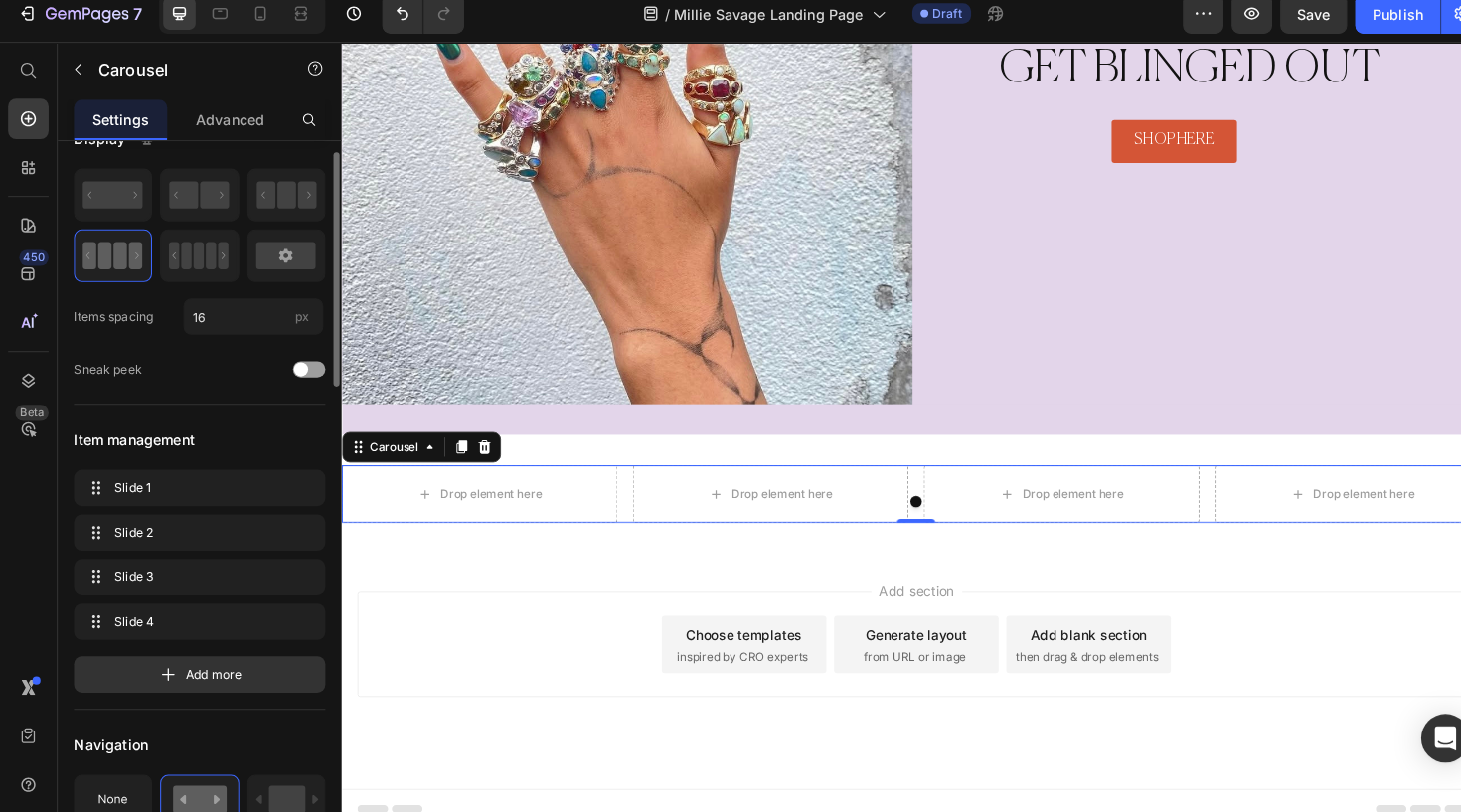 scroll, scrollTop: 0, scrollLeft: 0, axis: both 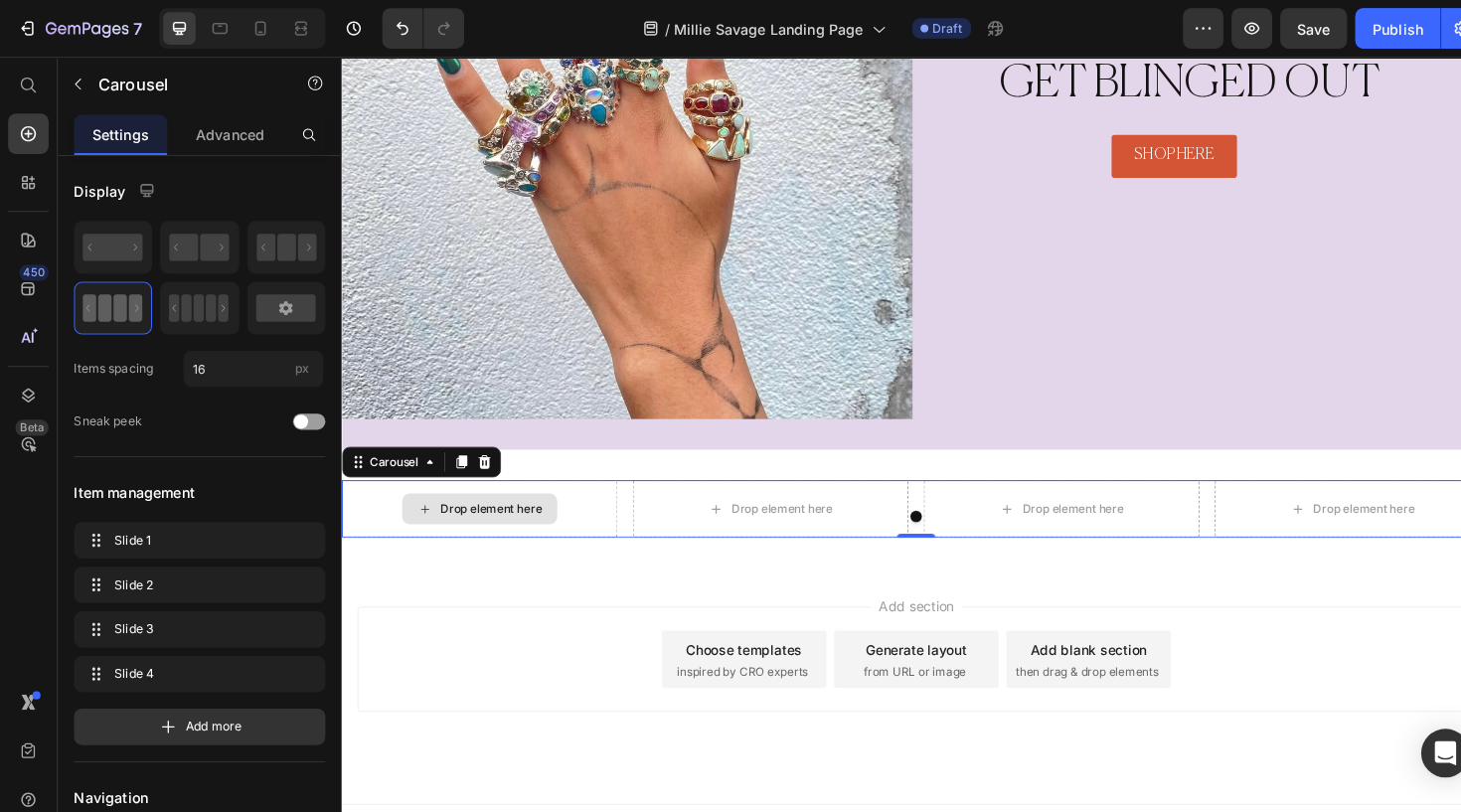 click 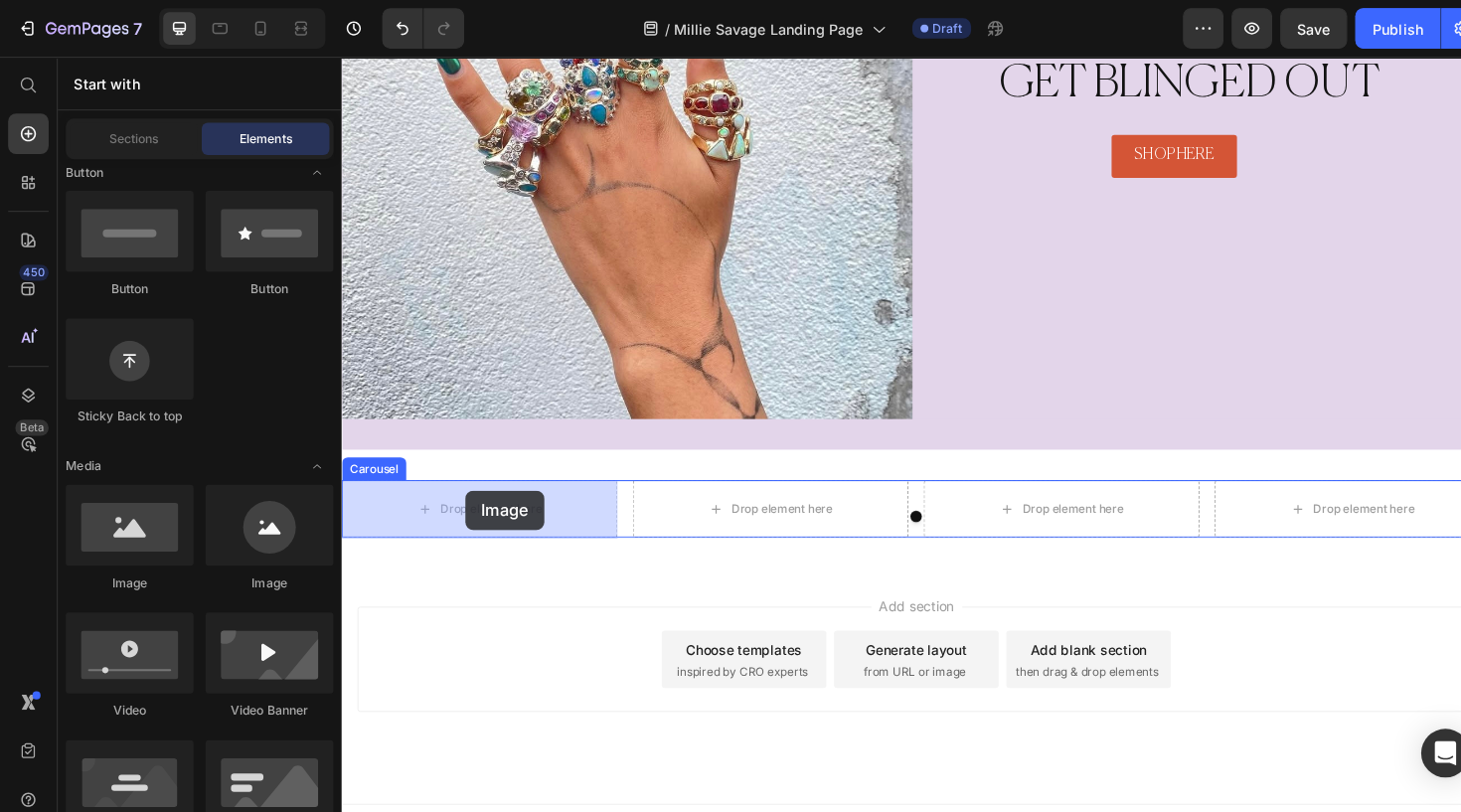 drag, startPoint x: 452, startPoint y: 587, endPoint x: 466, endPoint y: 514, distance: 74.33034 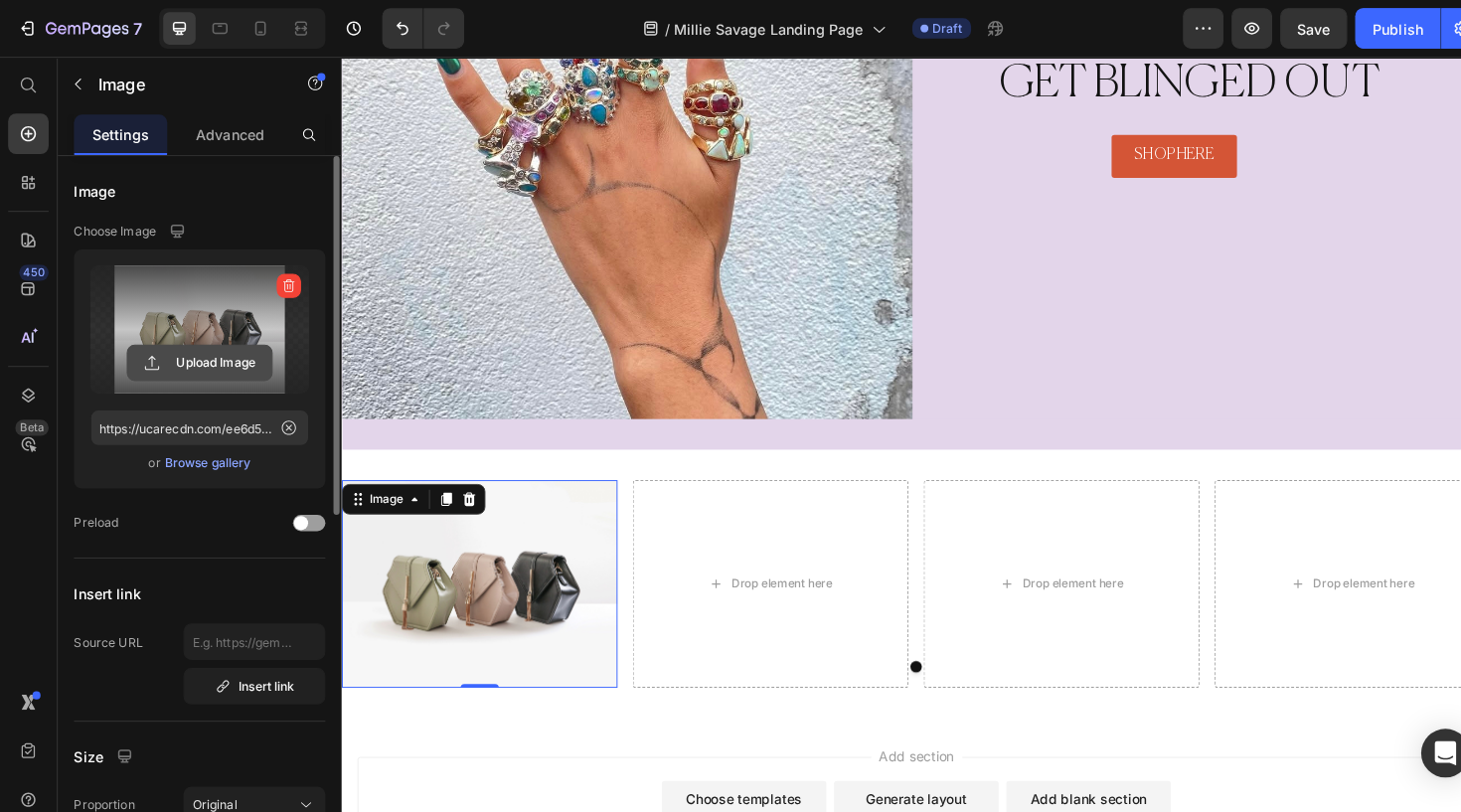 click on "Upload Image" at bounding box center [196, 356] 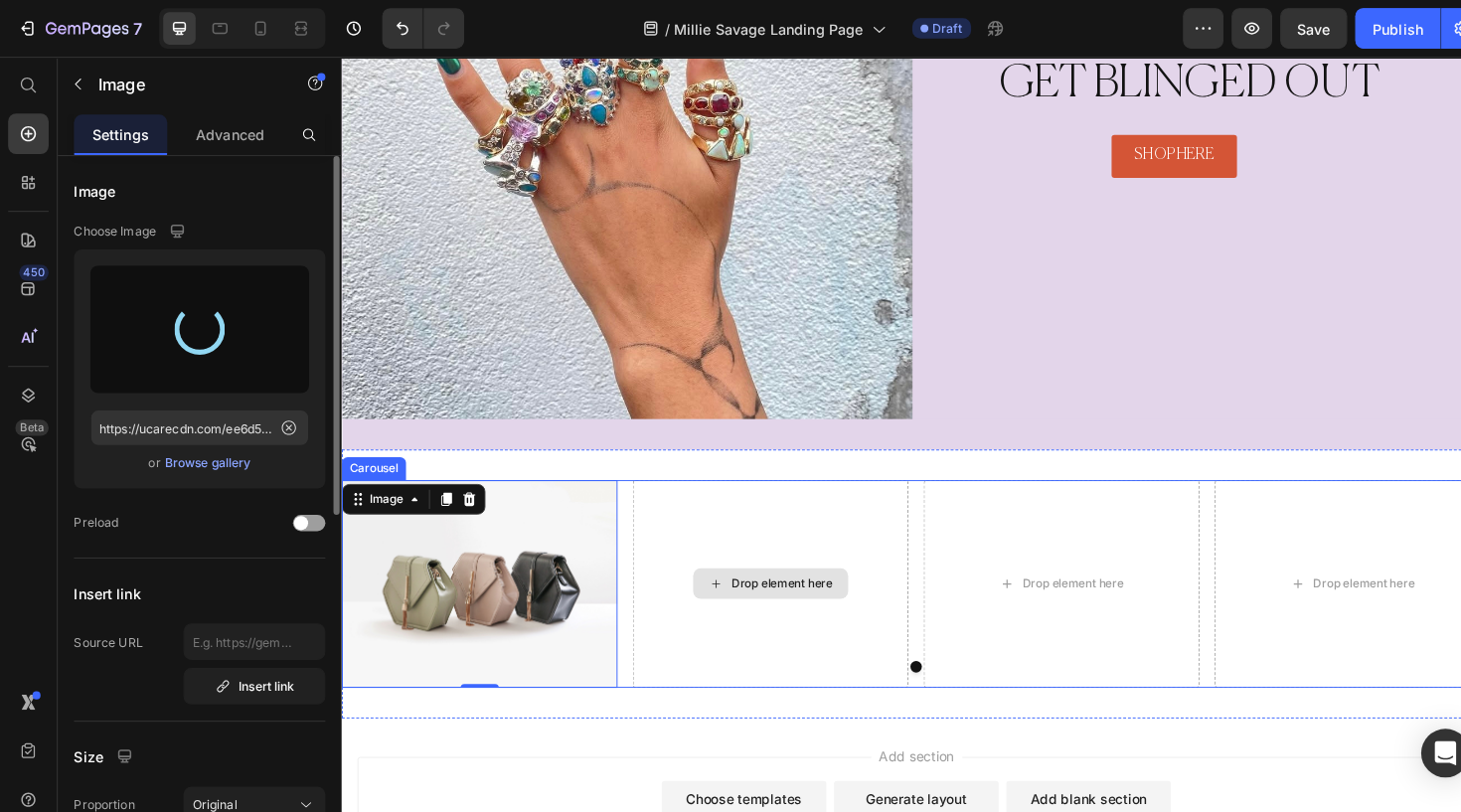 type on "https://cdn.shopify.com/s/files/1/0867/5803/1684/files/gempages_533967879045907692-26183bc9-7036-4b5d-b135-0a9de1e6aa87.jpg" 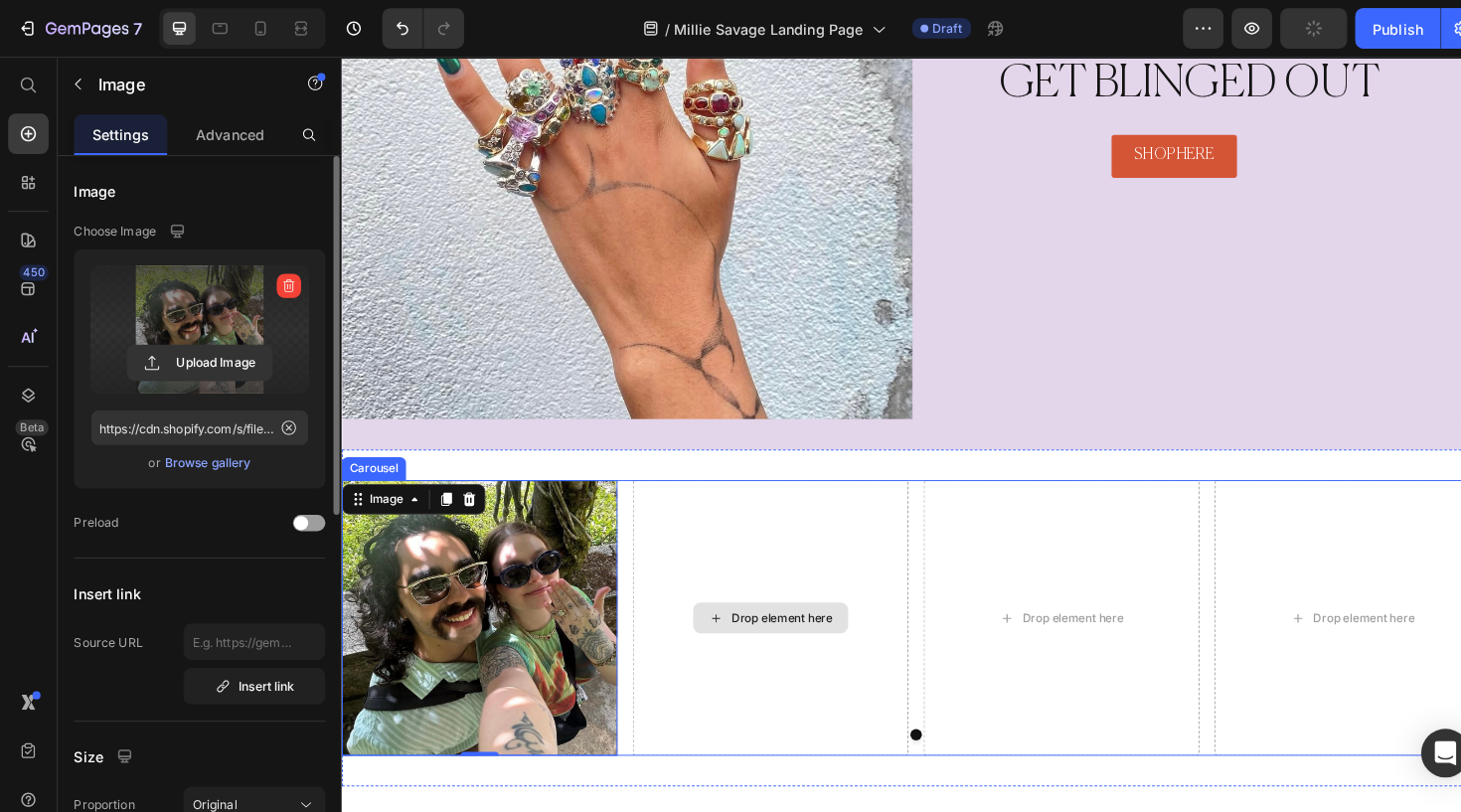 click on "Drop element here" at bounding box center [798, 639] 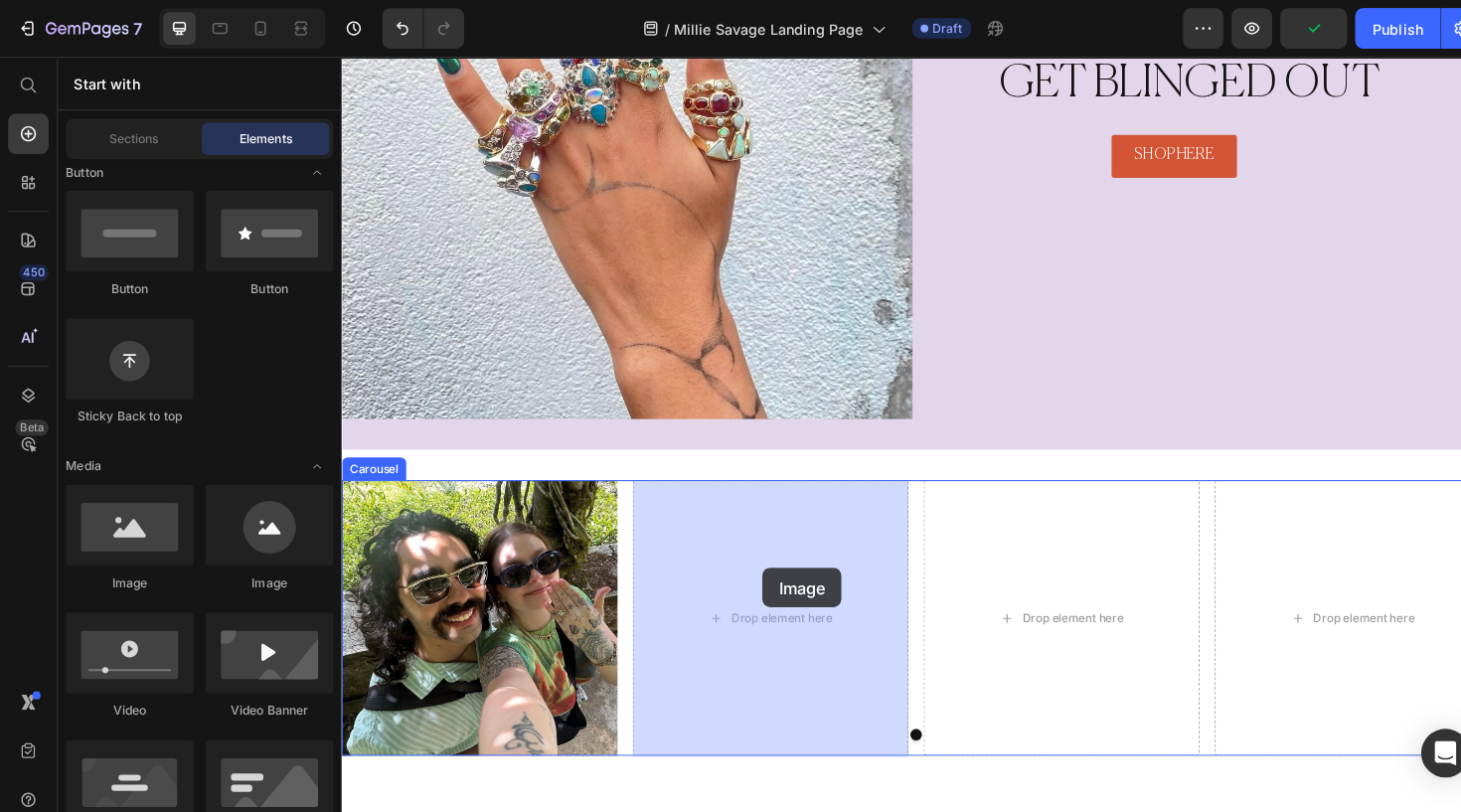 drag, startPoint x: 494, startPoint y: 601, endPoint x: 777, endPoint y: 588, distance: 283.29843 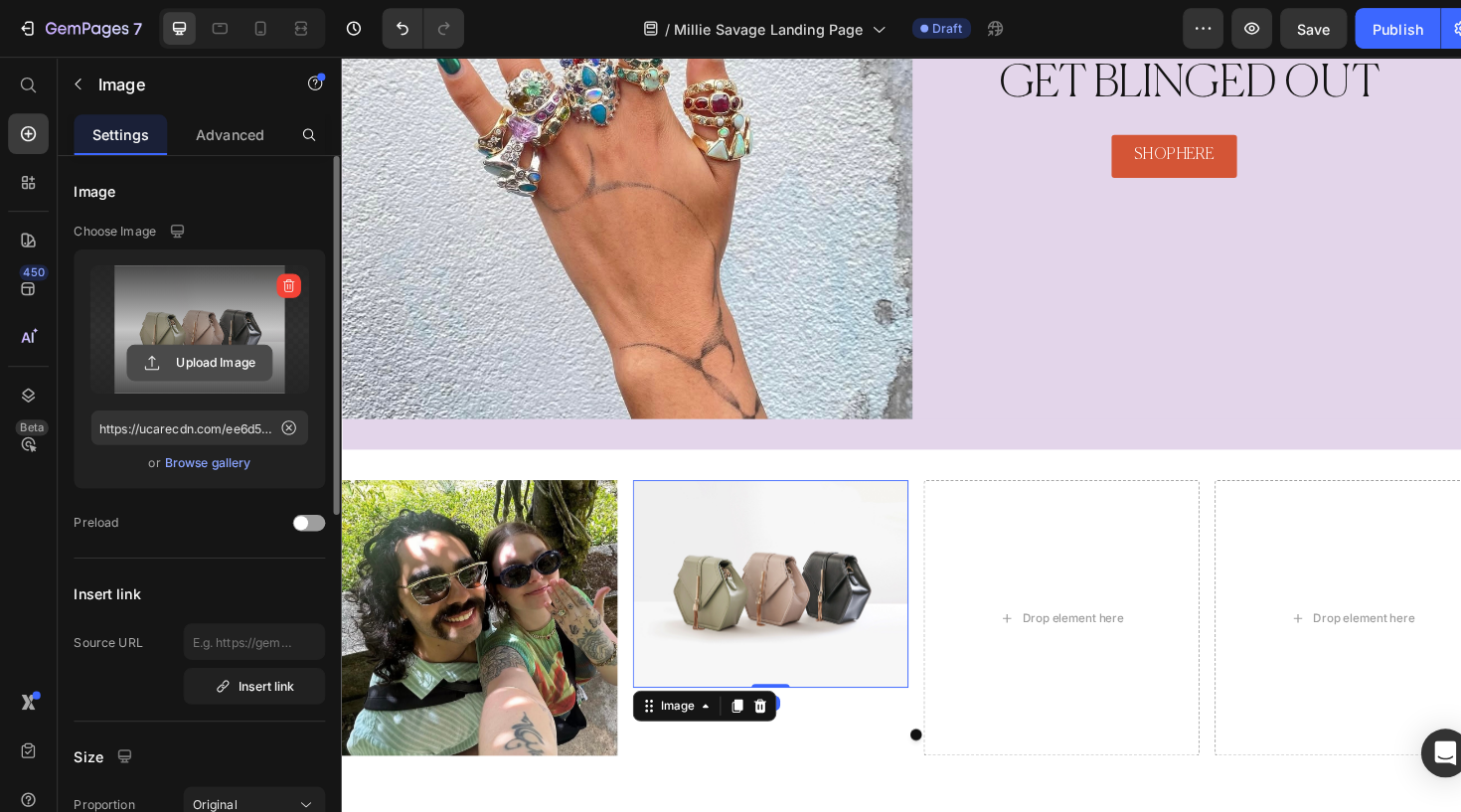 click 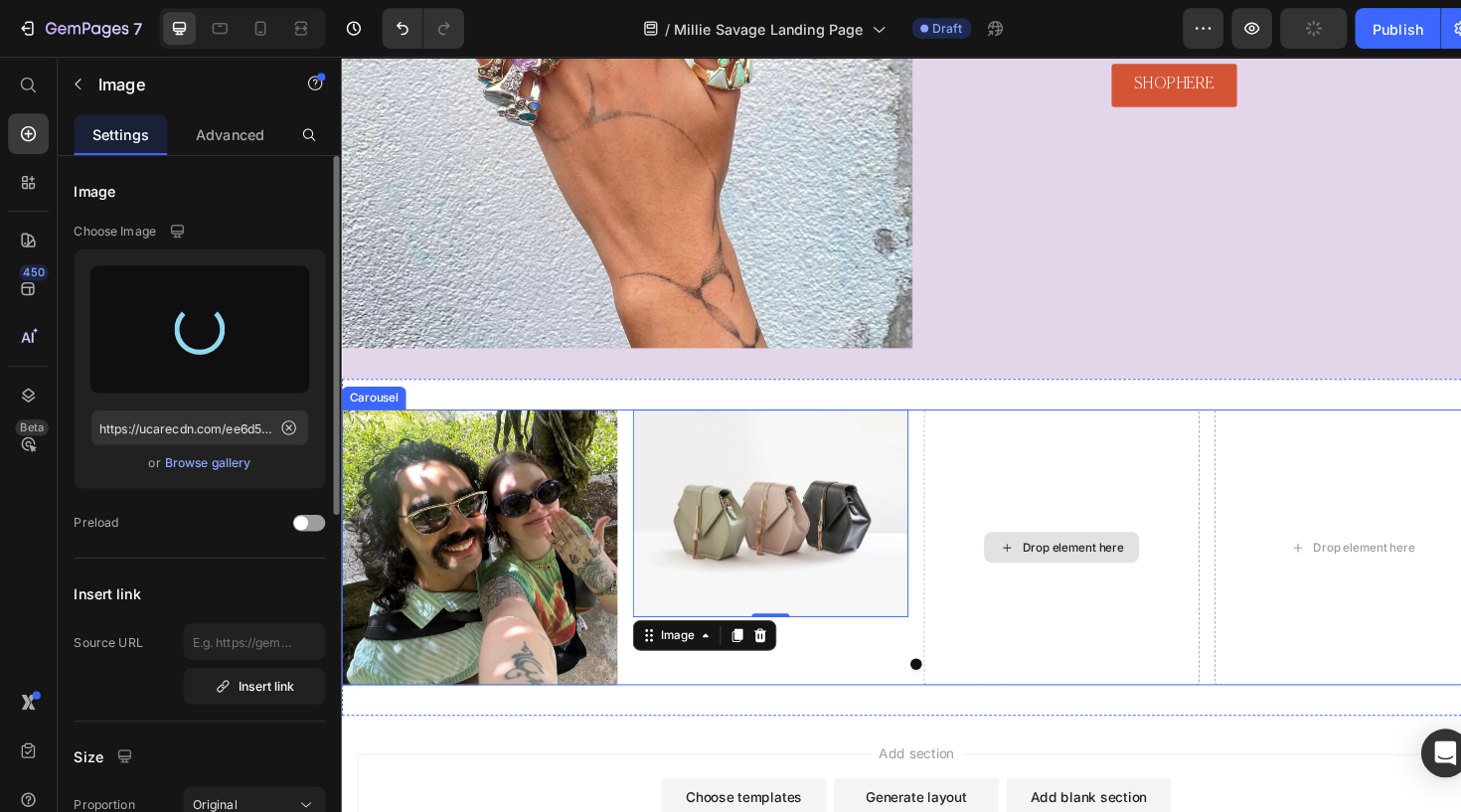 scroll, scrollTop: 2313, scrollLeft: 0, axis: vertical 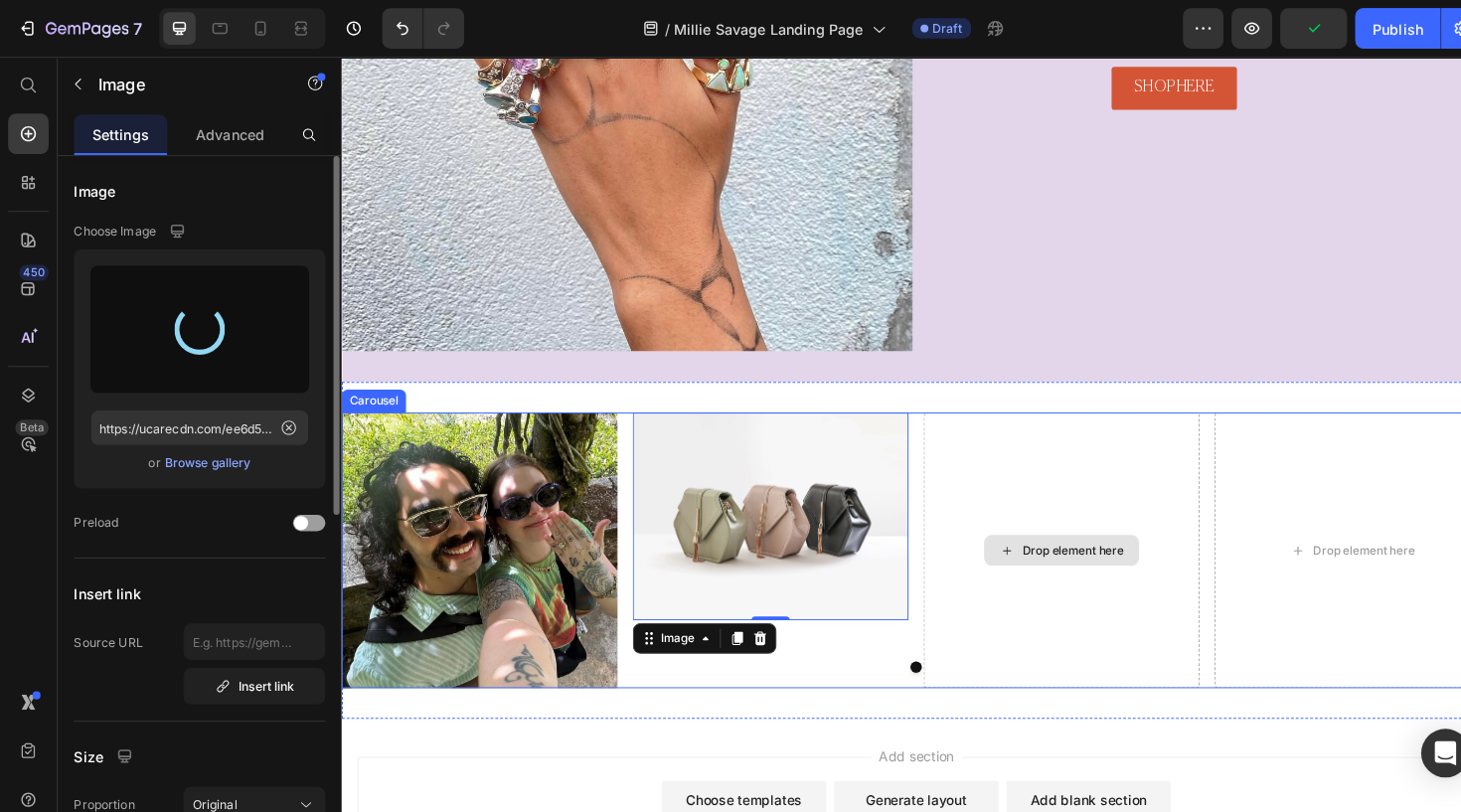 type on "https://cdn.shopify.com/s/files/1/0867/5803/1684/files/gempages_533967879045907692-4af4bfc8-1069-46f2-8aff-6241cd30b71c.jpg" 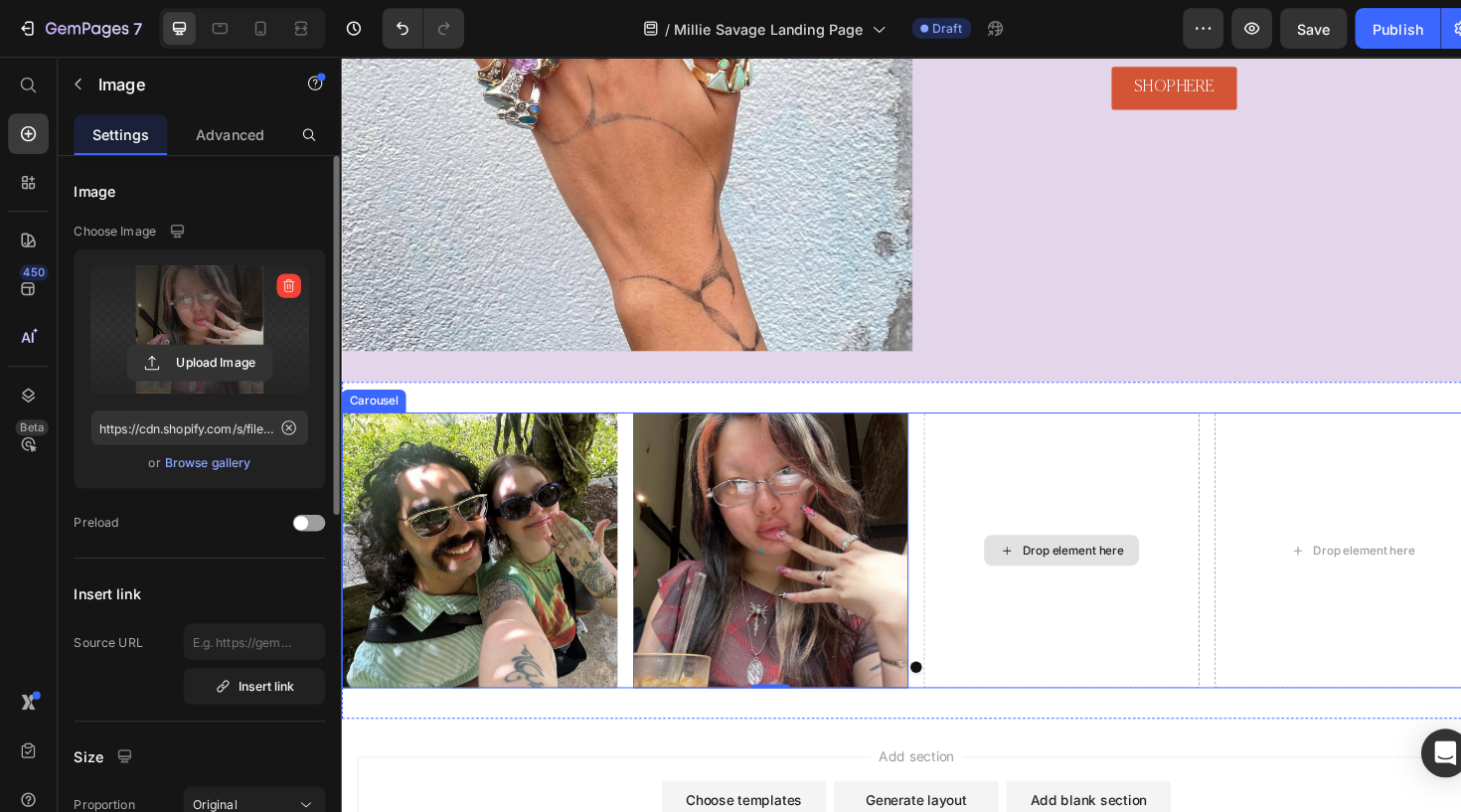 click on "Drop element here" at bounding box center (1100, 568) 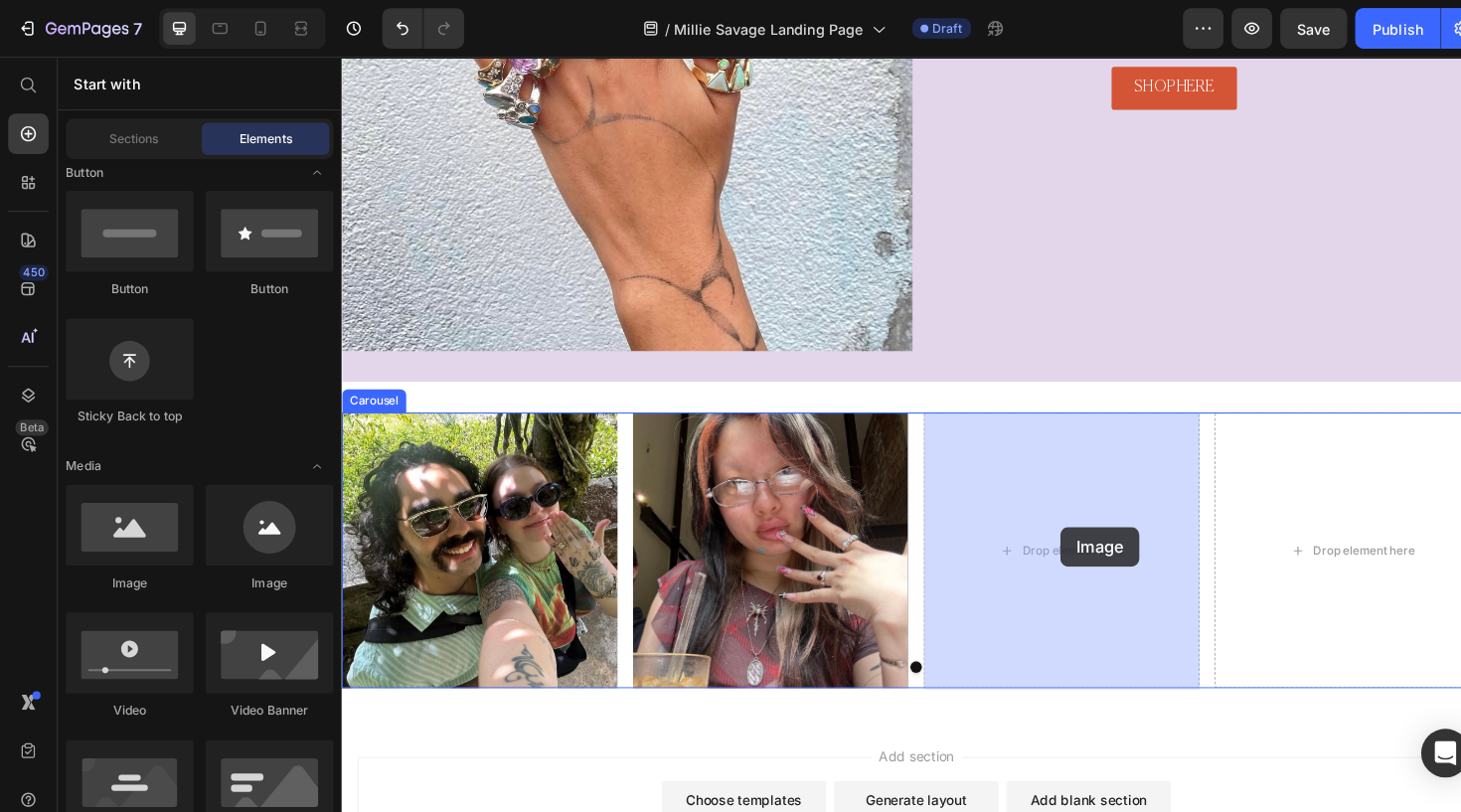 drag, startPoint x: 460, startPoint y: 576, endPoint x: 1087, endPoint y: 545, distance: 627.7659 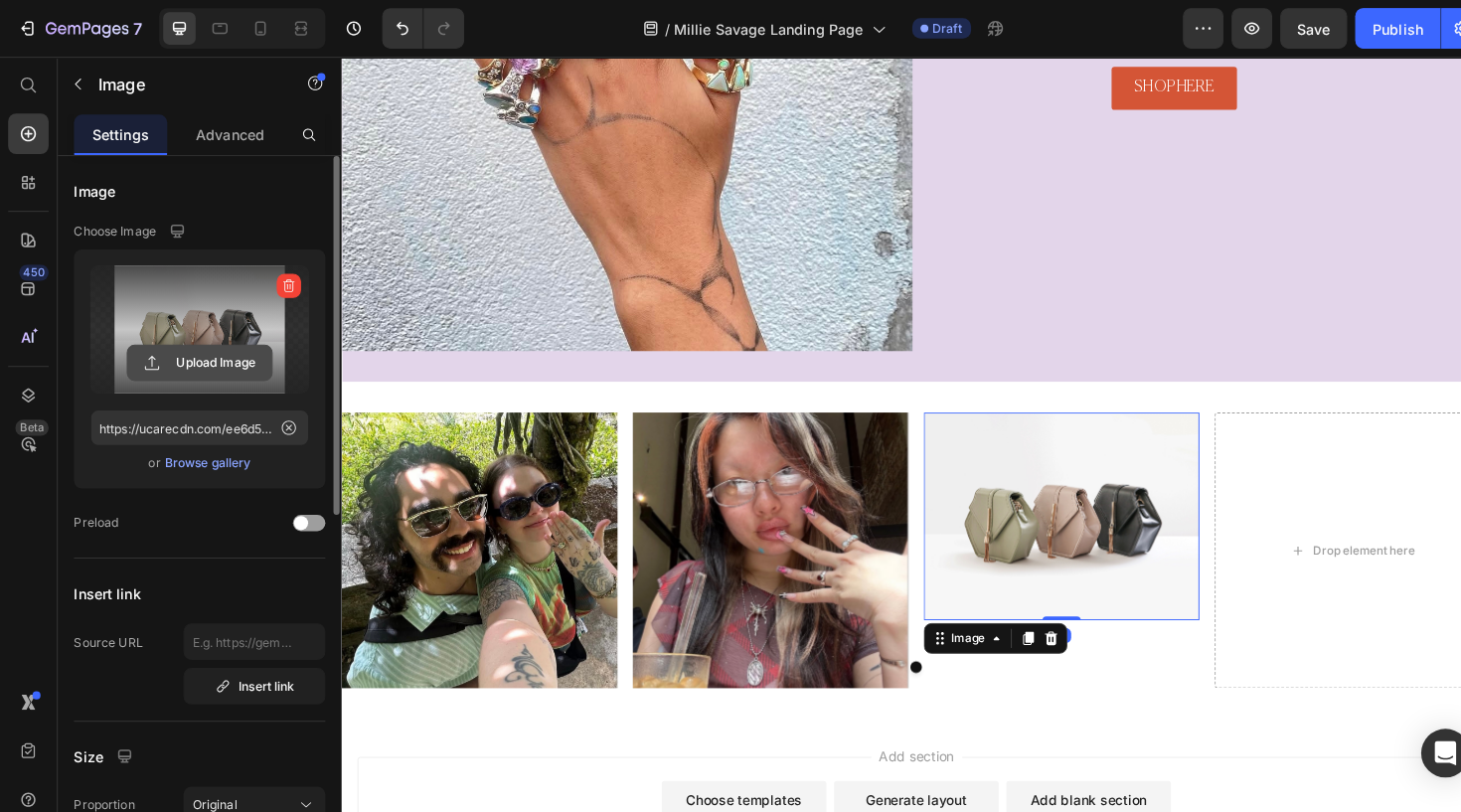 click 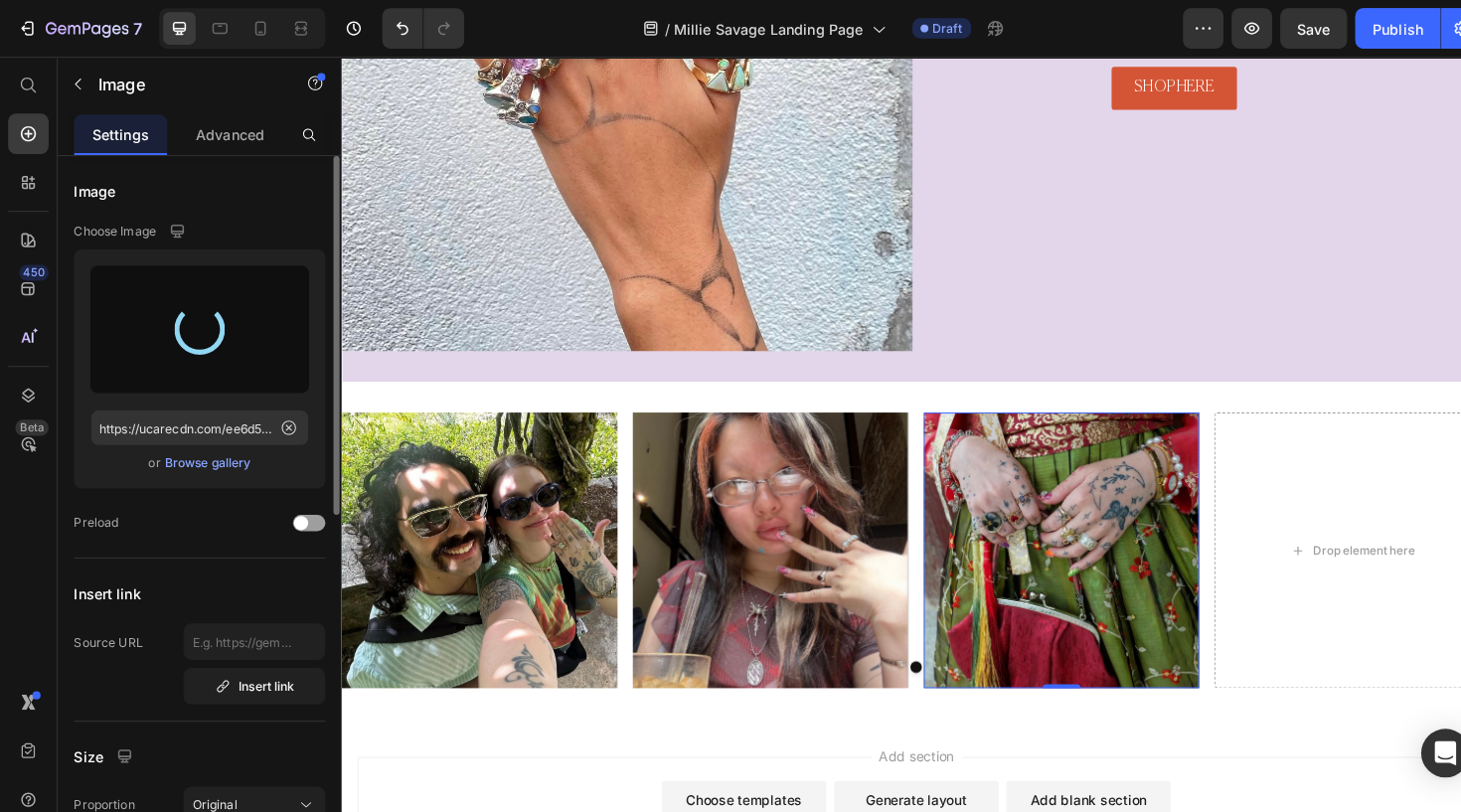 type on "https://cdn.shopify.com/s/files/1/0867/5803/1684/files/gempages_533967879045907692-804d154f-f1d2-4084-81a9-3791d8ac5dfa.jpg" 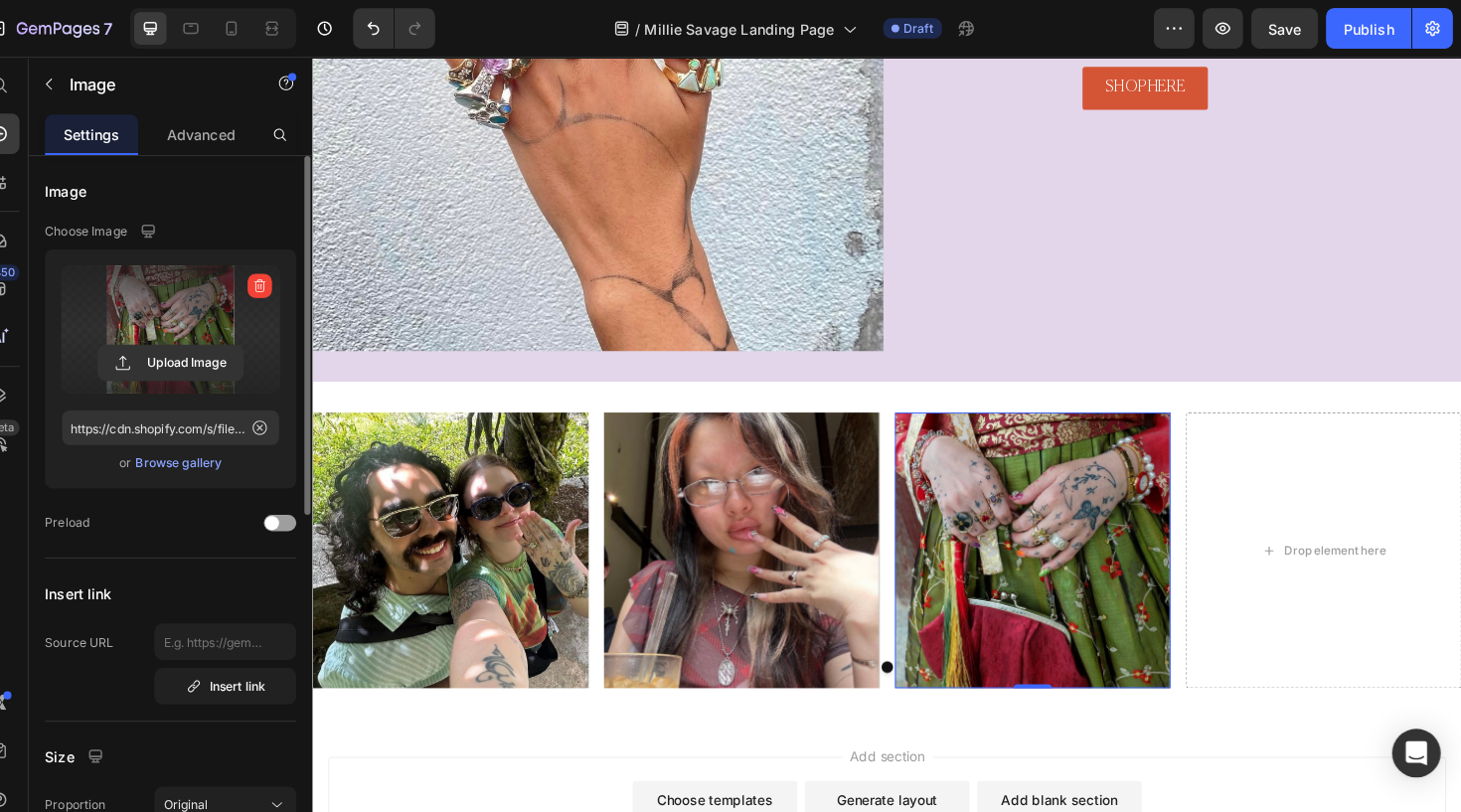 scroll, scrollTop: 0, scrollLeft: 0, axis: both 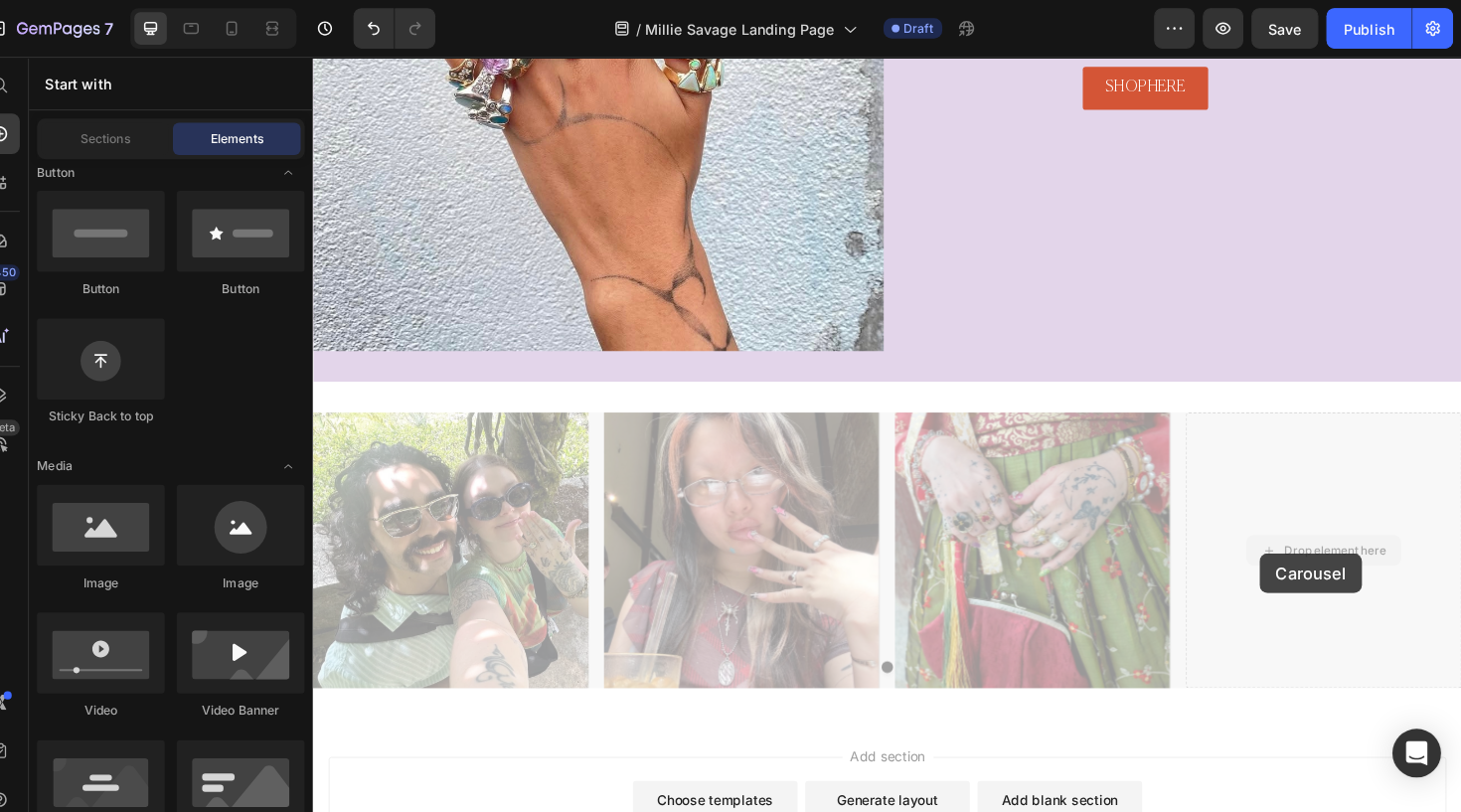 drag, startPoint x: 1325, startPoint y: 572, endPoint x: 486, endPoint y: 519, distance: 840.6723 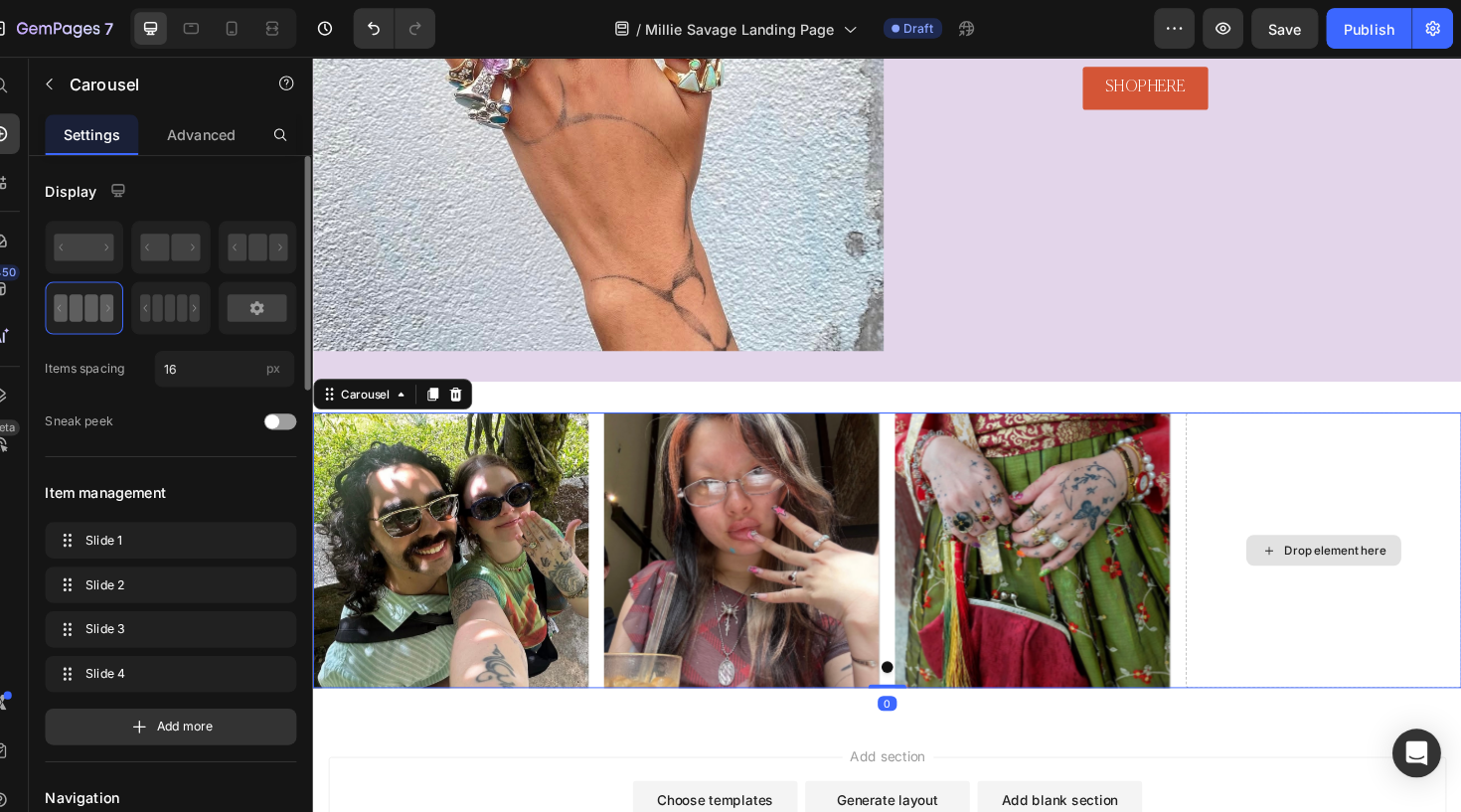 click on "Drop element here" at bounding box center (1362, 568) 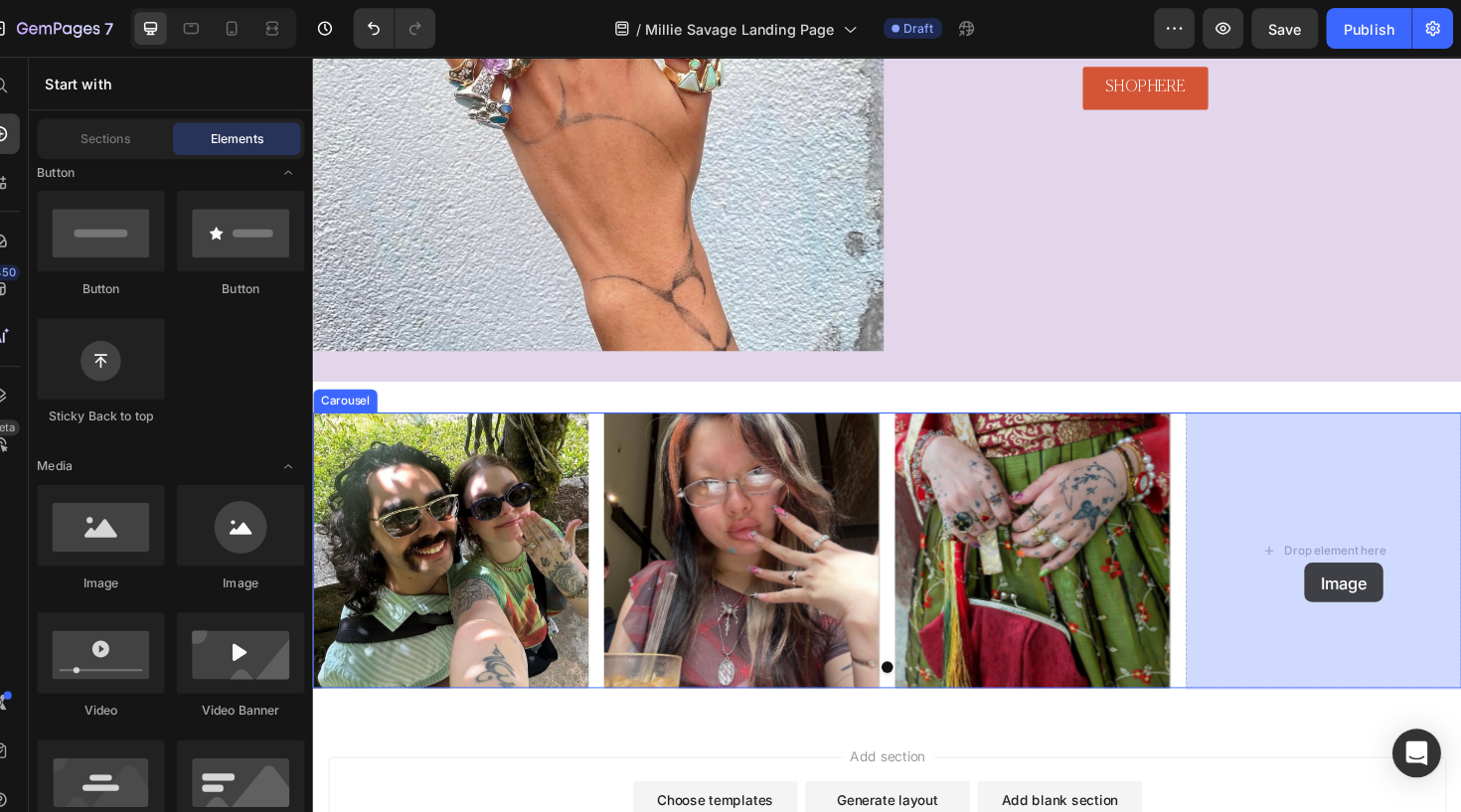 drag, startPoint x: 421, startPoint y: 595, endPoint x: 1372, endPoint y: 582, distance: 951.0888 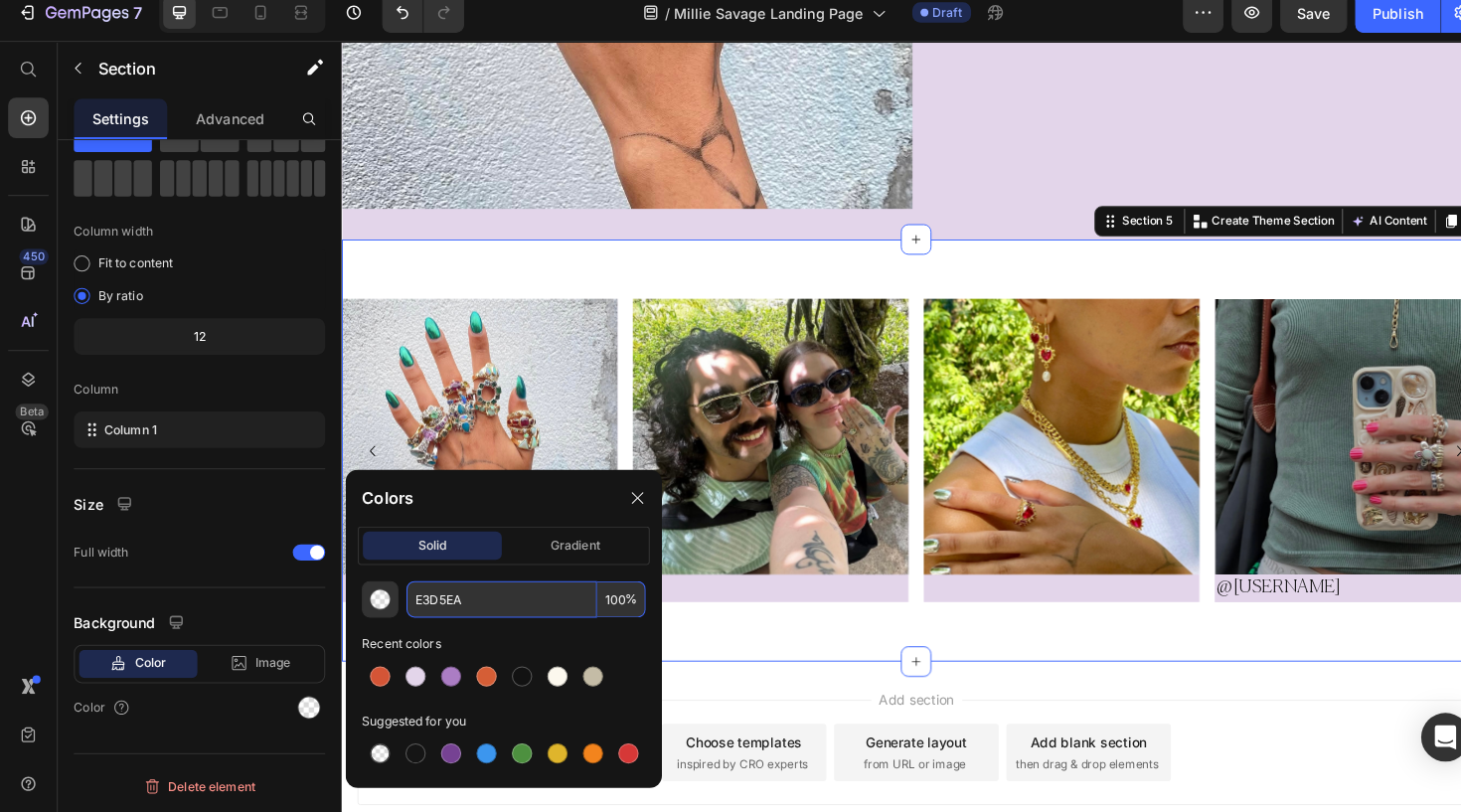 type on "E3D5EA" 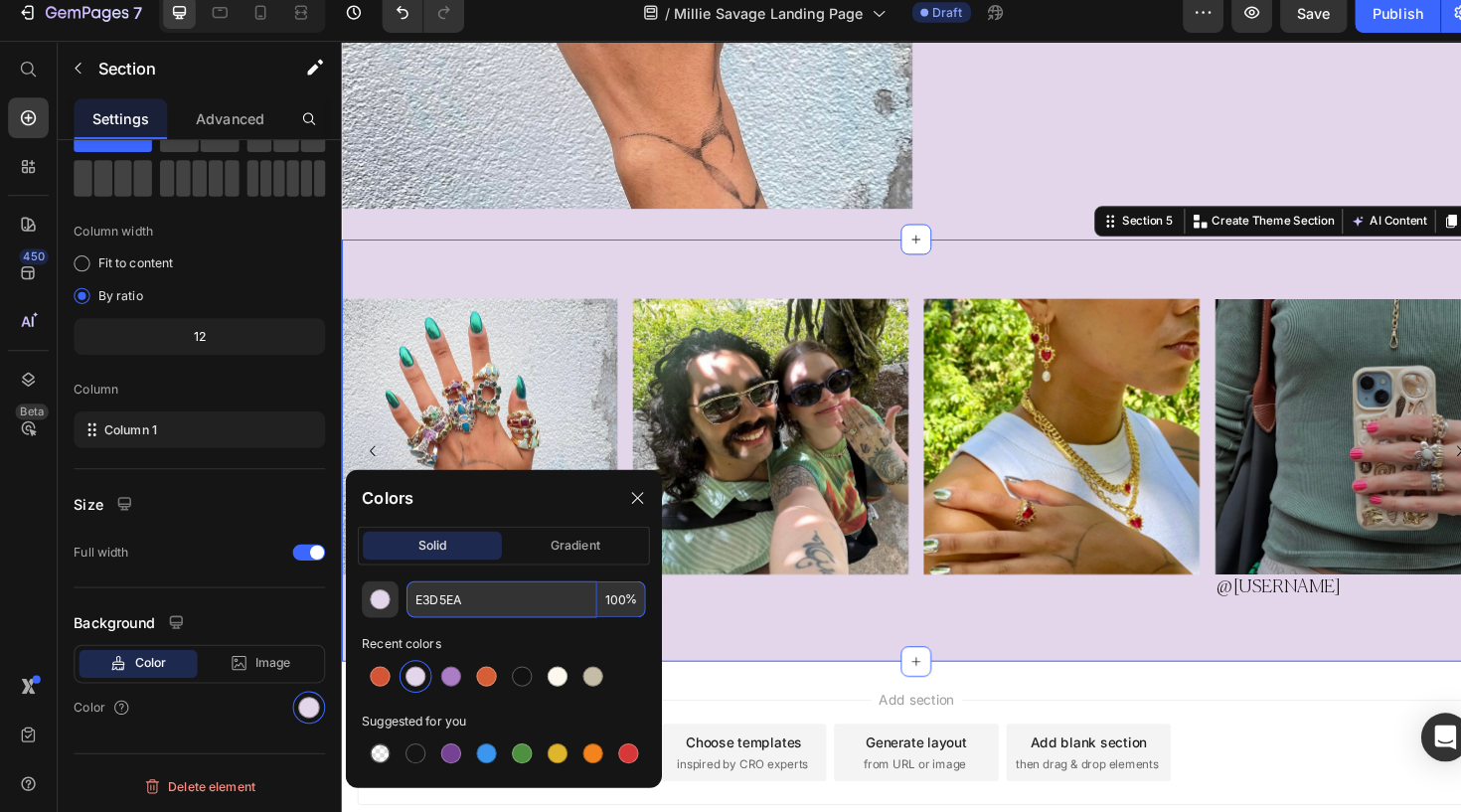 click on "Add section Choose templates inspired by CRO experts Generate layout from URL or image Add blank section then drag & drop elements" at bounding box center (937, 807) 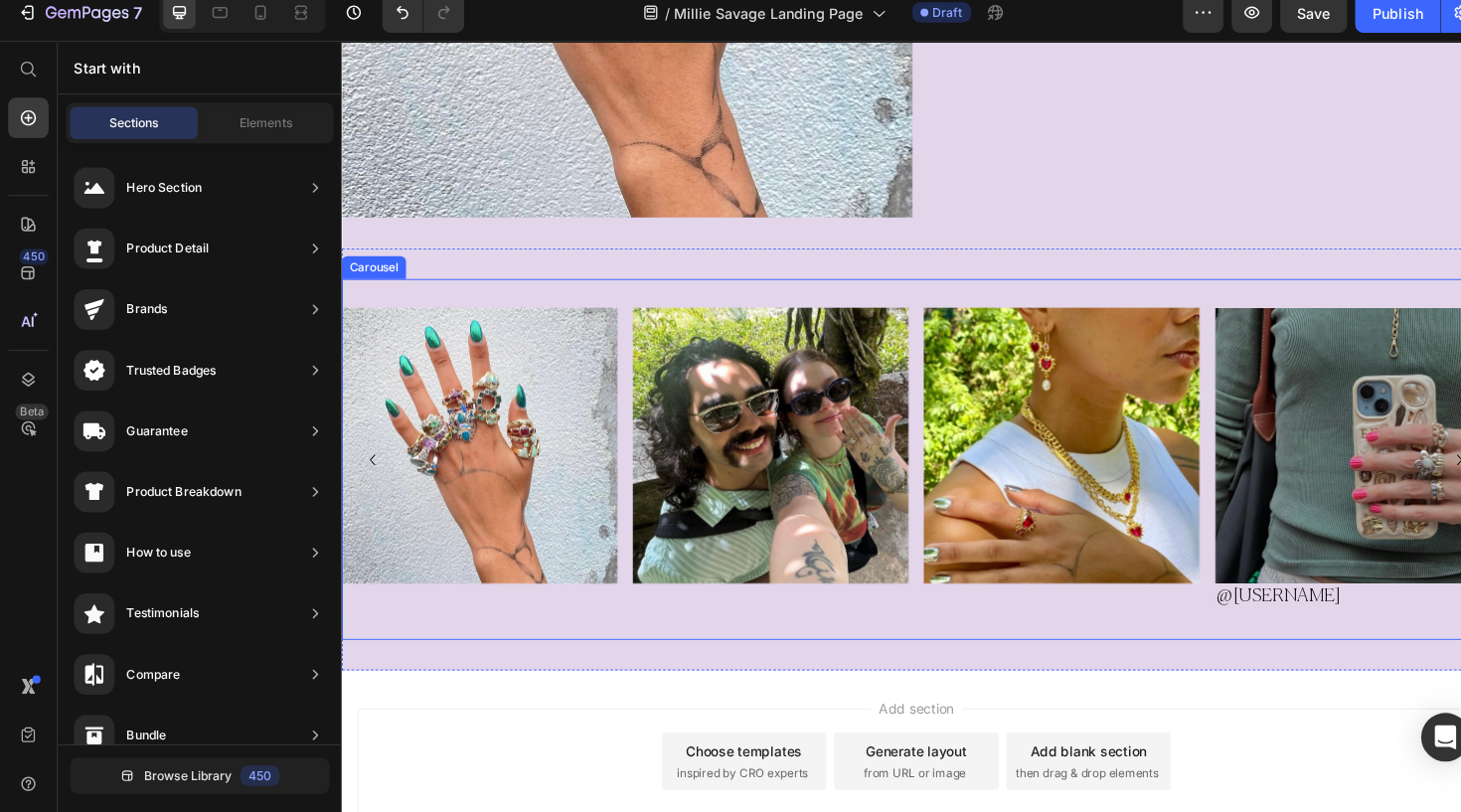 click on "Image" at bounding box center [1088, 474] 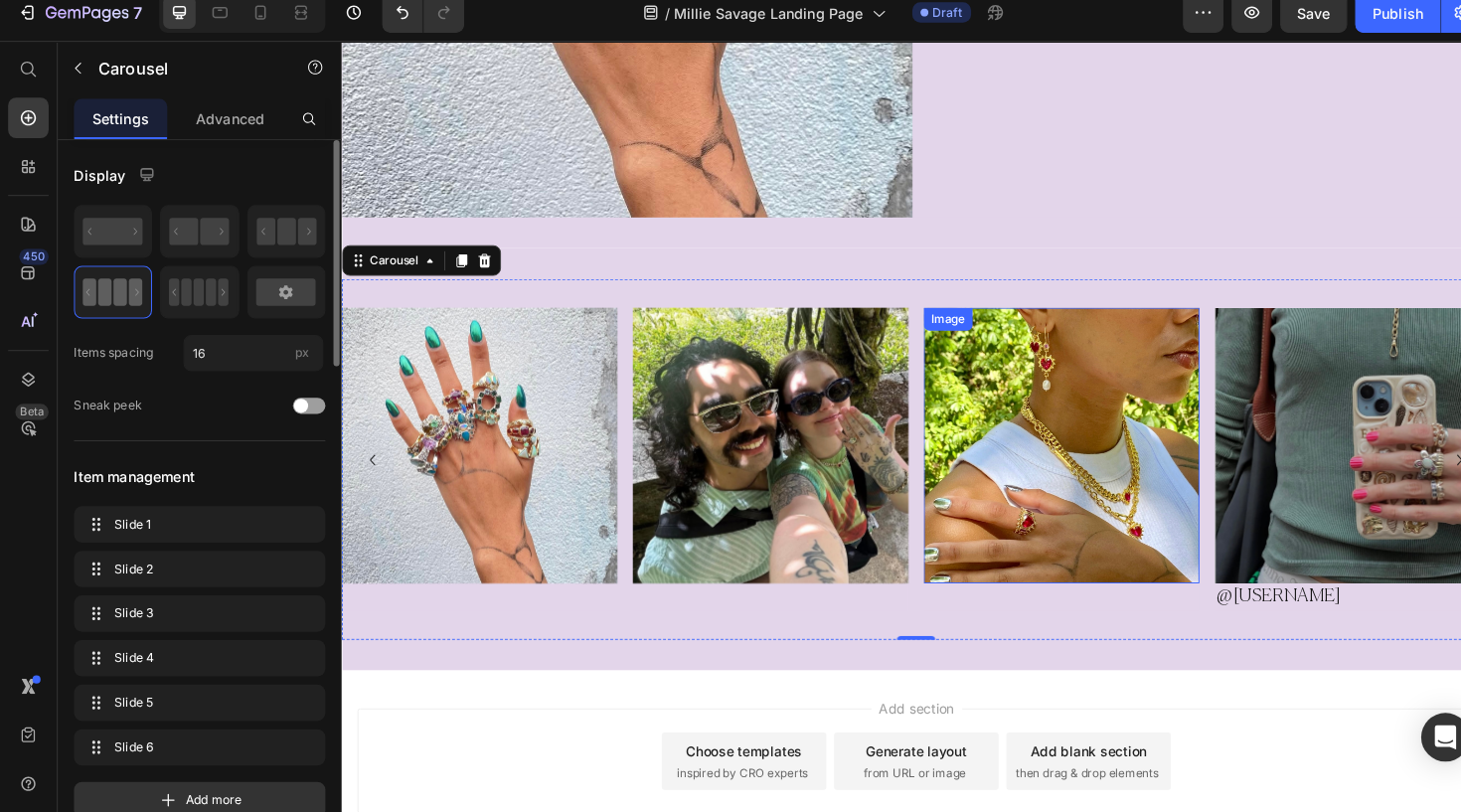 click at bounding box center [1088, 460] 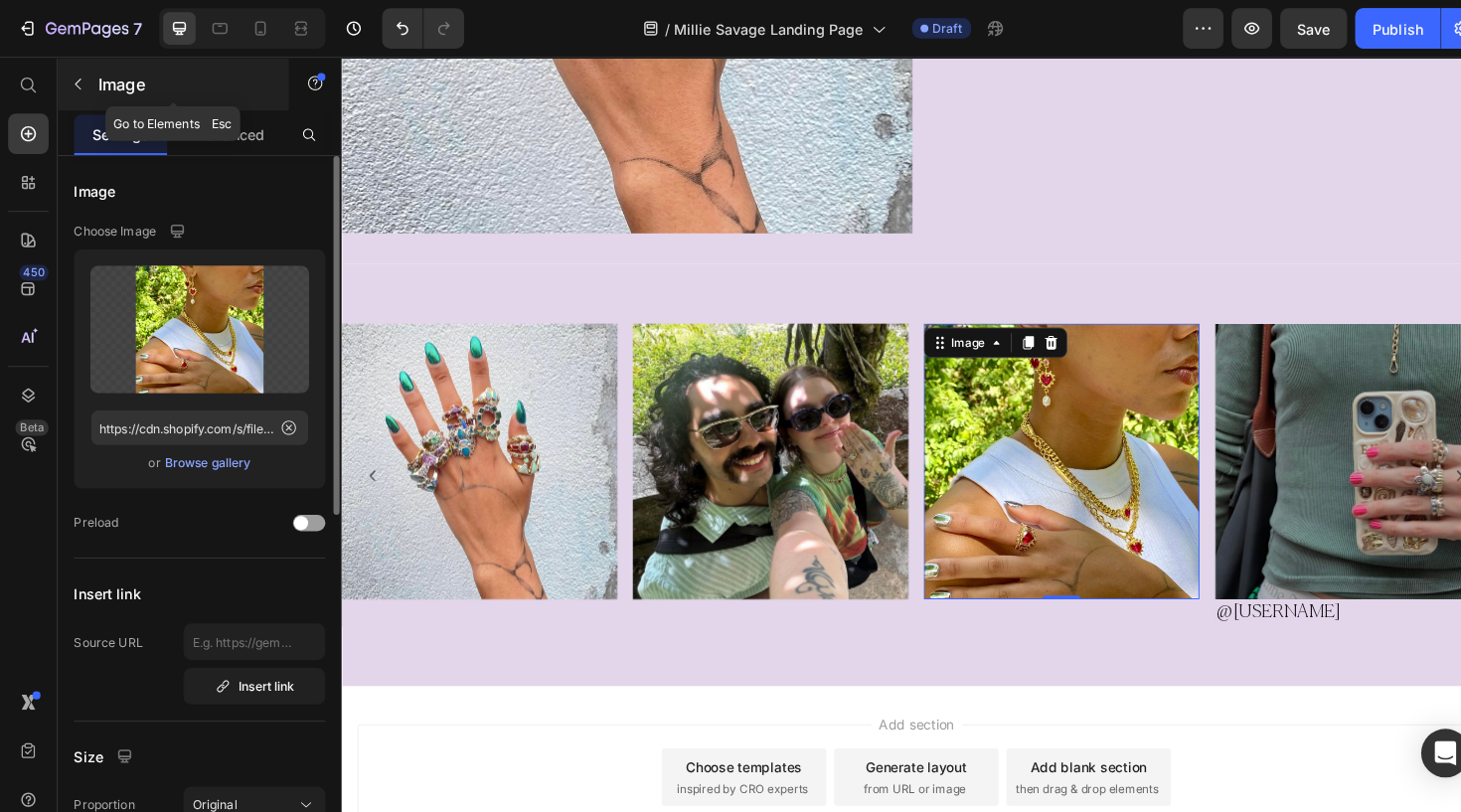 click on "Image" at bounding box center [181, 82] 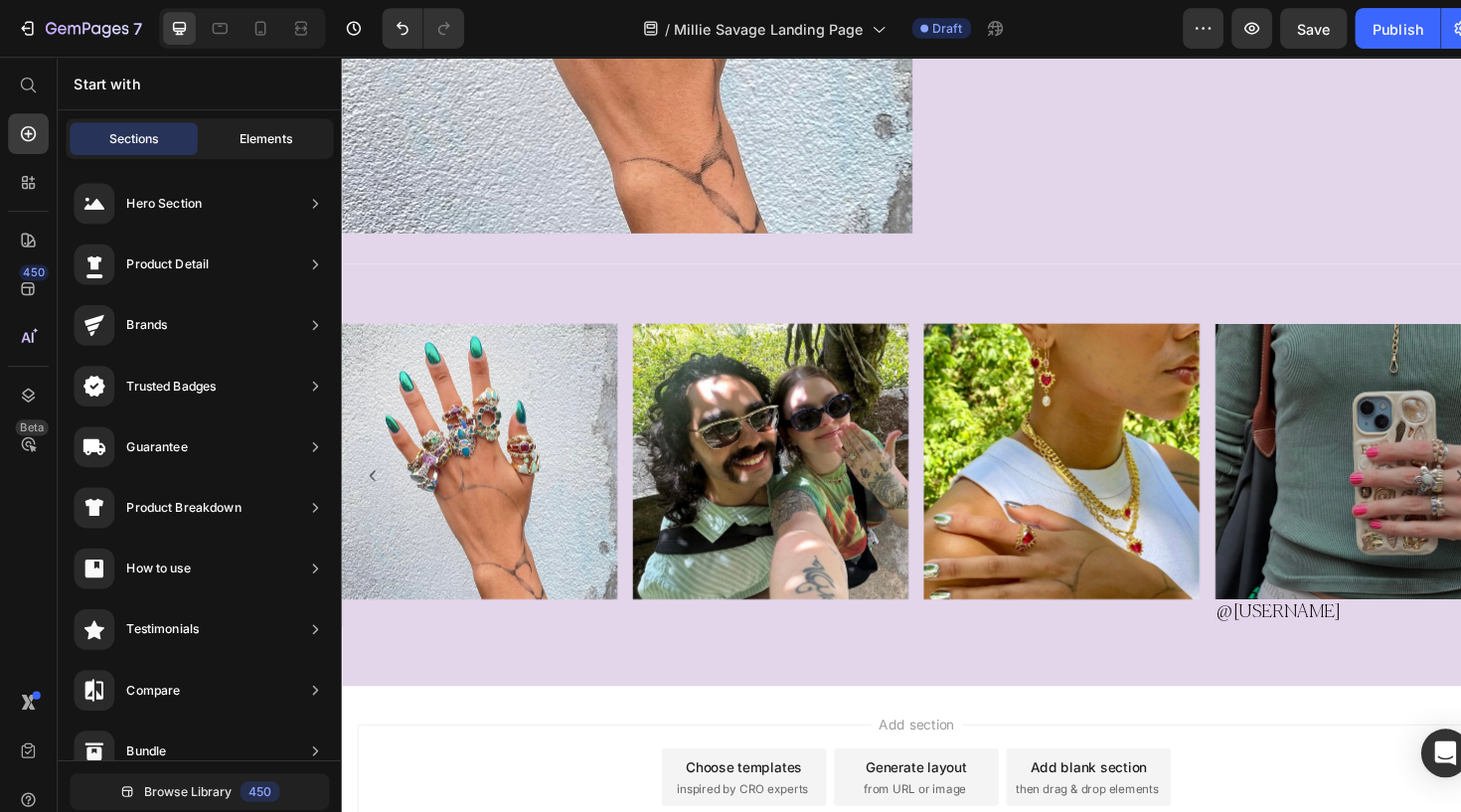 click on "Elements" 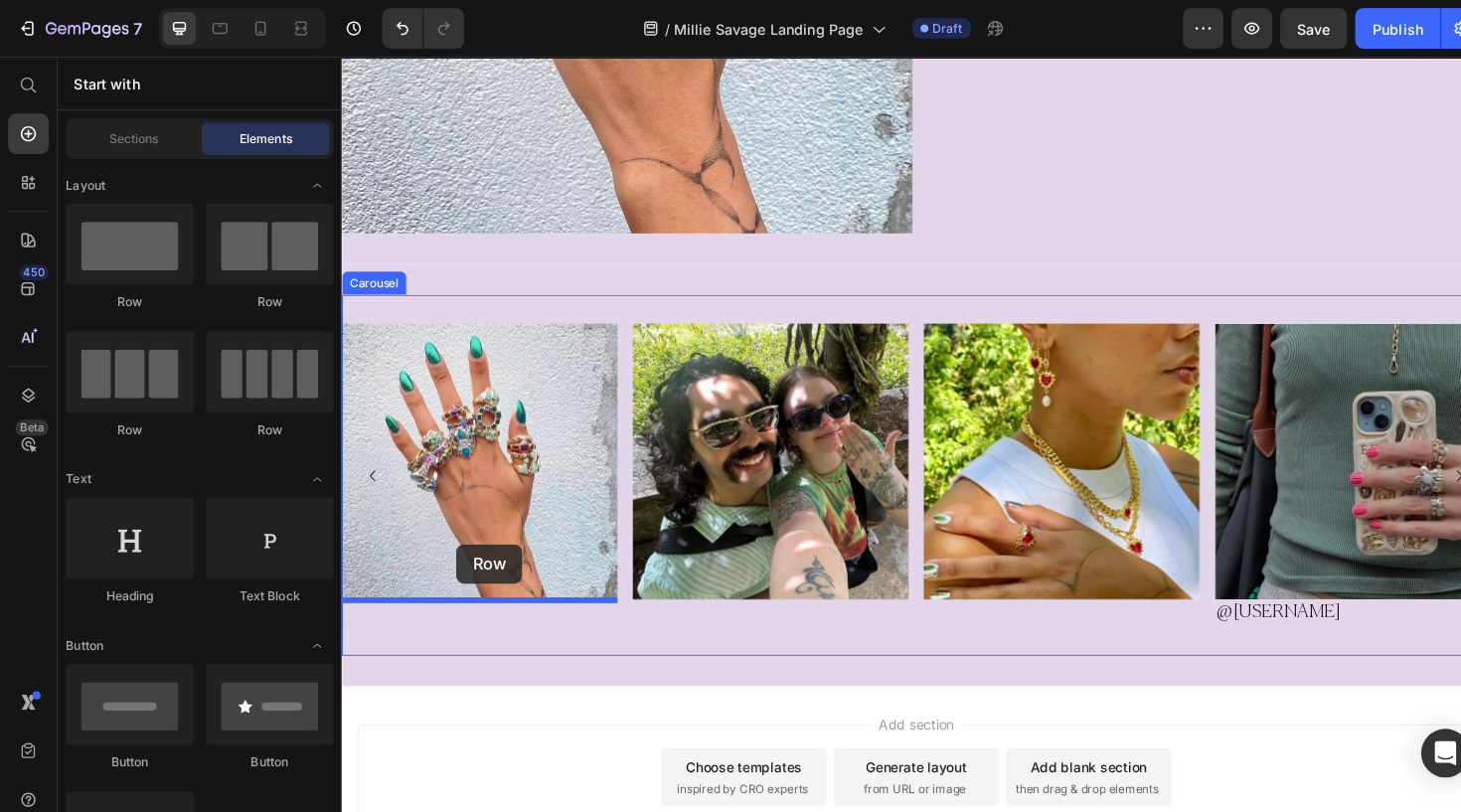 drag, startPoint x: 573, startPoint y: 346, endPoint x: 457, endPoint y: 562, distance: 245.17749 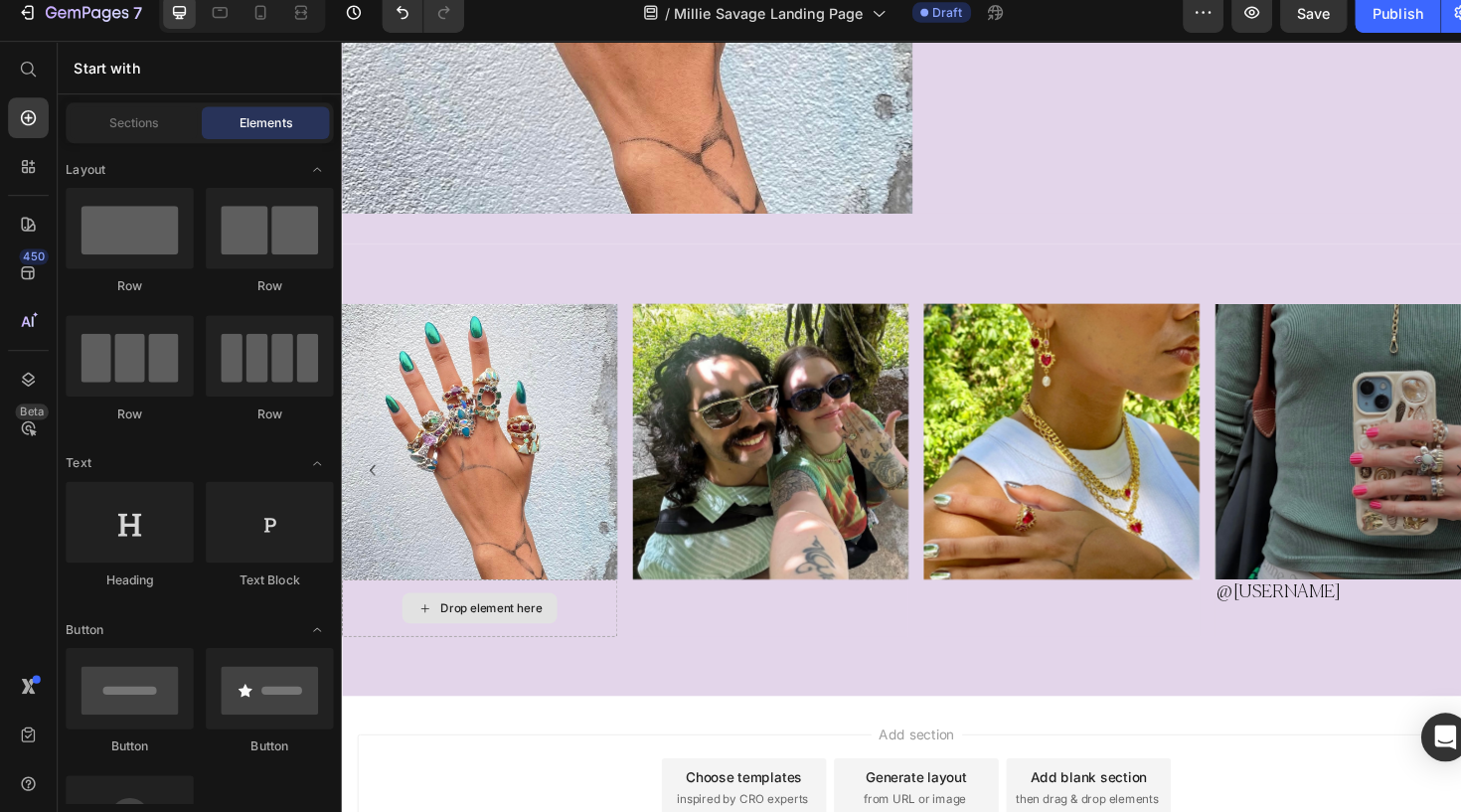 click on "Drop element here" at bounding box center [496, 629] 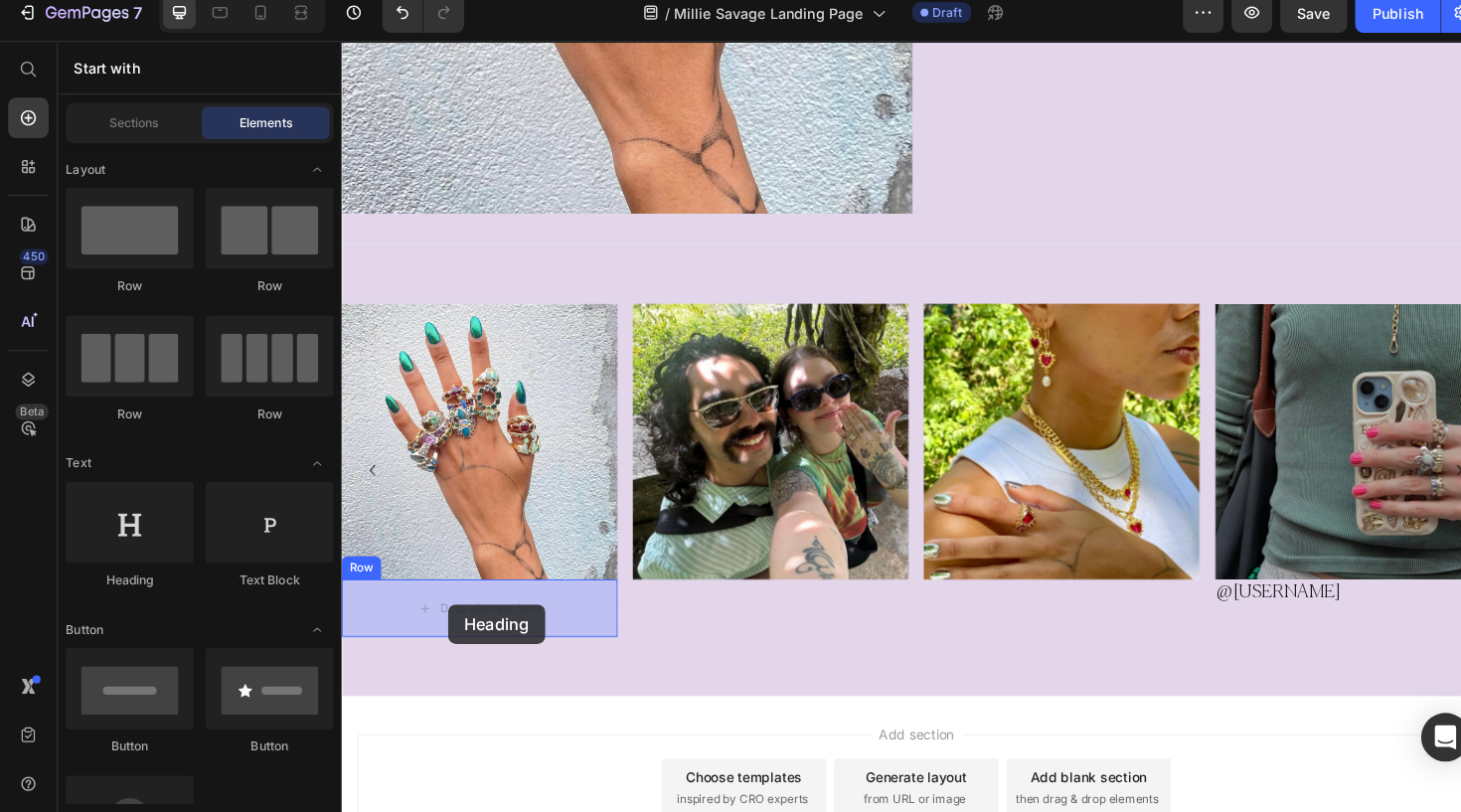 drag, startPoint x: 475, startPoint y: 572, endPoint x: 451, endPoint y: 642, distance: 74 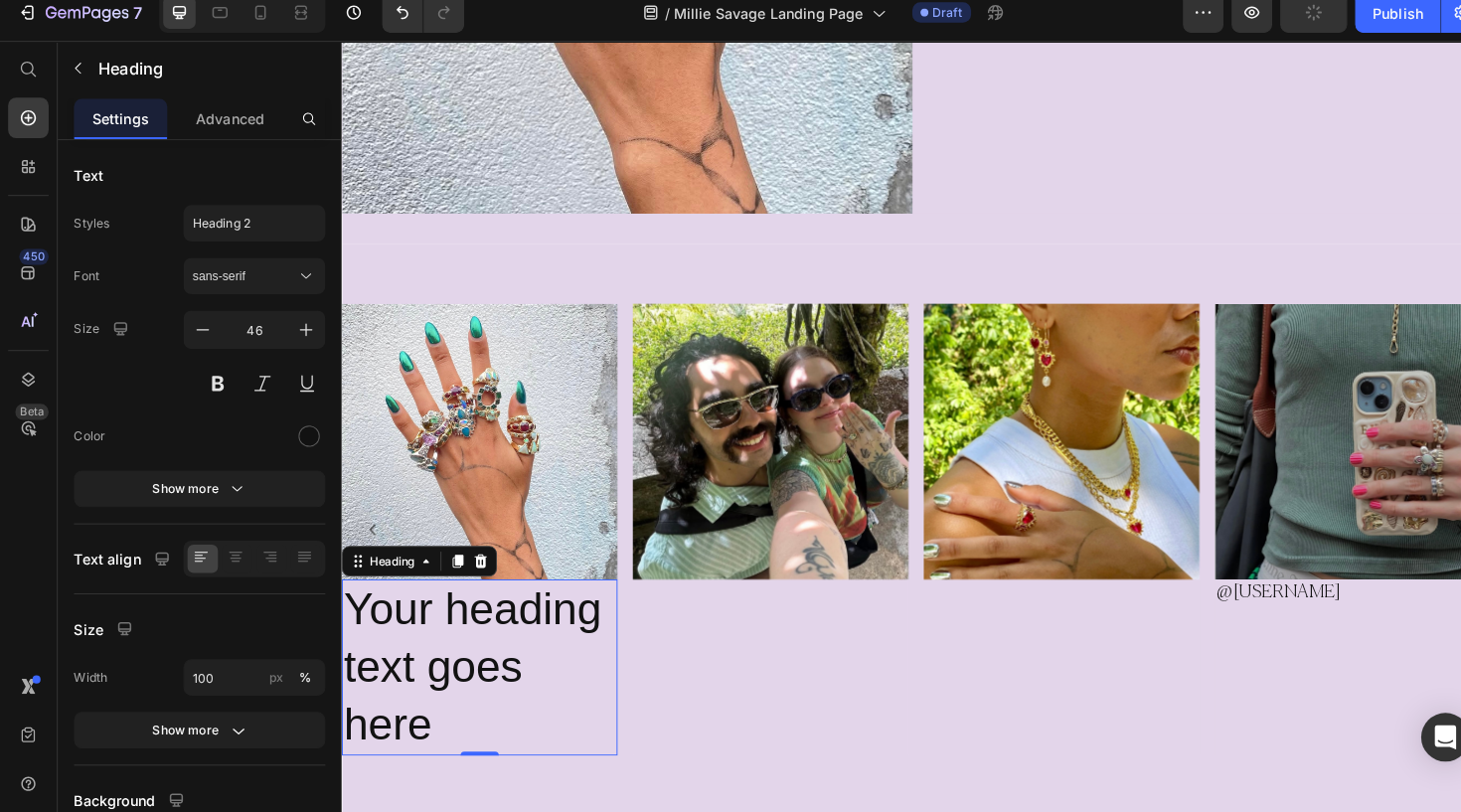 click on "Your heading text goes here" at bounding box center (484, 690) 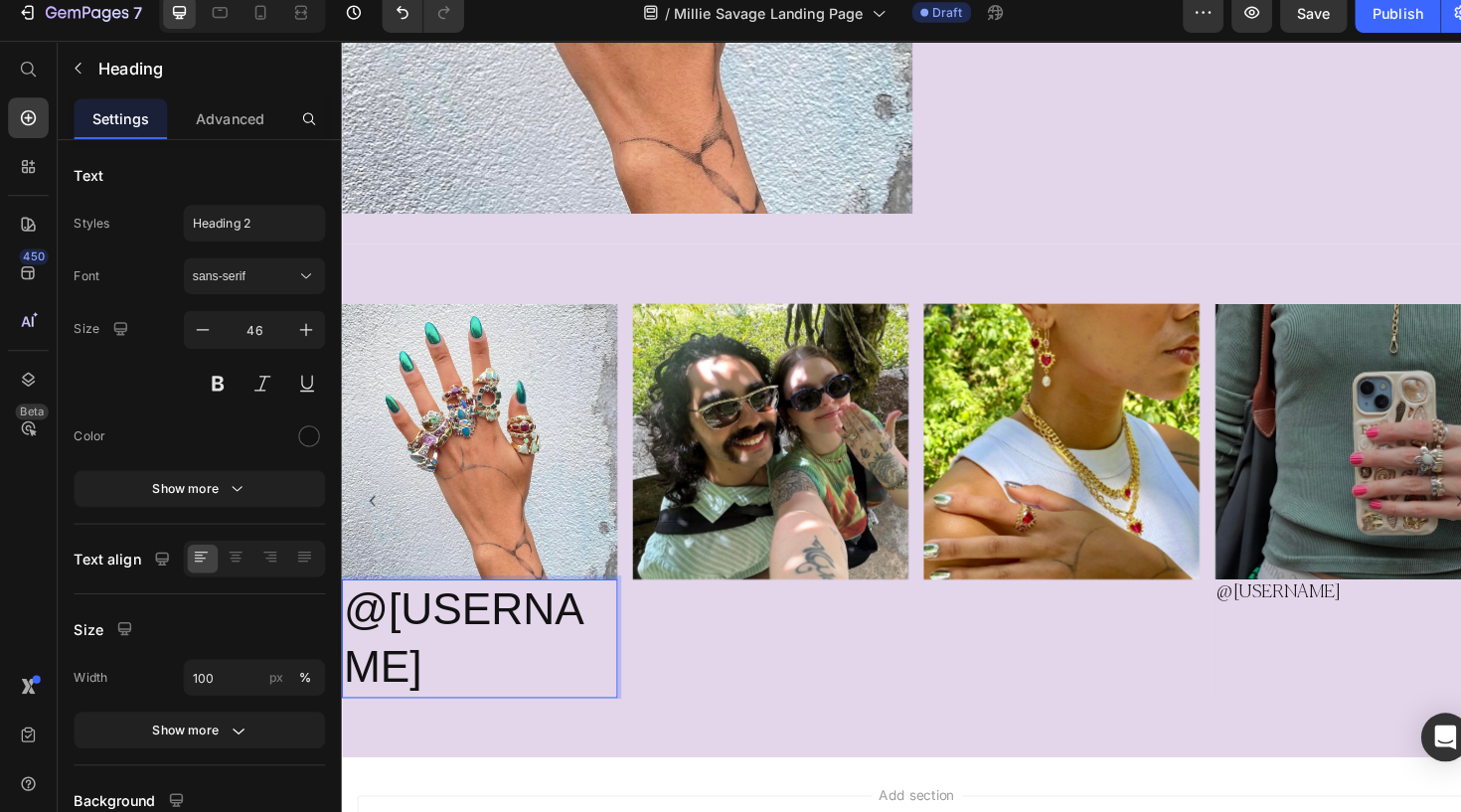 click on "@Katie32" at bounding box center [484, 661] 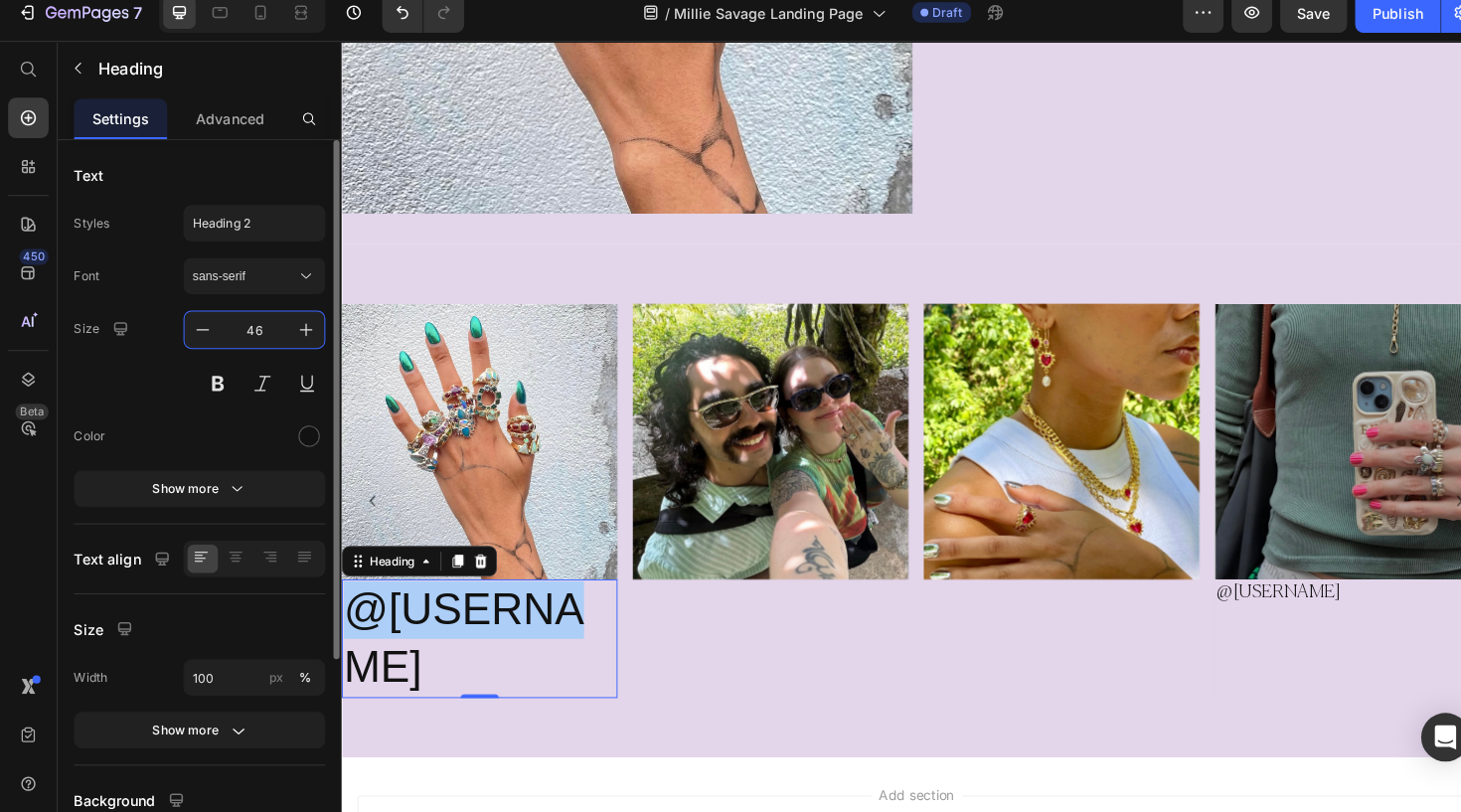 drag, startPoint x: 277, startPoint y: 324, endPoint x: 226, endPoint y: 320, distance: 51.156622 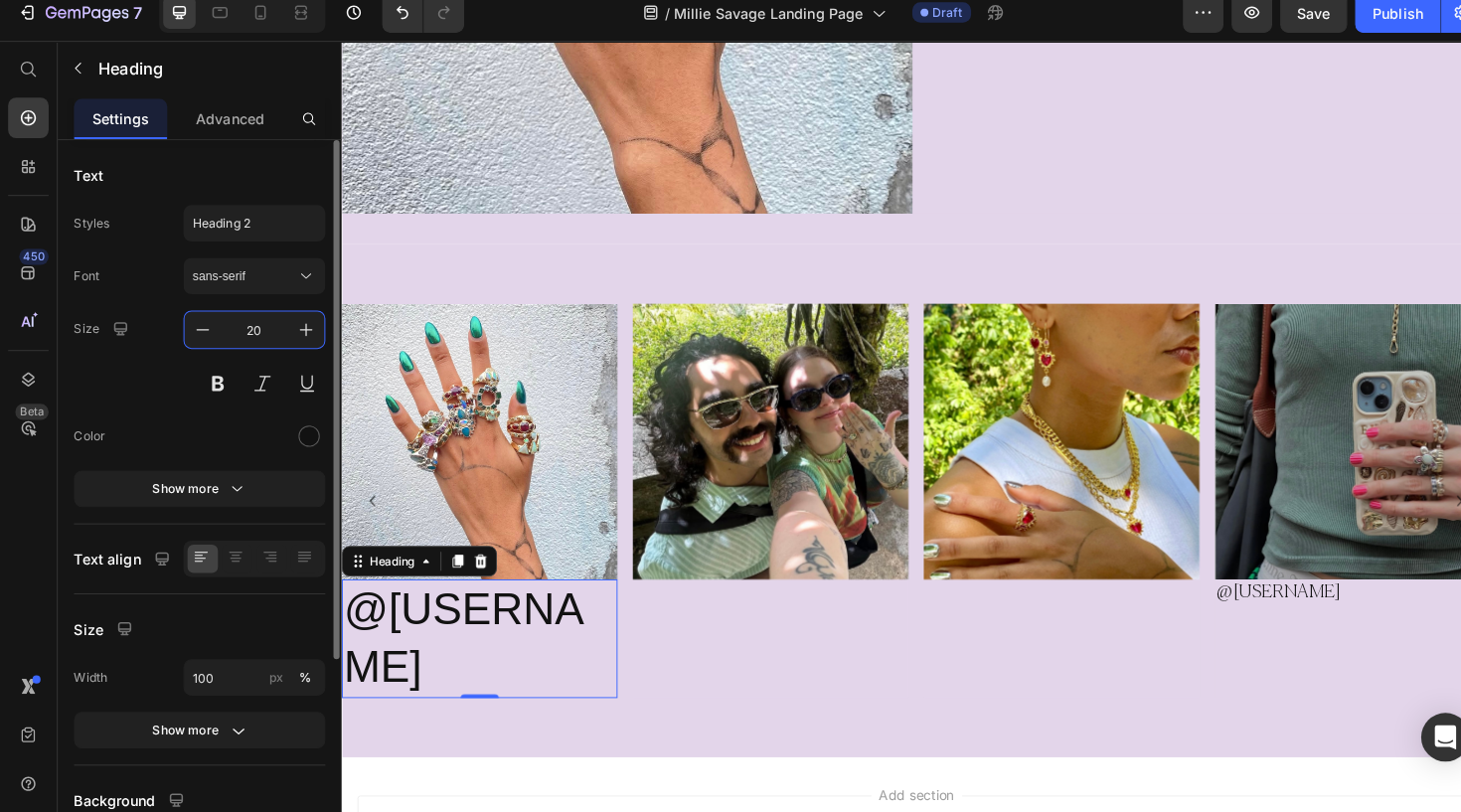 type on "20" 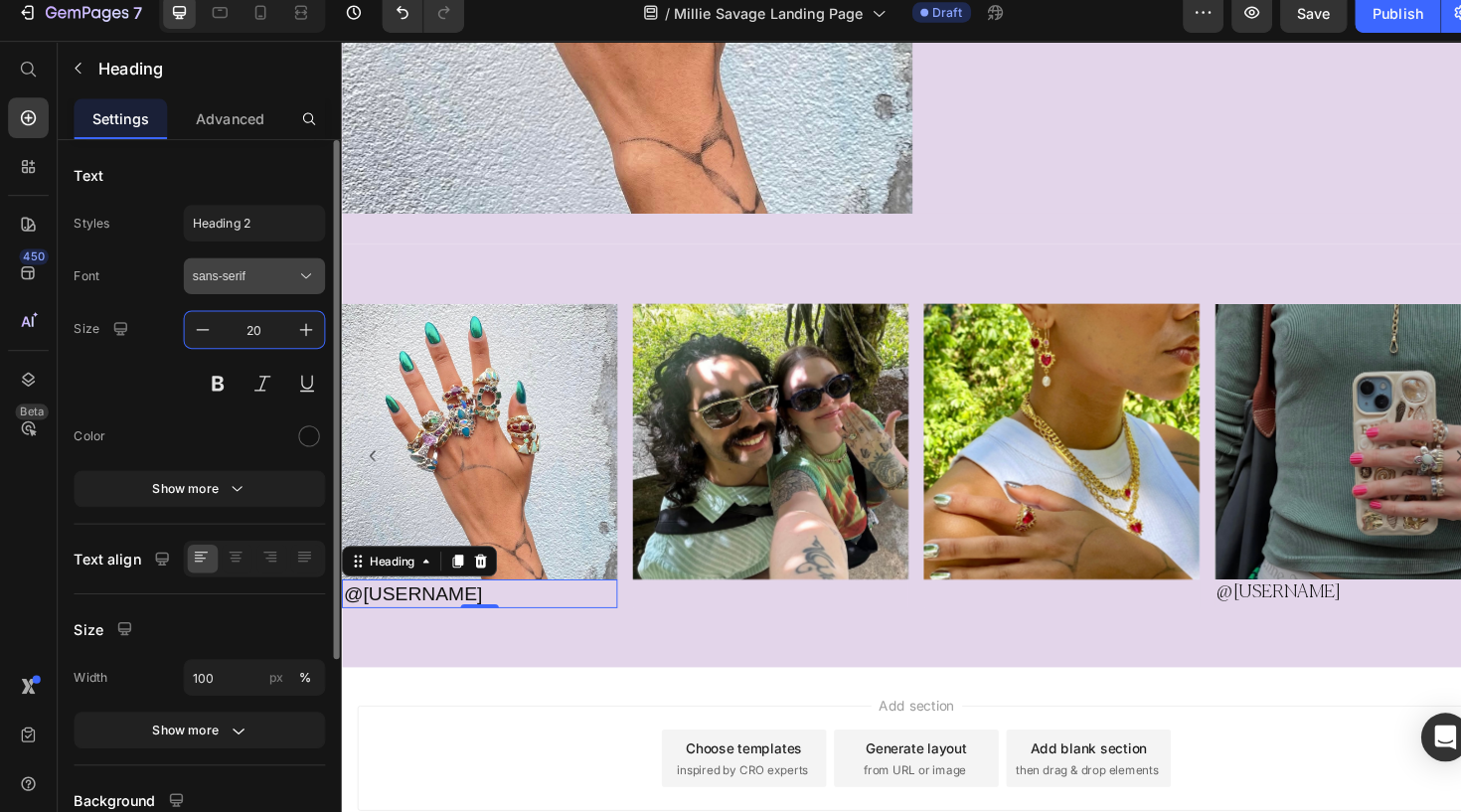 click on "sans-serif" at bounding box center (240, 286) 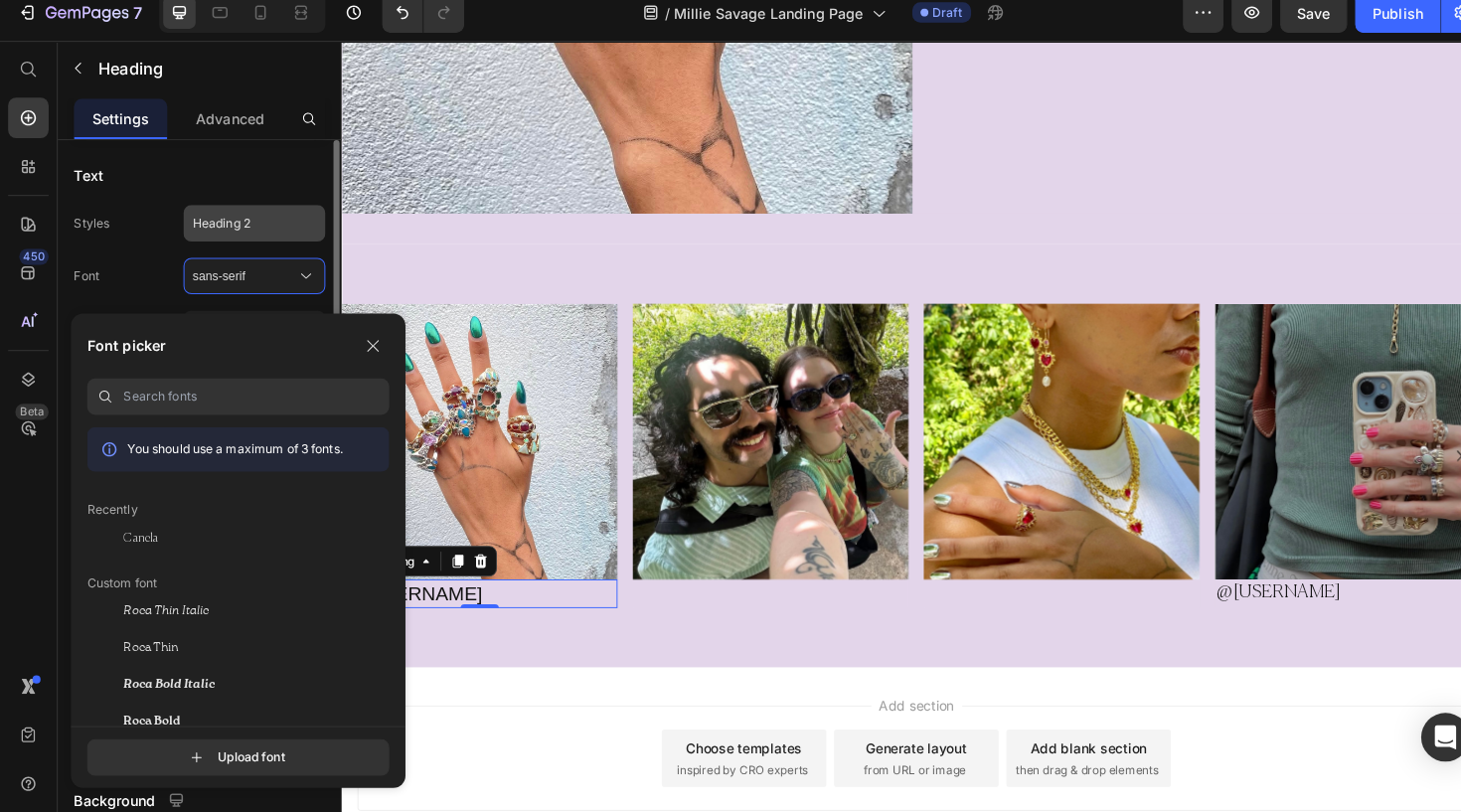 click on "Heading 2" 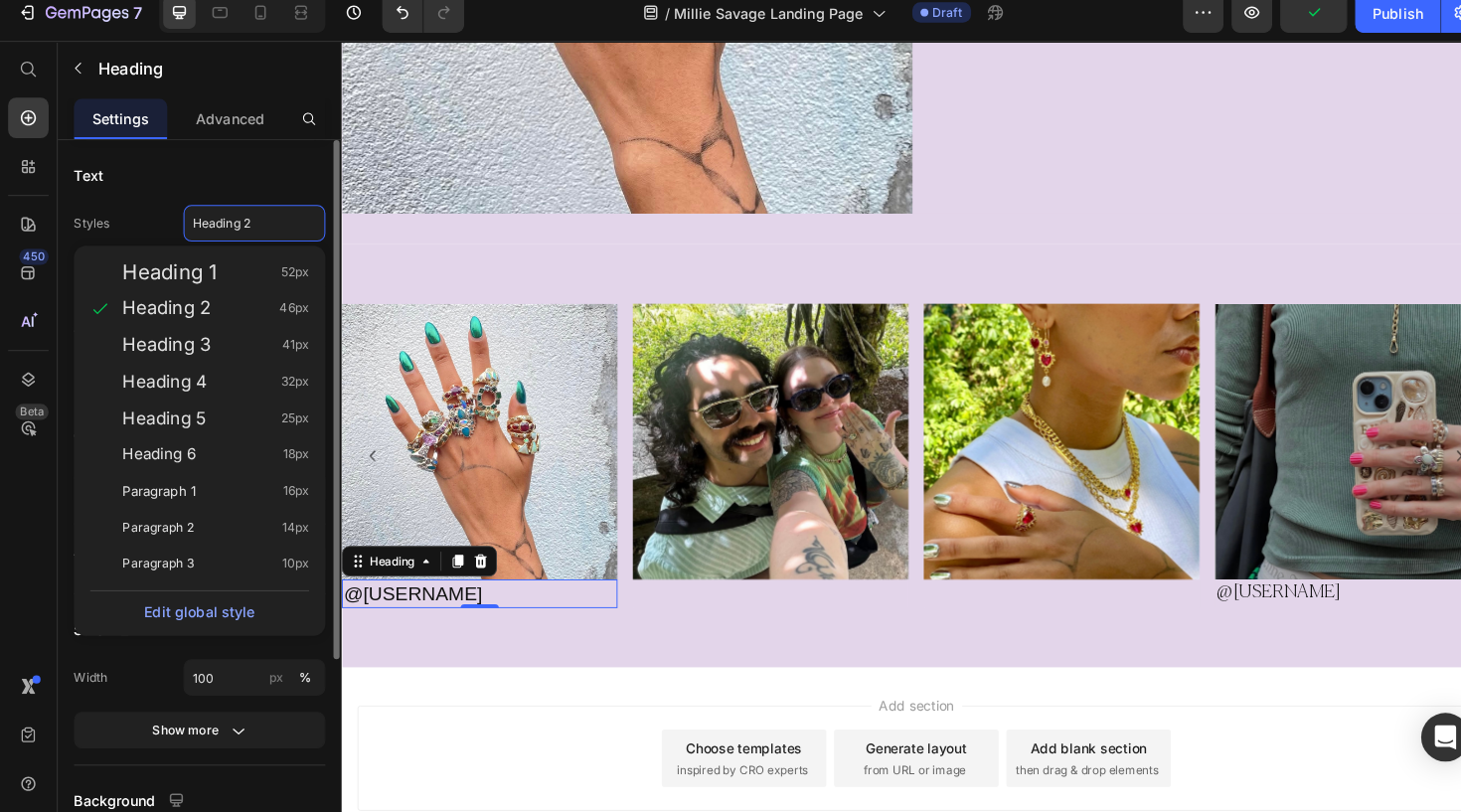click on "Text" at bounding box center [196, 187] 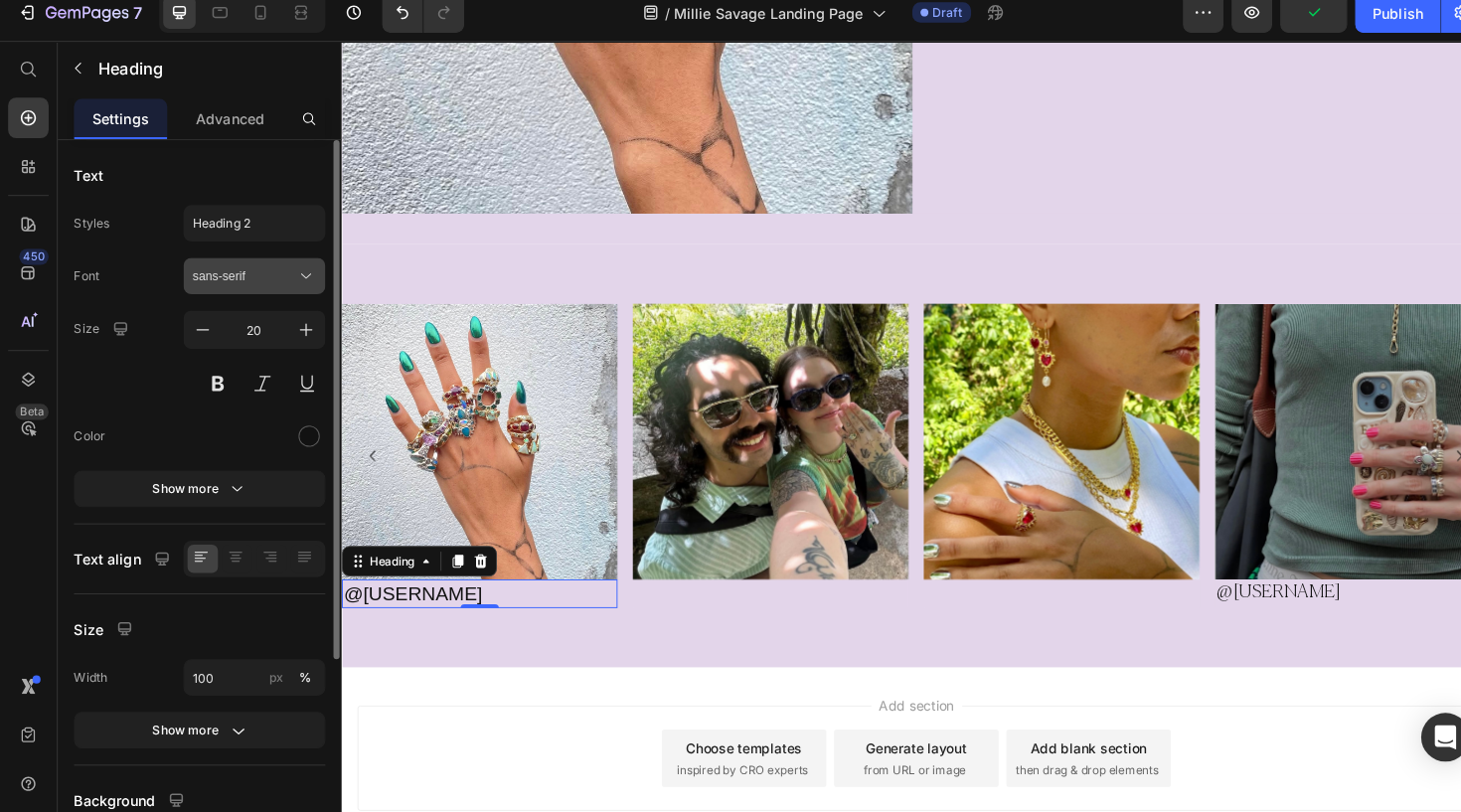 click on "sans-serif" at bounding box center (240, 286) 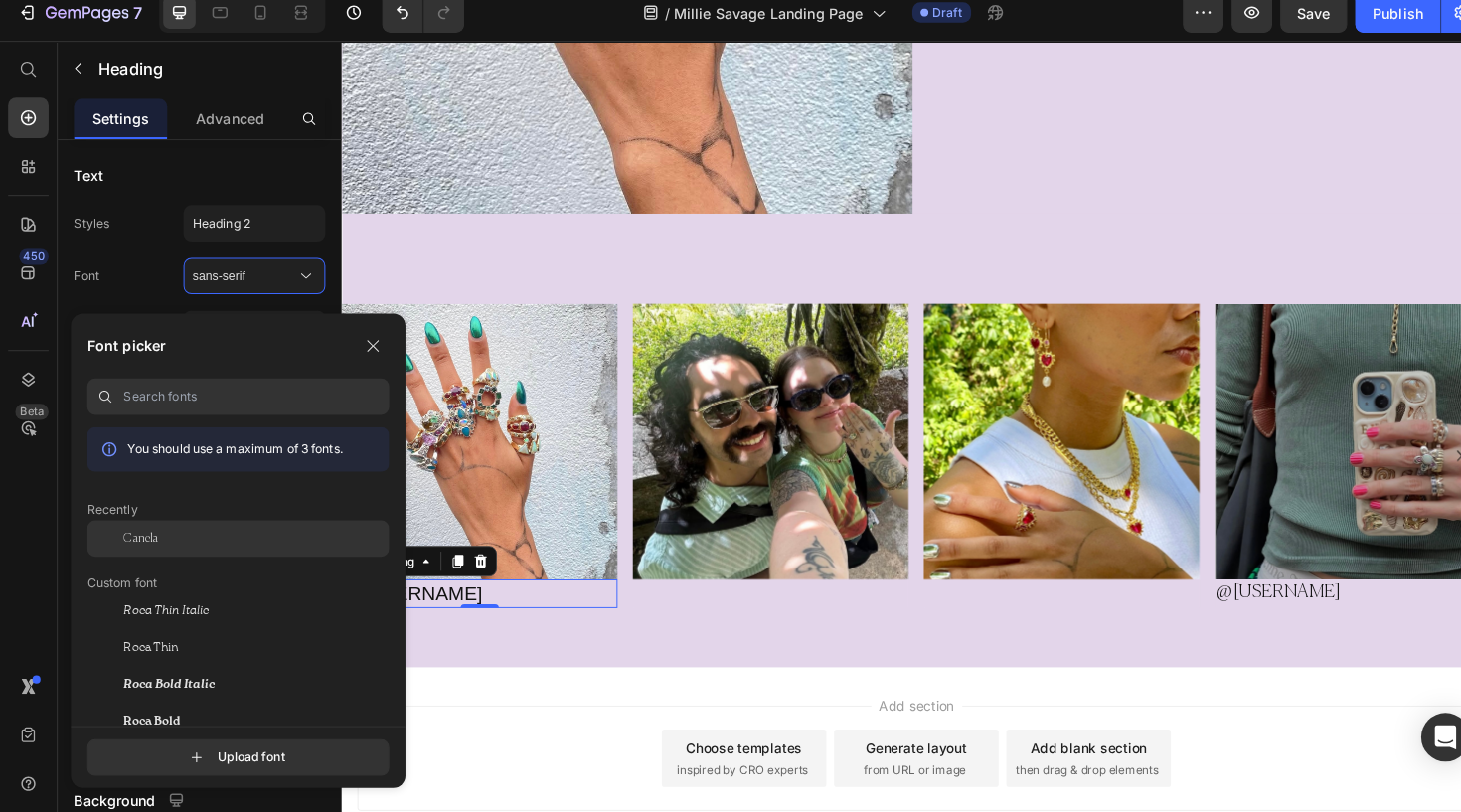 click on "Canela" 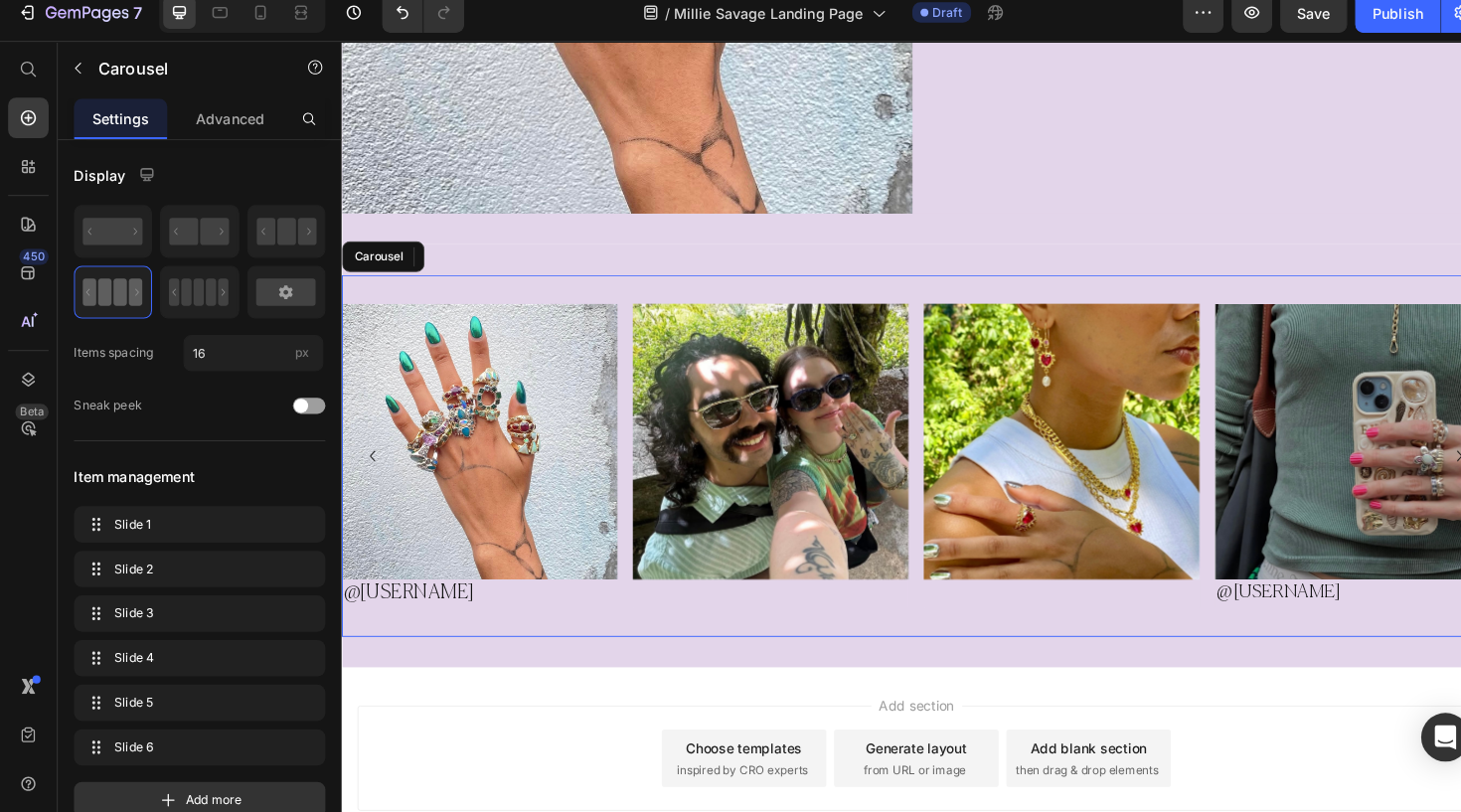 click on "Image Image Image @Haley Heading Row Image @Lydia Heading Row Image Image @Katie32 Heading   0 Row" at bounding box center (937, 471) 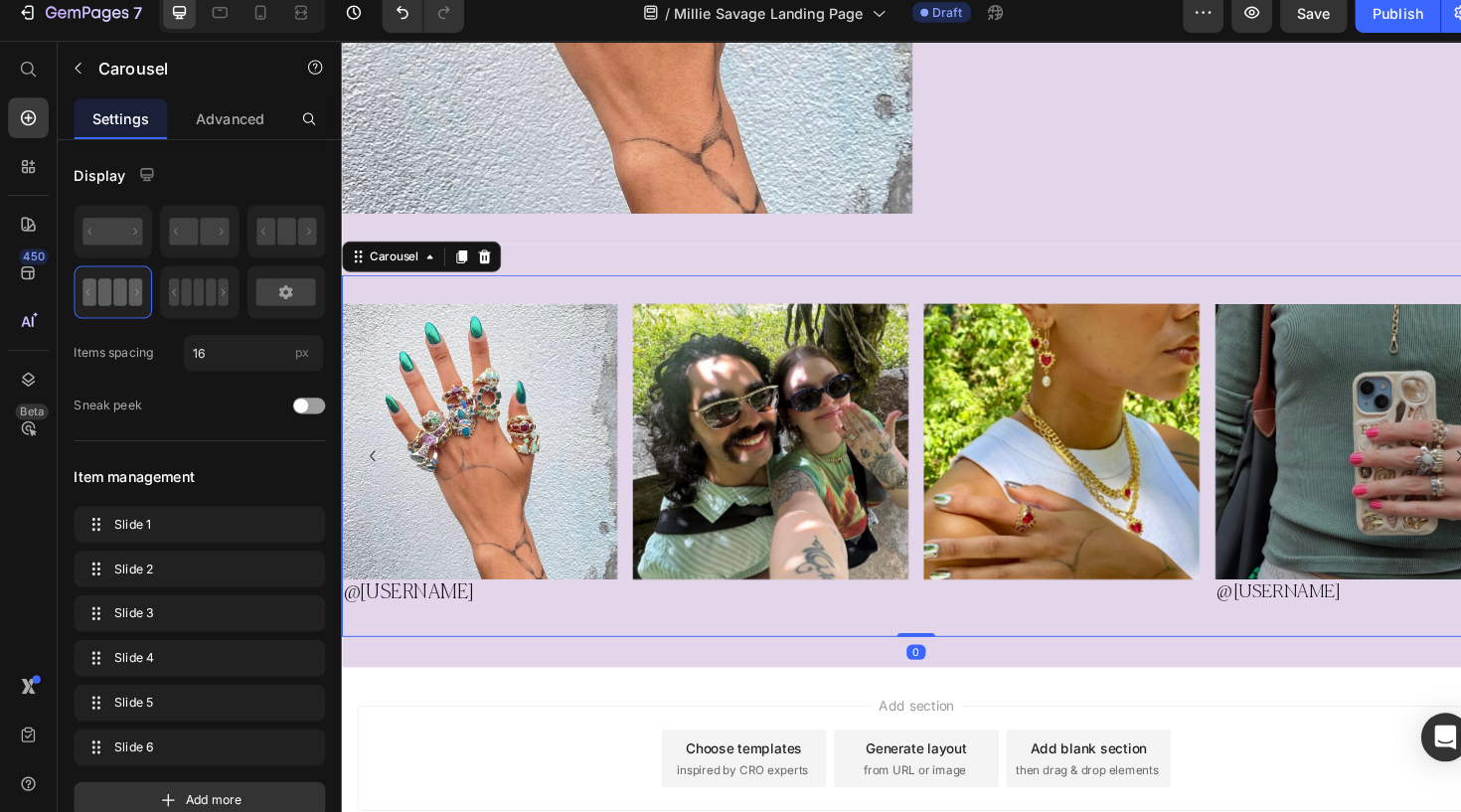 click on "Image" at bounding box center [786, 471] 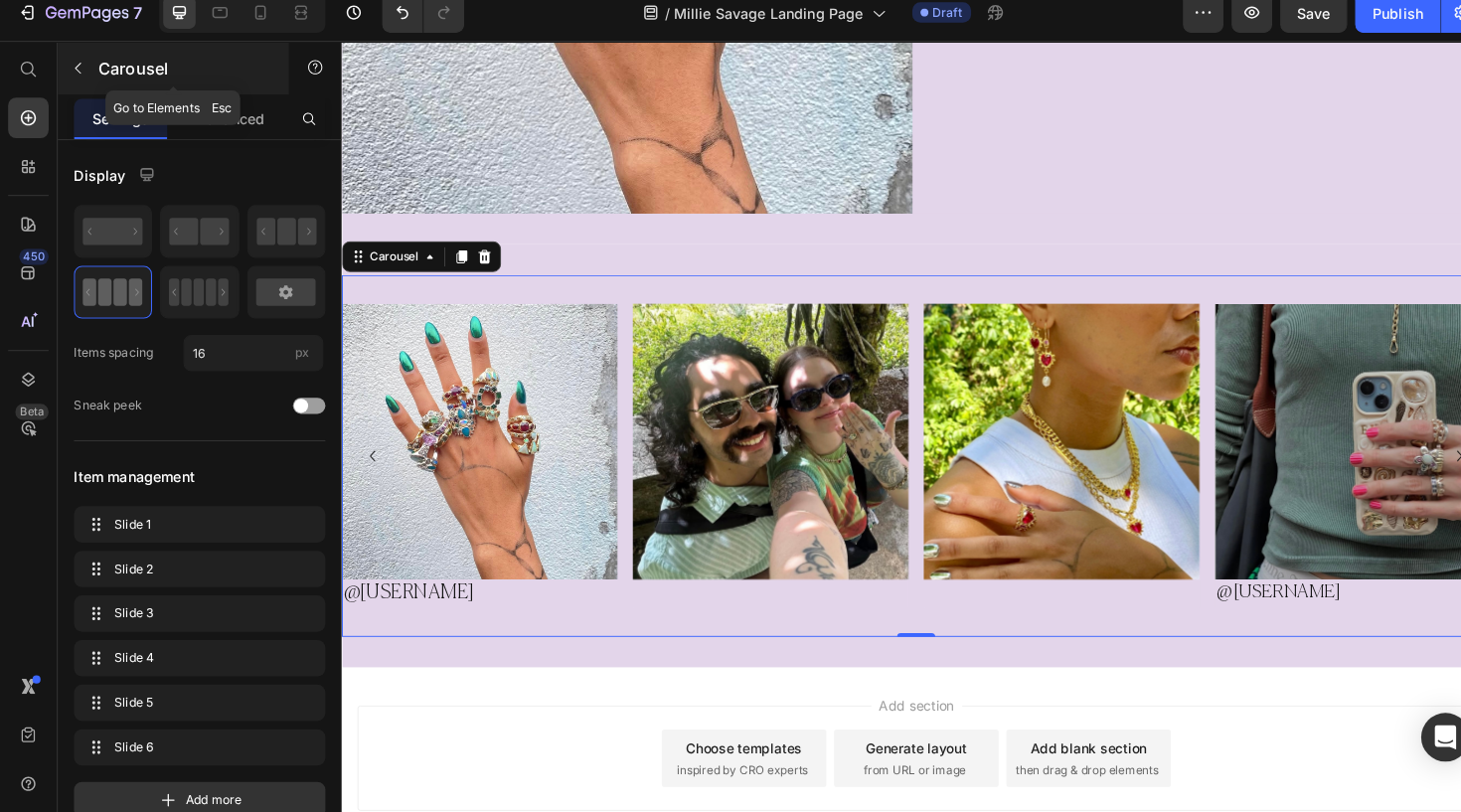 click 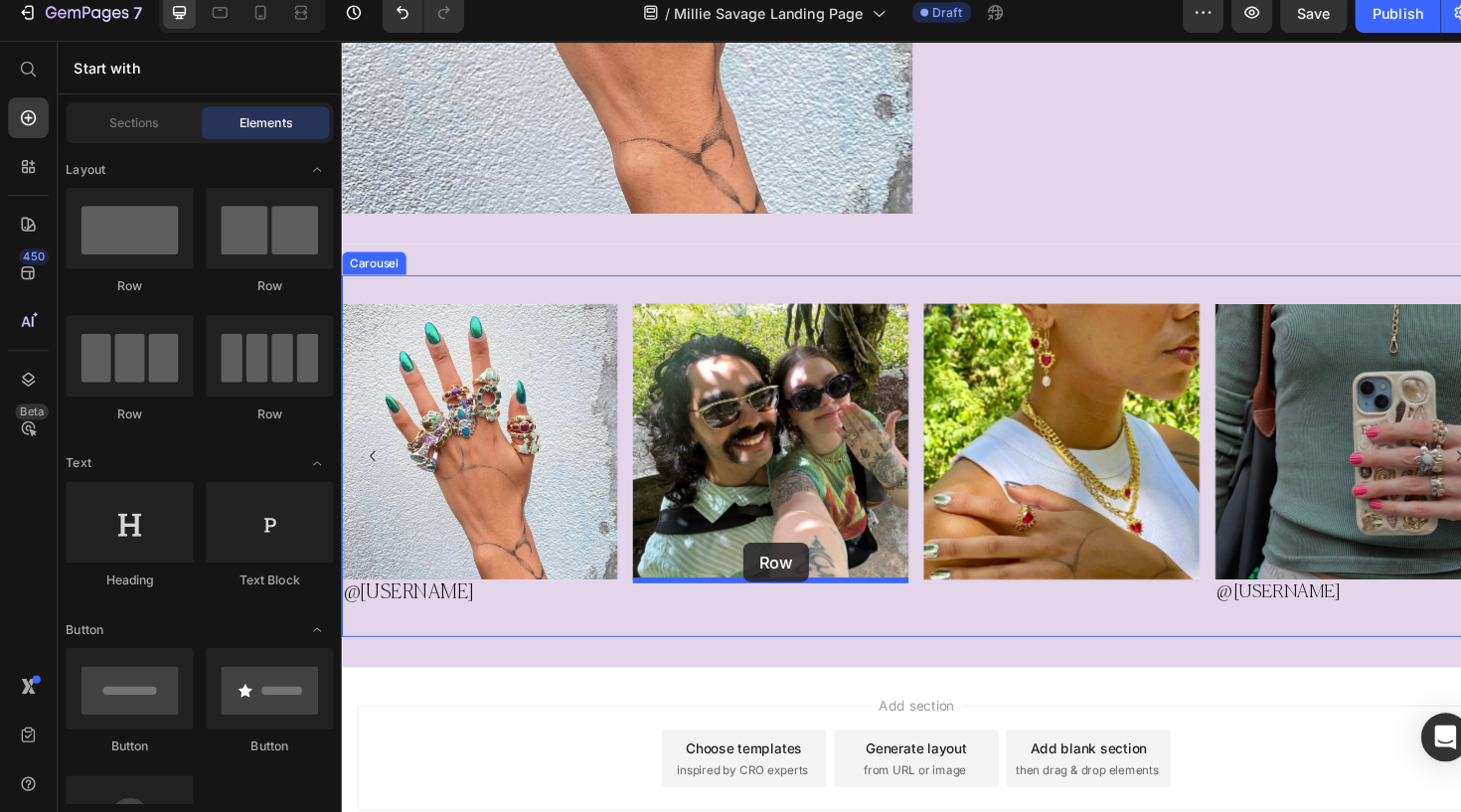 drag, startPoint x: 461, startPoint y: 266, endPoint x: 762, endPoint y: 577, distance: 432.80712 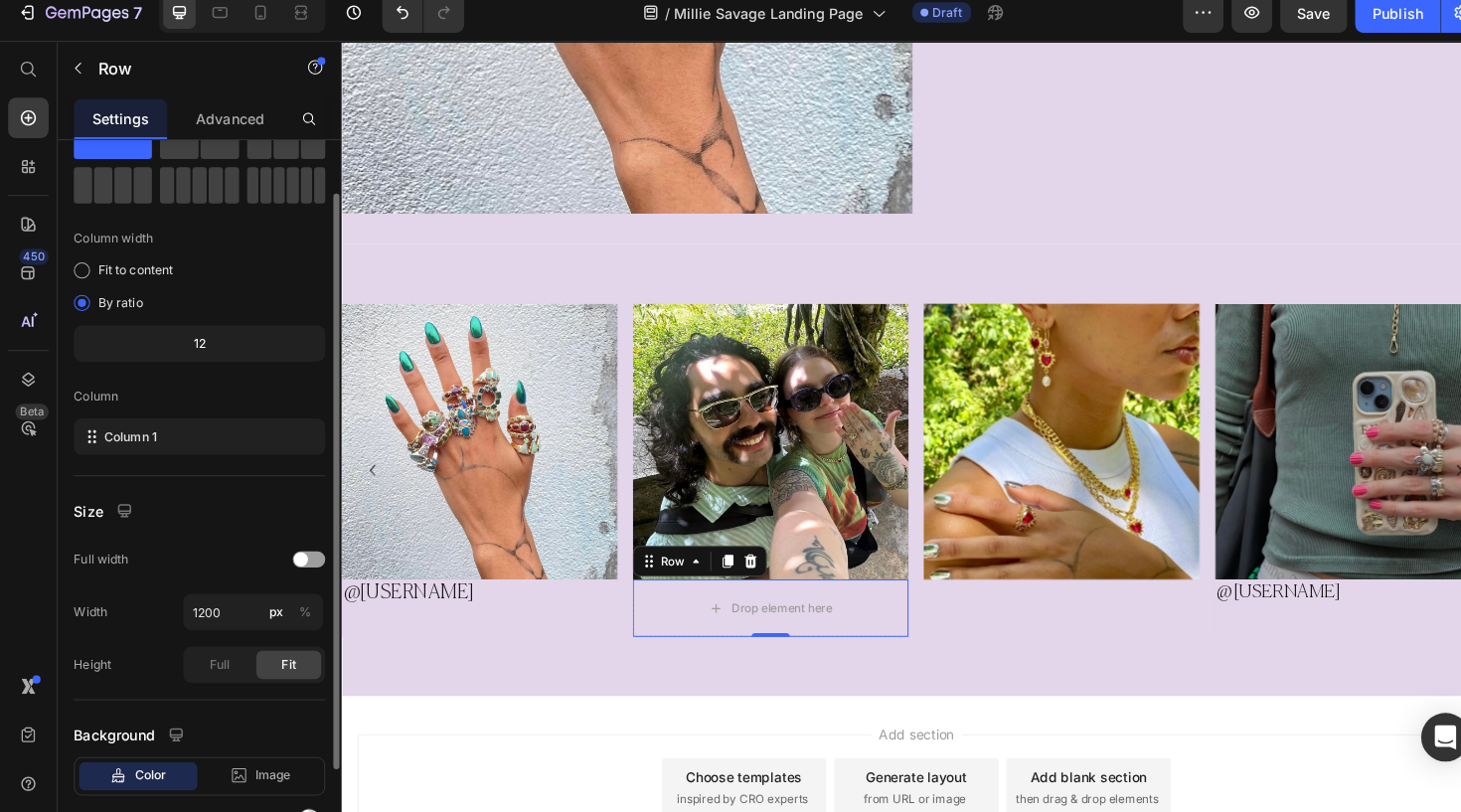 scroll, scrollTop: 79, scrollLeft: 0, axis: vertical 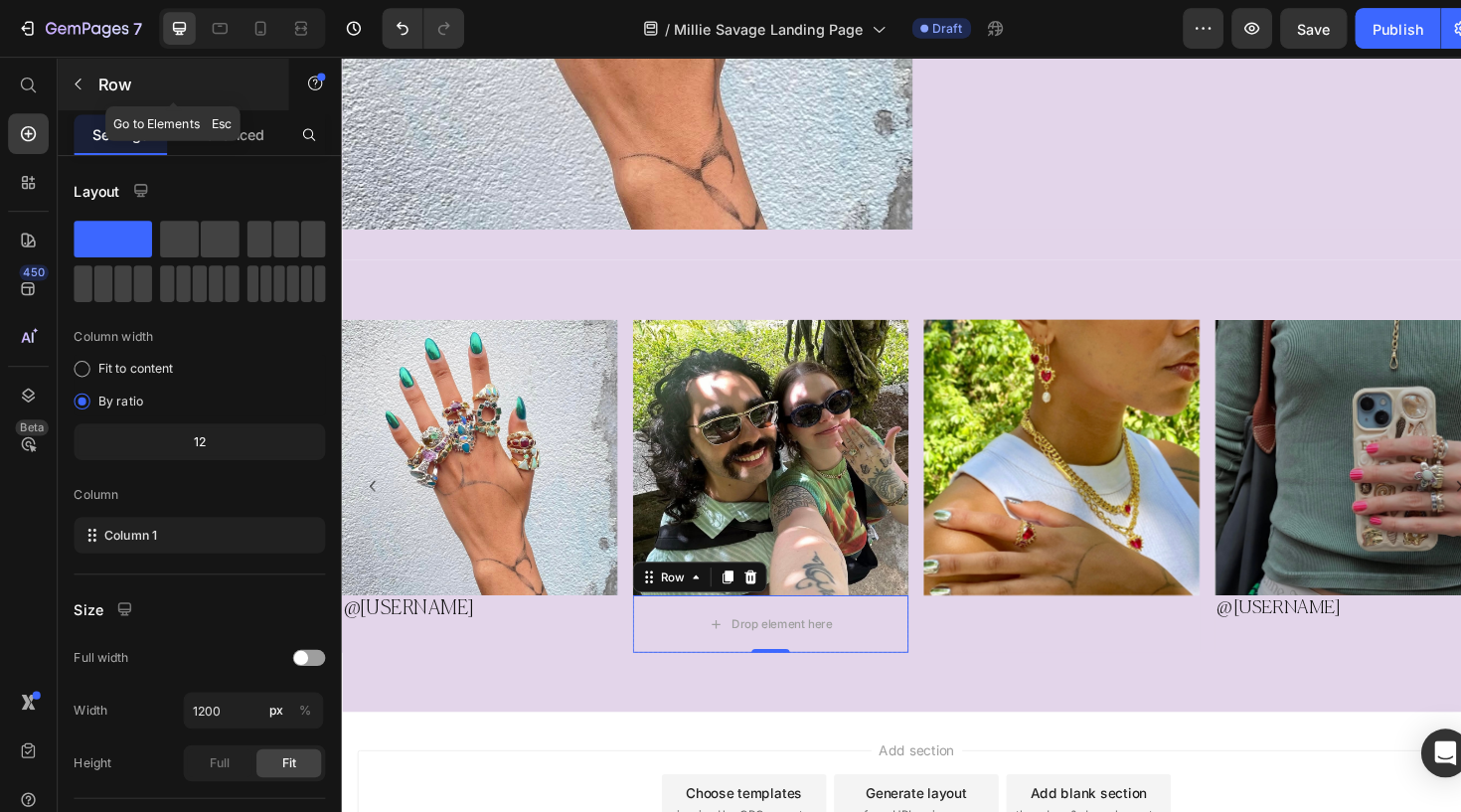 click 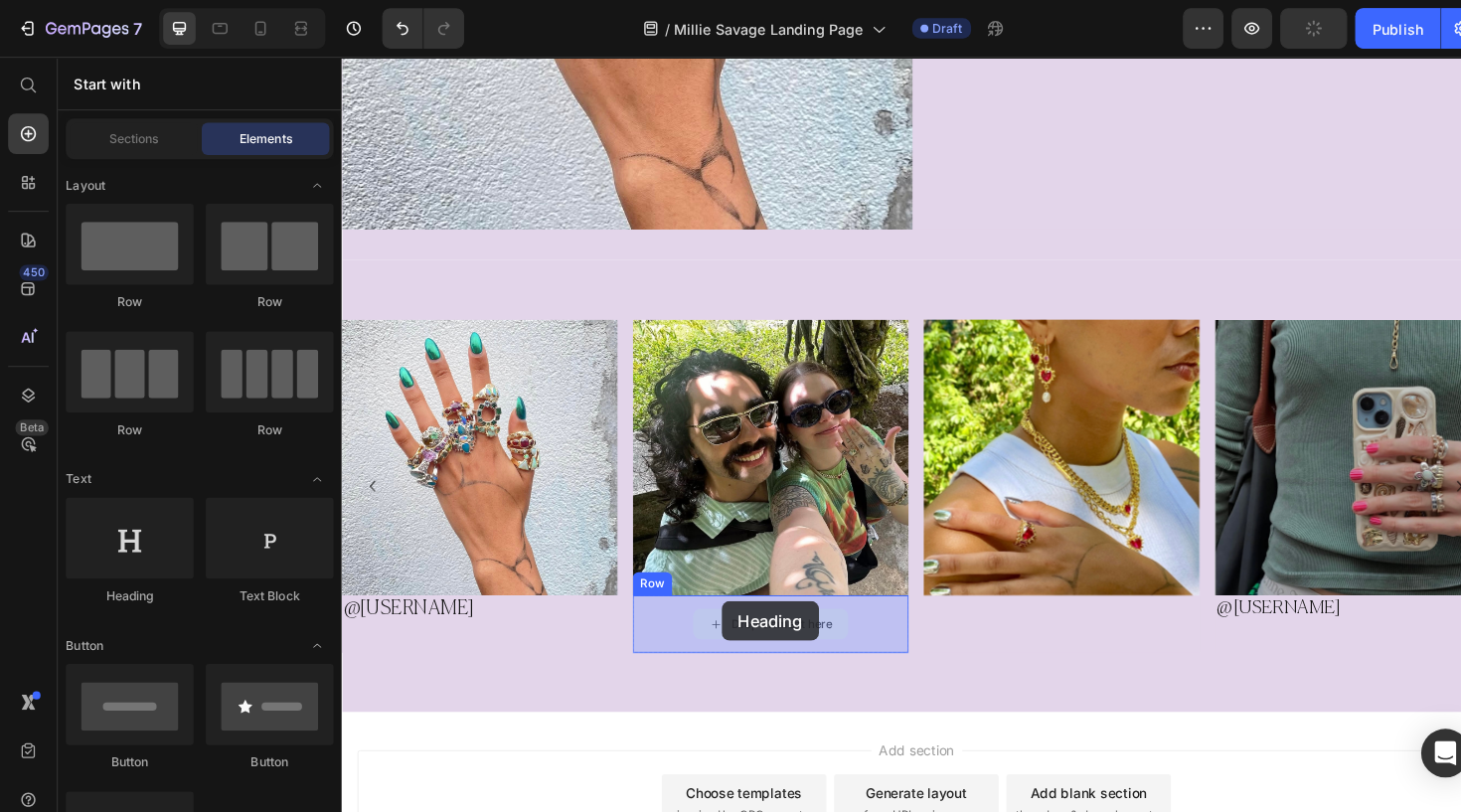 drag, startPoint x: 468, startPoint y: 591, endPoint x: 738, endPoint y: 627, distance: 272.389 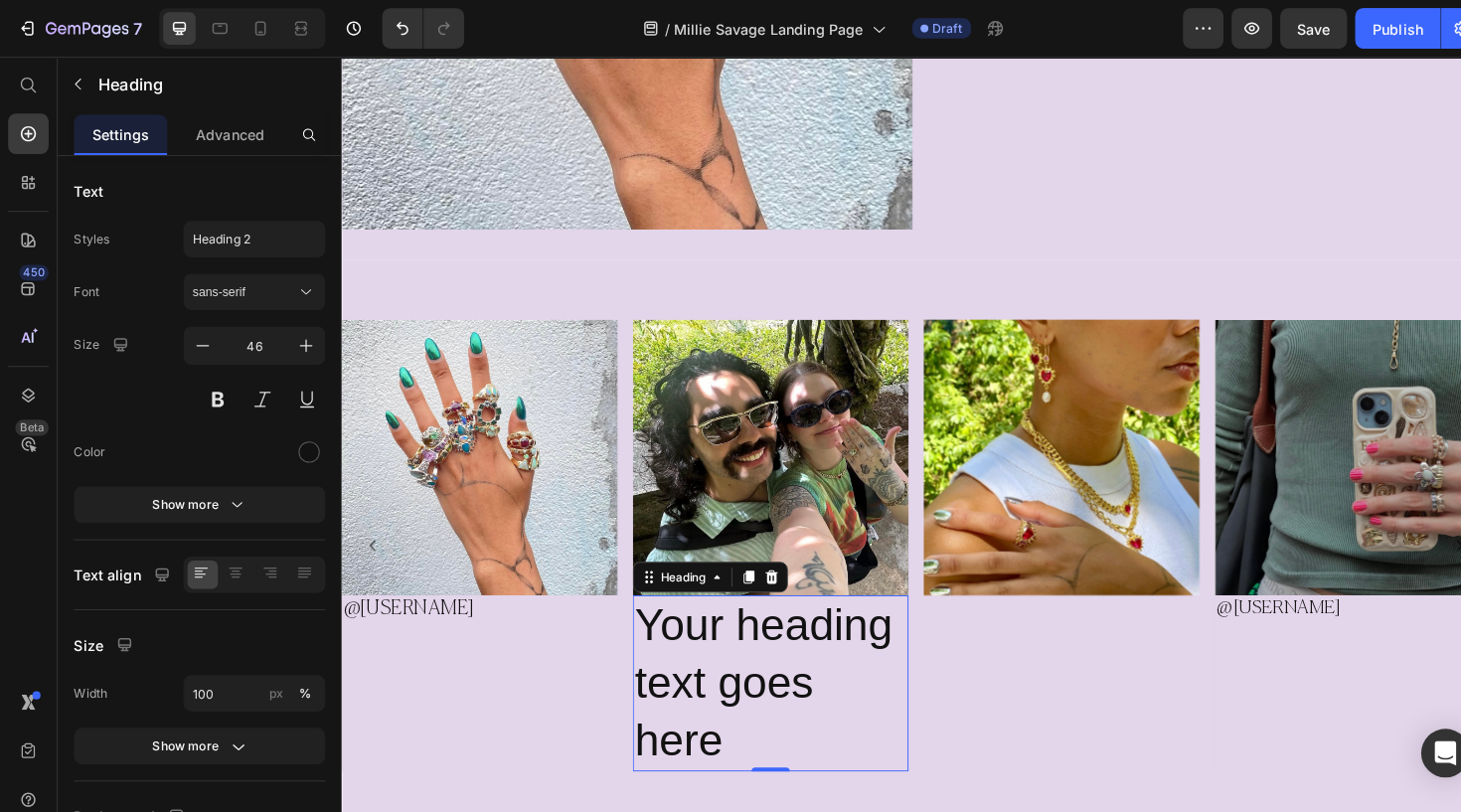 click on "Your heading text goes here" at bounding box center [786, 706] 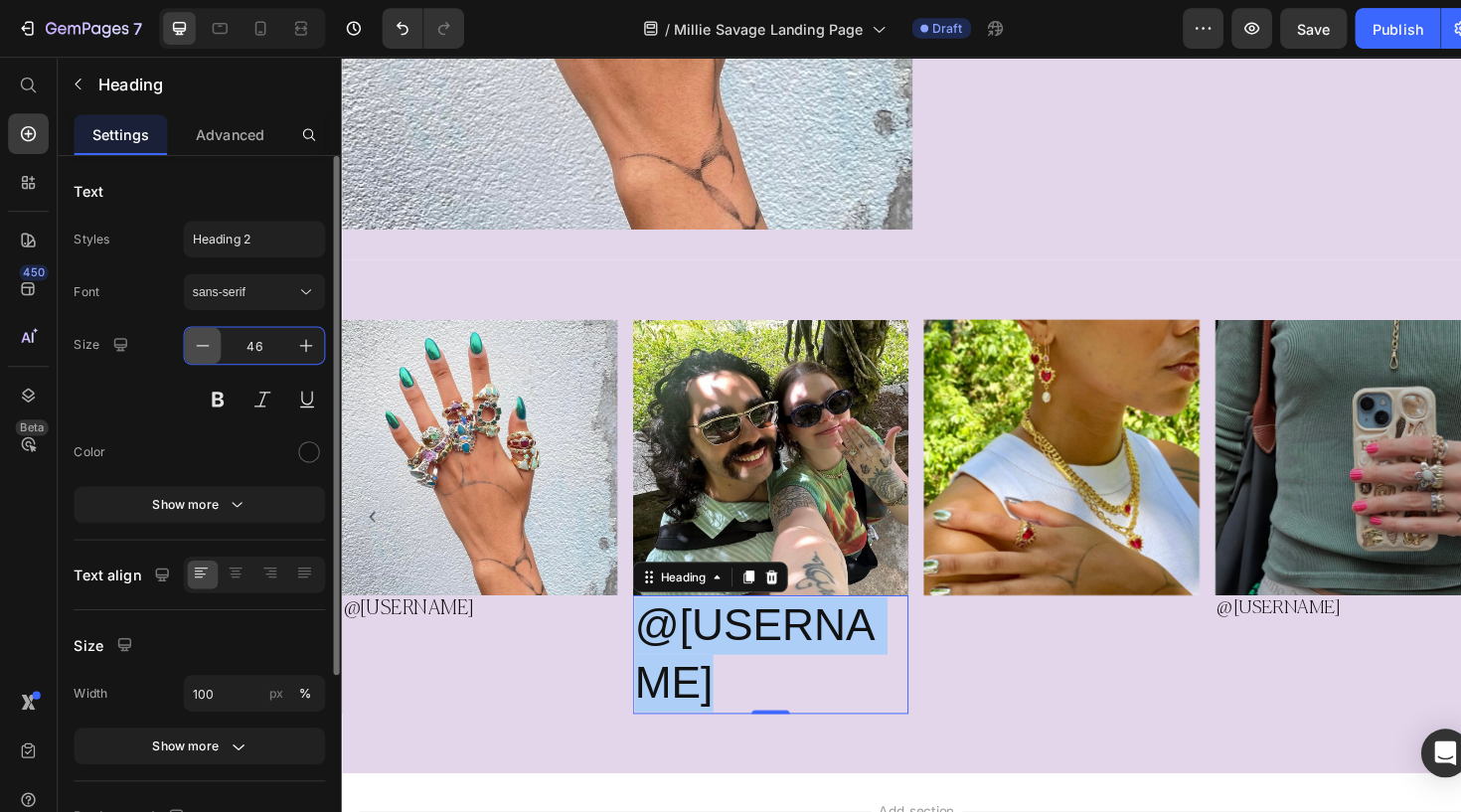 drag, startPoint x: 269, startPoint y: 340, endPoint x: 213, endPoint y: 340, distance: 56 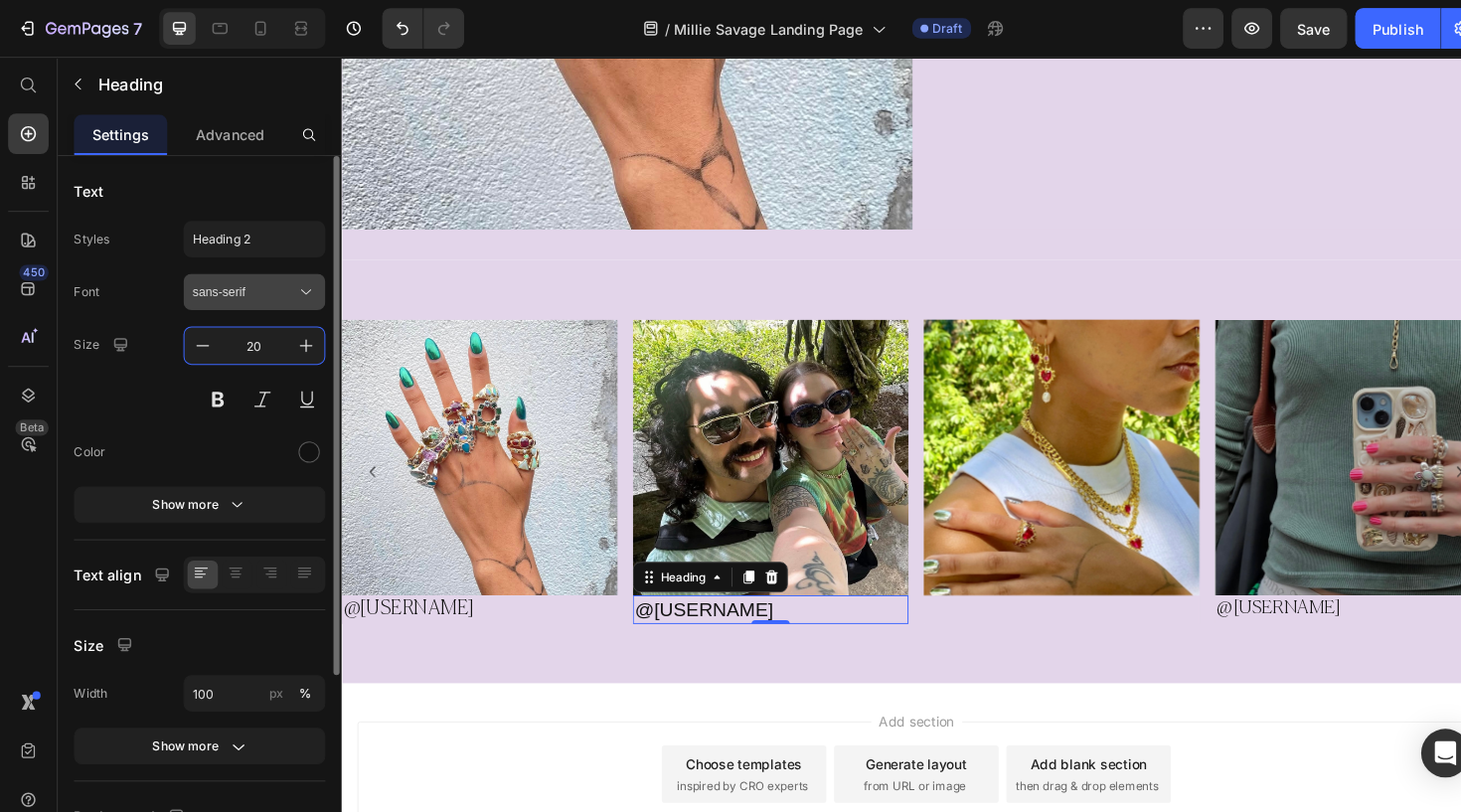 type on "20" 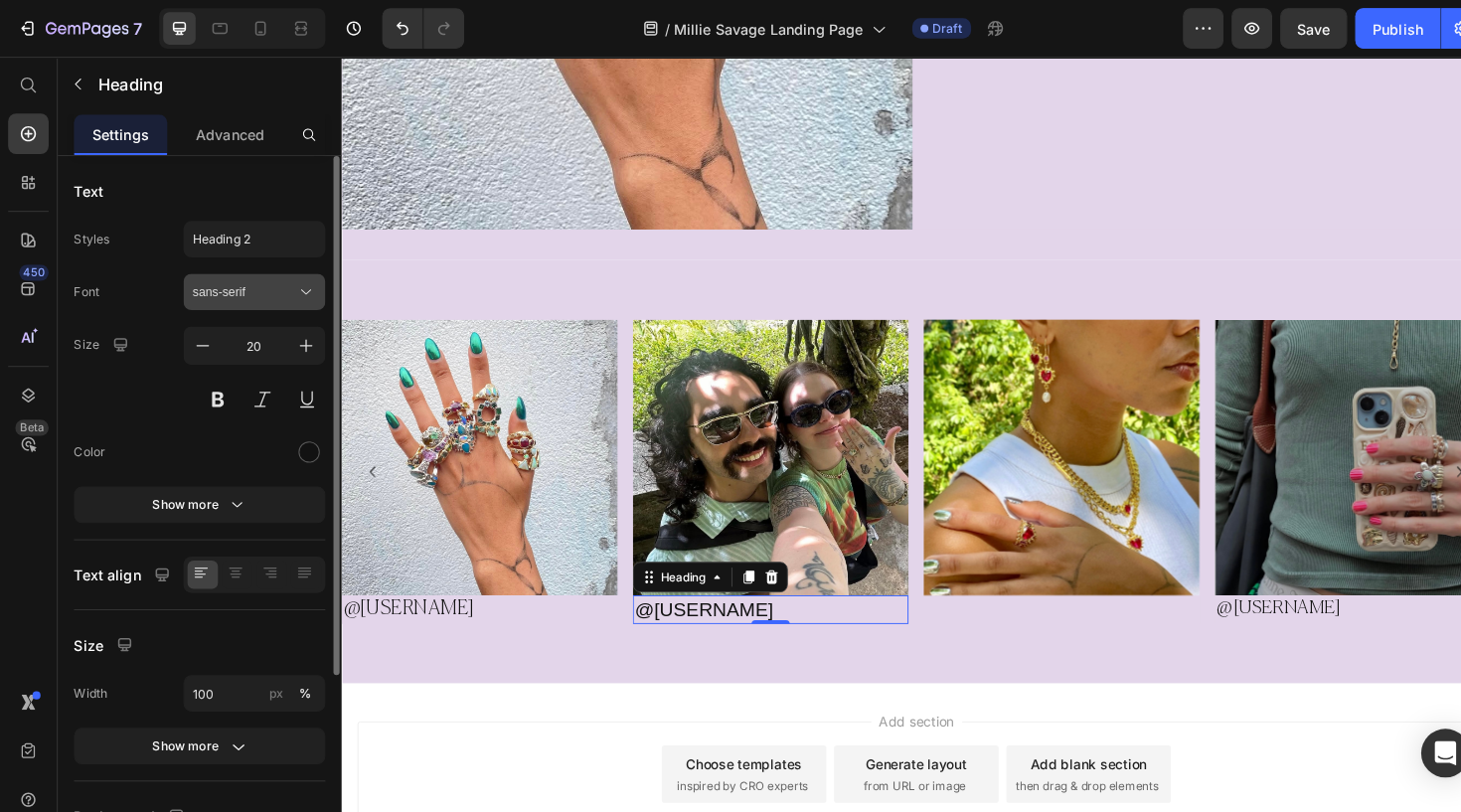 click on "sans-serif" at bounding box center (240, 286) 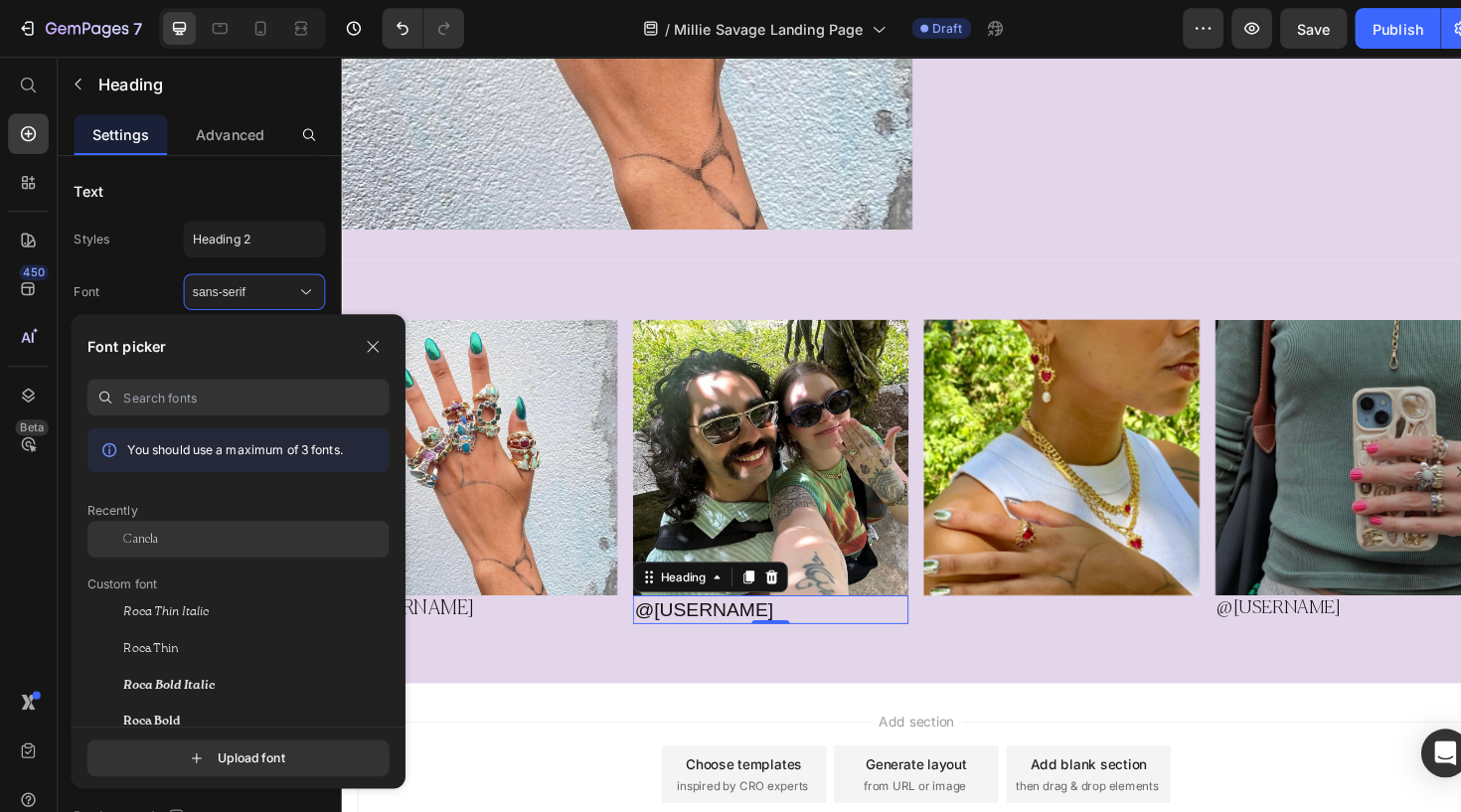 click on "Canela" 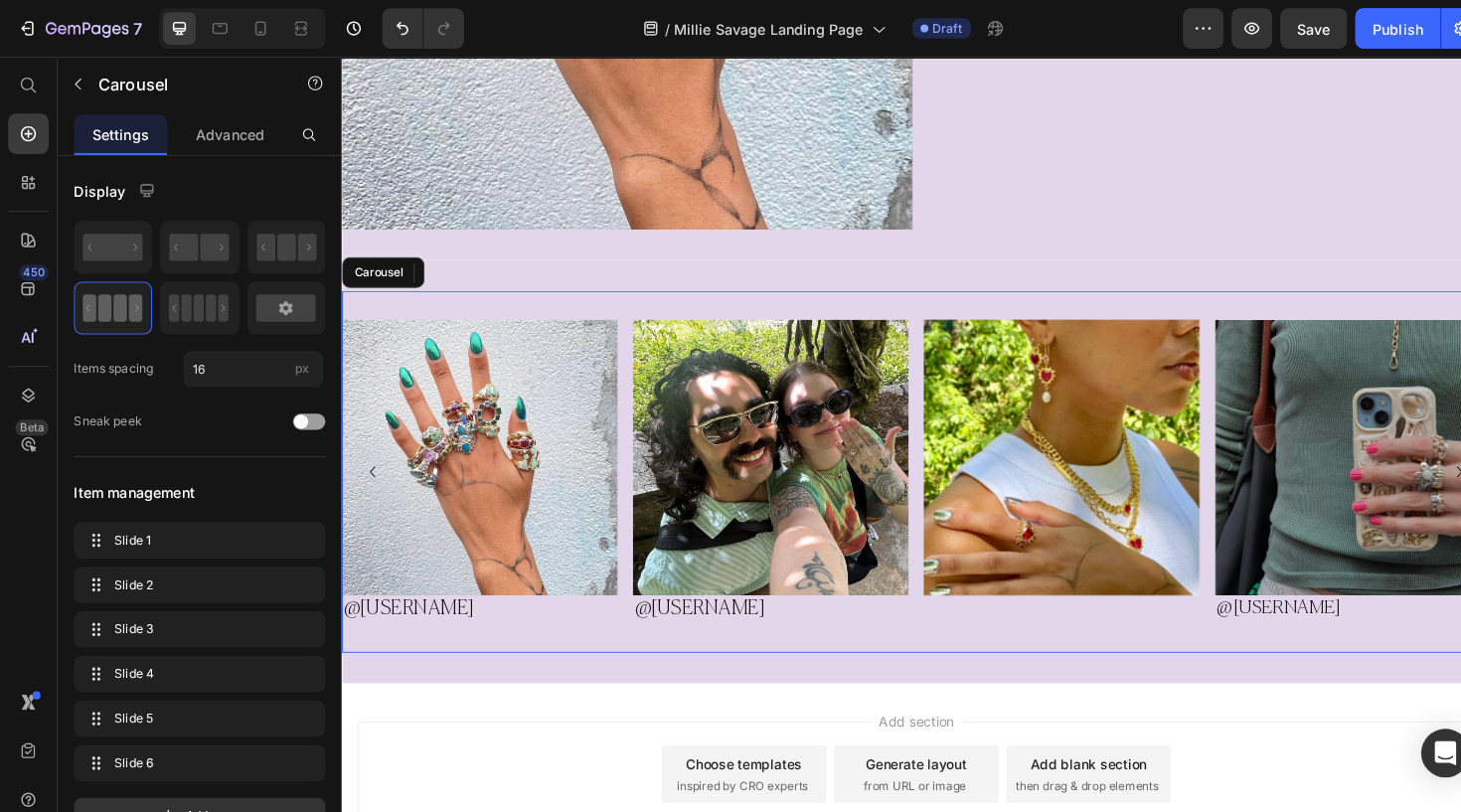click on "Image @Barrysmith Heading   0 Row Image Image @Haley Heading Row Image @Lydia Heading Row Image Image @Katie32 Heading Row
Carousel" at bounding box center (937, 487) 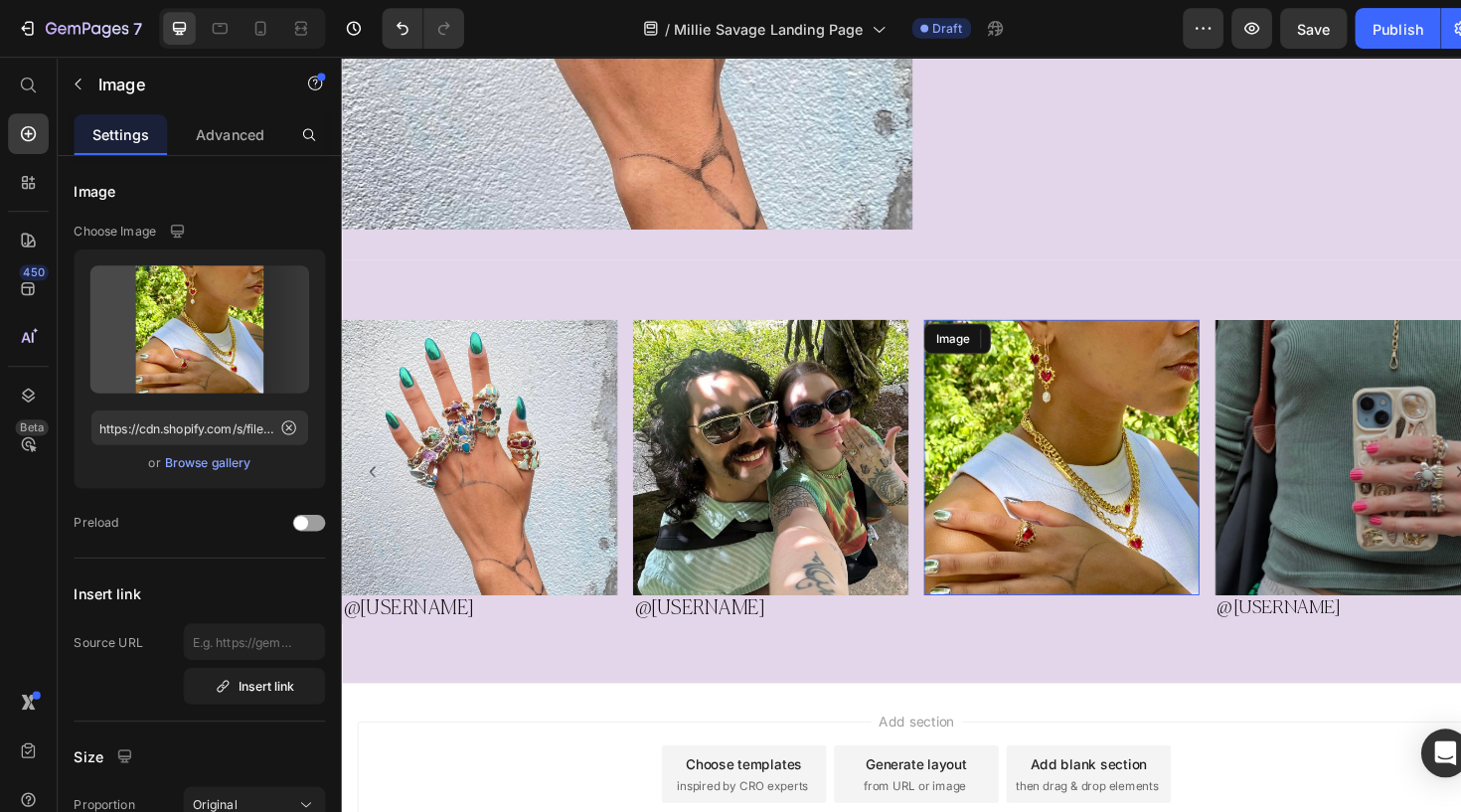 click at bounding box center (1088, 472) 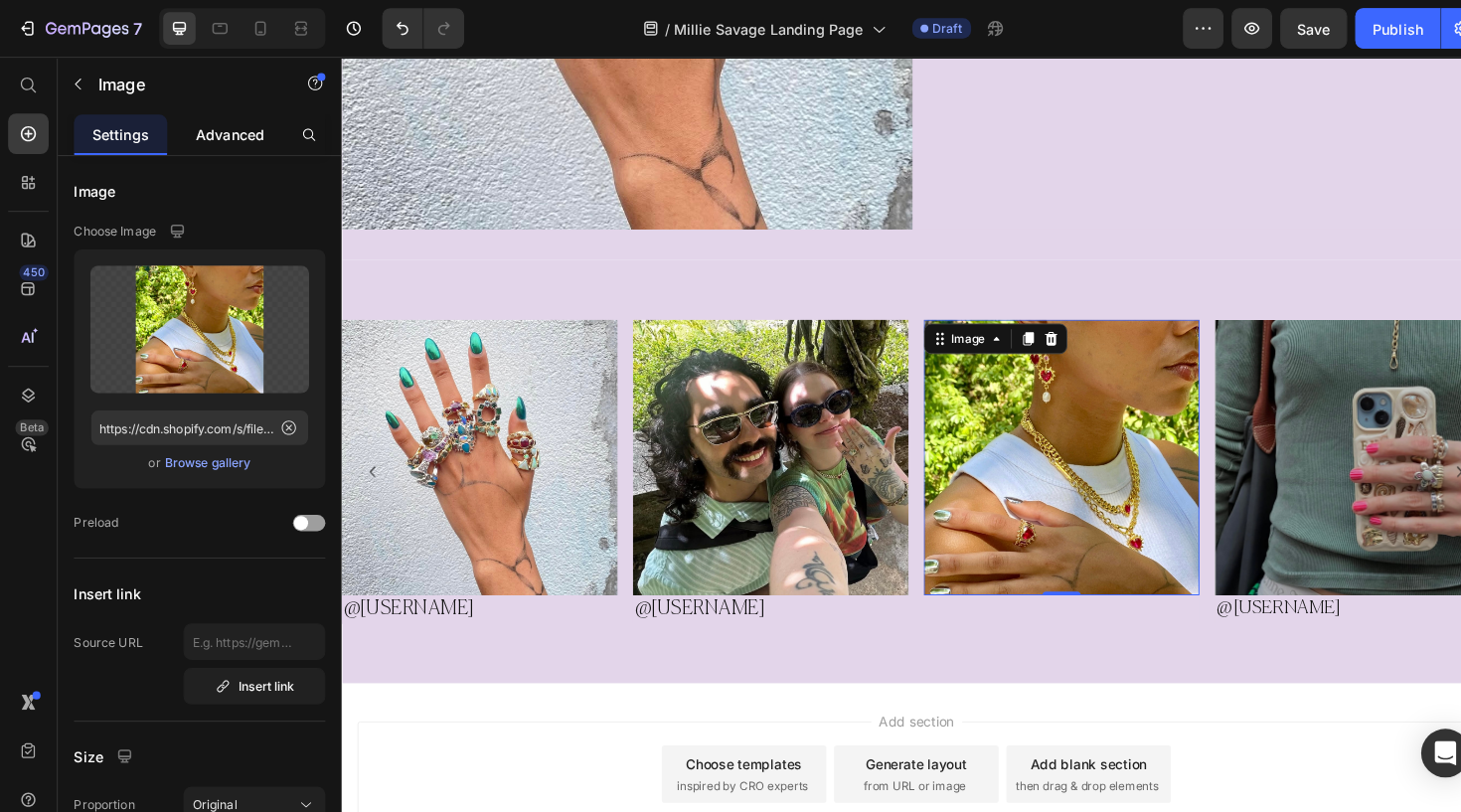 click on "Advanced" at bounding box center [226, 131] 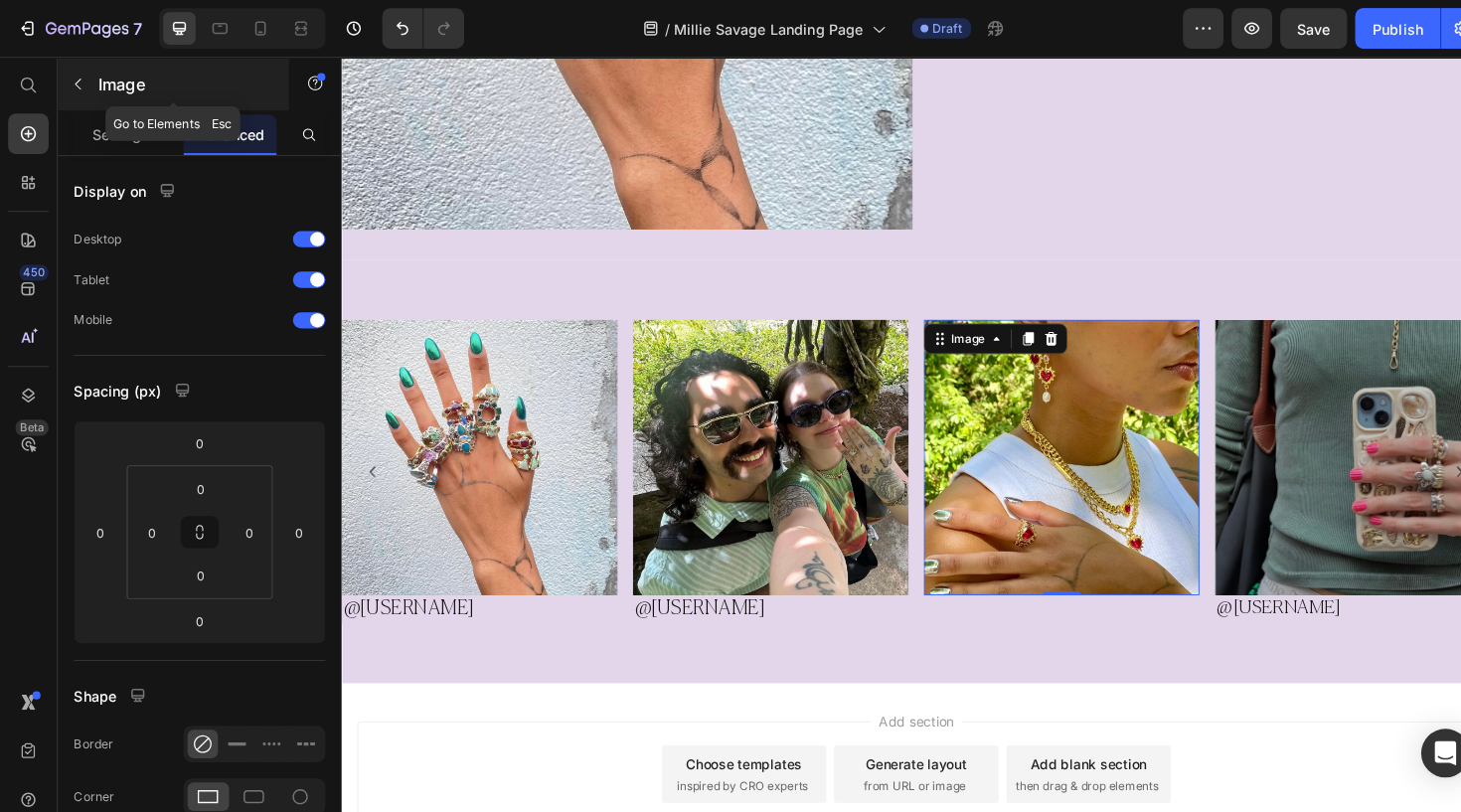 click on "Image" at bounding box center (181, 82) 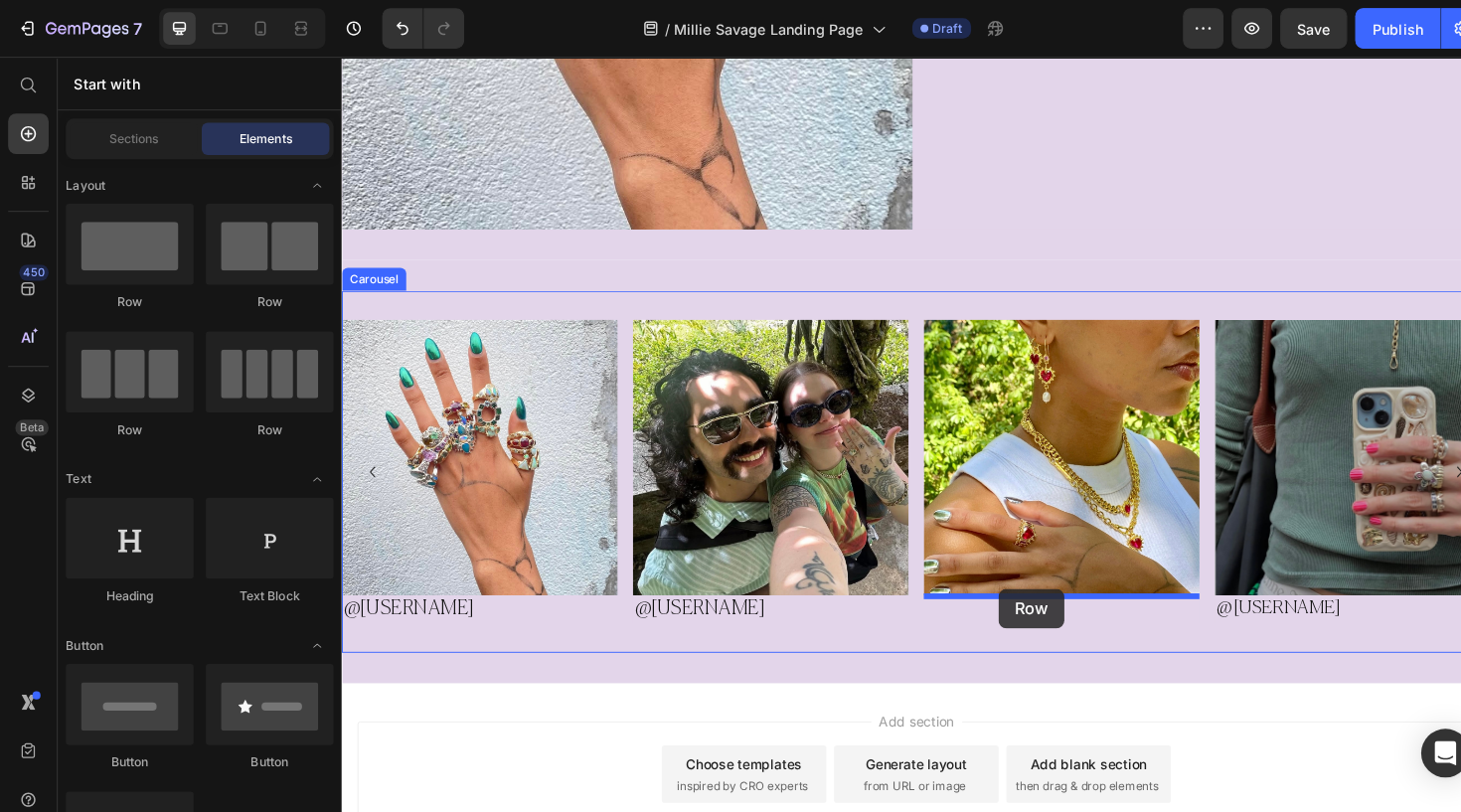 drag, startPoint x: 1033, startPoint y: 549, endPoint x: 1023, endPoint y: 609, distance: 60.82763 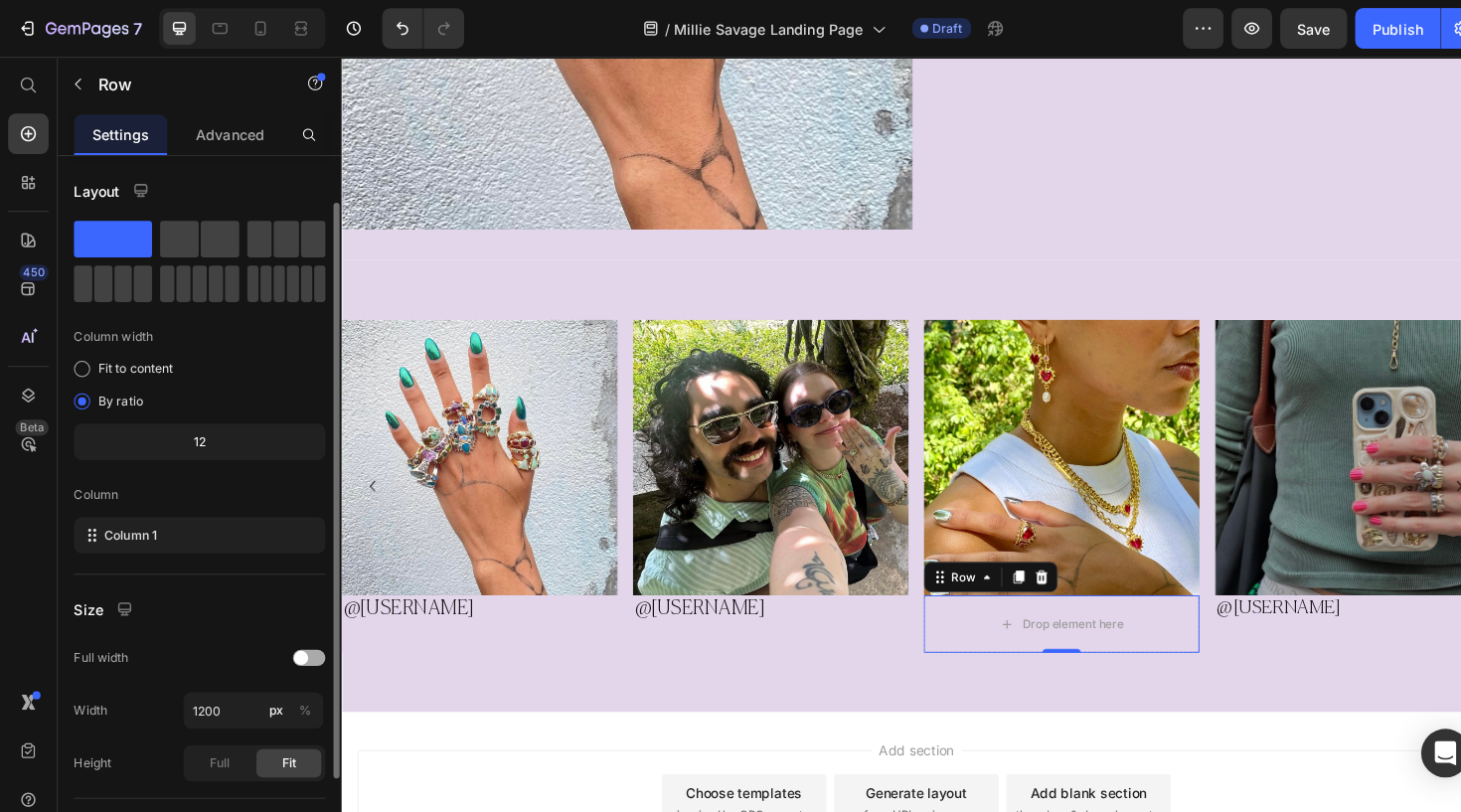 scroll, scrollTop: 30, scrollLeft: 0, axis: vertical 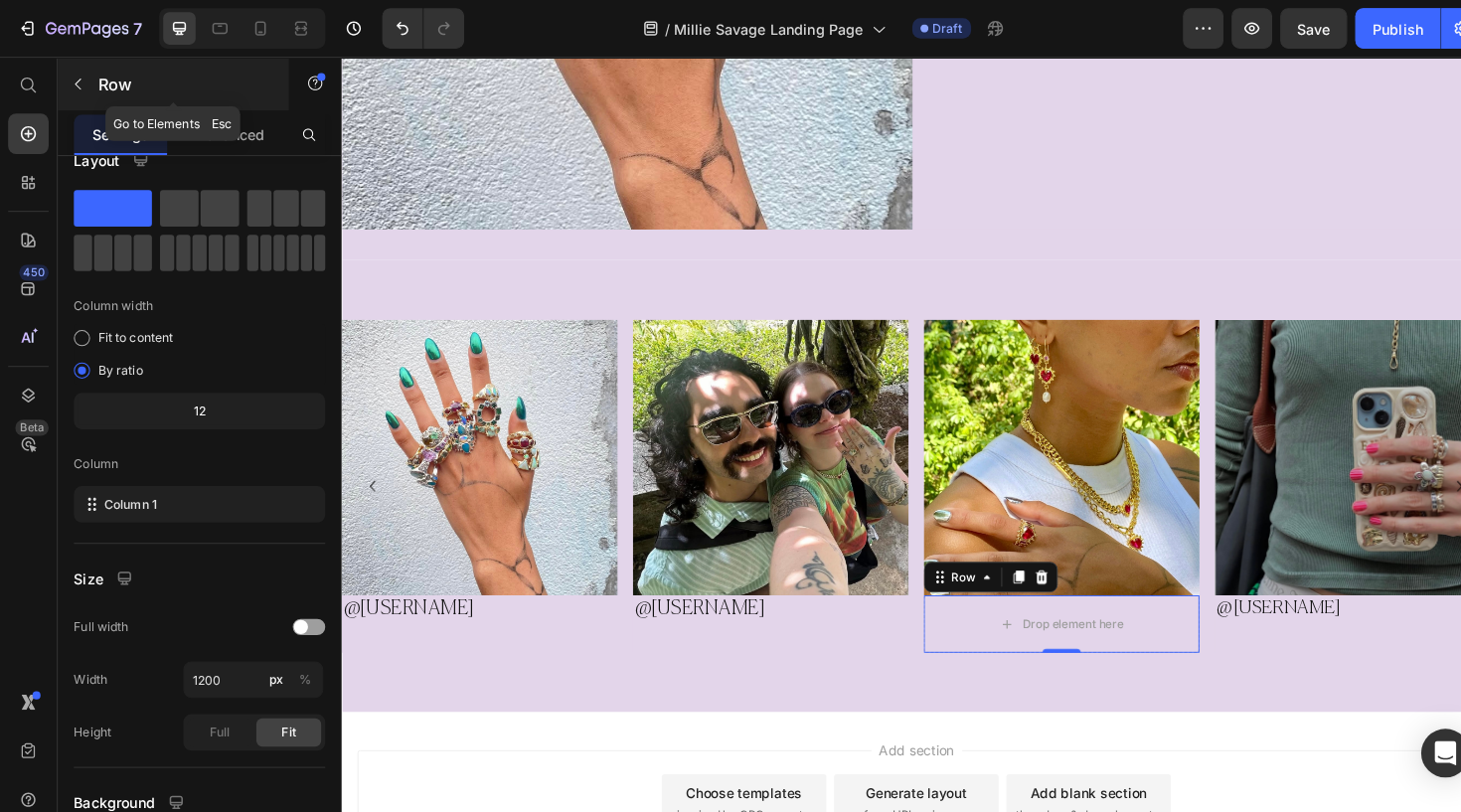 click 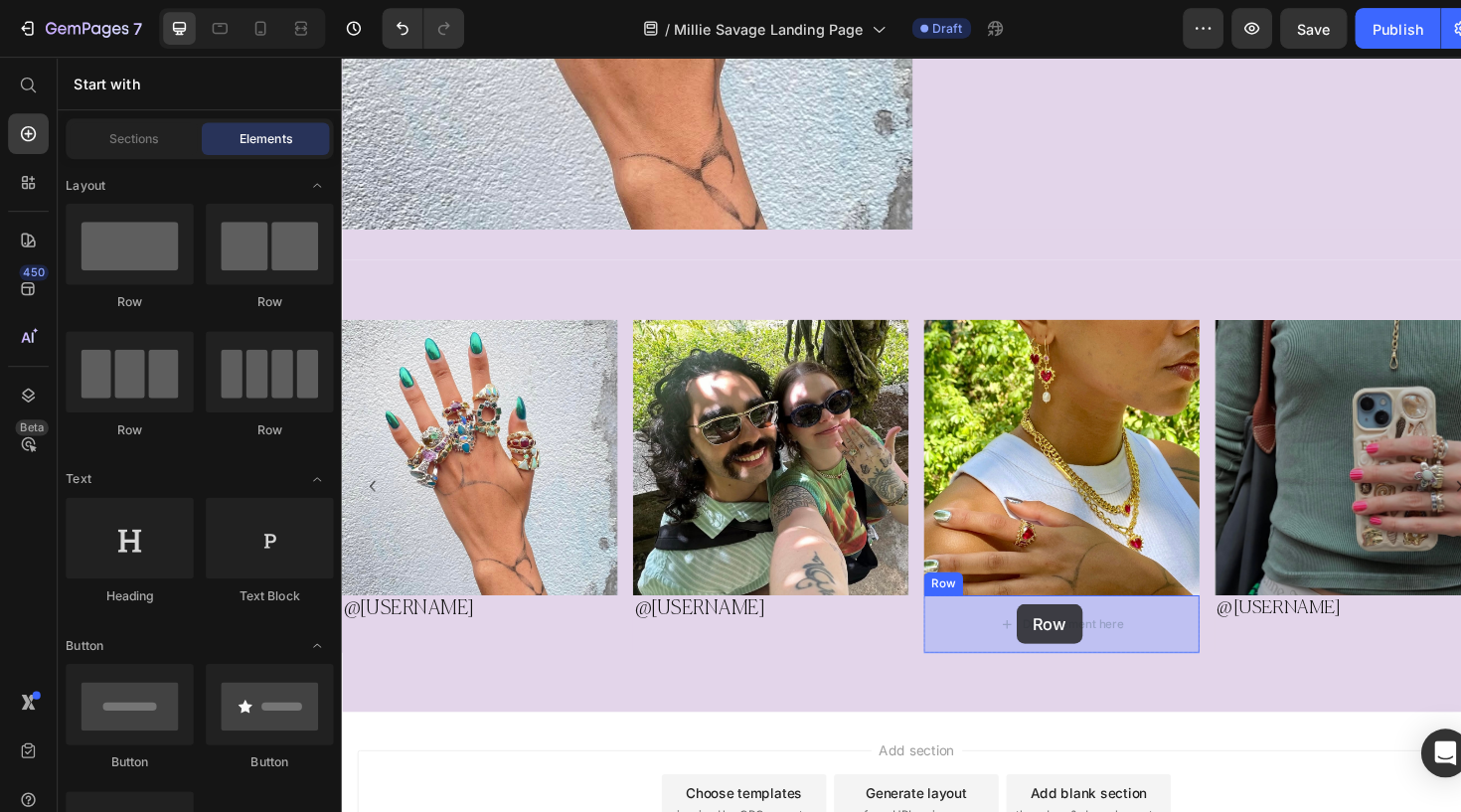 drag, startPoint x: 445, startPoint y: 307, endPoint x: 1042, endPoint y: 625, distance: 676 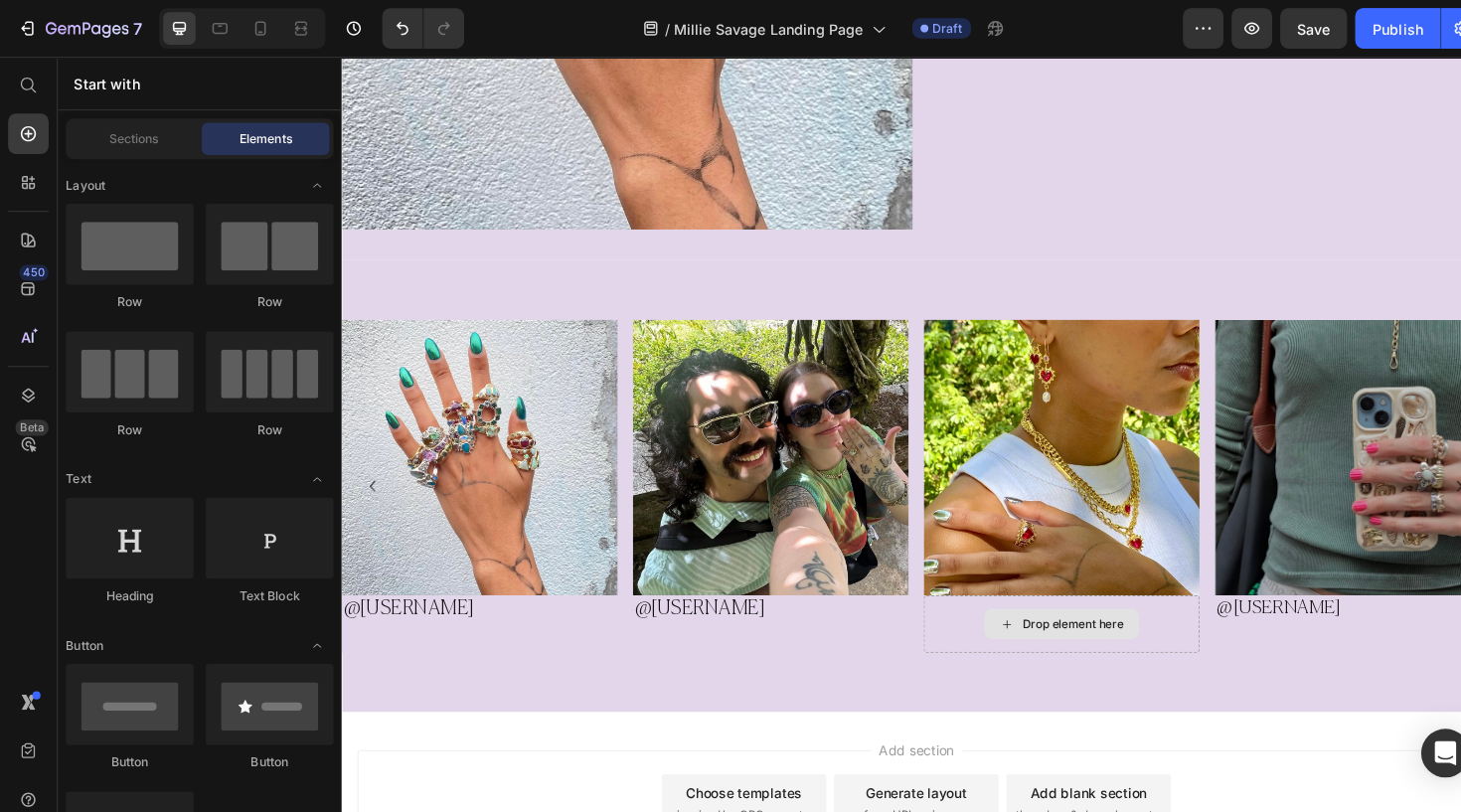 click on "Drop element here" at bounding box center [1088, 645] 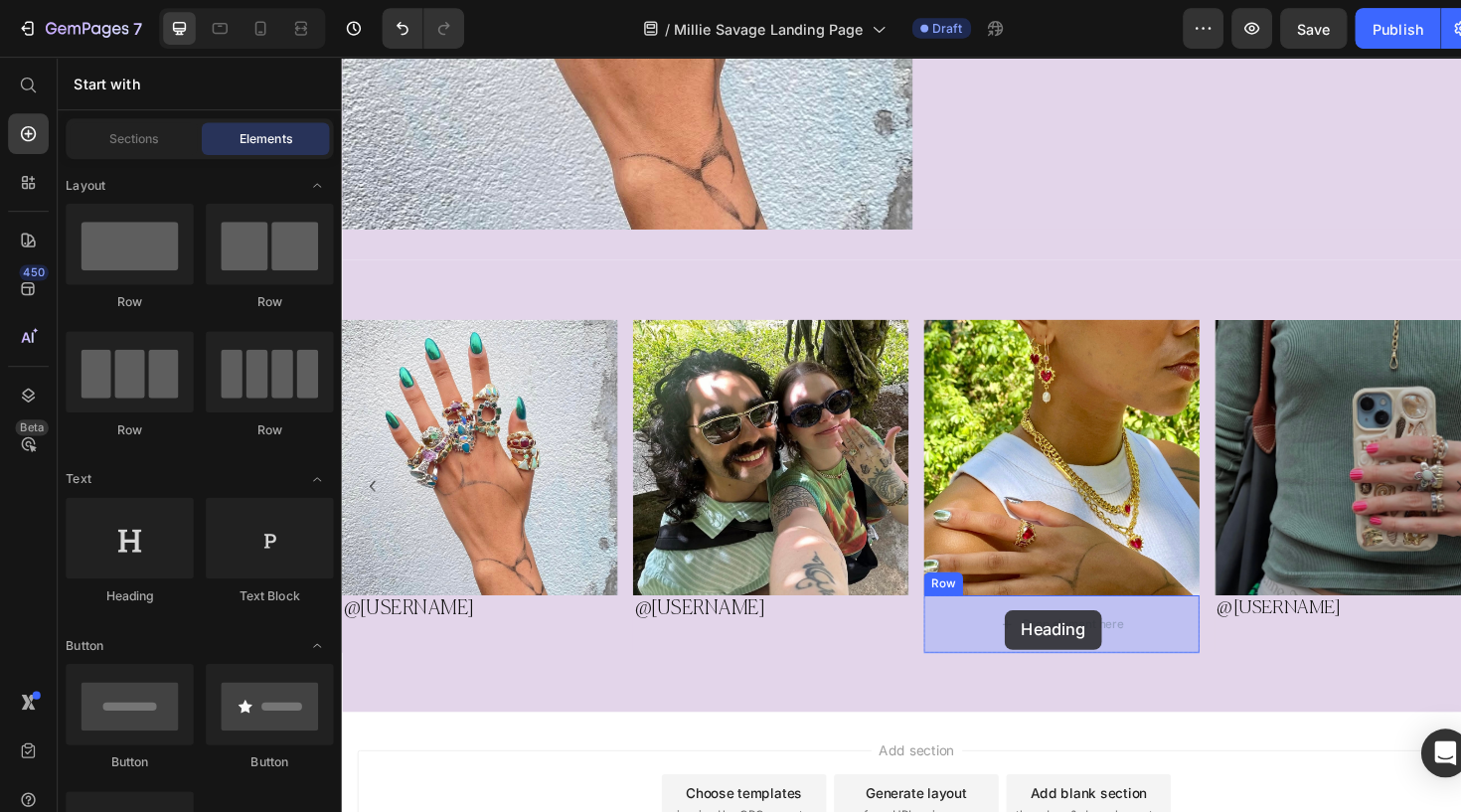 drag, startPoint x: 467, startPoint y: 562, endPoint x: 1030, endPoint y: 631, distance: 567.2125 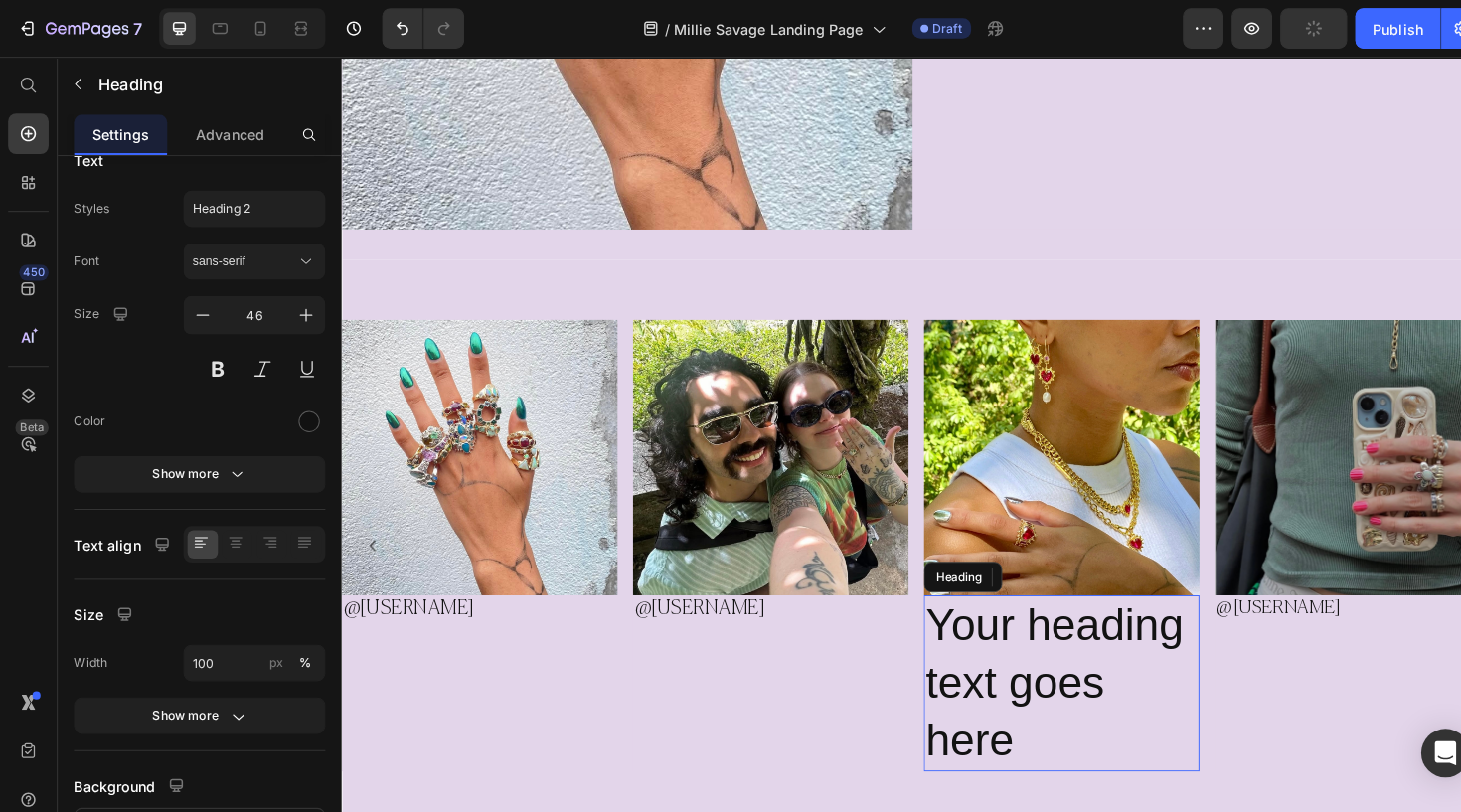 scroll, scrollTop: 0, scrollLeft: 0, axis: both 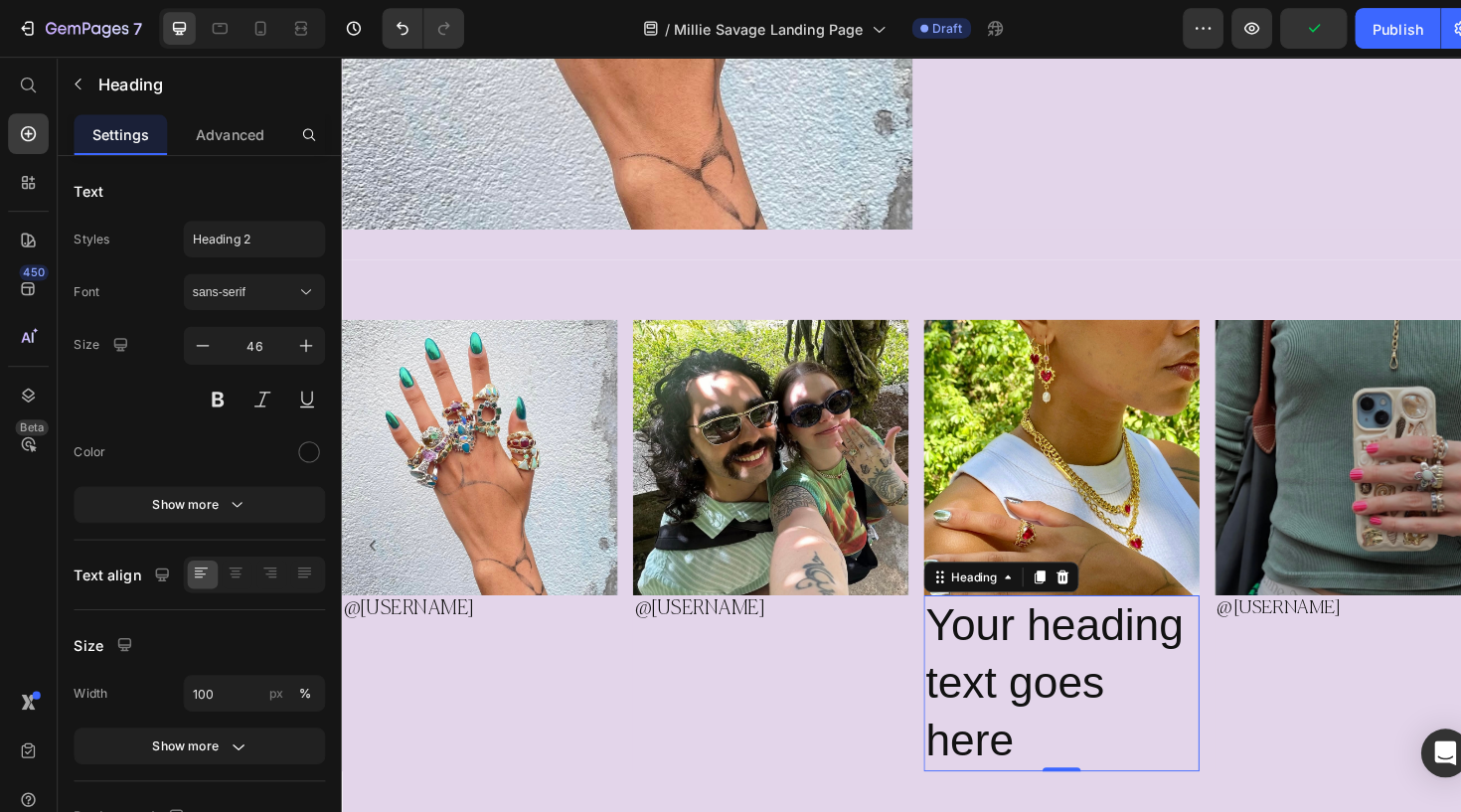 click on "Your heading text goes here" at bounding box center (1088, 706) 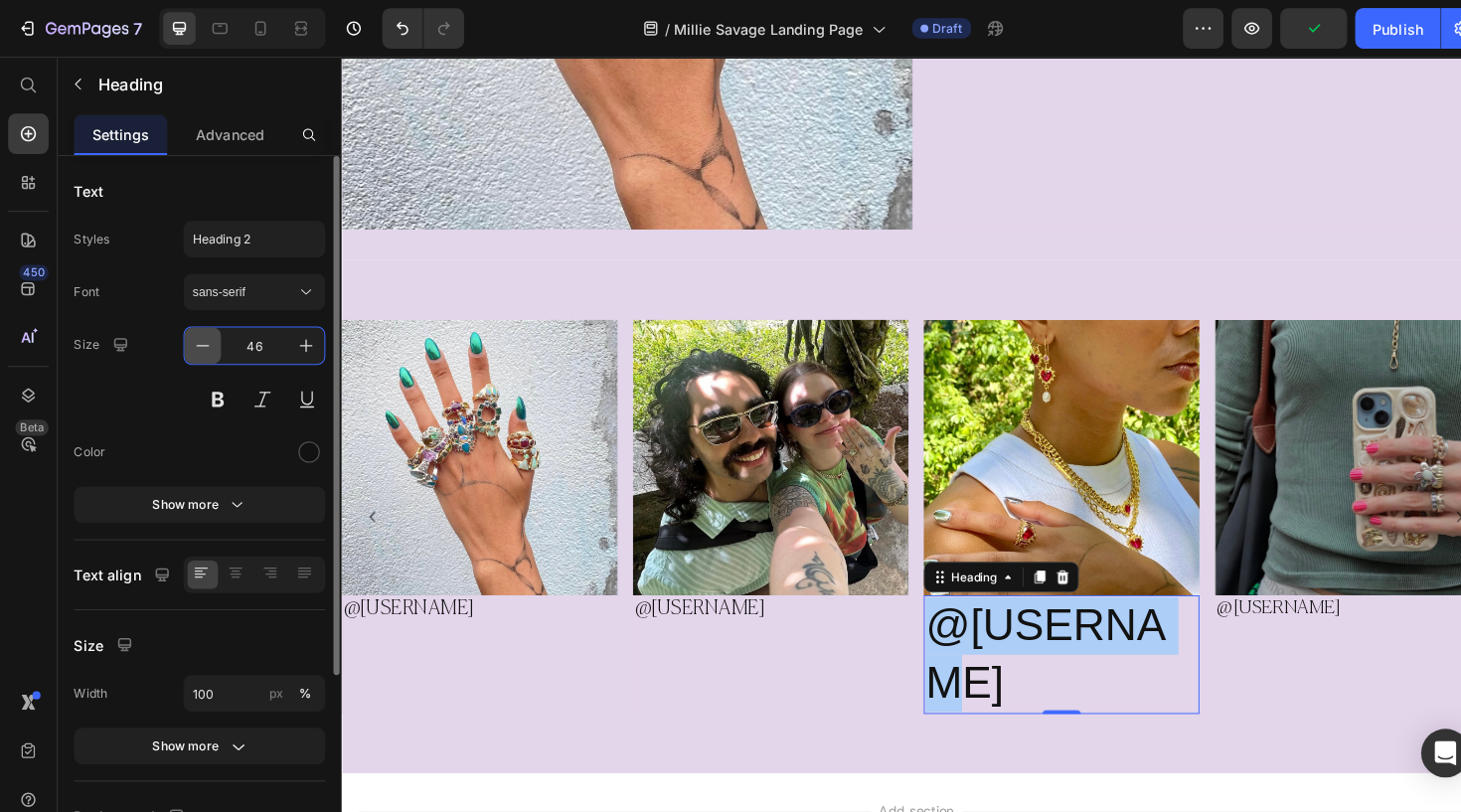 drag, startPoint x: 254, startPoint y: 345, endPoint x: 216, endPoint y: 340, distance: 38.327536 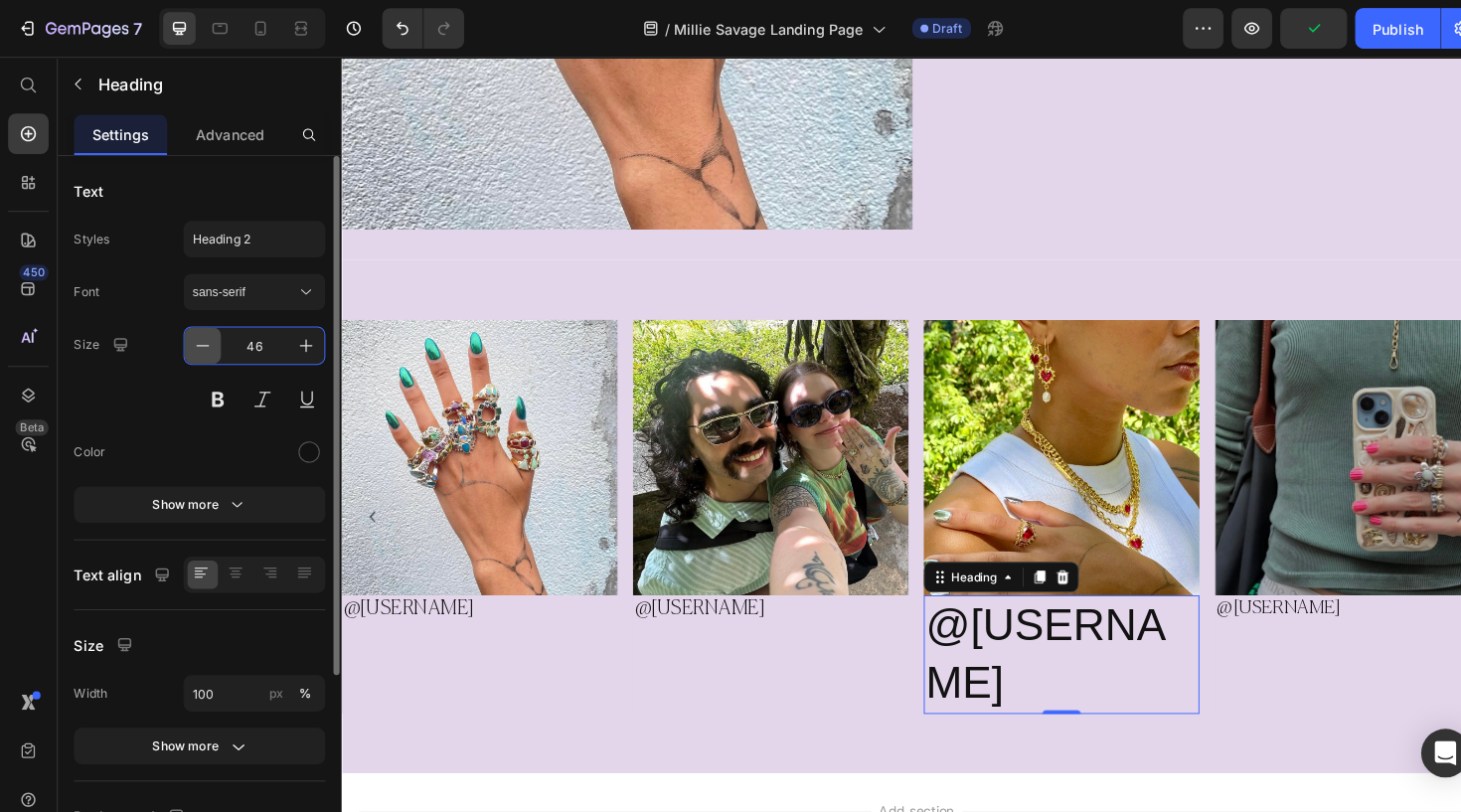 type on "2" 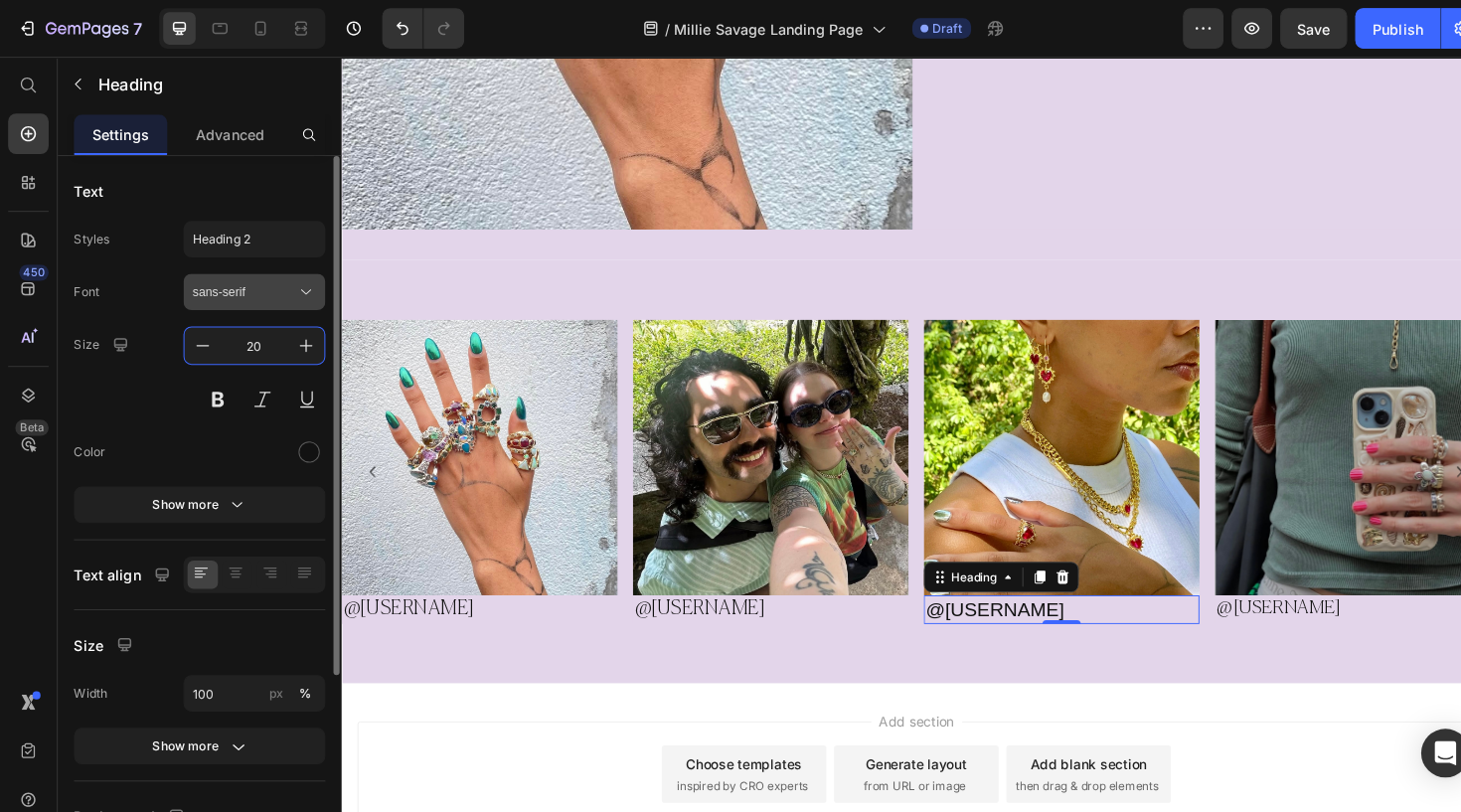 type on "20" 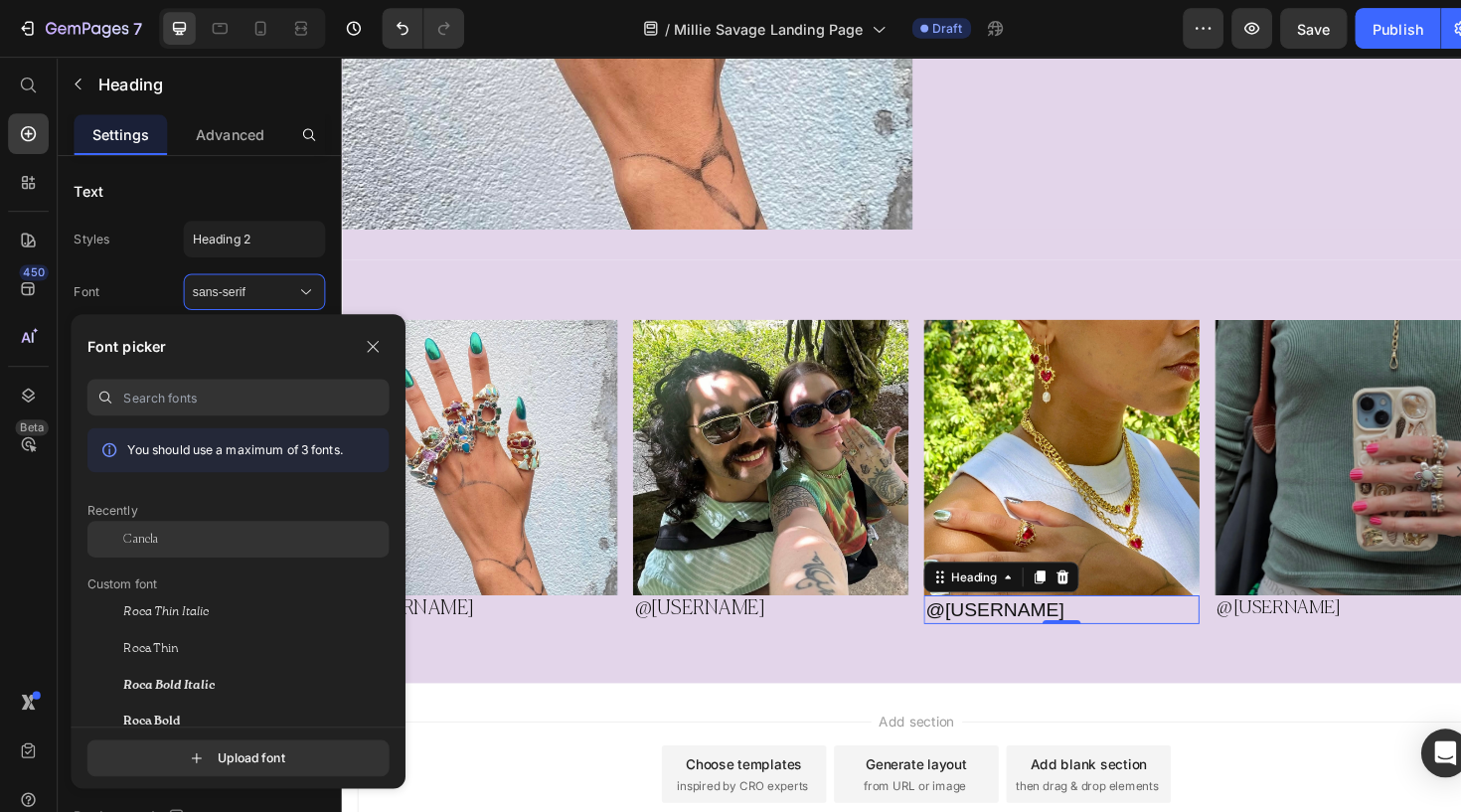 click on "Canela" 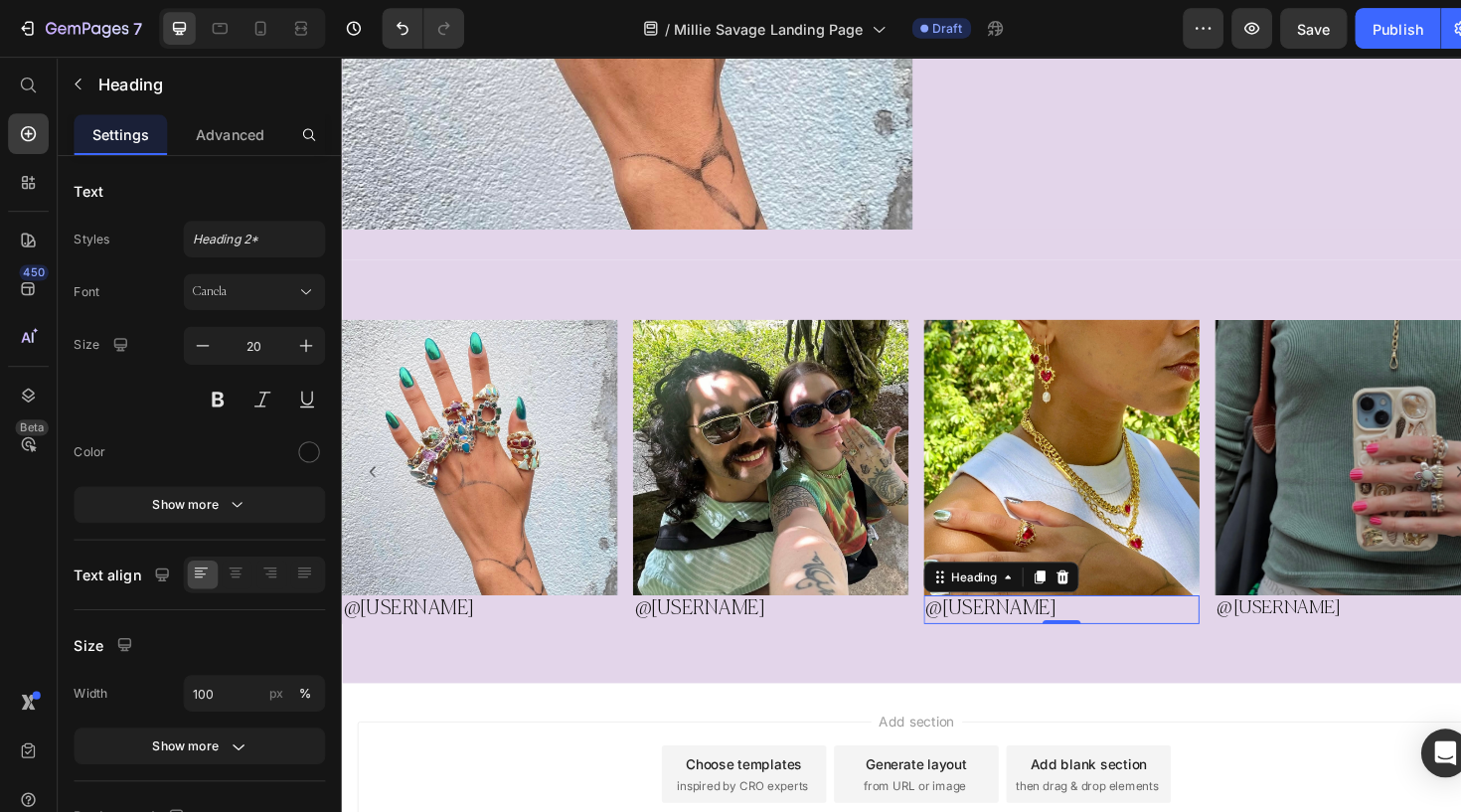 click on "Heading" at bounding box center [1026, 596] 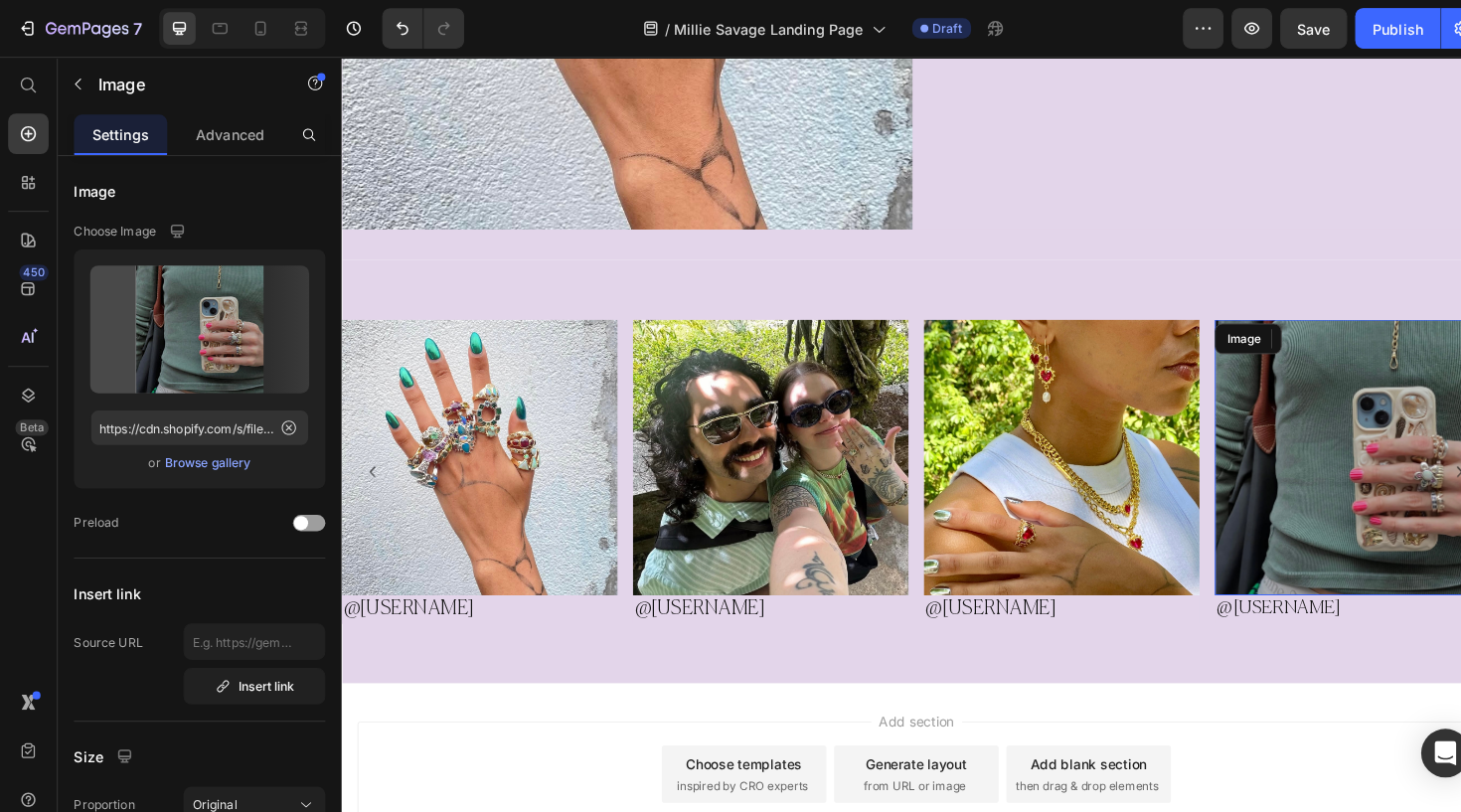 drag, startPoint x: 1349, startPoint y: 615, endPoint x: 1330, endPoint y: 631, distance: 24.839485 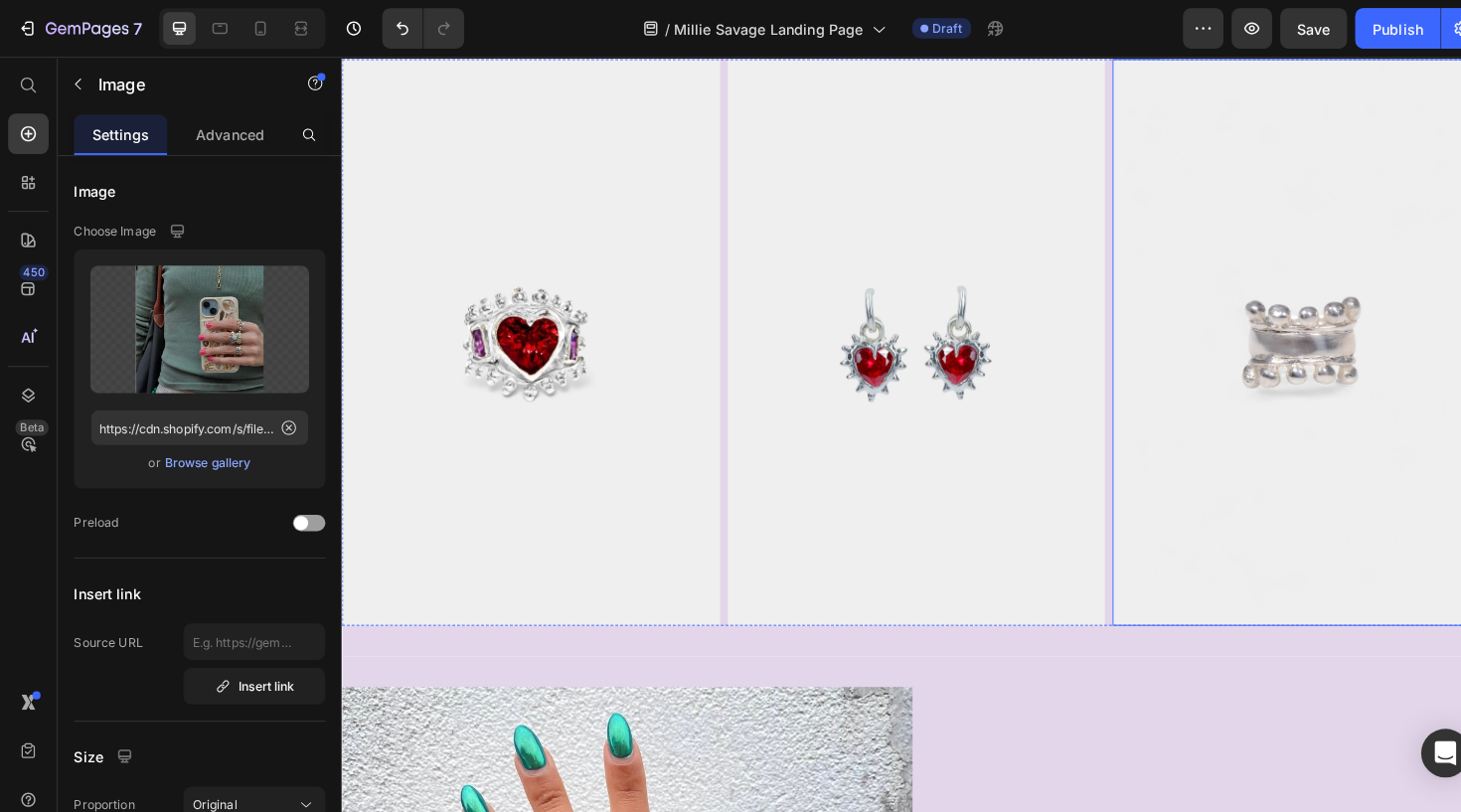 scroll, scrollTop: 1252, scrollLeft: 0, axis: vertical 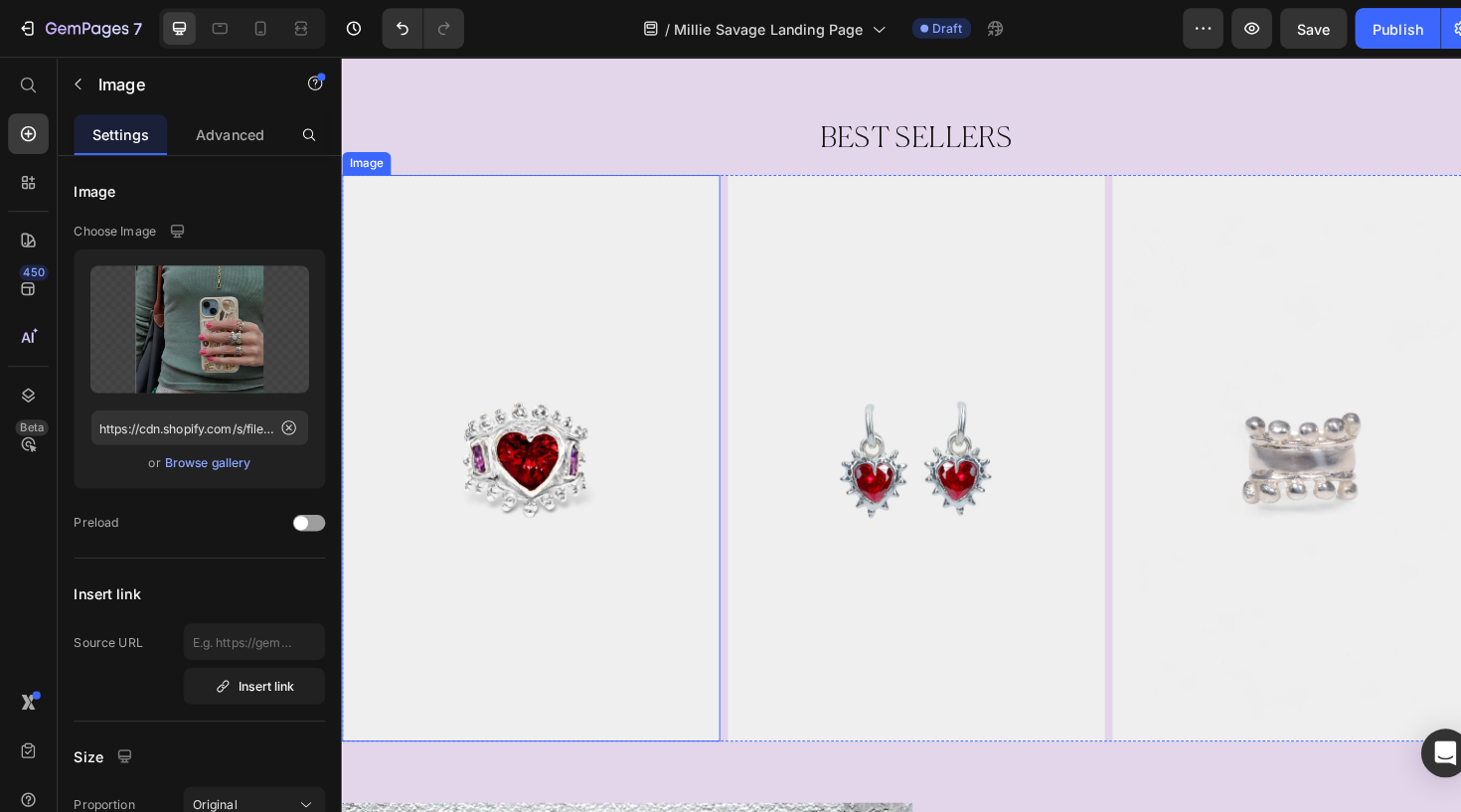 click at bounding box center [537, 473] 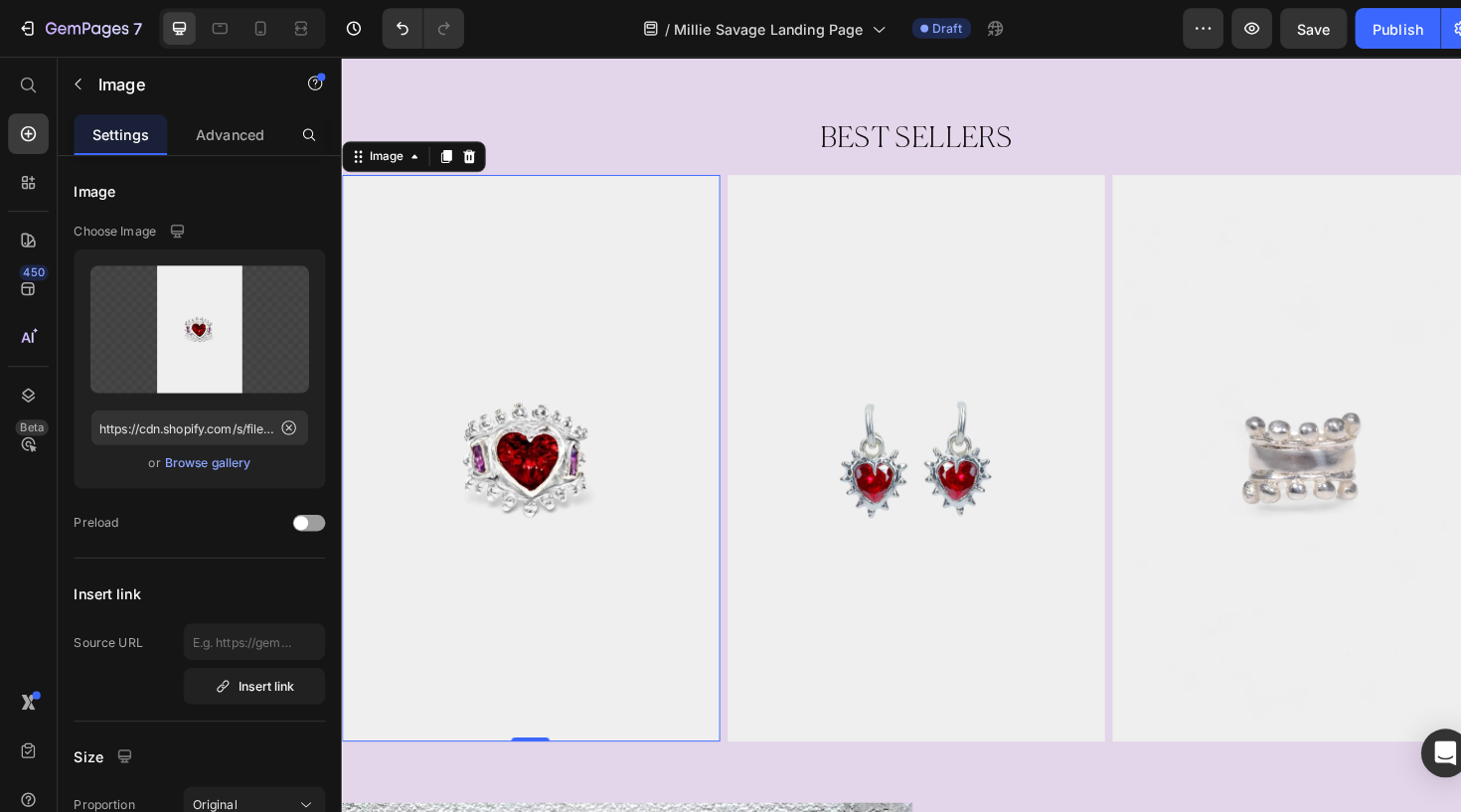 click at bounding box center [537, 473] 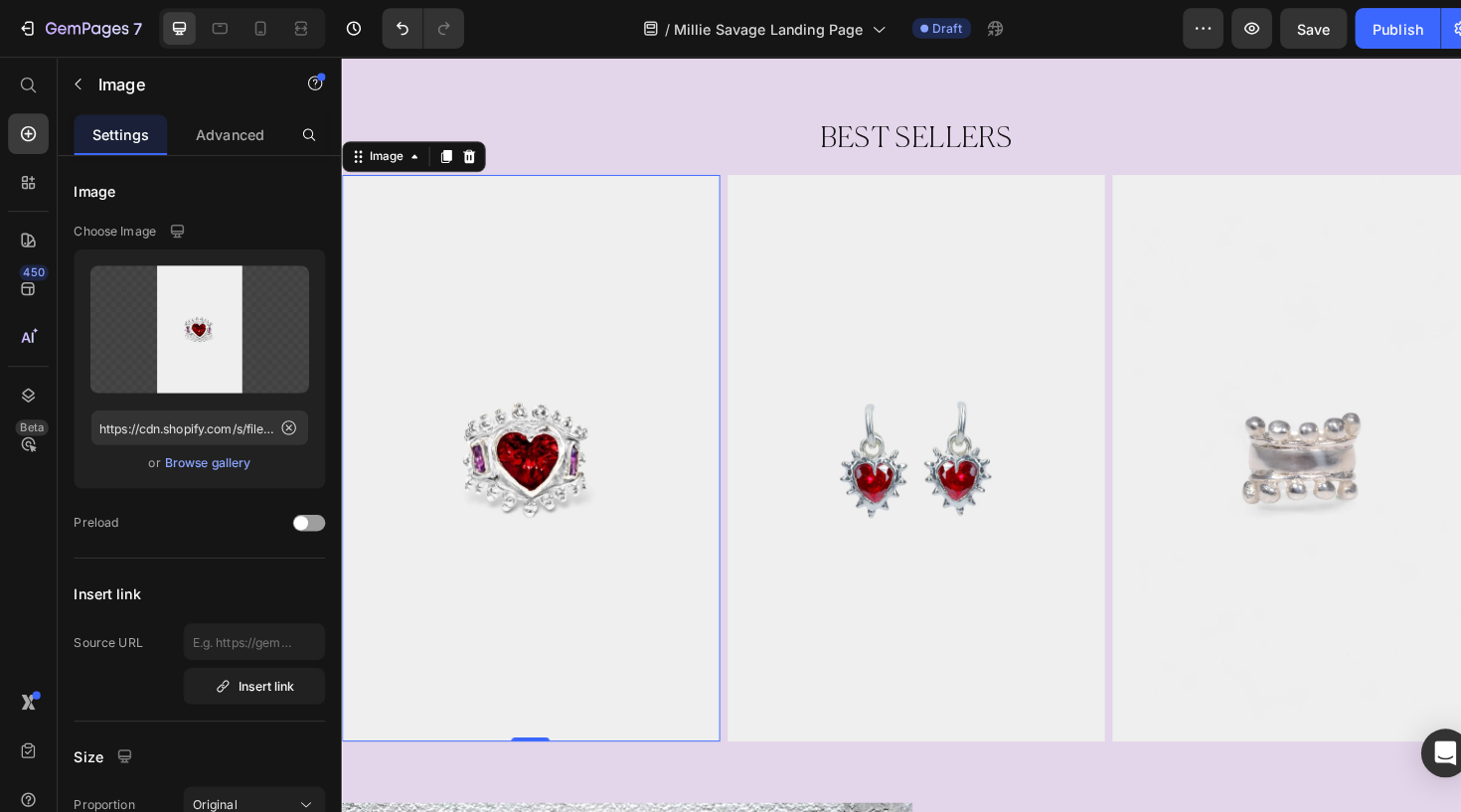click at bounding box center (537, 473) 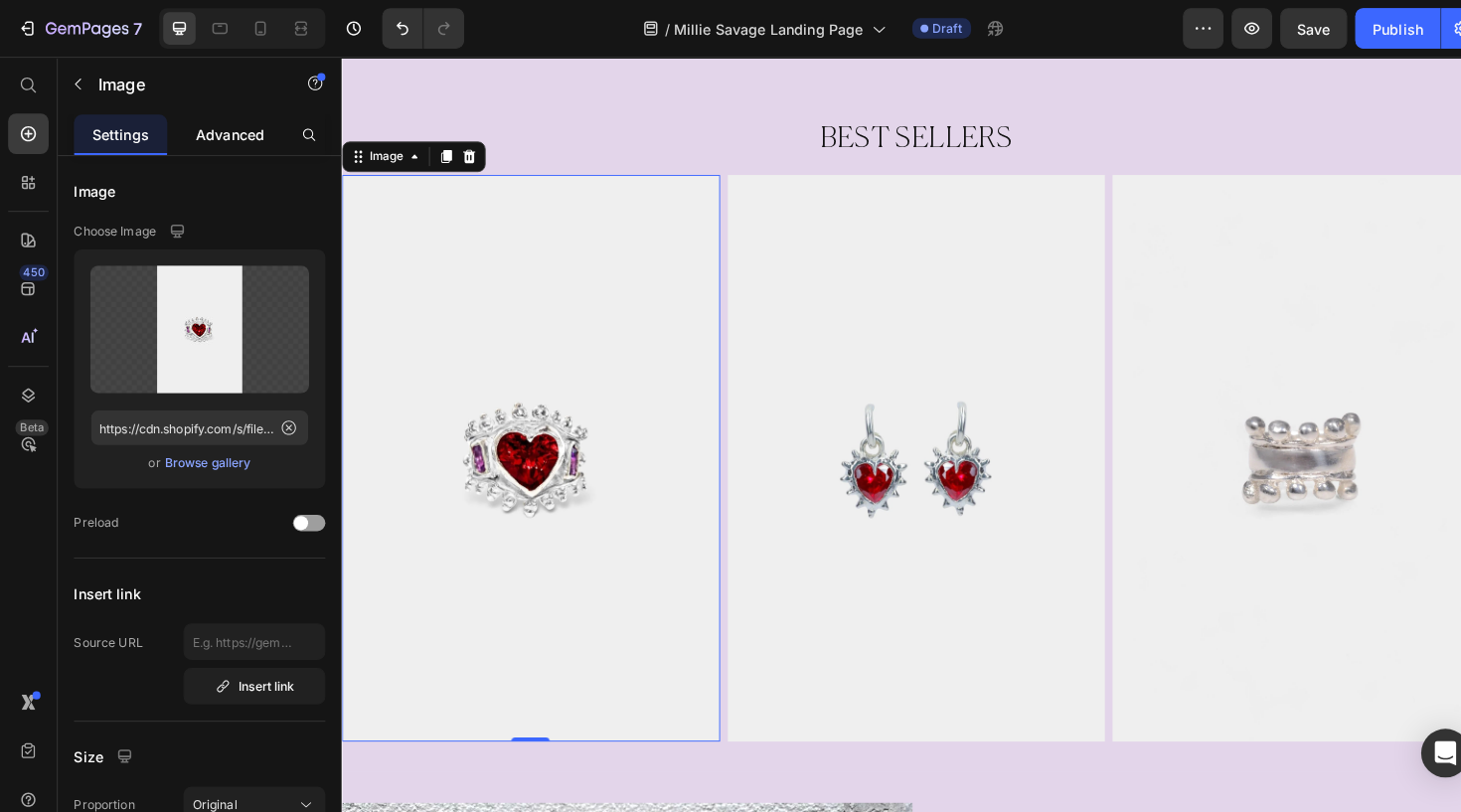 click on "Advanced" at bounding box center [226, 131] 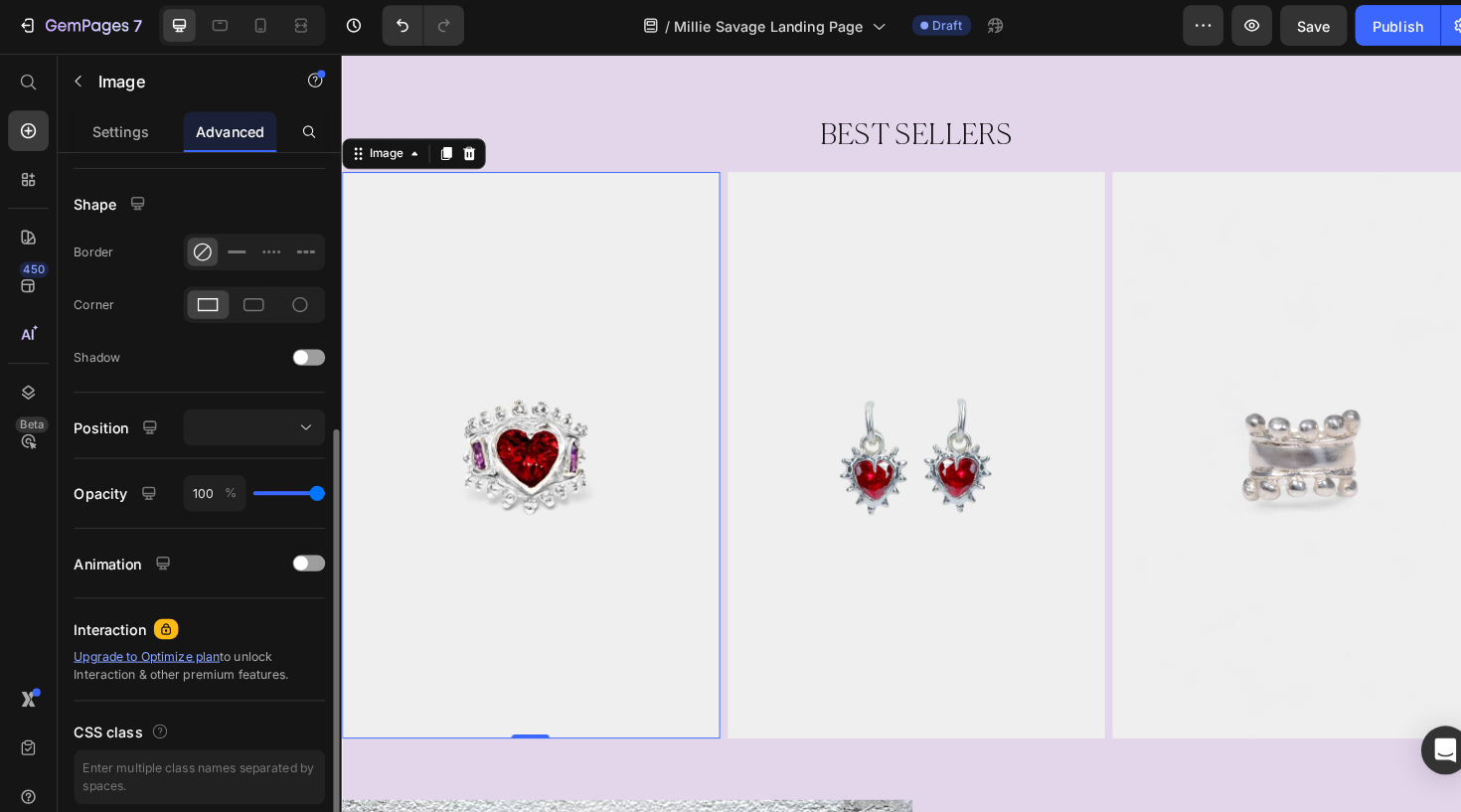 scroll, scrollTop: 546, scrollLeft: 0, axis: vertical 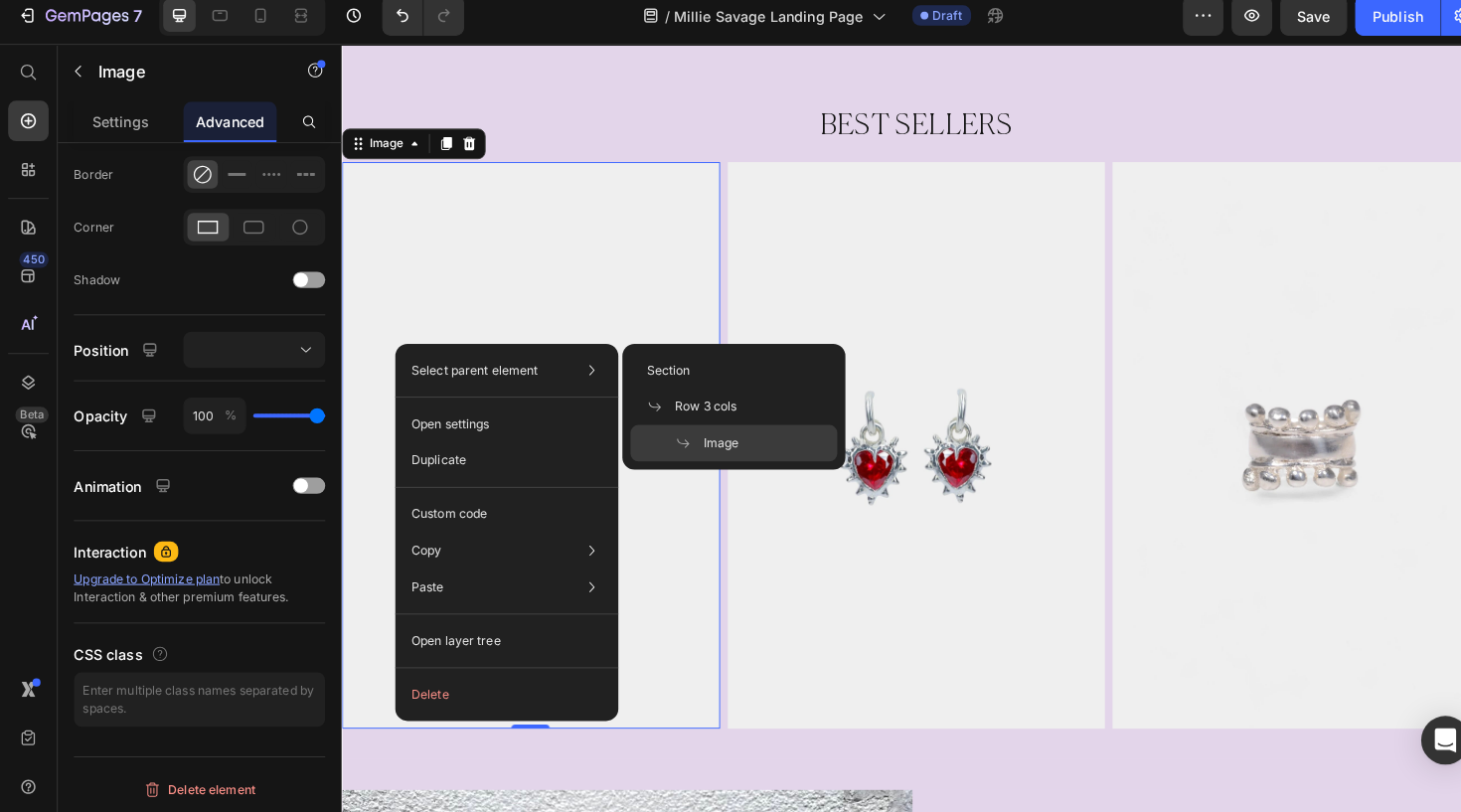 click at bounding box center [537, 460] 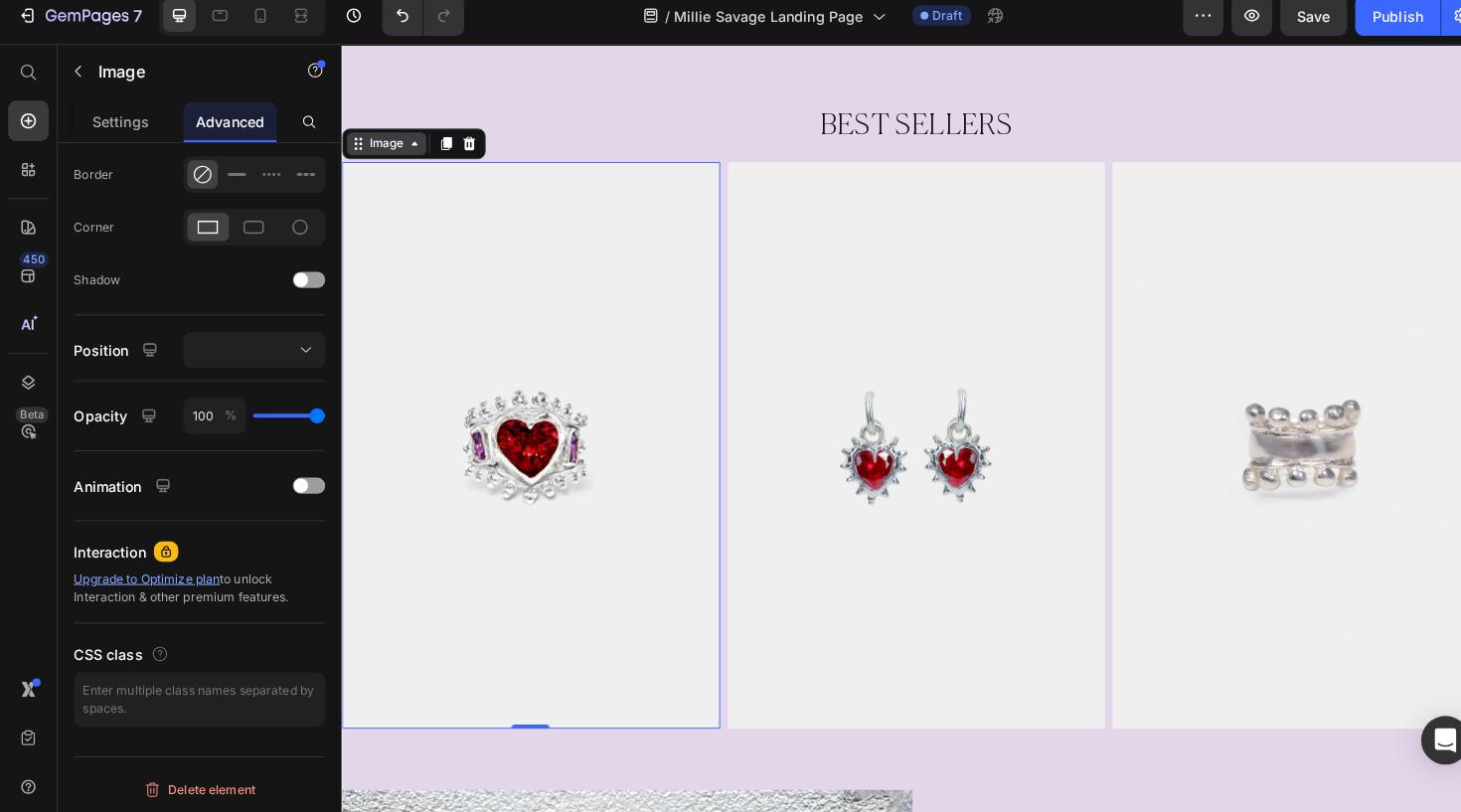 click 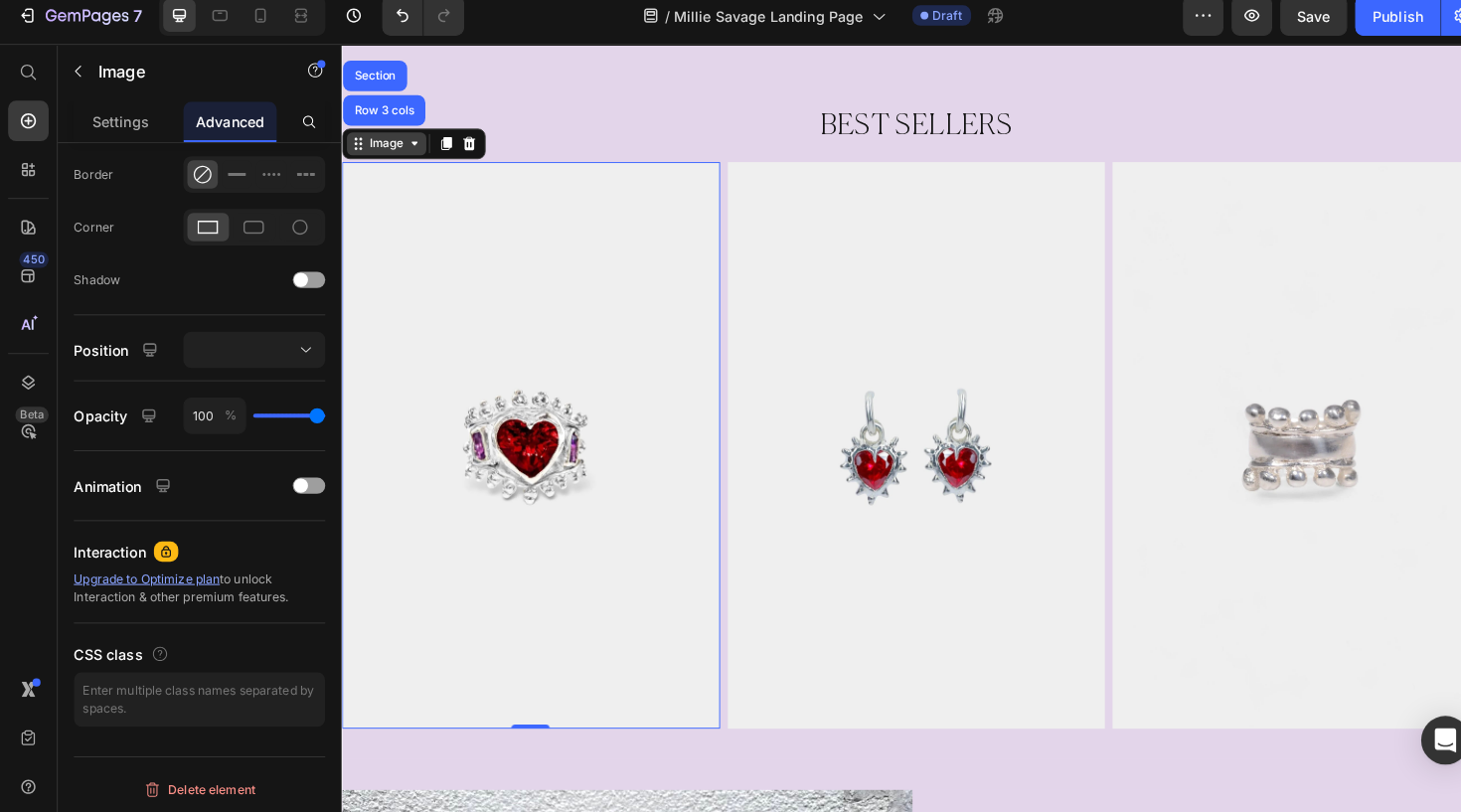 click on "Image" at bounding box center [387, 147] 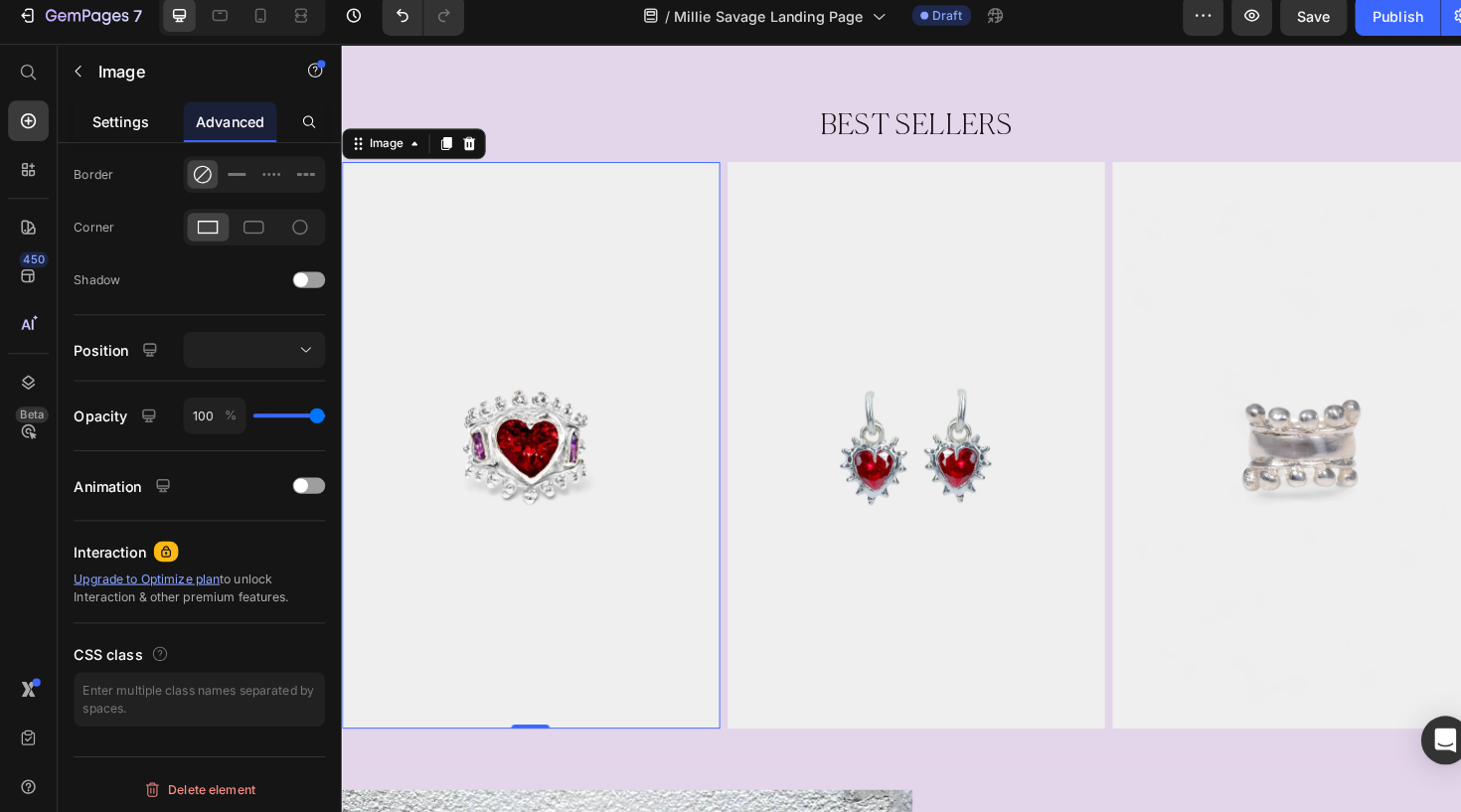click on "Settings" at bounding box center (118, 131) 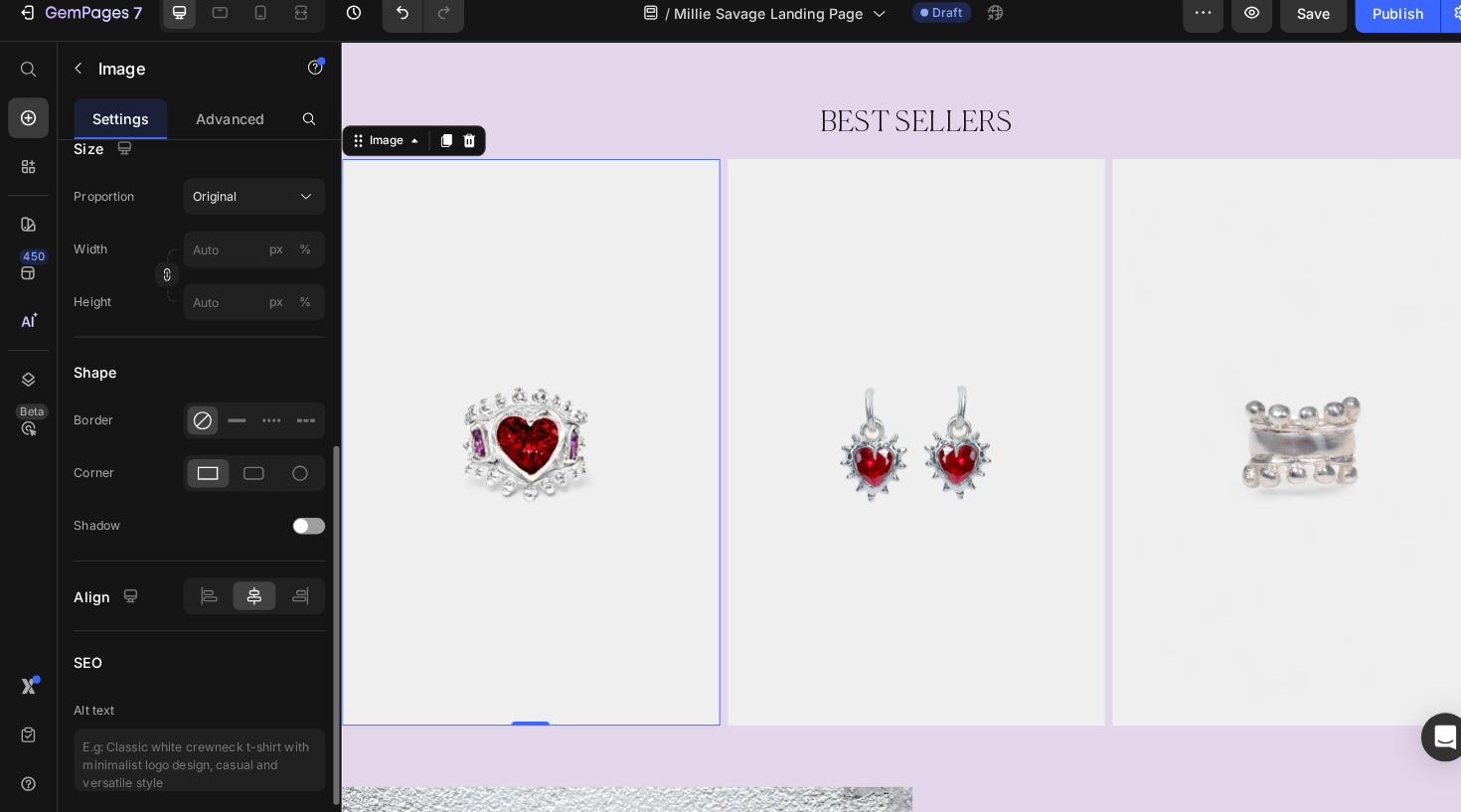 scroll, scrollTop: 738, scrollLeft: 0, axis: vertical 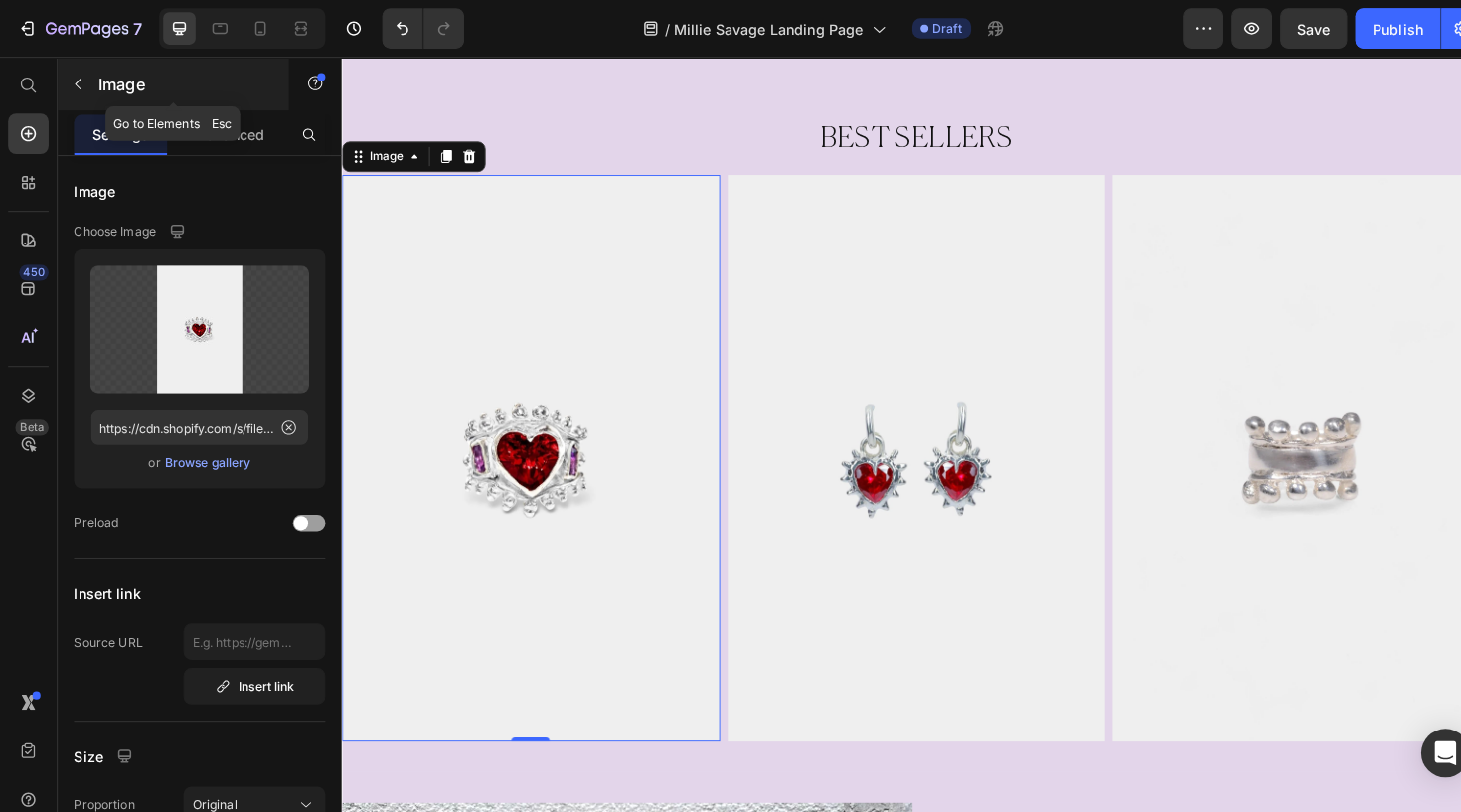 click 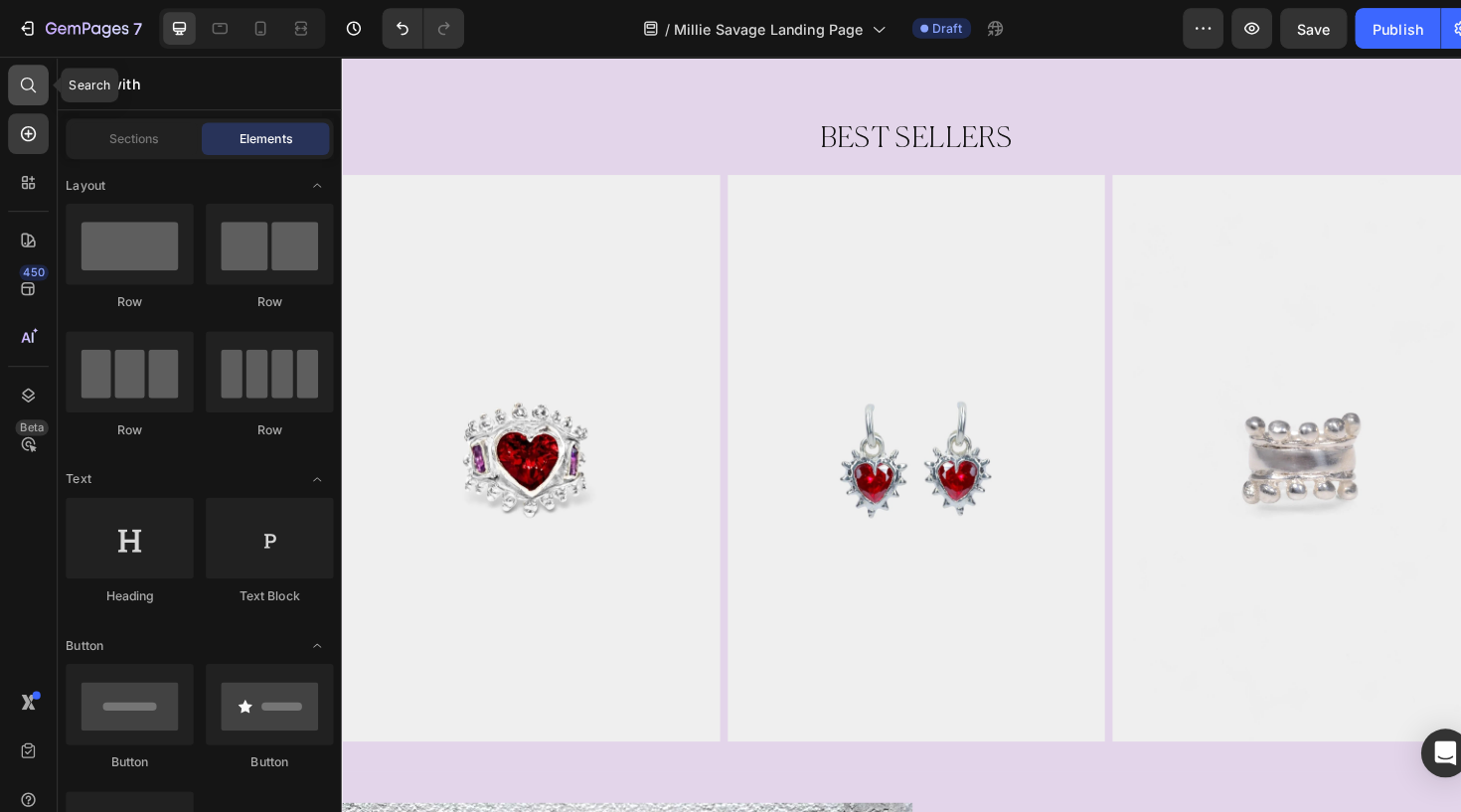 click 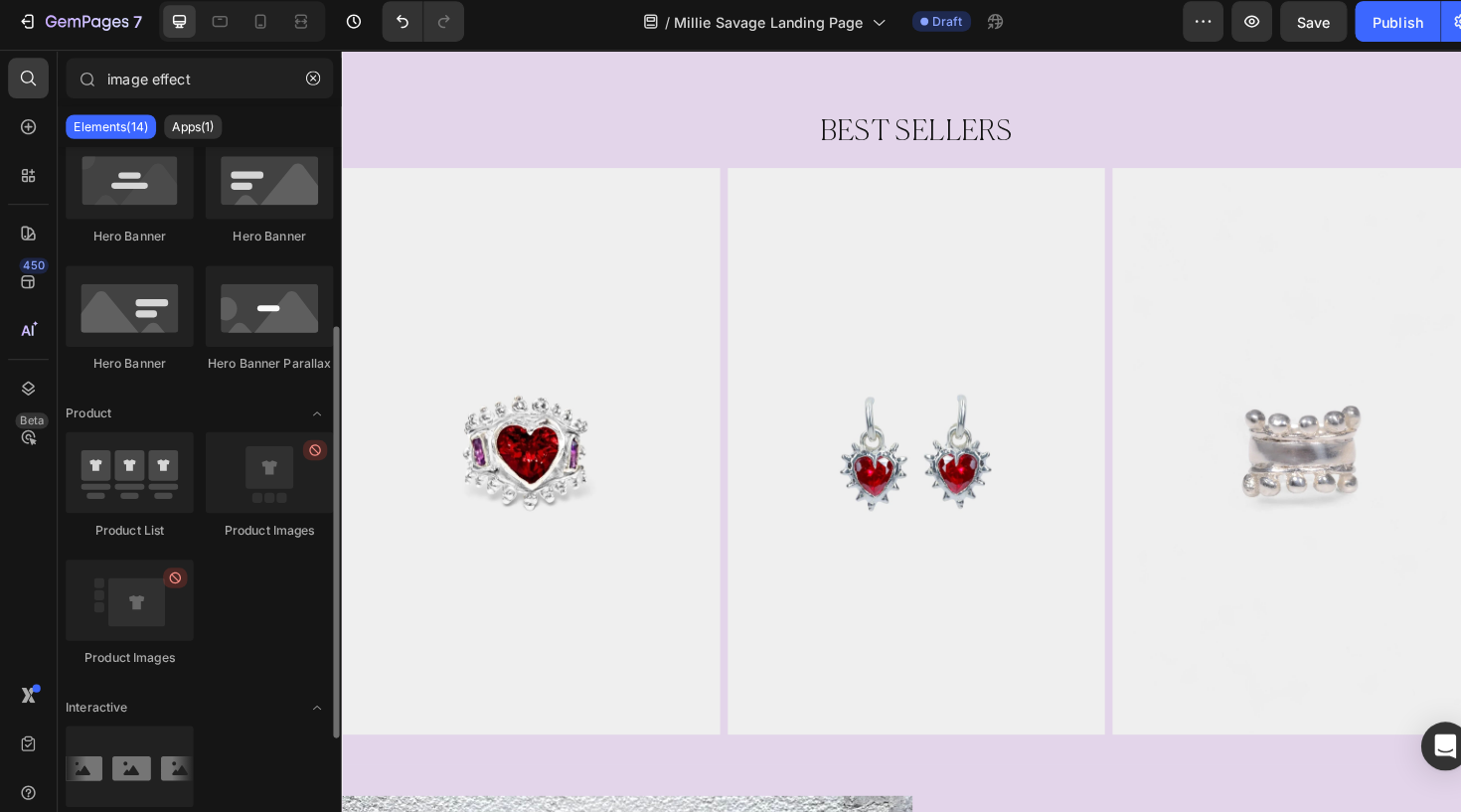 scroll, scrollTop: 412, scrollLeft: 0, axis: vertical 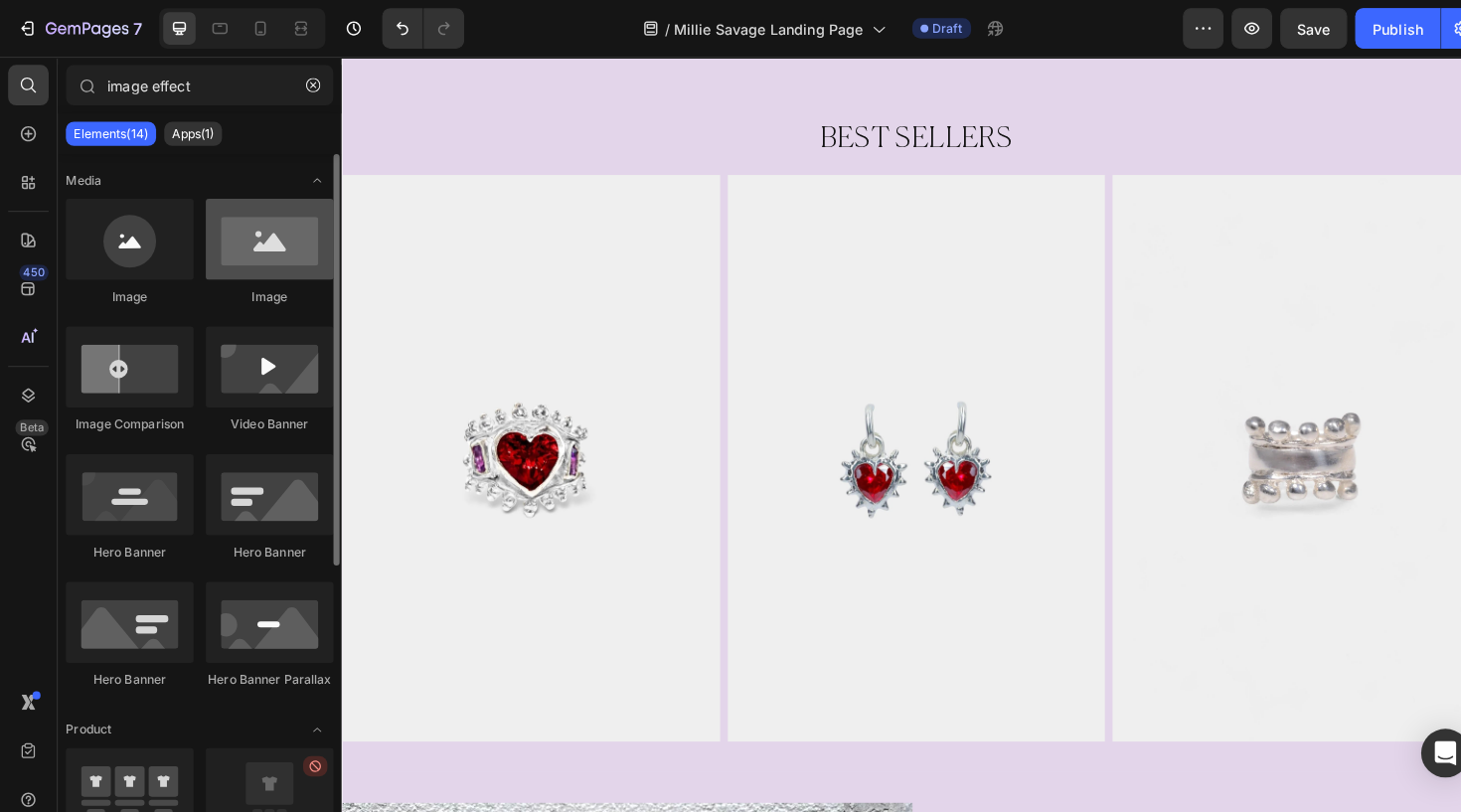 type on "image effect" 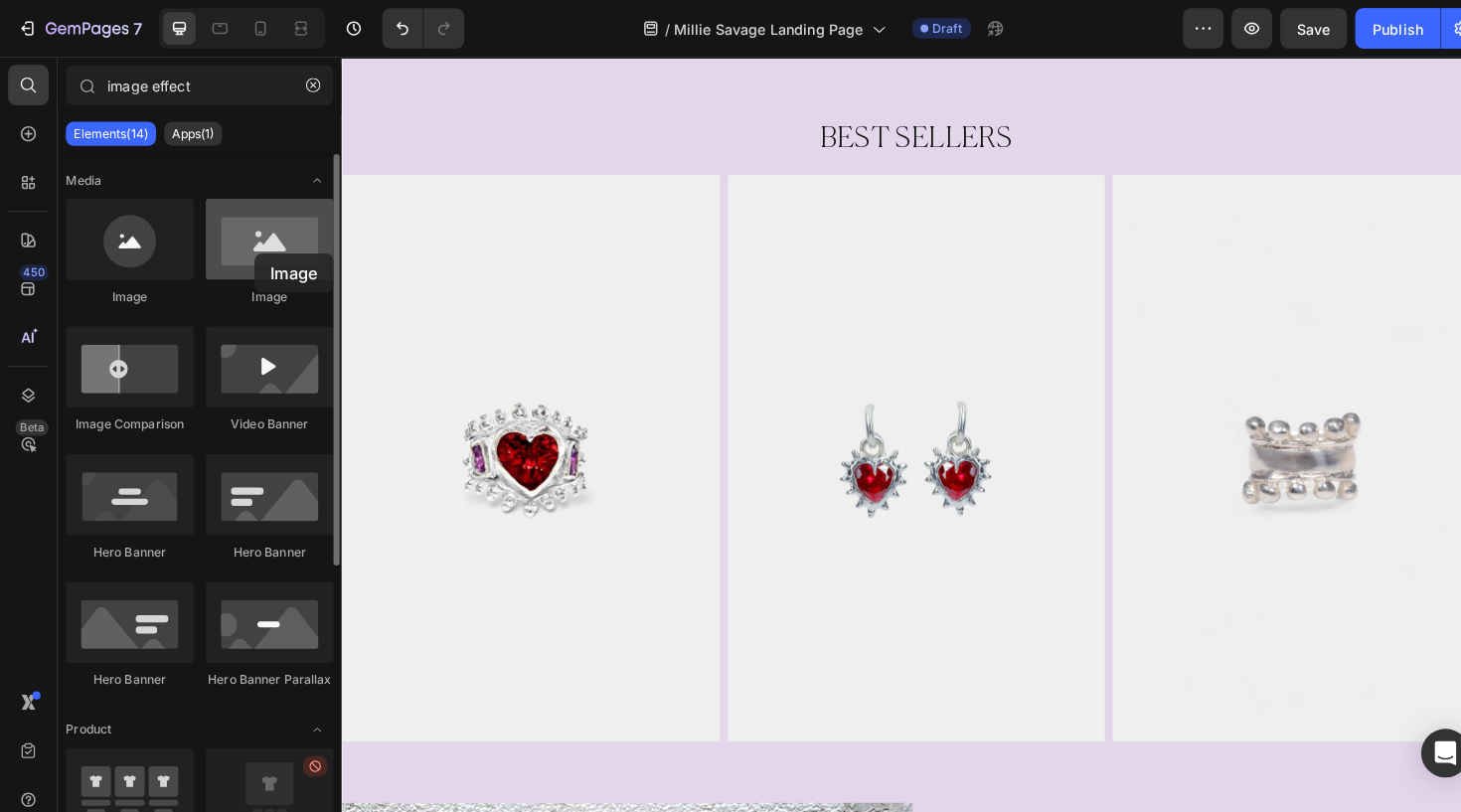 click at bounding box center [264, 235] 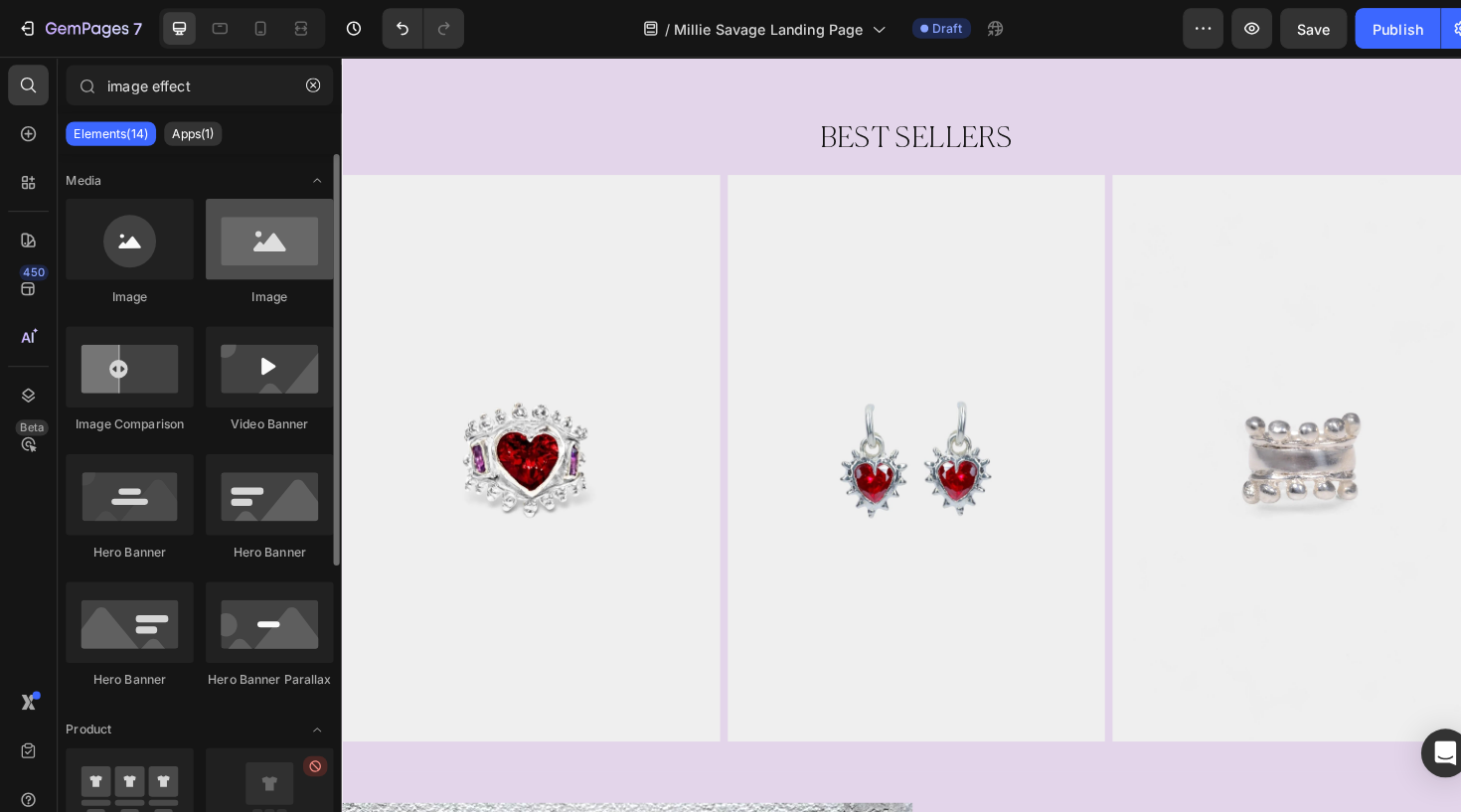 click at bounding box center (264, 235) 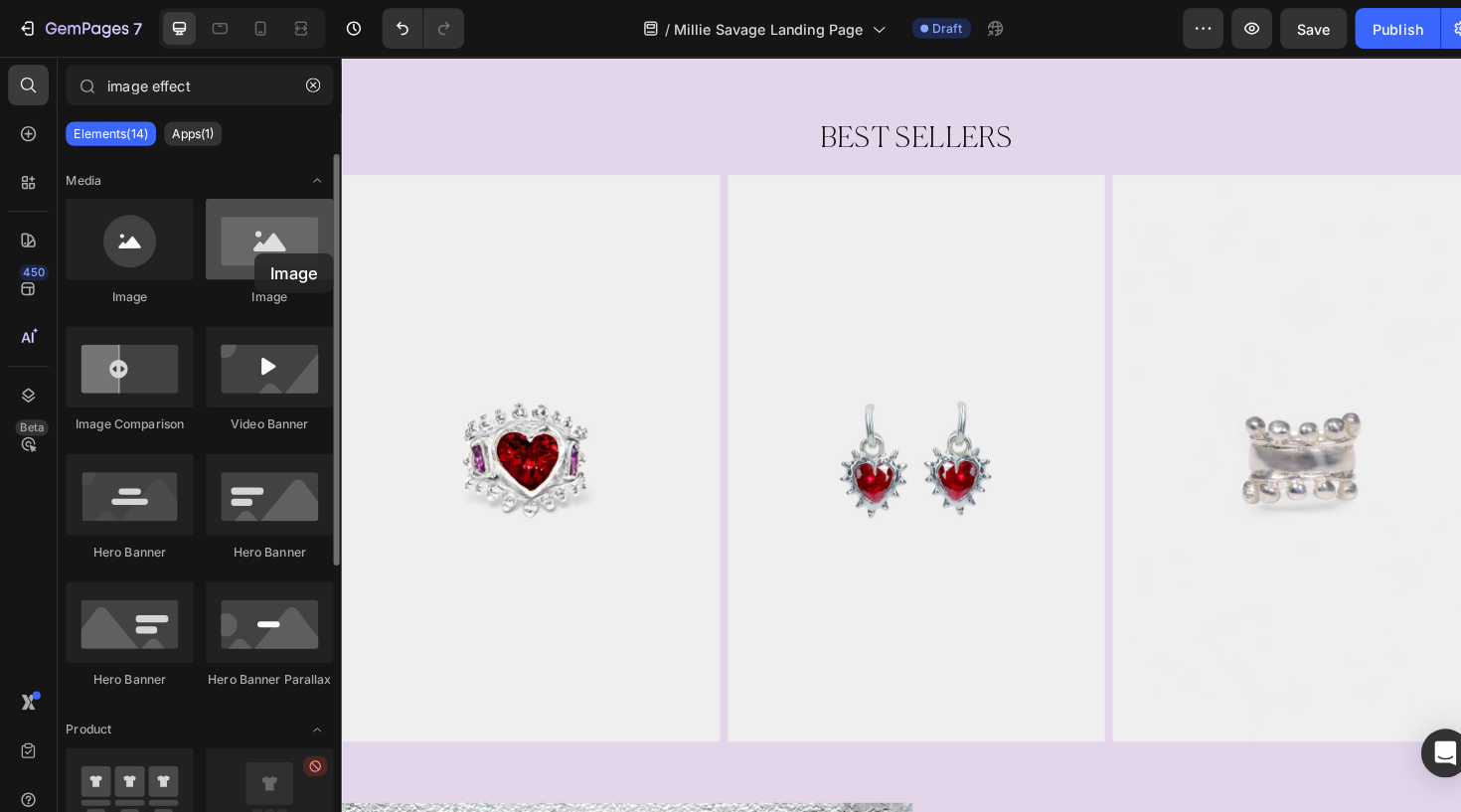 click at bounding box center (264, 235) 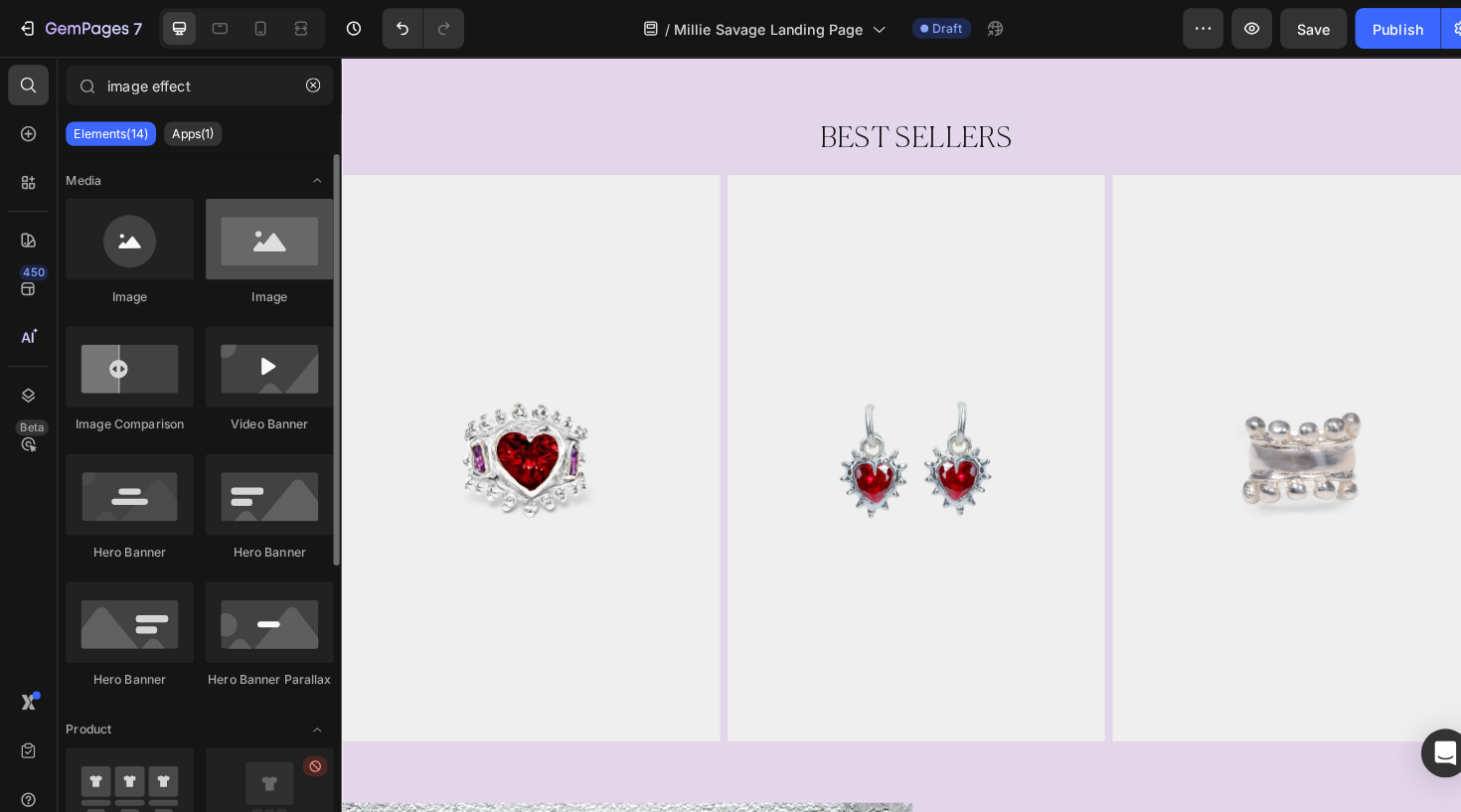 click at bounding box center [264, 235] 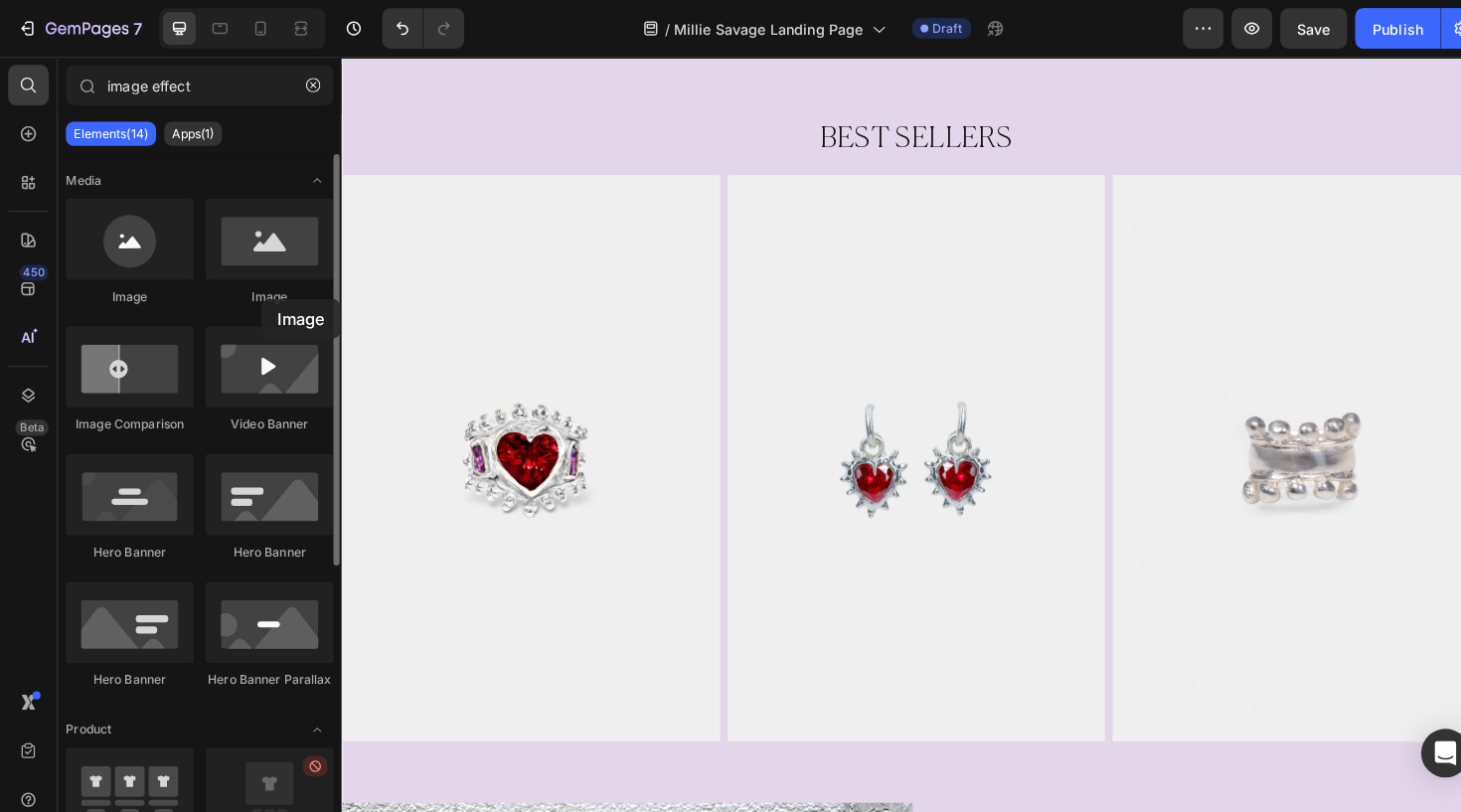 click on "Image" 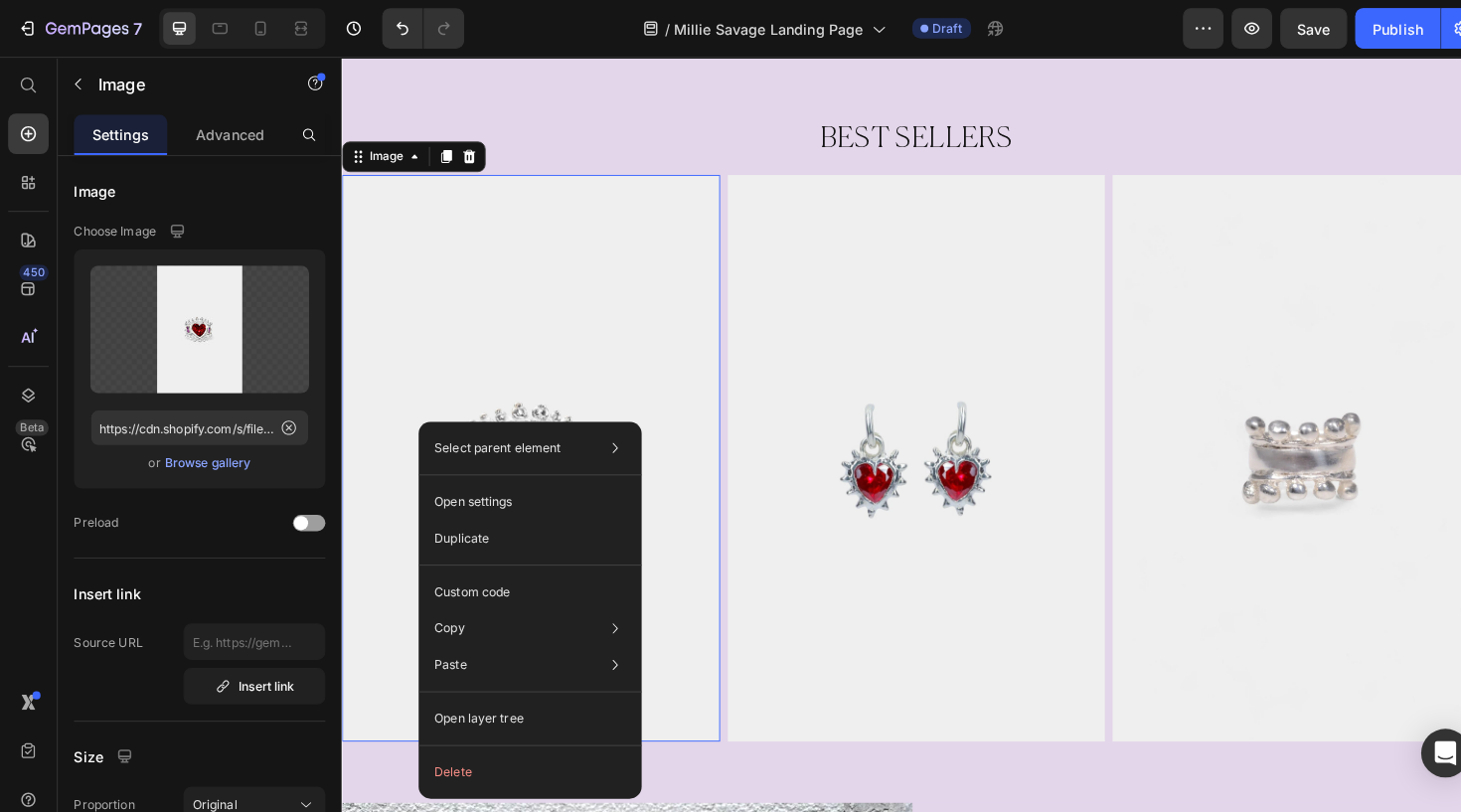 click at bounding box center (537, 473) 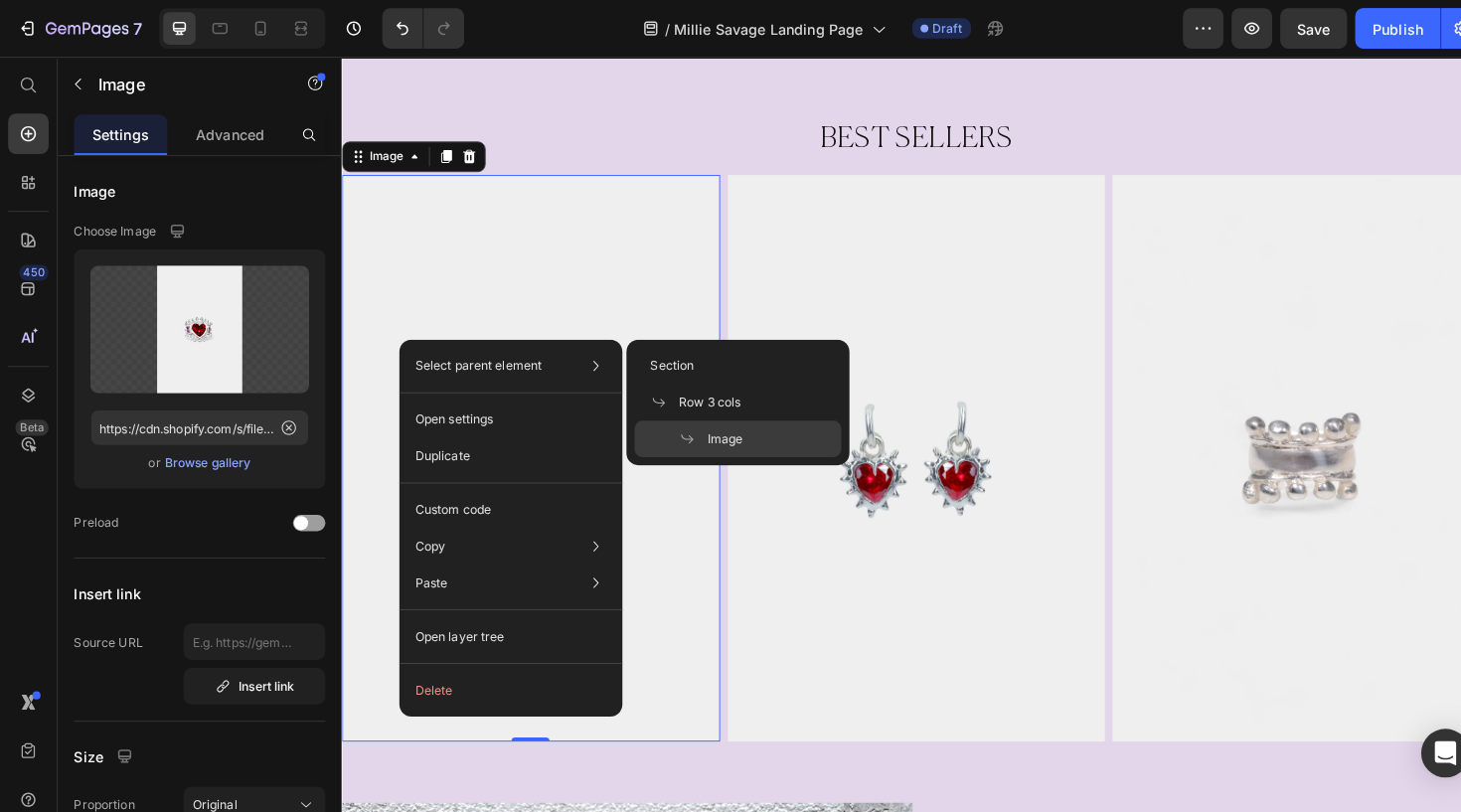 click at bounding box center (537, 473) 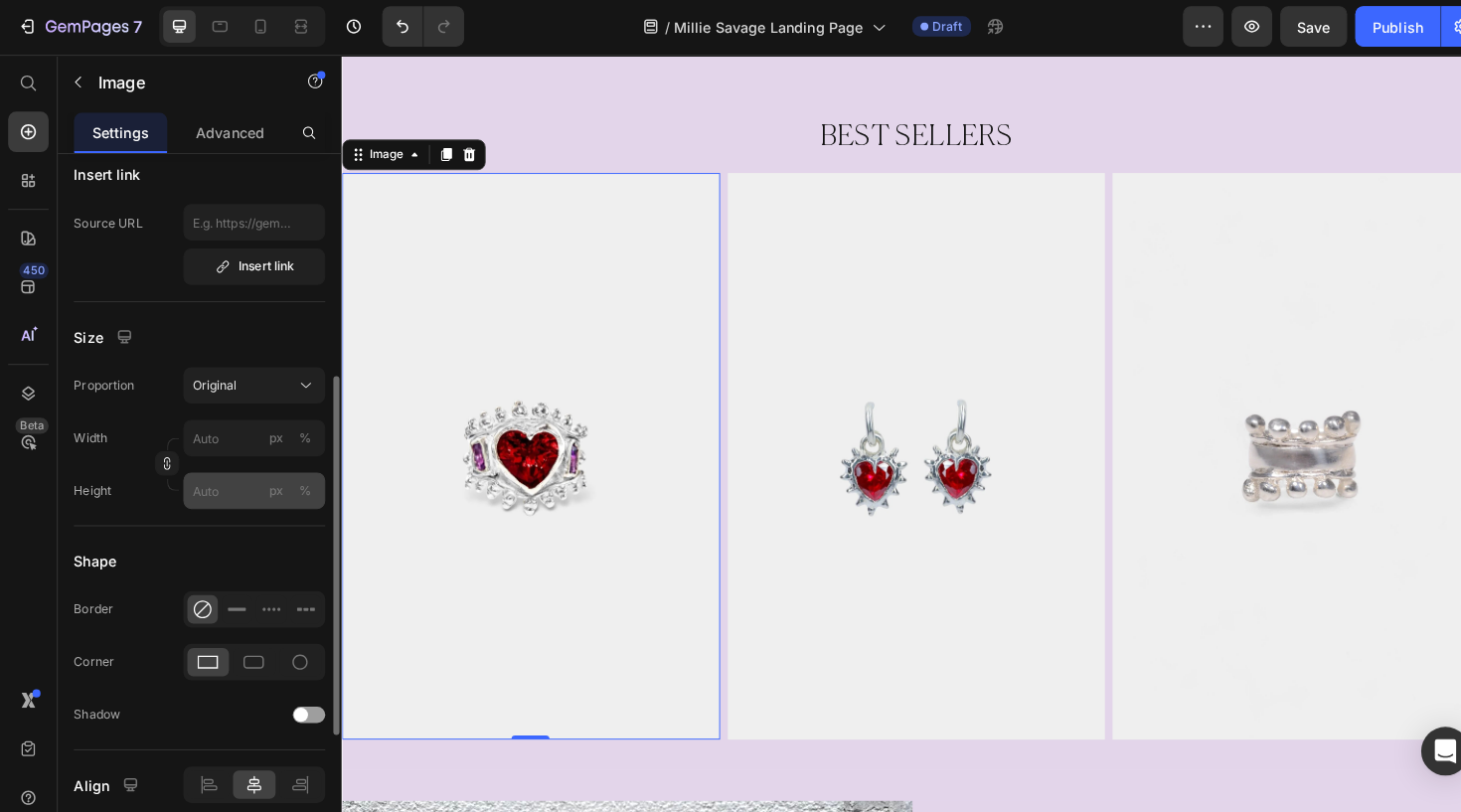 scroll, scrollTop: 420, scrollLeft: 0, axis: vertical 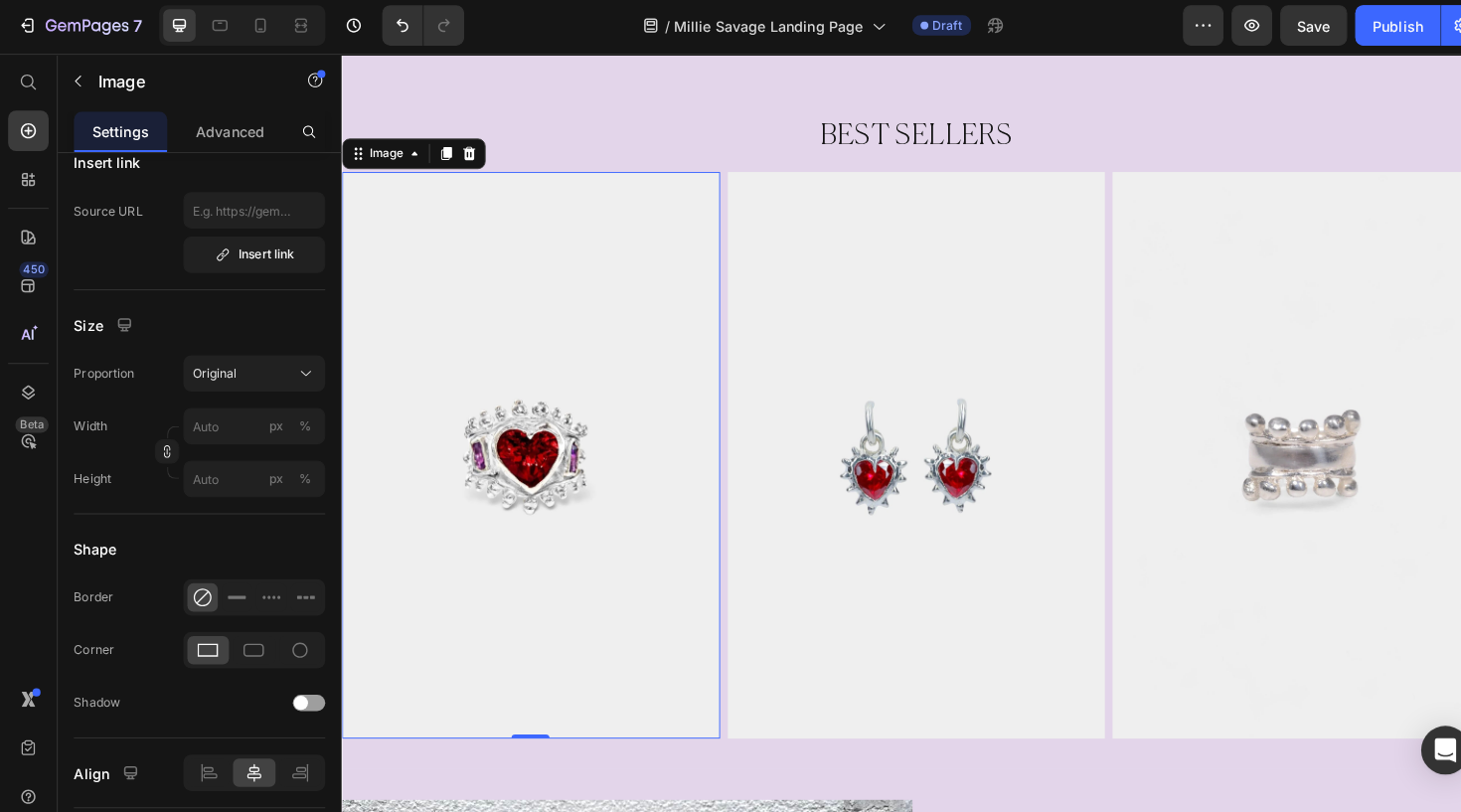 click at bounding box center (537, 470) 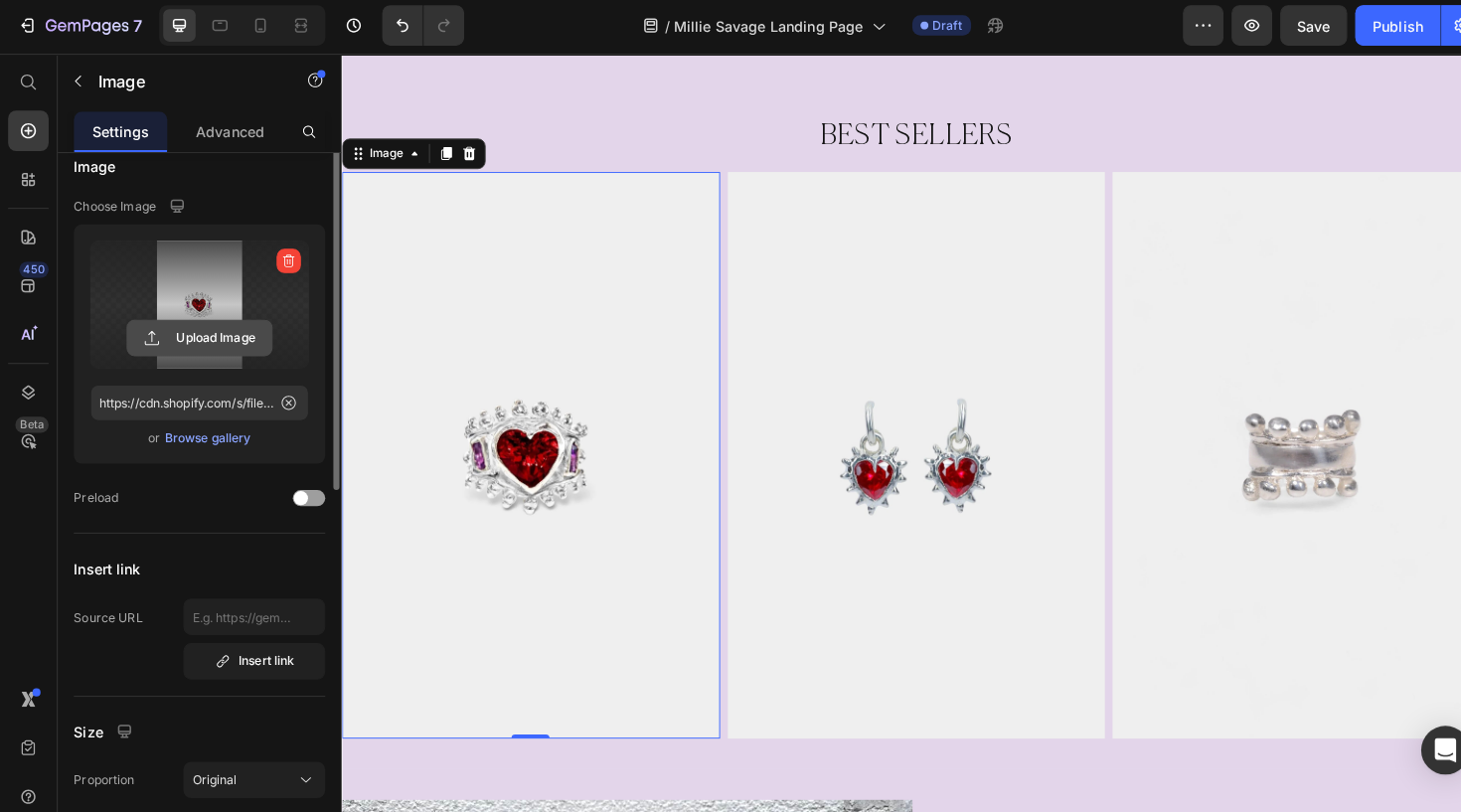 scroll, scrollTop: 0, scrollLeft: 0, axis: both 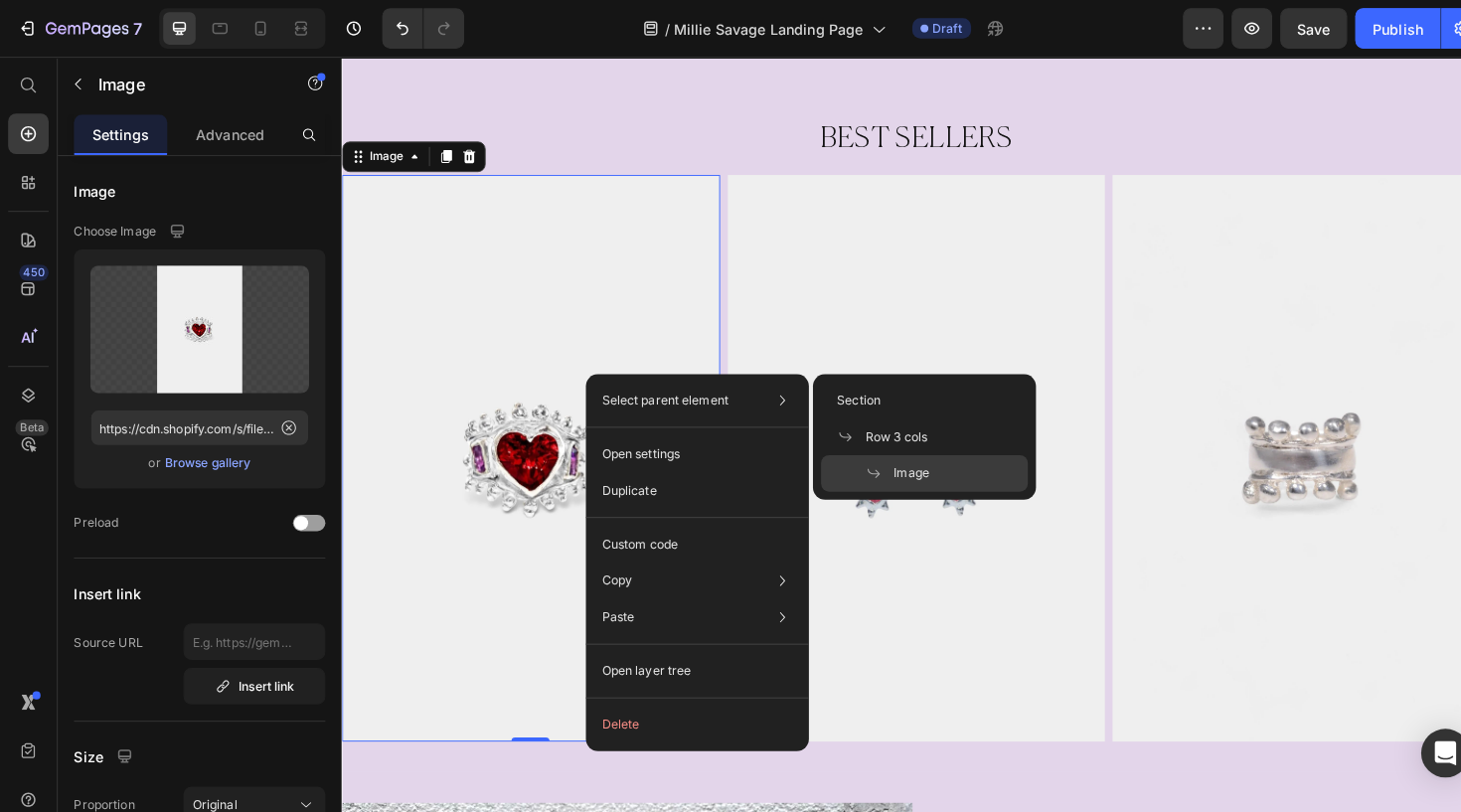 click at bounding box center [537, 473] 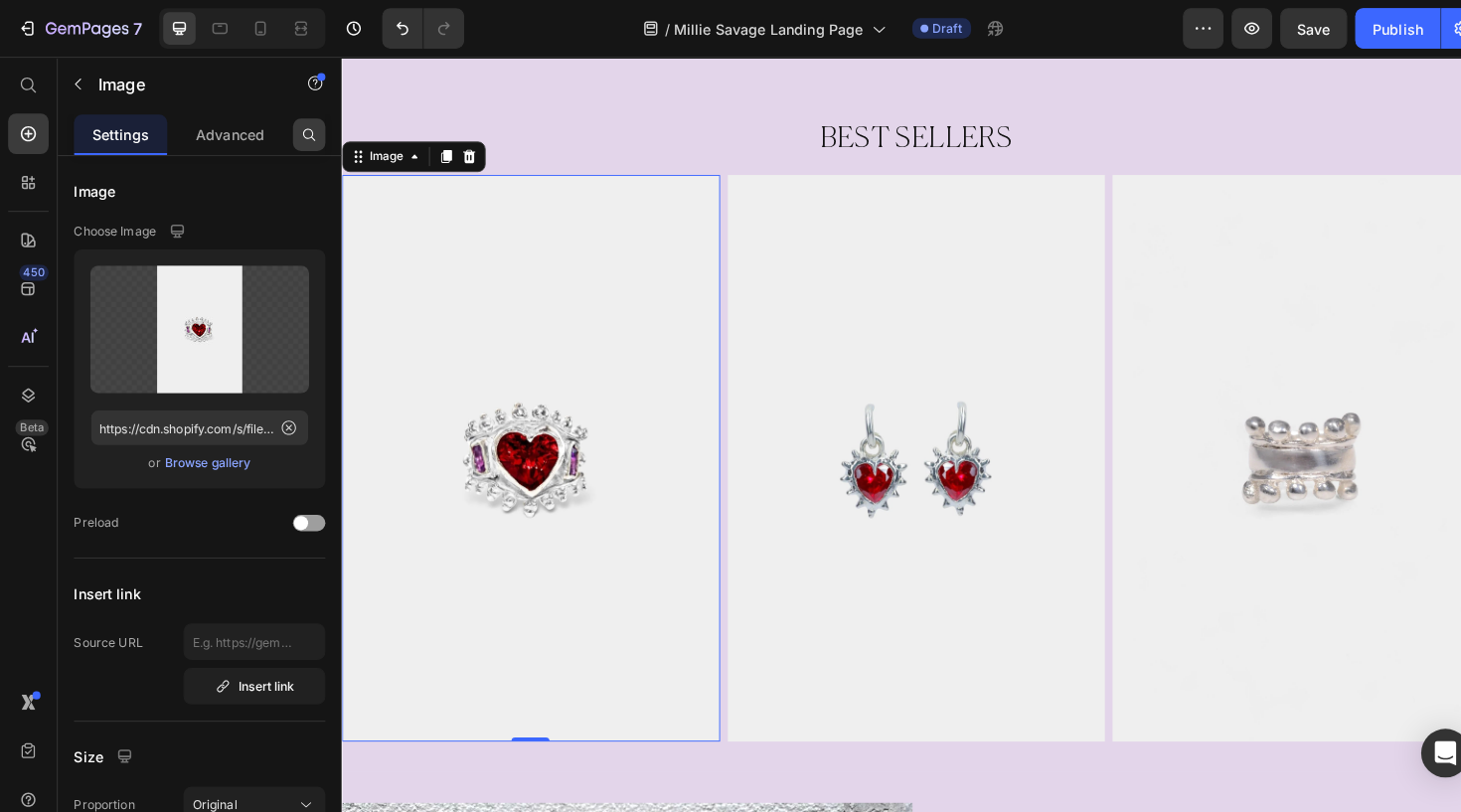 click 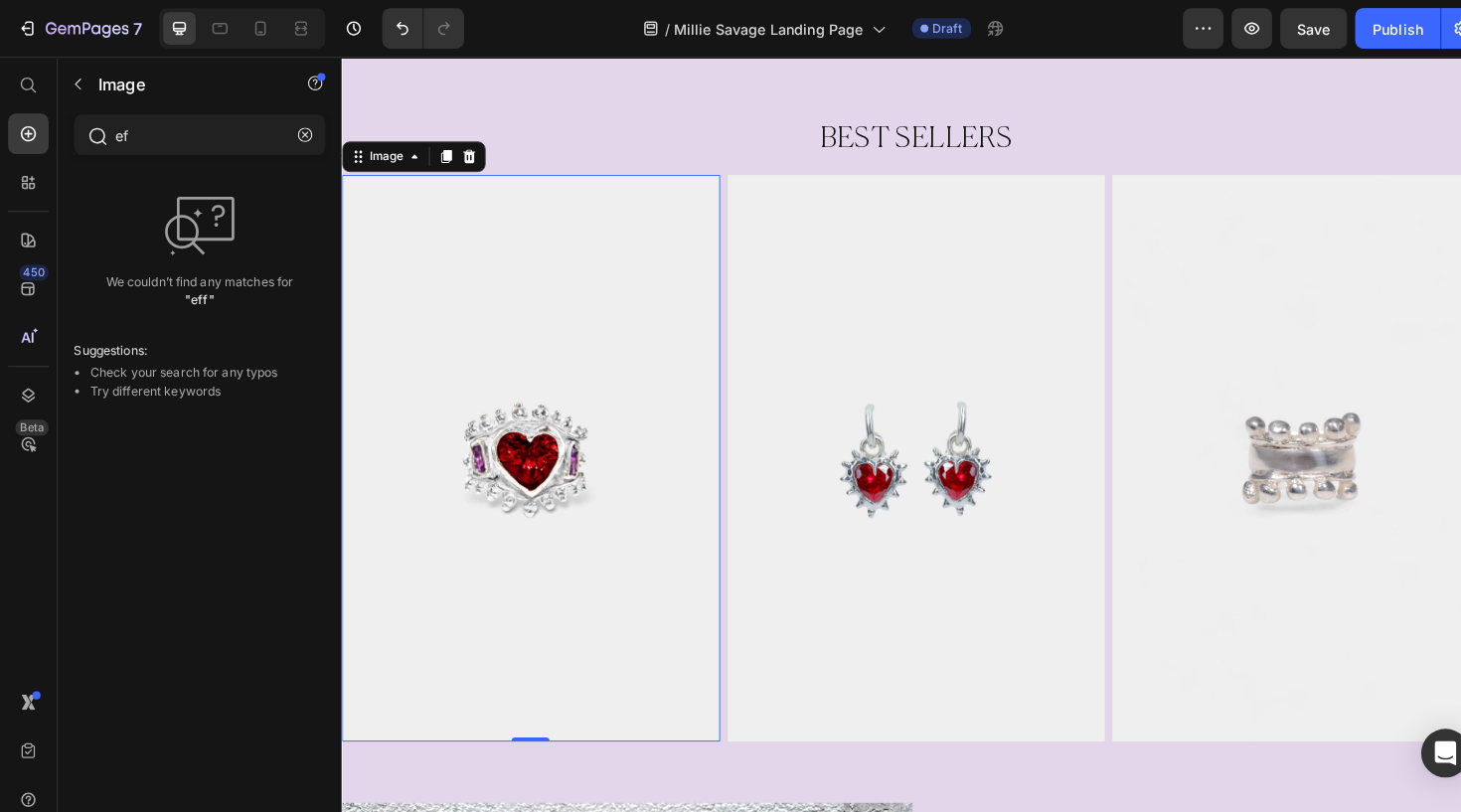 type on "e" 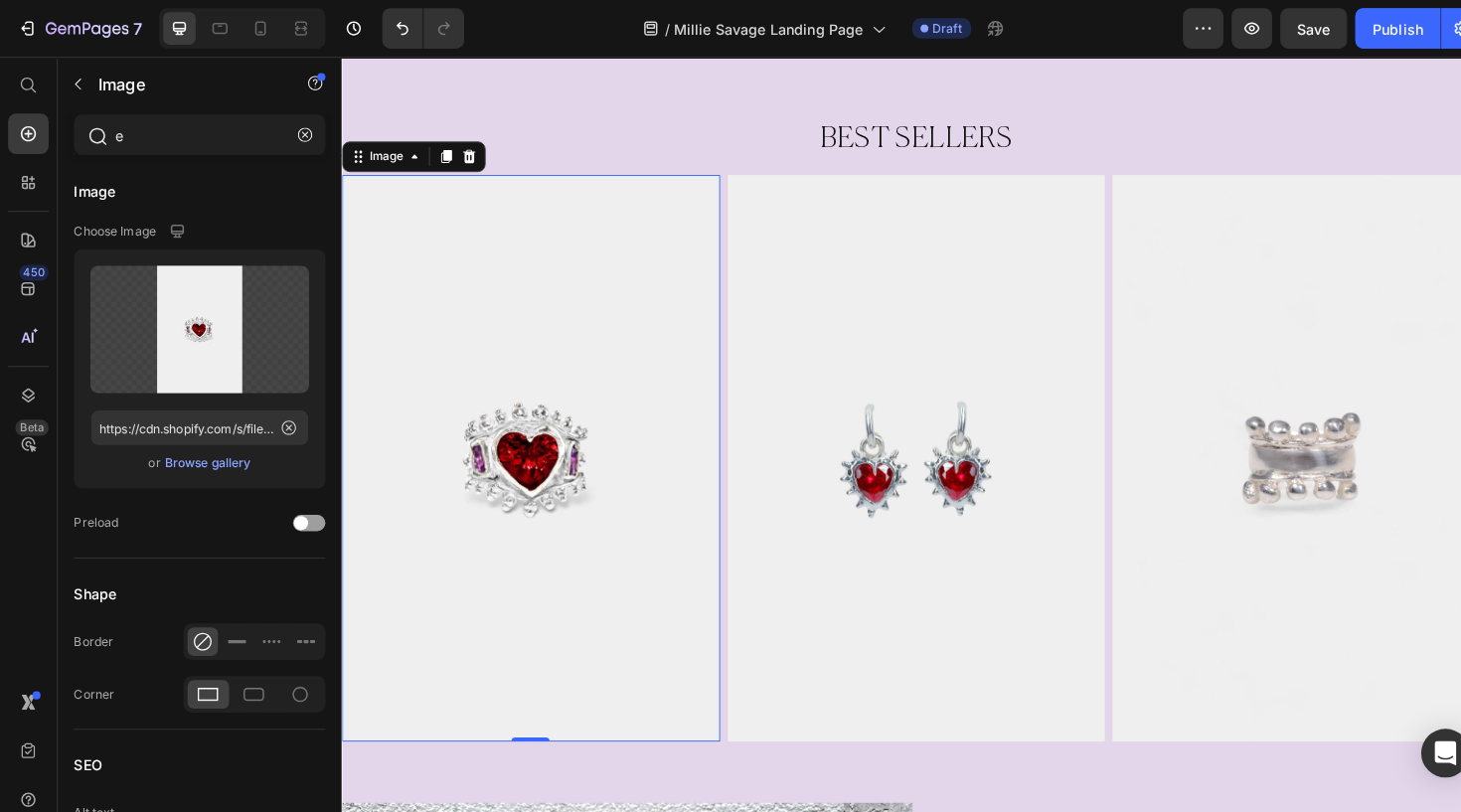 type 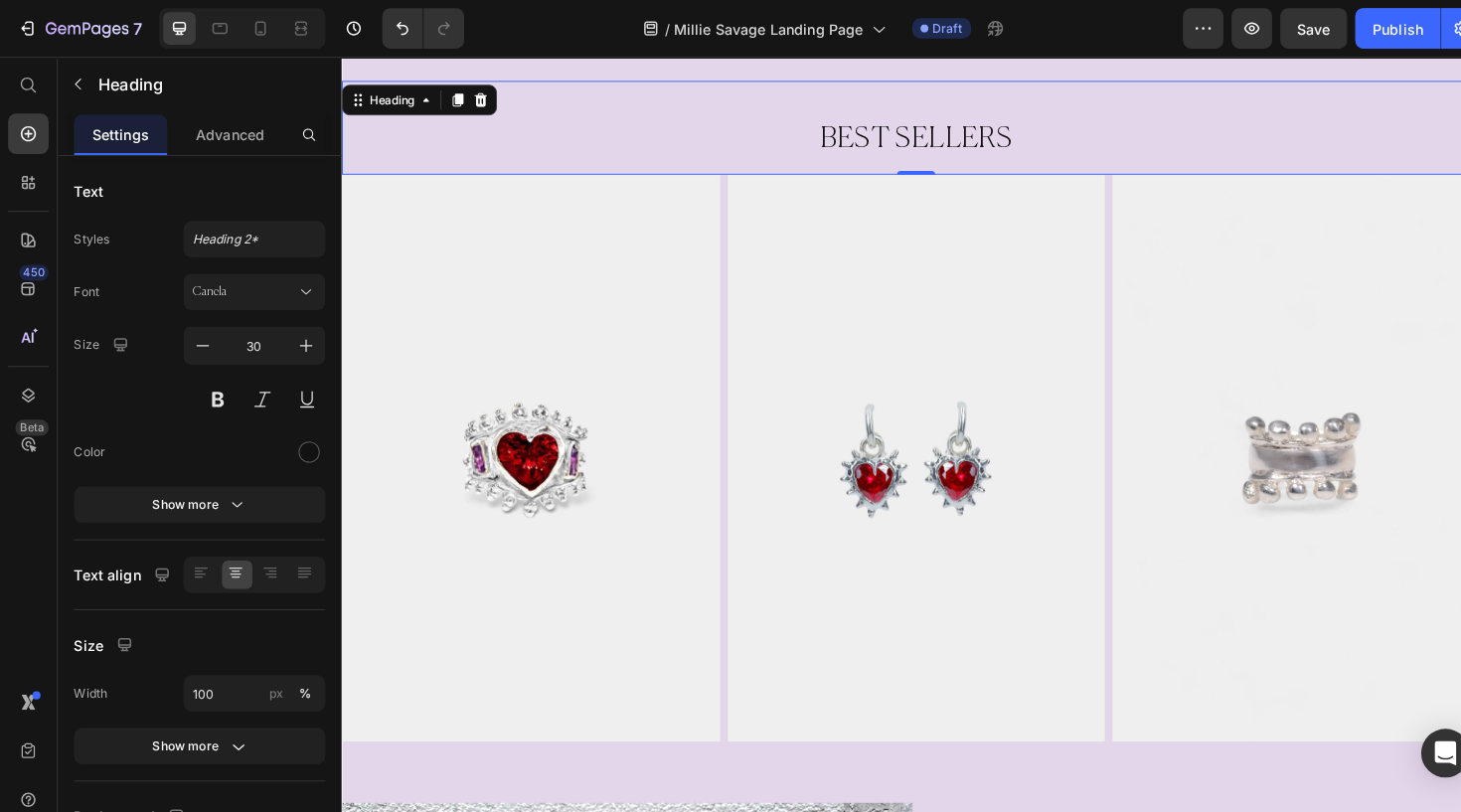 click on "Heading" at bounding box center (196, 82) 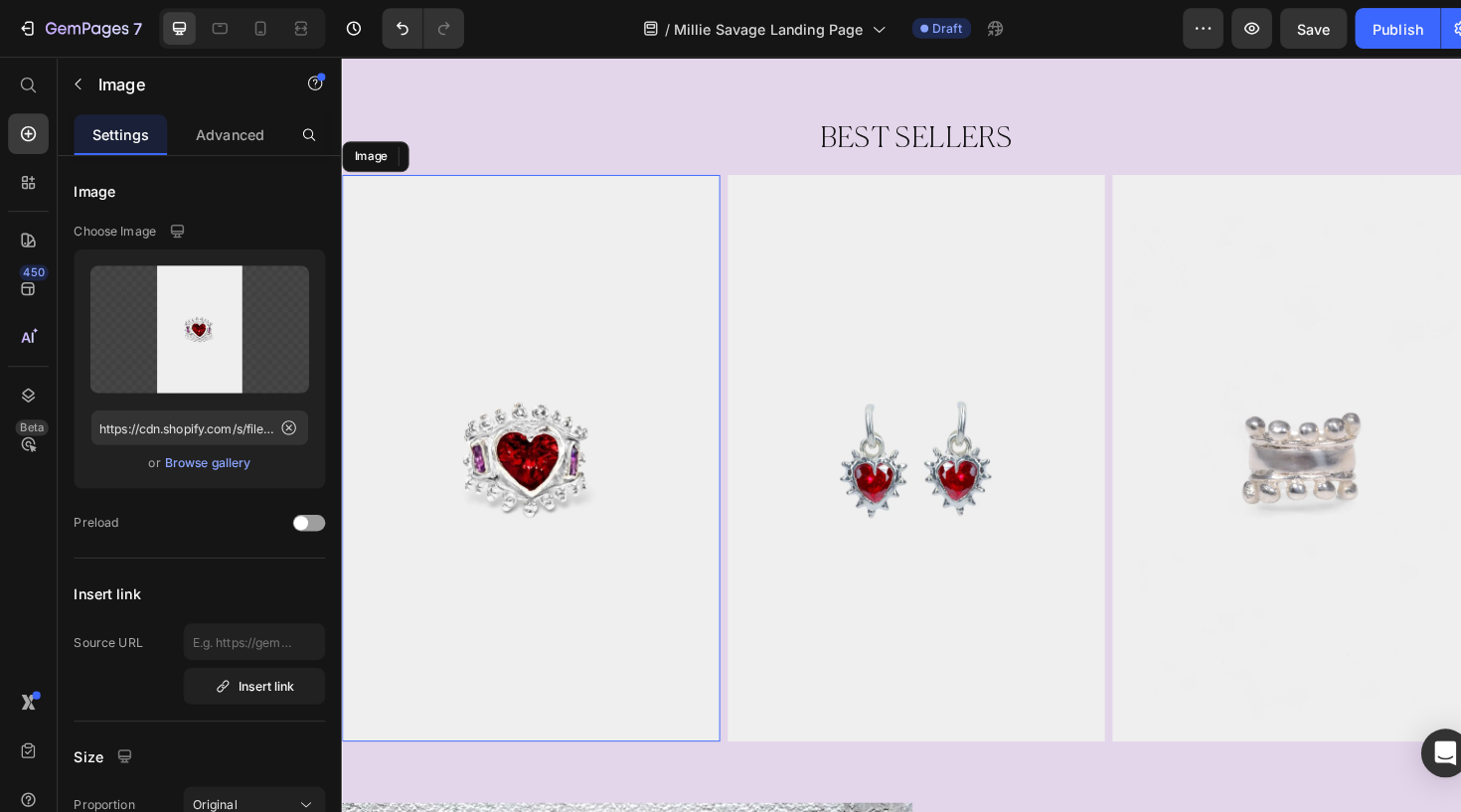 click at bounding box center [537, 473] 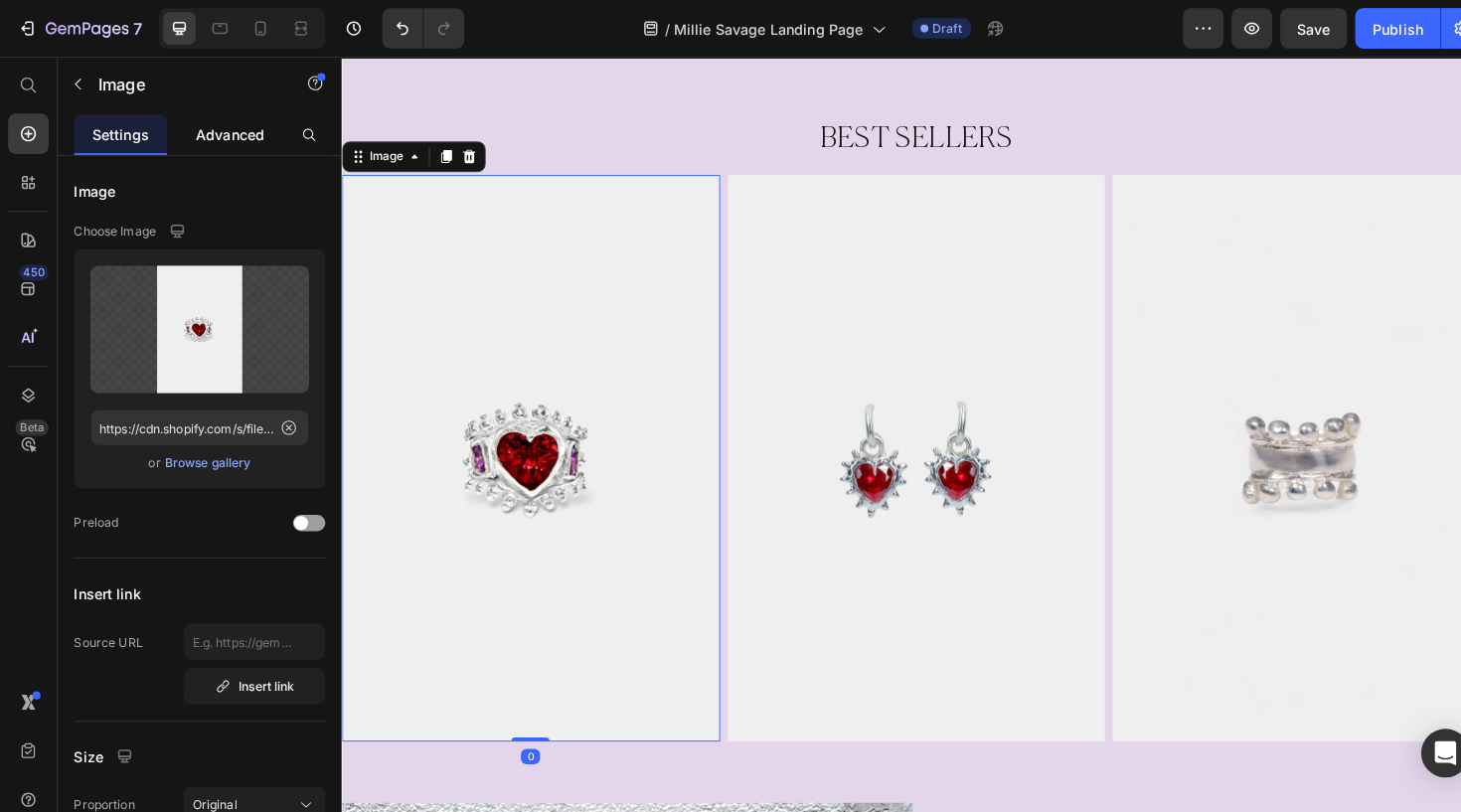 click on "Advanced" at bounding box center [226, 131] 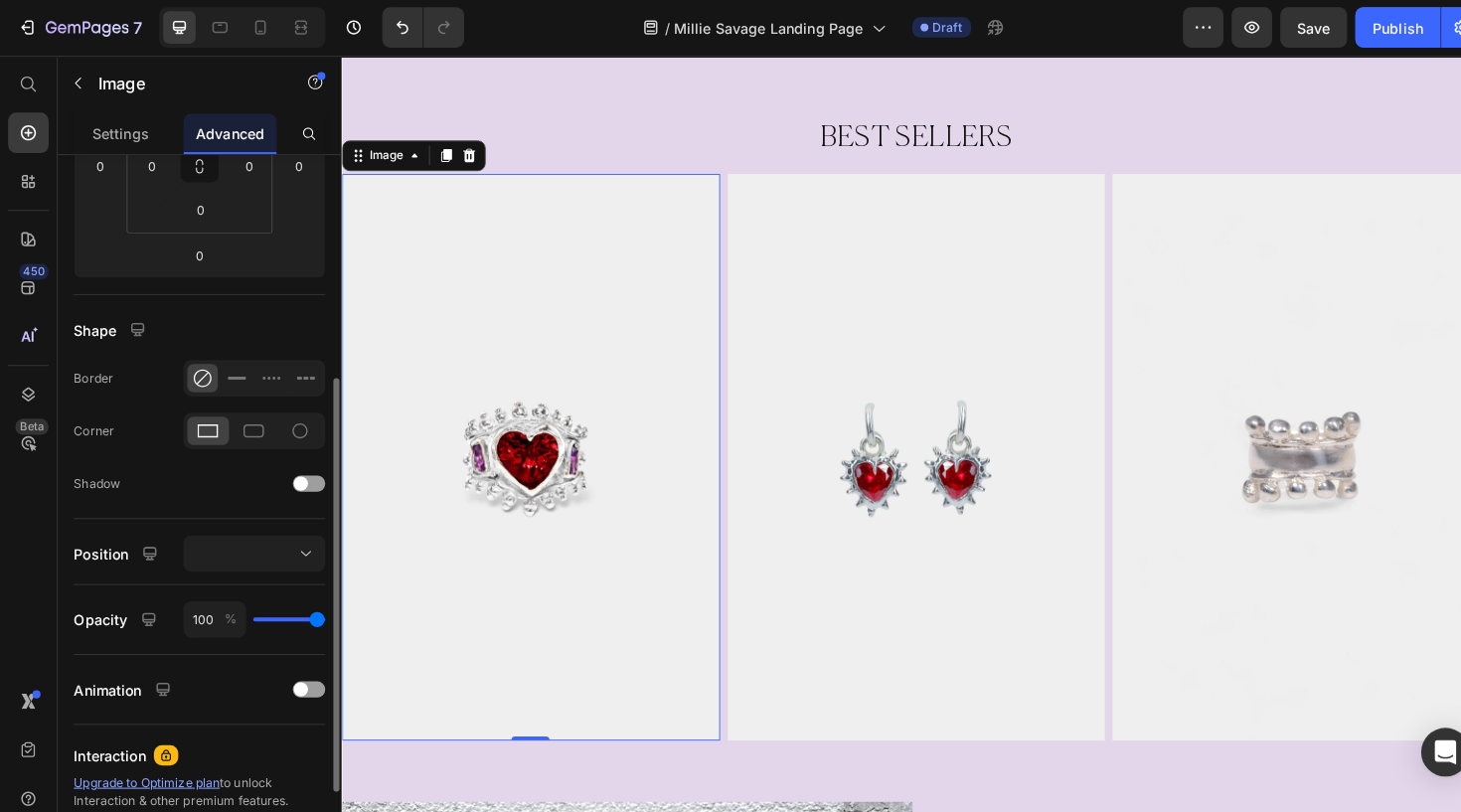 scroll, scrollTop: 378, scrollLeft: 0, axis: vertical 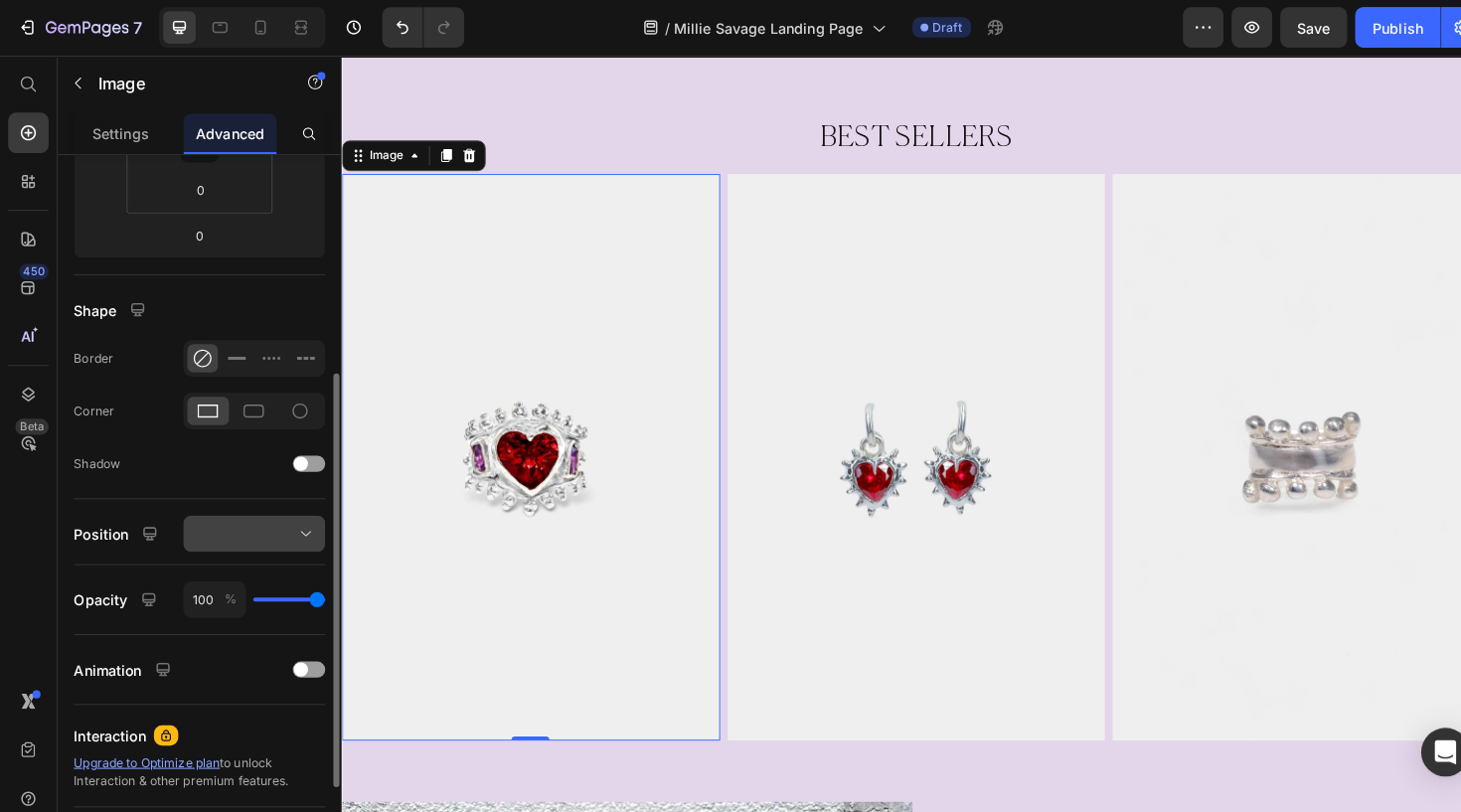 click at bounding box center [249, 524] 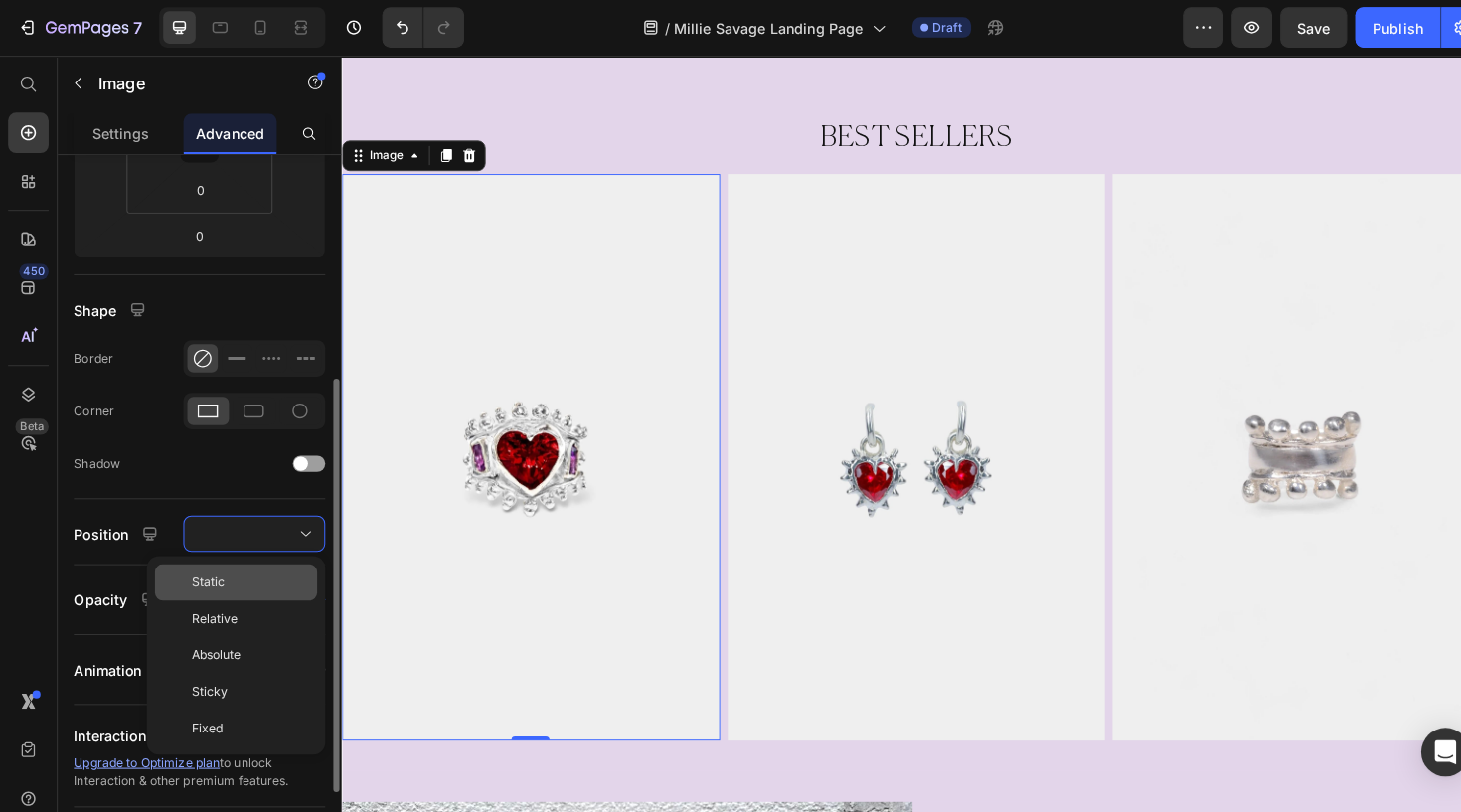 scroll, scrollTop: 382, scrollLeft: 0, axis: vertical 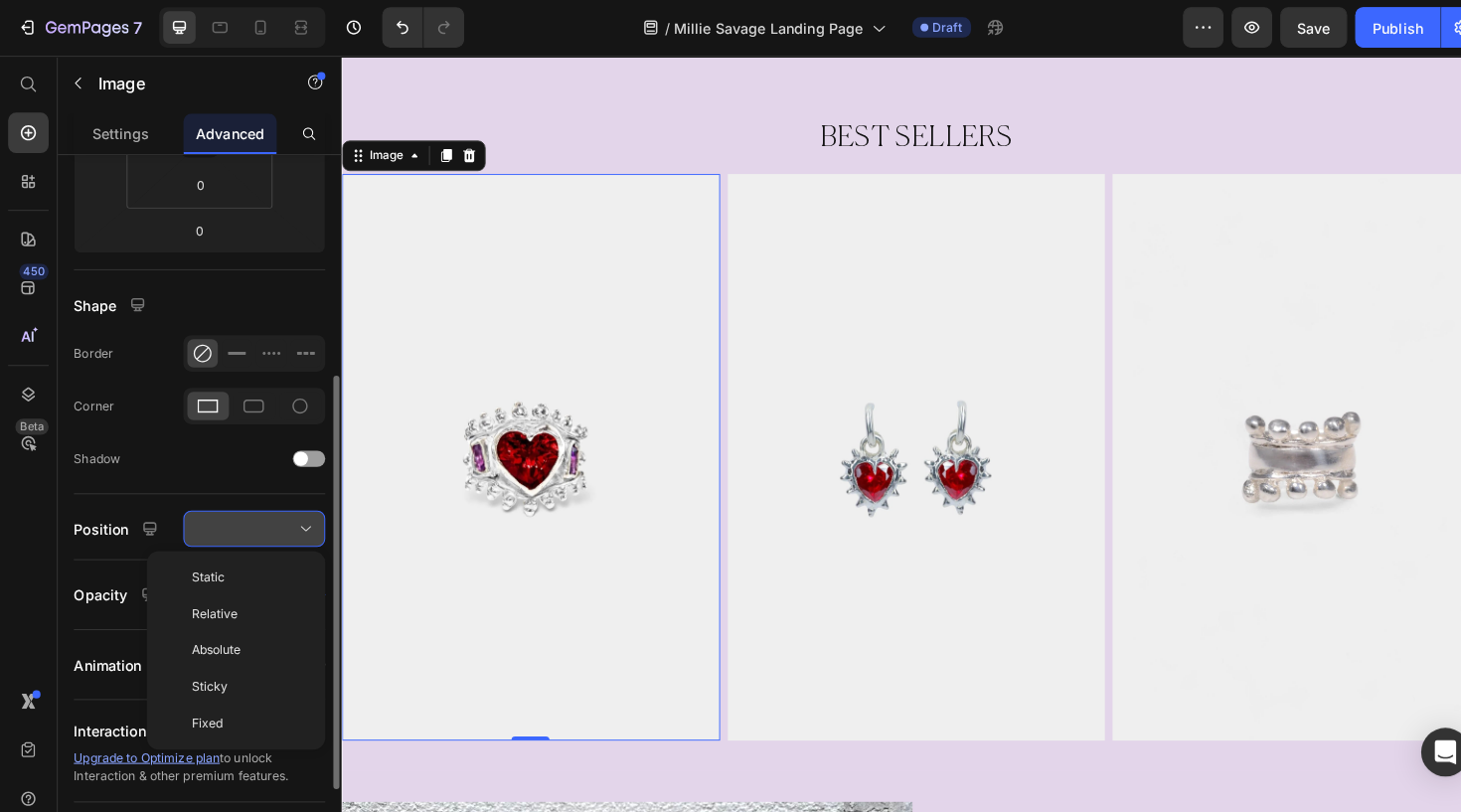 click at bounding box center (249, 520) 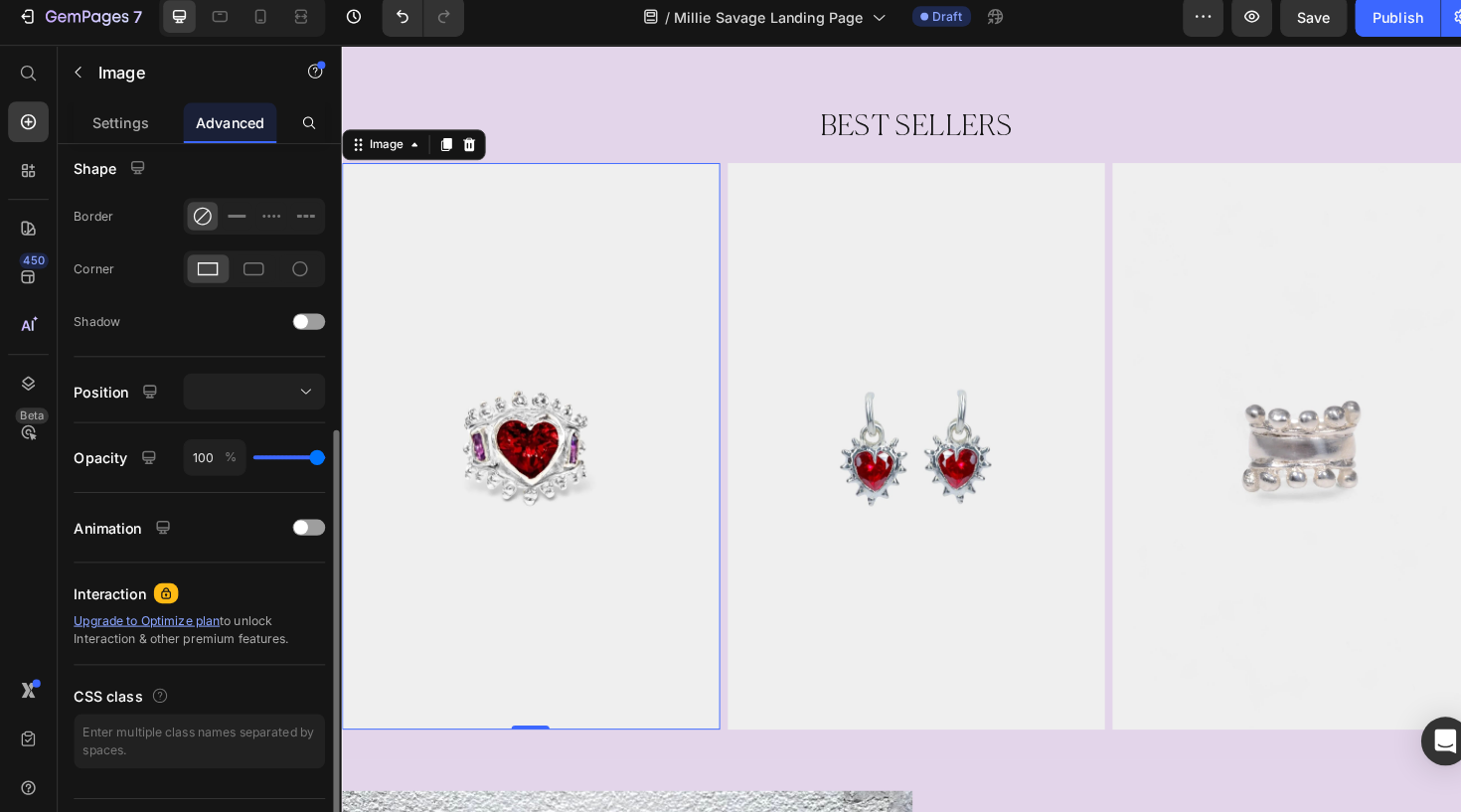scroll, scrollTop: 510, scrollLeft: 0, axis: vertical 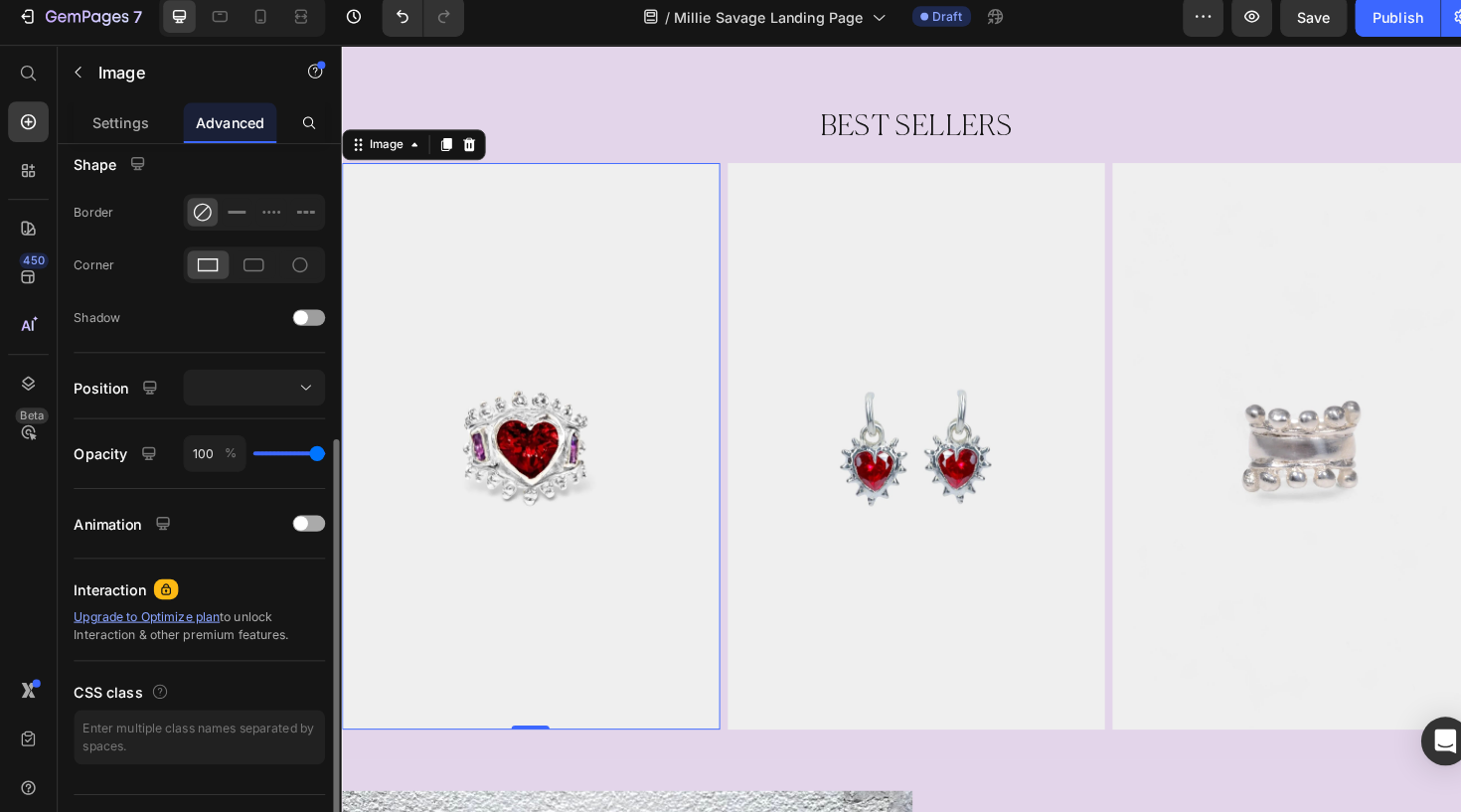 click at bounding box center [295, 525] 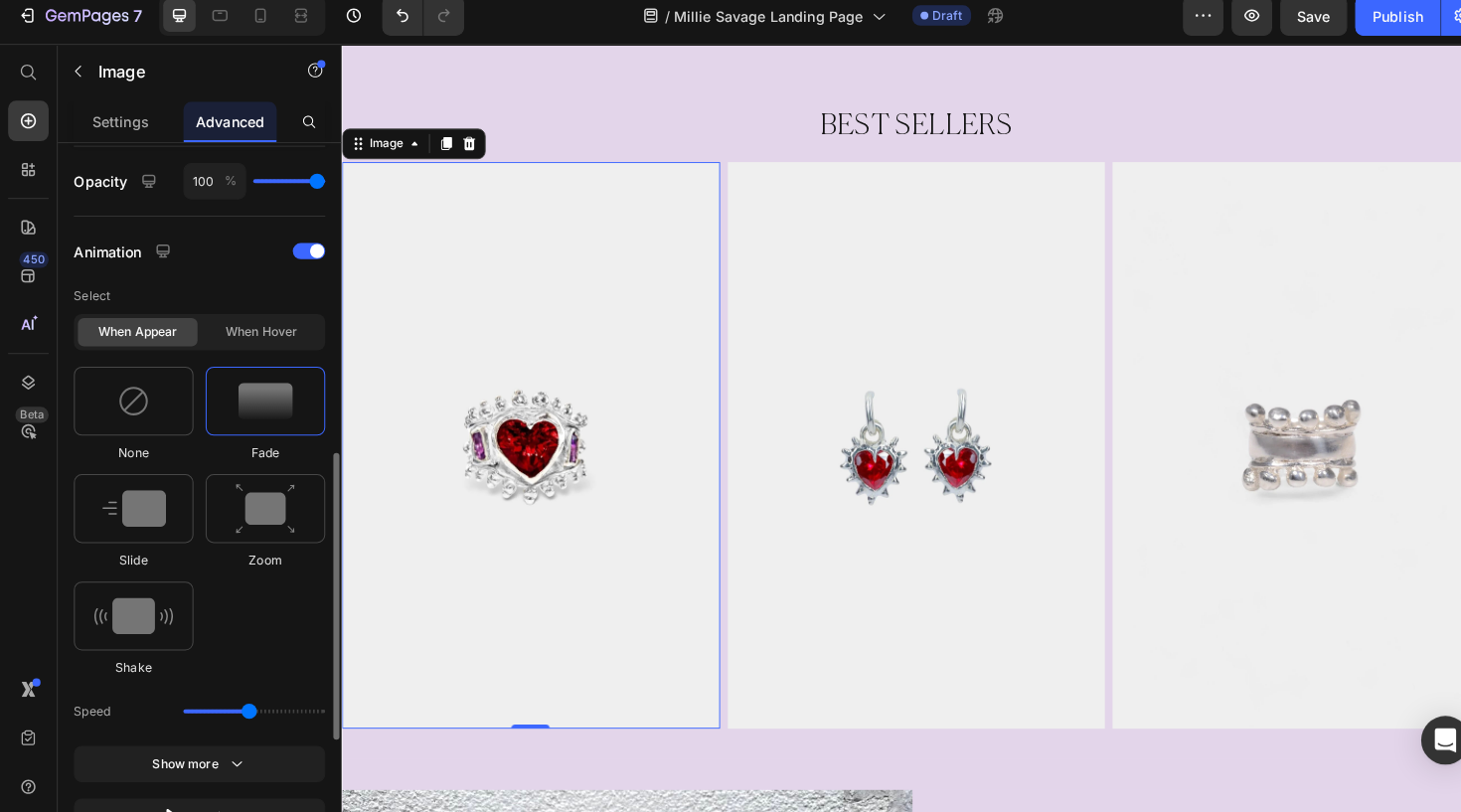 scroll, scrollTop: 779, scrollLeft: 0, axis: vertical 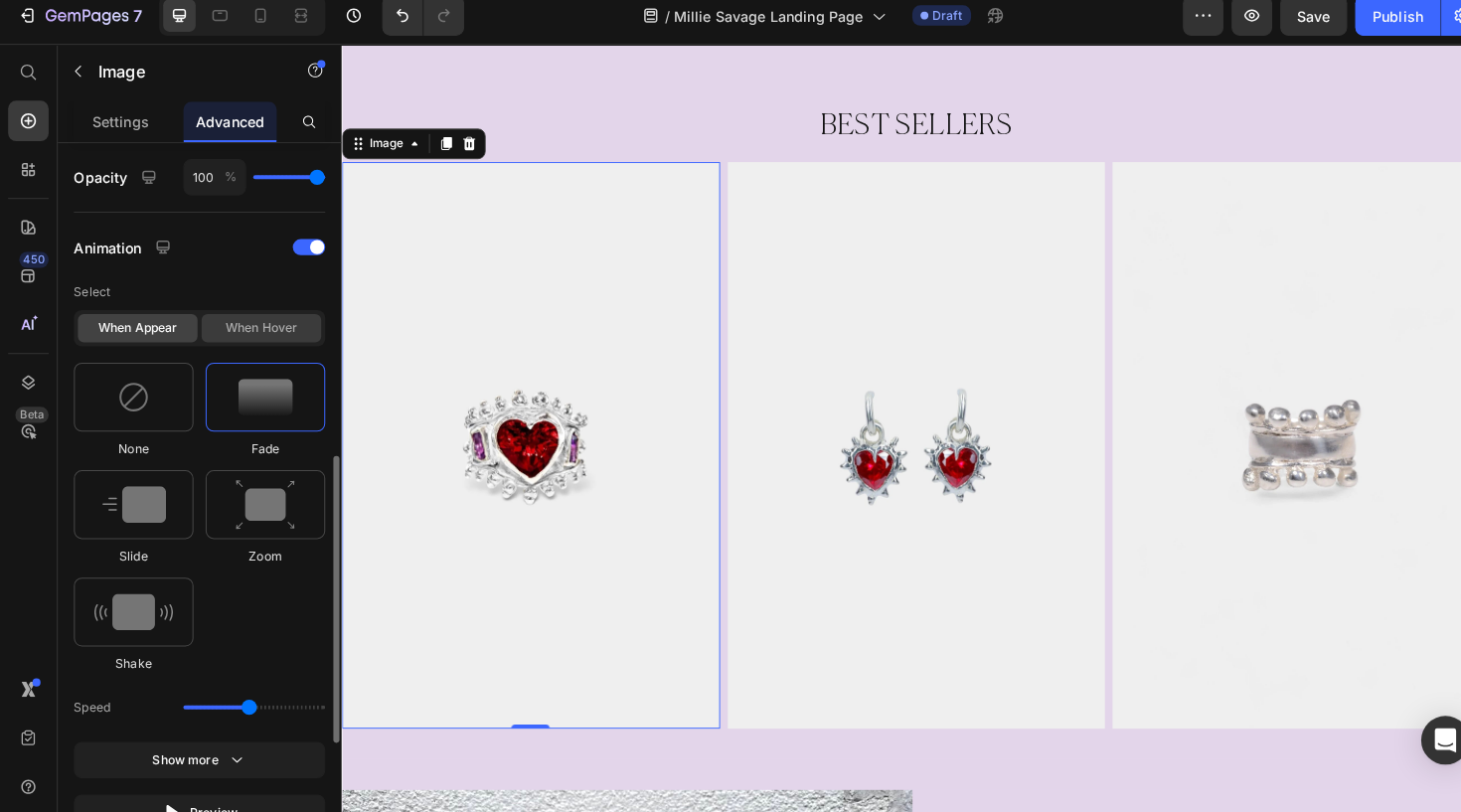 click on "When hover" 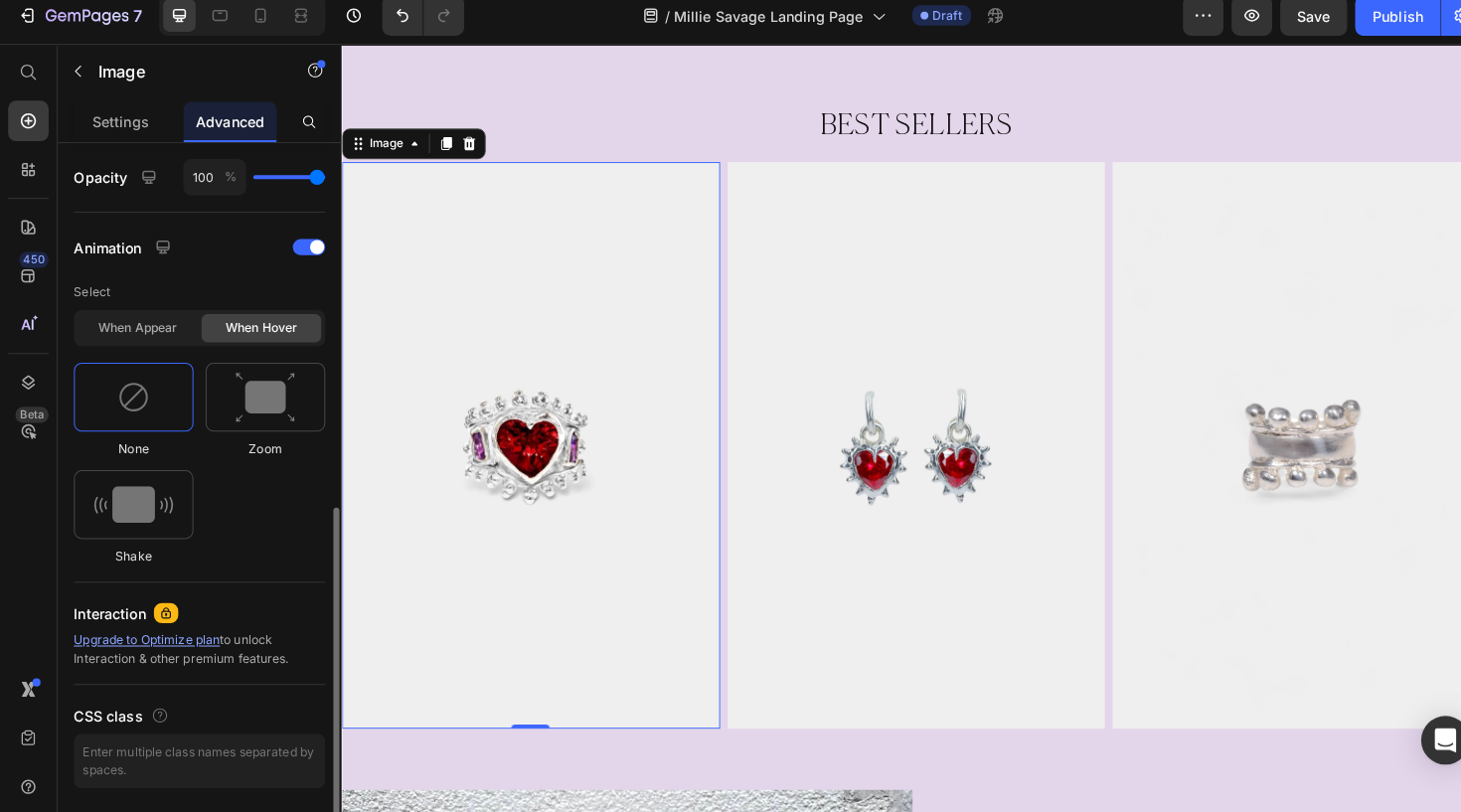 click at bounding box center (131, 403) 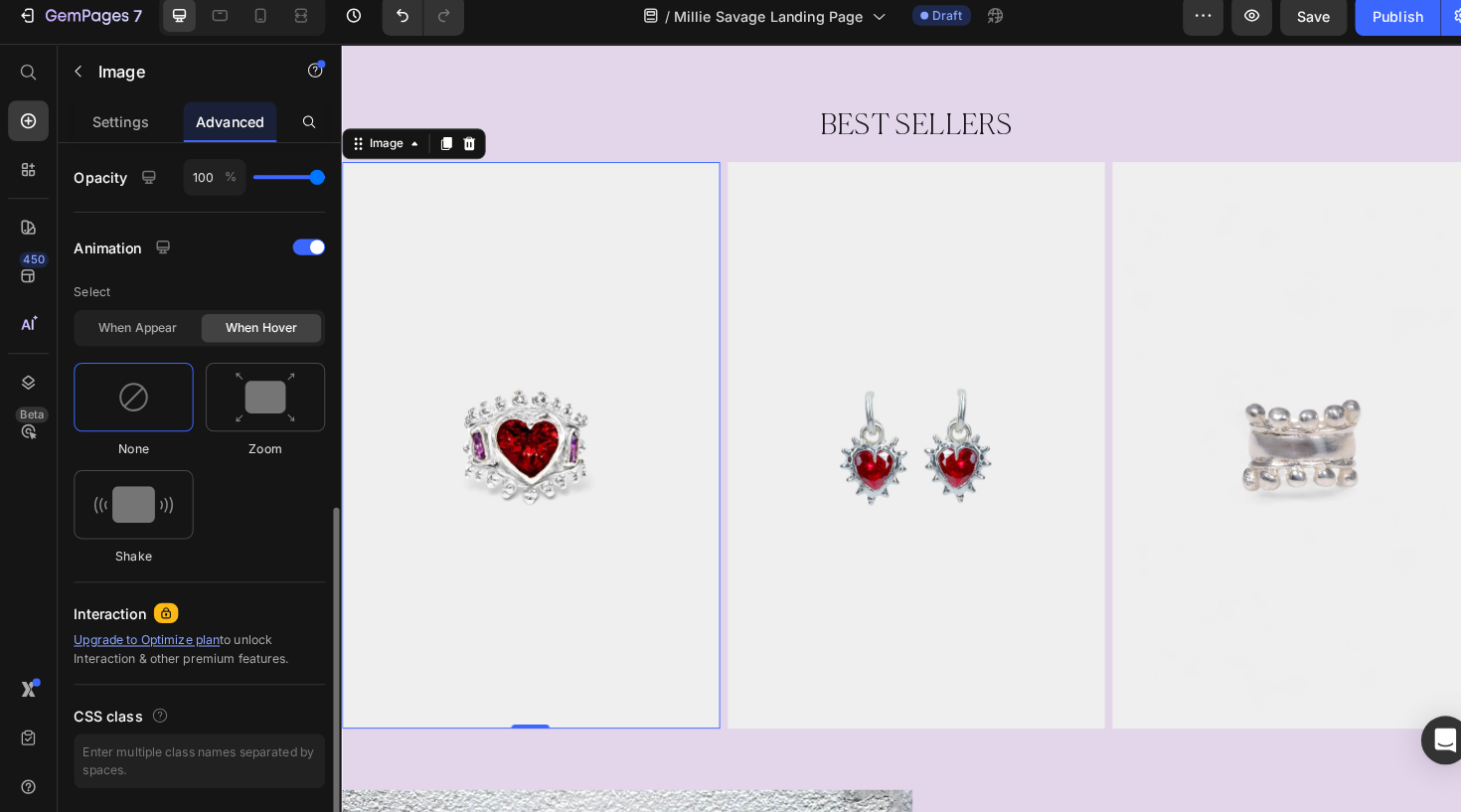 click at bounding box center (131, 403) 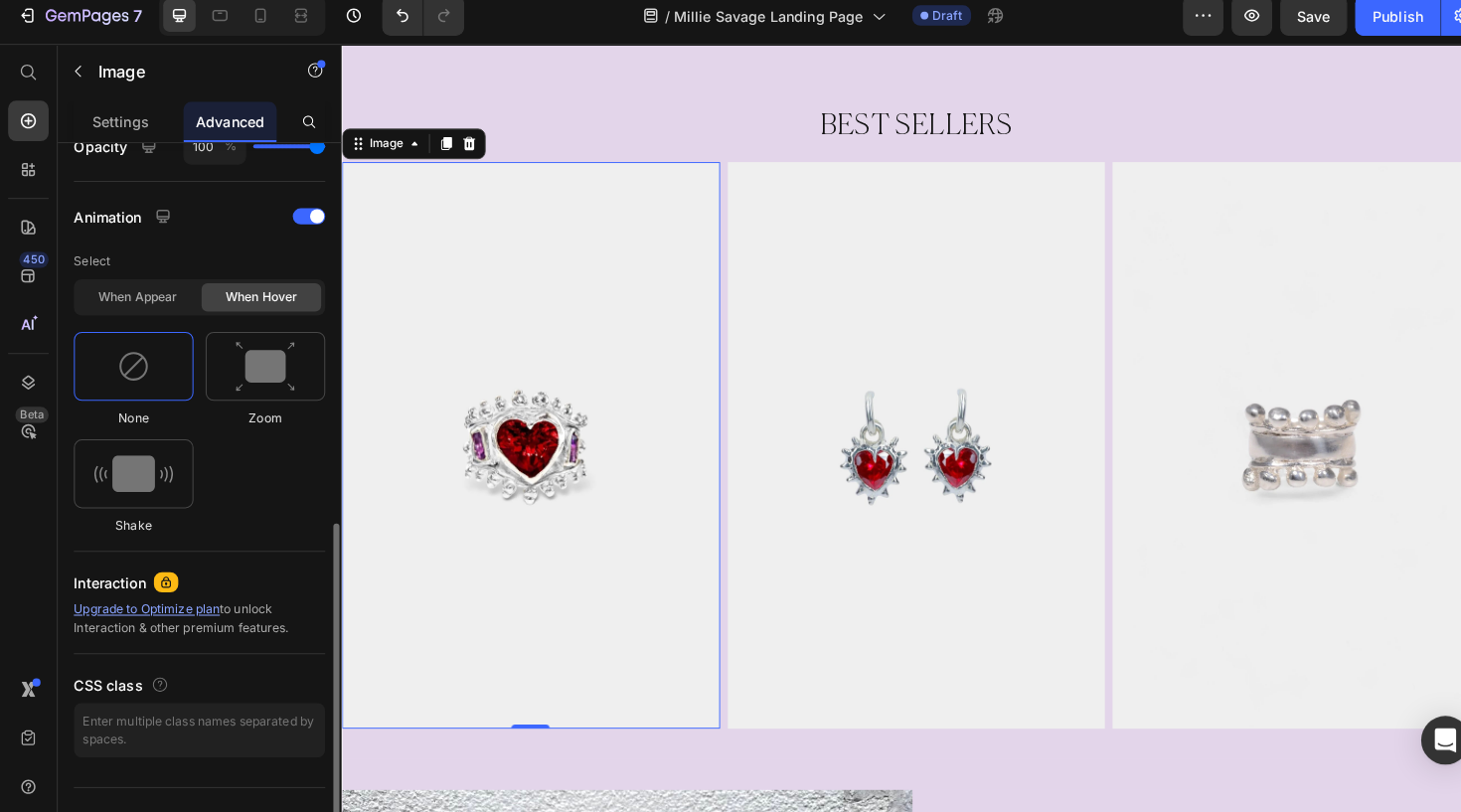 scroll, scrollTop: 808, scrollLeft: 0, axis: vertical 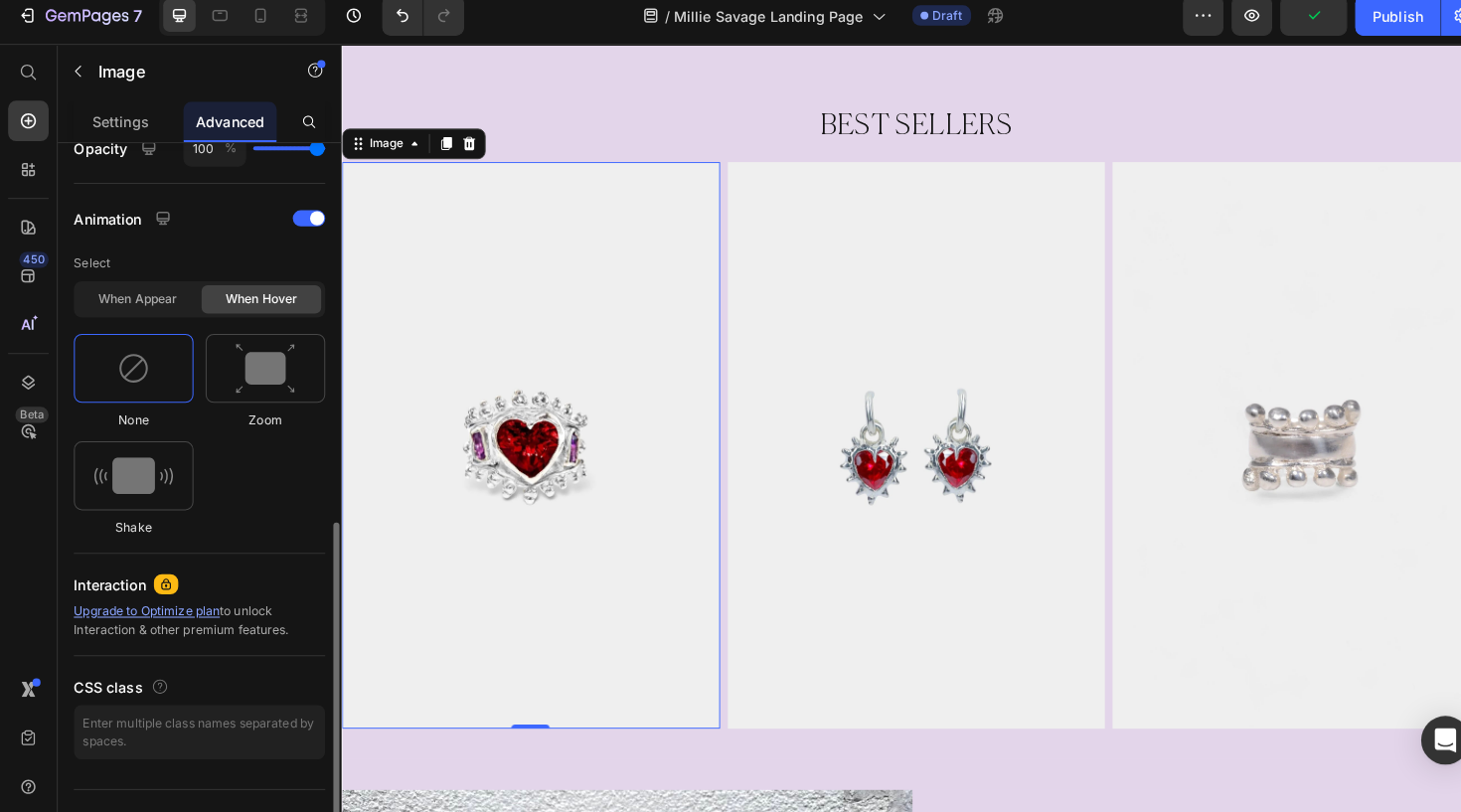 click 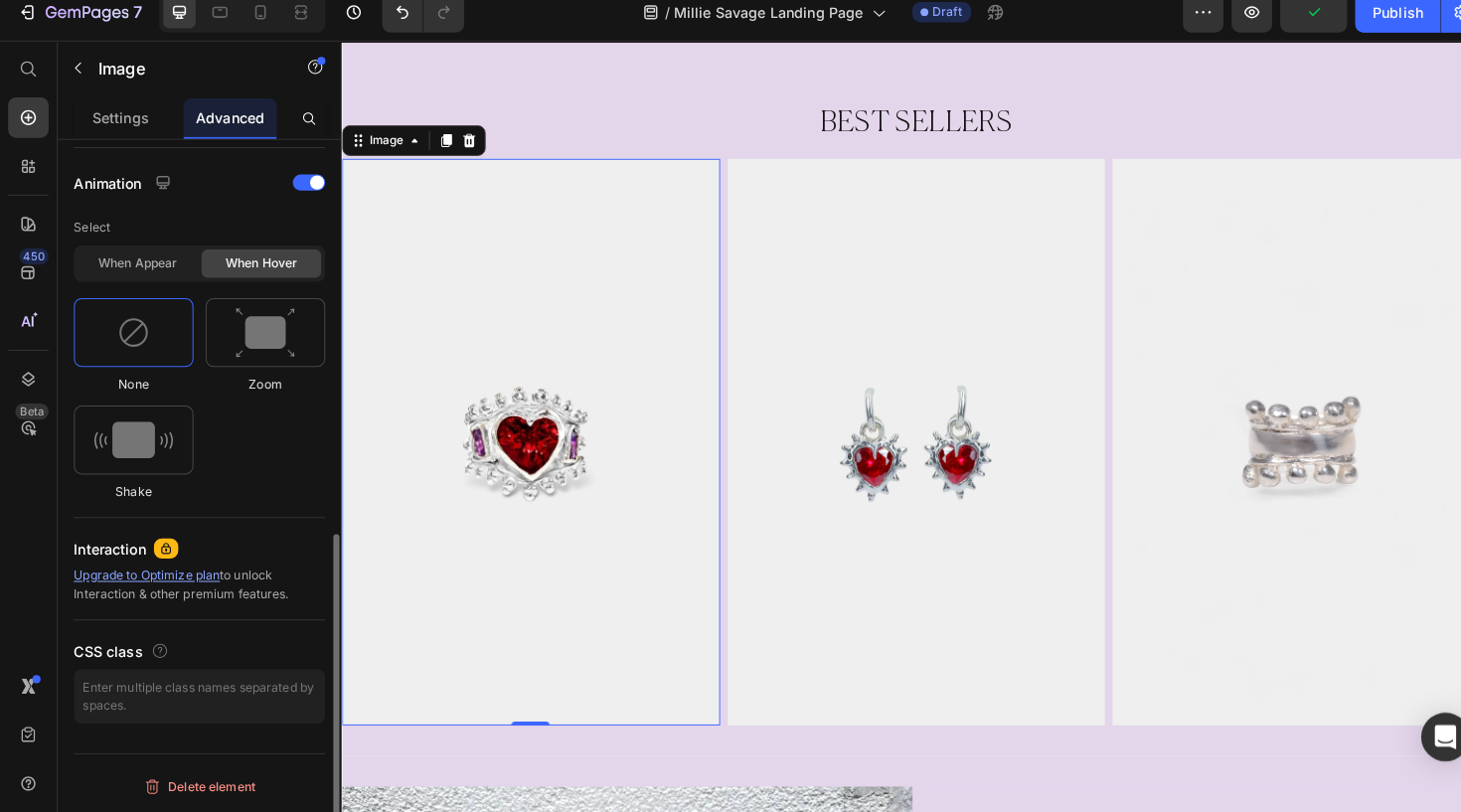 scroll, scrollTop: 0, scrollLeft: 0, axis: both 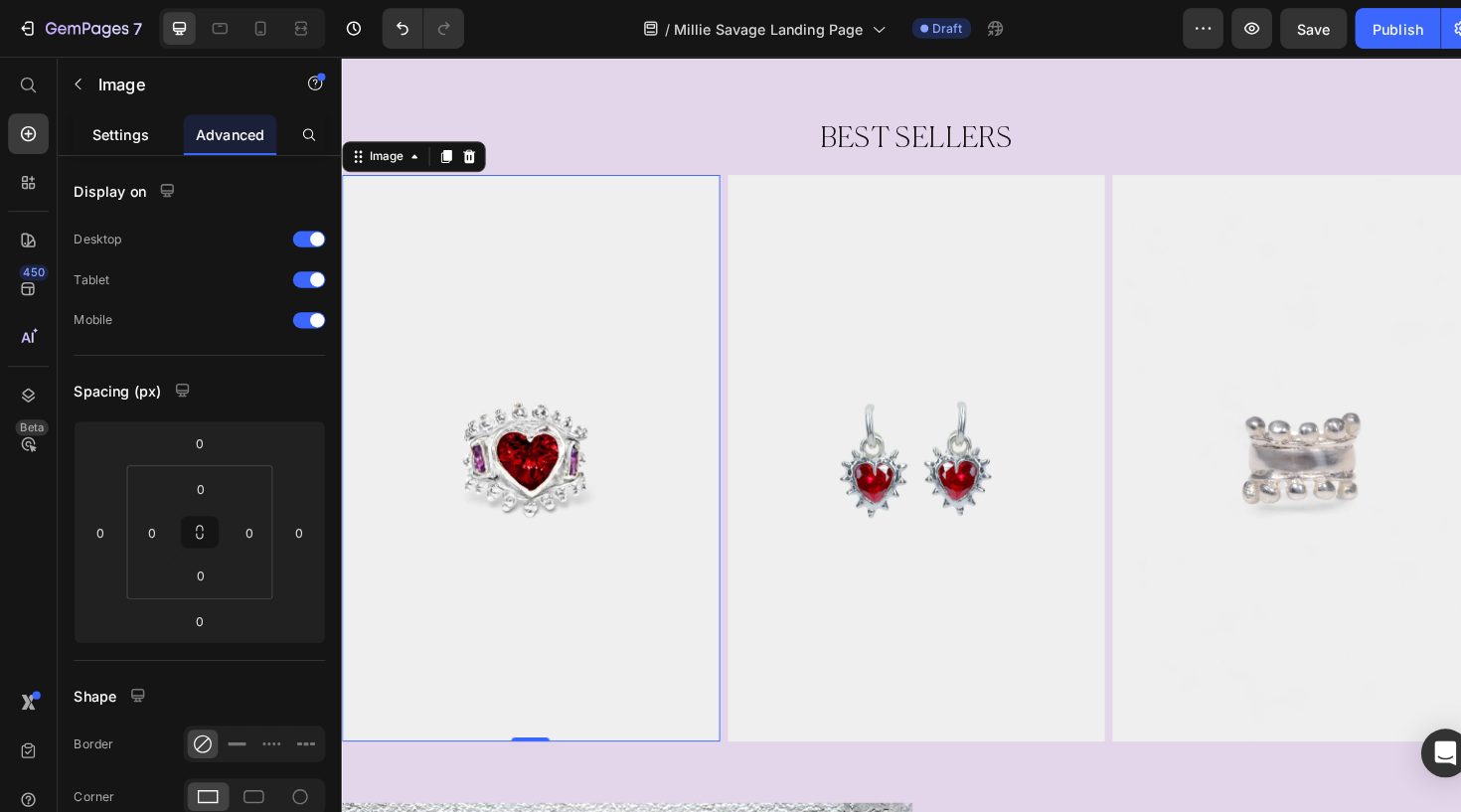 click on "Settings" at bounding box center [118, 131] 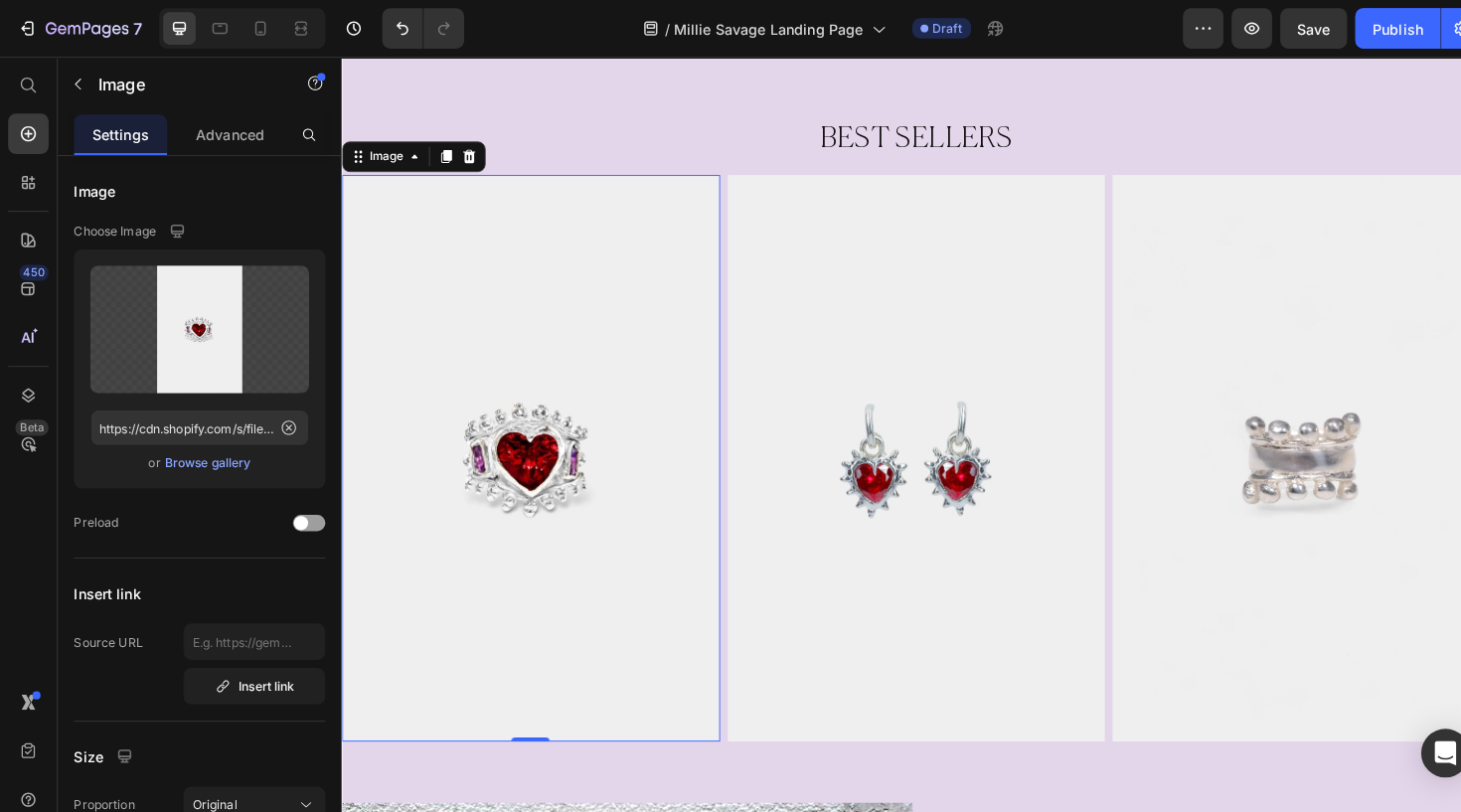 click at bounding box center [537, 473] 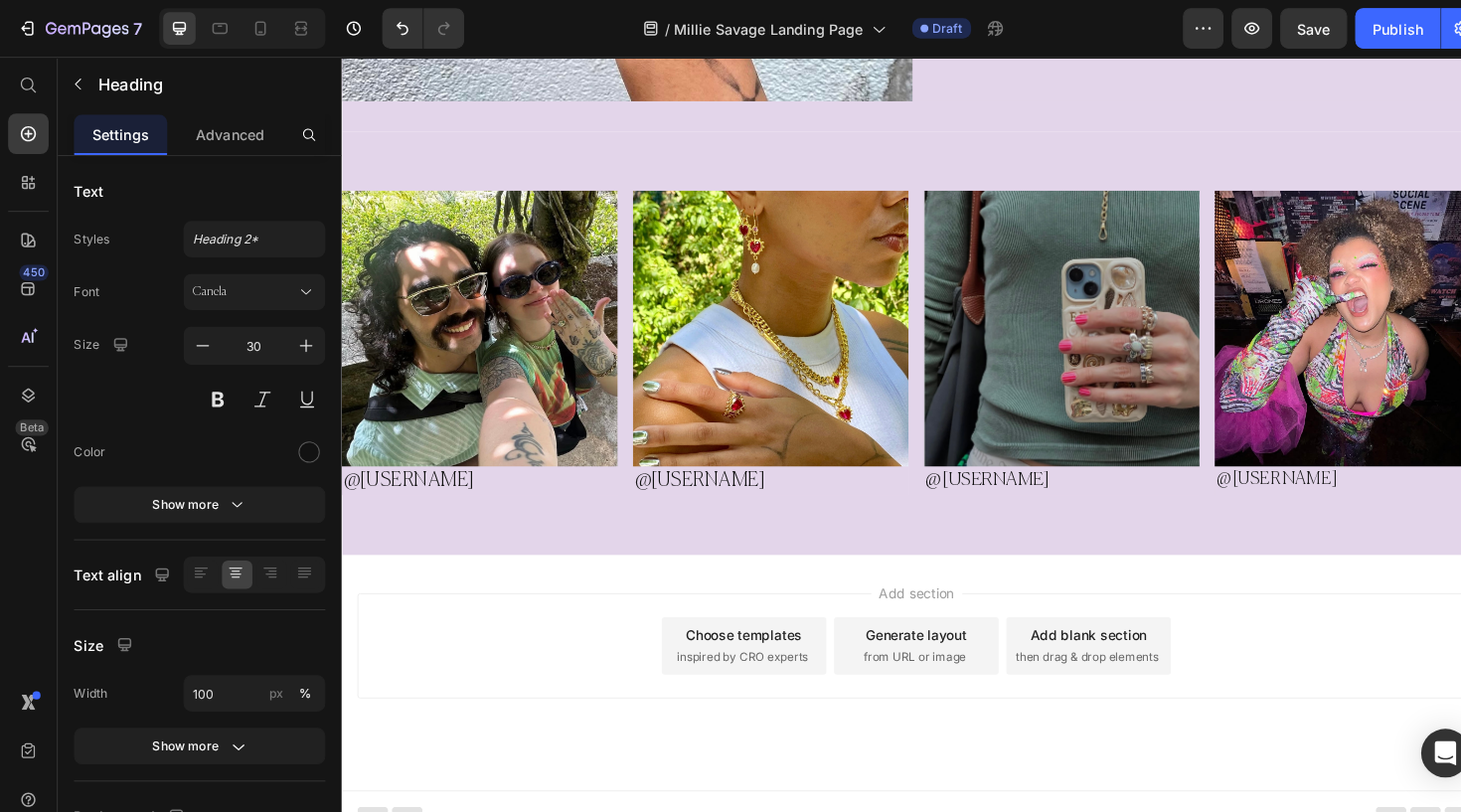 scroll, scrollTop: 2066, scrollLeft: 0, axis: vertical 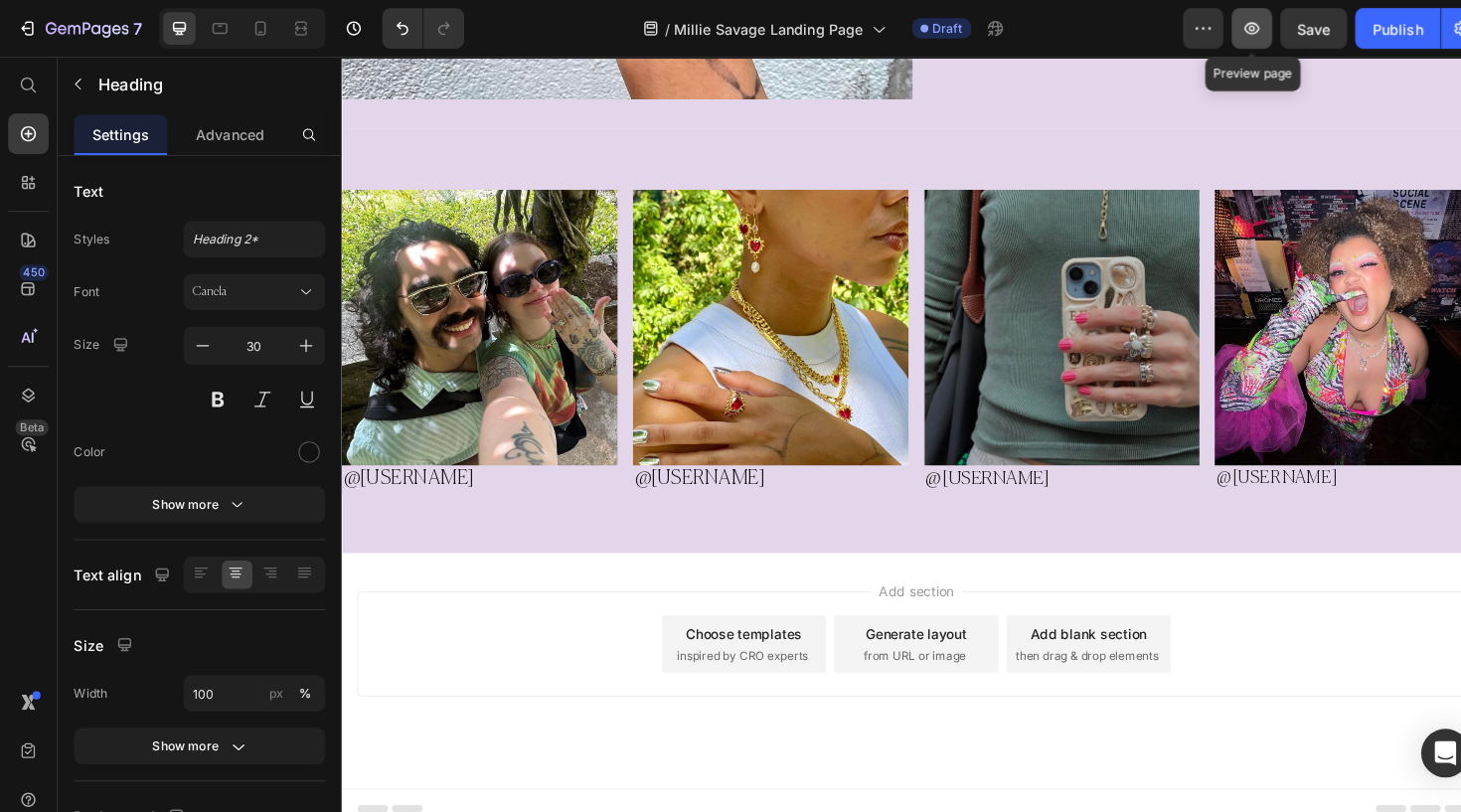 click 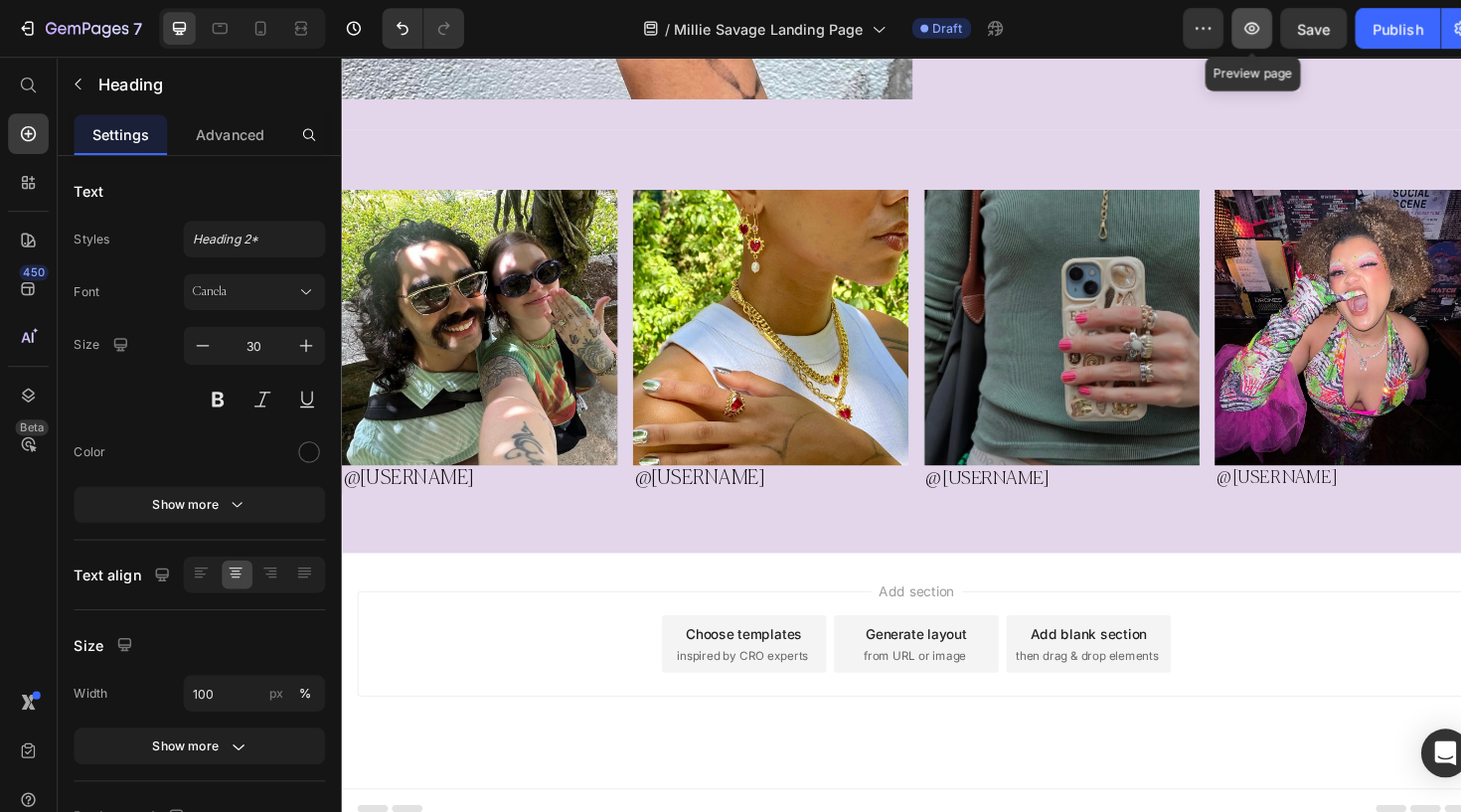 click 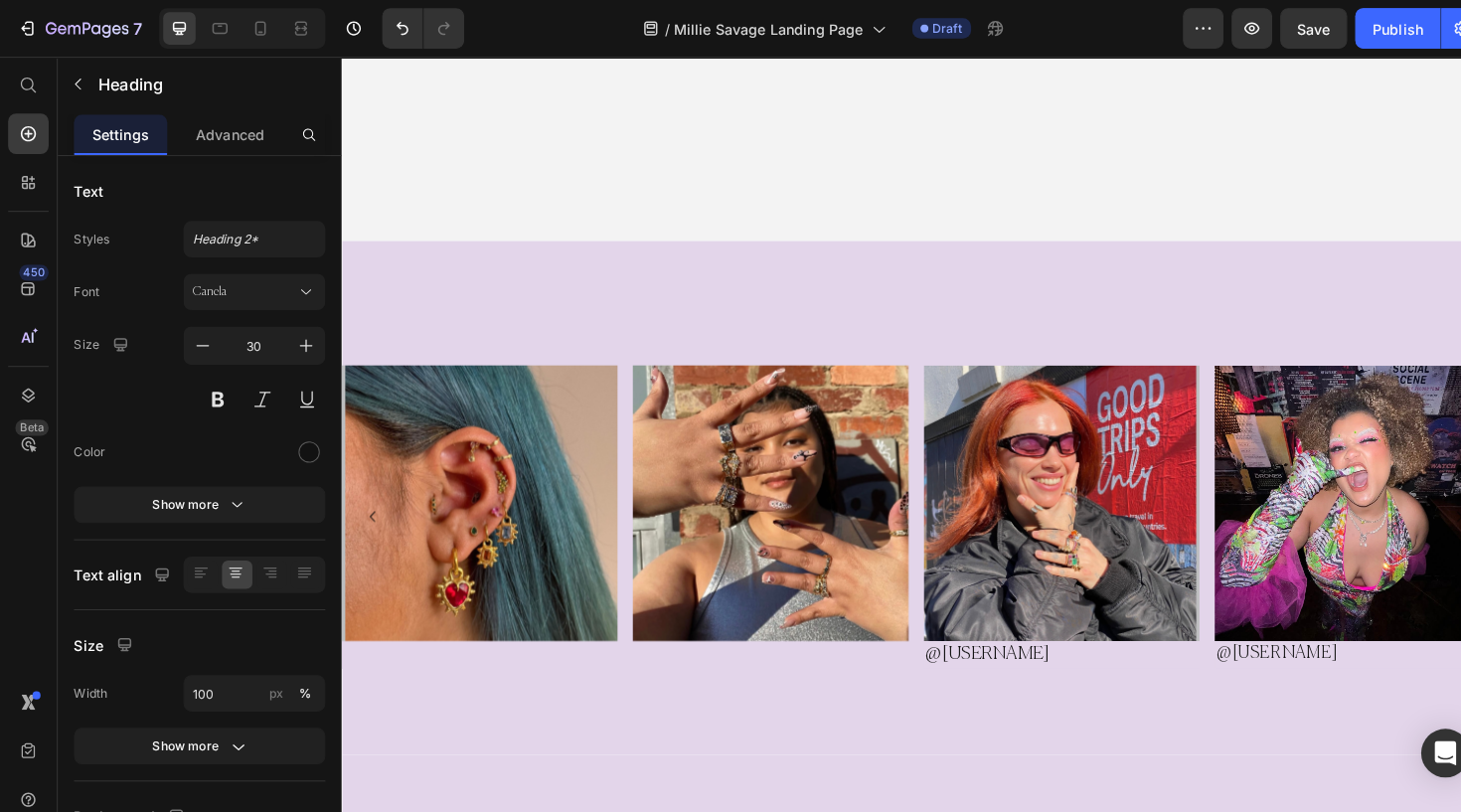 scroll, scrollTop: 540, scrollLeft: 0, axis: vertical 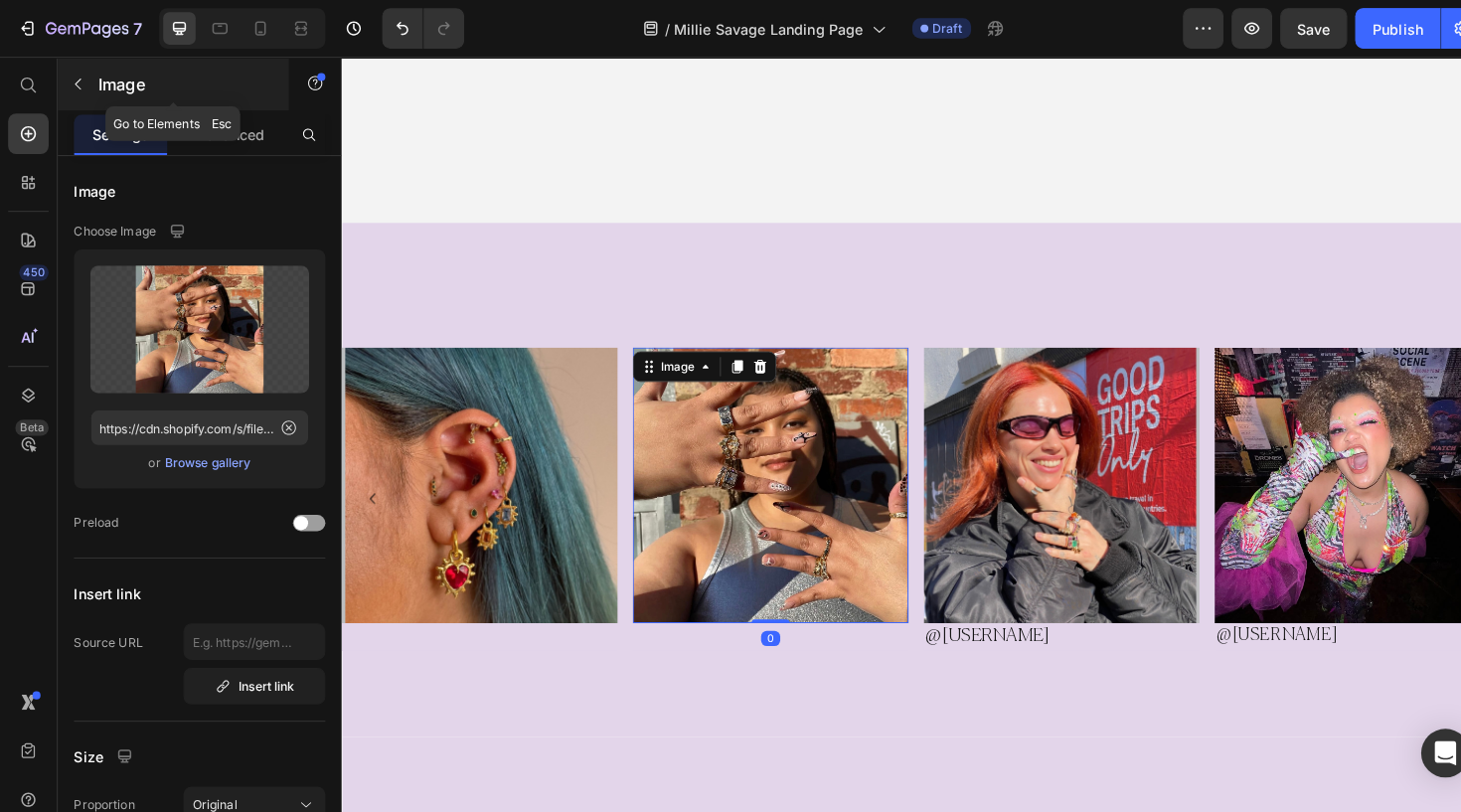click 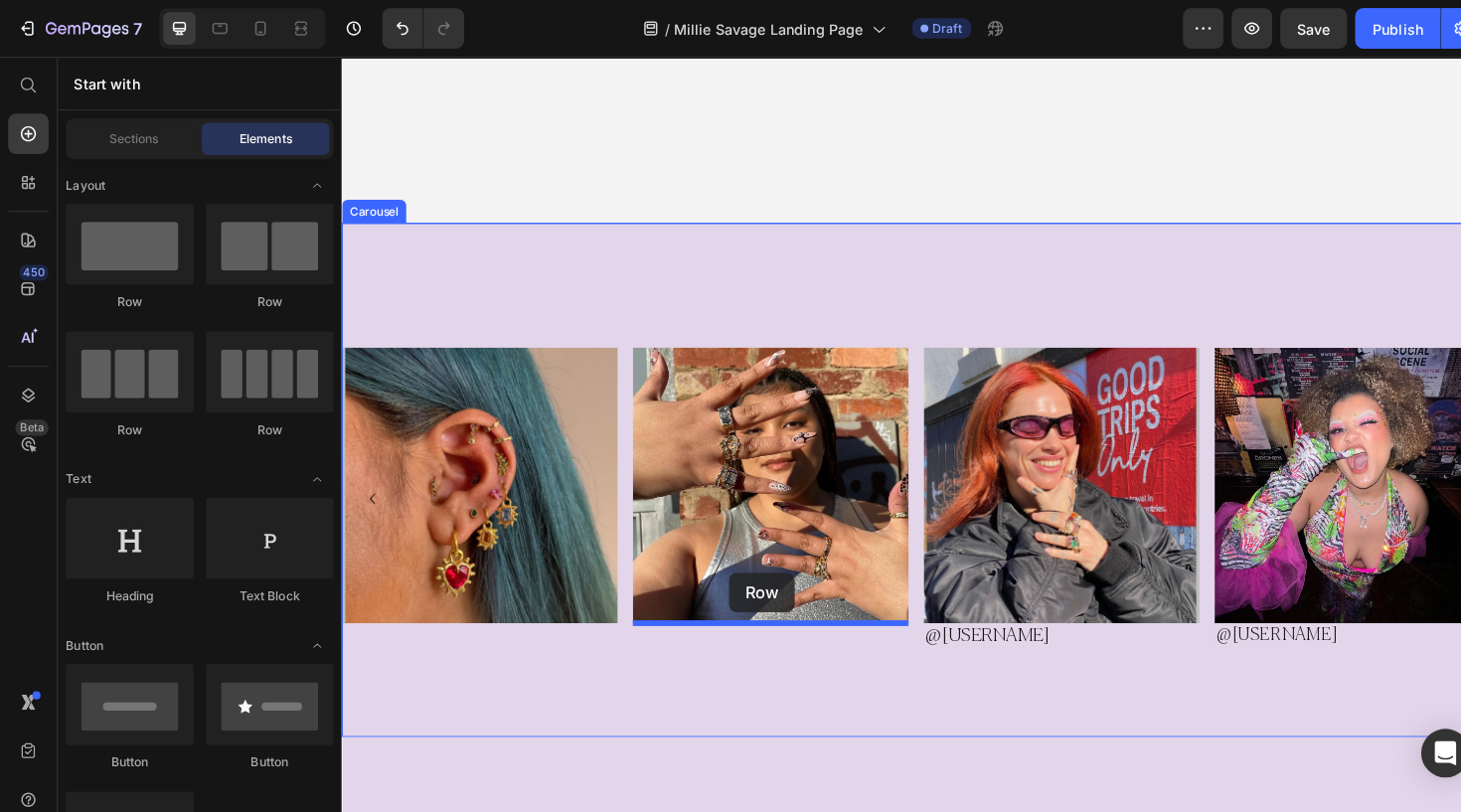drag, startPoint x: 491, startPoint y: 310, endPoint x: 748, endPoint y: 599, distance: 386.74281 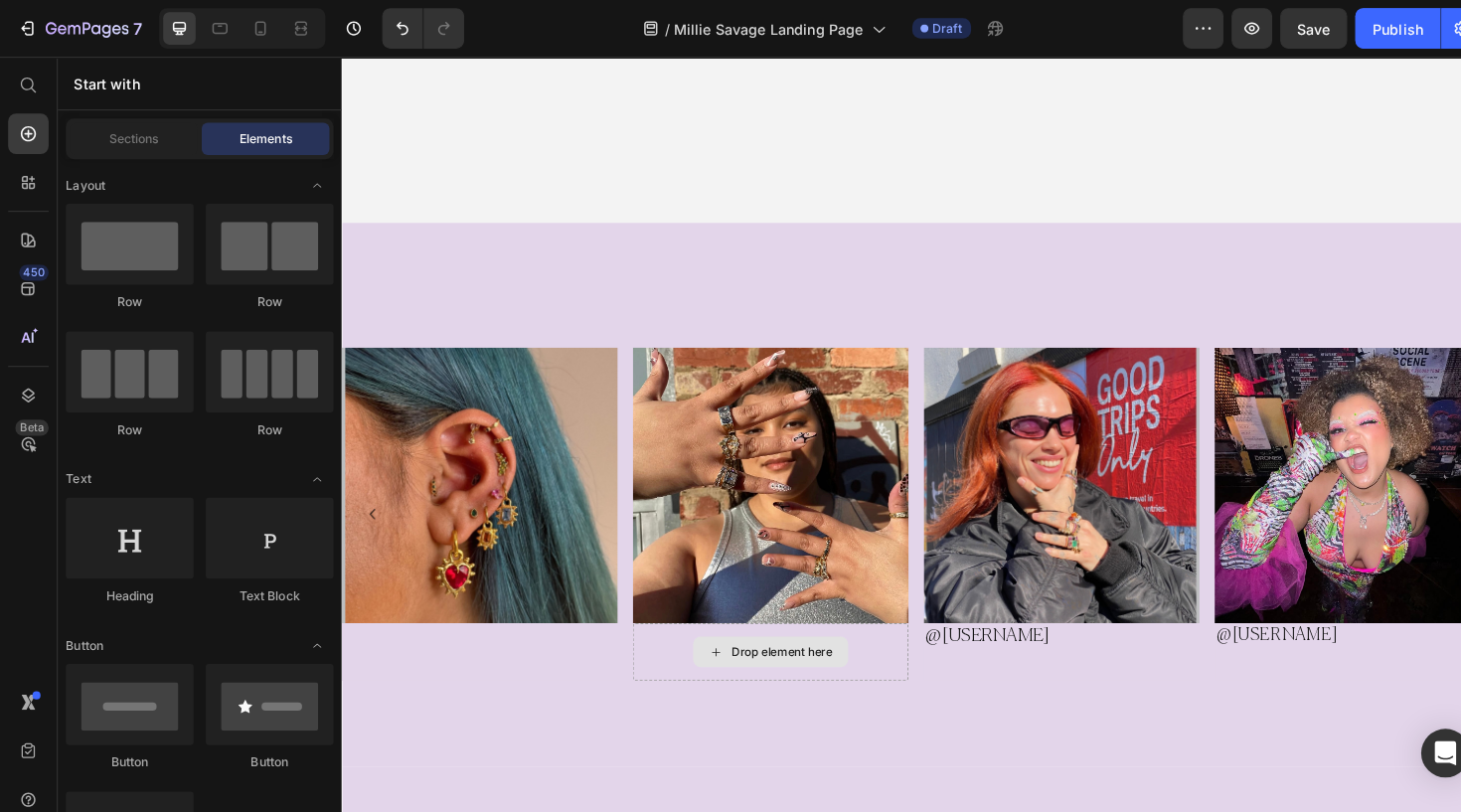 click on "Drop element here" at bounding box center (798, 674) 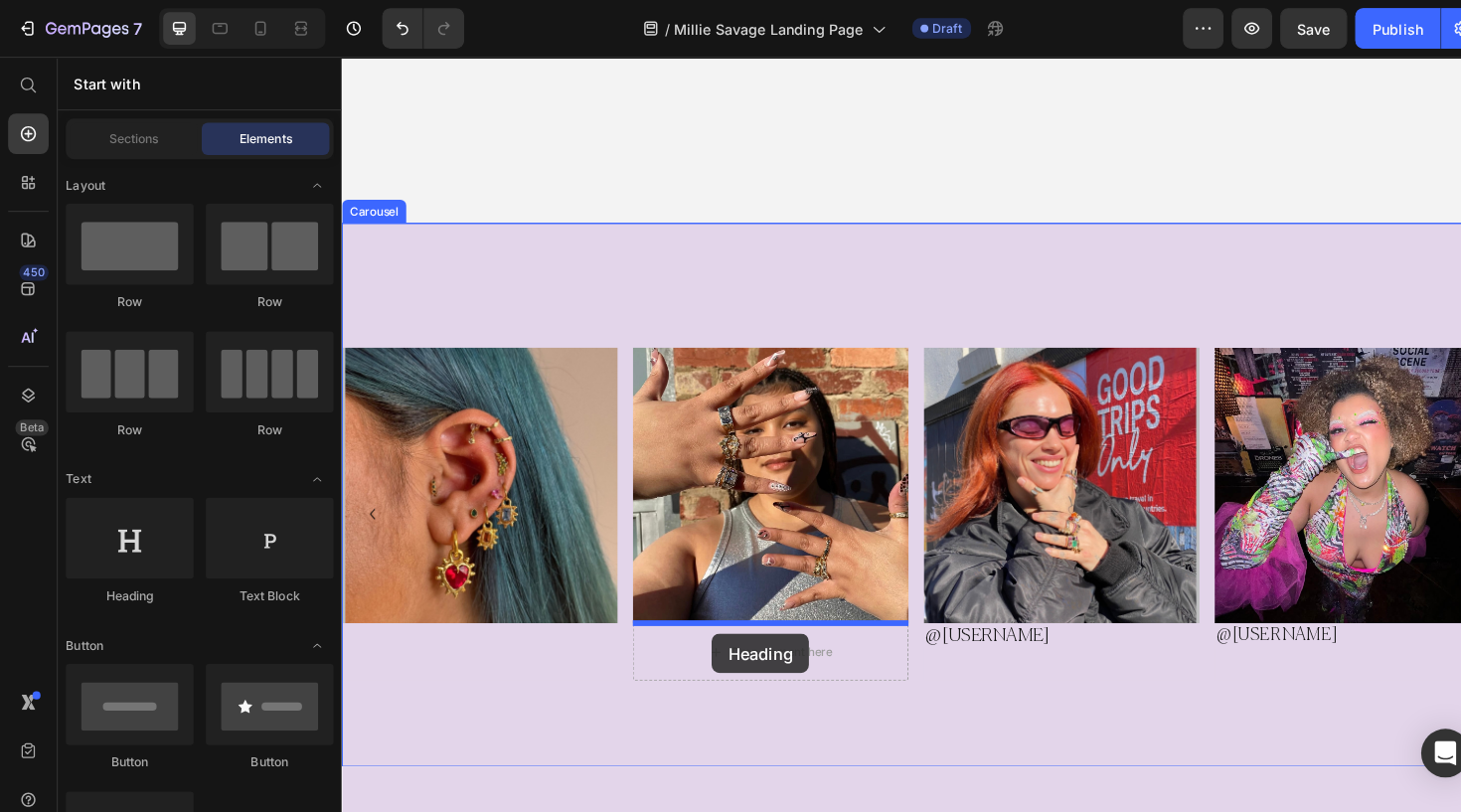 drag, startPoint x: 507, startPoint y: 594, endPoint x: 726, endPoint y: 671, distance: 232.1422 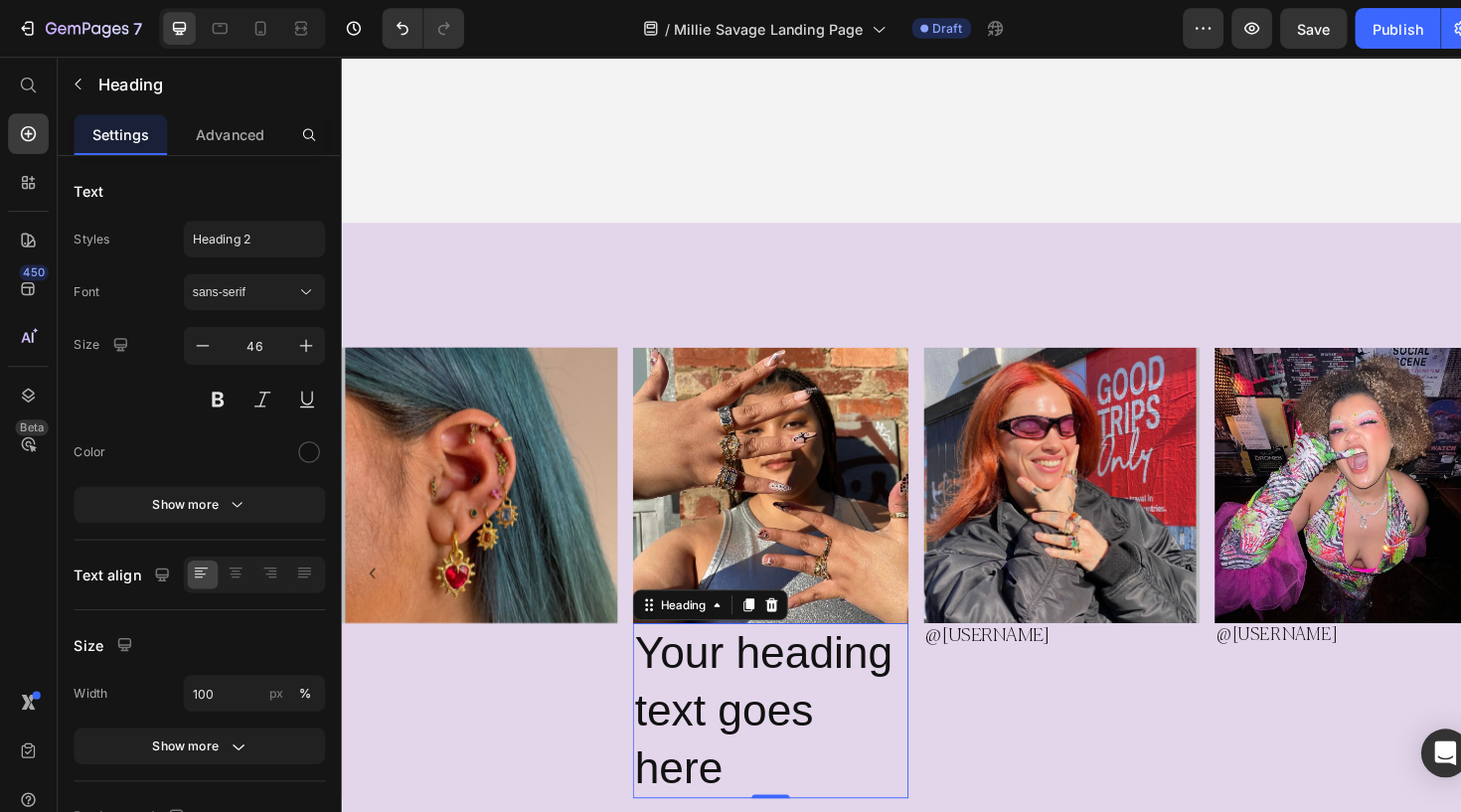 click on "Your heading text goes here" at bounding box center [786, 734] 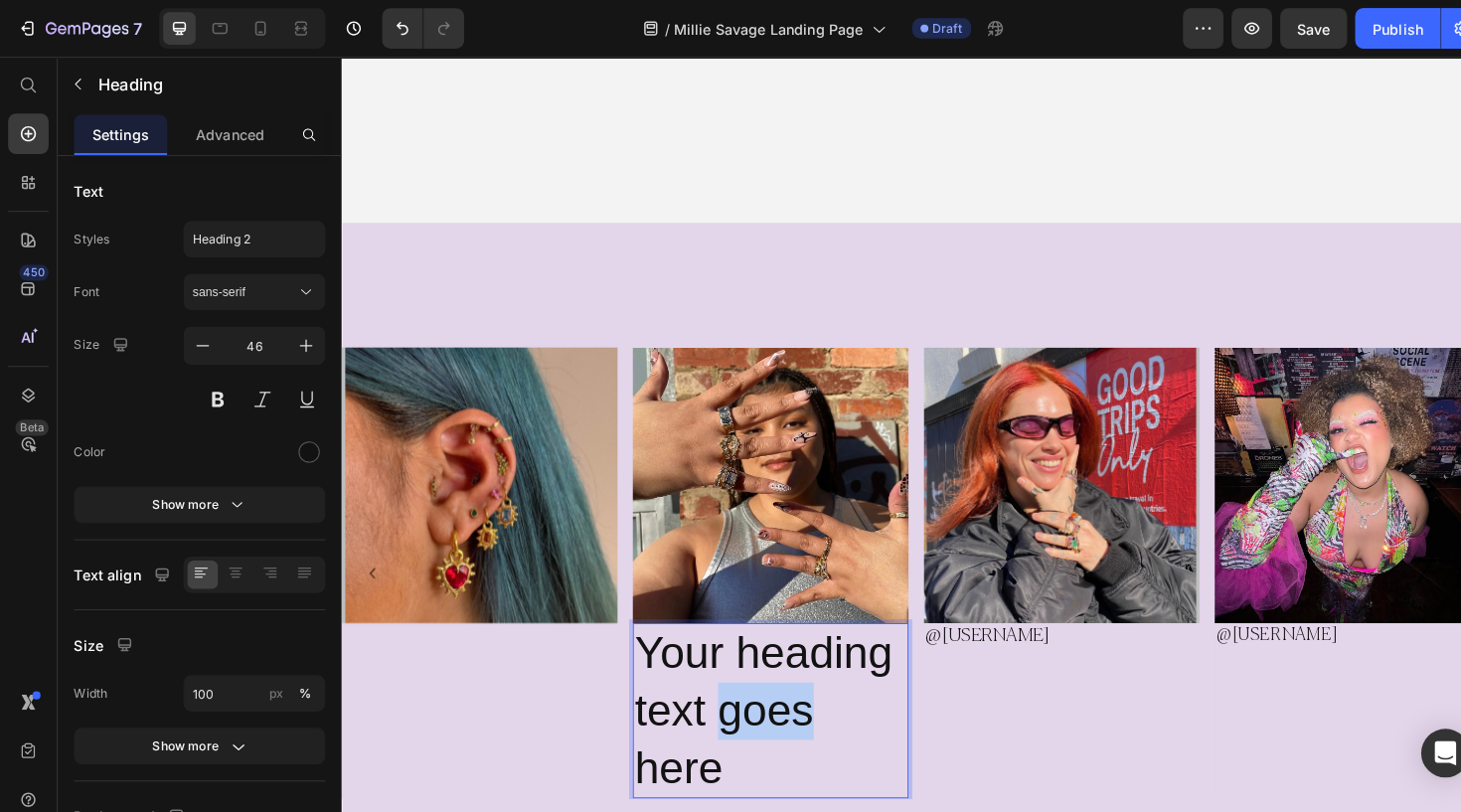 click on "Your heading text goes here" at bounding box center [786, 734] 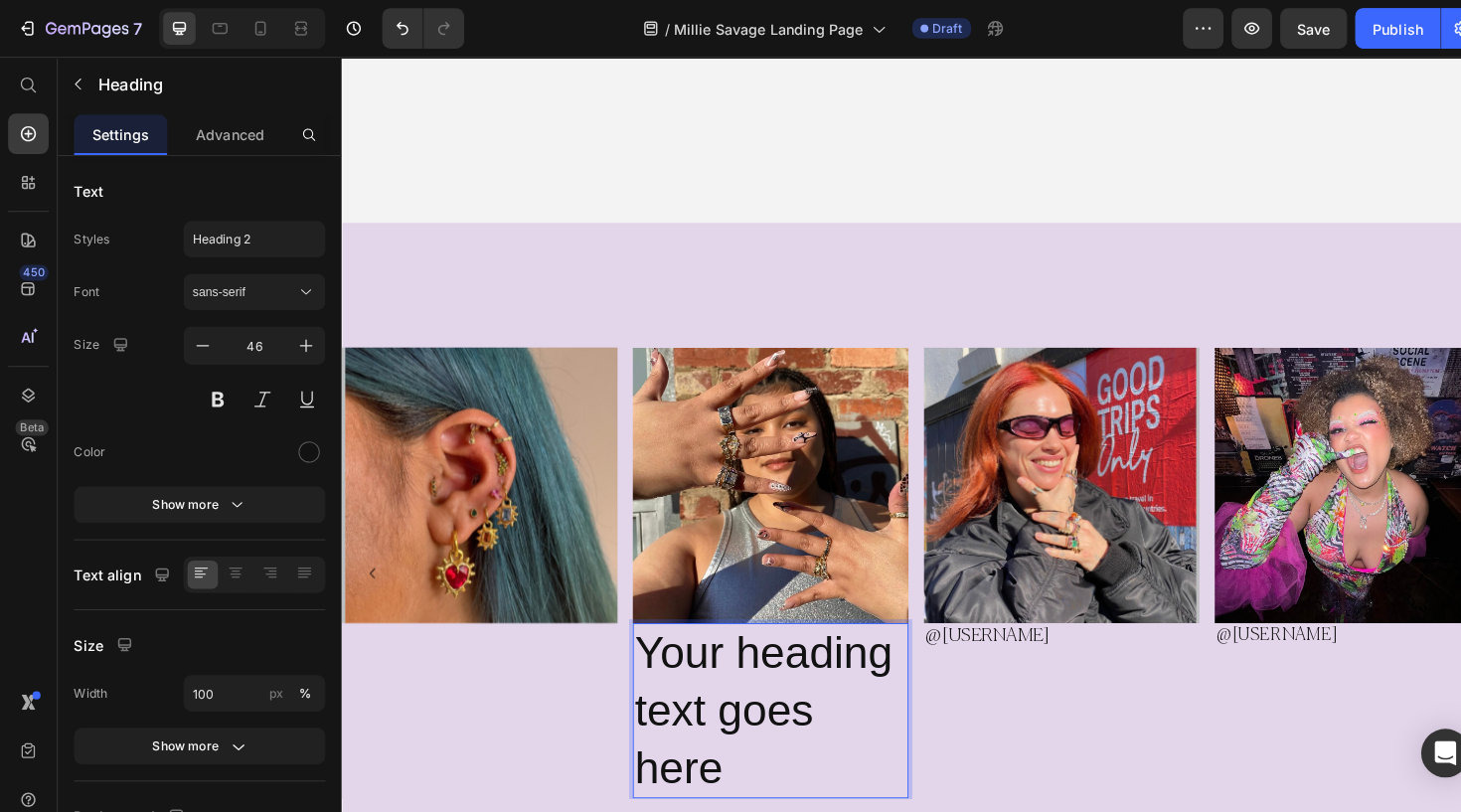 click on "Your heading text goes here" at bounding box center (786, 734) 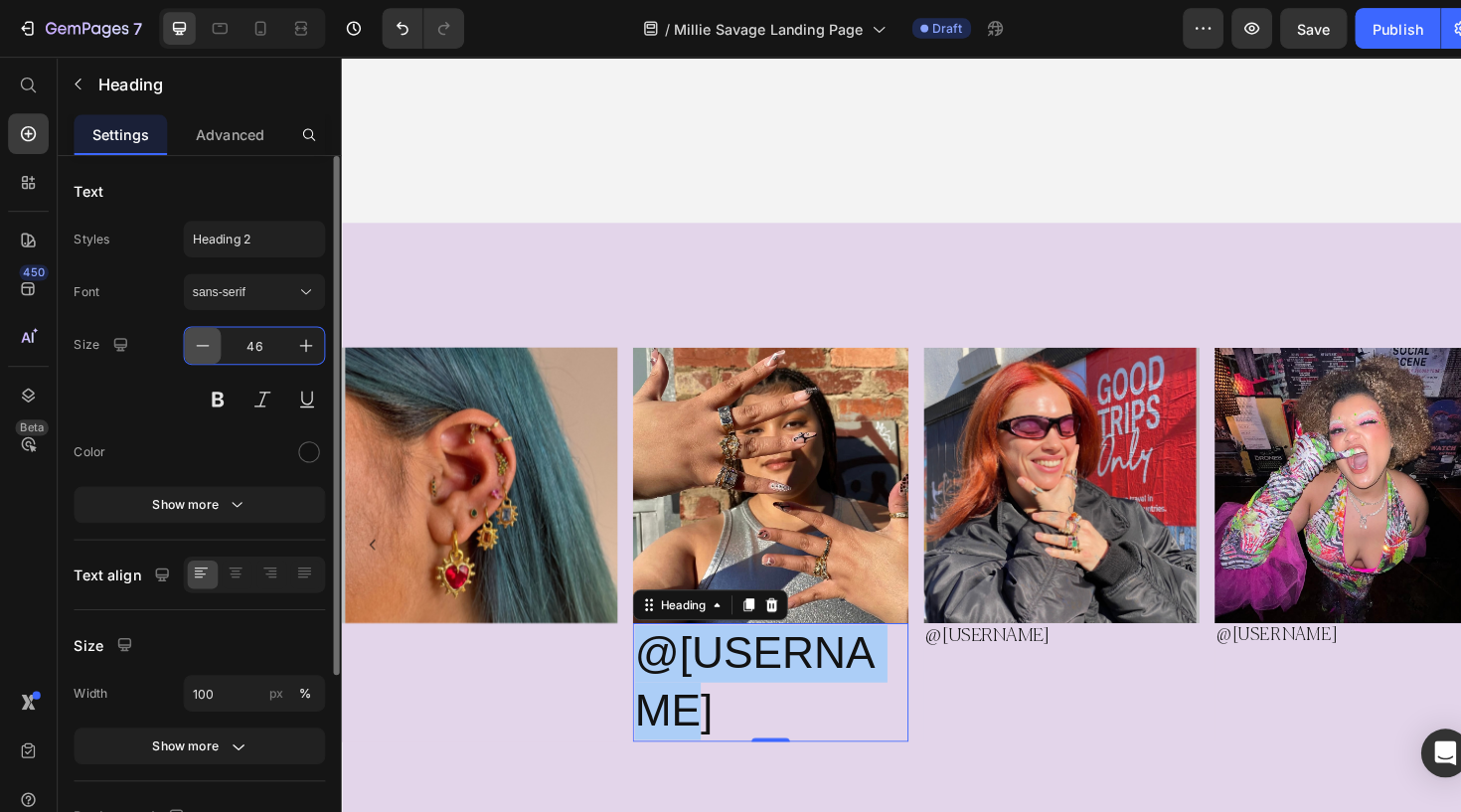 drag, startPoint x: 268, startPoint y: 340, endPoint x: 196, endPoint y: 340, distance: 72 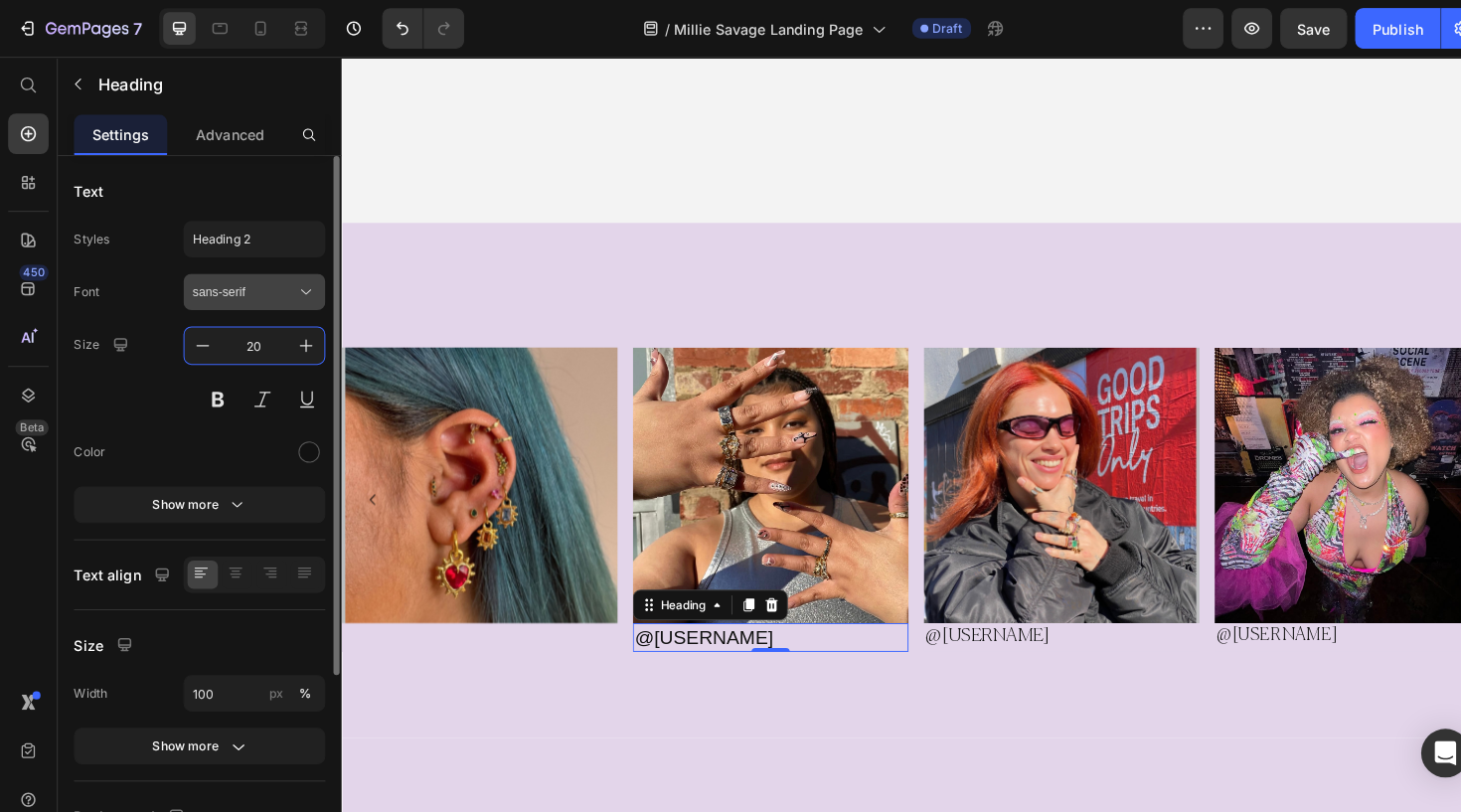 type on "20" 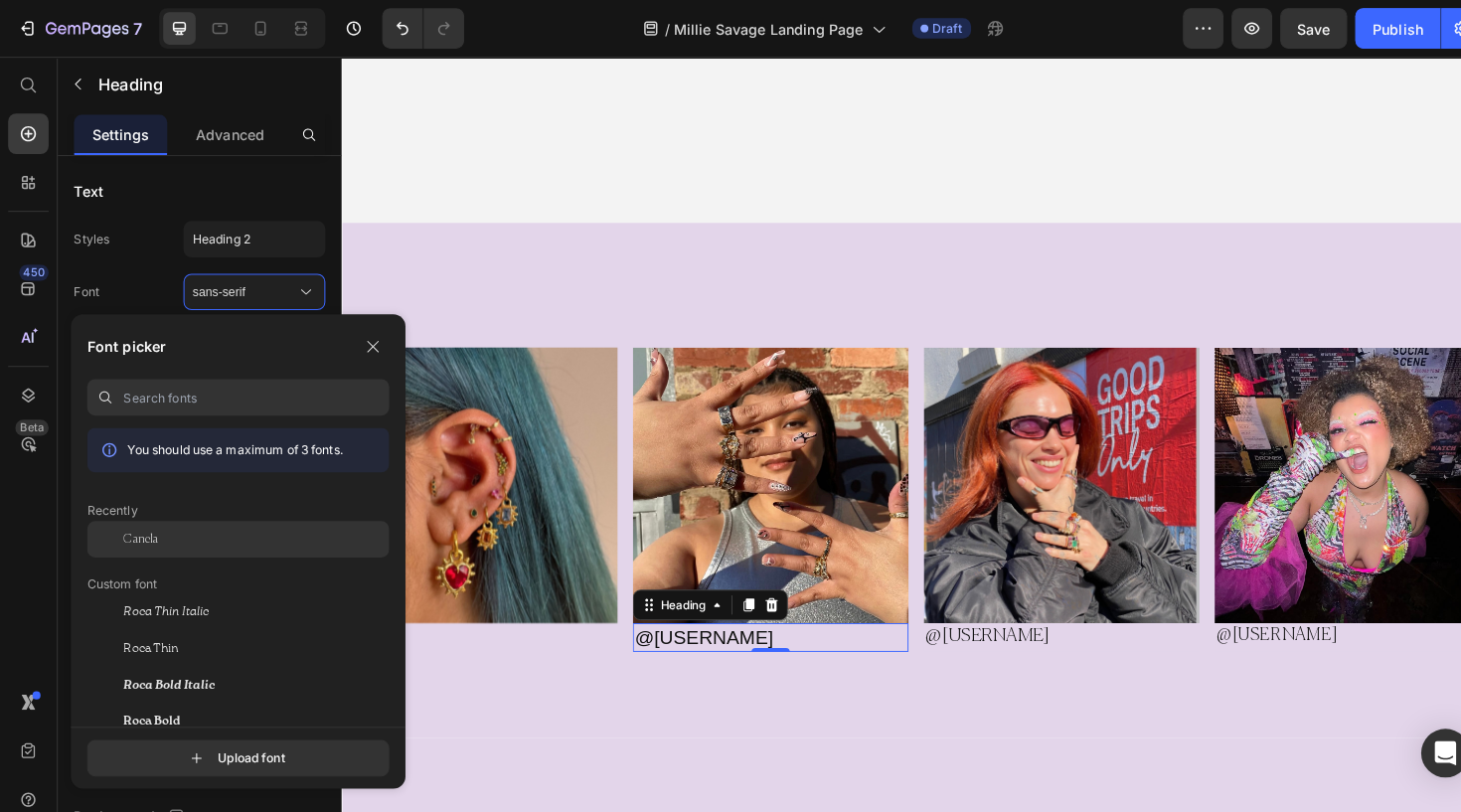 click on "Canela" 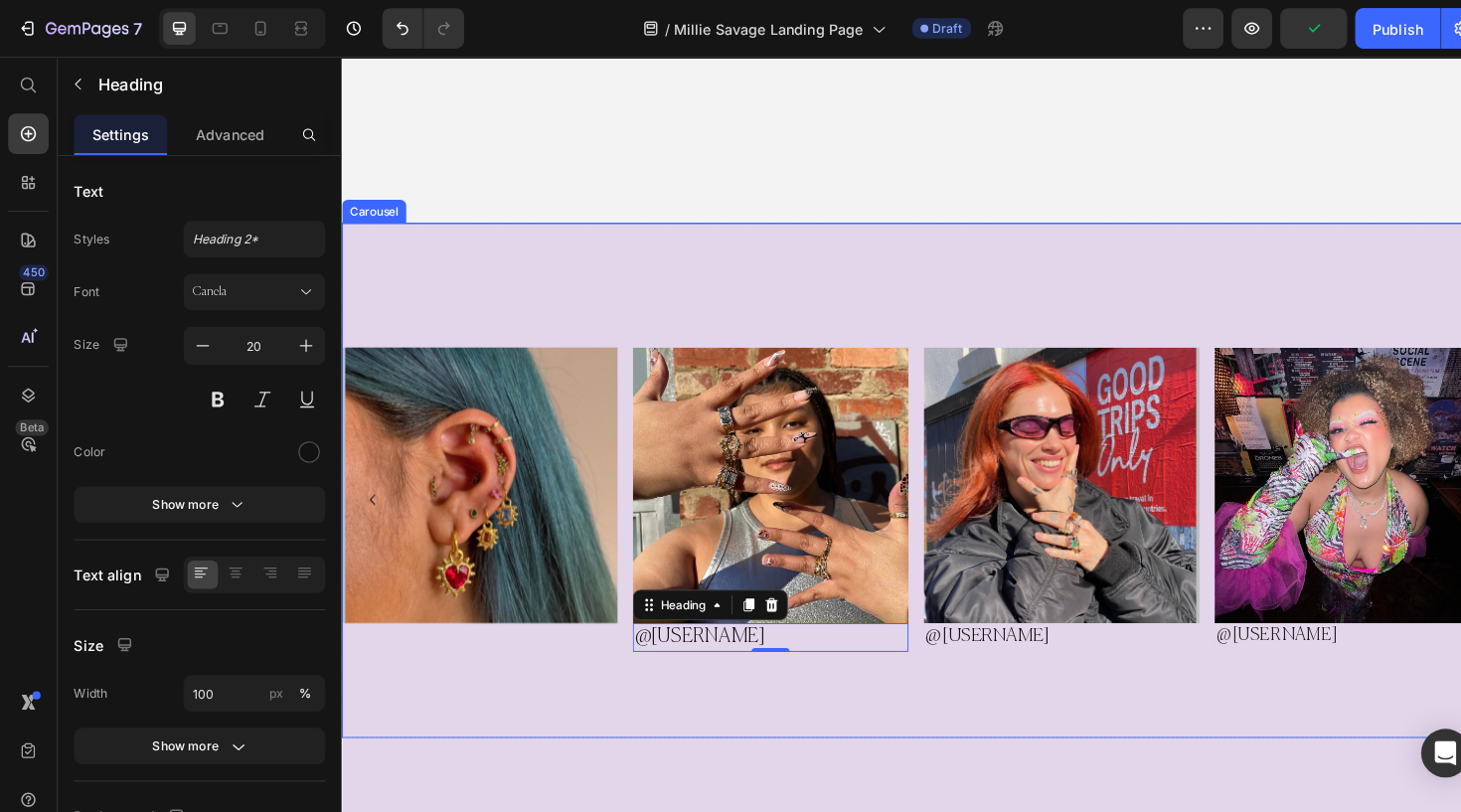 click on "Image" at bounding box center (484, 516) 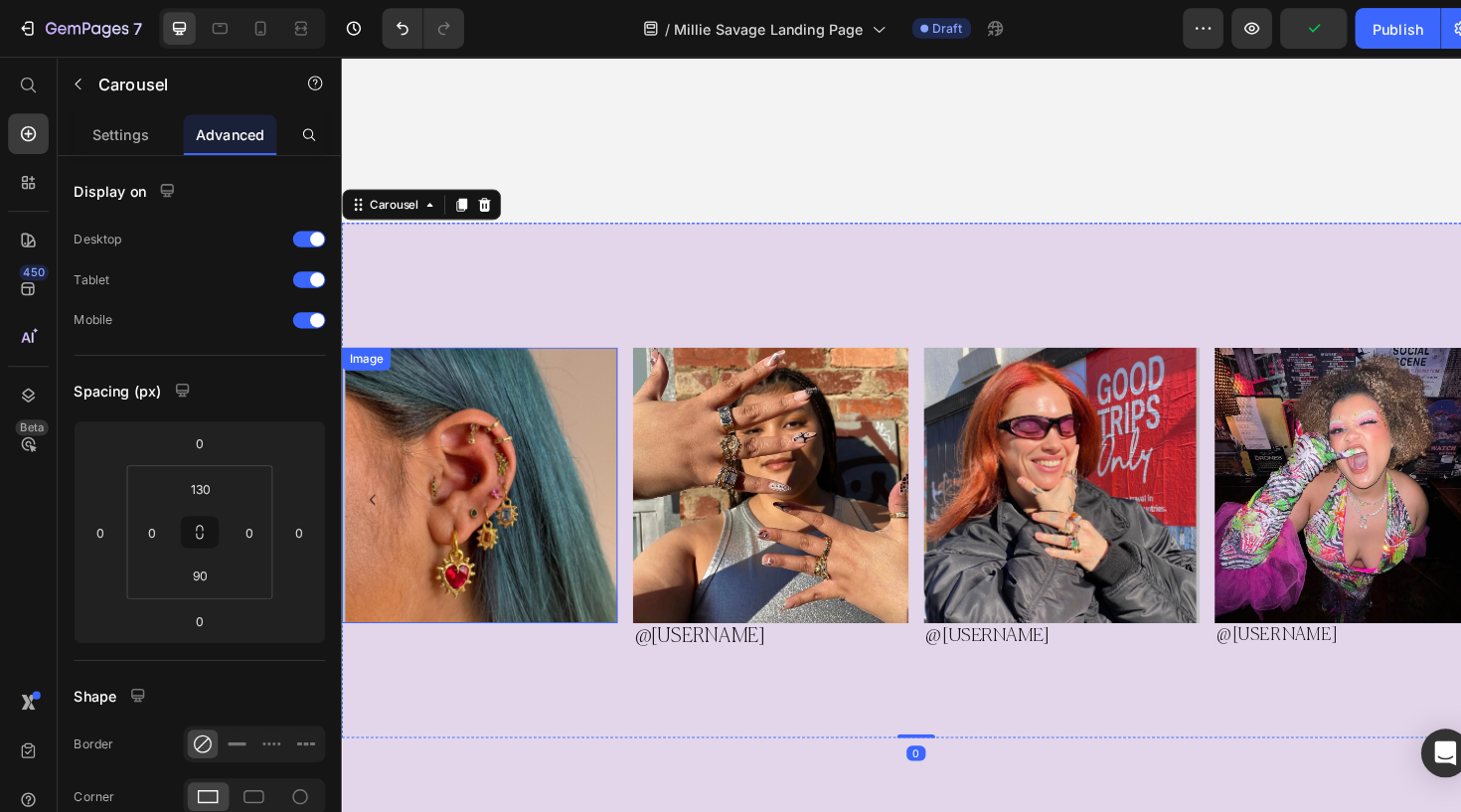 click at bounding box center (484, 501) 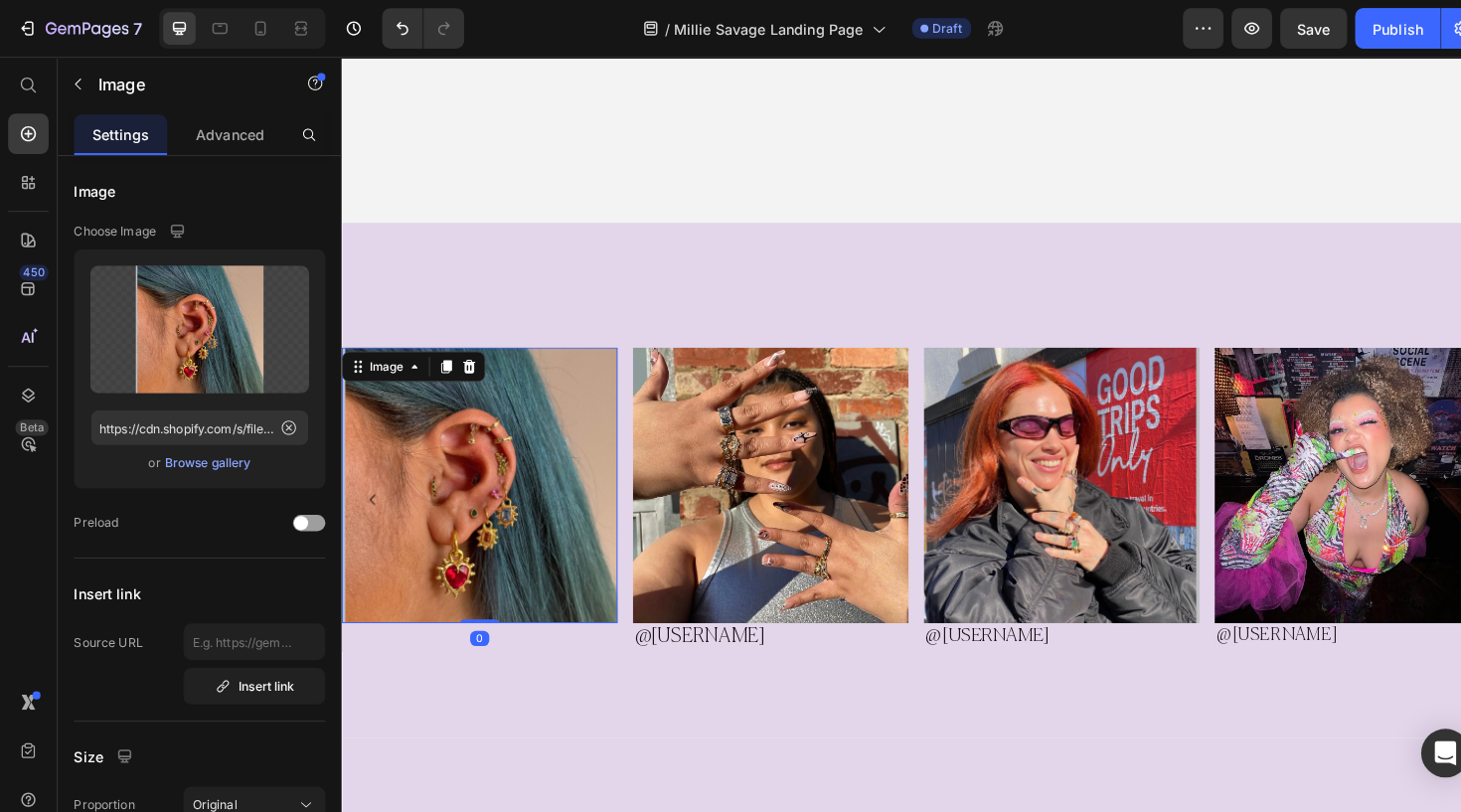 click at bounding box center (484, 501) 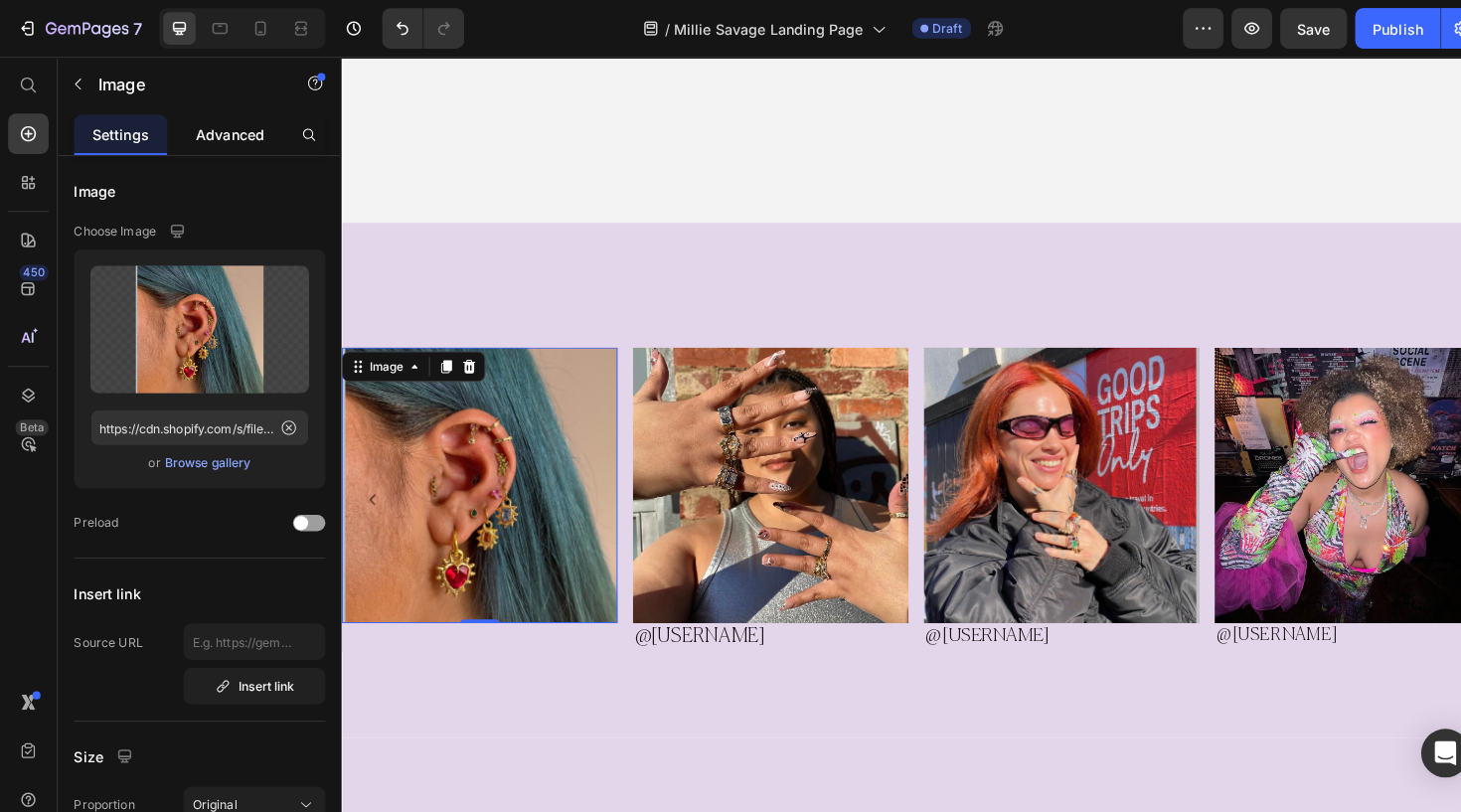 click on "Advanced" 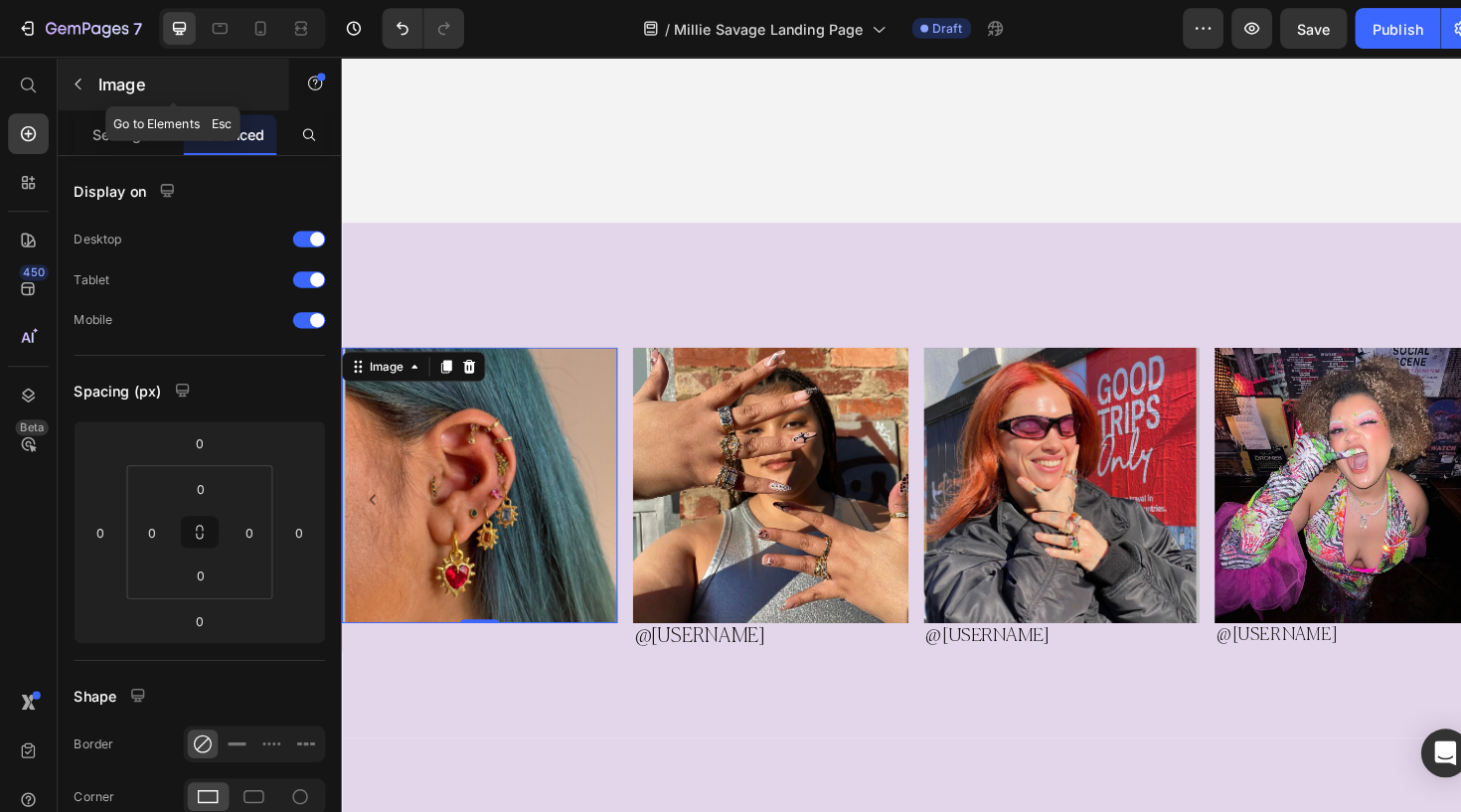 click 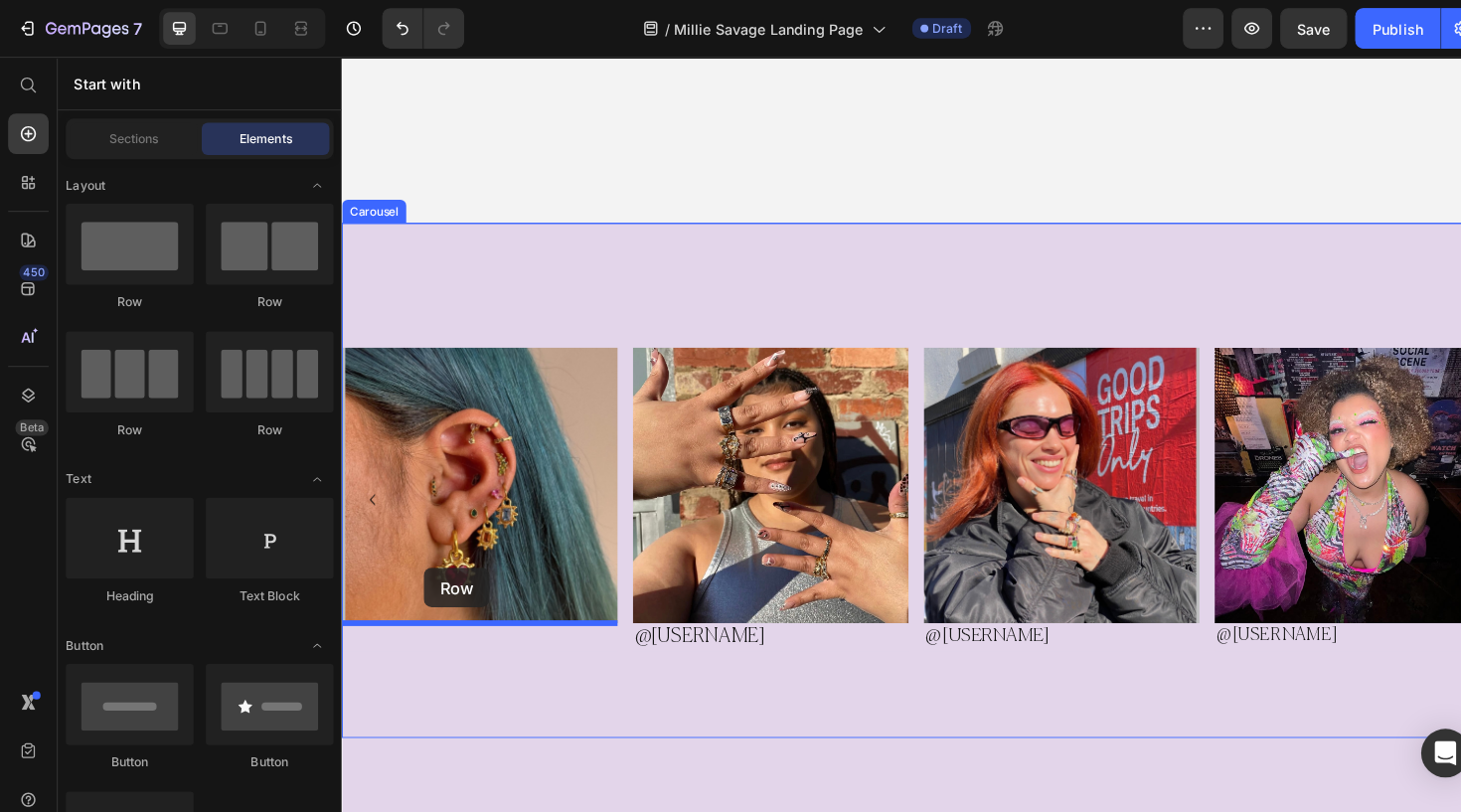 drag, startPoint x: 473, startPoint y: 291, endPoint x: 423, endPoint y: 588, distance: 301.17935 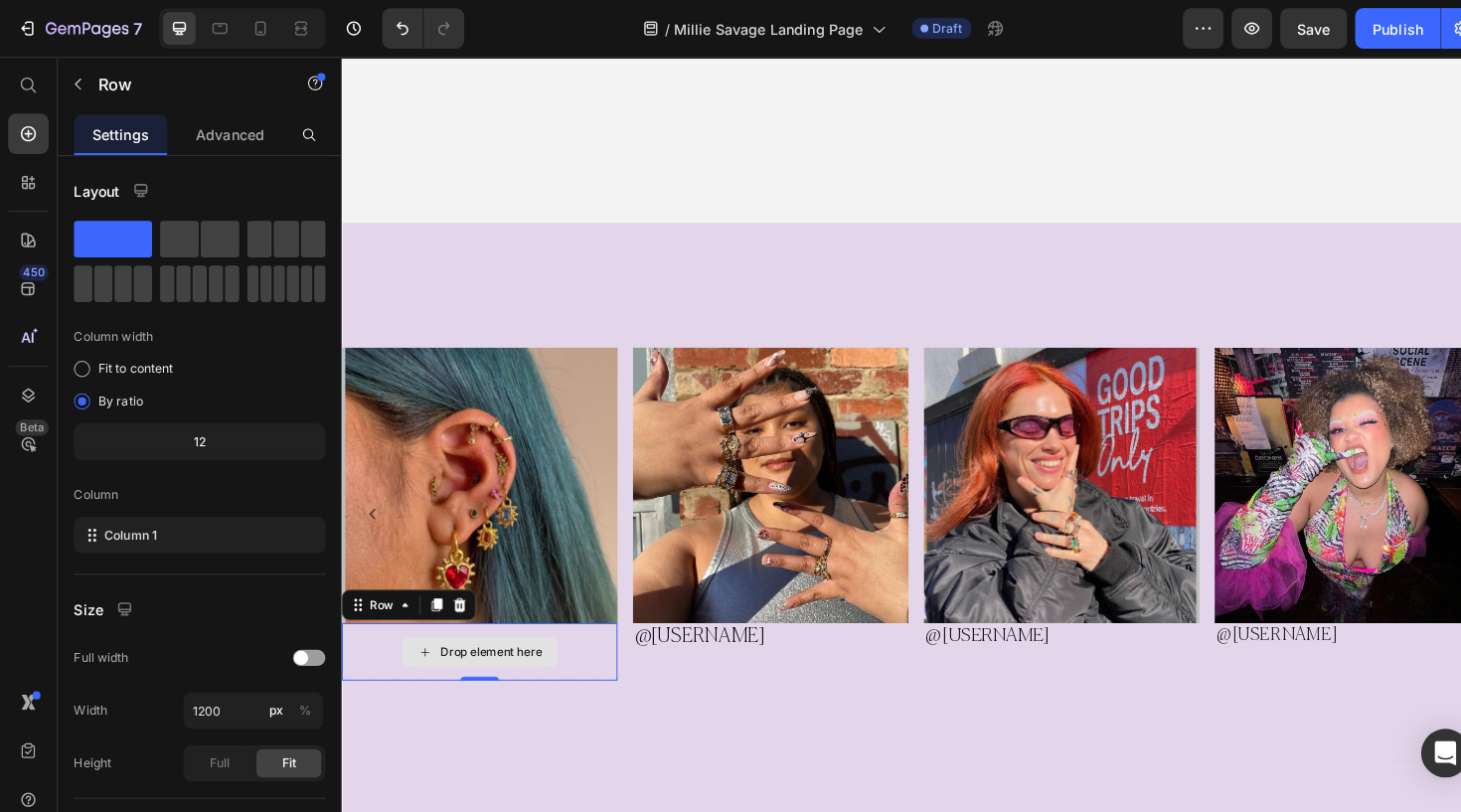 click on "Drop element here" at bounding box center [496, 674] 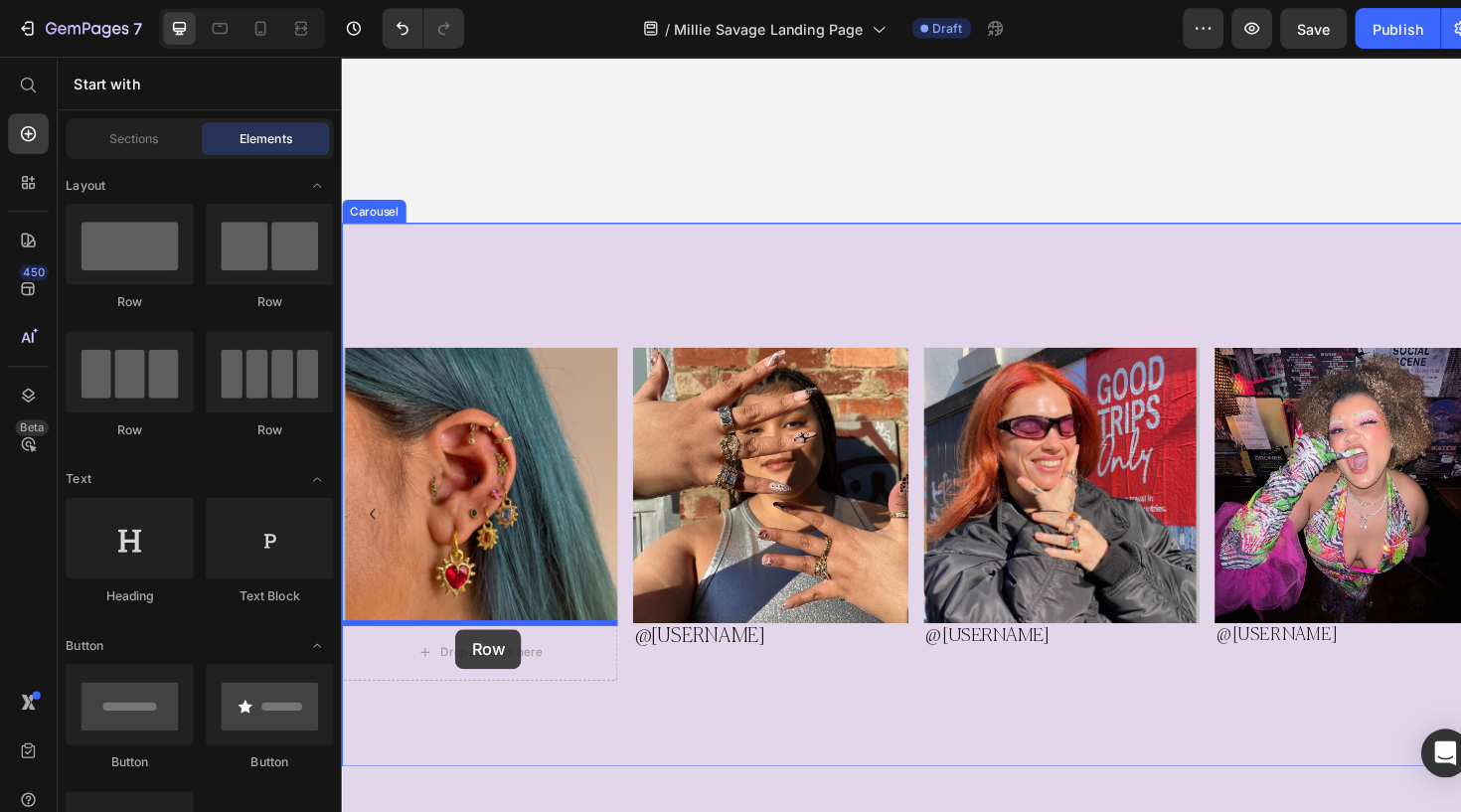 drag, startPoint x: 493, startPoint y: 322, endPoint x: 456, endPoint y: 650, distance: 330.08029 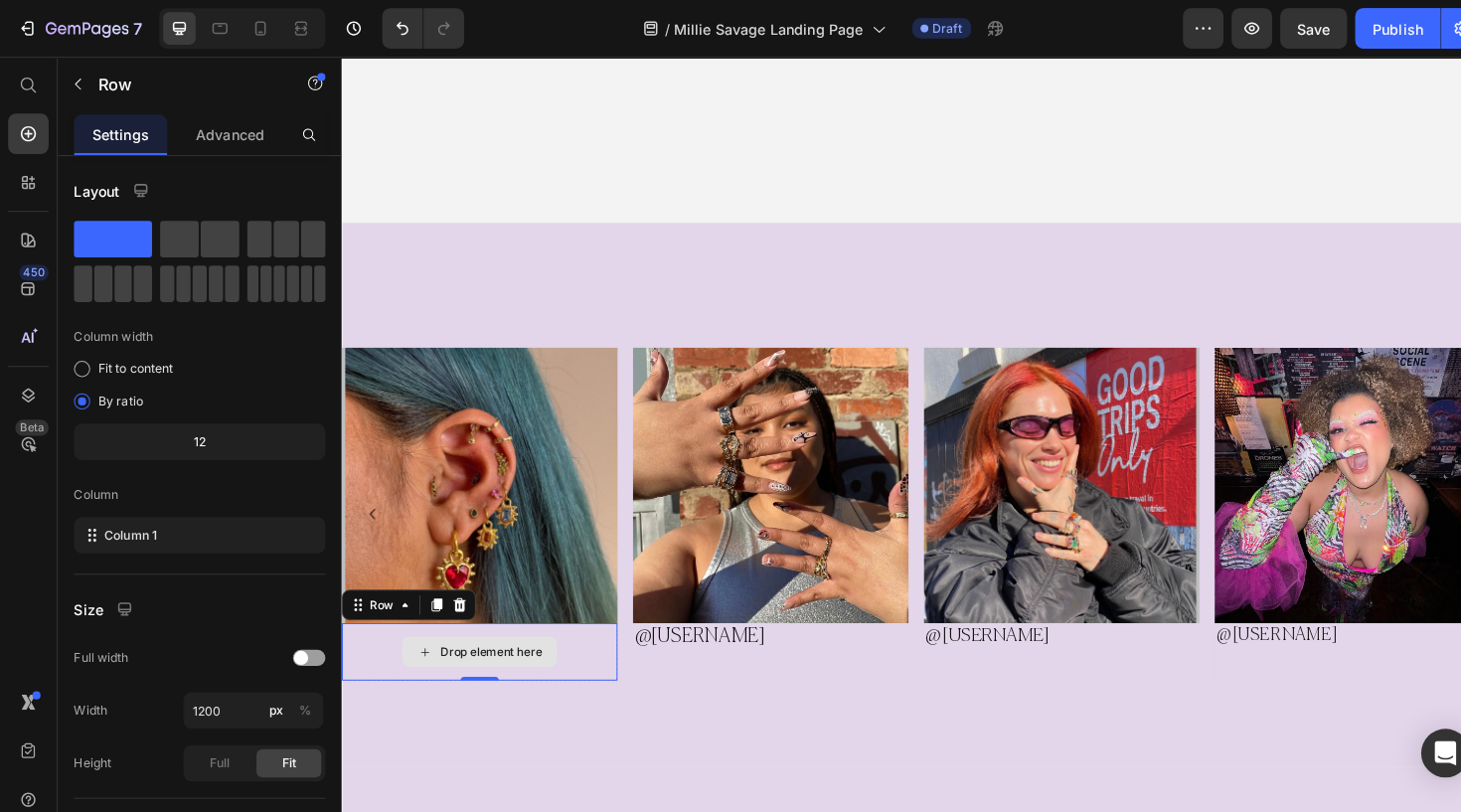 click on "Drop element here" at bounding box center (496, 674) 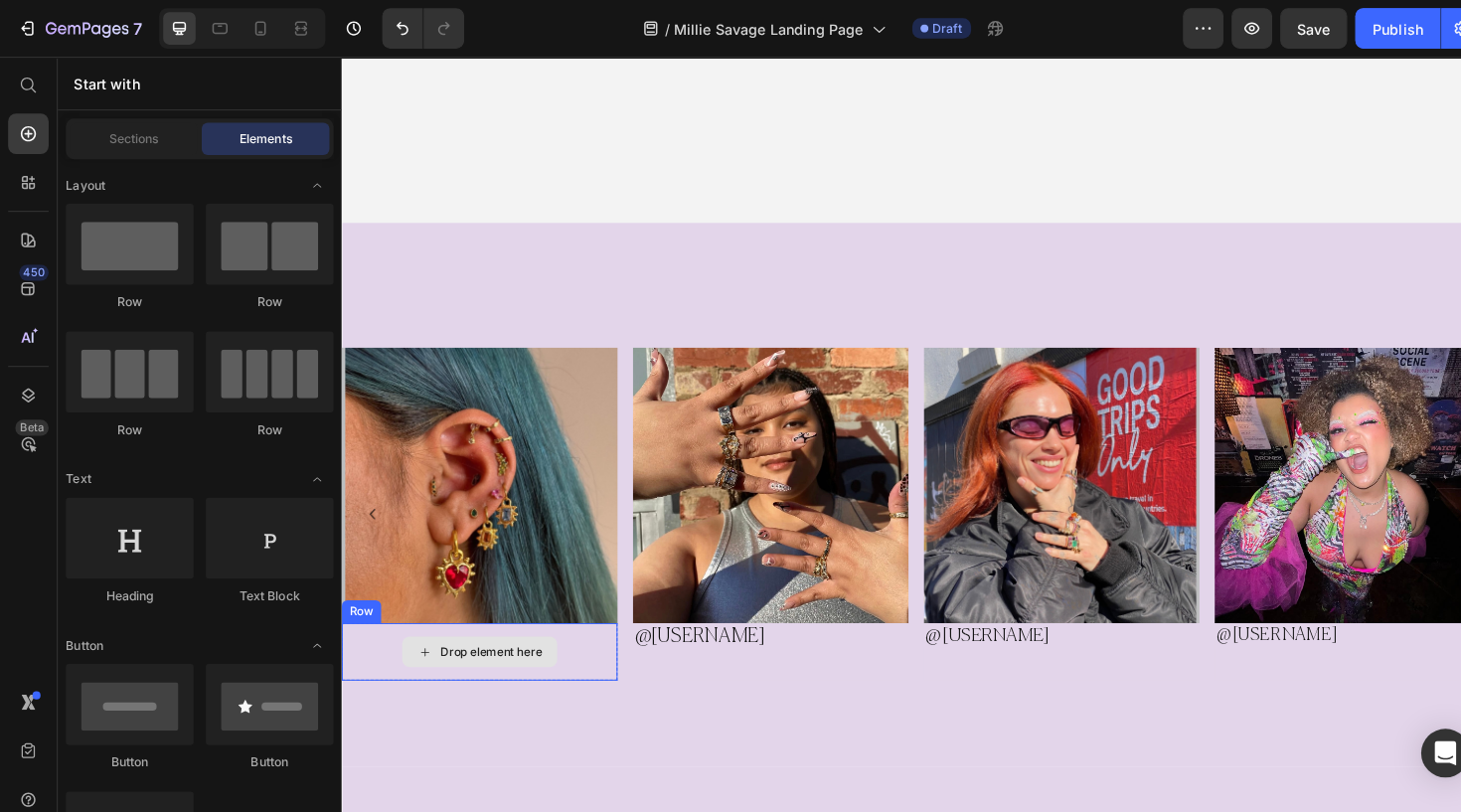 click on "Drop element here" at bounding box center (484, 674) 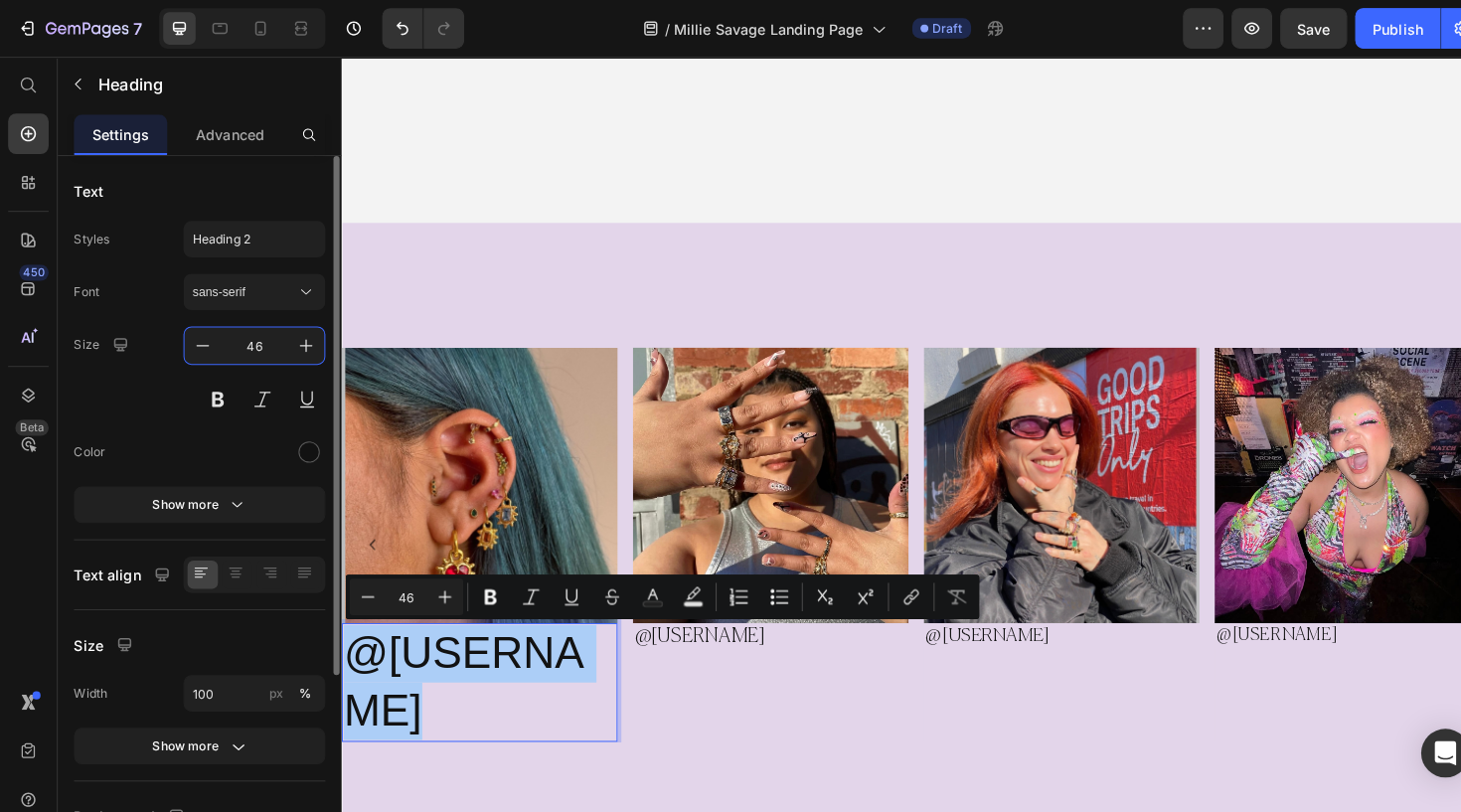 drag, startPoint x: 267, startPoint y: 329, endPoint x: 217, endPoint y: 329, distance: 50 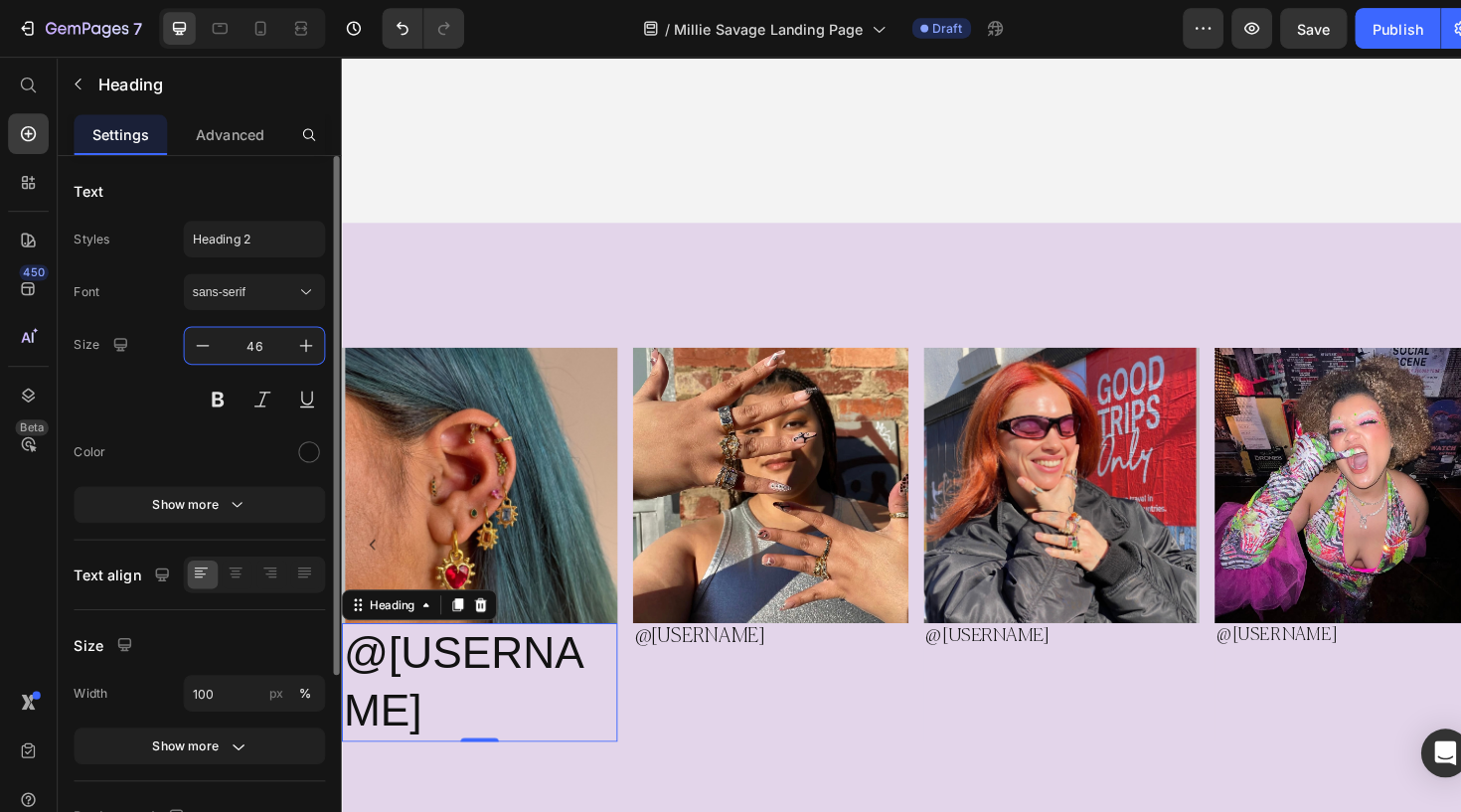 drag, startPoint x: 278, startPoint y: 342, endPoint x: 243, endPoint y: 341, distance: 35.014283 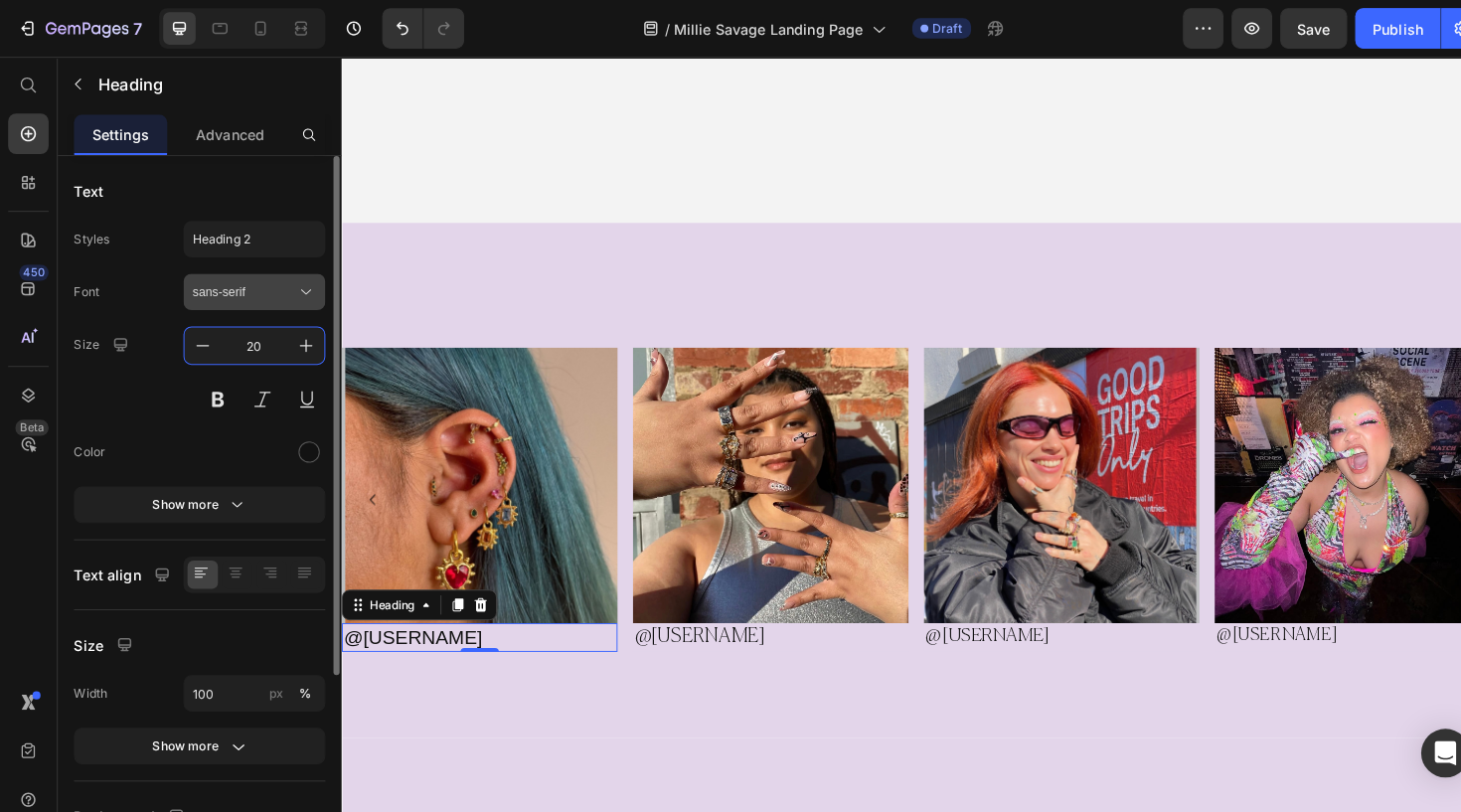 type on "20" 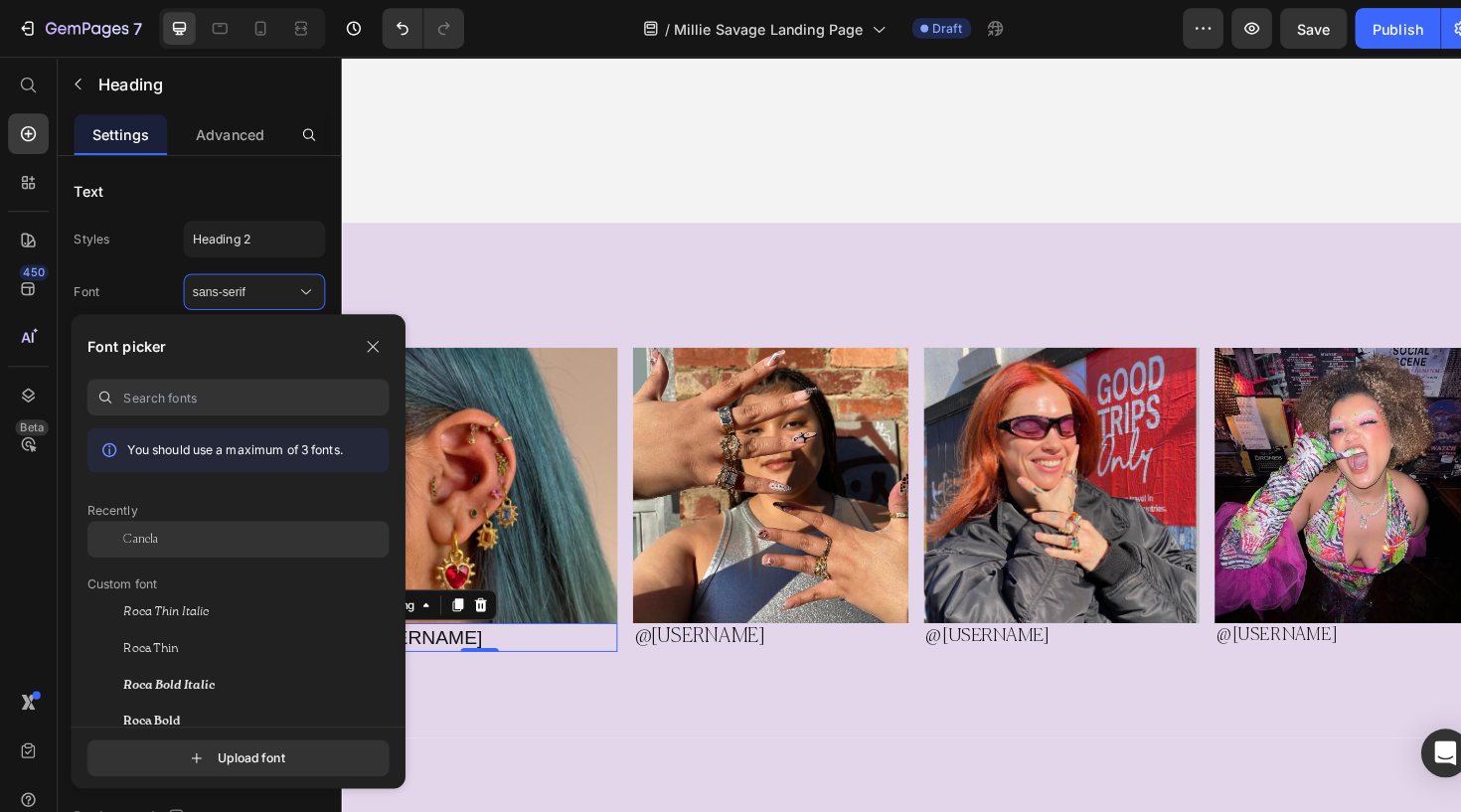 drag, startPoint x: 168, startPoint y: 523, endPoint x: 253, endPoint y: 650, distance: 152.82016 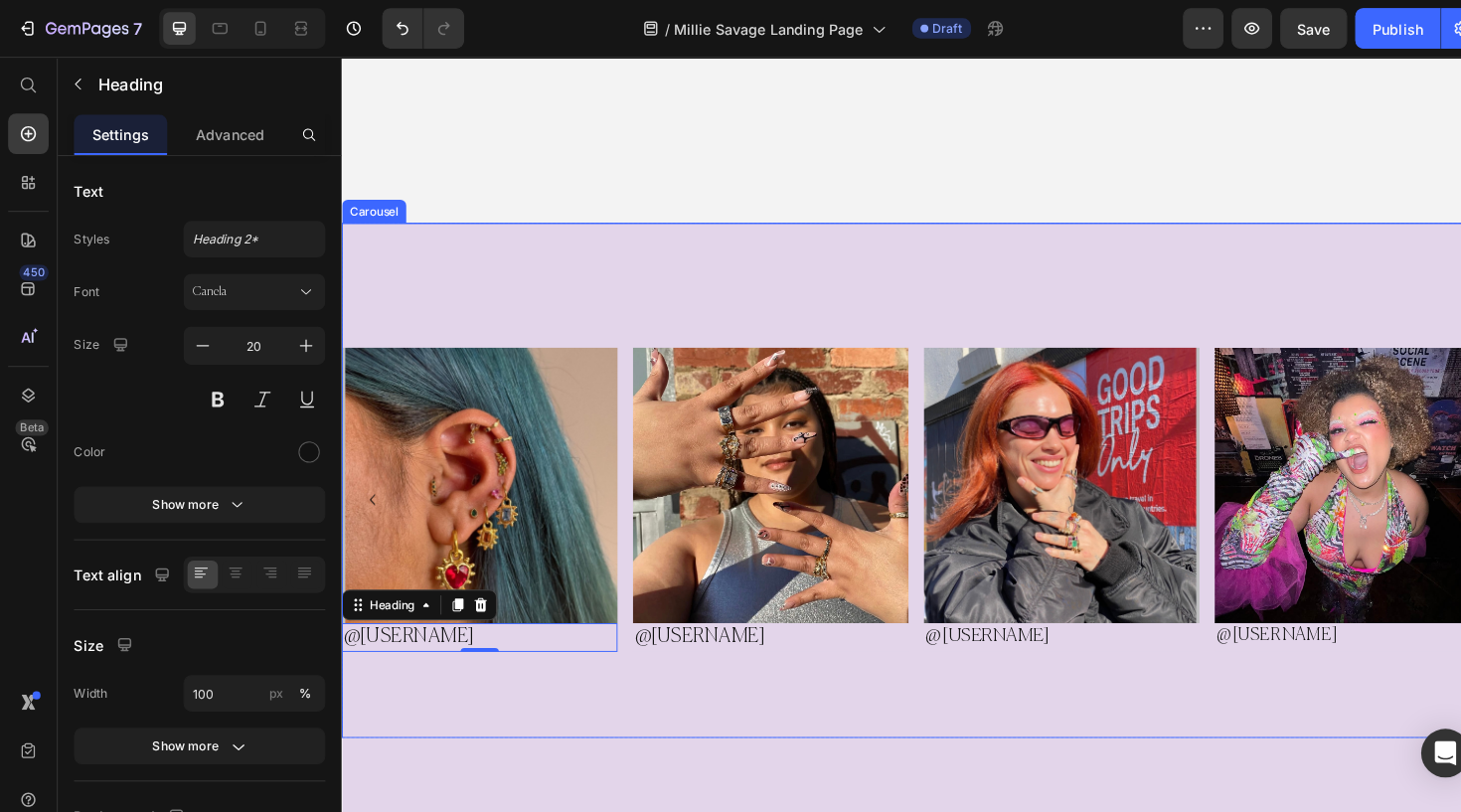 click on "Image @annieebeee Heading   0 Row Row Image @lucystarr Heading Row Image @Haley Heading Row Image @Lydia Heading Row Image Image
Carousel" at bounding box center [937, 496] 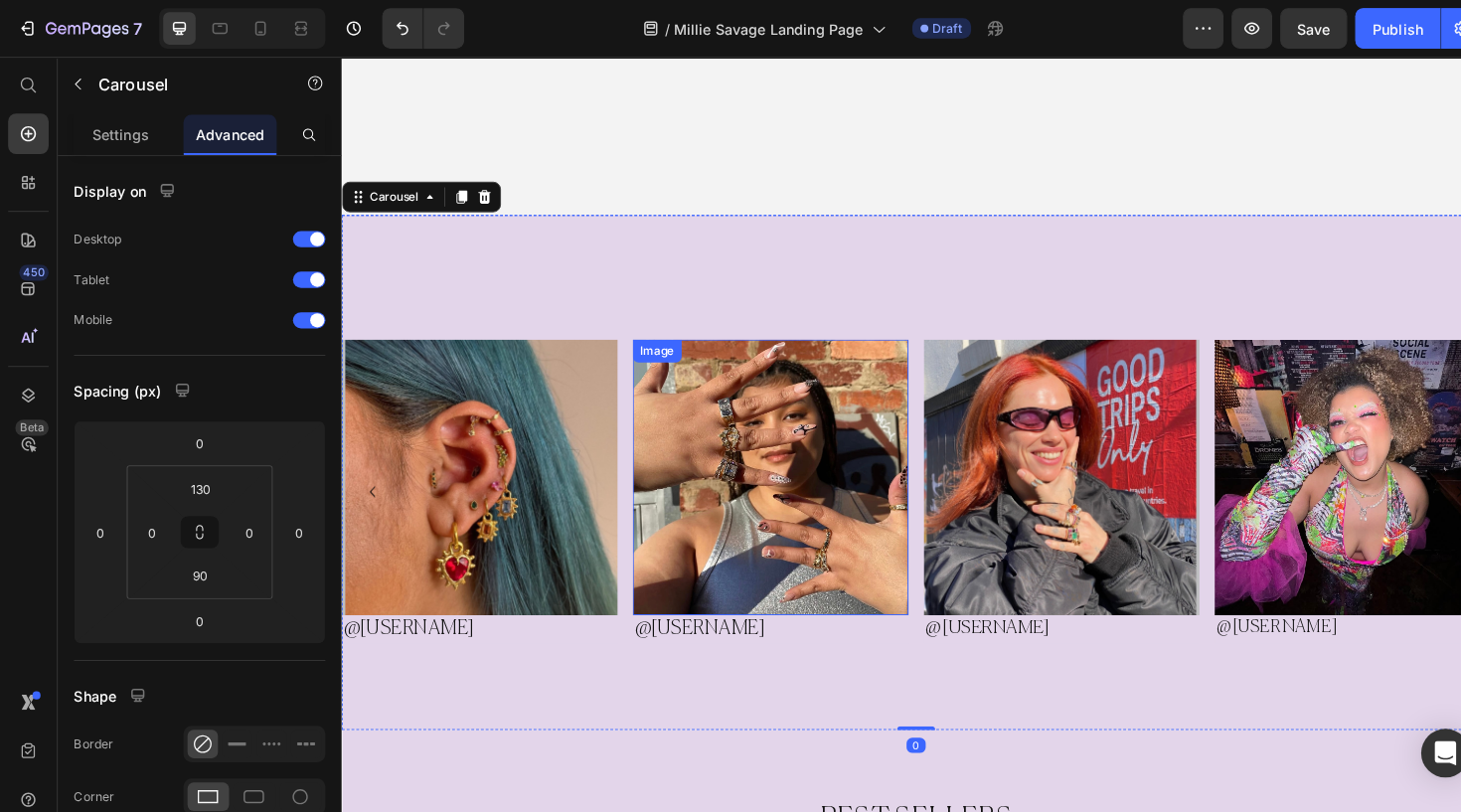scroll, scrollTop: 547, scrollLeft: 0, axis: vertical 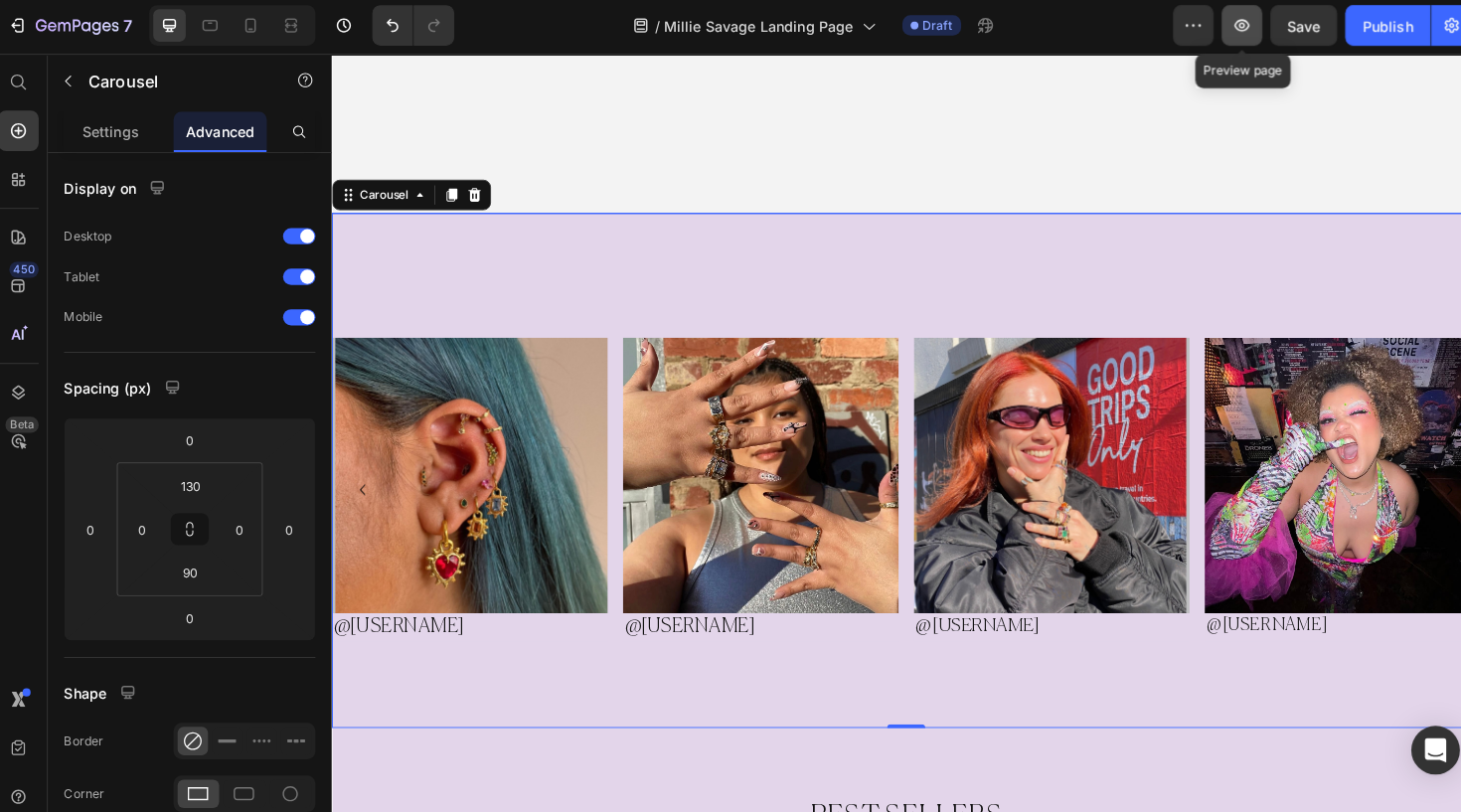 click 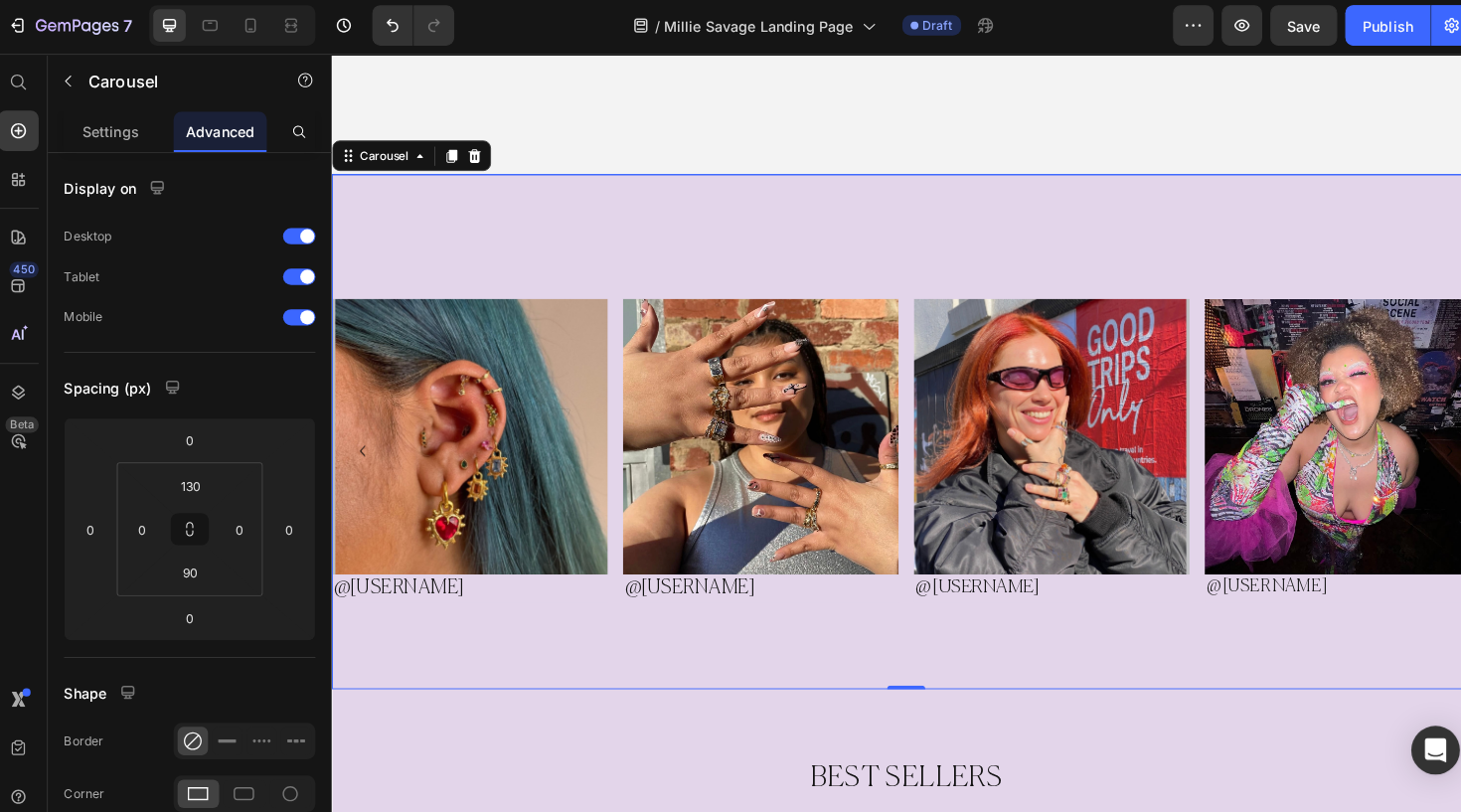 scroll, scrollTop: 578, scrollLeft: 0, axis: vertical 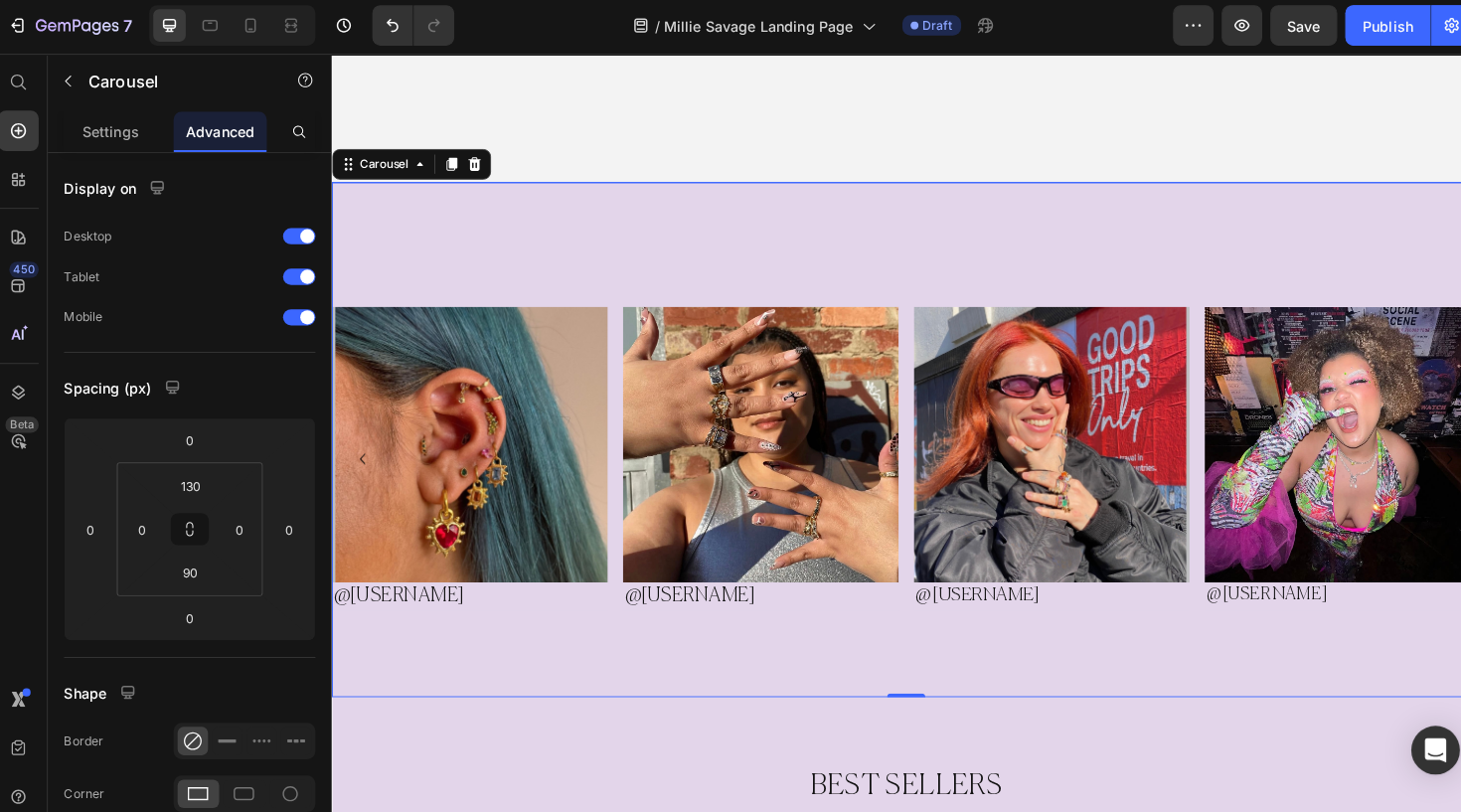 click on "Image @annieebeee Heading Row Row Image @lucystarr Heading Row Image @Haley Heading Row Image @Lydia Heading Row Image Image
Carousel   0" at bounding box center [927, 454] 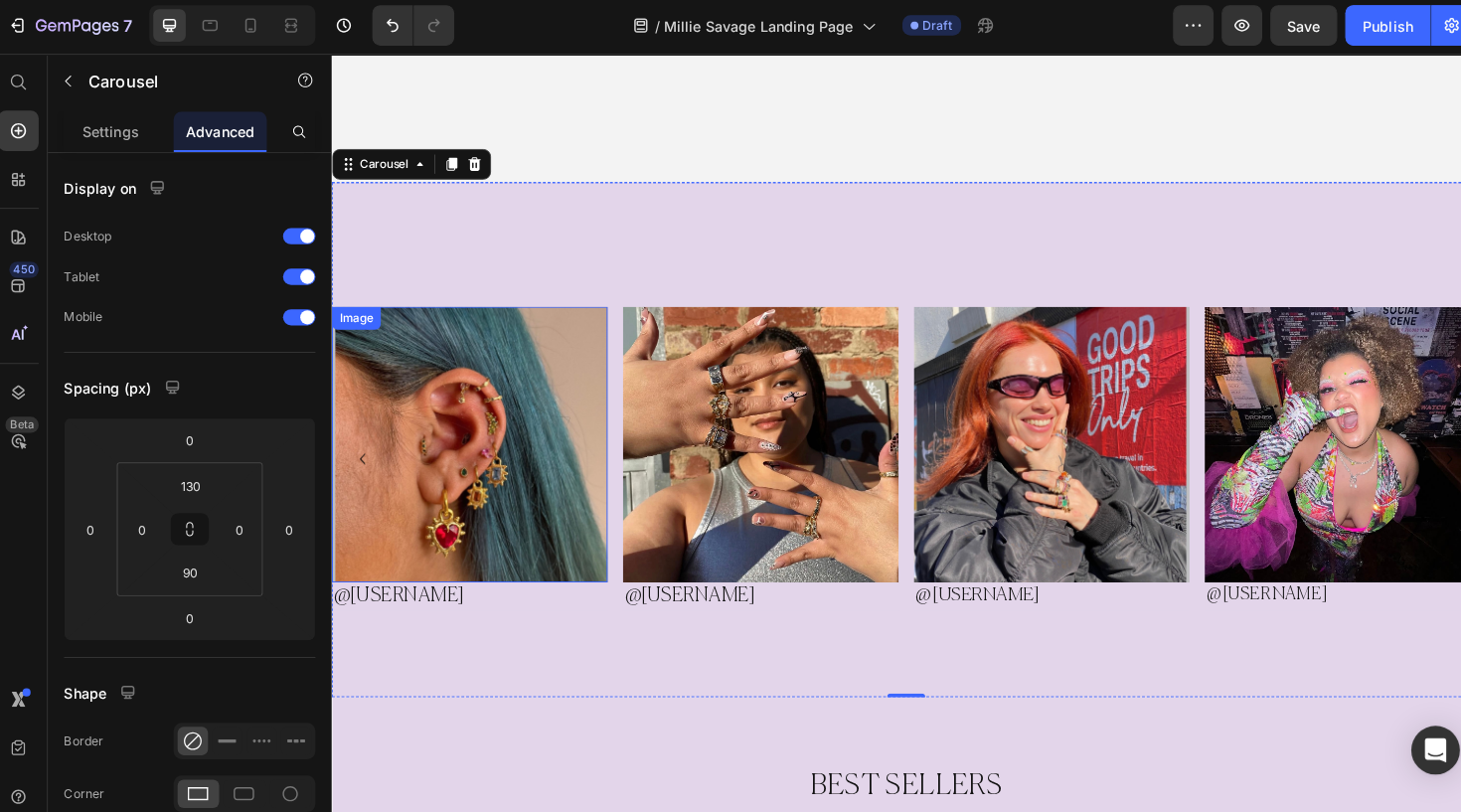 click on "Image" at bounding box center (356, 328) 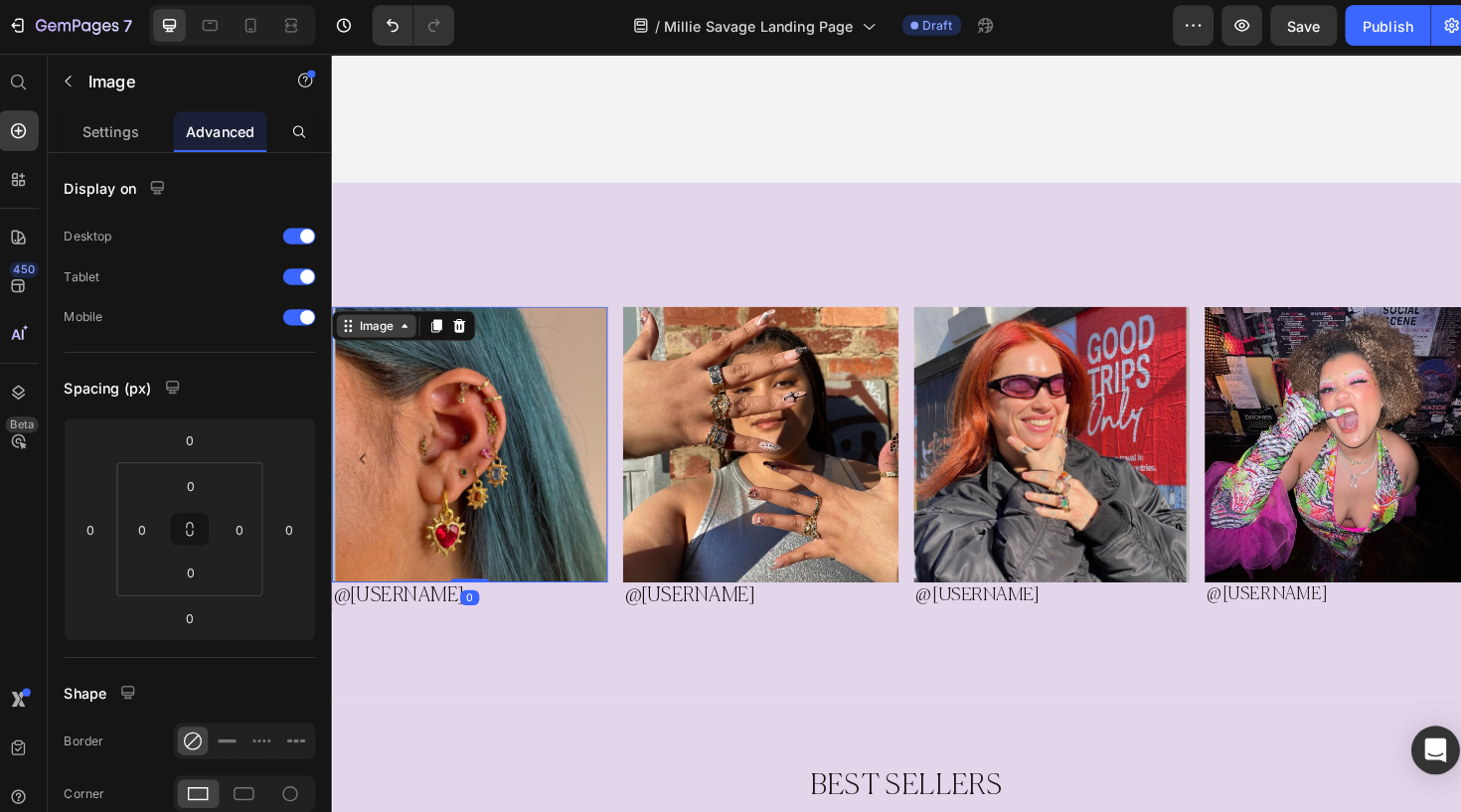 click on "Image" at bounding box center [377, 336] 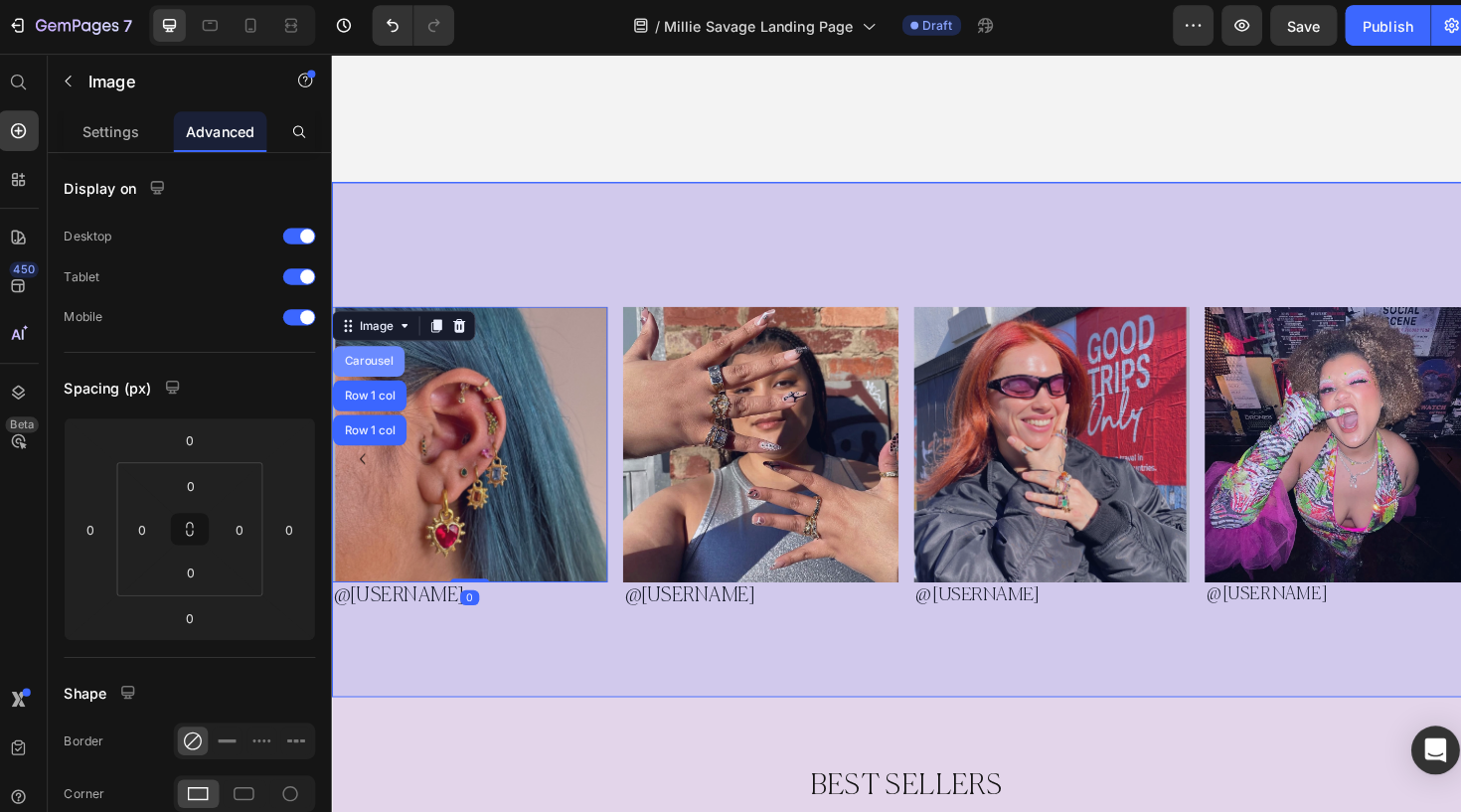 click on "Carousel" at bounding box center (369, 373) 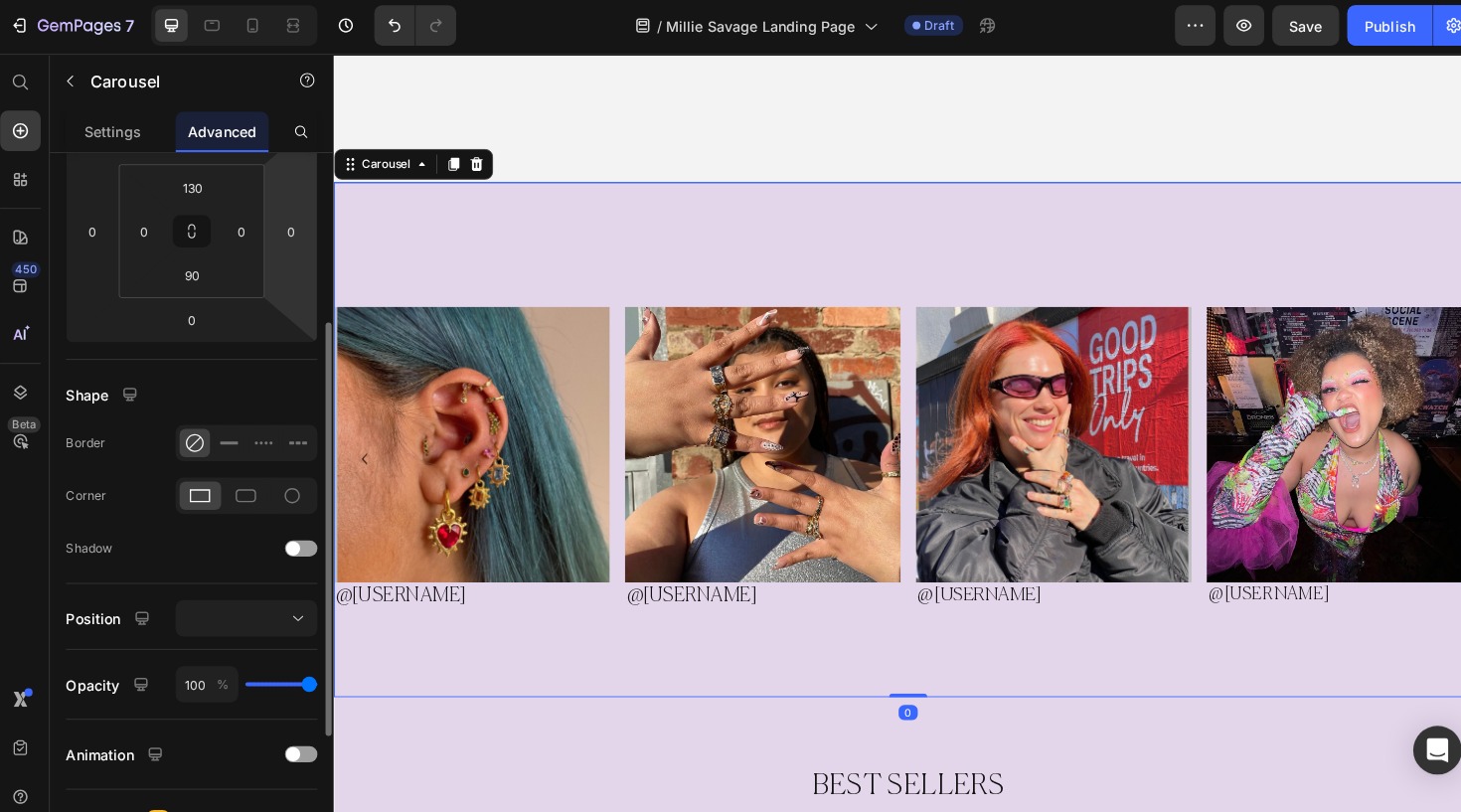 scroll, scrollTop: 0, scrollLeft: 0, axis: both 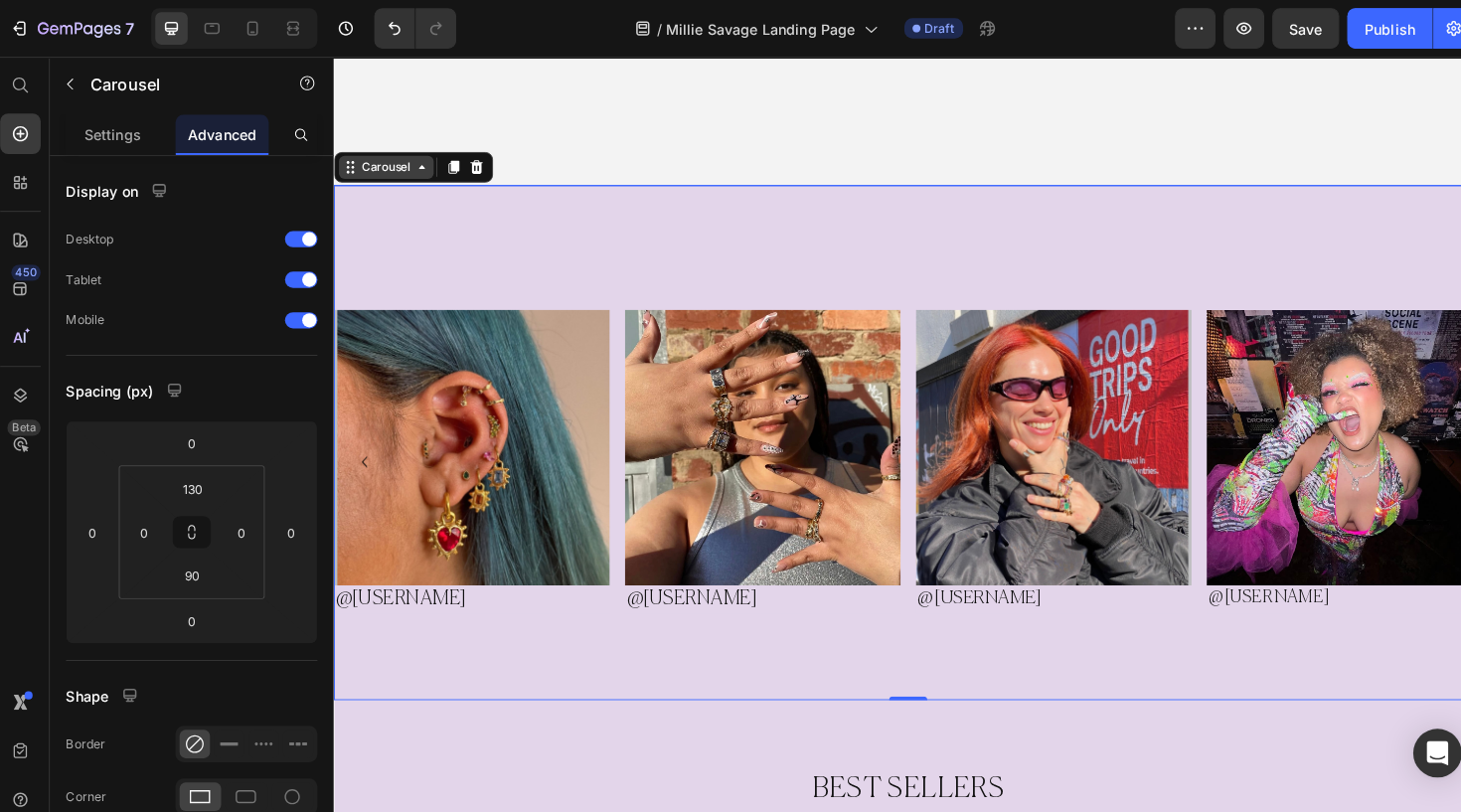 click on "Carousel" at bounding box center (387, 171) 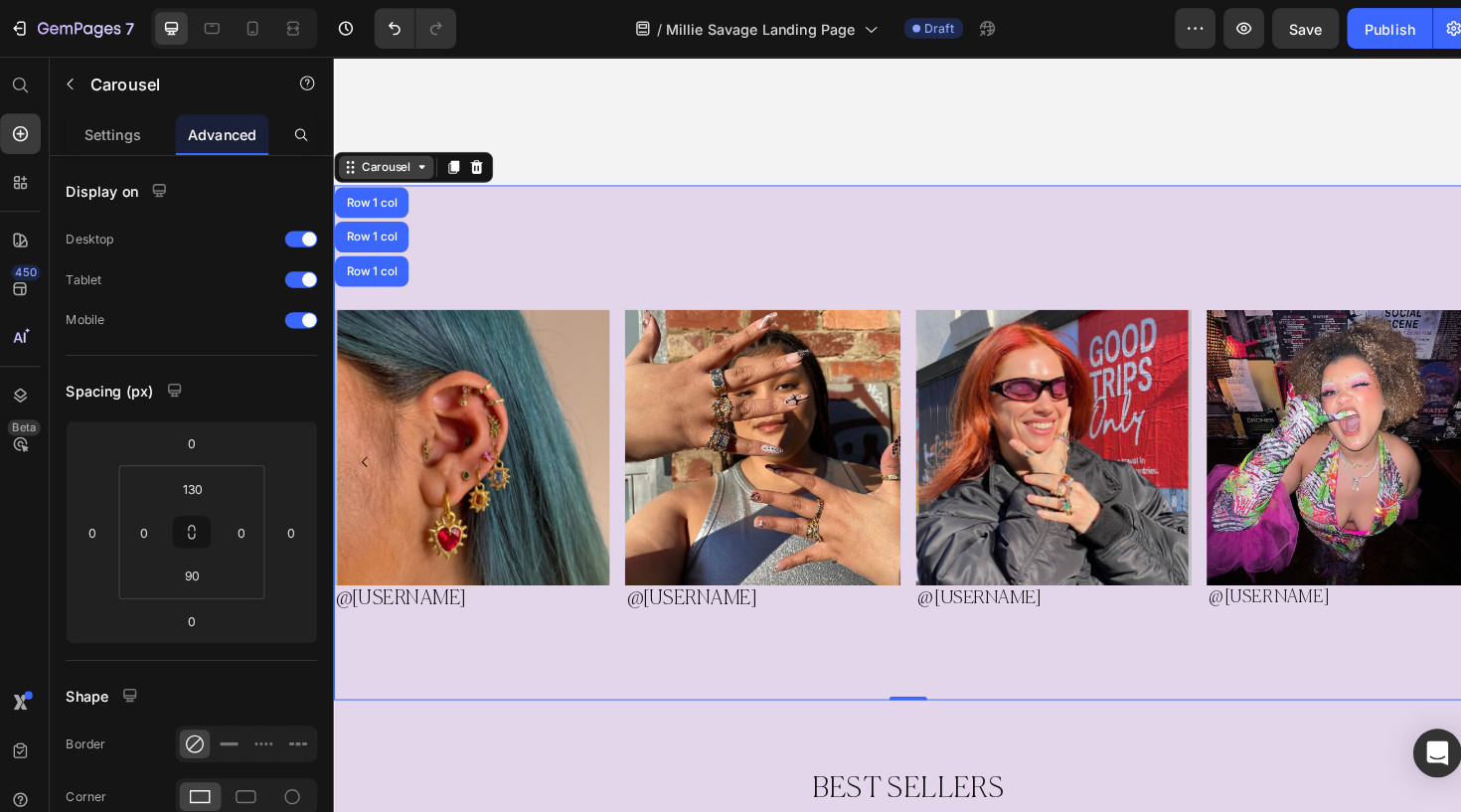 click on "Carousel" at bounding box center [387, 171] 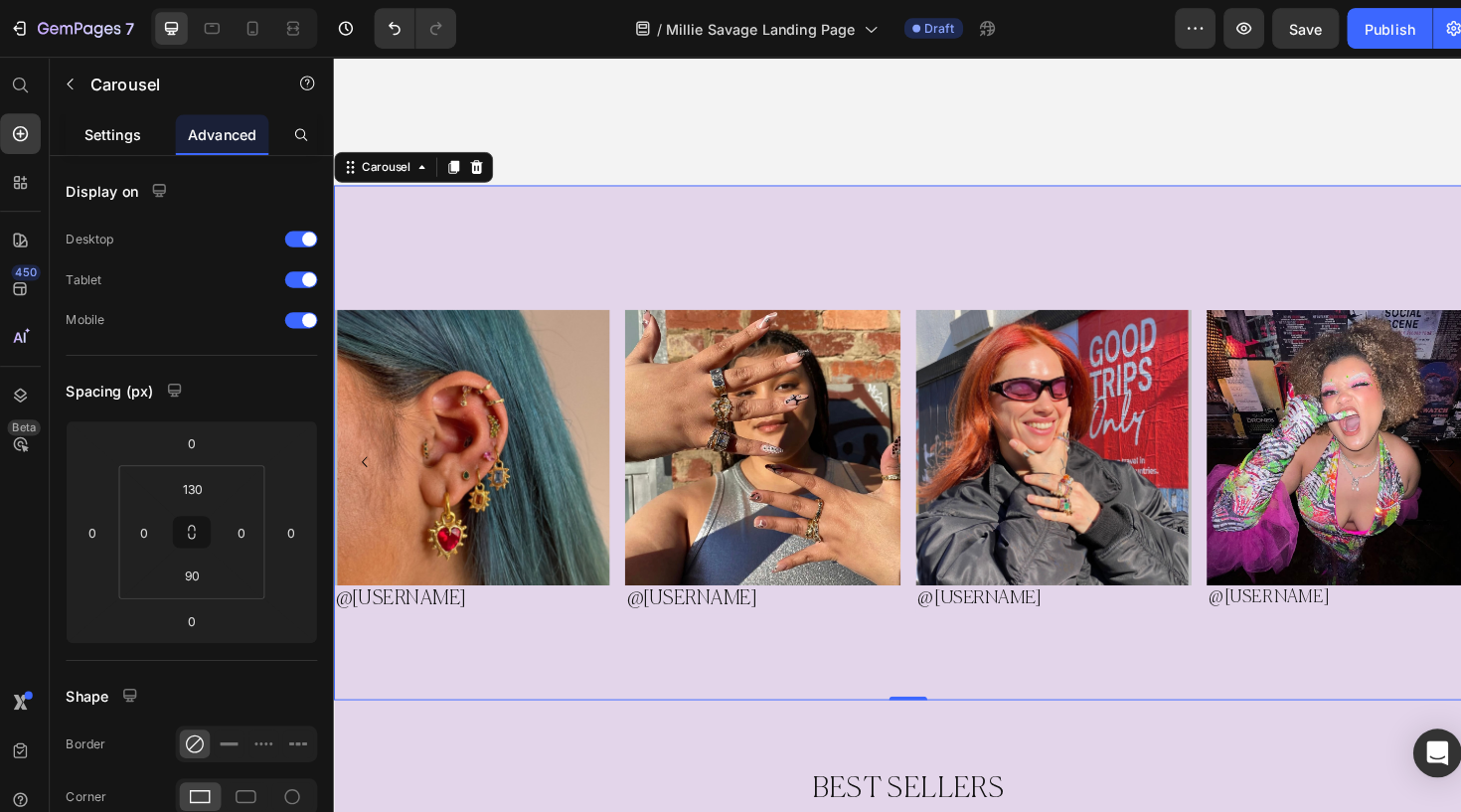 click on "Settings" at bounding box center [118, 131] 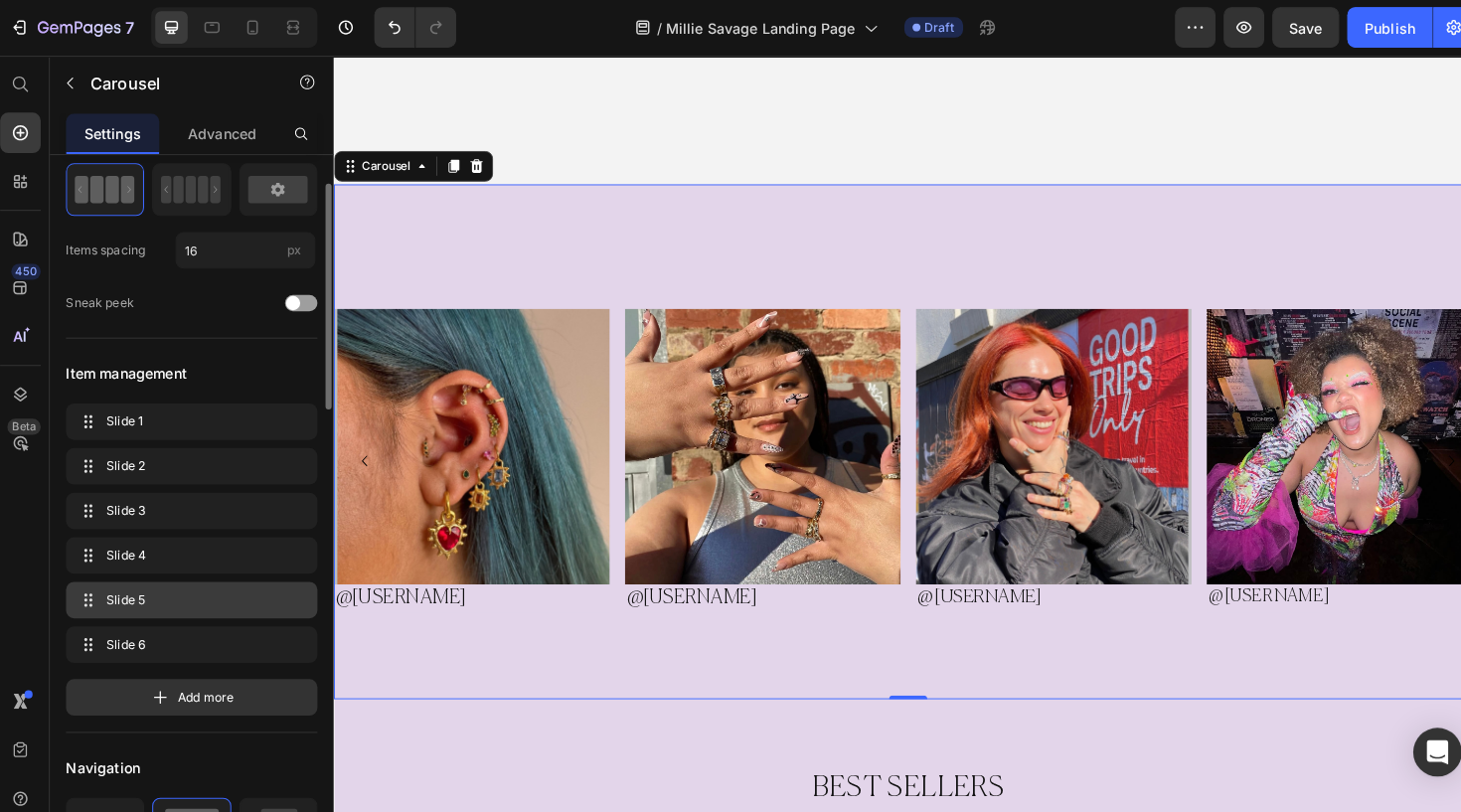 scroll, scrollTop: 115, scrollLeft: 0, axis: vertical 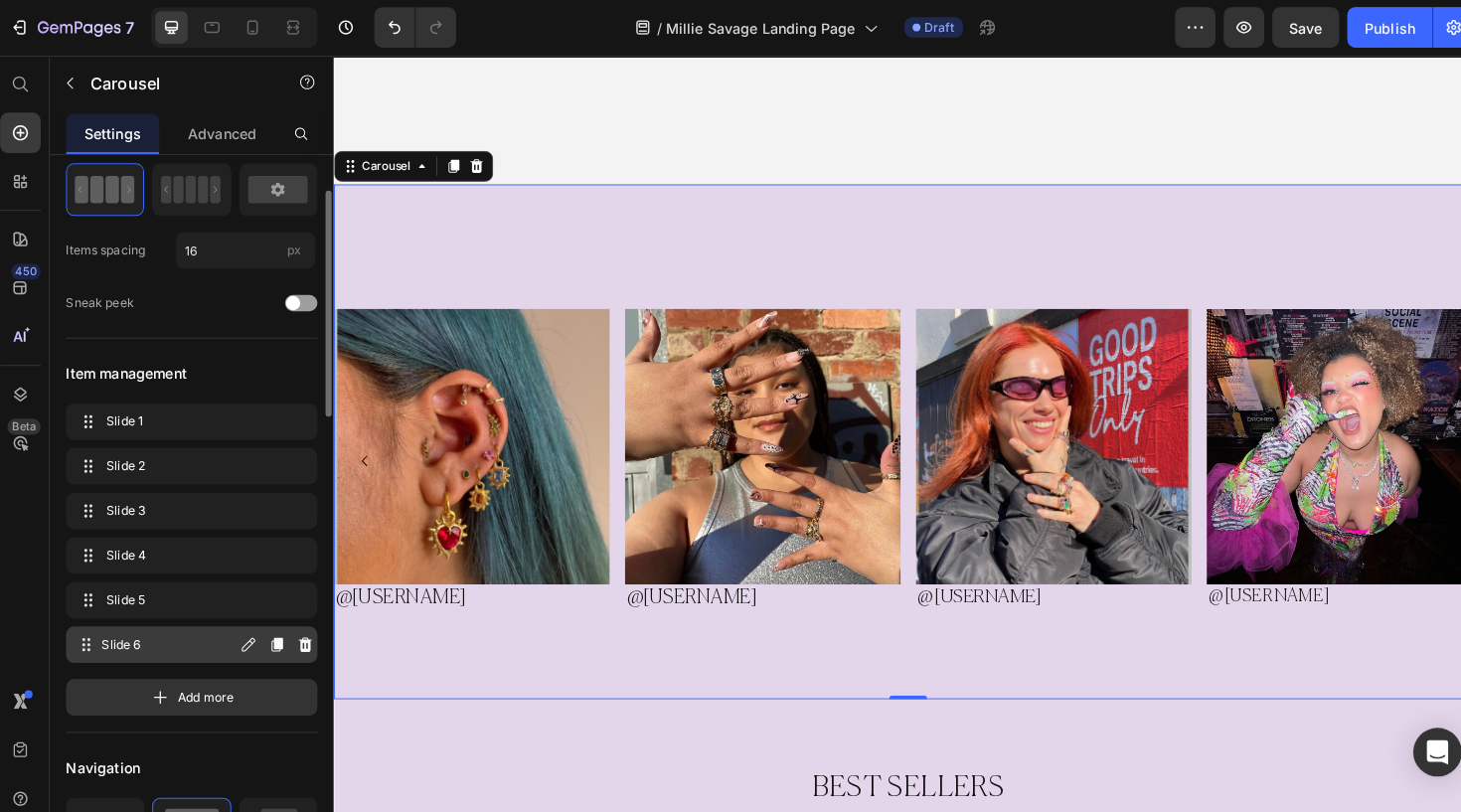 click on "Slide 6" at bounding box center [173, 633] 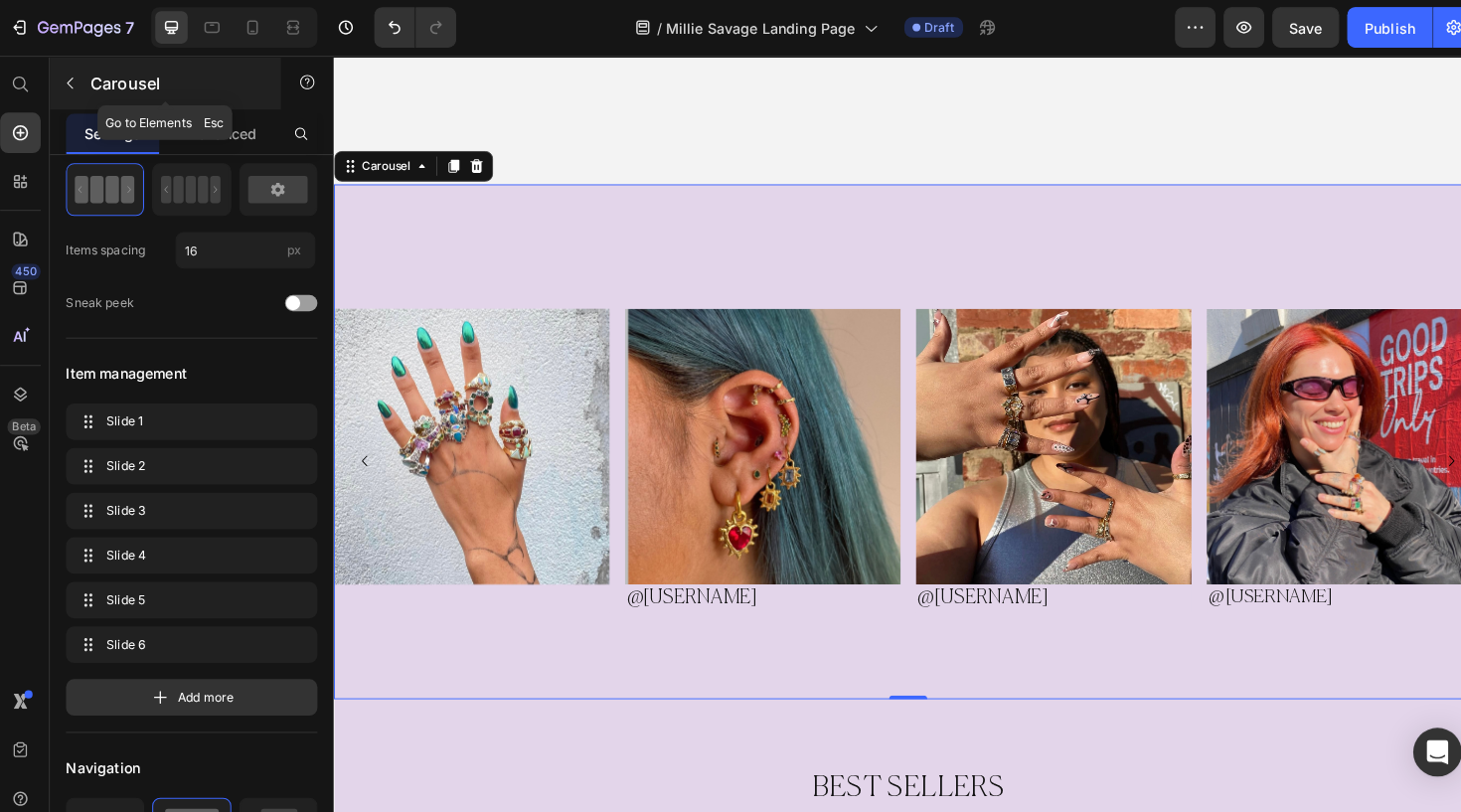 click 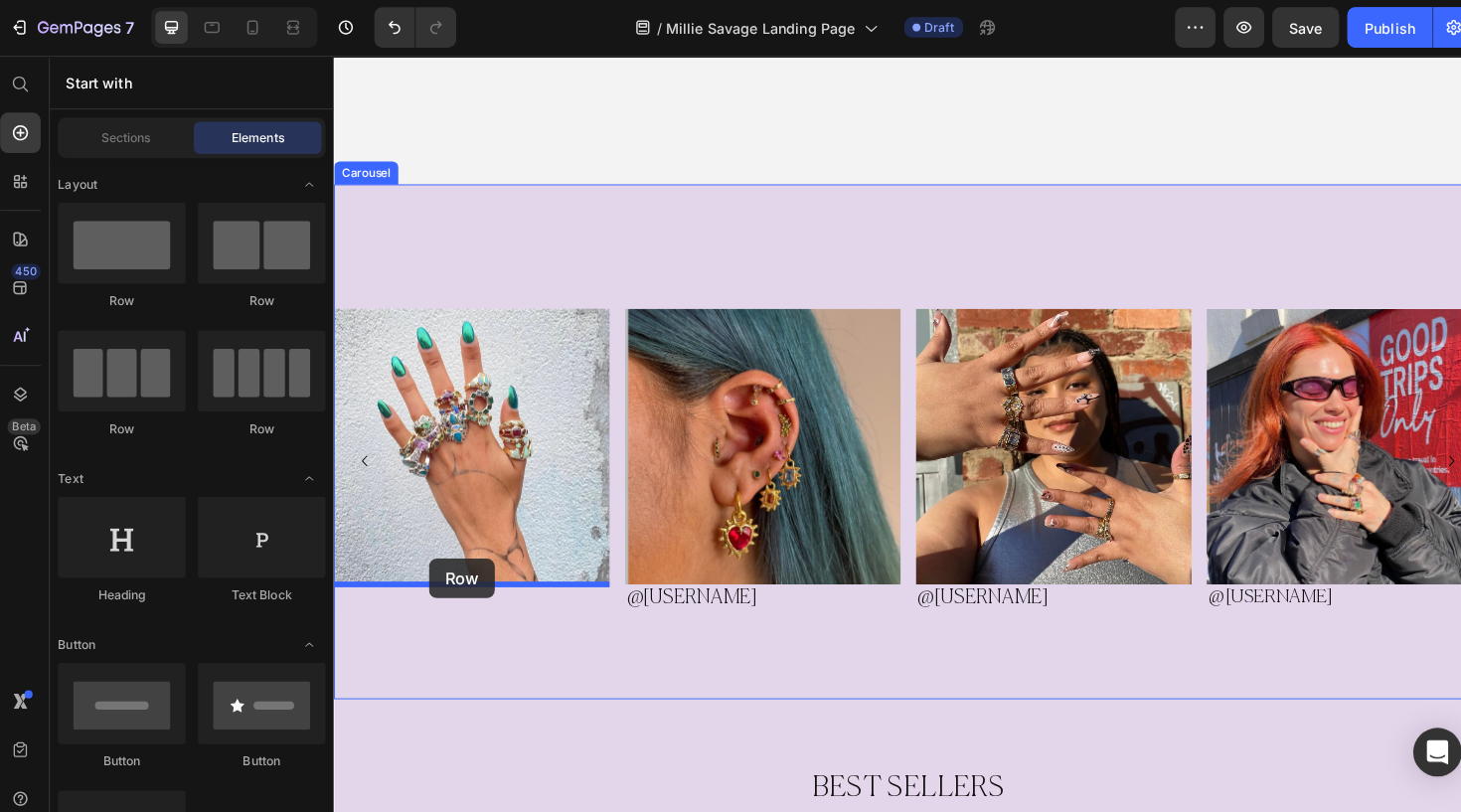 drag, startPoint x: 460, startPoint y: 288, endPoint x: 439, endPoint y: 579, distance: 291.7567 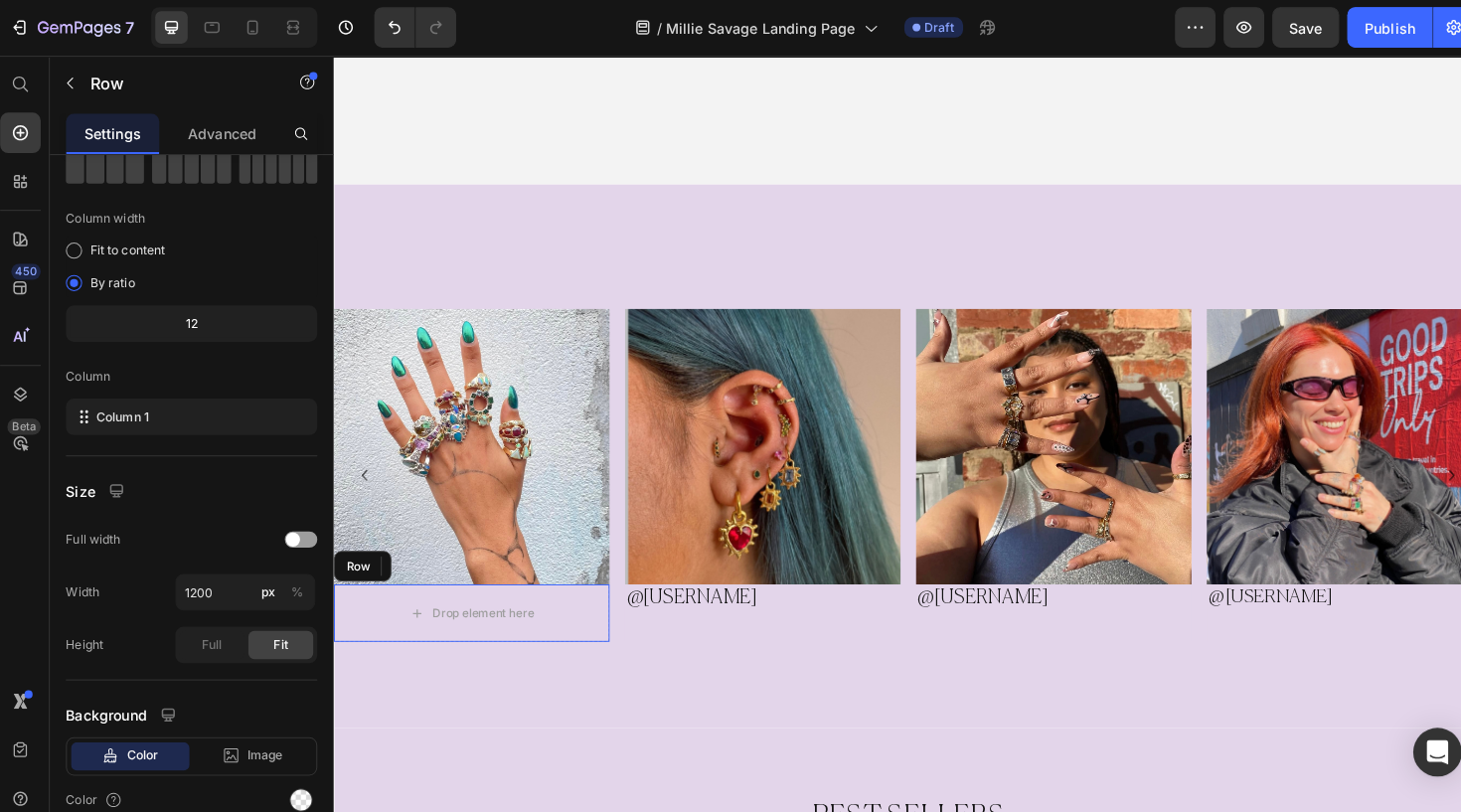 scroll, scrollTop: 0, scrollLeft: 0, axis: both 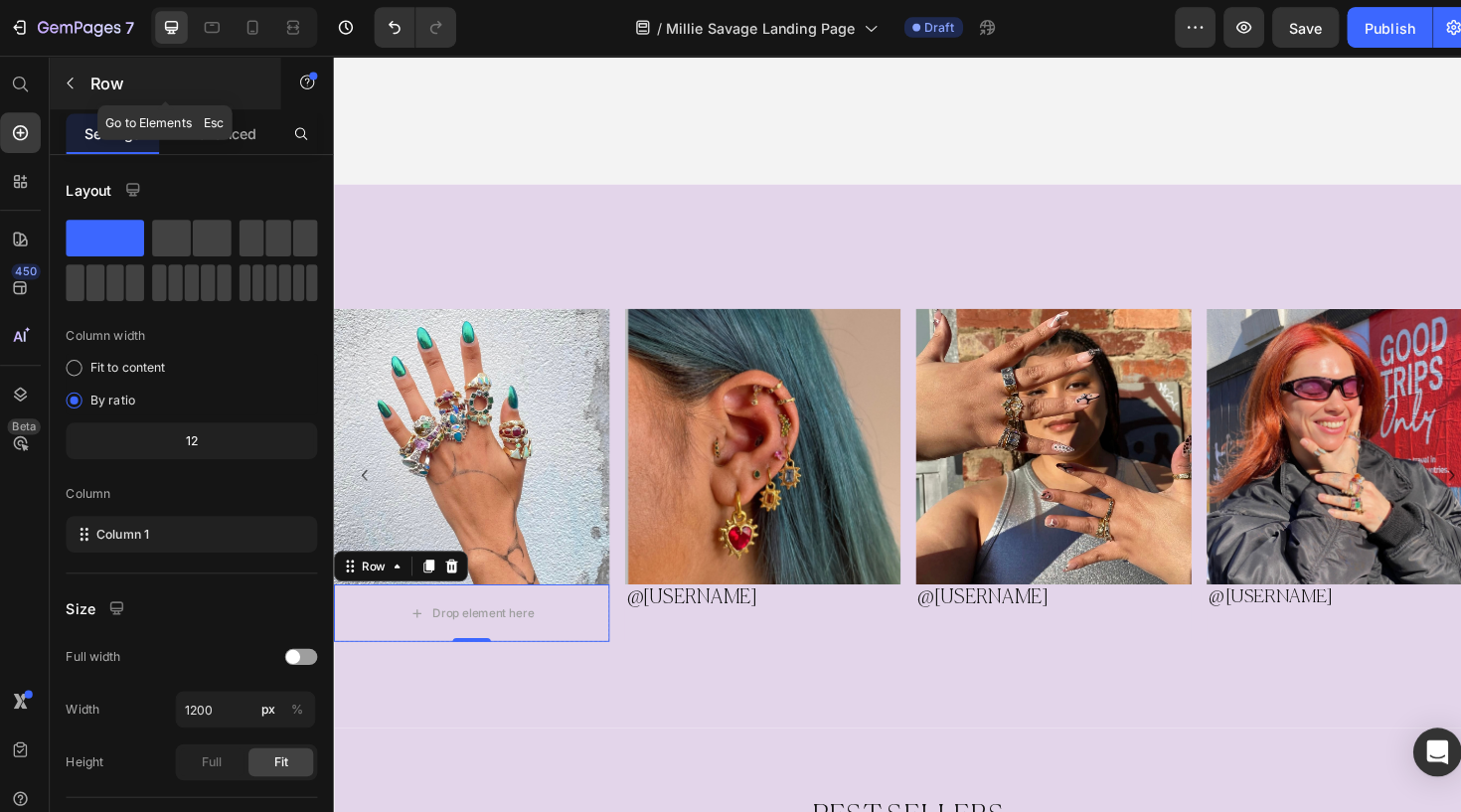 click at bounding box center [77, 82] 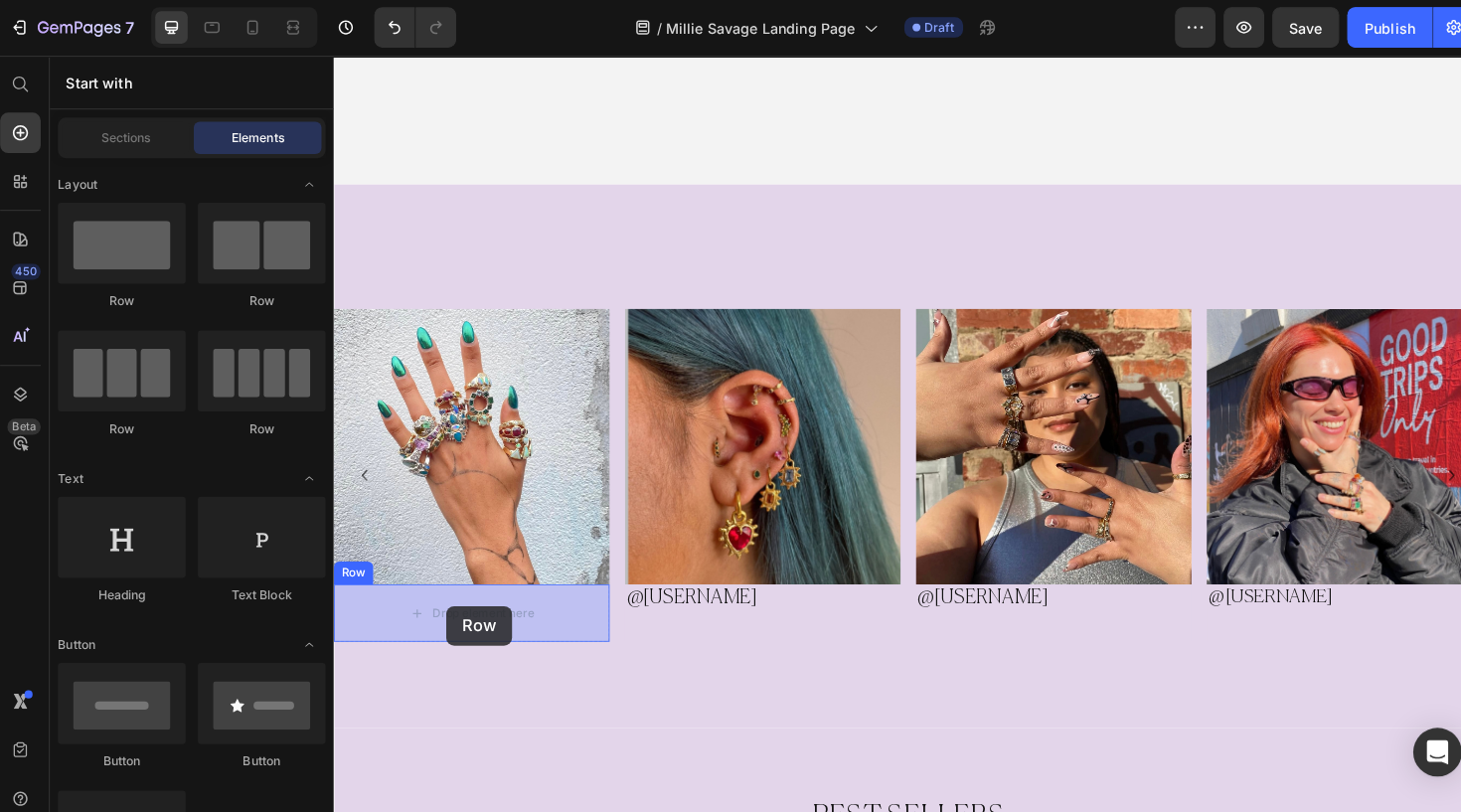 drag, startPoint x: 483, startPoint y: 322, endPoint x: 458, endPoint y: 628, distance: 307.01954 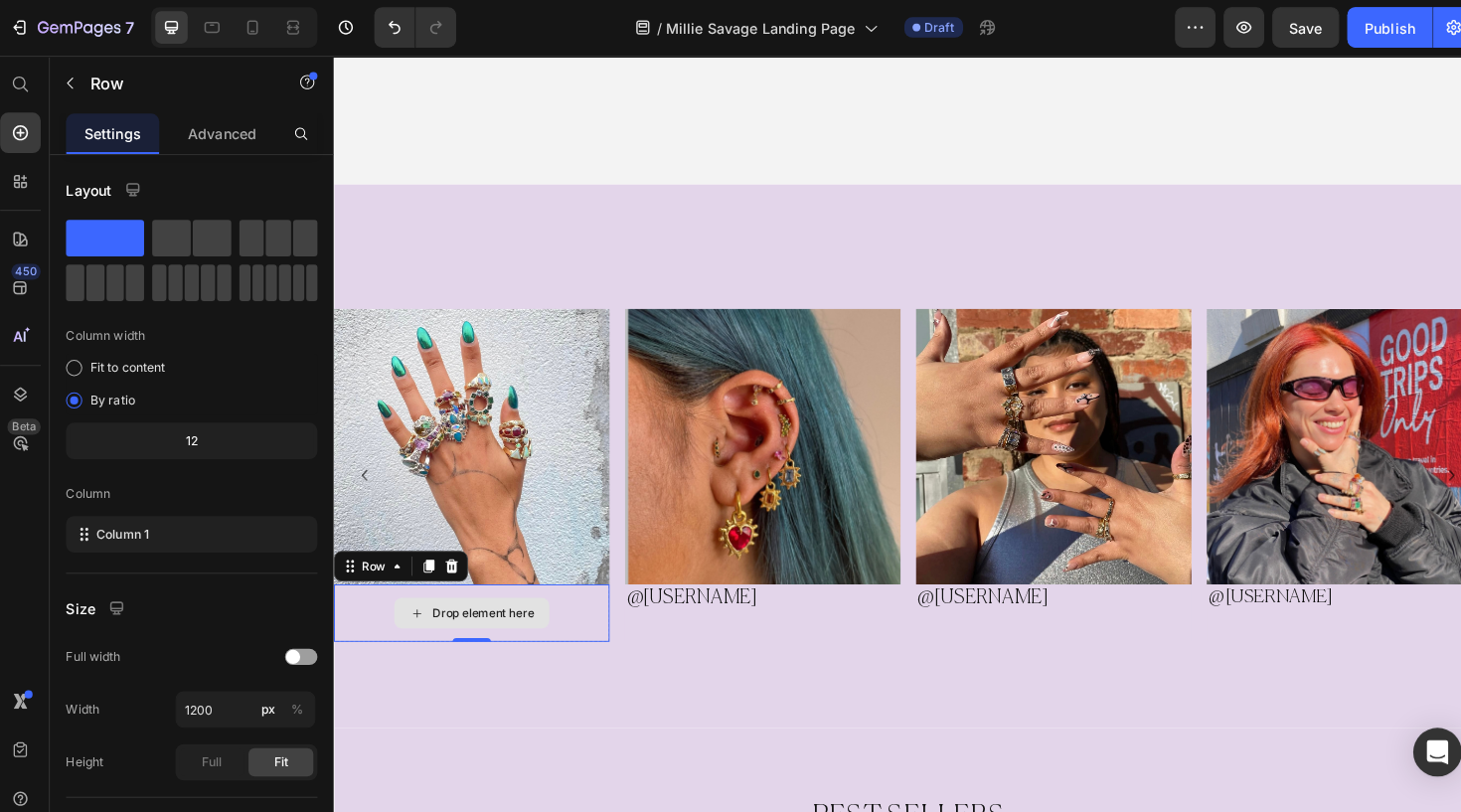 click on "Drop element here" at bounding box center [488, 634] 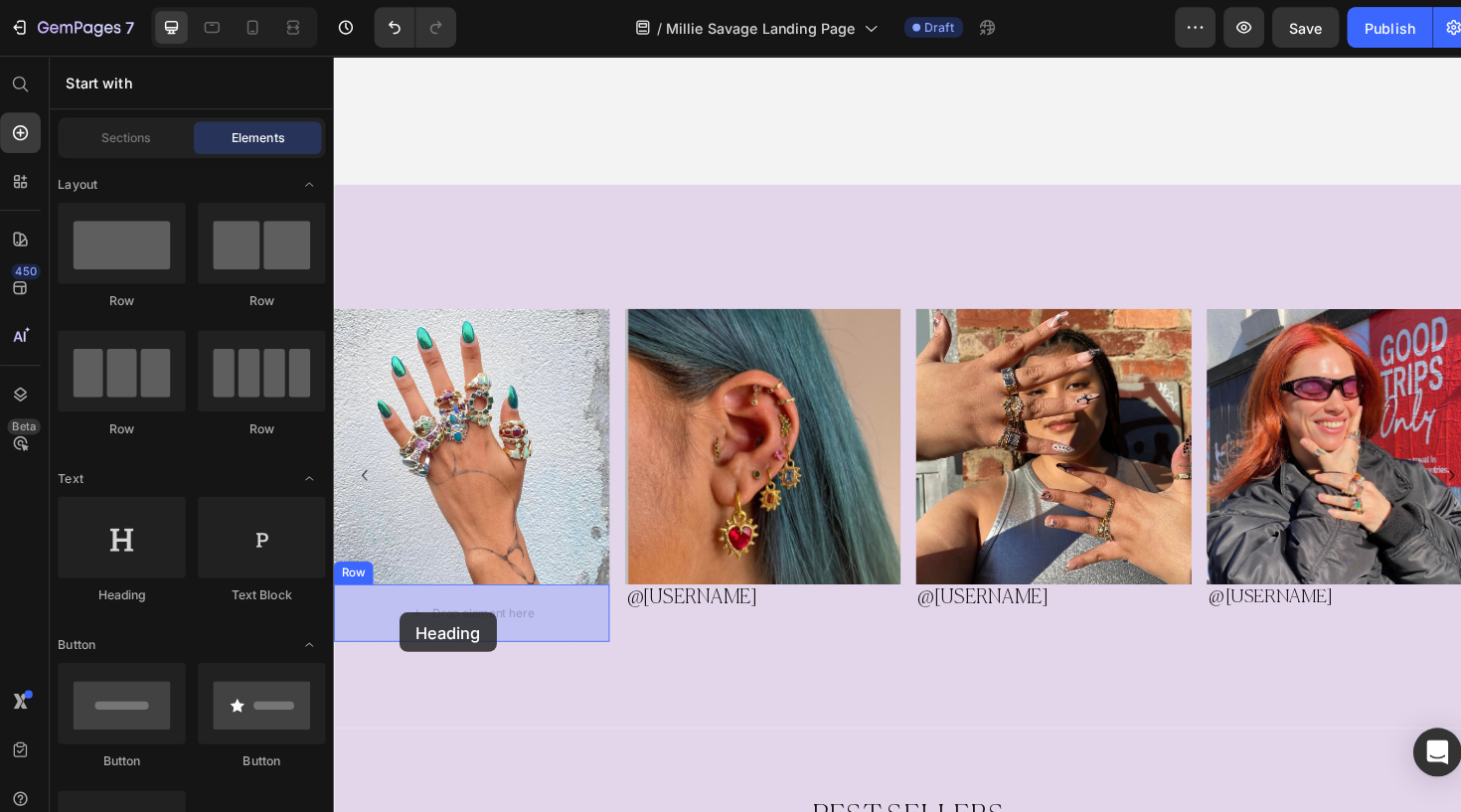 drag, startPoint x: 485, startPoint y: 592, endPoint x: 411, endPoint y: 631, distance: 83.64807 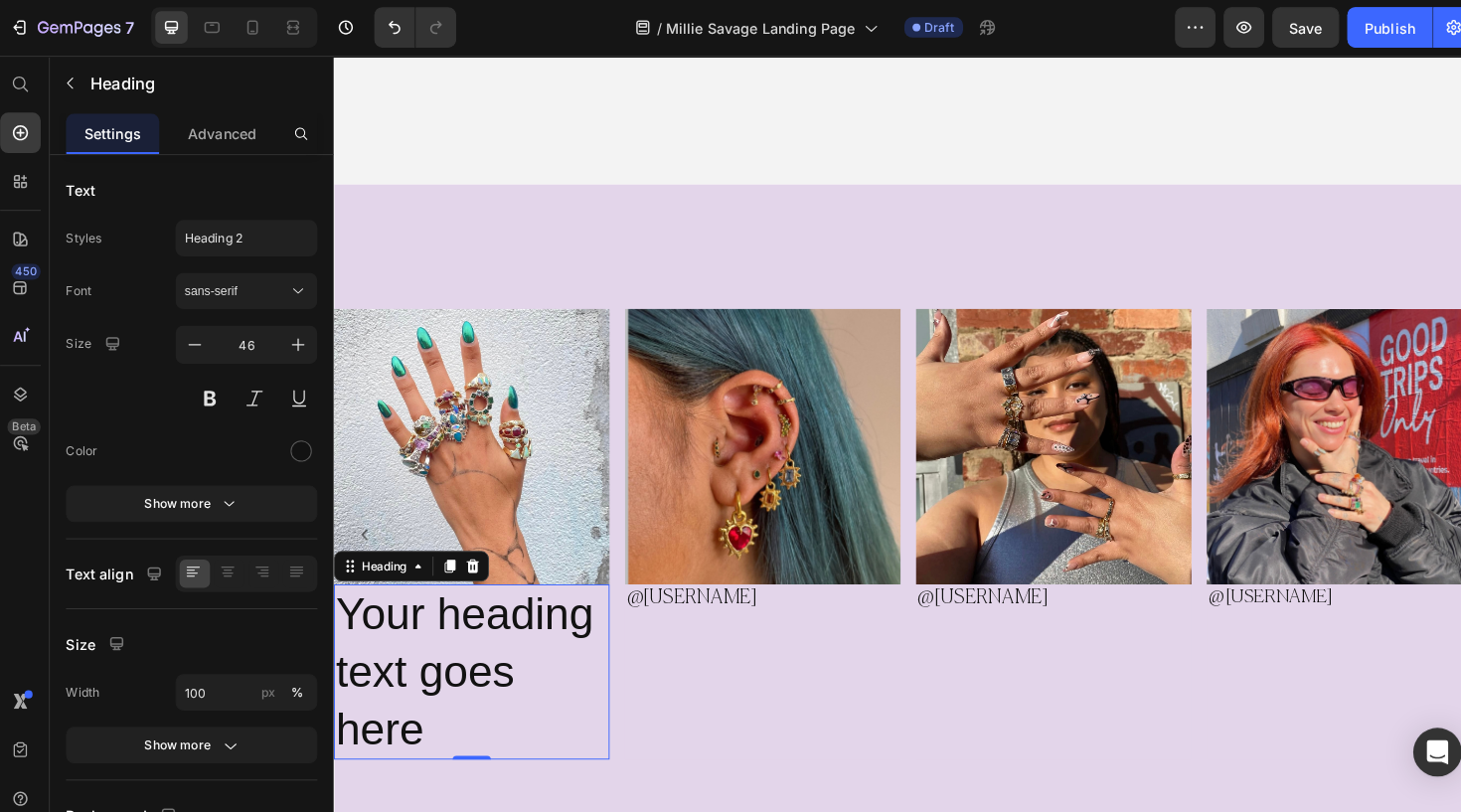 click on "Your heading text goes here" at bounding box center [476, 695] 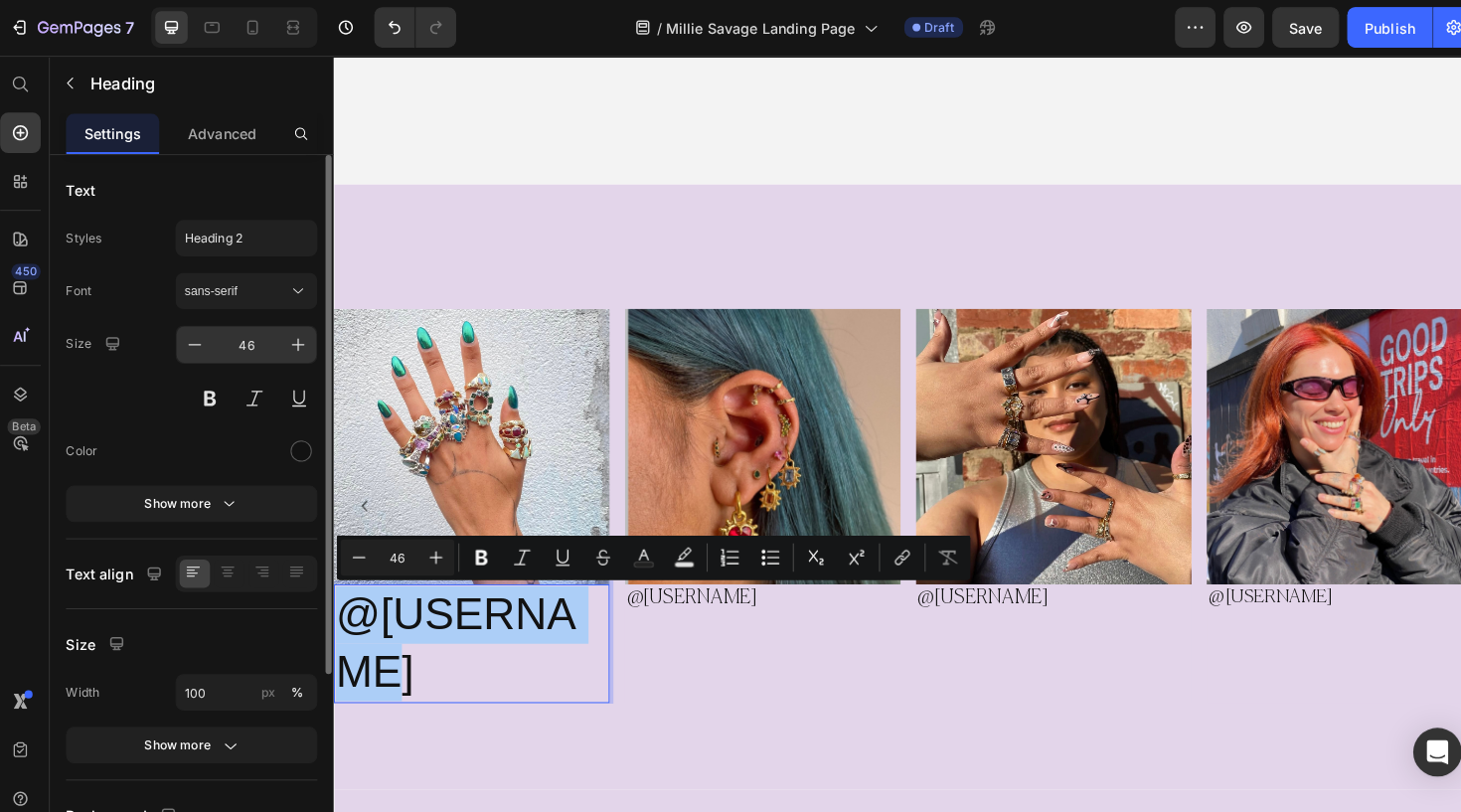 click on "46" at bounding box center (249, 339) 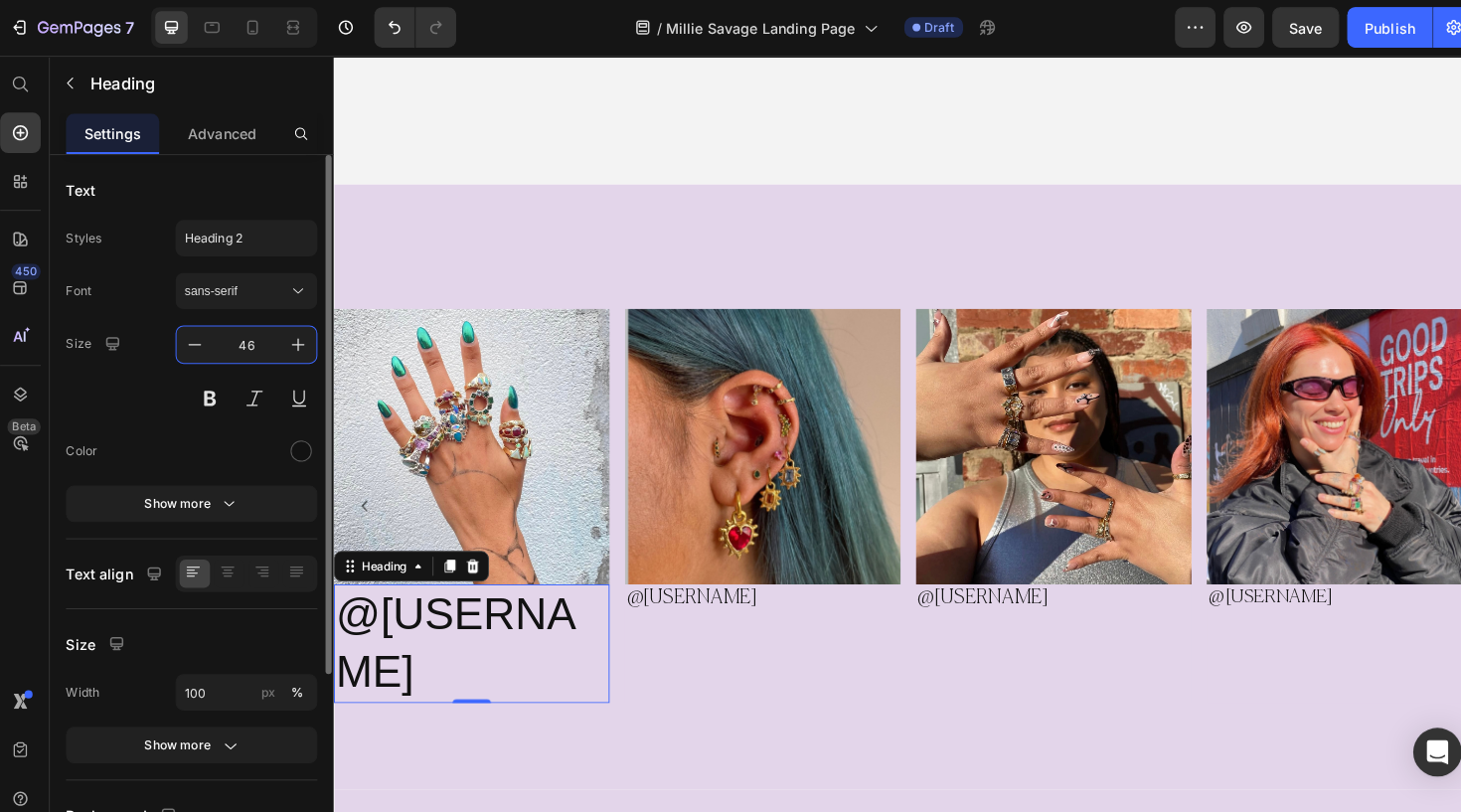 drag, startPoint x: 262, startPoint y: 334, endPoint x: 229, endPoint y: 333, distance: 33.0151 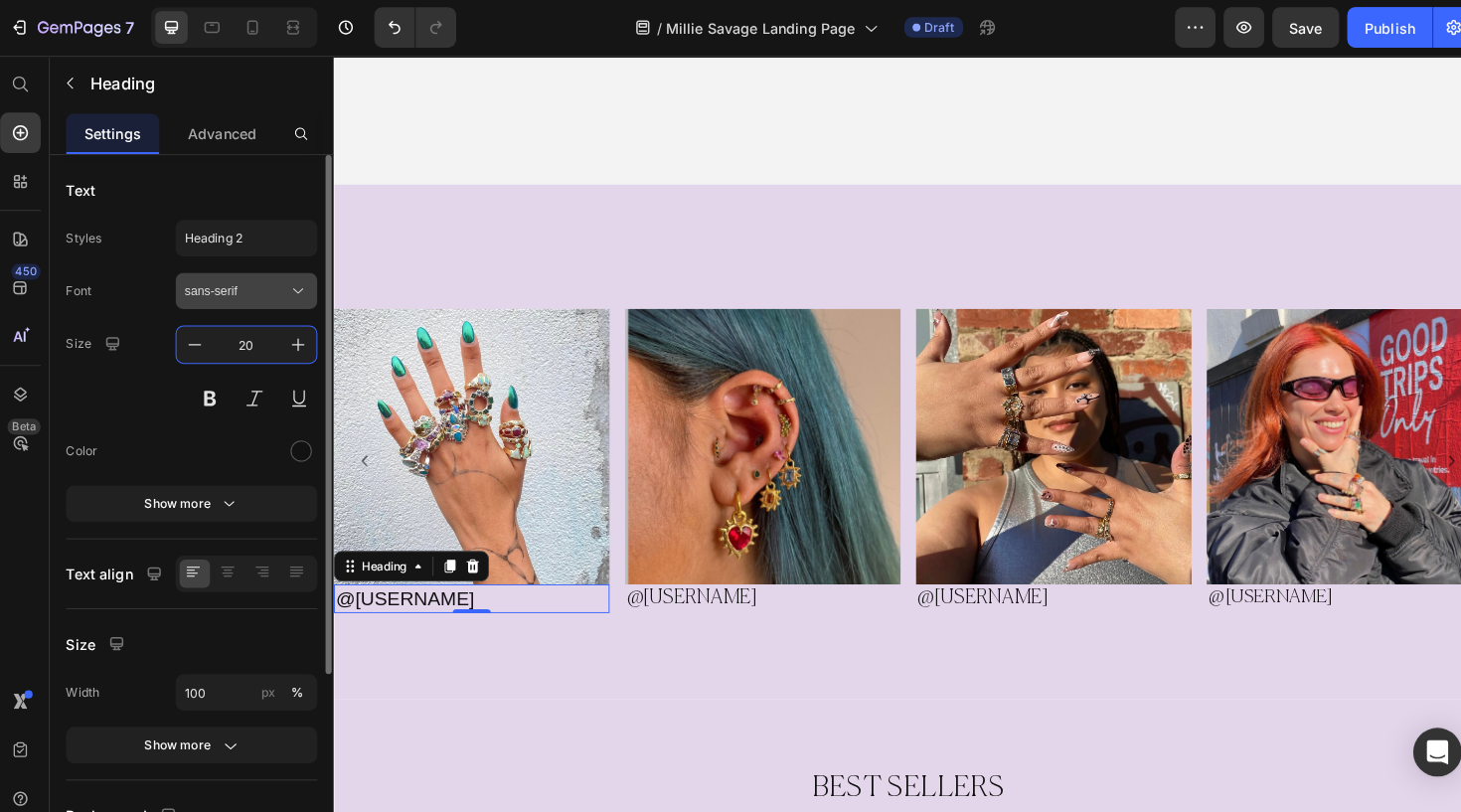 type on "20" 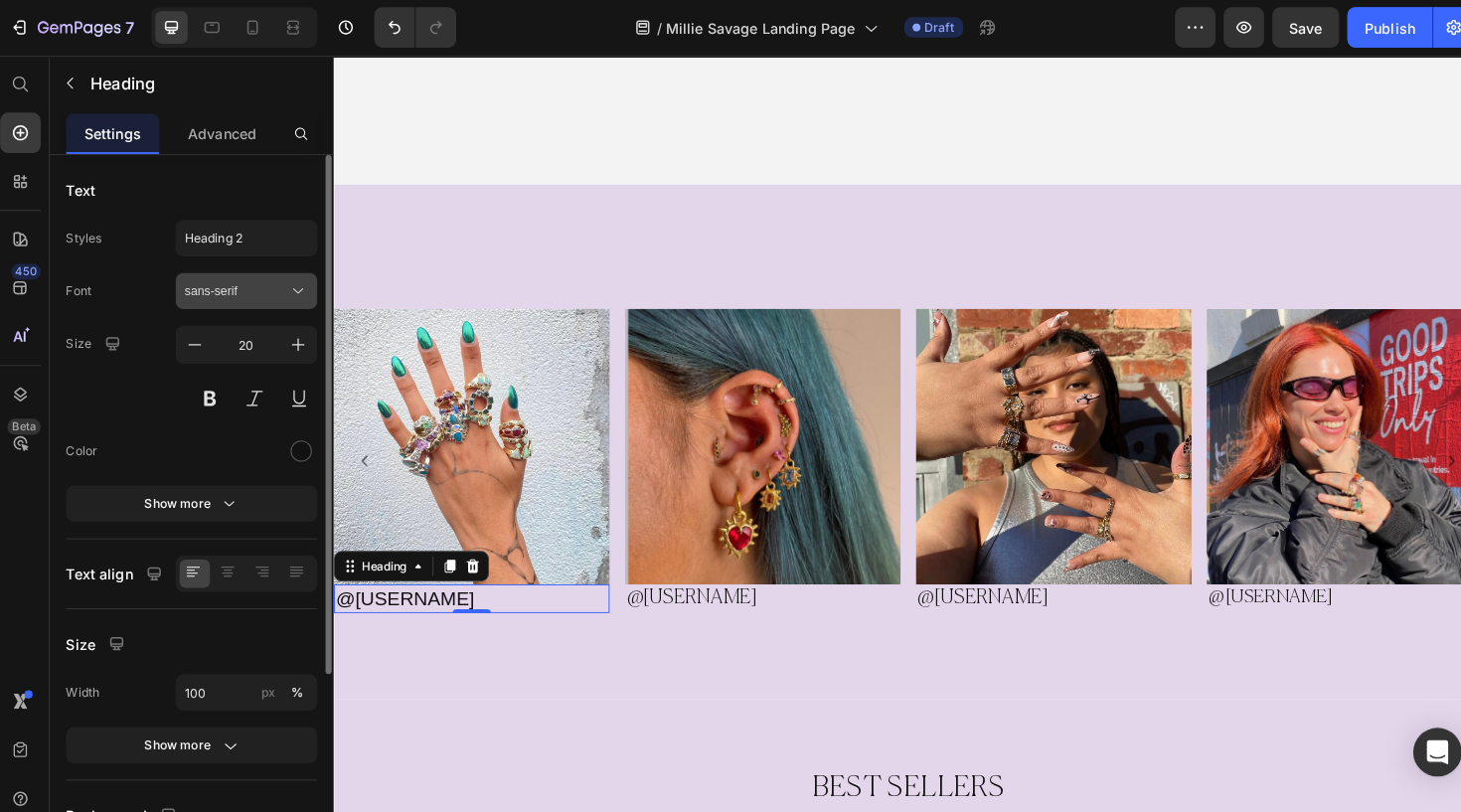 click on "sans-serif" at bounding box center [240, 286] 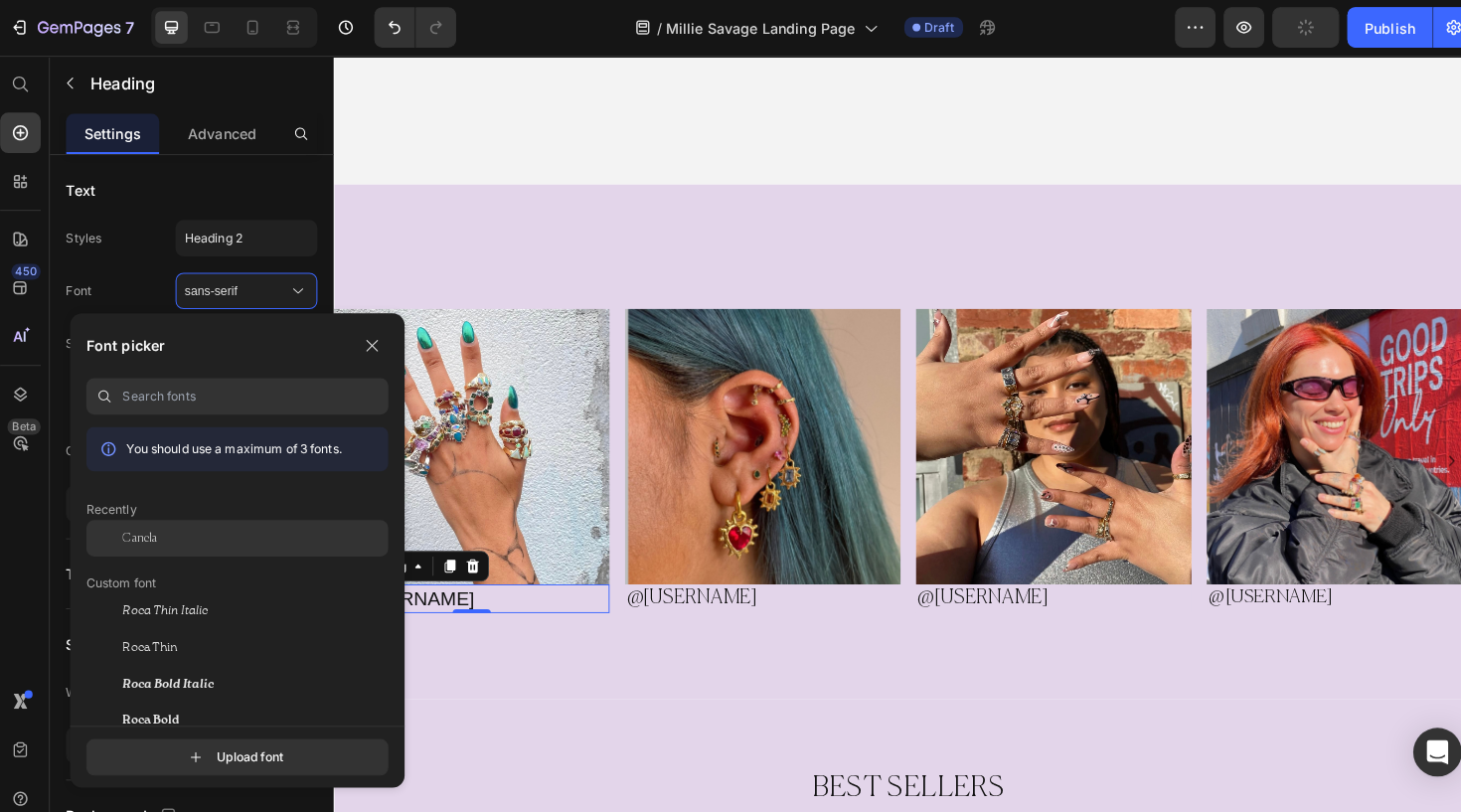 click on "Canela" 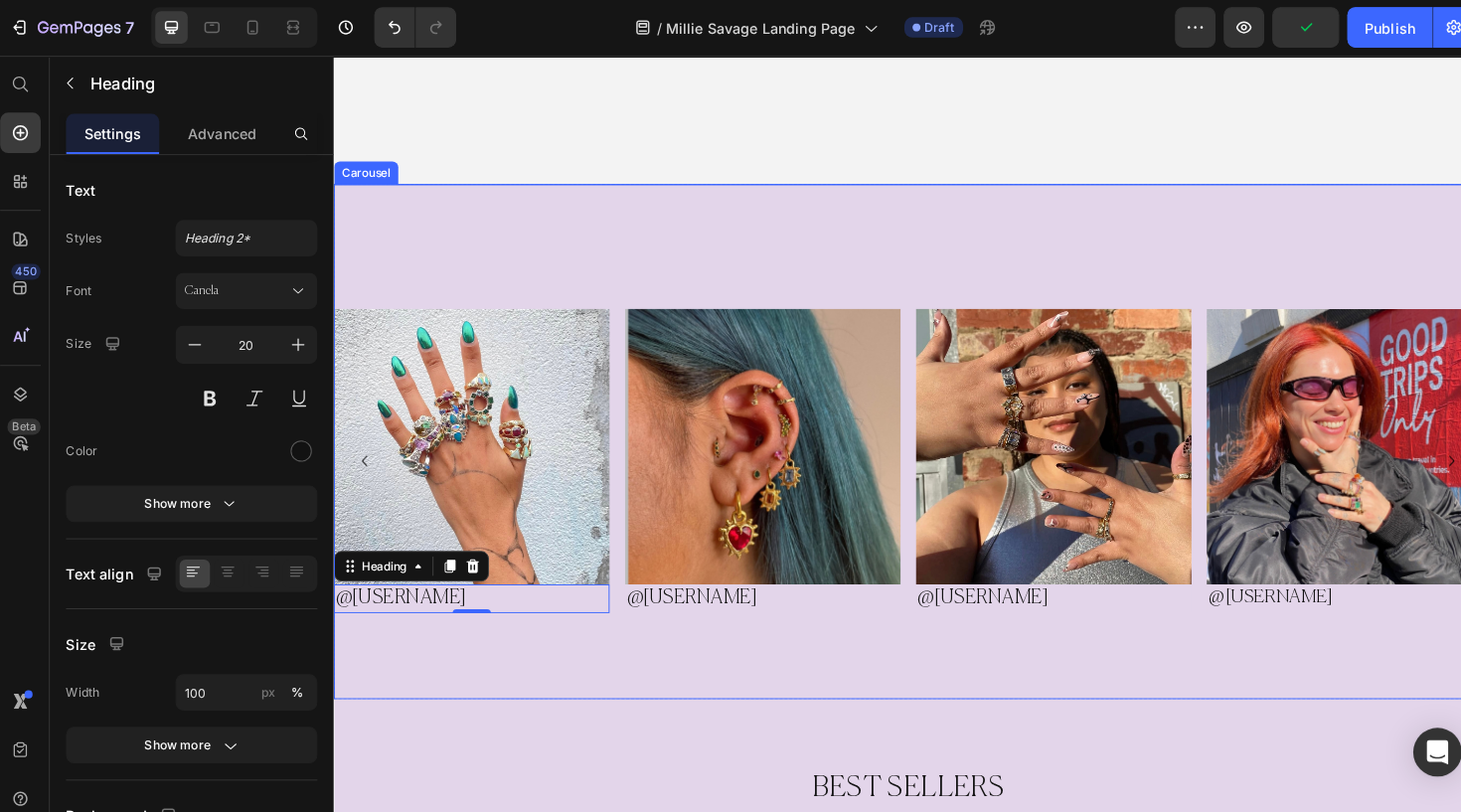 drag, startPoint x: 595, startPoint y: 700, endPoint x: 670, endPoint y: 668, distance: 81.5414 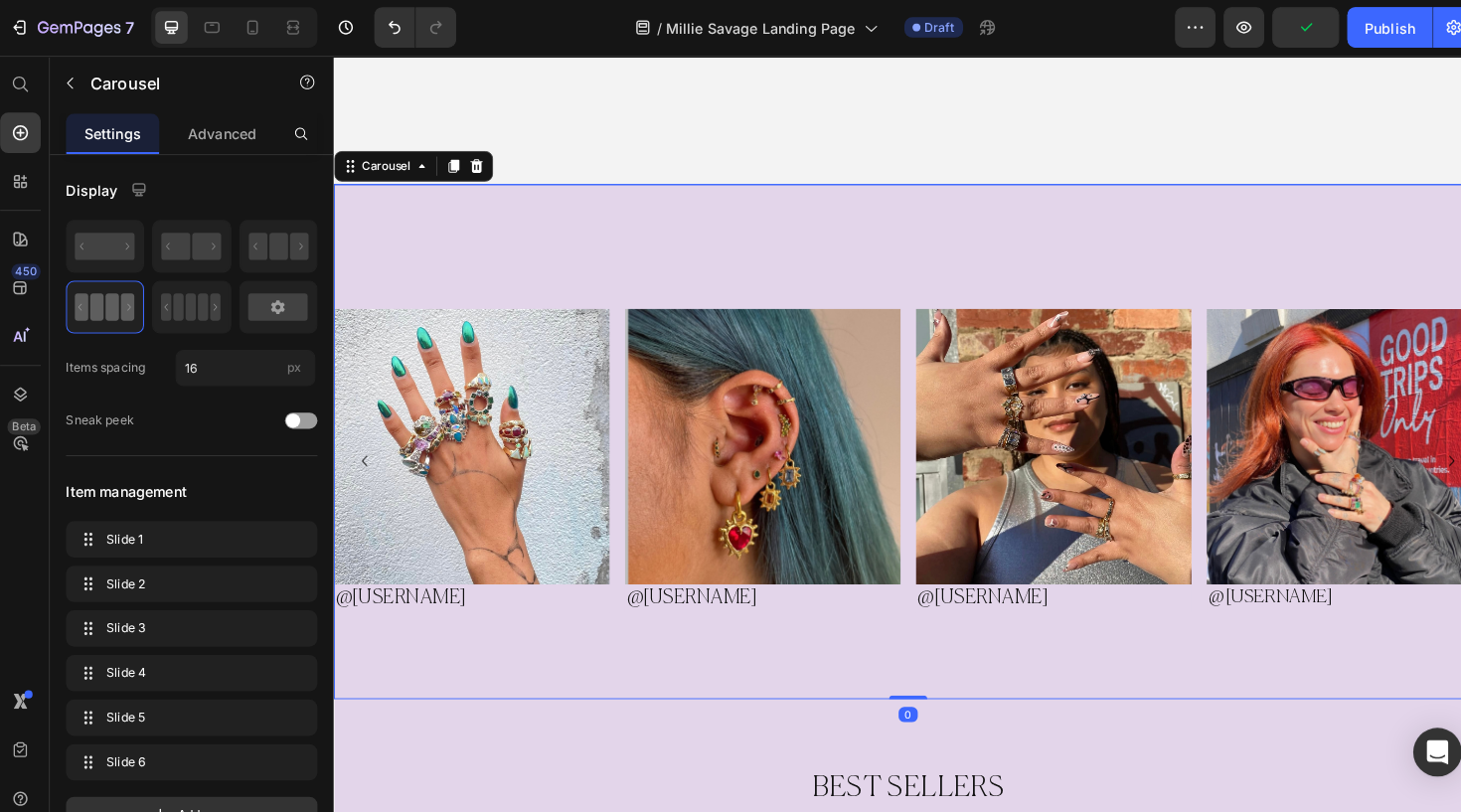 scroll, scrollTop: 587, scrollLeft: 0, axis: vertical 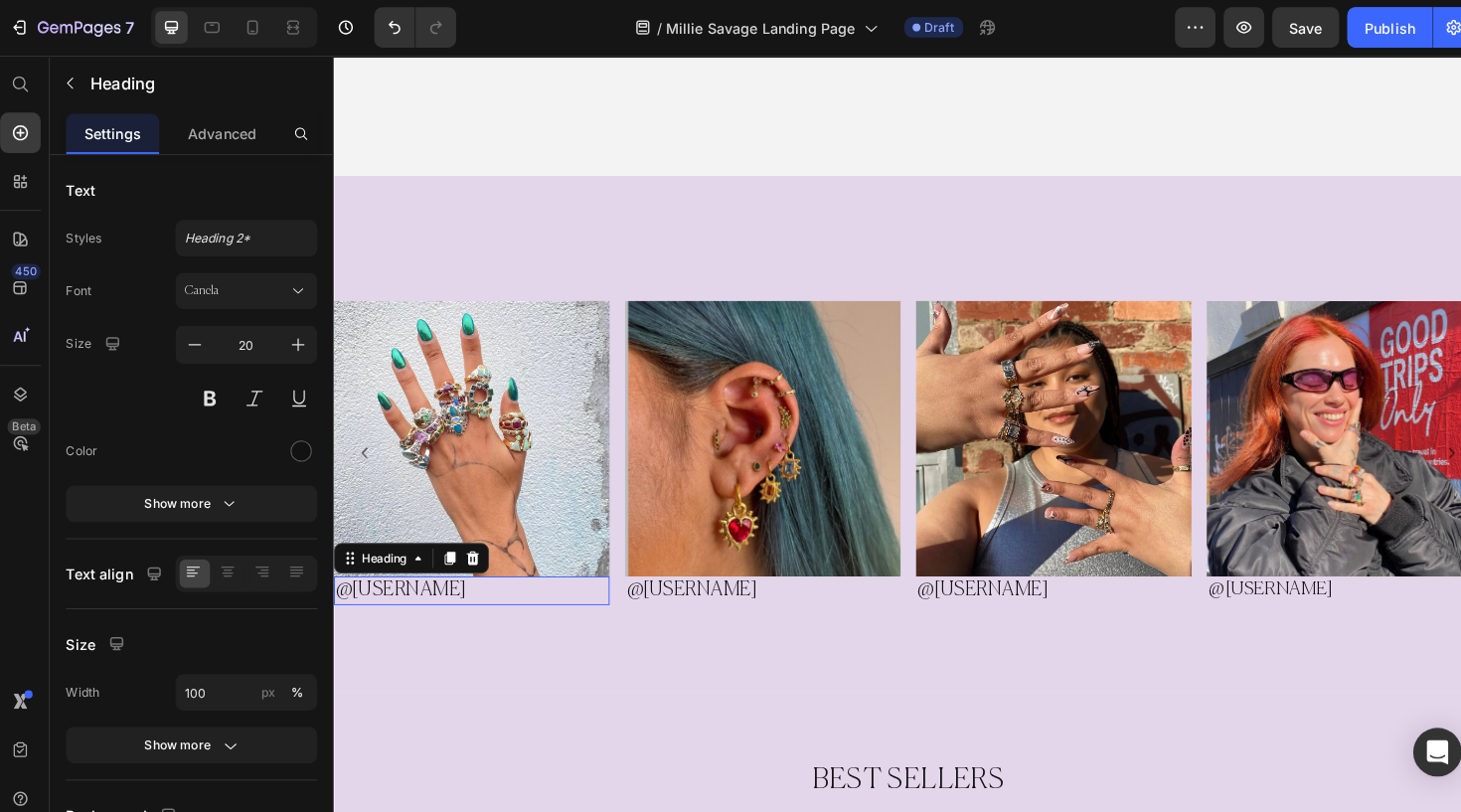 click on "@BlingMoll" at bounding box center (476, 610) 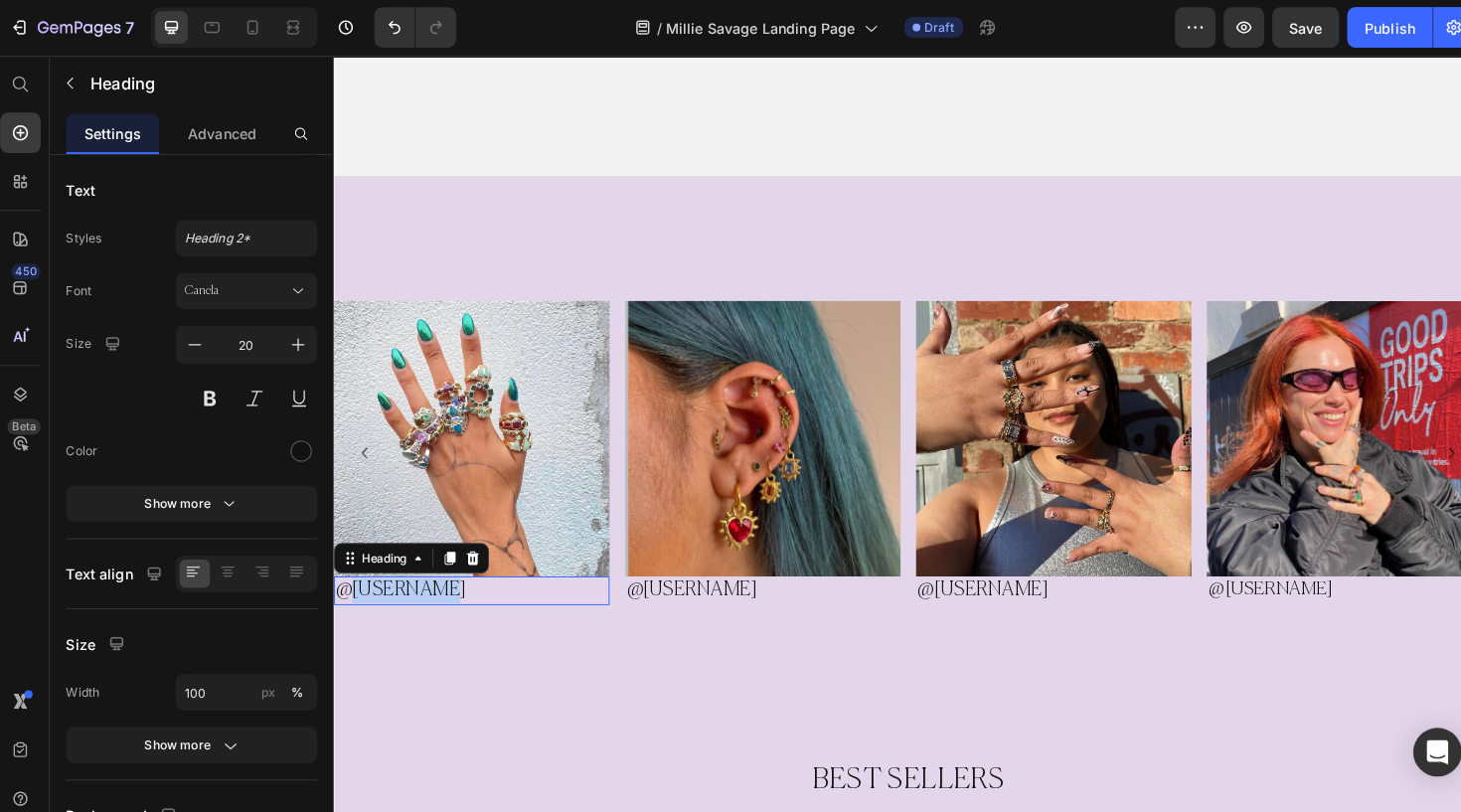 click on "@BlingMoll" at bounding box center [476, 610] 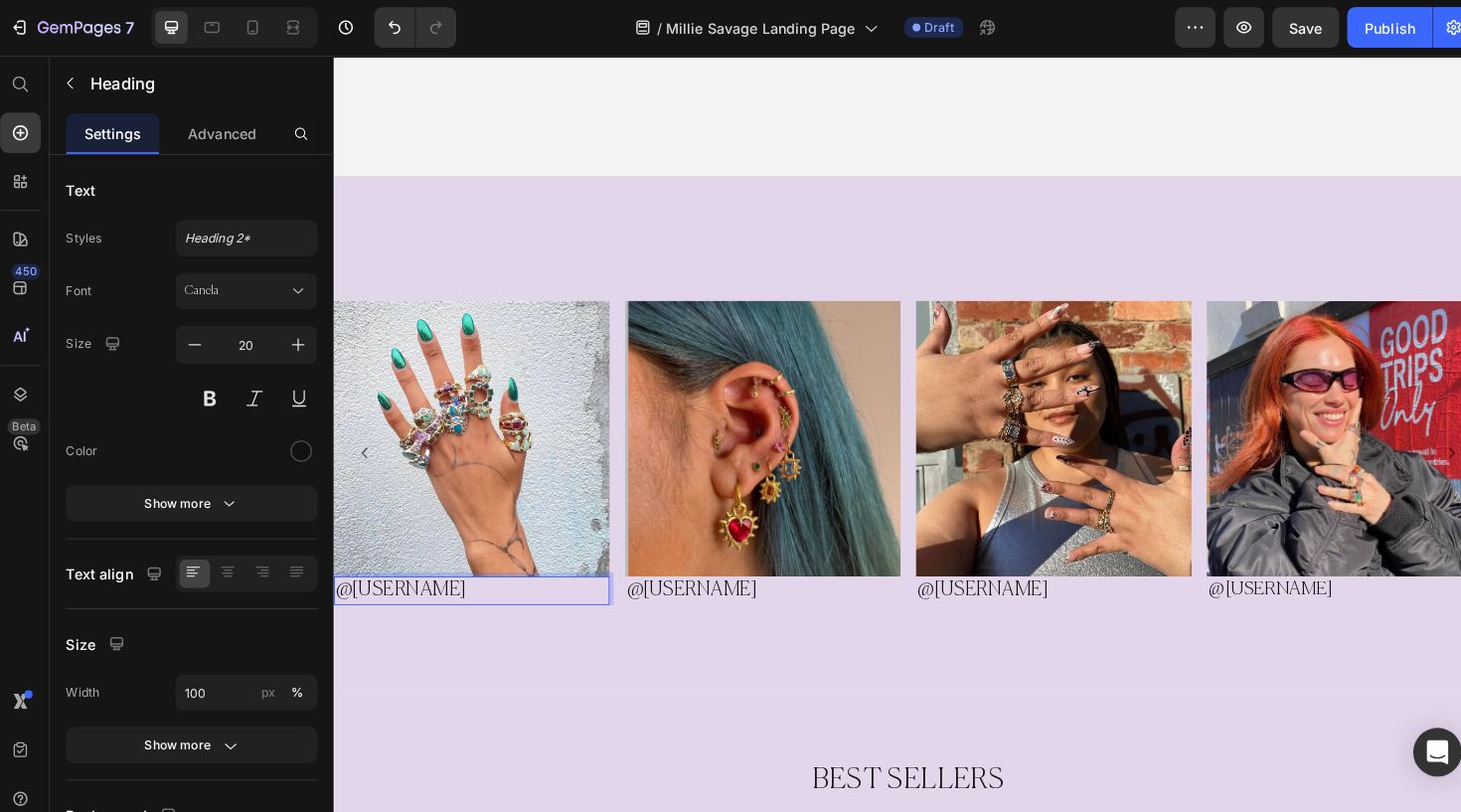 click on "@BlingMoll" at bounding box center [476, 610] 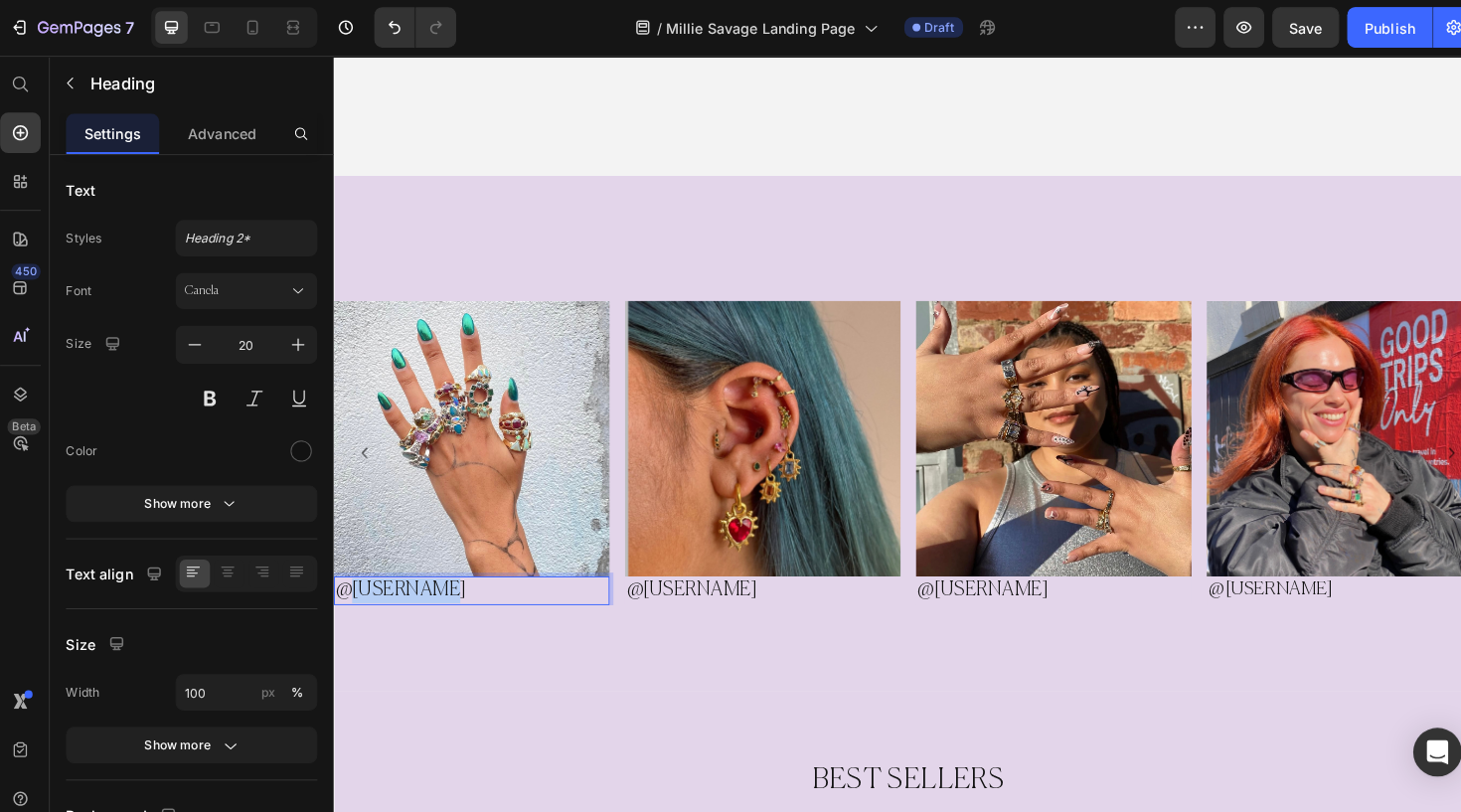 click on "@BlingMoll" at bounding box center (476, 610) 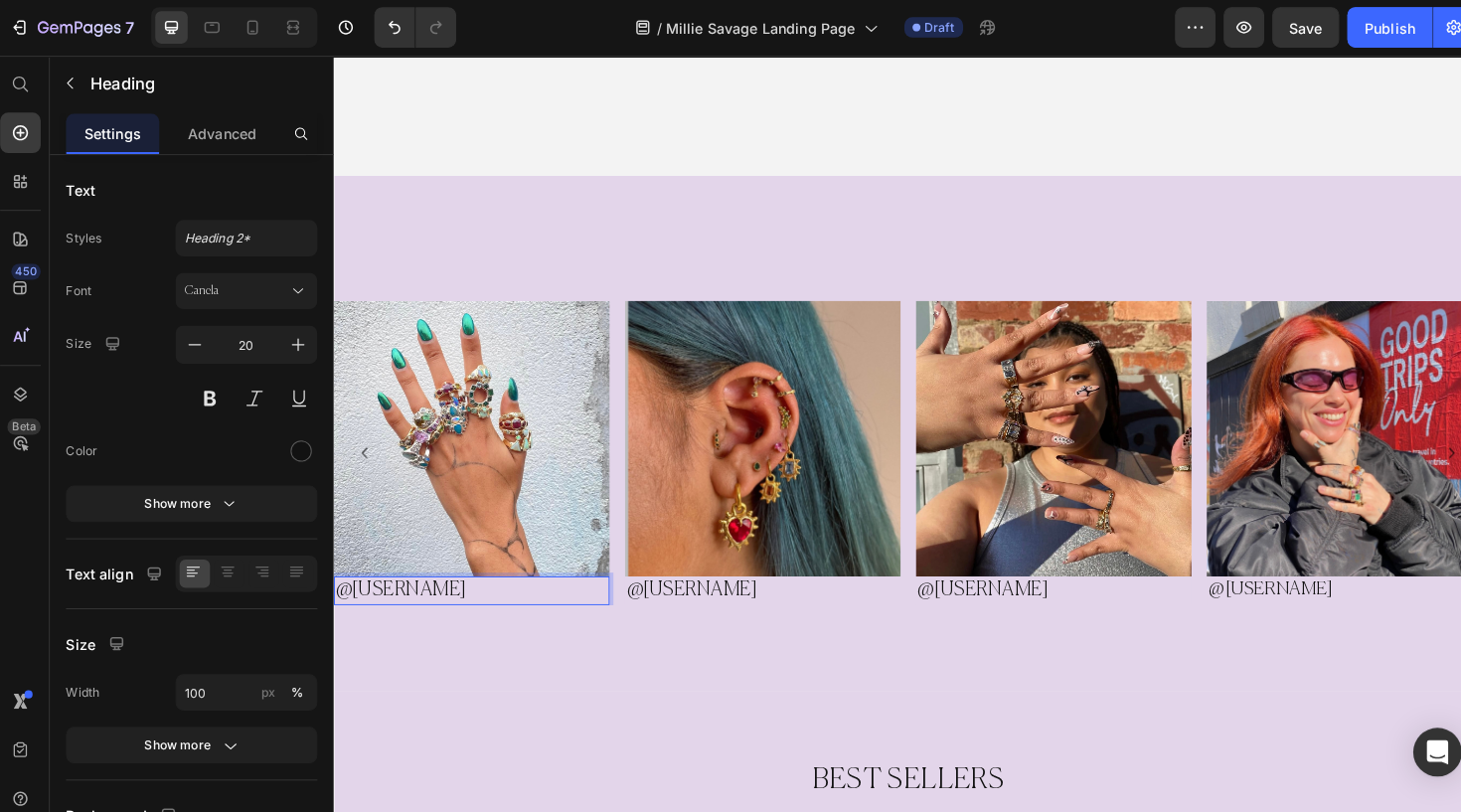 click on "@BlingMoll" at bounding box center [476, 610] 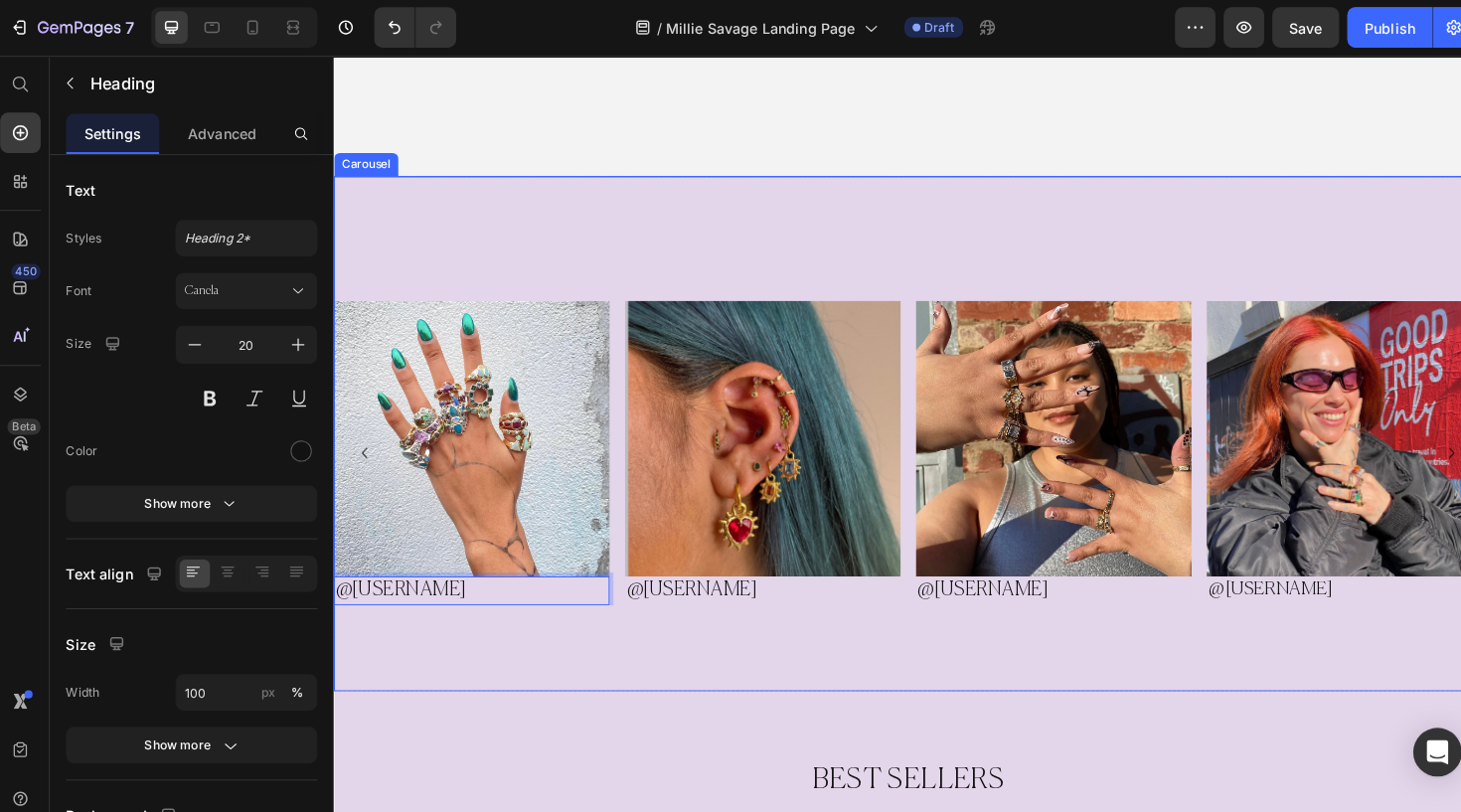 drag, startPoint x: 538, startPoint y: 655, endPoint x: 664, endPoint y: 671, distance: 127.0118 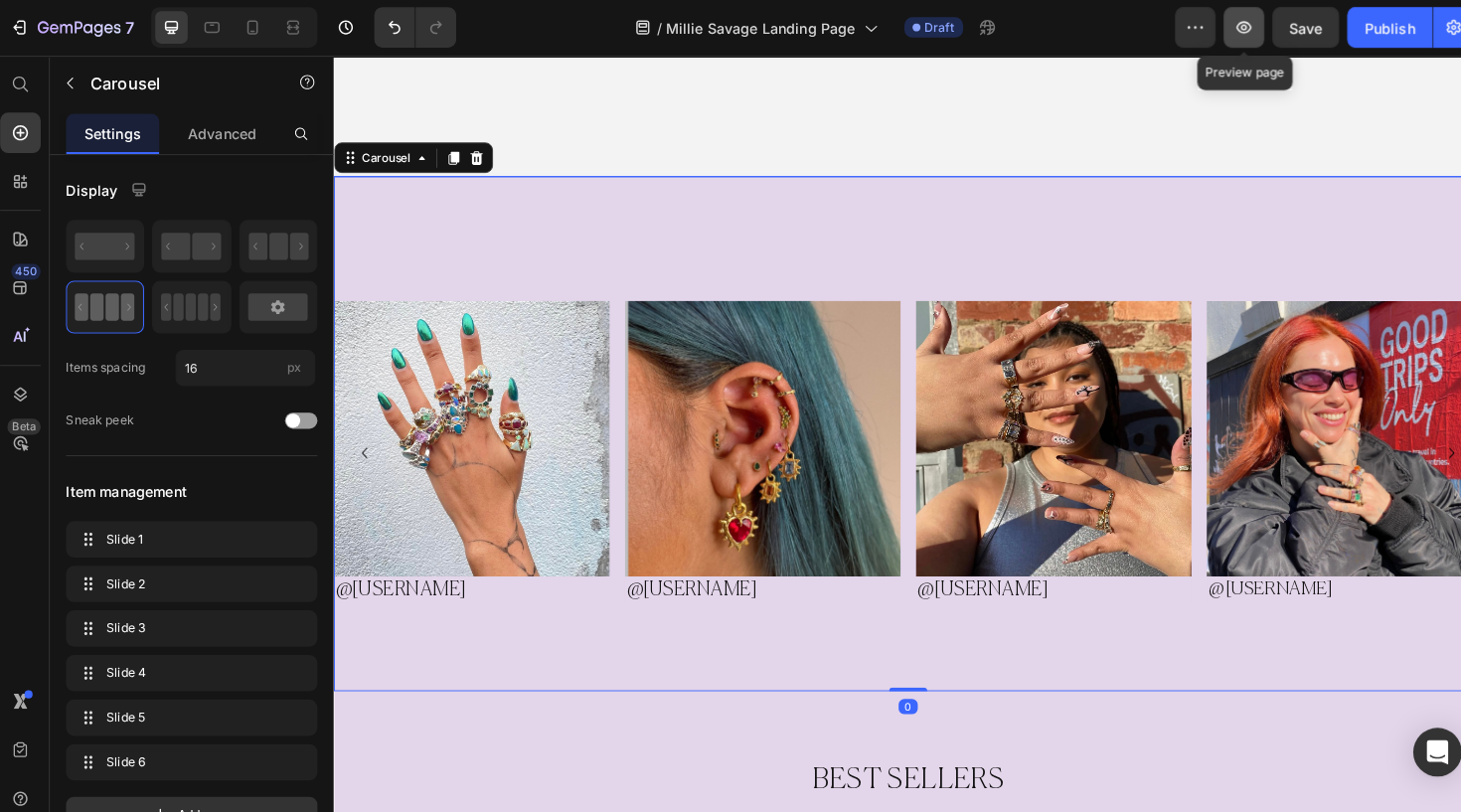 click 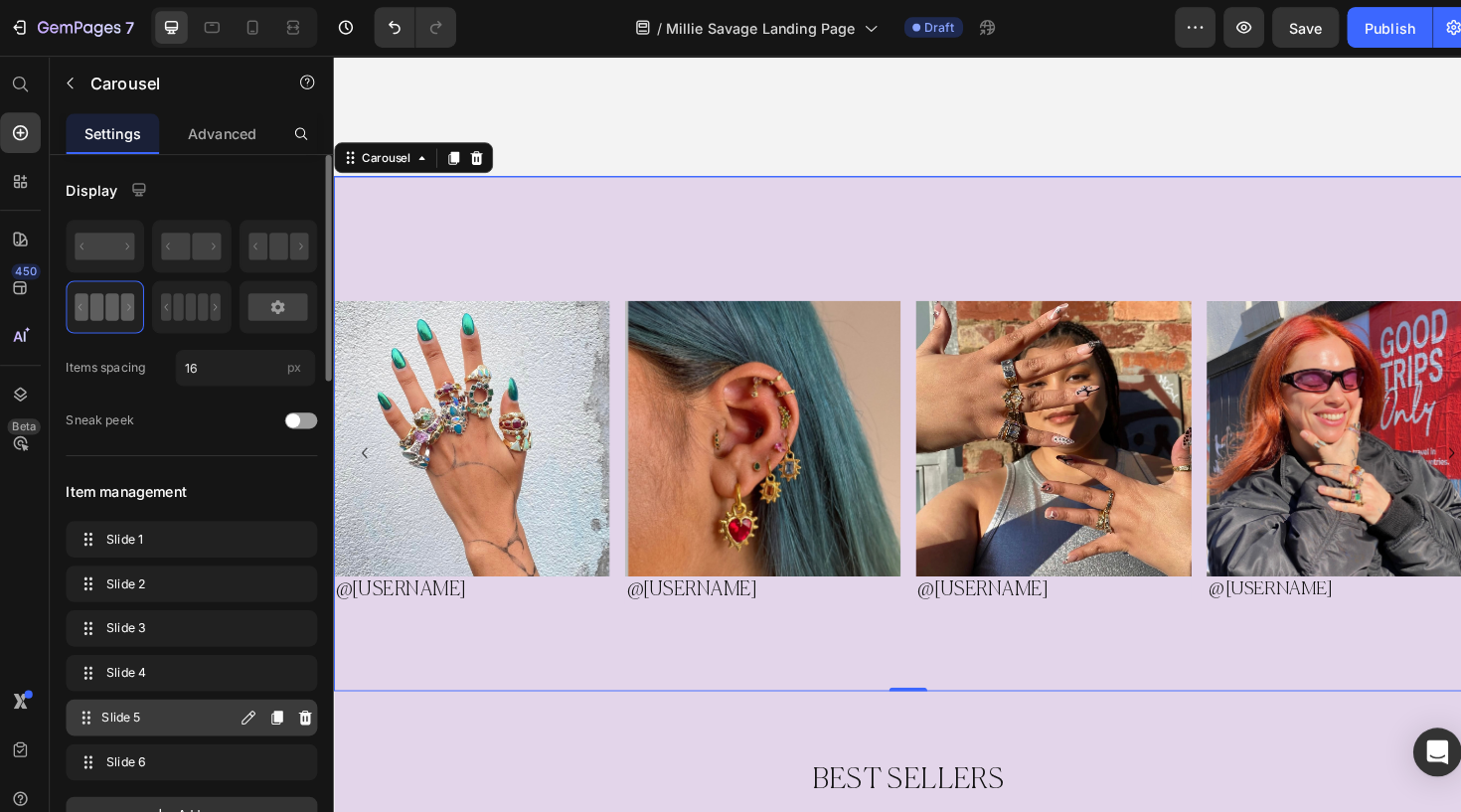 click on "Slide 5" at bounding box center [173, 705] 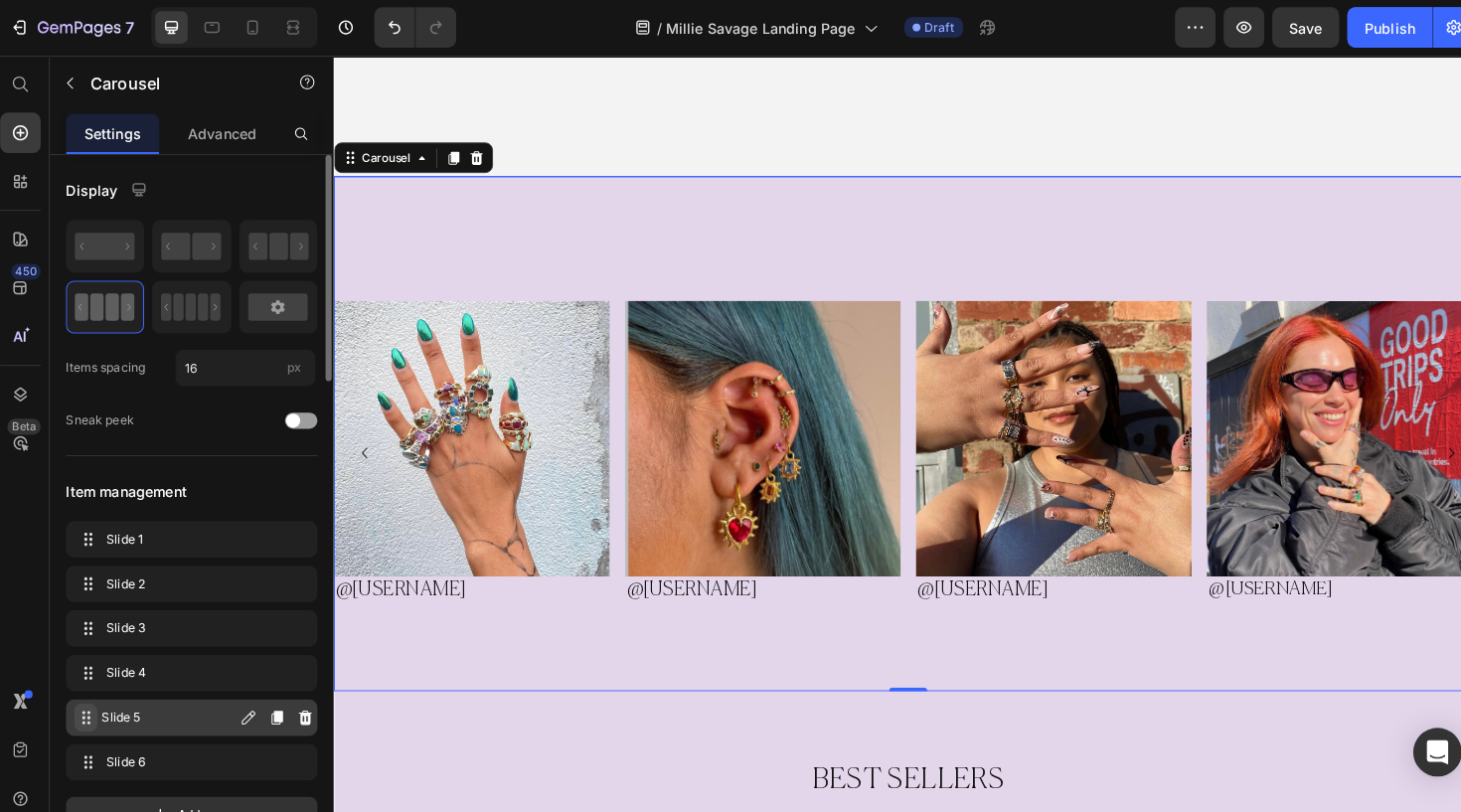 click 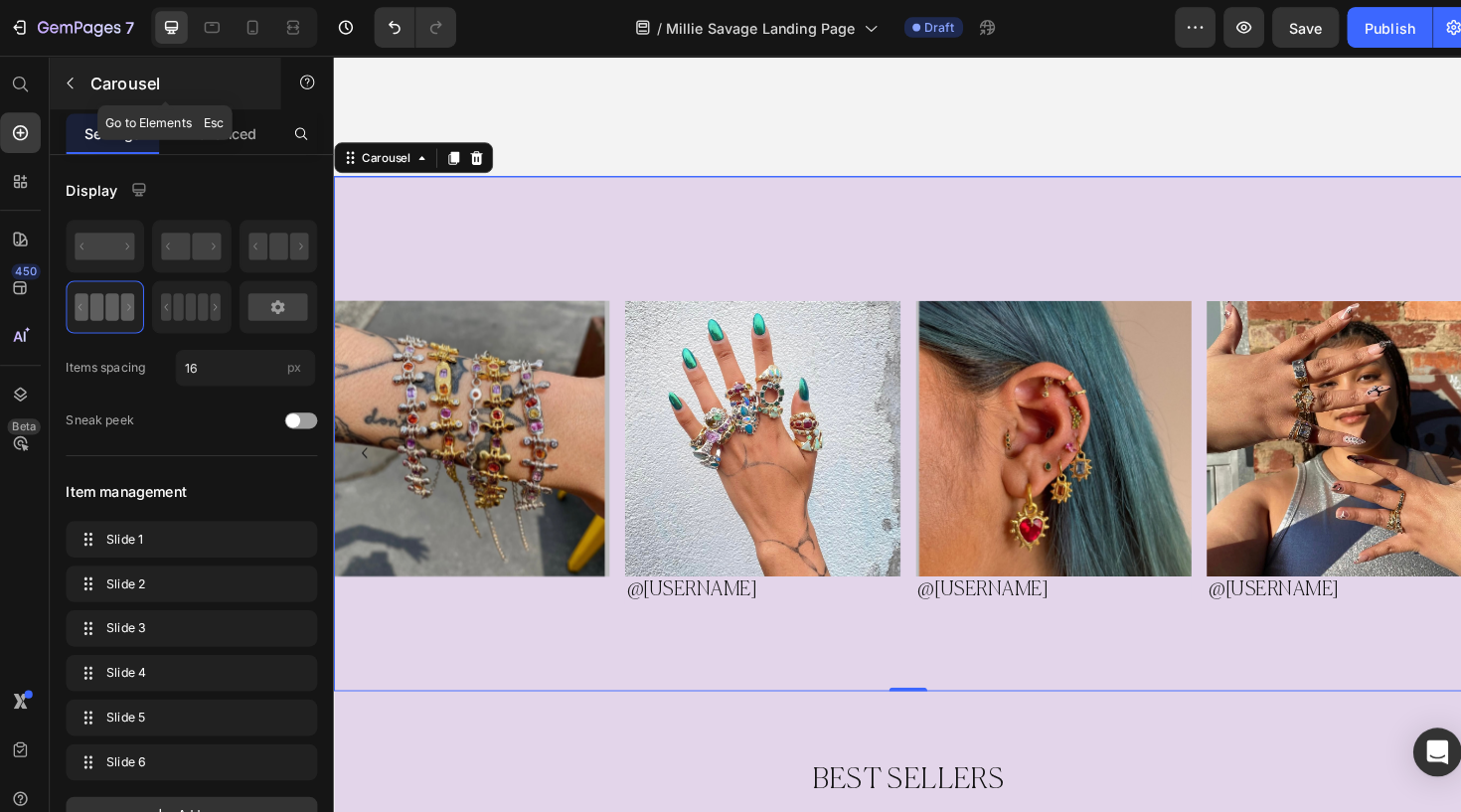 click 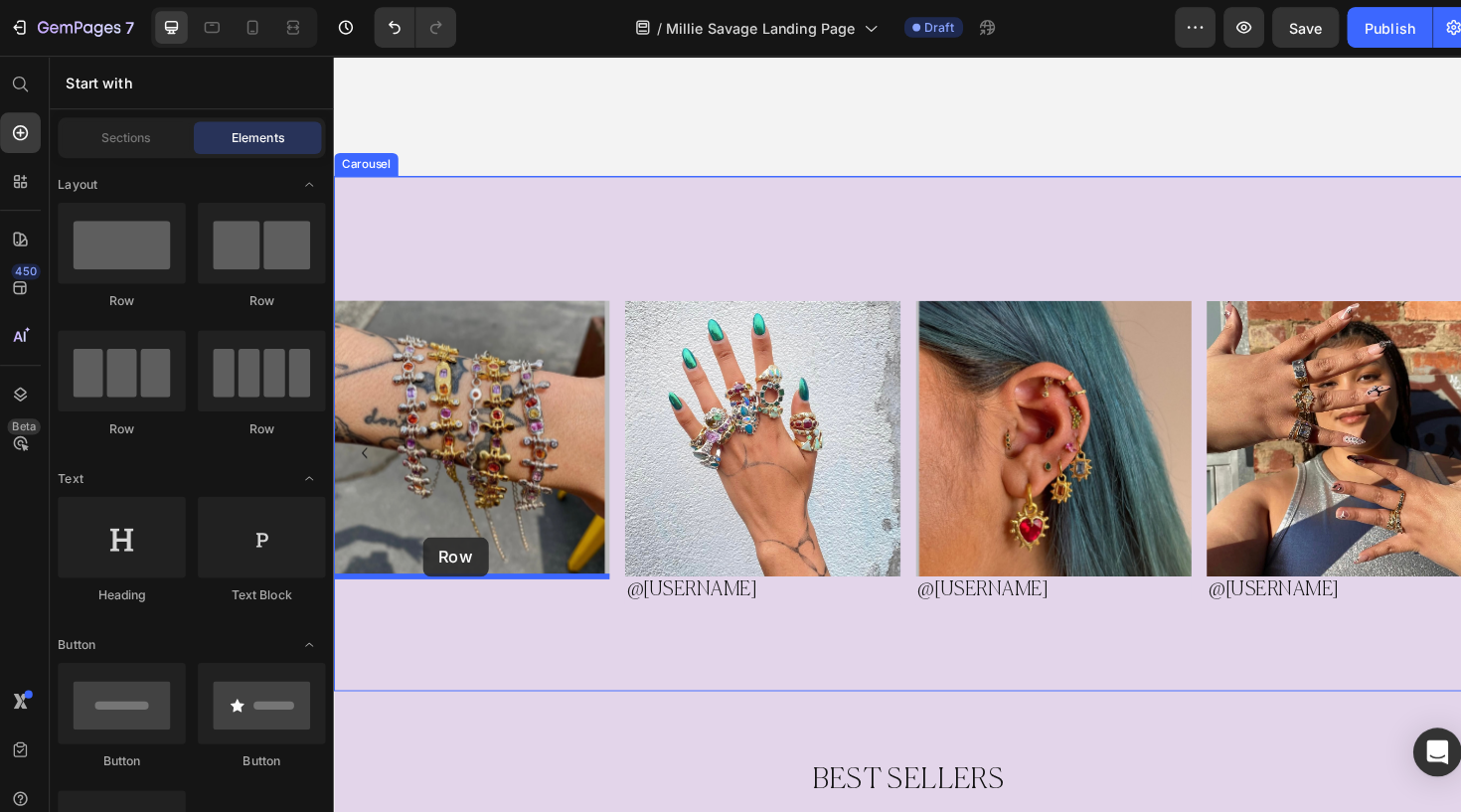 drag, startPoint x: 466, startPoint y: 304, endPoint x: 433, endPoint y: 559, distance: 257.1264 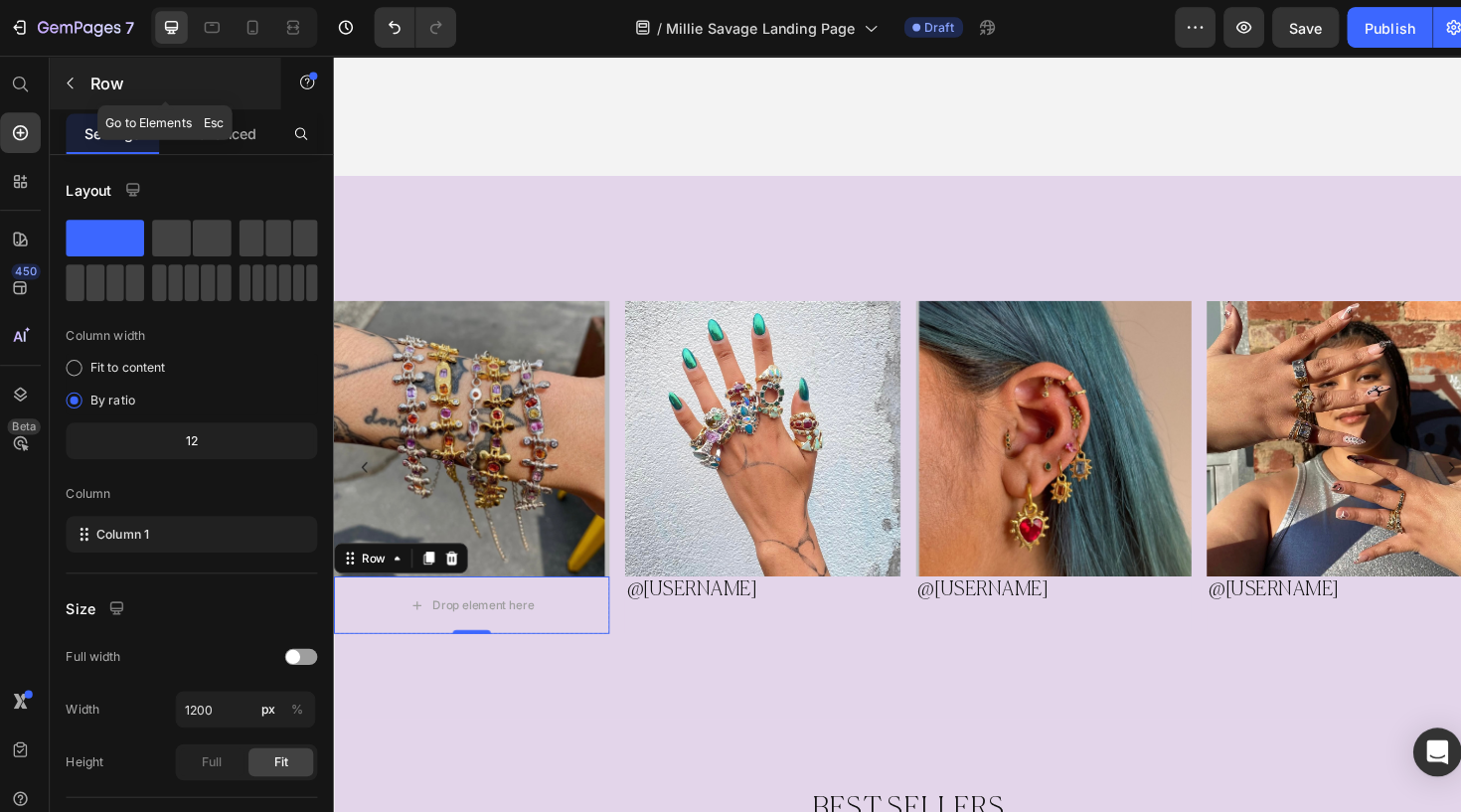 click 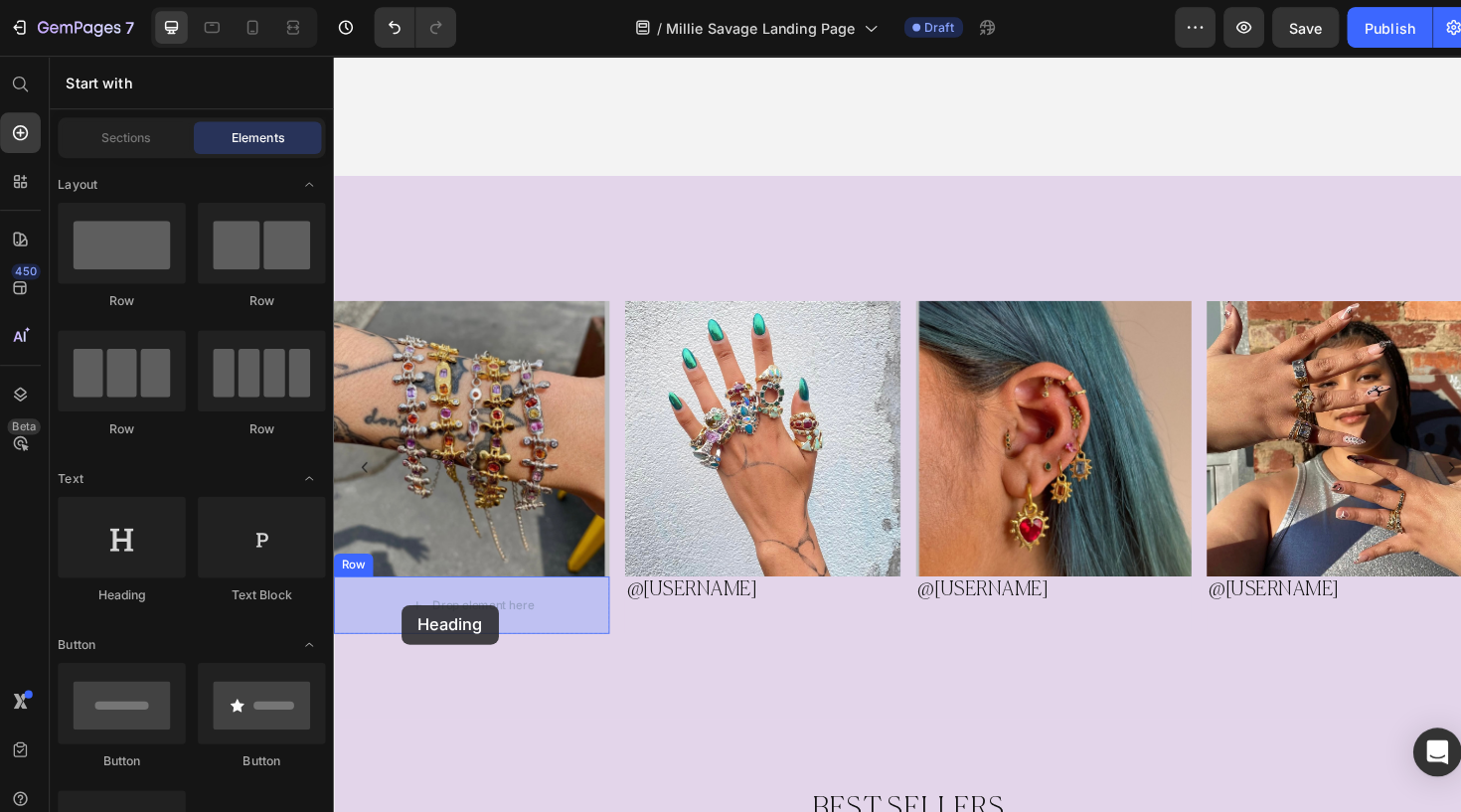 drag, startPoint x: 466, startPoint y: 599, endPoint x: 408, endPoint y: 623, distance: 62.76942 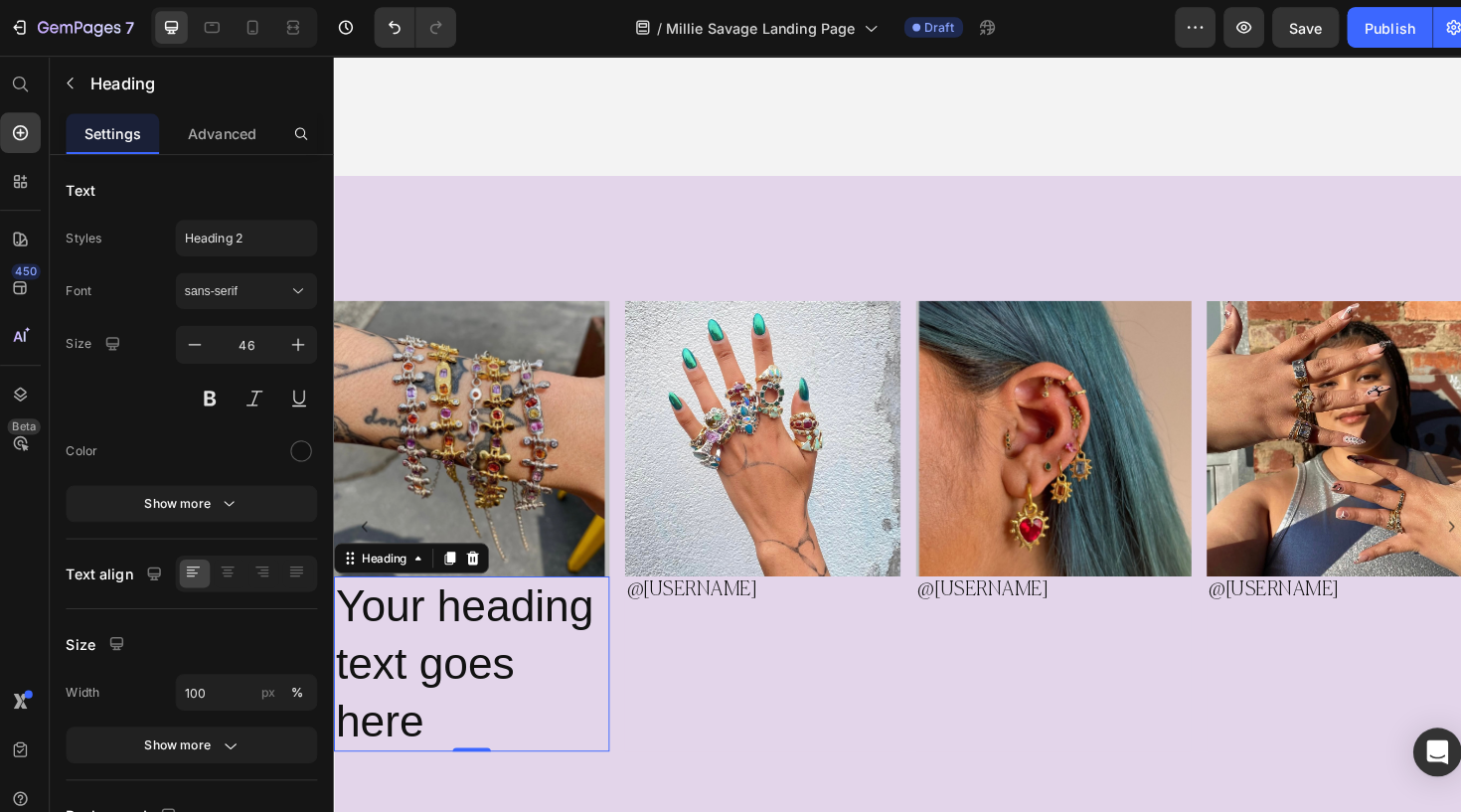 click on "Your heading text goes here" at bounding box center [476, 686] 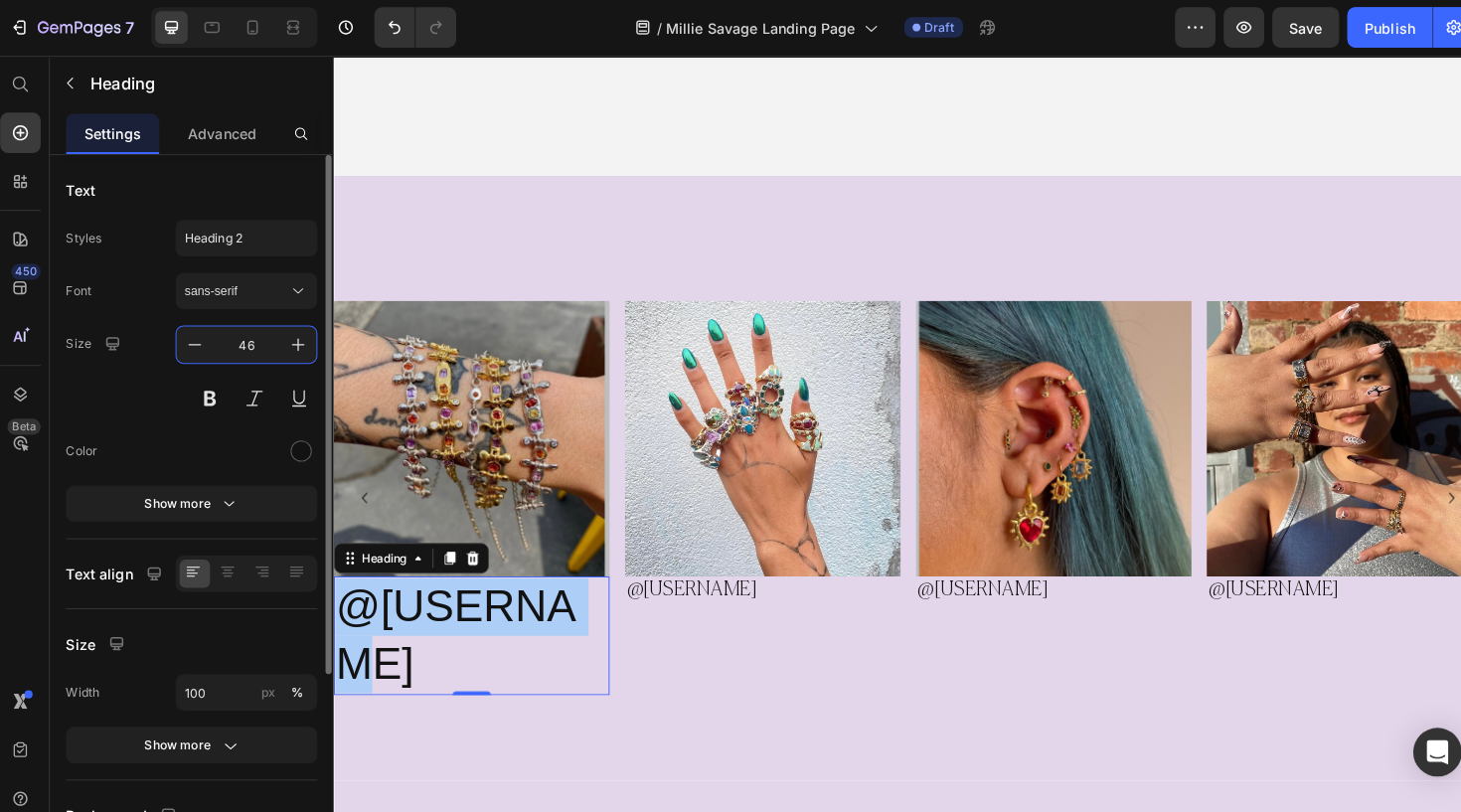 drag, startPoint x: 269, startPoint y: 340, endPoint x: 216, endPoint y: 336, distance: 53.150729 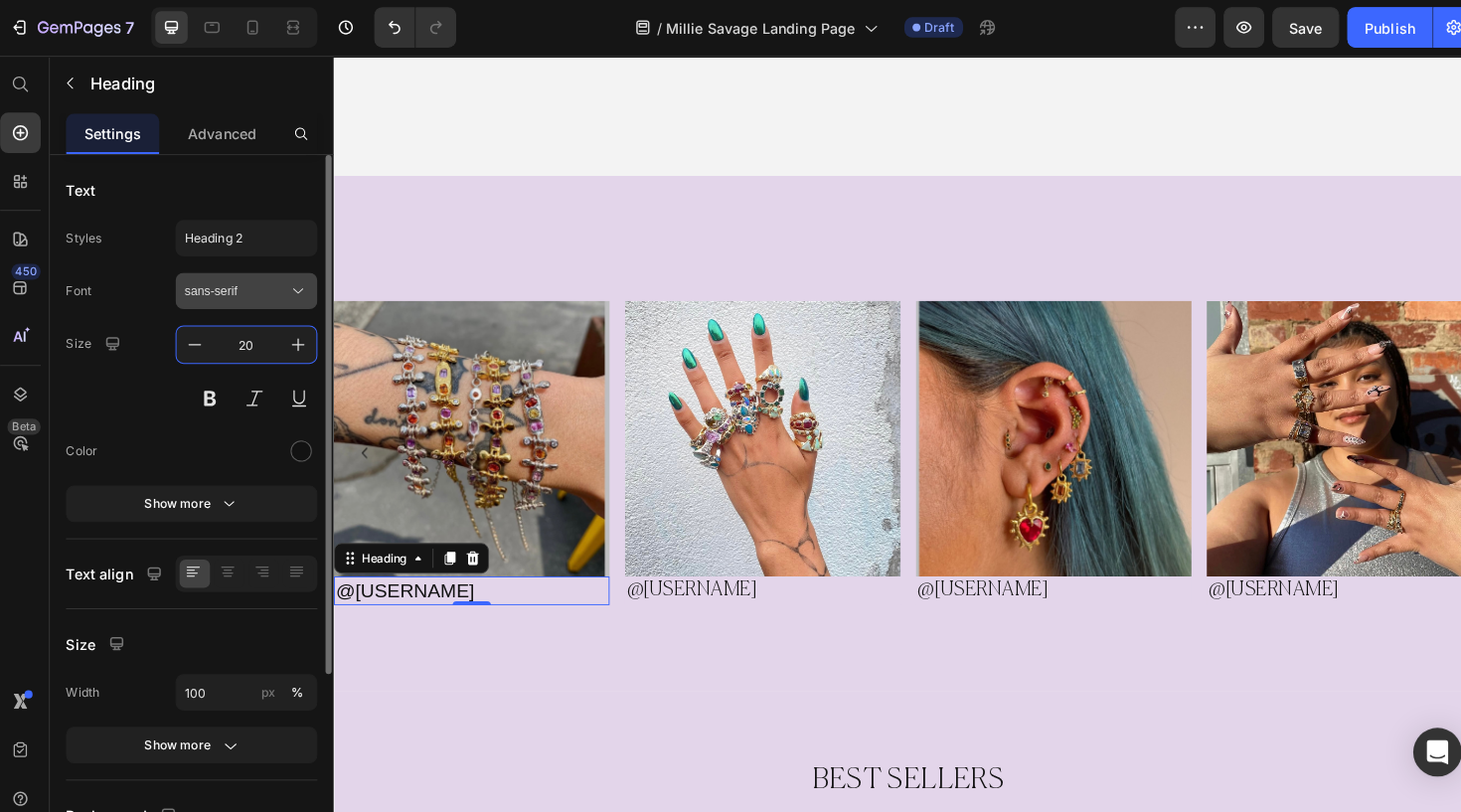 type on "20" 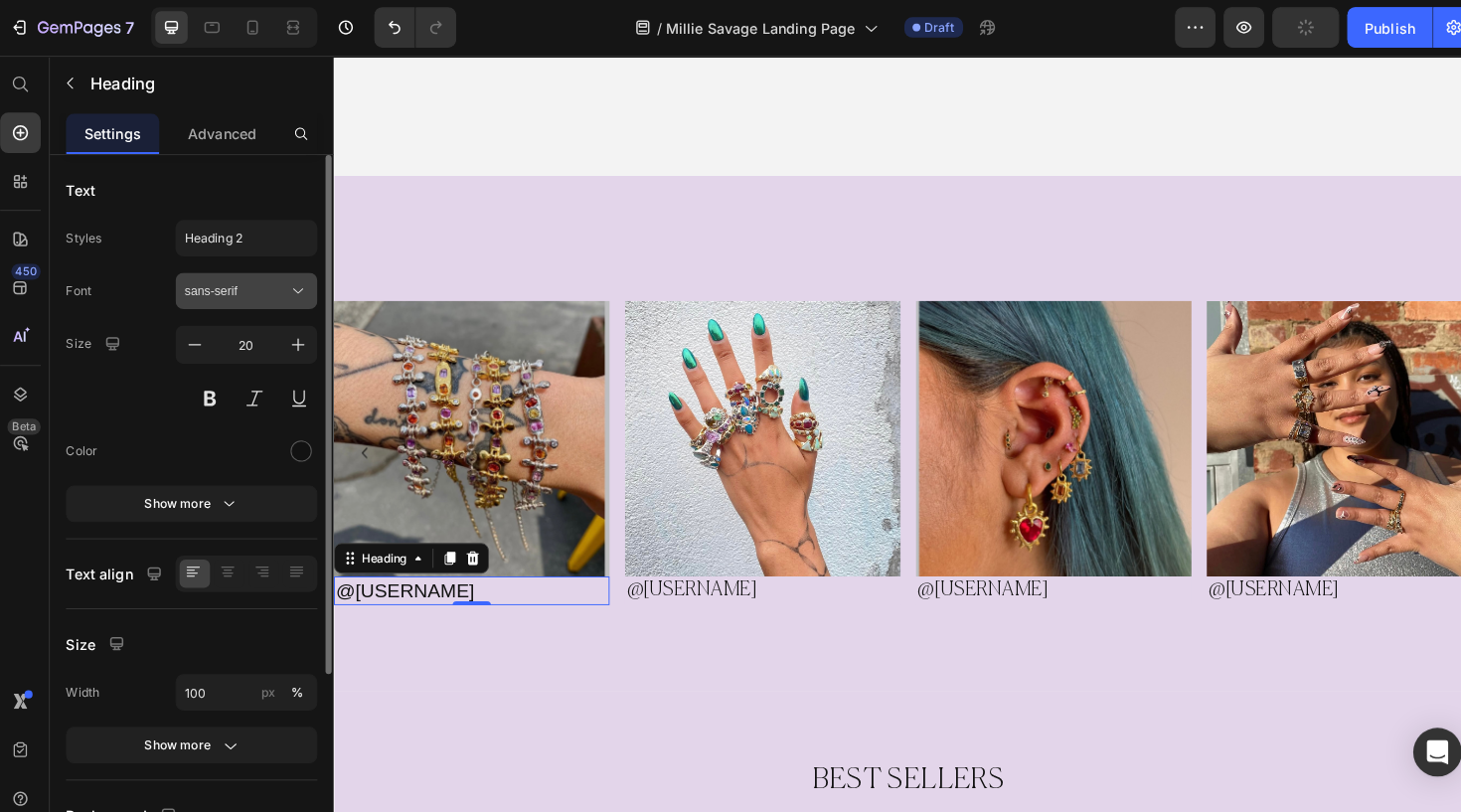 click on "sans-serif" at bounding box center (249, 286) 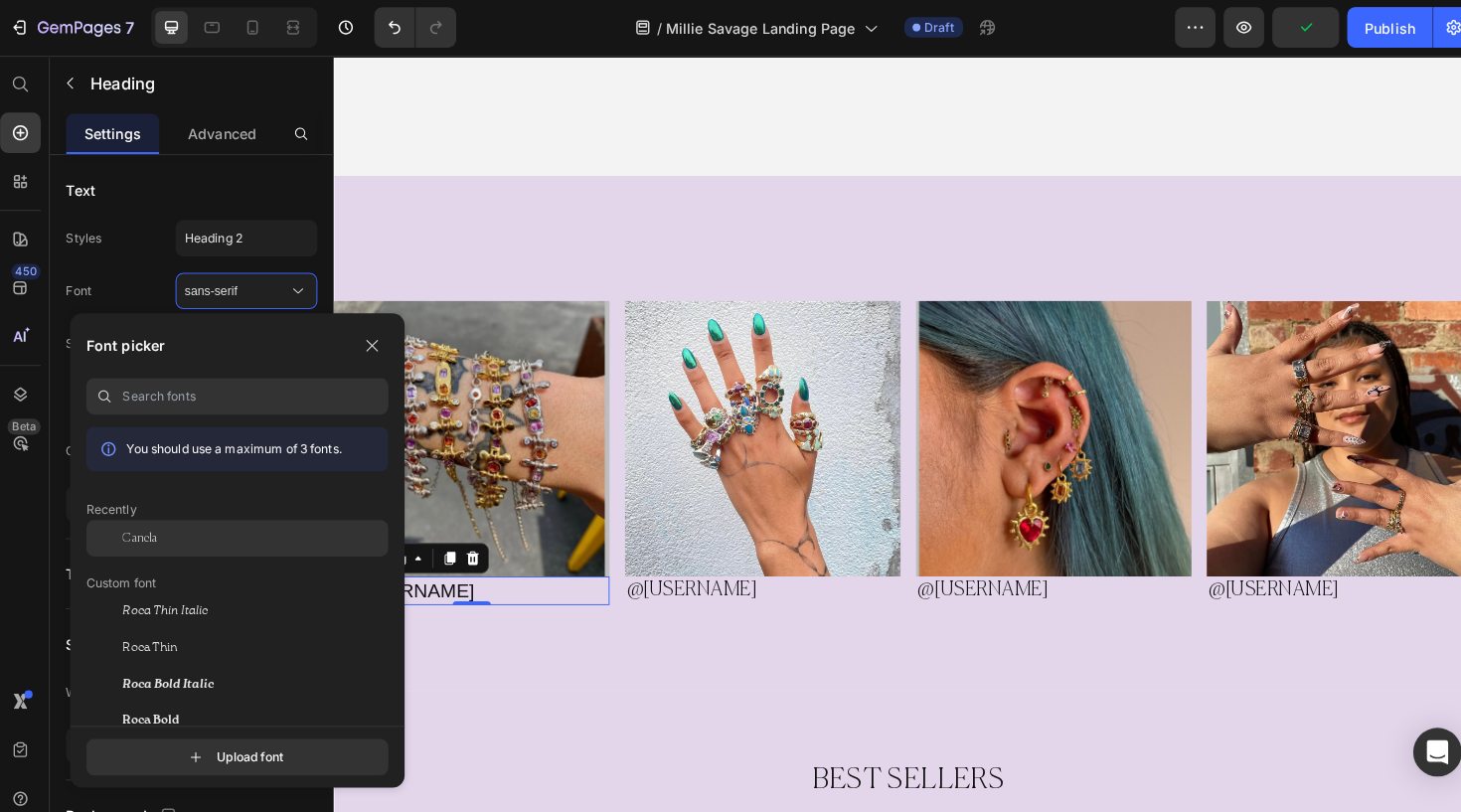 click on "Canela" 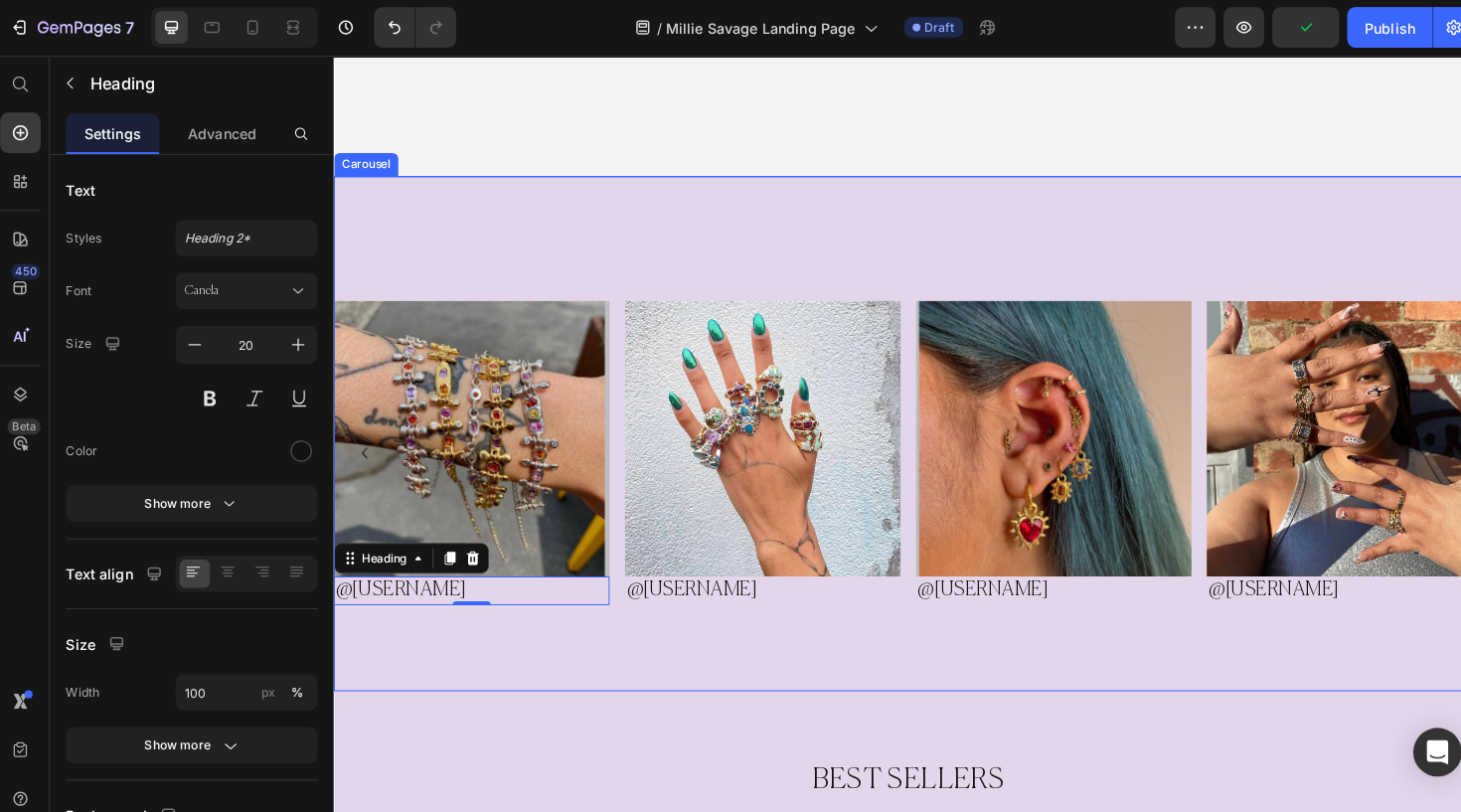 drag, startPoint x: 669, startPoint y: 681, endPoint x: 609, endPoint y: 662, distance: 62.936476 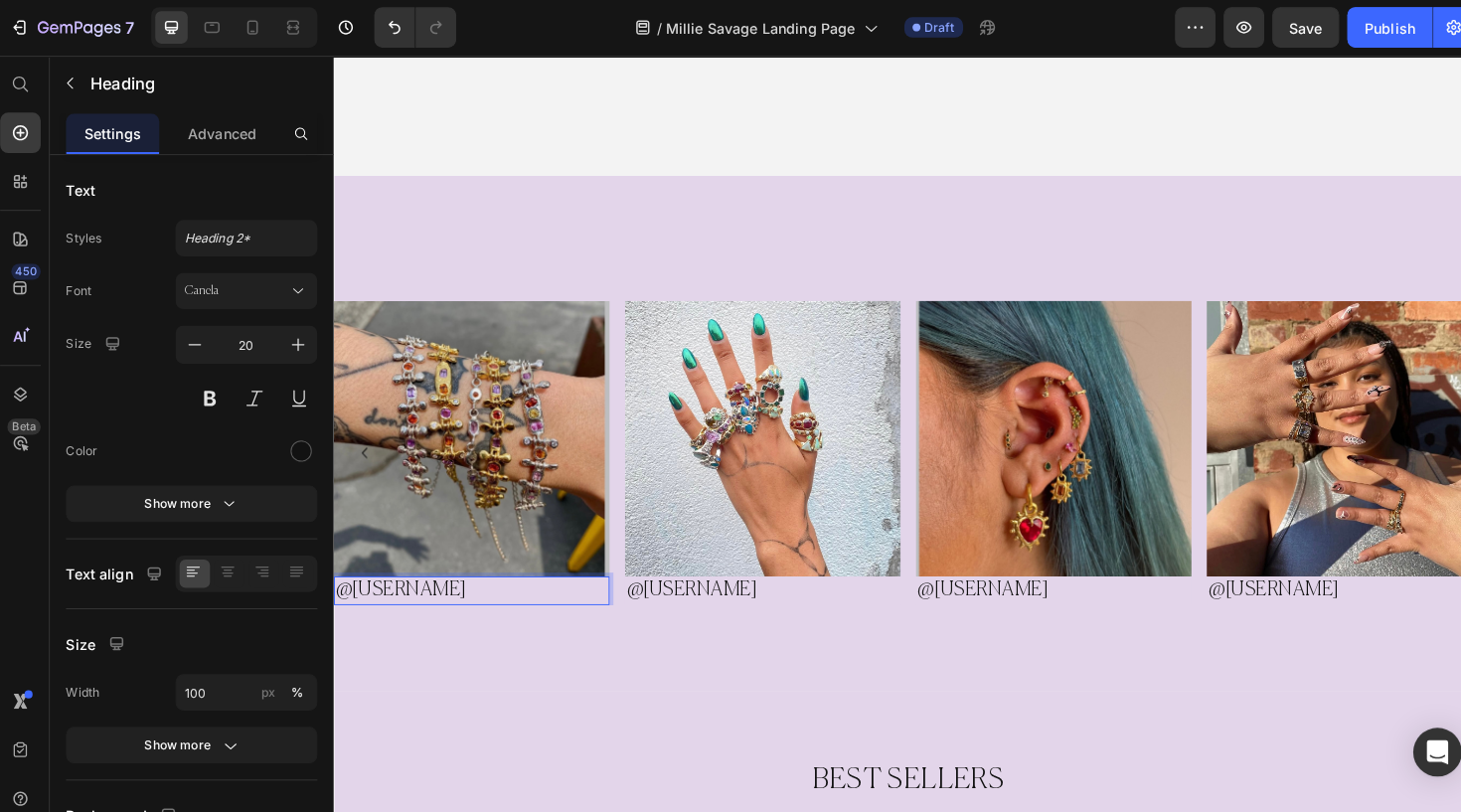 click on "@TeaaHeph" at bounding box center (476, 610) 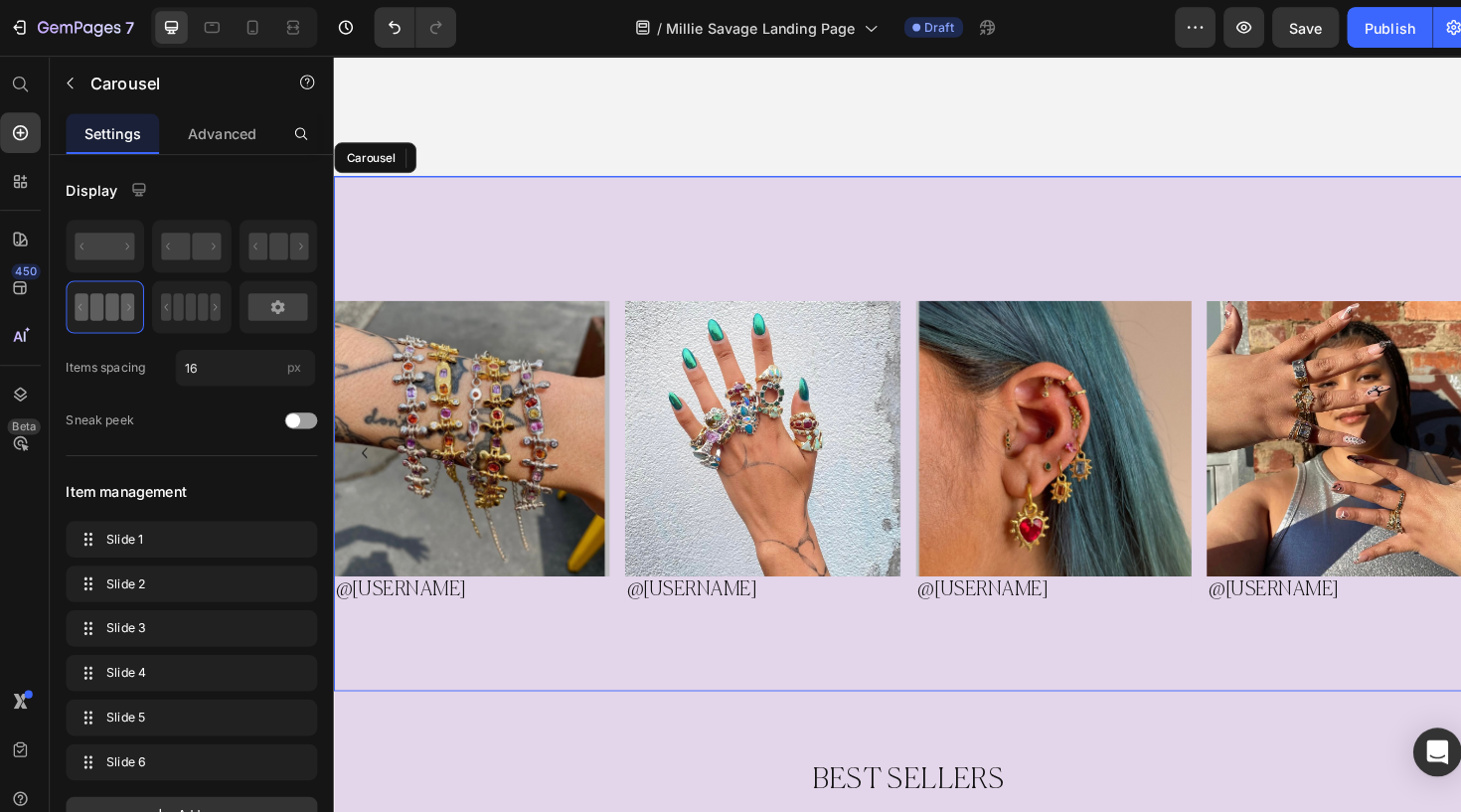 click on "Image @annieebeee Heading Row Row Image @lucystarr Heading Row Image @Haley Heading Row Image @Lydia Heading Row Image @Teaaheph Heading   0 Row Image @Blingmoll Heading Row Row
Carousel" at bounding box center (929, 447) 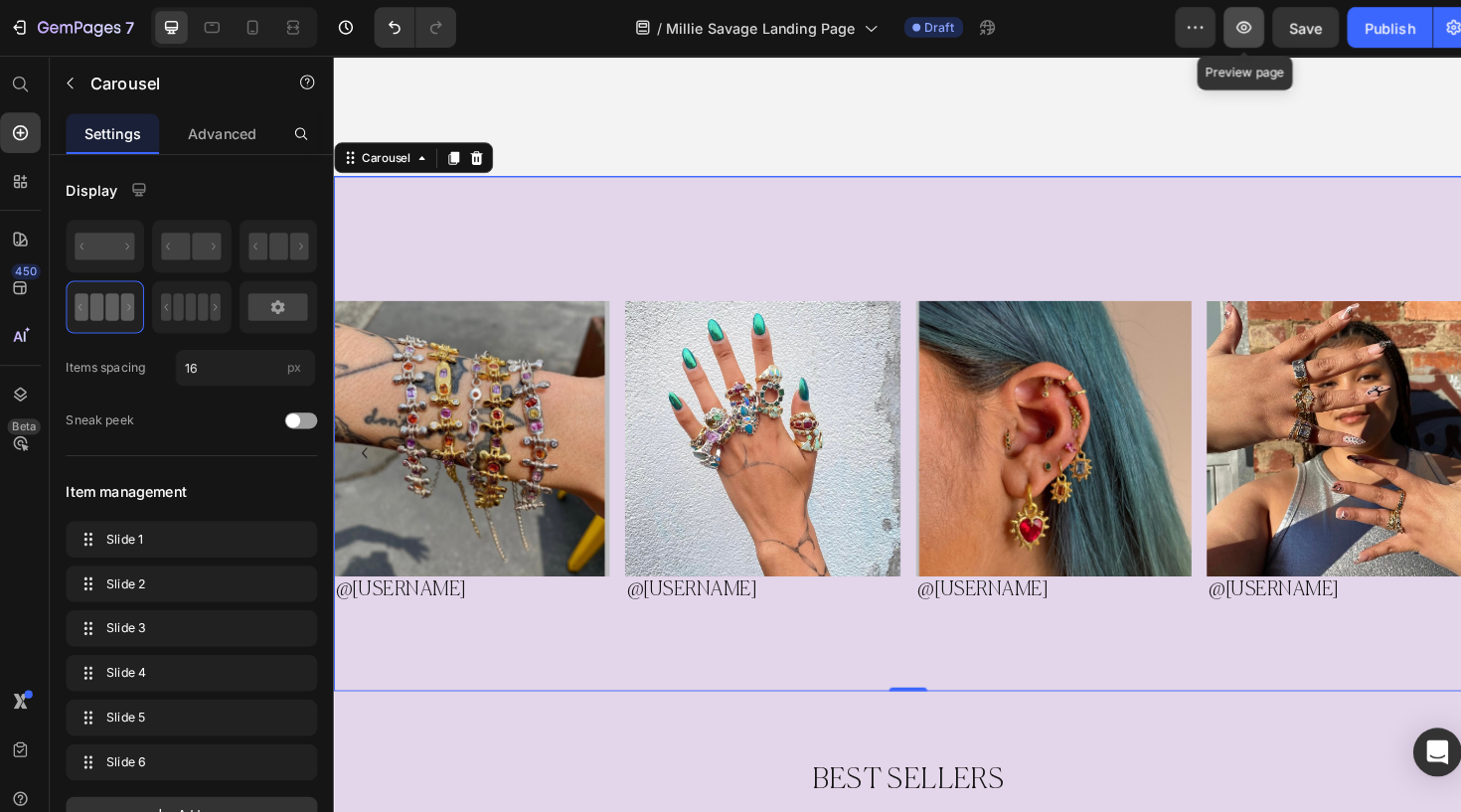 click 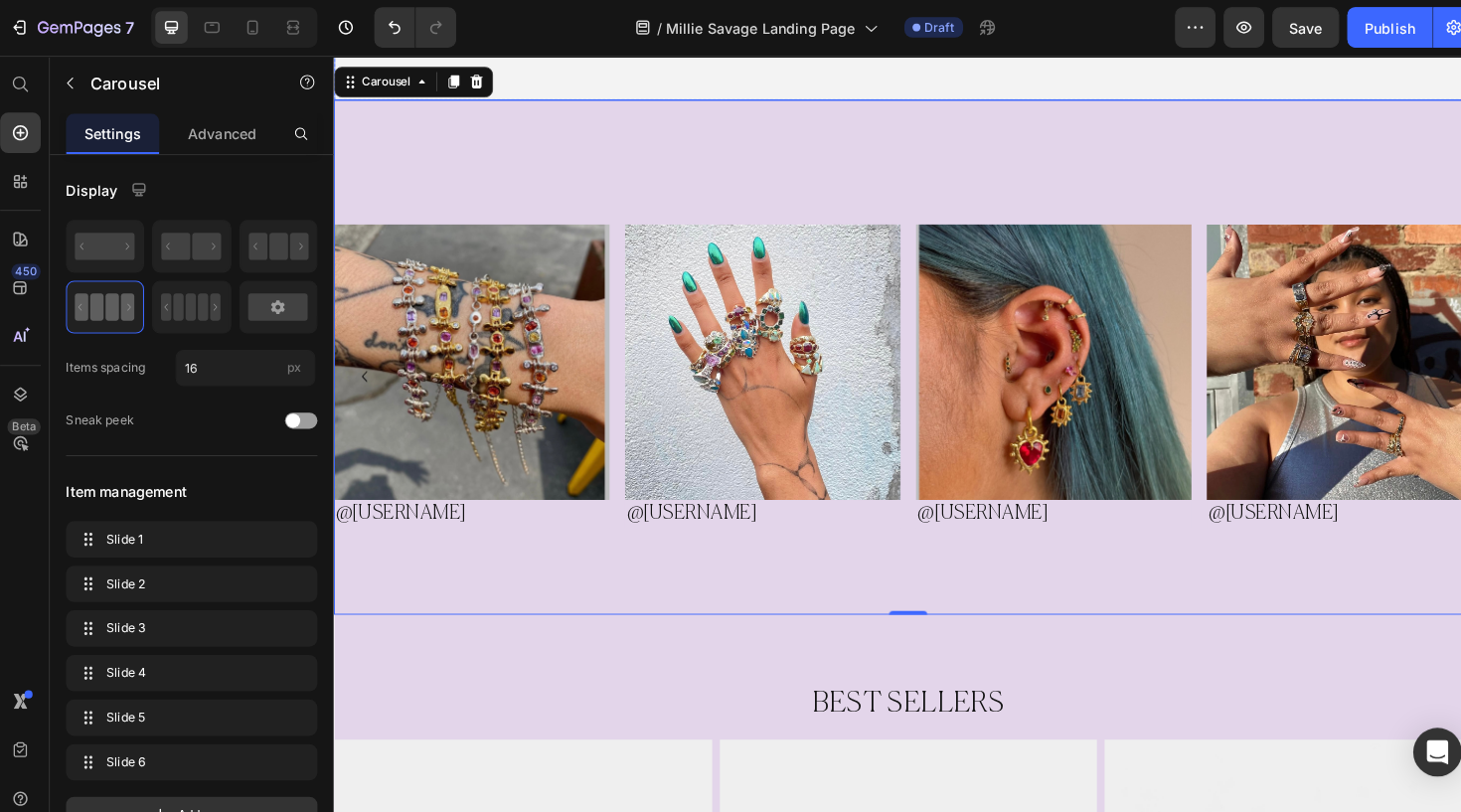 scroll, scrollTop: 1275, scrollLeft: 0, axis: vertical 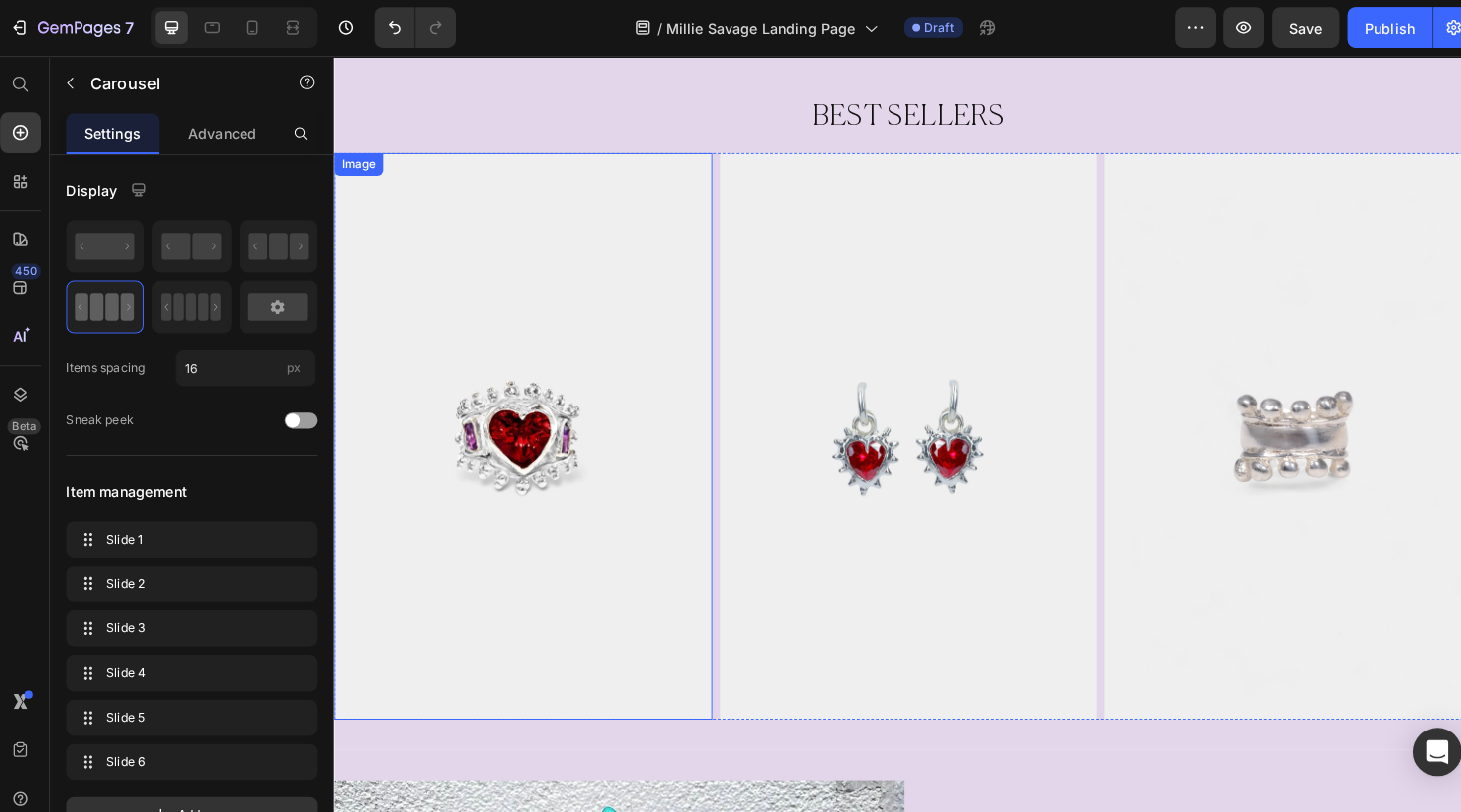click at bounding box center (529, 450) 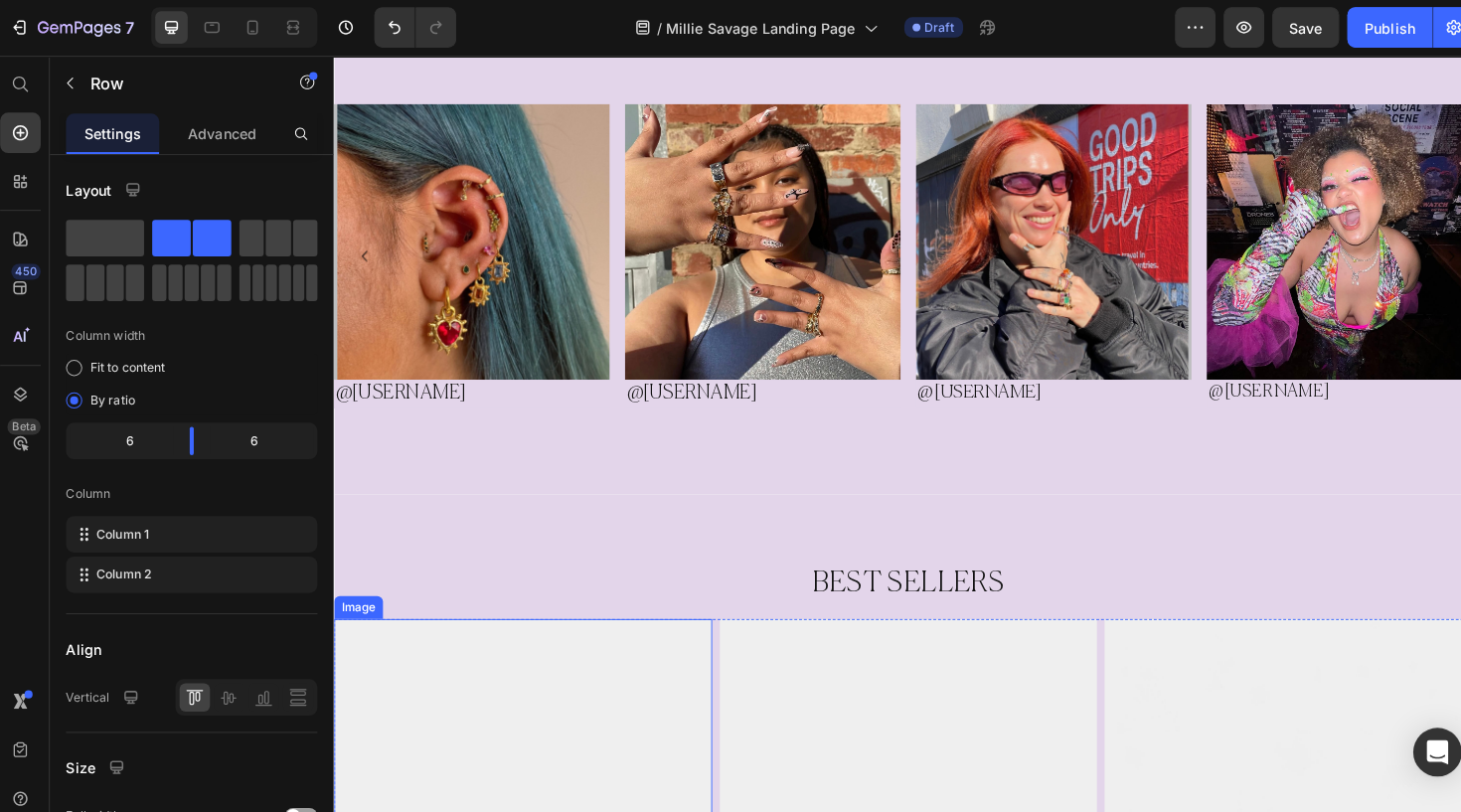 scroll, scrollTop: 810, scrollLeft: 0, axis: vertical 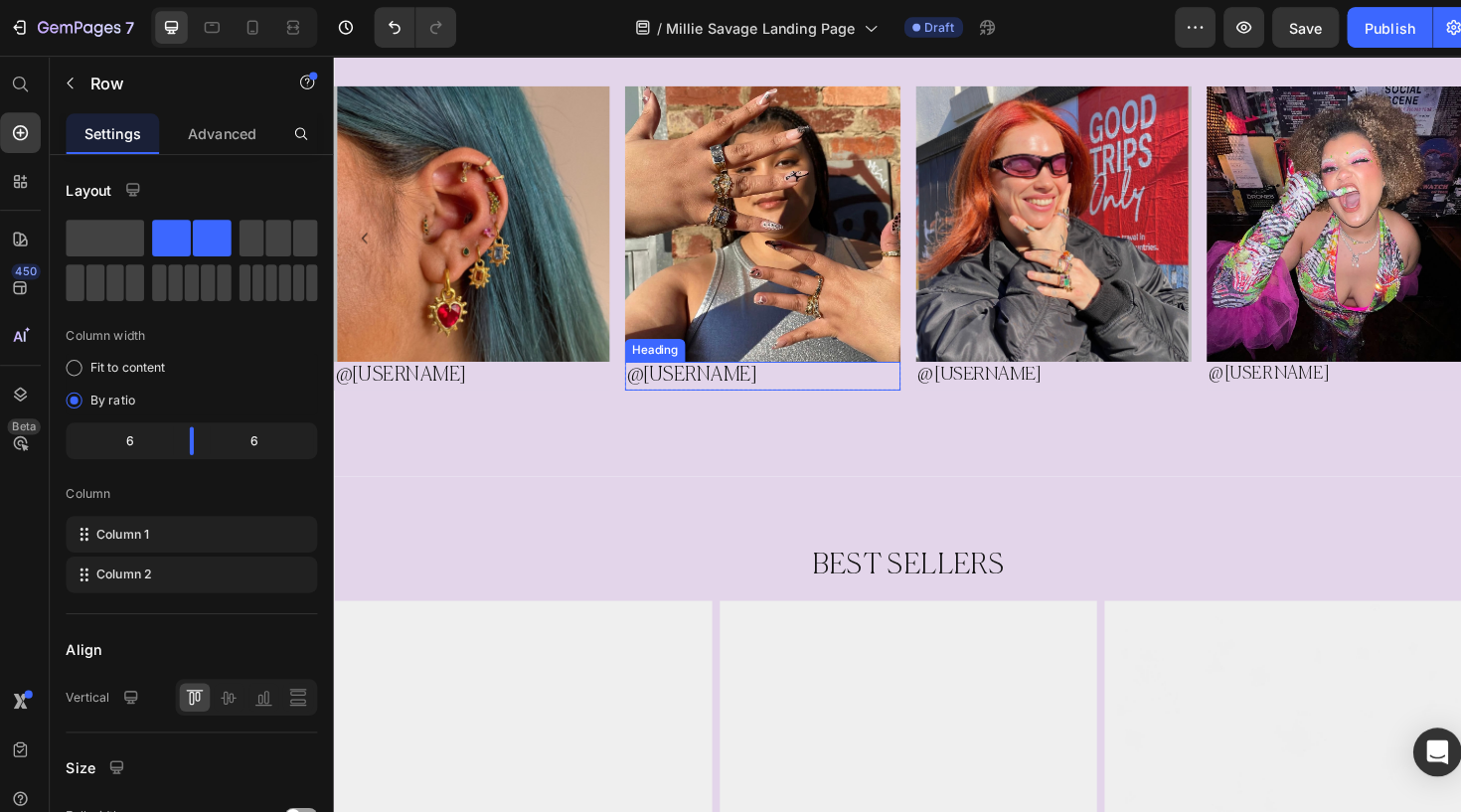 click on "BEST SELLERS Heading Row Image Image Image Row Section 3" at bounding box center (929, 867) 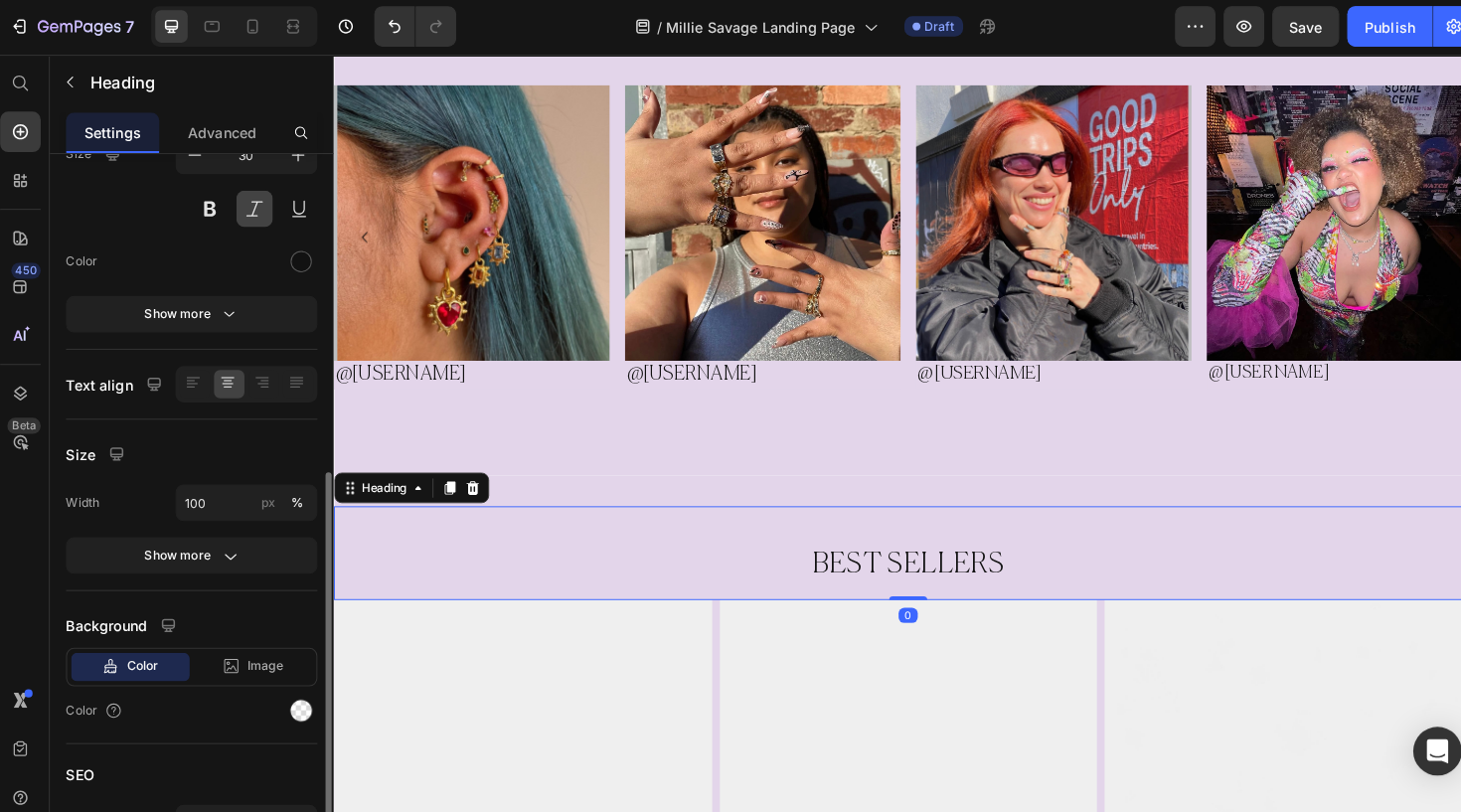 scroll, scrollTop: 290, scrollLeft: 0, axis: vertical 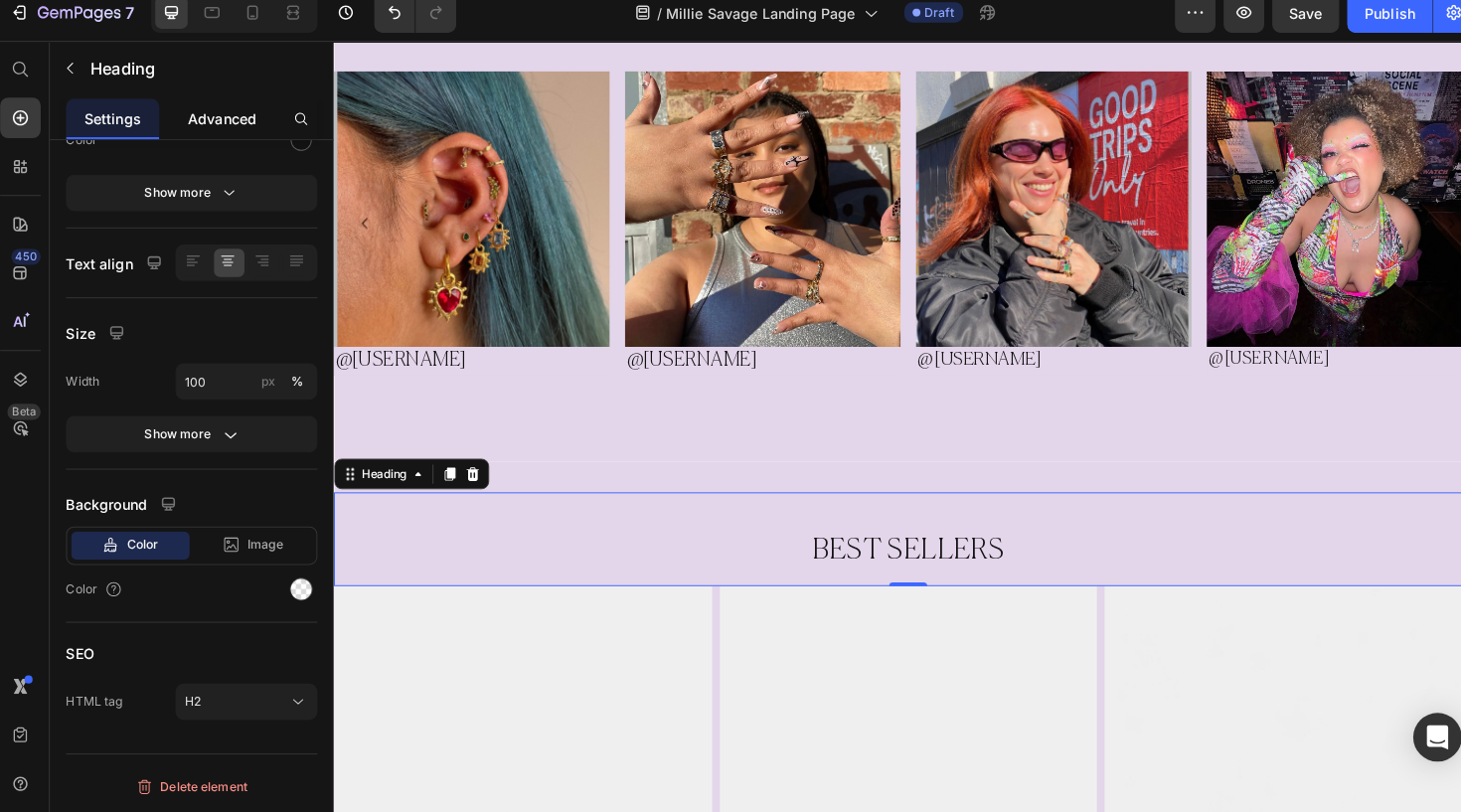 click on "Advanced" at bounding box center [226, 131] 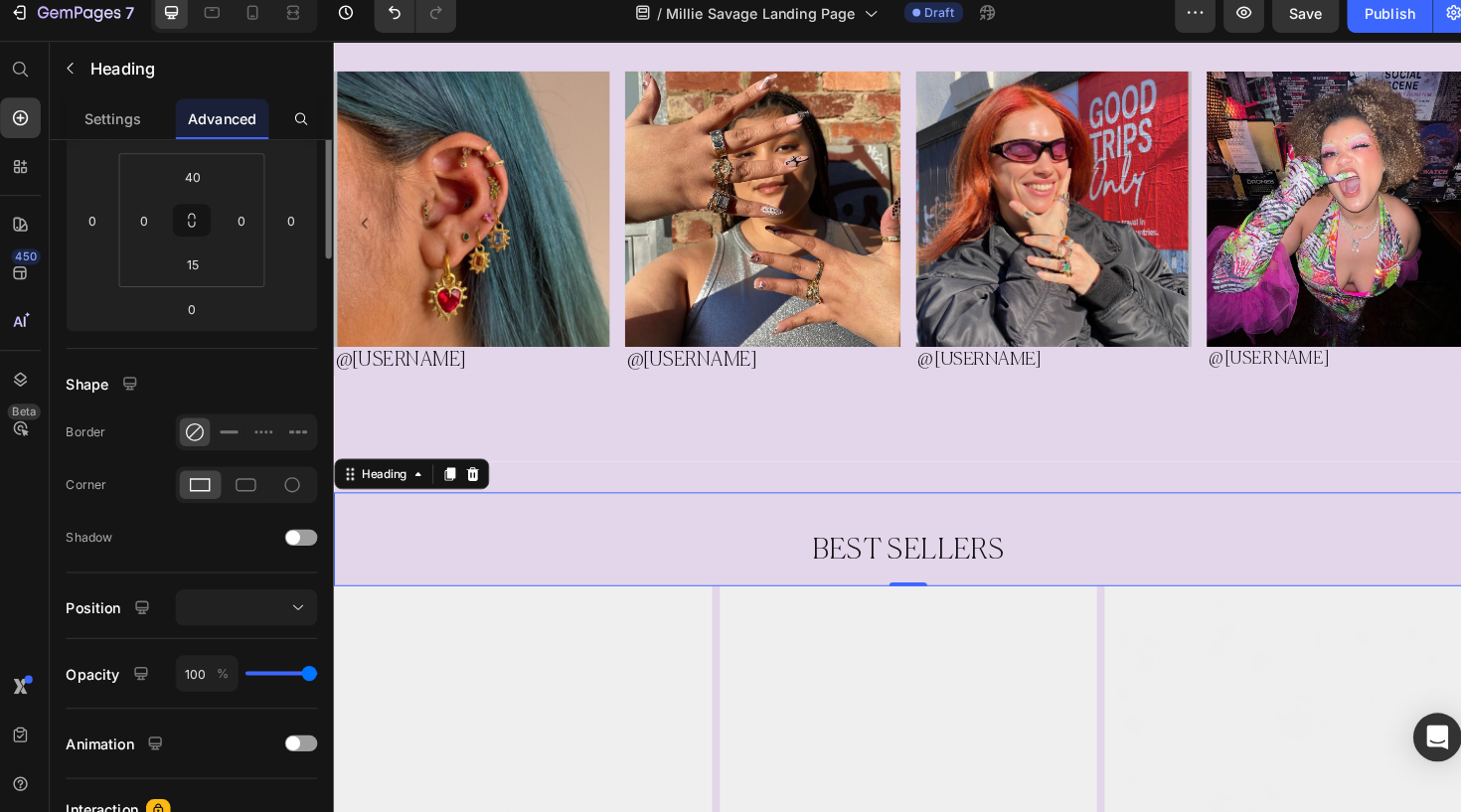 scroll, scrollTop: 0, scrollLeft: 0, axis: both 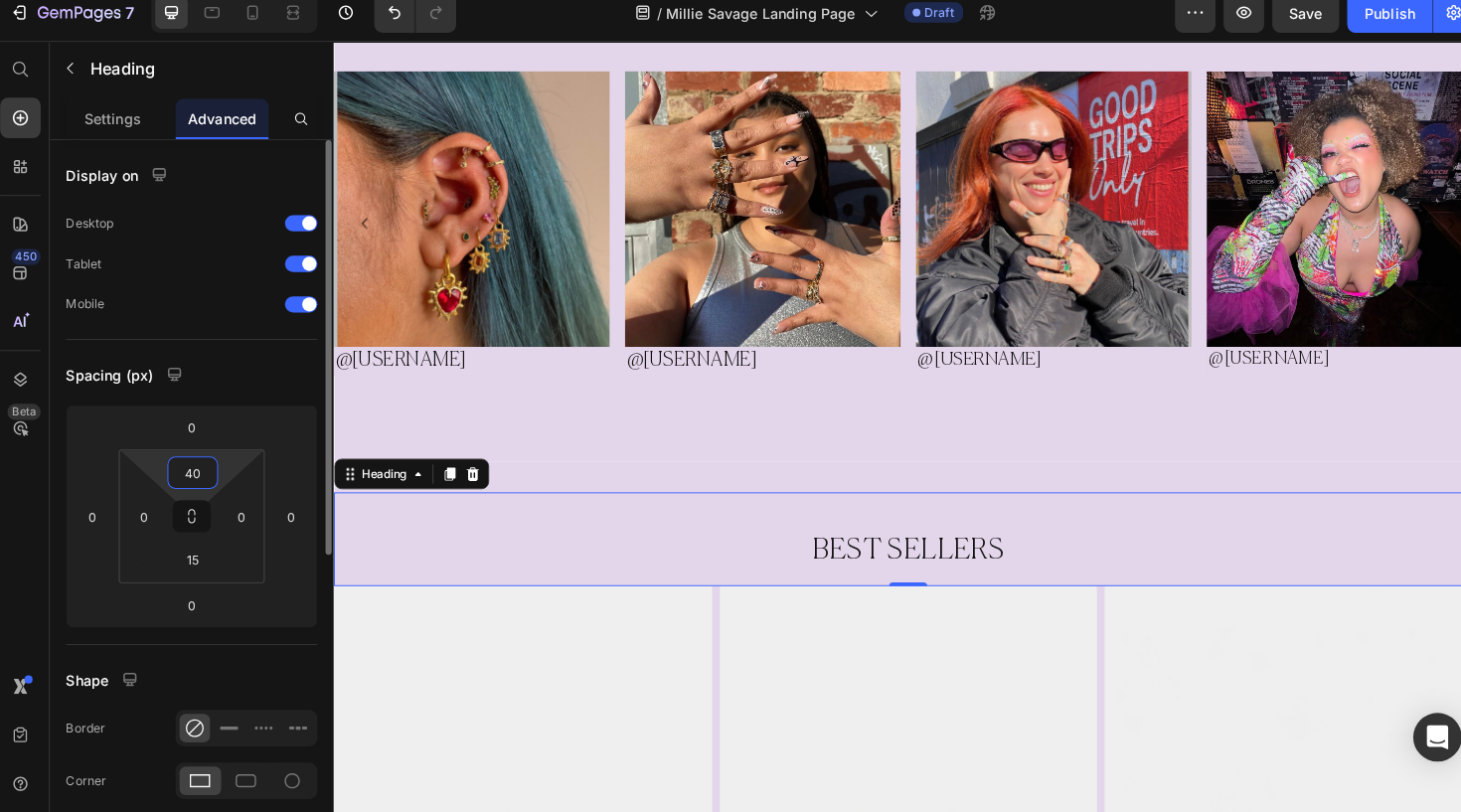 click on "40" at bounding box center [197, 479] 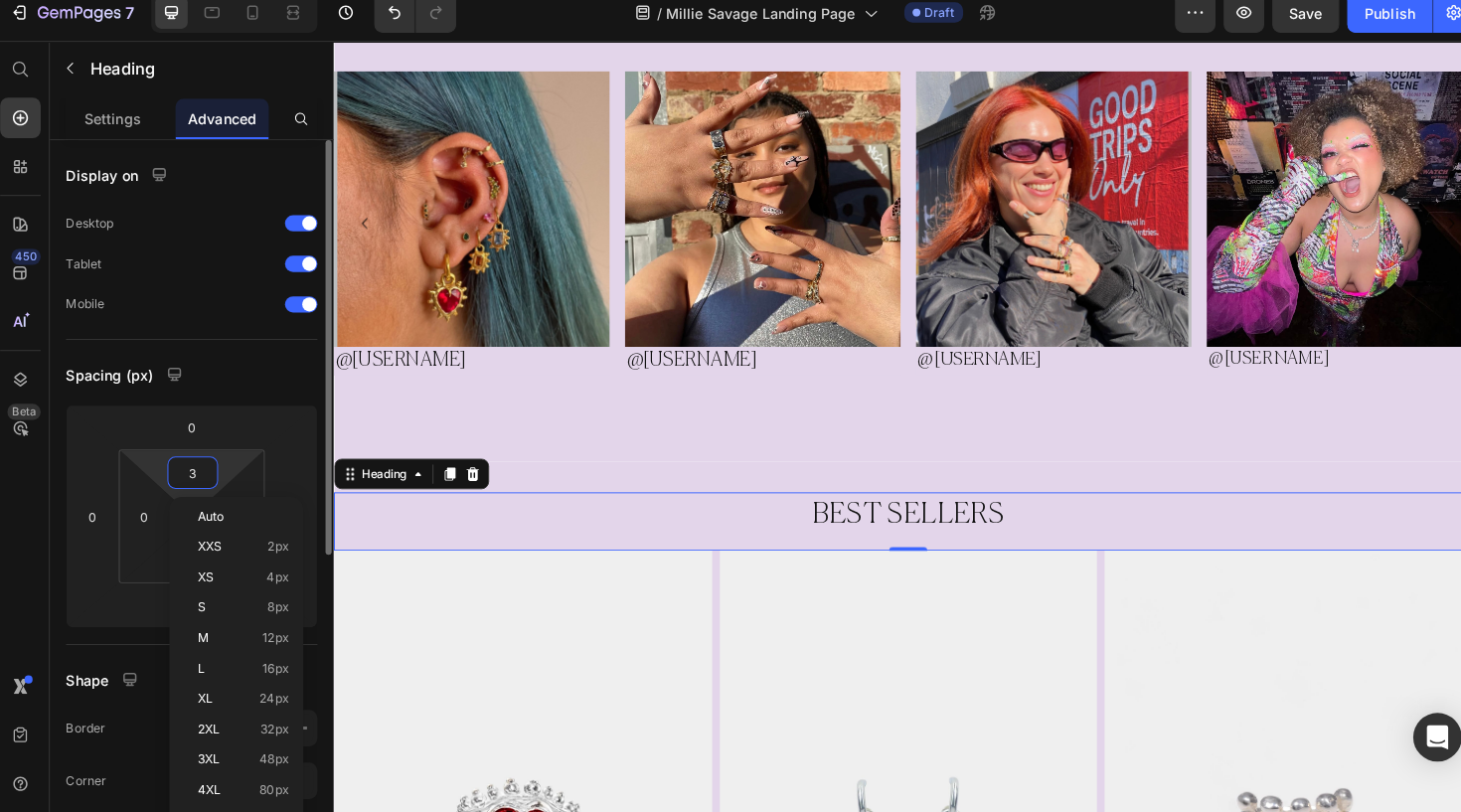 type on "35" 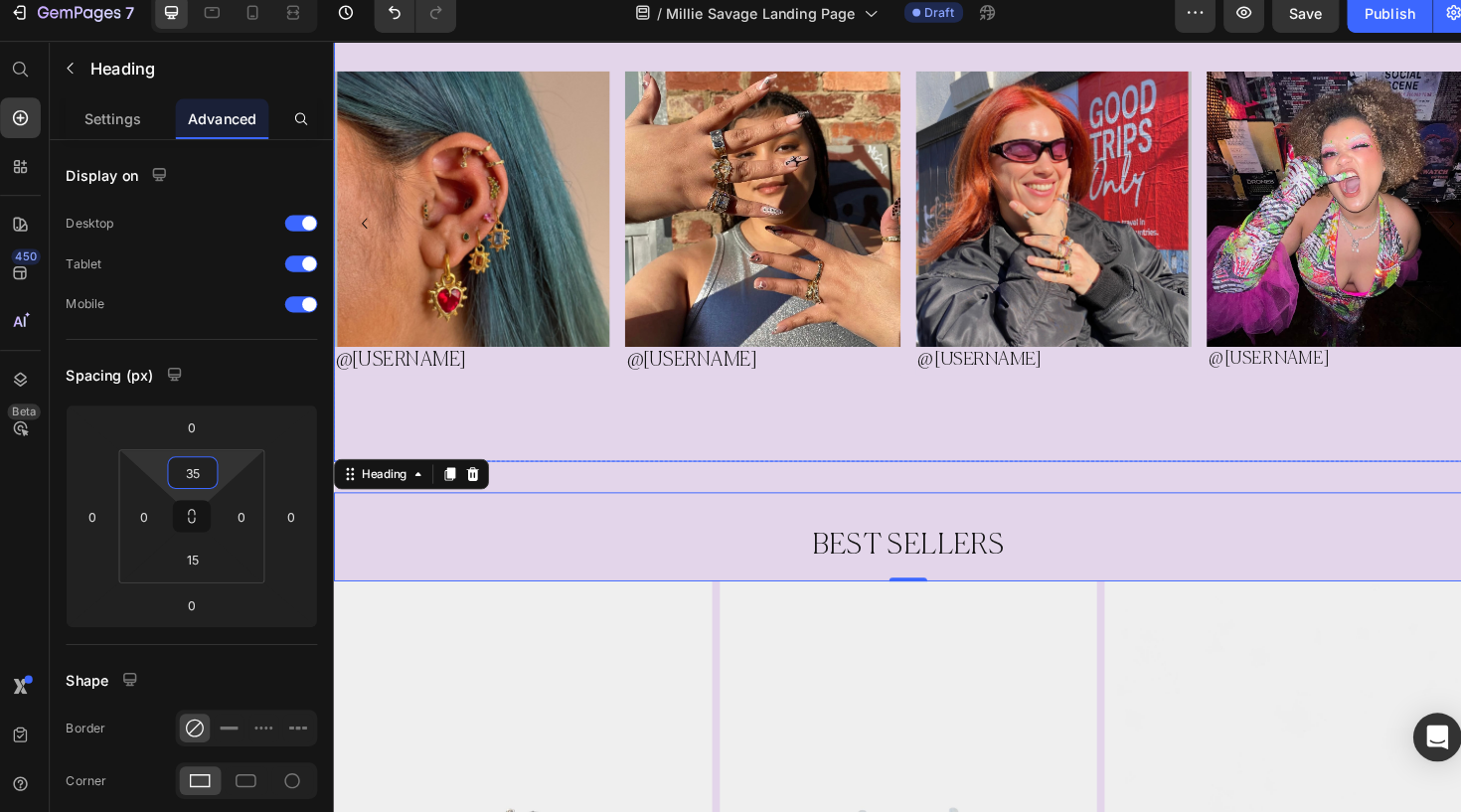 drag, startPoint x: 751, startPoint y: 440, endPoint x: 806, endPoint y: 536, distance: 110.63905 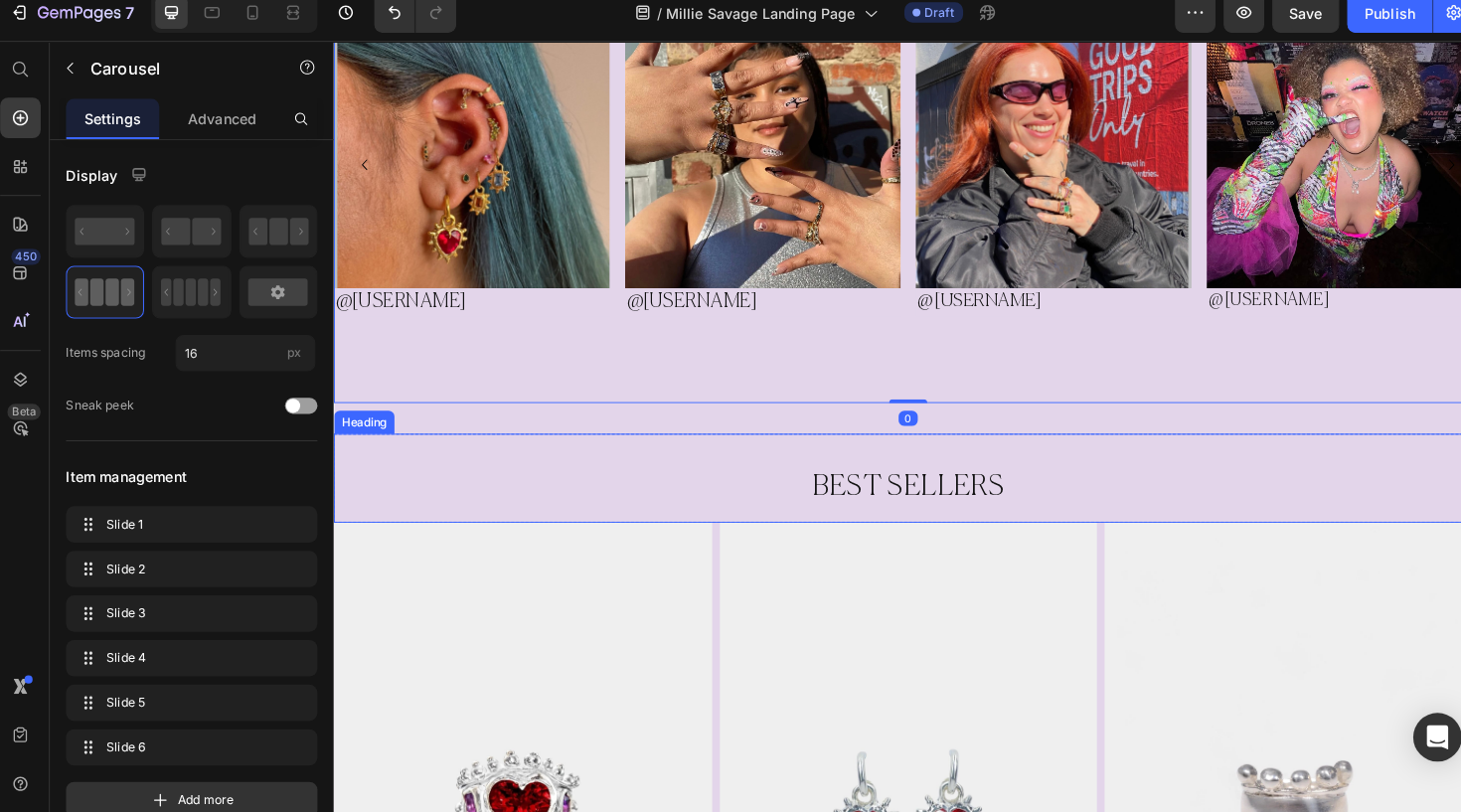 scroll, scrollTop: 900, scrollLeft: 0, axis: vertical 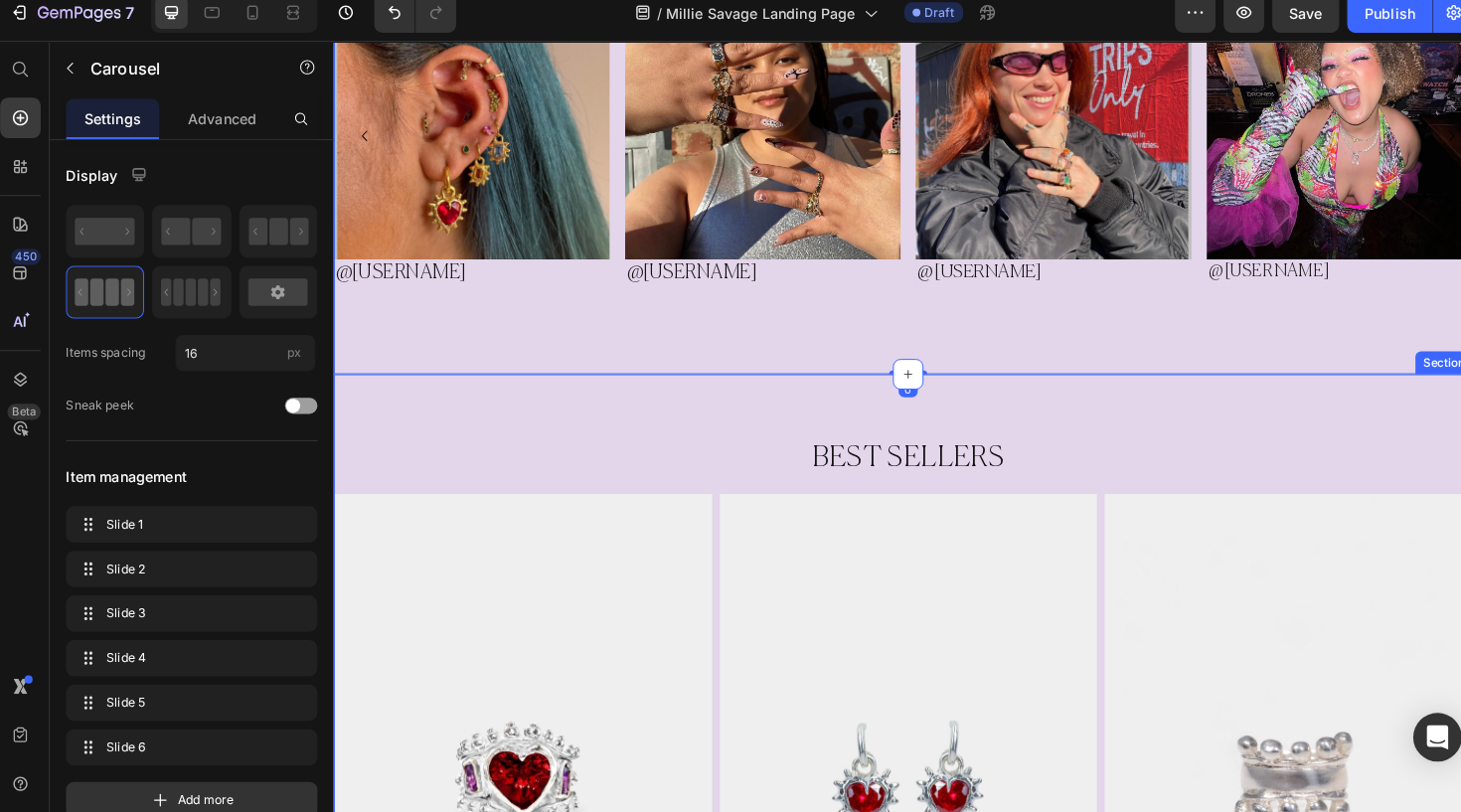 click on "BEST SELLERS Heading Row Image Image Image Row Section 3" at bounding box center (929, 758) 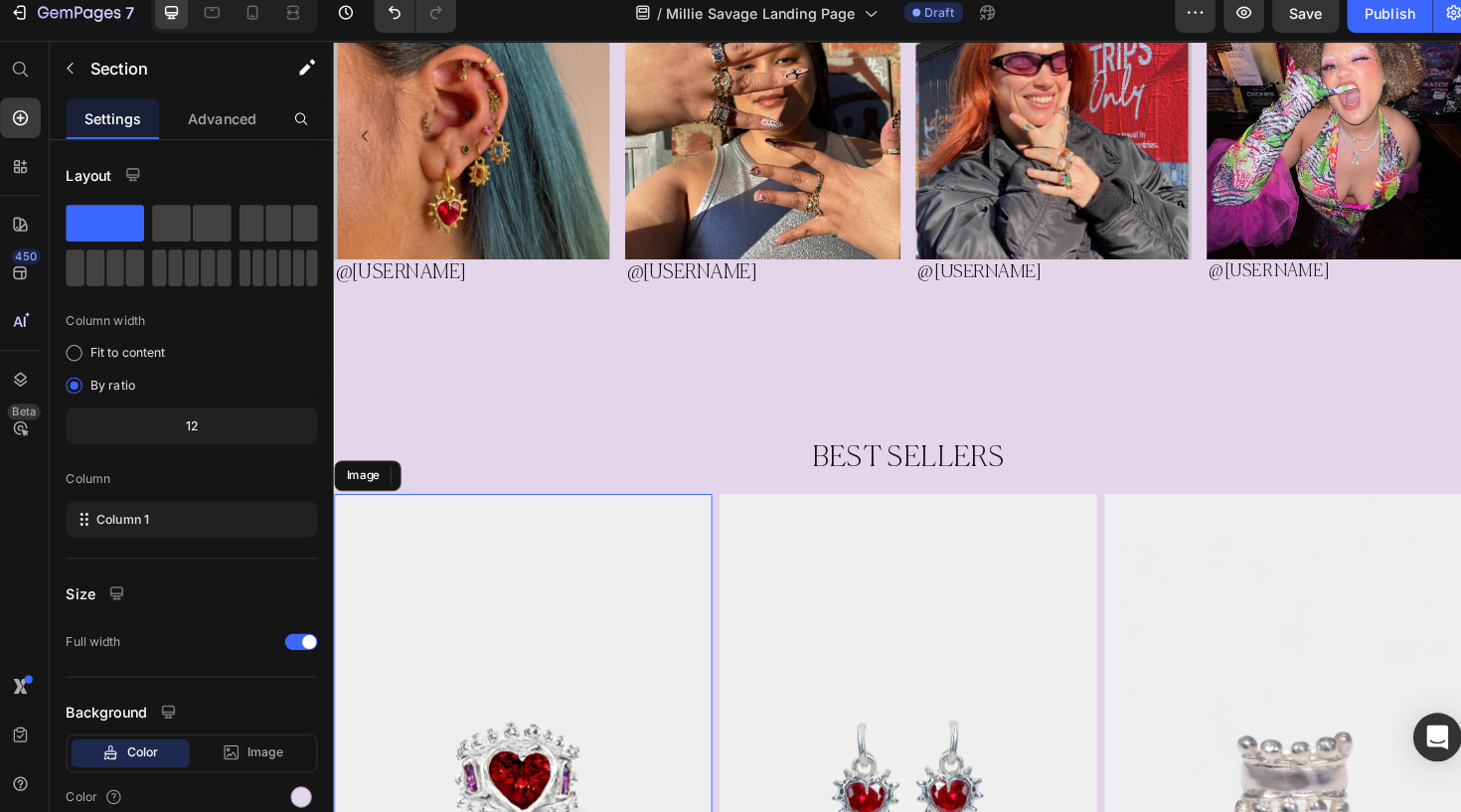 click at bounding box center [529, 805] 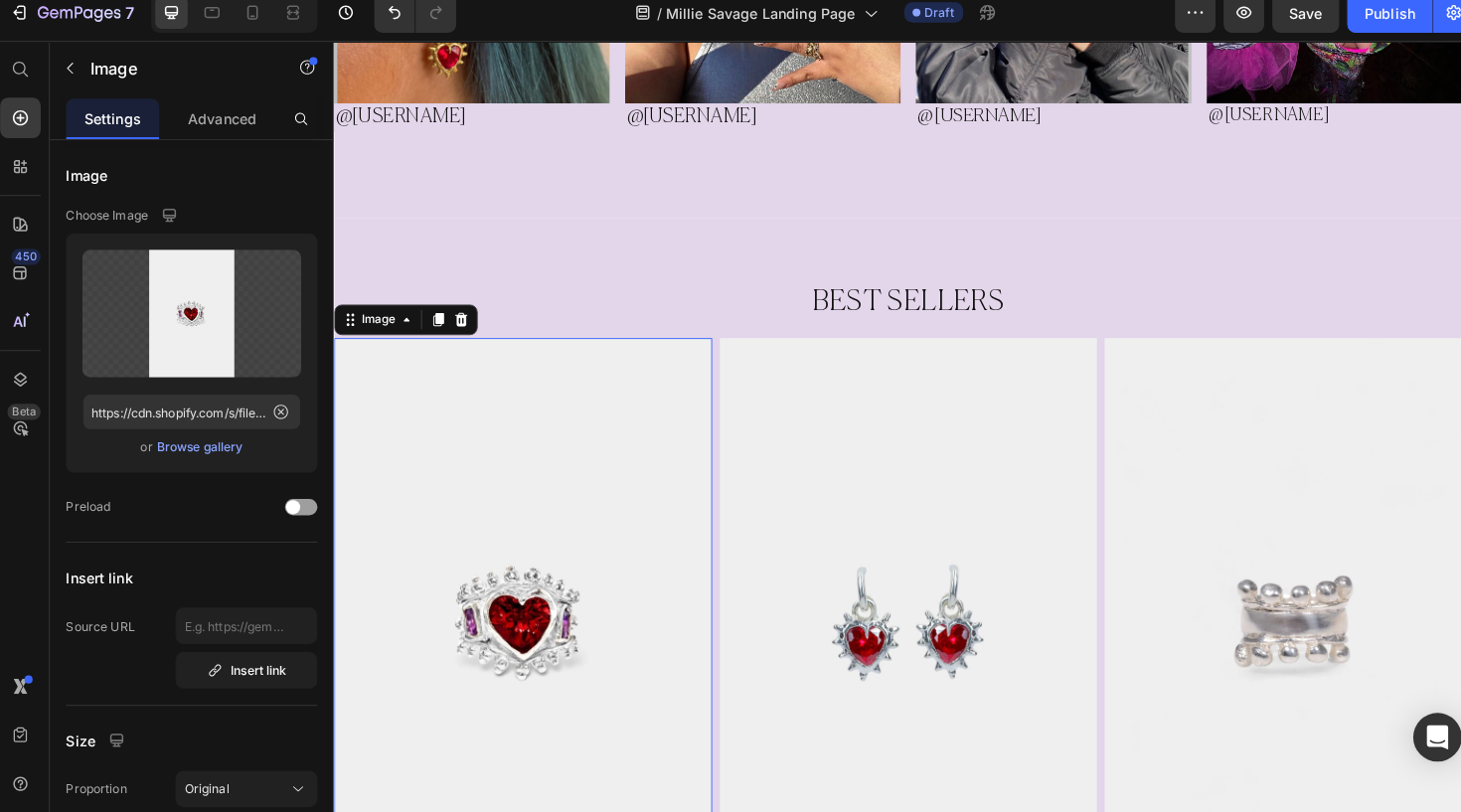scroll, scrollTop: 1069, scrollLeft: 0, axis: vertical 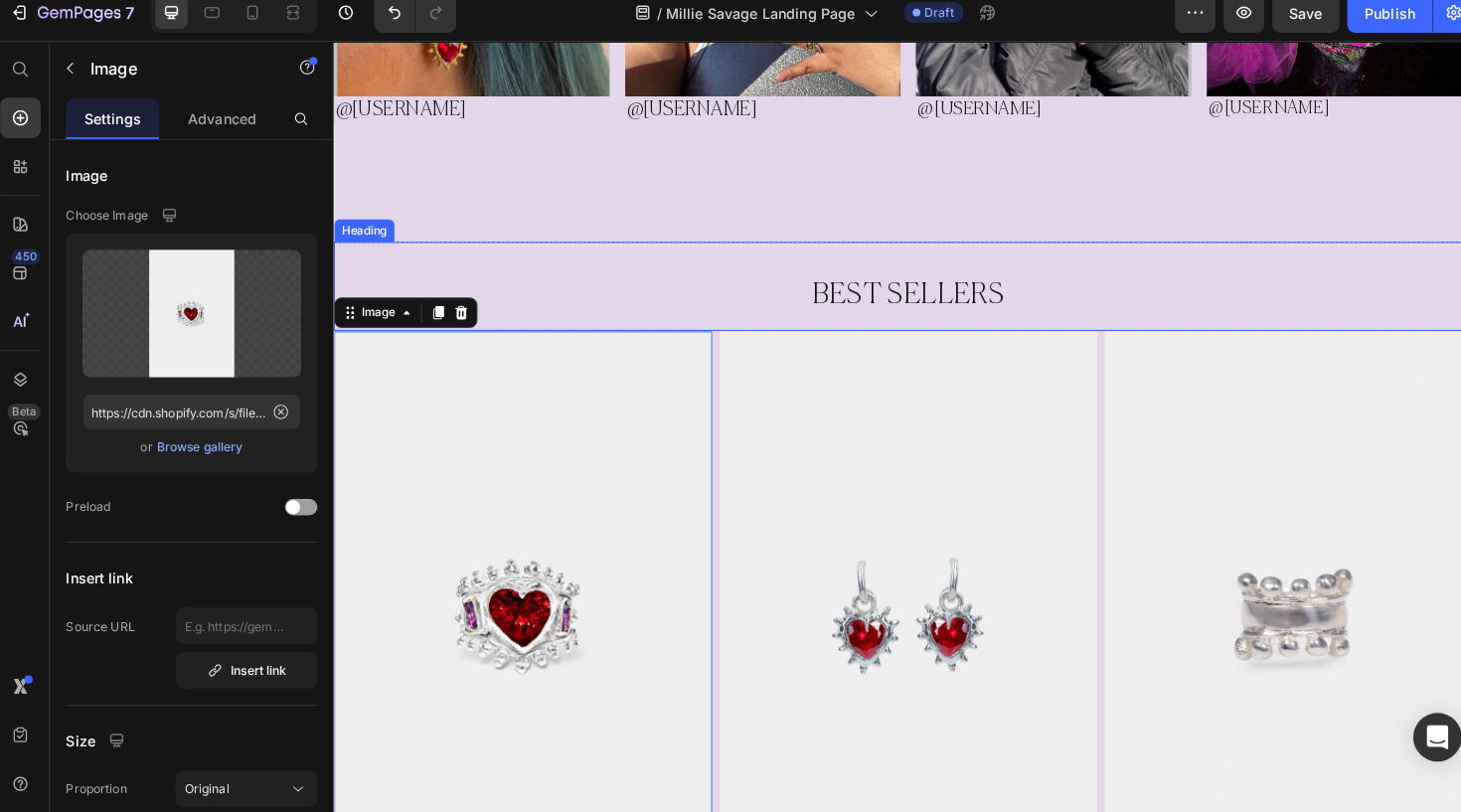 click on "BEST SELLERS" at bounding box center (929, 305) 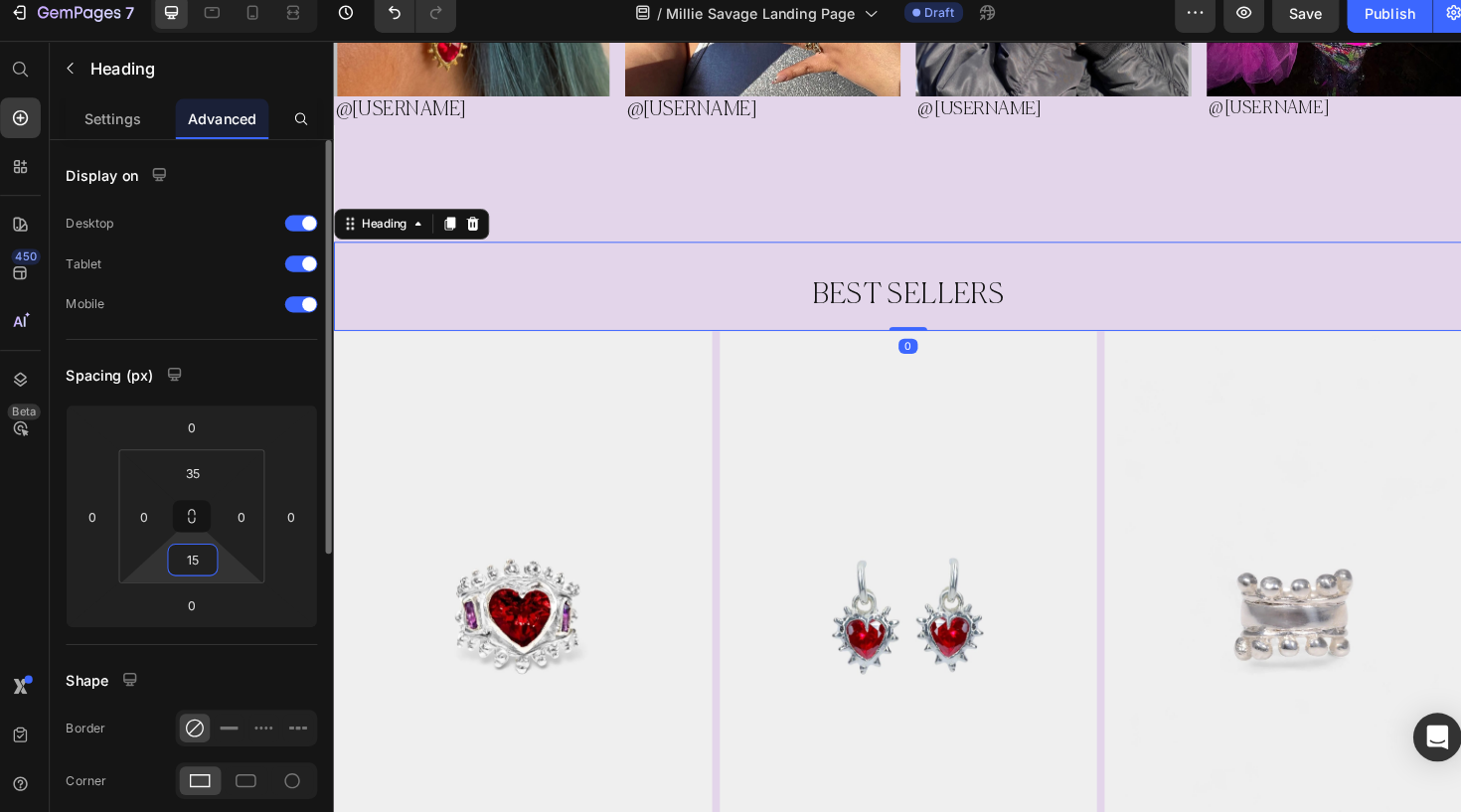 click on "15" at bounding box center [197, 565] 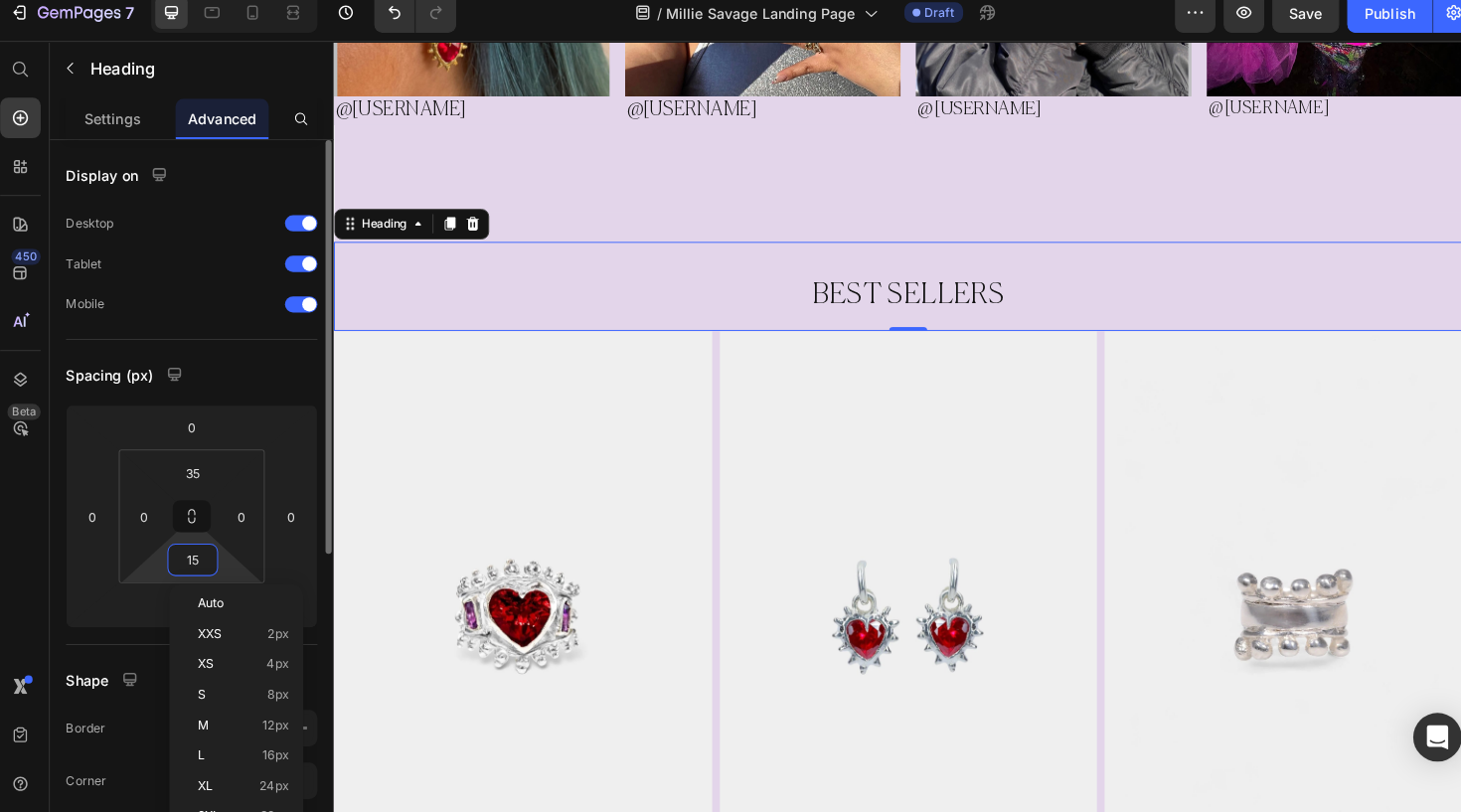 type on "2" 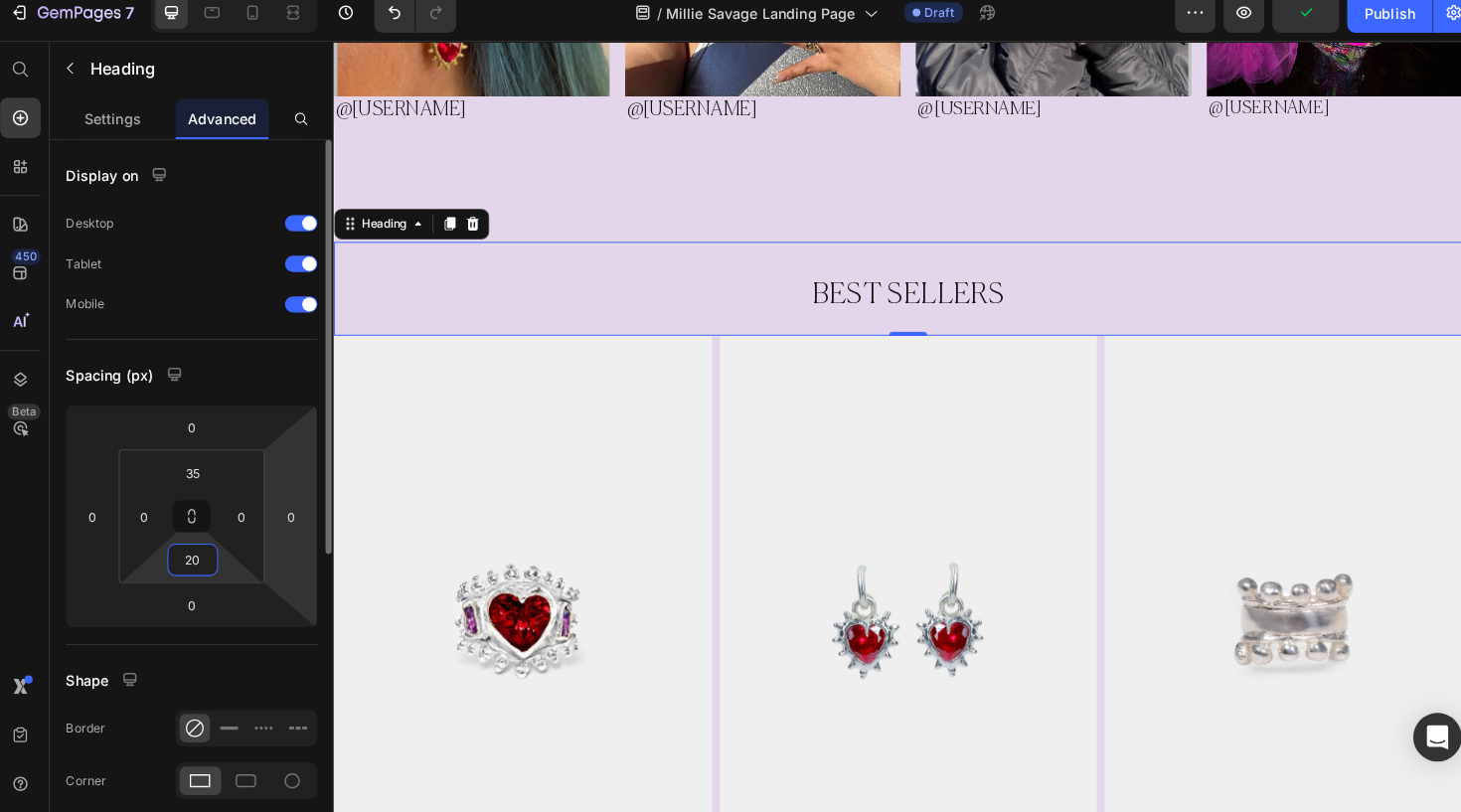 type on "20" 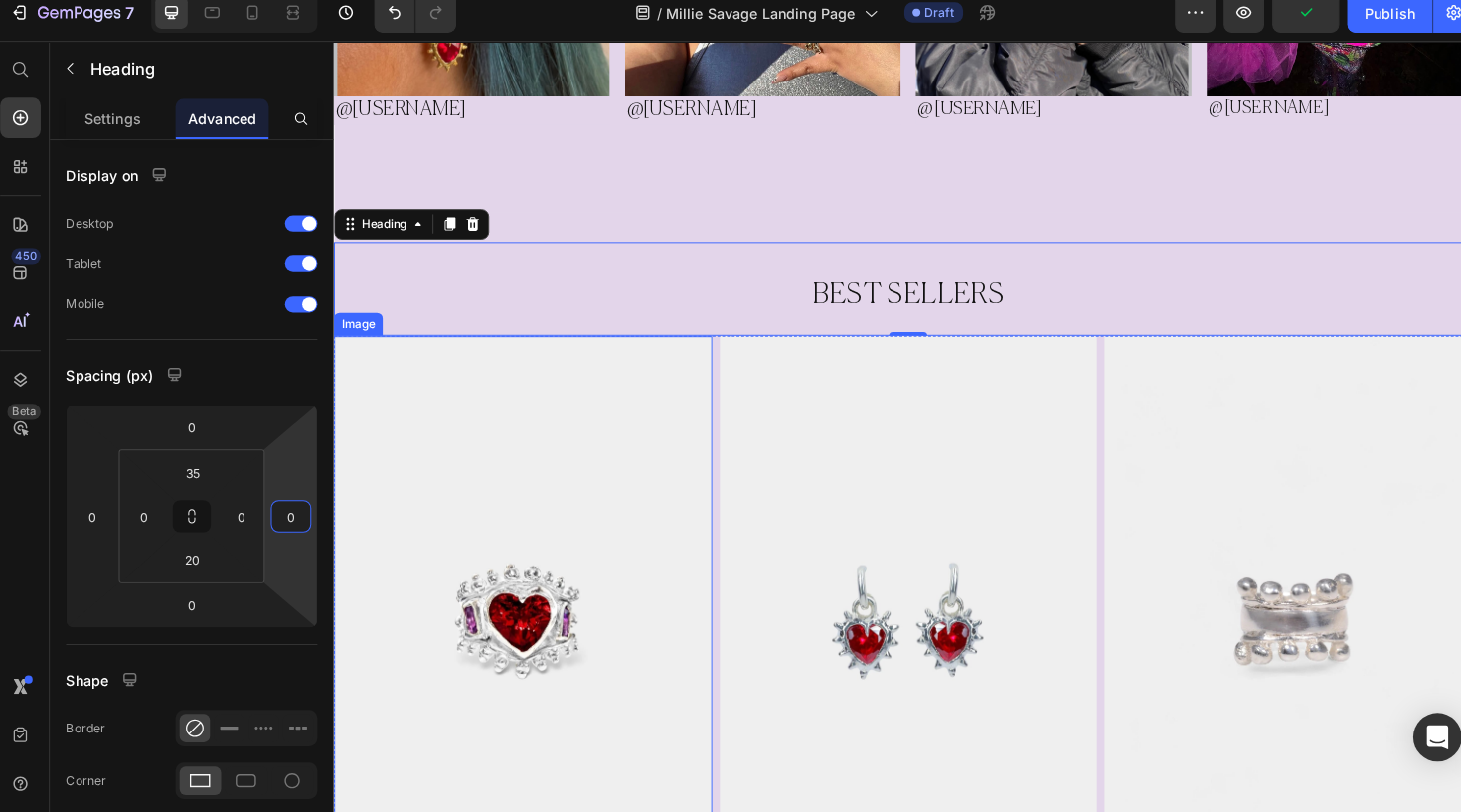 click at bounding box center [529, 641] 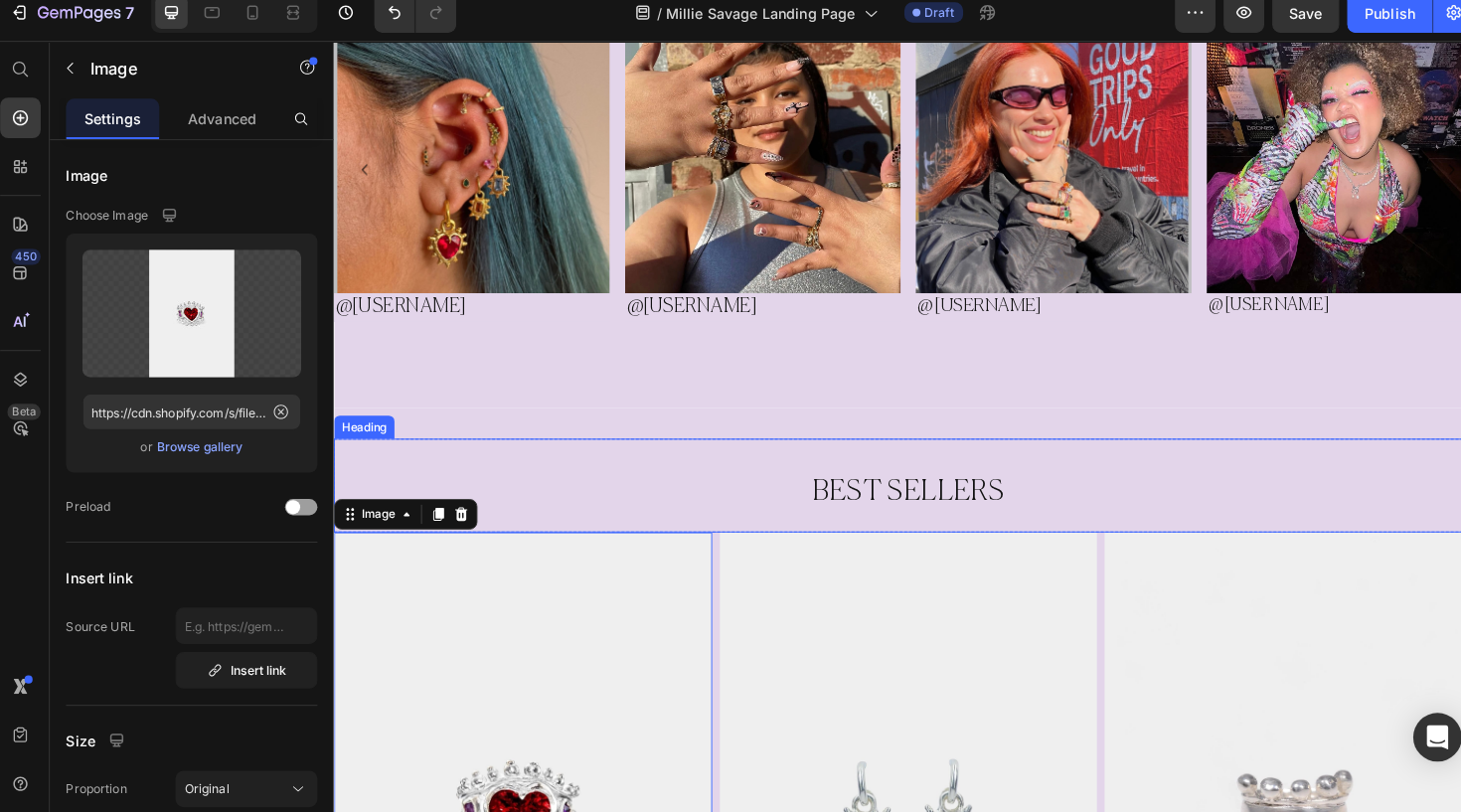 scroll, scrollTop: 795, scrollLeft: 0, axis: vertical 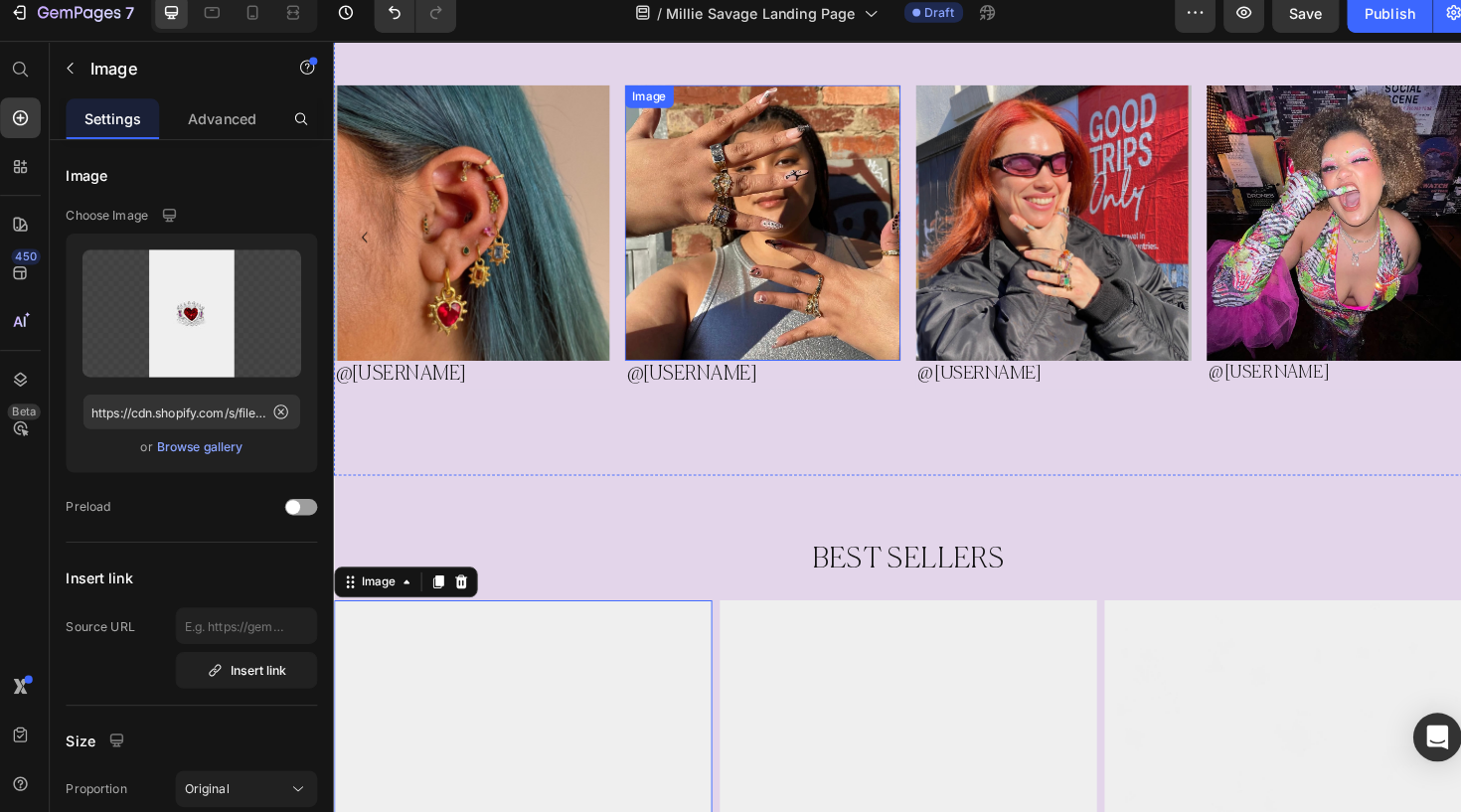 click at bounding box center (778, 230) 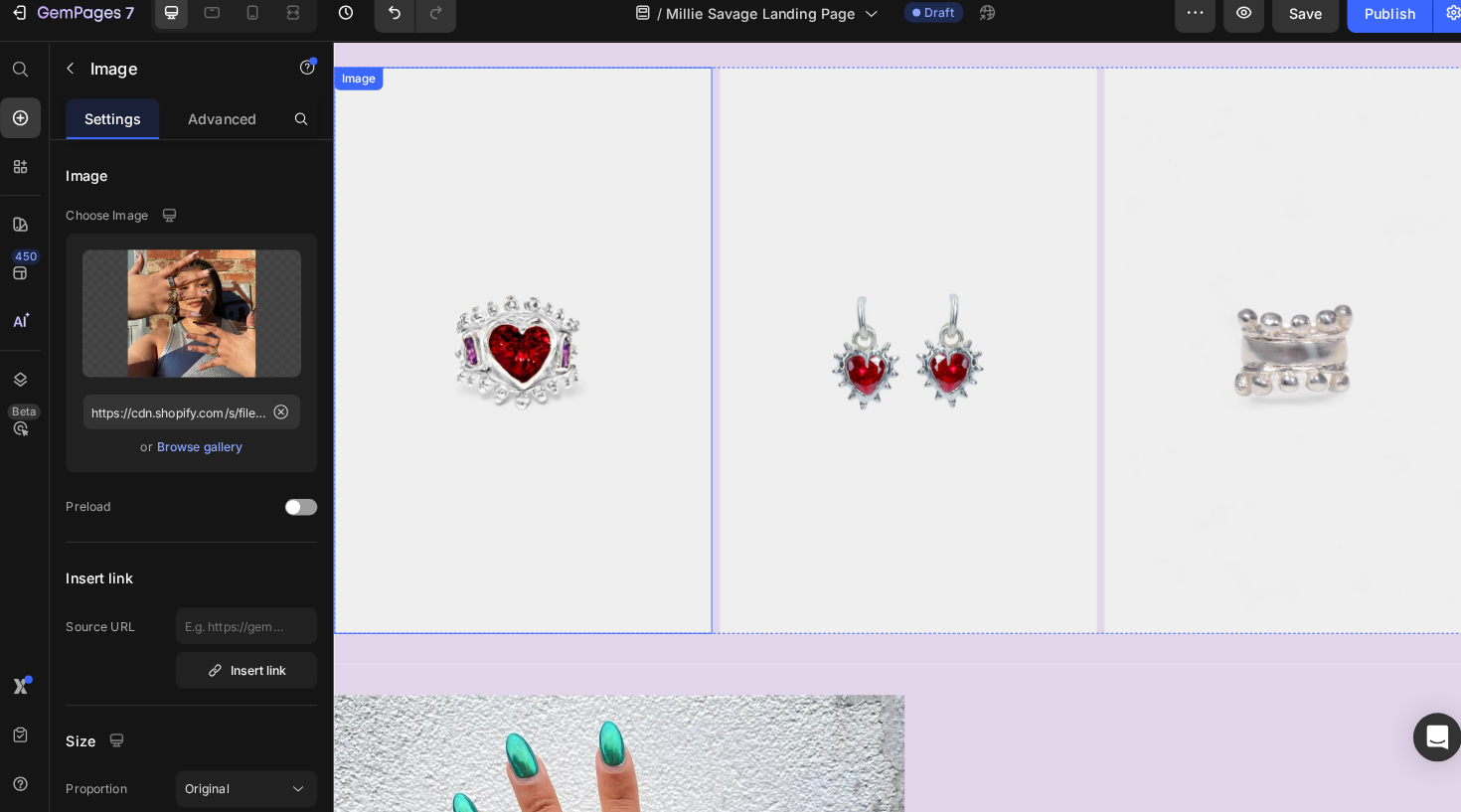 scroll, scrollTop: 1370, scrollLeft: 0, axis: vertical 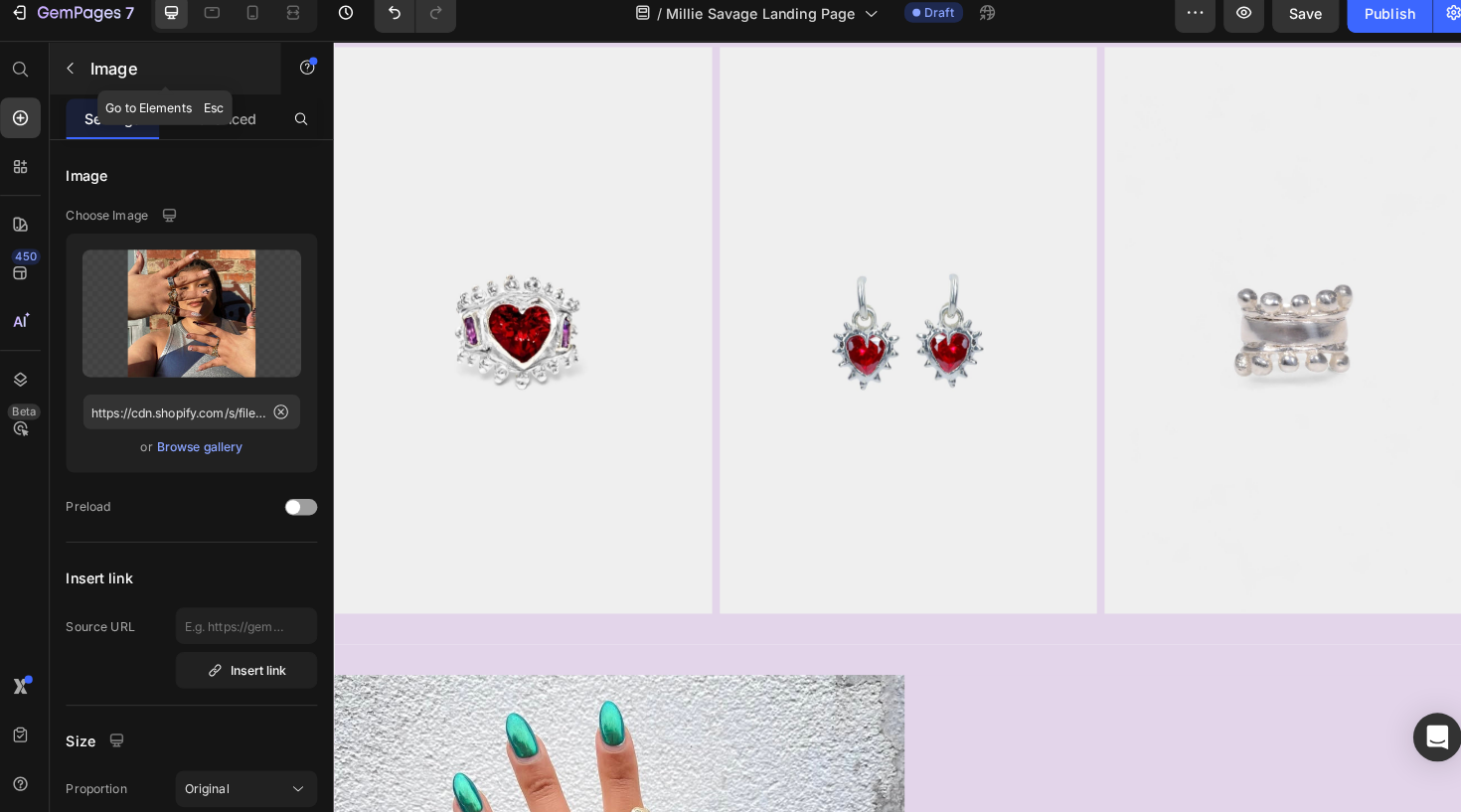 click 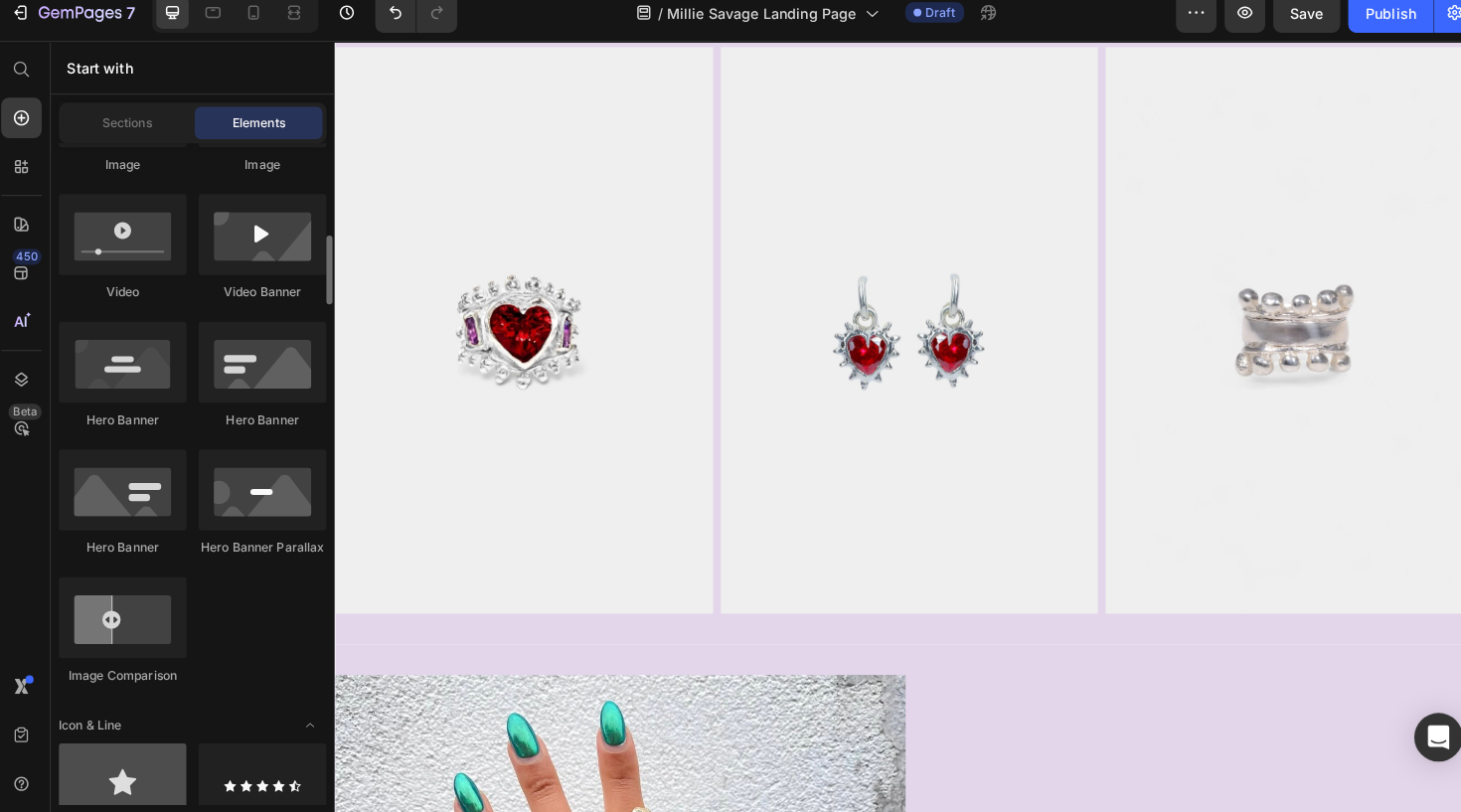 scroll, scrollTop: 861, scrollLeft: 0, axis: vertical 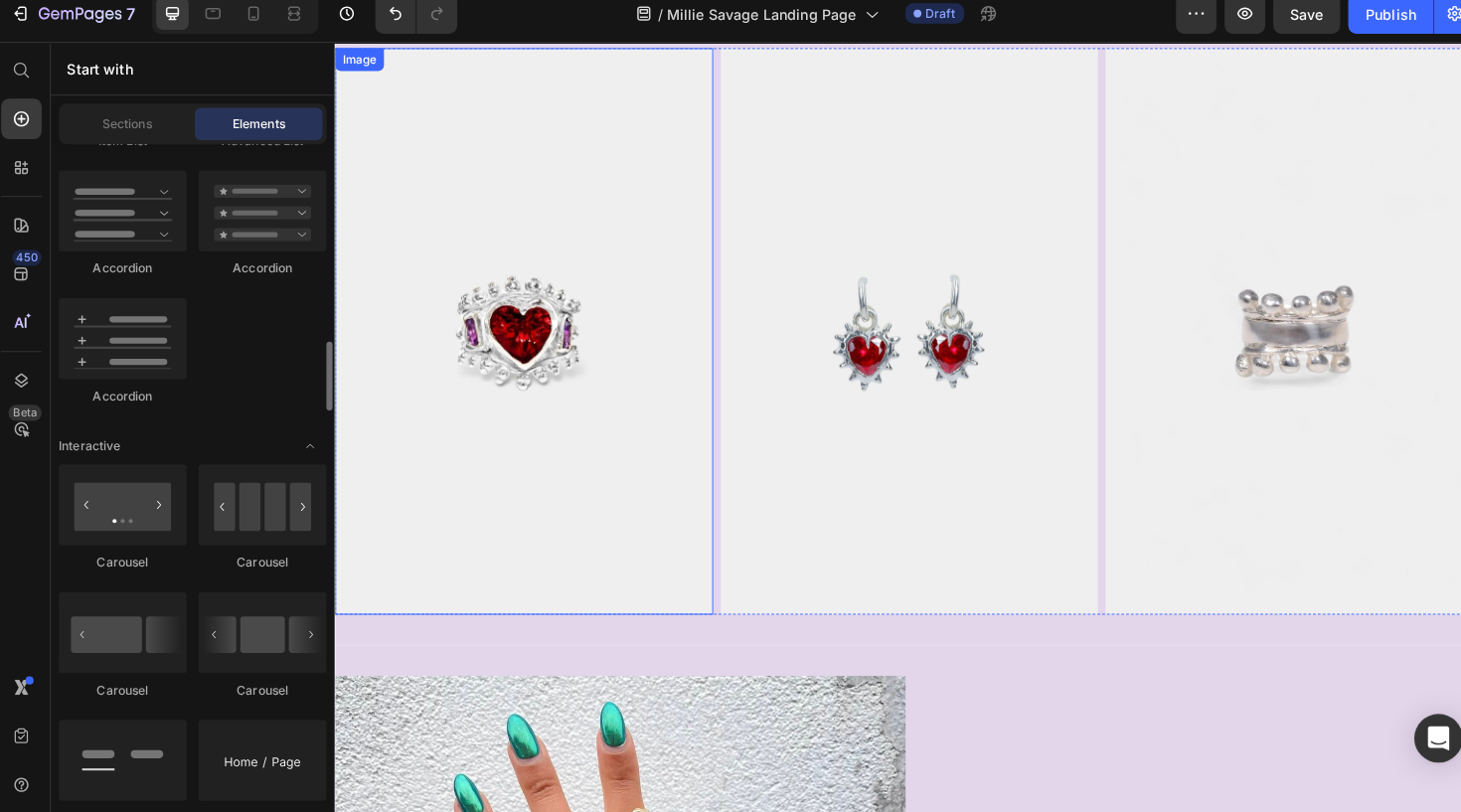 click at bounding box center [530, 342] 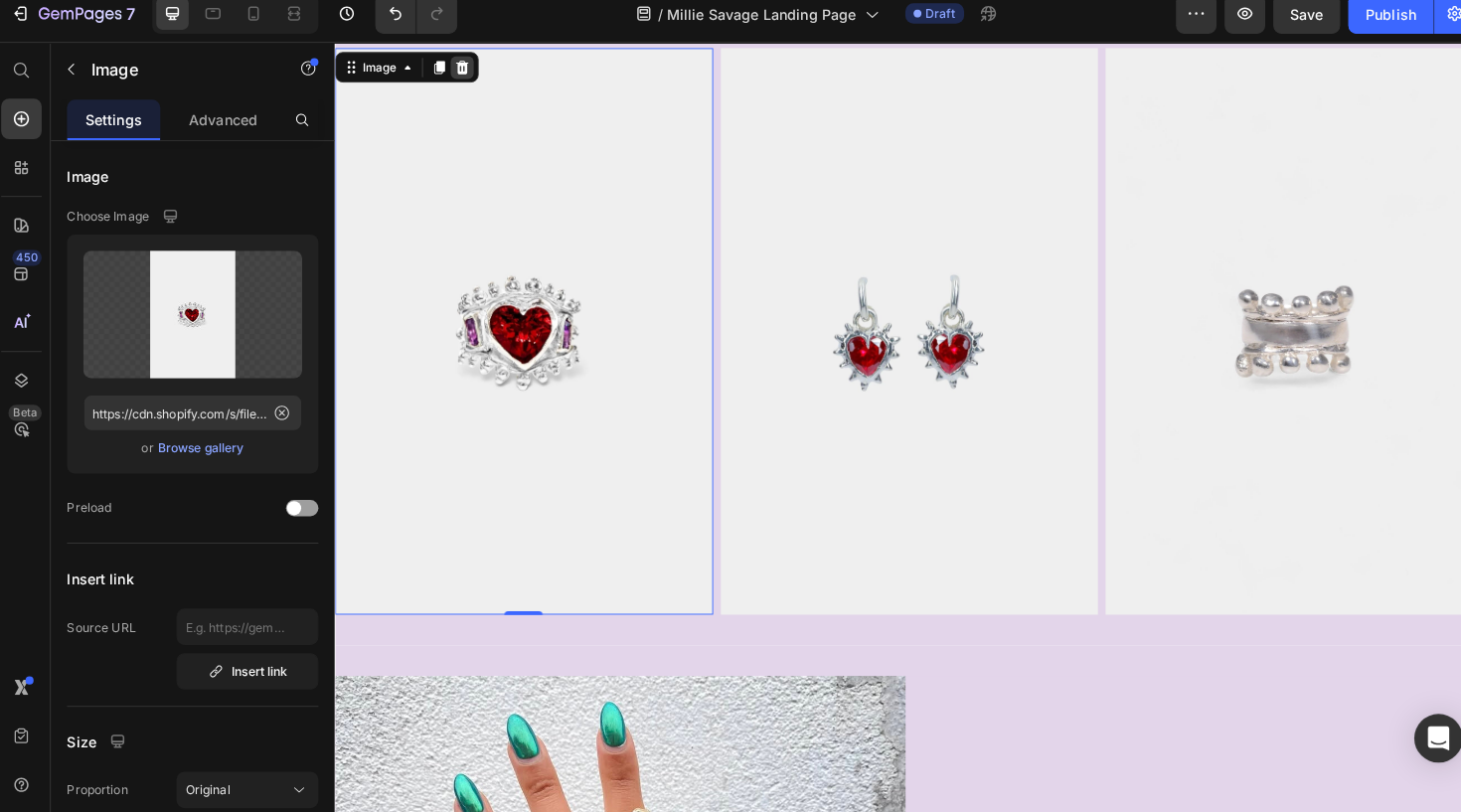 click 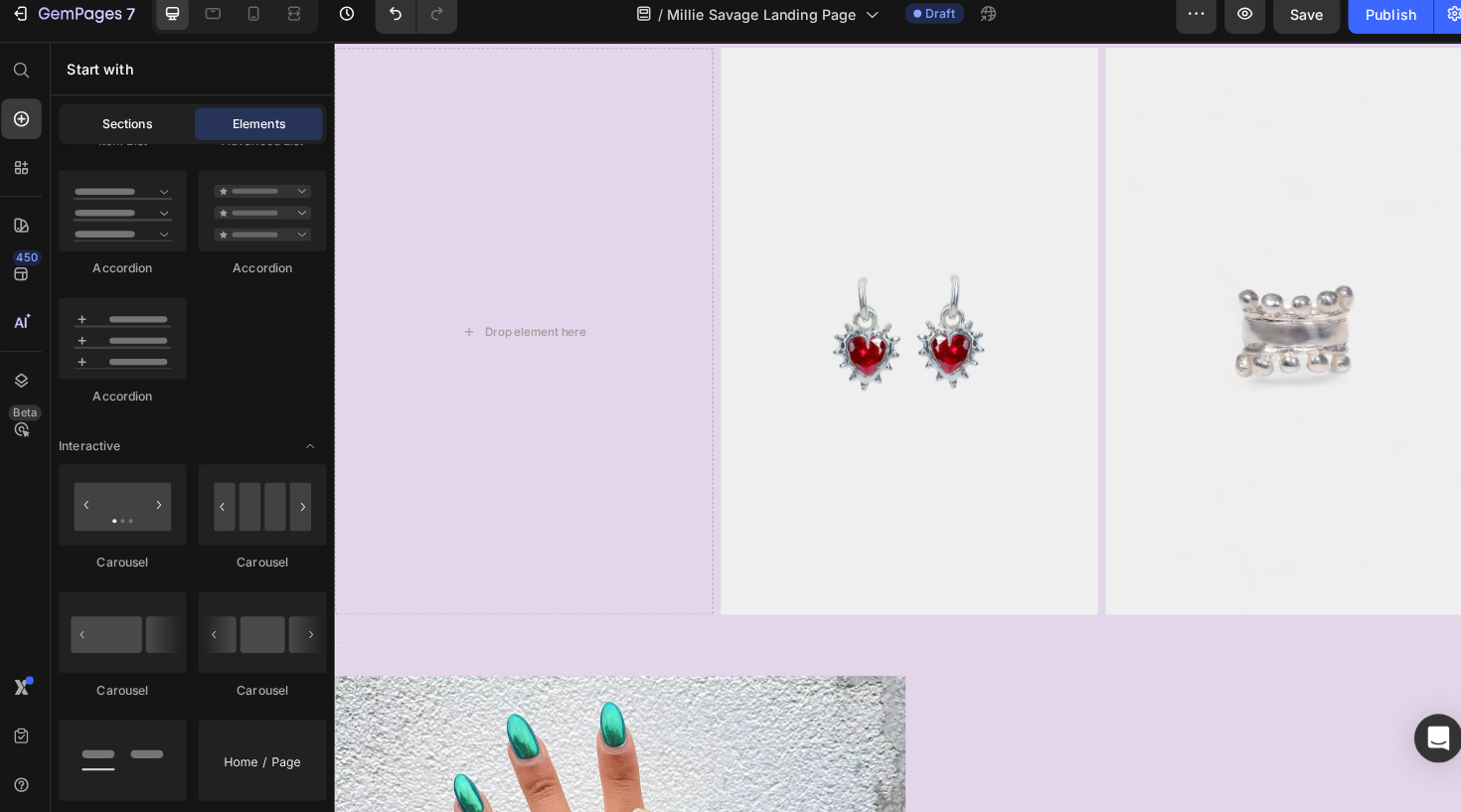 click on "Sections" at bounding box center [131, 136] 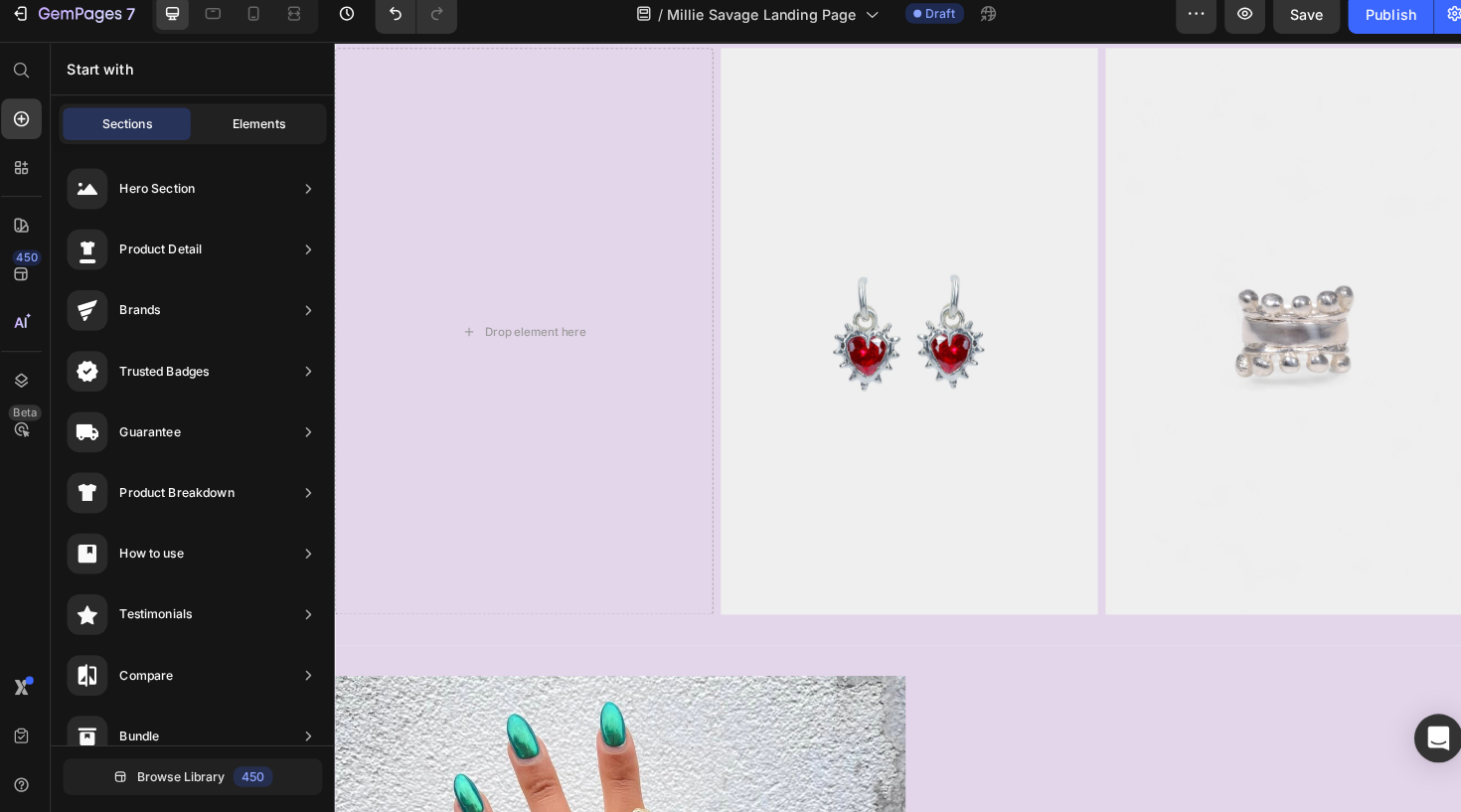 click on "Elements" 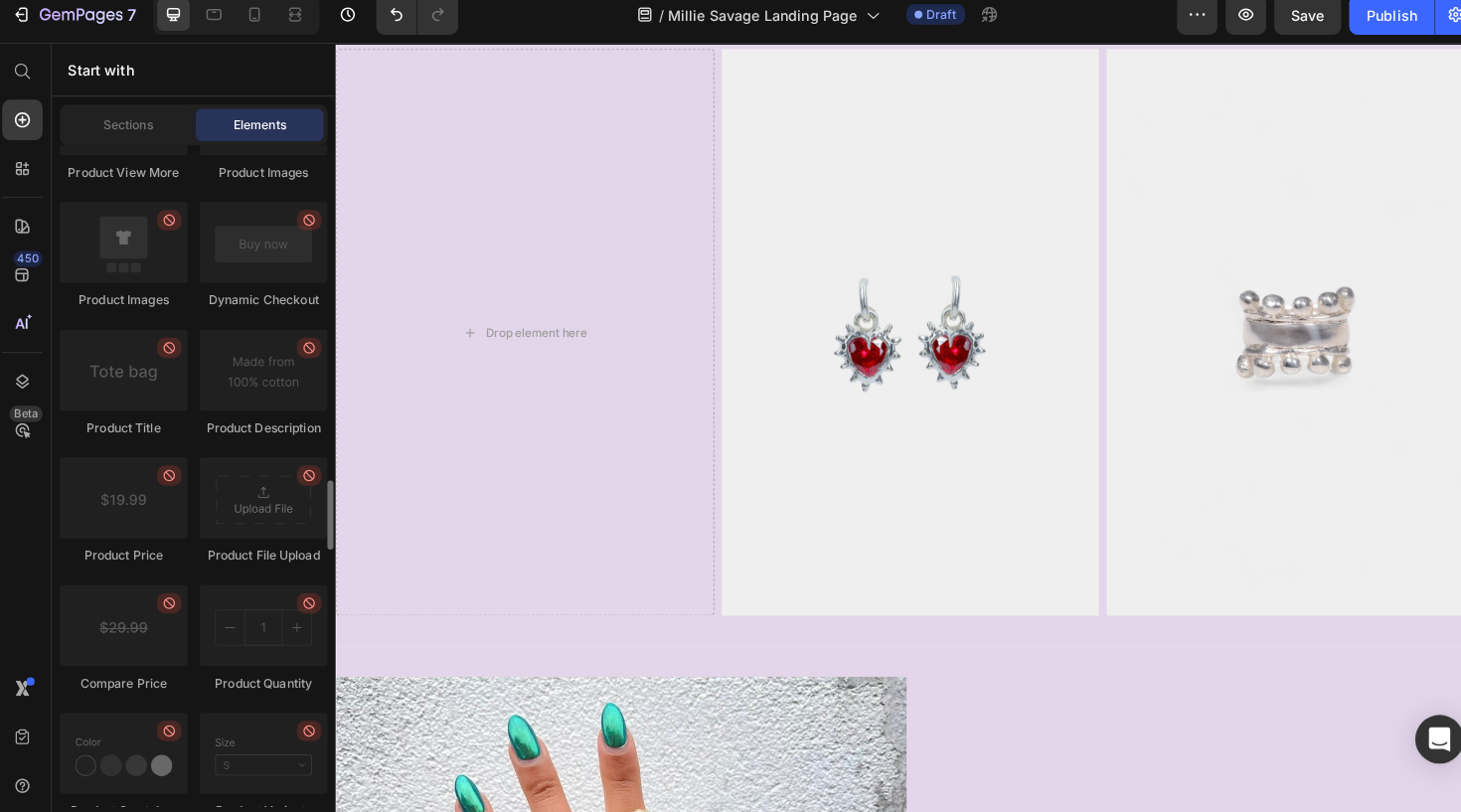 scroll, scrollTop: 3136, scrollLeft: 0, axis: vertical 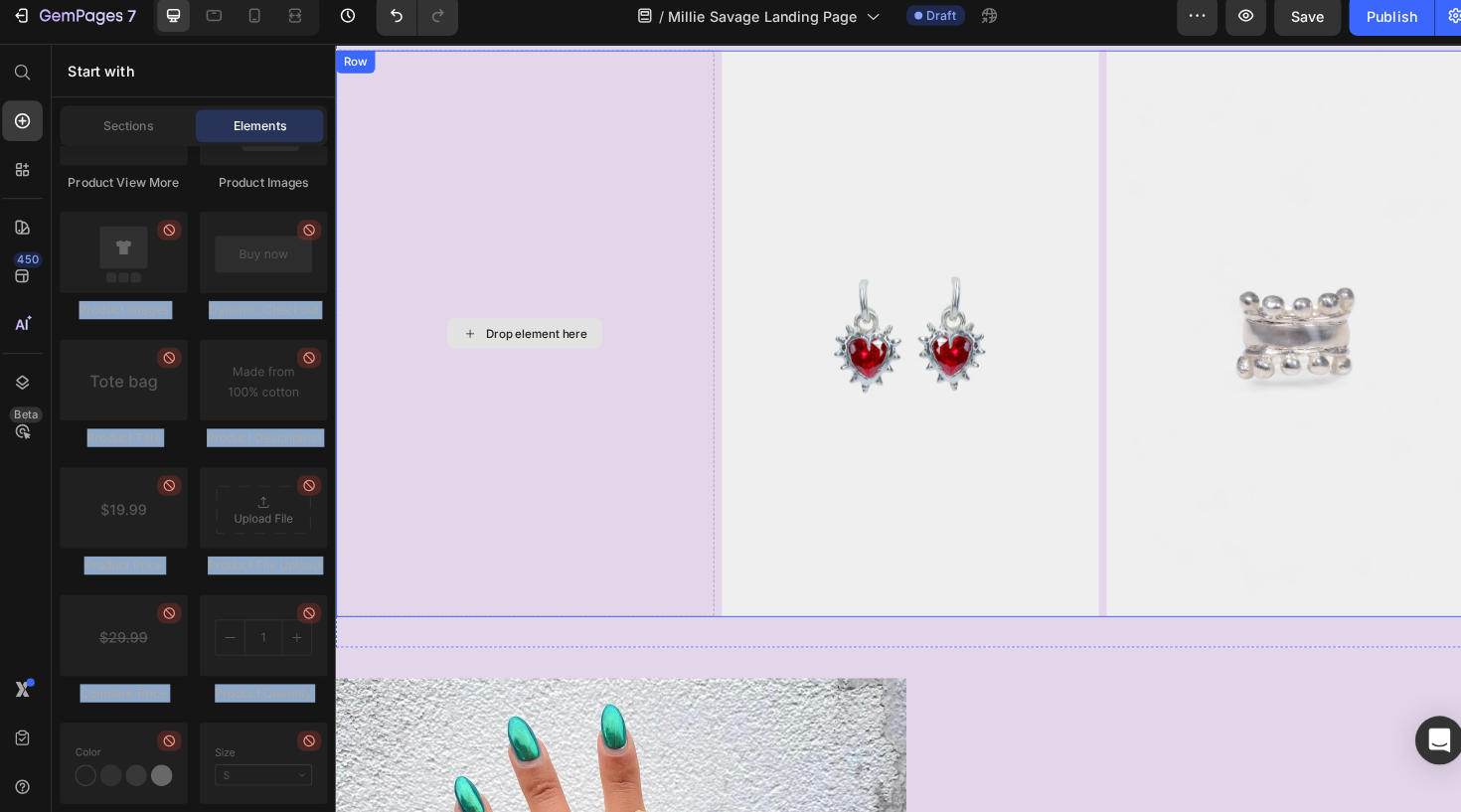 drag, startPoint x: 449, startPoint y: 309, endPoint x: 543, endPoint y: 303, distance: 94.19129 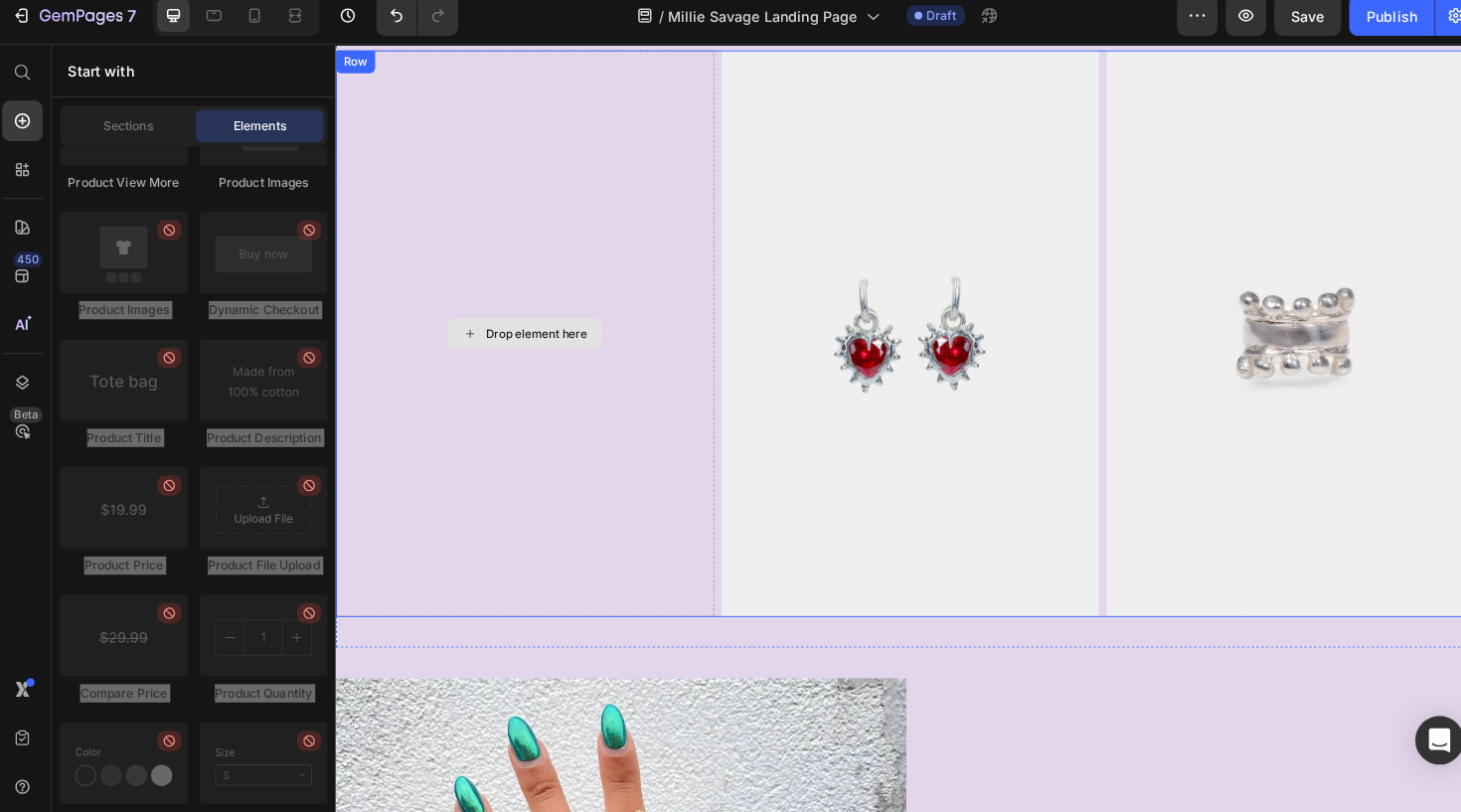 click on "Drop element here" at bounding box center [543, 344] 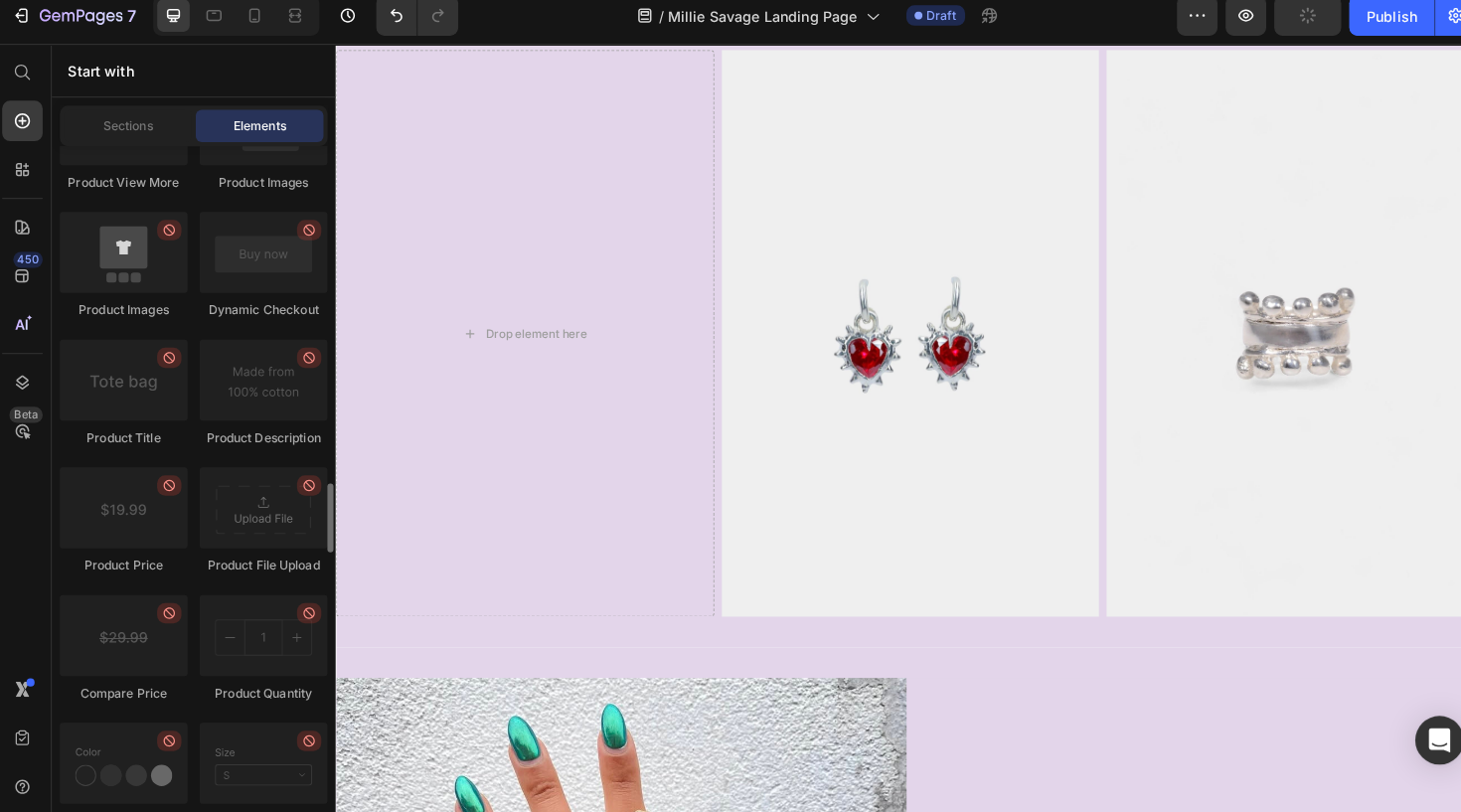 click at bounding box center [127, 260] 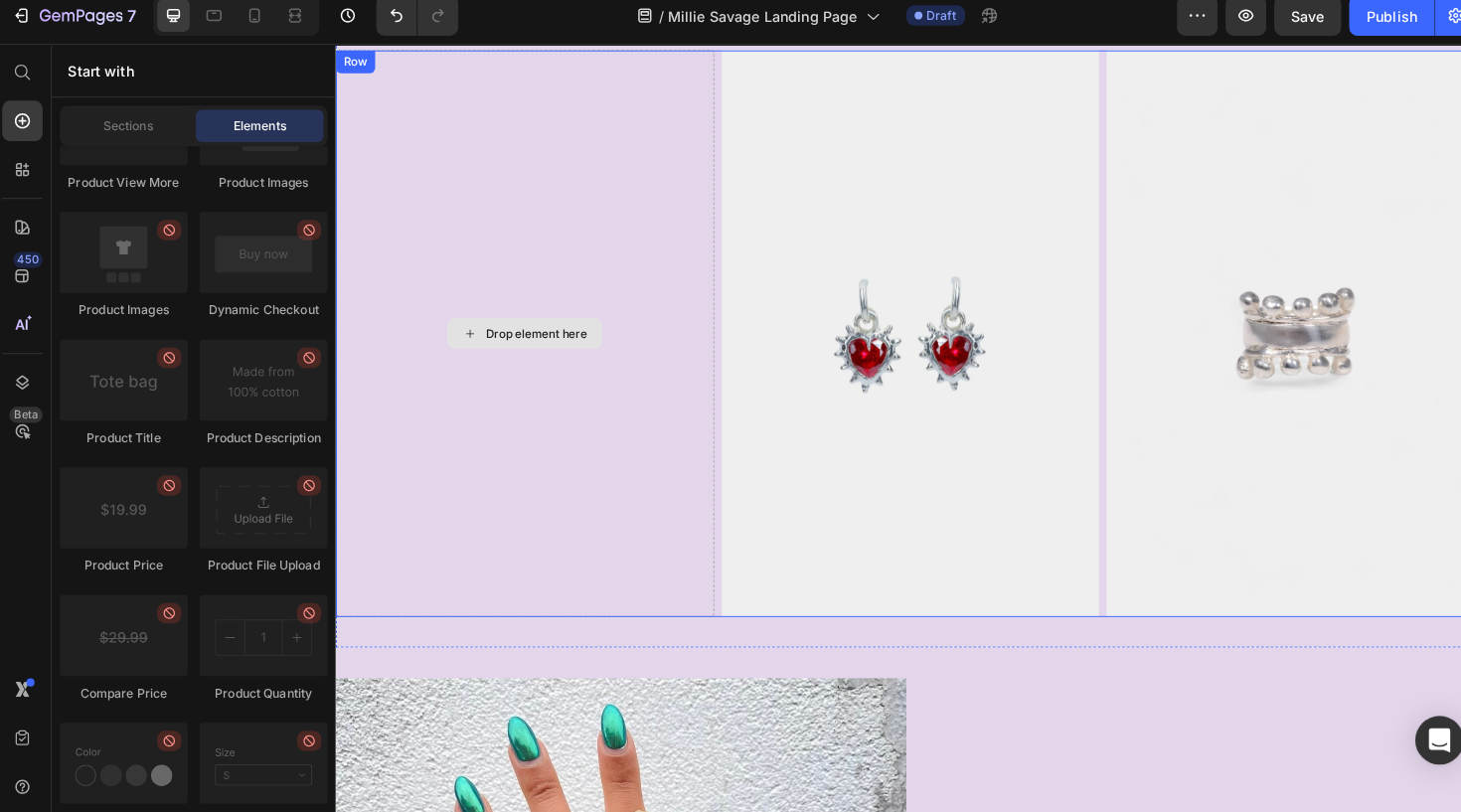 scroll, scrollTop: 1135, scrollLeft: 0, axis: vertical 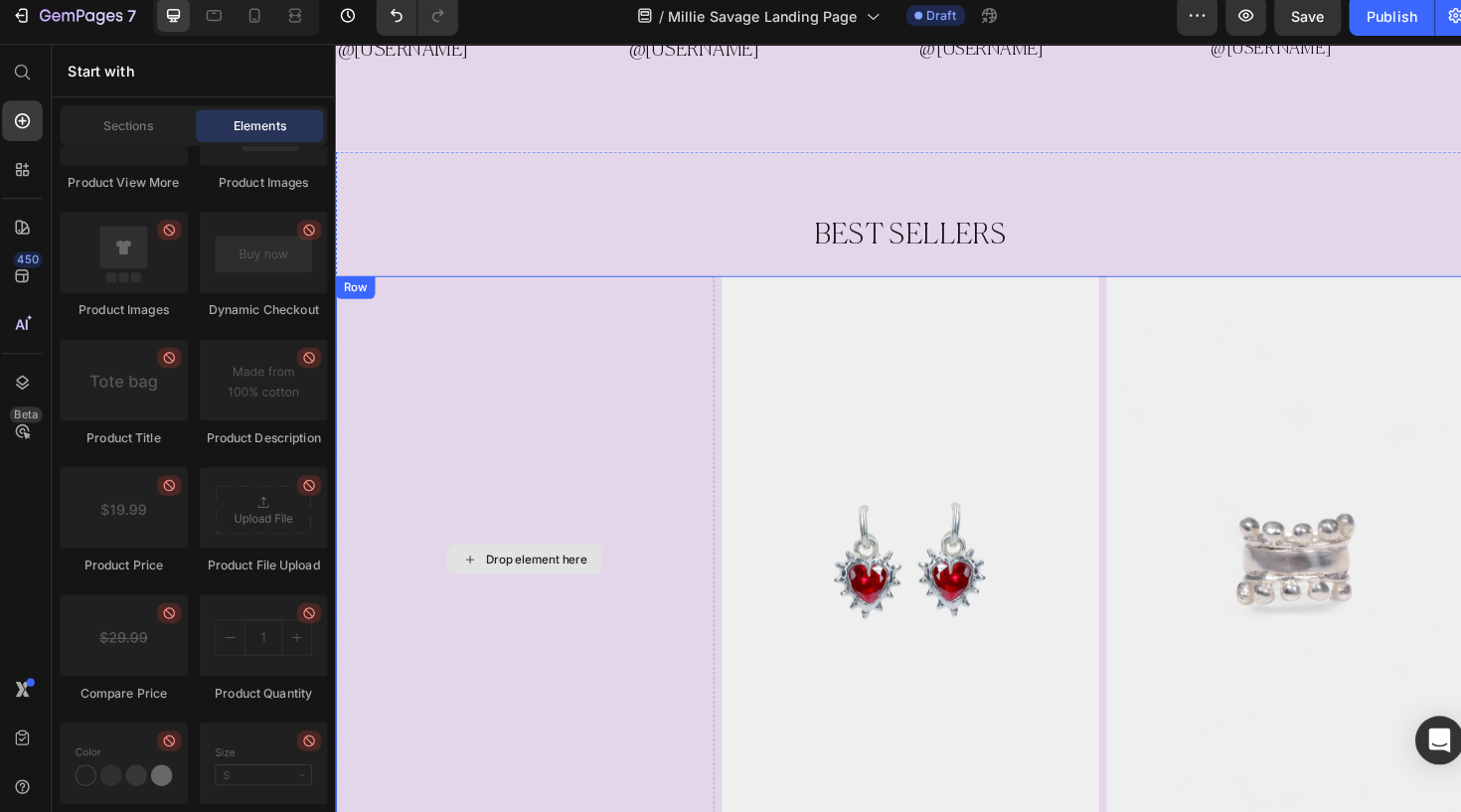 click on "Drop element here" at bounding box center (531, 578) 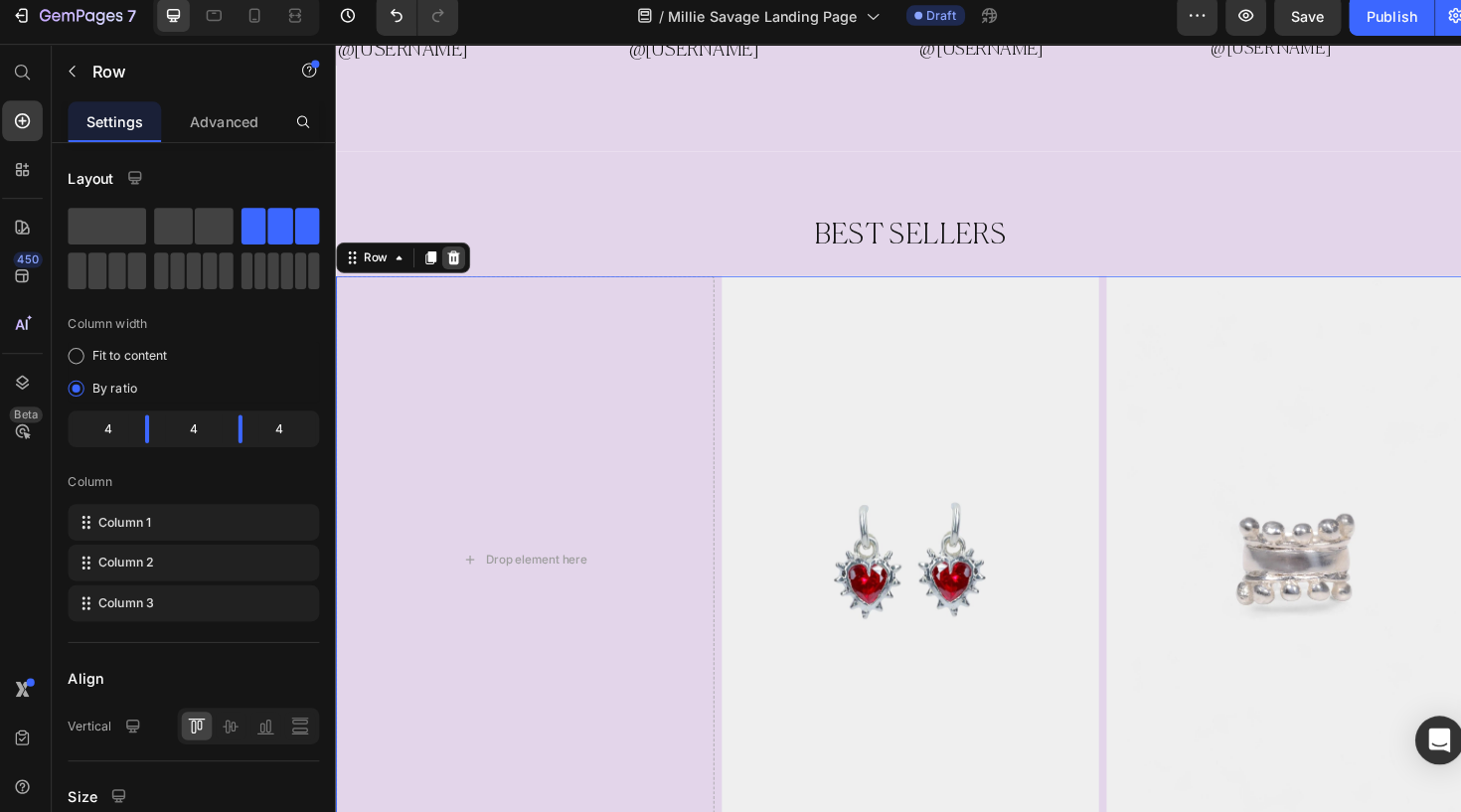 click at bounding box center [457, 265] 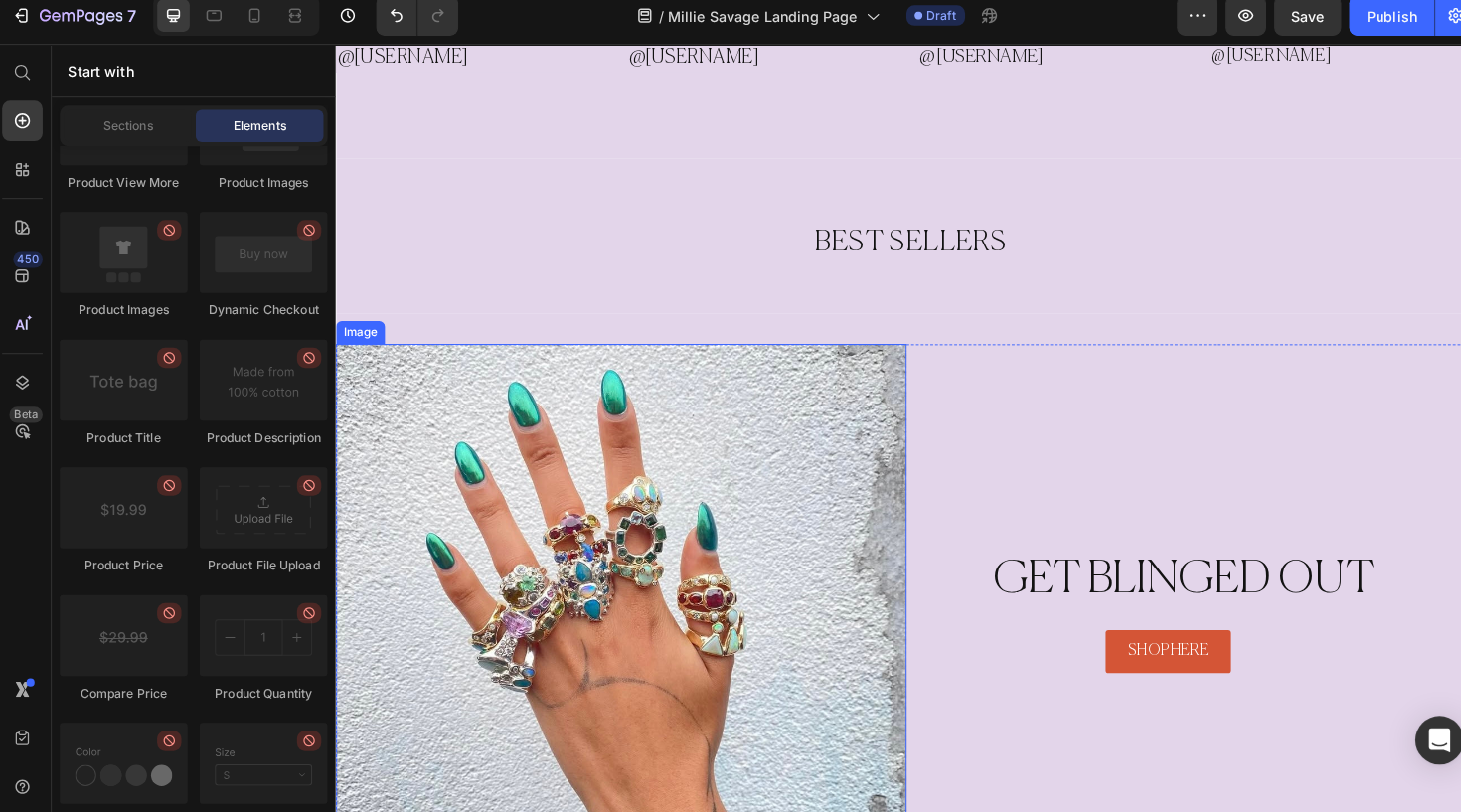 scroll, scrollTop: 891, scrollLeft: 0, axis: vertical 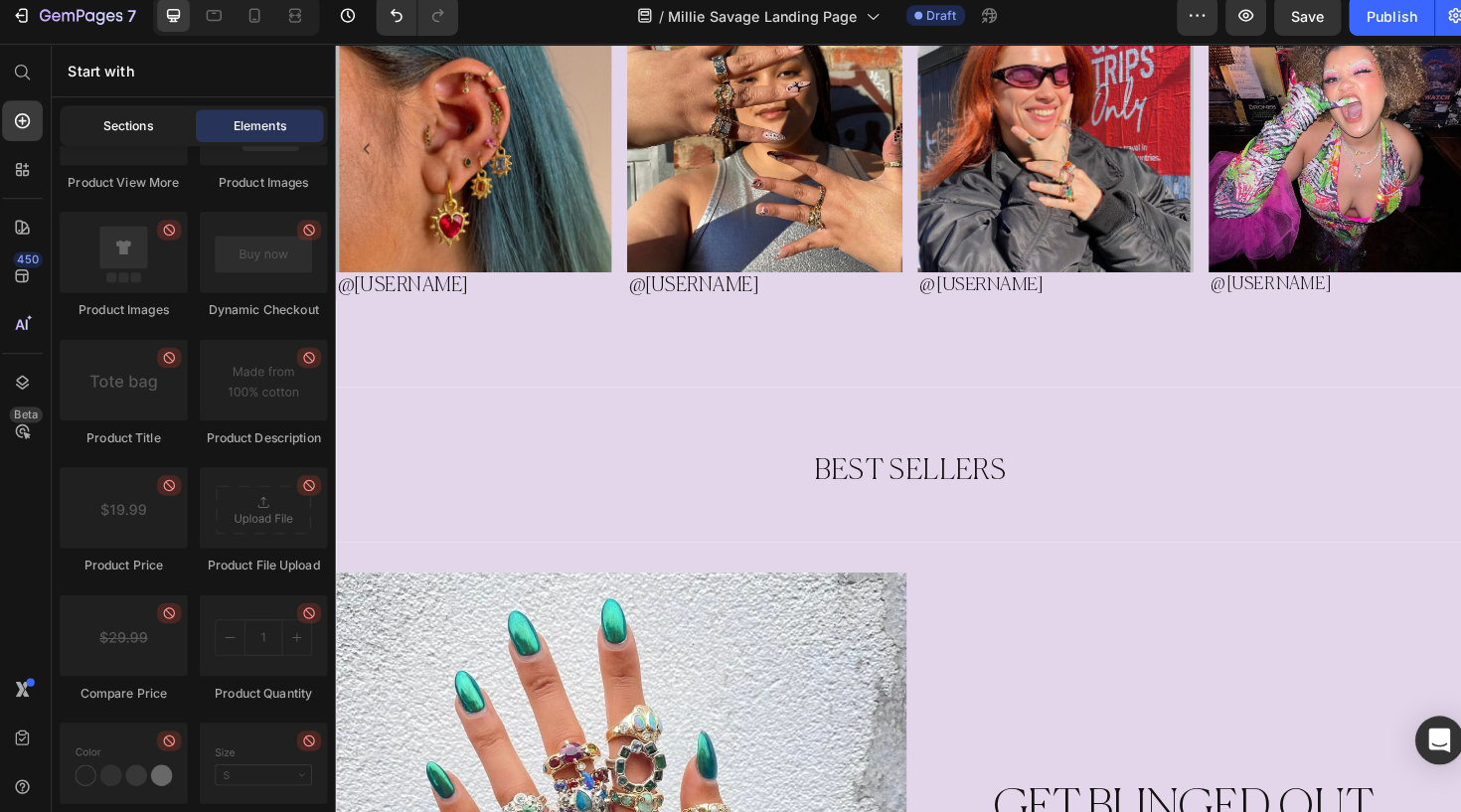 click on "Sections" 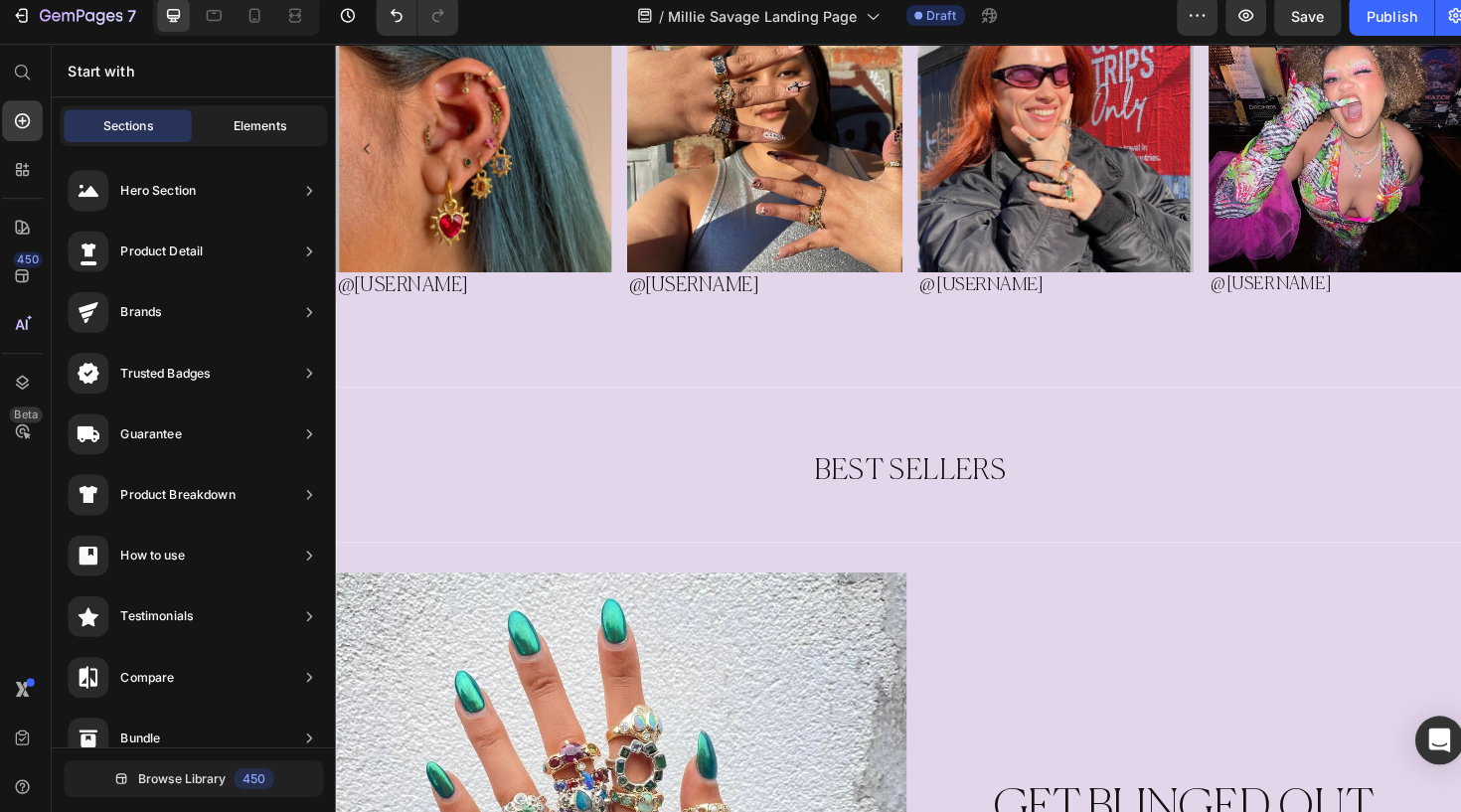 click on "Elements" at bounding box center [260, 136] 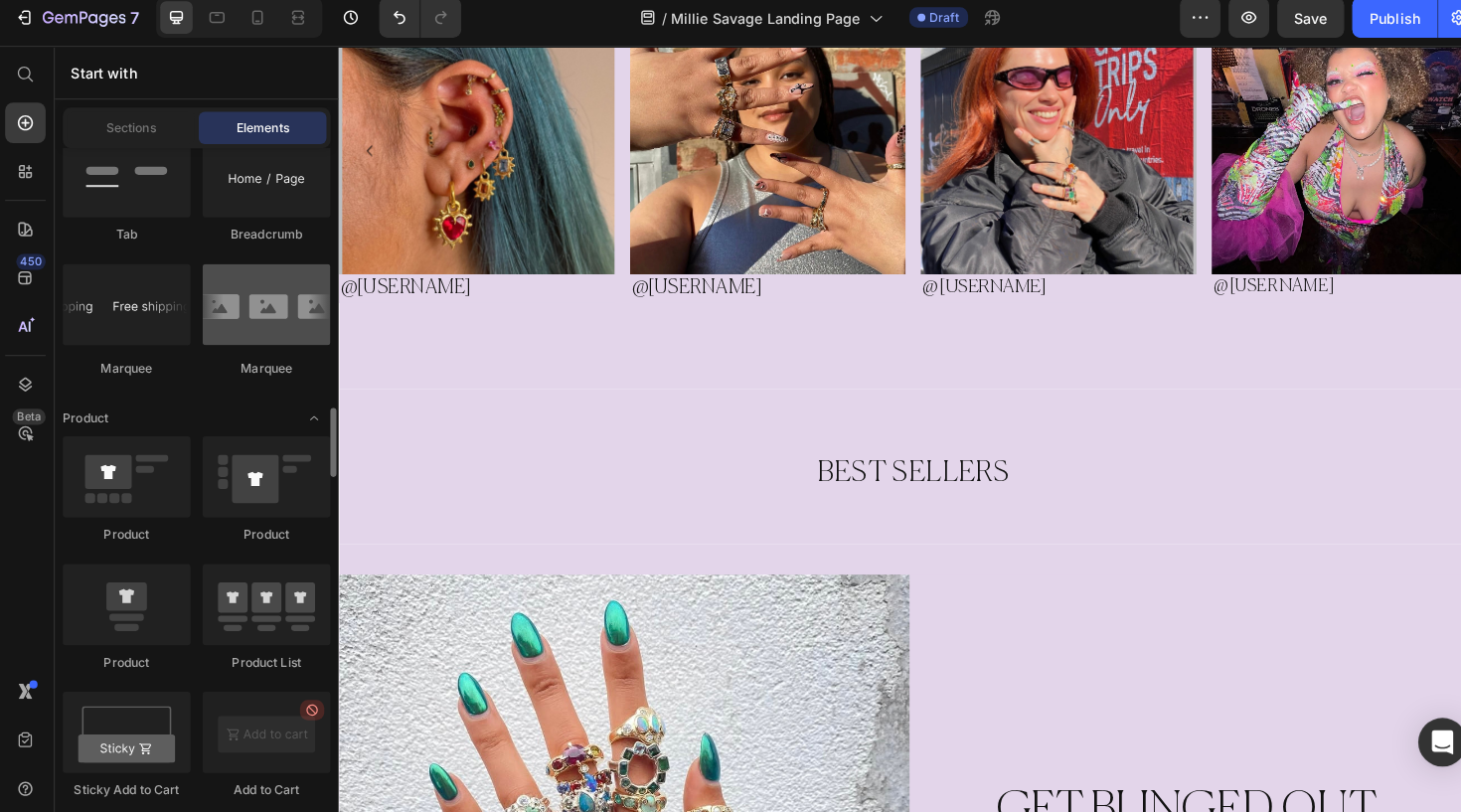 scroll, scrollTop: 2426, scrollLeft: 0, axis: vertical 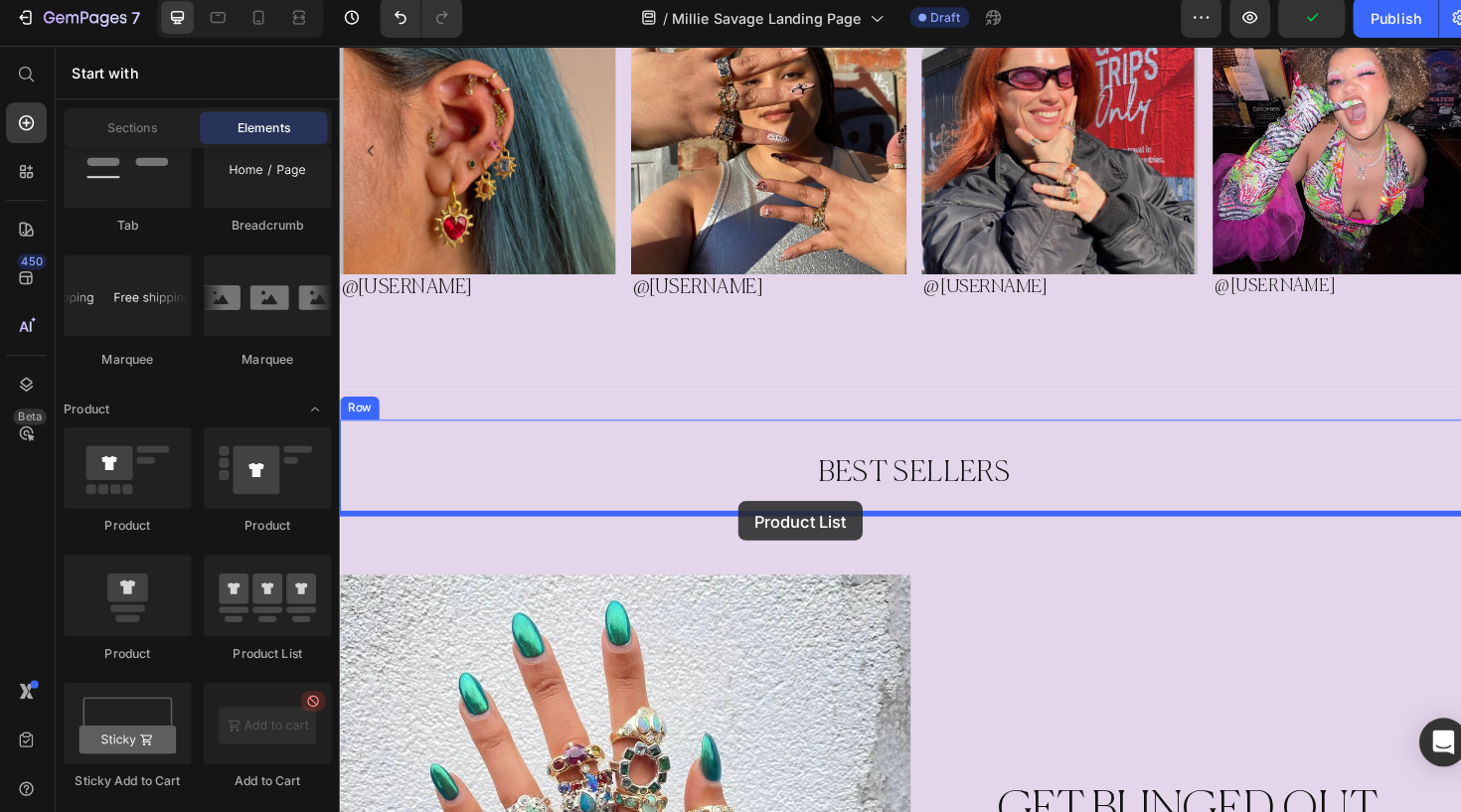 drag, startPoint x: 583, startPoint y: 641, endPoint x: 754, endPoint y: 530, distance: 203.8676 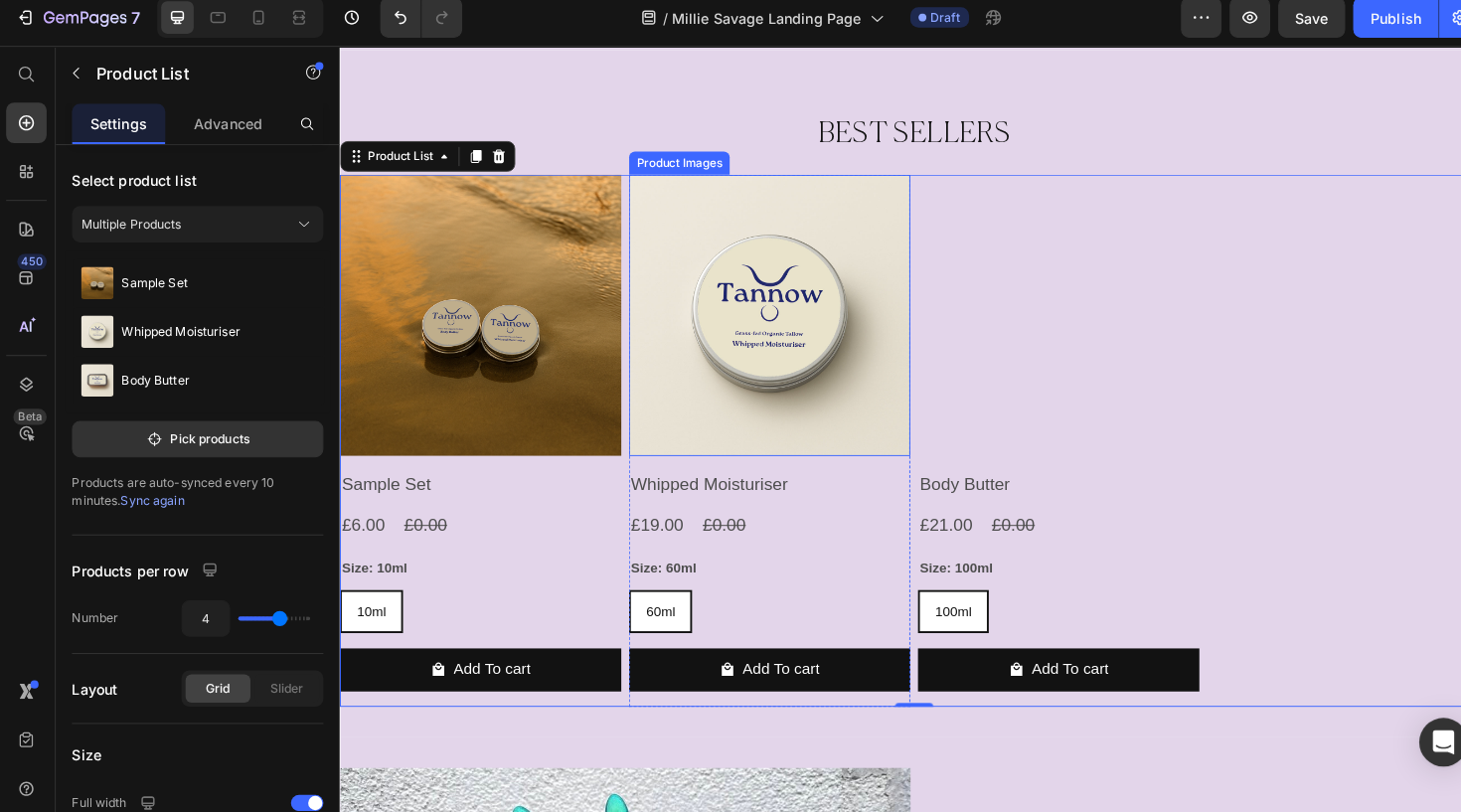 scroll, scrollTop: 1240, scrollLeft: 0, axis: vertical 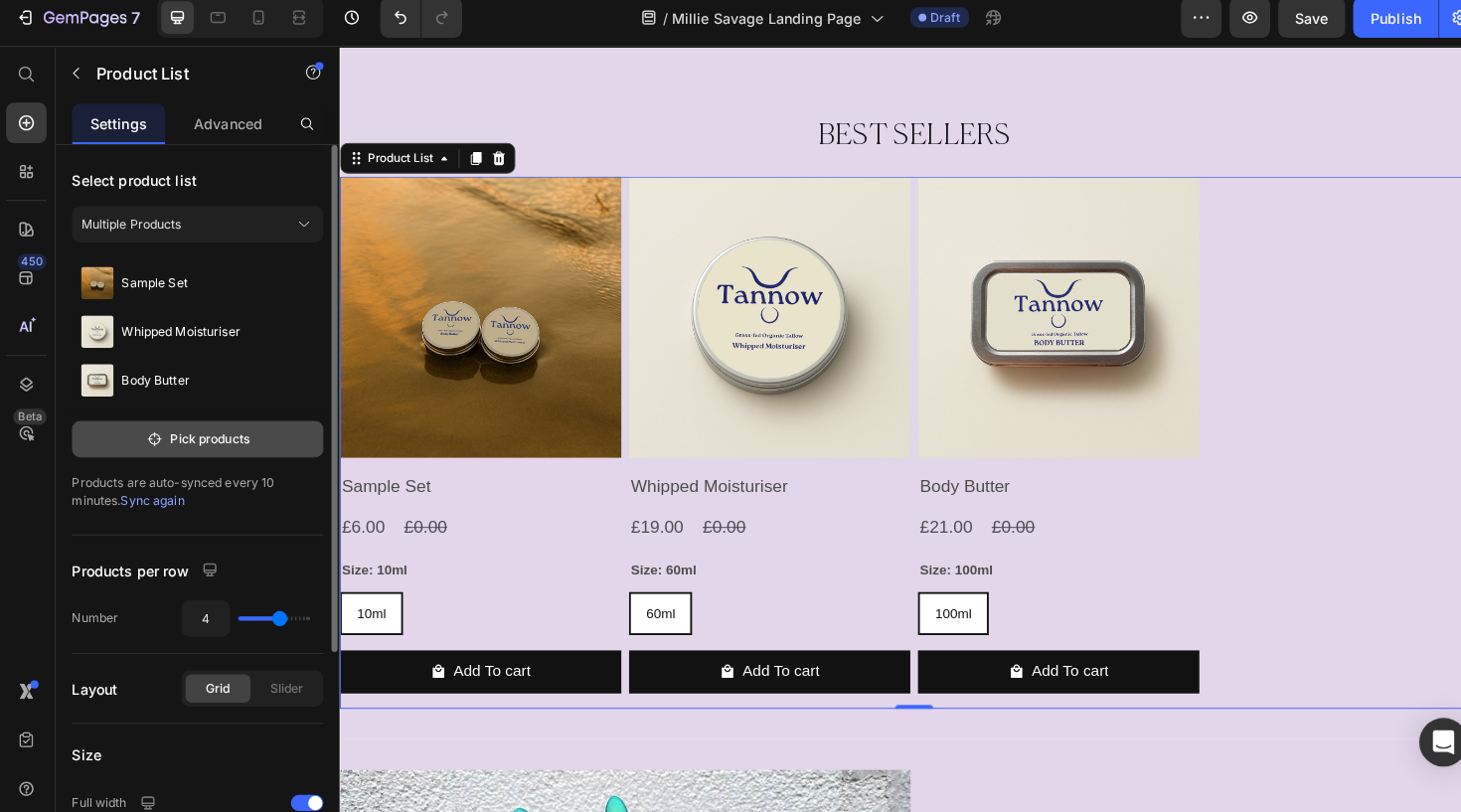 click on "Pick products" at bounding box center (196, 441) 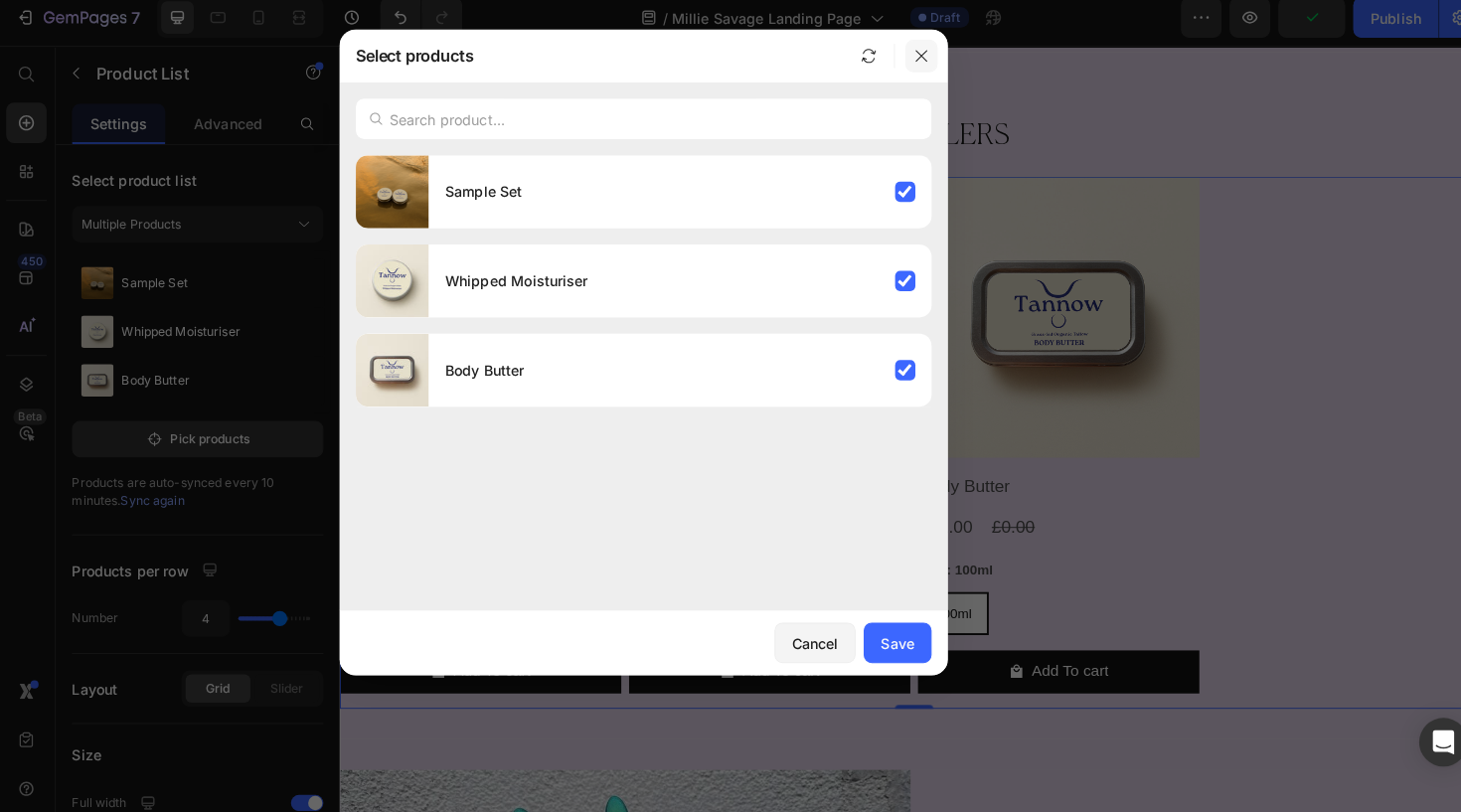 click at bounding box center [905, 66] 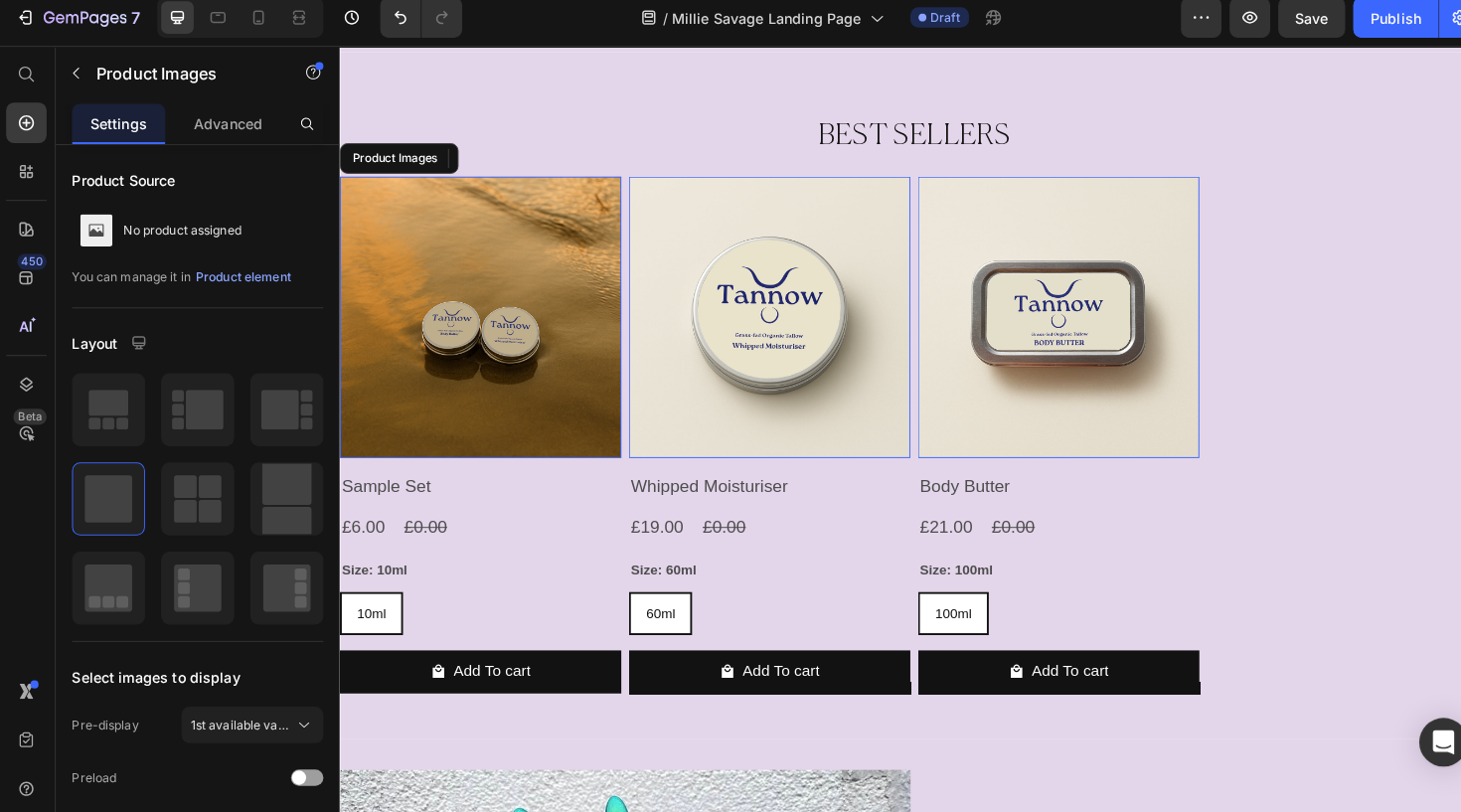 click at bounding box center (485, 327) 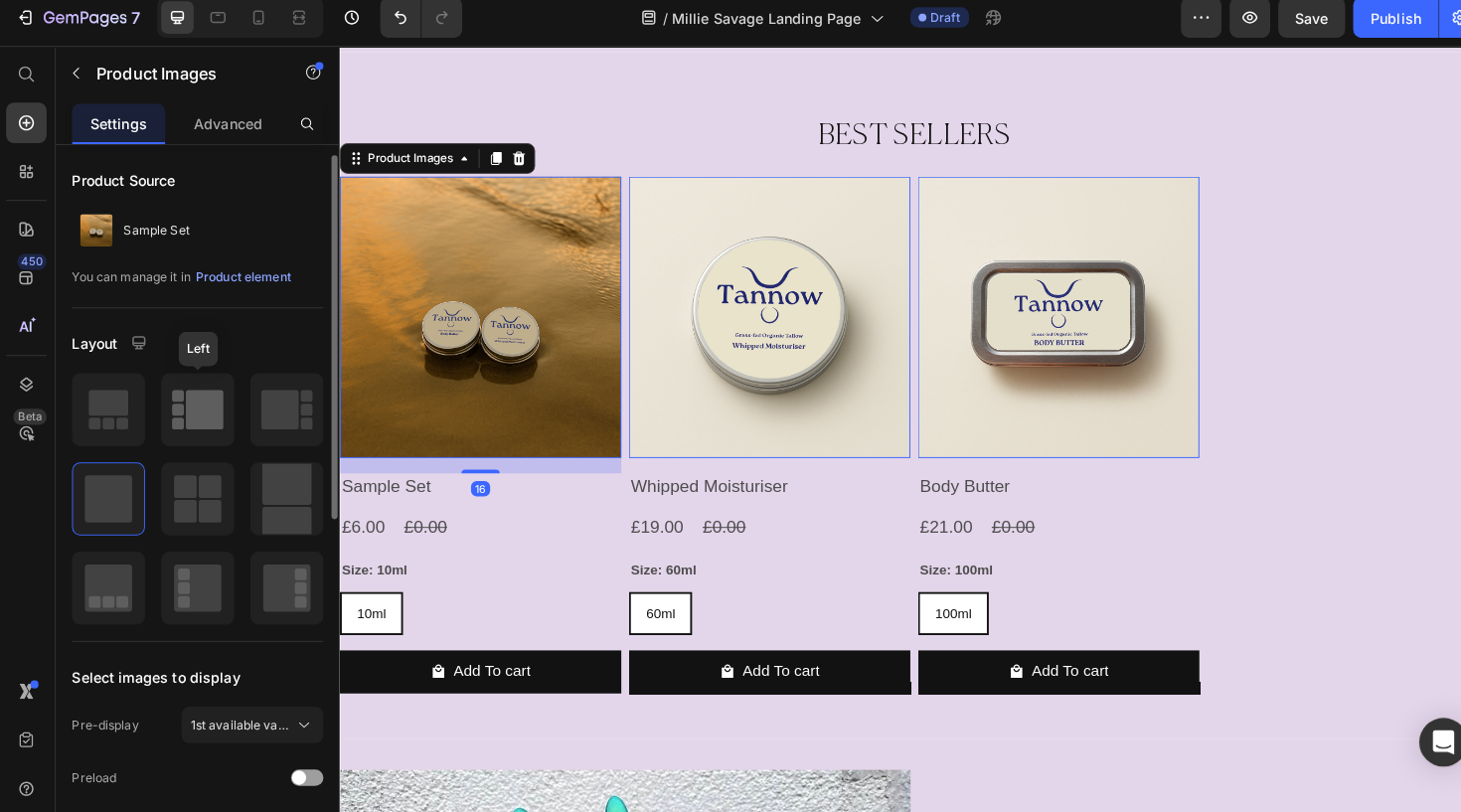 scroll, scrollTop: 7, scrollLeft: 0, axis: vertical 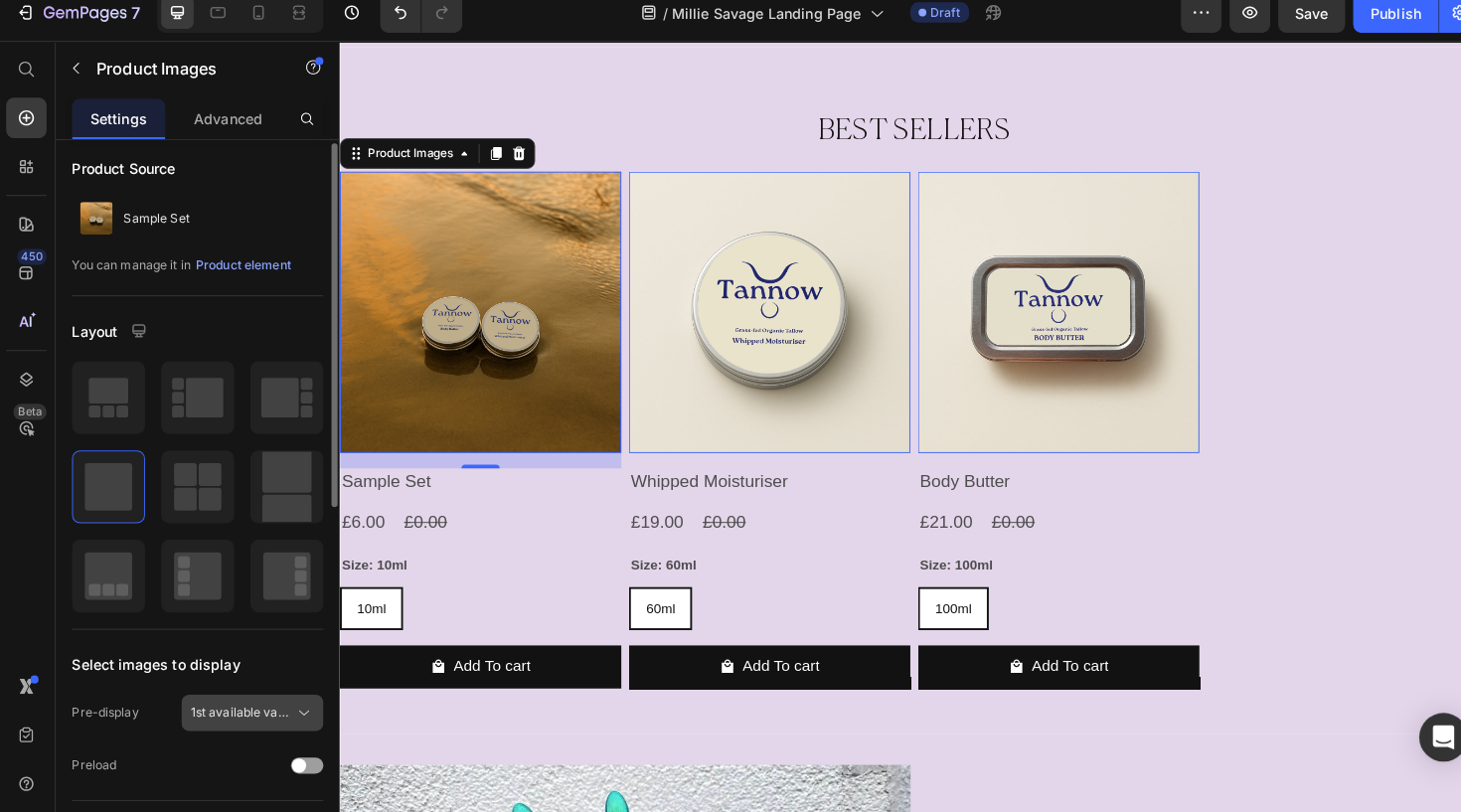 click on "1st available variant" at bounding box center [238, 715] 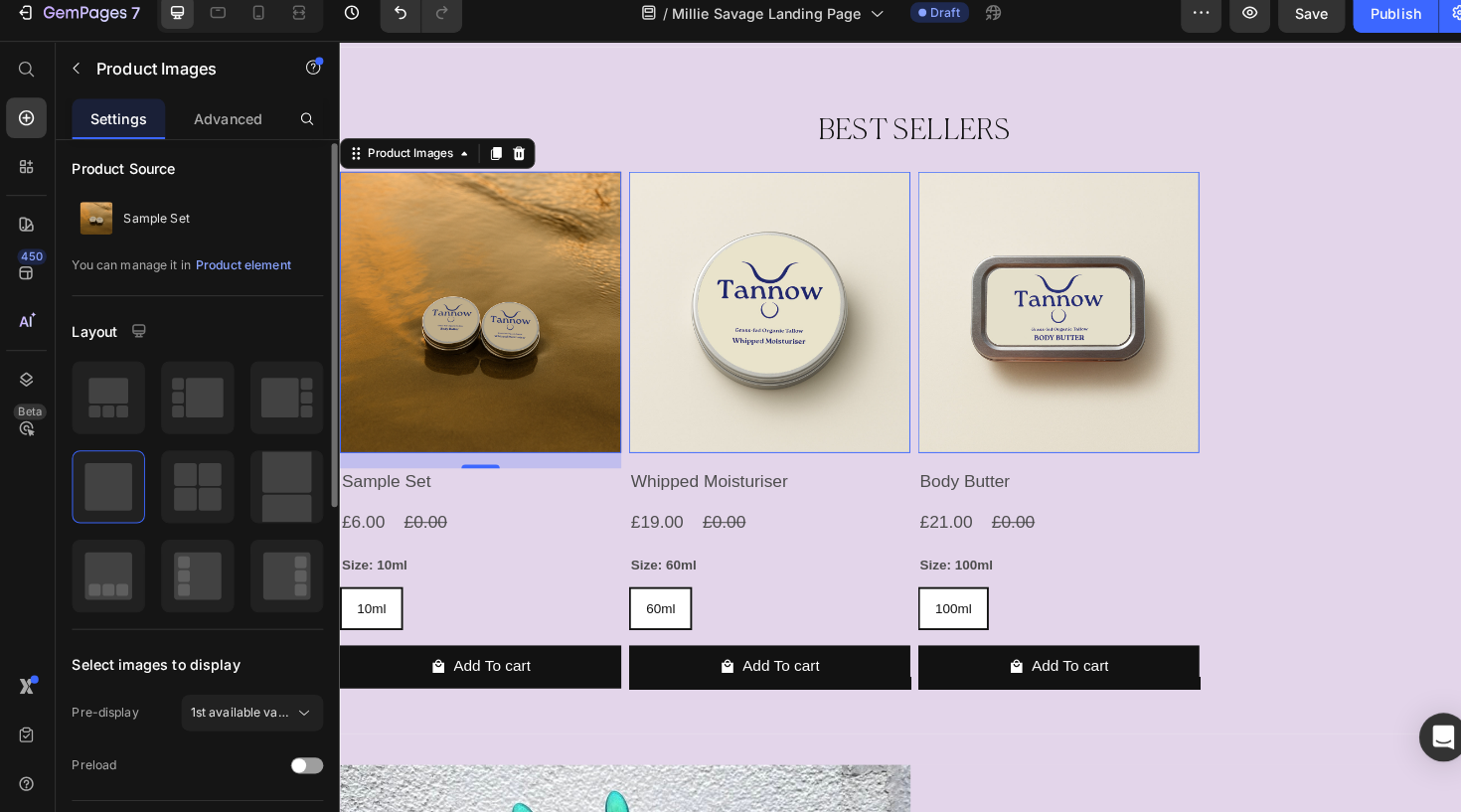 click on "Pre-display 1st available variant" 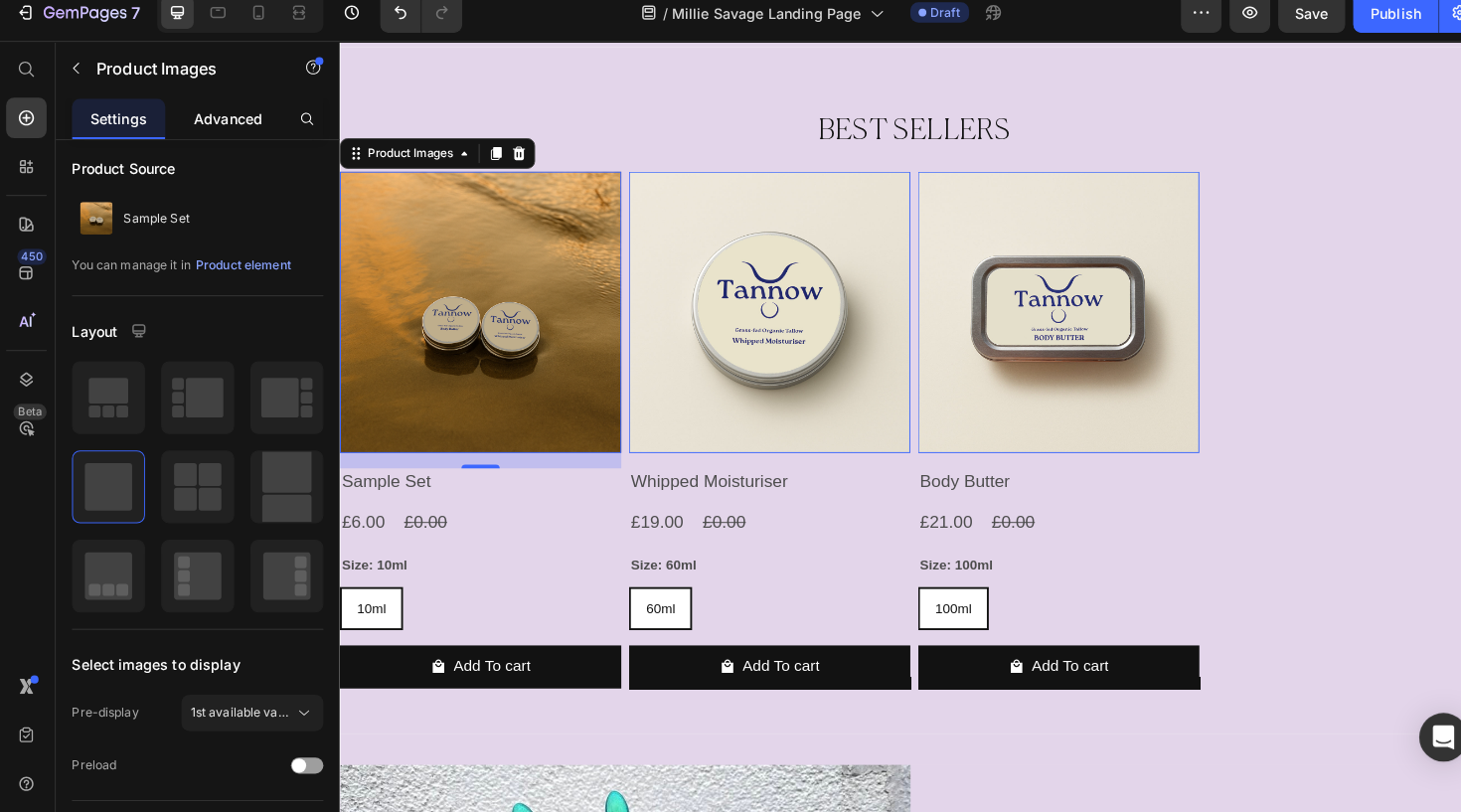 click on "Advanced" at bounding box center (226, 131) 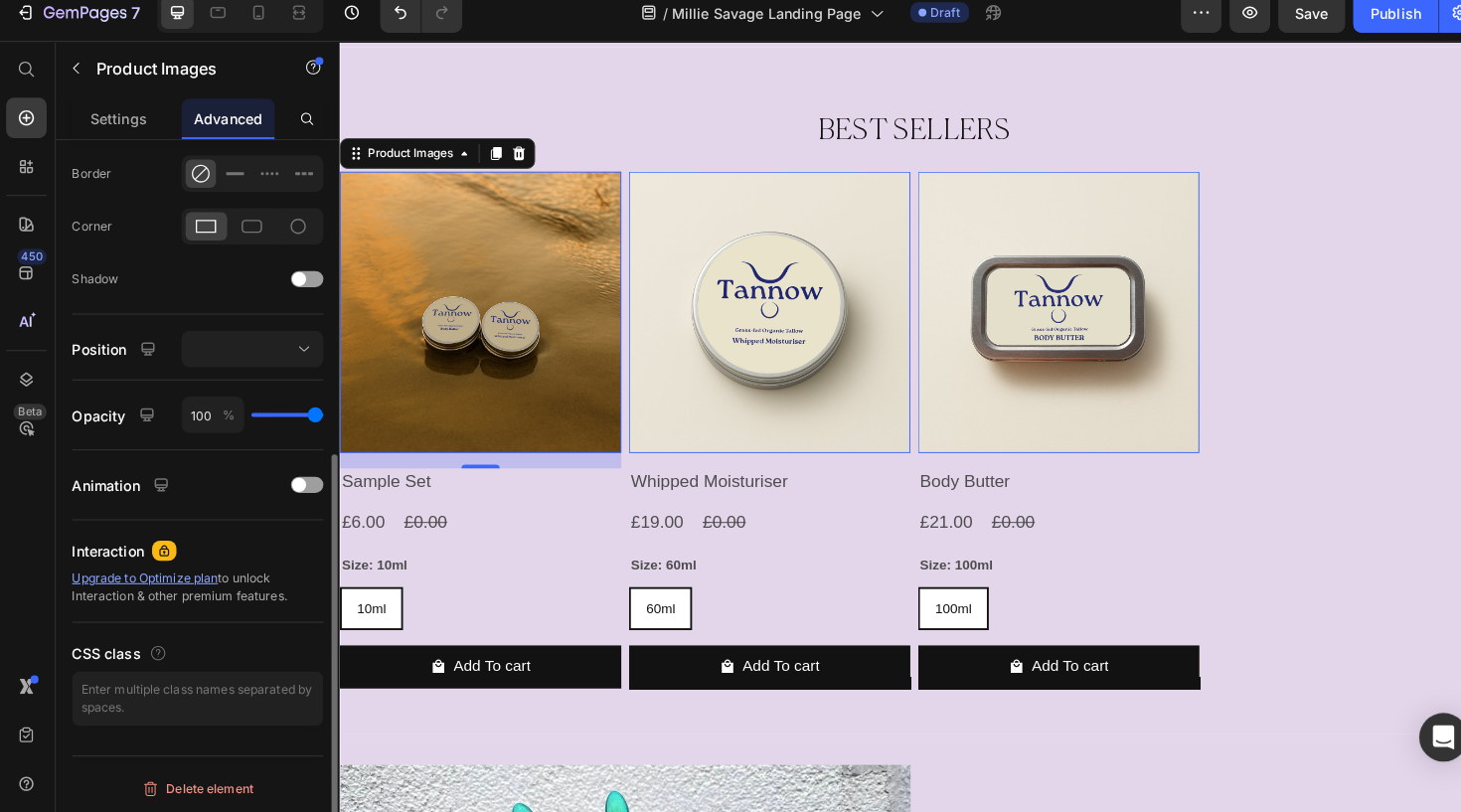 scroll, scrollTop: 546, scrollLeft: 0, axis: vertical 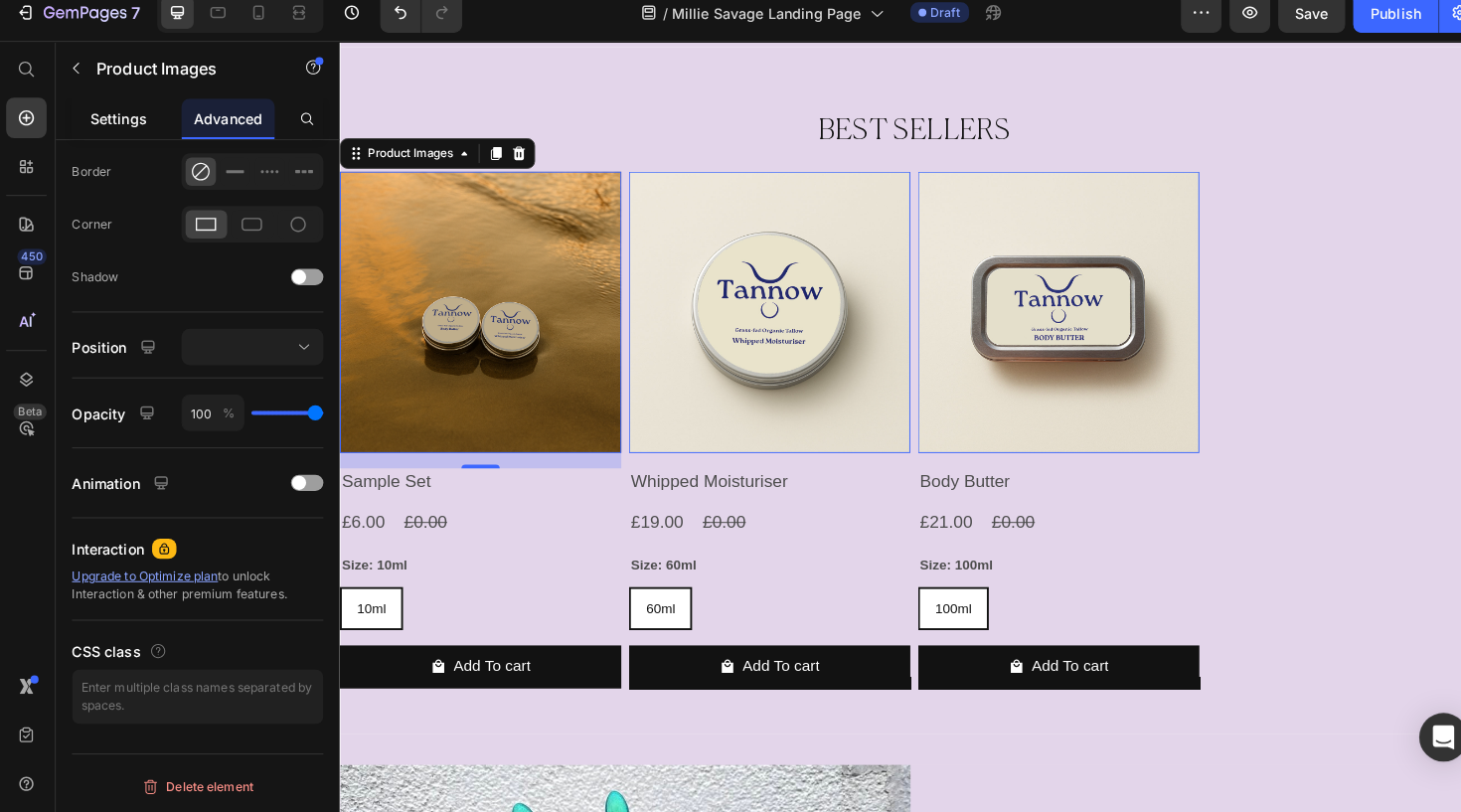 click on "Settings" at bounding box center [118, 131] 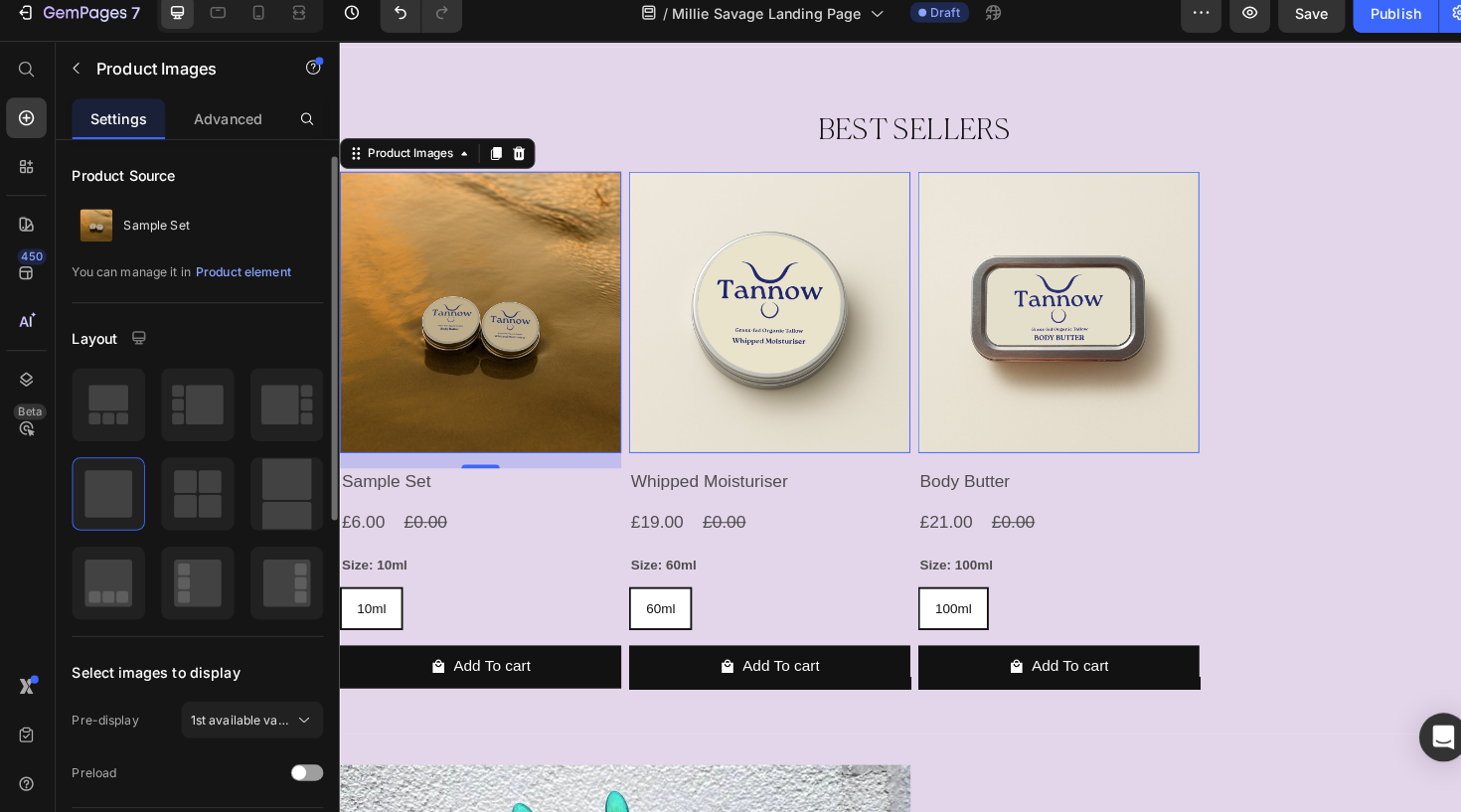 scroll, scrollTop: 13, scrollLeft: 0, axis: vertical 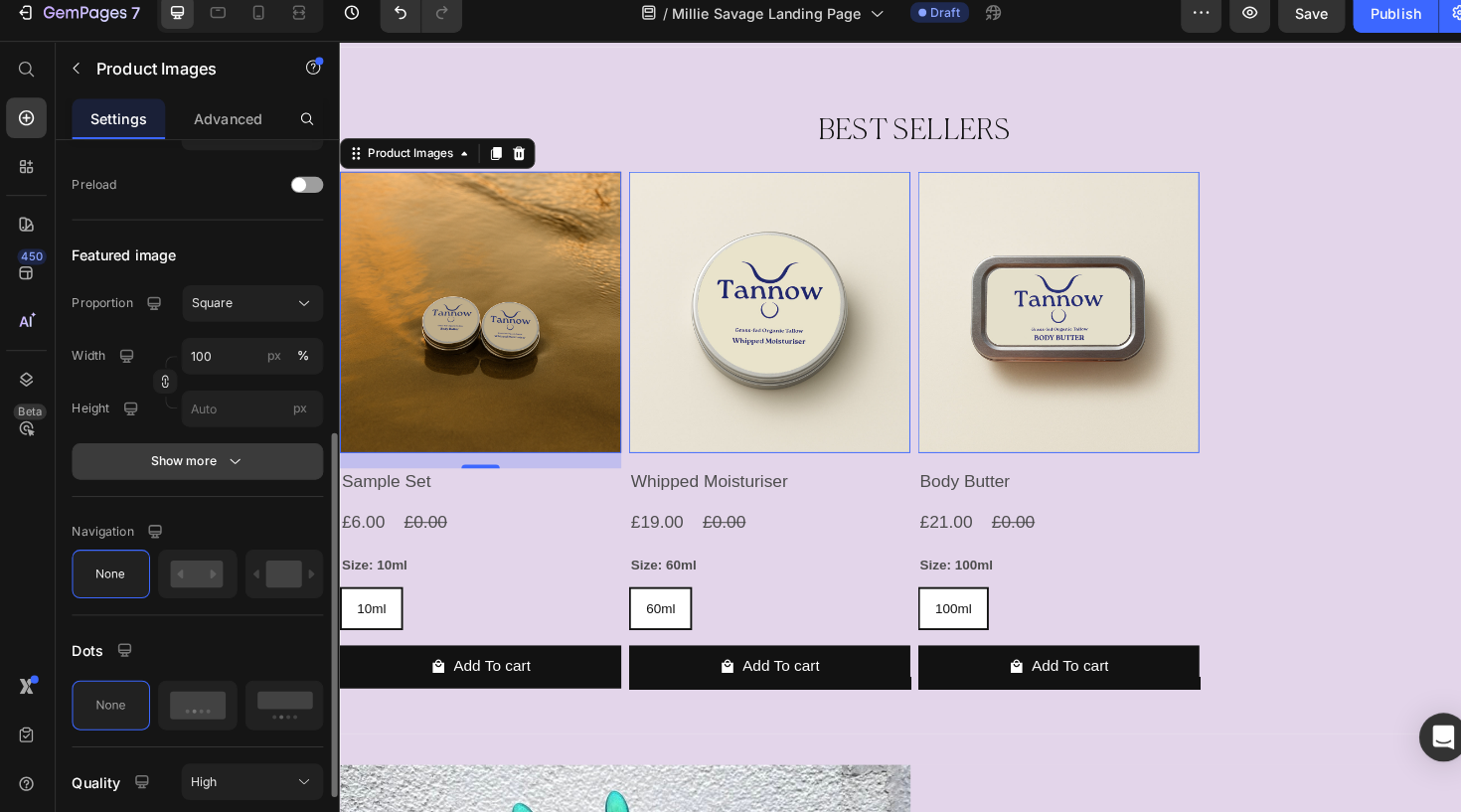 click on "Show more" at bounding box center [196, 468] 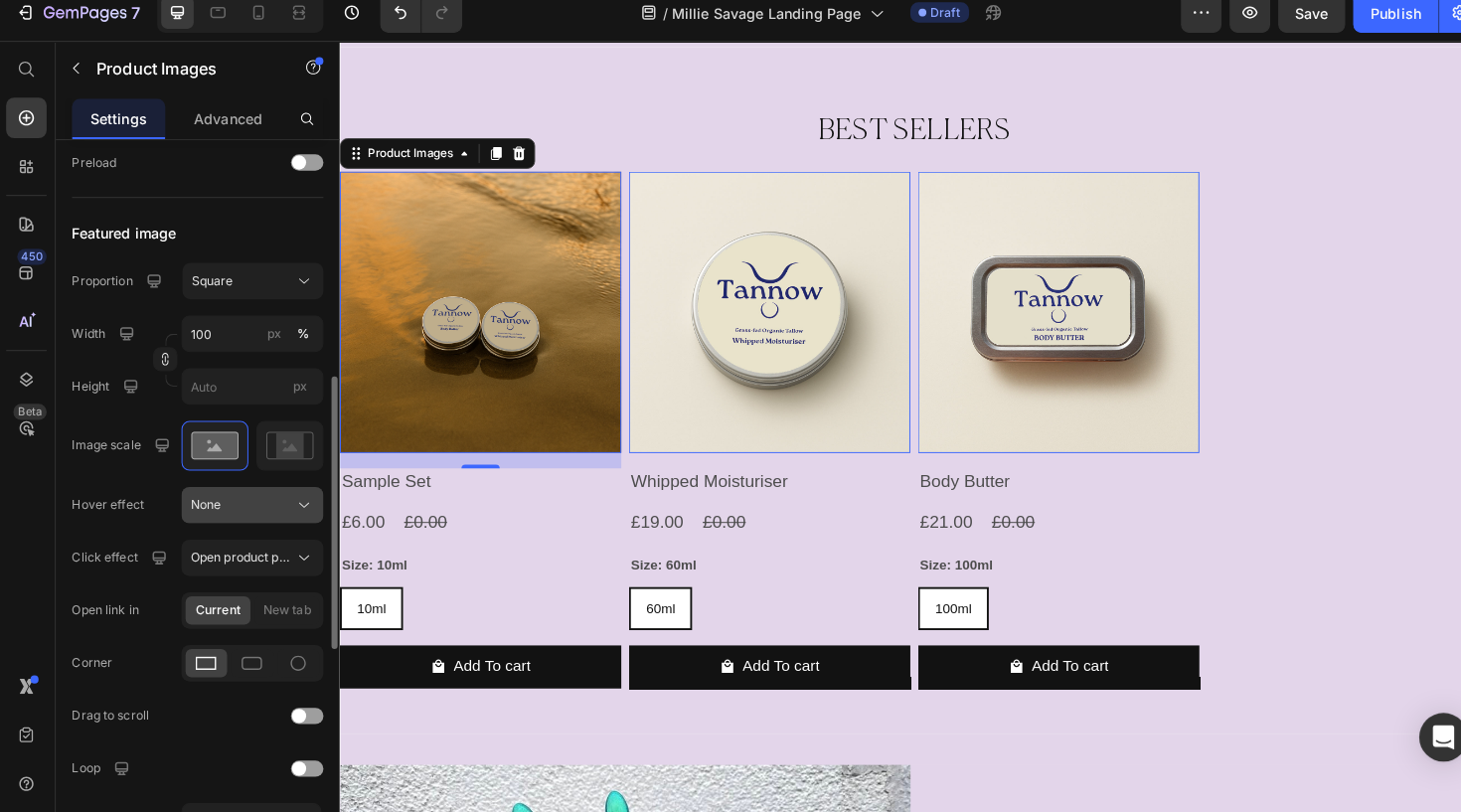 scroll, scrollTop: 604, scrollLeft: 0, axis: vertical 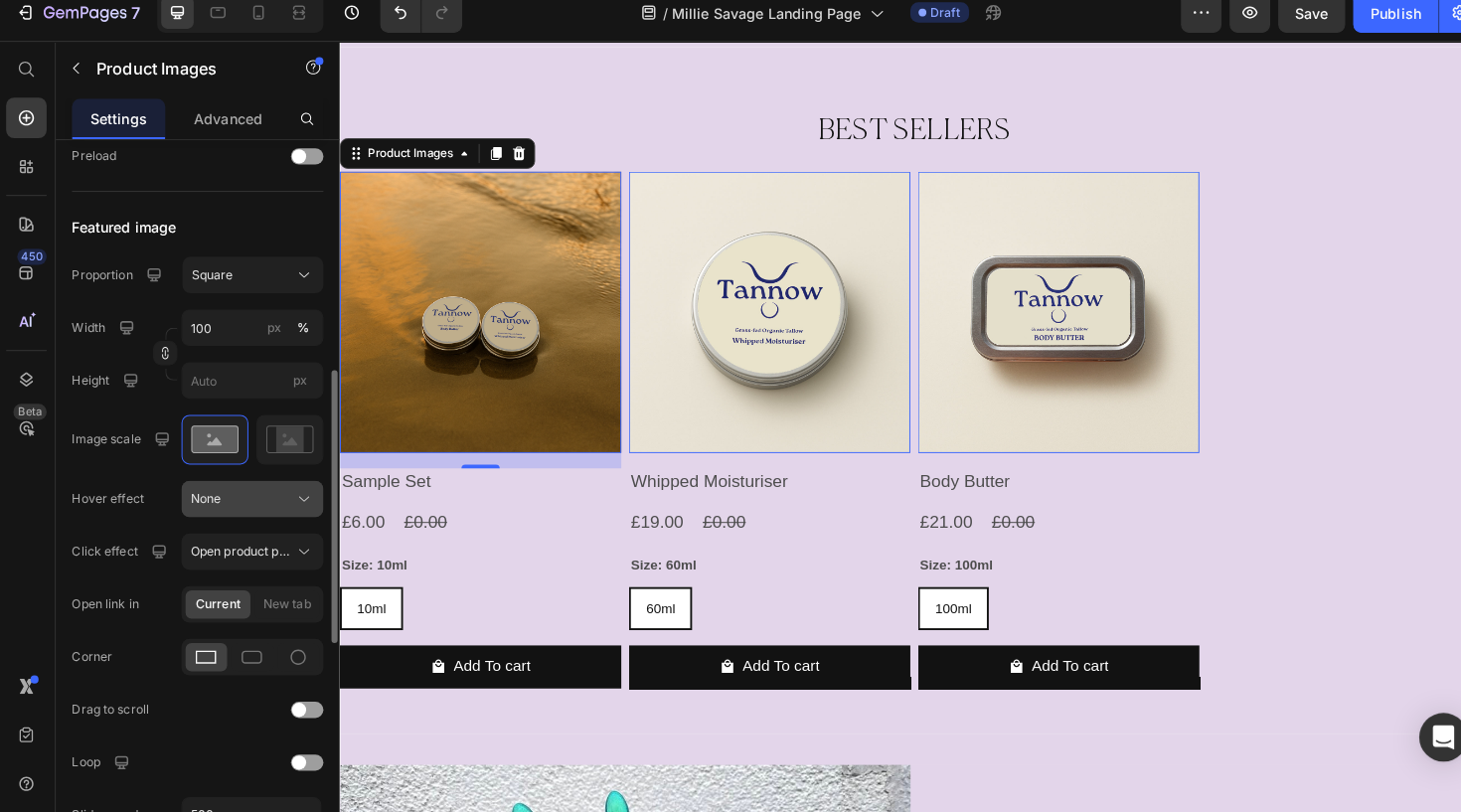click on "None" 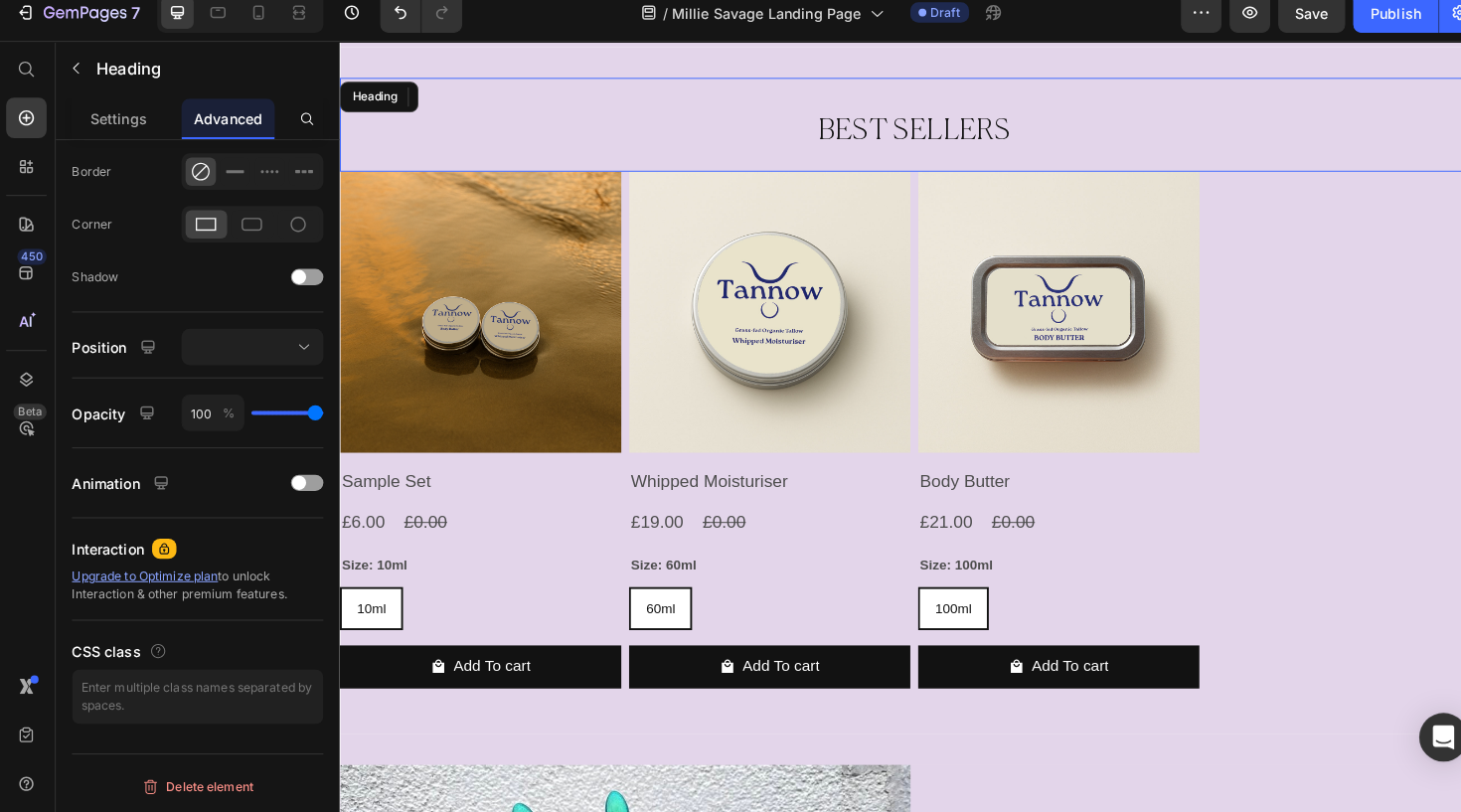 click on "BEST SELLERS" at bounding box center [935, 134] 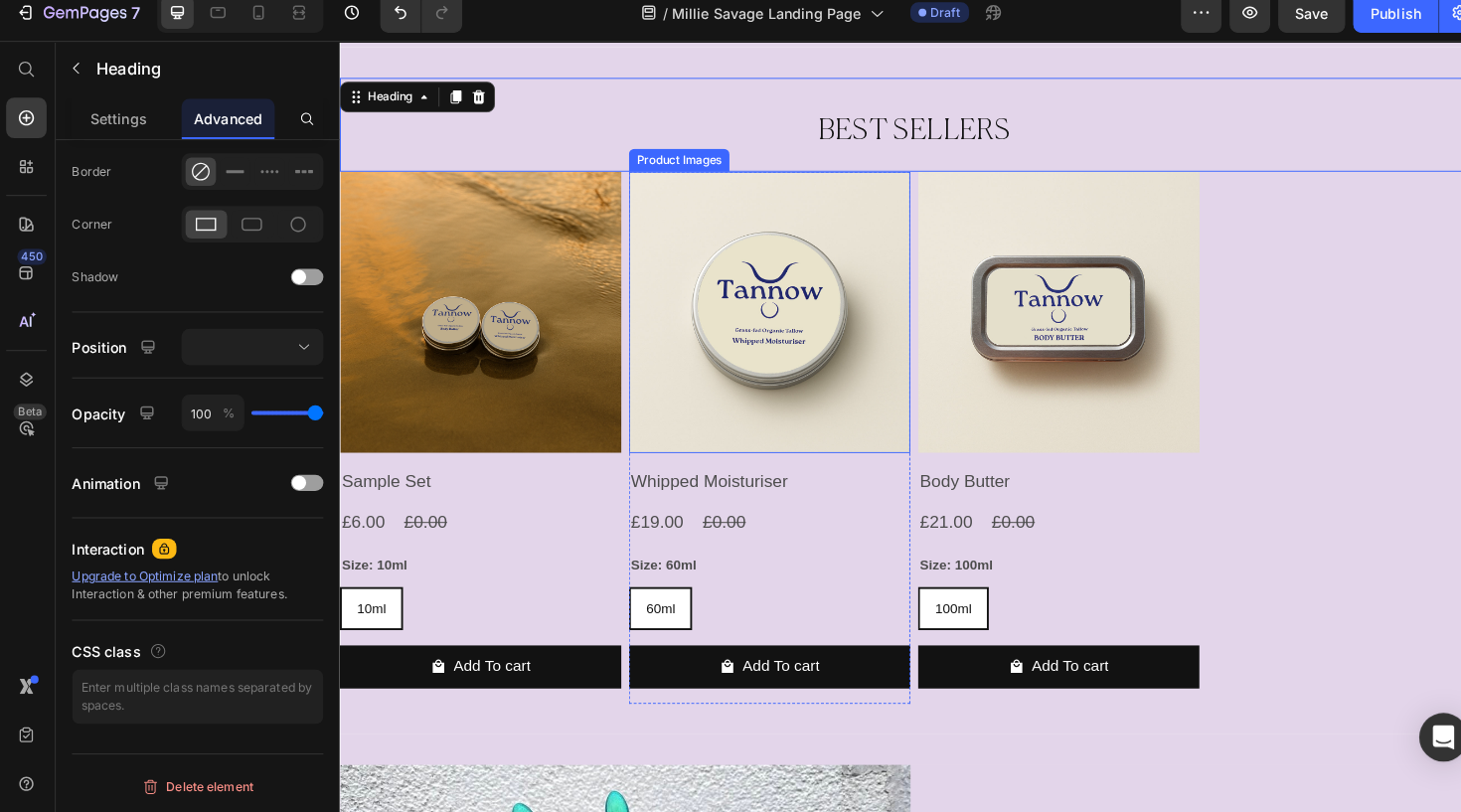 scroll, scrollTop: 0, scrollLeft: 0, axis: both 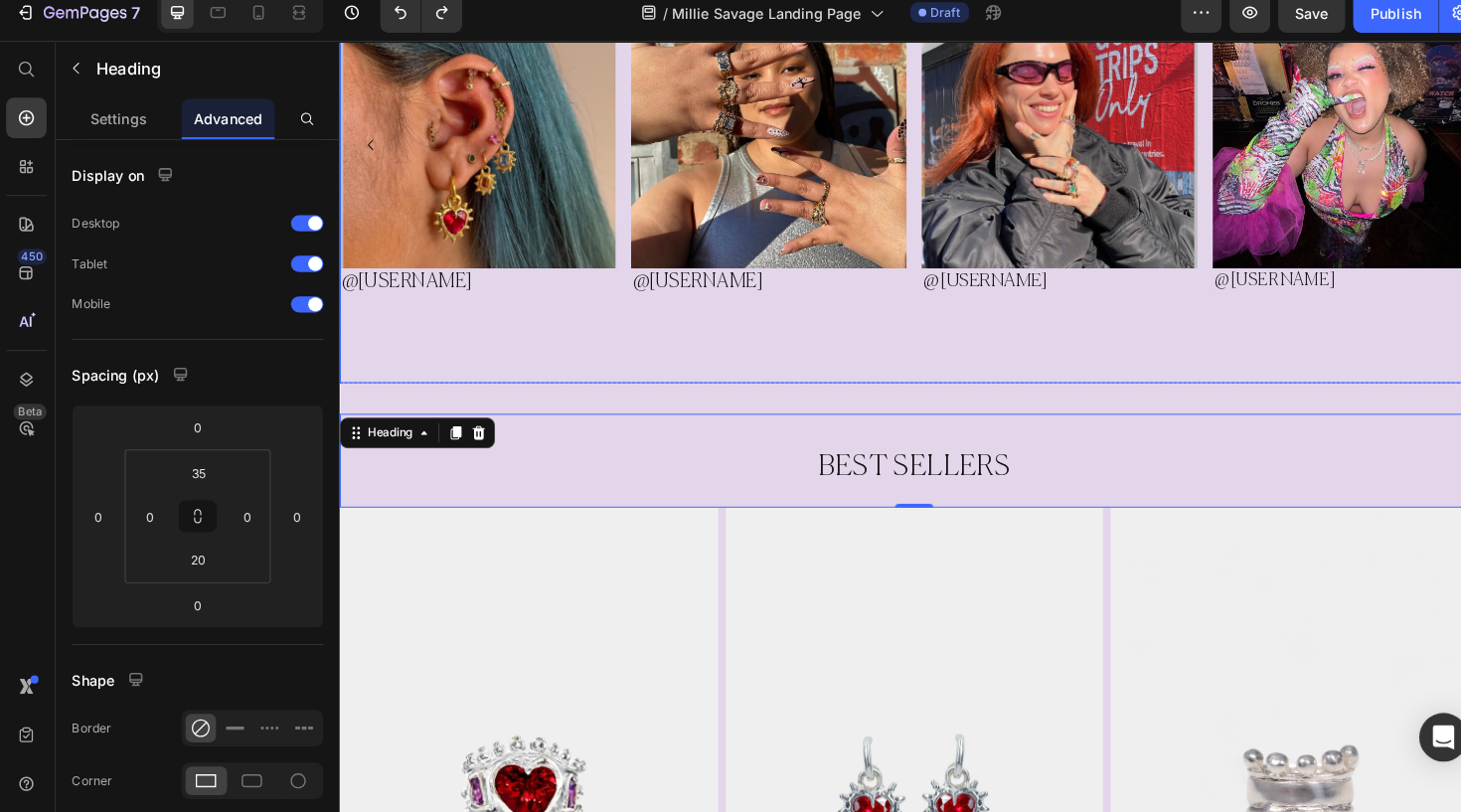 click on "Image @annieebeee Heading Row Row Image @lucystarr Heading Row Image @Haley Heading Row Image @Lydia Heading Row Image @Teaaheph Heading Row Image @Blingmoll Heading Row Row" at bounding box center (935, 148) 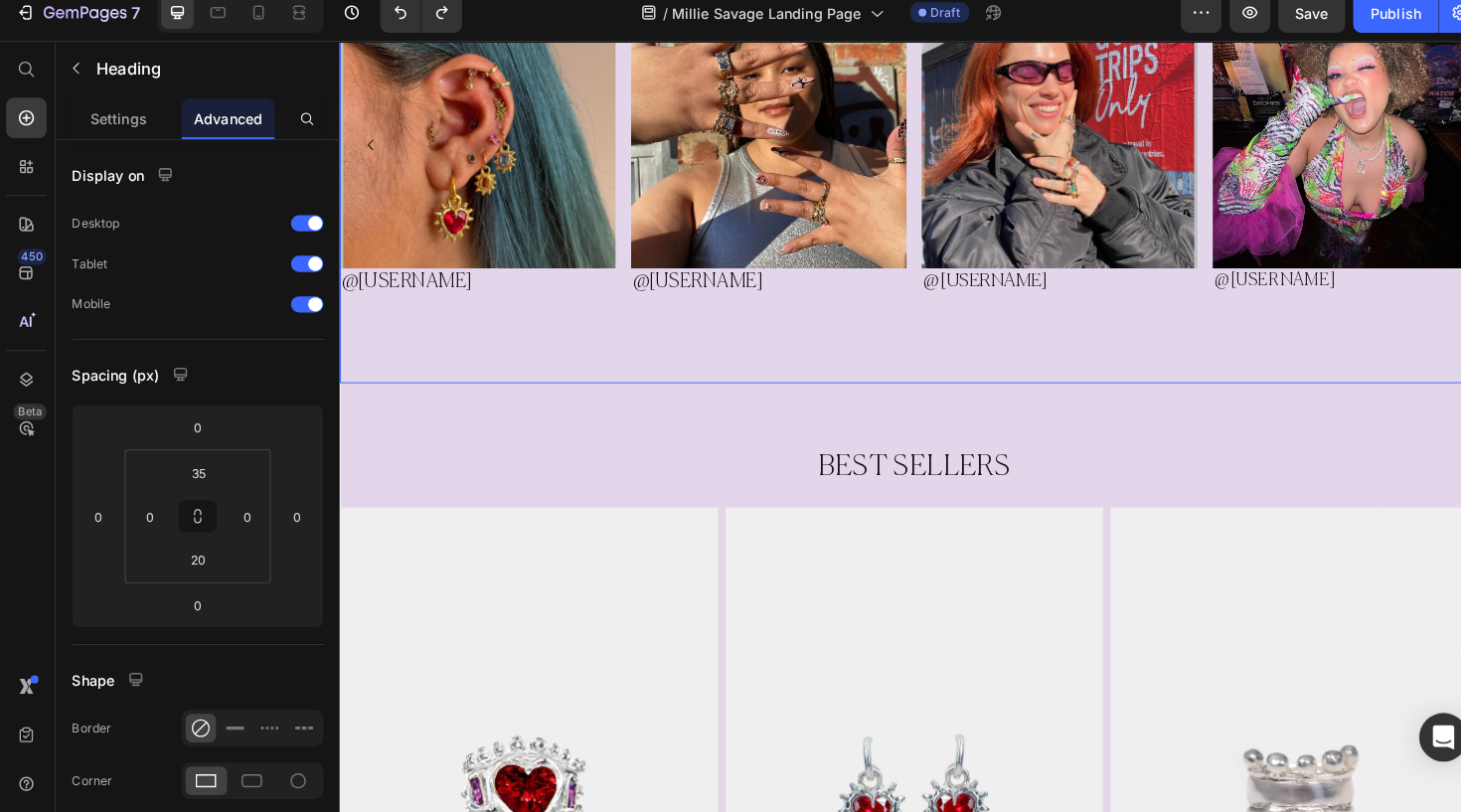 click on "Image @annieebeee Heading Row Row Image @lucystarr Heading Row Image @Haley Heading Row Image @Lydia Heading Row Image @Teaaheph Heading Row Image @Blingmoll Heading Row Row
Carousel" at bounding box center [935, 128] 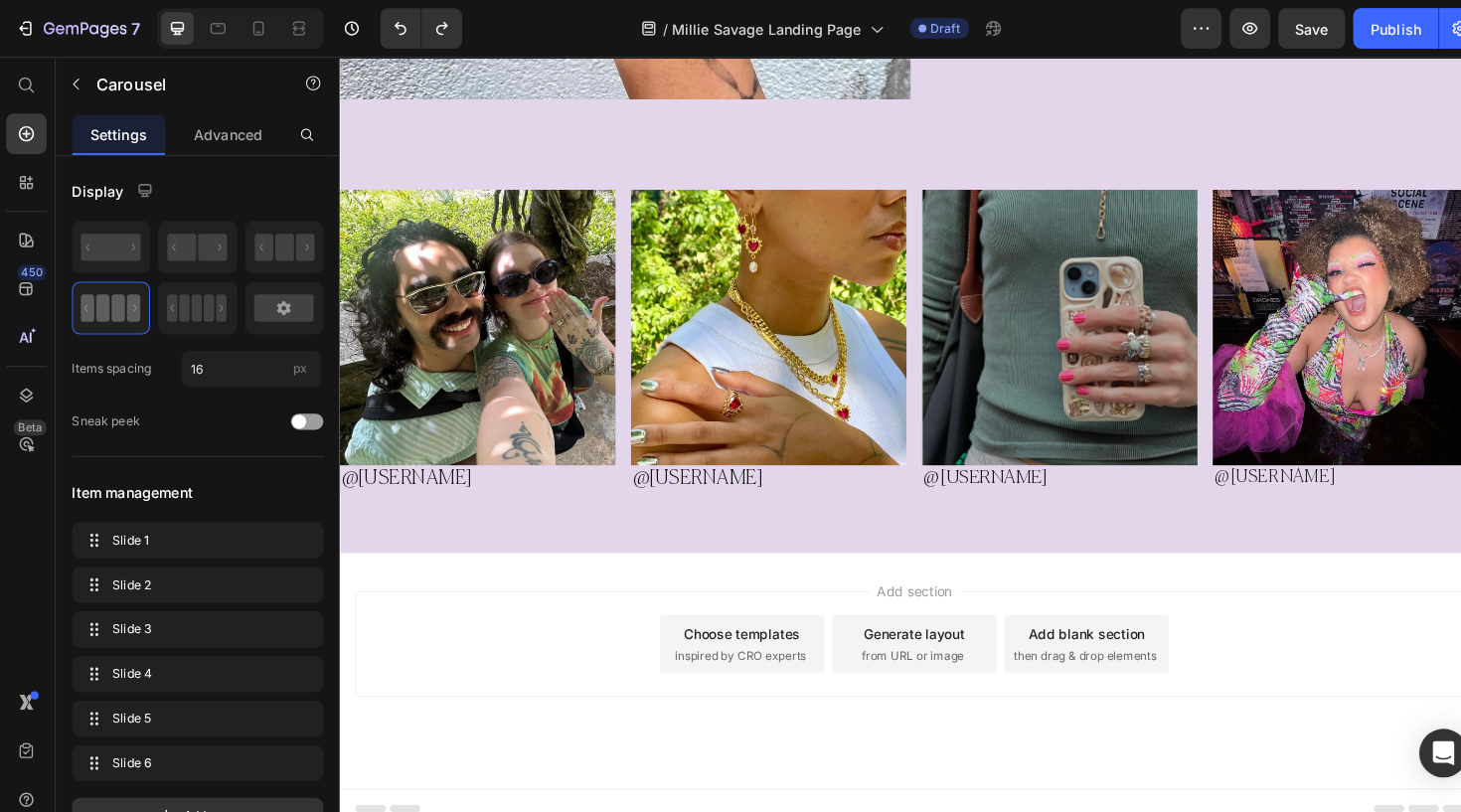 scroll, scrollTop: 0, scrollLeft: 0, axis: both 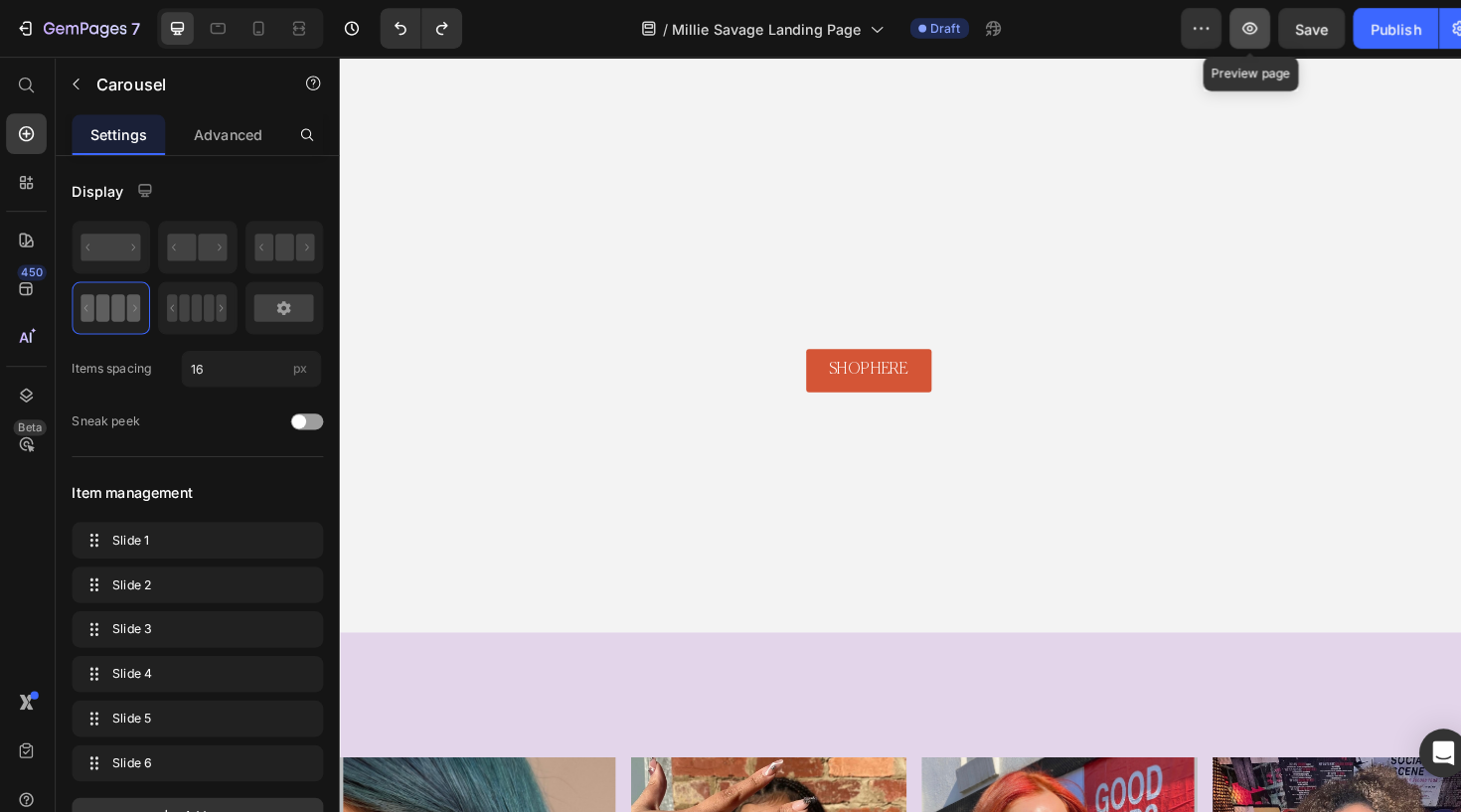 click 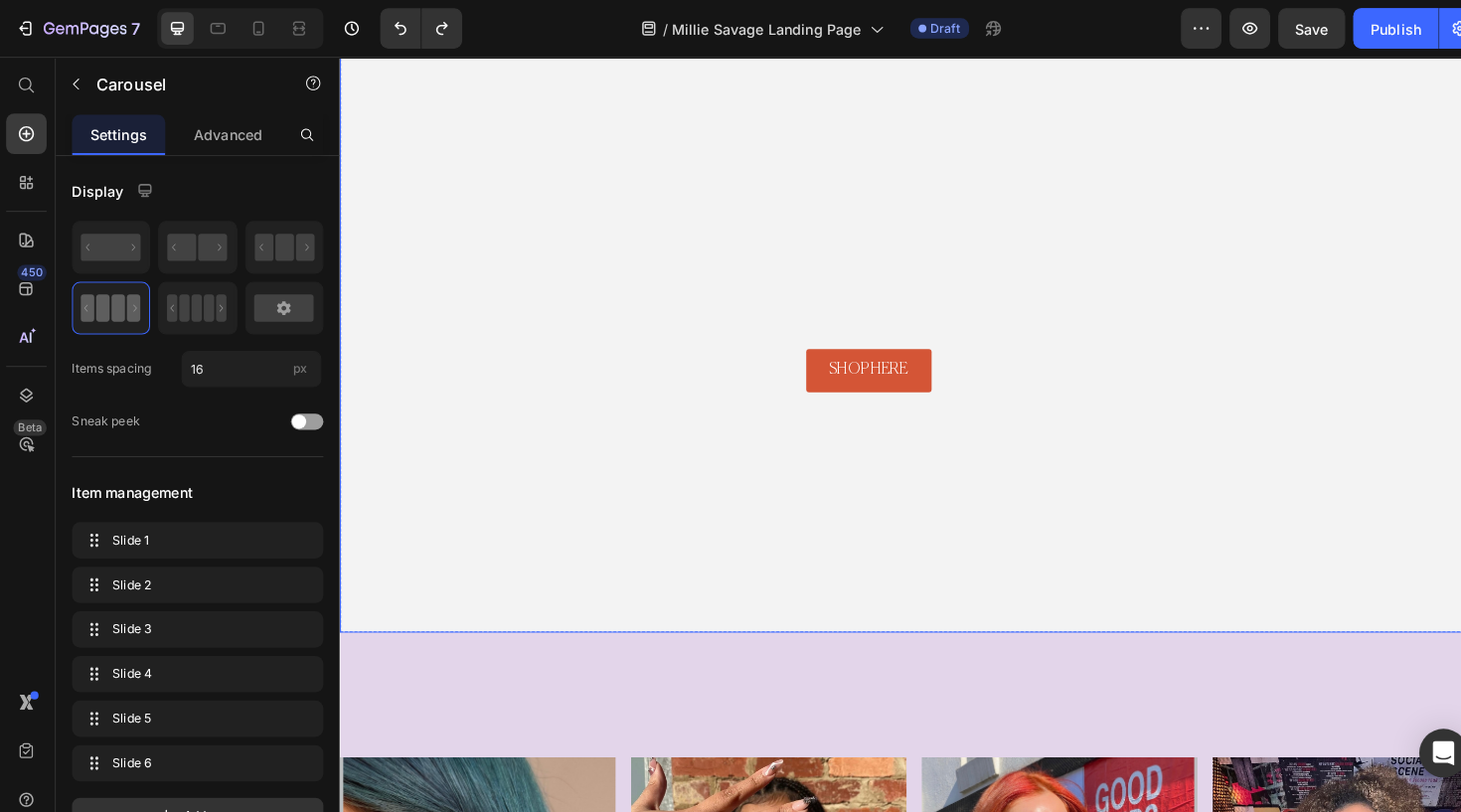 scroll, scrollTop: 637, scrollLeft: 0, axis: vertical 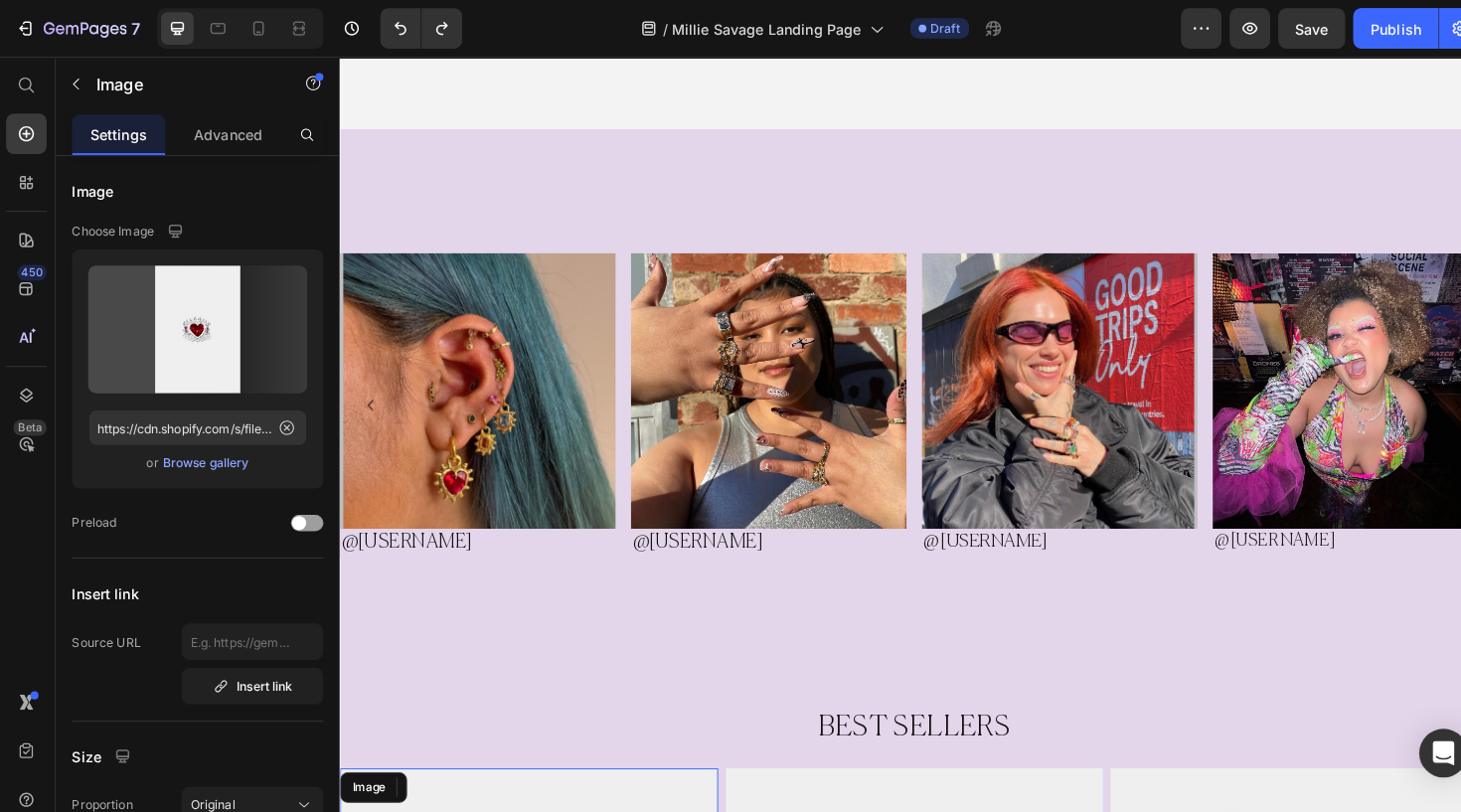 click at bounding box center (535, 1089) 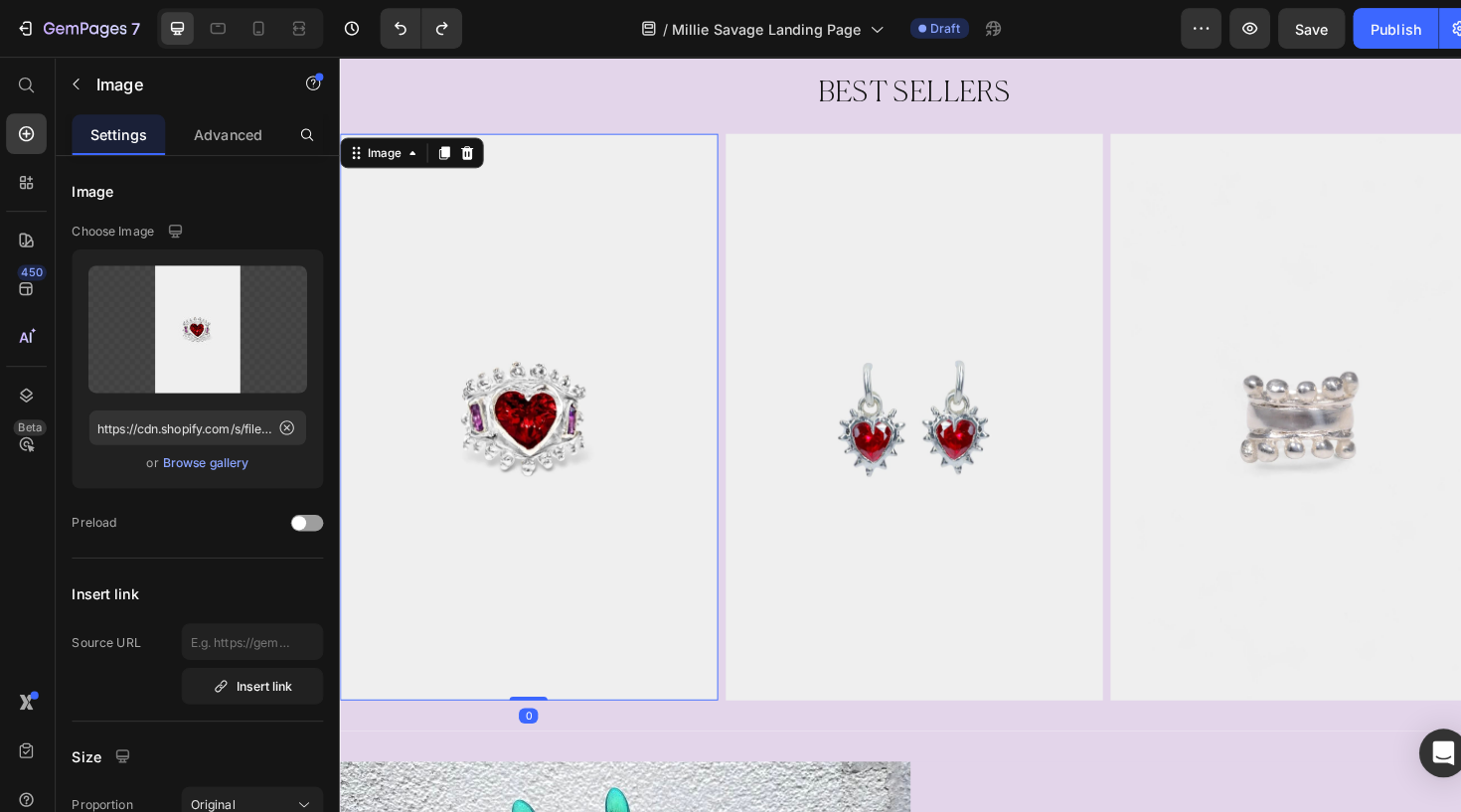 scroll, scrollTop: 1294, scrollLeft: 0, axis: vertical 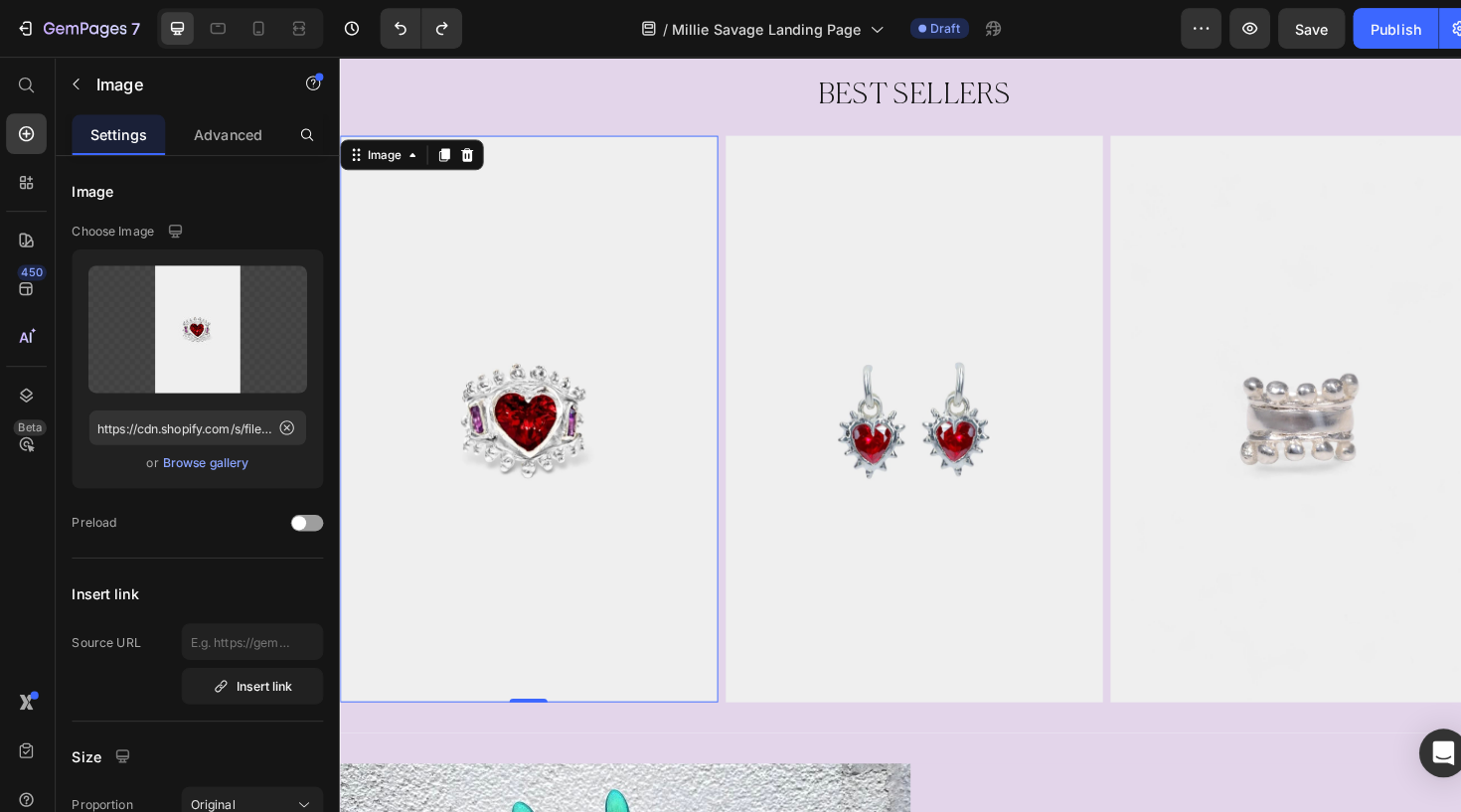 click at bounding box center [535, 432] 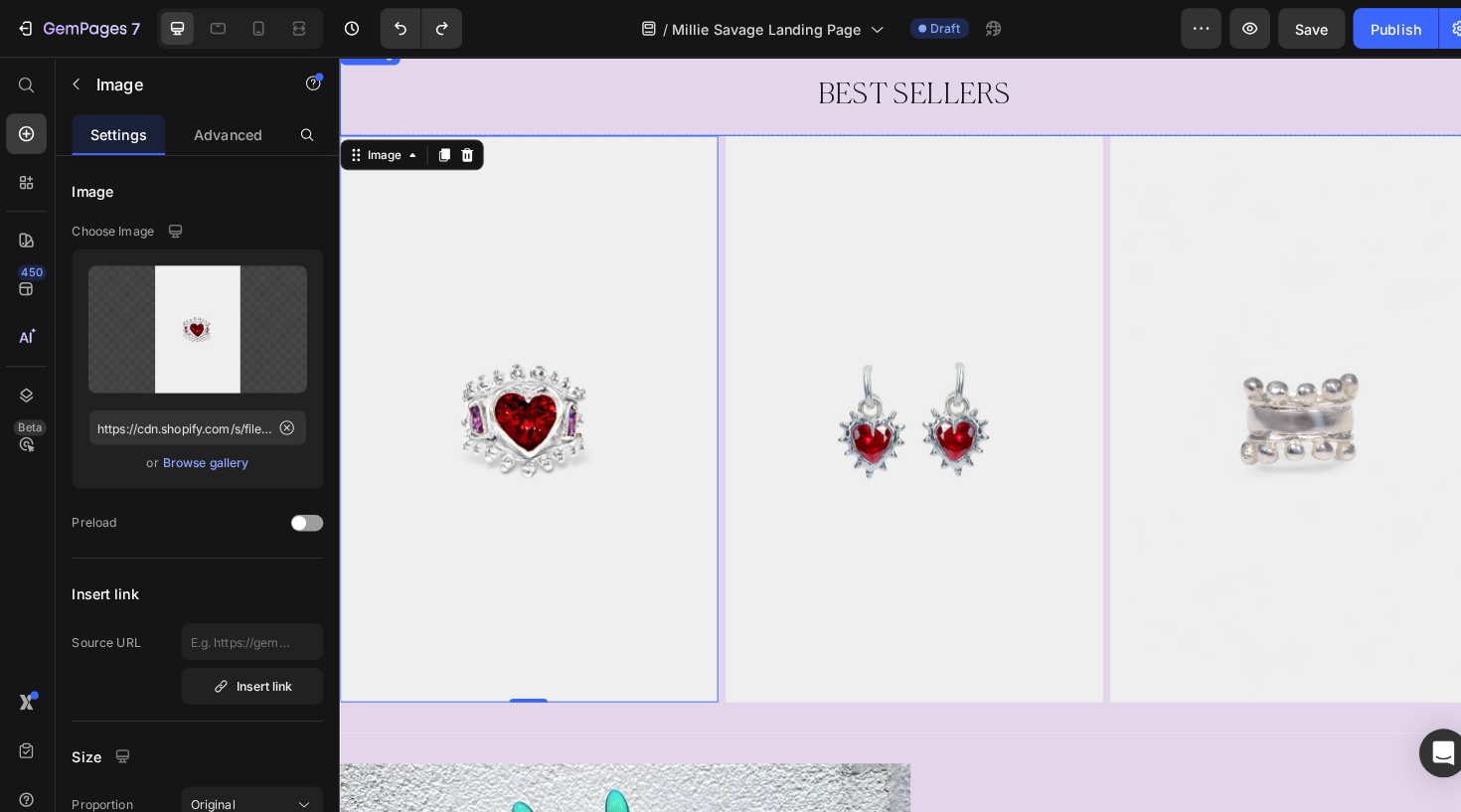 click at bounding box center [535, 432] 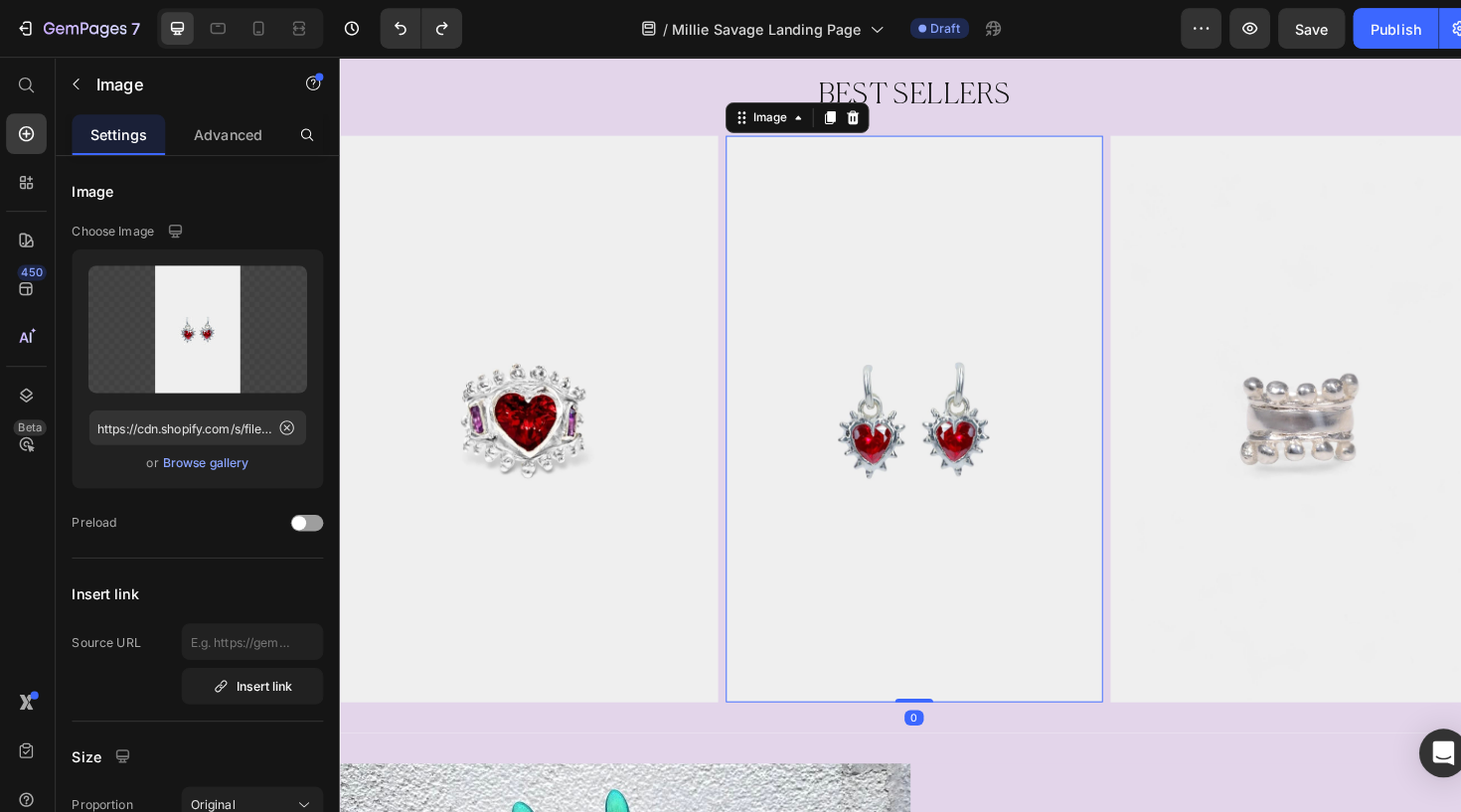 click at bounding box center [535, 432] 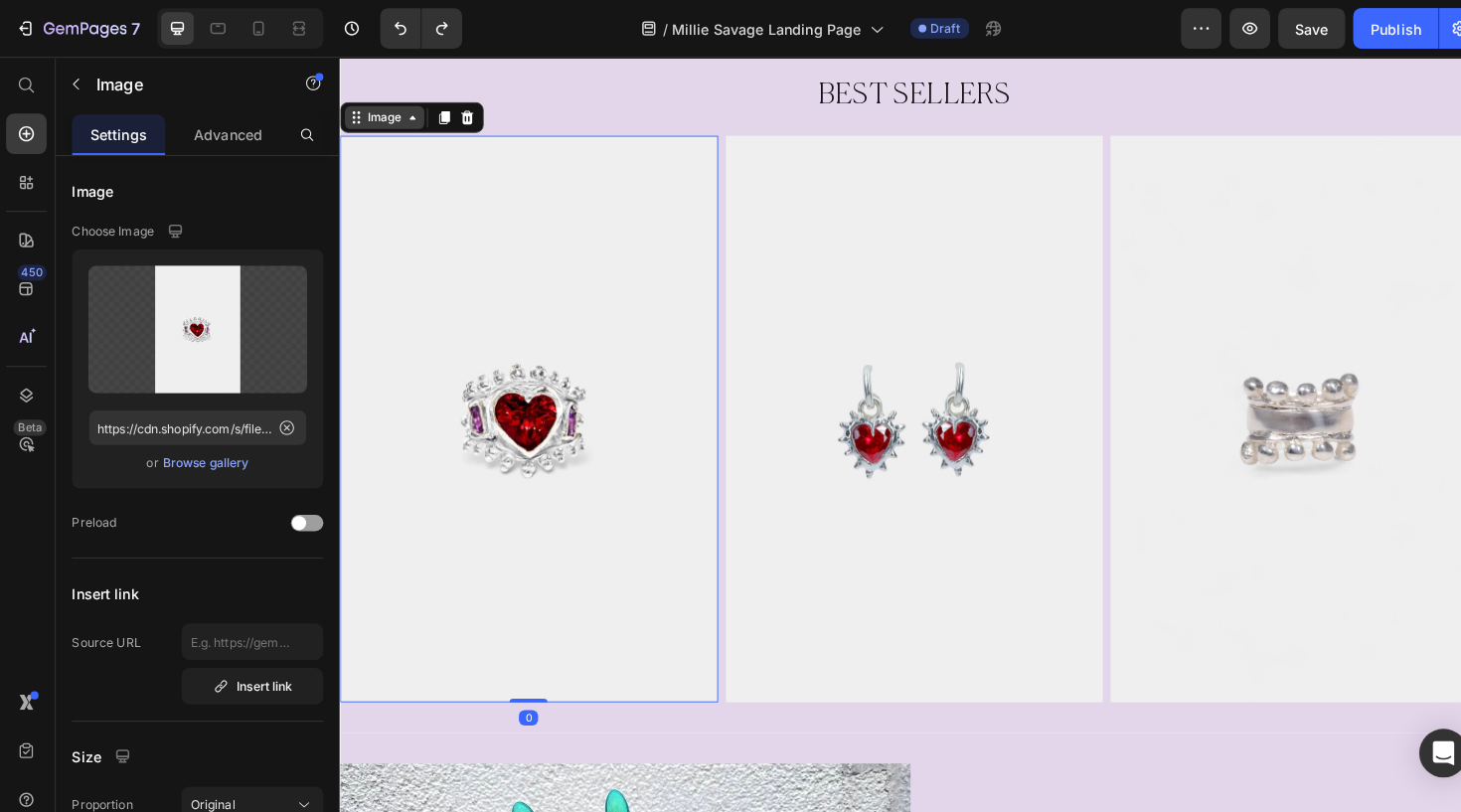 click on "Image" at bounding box center (385, 119) 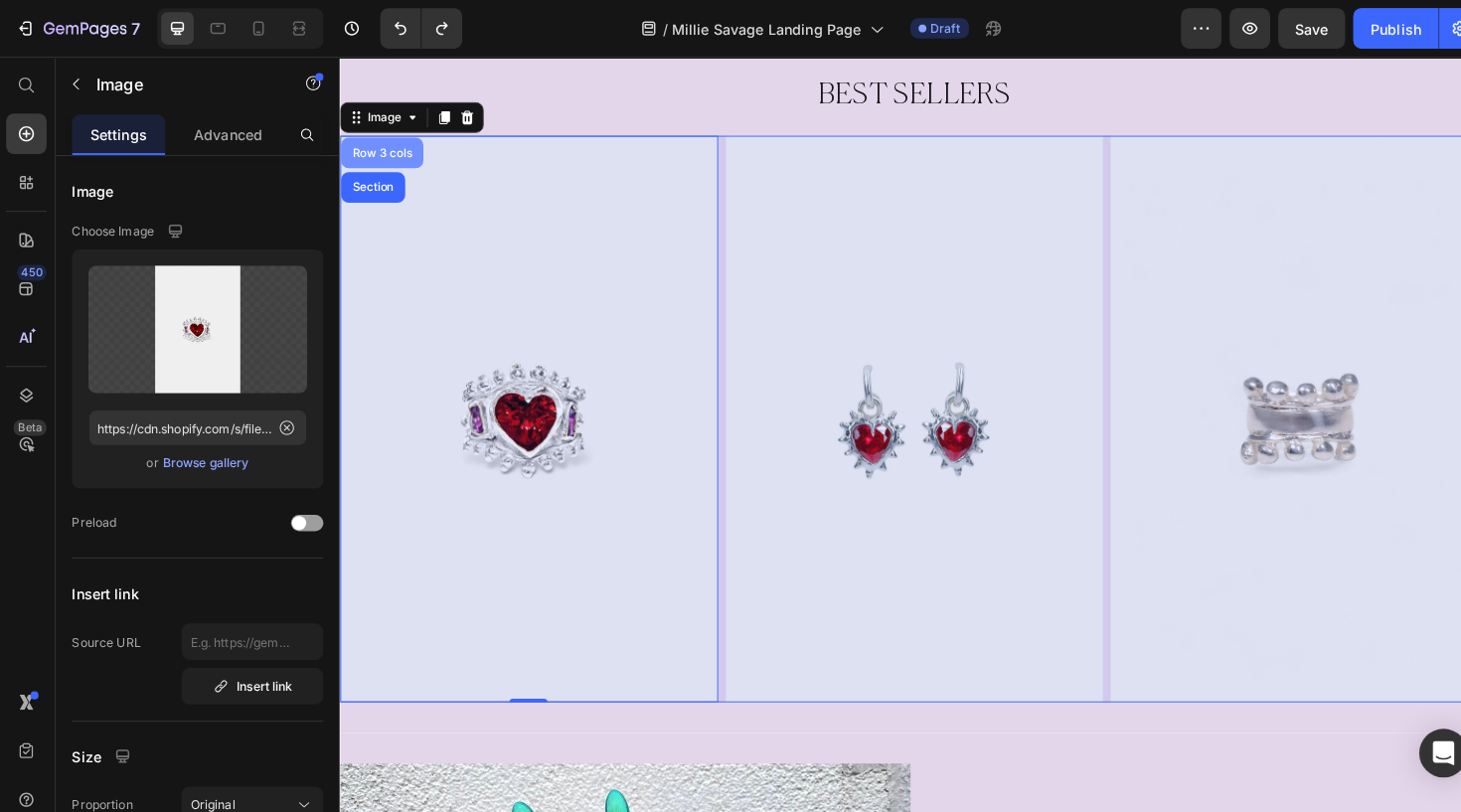 click on "Row 3 cols" at bounding box center [383, 156] 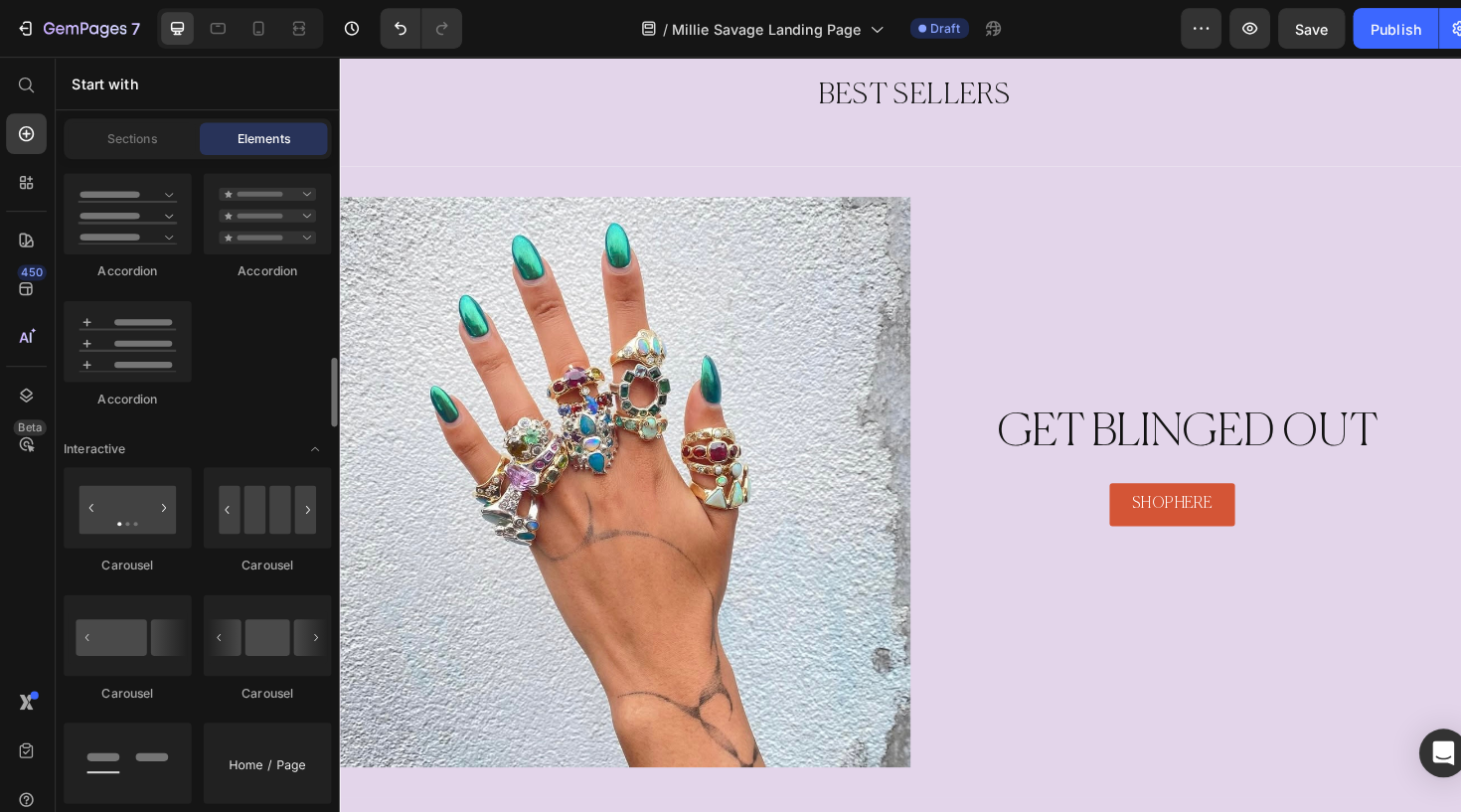 scroll, scrollTop: 1834, scrollLeft: 0, axis: vertical 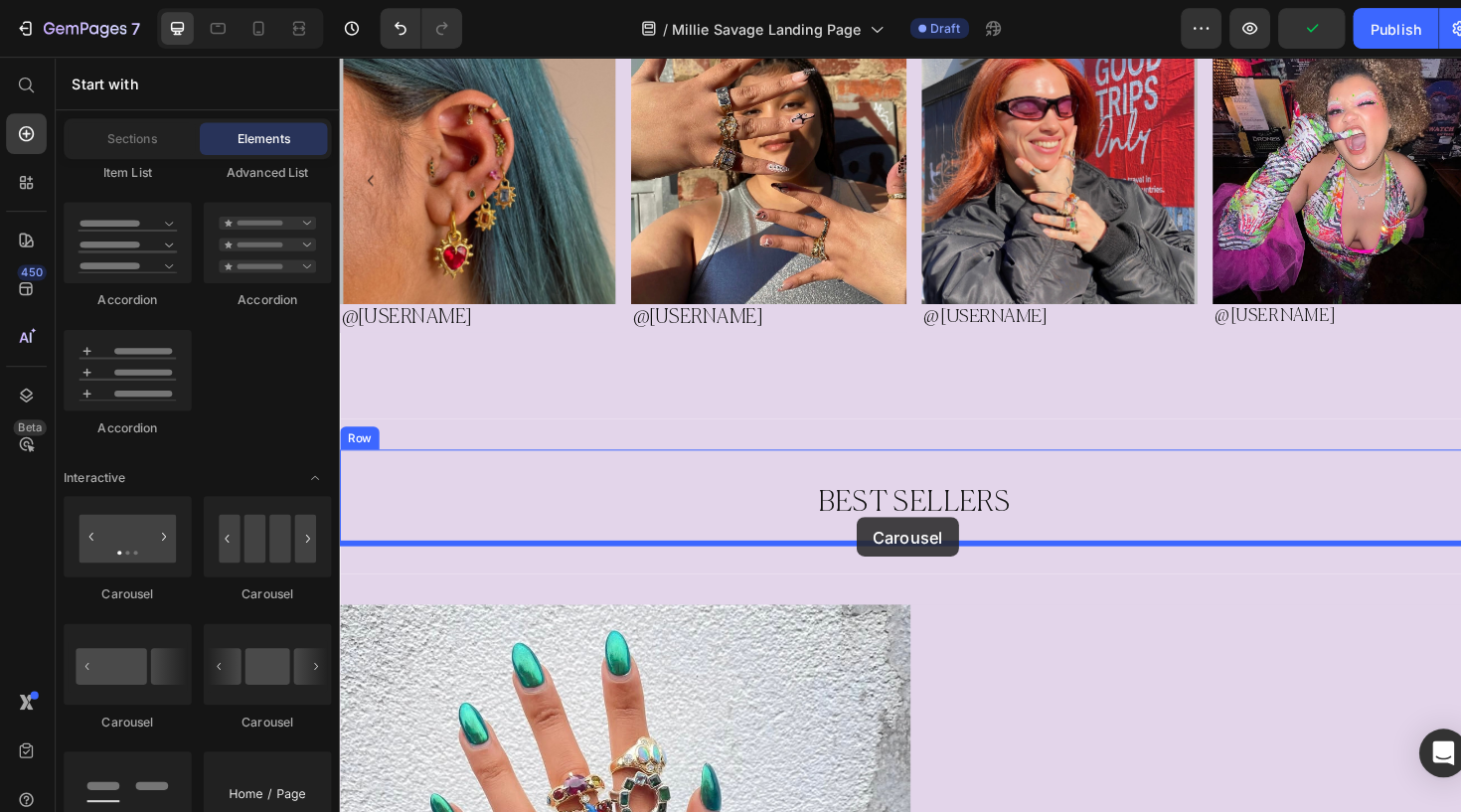 drag, startPoint x: 569, startPoint y: 726, endPoint x: 879, endPoint y: 539, distance: 362.03453 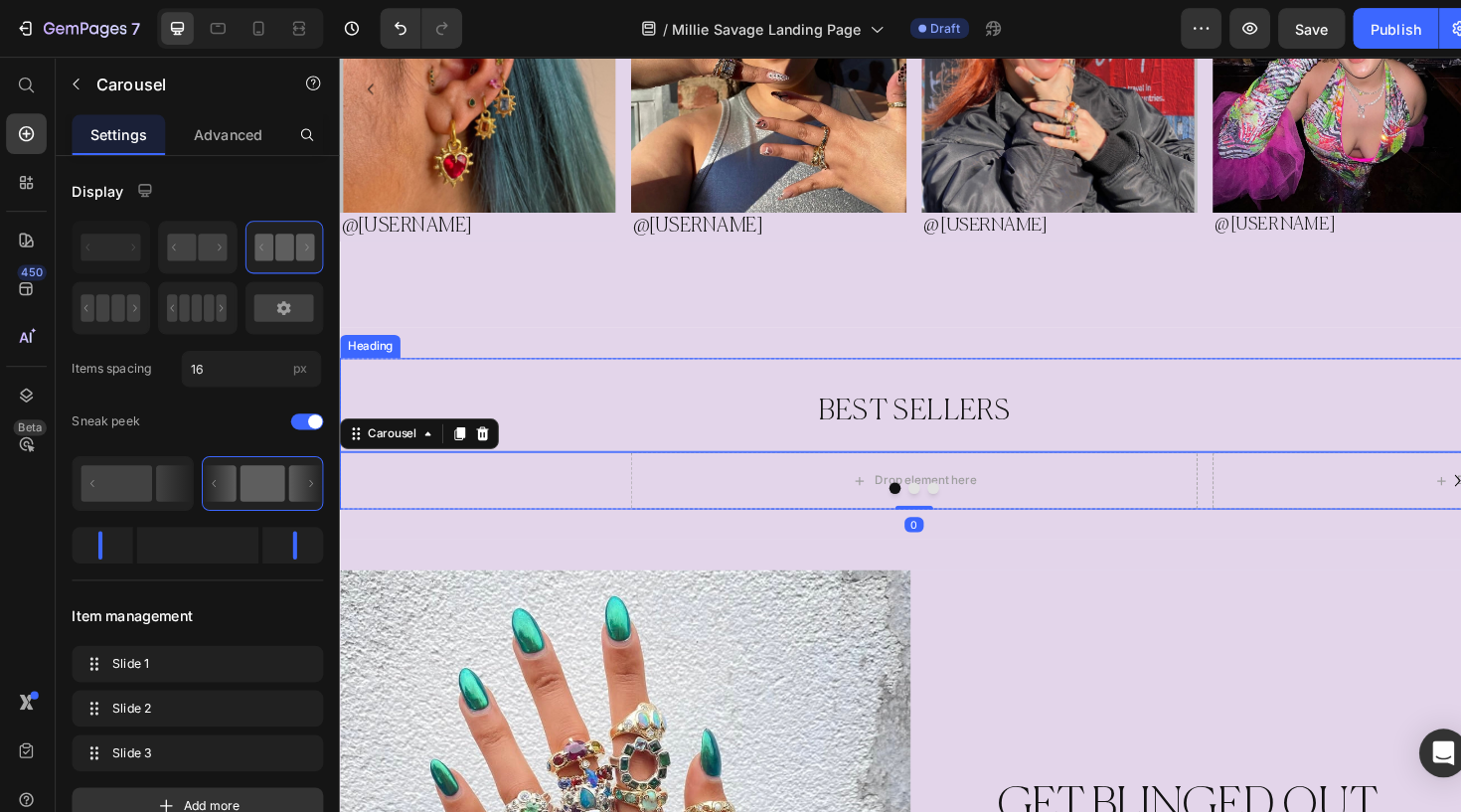 scroll, scrollTop: 1019, scrollLeft: 0, axis: vertical 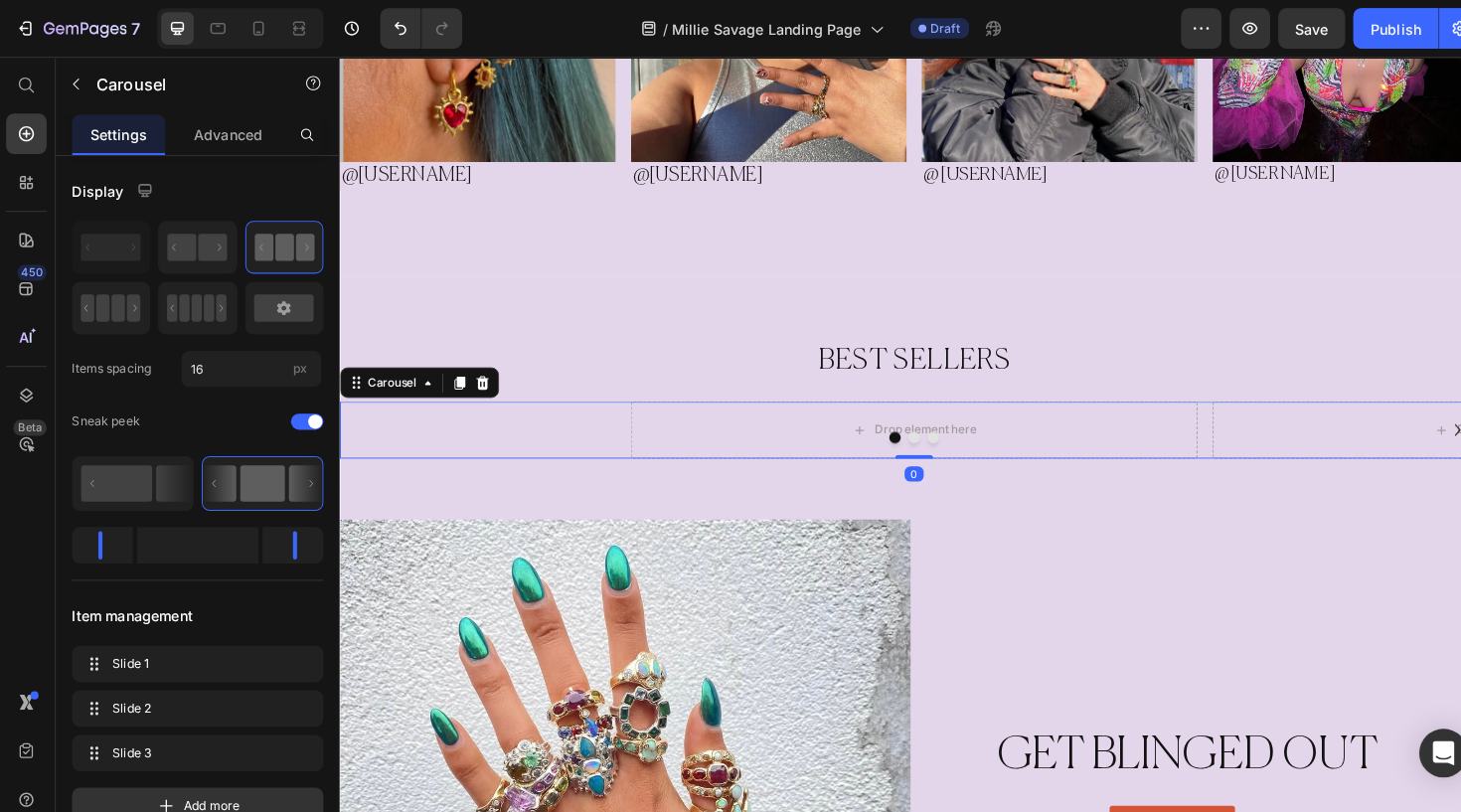 click on "Drop element here
Drop element here
Drop element here" at bounding box center [935, 443] 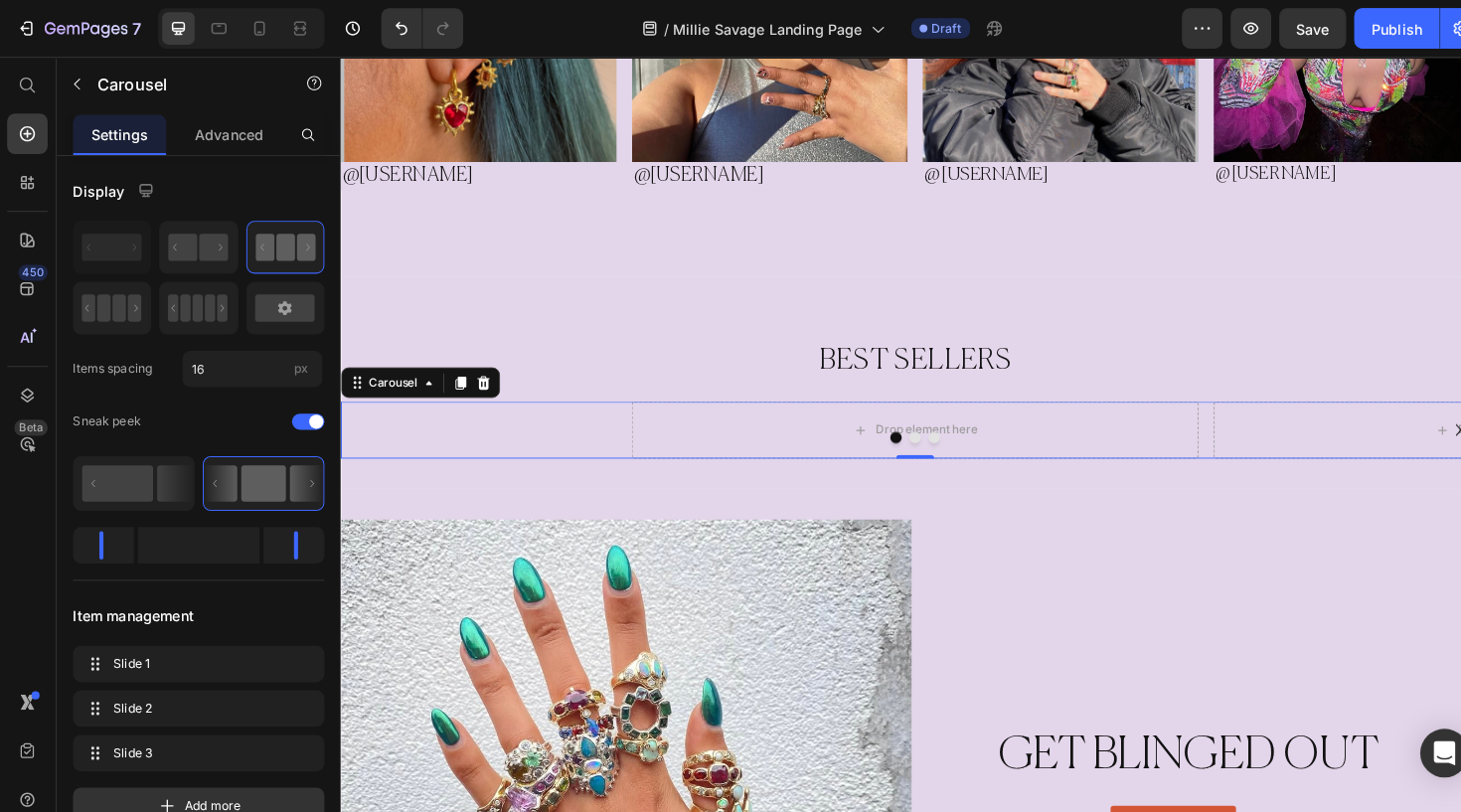 click on "Drop element here
Drop element here
Drop element here" at bounding box center [936, 443] 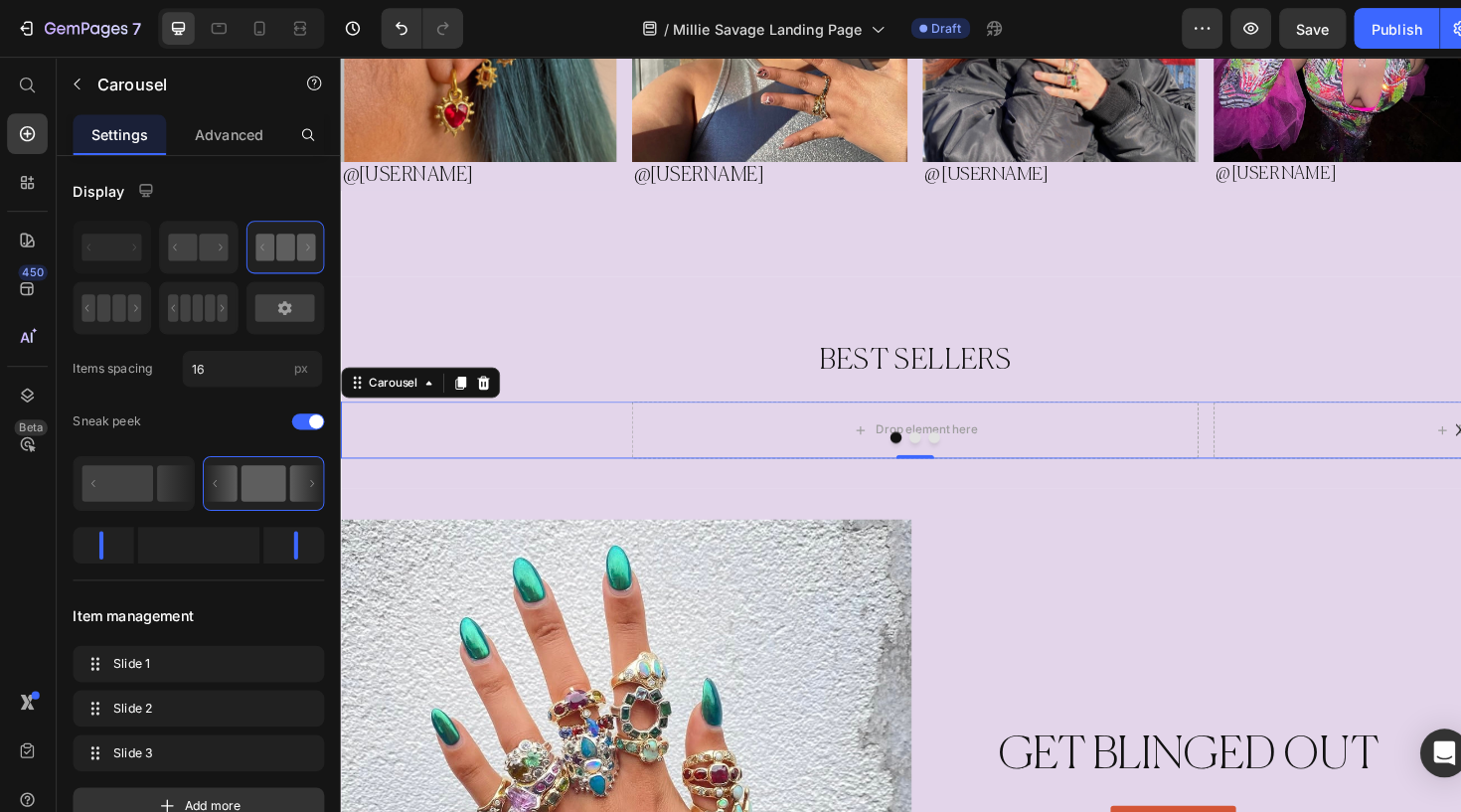 click on "Drop element here
Drop element here
Drop element here" at bounding box center [936, 443] 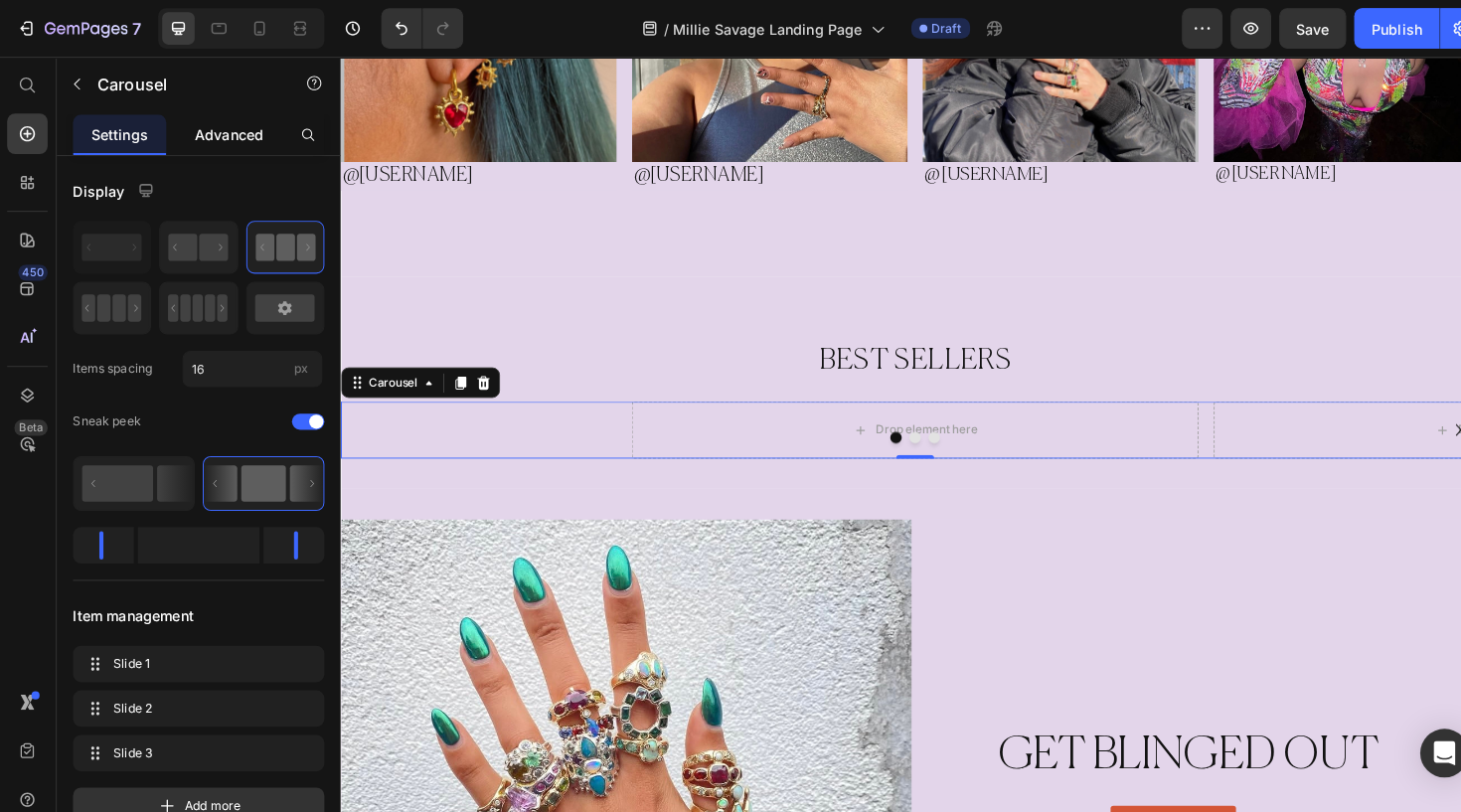 click on "Advanced" 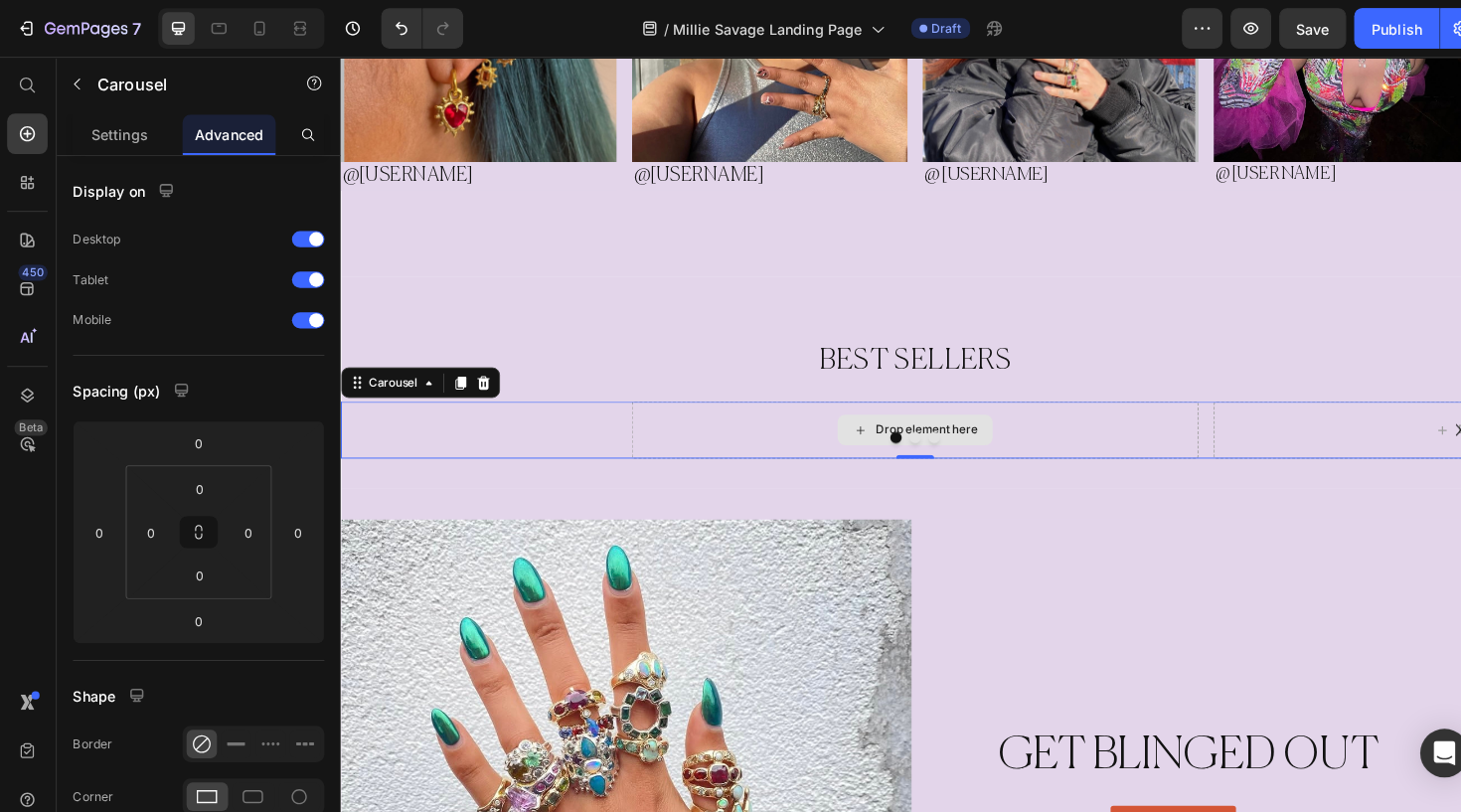 click on "Drop element here" at bounding box center (936, 443) 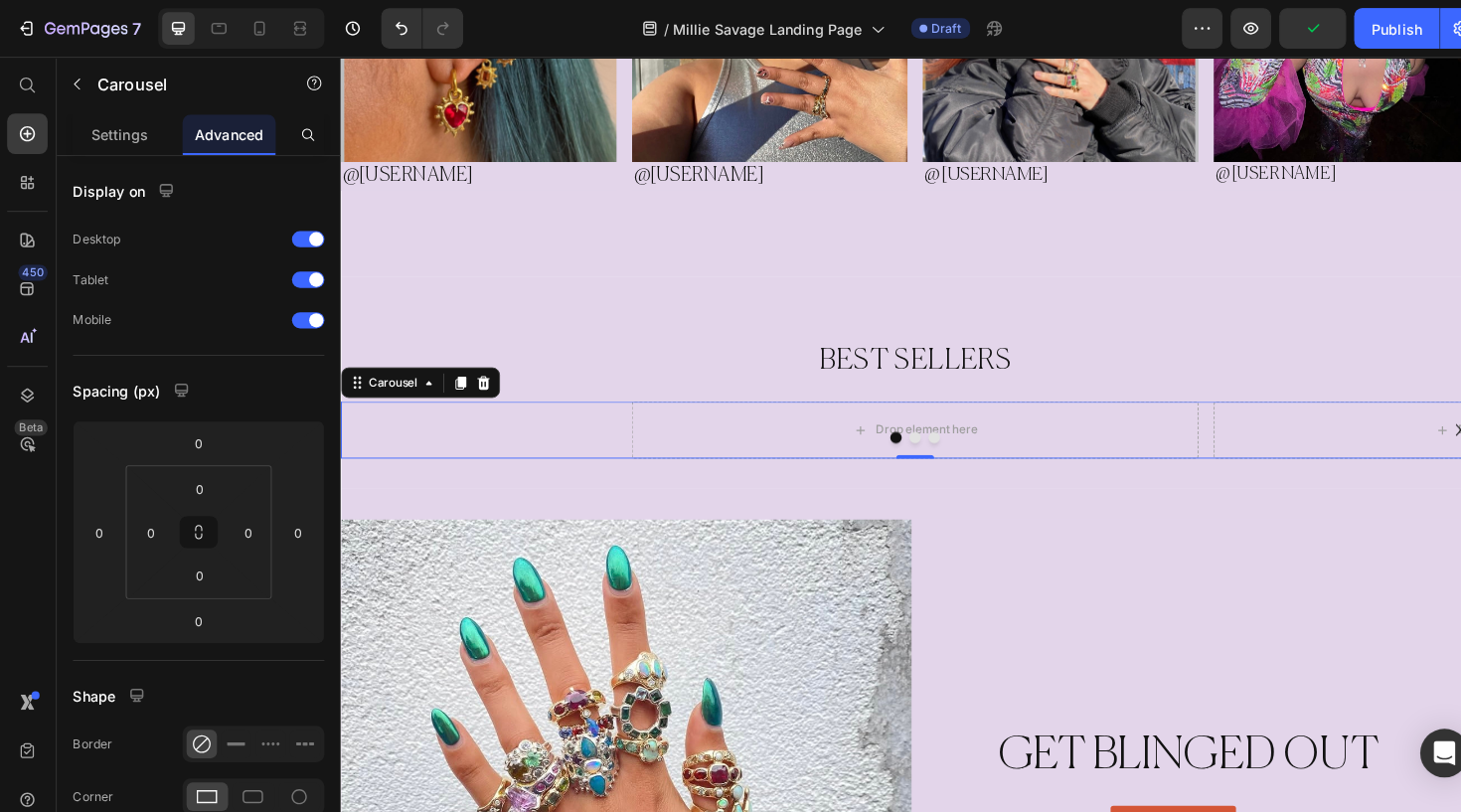 click at bounding box center (936, 451) 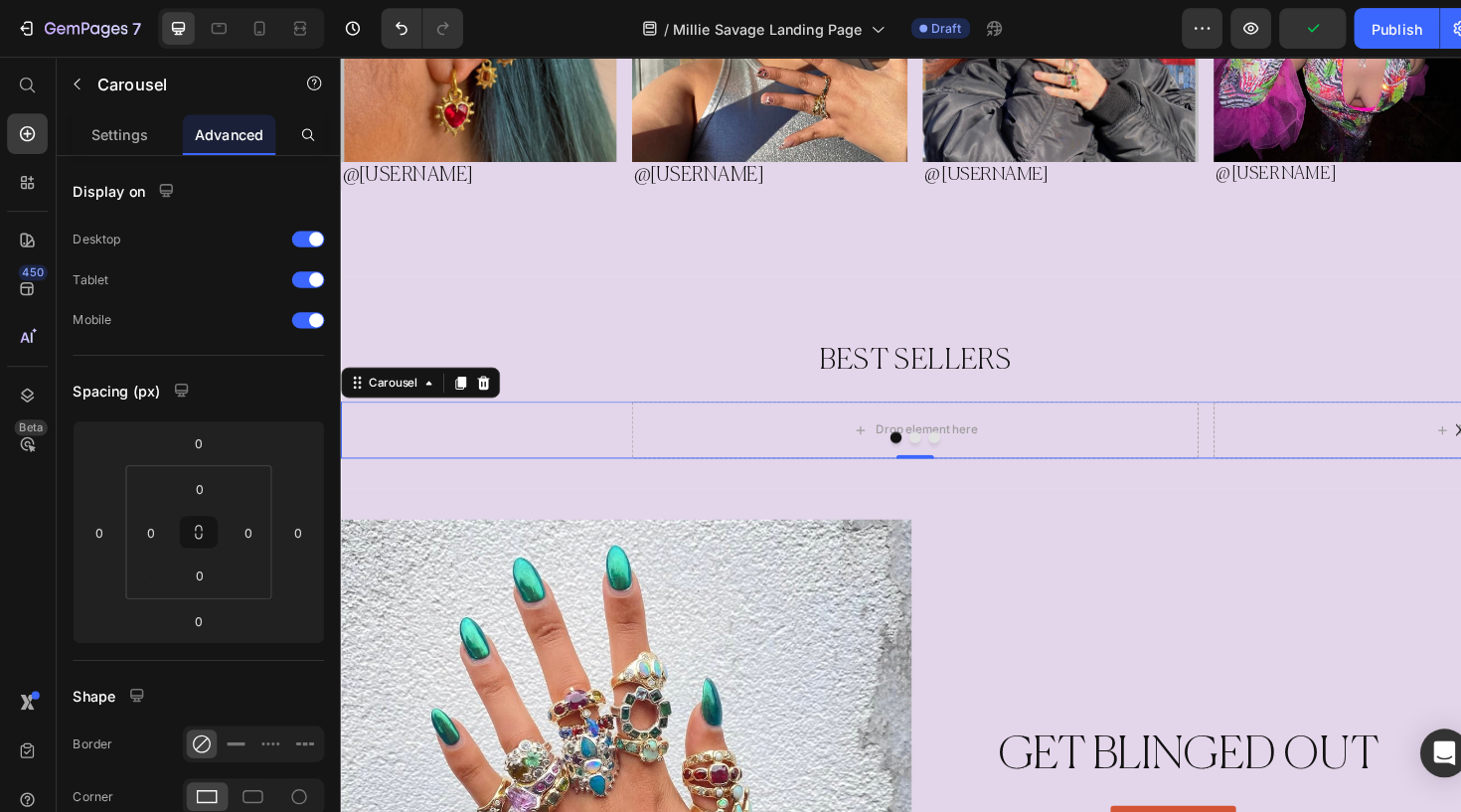click at bounding box center [936, 451] 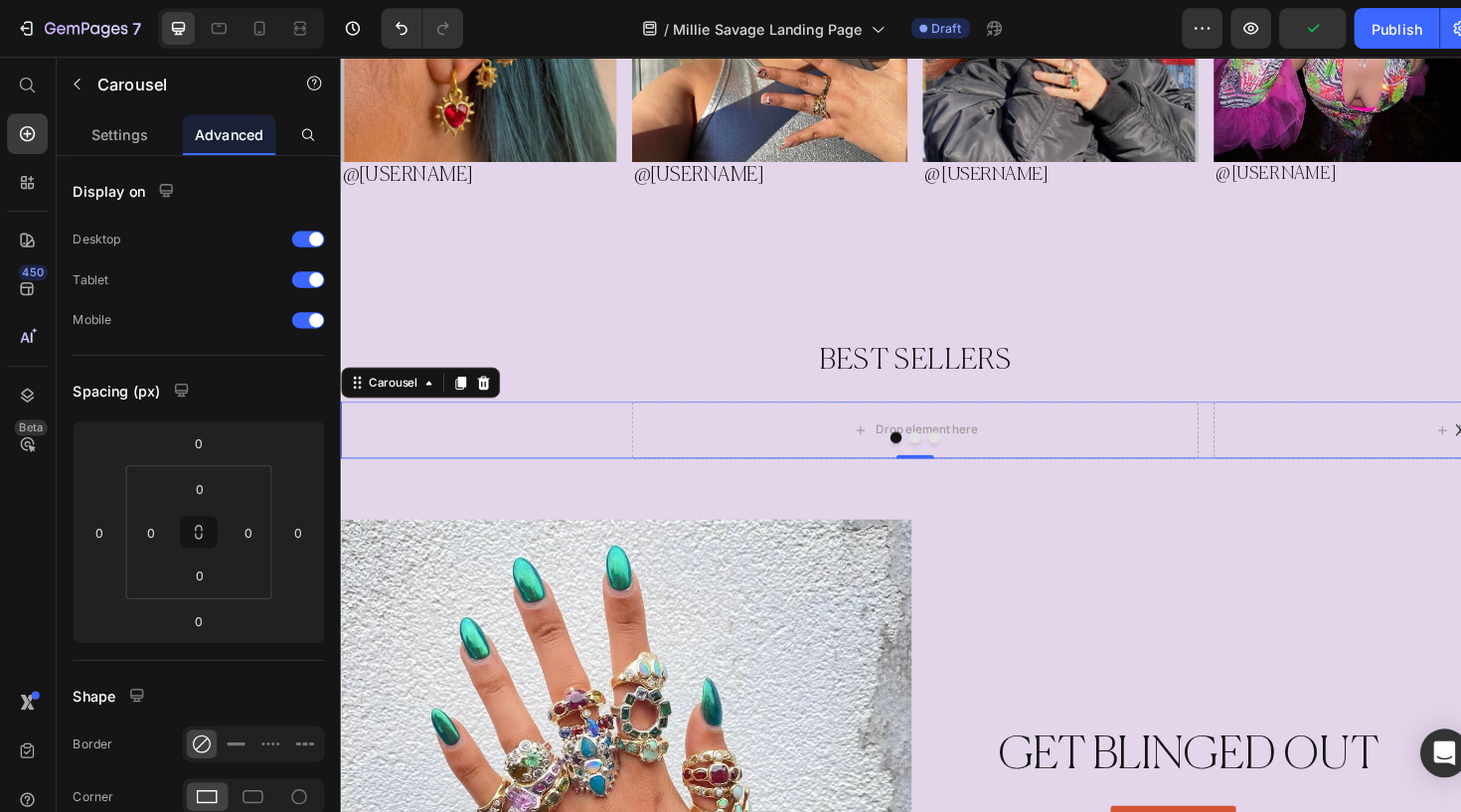 click at bounding box center [936, 451] 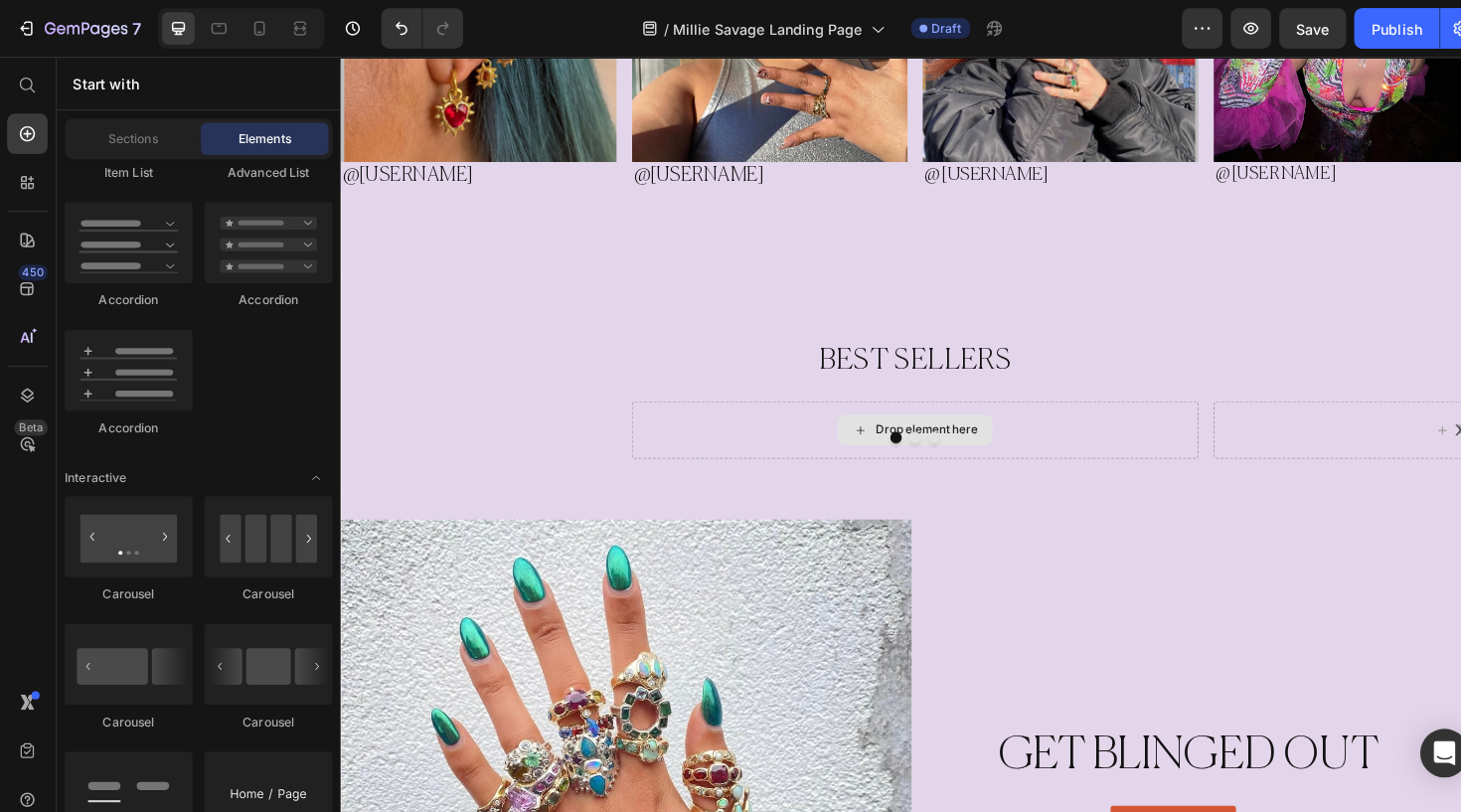 click on "Drop element here" at bounding box center [936, 443] 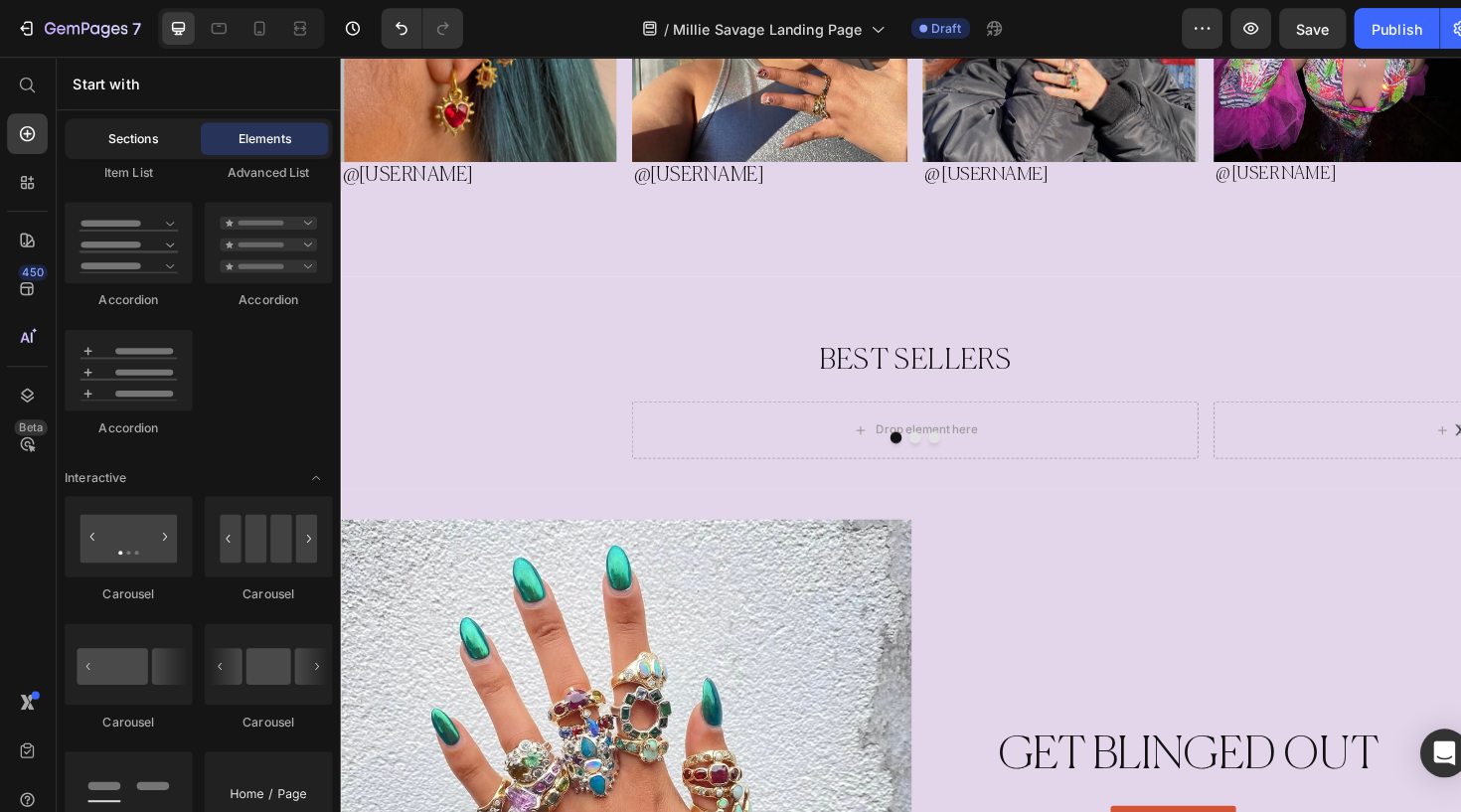 click on "Sections" 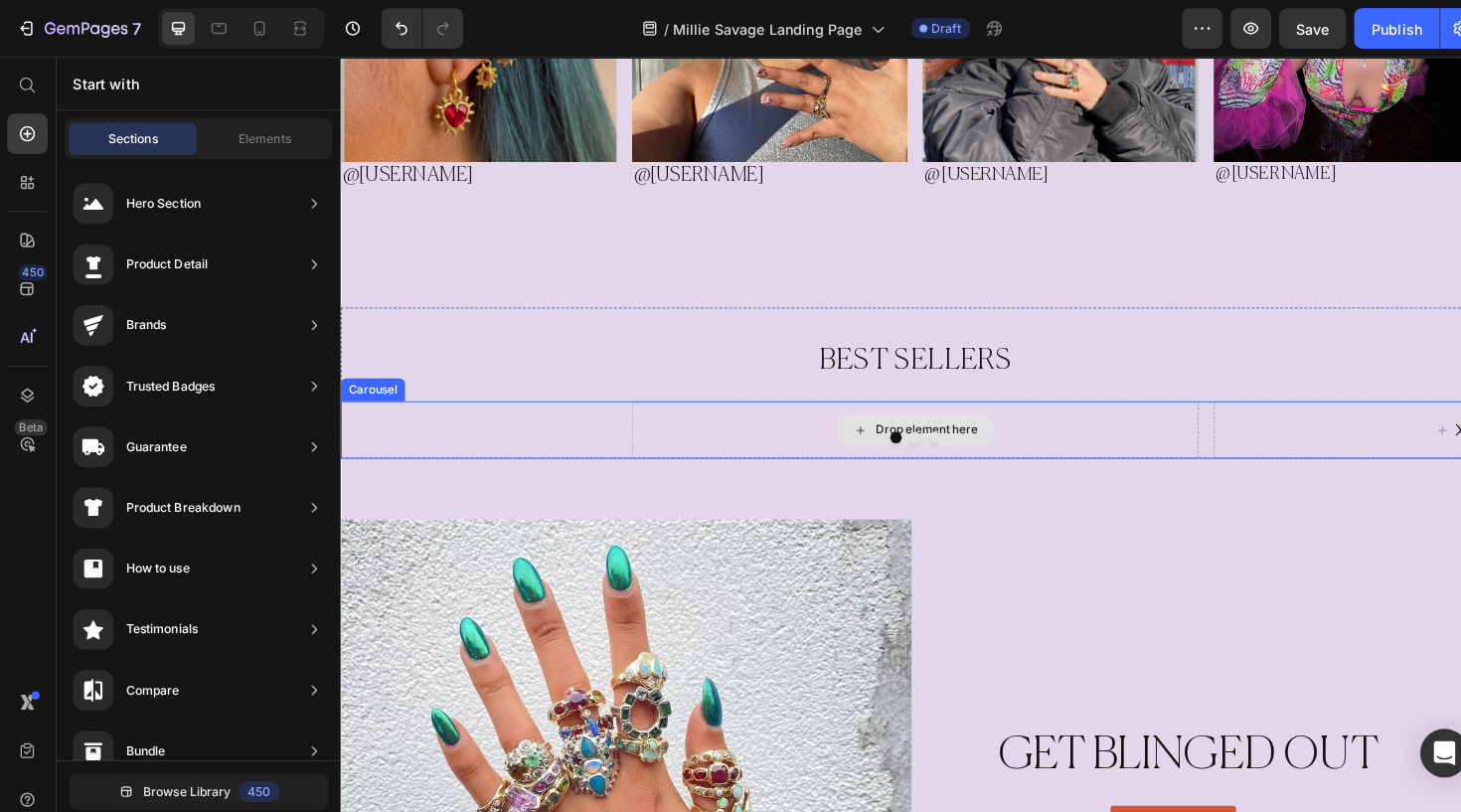 click at bounding box center (936, 451) 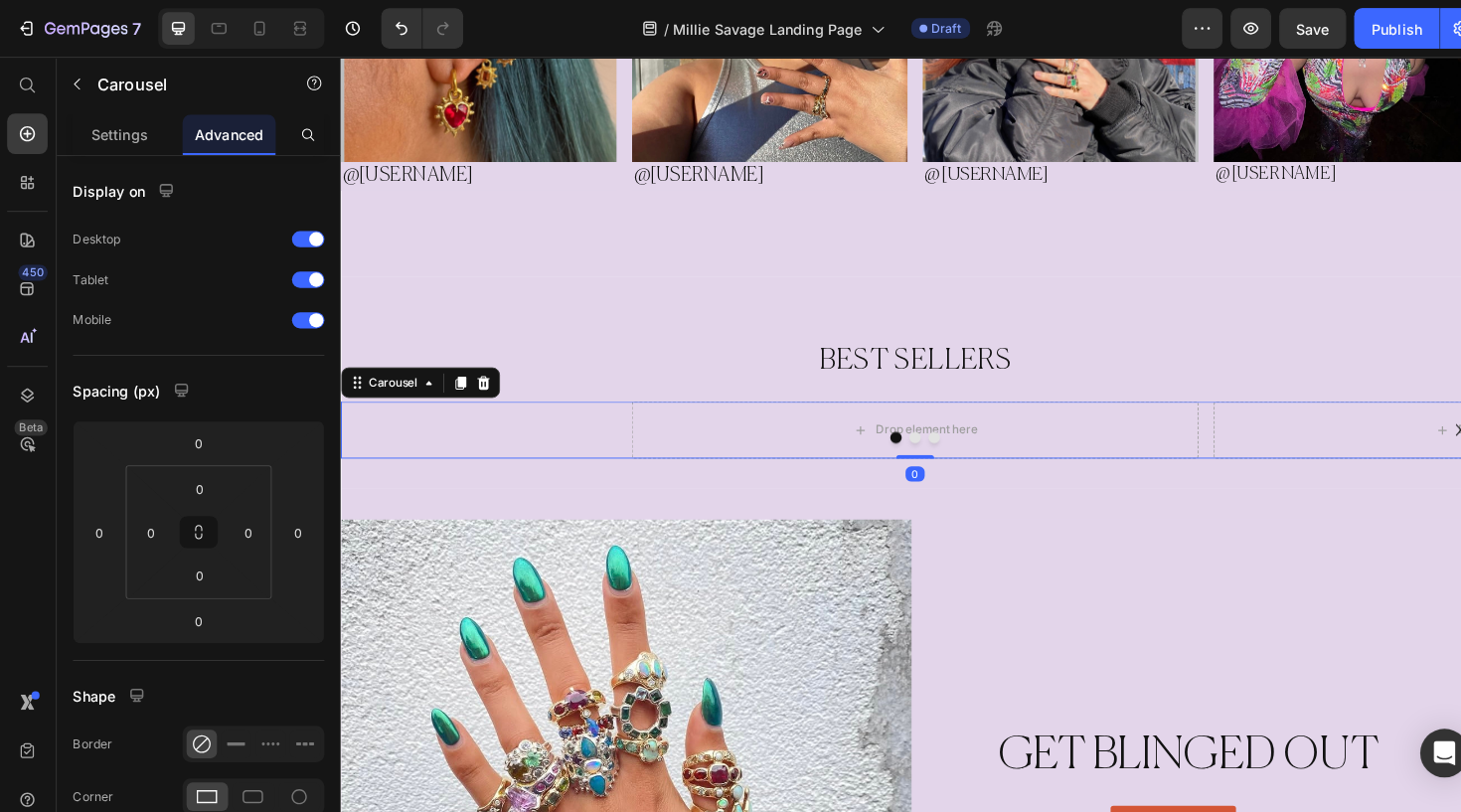 click at bounding box center [936, 451] 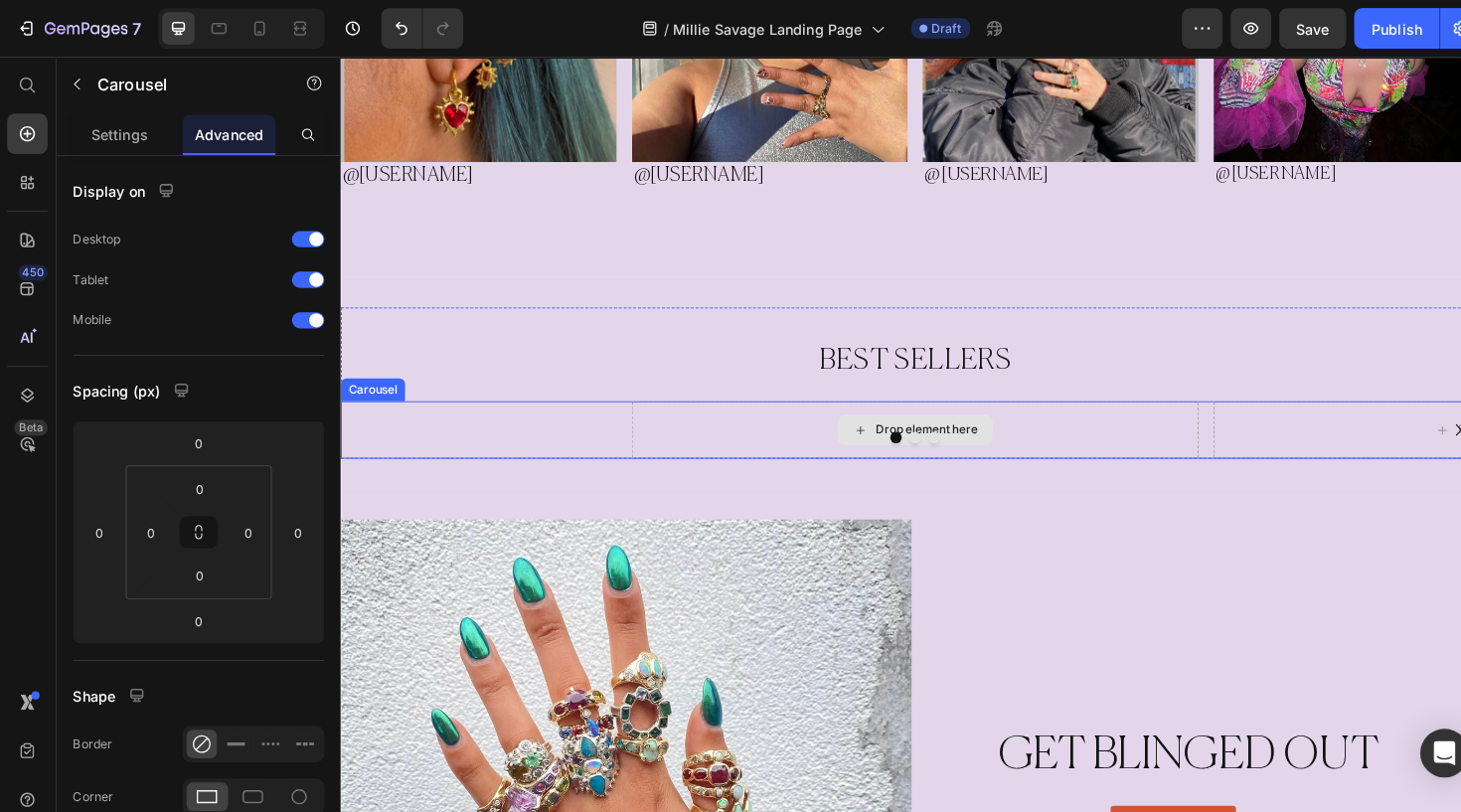 click 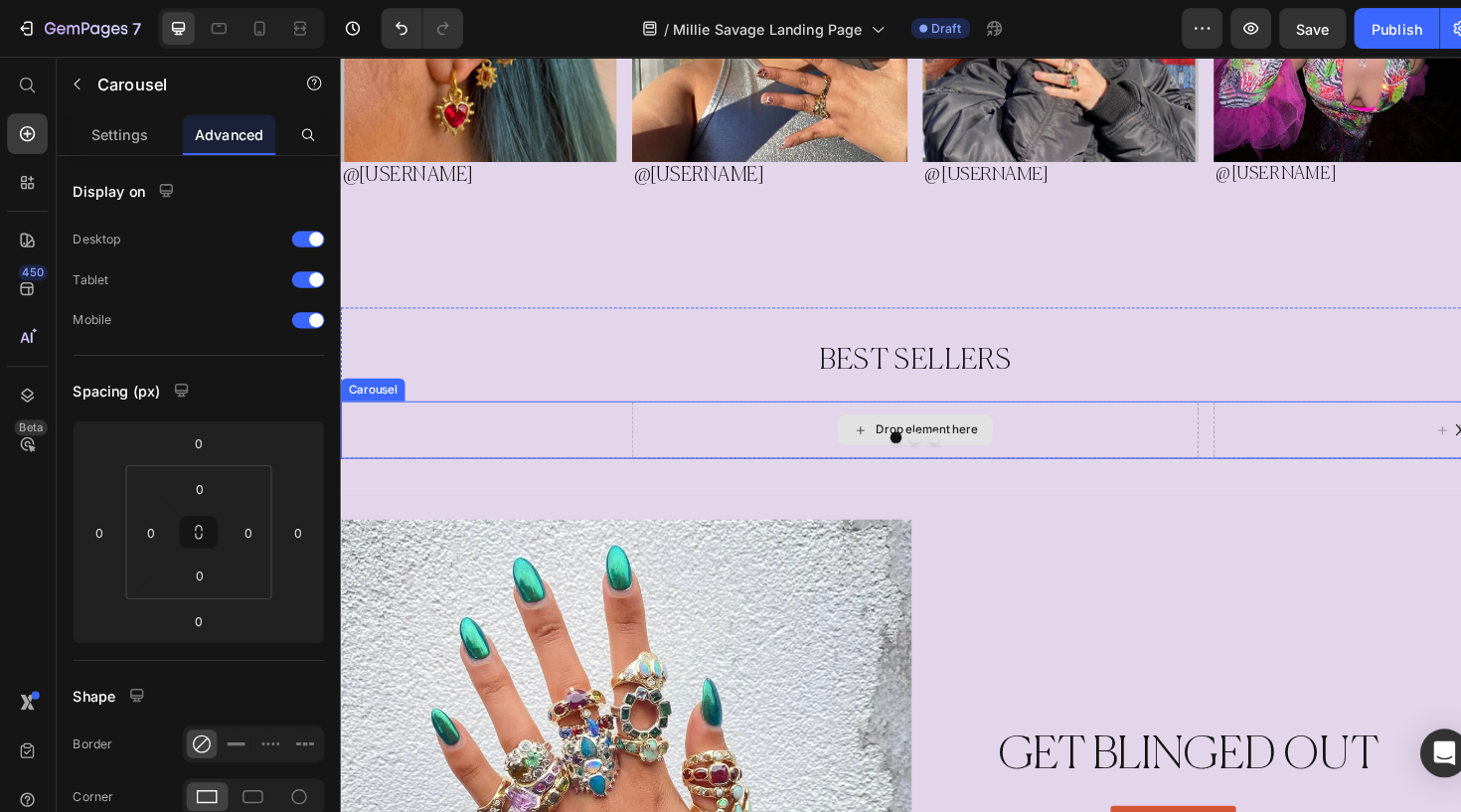 click 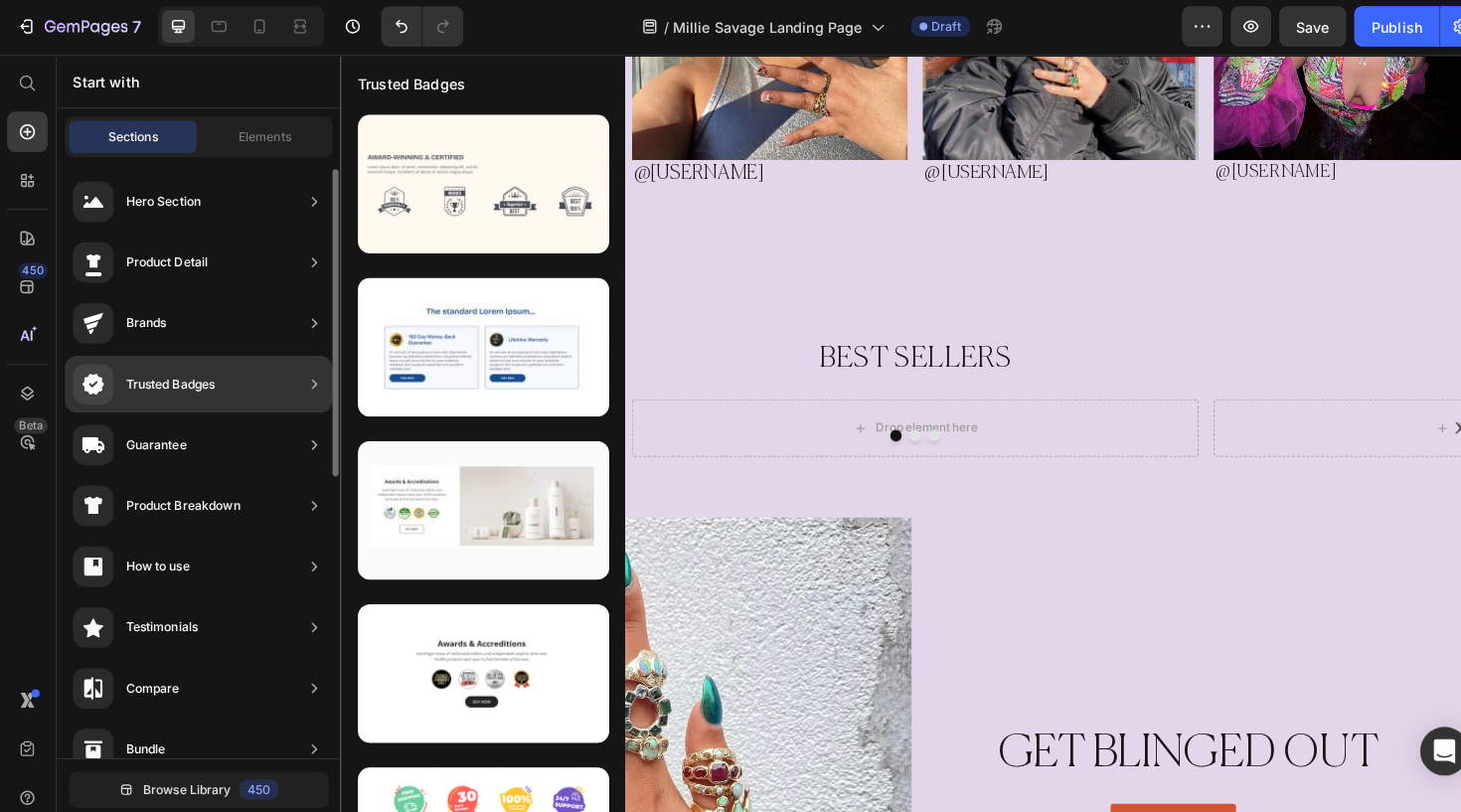 scroll, scrollTop: 7, scrollLeft: 0, axis: vertical 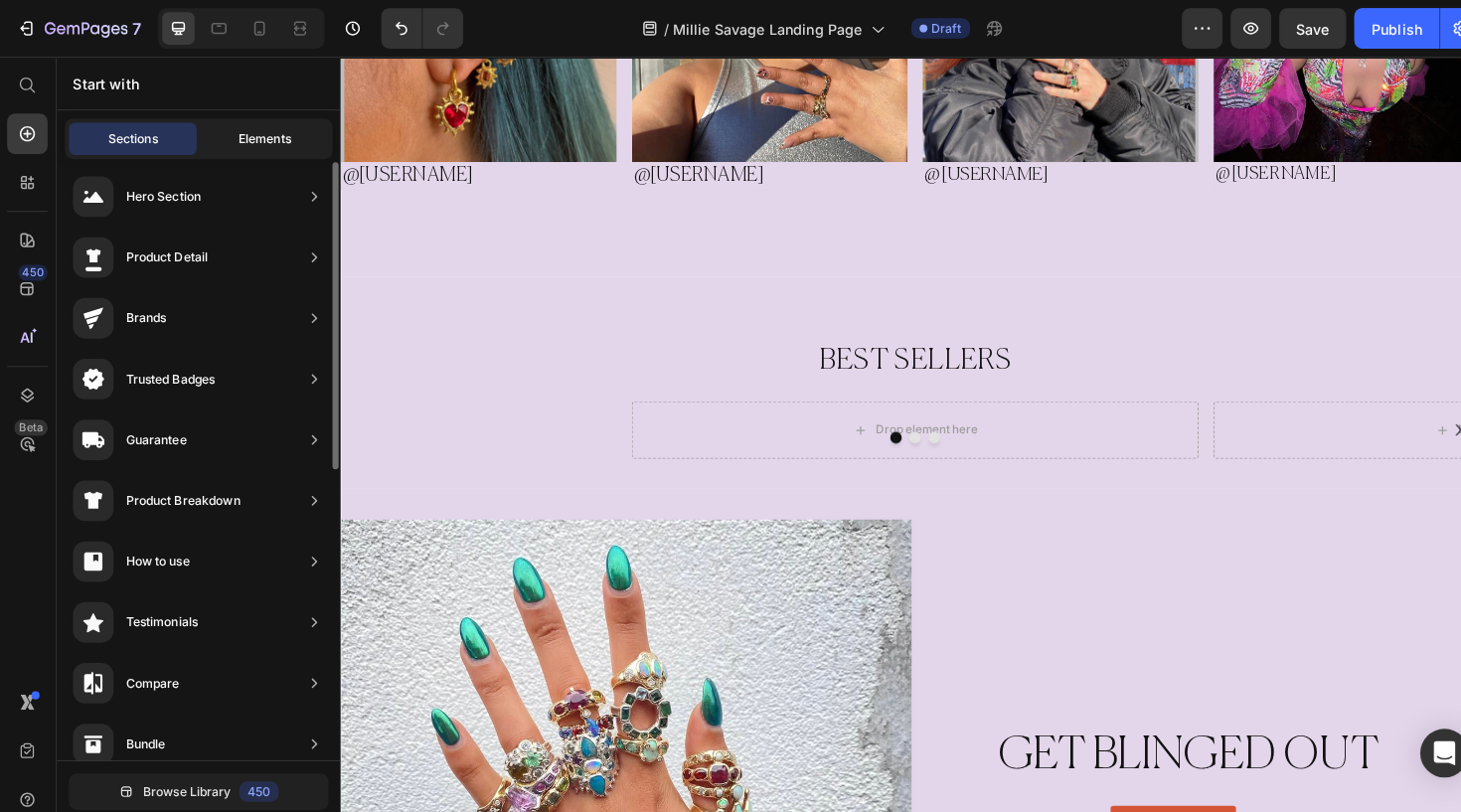 click on "Elements" at bounding box center [260, 136] 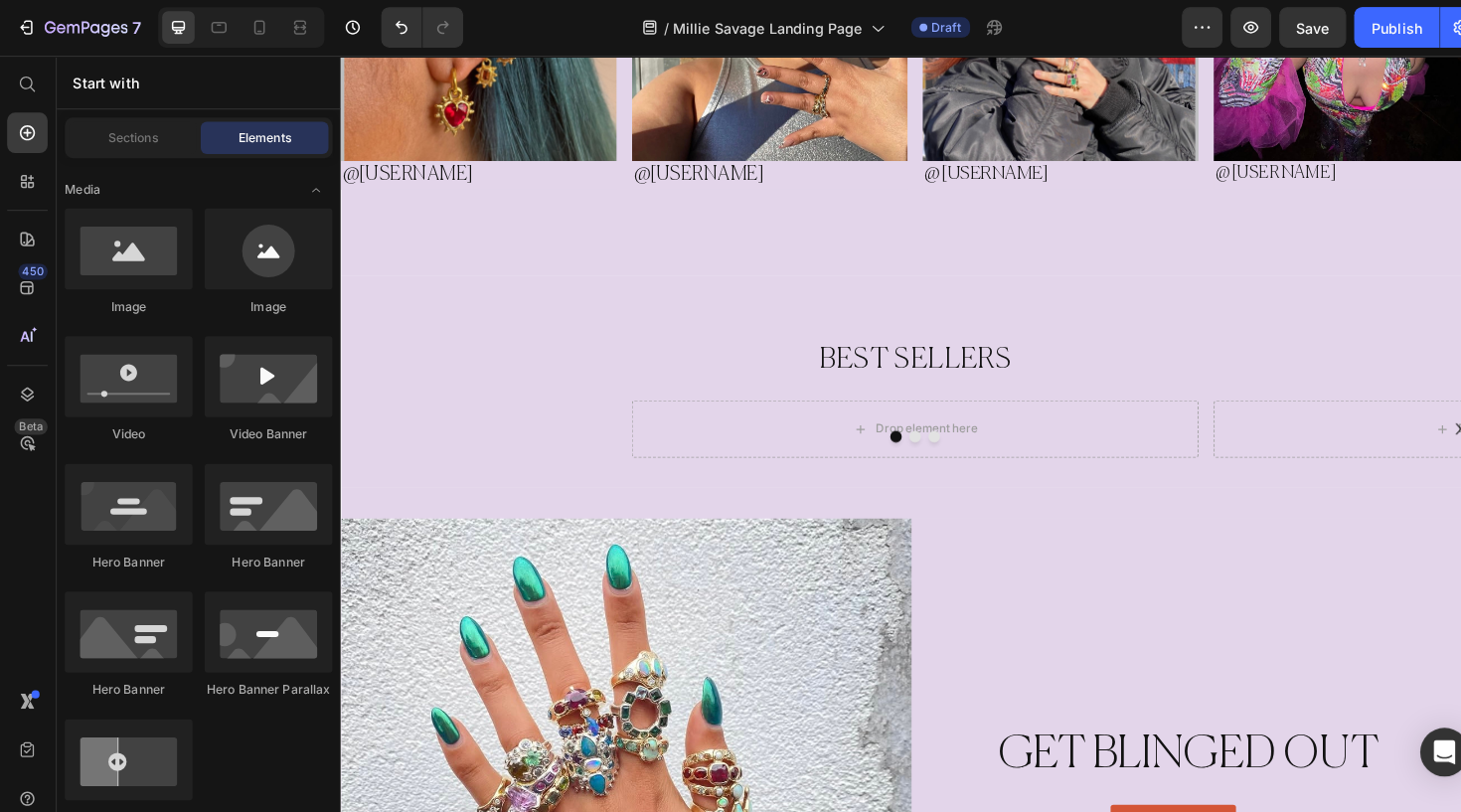 scroll, scrollTop: 0, scrollLeft: 0, axis: both 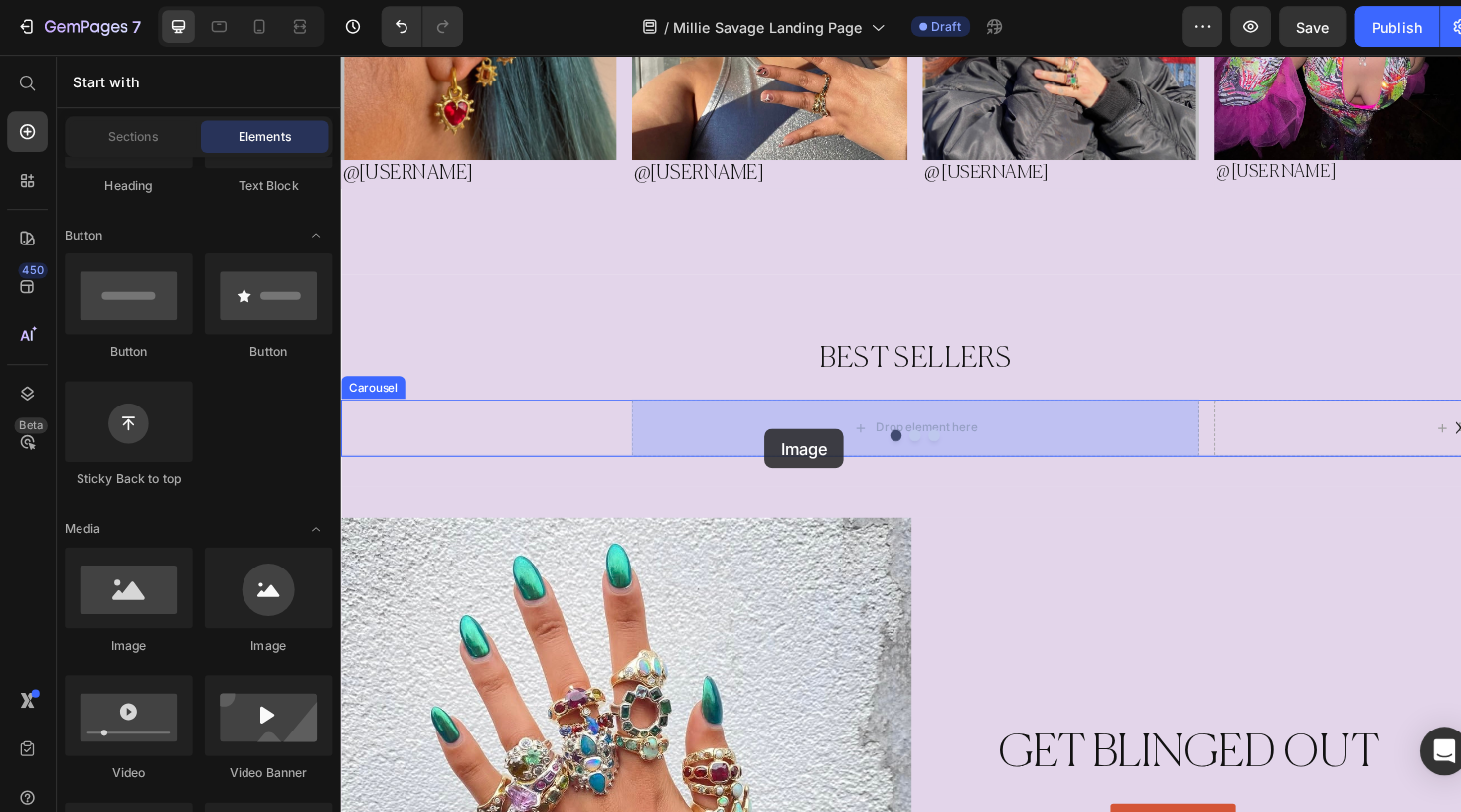drag, startPoint x: 474, startPoint y: 607, endPoint x: 781, endPoint y: 445, distance: 347.12102 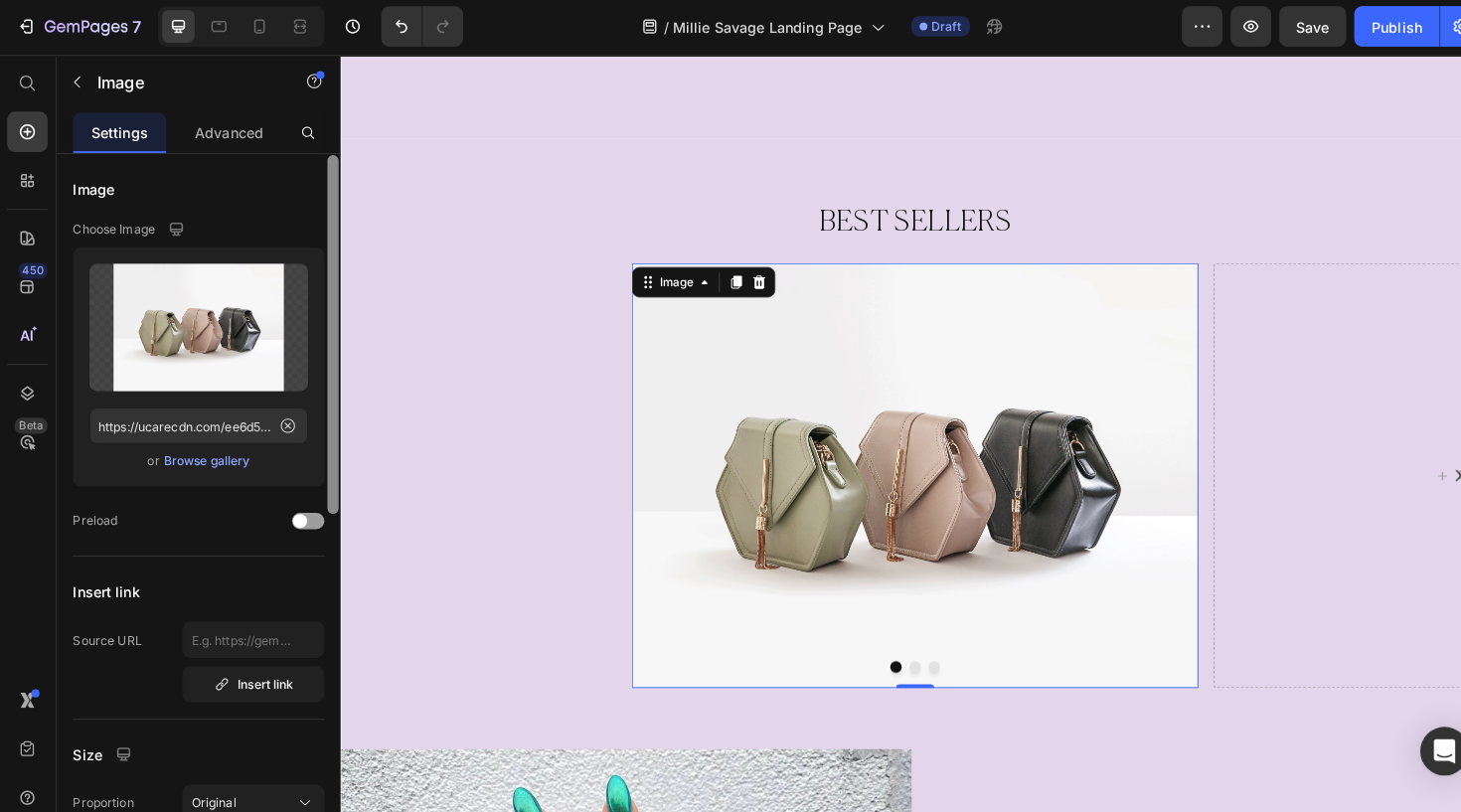 scroll, scrollTop: 10, scrollLeft: 0, axis: vertical 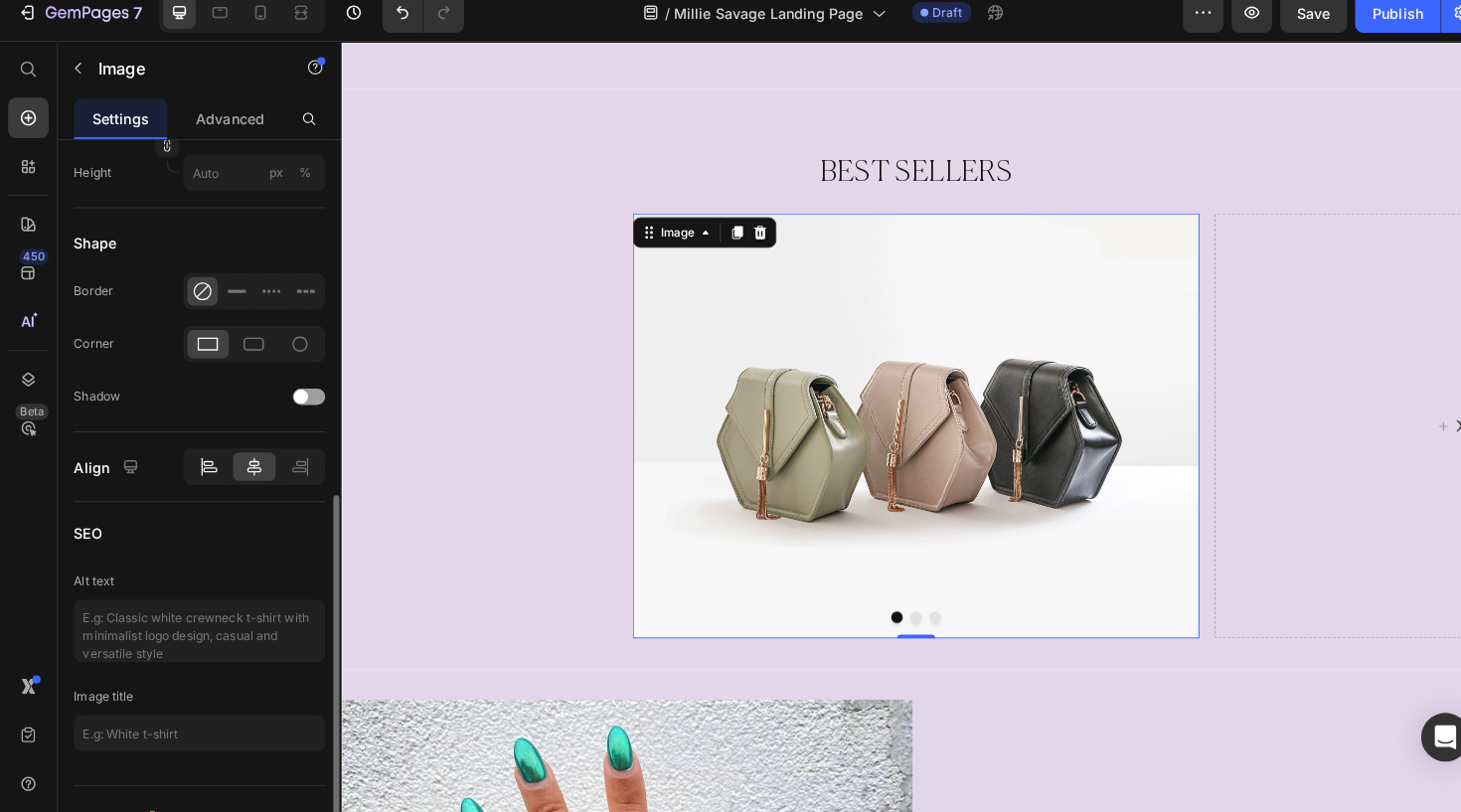 click 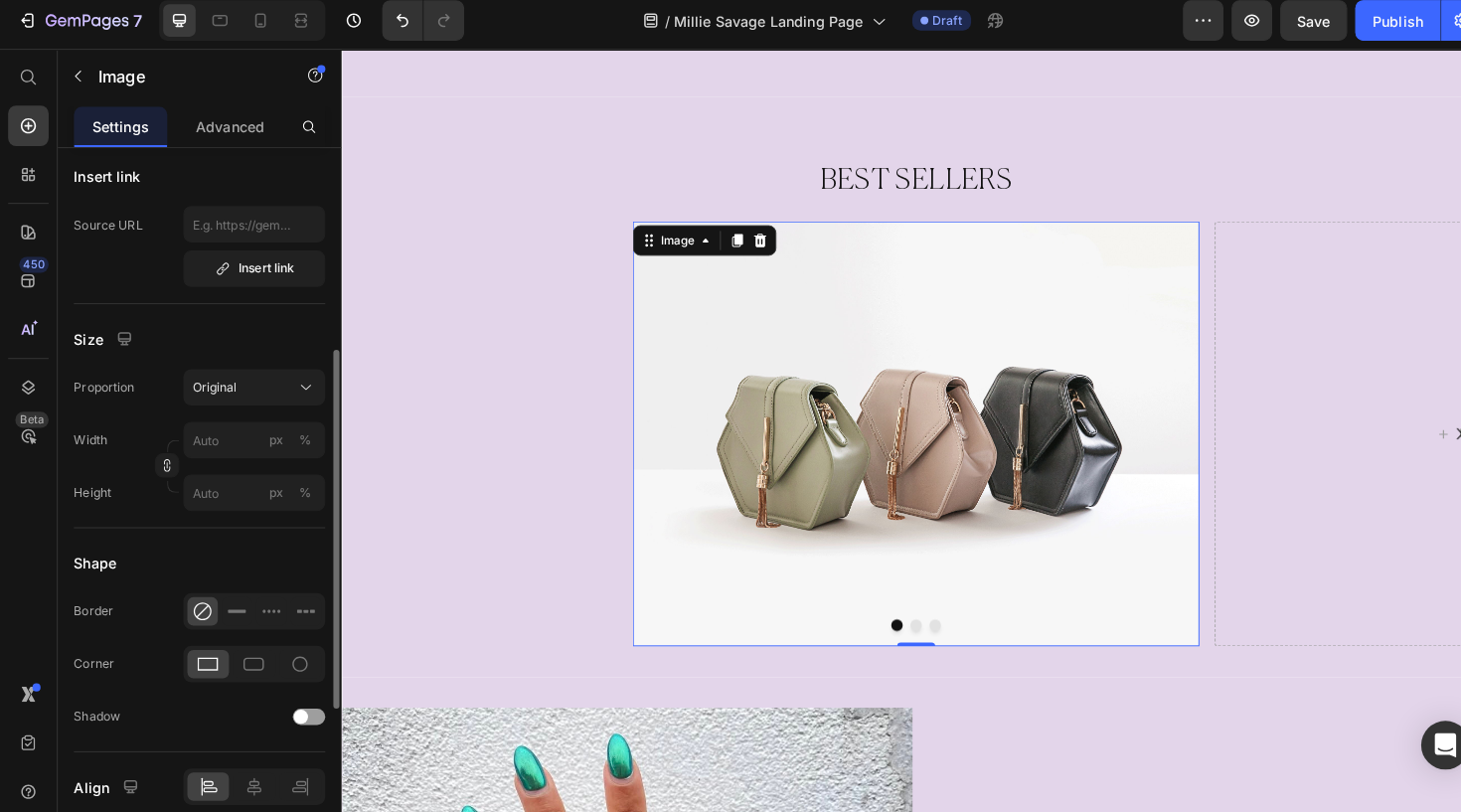 scroll, scrollTop: 393, scrollLeft: 0, axis: vertical 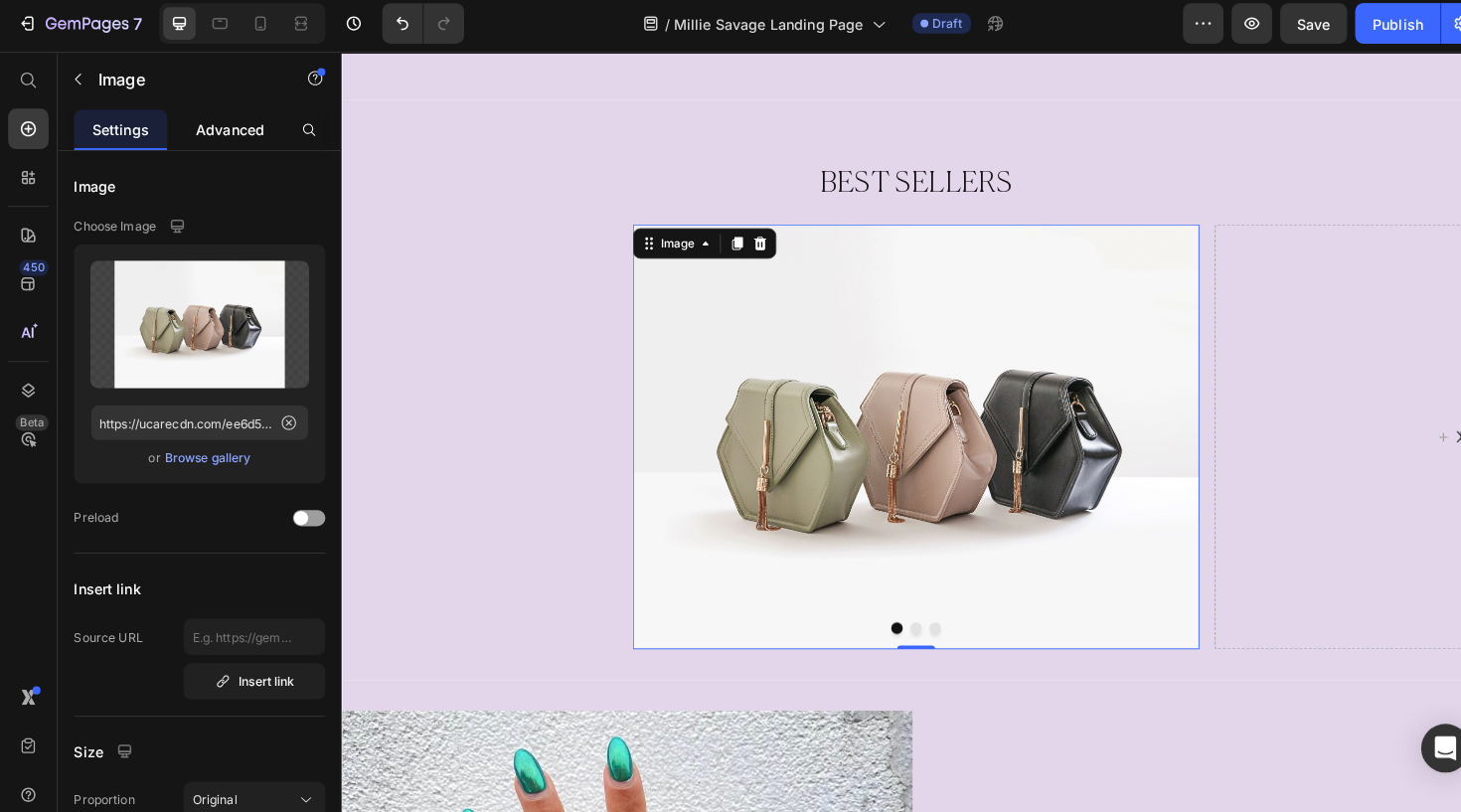click on "Advanced" at bounding box center (226, 131) 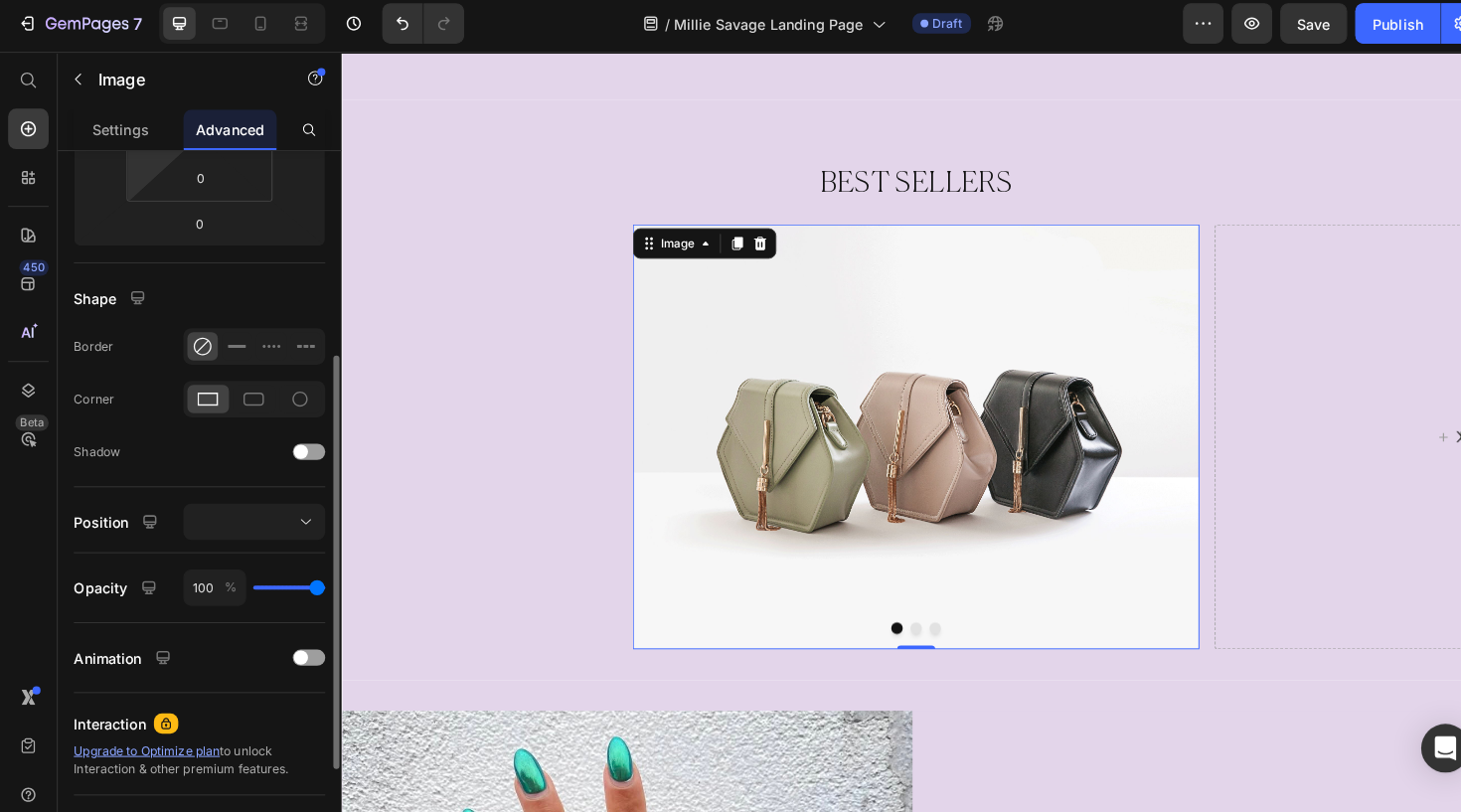 scroll, scrollTop: 411, scrollLeft: 0, axis: vertical 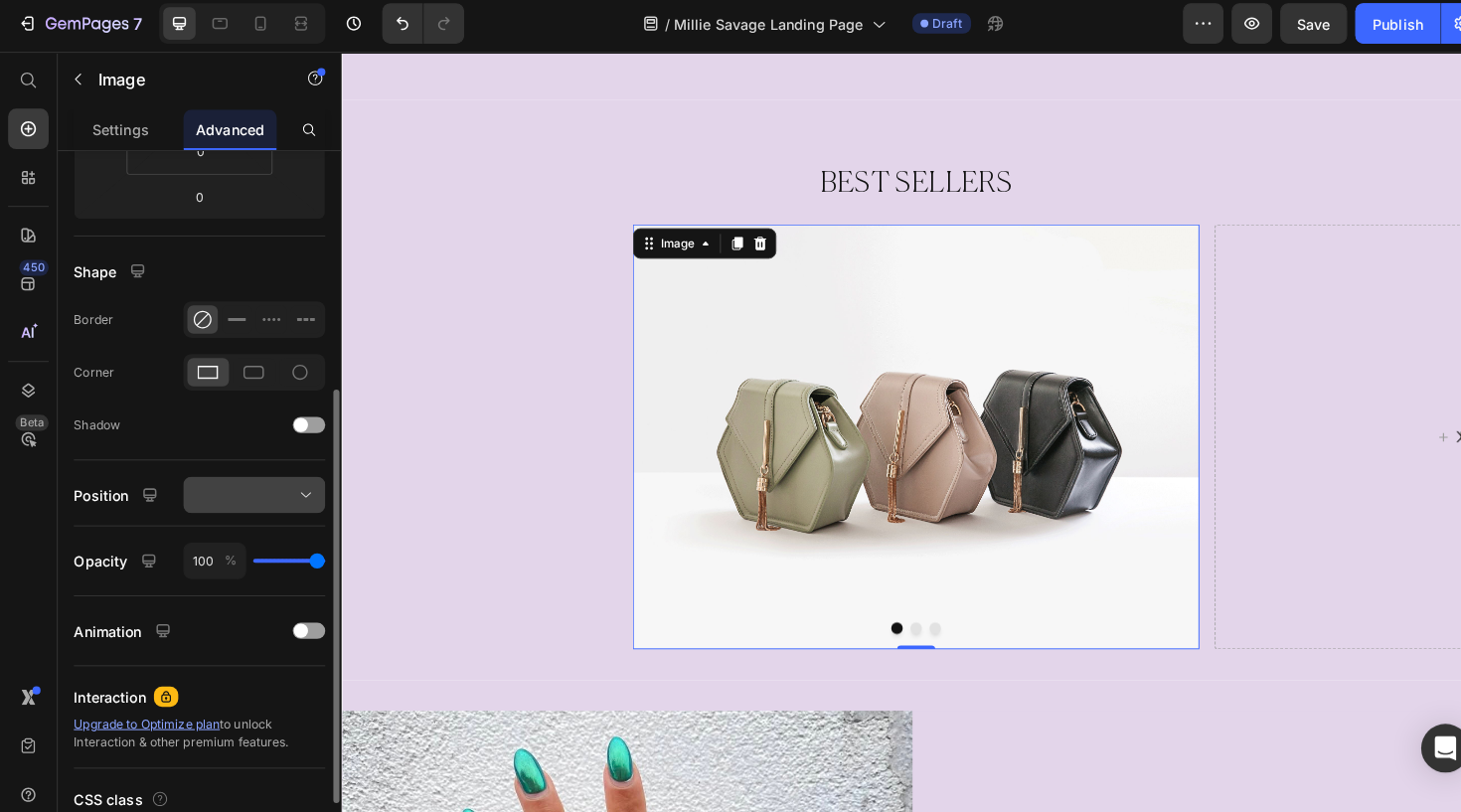 click at bounding box center [249, 490] 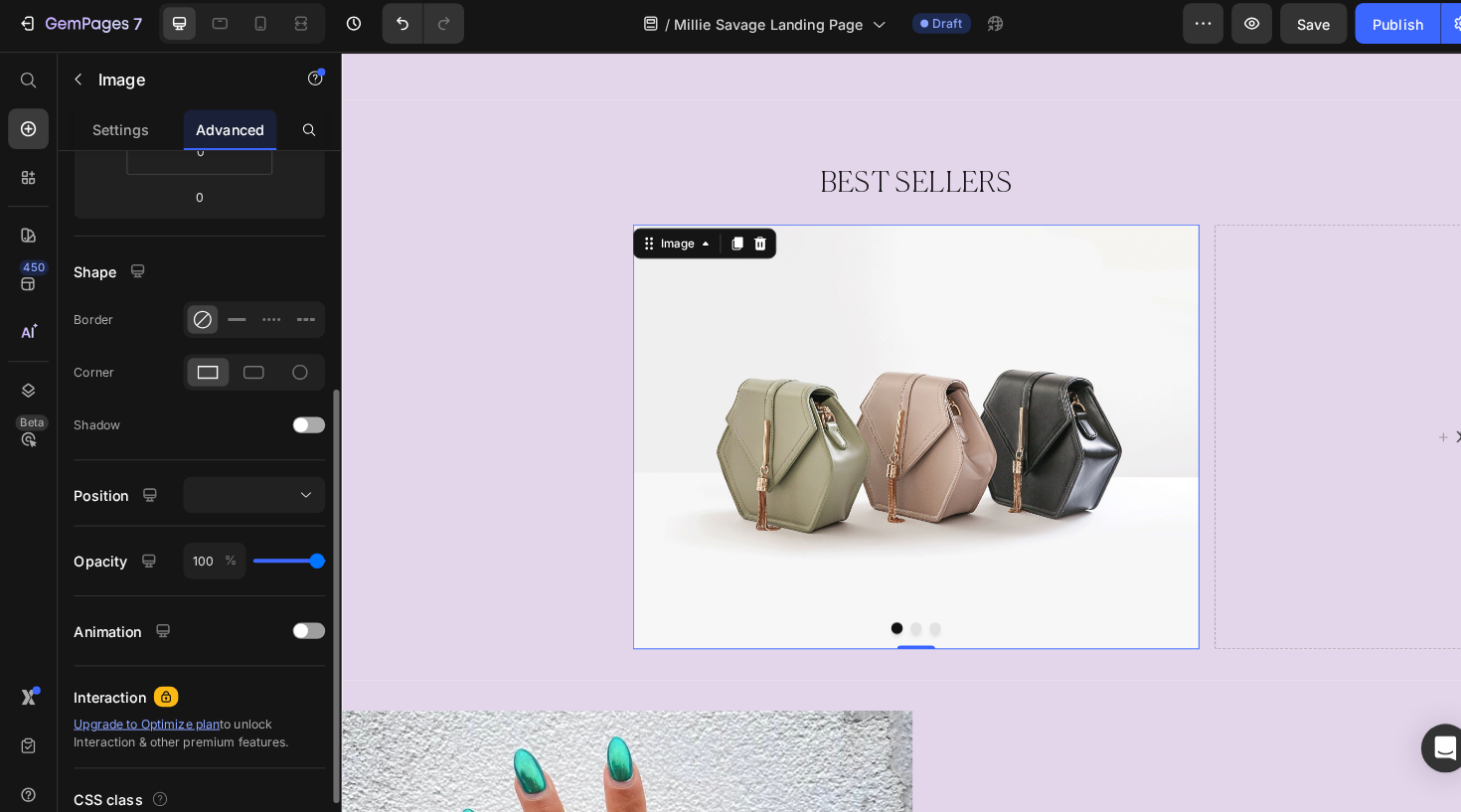 click on "Shadow" 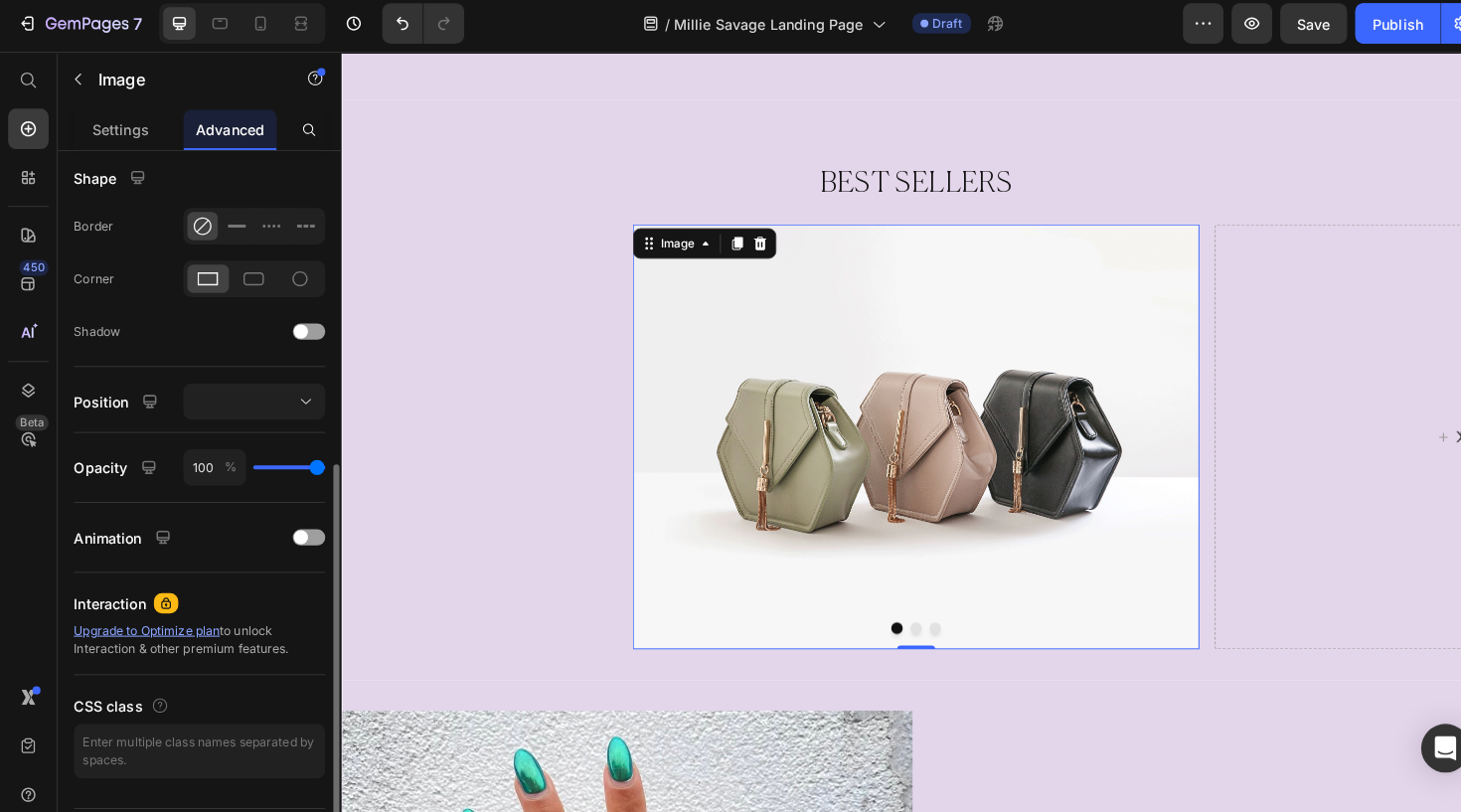 scroll, scrollTop: 546, scrollLeft: 0, axis: vertical 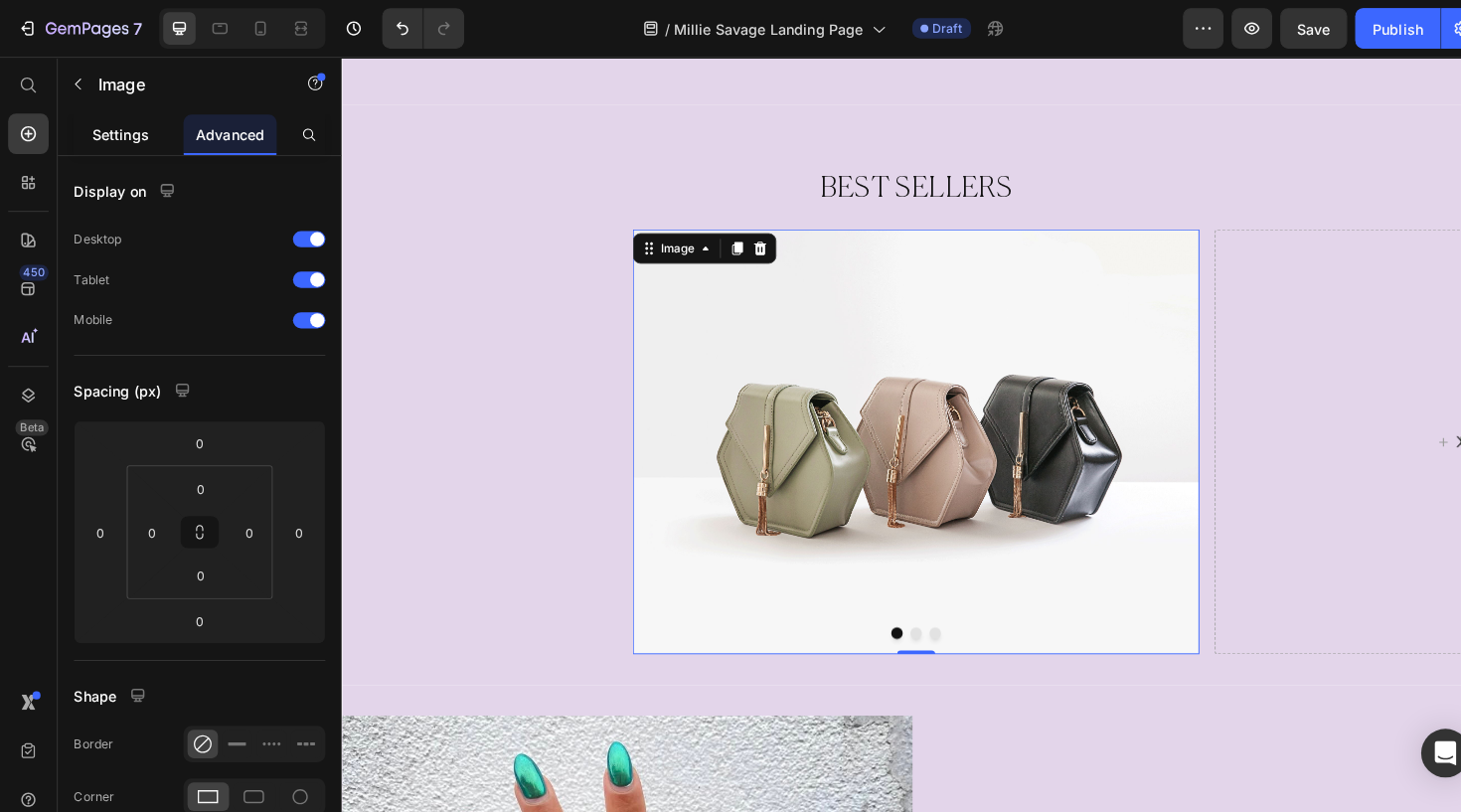 click on "Settings" at bounding box center (118, 131) 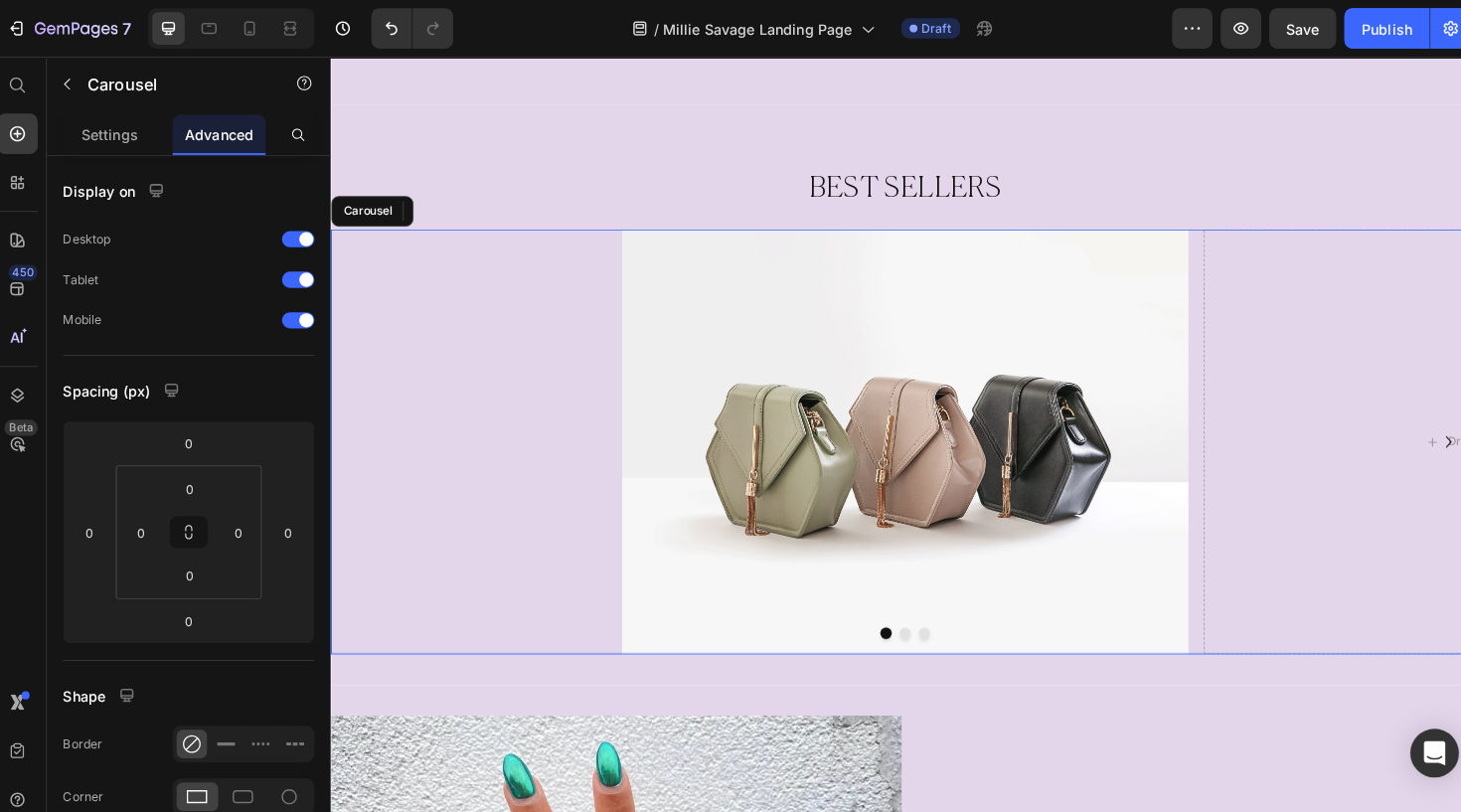click on "Image   0
Drop element here
Drop element here" at bounding box center (926, 456) 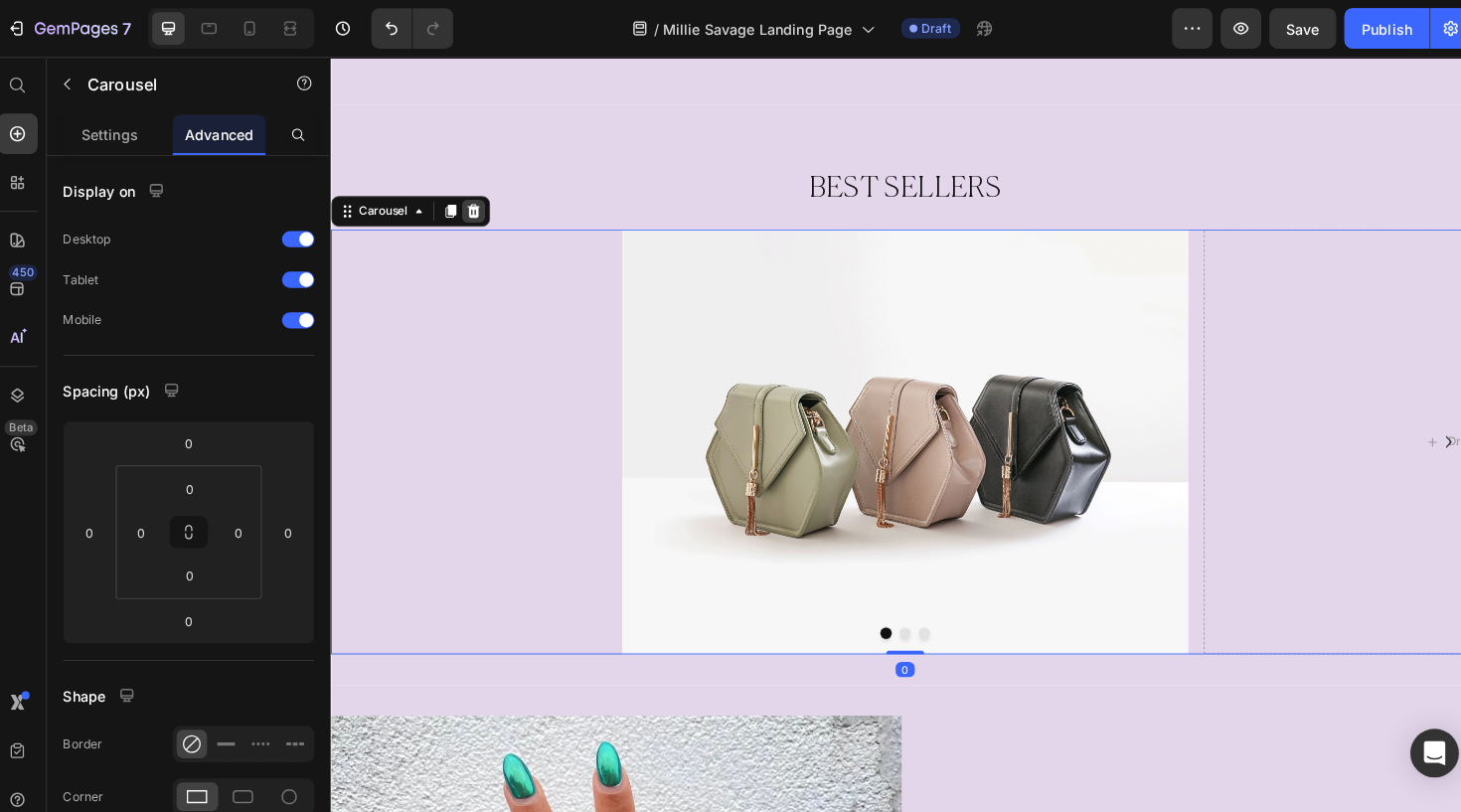 click 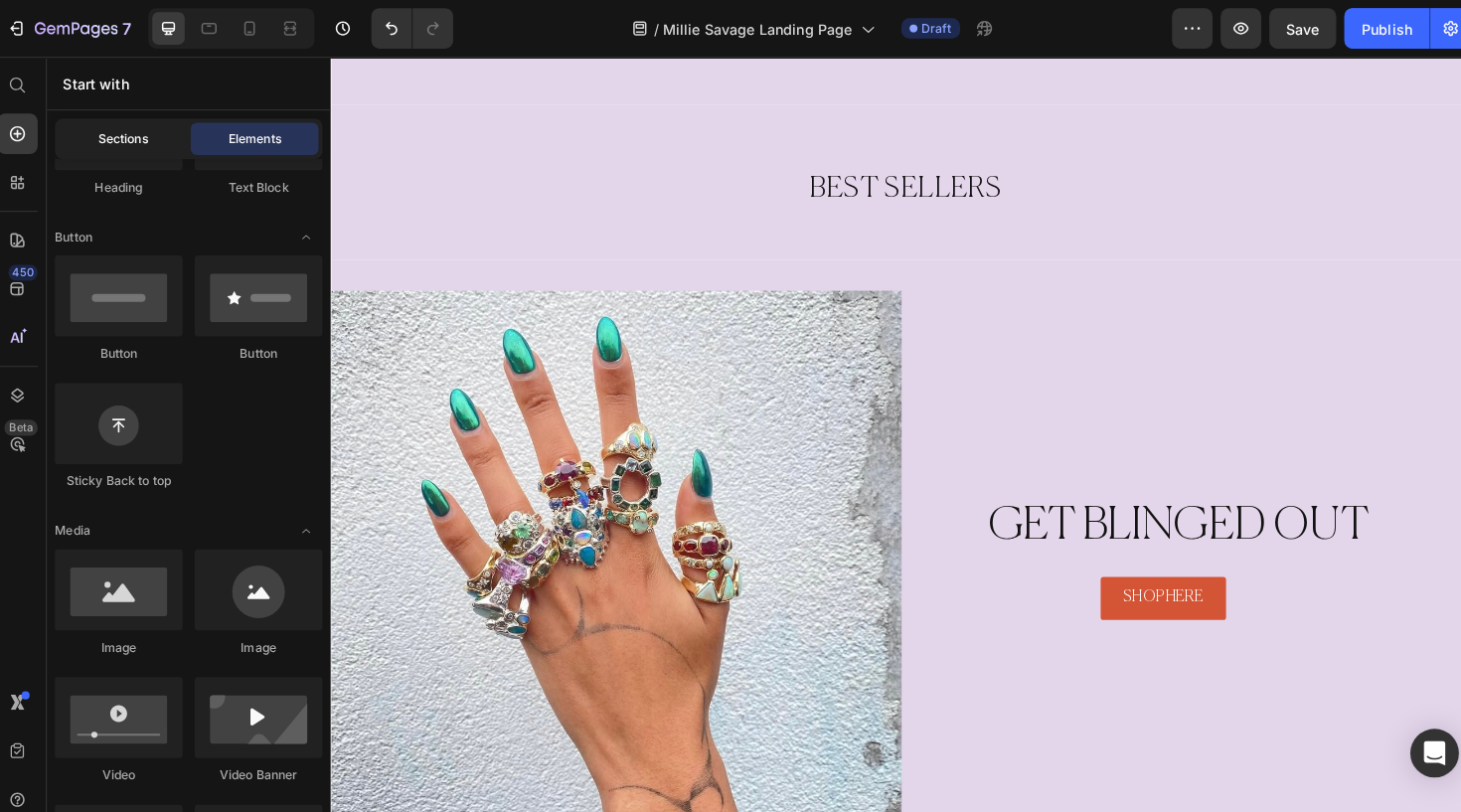 click on "Sections" at bounding box center (131, 136) 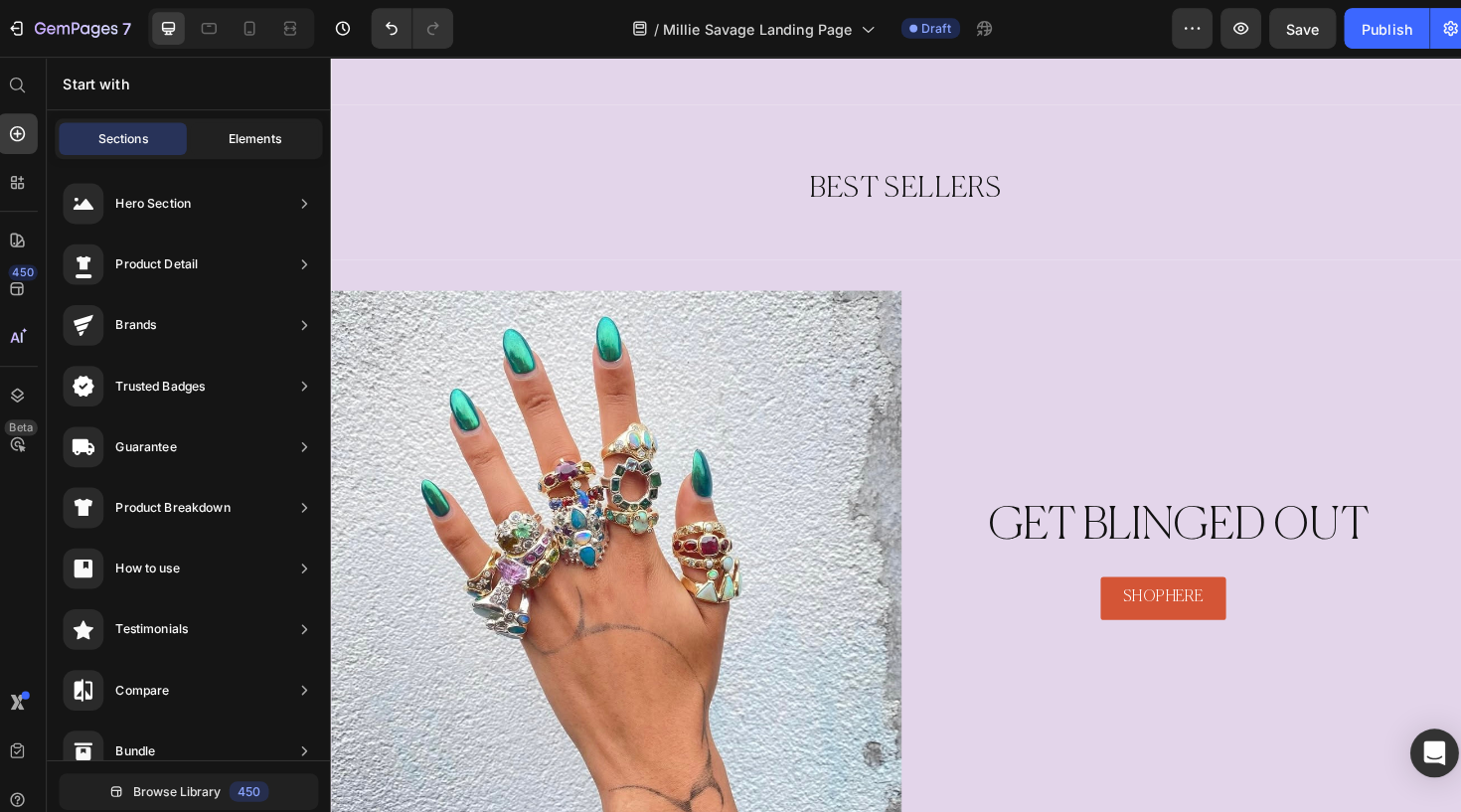 click on "Elements" at bounding box center [260, 136] 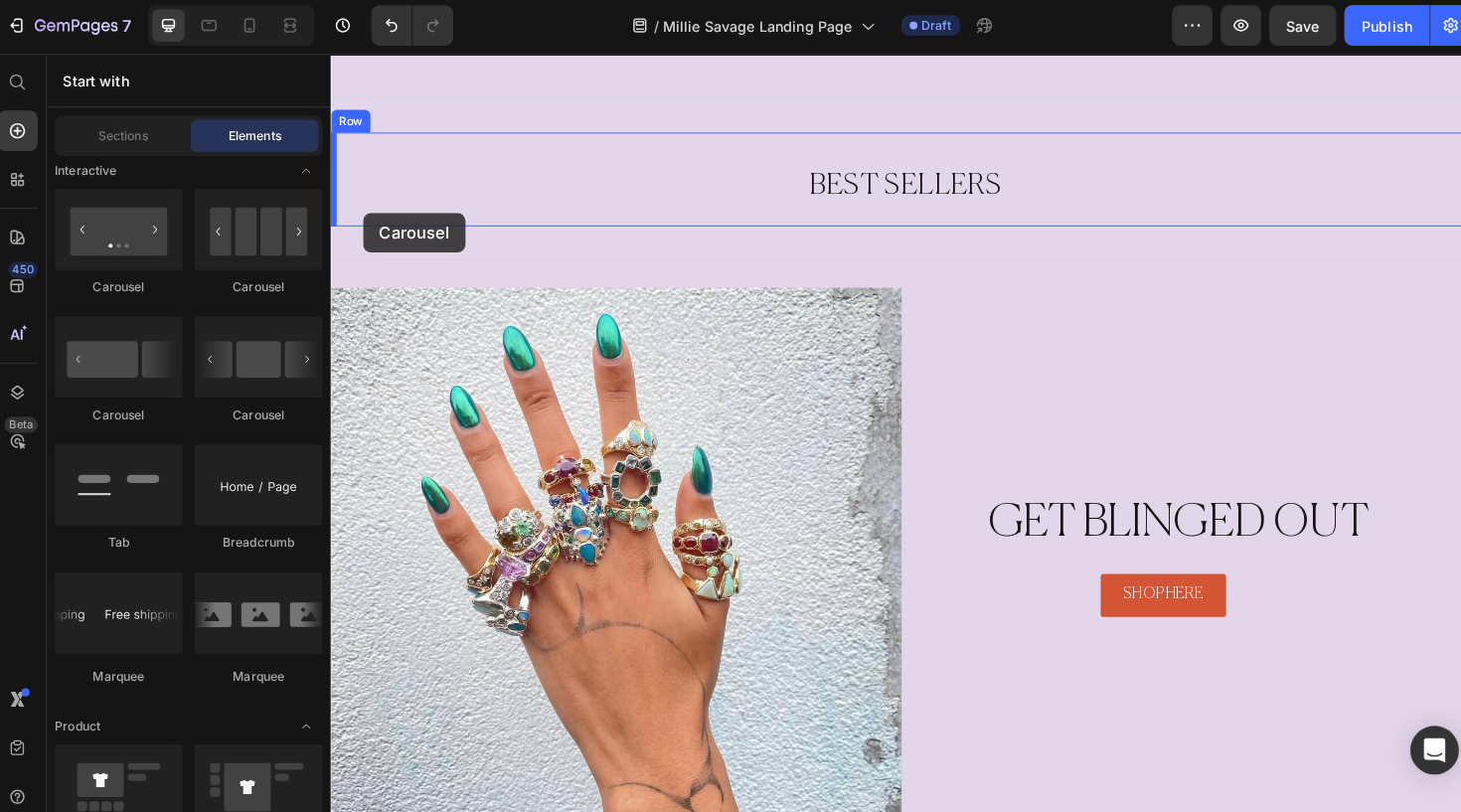 drag, startPoint x: 350, startPoint y: 387, endPoint x: 370, endPoint y: 217, distance: 171.17243 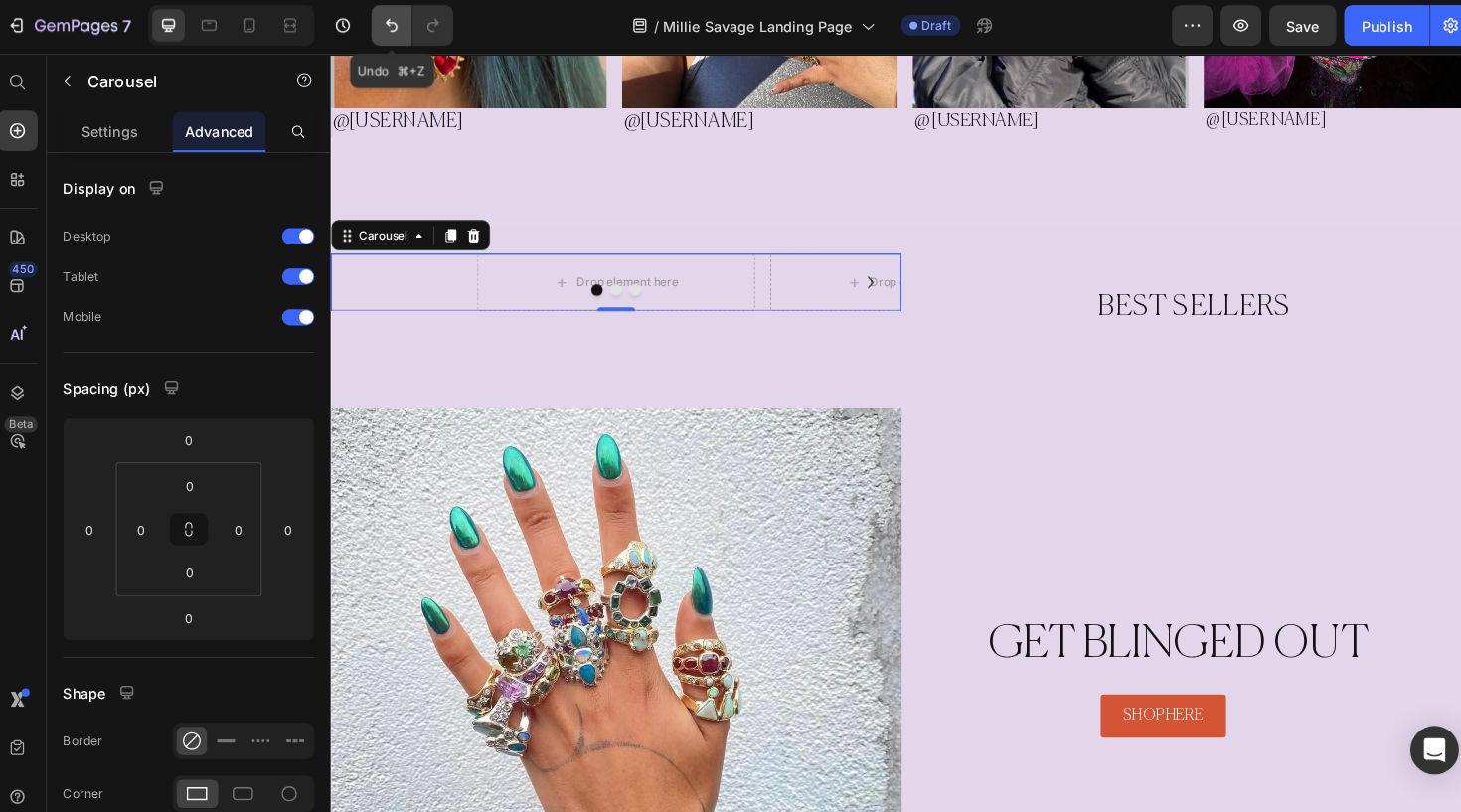 click 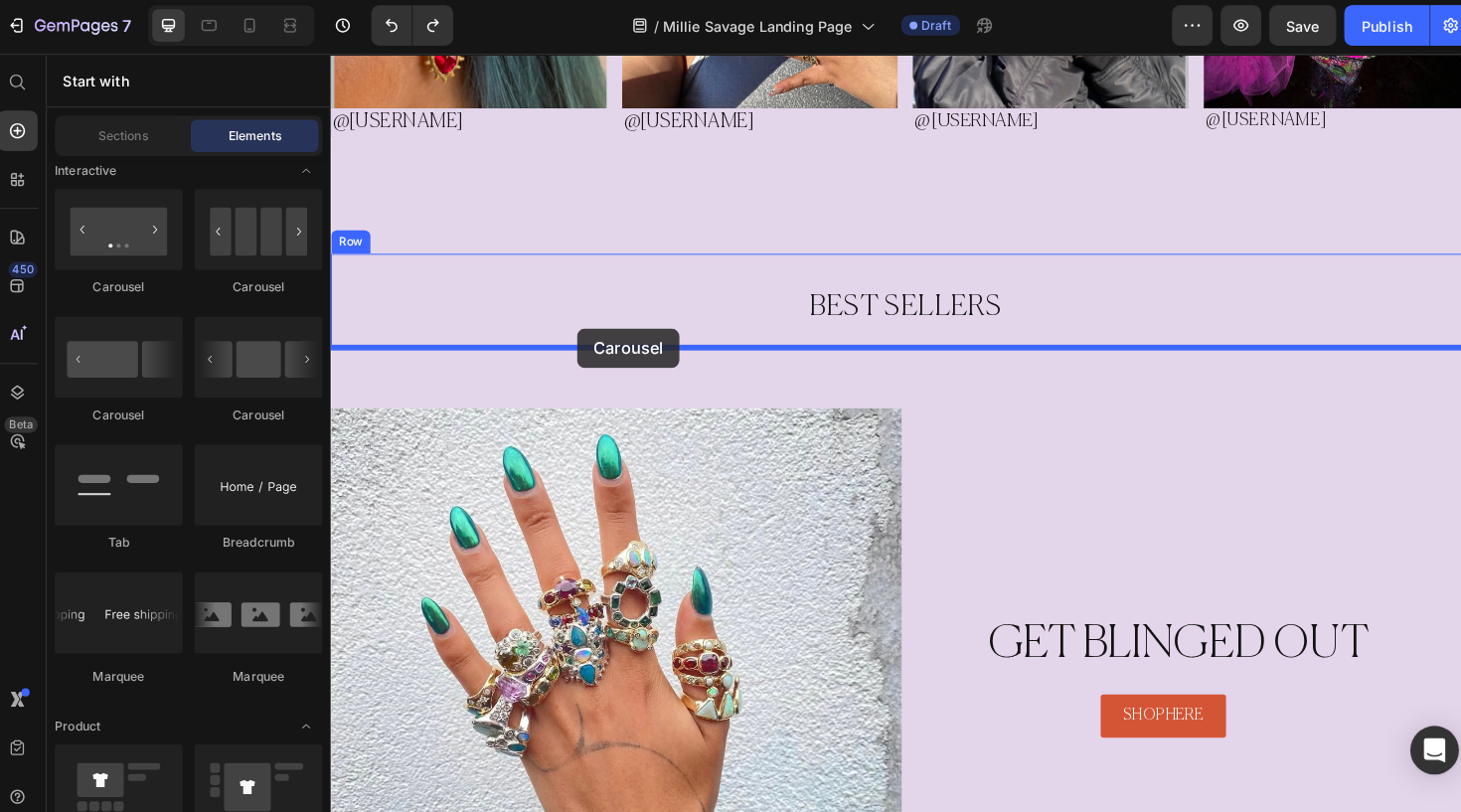 drag, startPoint x: 585, startPoint y: 430, endPoint x: 597, endPoint y: 342, distance: 88.81441 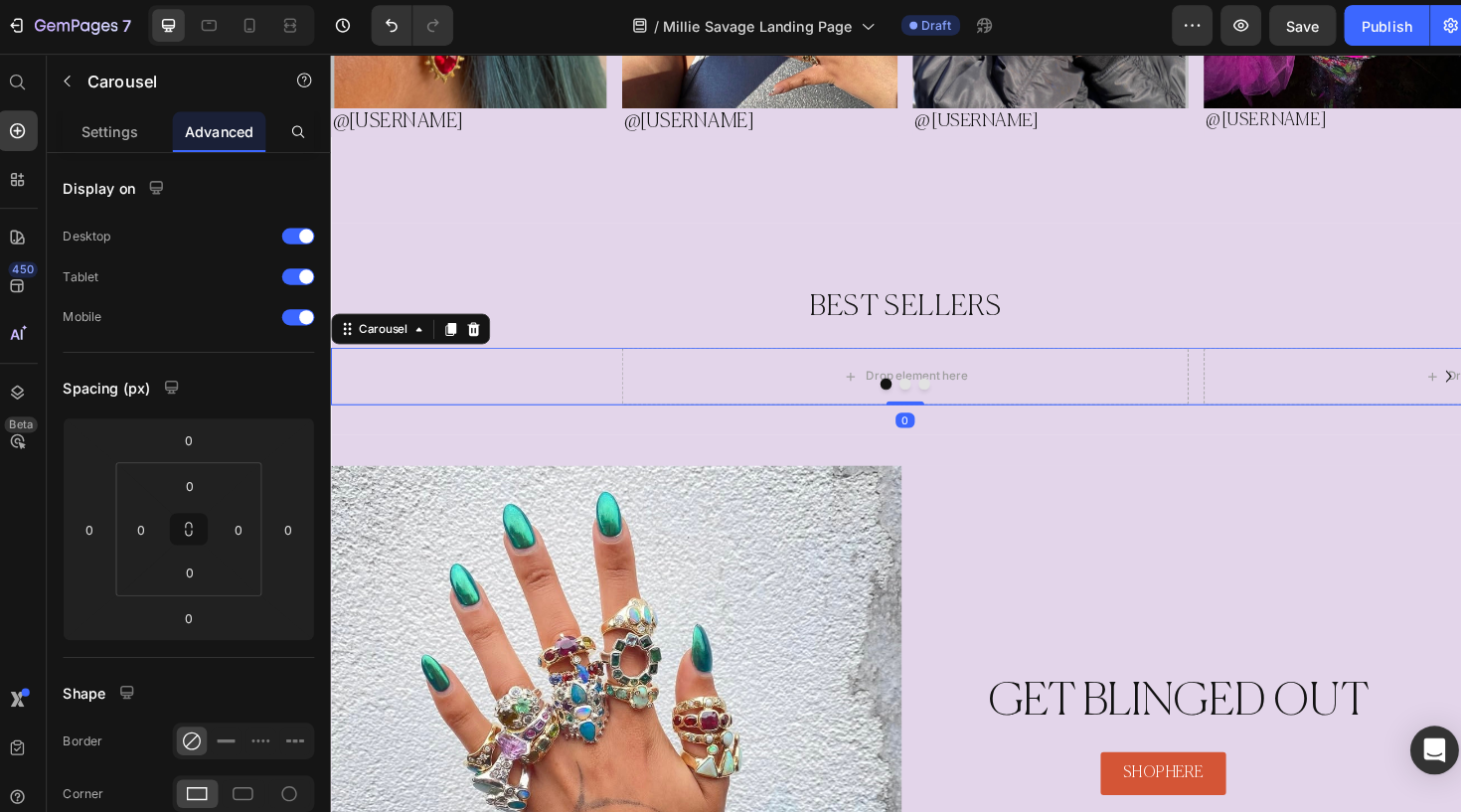 click at bounding box center (926, 396) 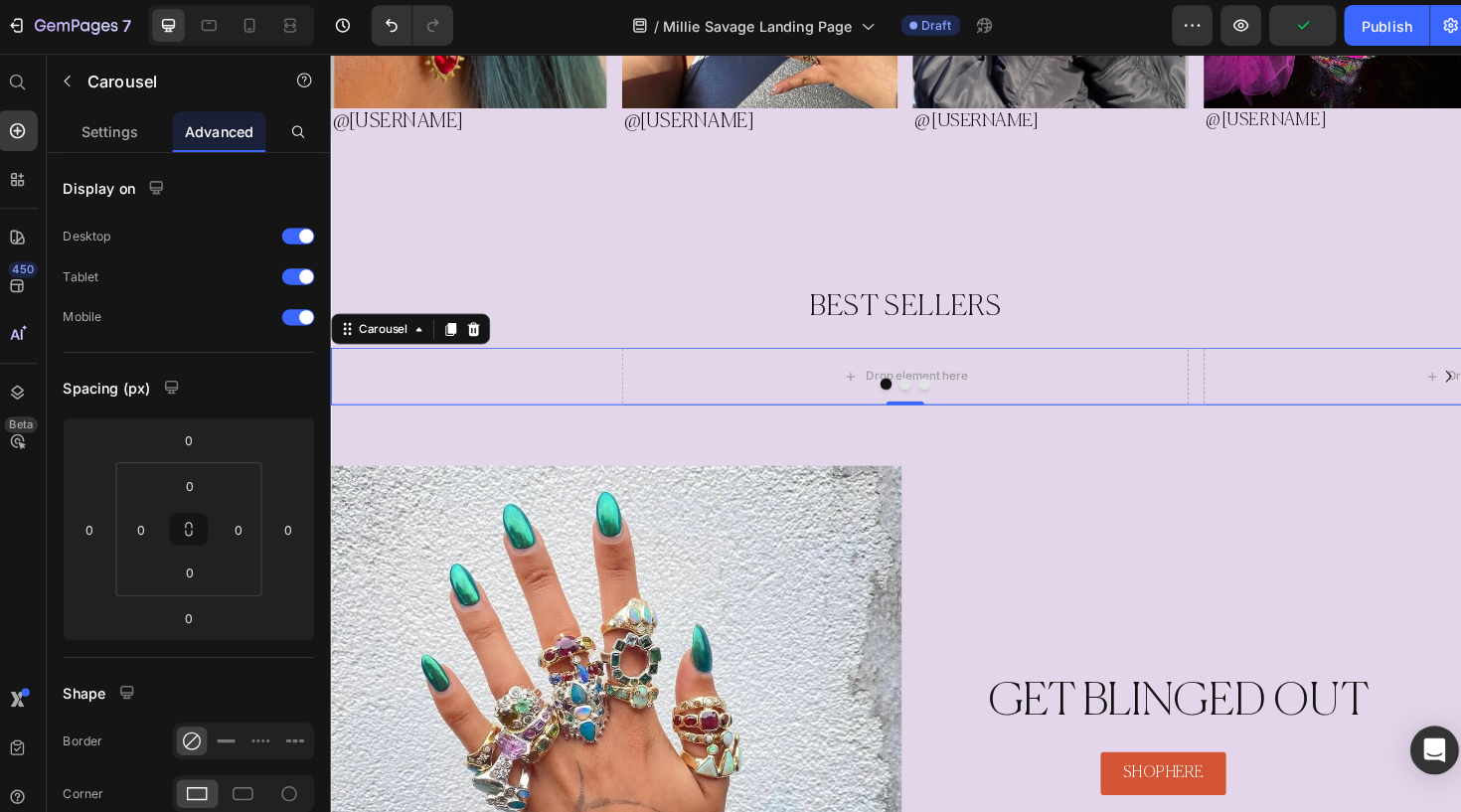 click on "Drop element here
Drop element here
Drop element here" at bounding box center (926, 388) 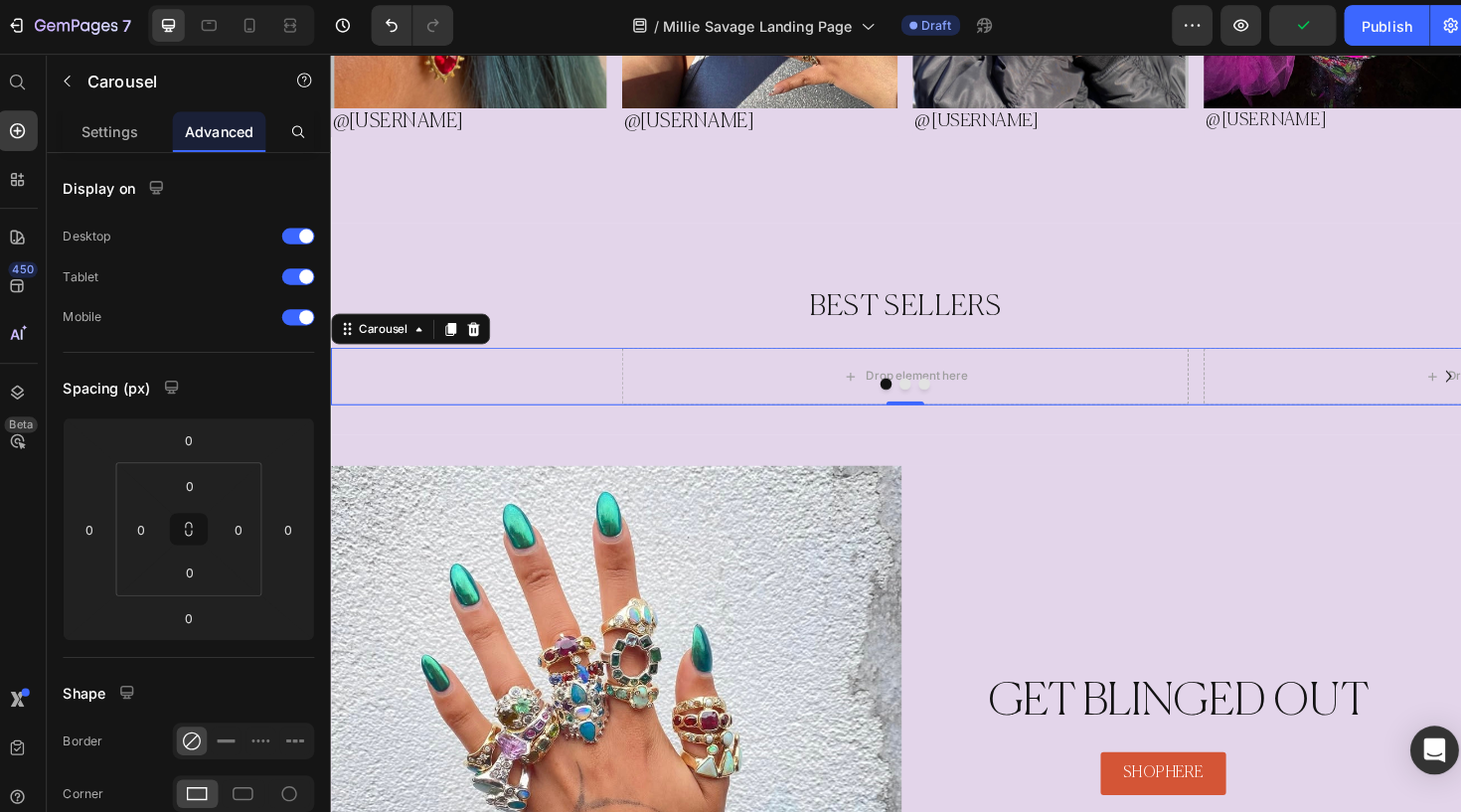 click at bounding box center [926, 396] 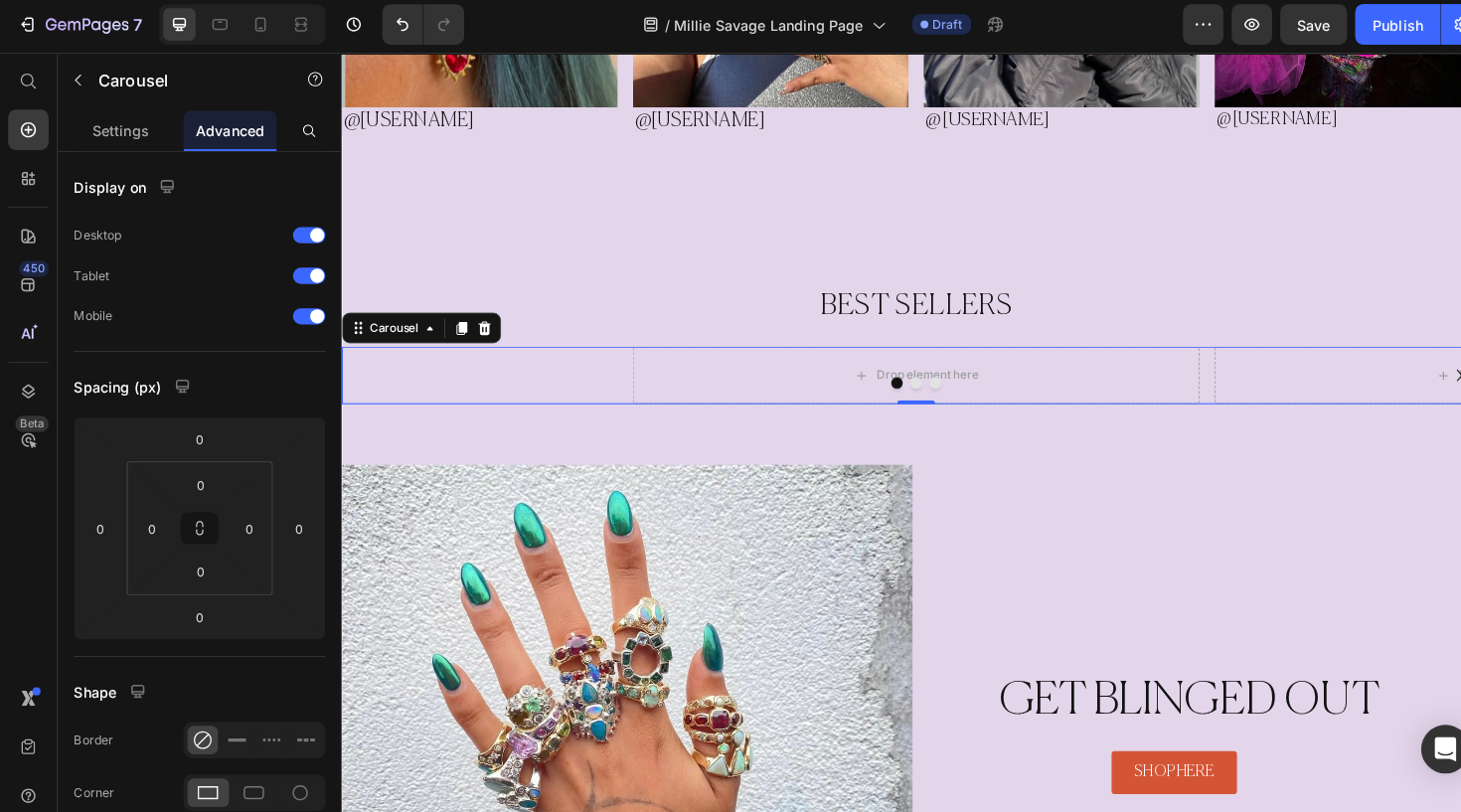 scroll, scrollTop: 1072, scrollLeft: 0, axis: vertical 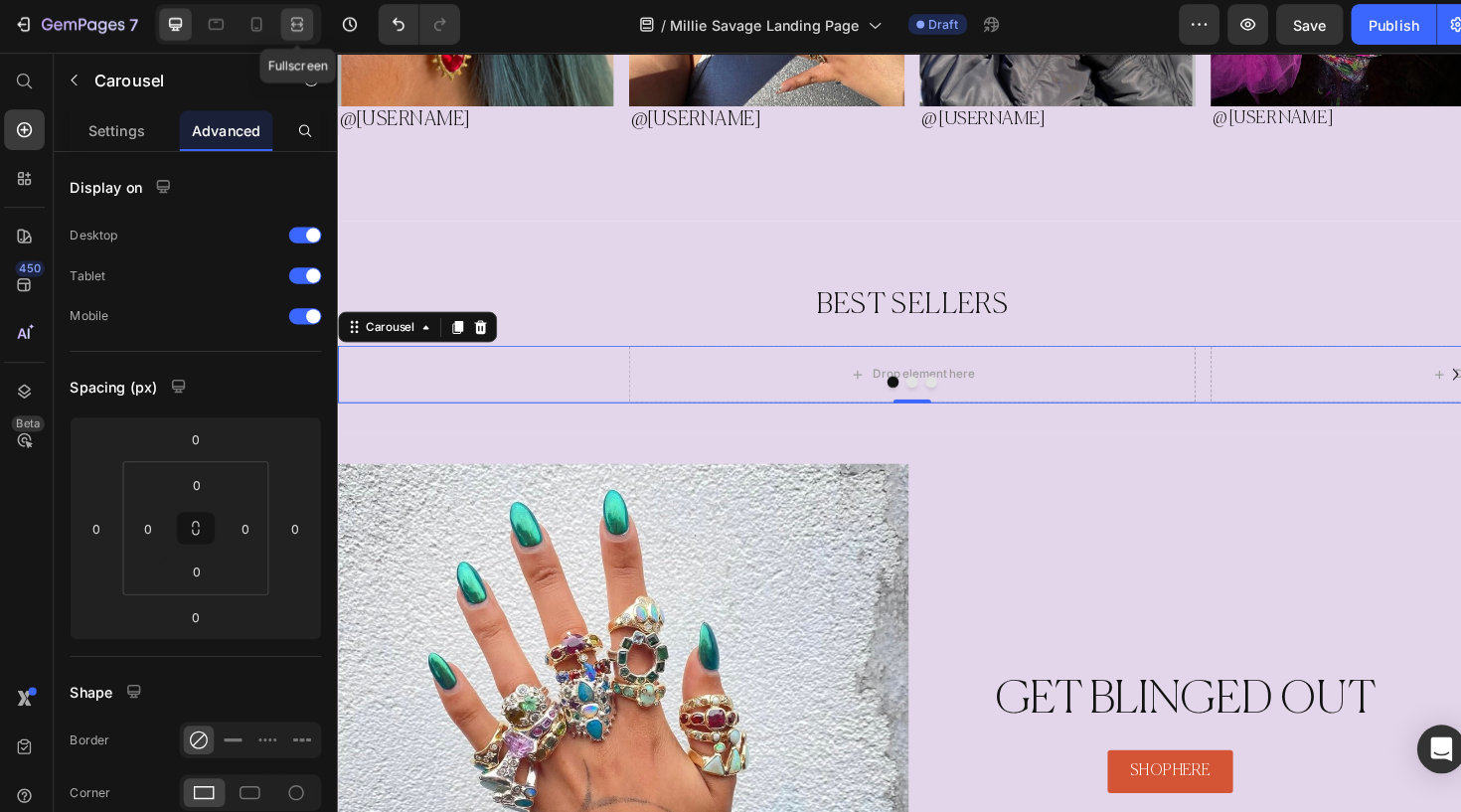 click 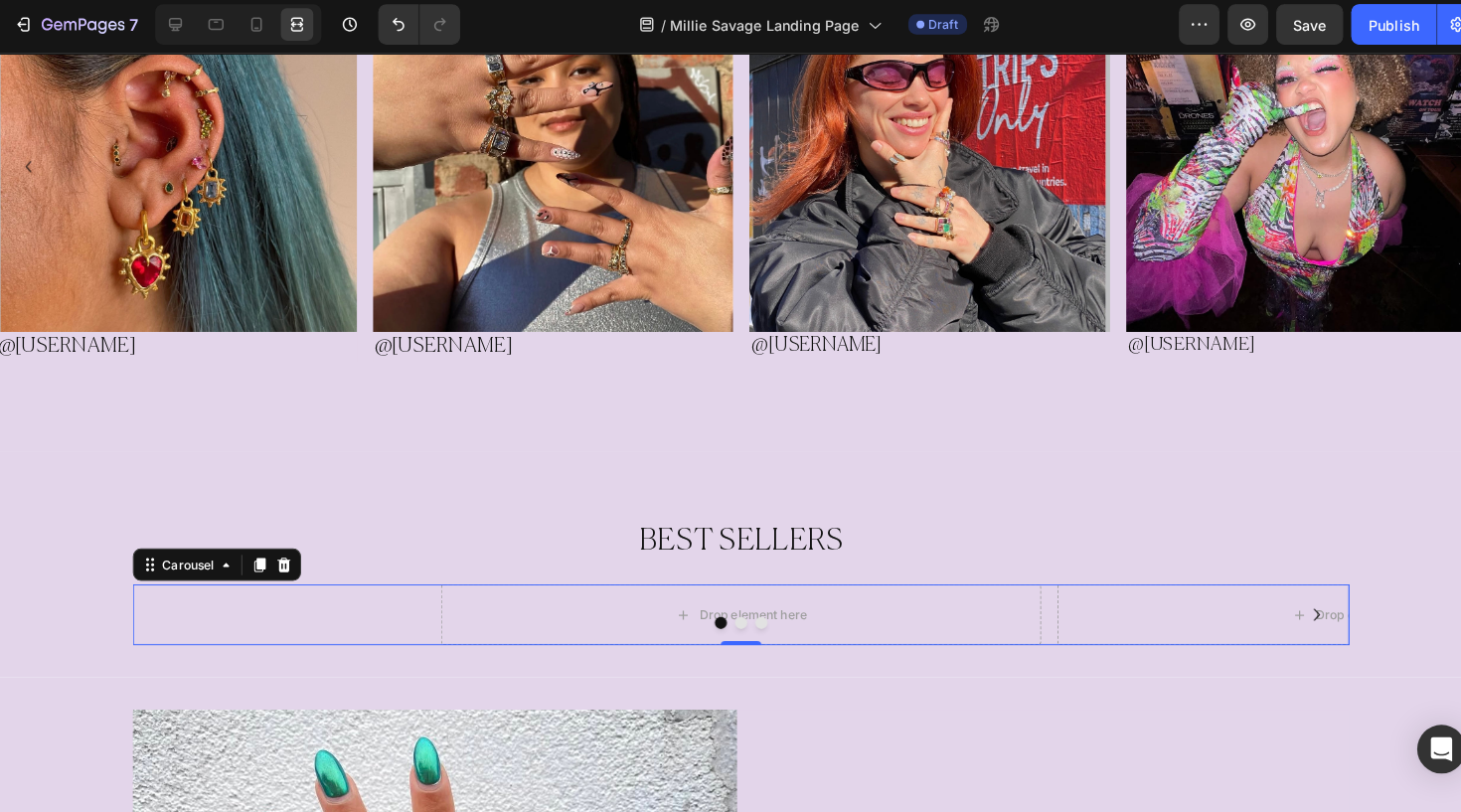 click on "Drop element here
Drop element here
Drop element here" at bounding box center (727, 603) 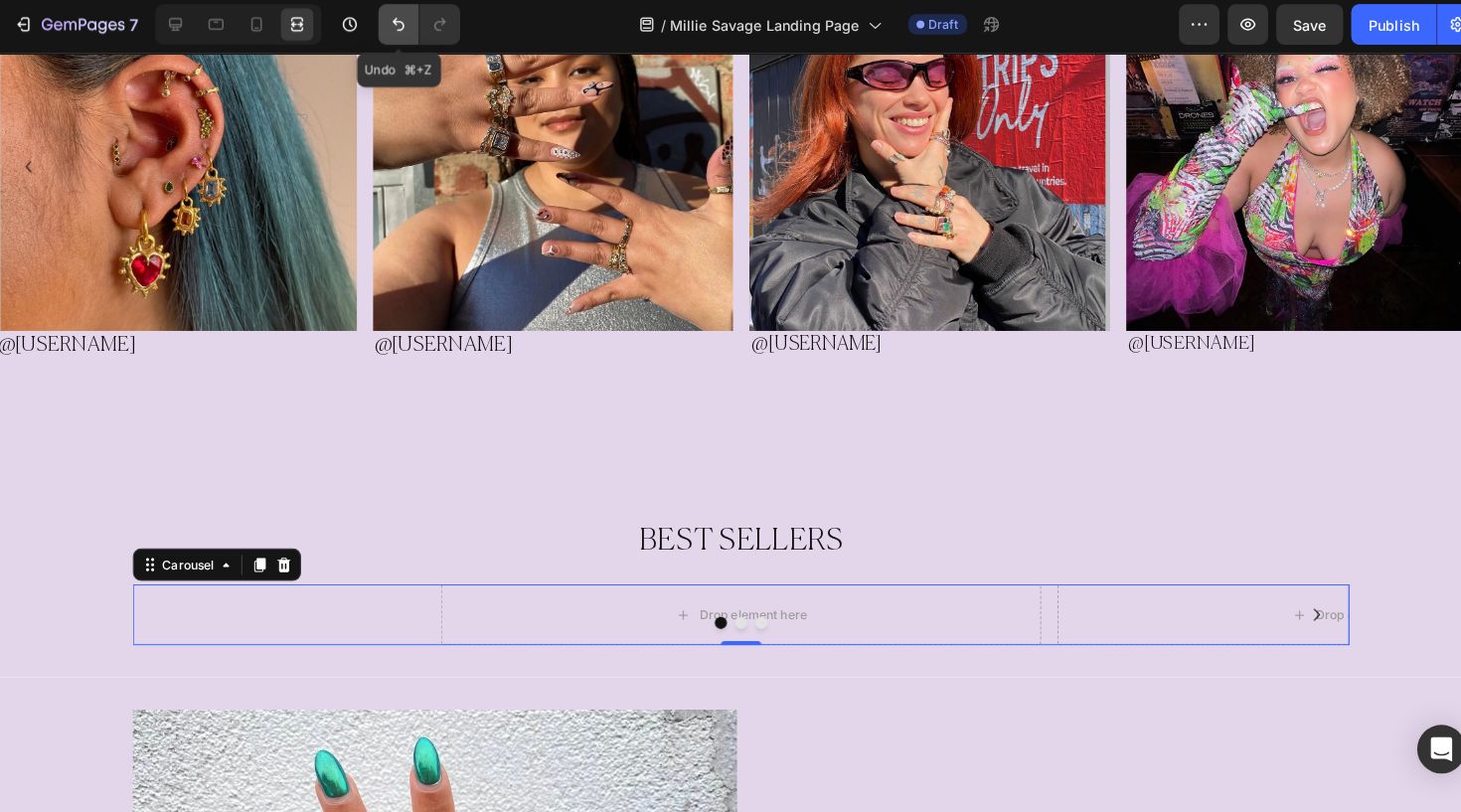 click 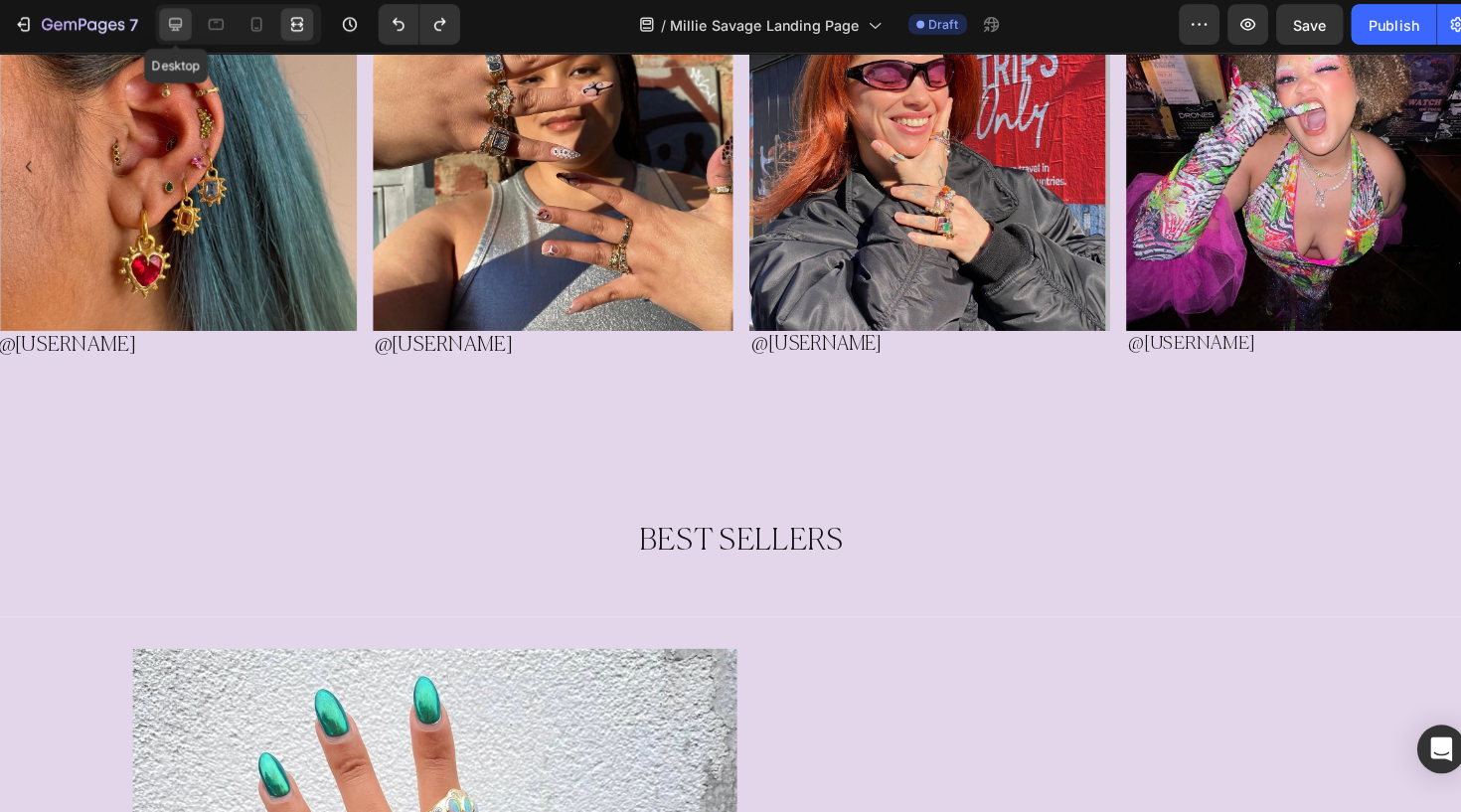 click 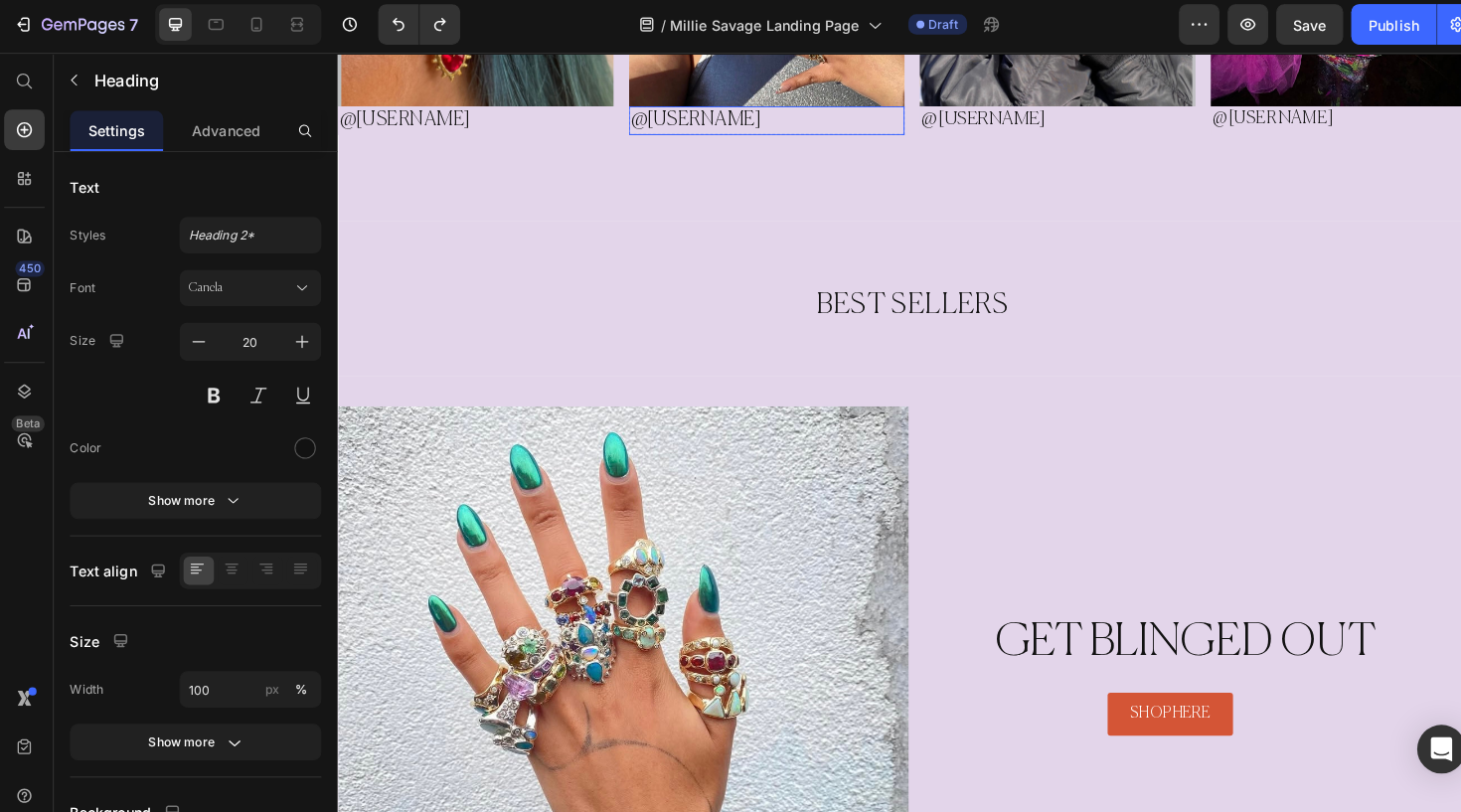 click on "@lucystarr" at bounding box center (782, 122) 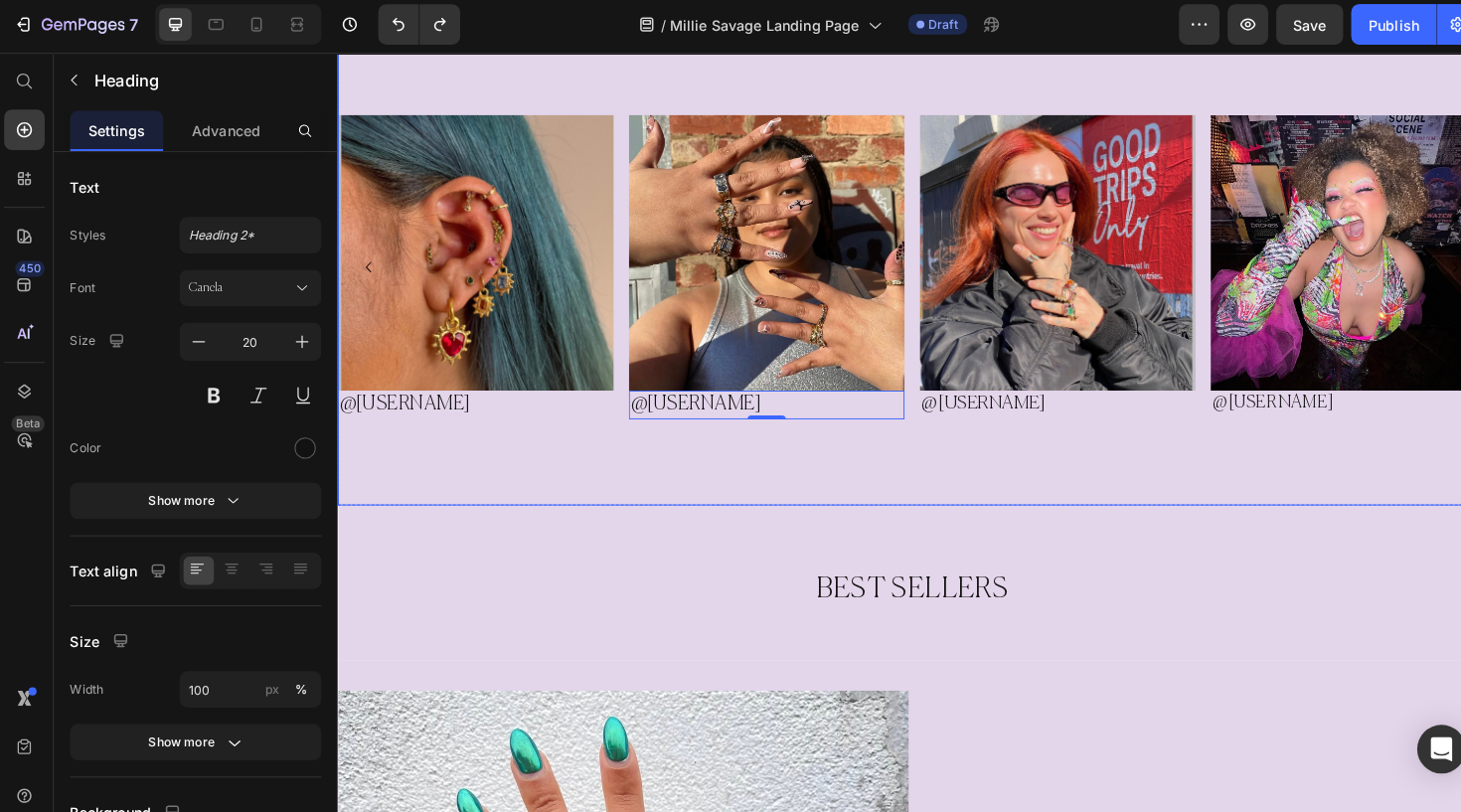 scroll, scrollTop: 592, scrollLeft: 0, axis: vertical 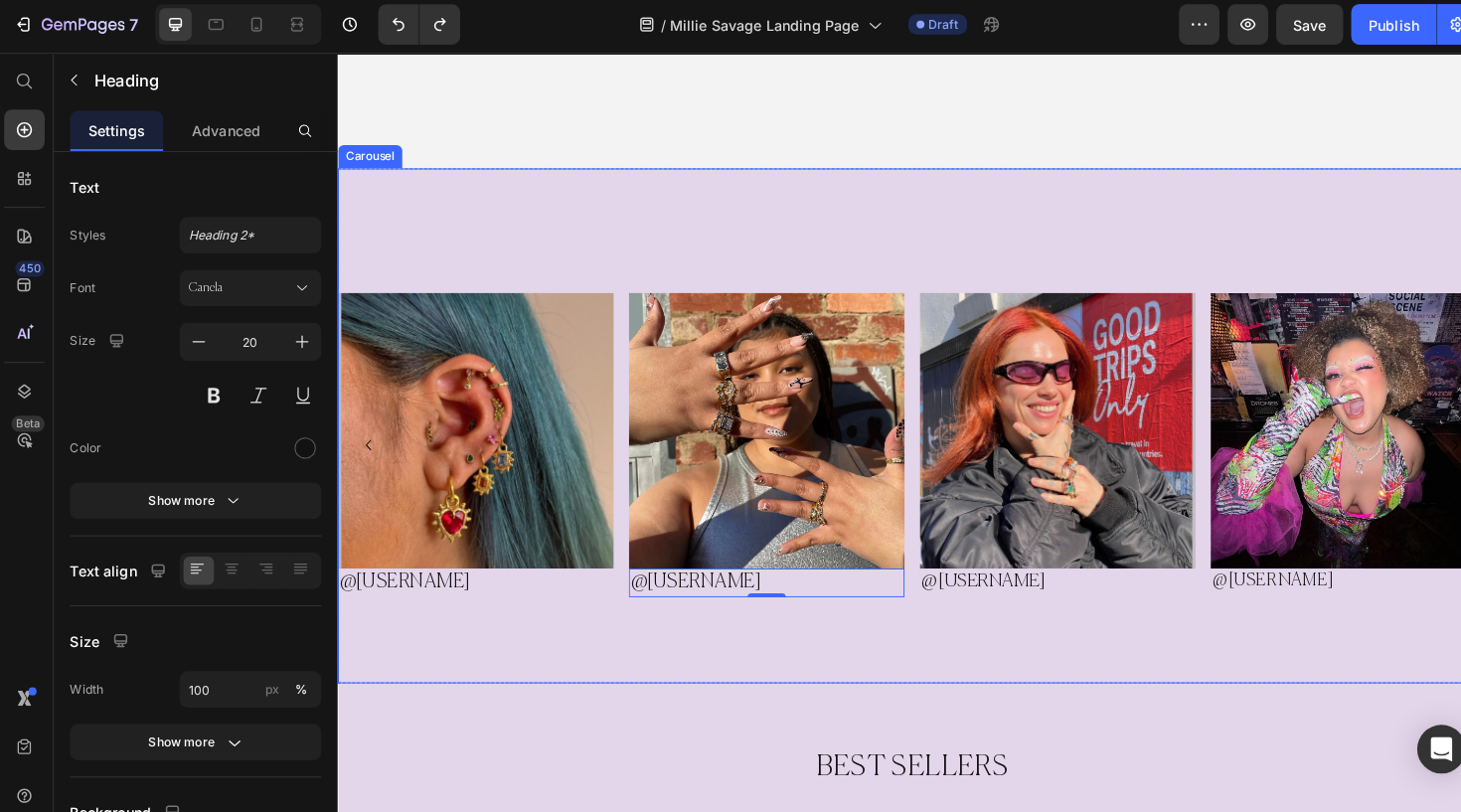 click on "Image @annieebeee Heading Row Row Image @lucystarr Heading   0 Row Image @Haley Heading Row Image @Lydia Heading Row Image @Teaaheph Heading Row Image @Blingmoll Heading Row Row
Carousel" at bounding box center (933, 439) 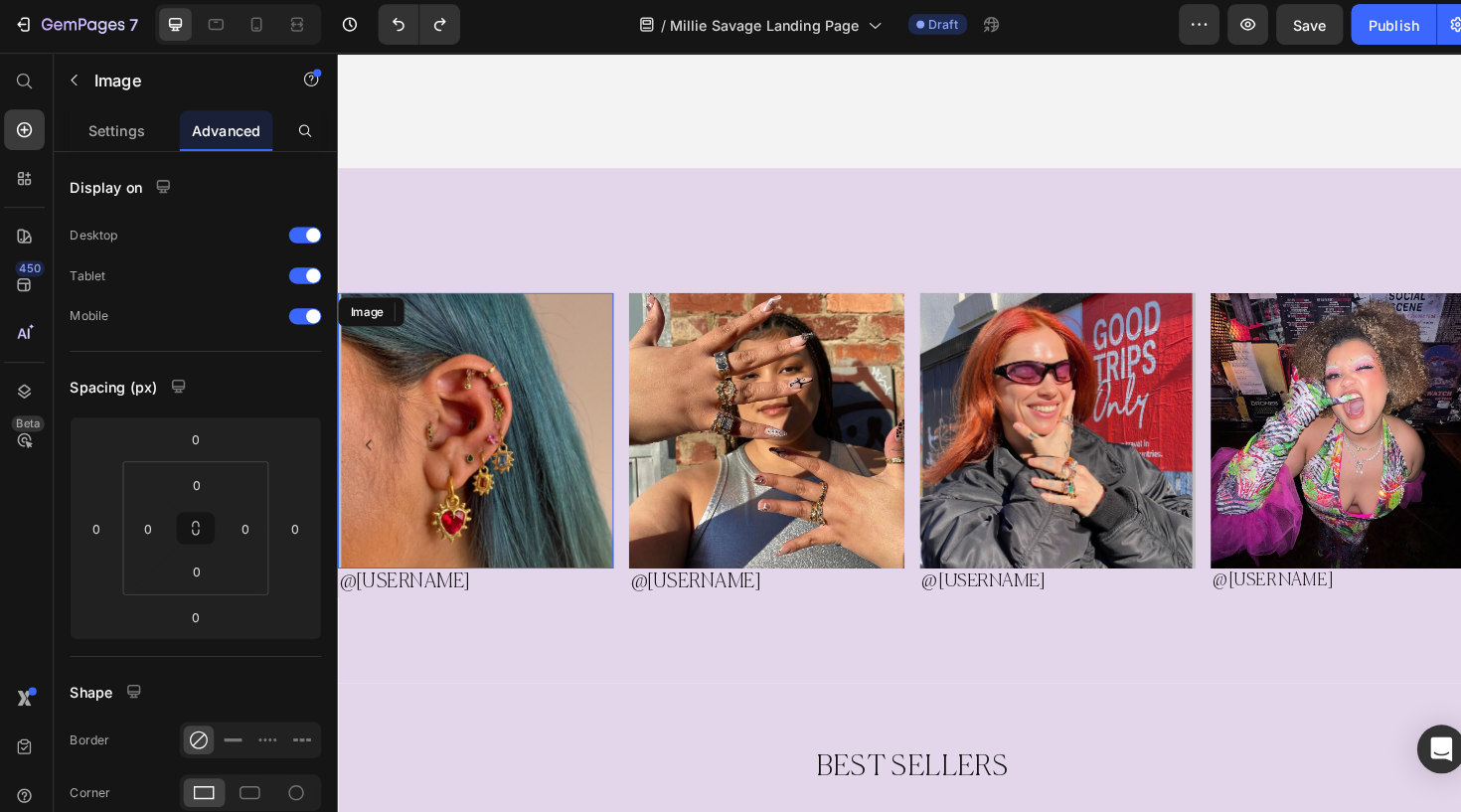click at bounding box center (480, 444) 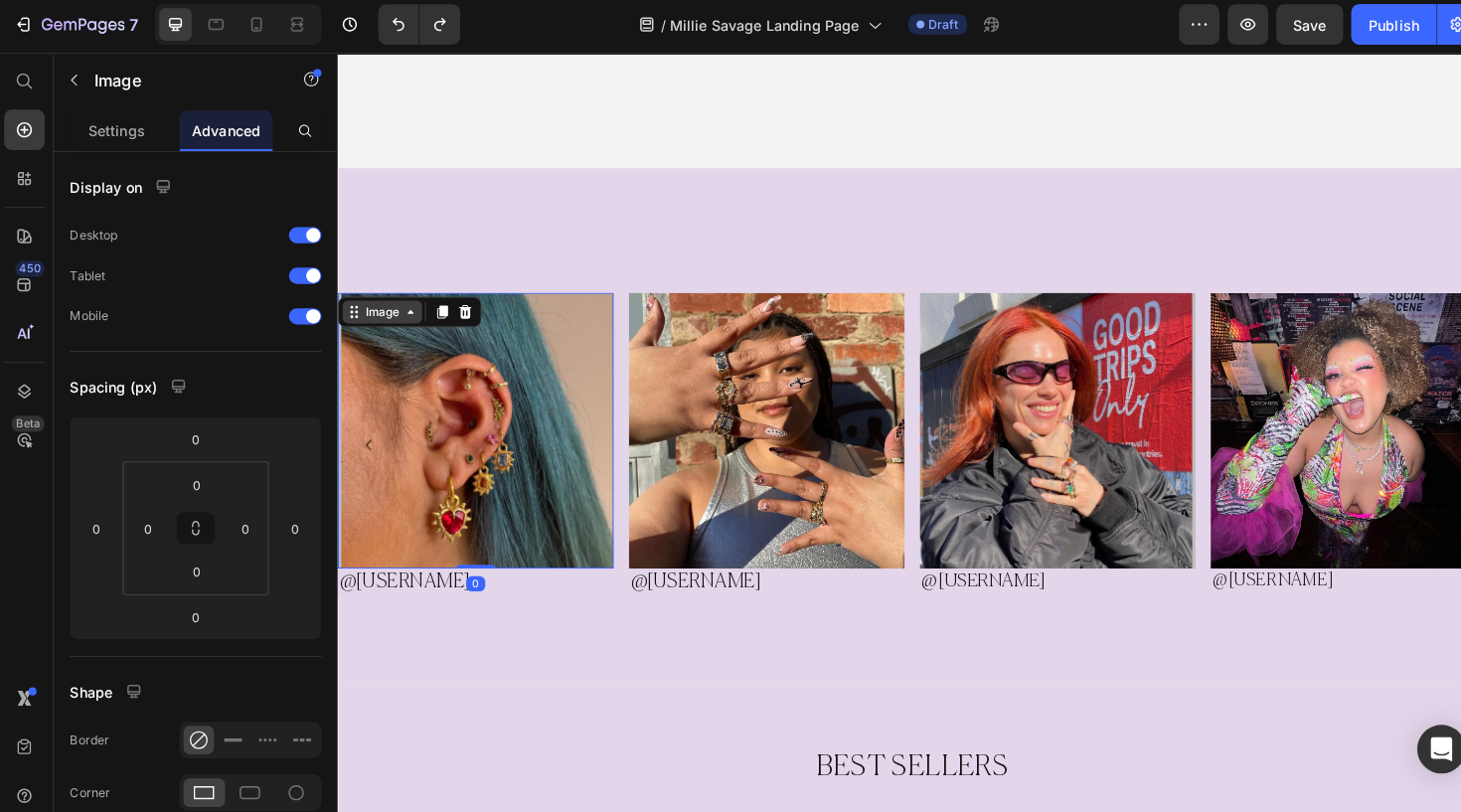click on "Image" at bounding box center [383, 321] 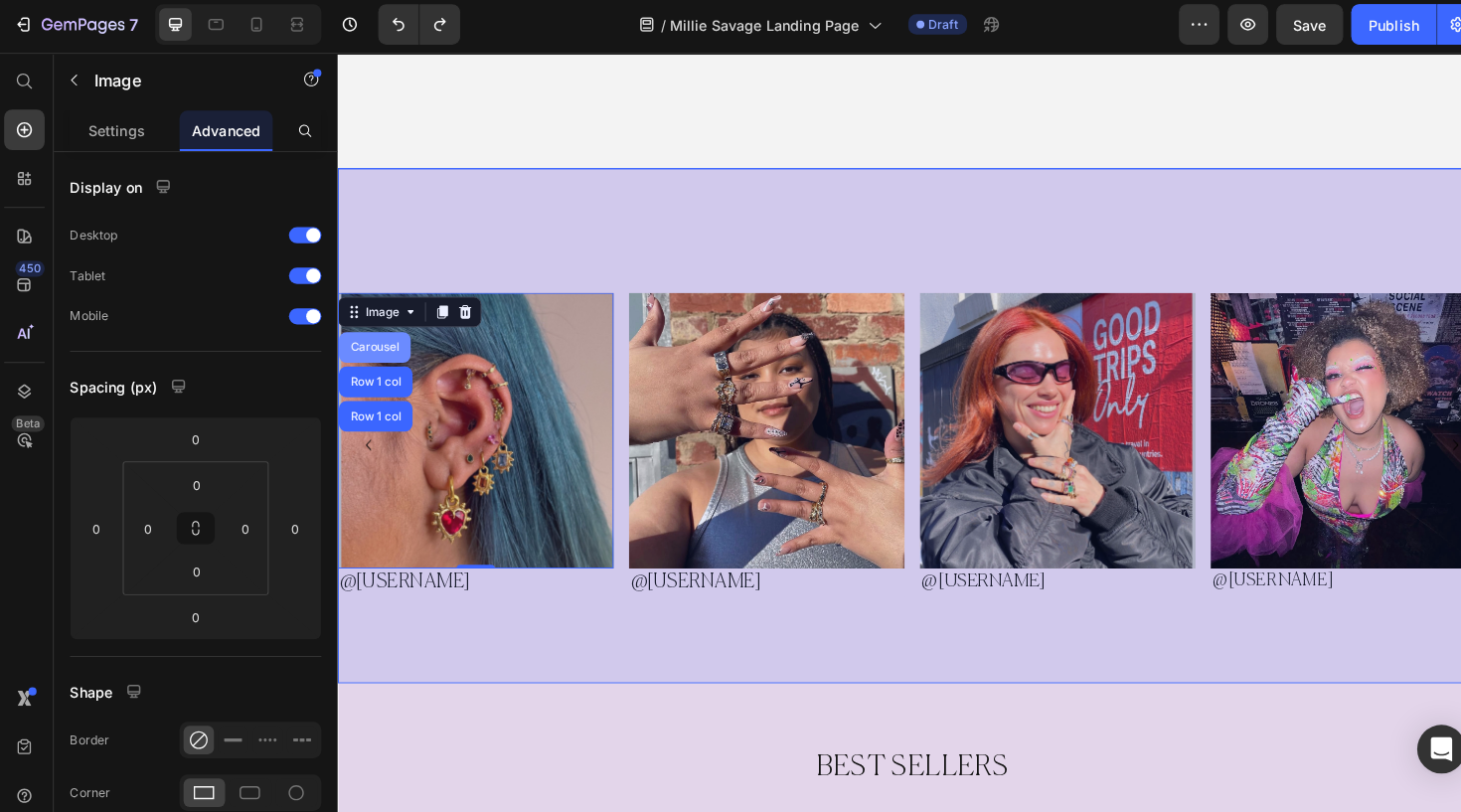click on "Carousel" at bounding box center [375, 358] 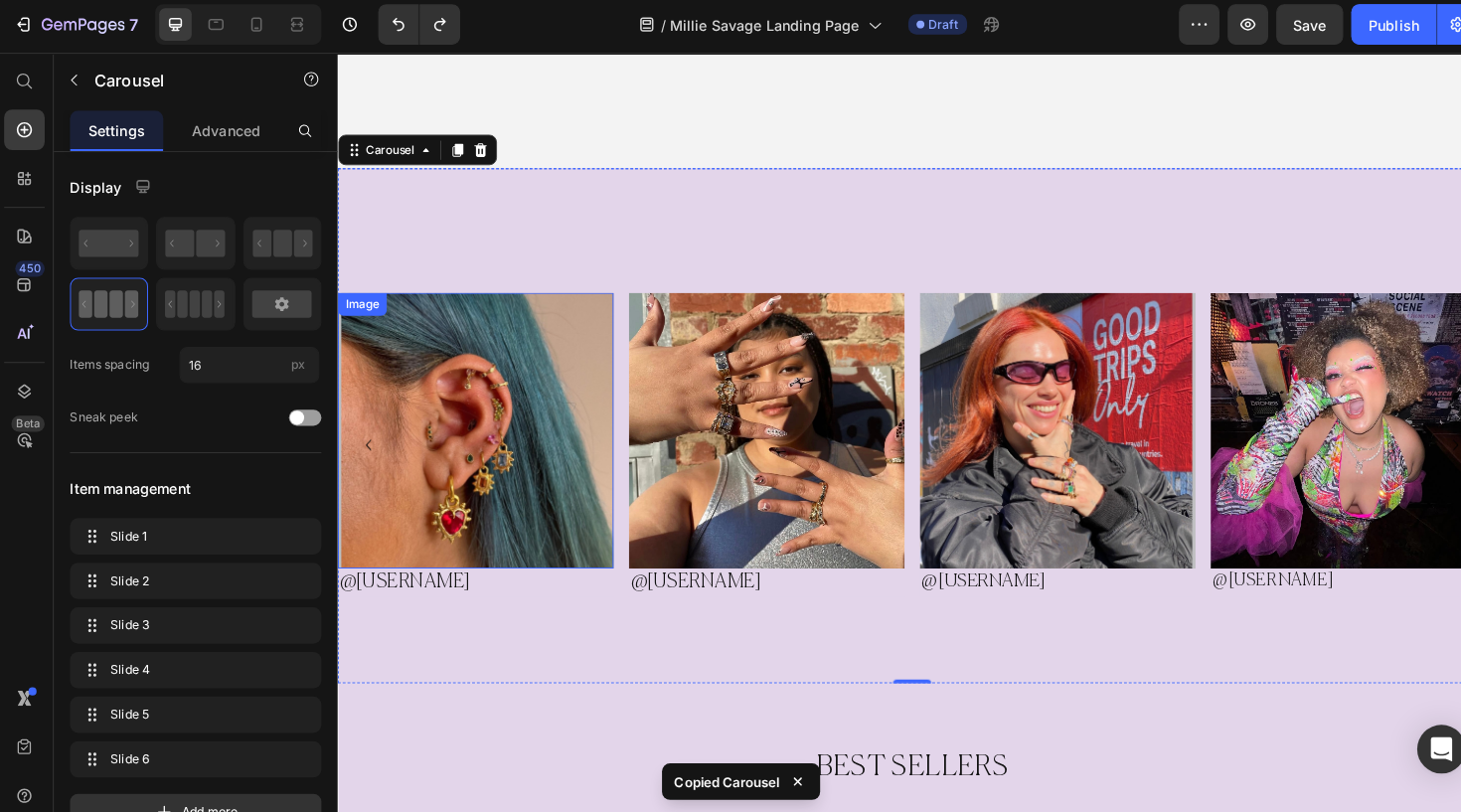 scroll, scrollTop: 737, scrollLeft: 0, axis: vertical 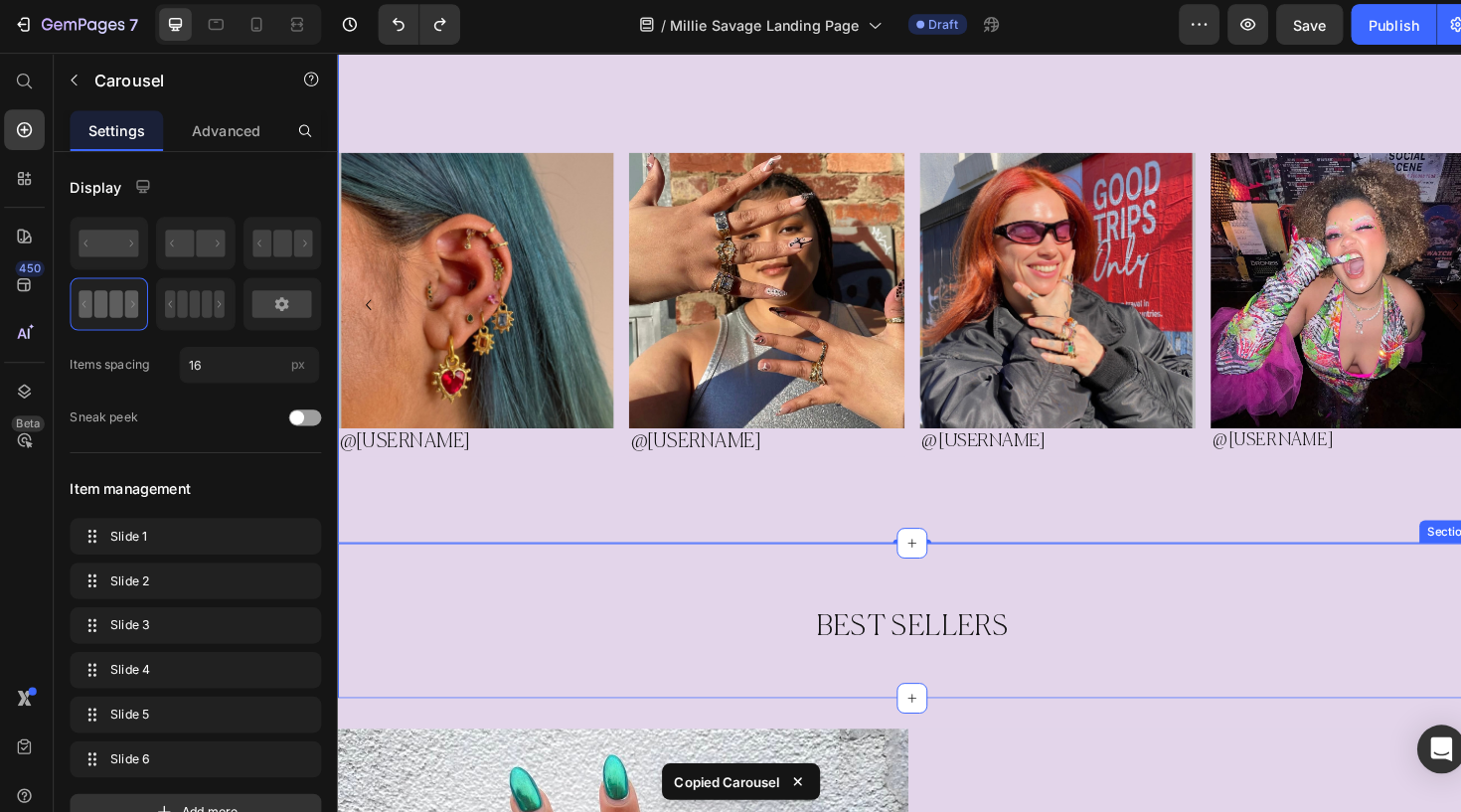 drag, startPoint x: 904, startPoint y: 531, endPoint x: 897, endPoint y: 517, distance: 15.652476 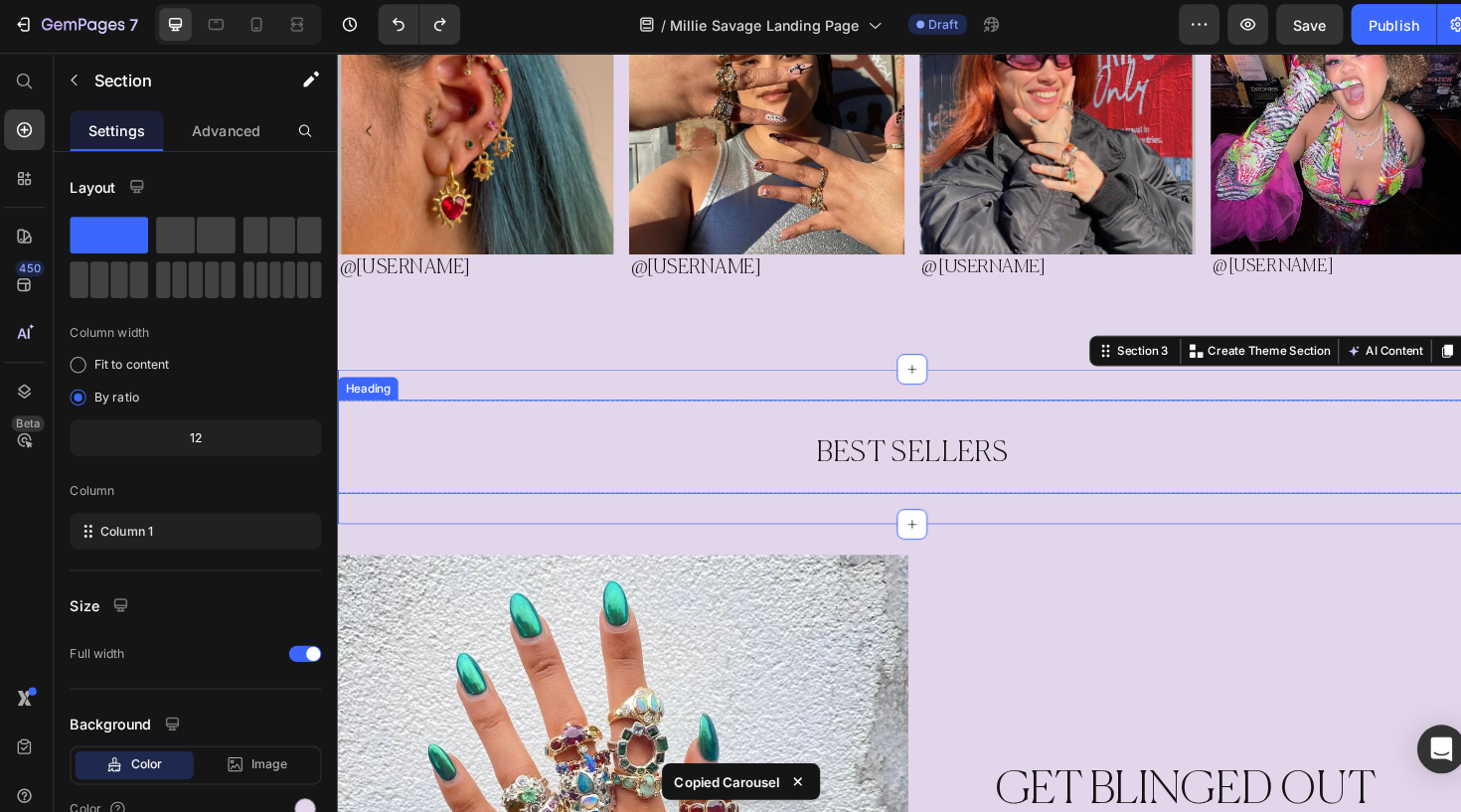 click on "BEST SELLERS Heading" at bounding box center [933, 461] 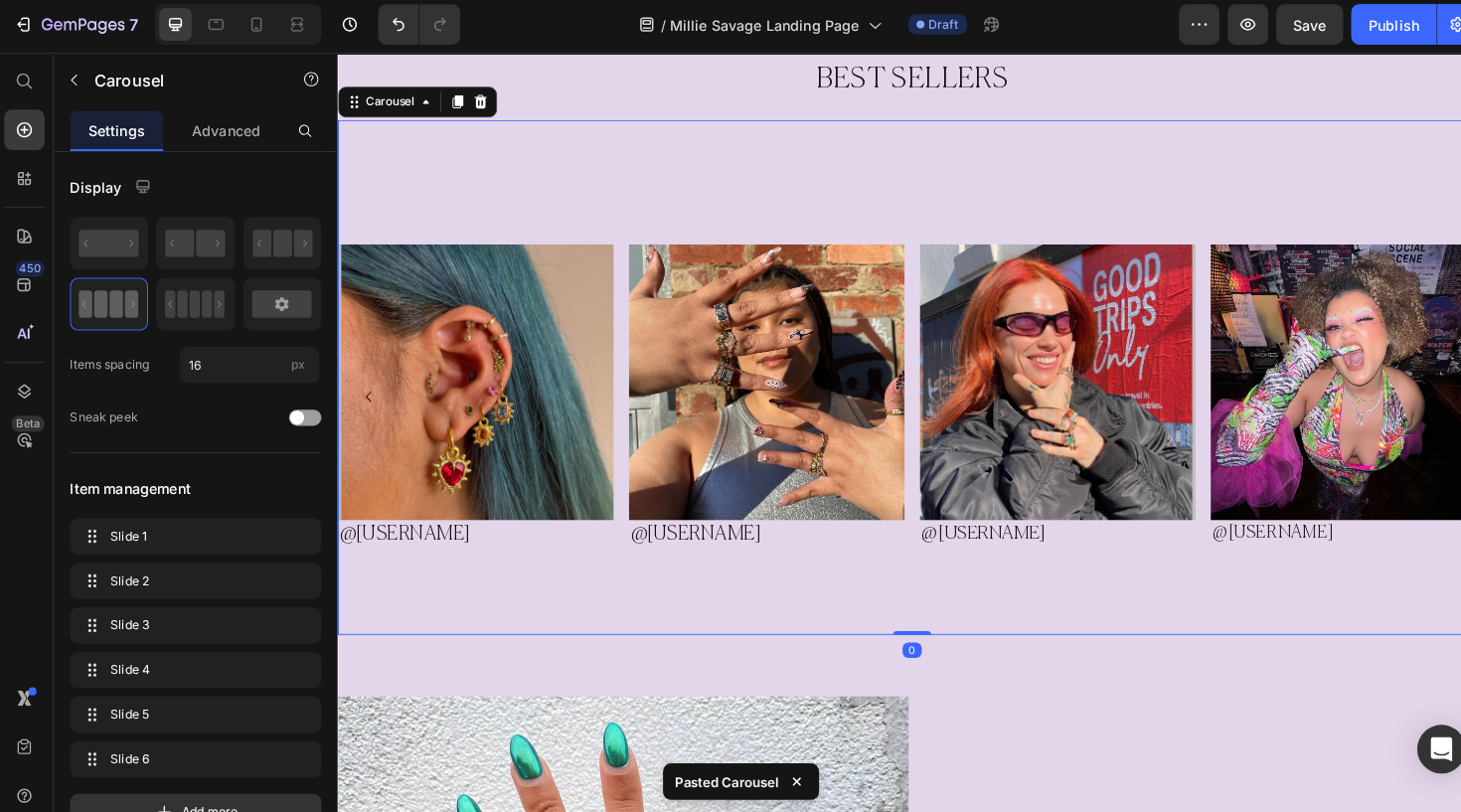 scroll, scrollTop: 1051, scrollLeft: 0, axis: vertical 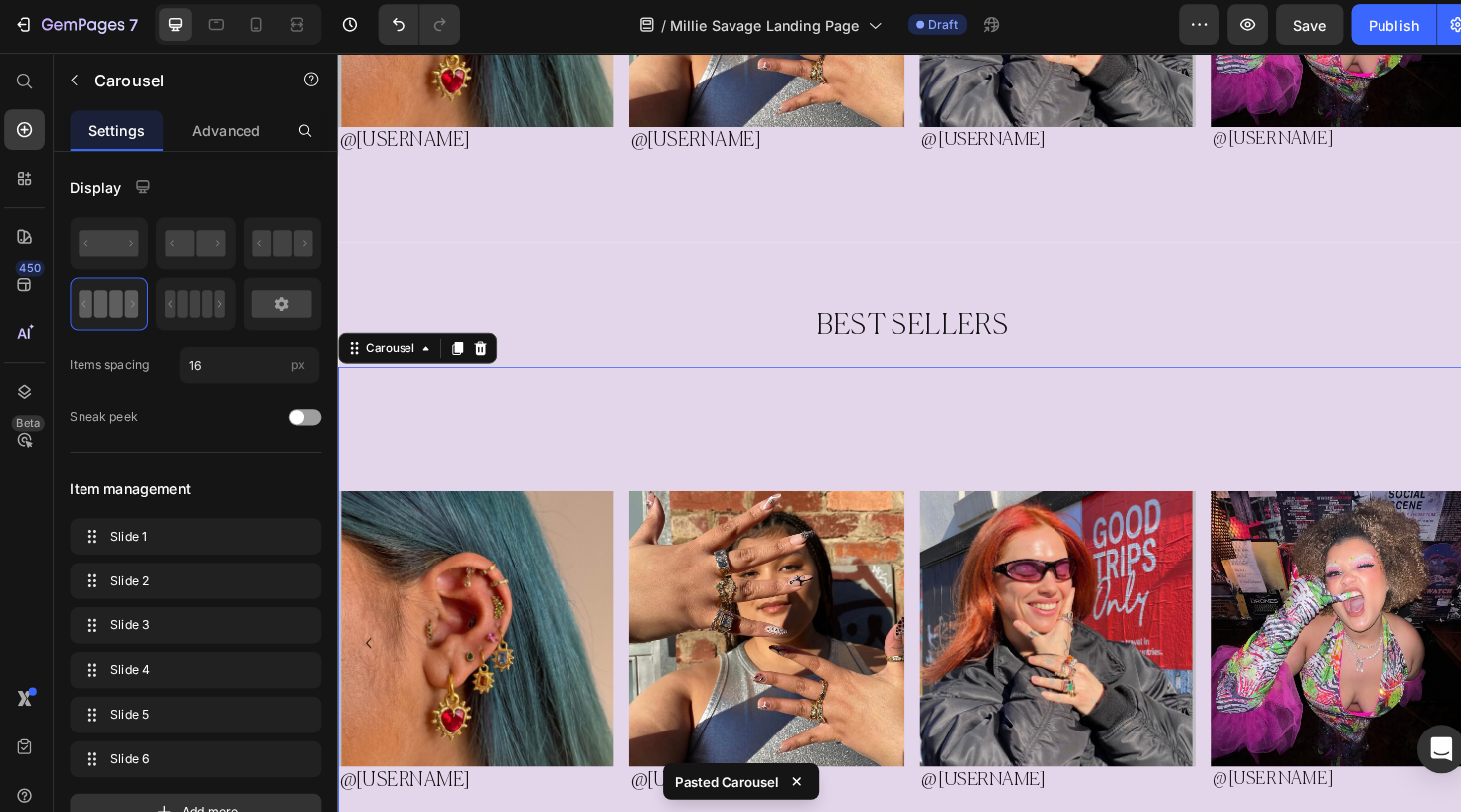 click on "Image @annieebeee Heading Row Row Image @lucystarr Heading Row Image @Haley Heading Row Image @Lydia Heading Row Image @Teaaheph Heading Row Image @Blingmoll Heading Row Row
Carousel   0" at bounding box center [933, 645] 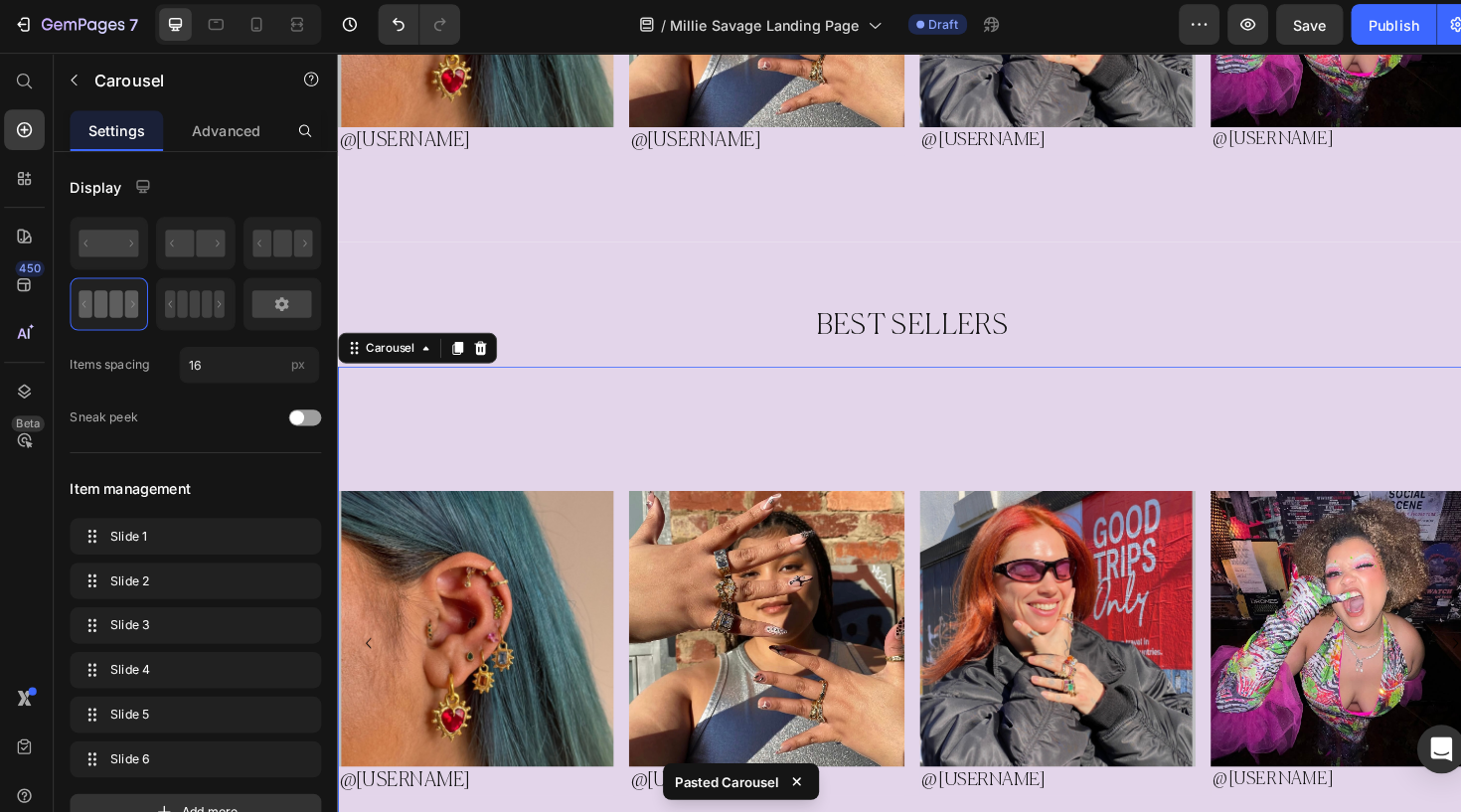 click on "BEST SELLERS" at bounding box center (933, 336) 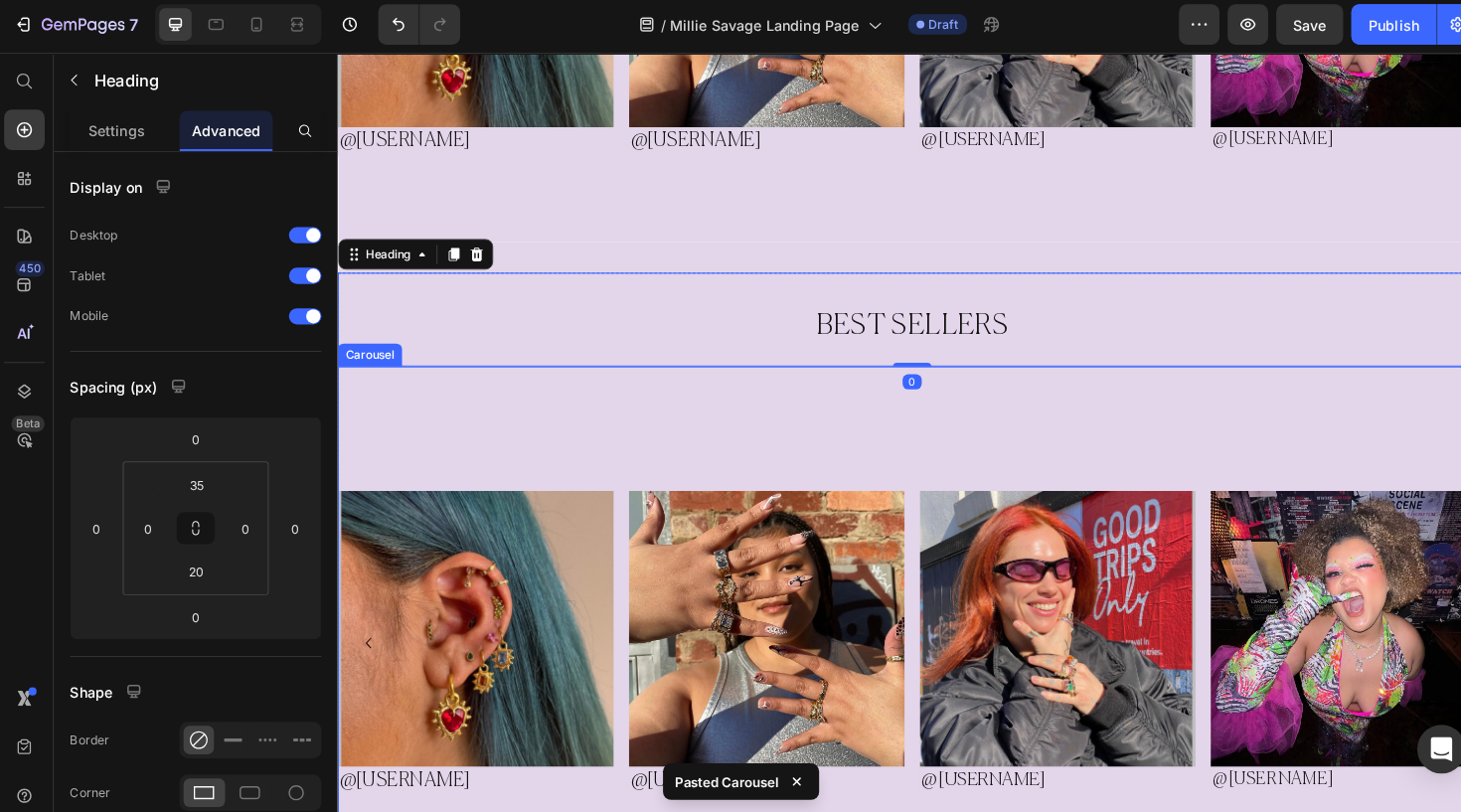 click on "Image @annieebeee Heading Row Row Image @lucystarr Heading Row Image @Haley Heading Row Image @Lydia Heading Row Image @Teaaheph Heading Row Image @Blingmoll Heading Row Row
Carousel" at bounding box center [933, 645] 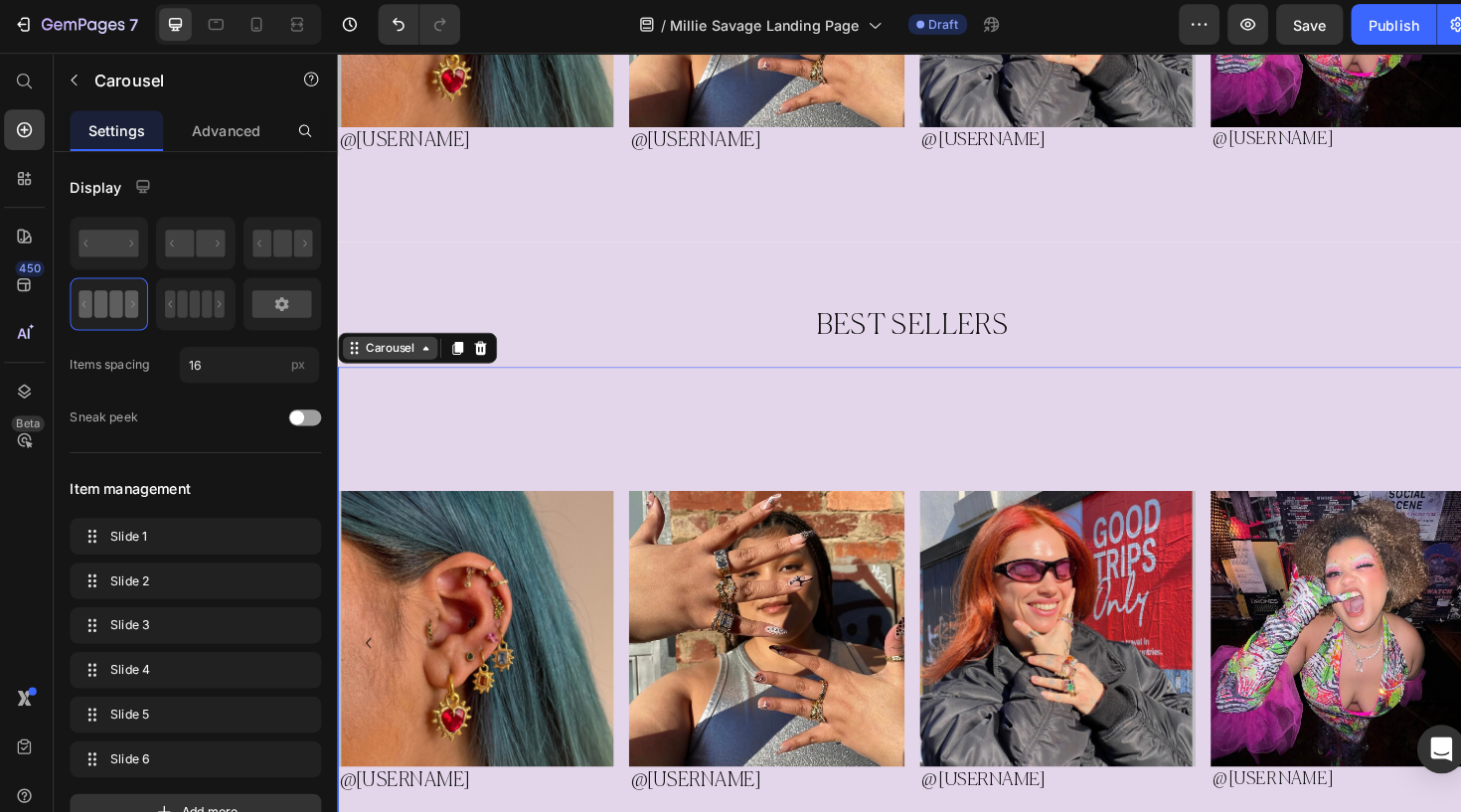 click 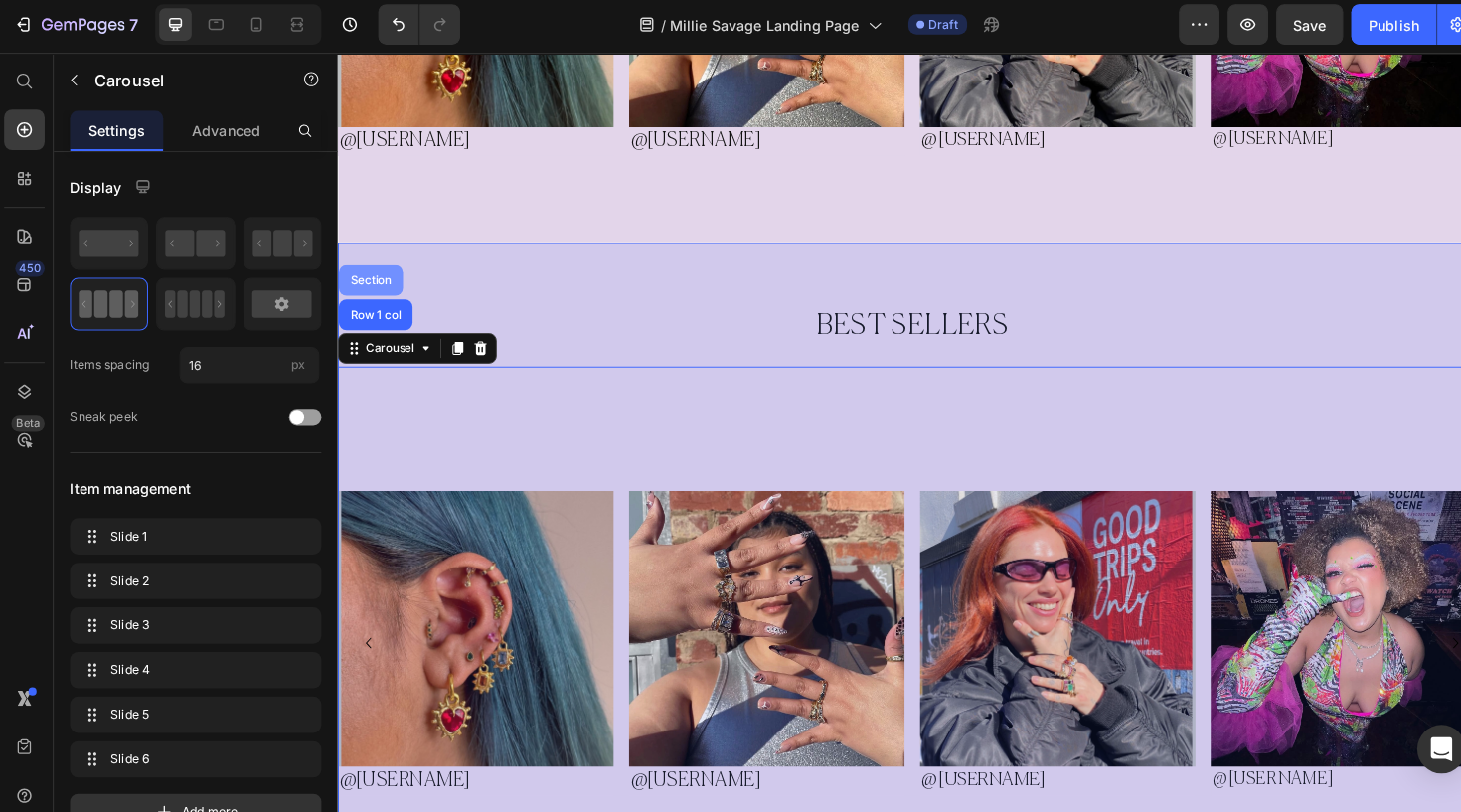 click on "Section" at bounding box center [371, 288] 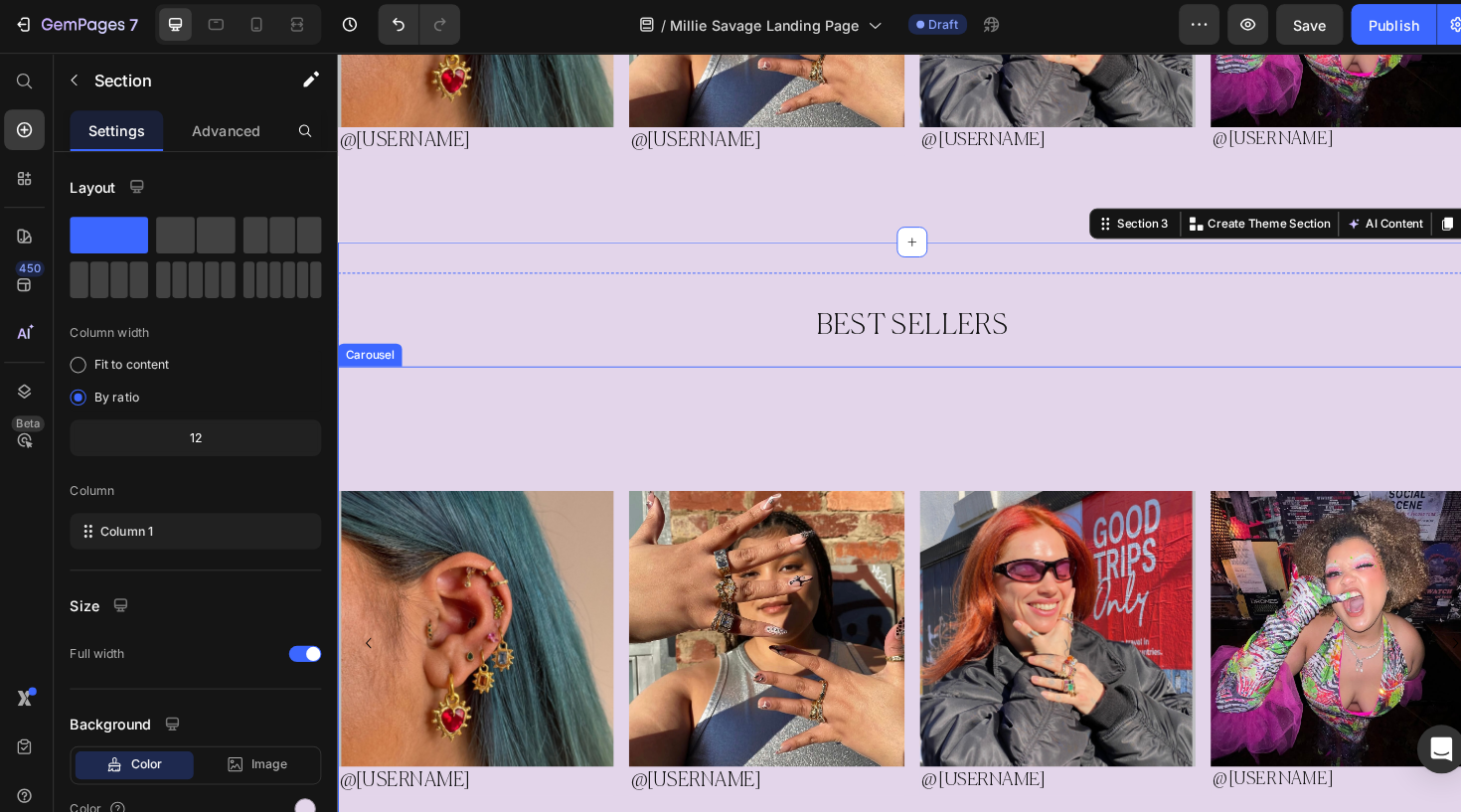 click on "Image @annieebeee Heading Row Row Image @lucystarr Heading Row Image @Haley Heading Row Image @Lydia Heading Row Image @Teaaheph Heading Row Image @Blingmoll Heading Row Row
Carousel" at bounding box center [933, 645] 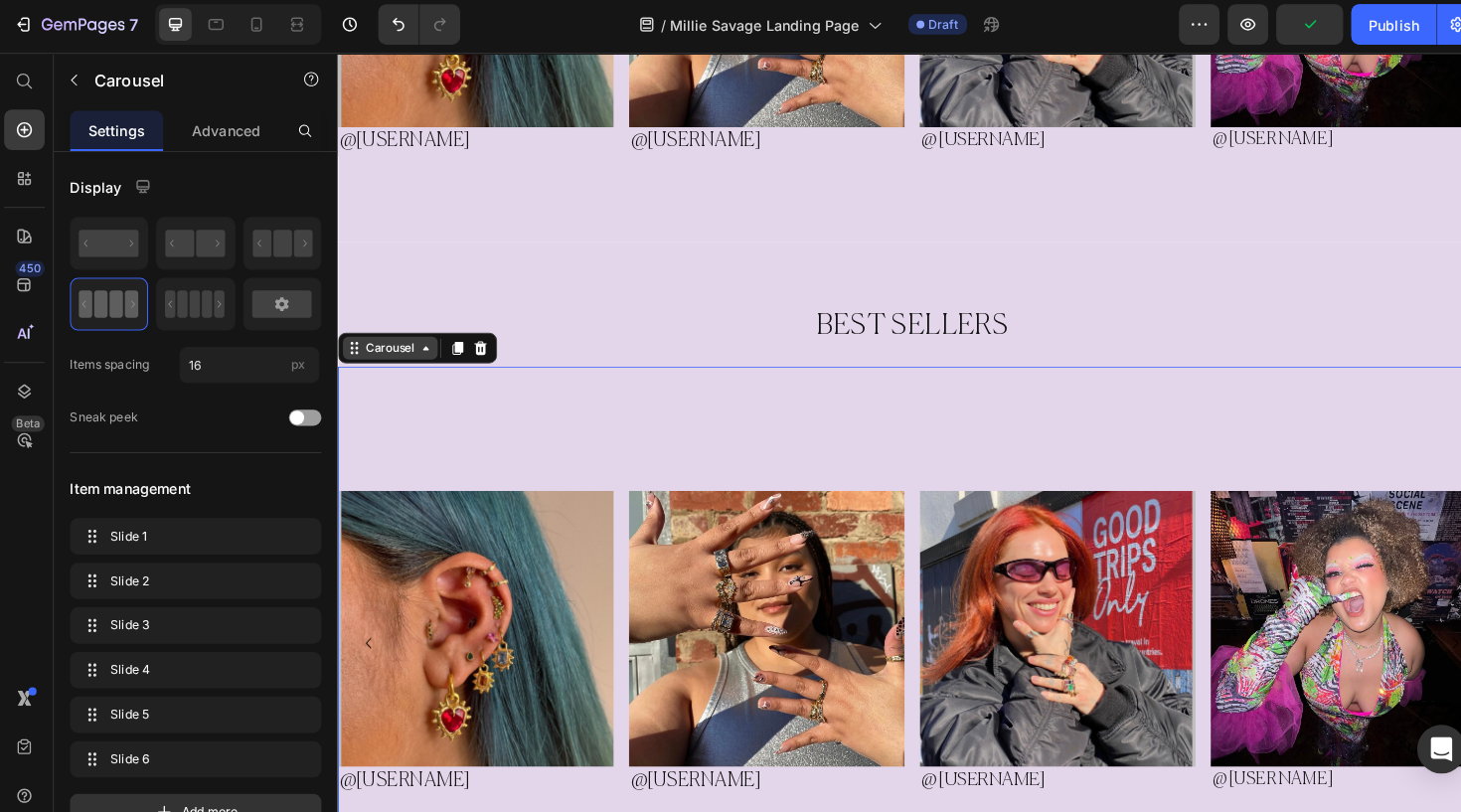 click on "Carousel" at bounding box center [391, 359] 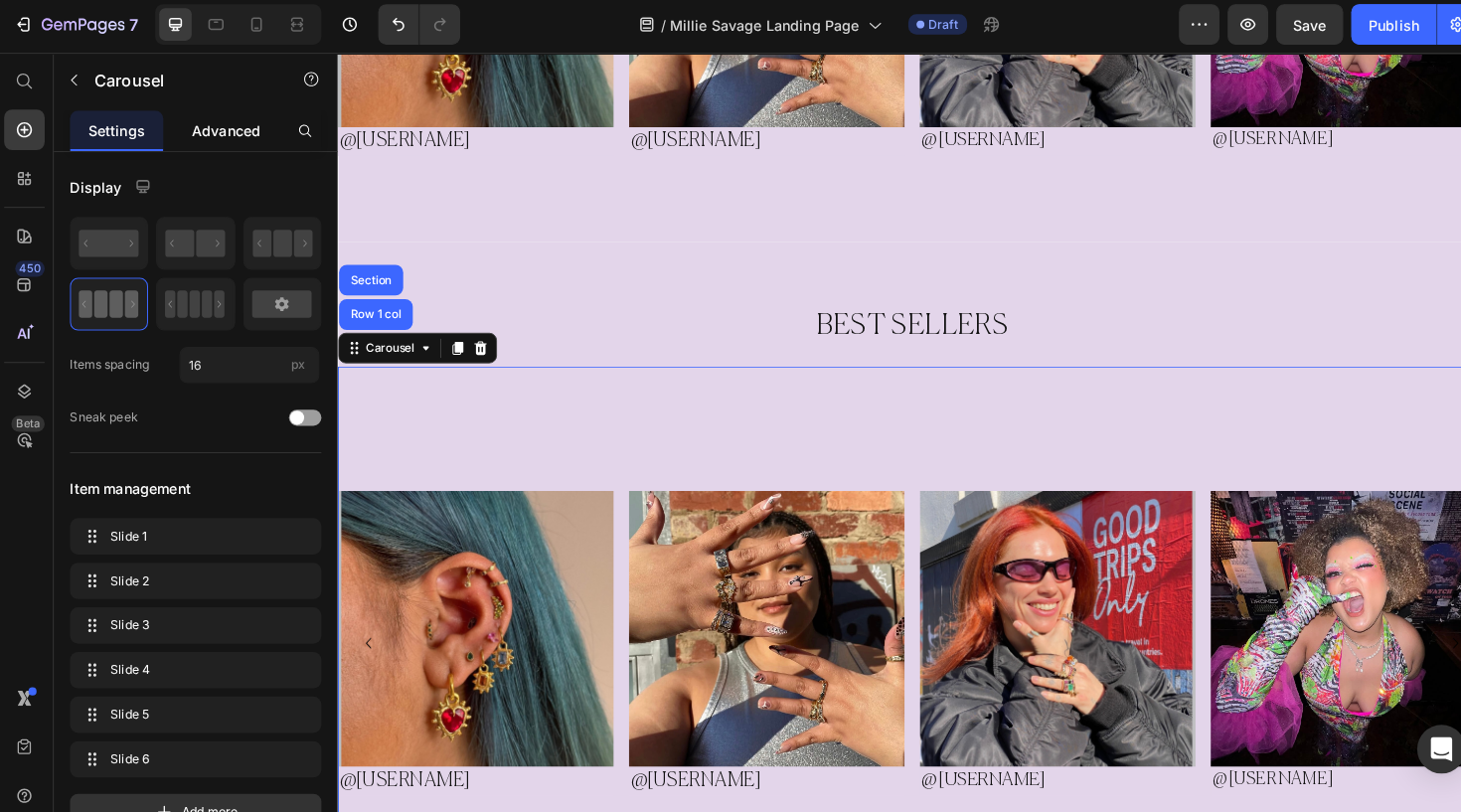 click on "Advanced" 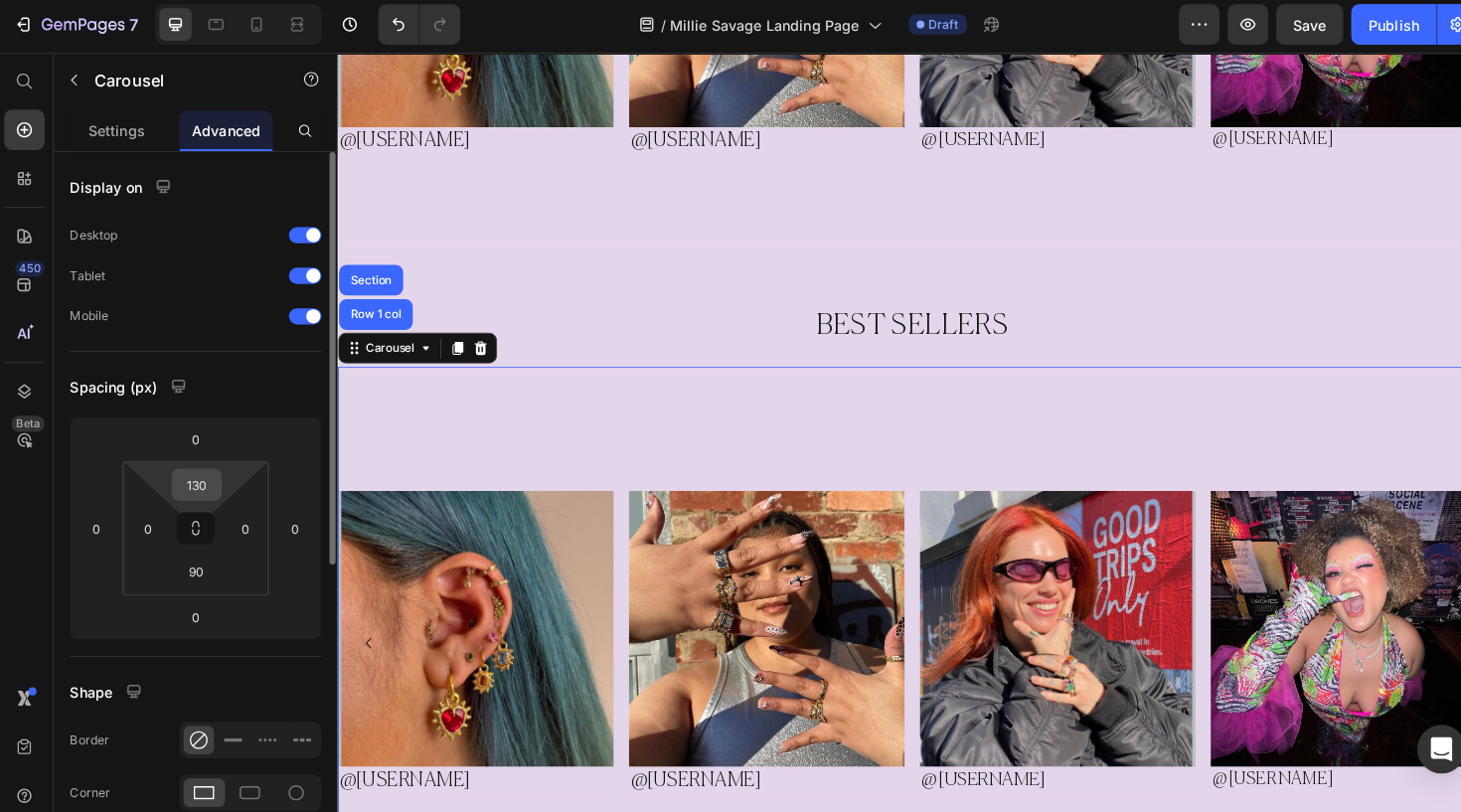 click on "130" at bounding box center (197, 479) 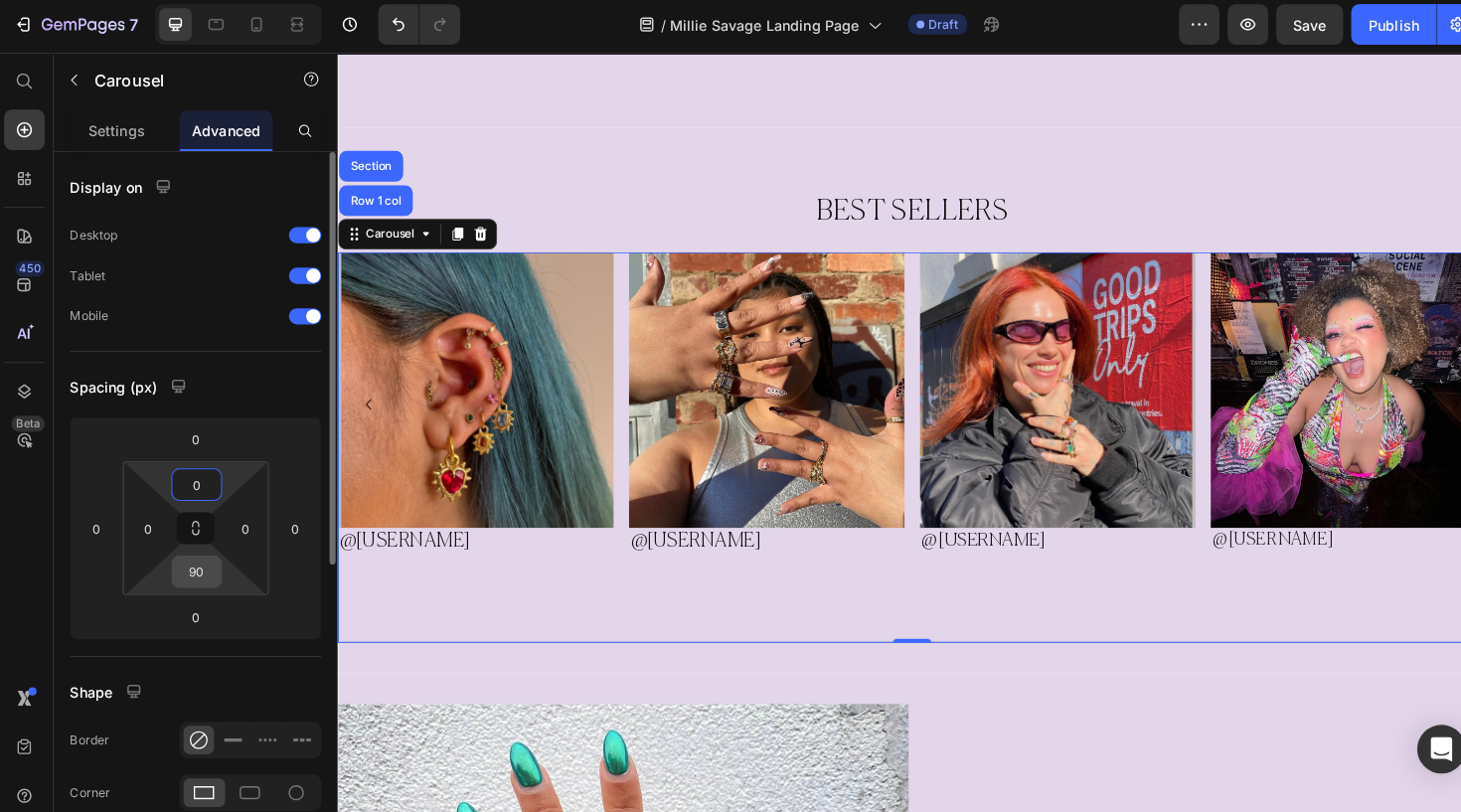 scroll, scrollTop: 1239, scrollLeft: 0, axis: vertical 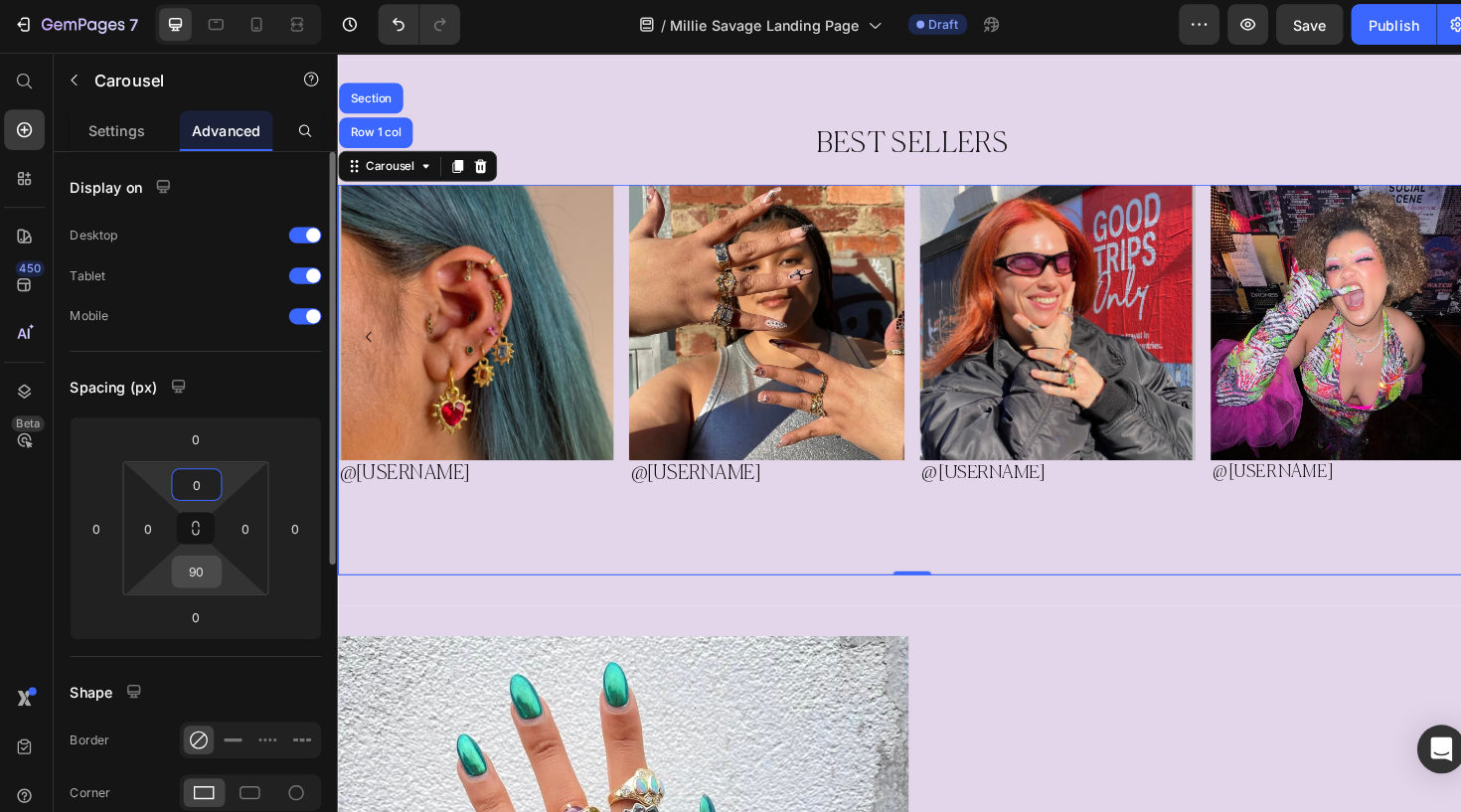 type on "0" 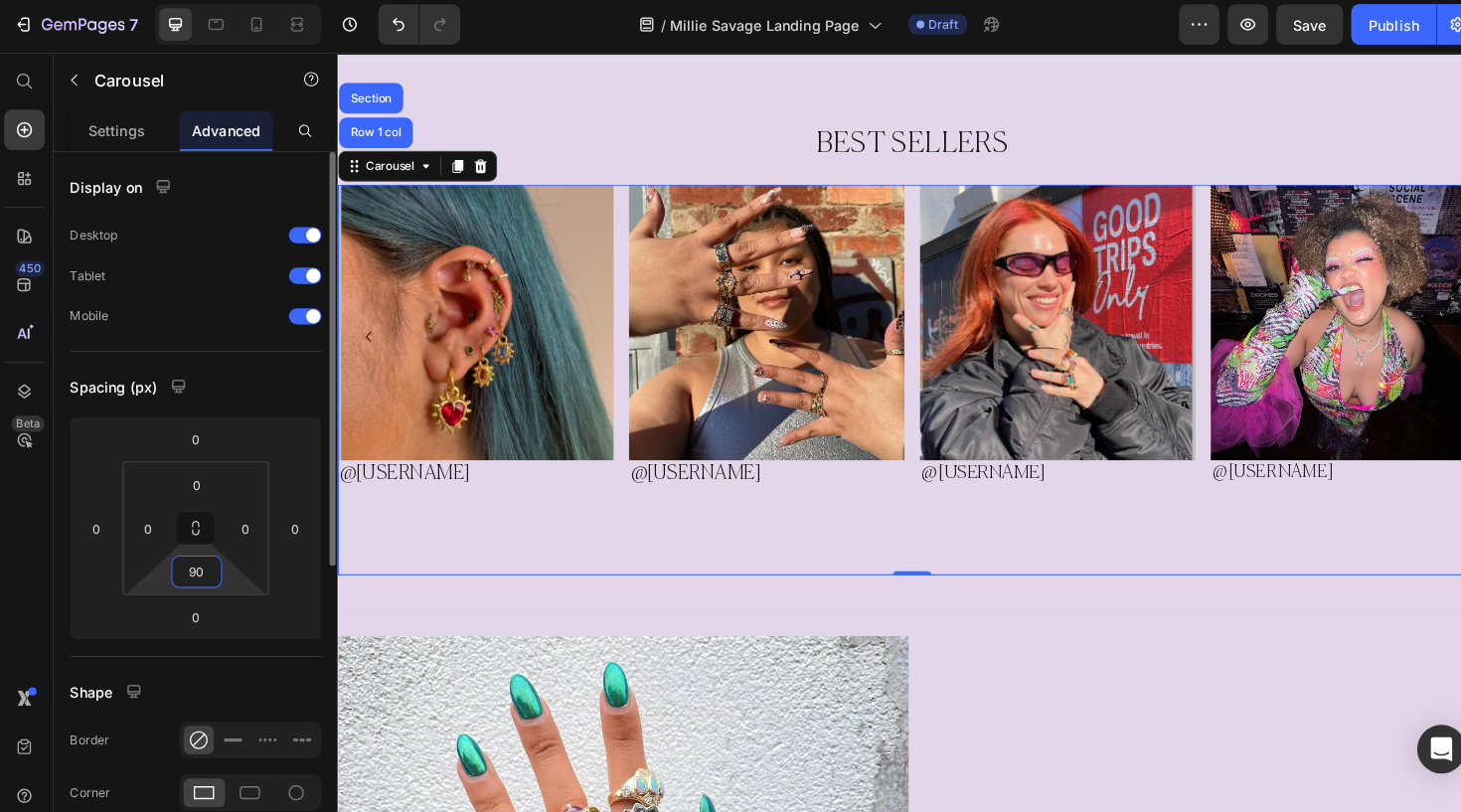 click on "90" at bounding box center [197, 565] 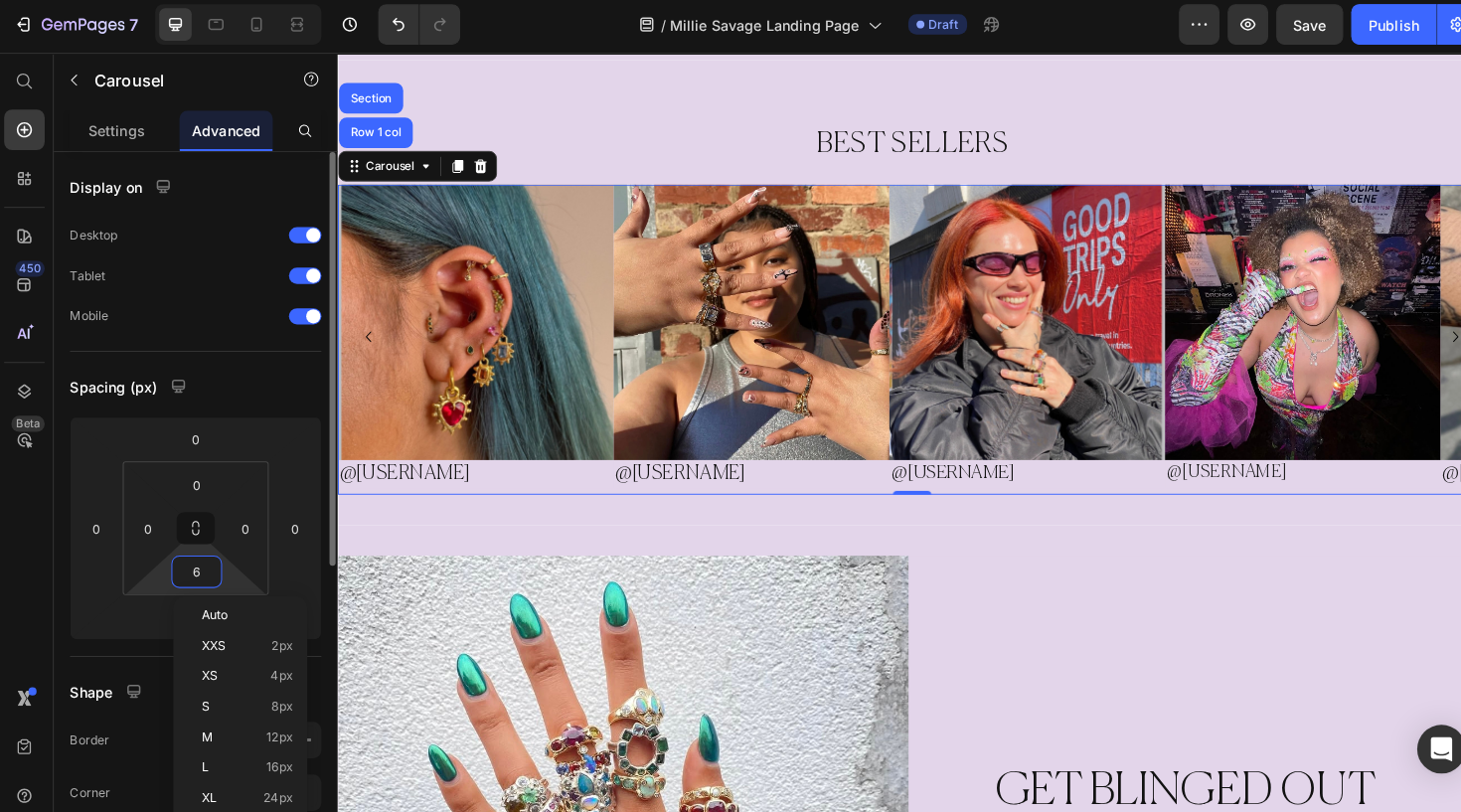 type on "60" 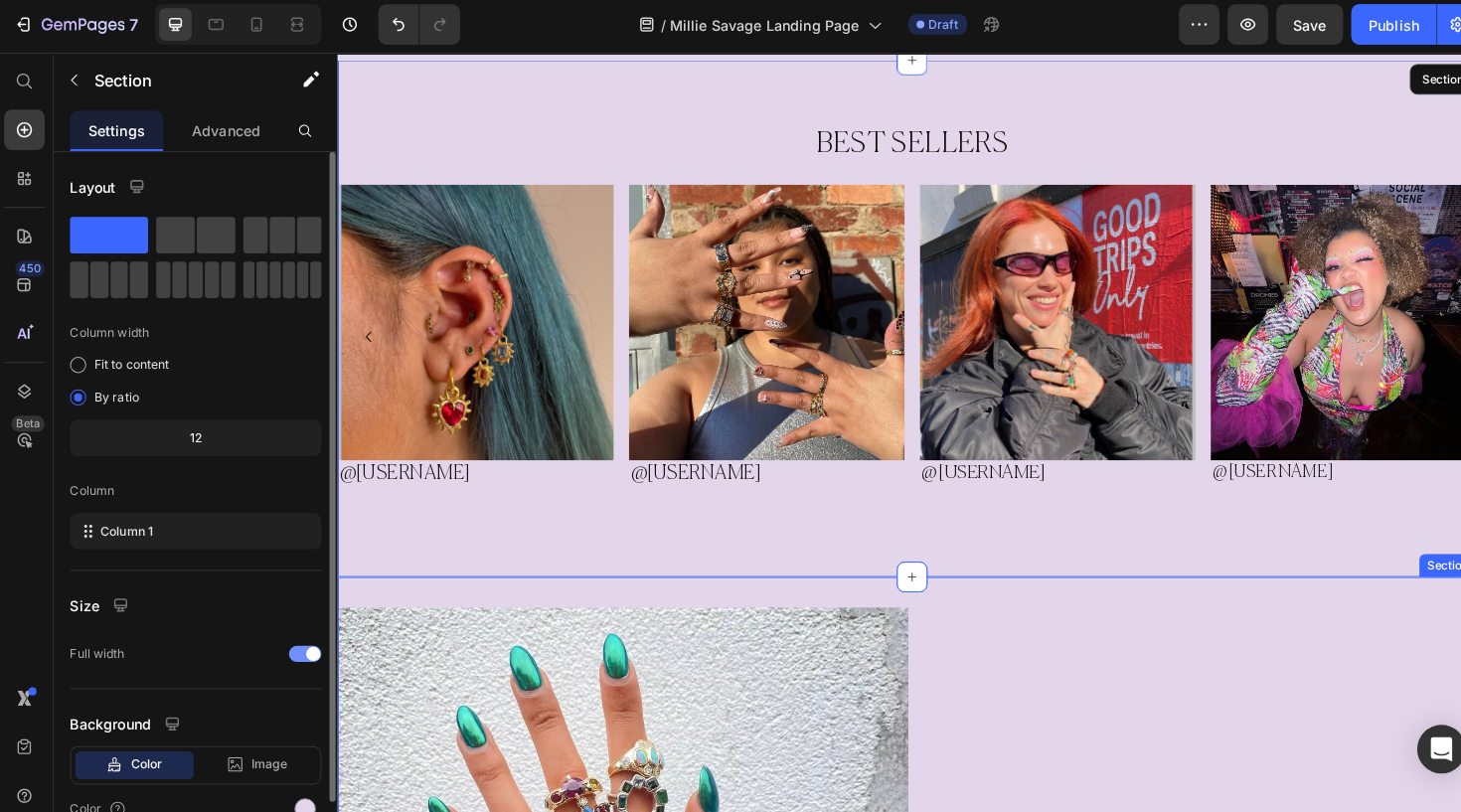 click on "Image @annieebeee Heading Row Row Image @lucystarr Heading Row Image @Haley Heading Row Image @Lydia Heading Row Image @Teaaheph Heading Row Image @Blingmoll Heading Row Row
Carousel Row Row Row Row Section 2 BEST SELLERS Heading
Image @annieebeee Heading Row Row Image @lucystarr Heading Row Image @Haley Heading Row Image @Lydia Heading Row Image @Teaaheph Heading Row Image @Blingmoll Heading Row Row
Carousel Row 1 col Section   0 Row Section 3 Image GET BLINGED OUT Heading SHOP HERE Button Row Section 4
Image @Barrysmith Heading Row Image @naomi662 Heading Row Row Image @Haley Heading Row Image @Lydia Heading Row Image Image @Katie32 Heading Row
Carousel Section 5 Root" at bounding box center [933, 272] 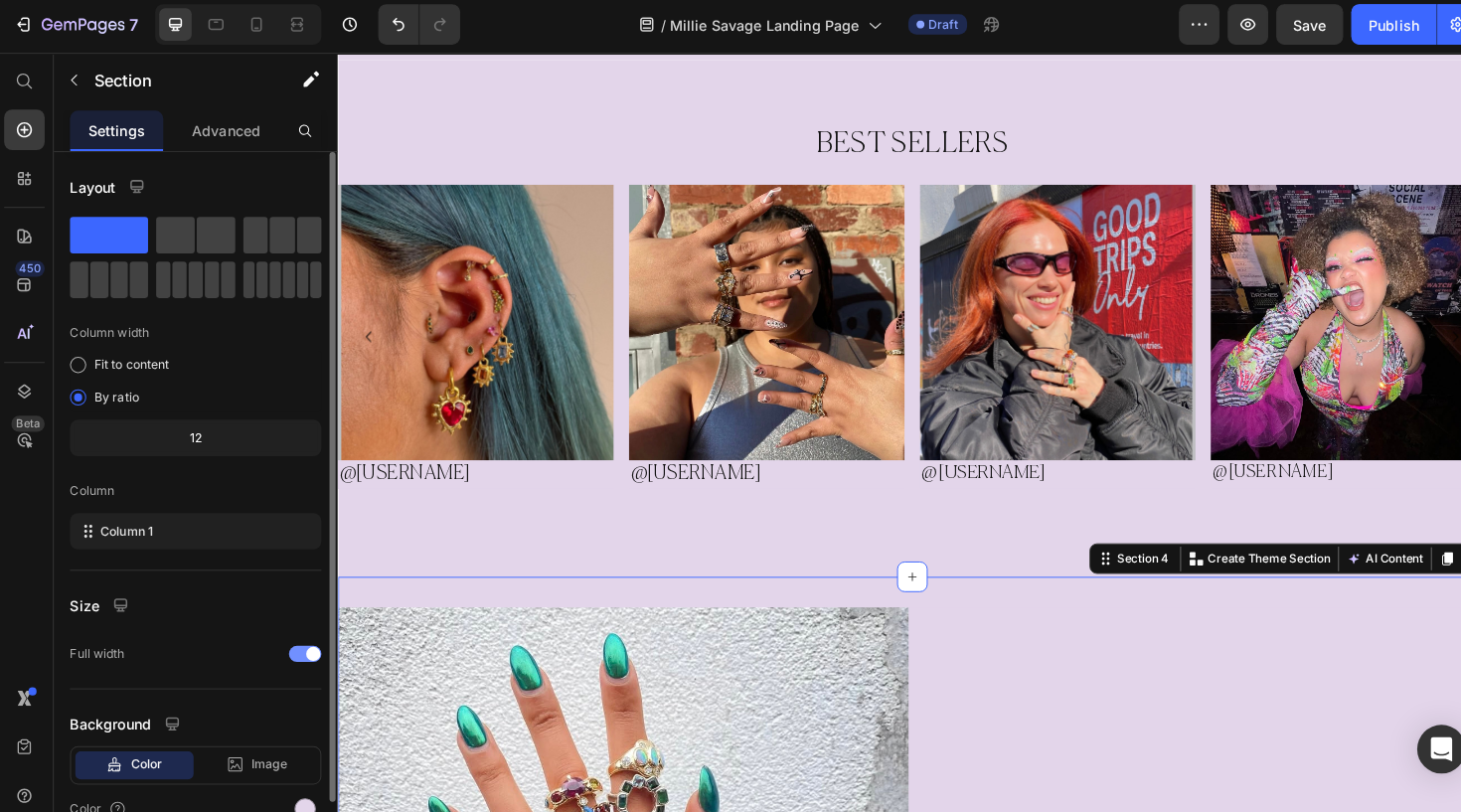 scroll, scrollTop: 1195, scrollLeft: 0, axis: vertical 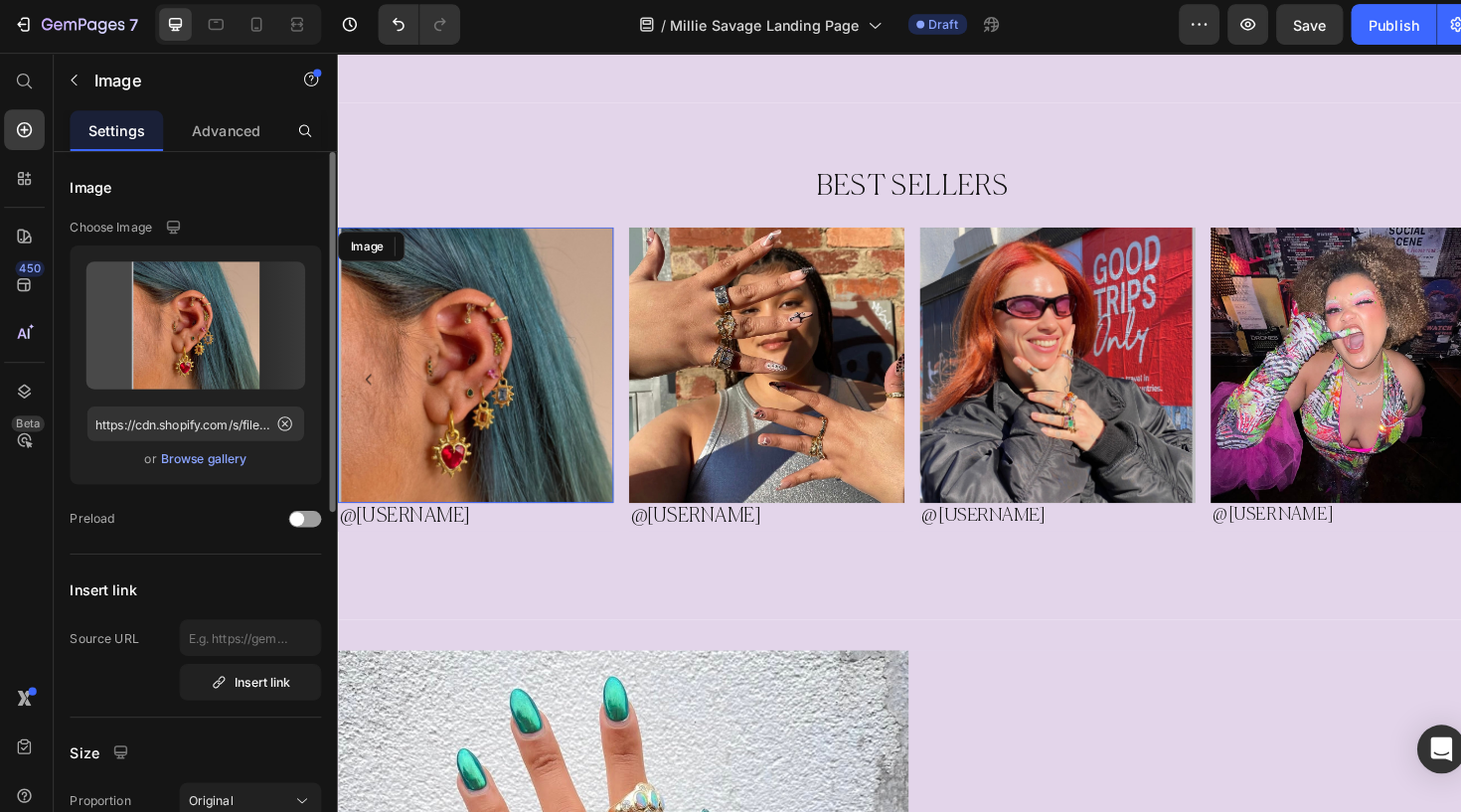 click at bounding box center [480, 377] 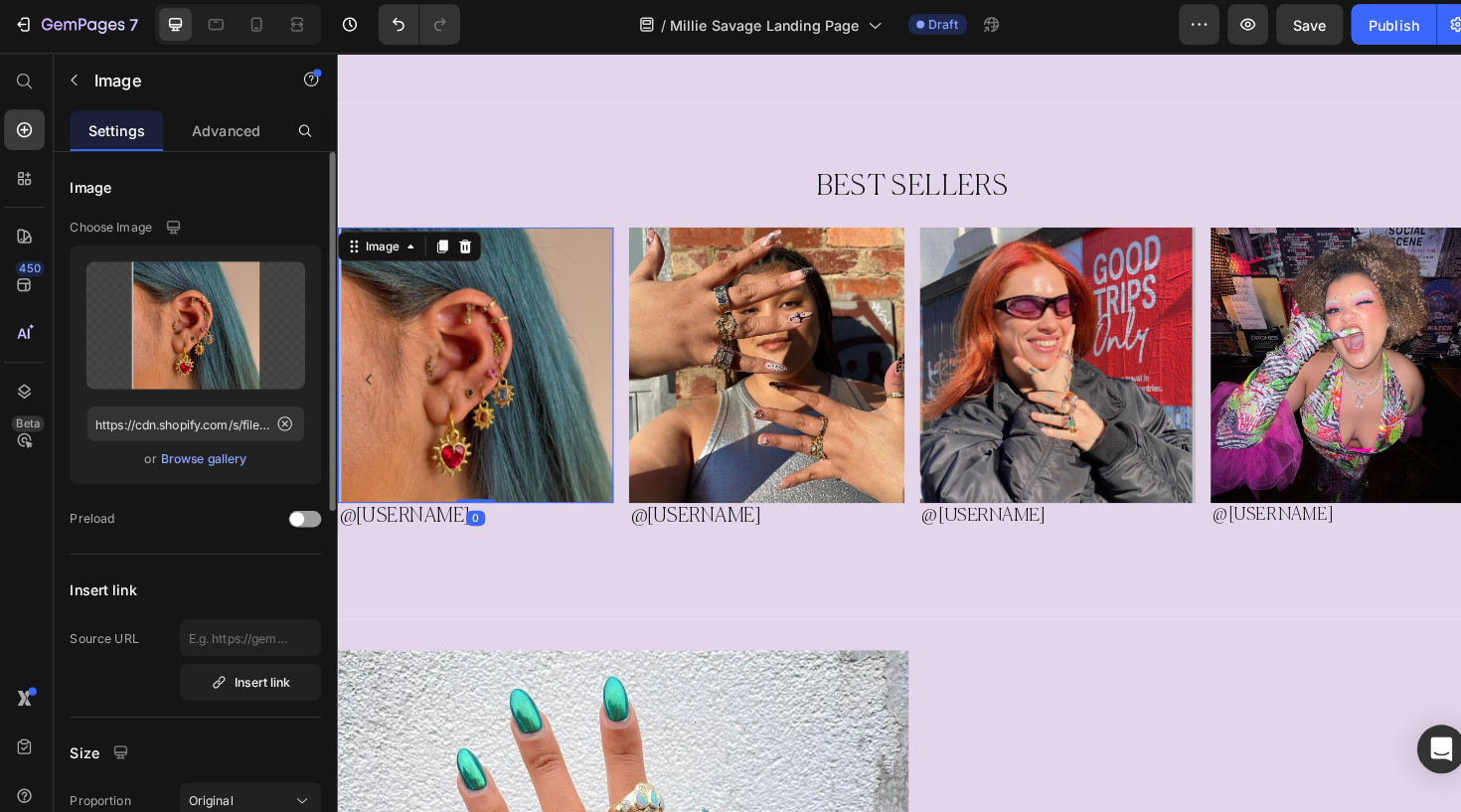 click at bounding box center [480, 377] 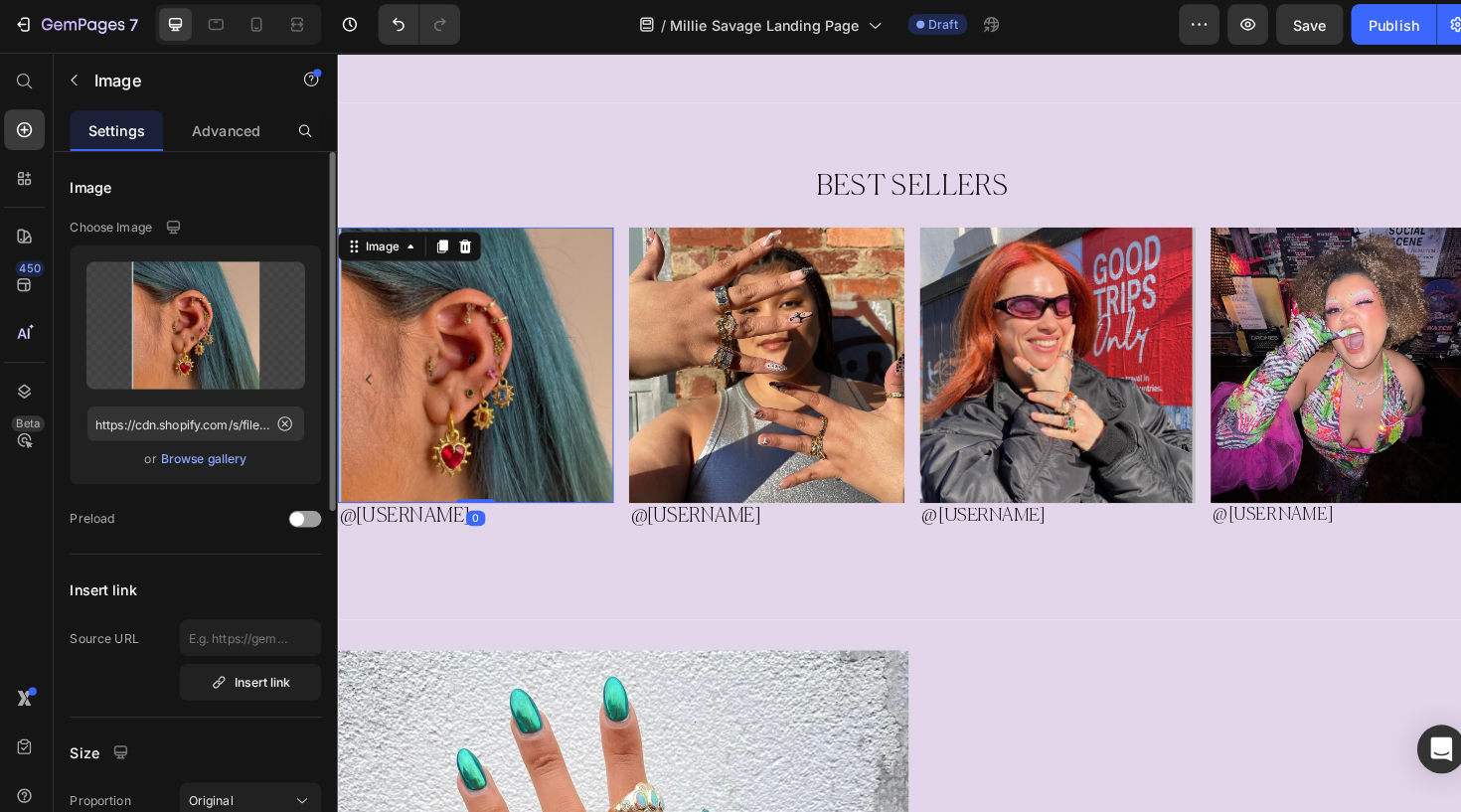 click on "Choose Image" at bounding box center (196, 227) 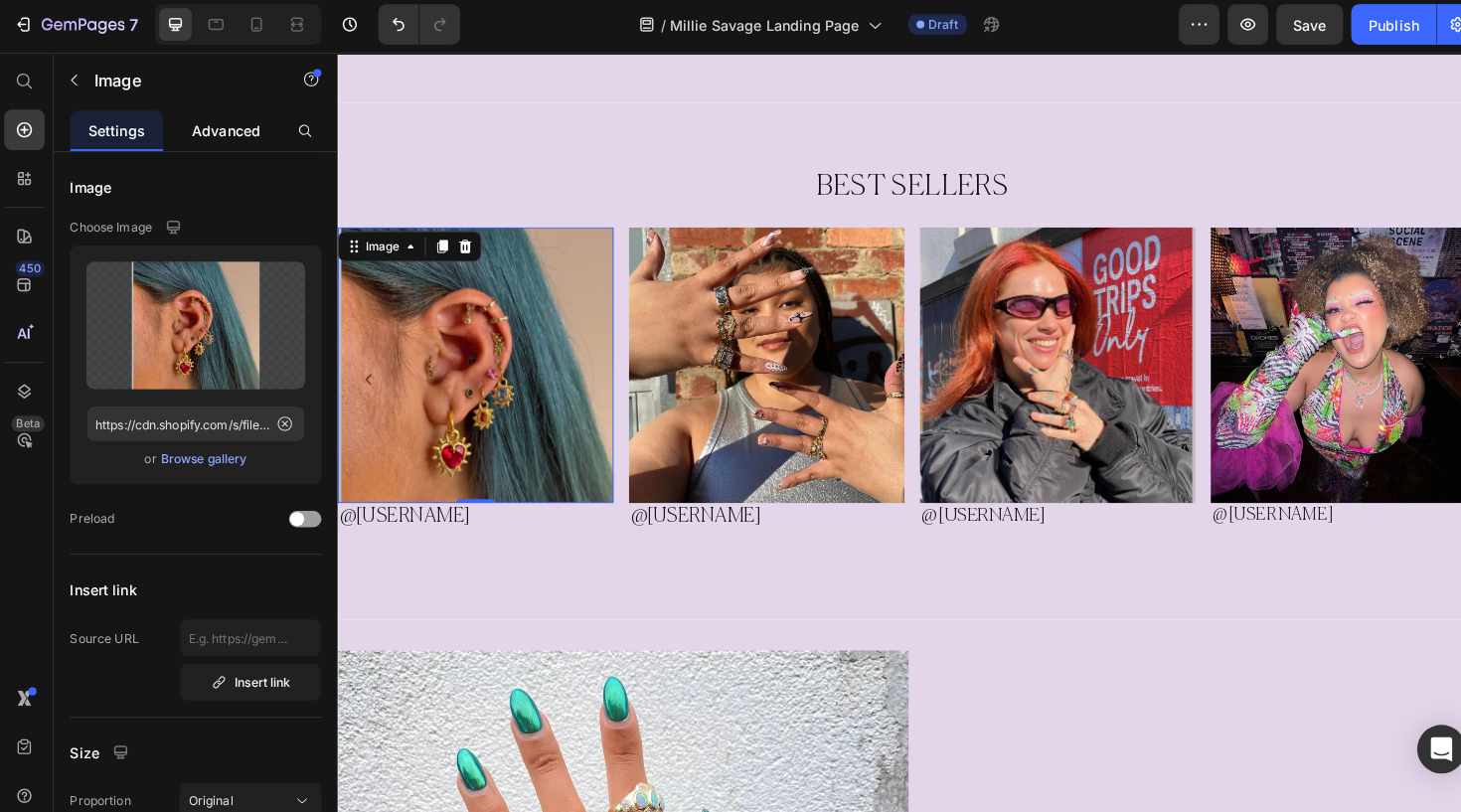 click on "Advanced" at bounding box center [226, 131] 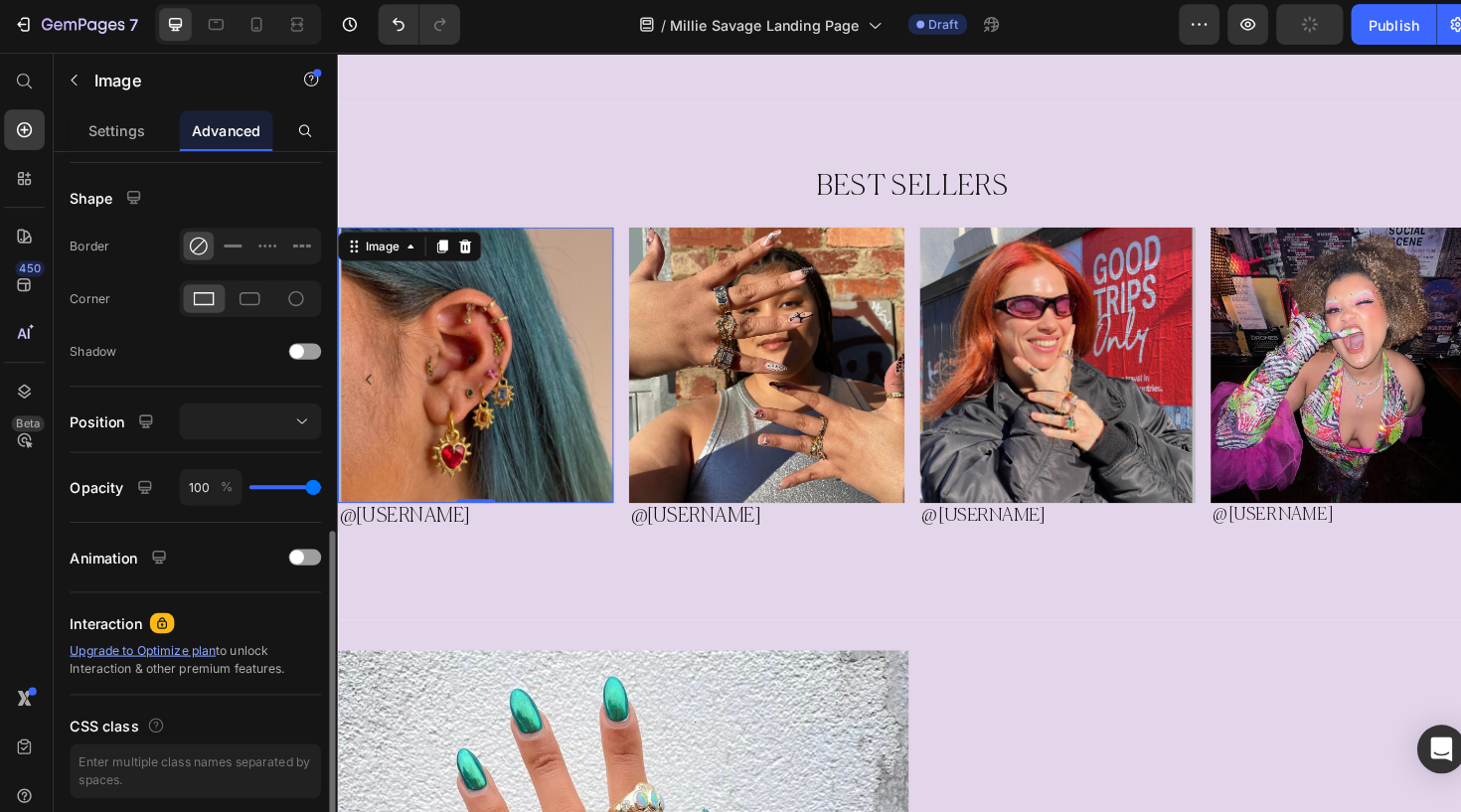 scroll, scrollTop: 546, scrollLeft: 0, axis: vertical 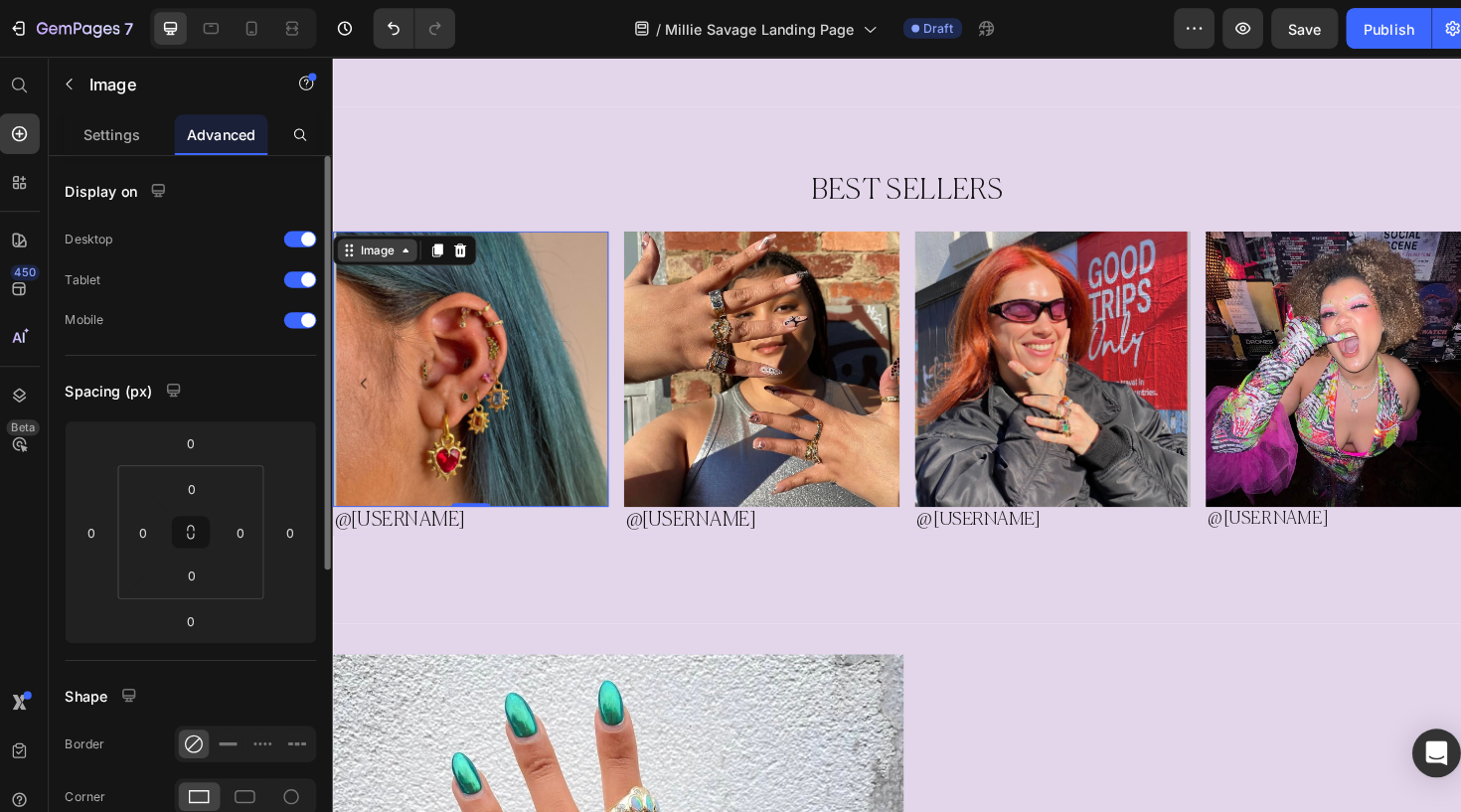 click 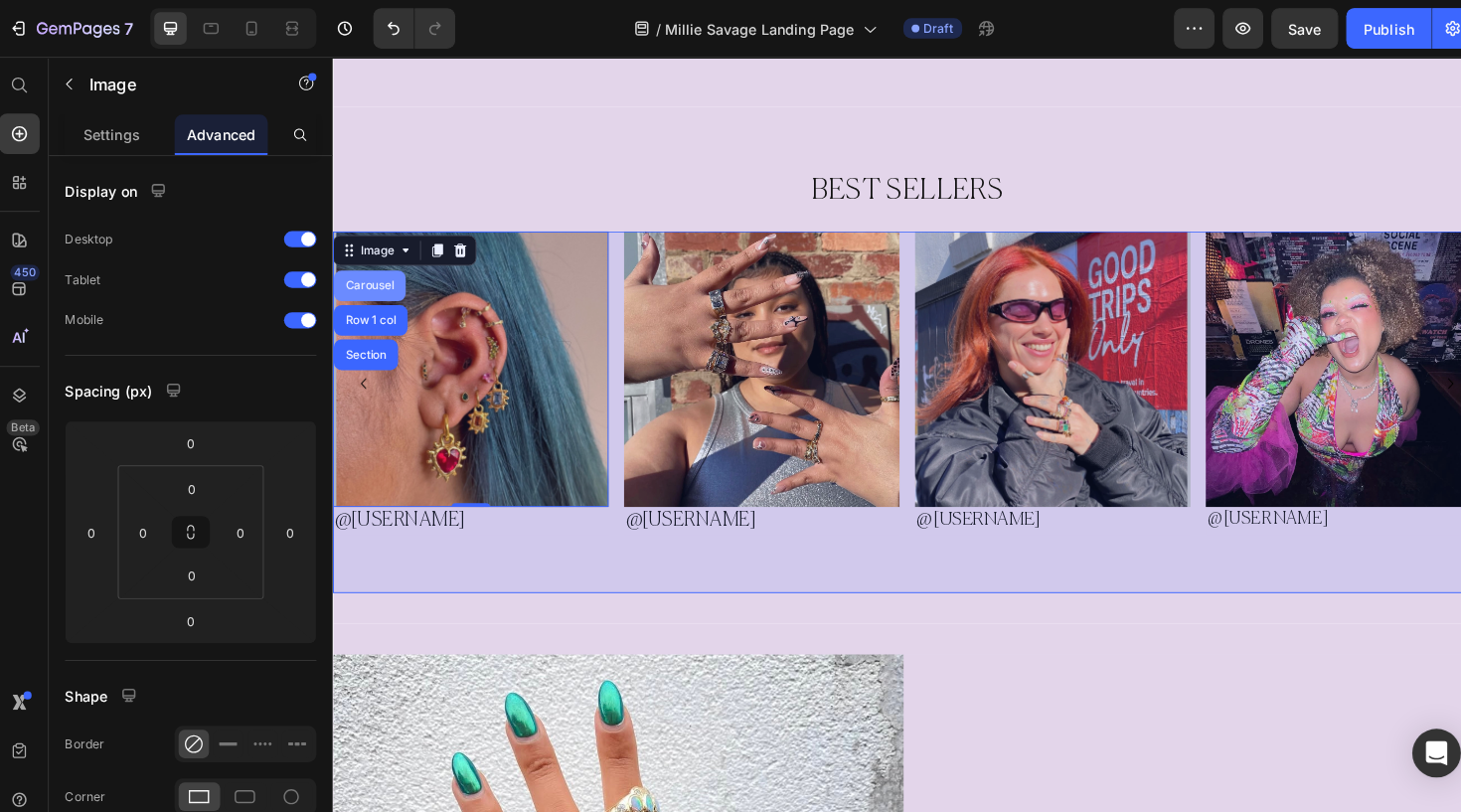 click on "Carousel" at bounding box center (370, 294) 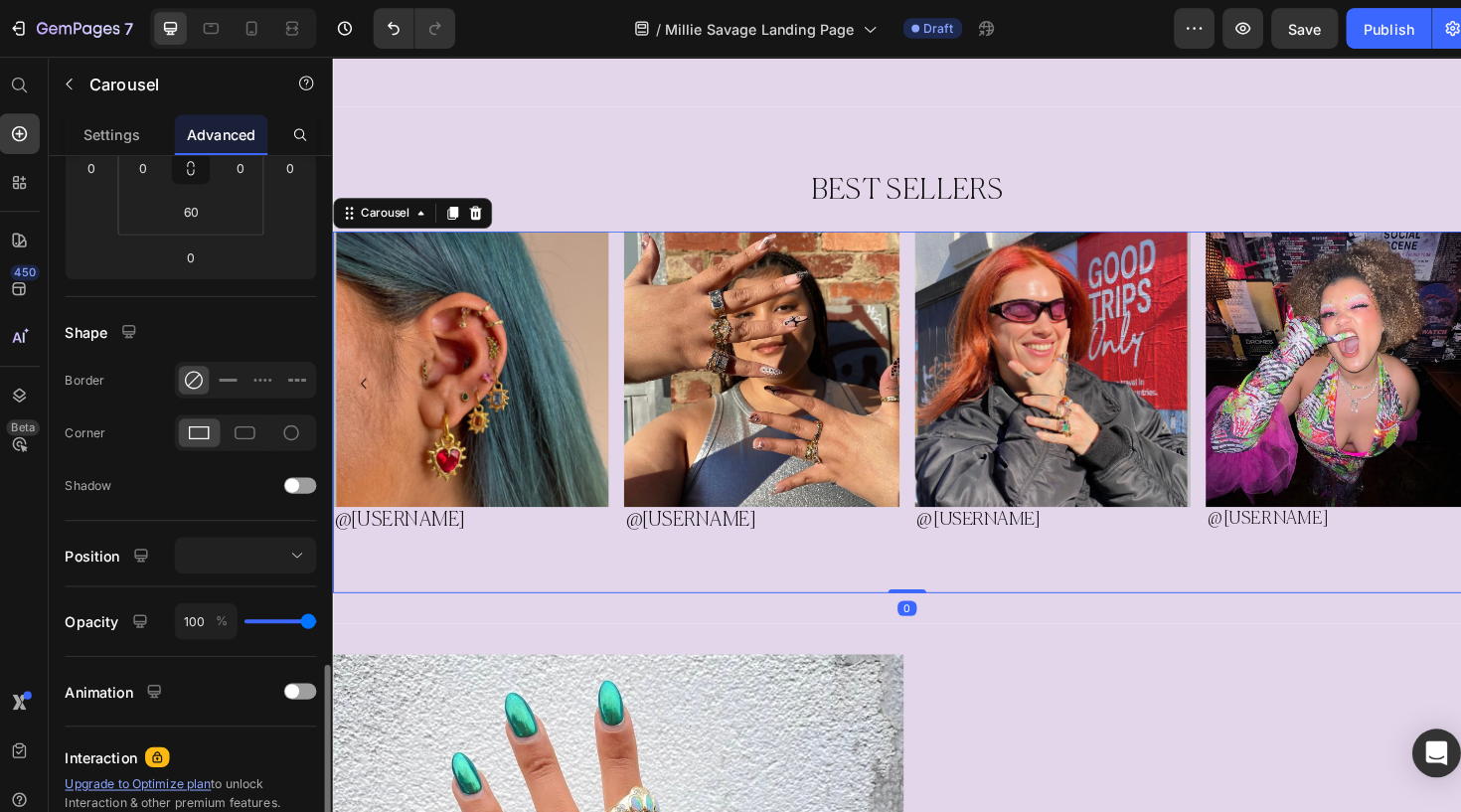 scroll, scrollTop: 546, scrollLeft: 0, axis: vertical 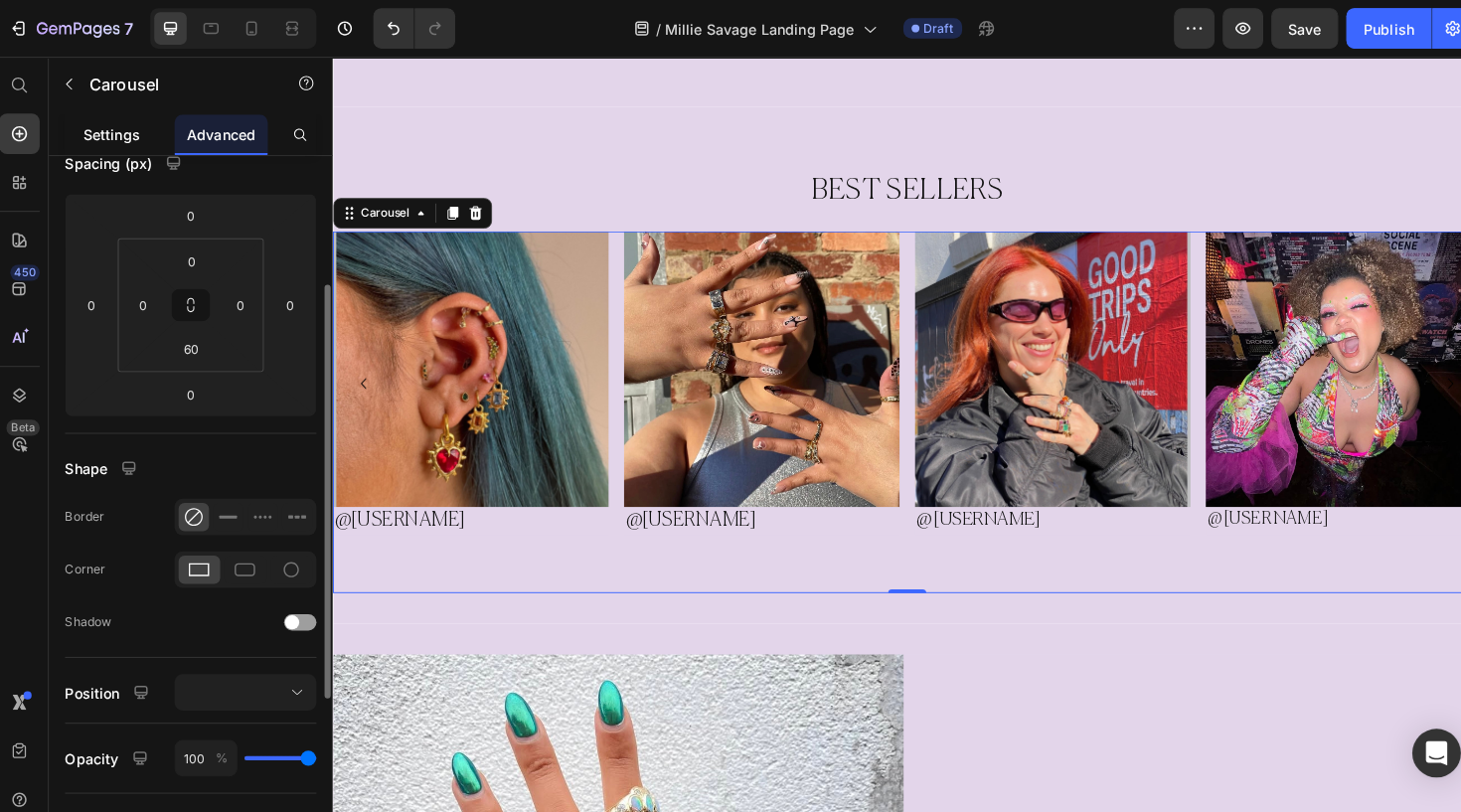 click on "Settings" at bounding box center [118, 131] 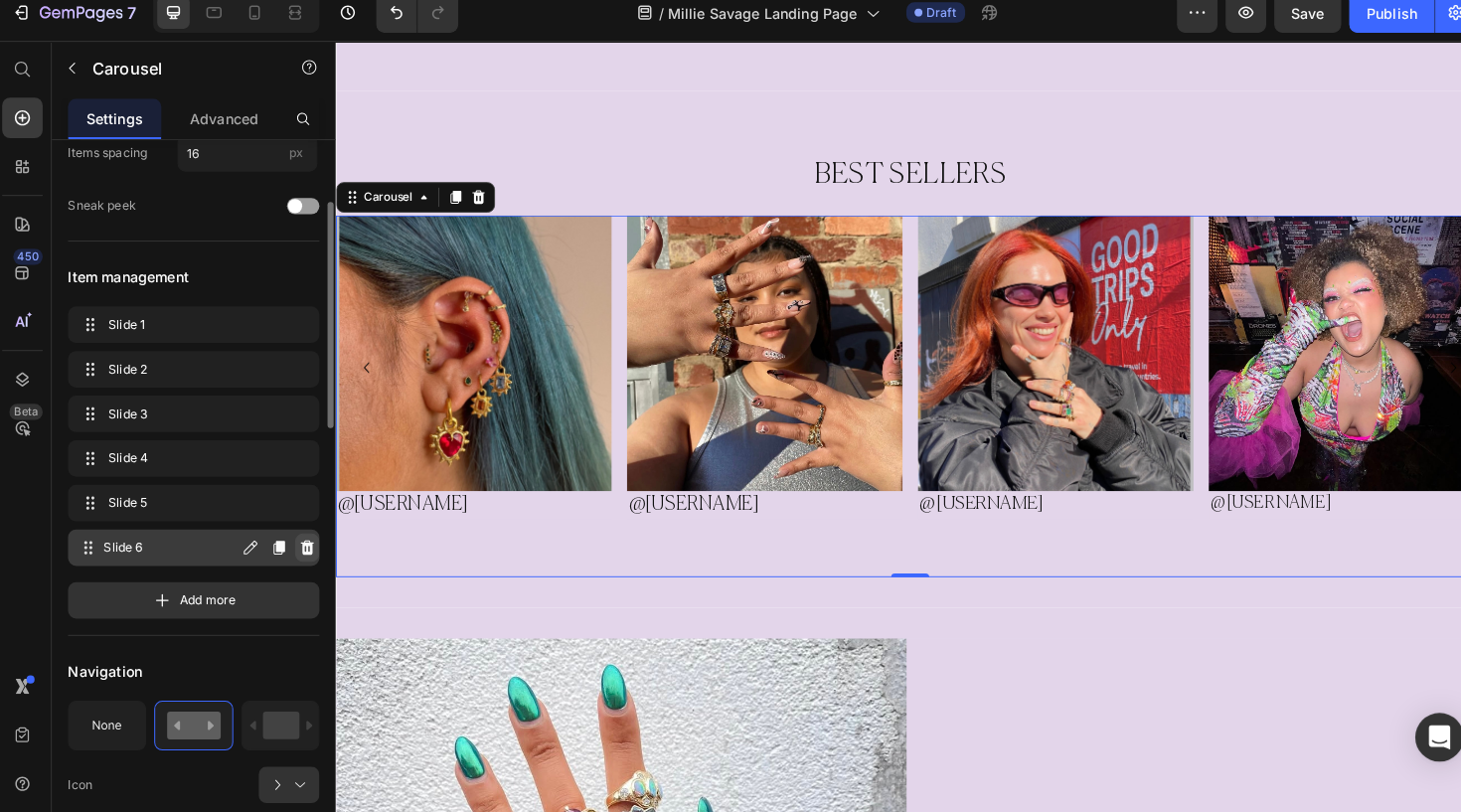 click 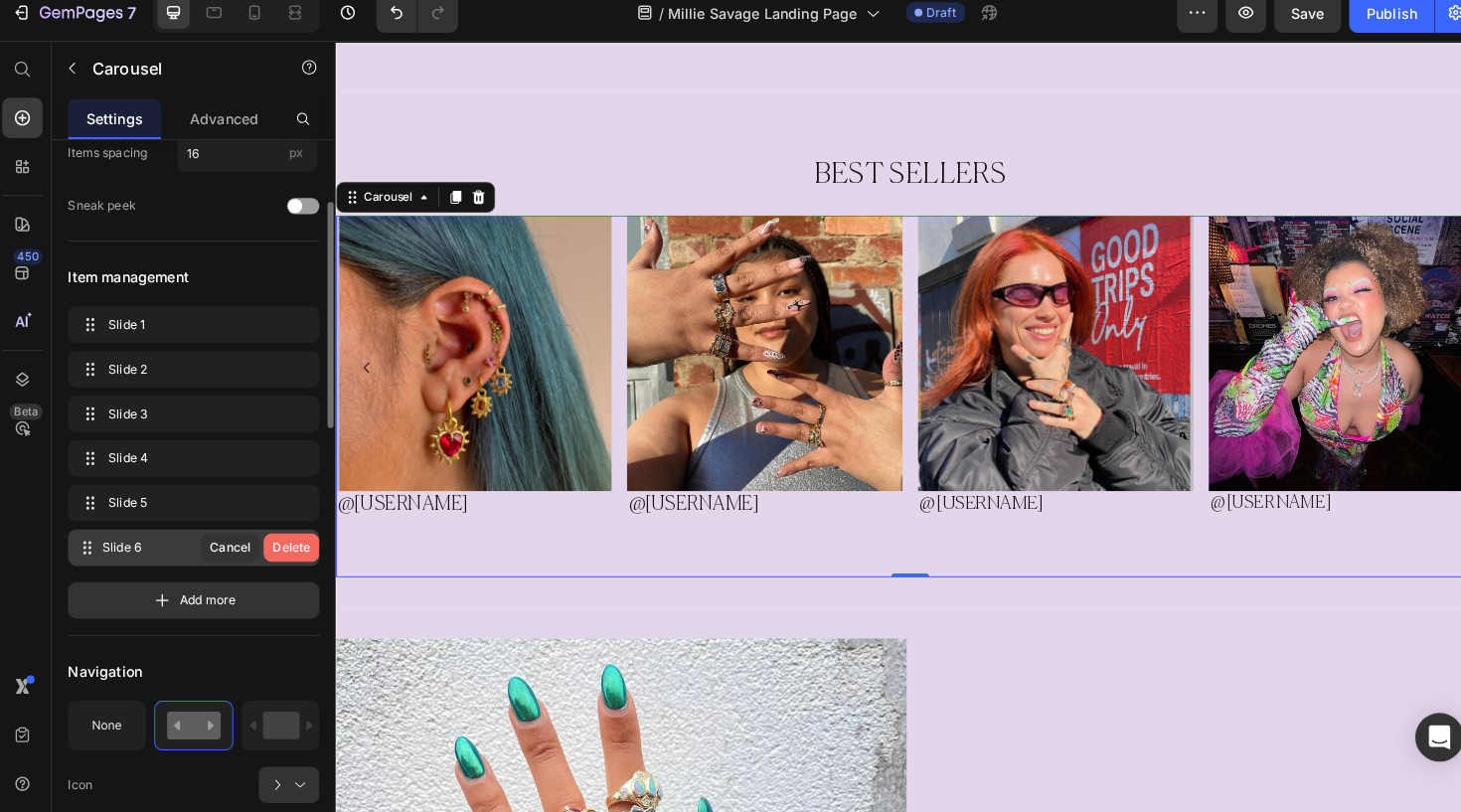 click on "Delete" at bounding box center (291, 553) 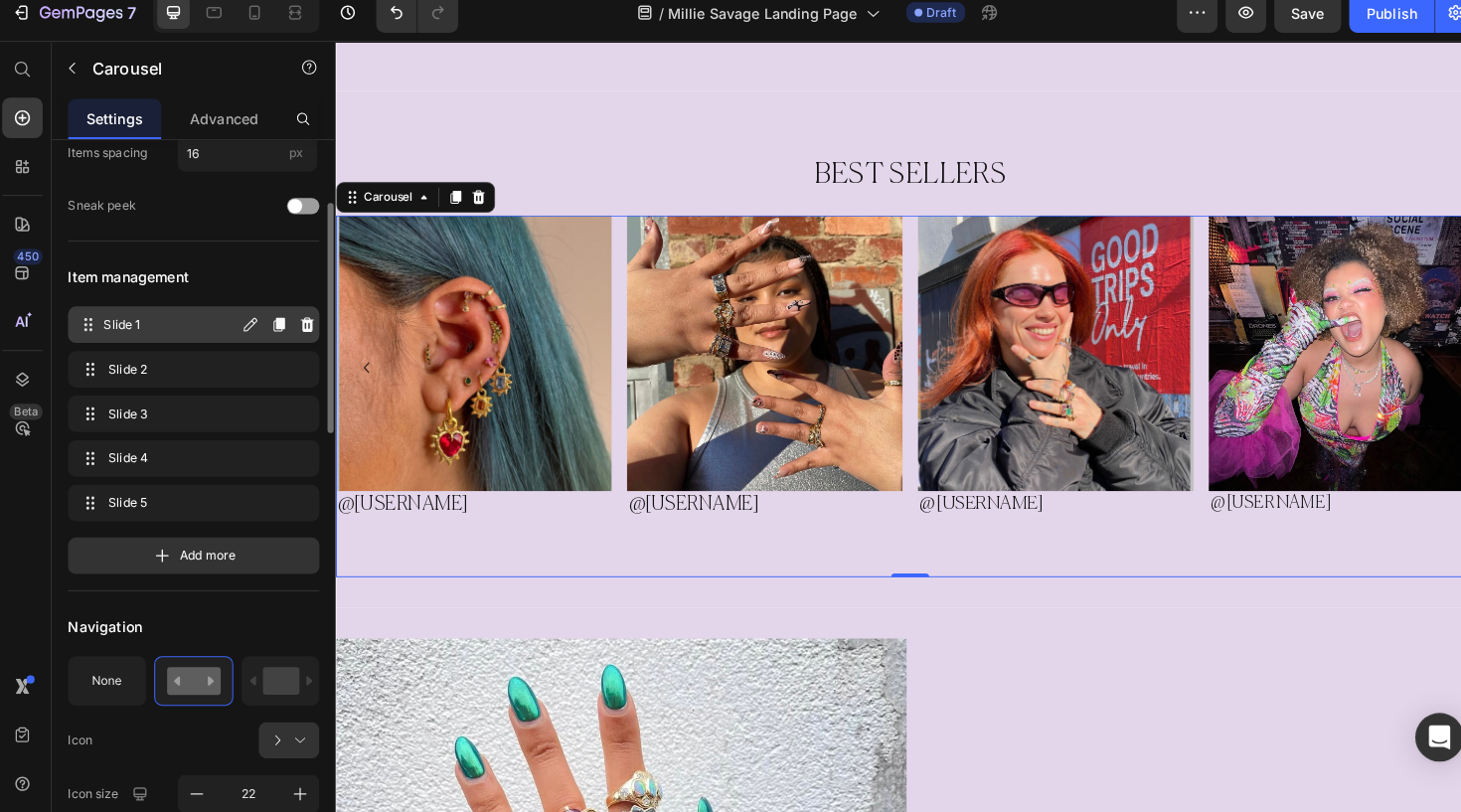 click on "Slide 1" at bounding box center [173, 334] 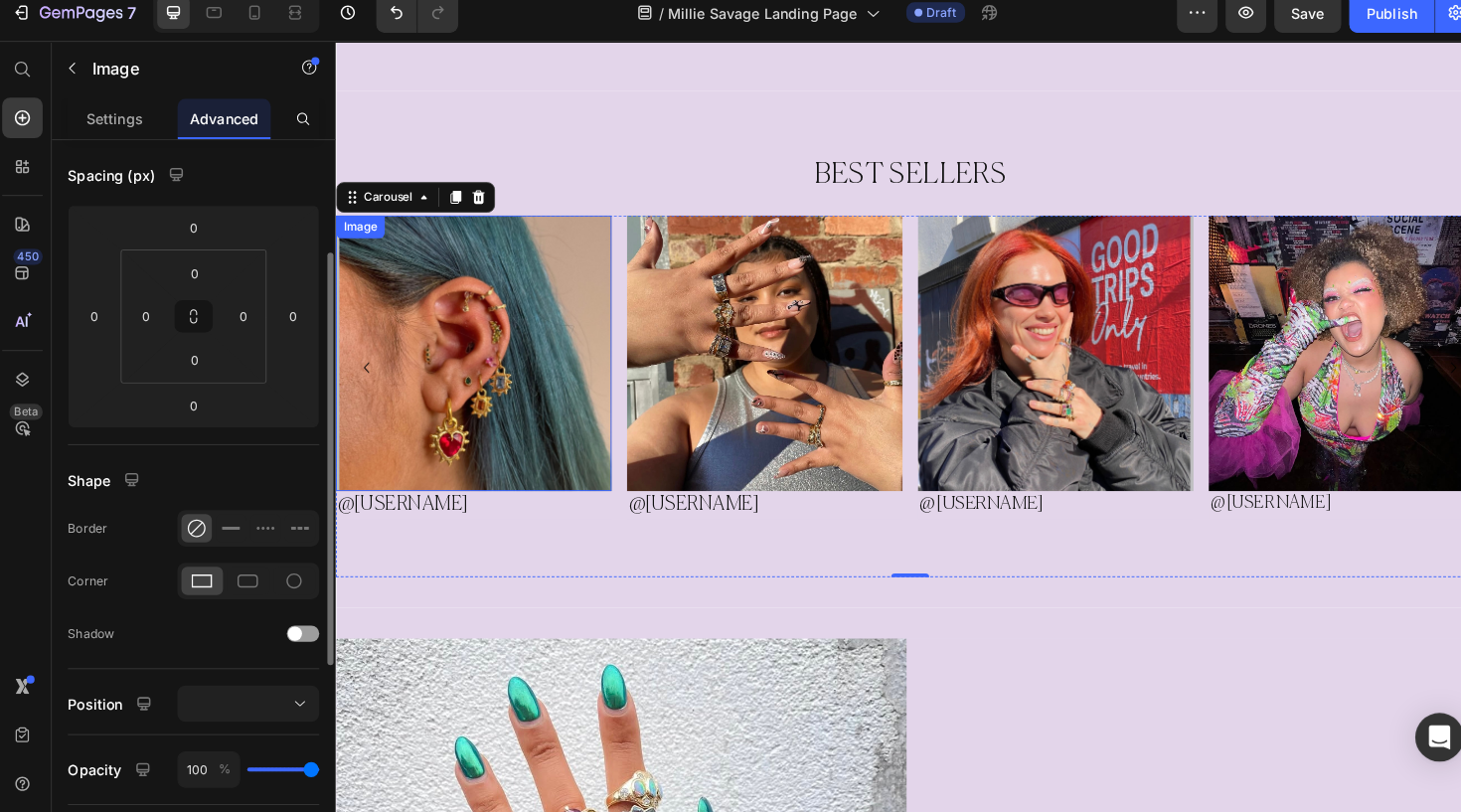 click at bounding box center (478, 365) 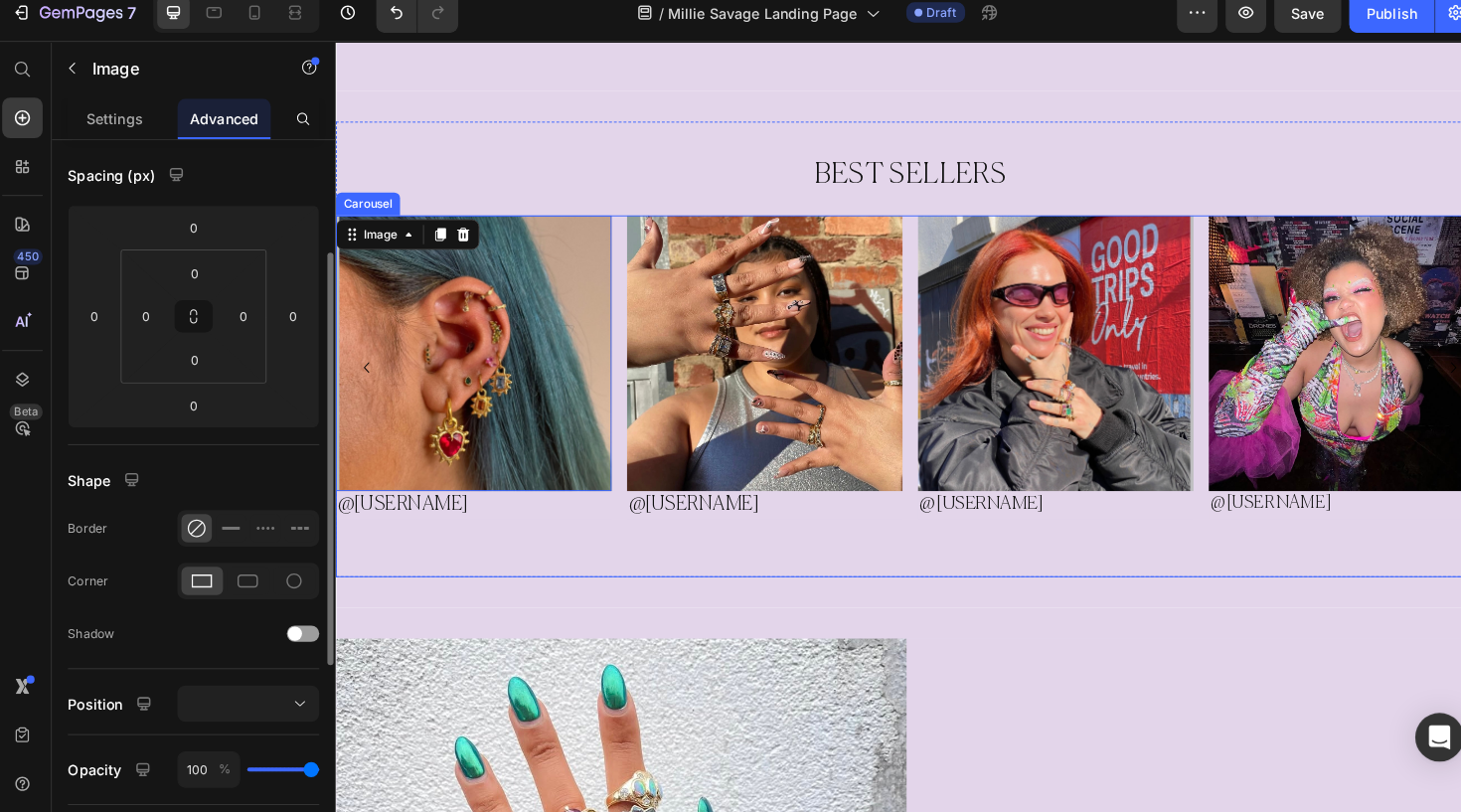 click at bounding box center (478, 365) 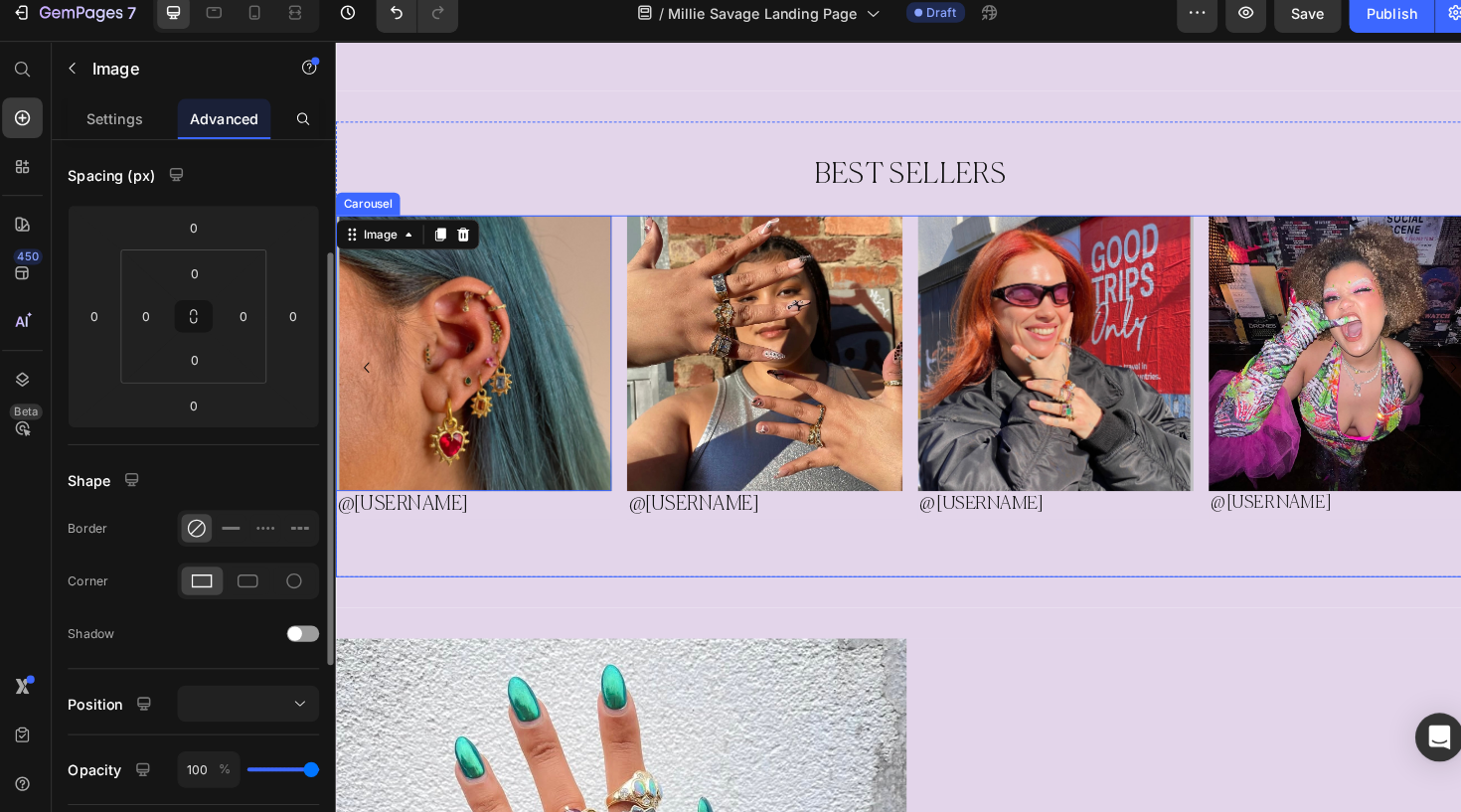 click at bounding box center (478, 365) 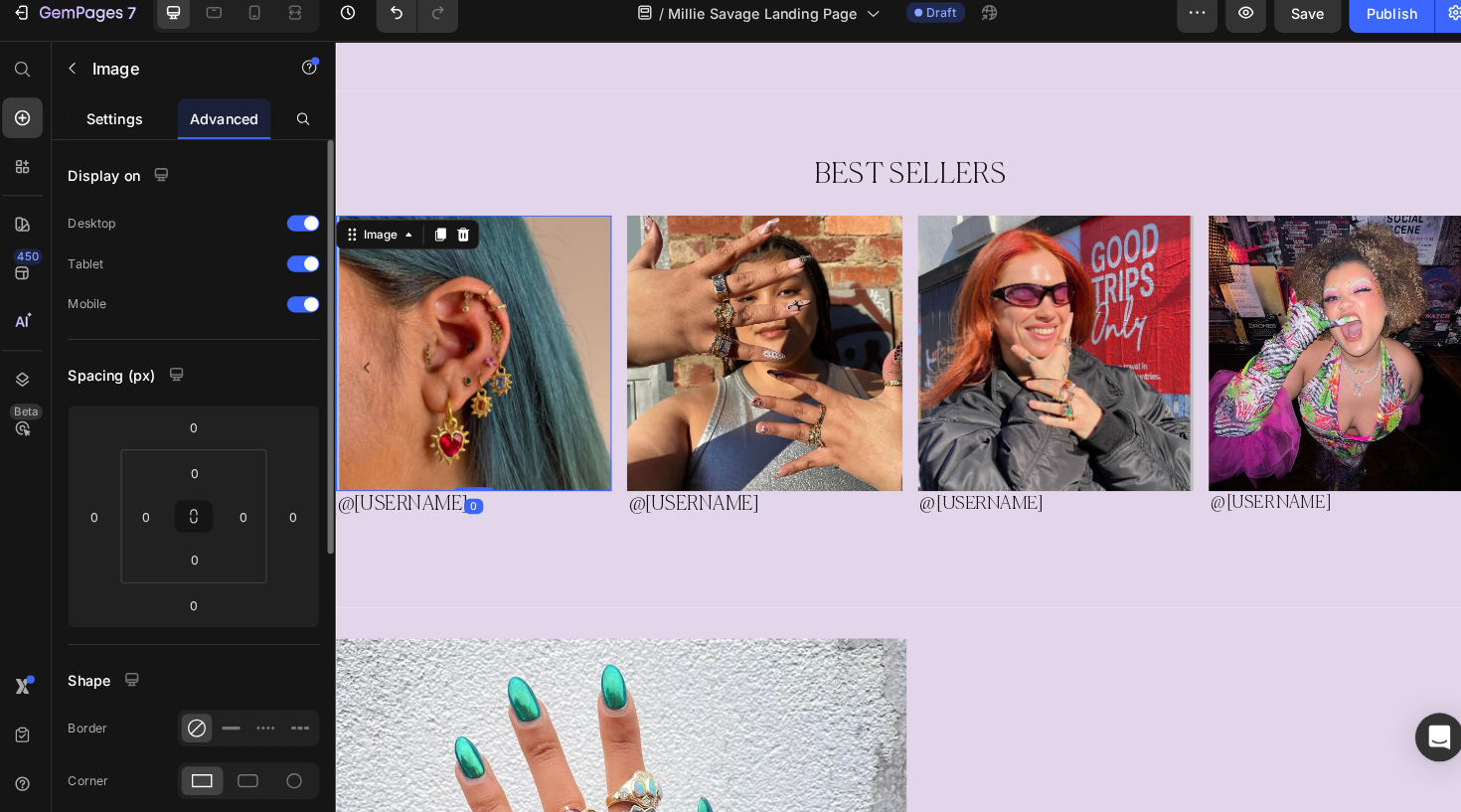 click on "Settings" at bounding box center [118, 131] 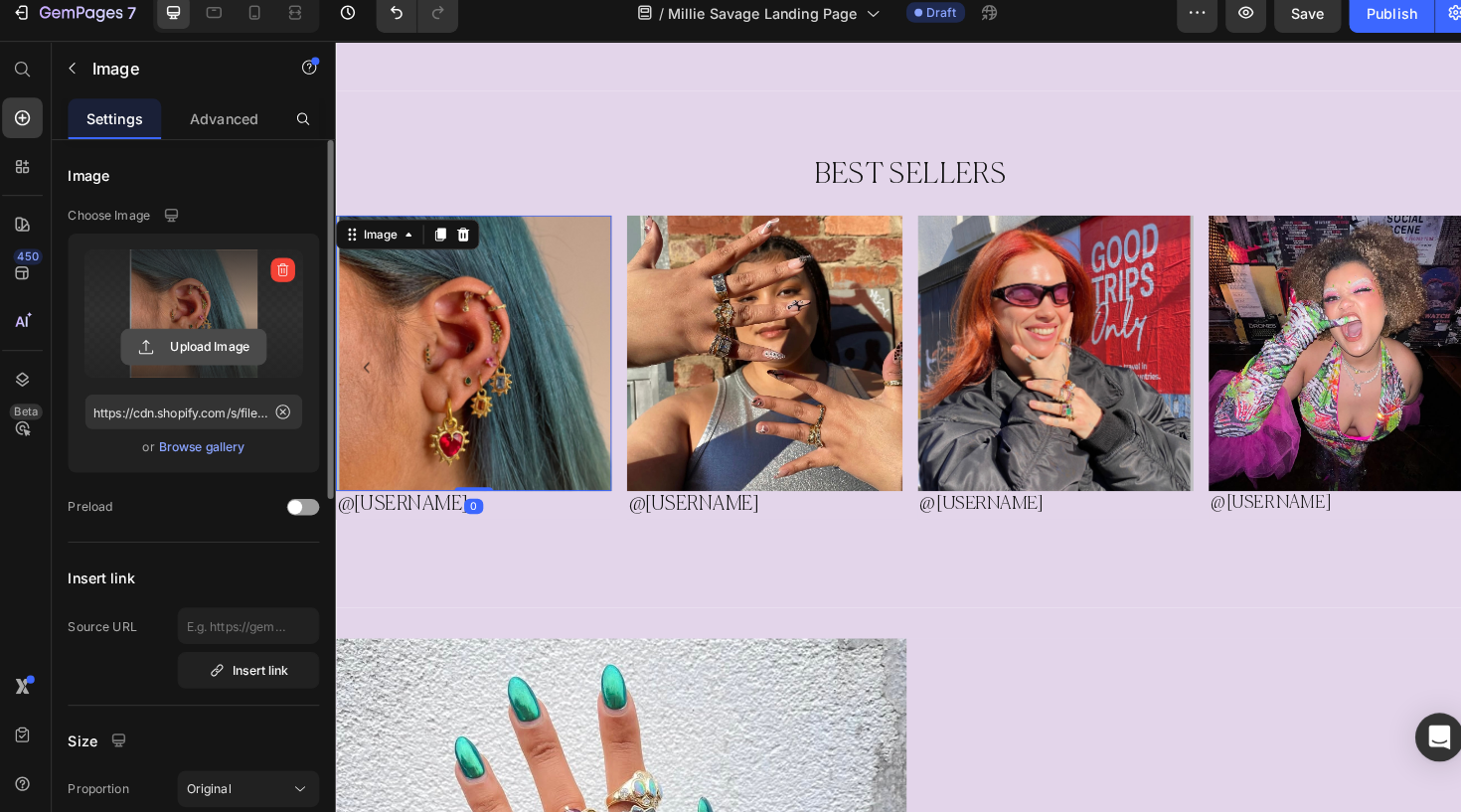 click 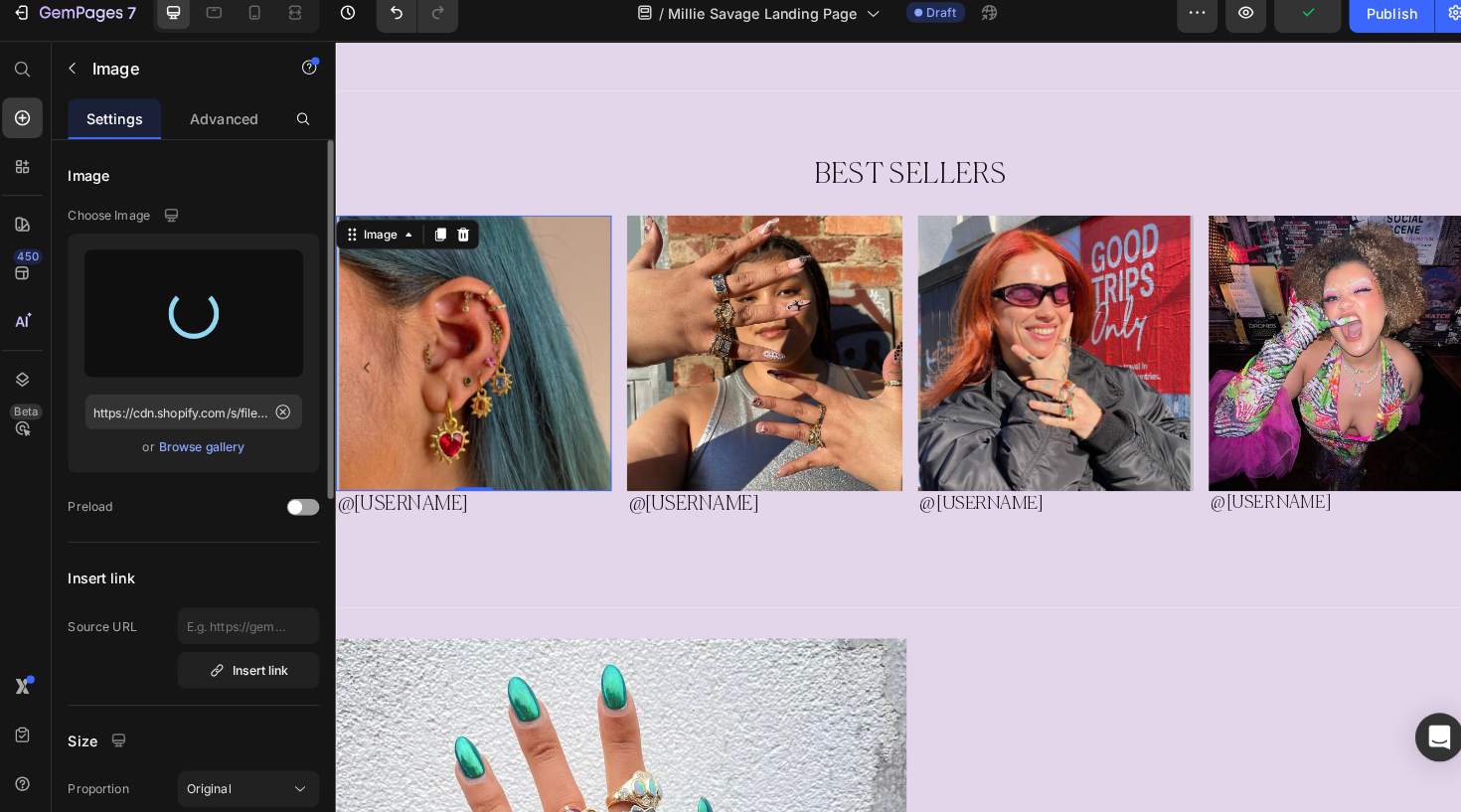 type on "https://cdn.shopify.com/s/files/1/0867/5803/1684/files/gempages_533967879045907692-d550b6f3-ddba-4661-b05e-308e06dc6983.webp" 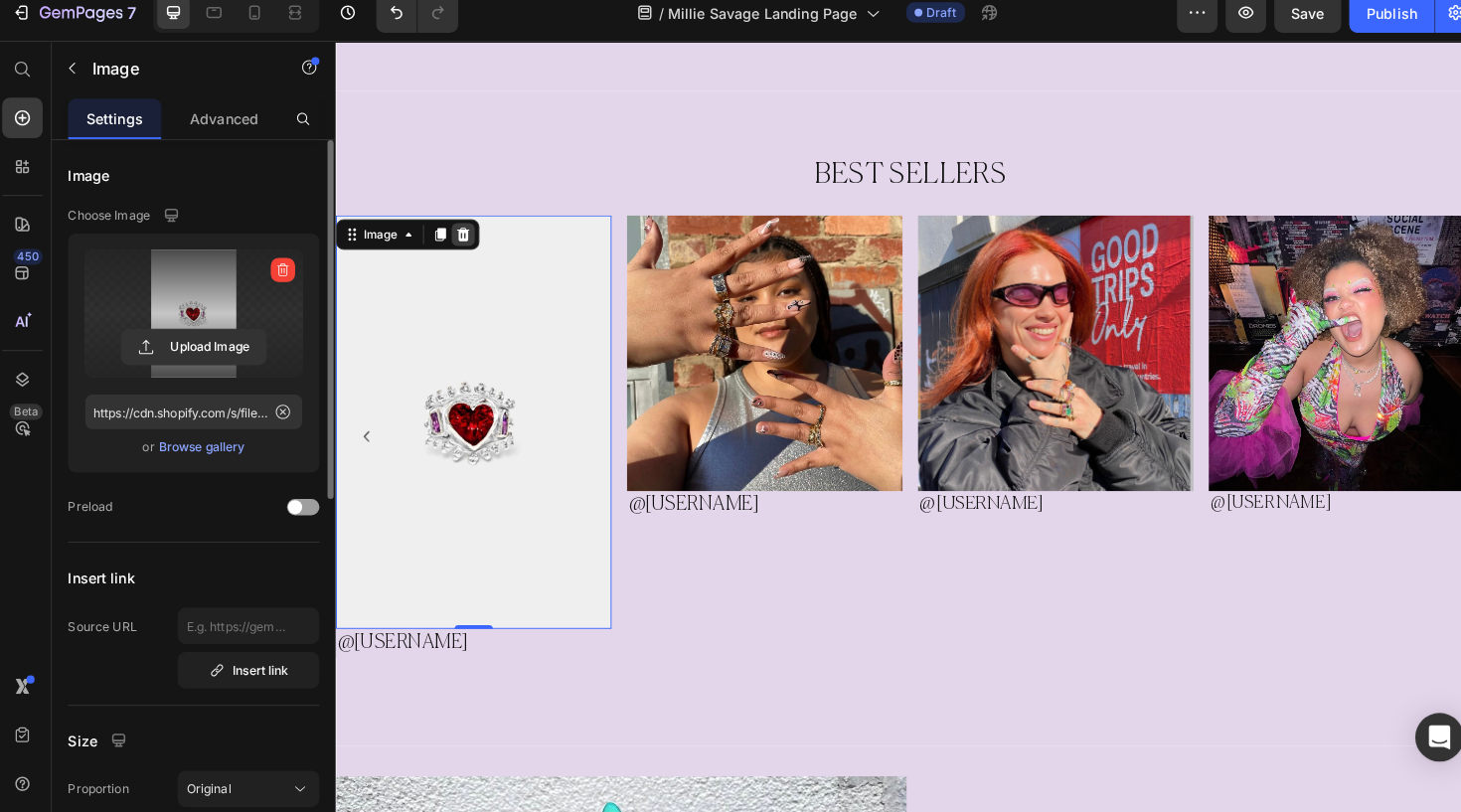 click at bounding box center [467, 242] 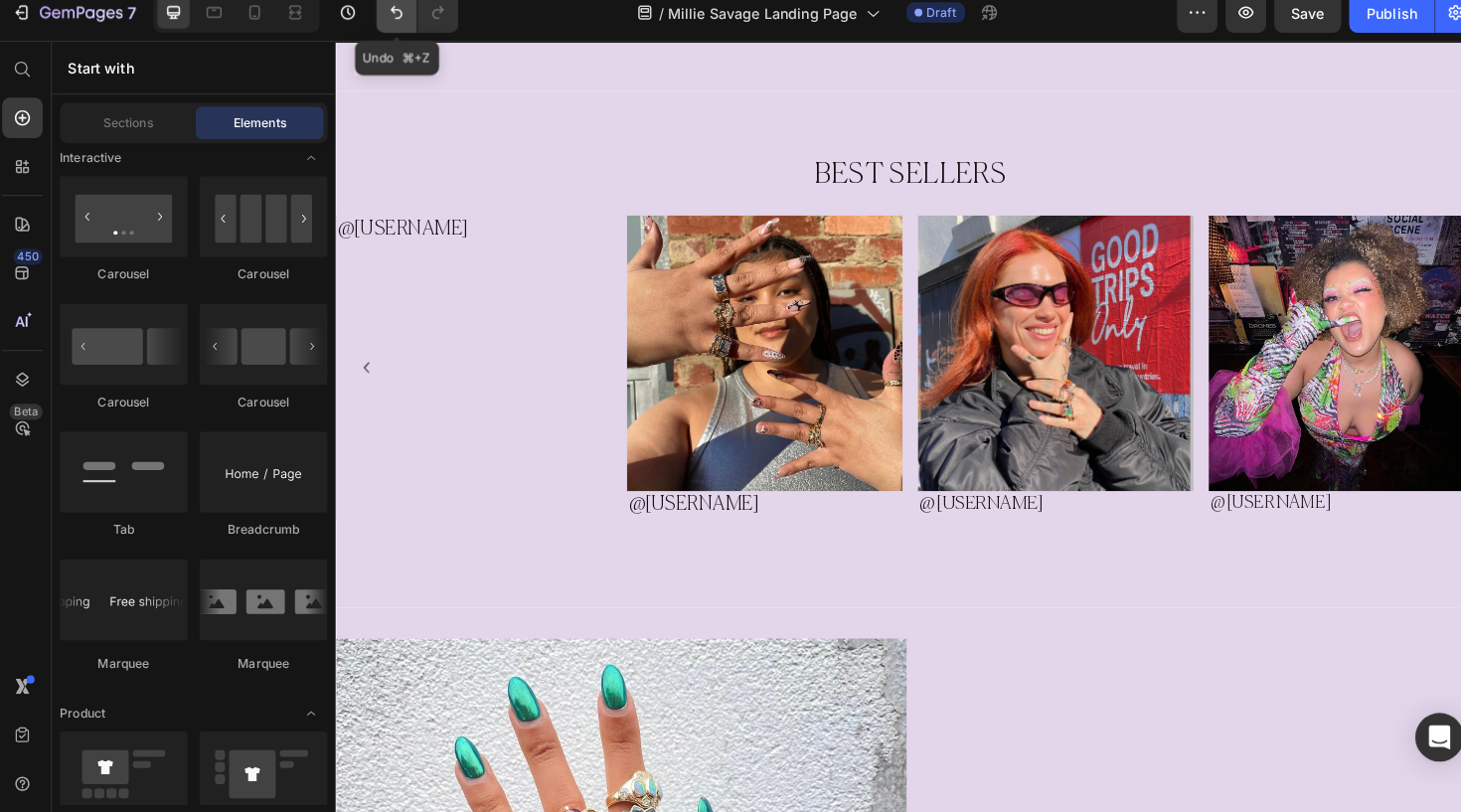 click 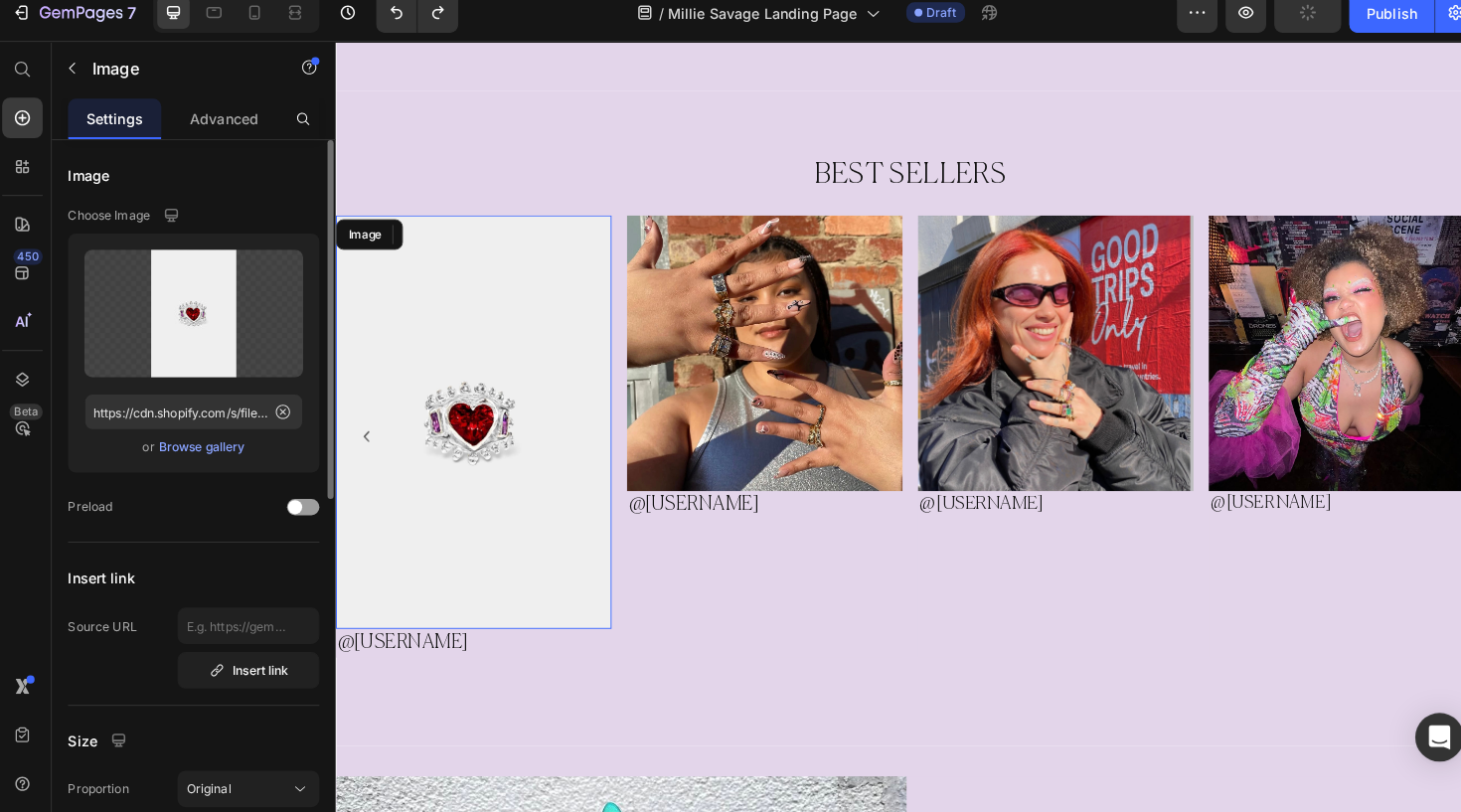 click at bounding box center (478, 436) 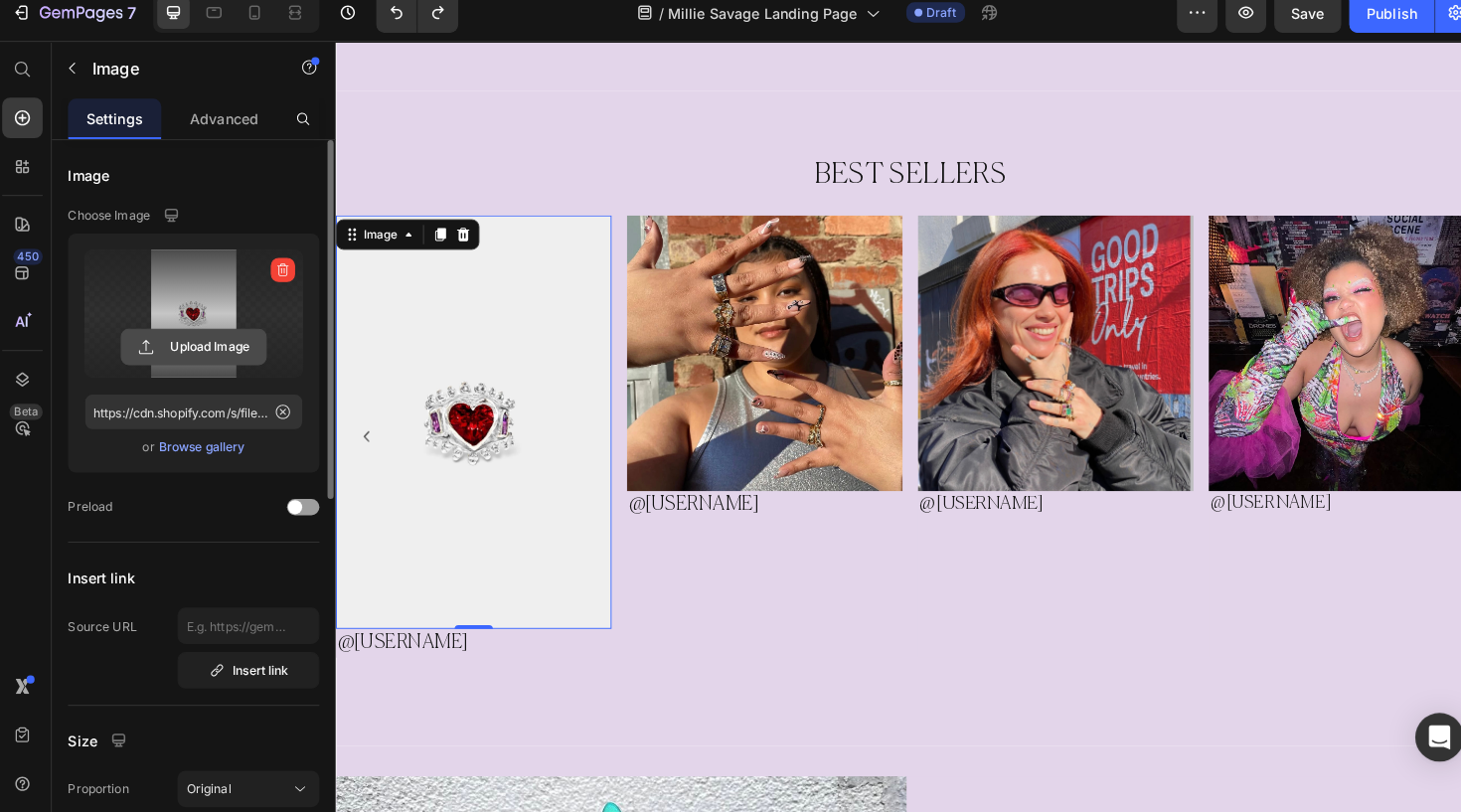 click 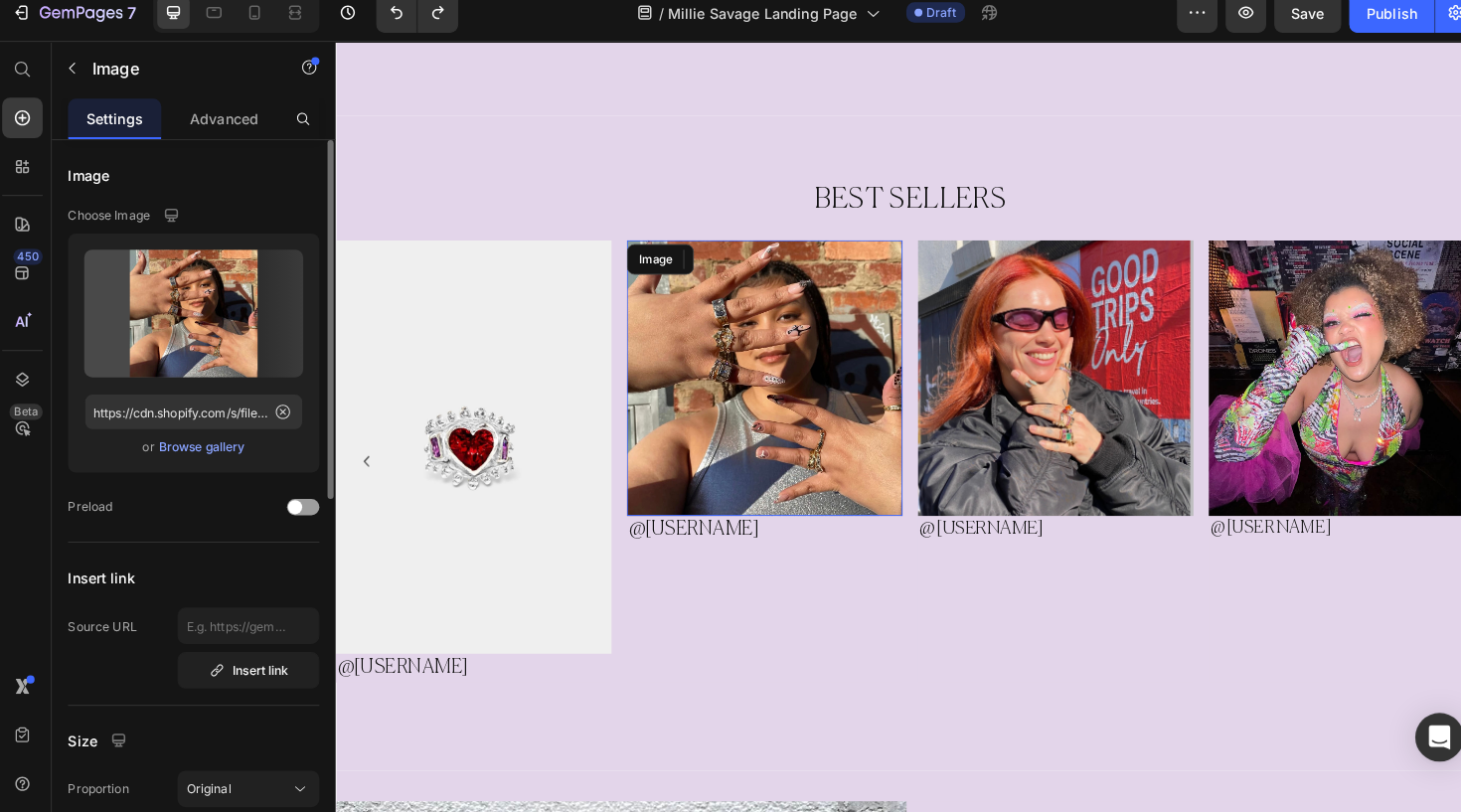 click at bounding box center (780, 391) 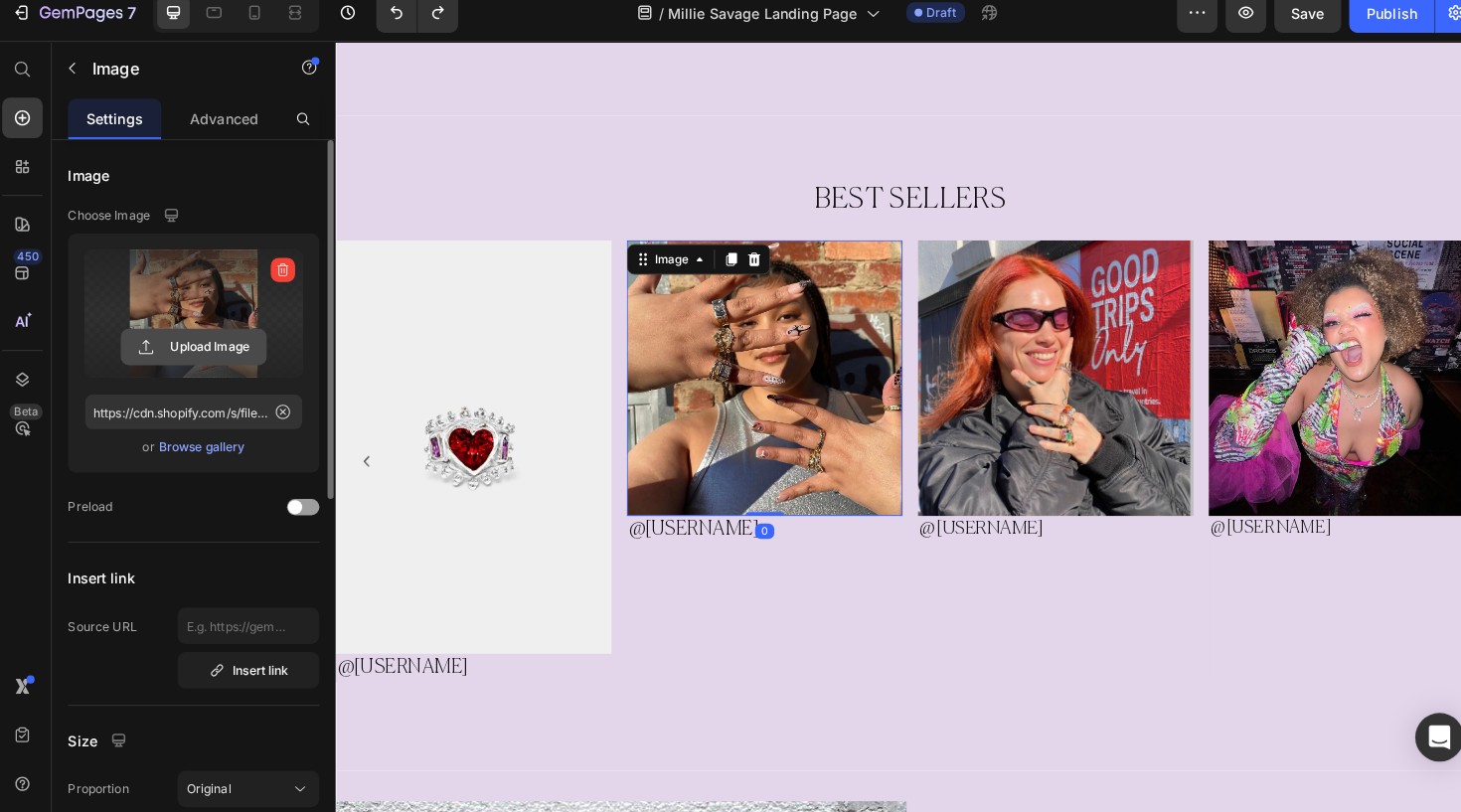 click 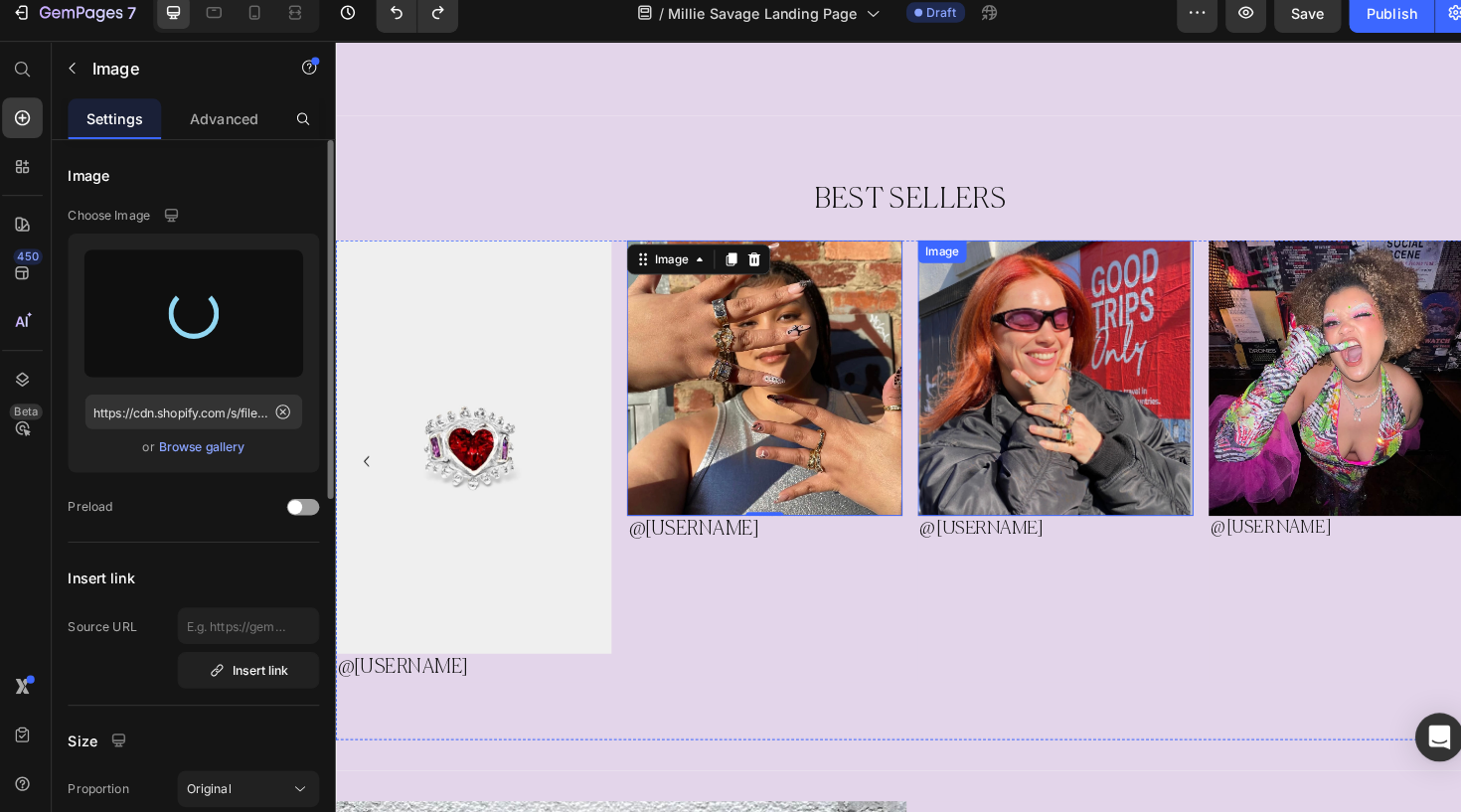 type on "https://cdn.shopify.com/s/files/1/0867/5803/1684/files/gempages_533967879045907692-e200d1fc-4fc4-43f6-ac5f-d83d2141e7a0.jpg" 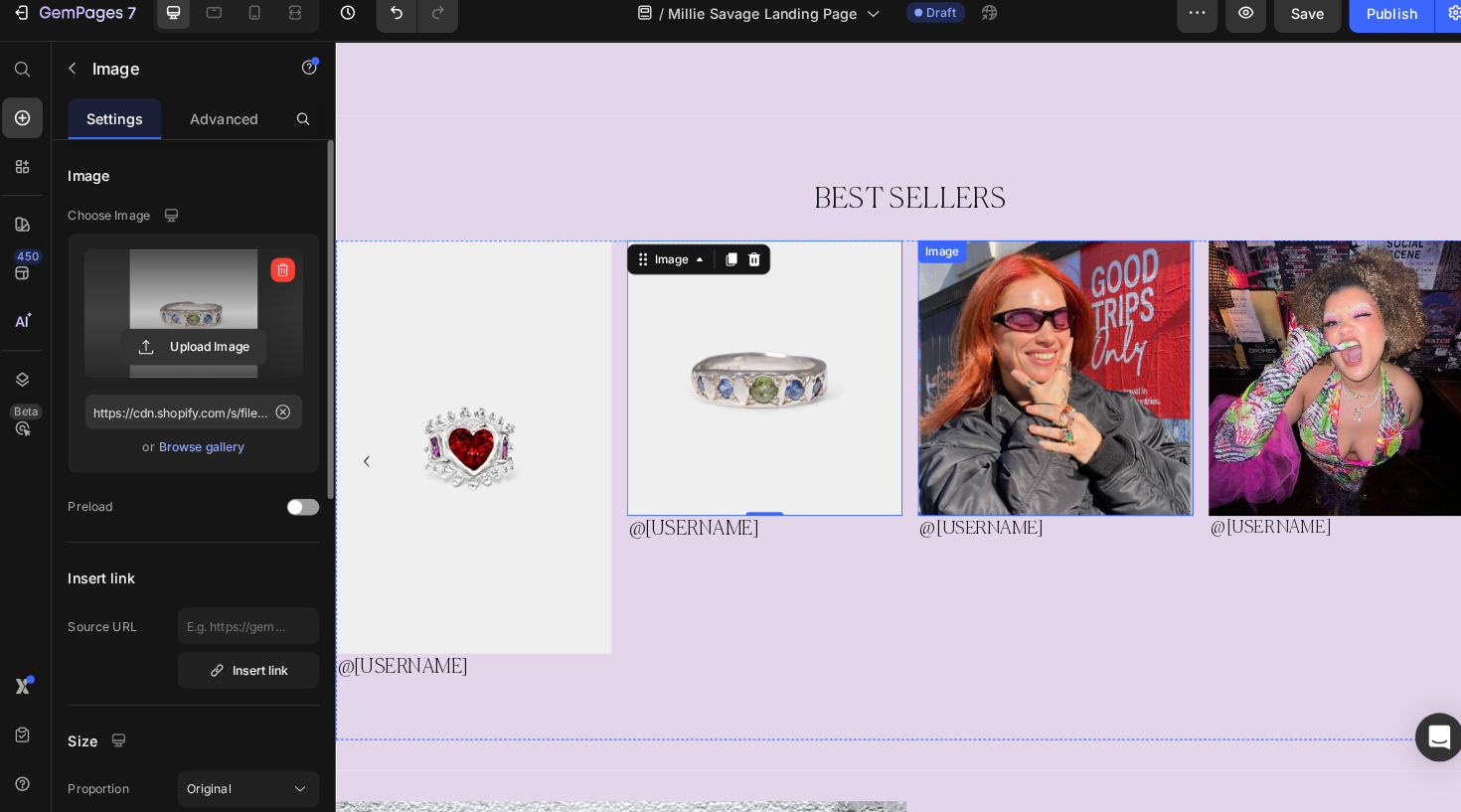 click at bounding box center (1082, 391) 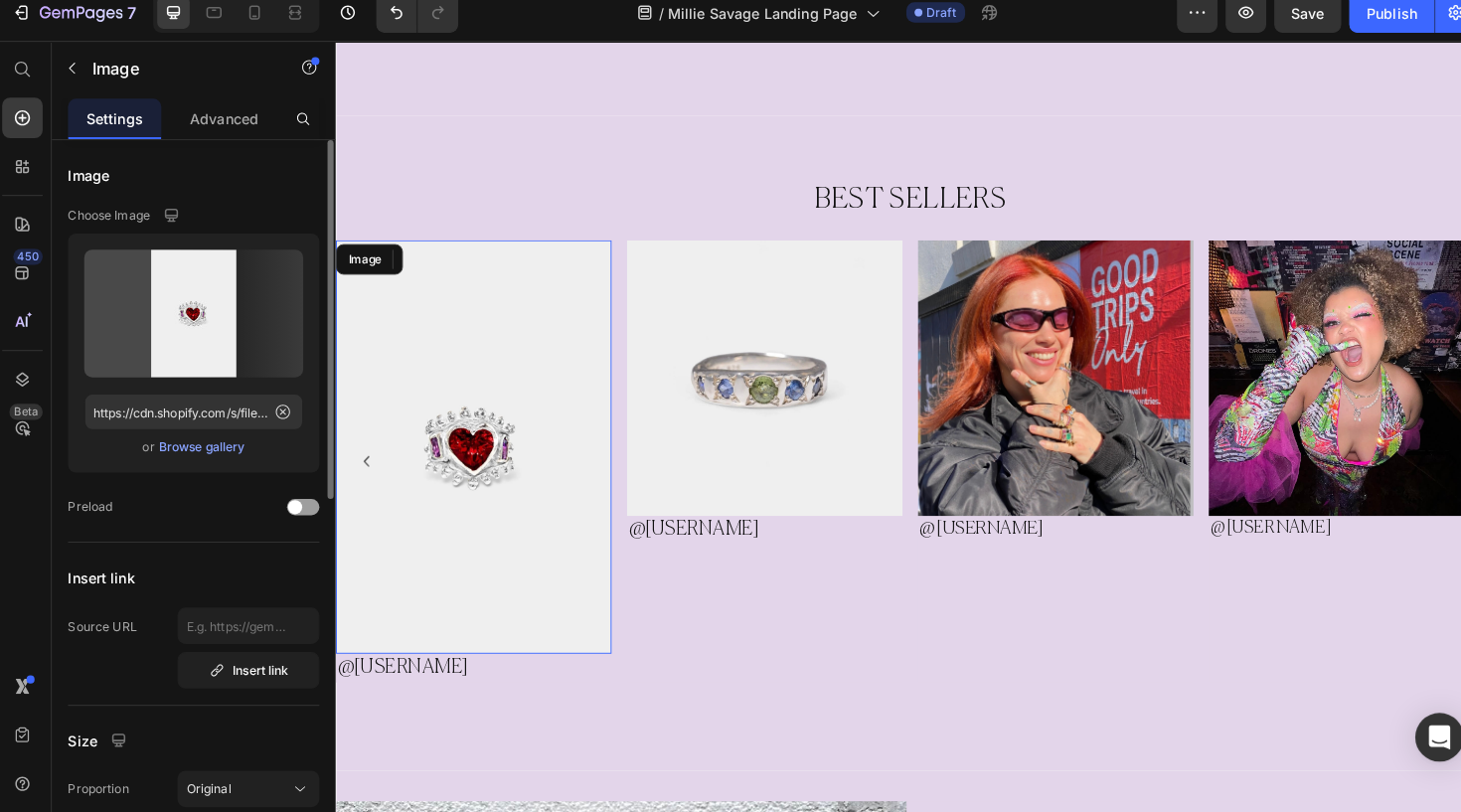 click at bounding box center (478, 462) 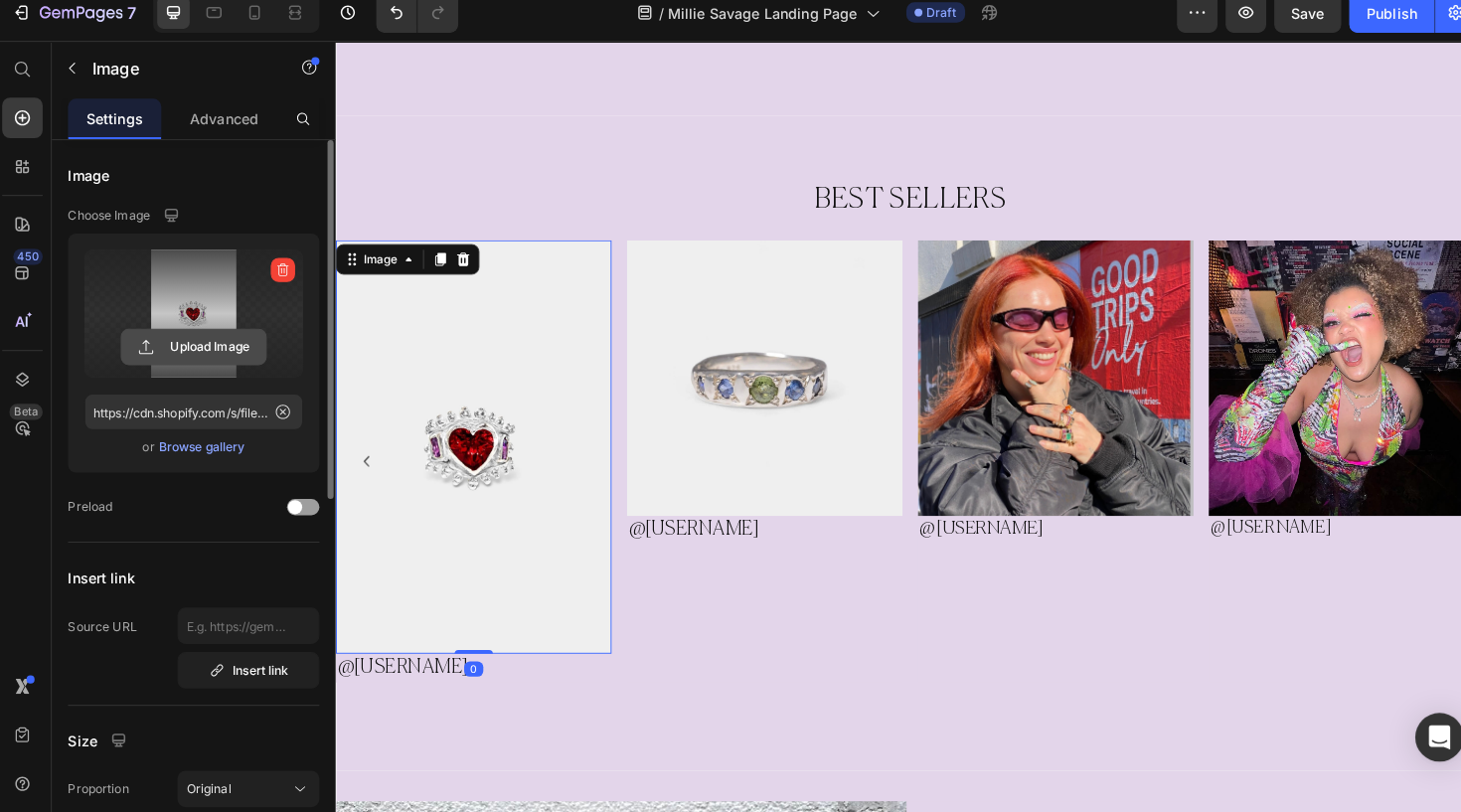 click 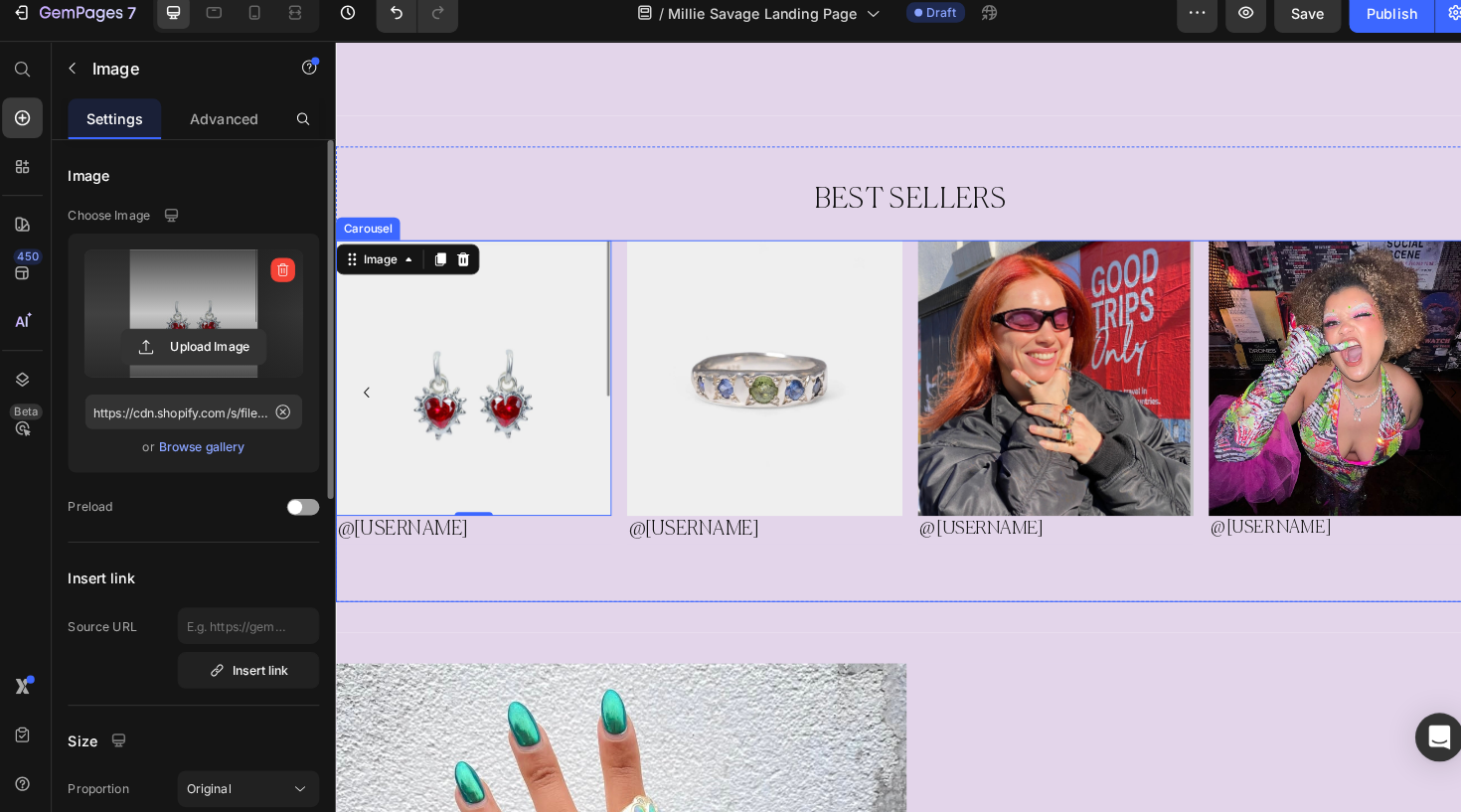 type on "https://cdn.shopify.com/s/files/1/0867/5803/1684/files/gempages_533967879045907692-2e34292a-ea08-405a-8942-e5d43e42f76f.jpg" 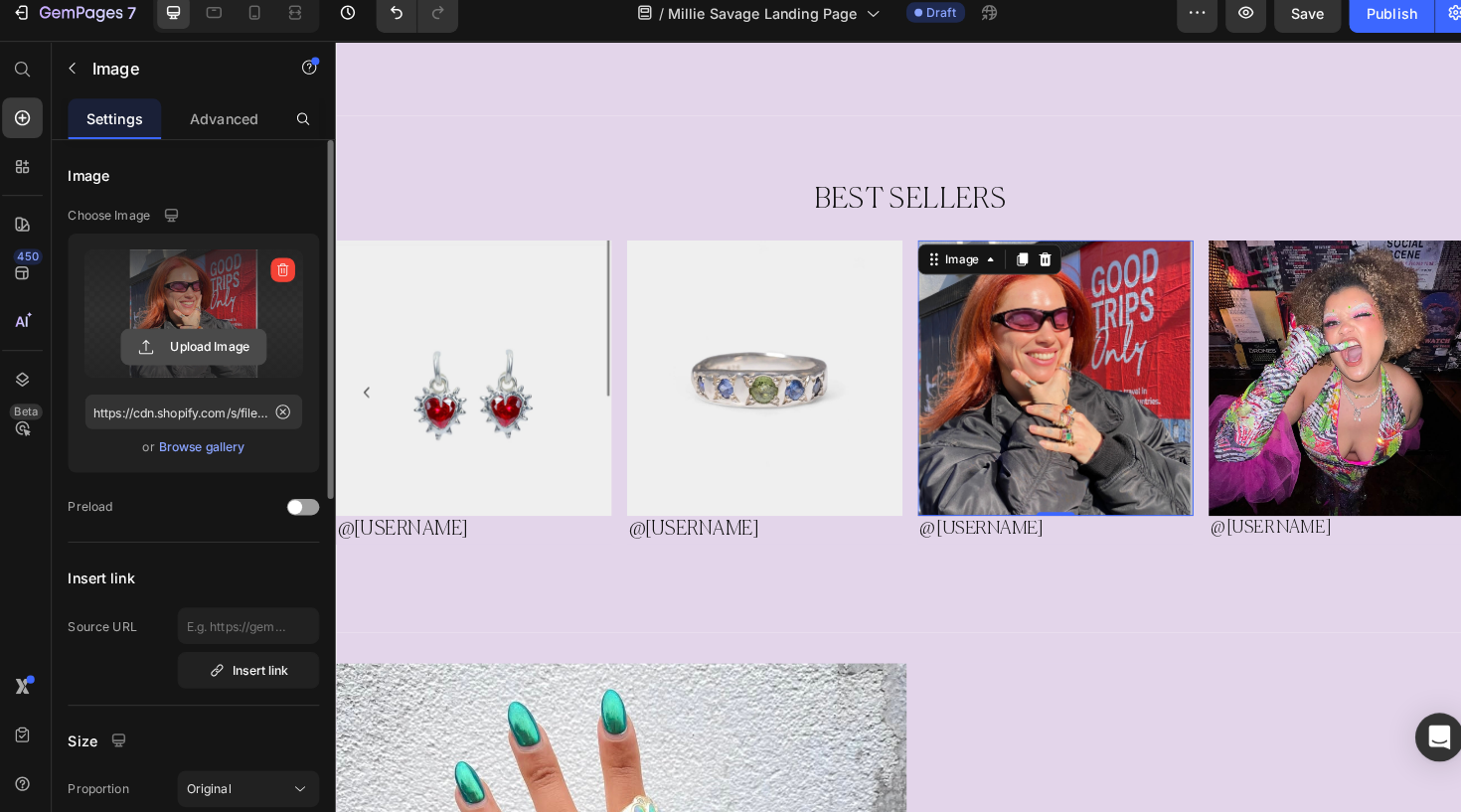 click 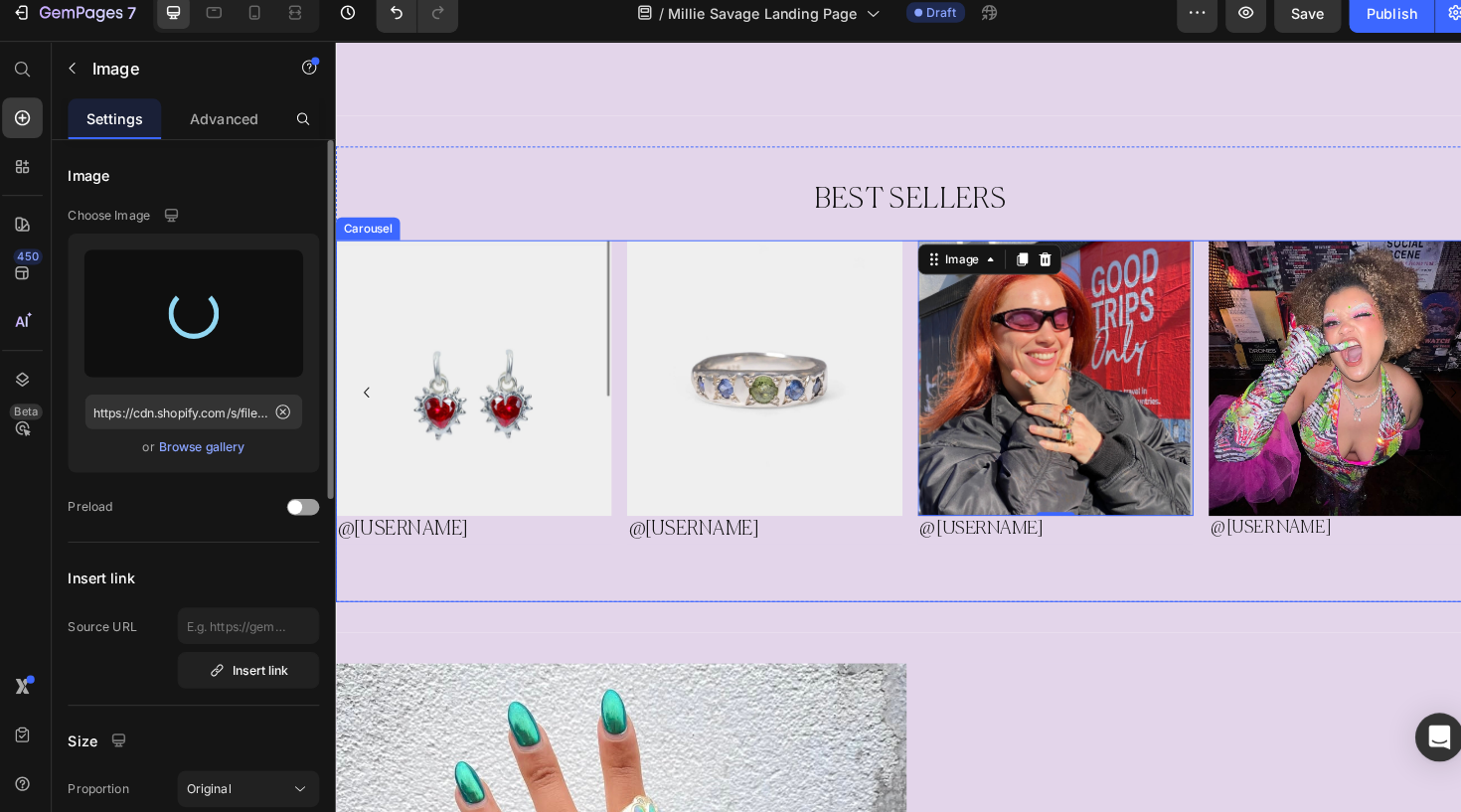 type on "https://cdn.shopify.com/s/files/1/0867/5803/1684/files/gempages_533967879045907692-10736c2f-8803-4885-958d-48744401ab29.jpg" 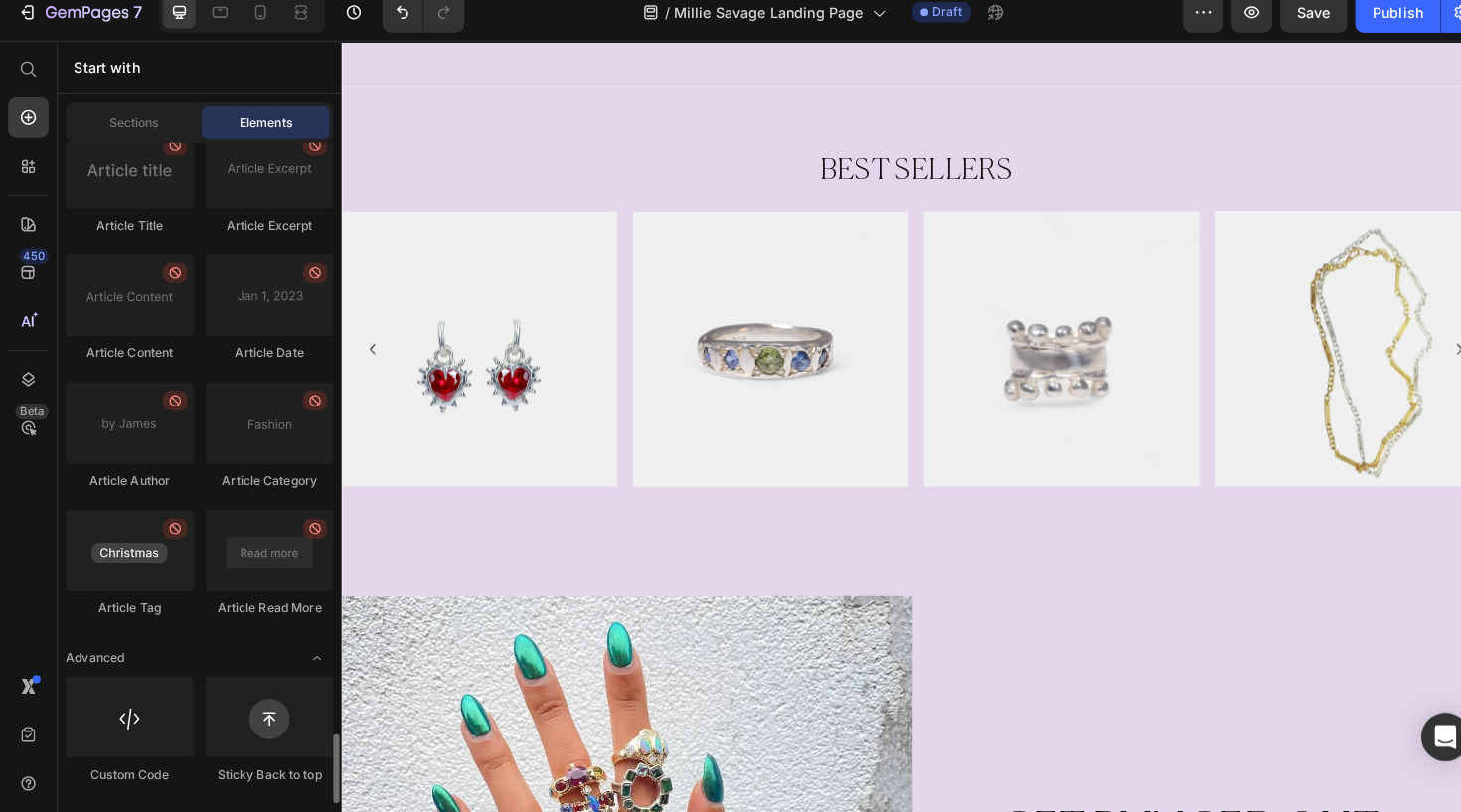 scroll, scrollTop: 0, scrollLeft: 0, axis: both 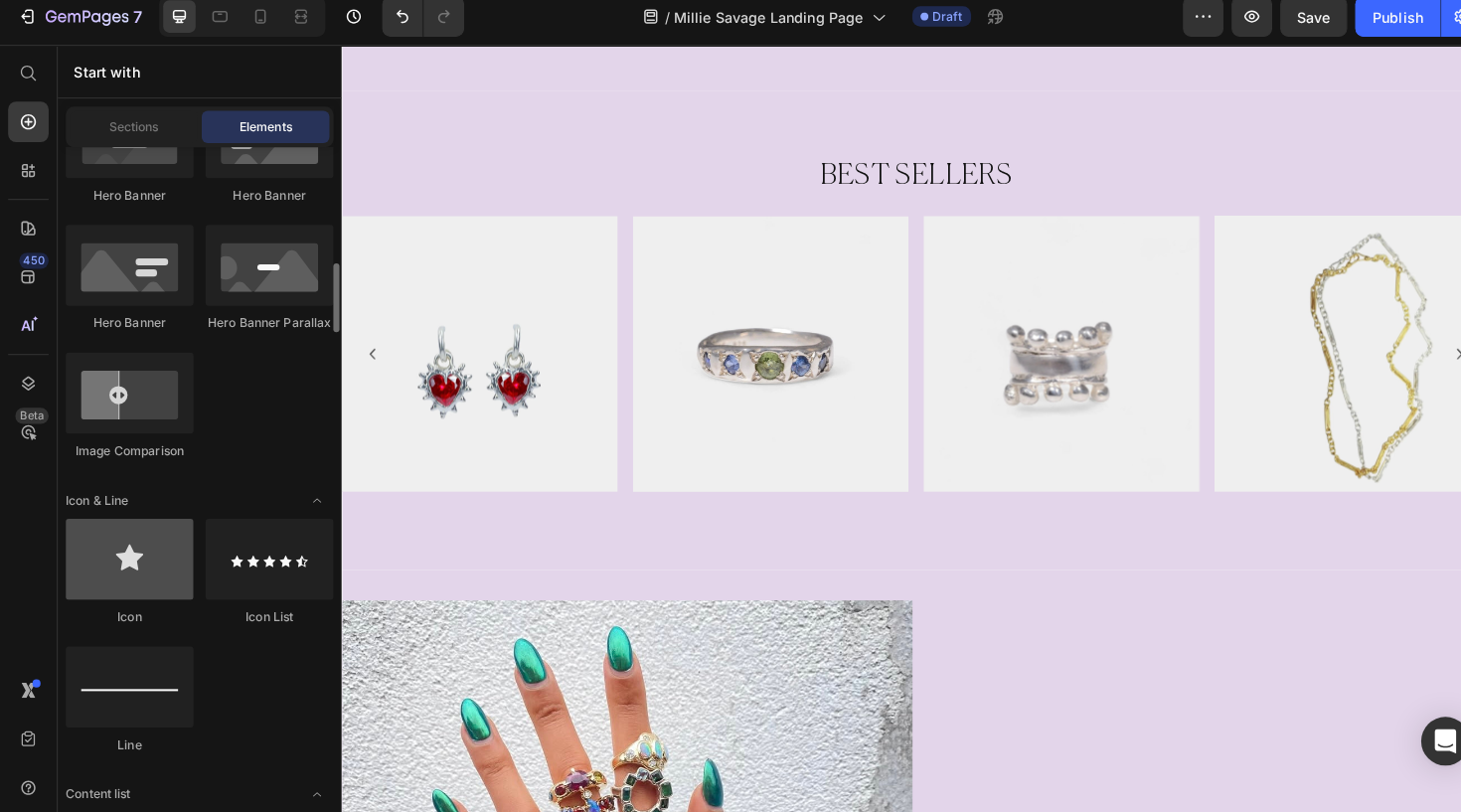 click at bounding box center (127, 561) 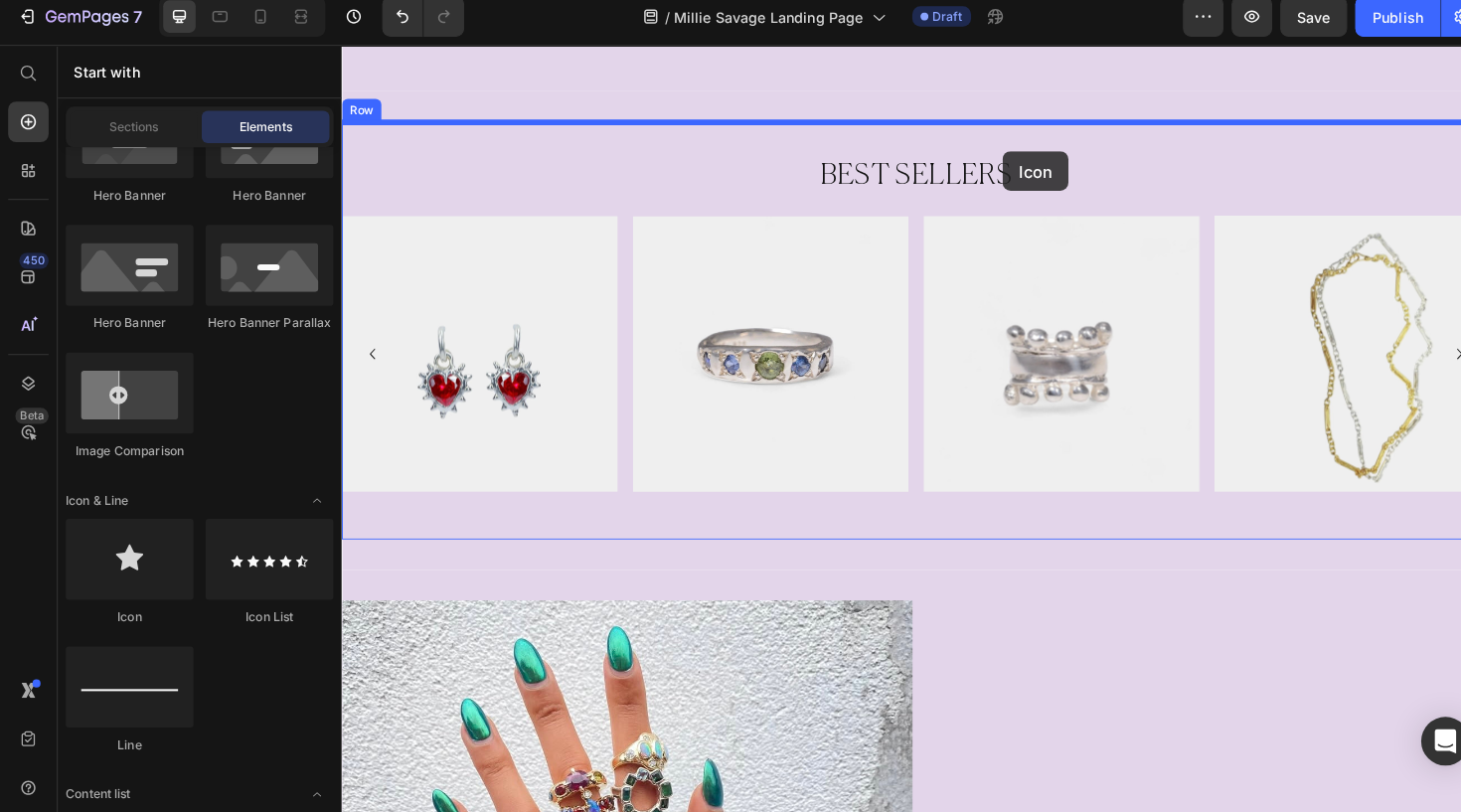 drag, startPoint x: 458, startPoint y: 608, endPoint x: 1029, endPoint y: 167, distance: 721.47211 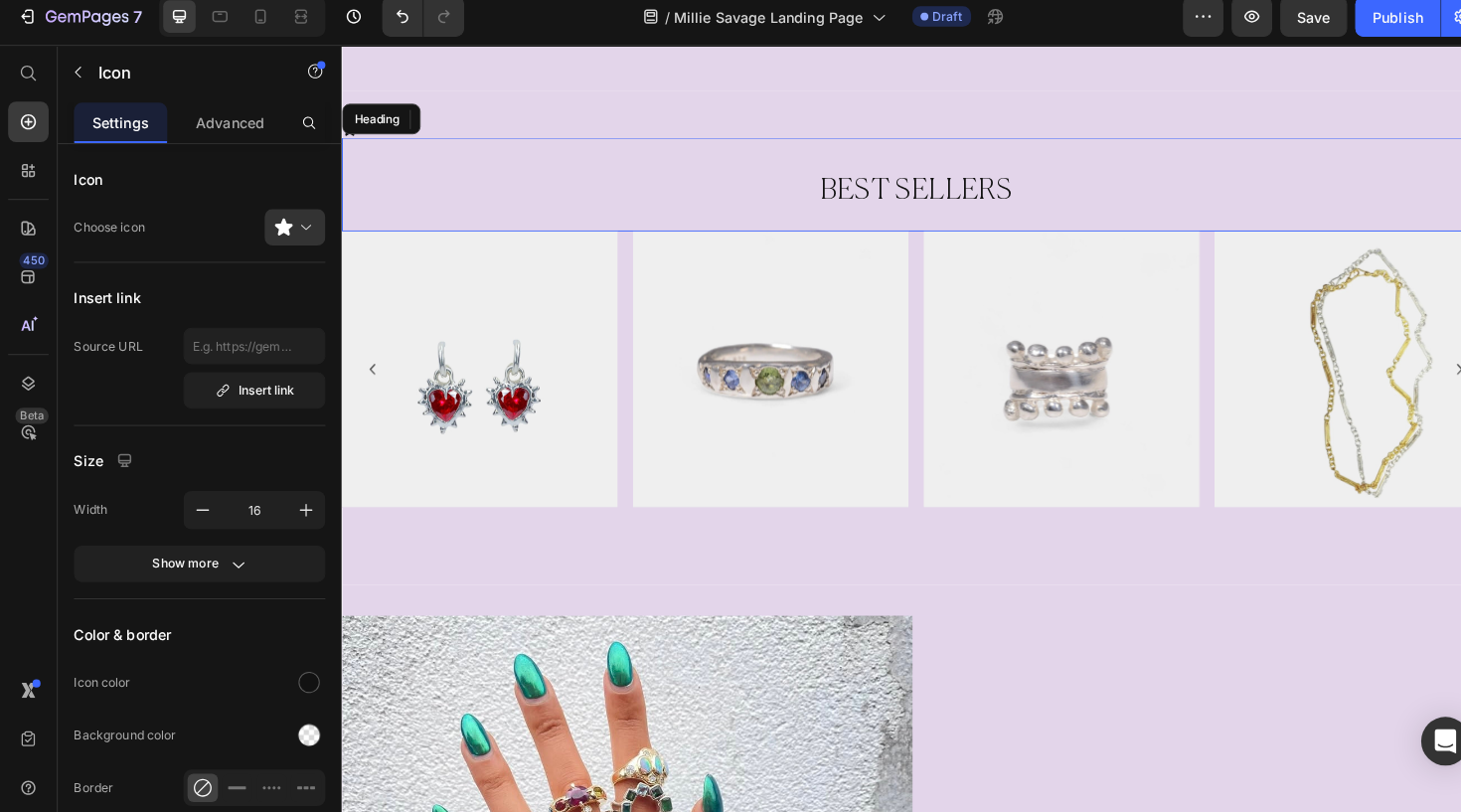 click on "BEST SELLERS  Heading" at bounding box center (937, 189) 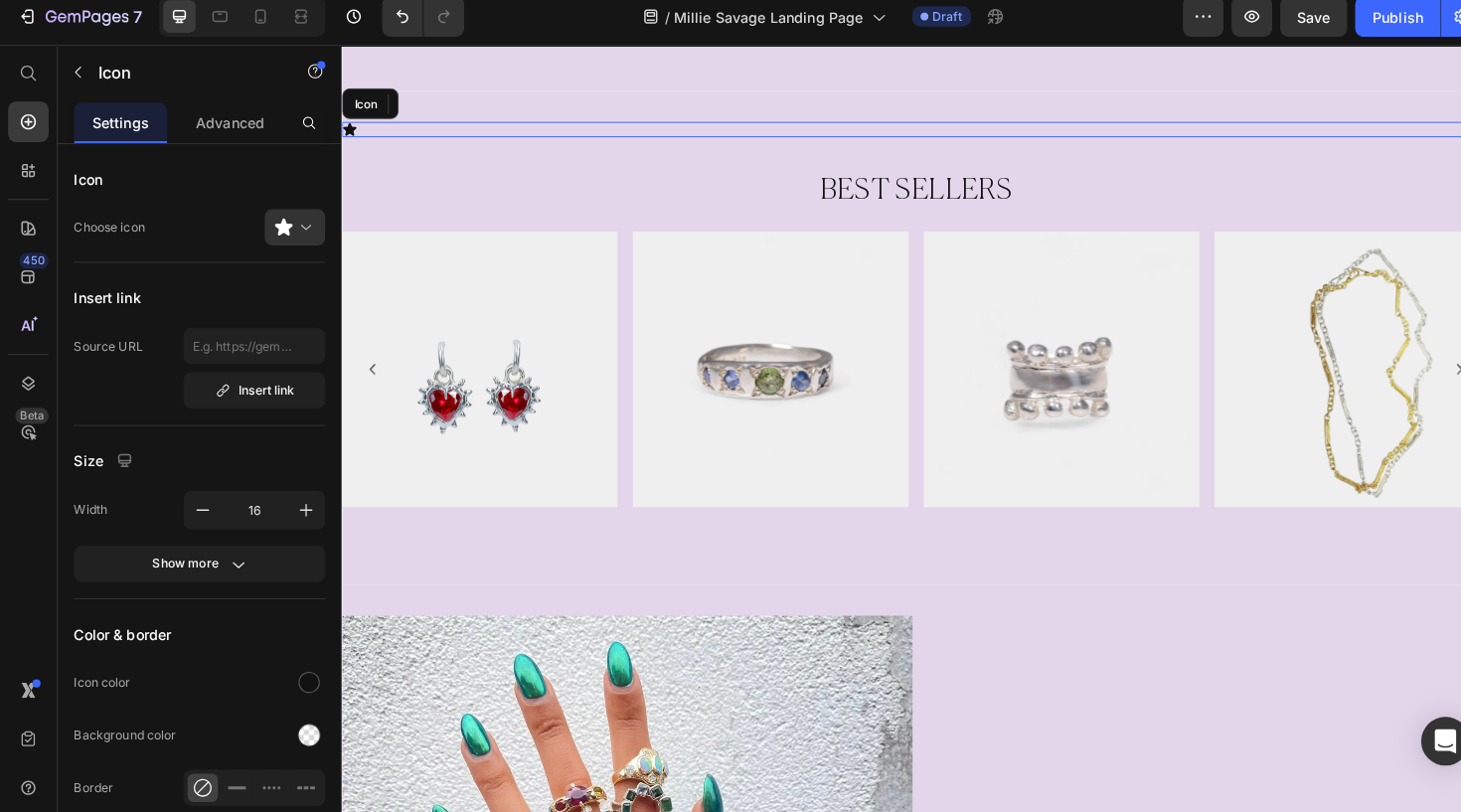 click 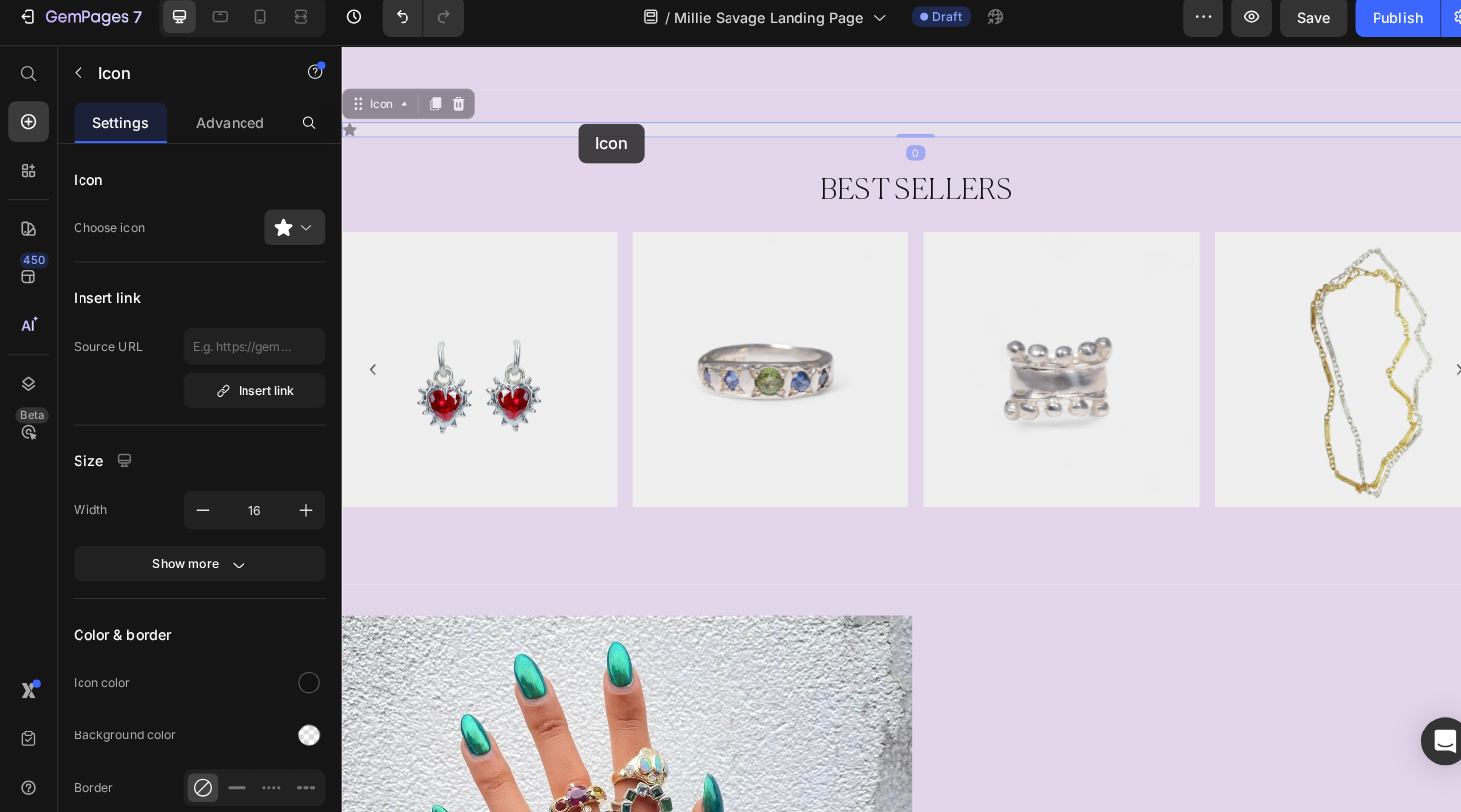drag, startPoint x: 358, startPoint y: 132, endPoint x: 470, endPoint y: 132, distance: 112 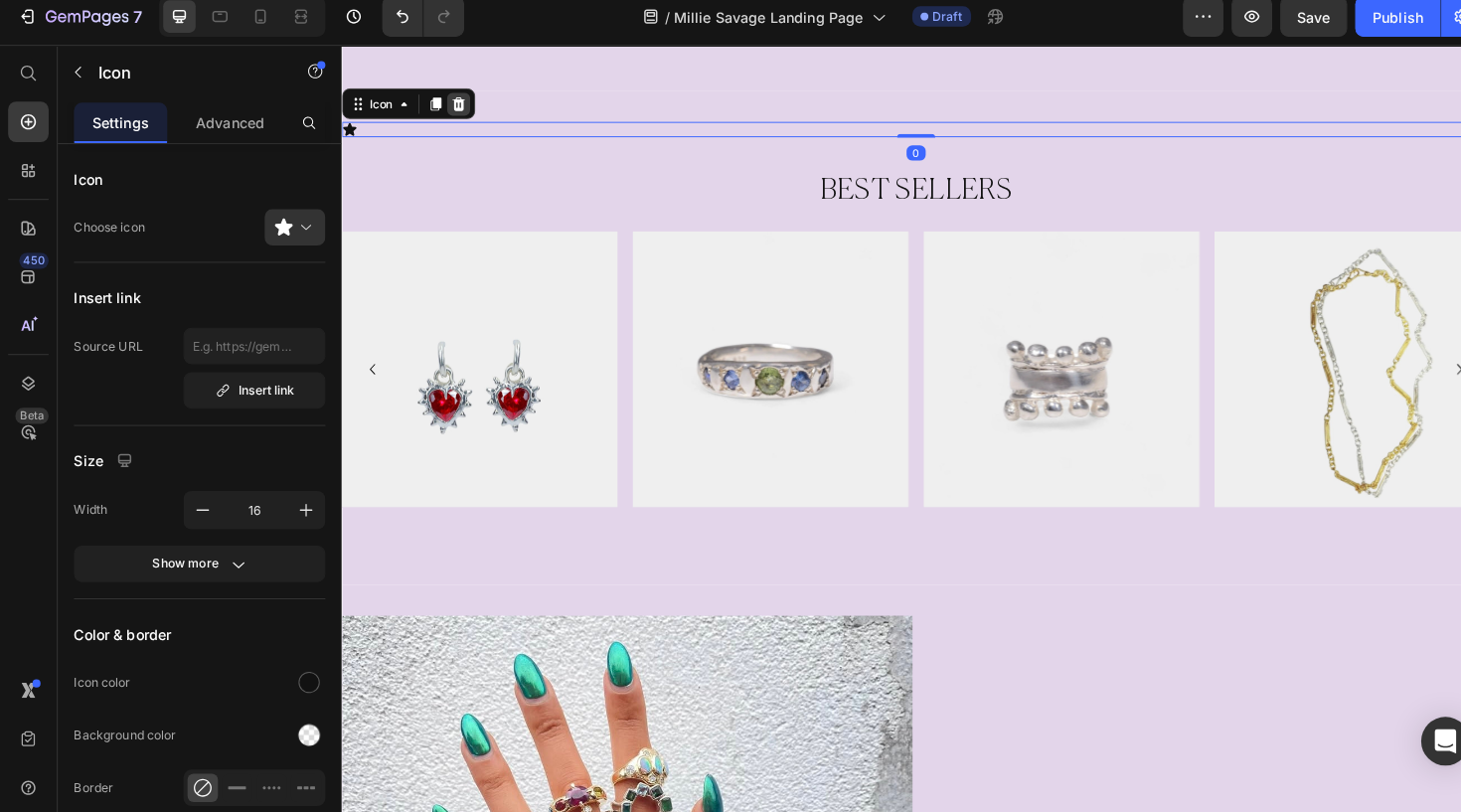 click 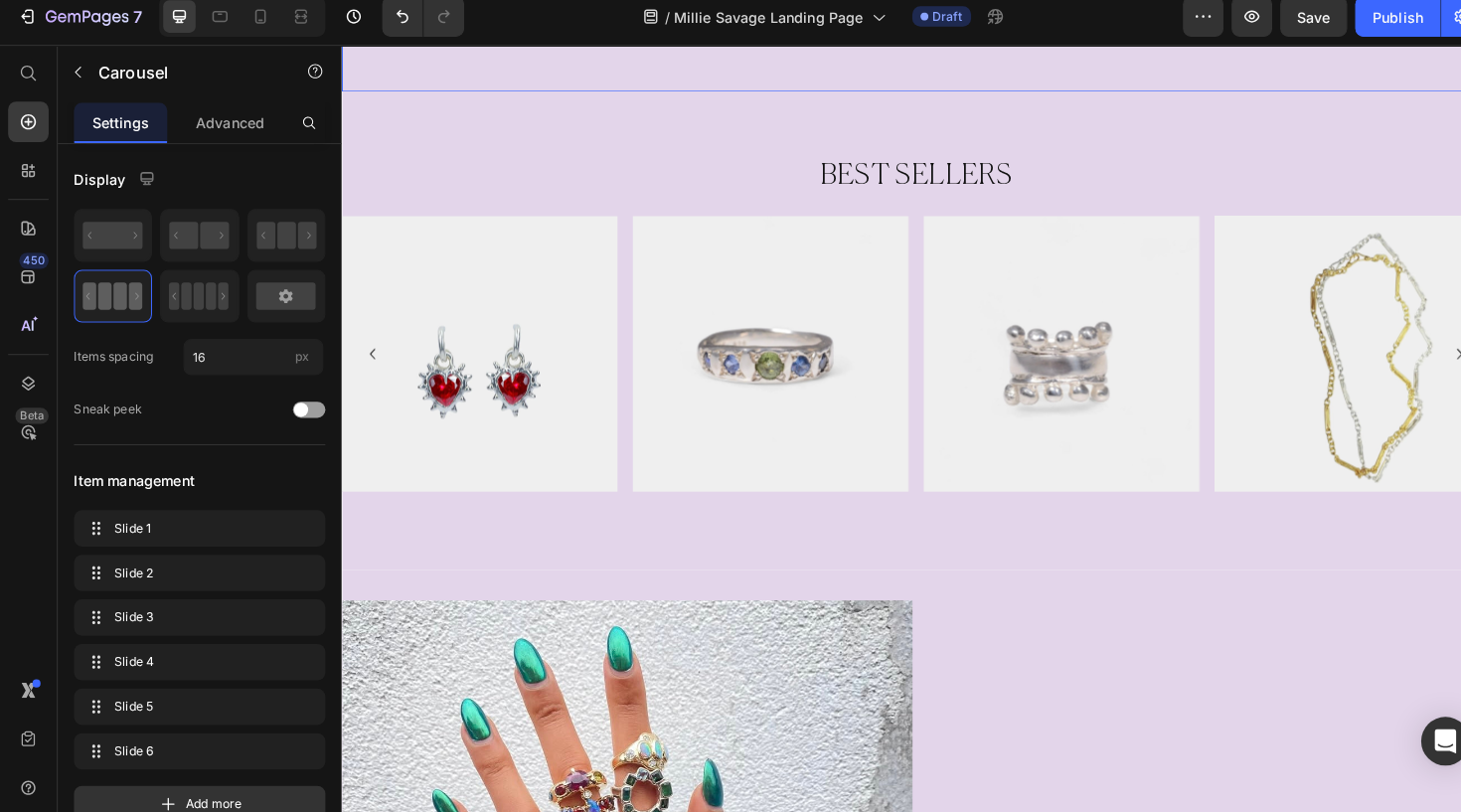 drag, startPoint x: 745, startPoint y: 73, endPoint x: 745, endPoint y: 87, distance: 14 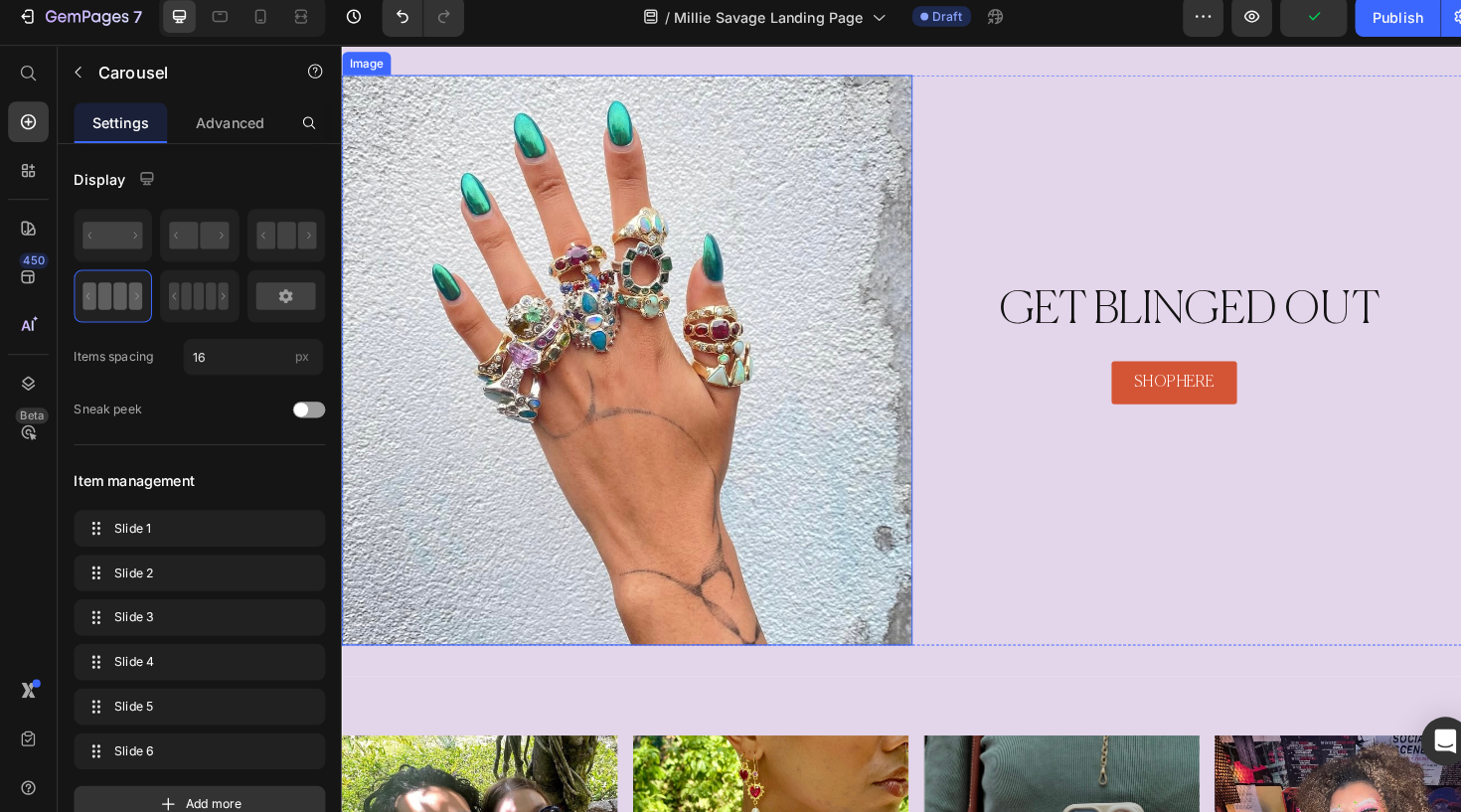 scroll, scrollTop: 1756, scrollLeft: 0, axis: vertical 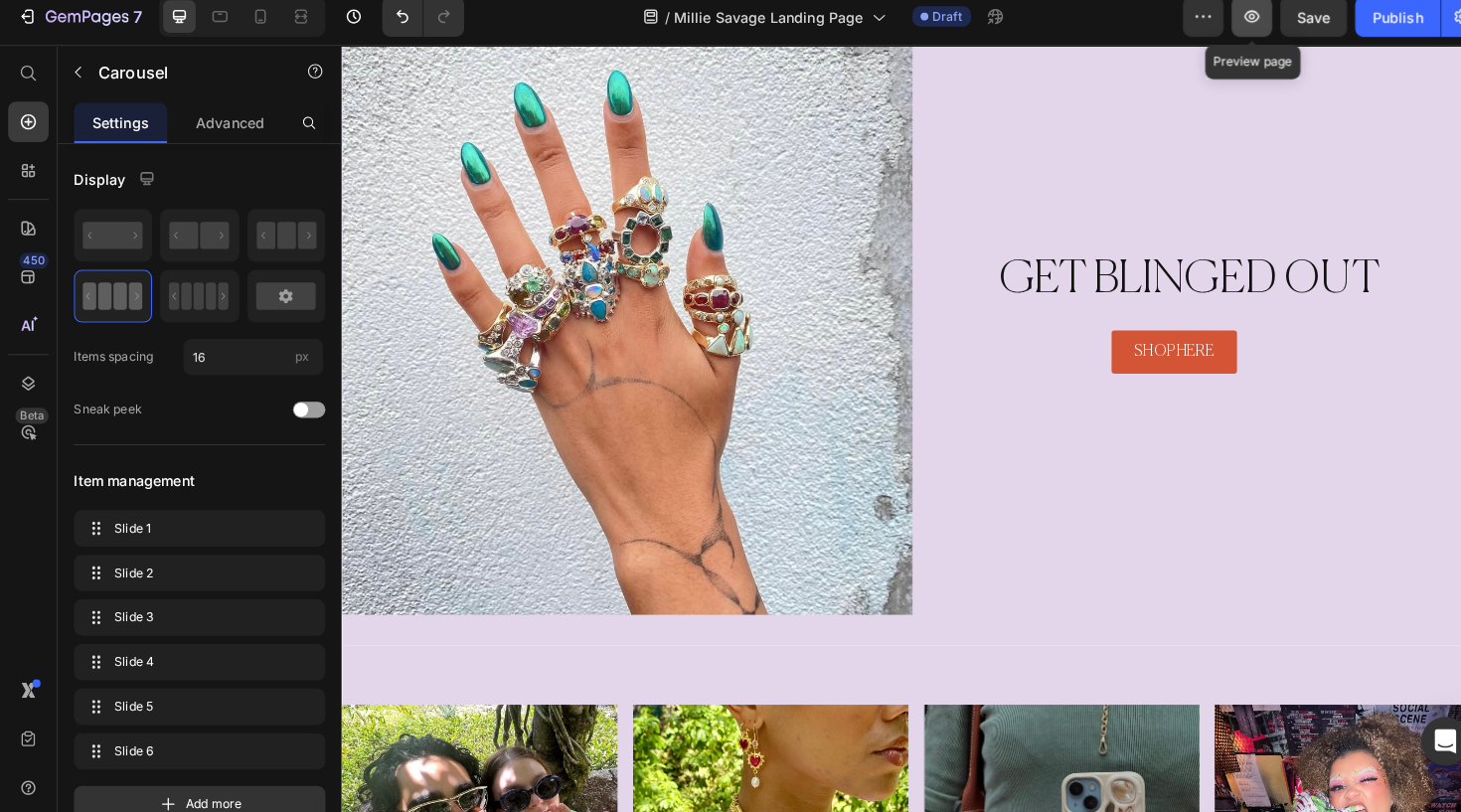 click 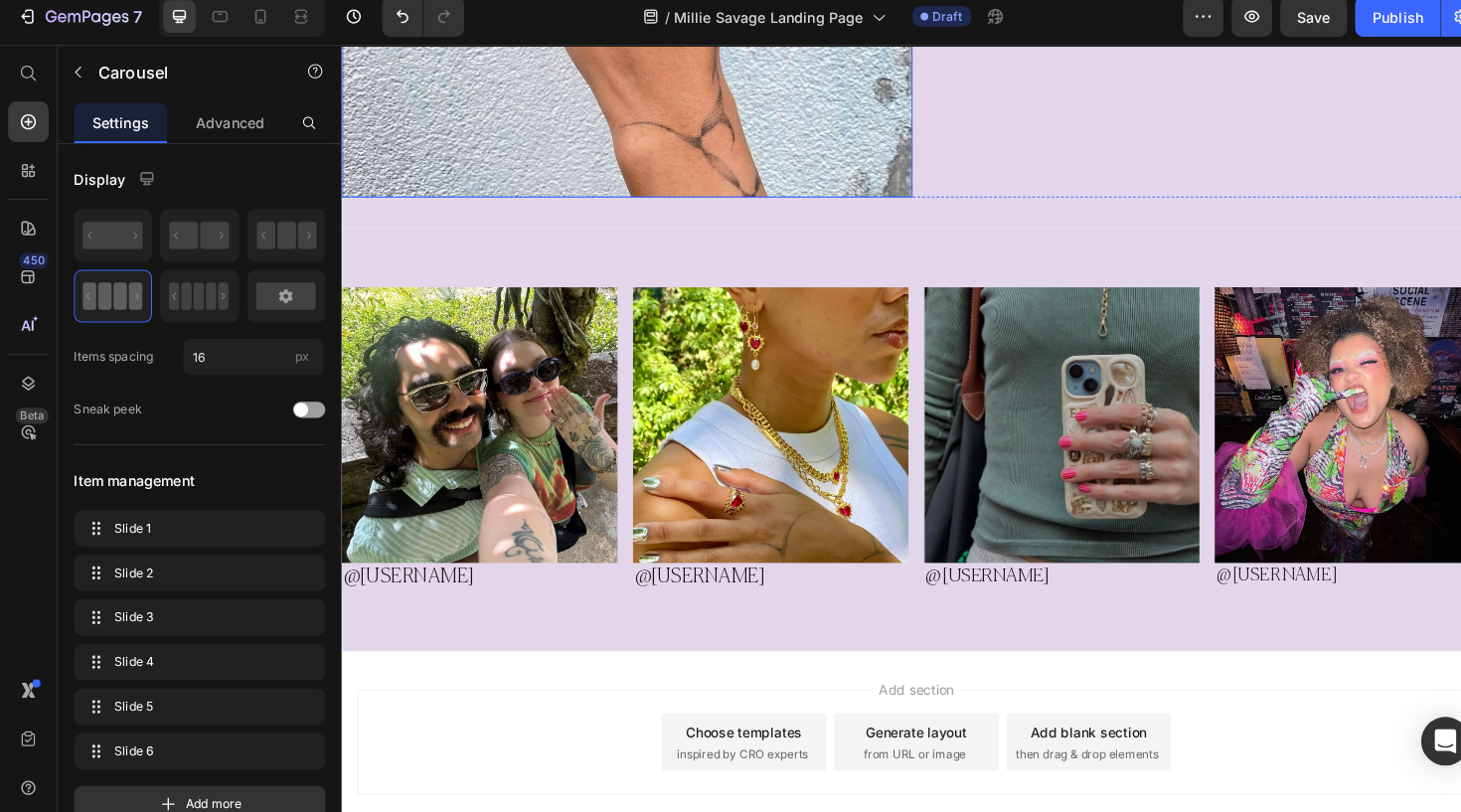 scroll, scrollTop: 2304, scrollLeft: 0, axis: vertical 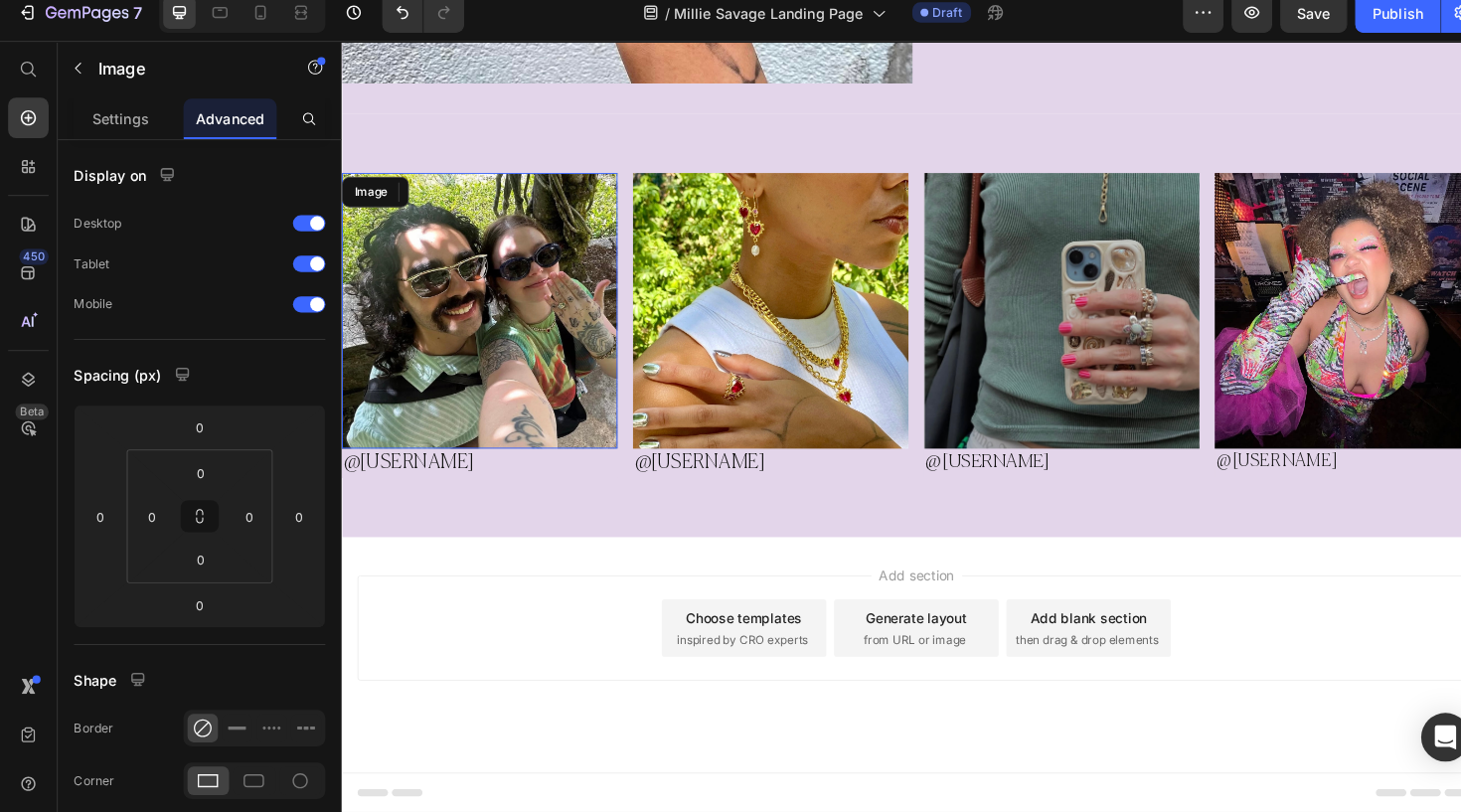 click at bounding box center [484, 321] 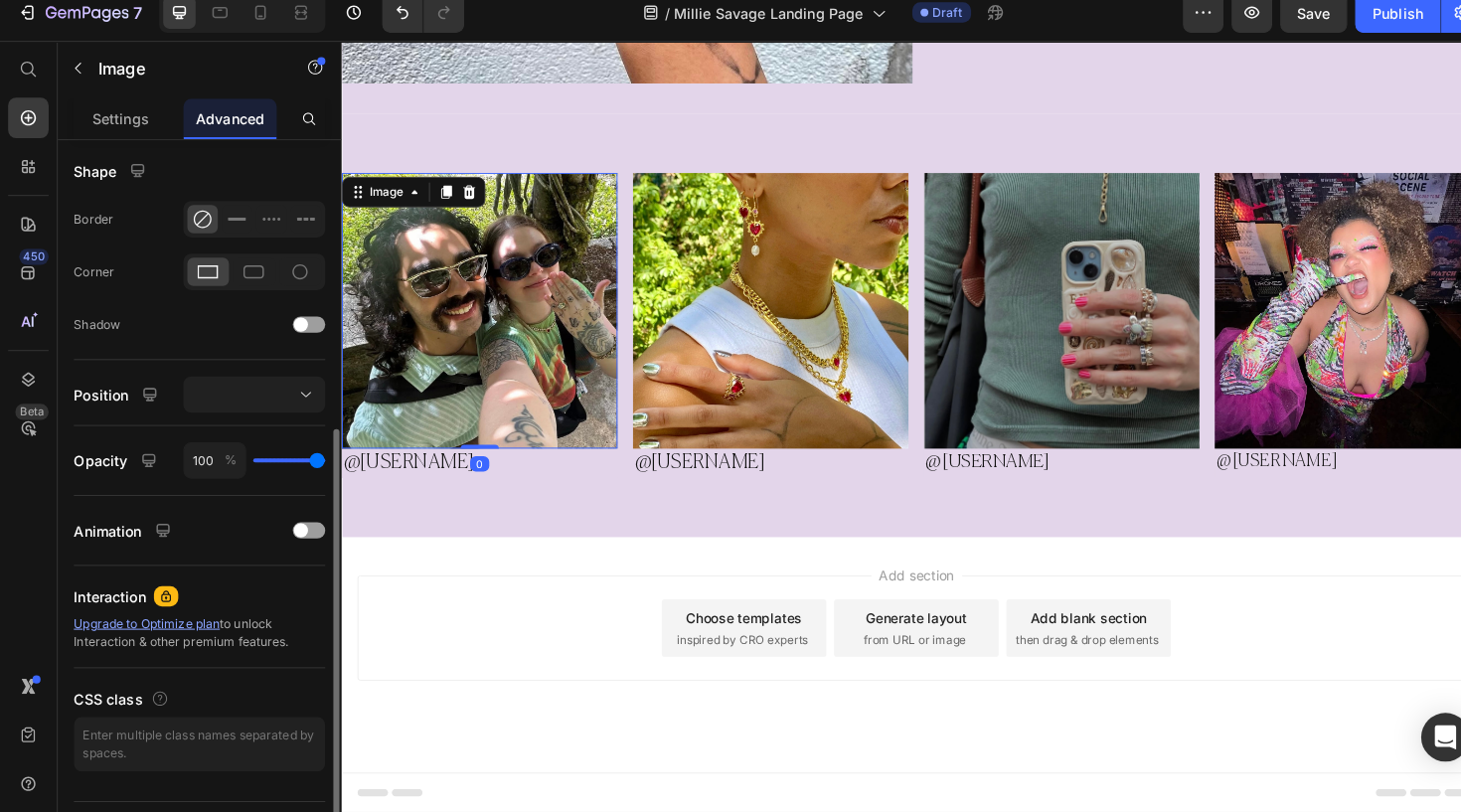 scroll, scrollTop: 509, scrollLeft: 0, axis: vertical 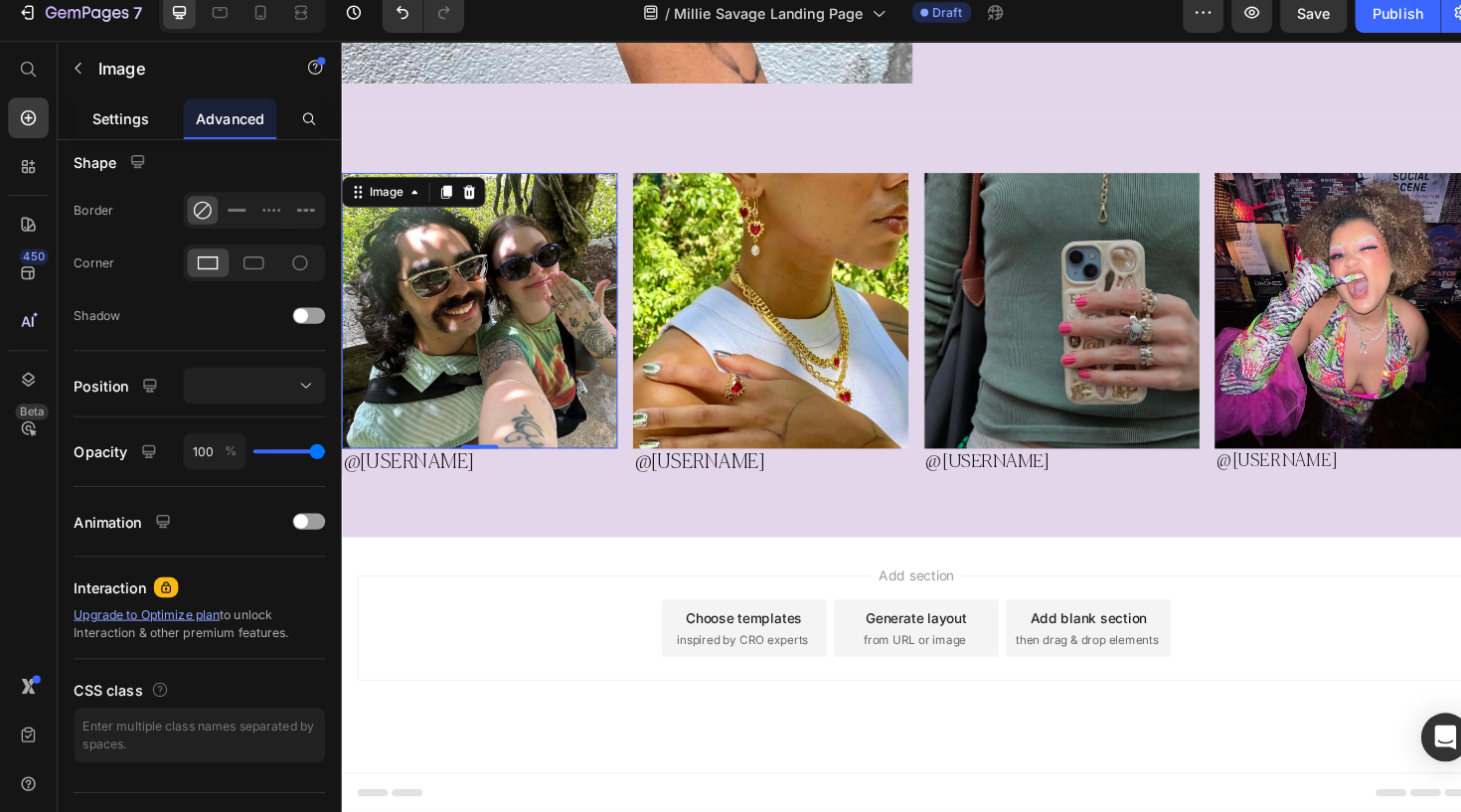 click on "Settings" 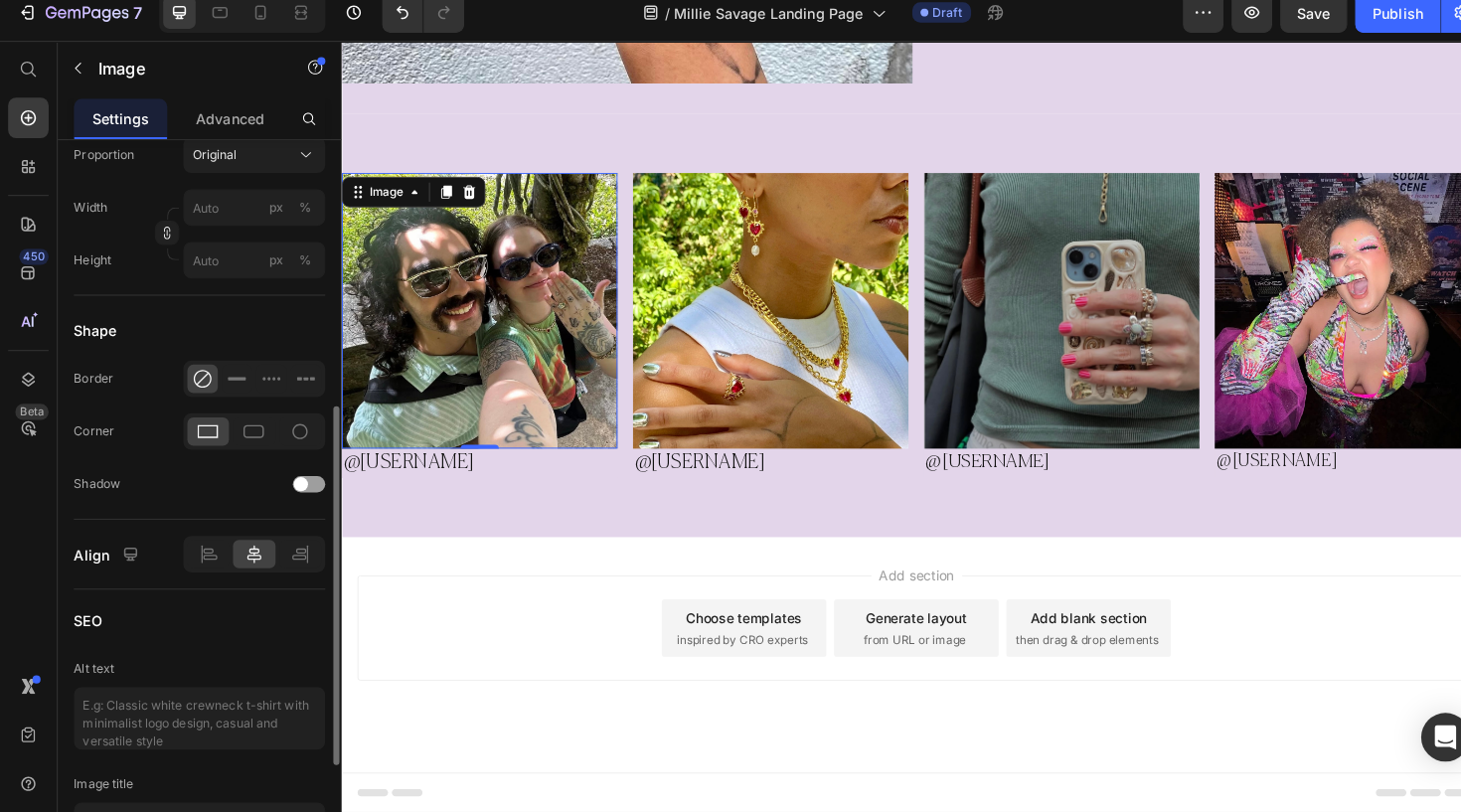 scroll, scrollTop: 582, scrollLeft: 0, axis: vertical 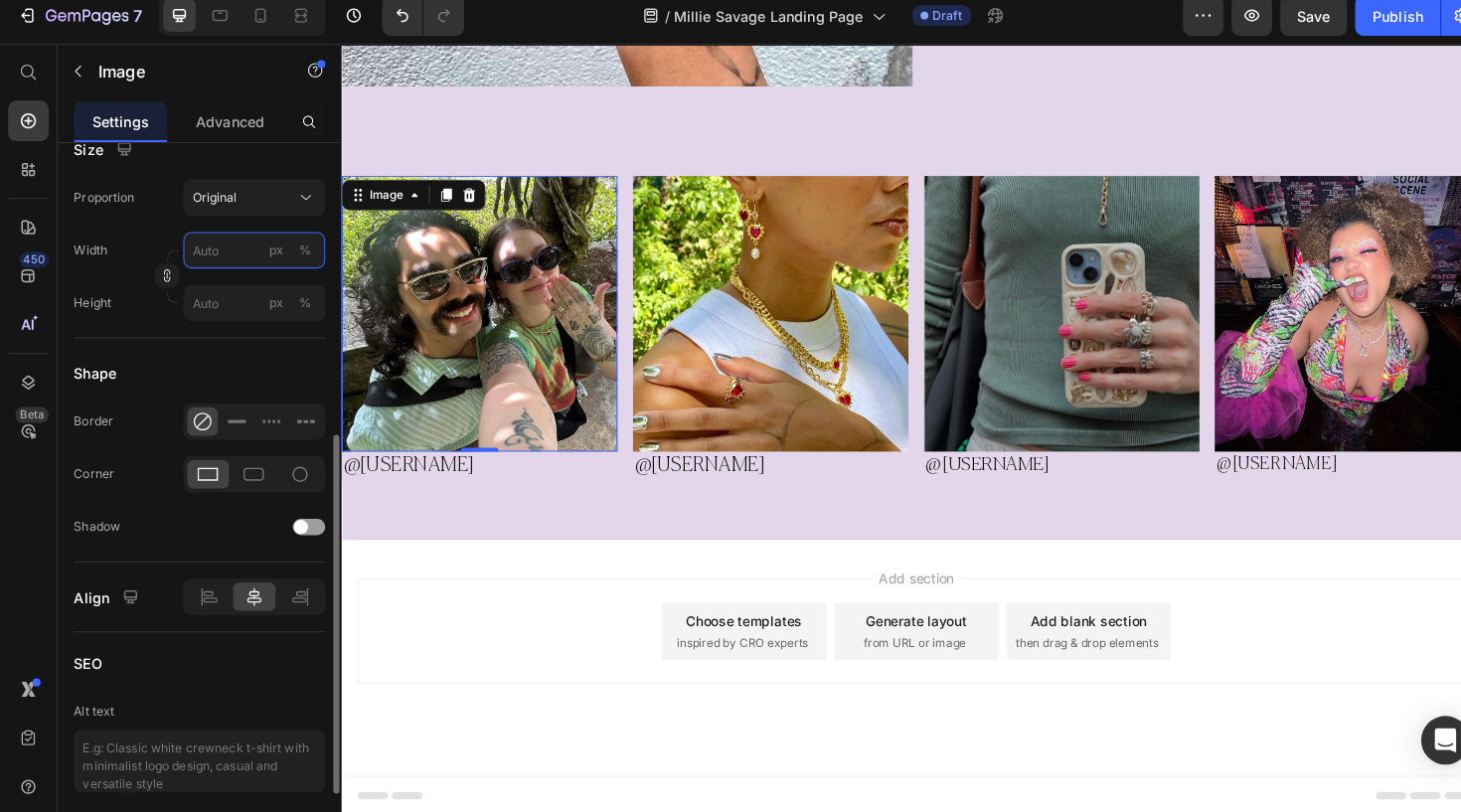 click on "px %" at bounding box center [249, 258] 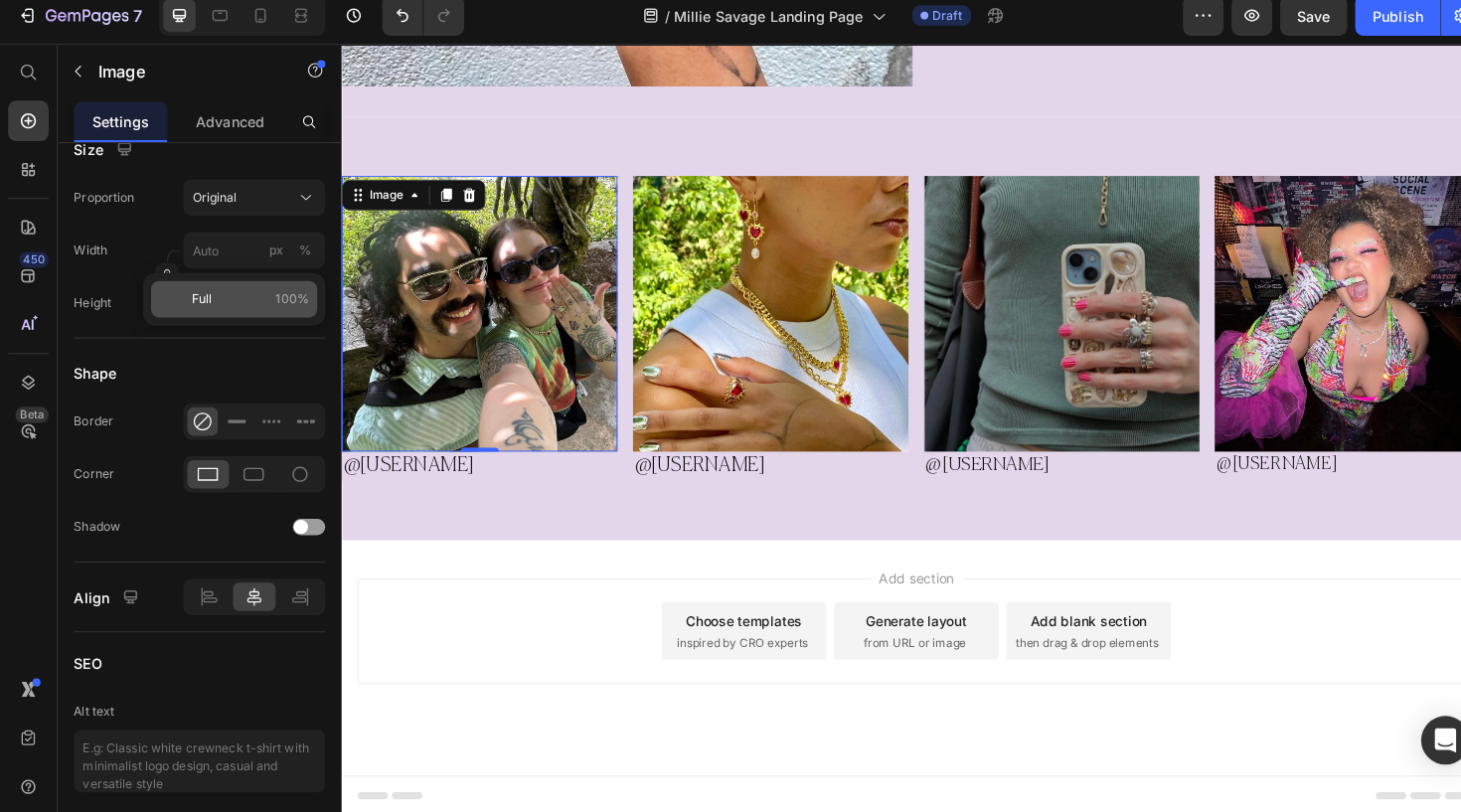 click on "100%" at bounding box center [286, 306] 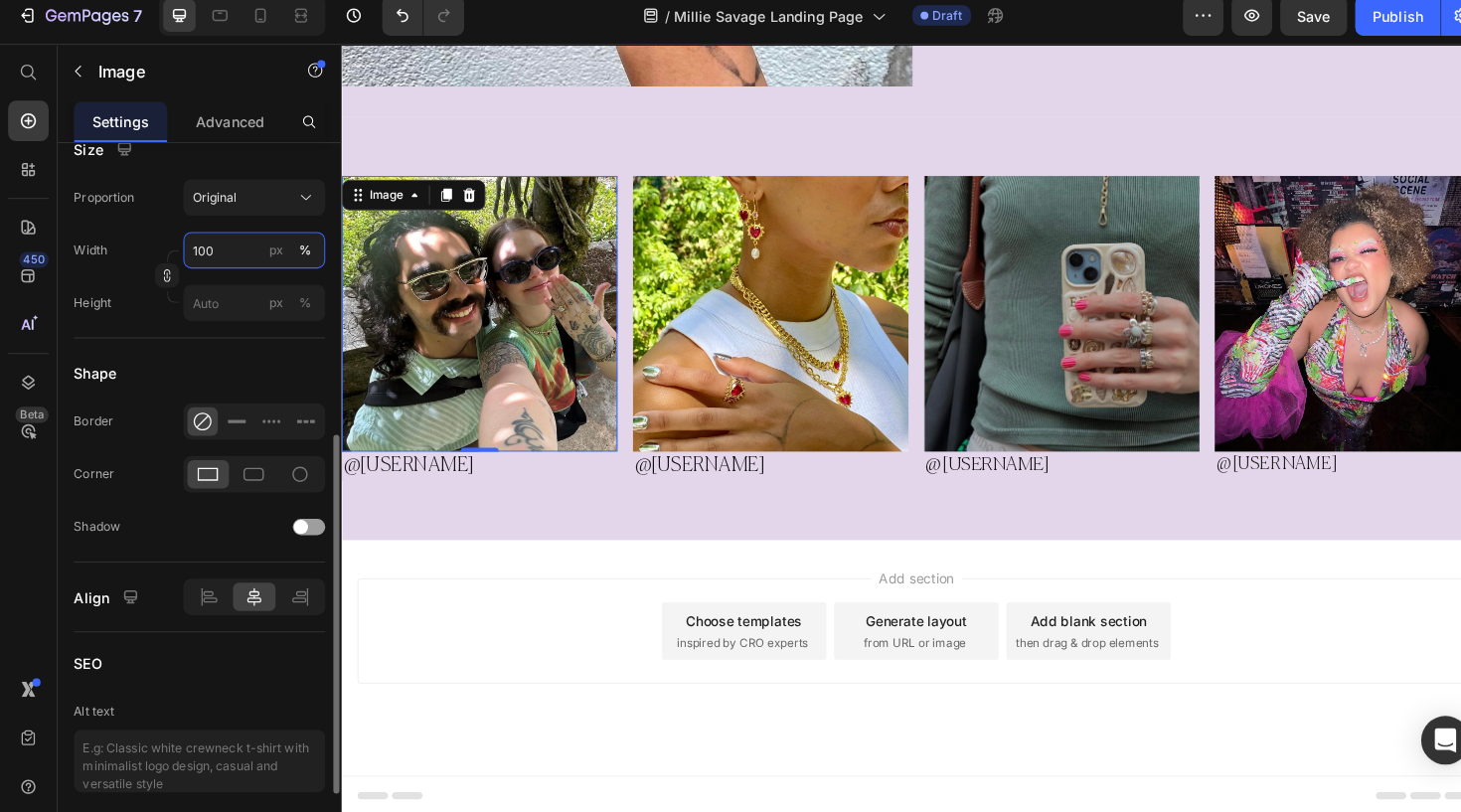 click on "100" at bounding box center [249, 258] 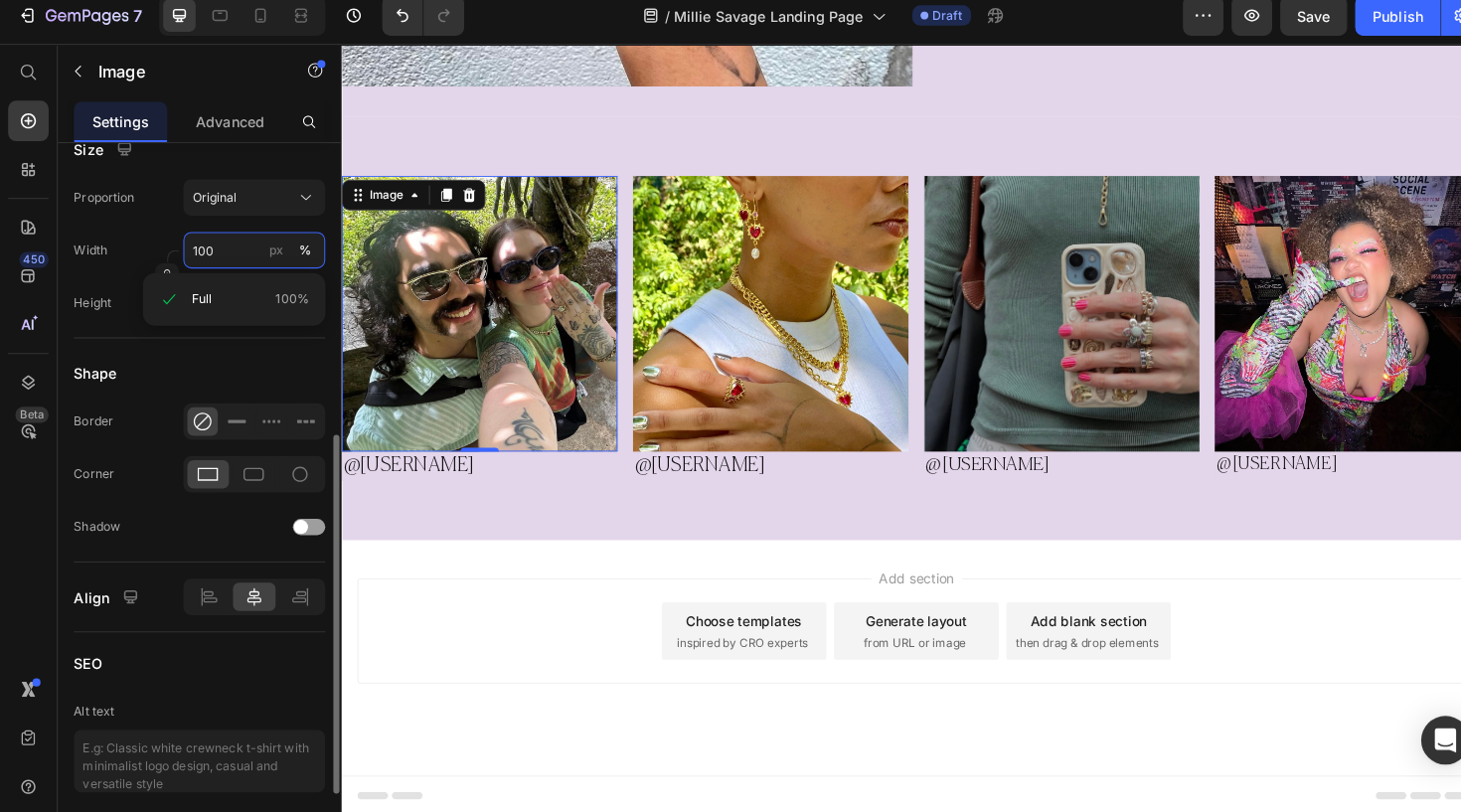 click on "100" at bounding box center [249, 258] 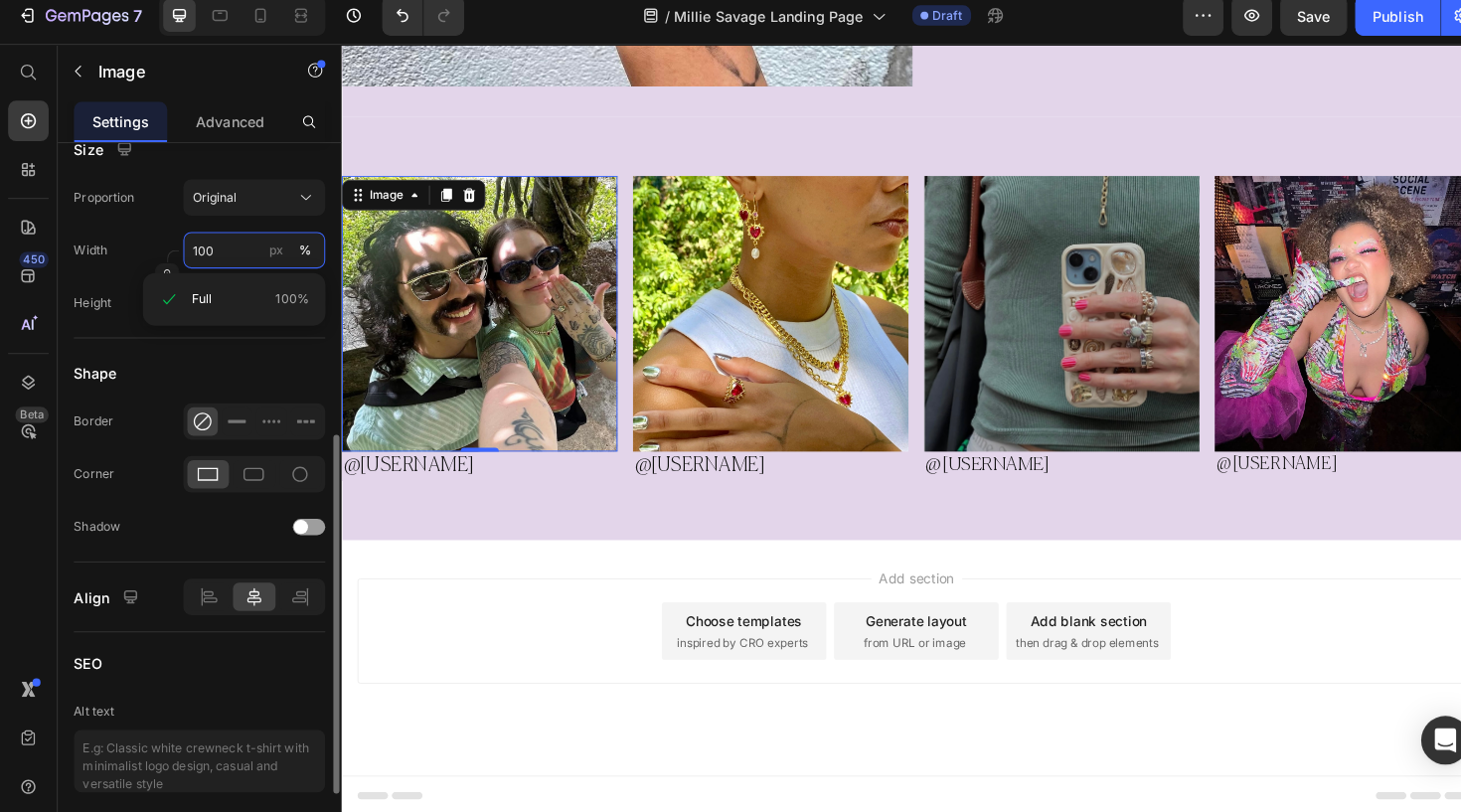 click on "100" at bounding box center (249, 258) 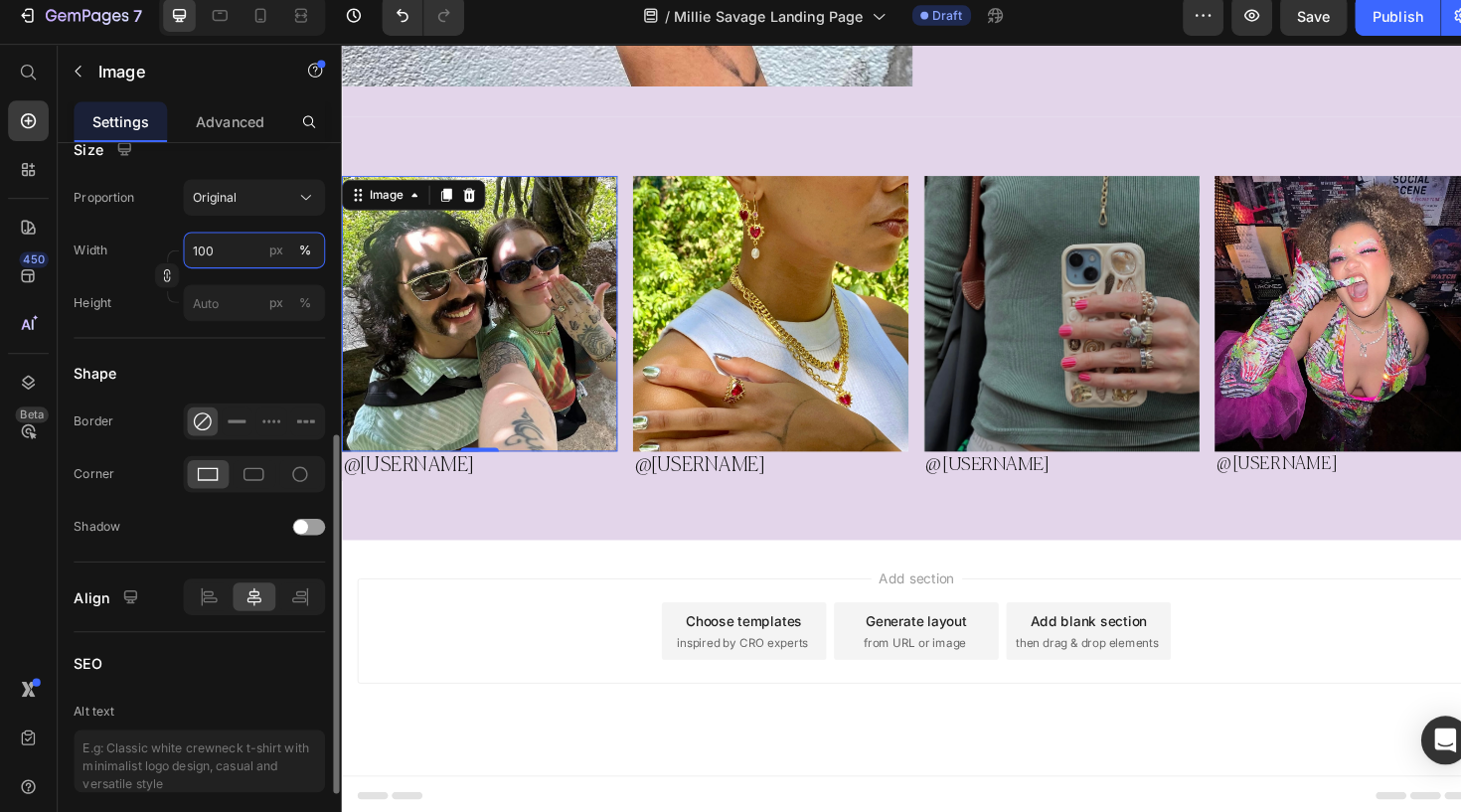 click on "100" at bounding box center (249, 258) 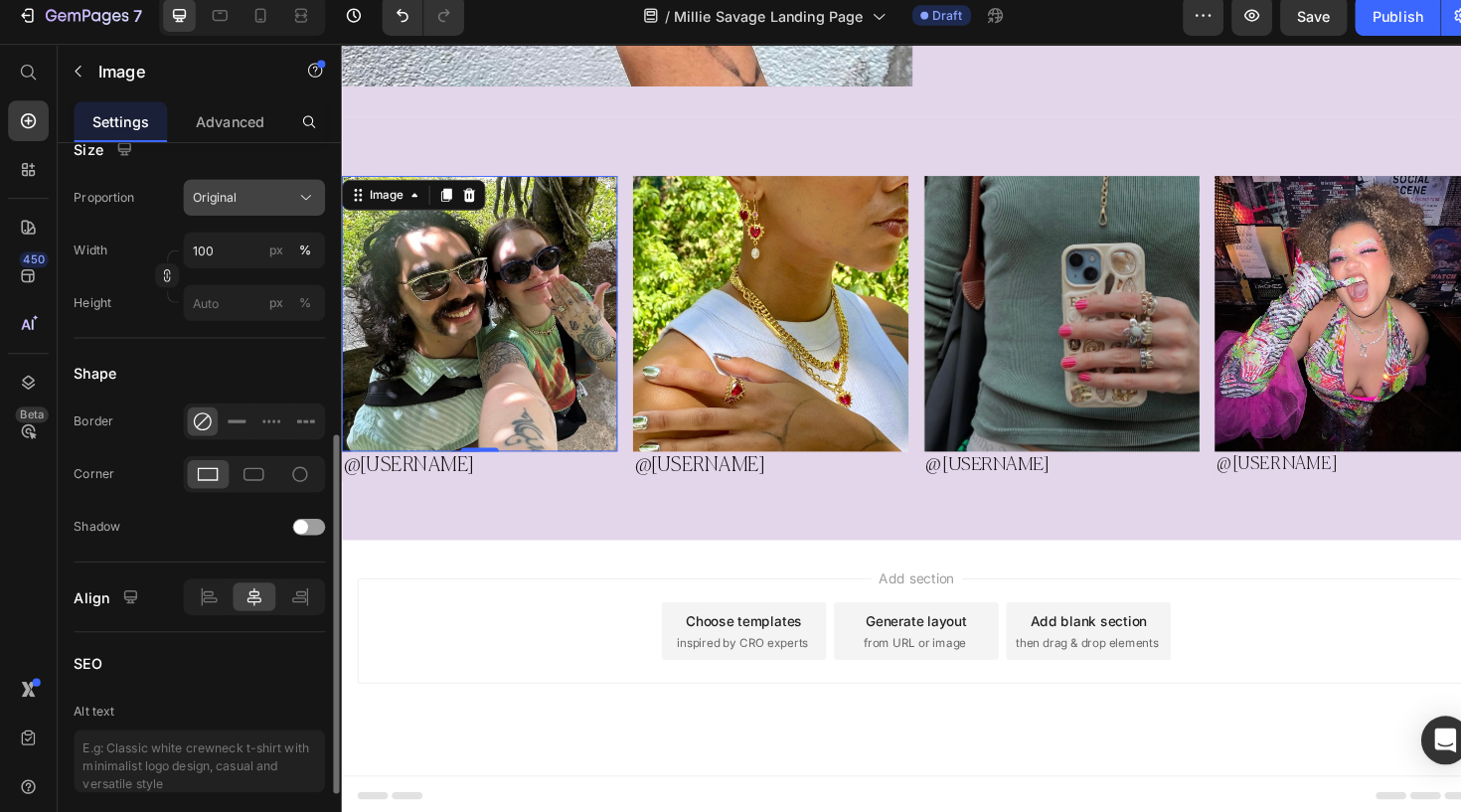 click on "Original" 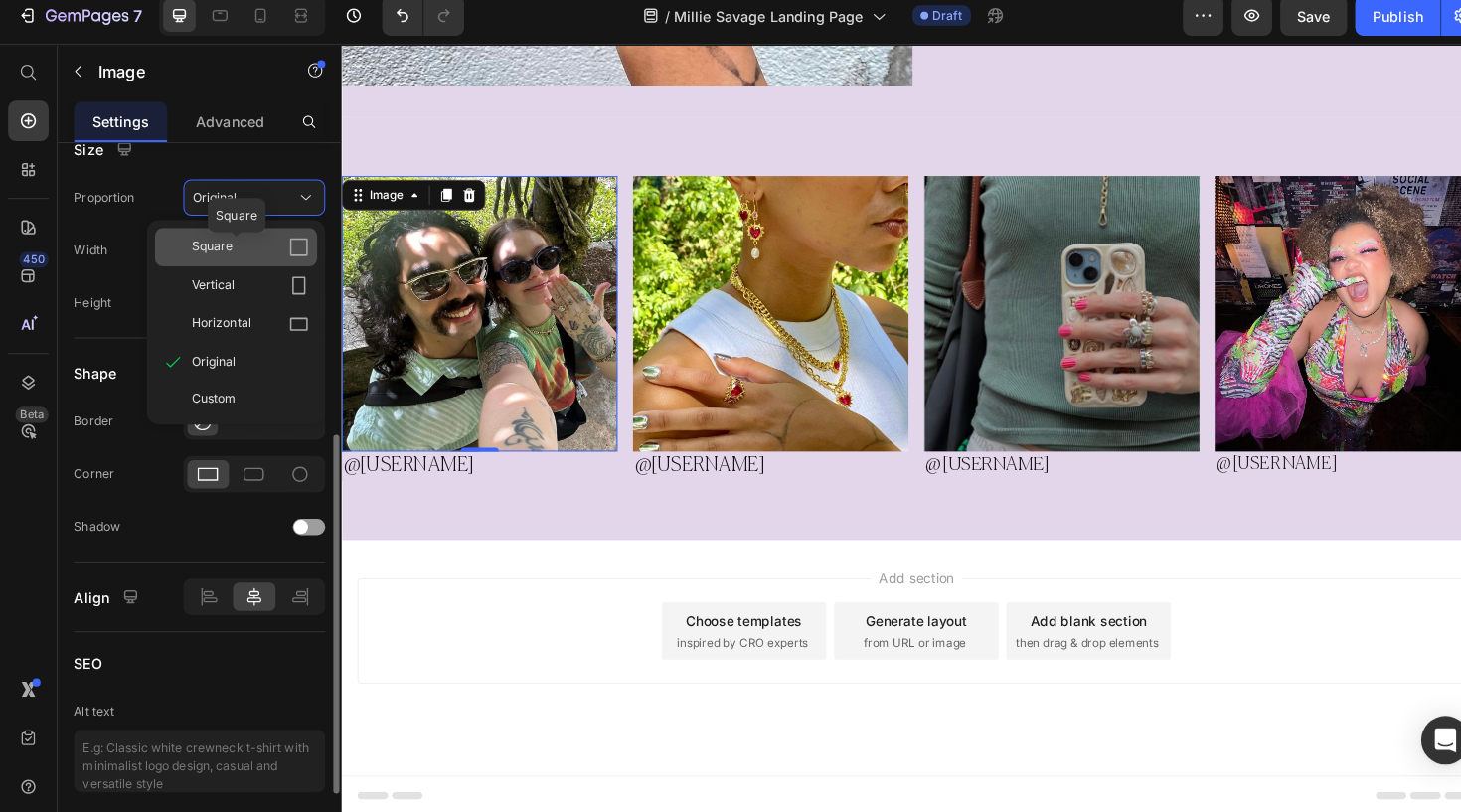 click on "Square" 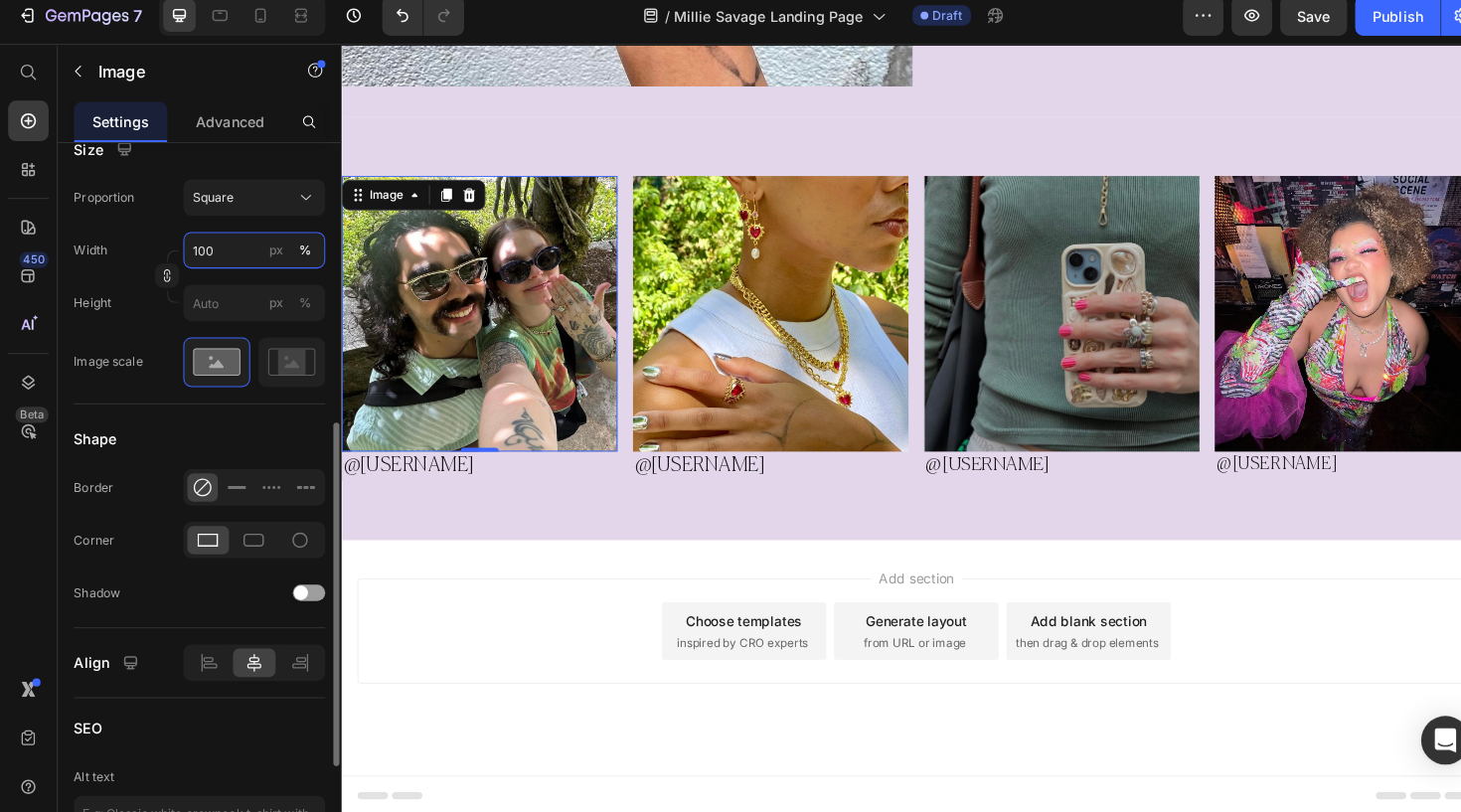 click on "100" at bounding box center (249, 258) 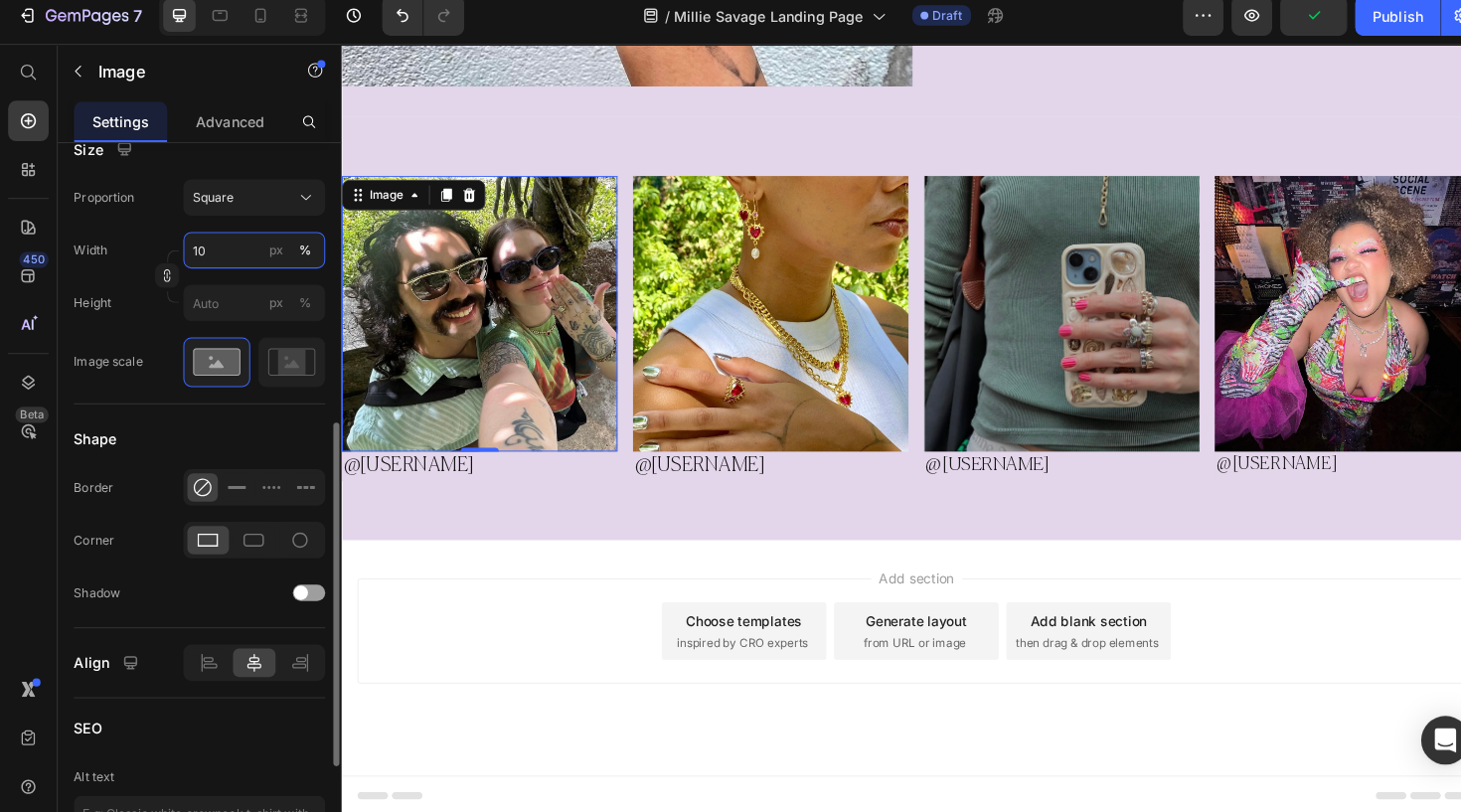 type on "1" 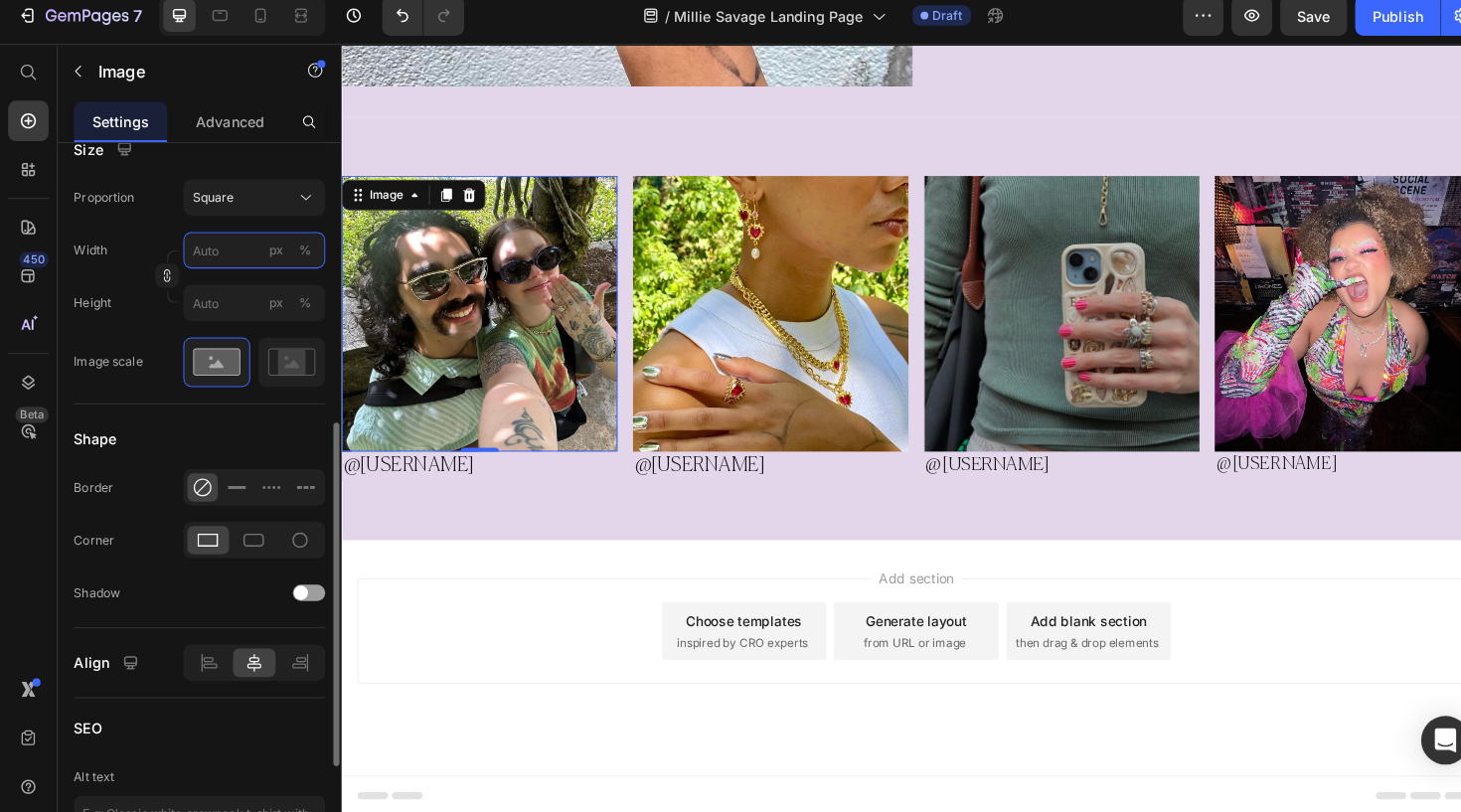 type on "1" 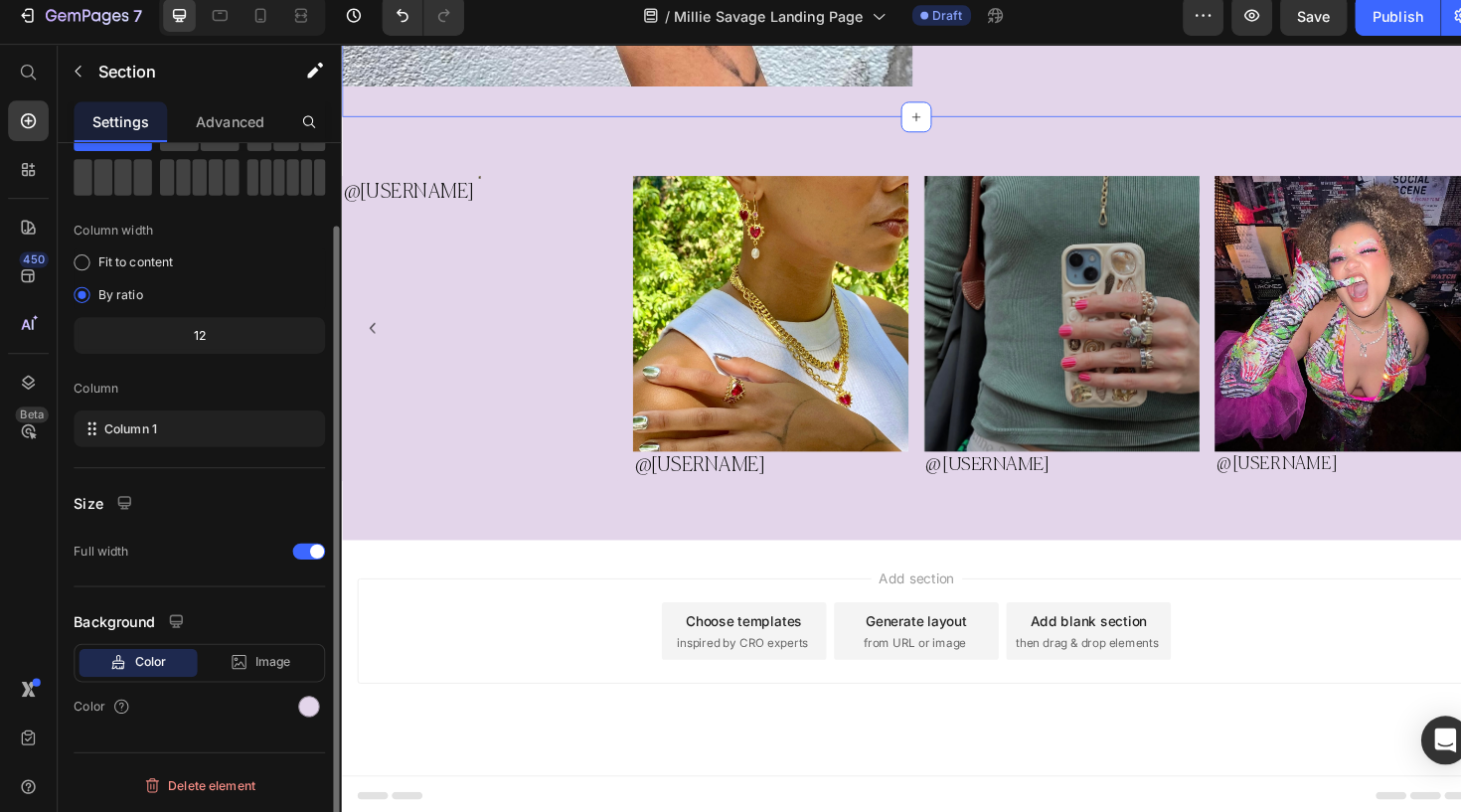 click on "Image GET BLINGED OUT Heading SHOP HERE Button Row Section 4" at bounding box center (937, -209) 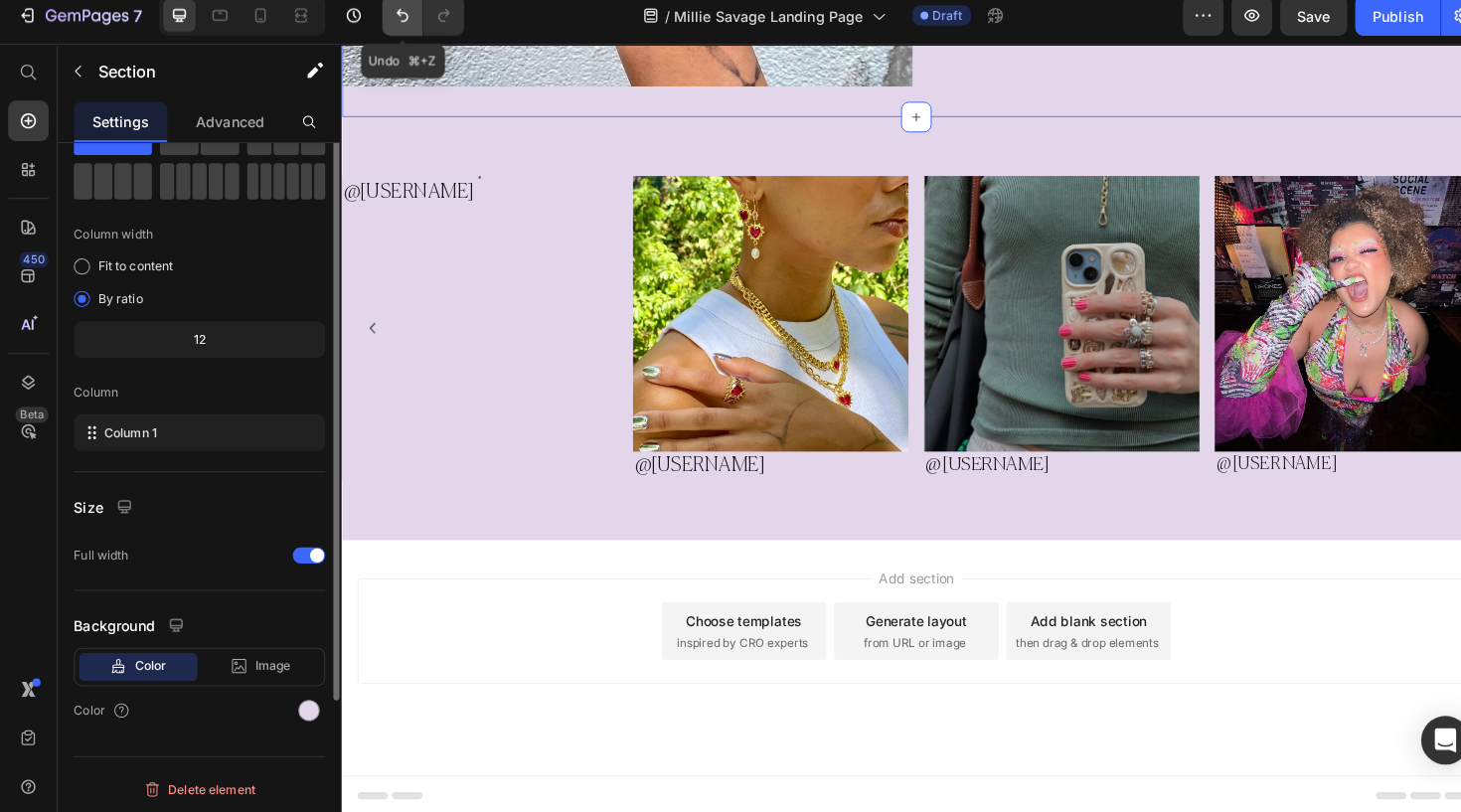 click 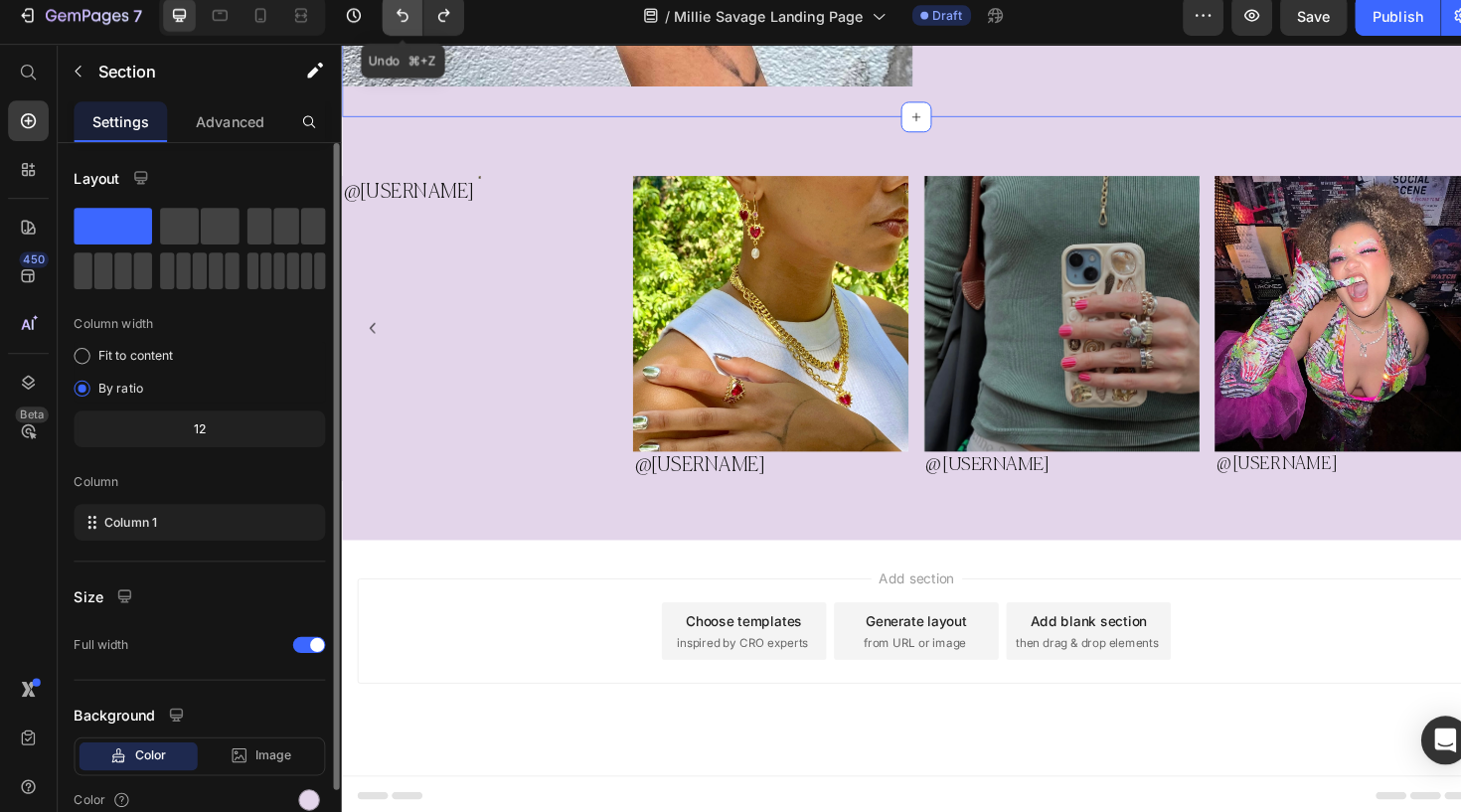 click 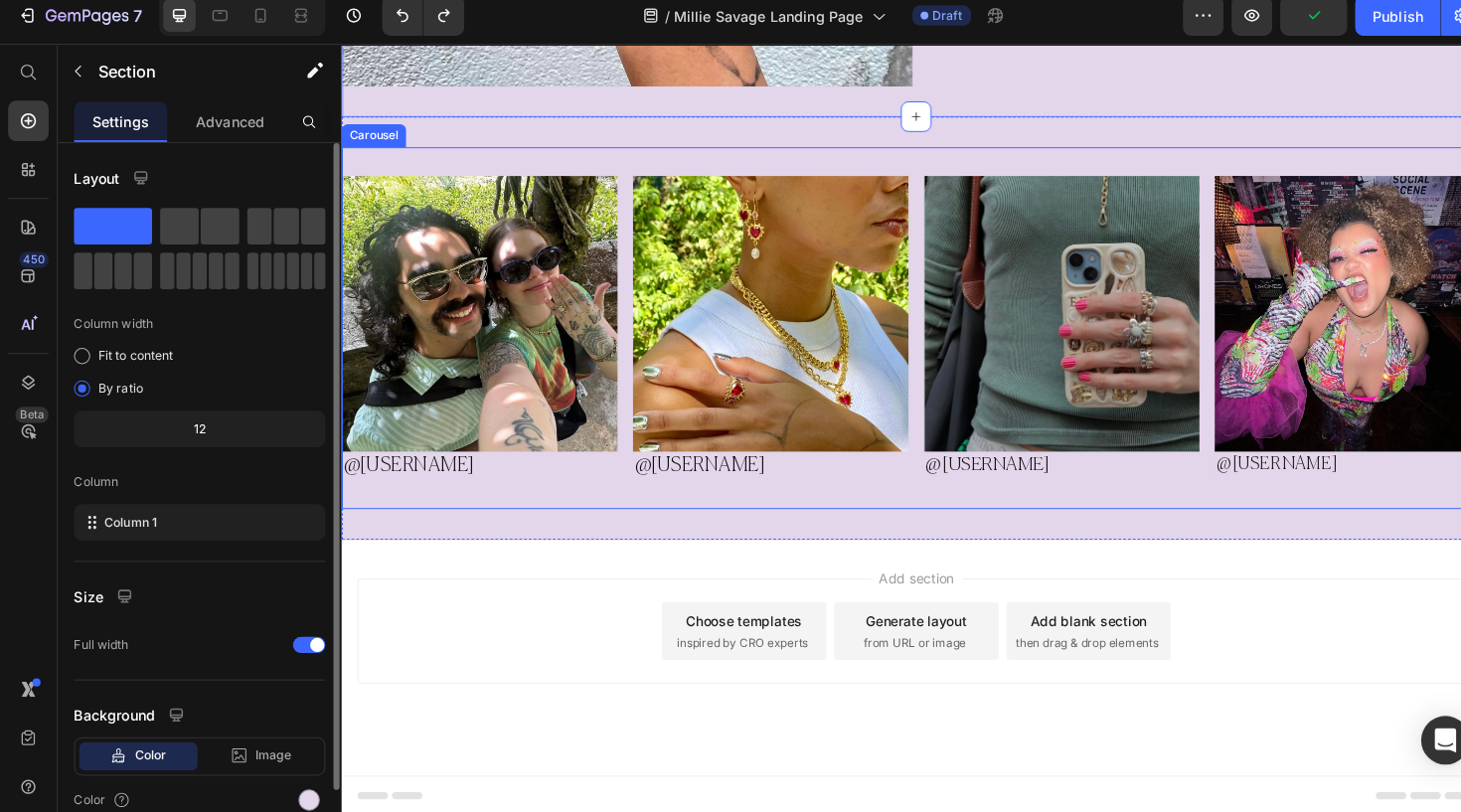 click at bounding box center (484, 324) 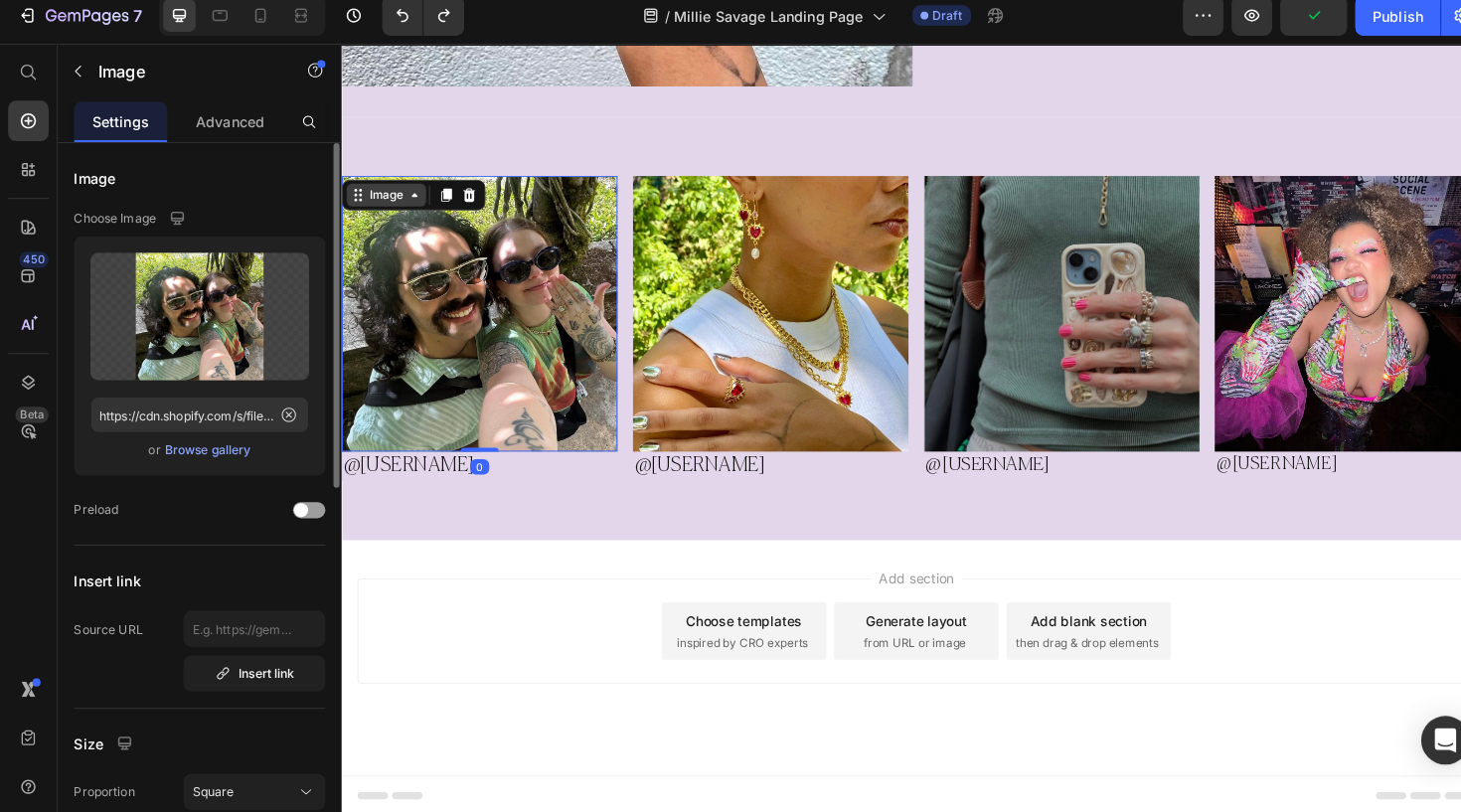 click on "Image" at bounding box center [387, 201] 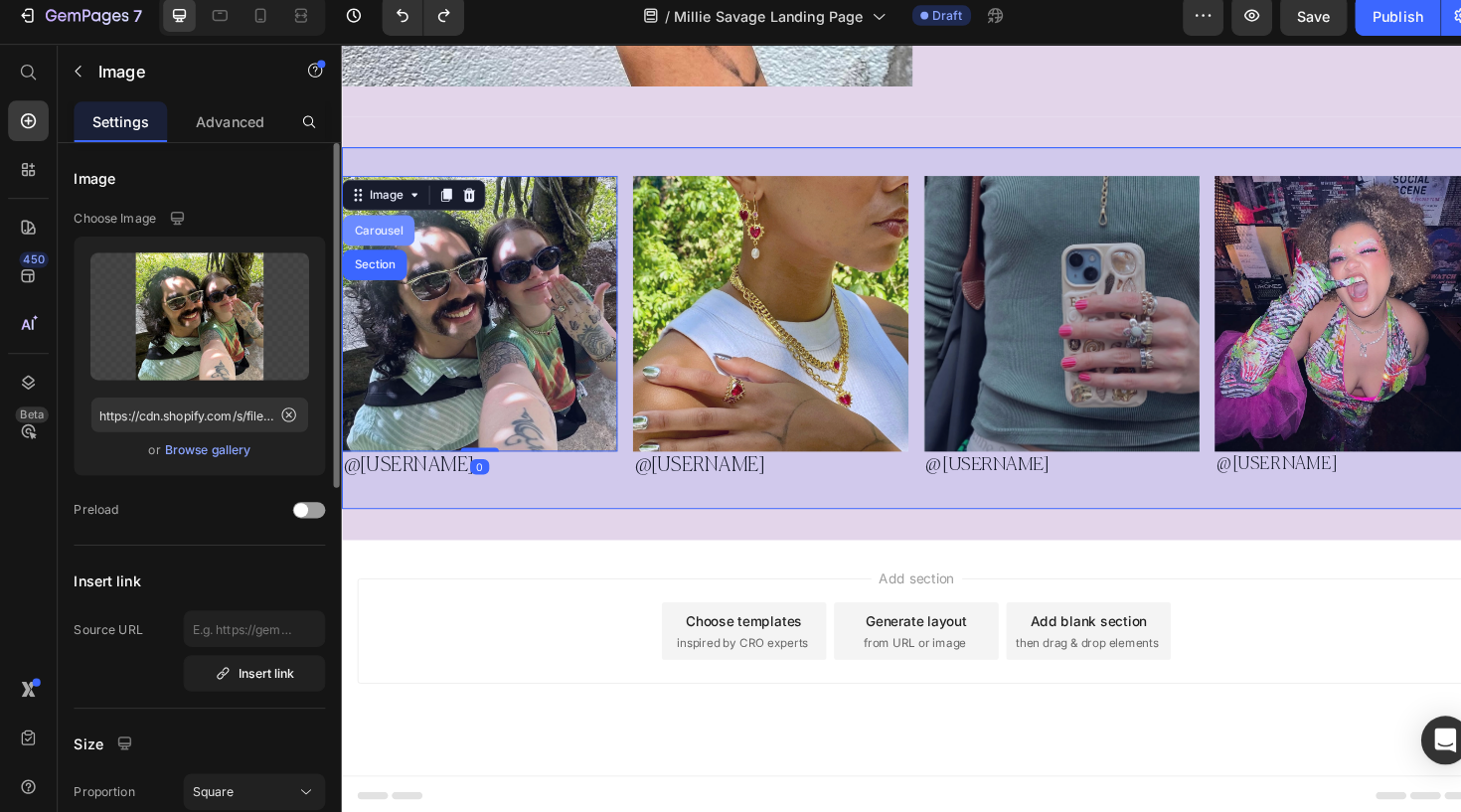 click on "Carousel" at bounding box center [379, 238] 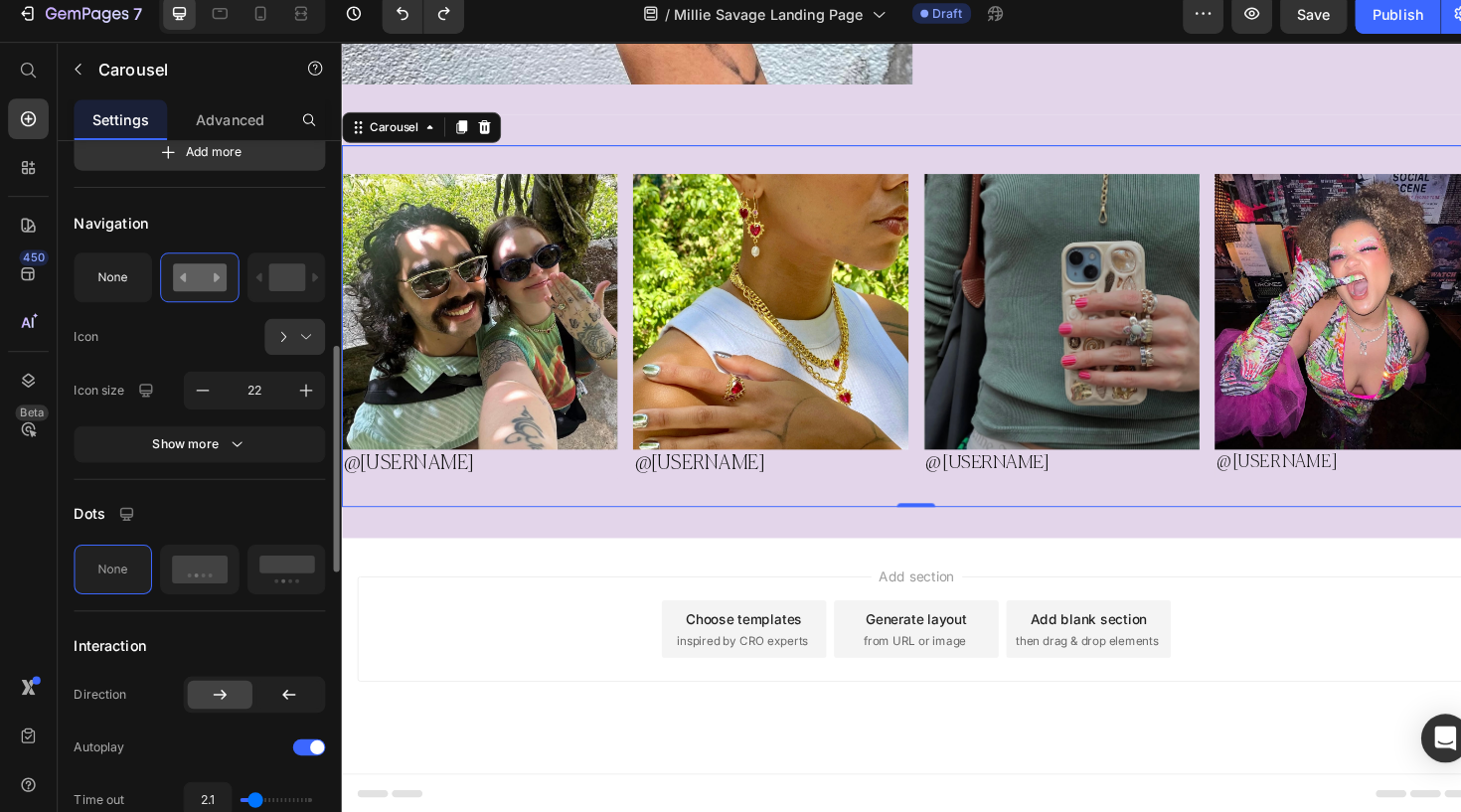 scroll, scrollTop: 639, scrollLeft: 0, axis: vertical 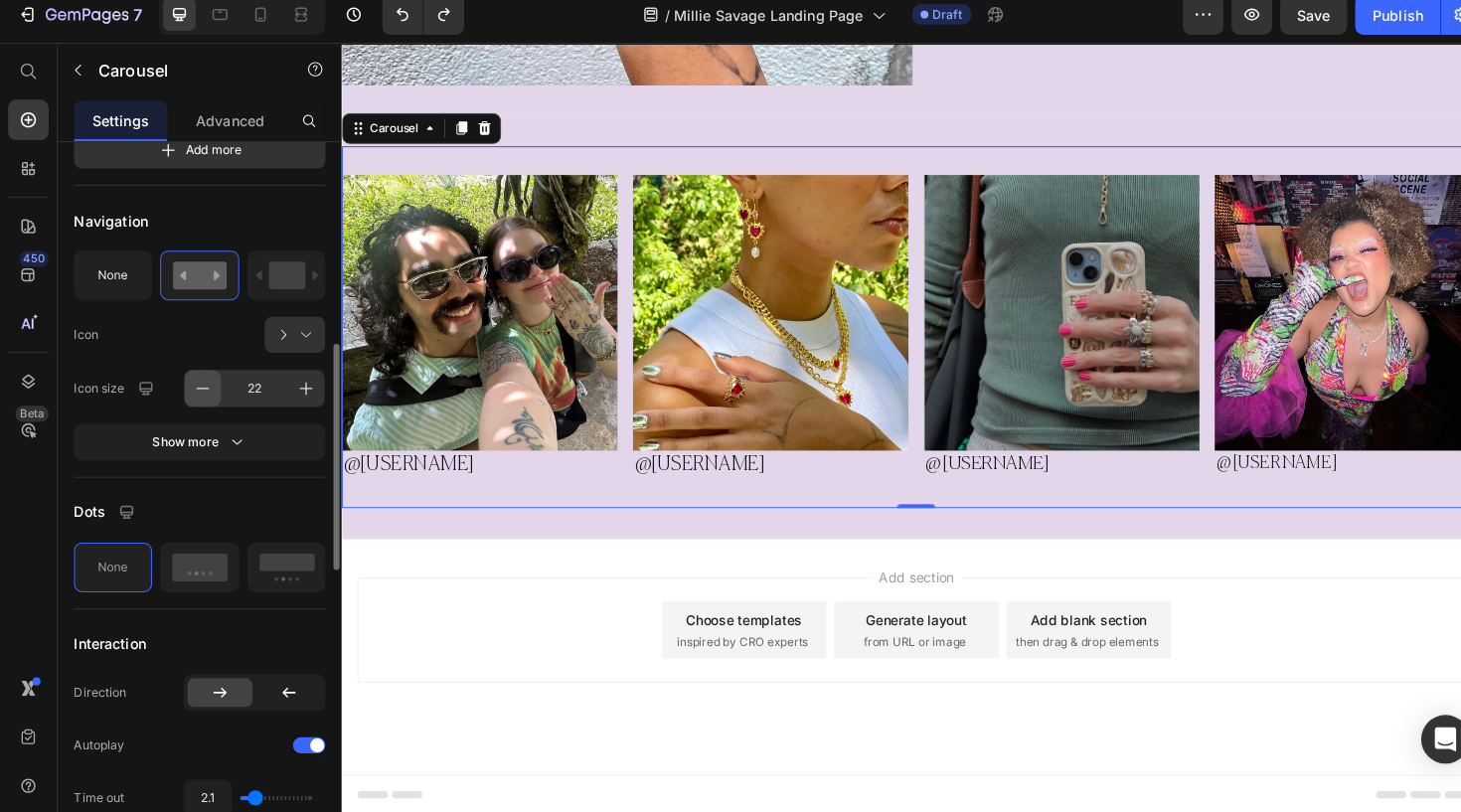 click 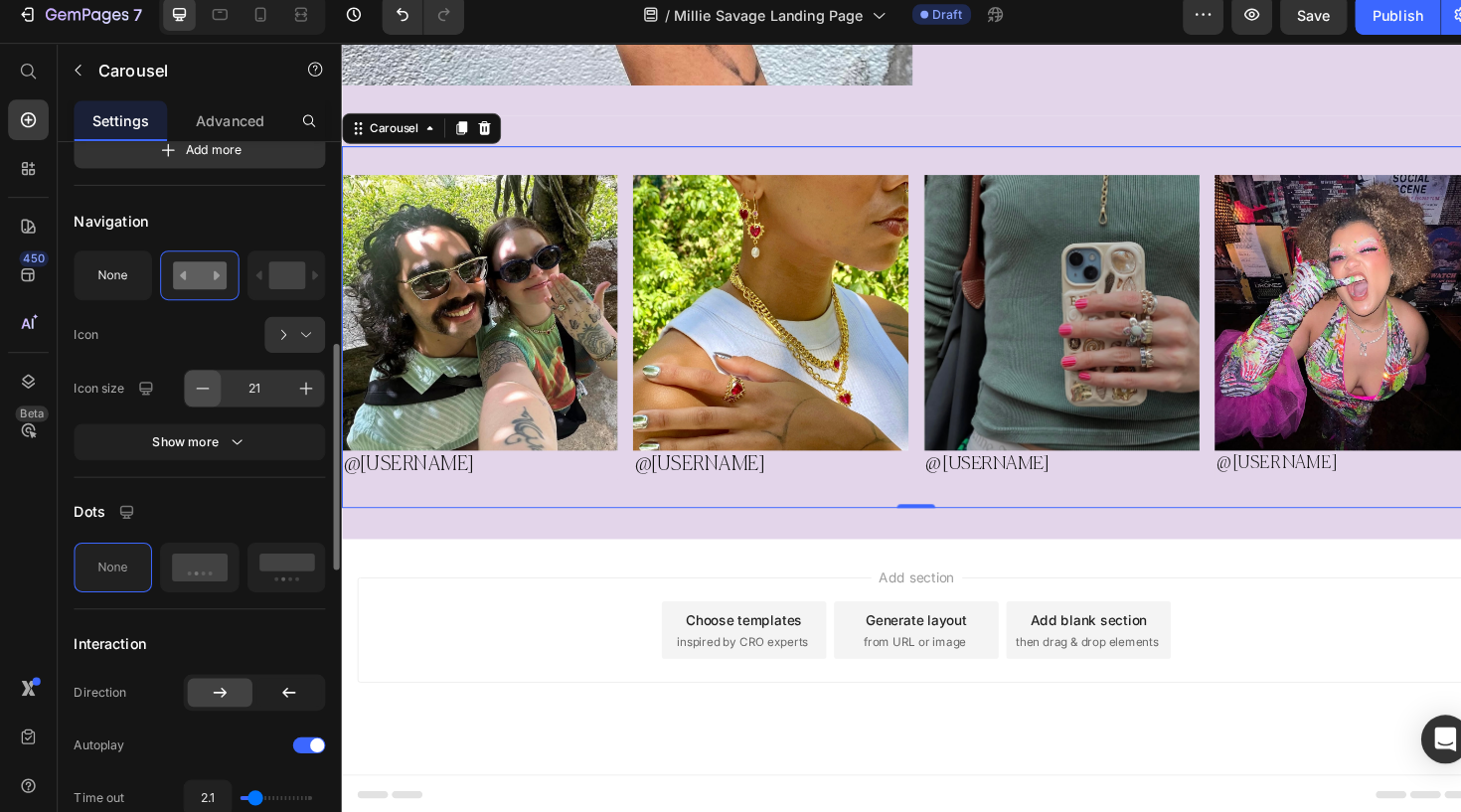 click 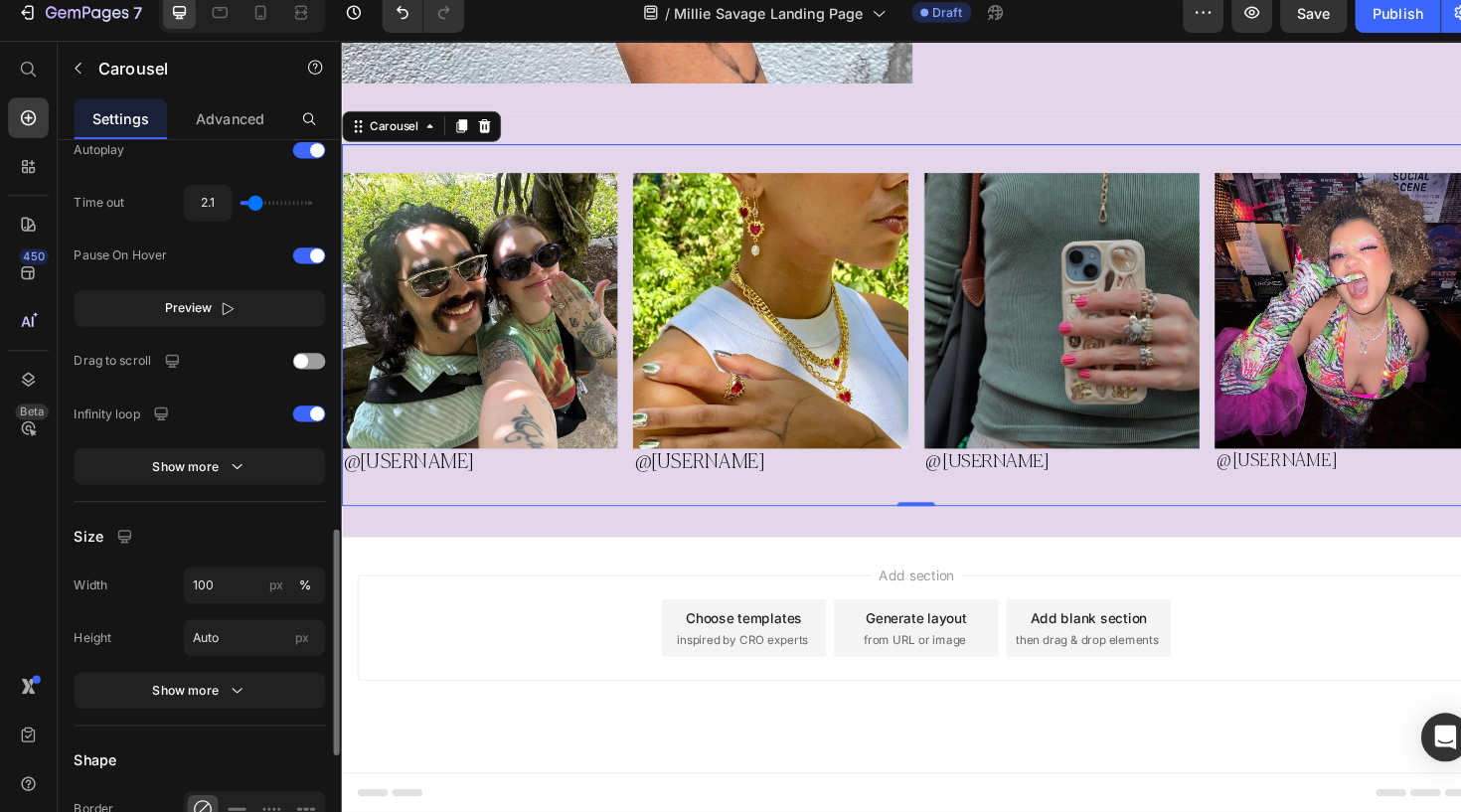 scroll, scrollTop: 1227, scrollLeft: 0, axis: vertical 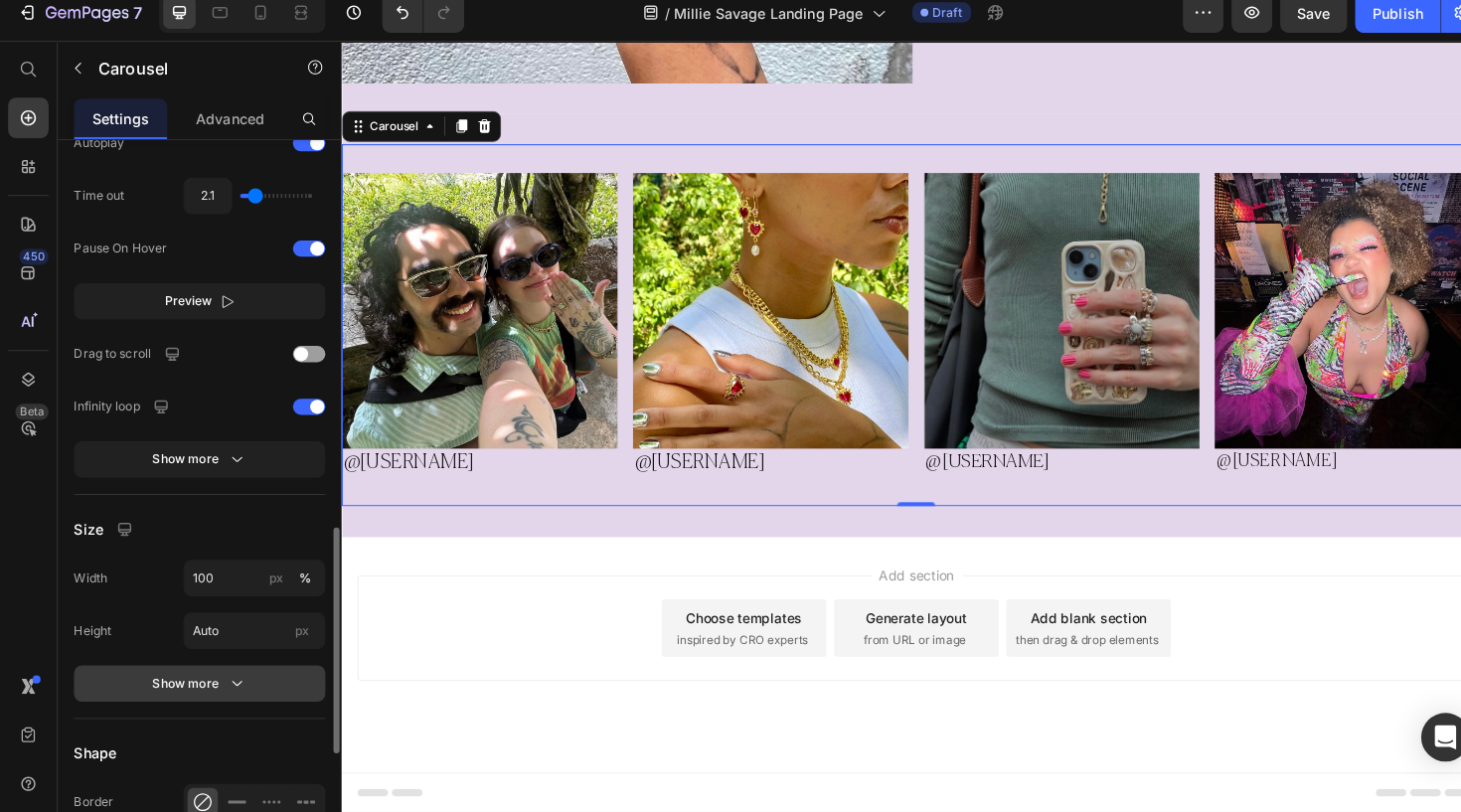 click on "Show more" at bounding box center [196, 686] 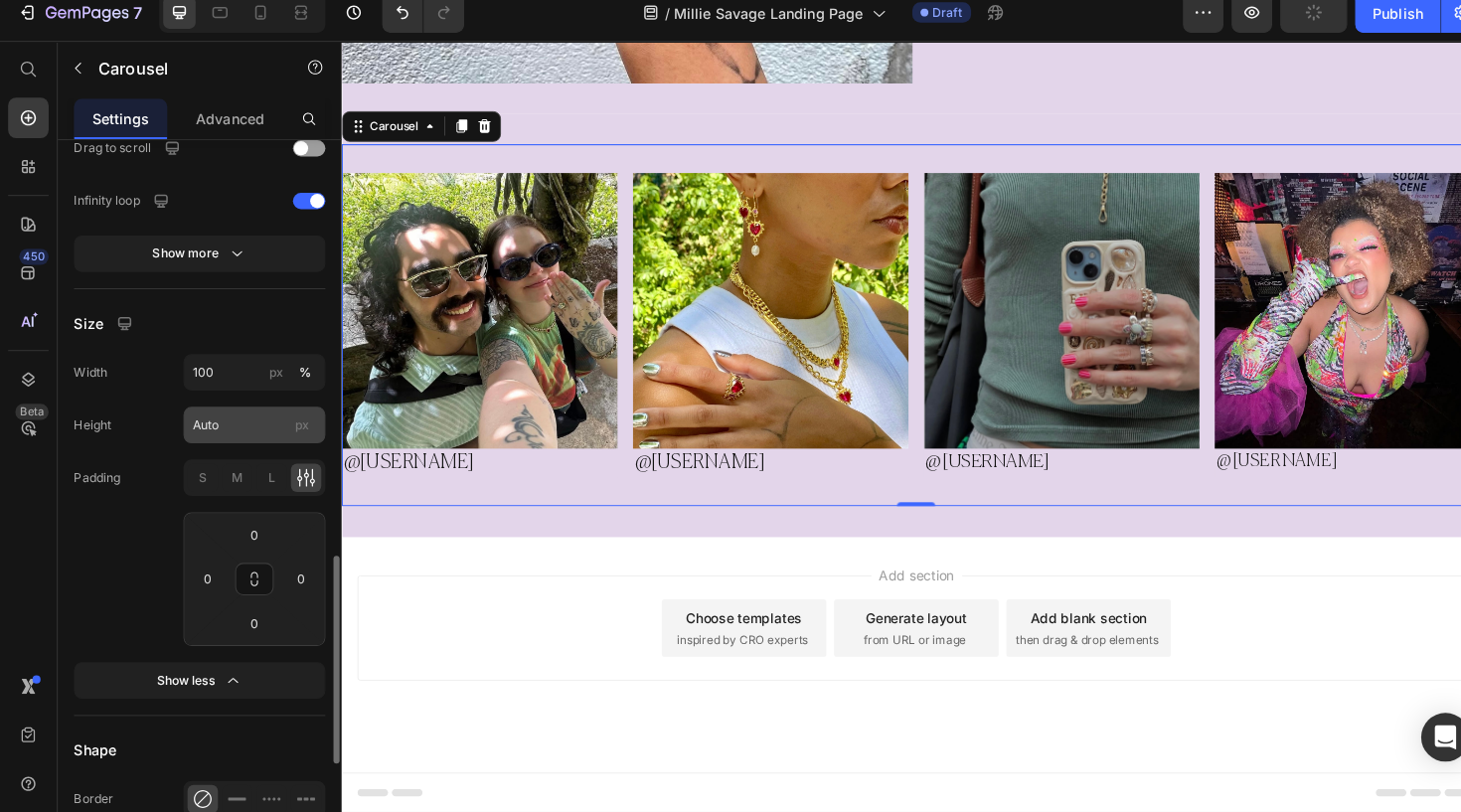 scroll, scrollTop: 1429, scrollLeft: 0, axis: vertical 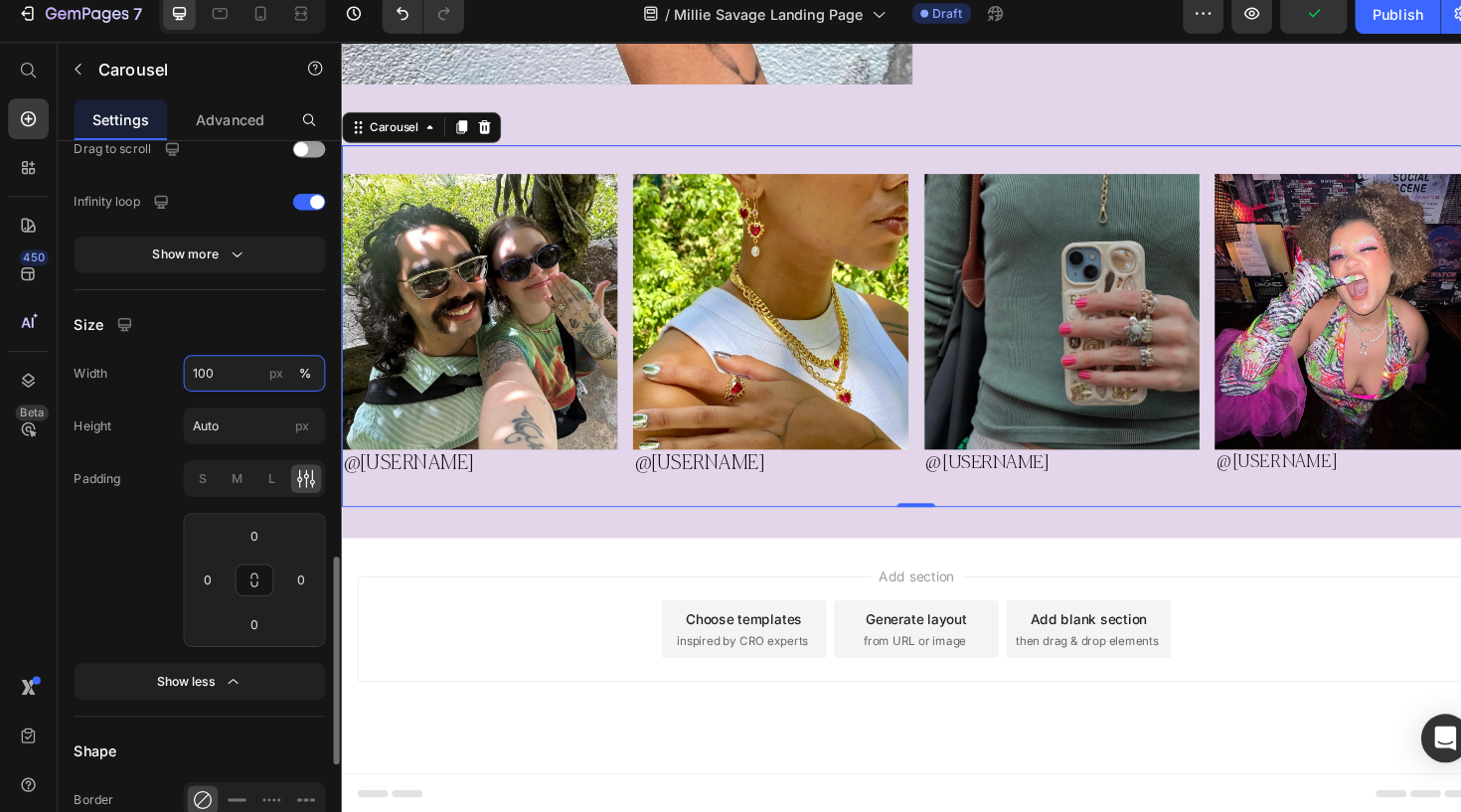click on "100" at bounding box center [249, 381] 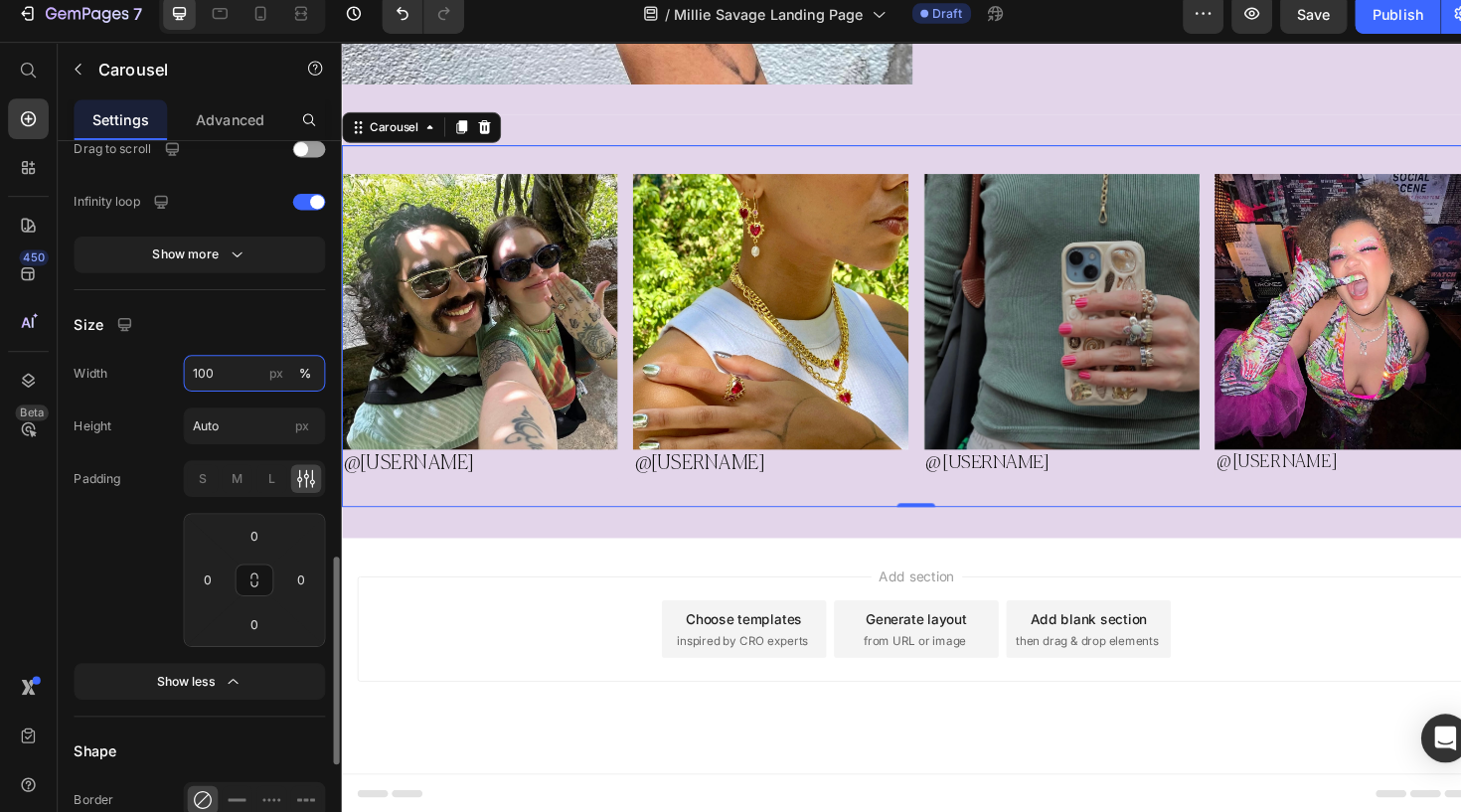 drag, startPoint x: 229, startPoint y: 366, endPoint x: 191, endPoint y: 364, distance: 38.052595 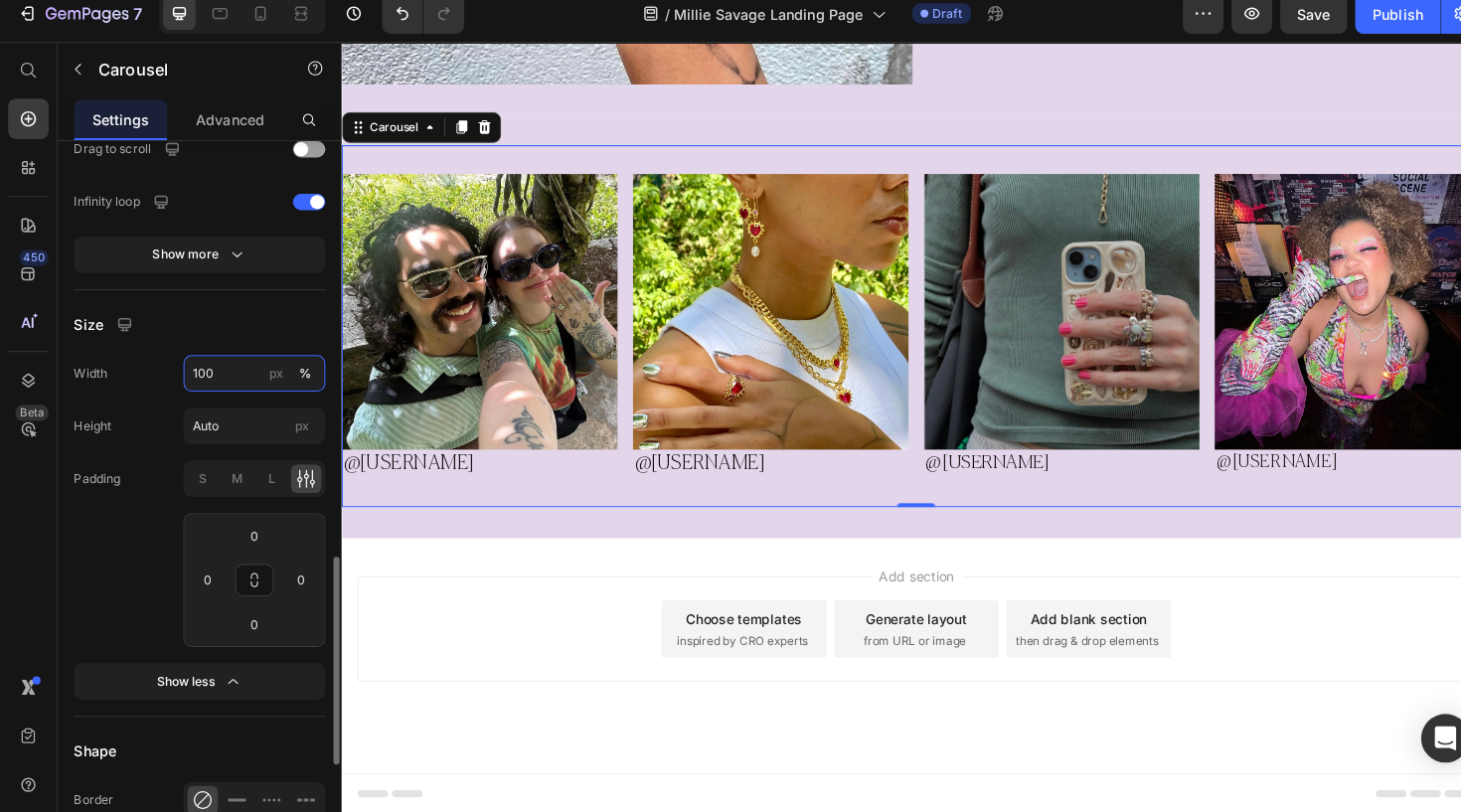 click on "100" at bounding box center (249, 381) 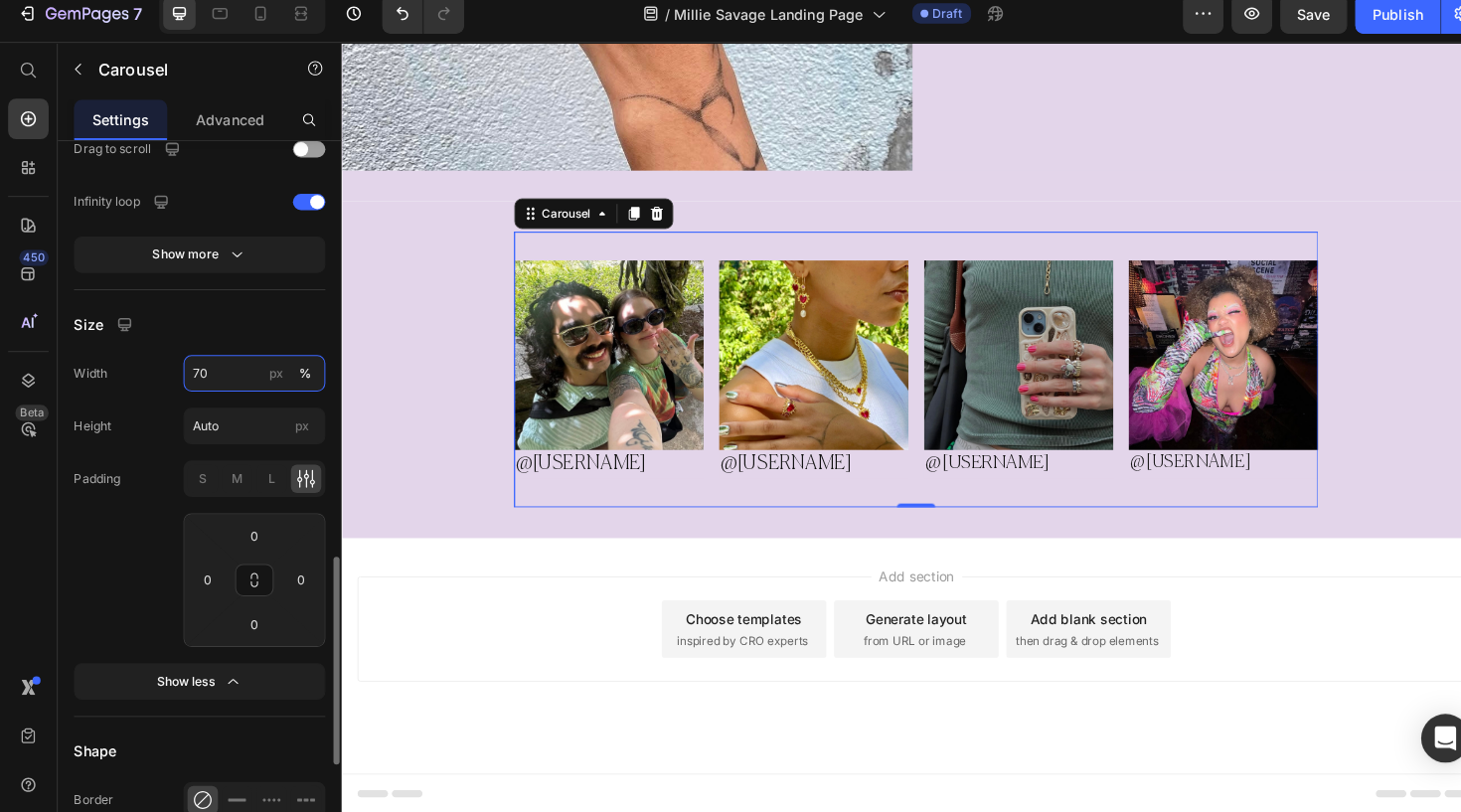 type on "70" 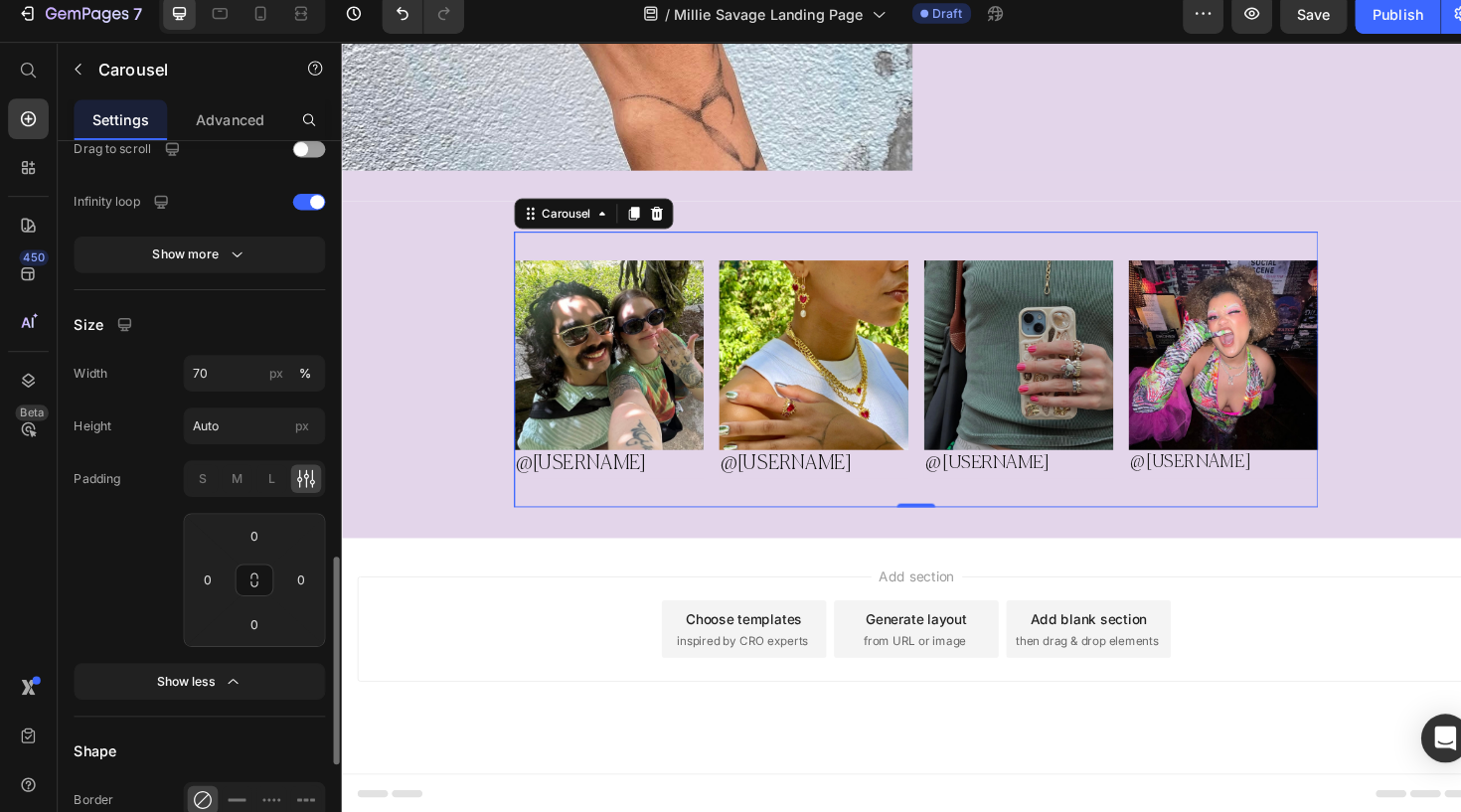 click on "Size" at bounding box center (196, 333) 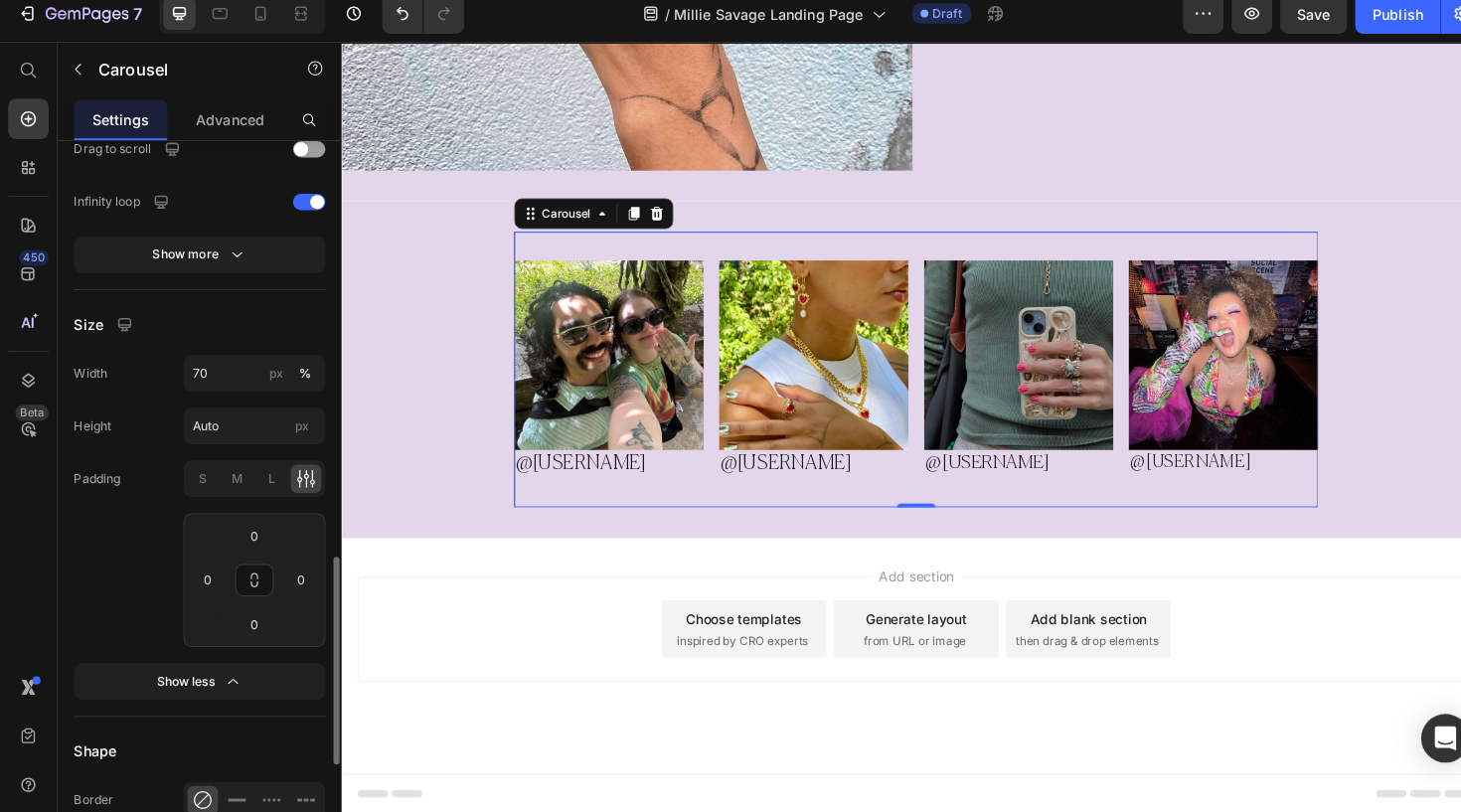 click on "Padding S M L 0 0 0 0" 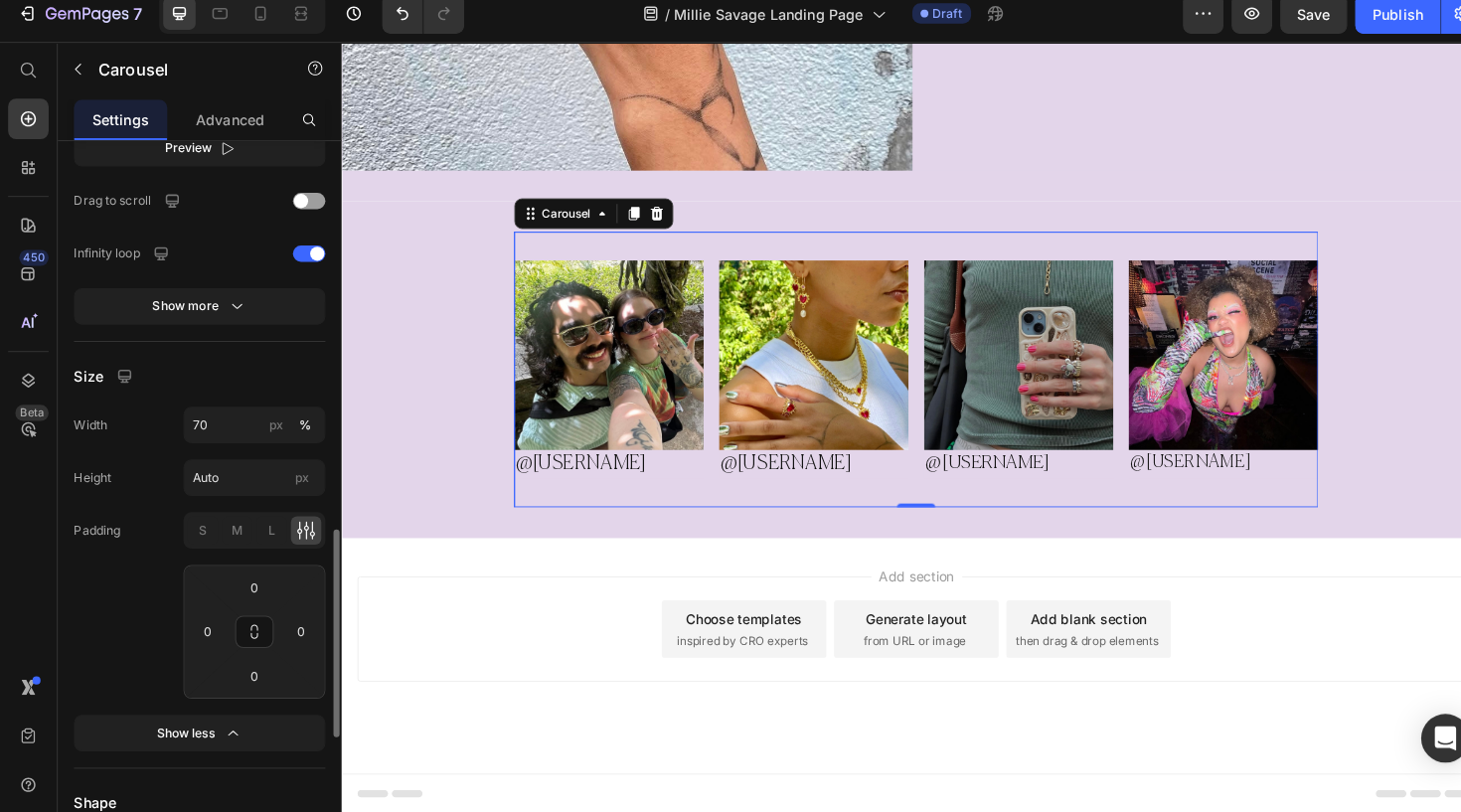 scroll, scrollTop: 1369, scrollLeft: 0, axis: vertical 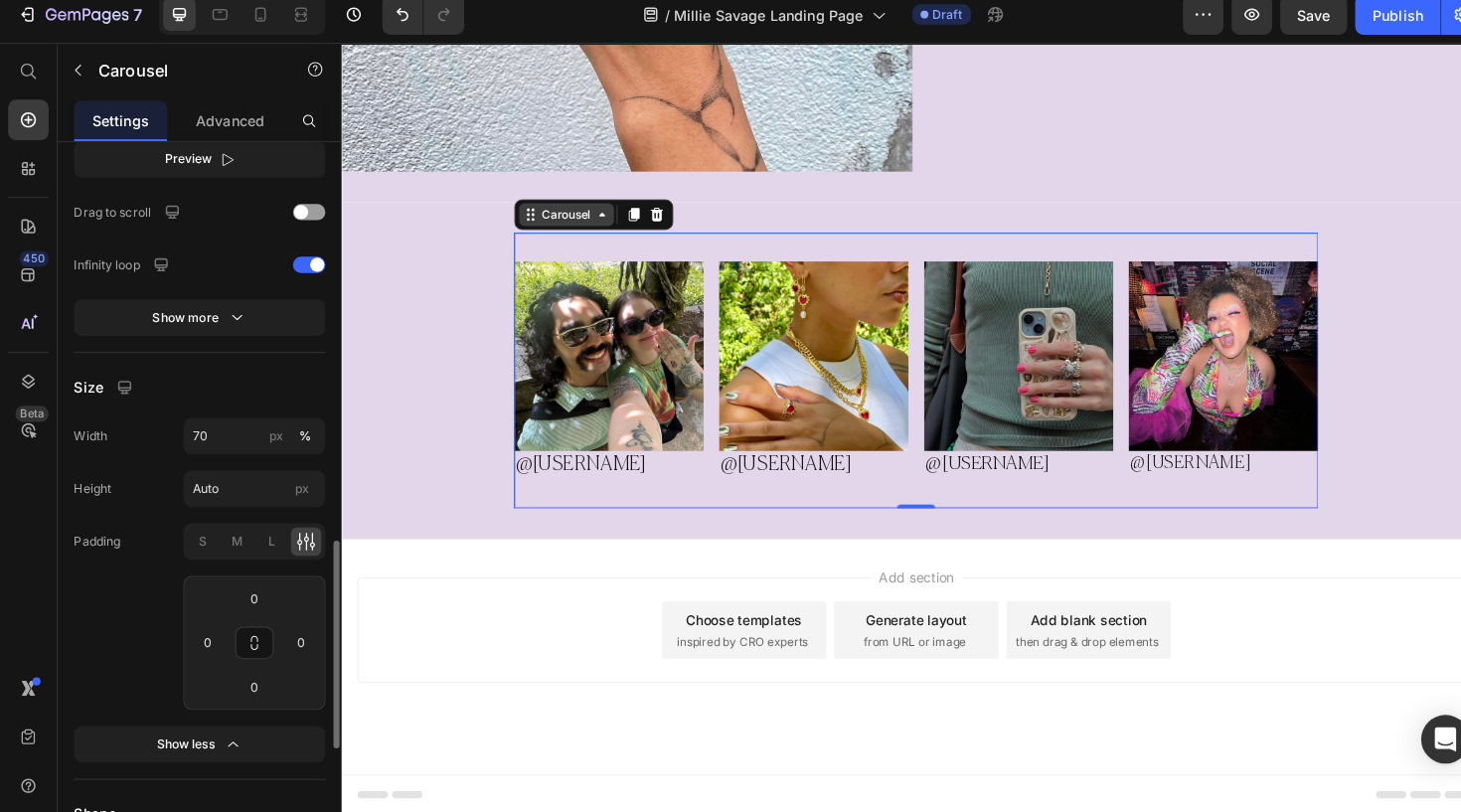 click on "Carousel" at bounding box center [573, 221] 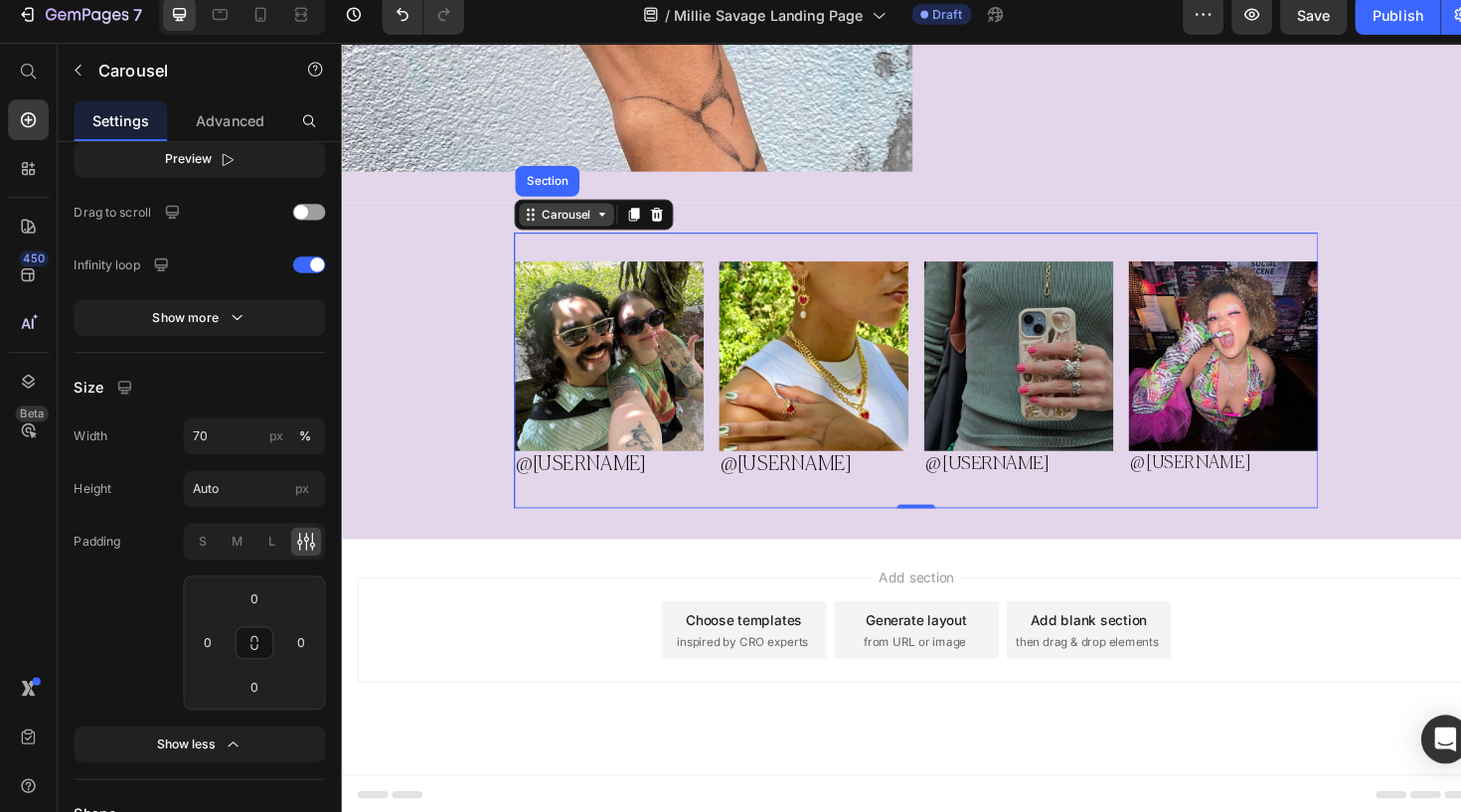 click on "Image @Barrysmith Heading Row Image @naomi662 Heading Row Row Image @Haley Heading Row Image @Lydia Heading Row Image Image @Katie32 Heading Row
Carousel Section   0" at bounding box center (937, 383) 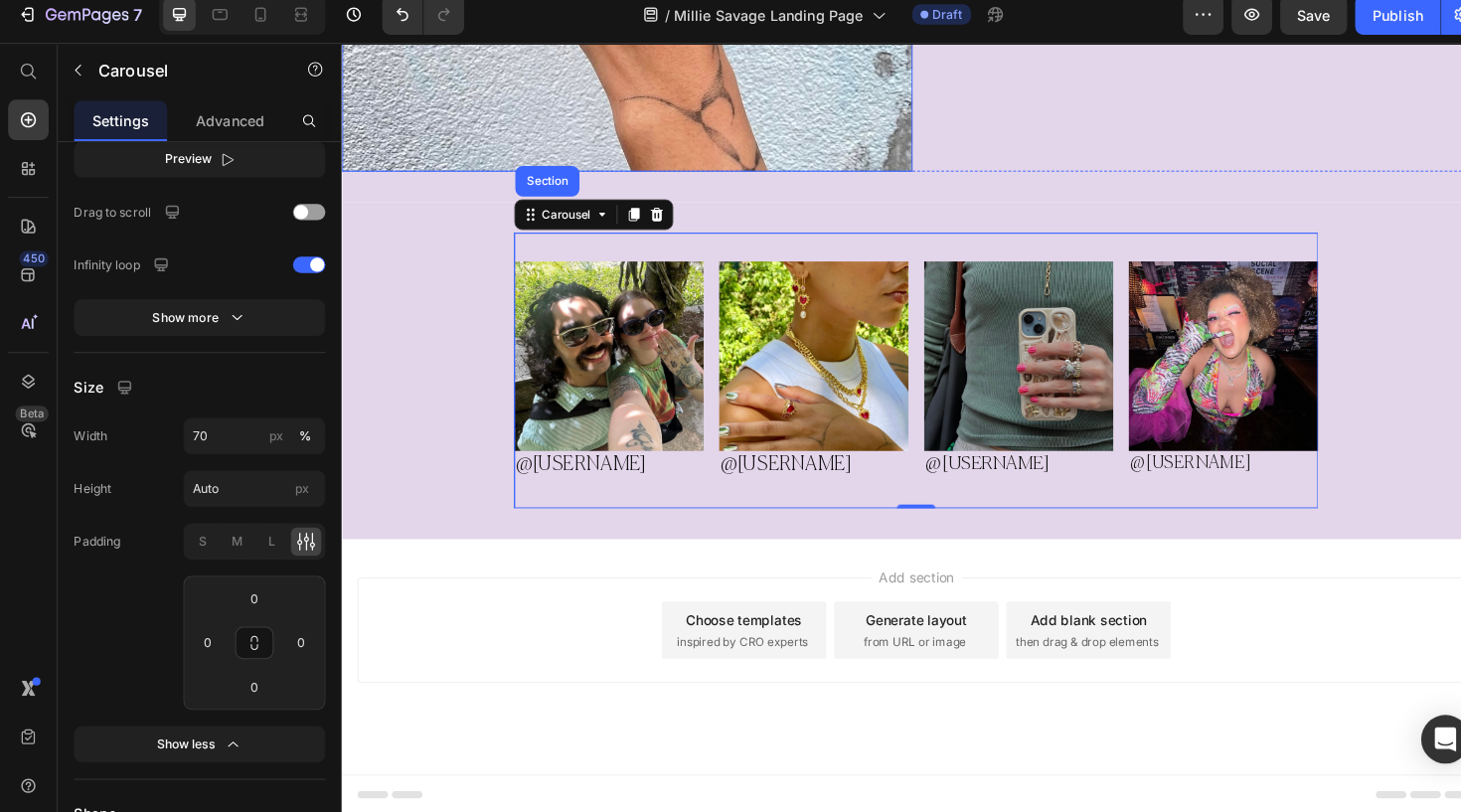 scroll, scrollTop: 1813, scrollLeft: 0, axis: vertical 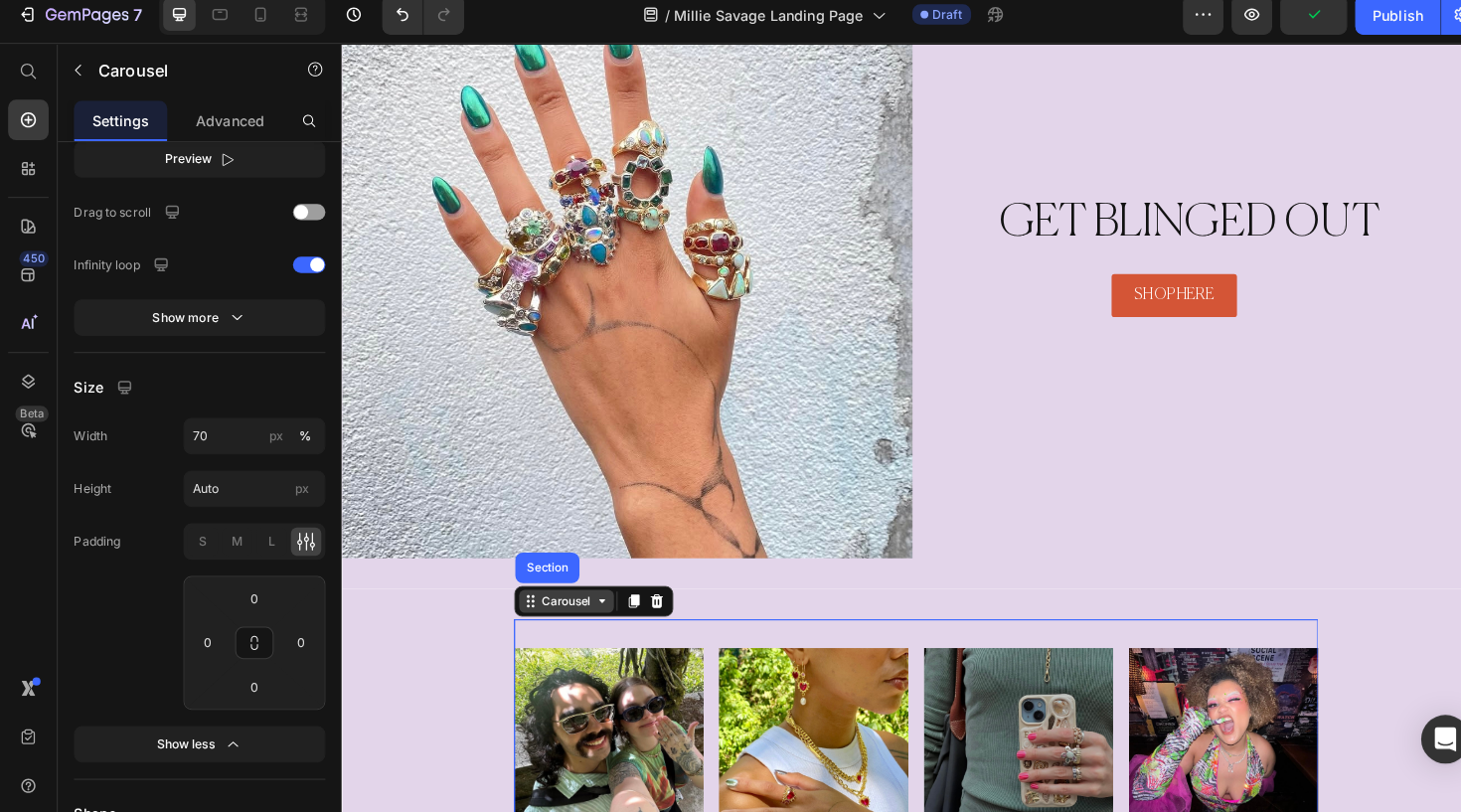 click 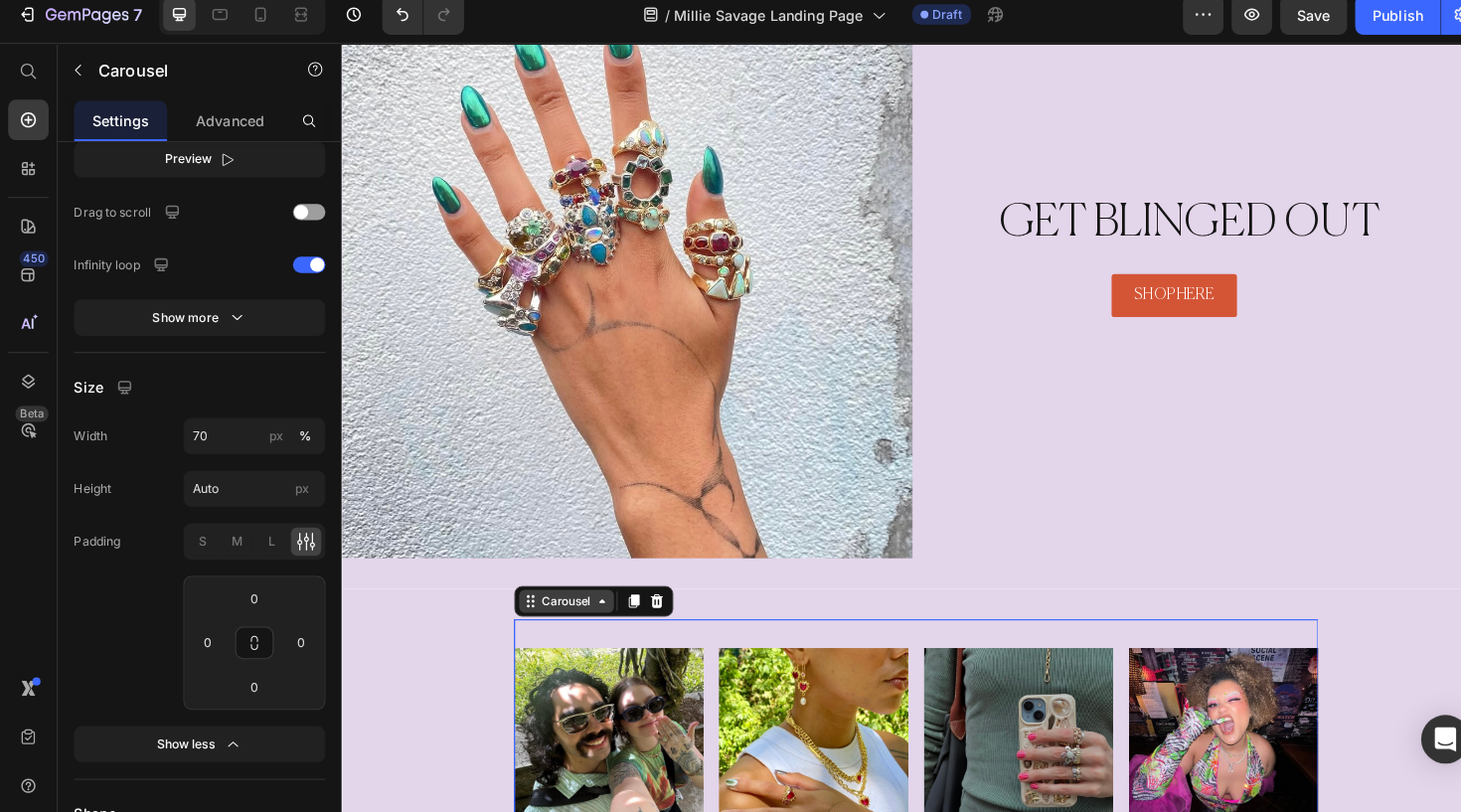 click on "Carousel" at bounding box center (573, 622) 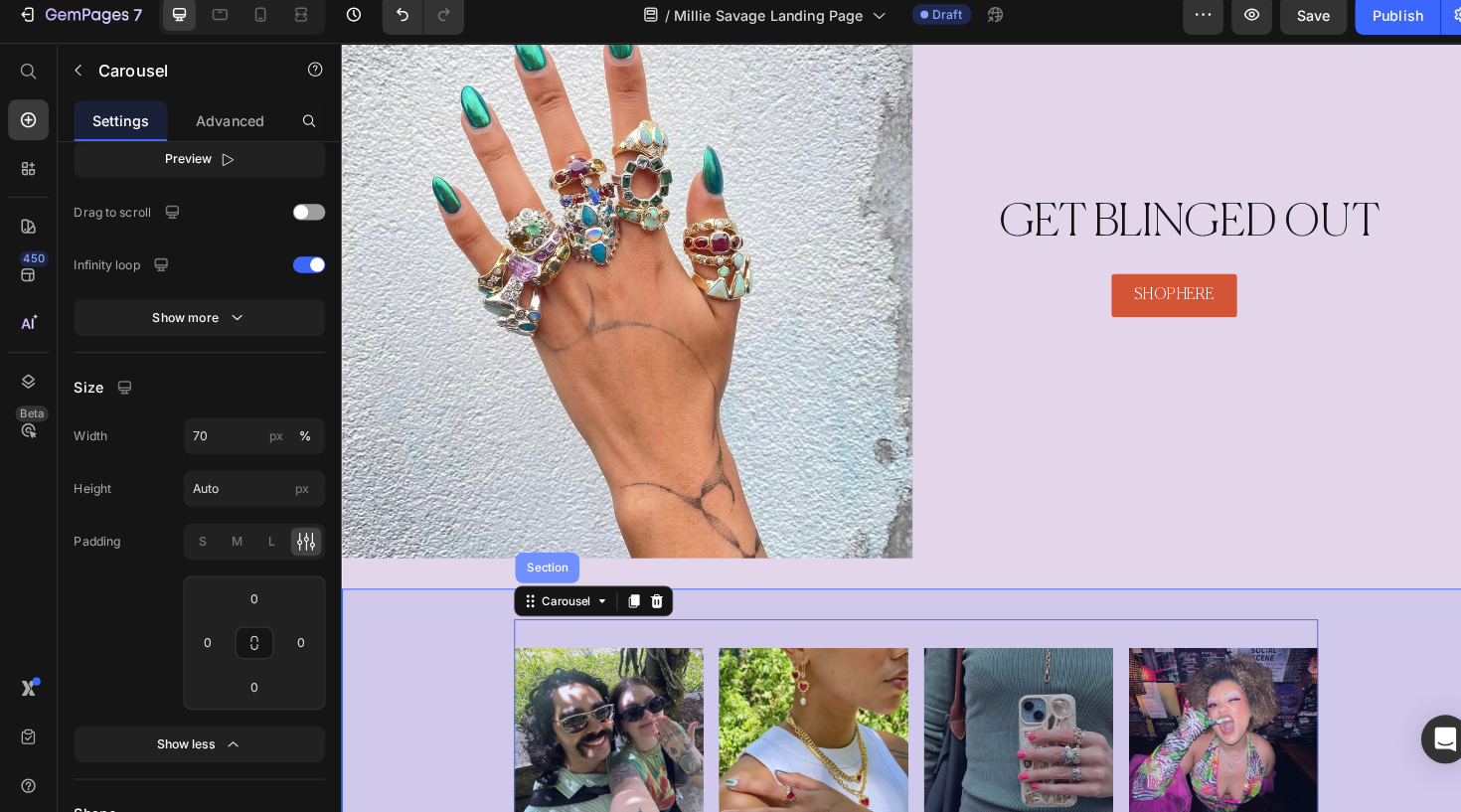 click on "Section" at bounding box center (554, 587) 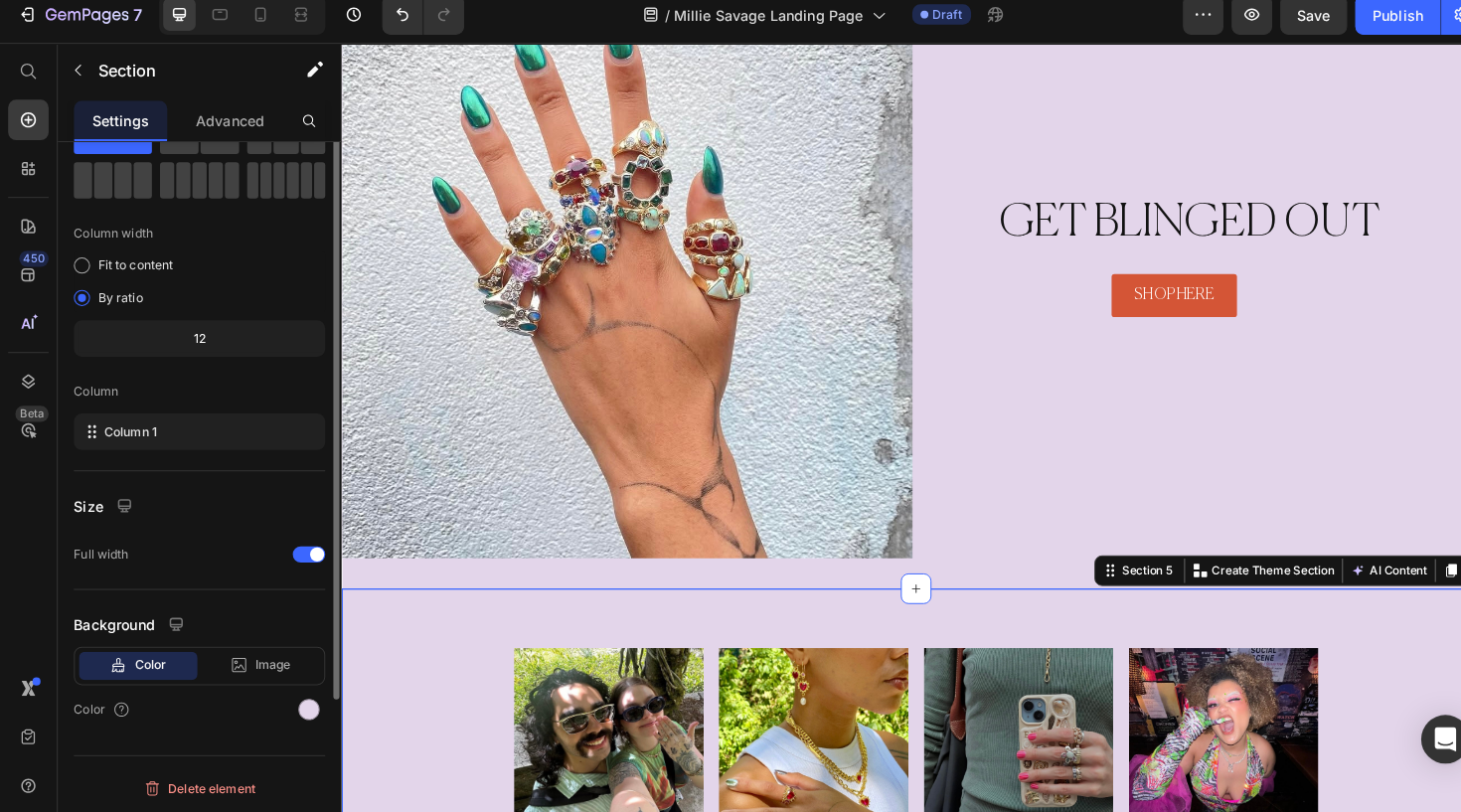 scroll, scrollTop: 0, scrollLeft: 0, axis: both 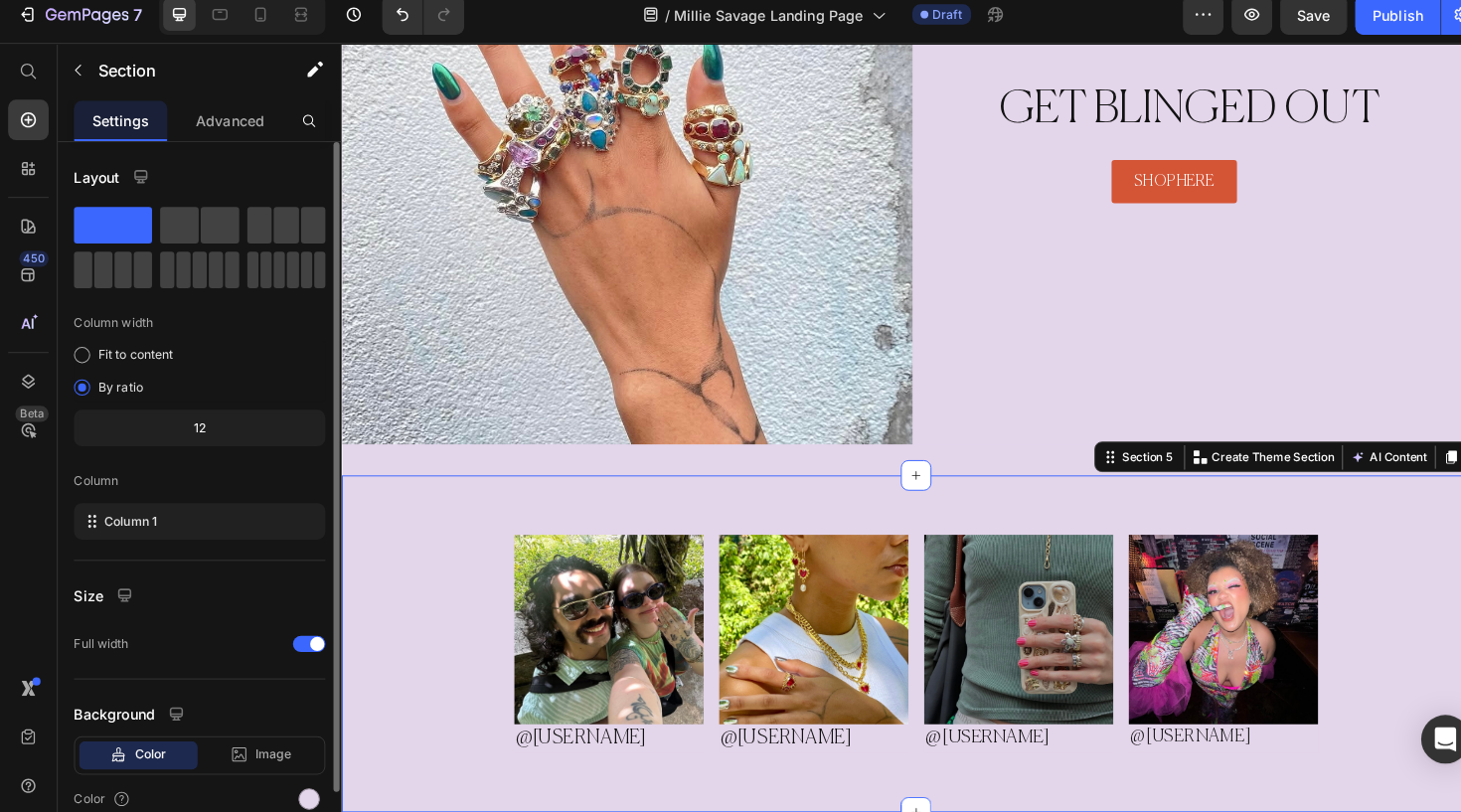 click on "Image @Barrysmith Heading Row Image @naomi662 Heading Row Row Image @Haley Heading Row Image @Lydia Heading Row Image Image @Katie32 Heading Row
Carousel" at bounding box center (937, 666) 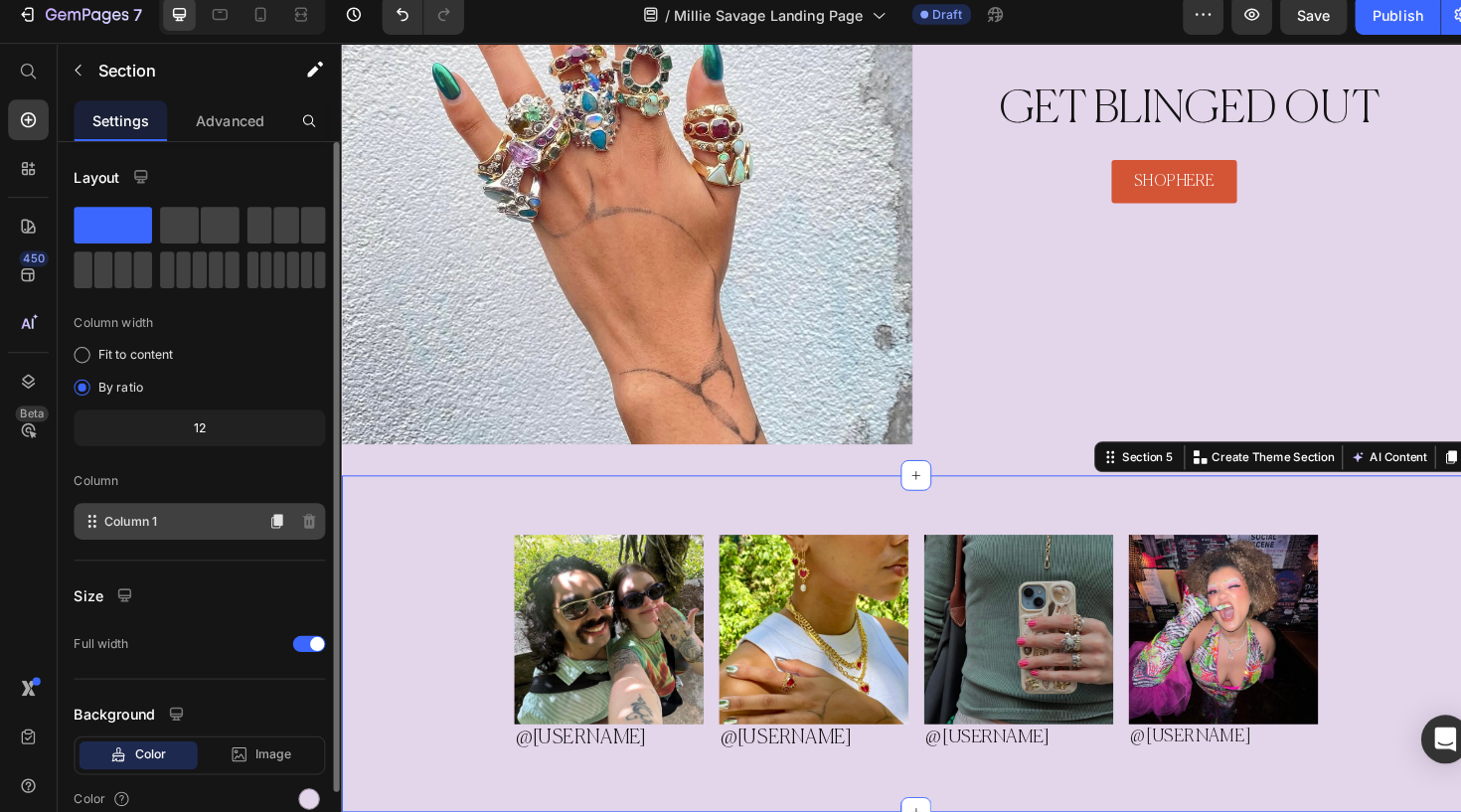 scroll, scrollTop: 87, scrollLeft: 0, axis: vertical 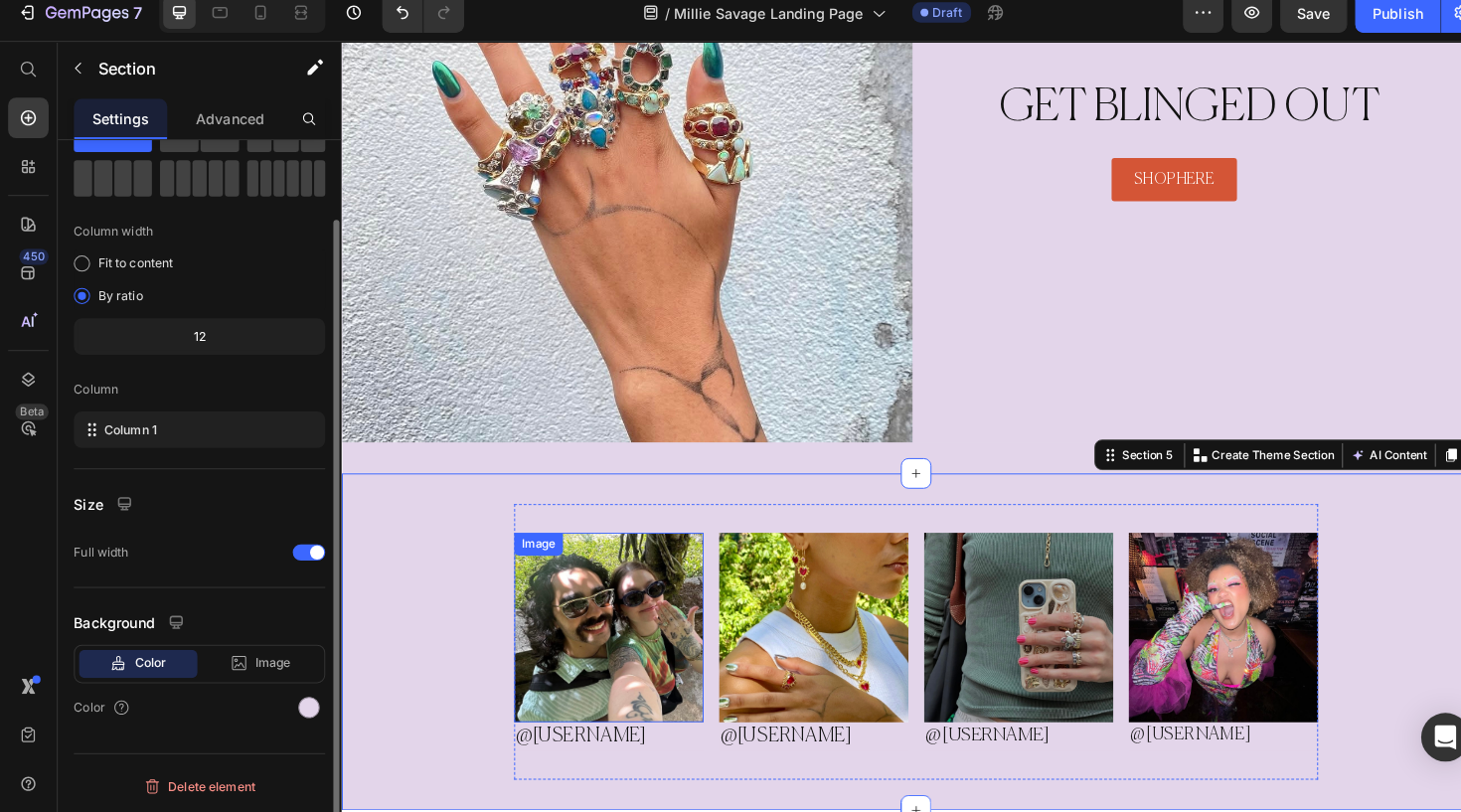 click at bounding box center [618, 649] 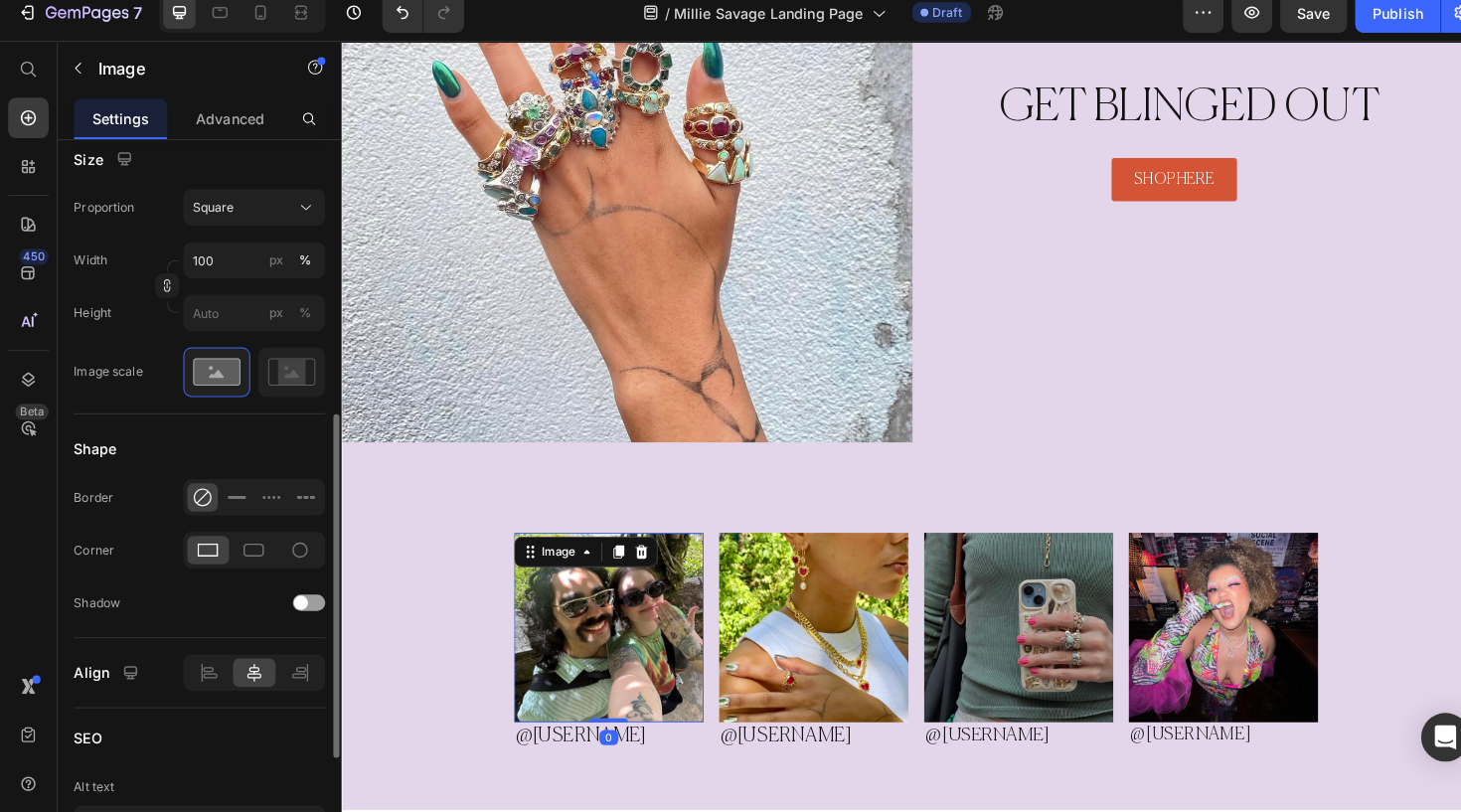 scroll, scrollTop: 570, scrollLeft: 0, axis: vertical 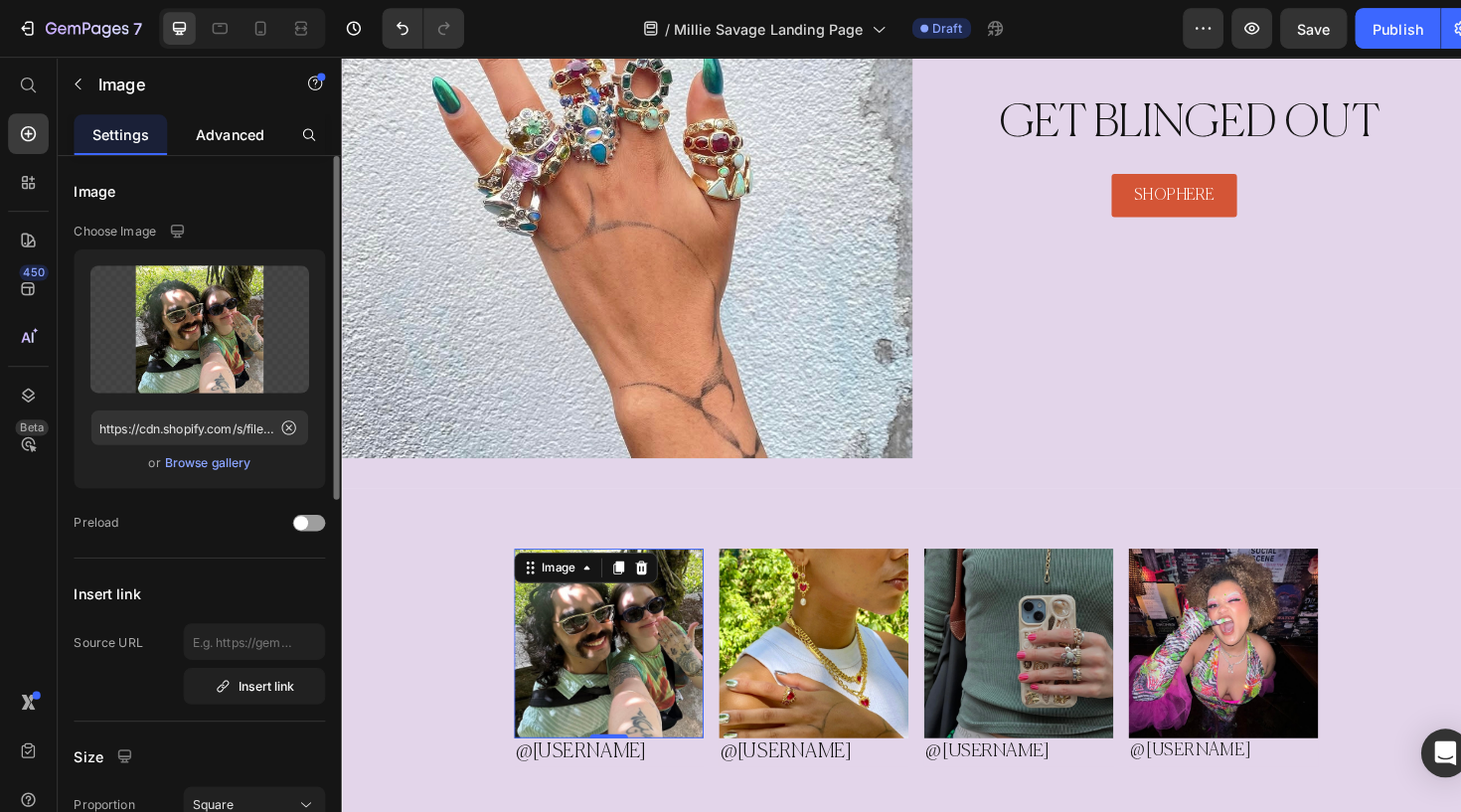 click on "Advanced" at bounding box center [226, 131] 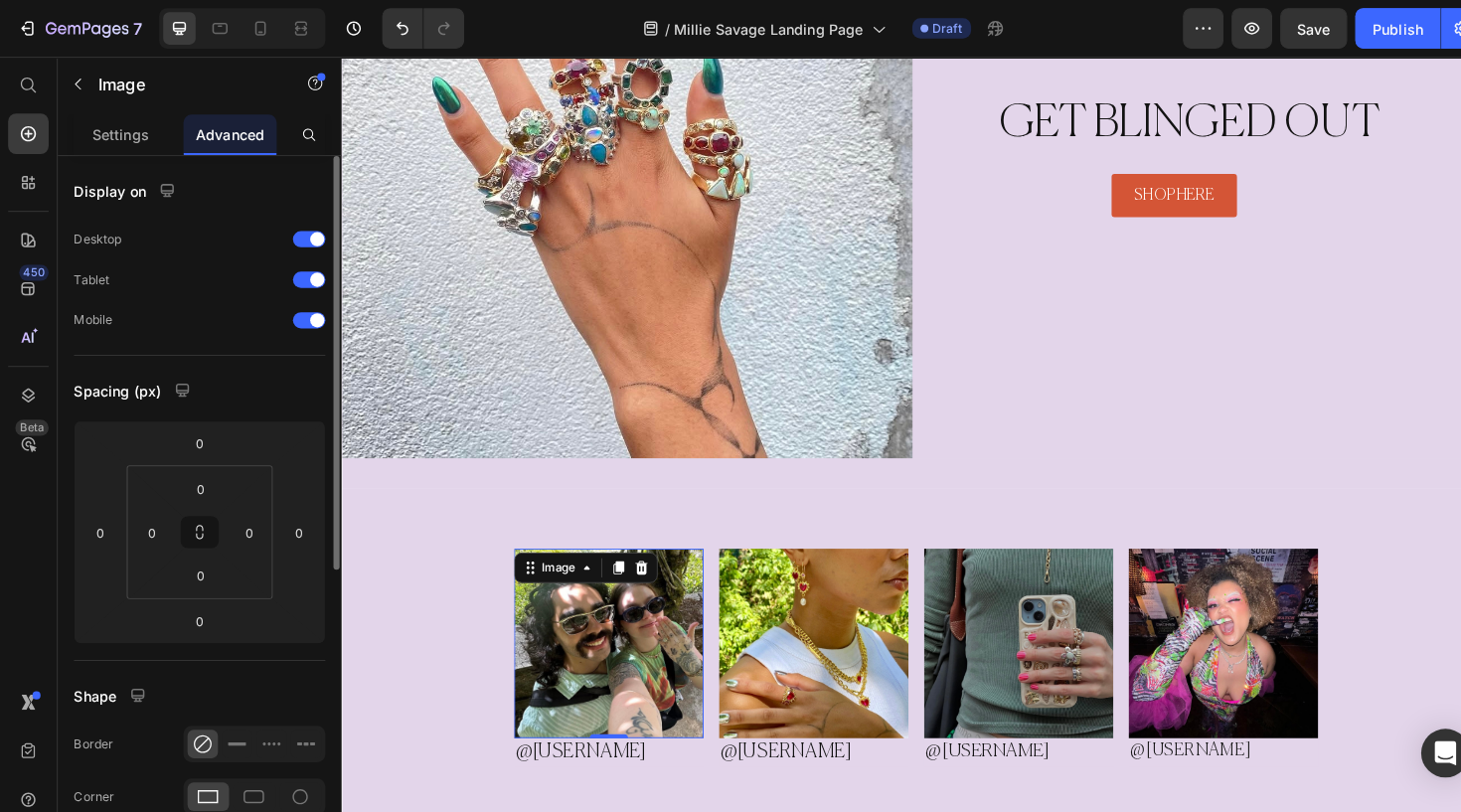 scroll, scrollTop: 0, scrollLeft: 0, axis: both 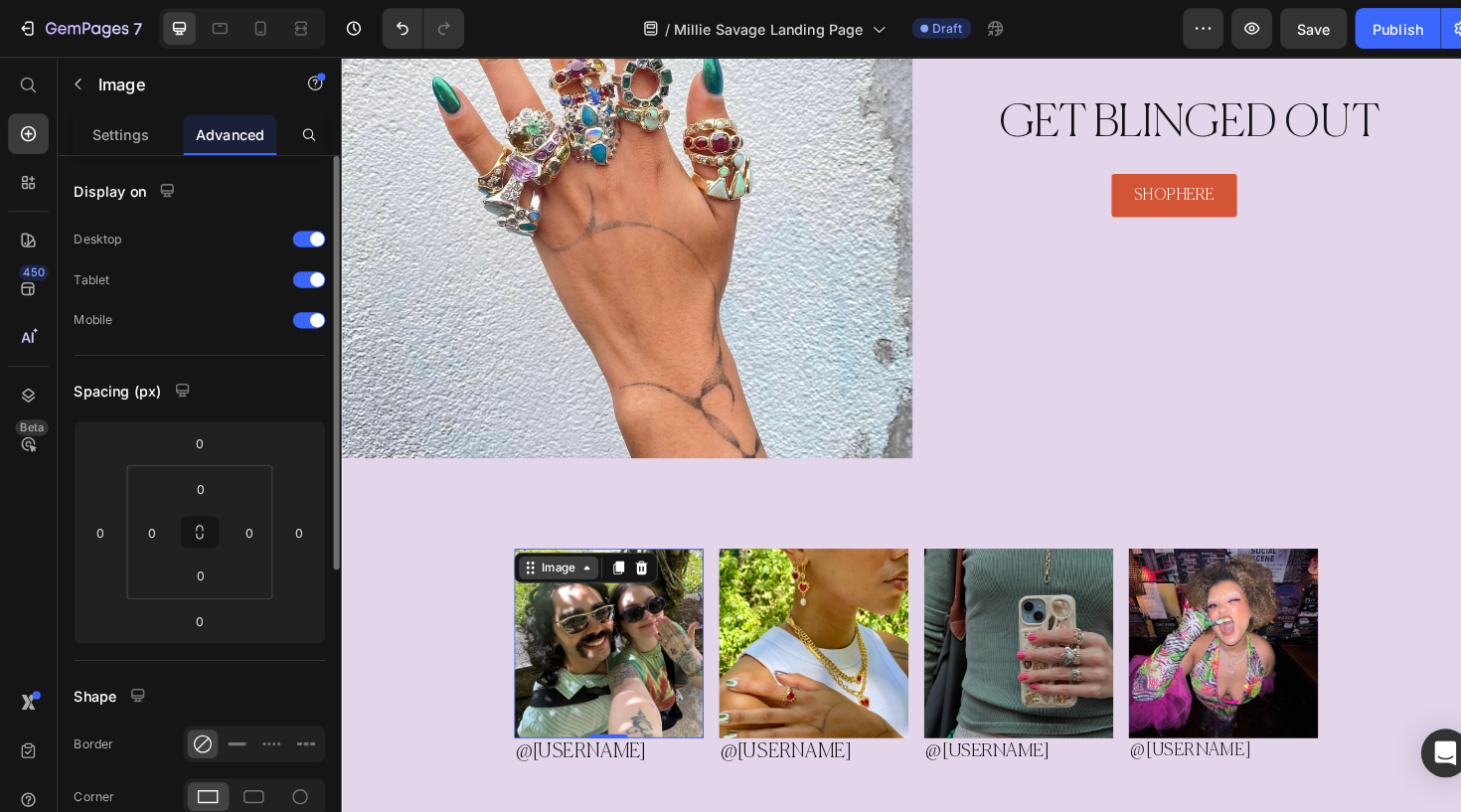 click on "Image" at bounding box center (566, 586) 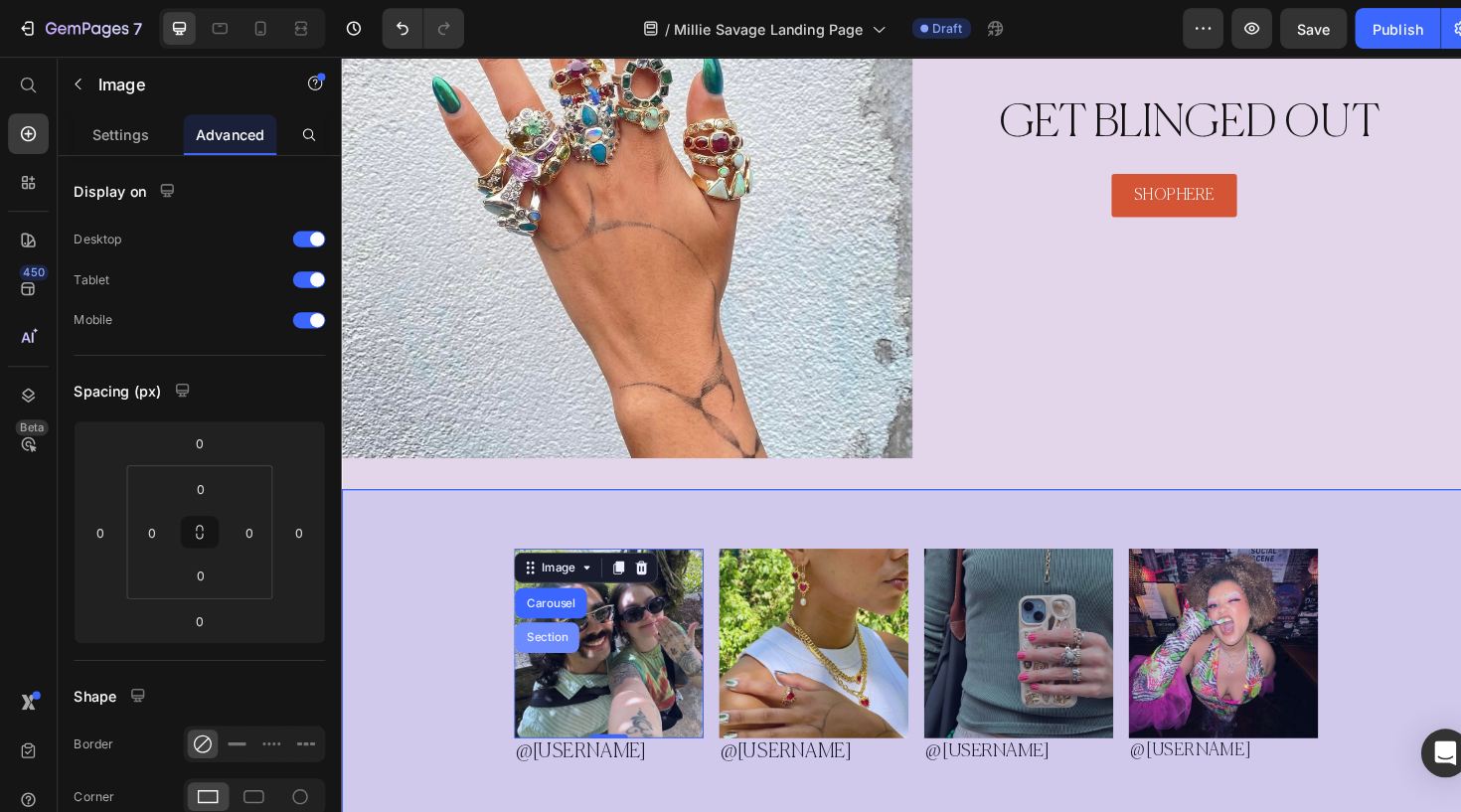 click on "Carousel" at bounding box center (558, 623) 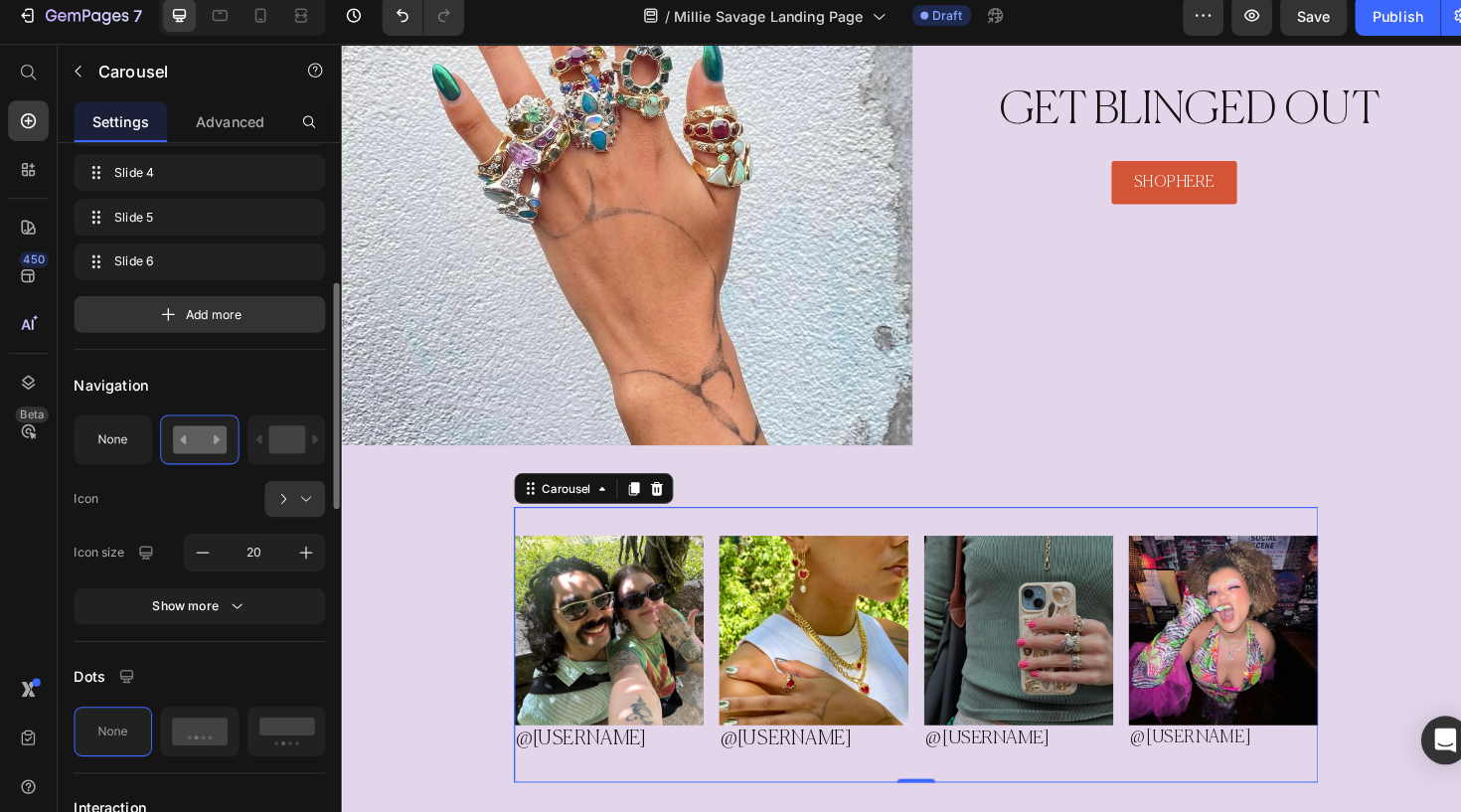 scroll, scrollTop: 470, scrollLeft: 0, axis: vertical 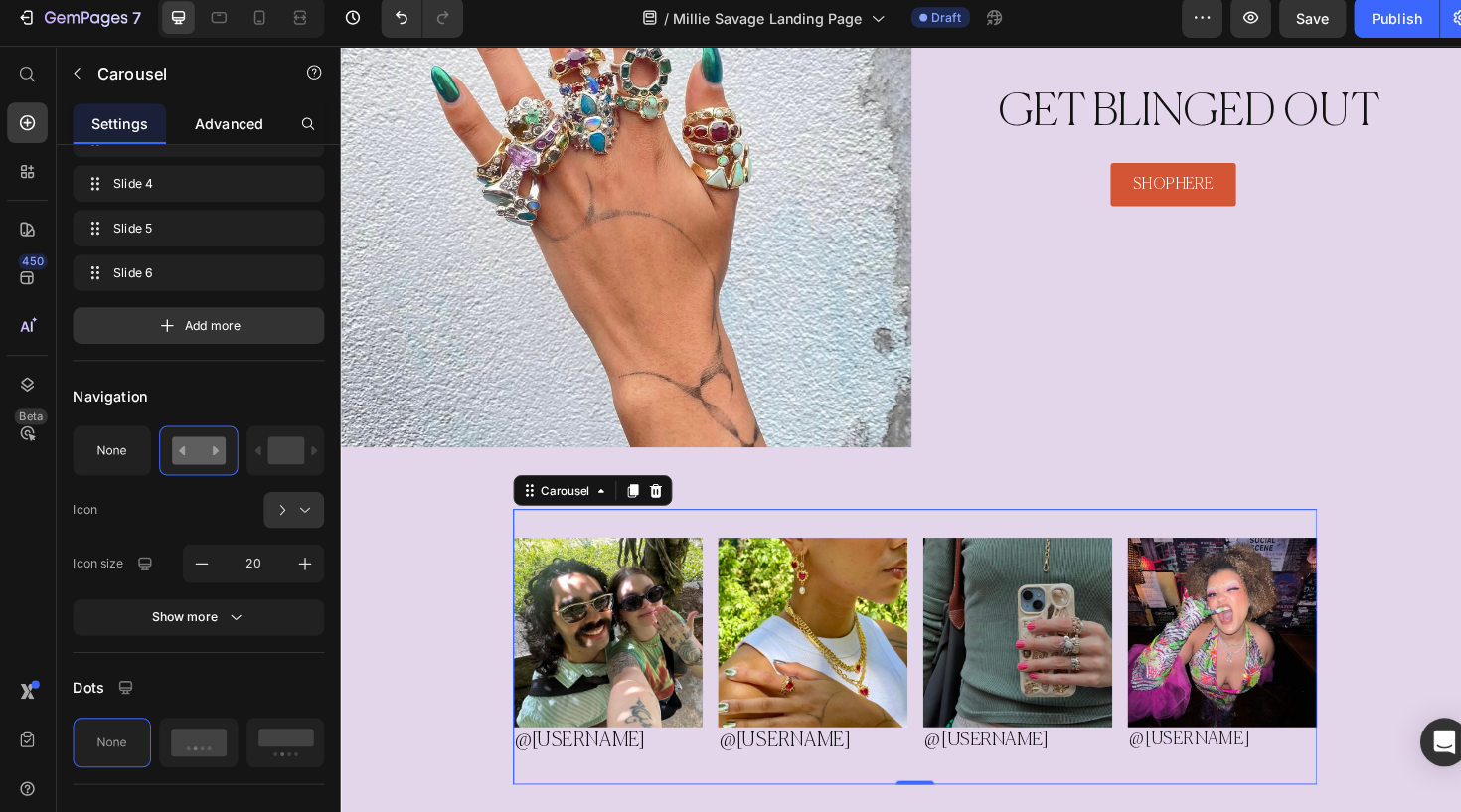 click on "Advanced" at bounding box center [226, 131] 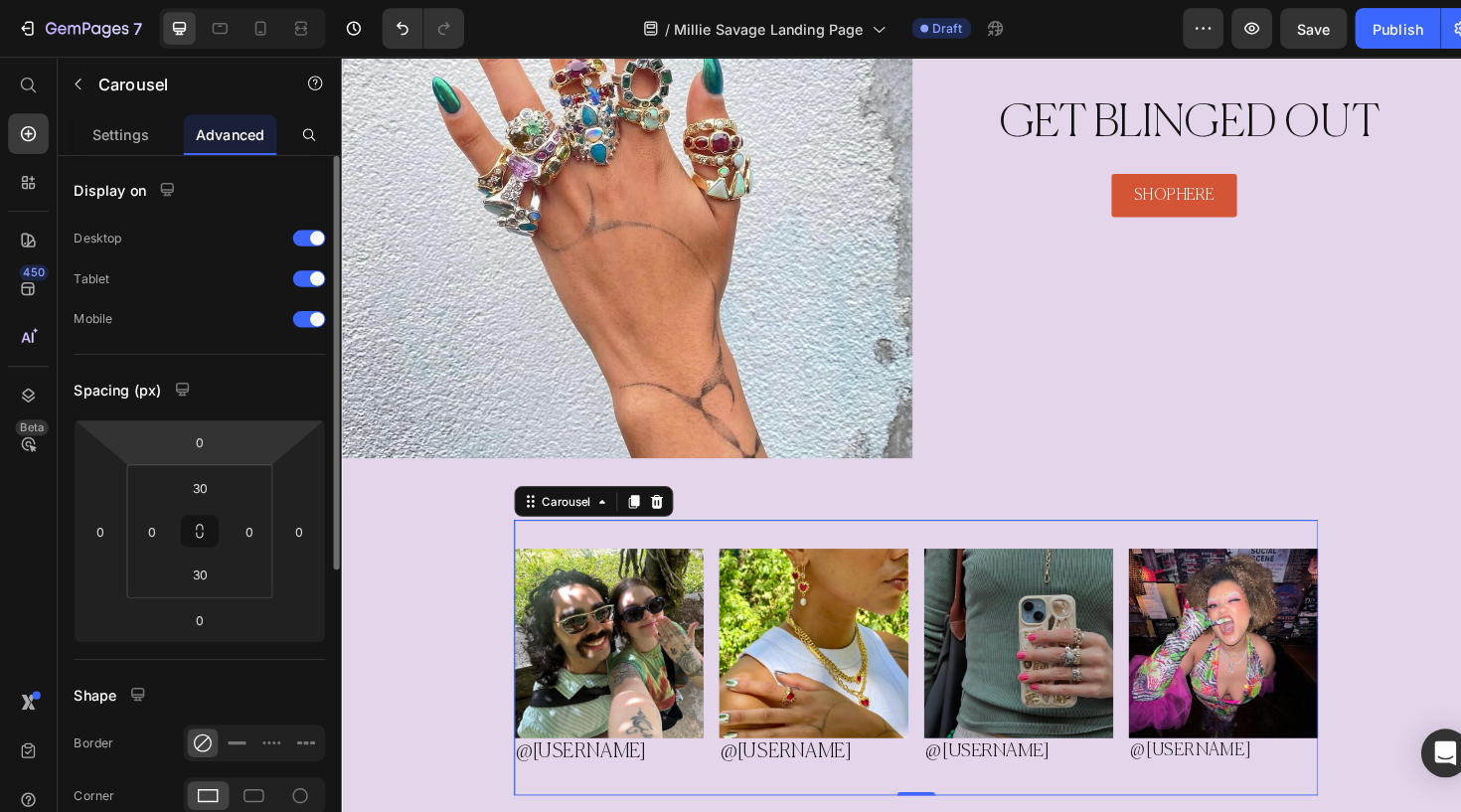 scroll, scrollTop: 0, scrollLeft: 0, axis: both 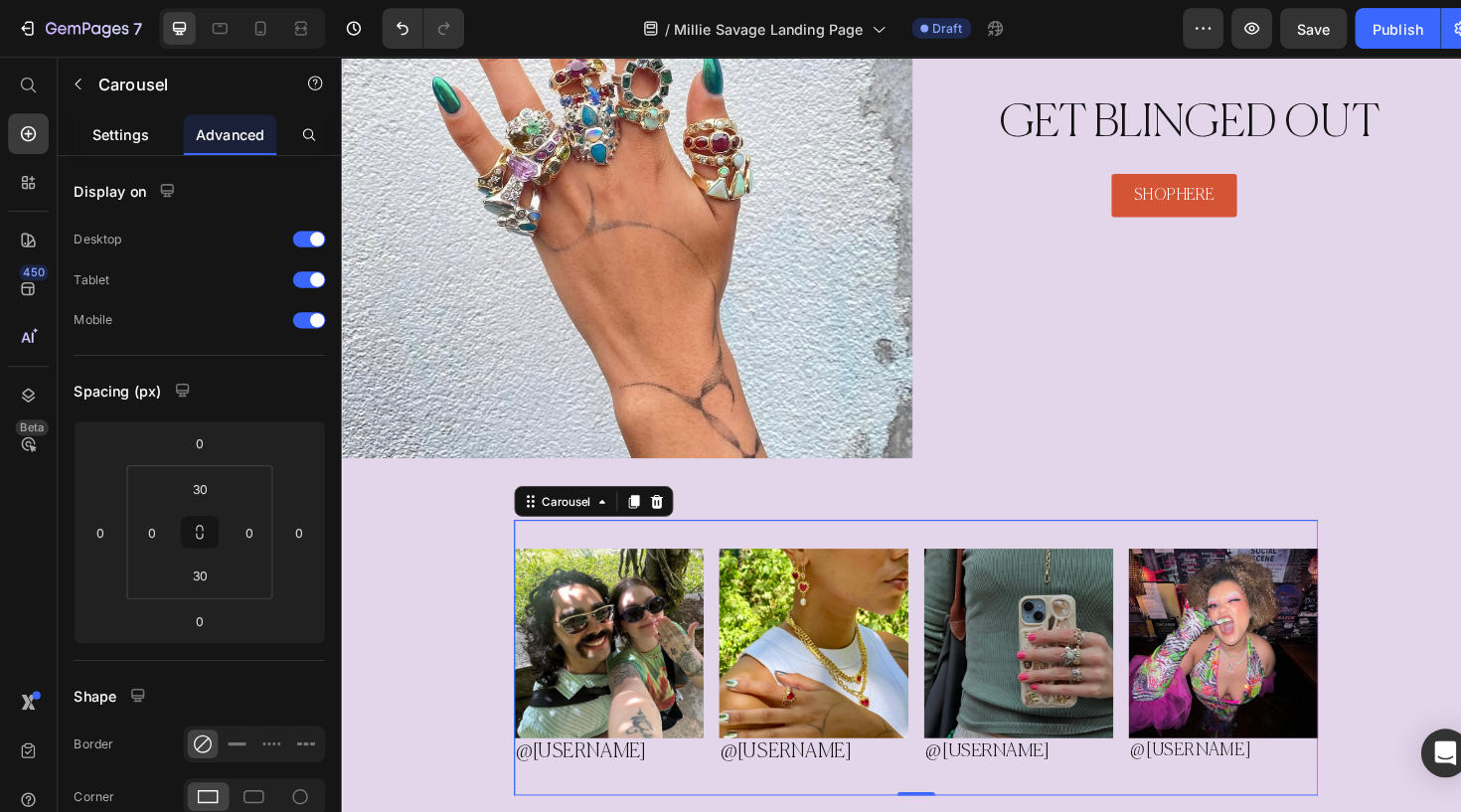 click on "Settings" at bounding box center (118, 131) 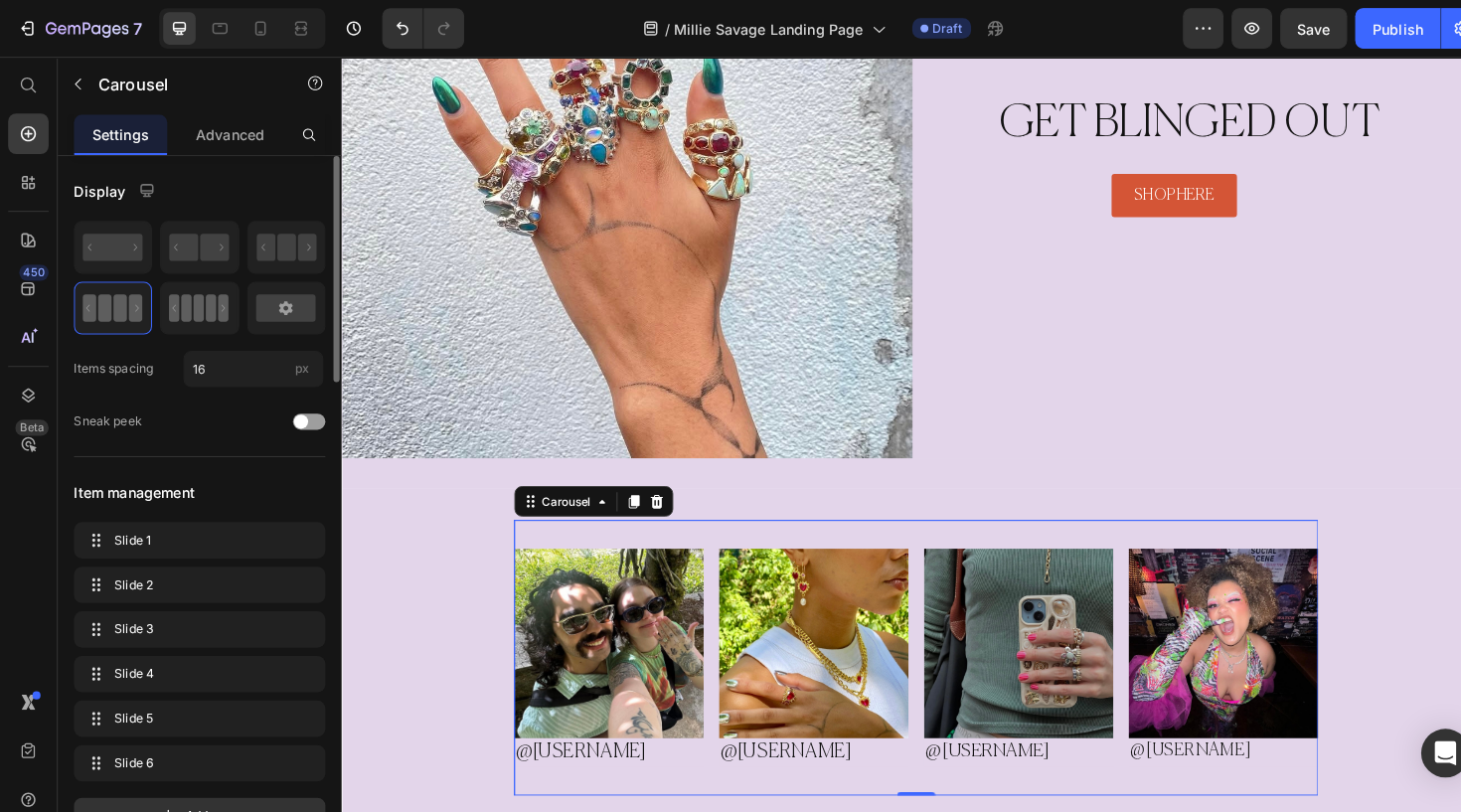 click 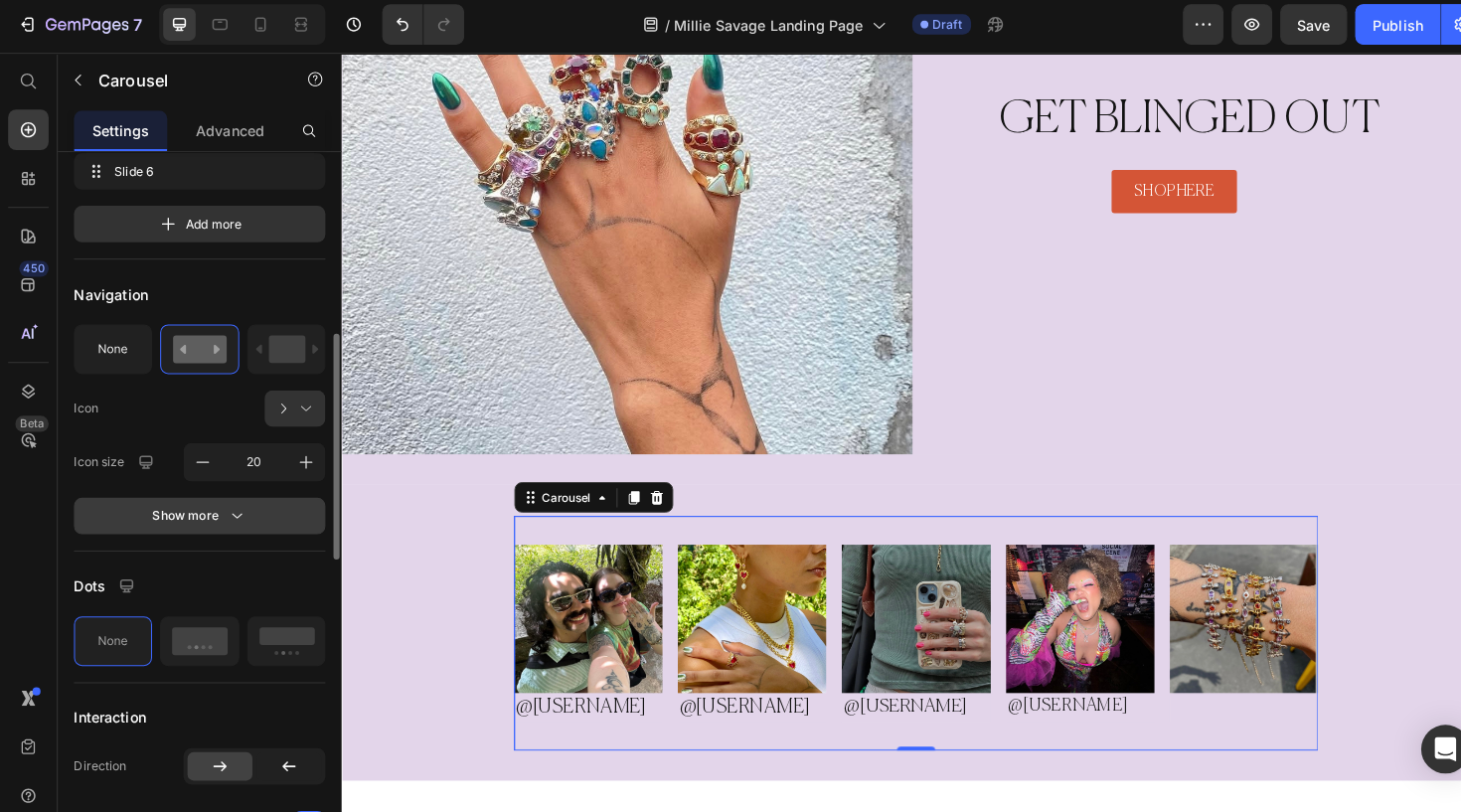 click on "Show more" at bounding box center (196, 510) 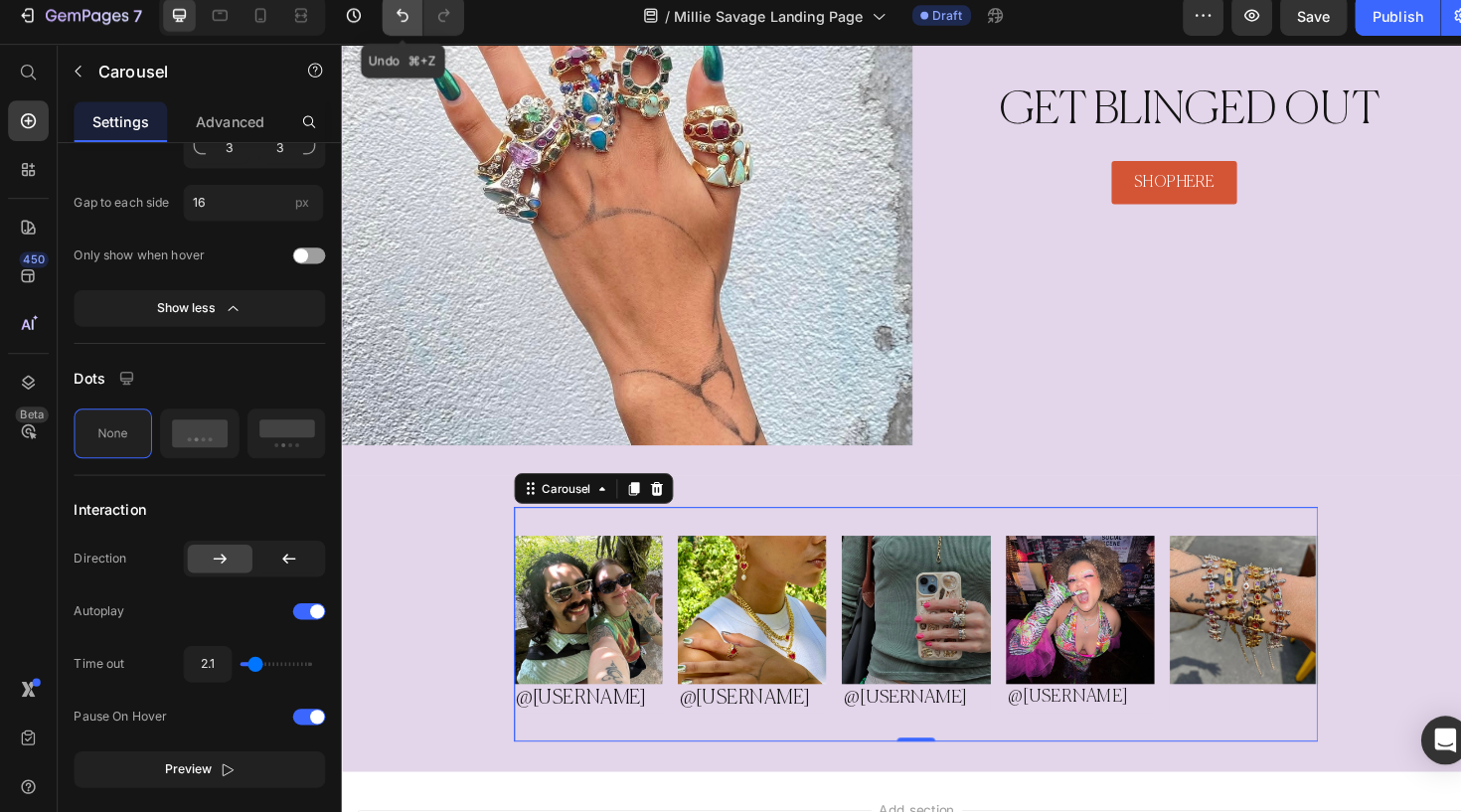 click 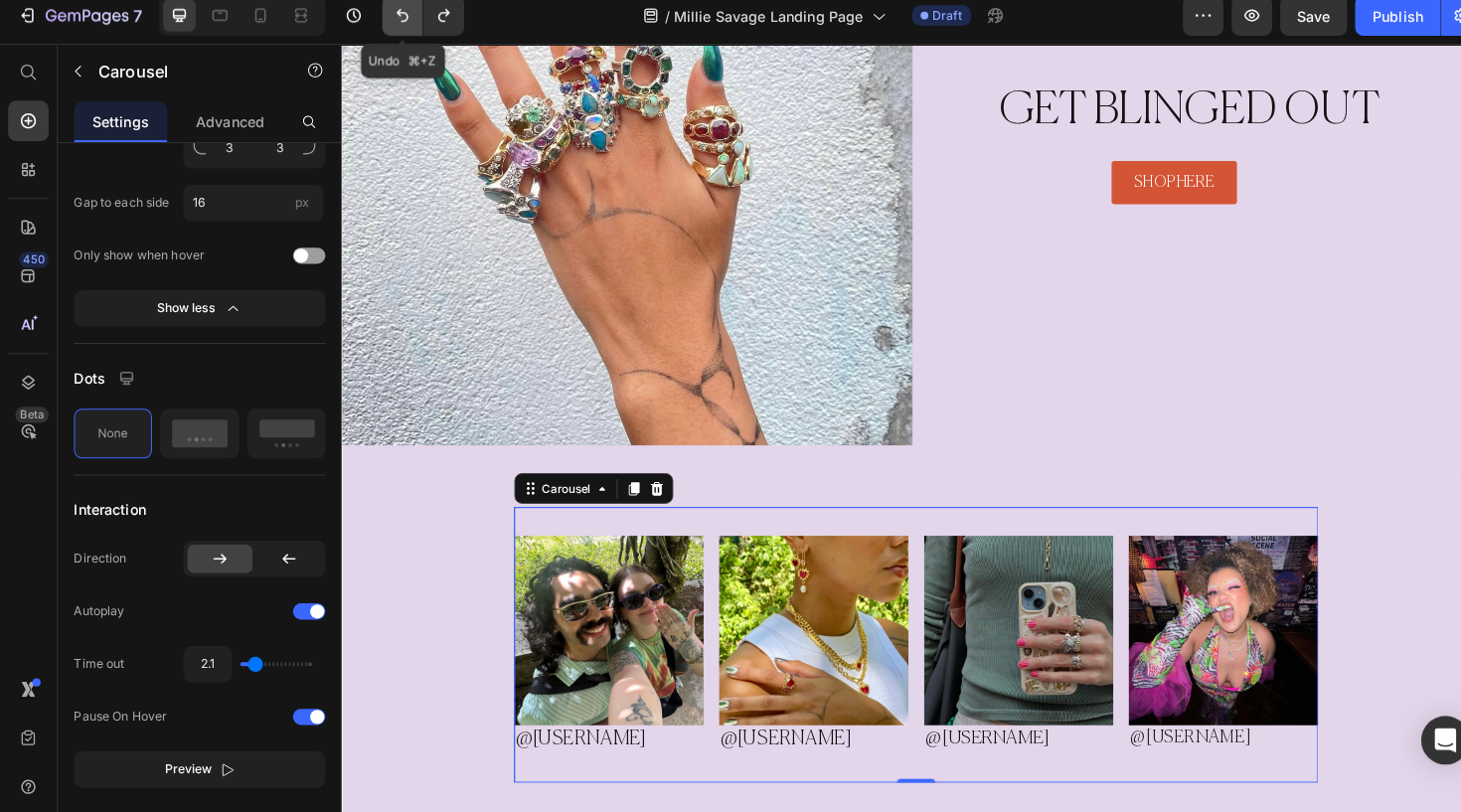click 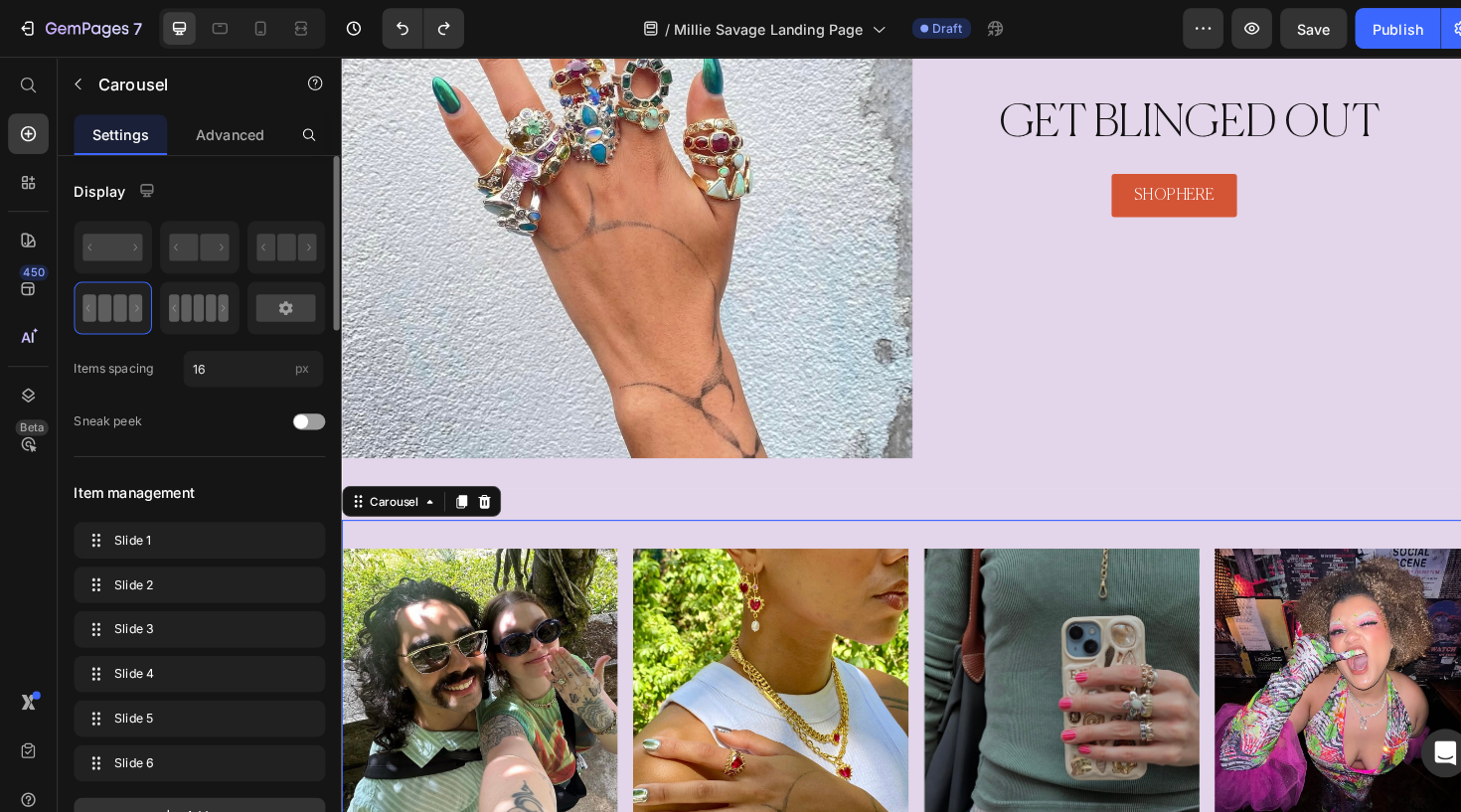 click 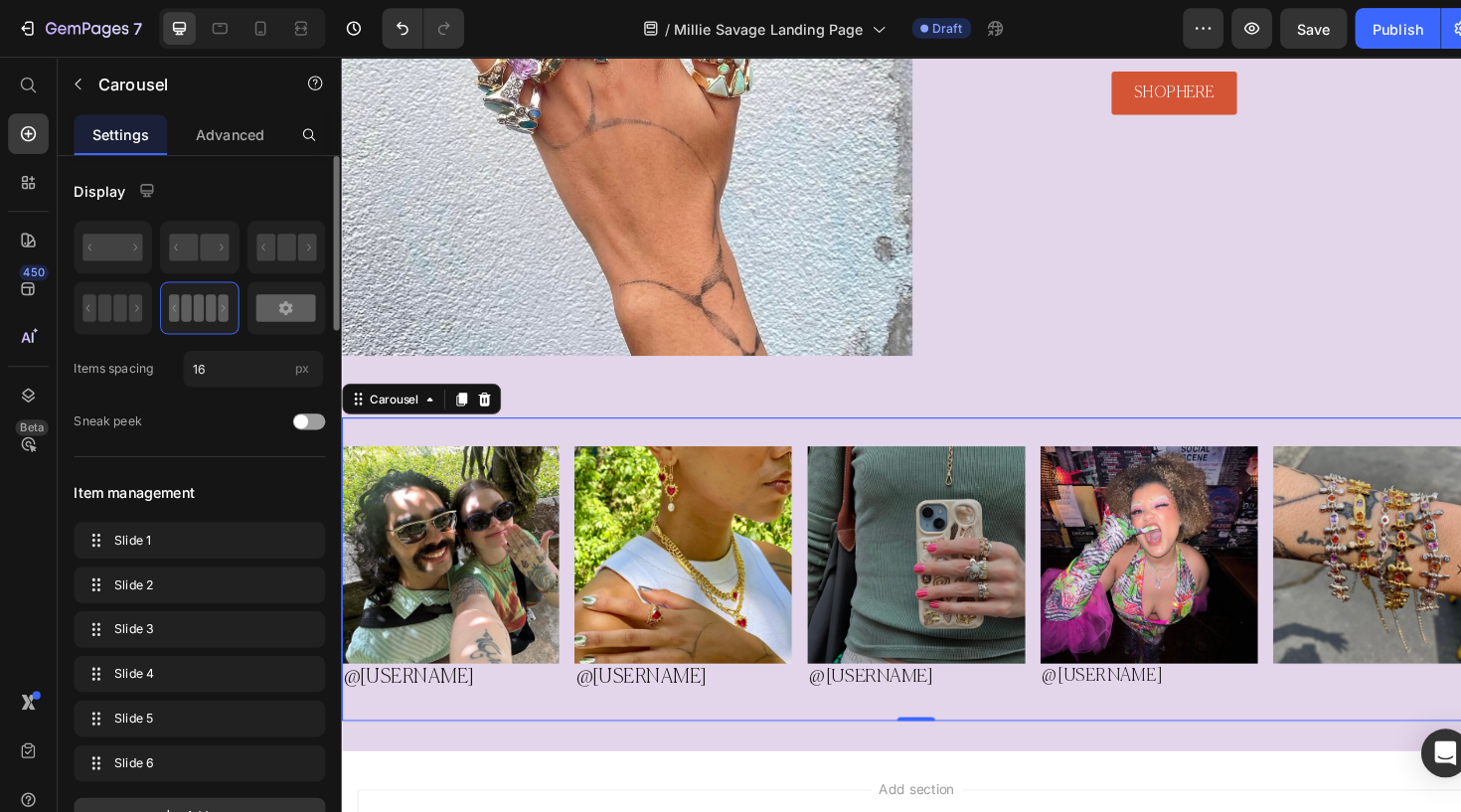 click 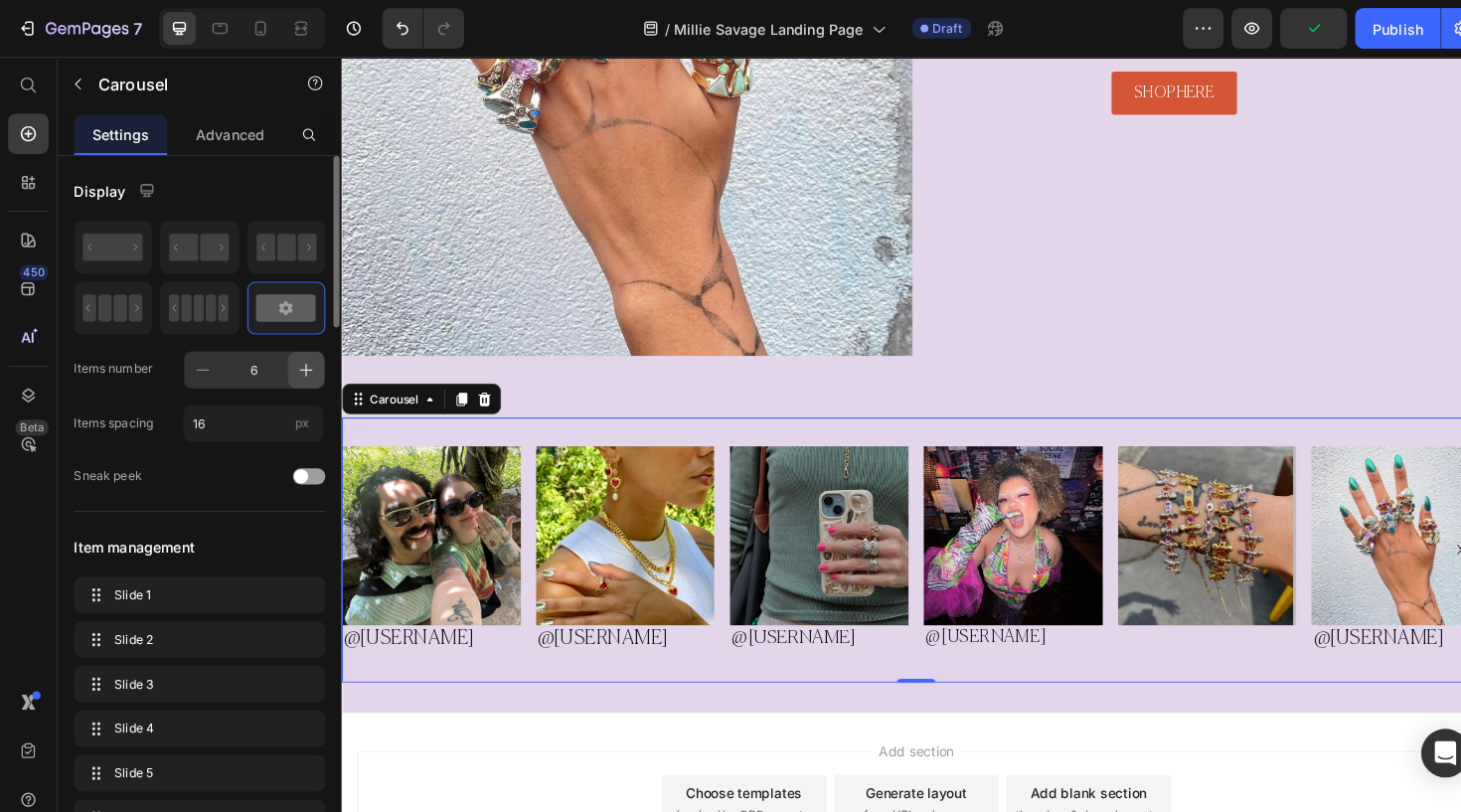 click at bounding box center [300, 363] 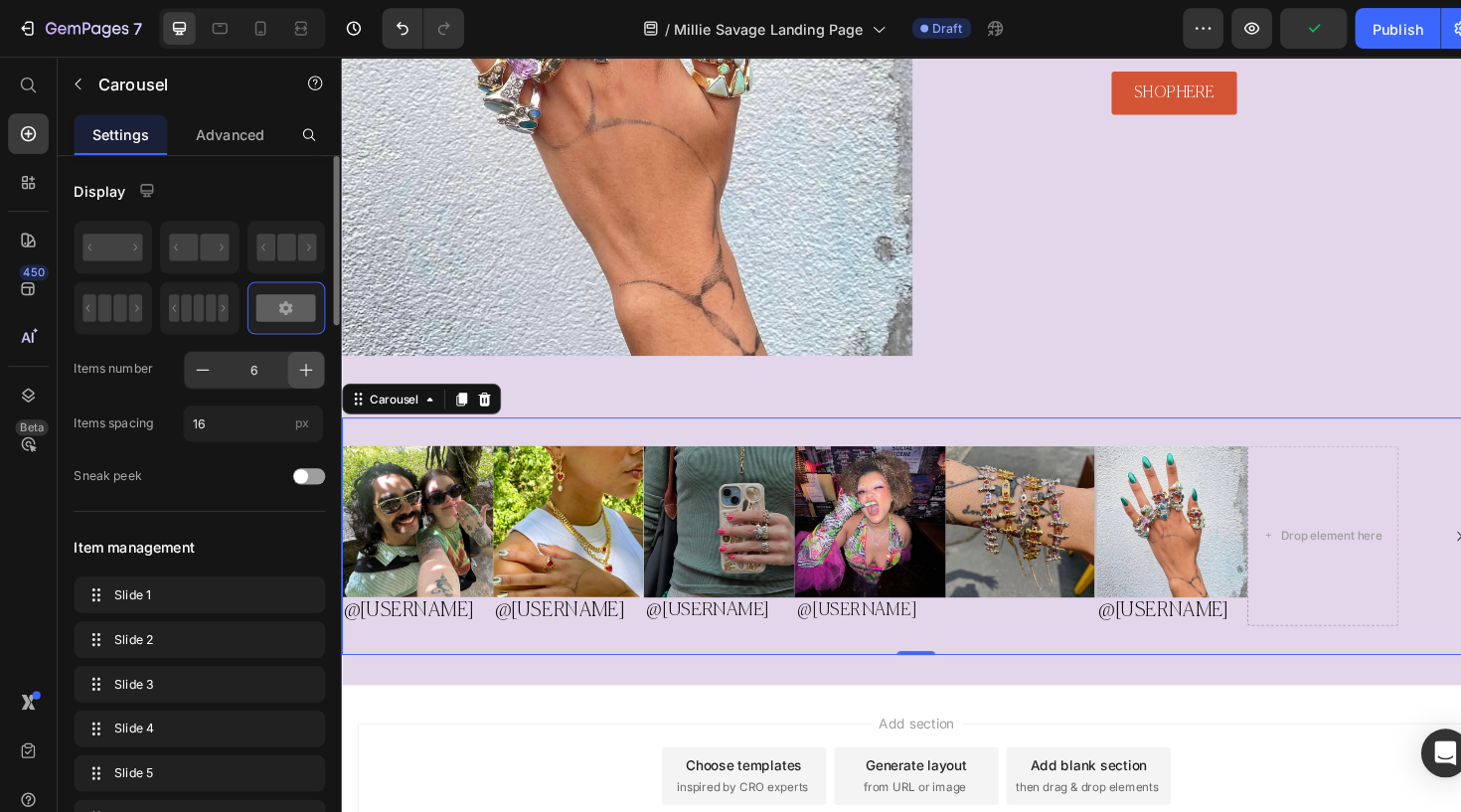 type on "7" 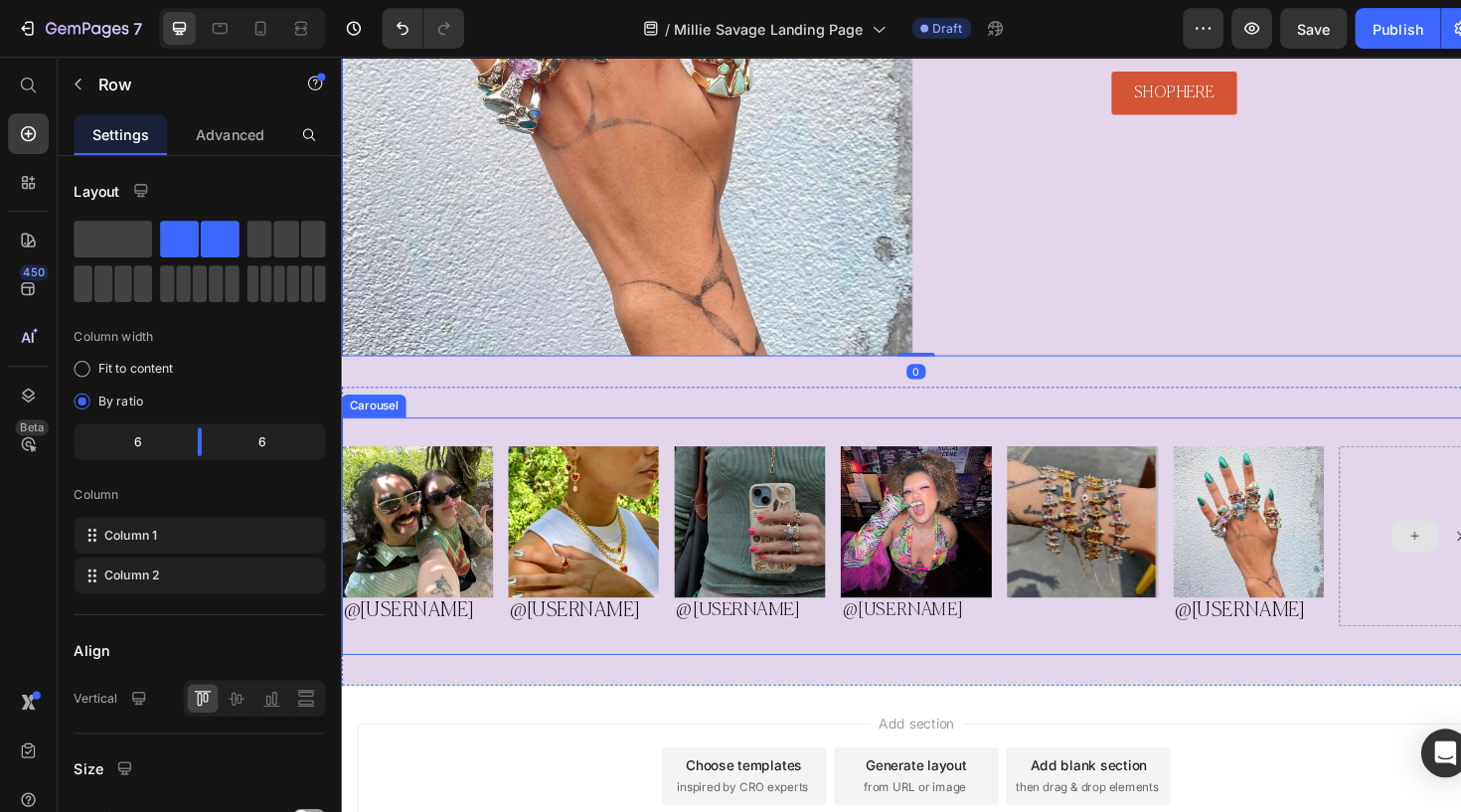 click at bounding box center [1455, 554] 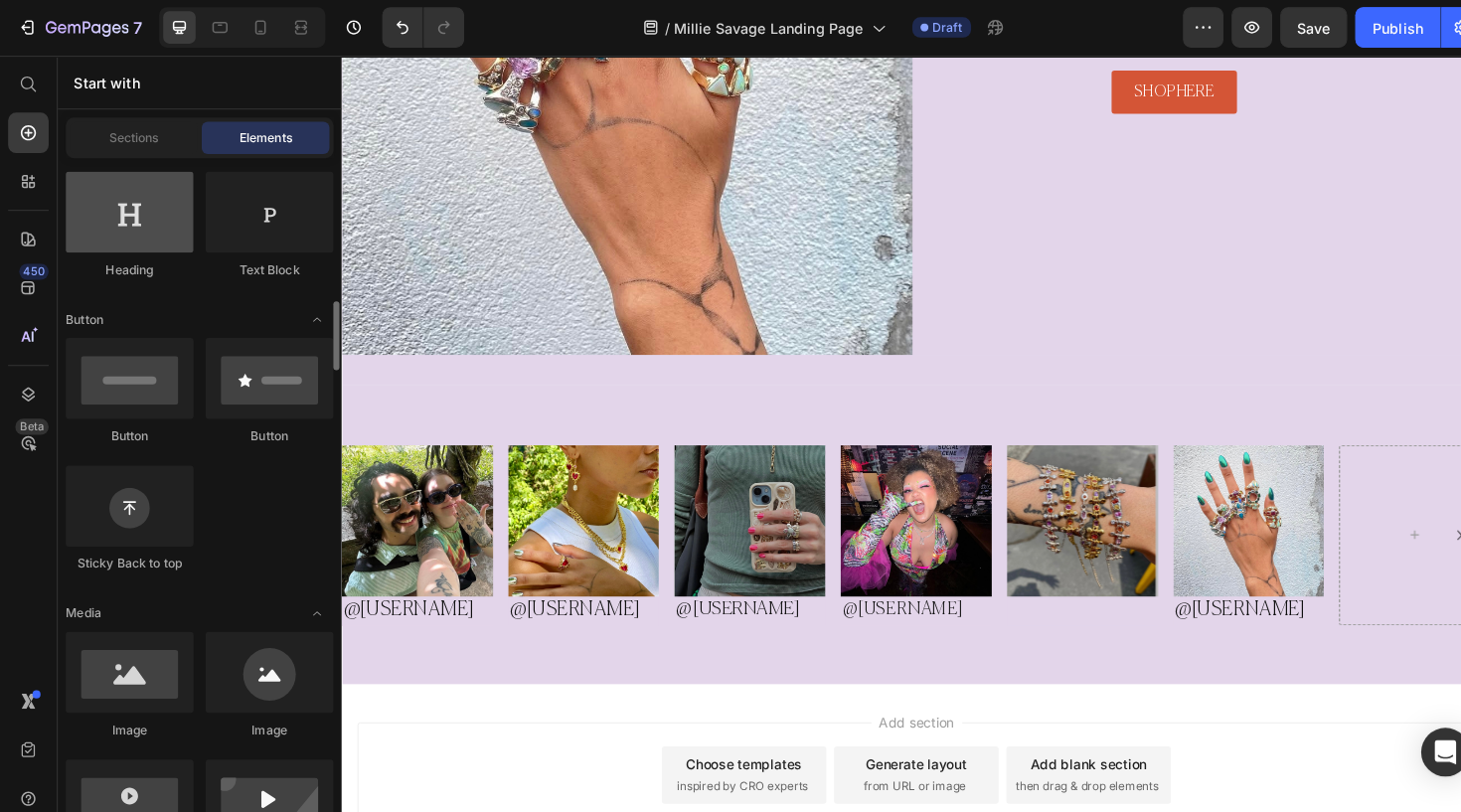 scroll, scrollTop: 439, scrollLeft: 0, axis: vertical 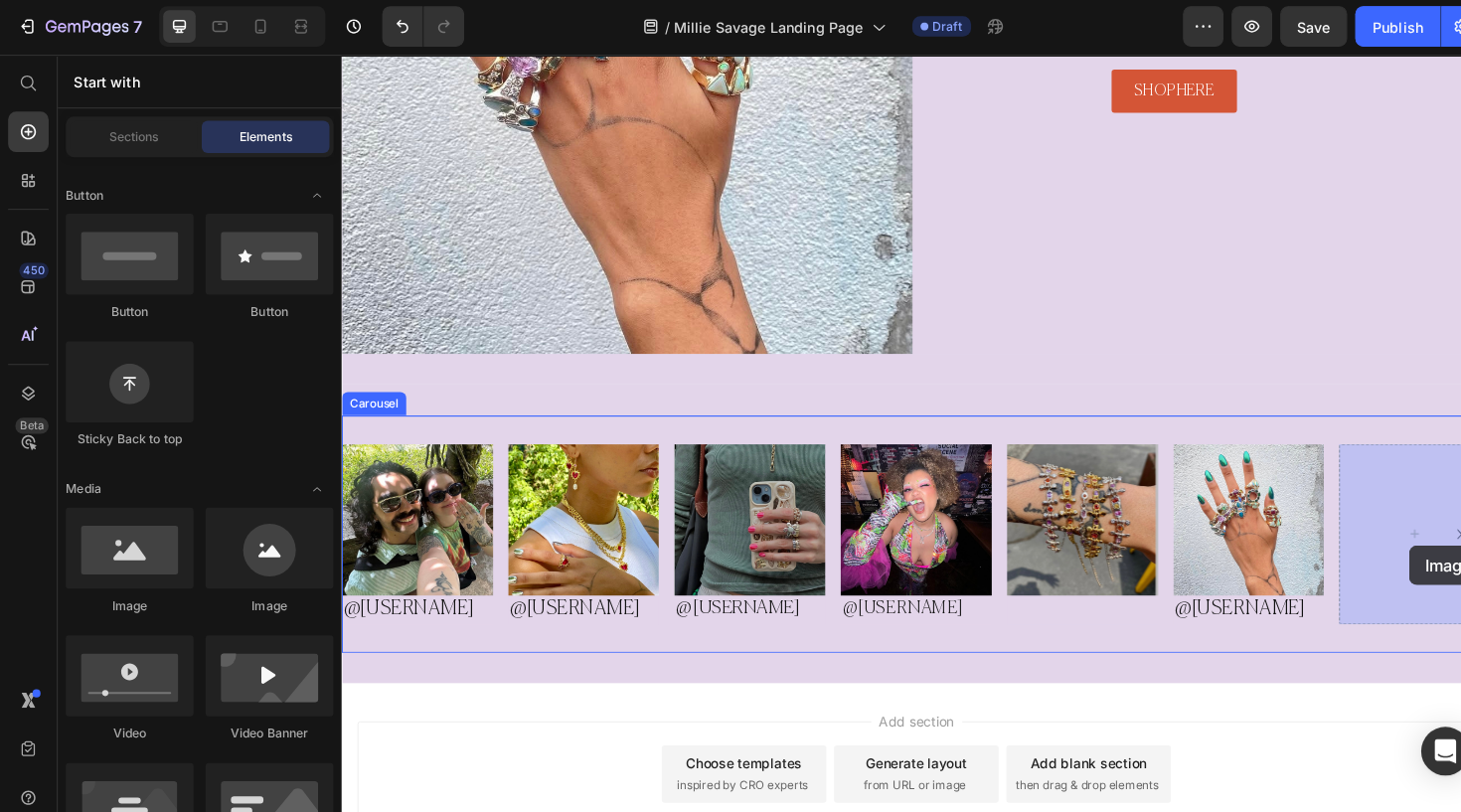 drag, startPoint x: 529, startPoint y: 610, endPoint x: 1451, endPoint y: 566, distance: 923.0493 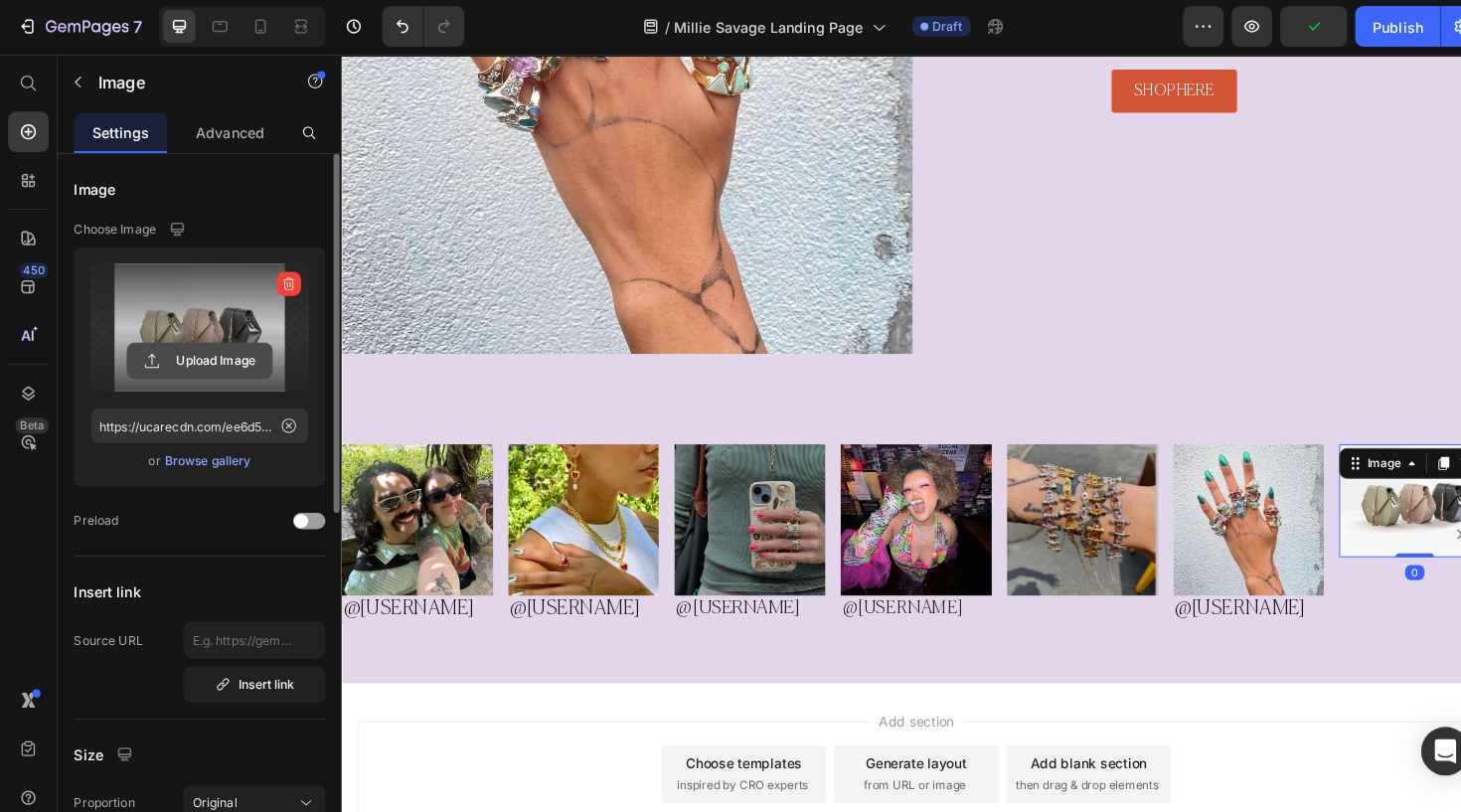 click 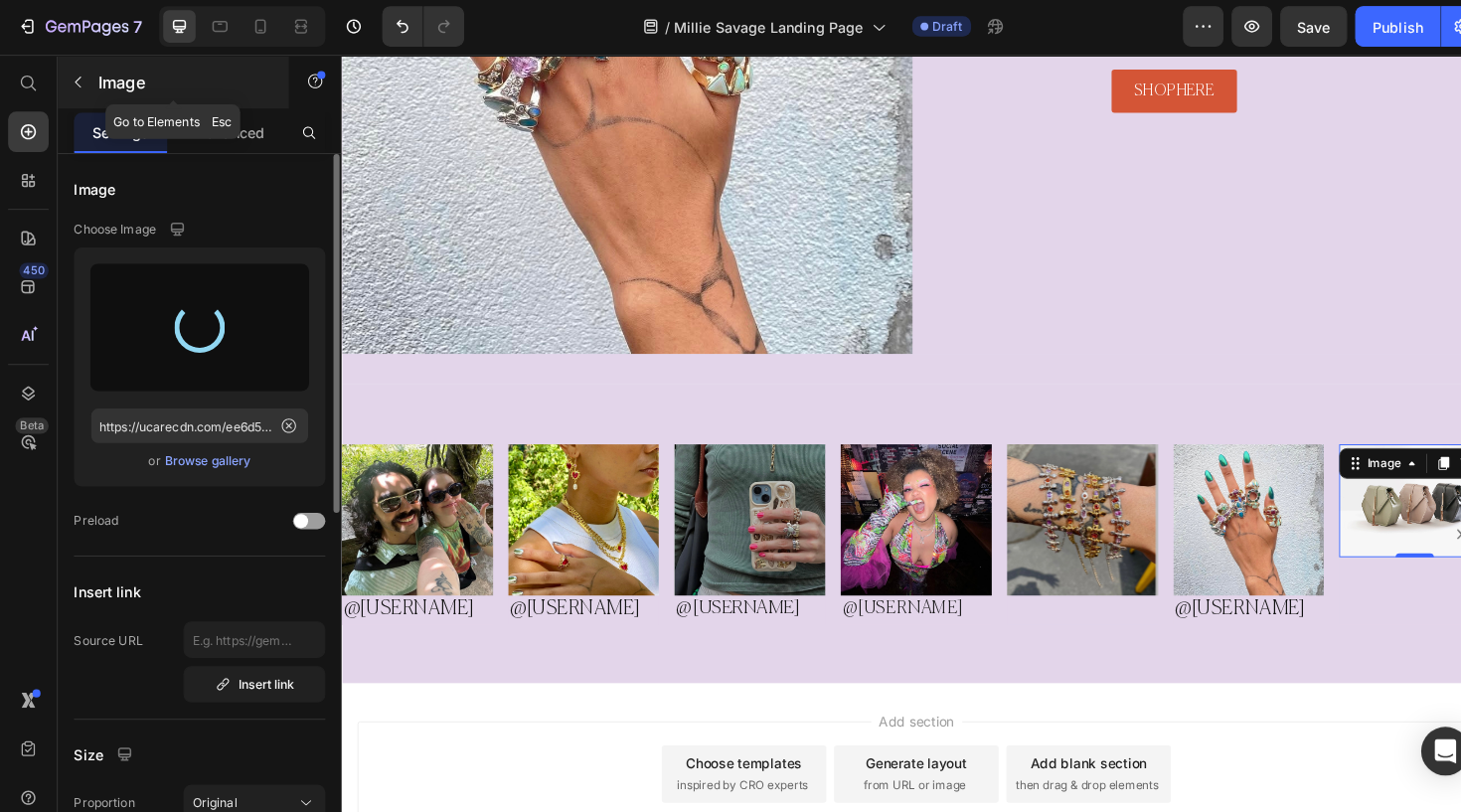 type on "https://cdn.shopify.com/s/files/1/0867/5803/1684/files/gempages_533967879045907692-0e0542c4-6c30-4194-89ee-9e3e97143043.jpg" 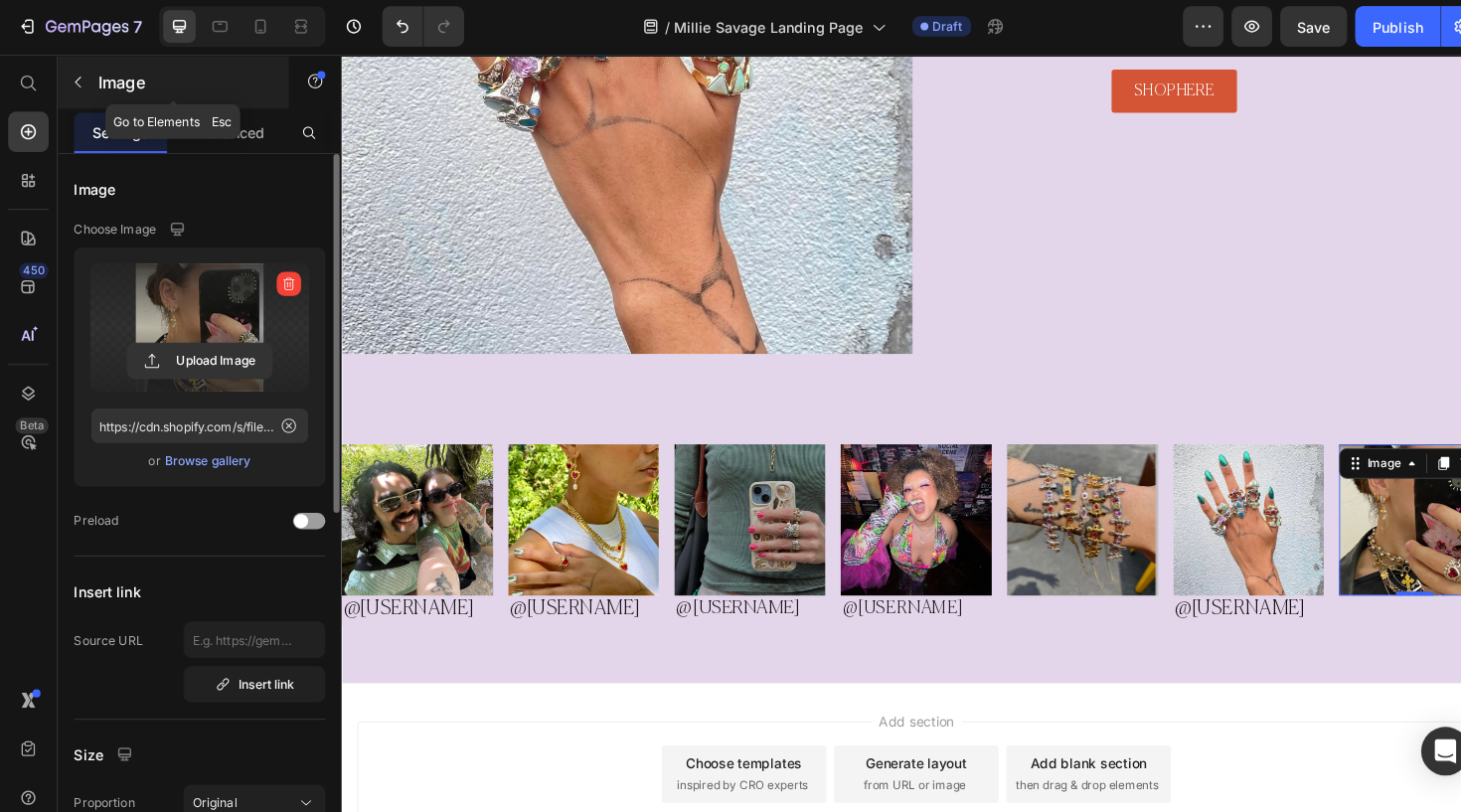 click on "Image" at bounding box center [181, 82] 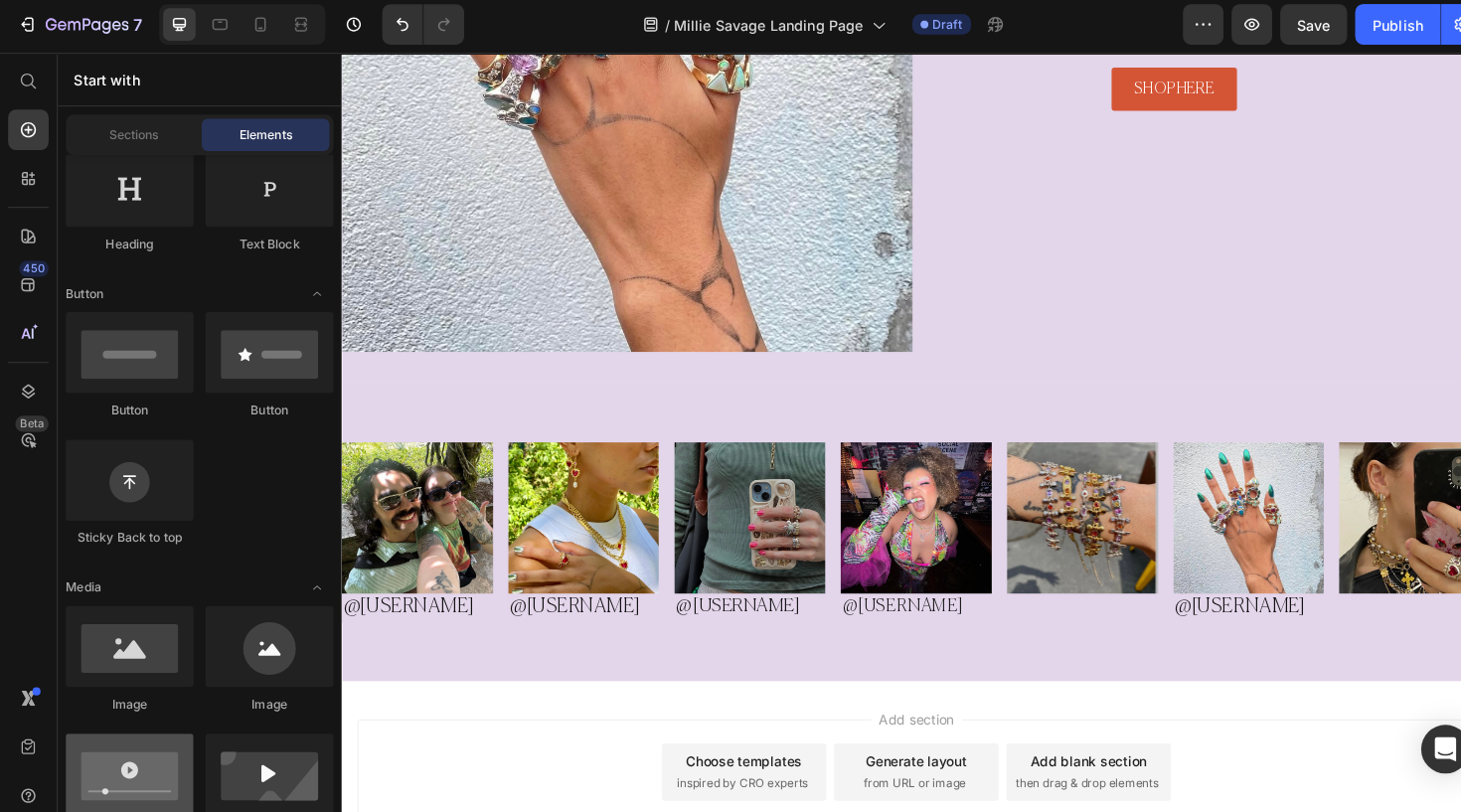 scroll, scrollTop: 0, scrollLeft: 0, axis: both 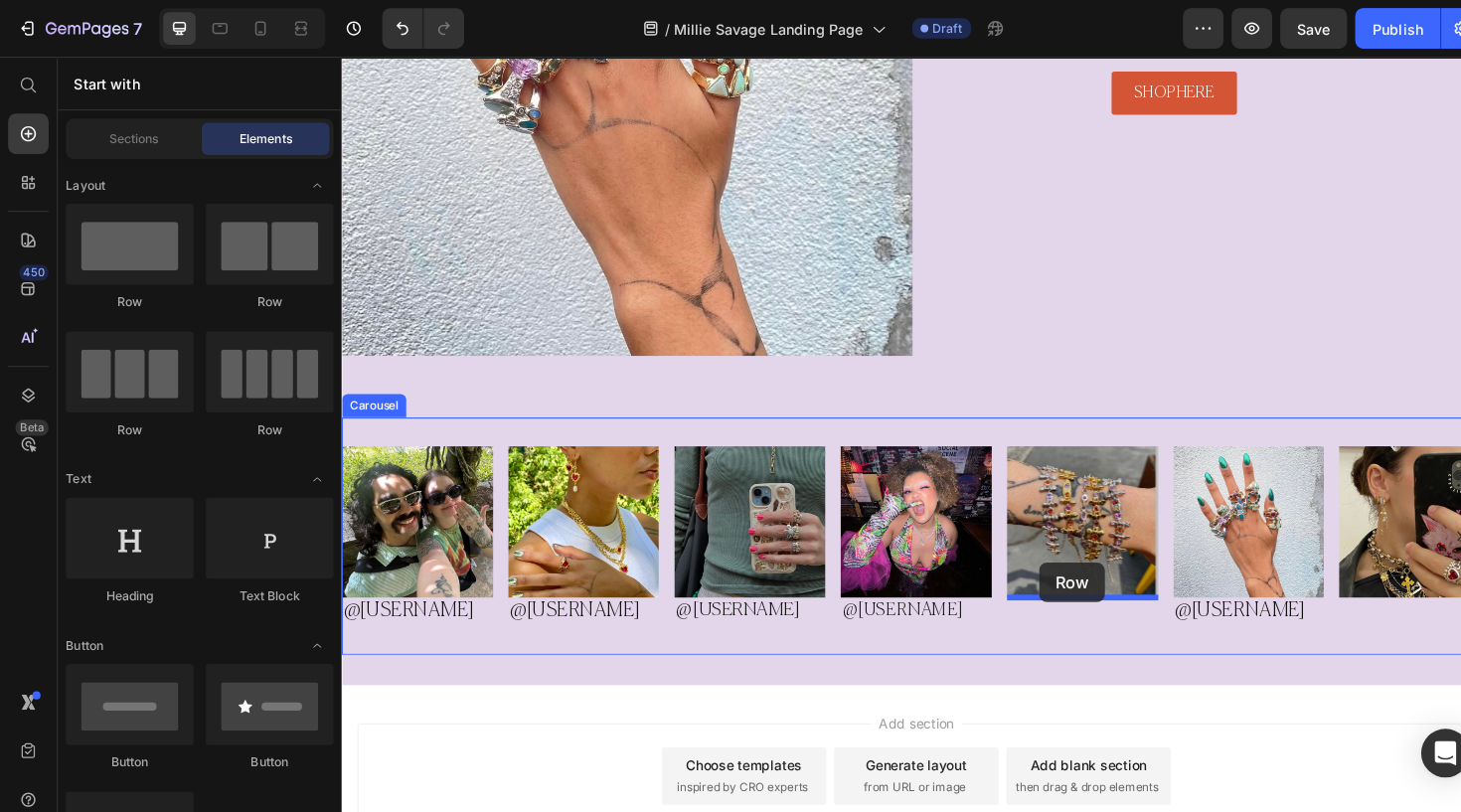 drag, startPoint x: 470, startPoint y: 284, endPoint x: 1065, endPoint y: 580, distance: 664.5608 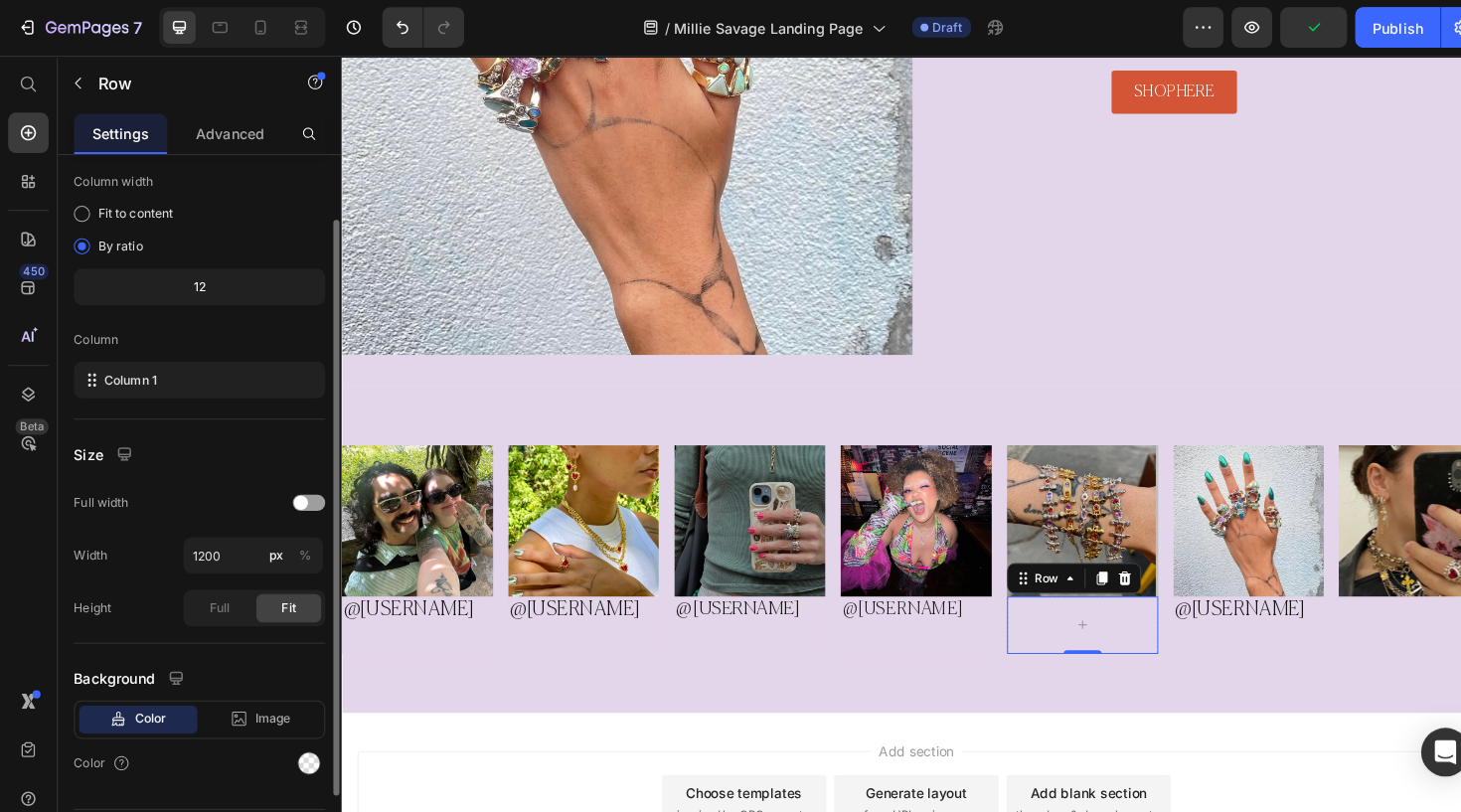 scroll, scrollTop: 191, scrollLeft: 0, axis: vertical 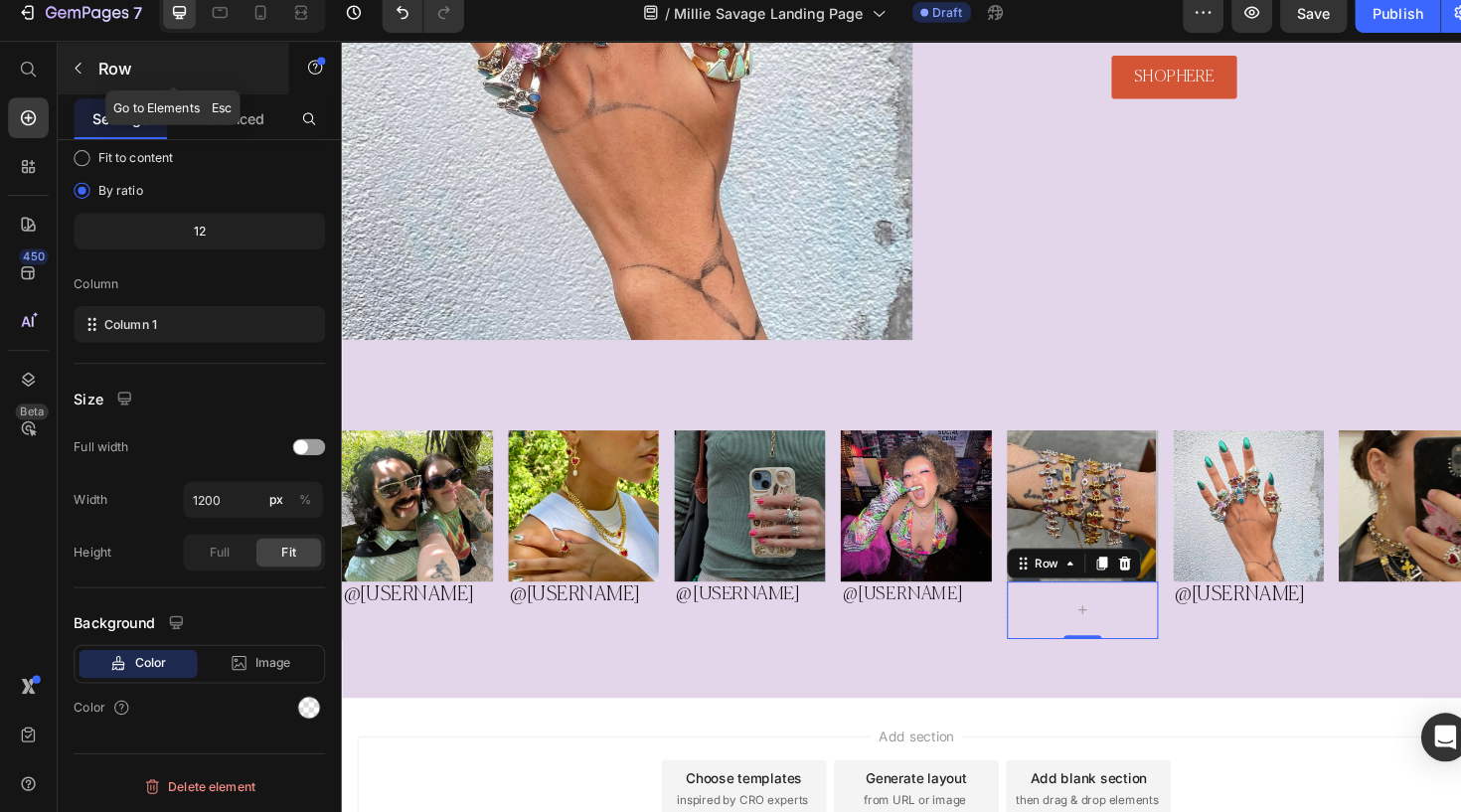 click at bounding box center [77, 82] 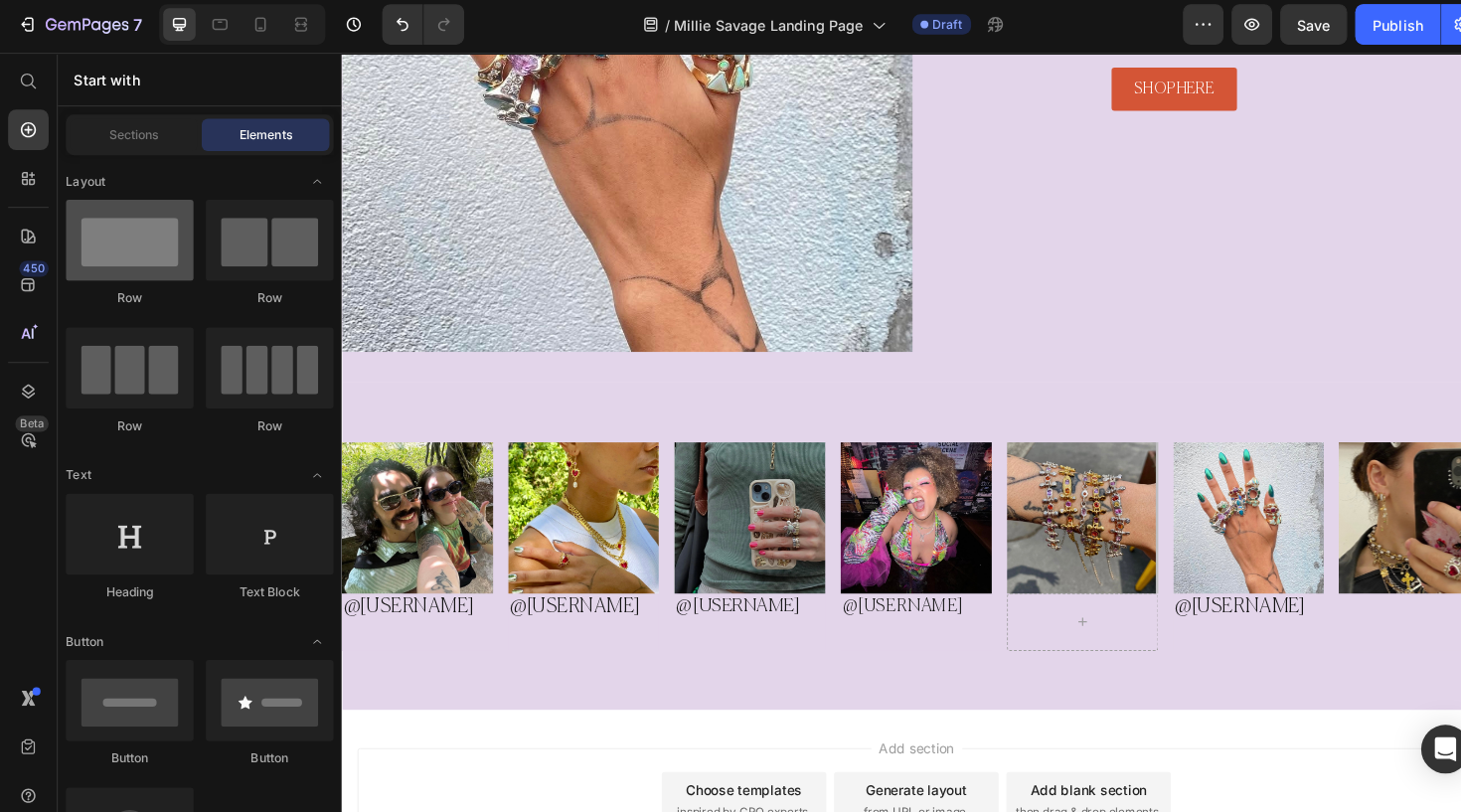scroll, scrollTop: -2, scrollLeft: 0, axis: vertical 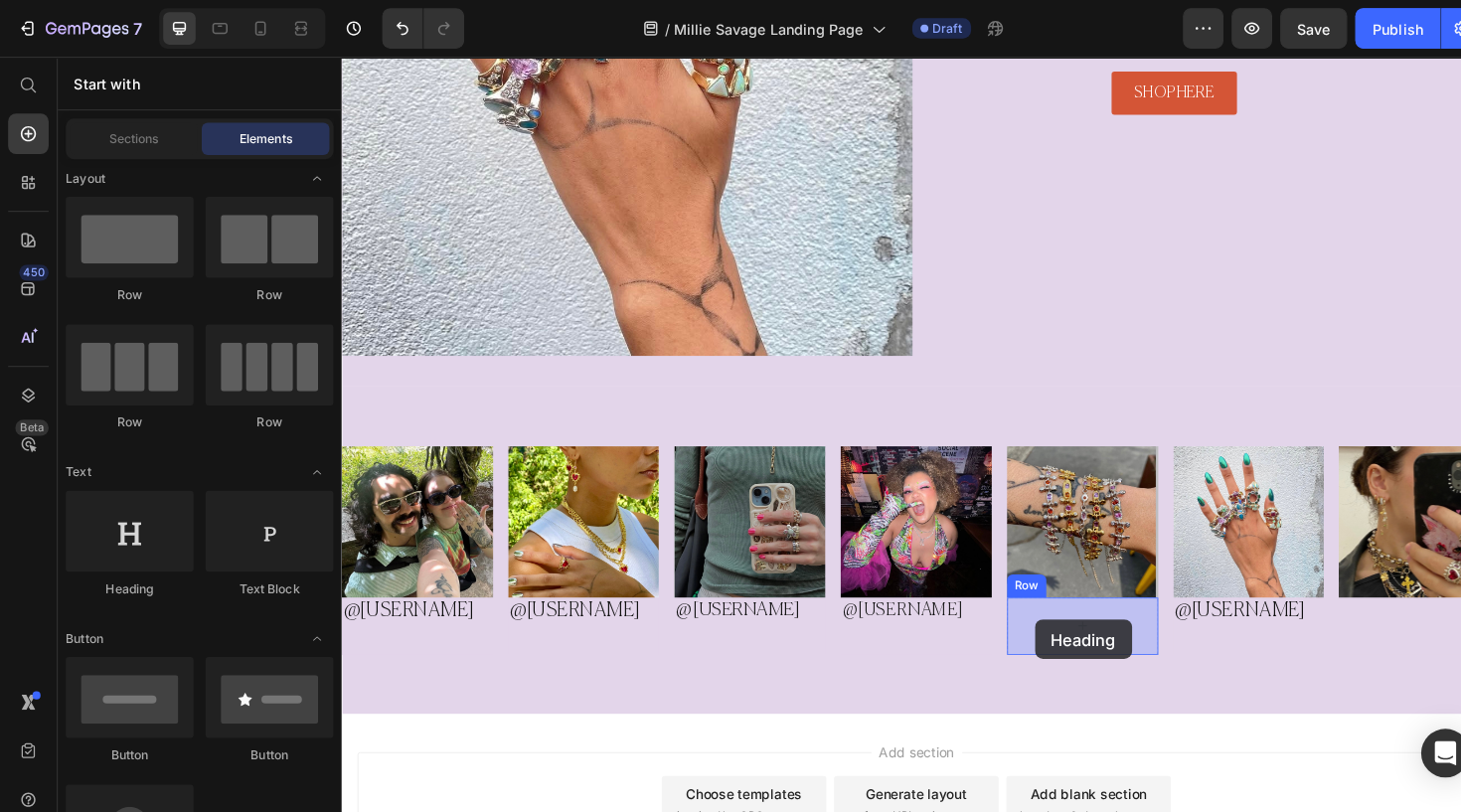 drag, startPoint x: 470, startPoint y: 591, endPoint x: 1062, endPoint y: 641, distance: 594.1077 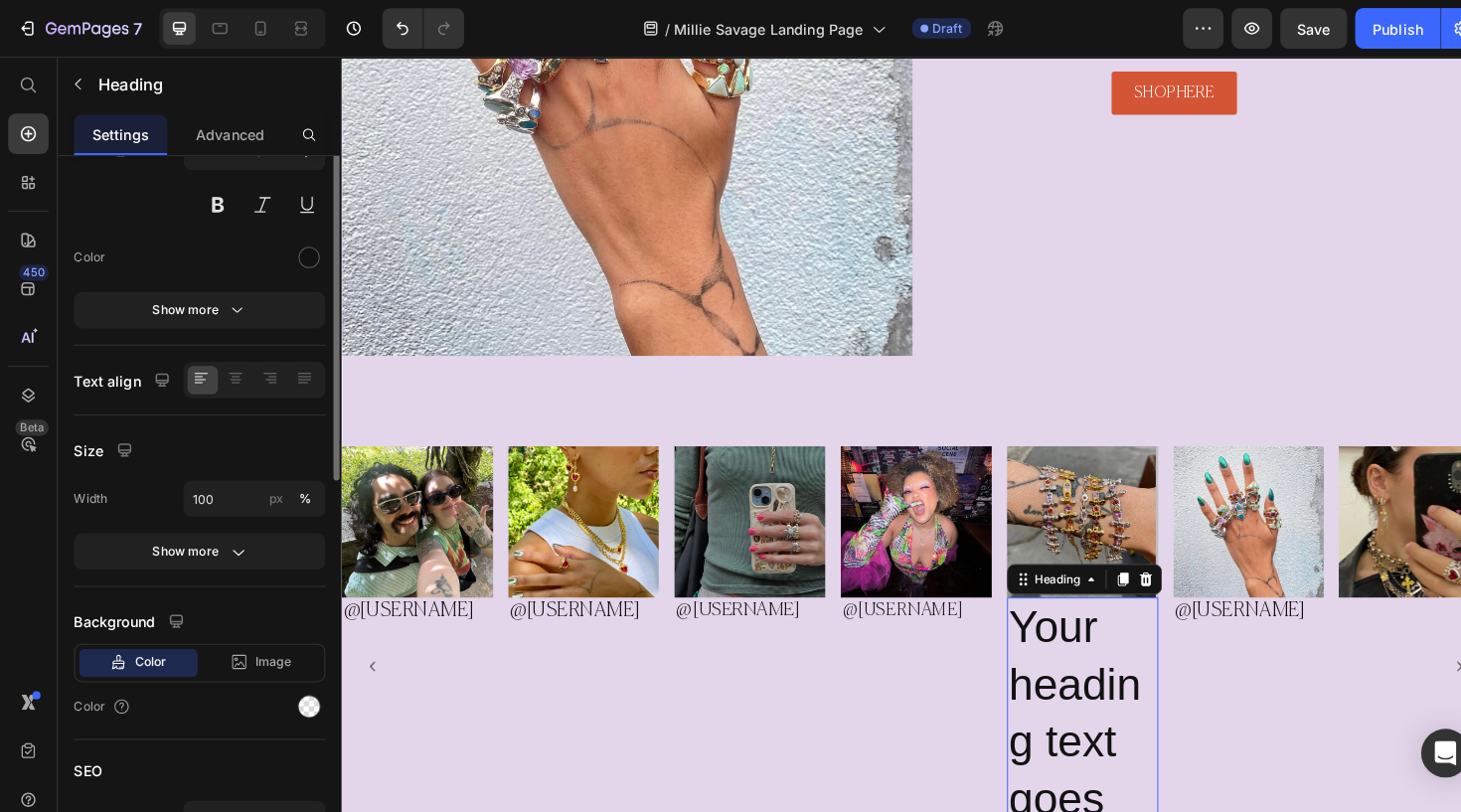 scroll, scrollTop: 0, scrollLeft: 0, axis: both 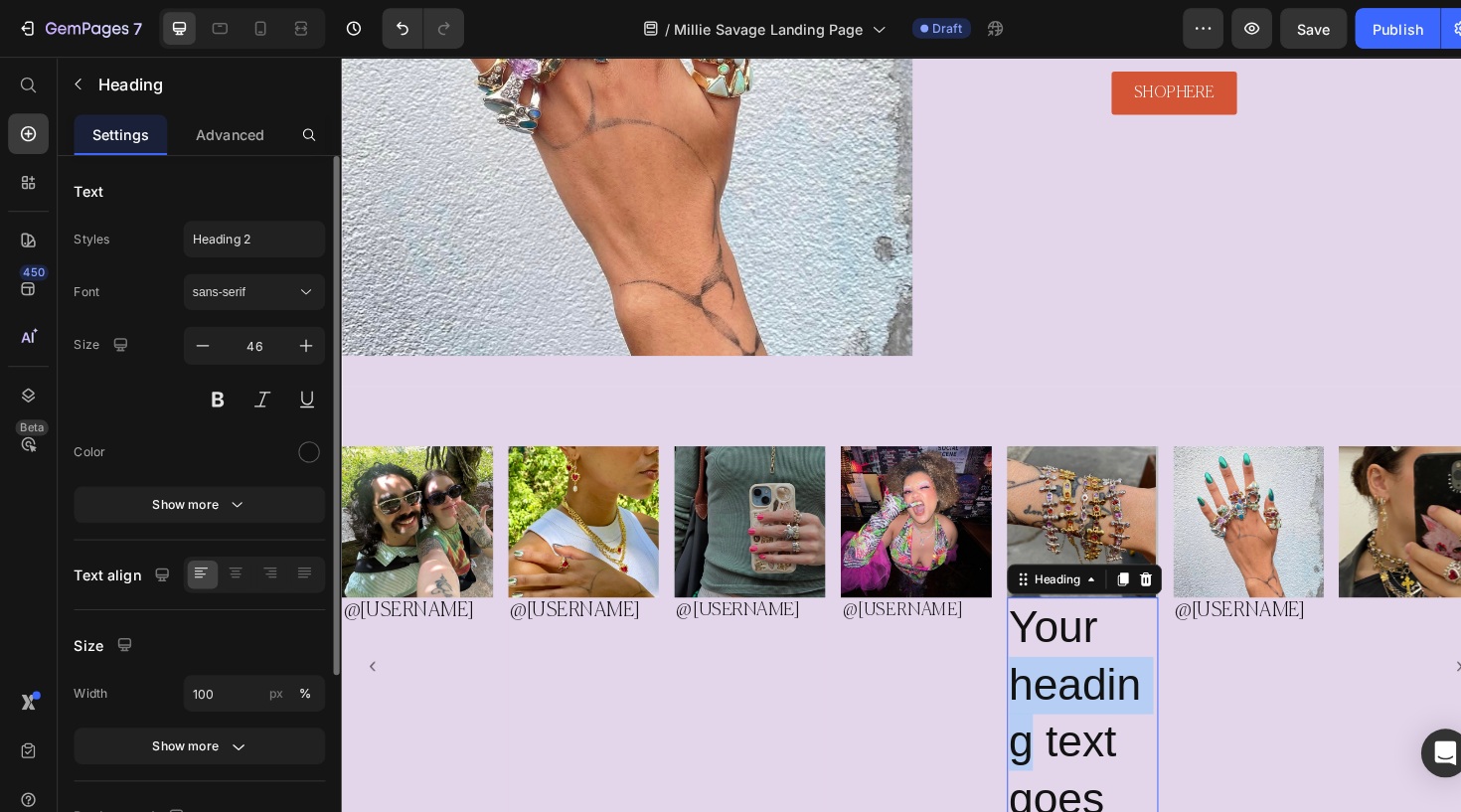 click on "Your heading text goes here" at bounding box center (1110, 767) 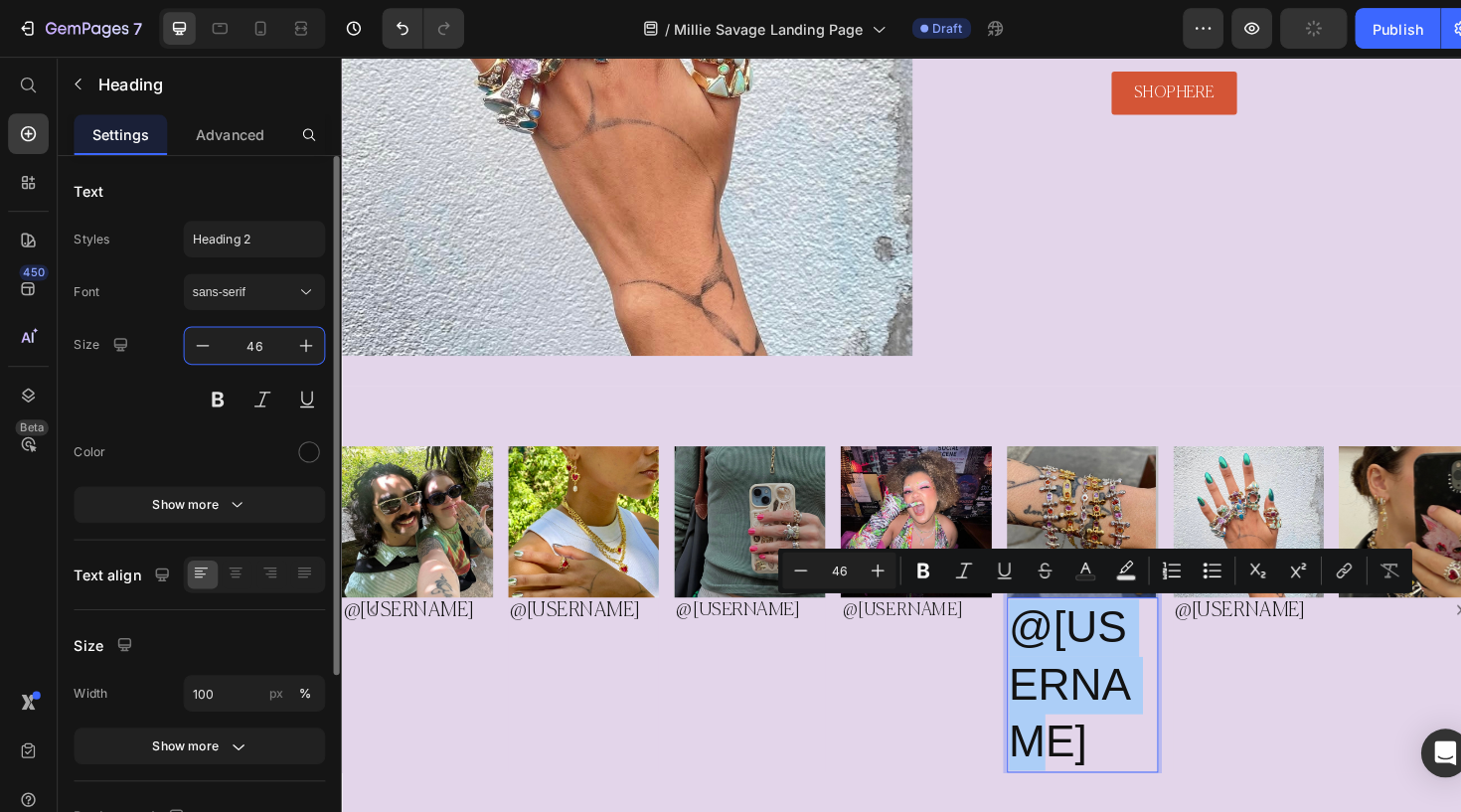 drag, startPoint x: 264, startPoint y: 347, endPoint x: 227, endPoint y: 345, distance: 37.054015 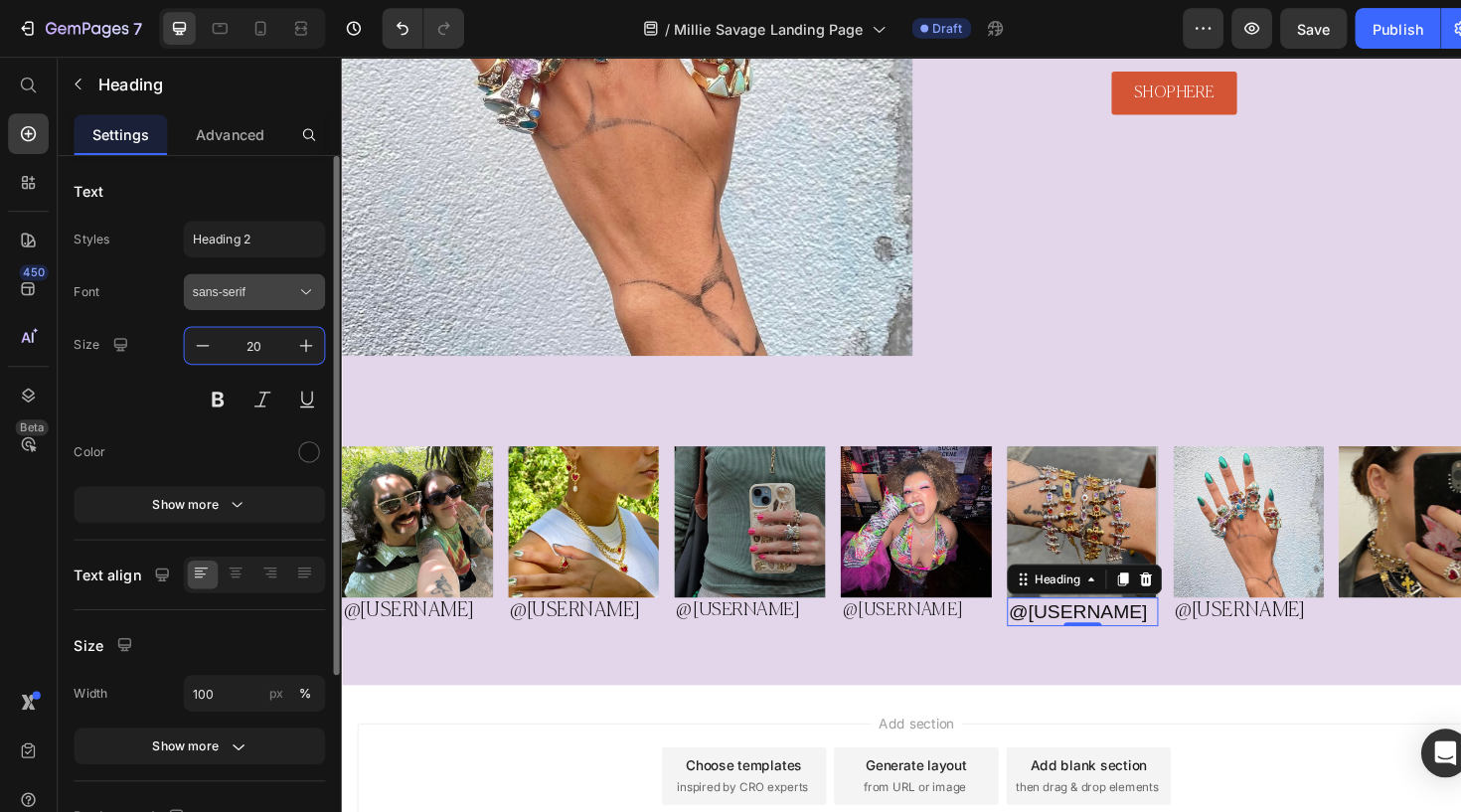type on "20" 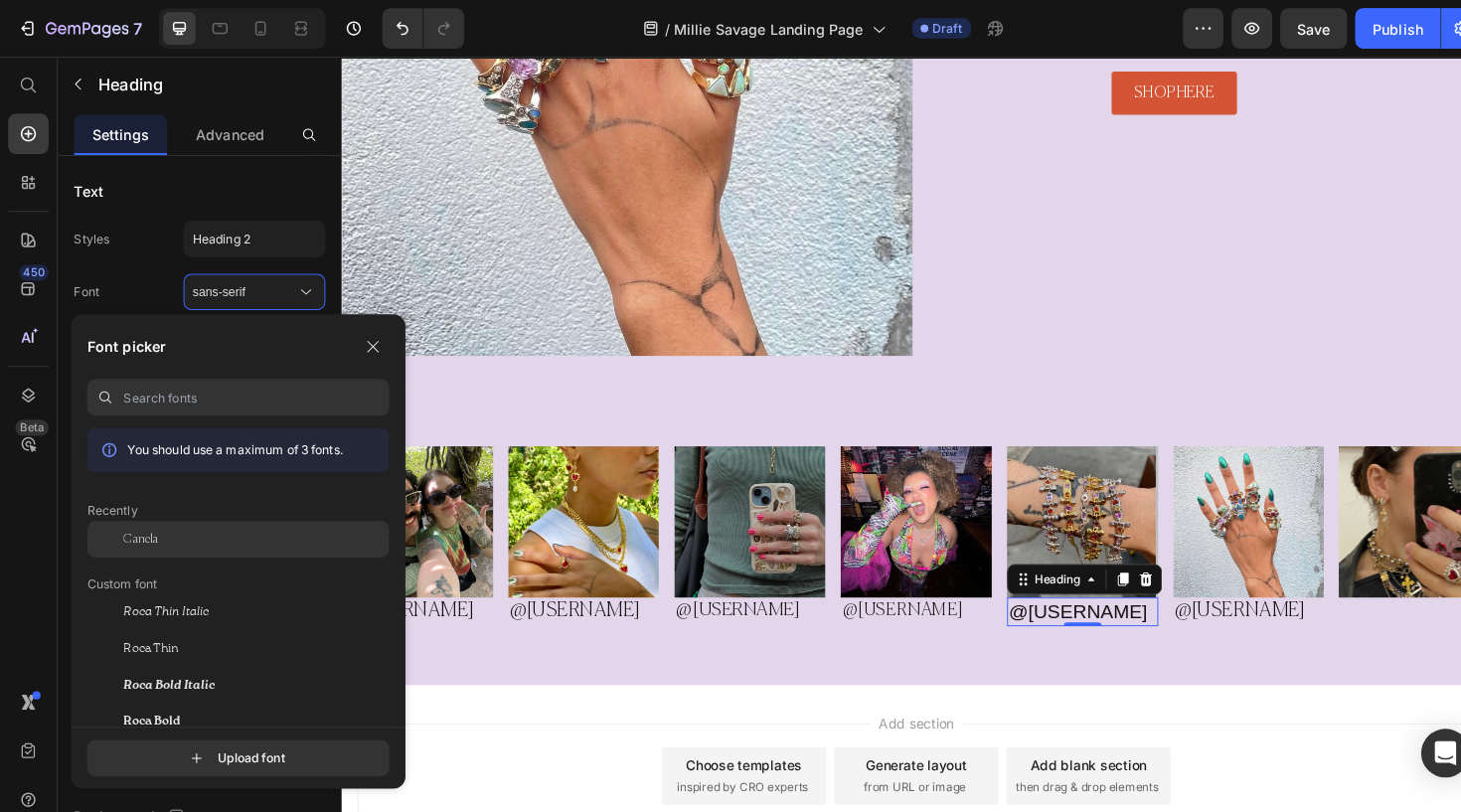 click on "Canela" 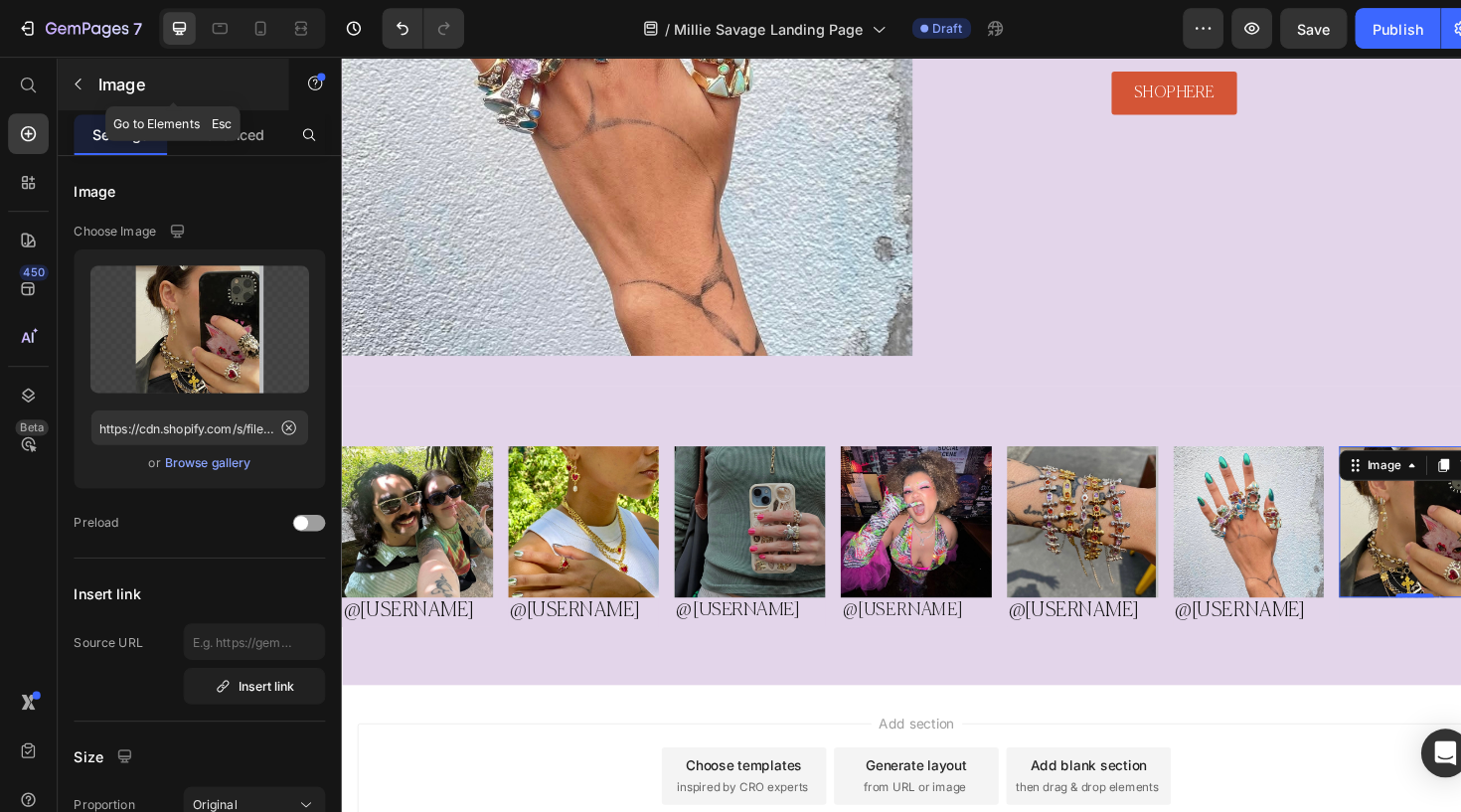 click on "Image" at bounding box center (181, 82) 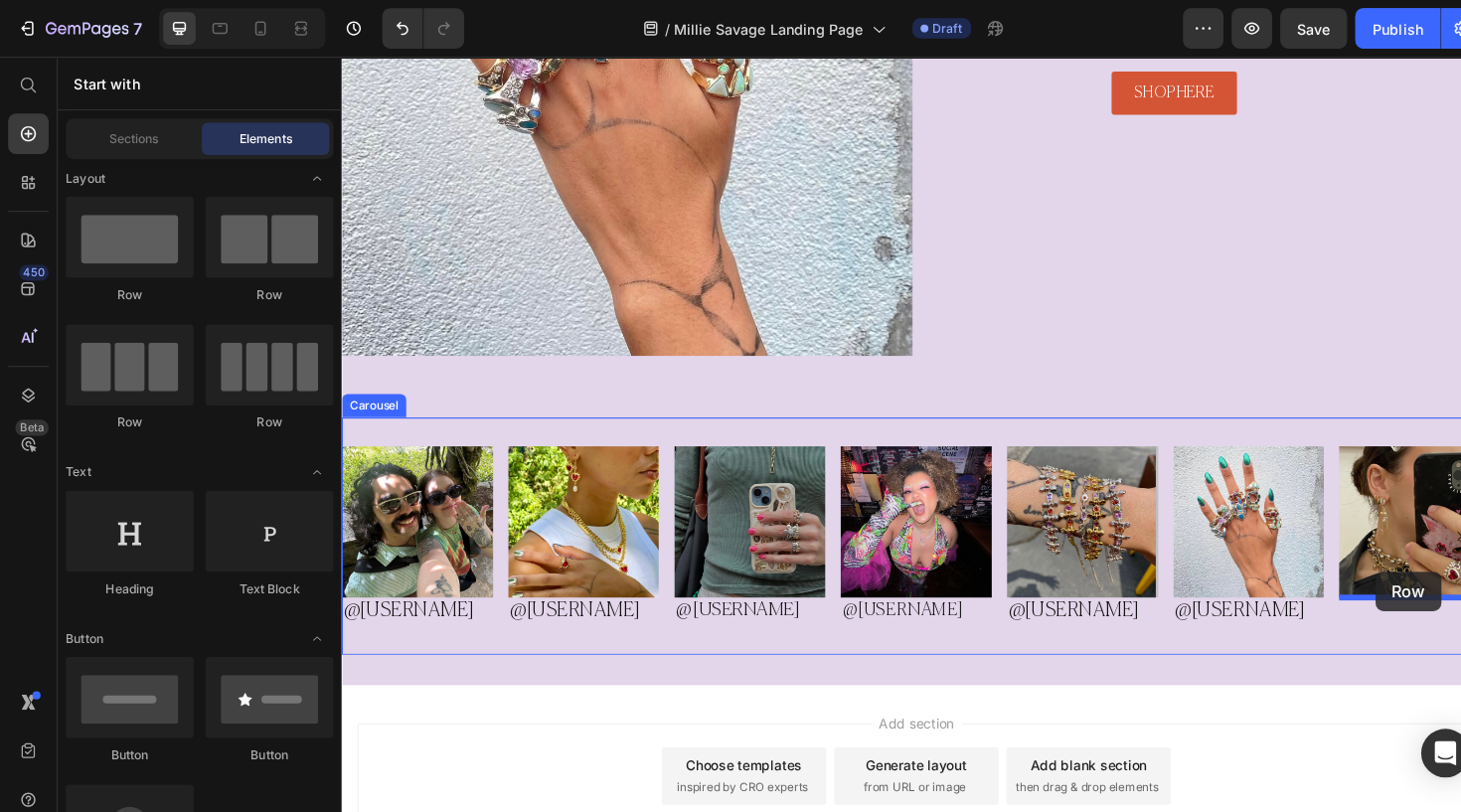 drag, startPoint x: 443, startPoint y: 335, endPoint x: 1414, endPoint y: 591, distance: 1004.17976 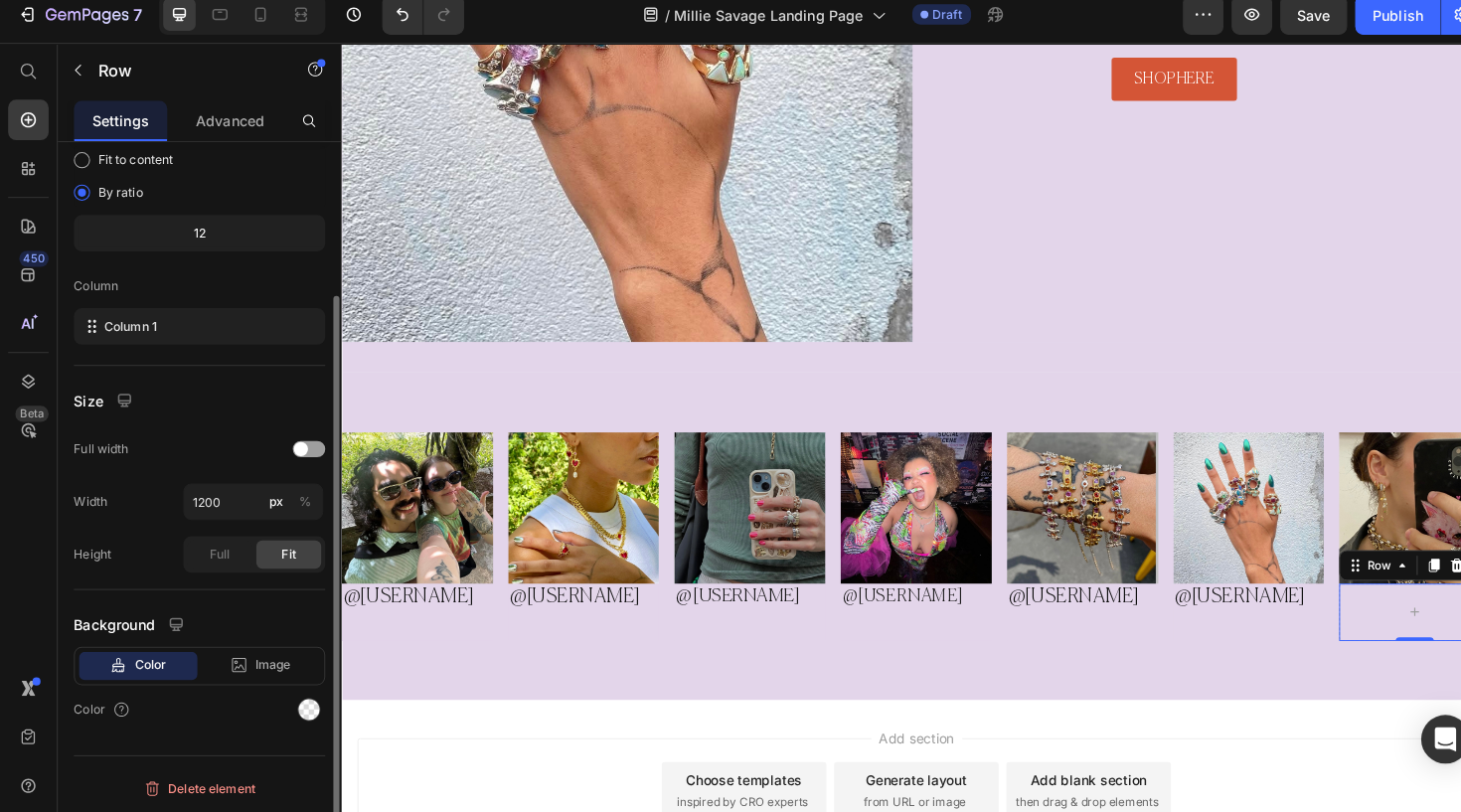 scroll, scrollTop: 123, scrollLeft: 0, axis: vertical 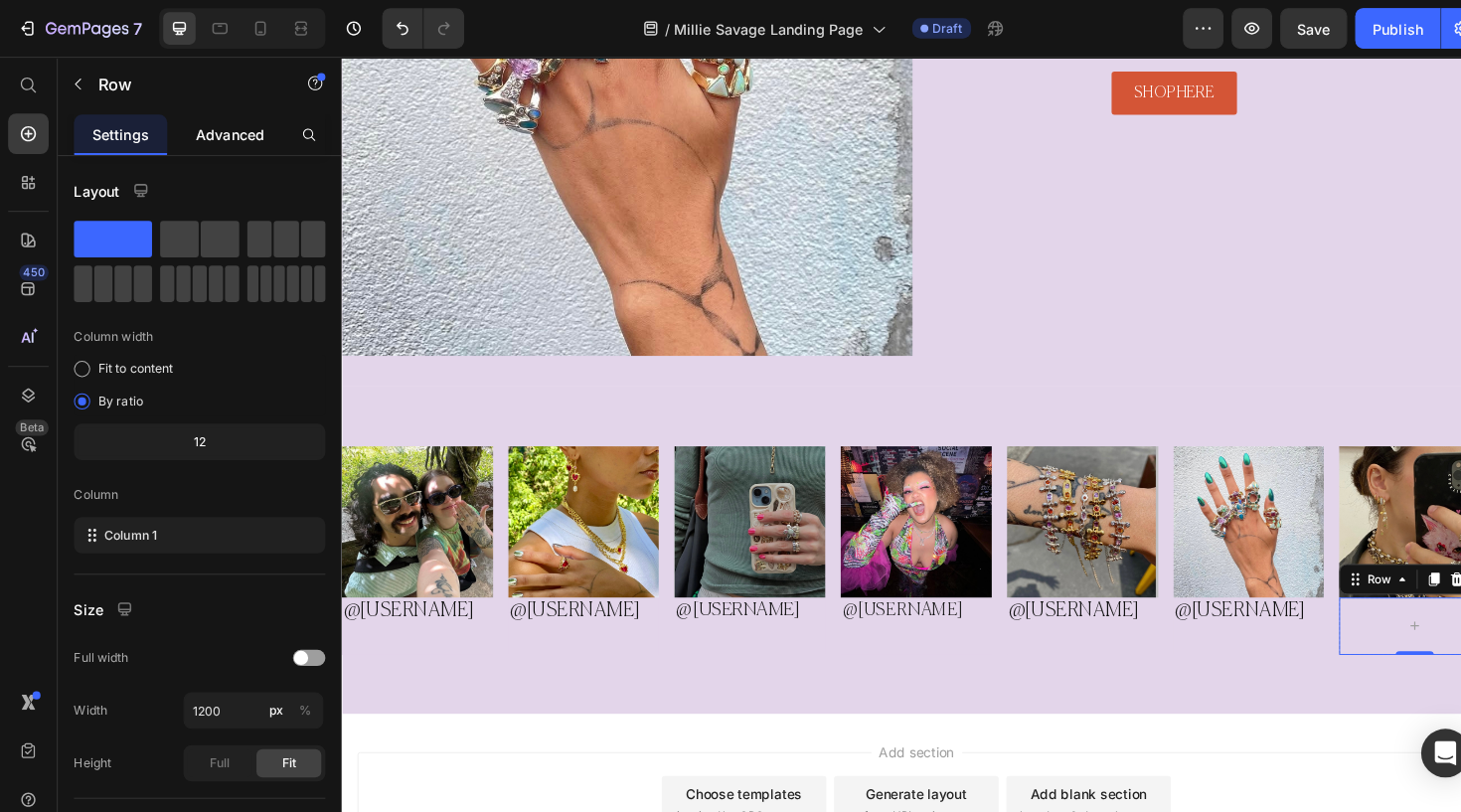 click on "Advanced" at bounding box center [226, 131] 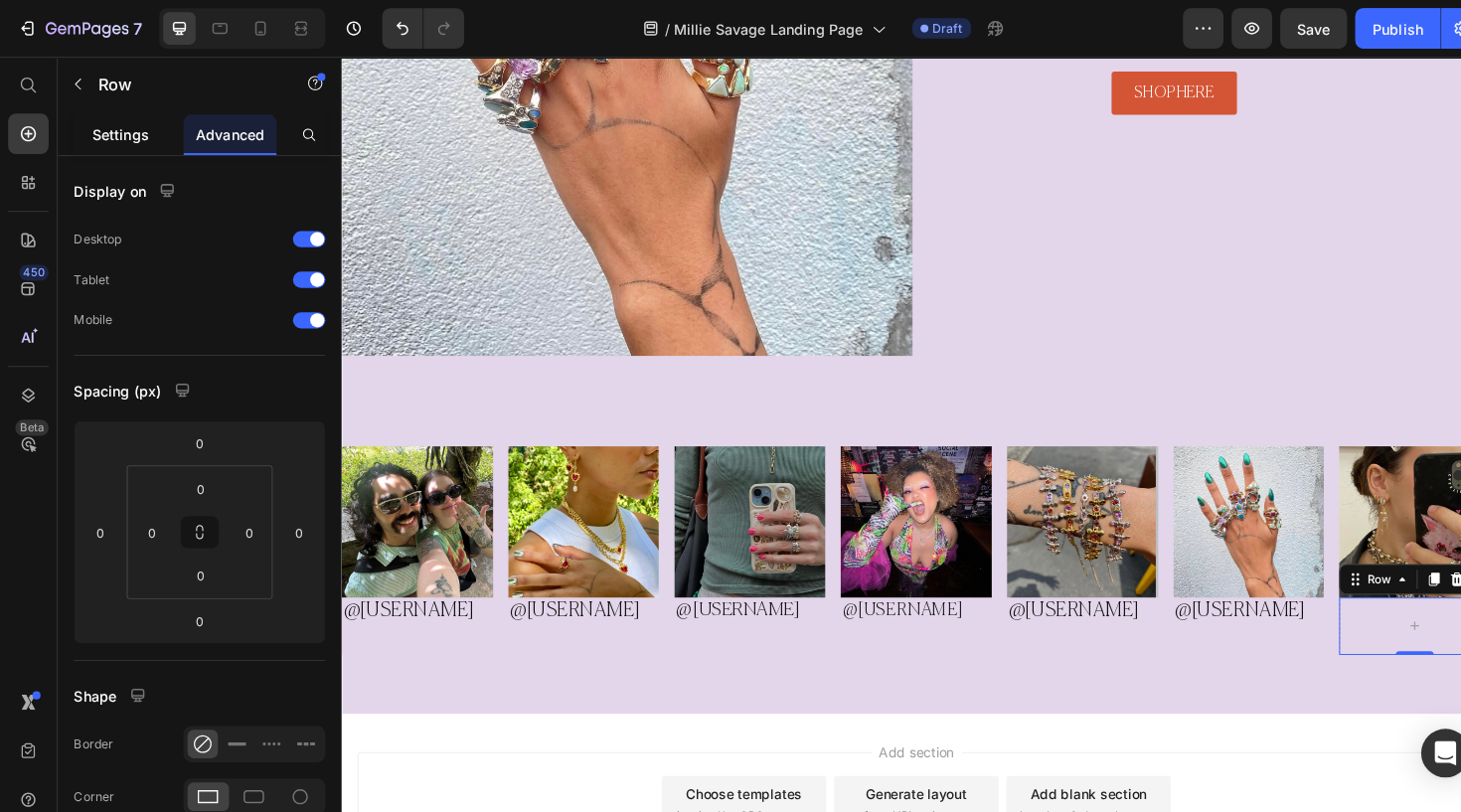 click on "Settings" at bounding box center (118, 131) 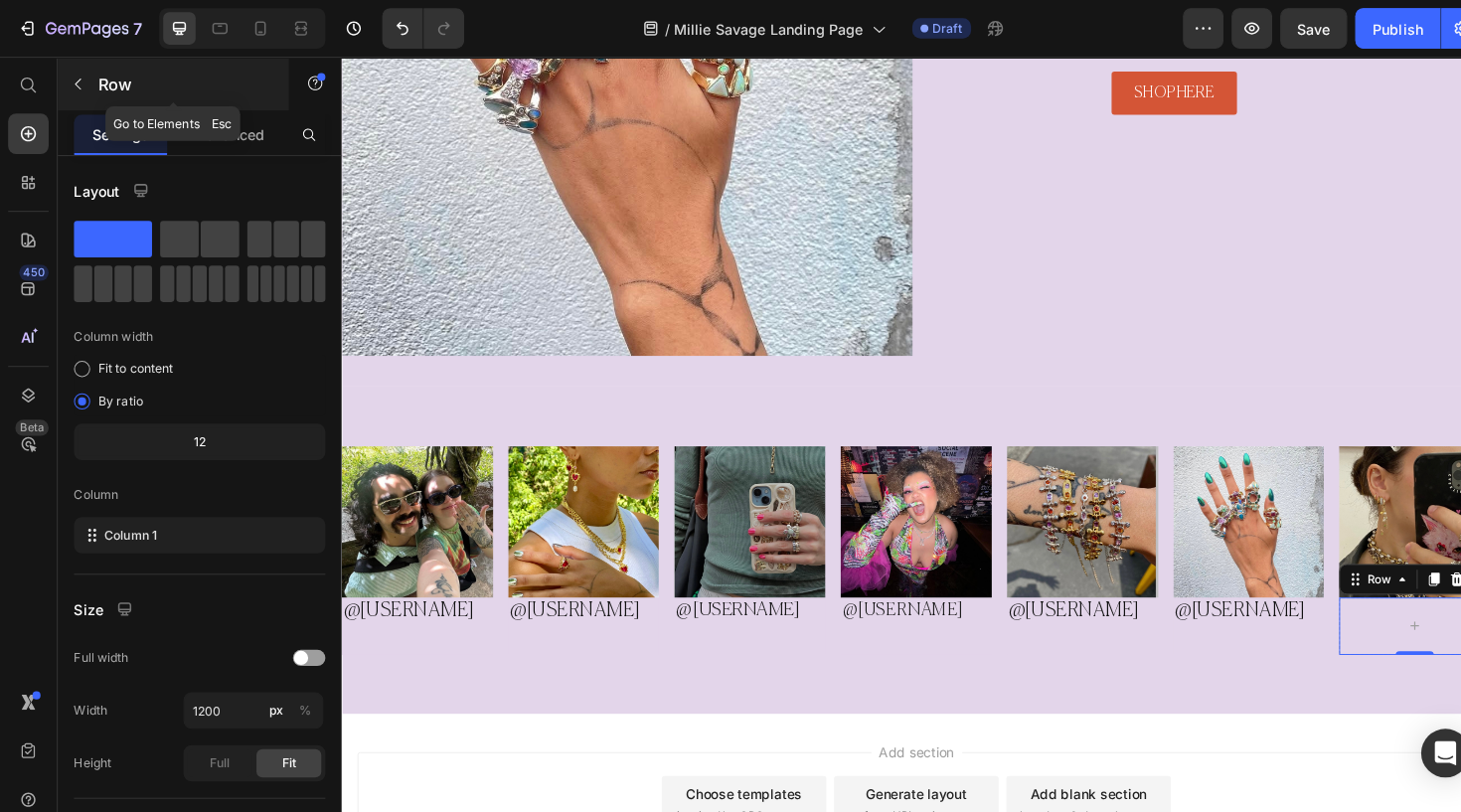 click 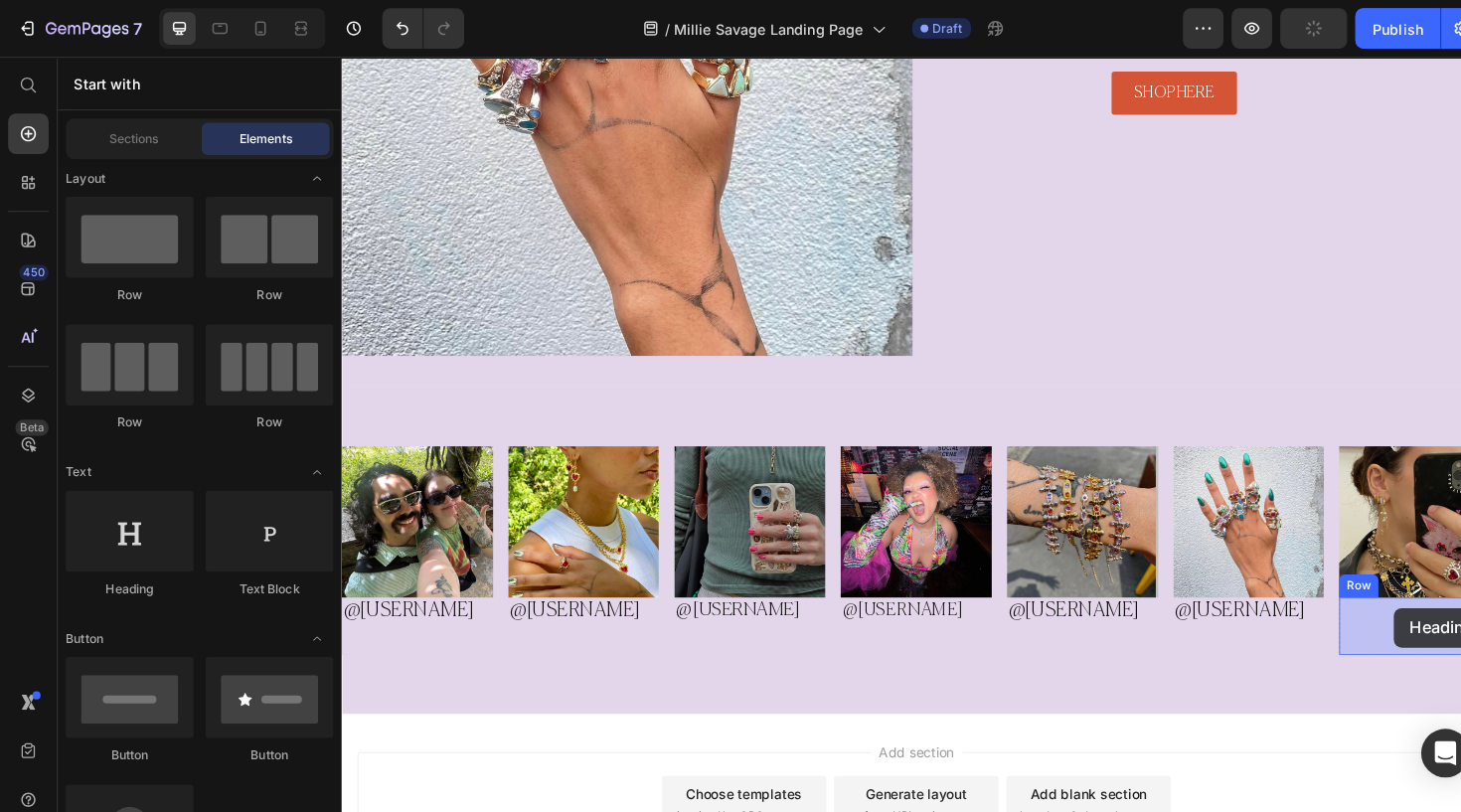 drag, startPoint x: 469, startPoint y: 582, endPoint x: 1434, endPoint y: 633, distance: 966.34673 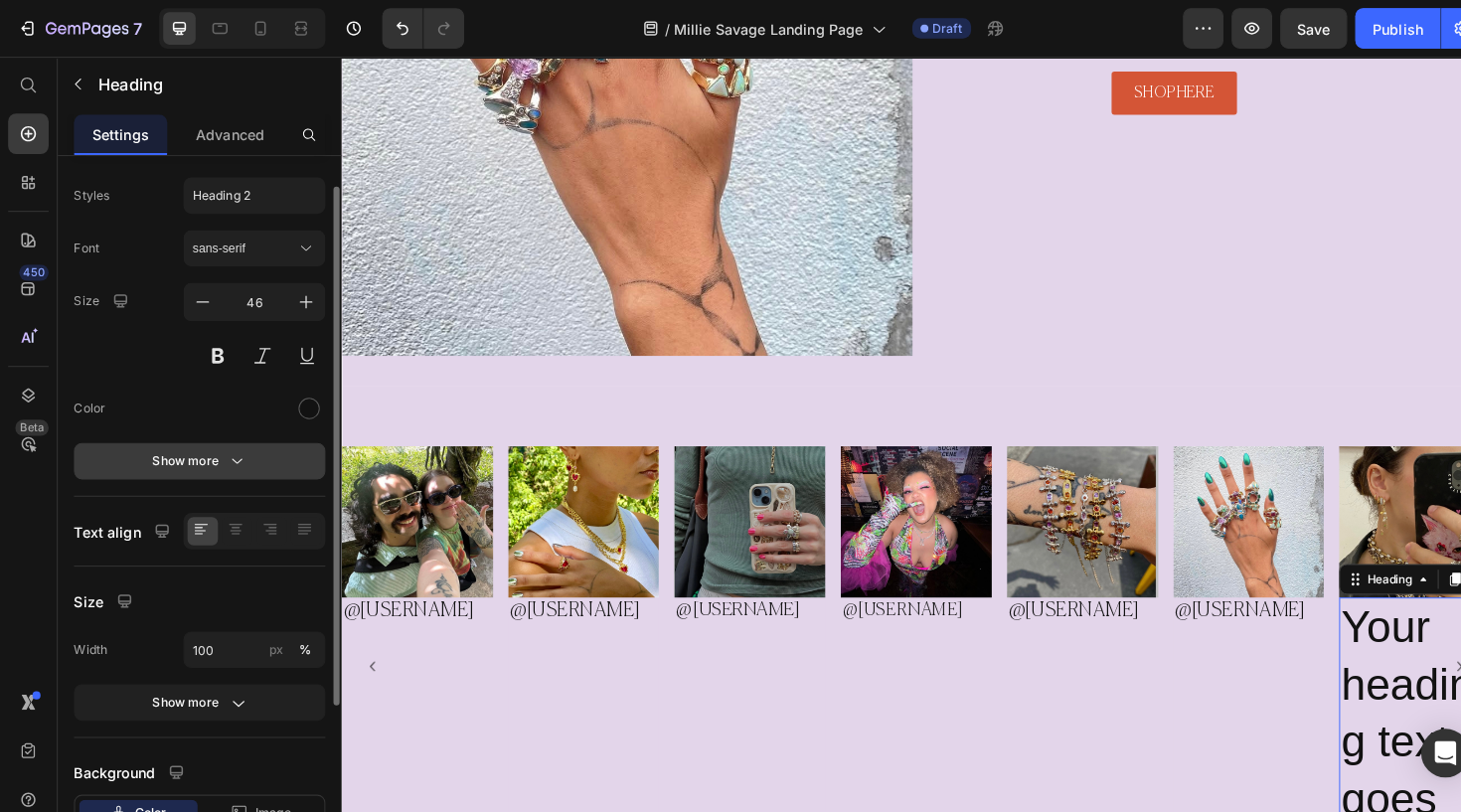 scroll, scrollTop: 41, scrollLeft: 0, axis: vertical 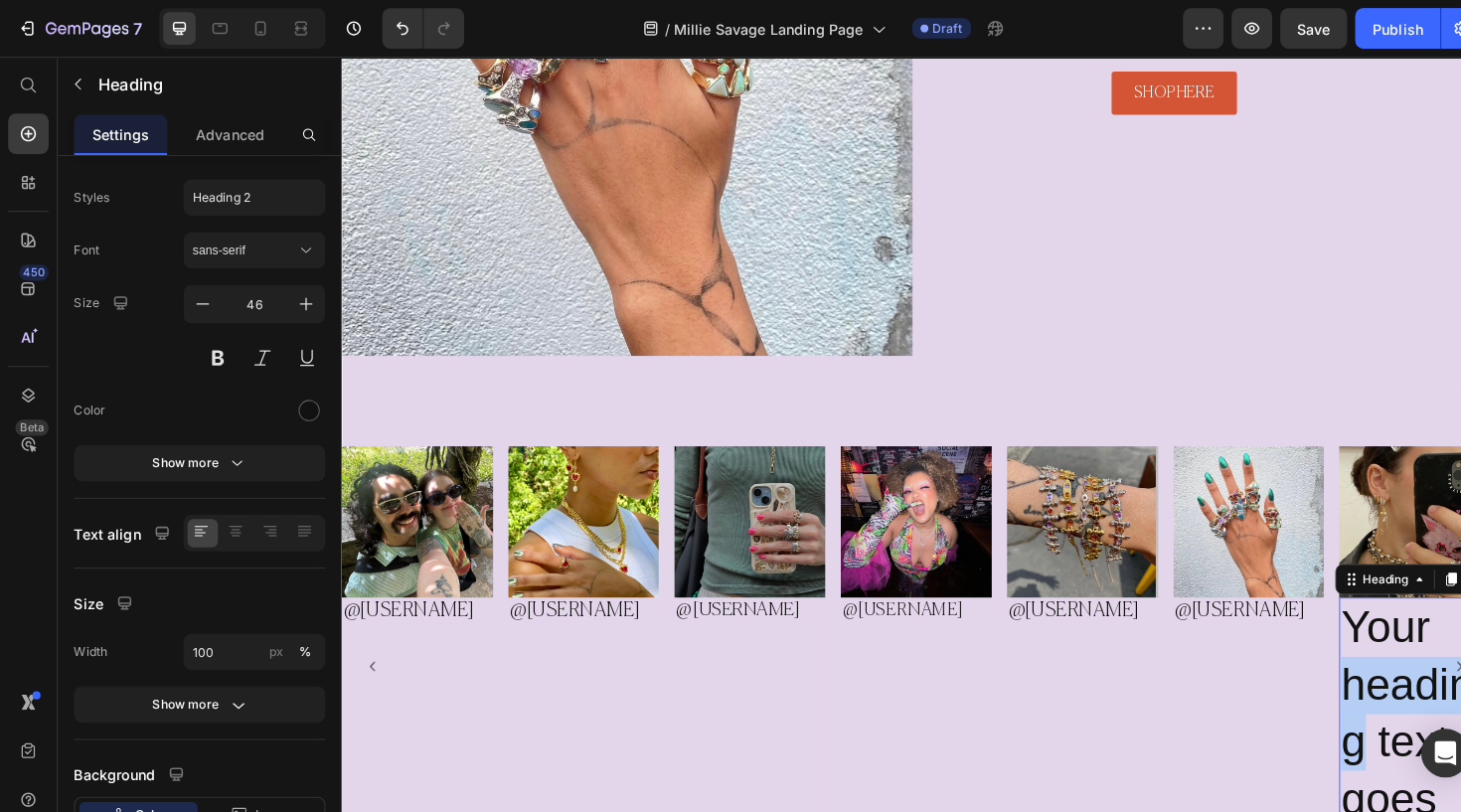 click on "Your heading text goes here" at bounding box center (1455, 767) 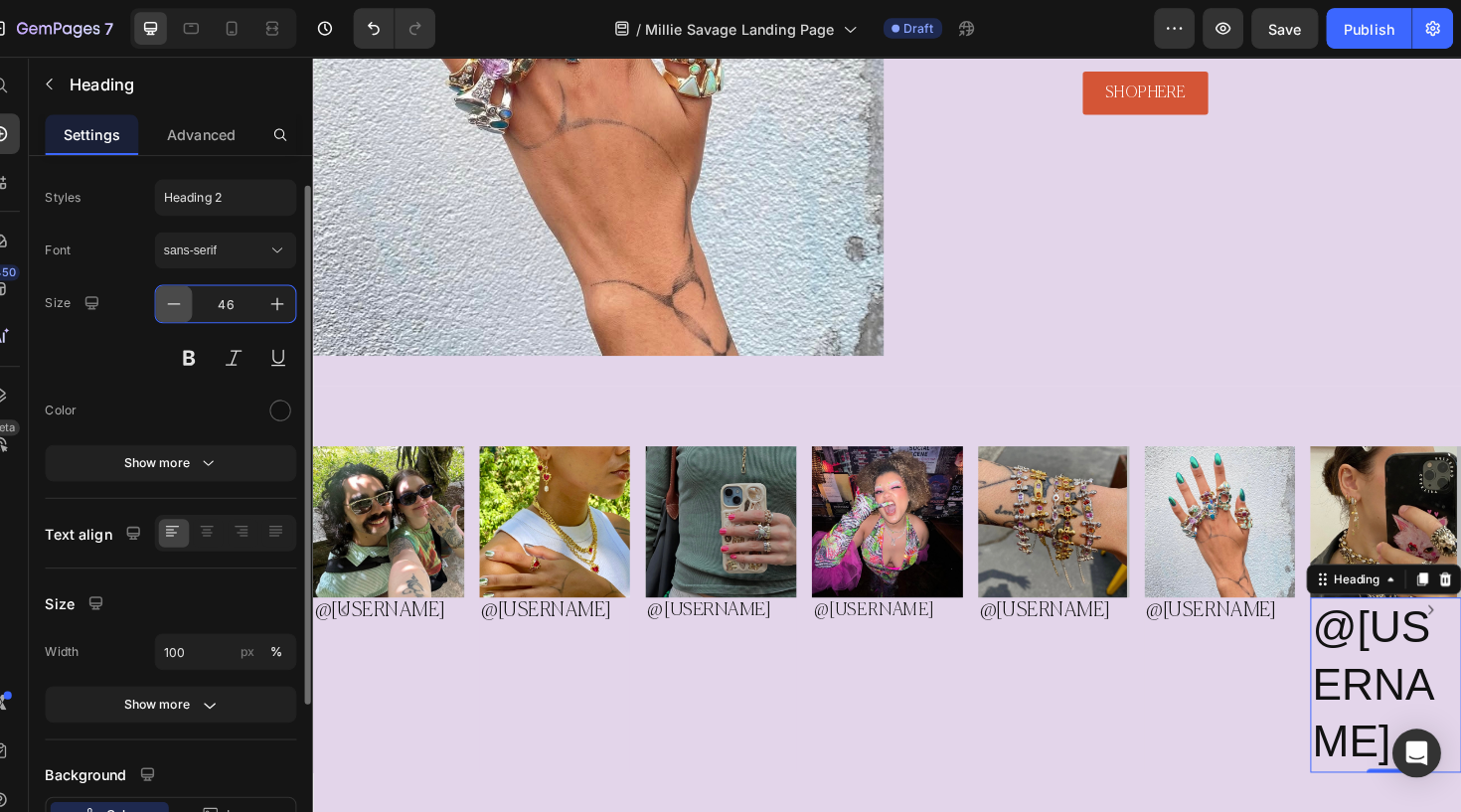 drag, startPoint x: 245, startPoint y: 302, endPoint x: 178, endPoint y: 301, distance: 67.007462 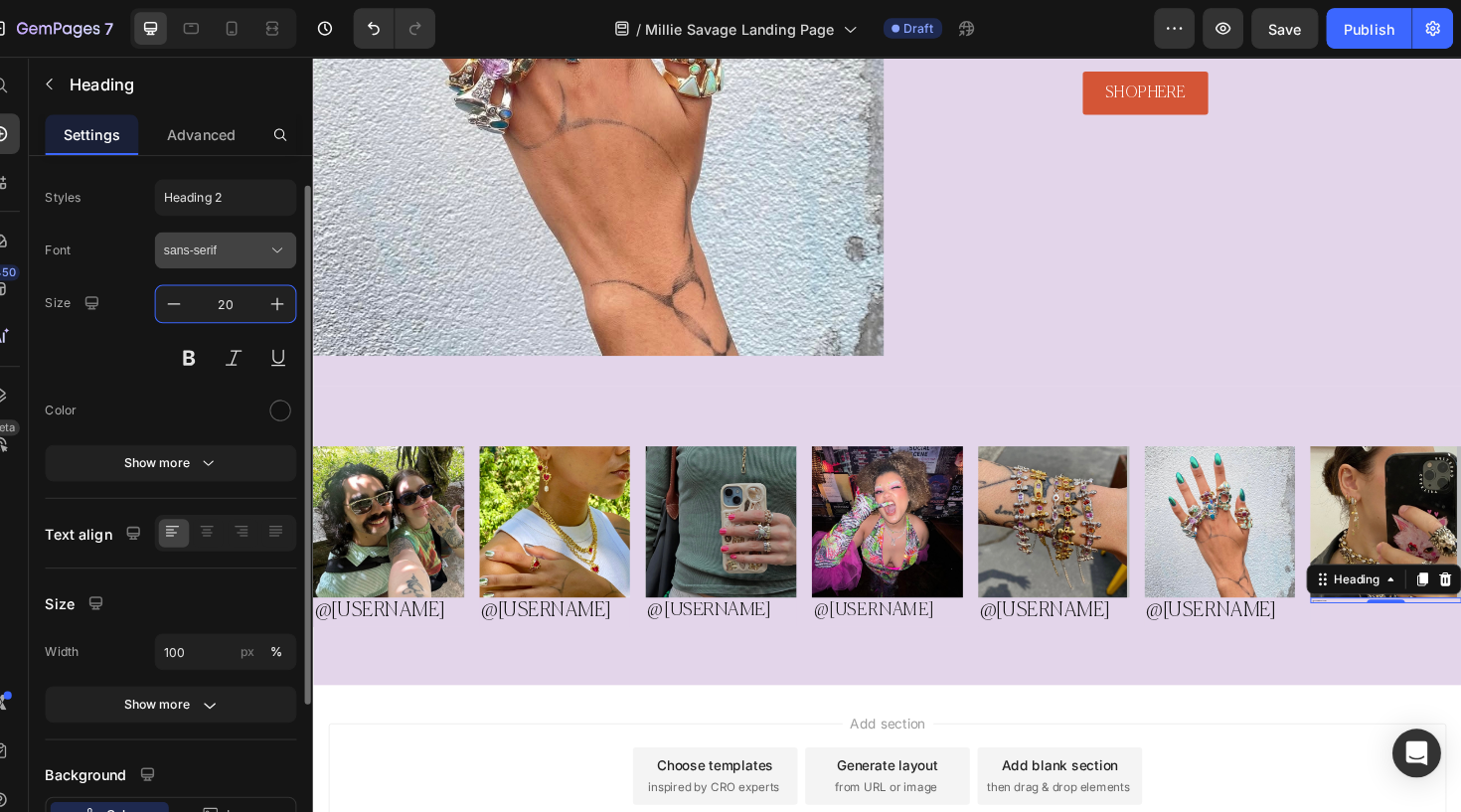 type on "20" 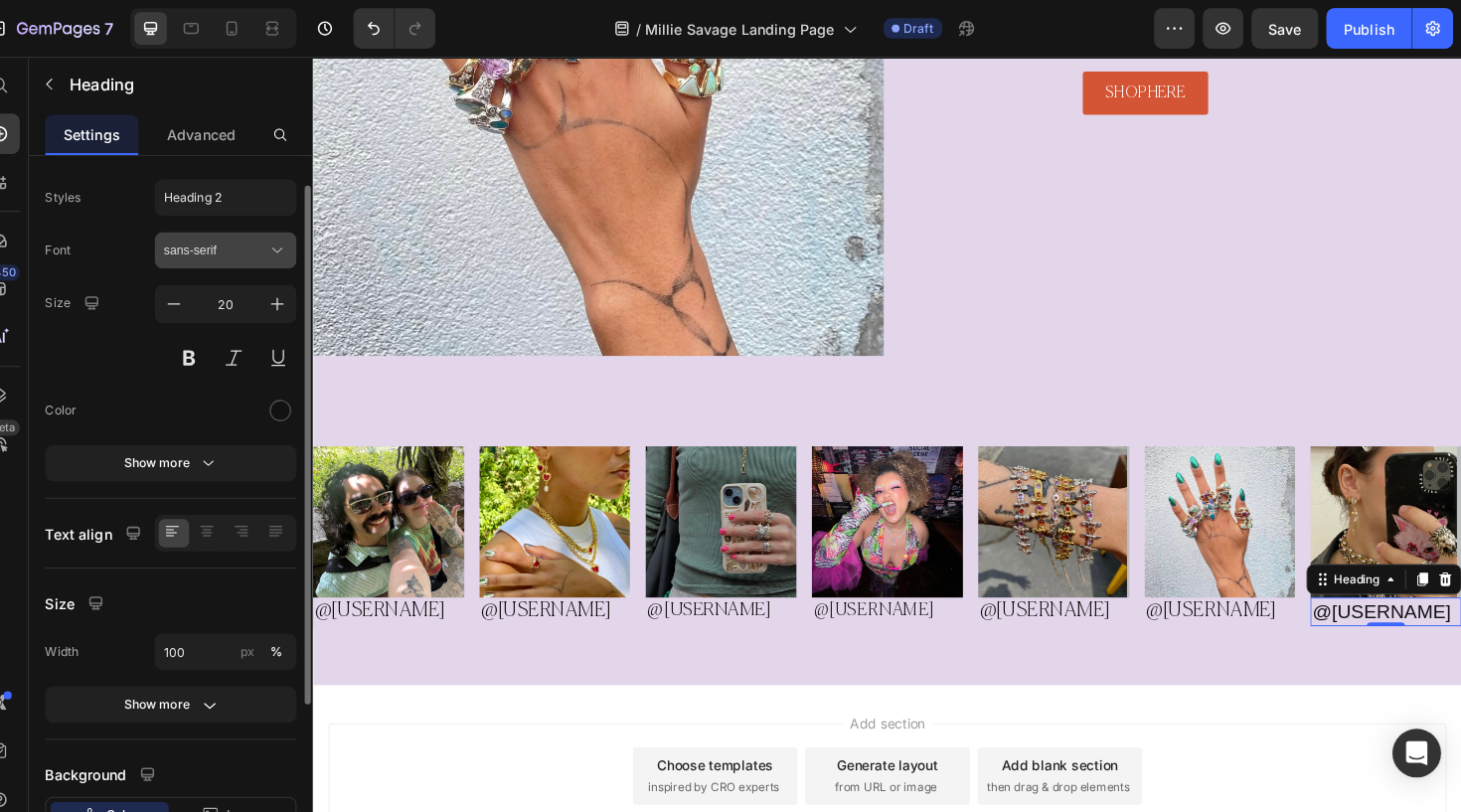 click on "sans-serif" at bounding box center [240, 245] 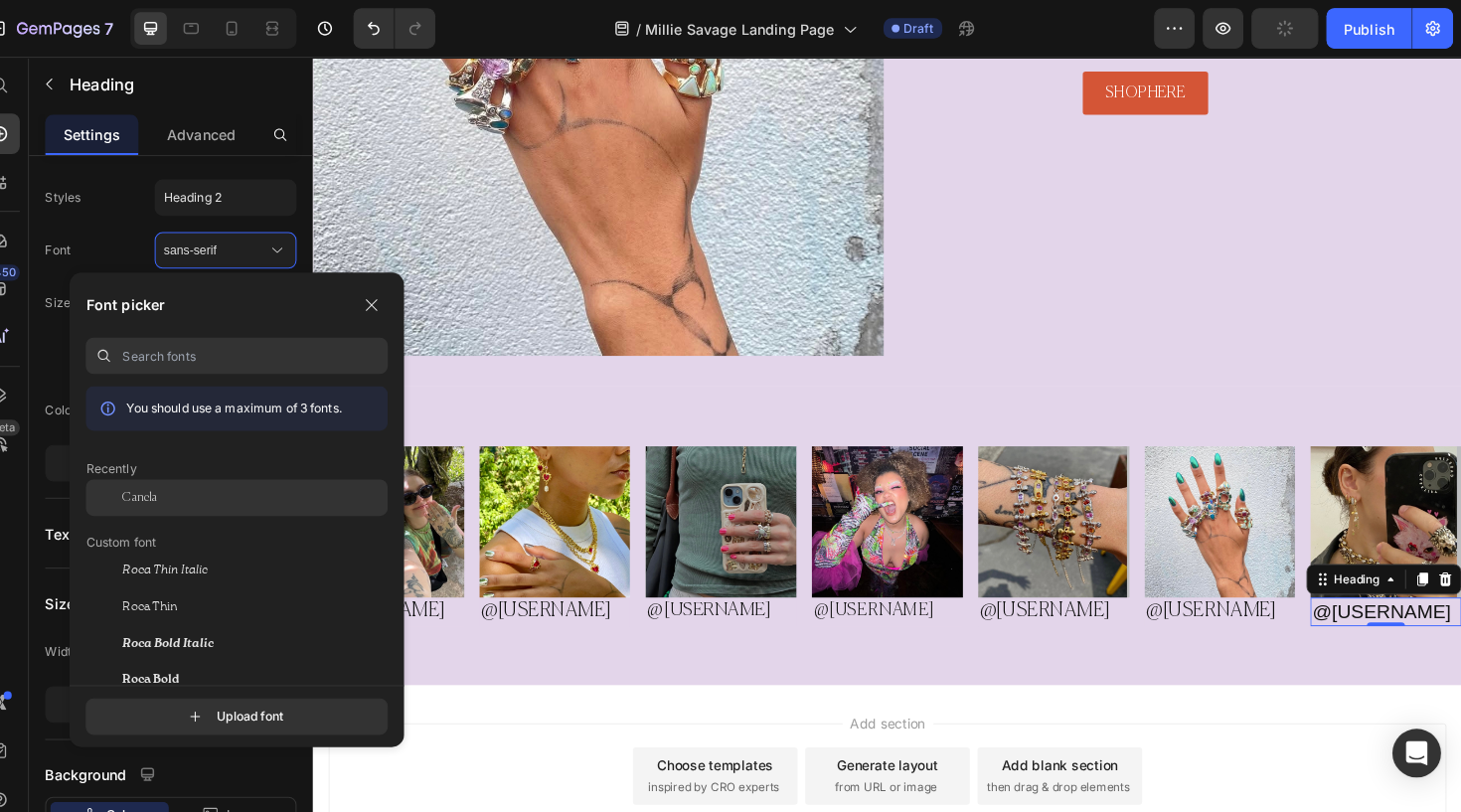 click on "Canela" at bounding box center (165, 488) 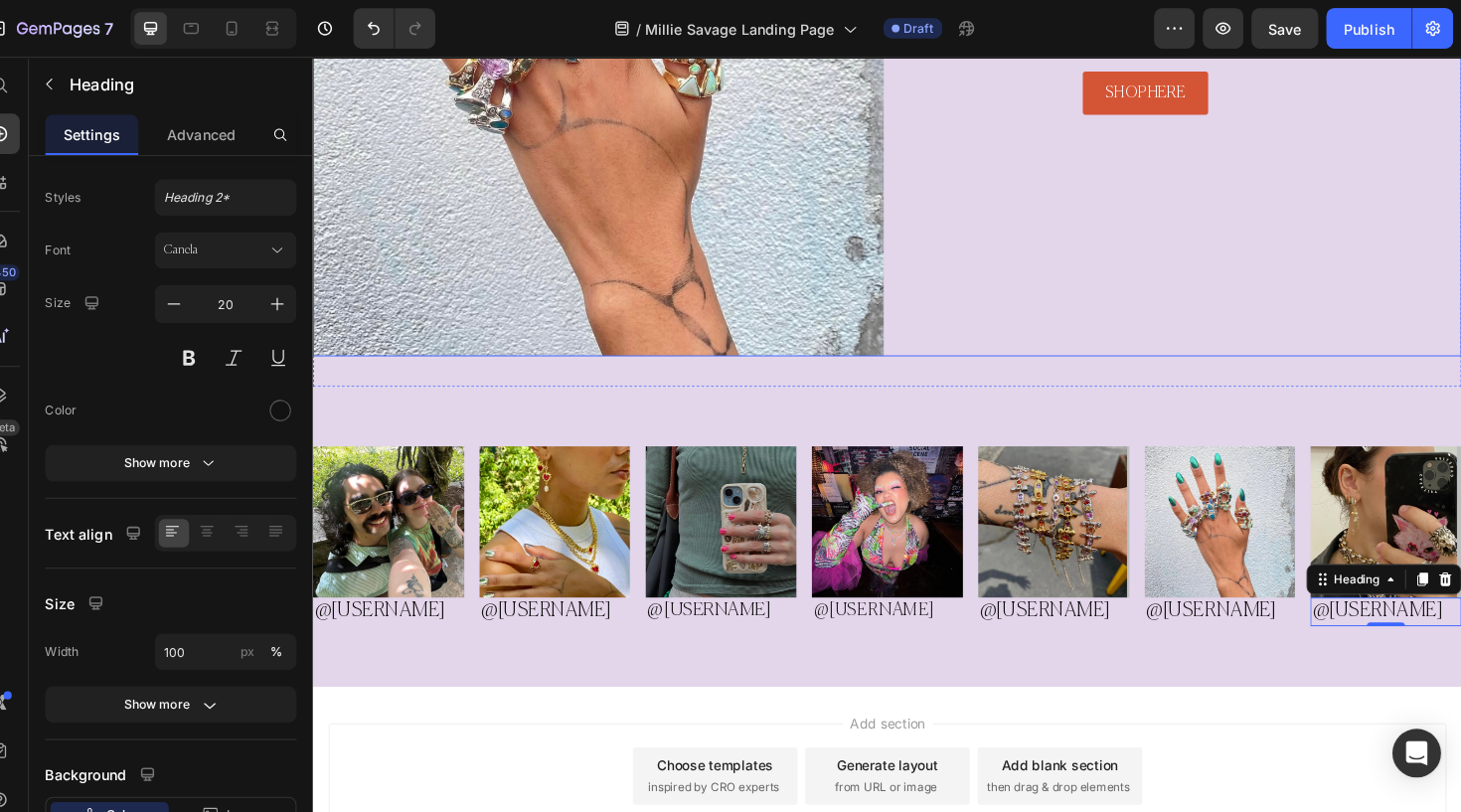 click on "GET BLINGED OUT Heading SHOP HERE Button" at bounding box center (1209, 71) 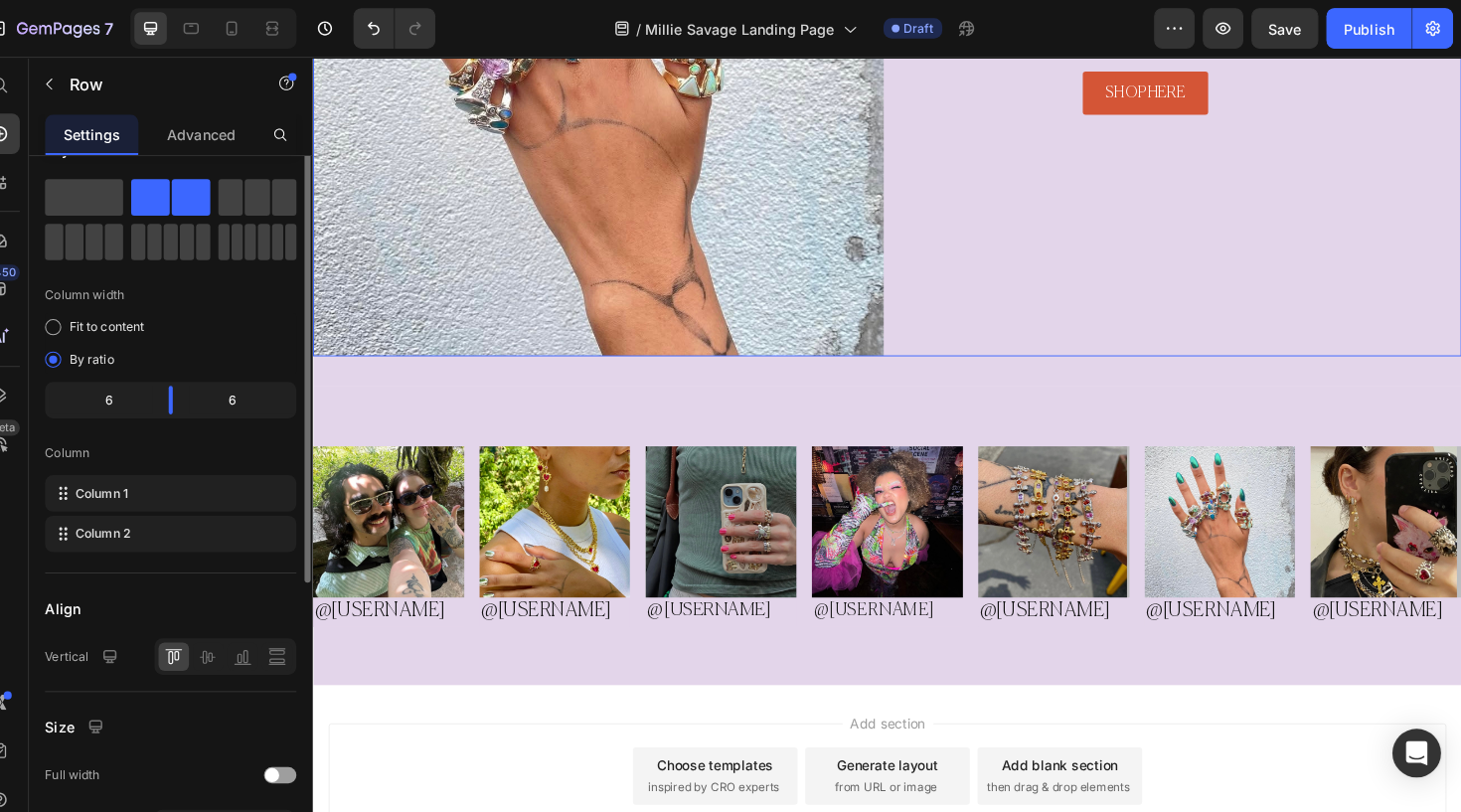 scroll, scrollTop: 0, scrollLeft: 0, axis: both 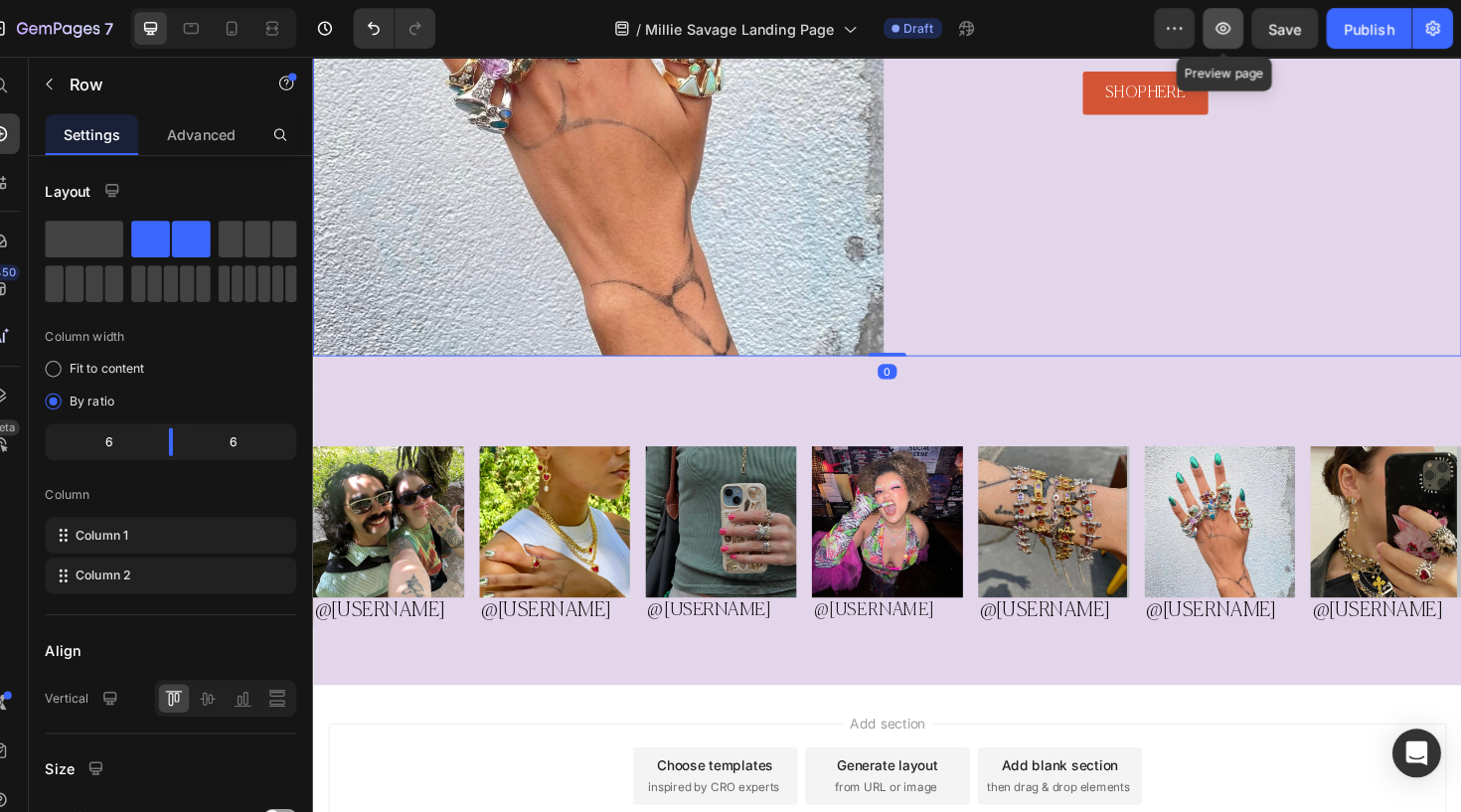 click 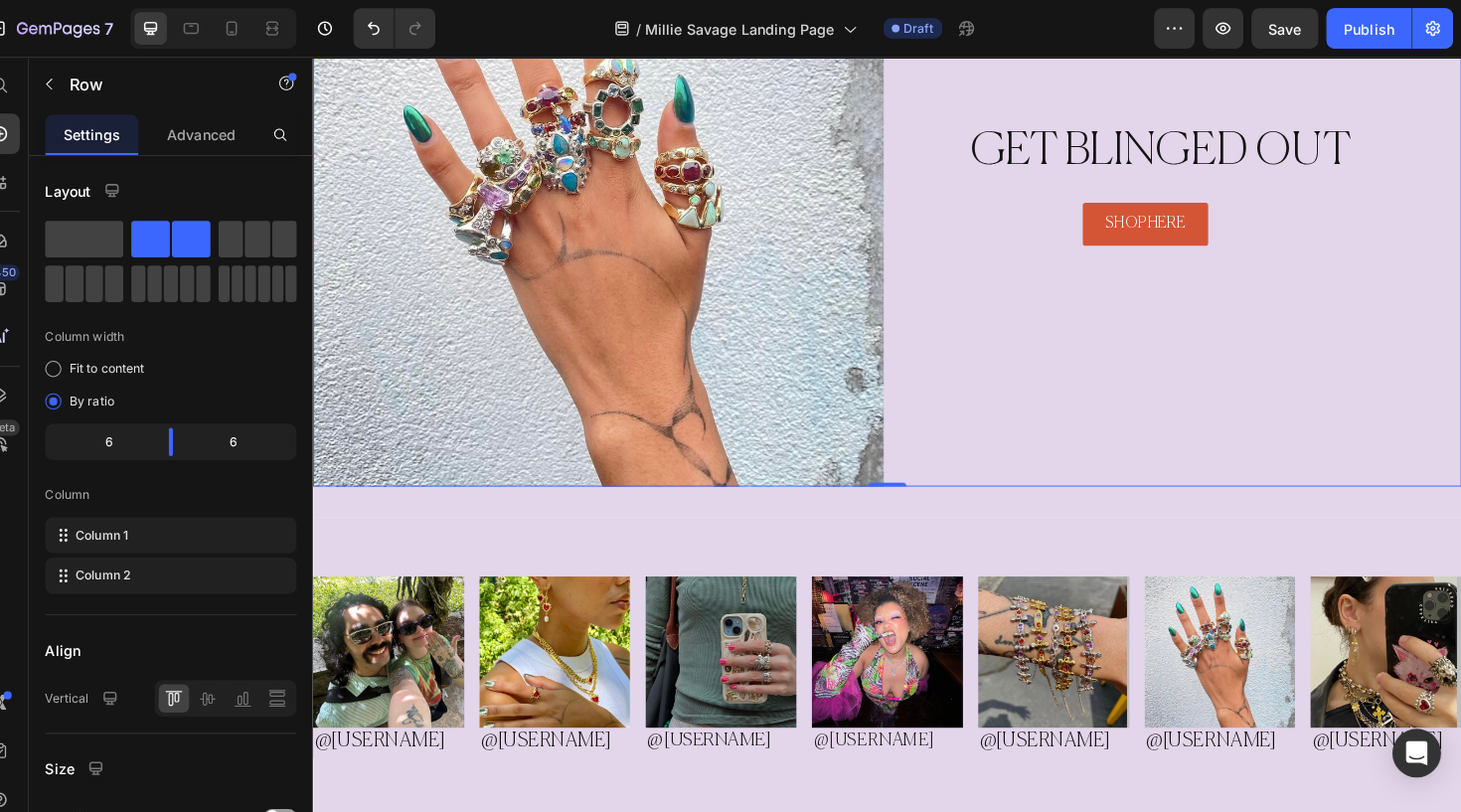 scroll, scrollTop: 776, scrollLeft: 0, axis: vertical 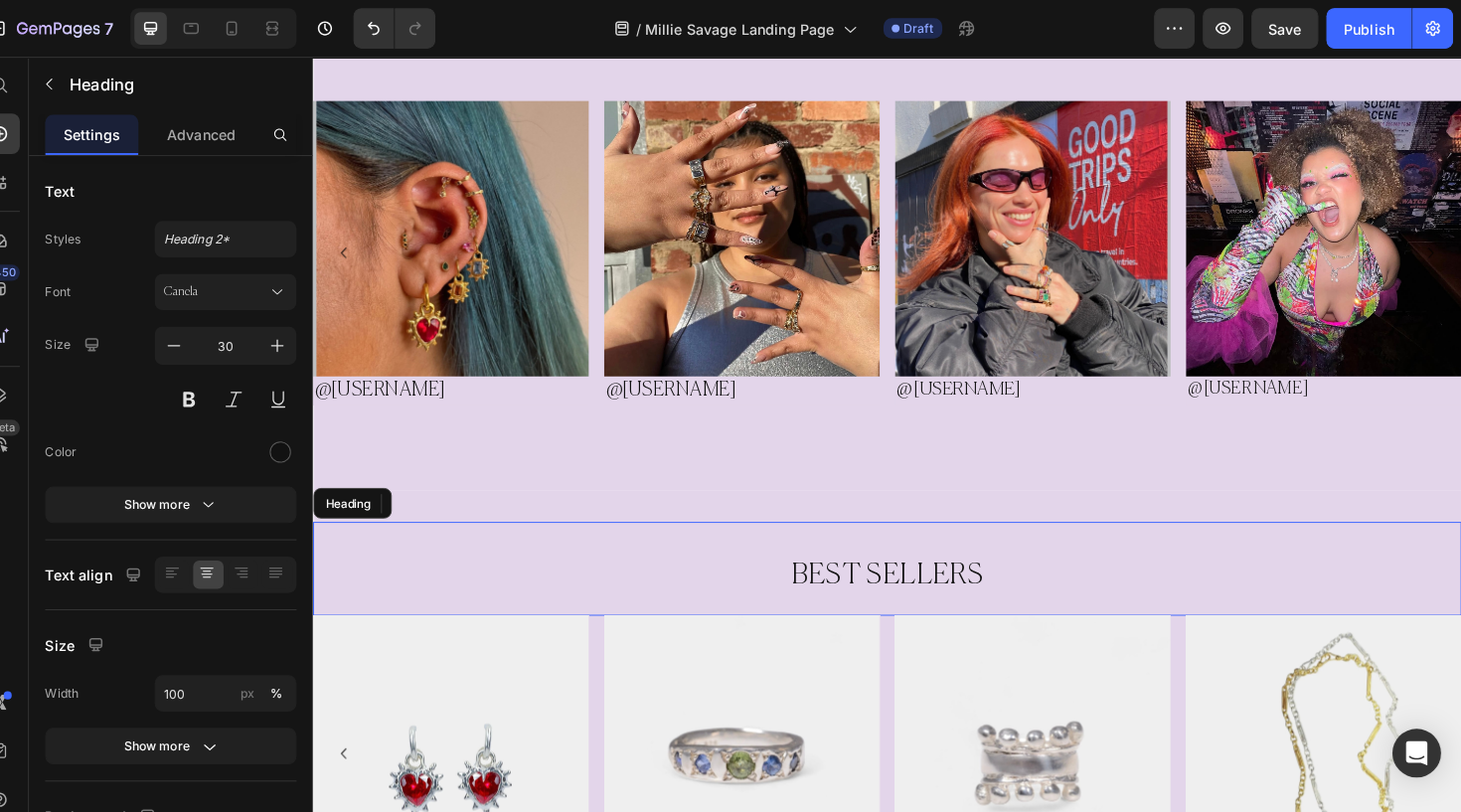 click on "BEST SELLERS" at bounding box center (908, 594) 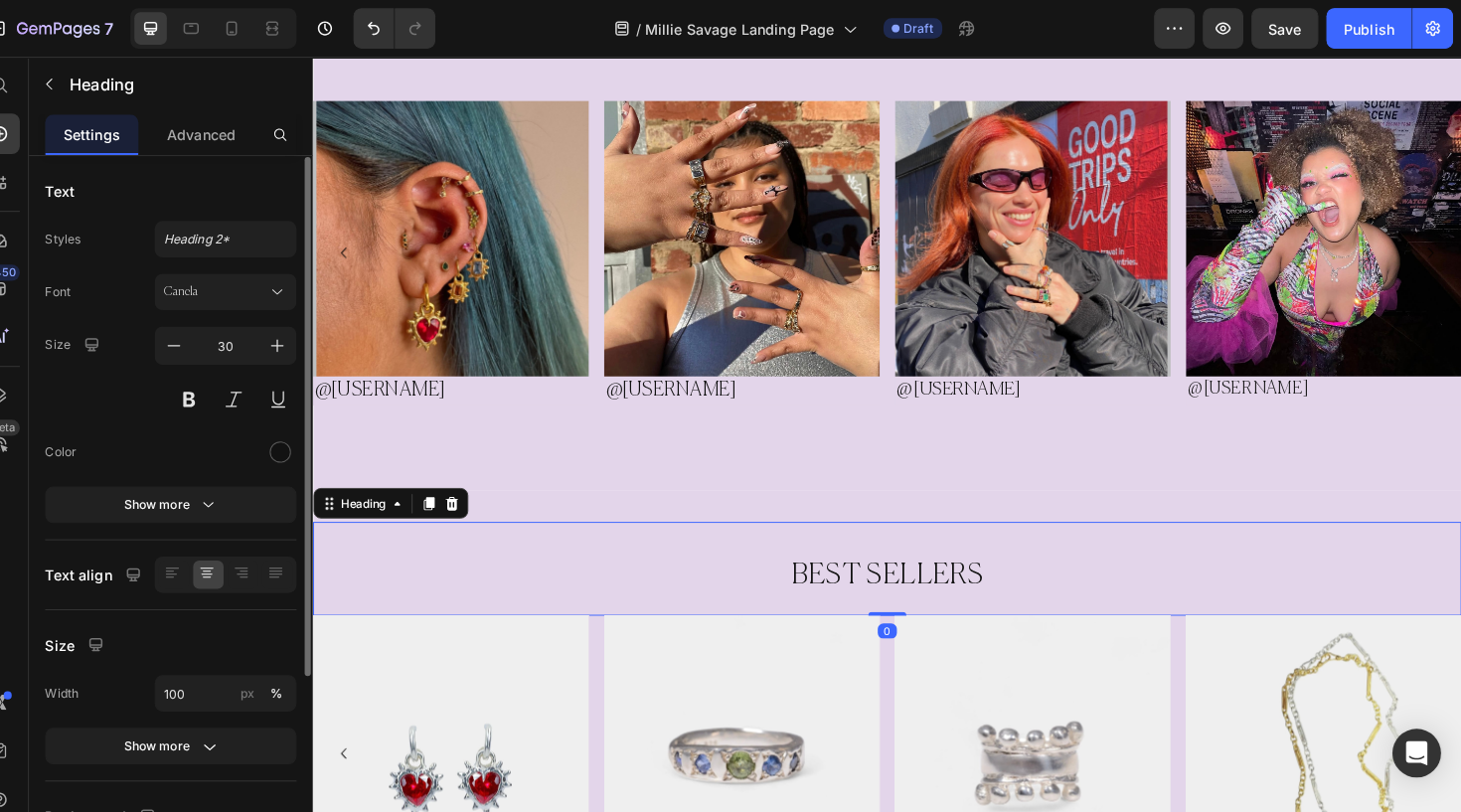 scroll, scrollTop: 290, scrollLeft: 0, axis: vertical 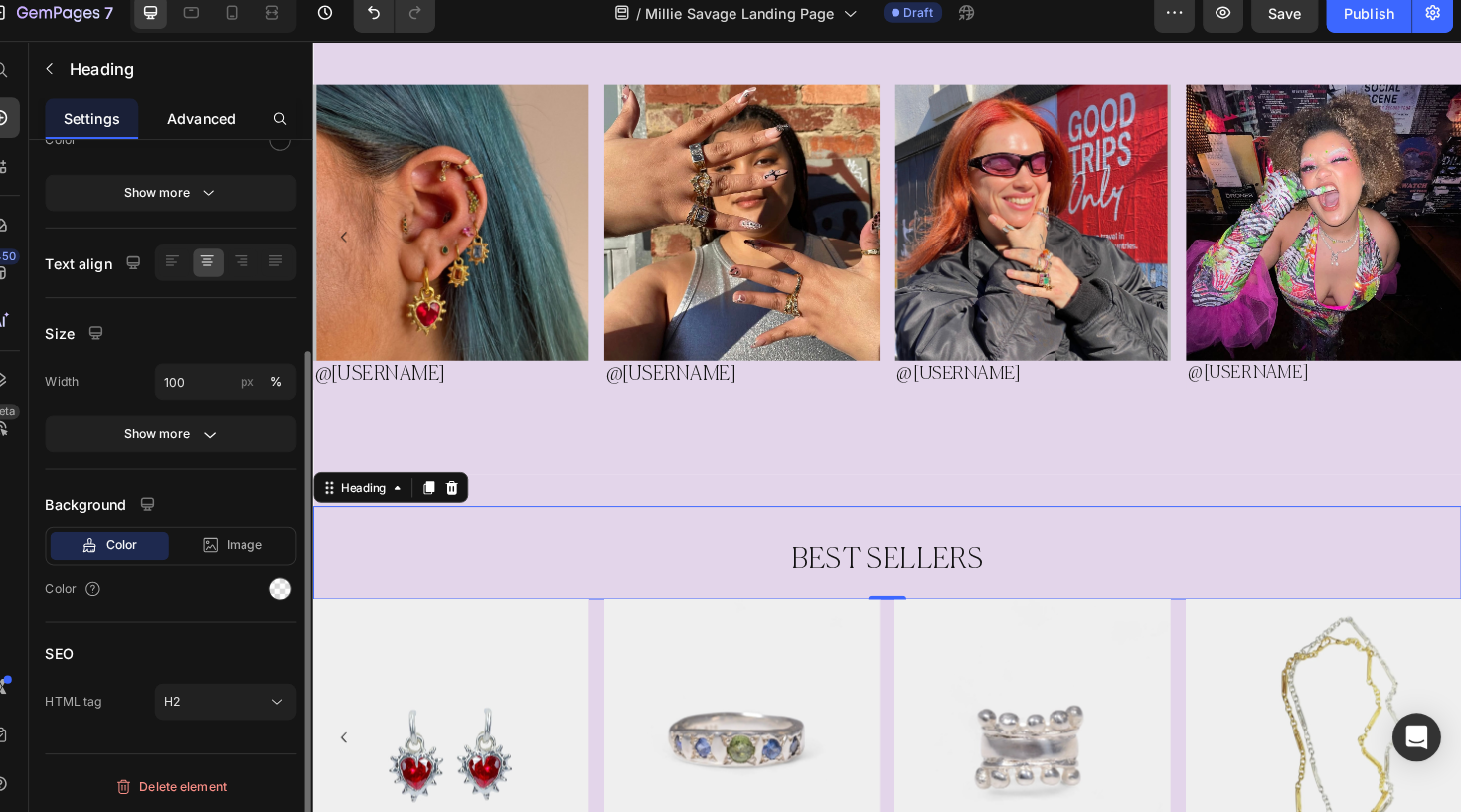 click on "Advanced" at bounding box center (226, 131) 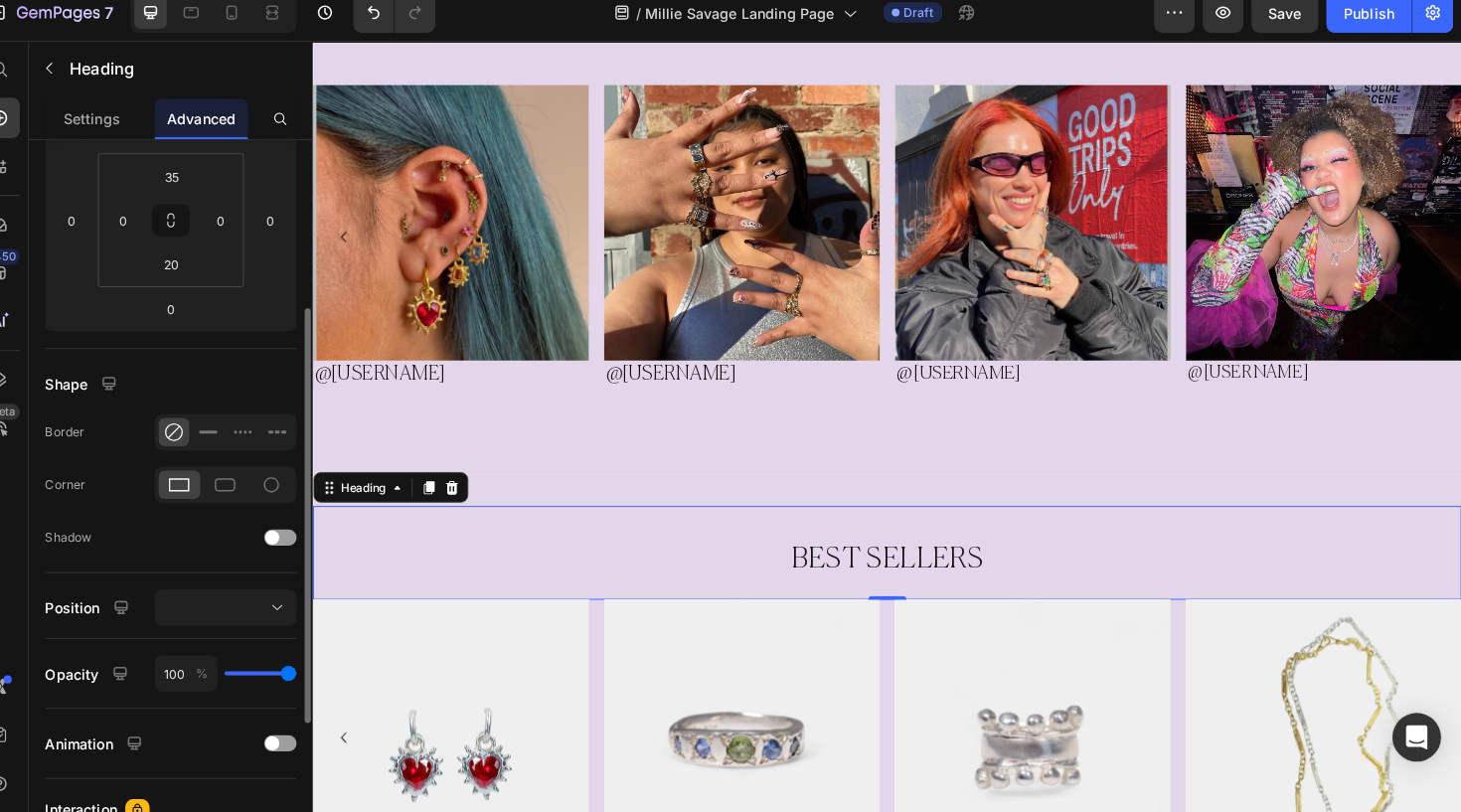 scroll, scrollTop: 0, scrollLeft: 0, axis: both 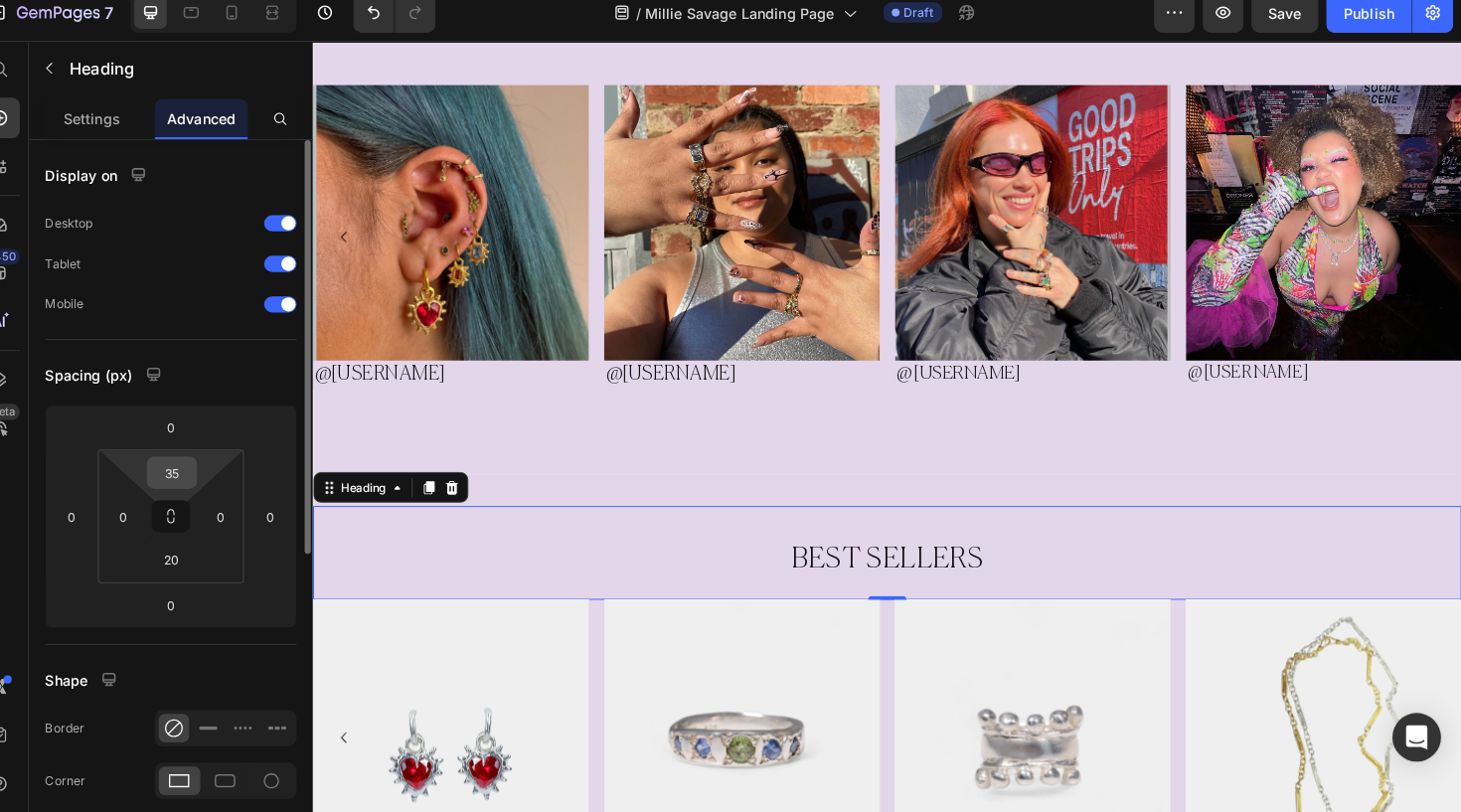 click on "35" at bounding box center (197, 479) 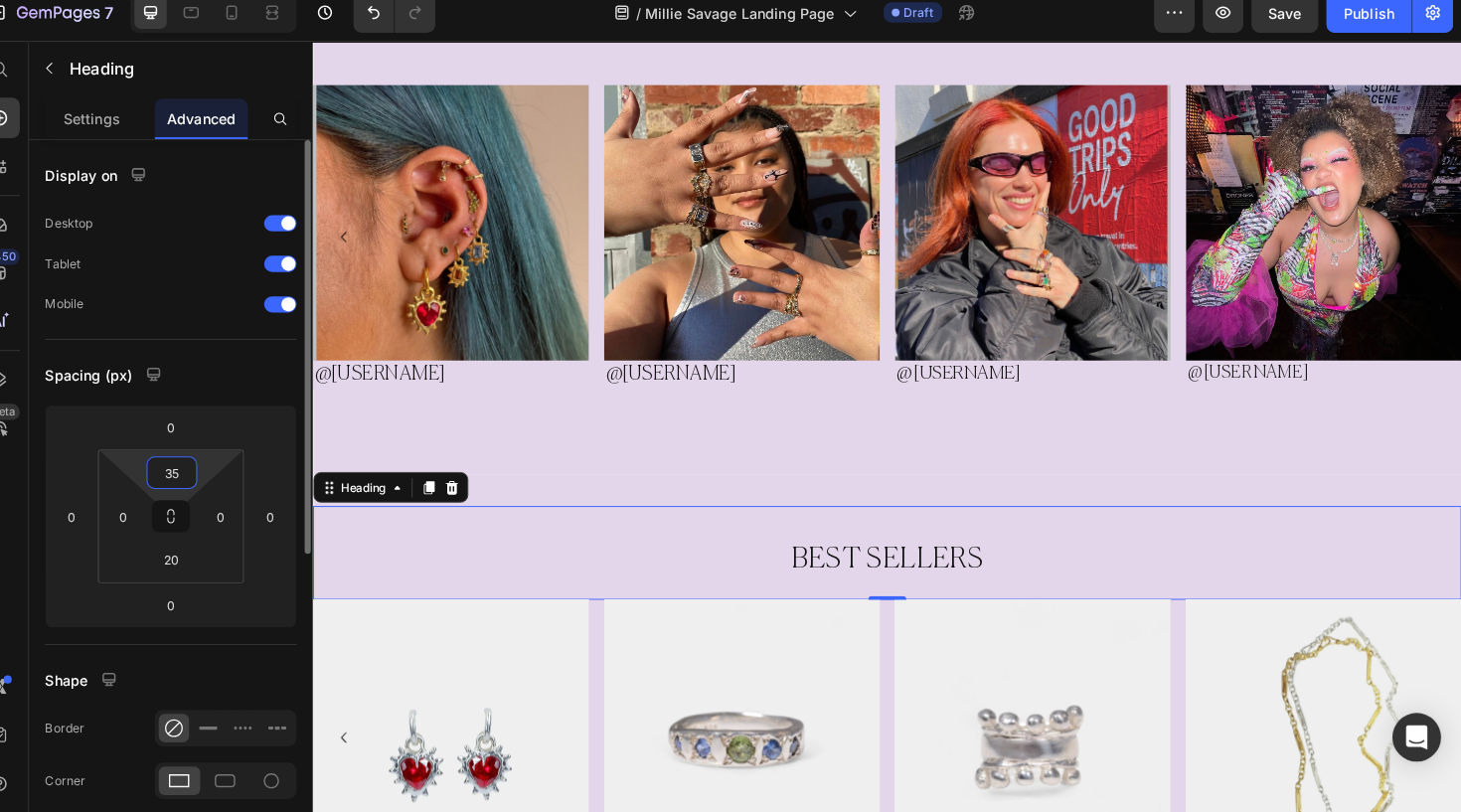 drag, startPoint x: 181, startPoint y: 464, endPoint x: 138, endPoint y: 464, distance: 43 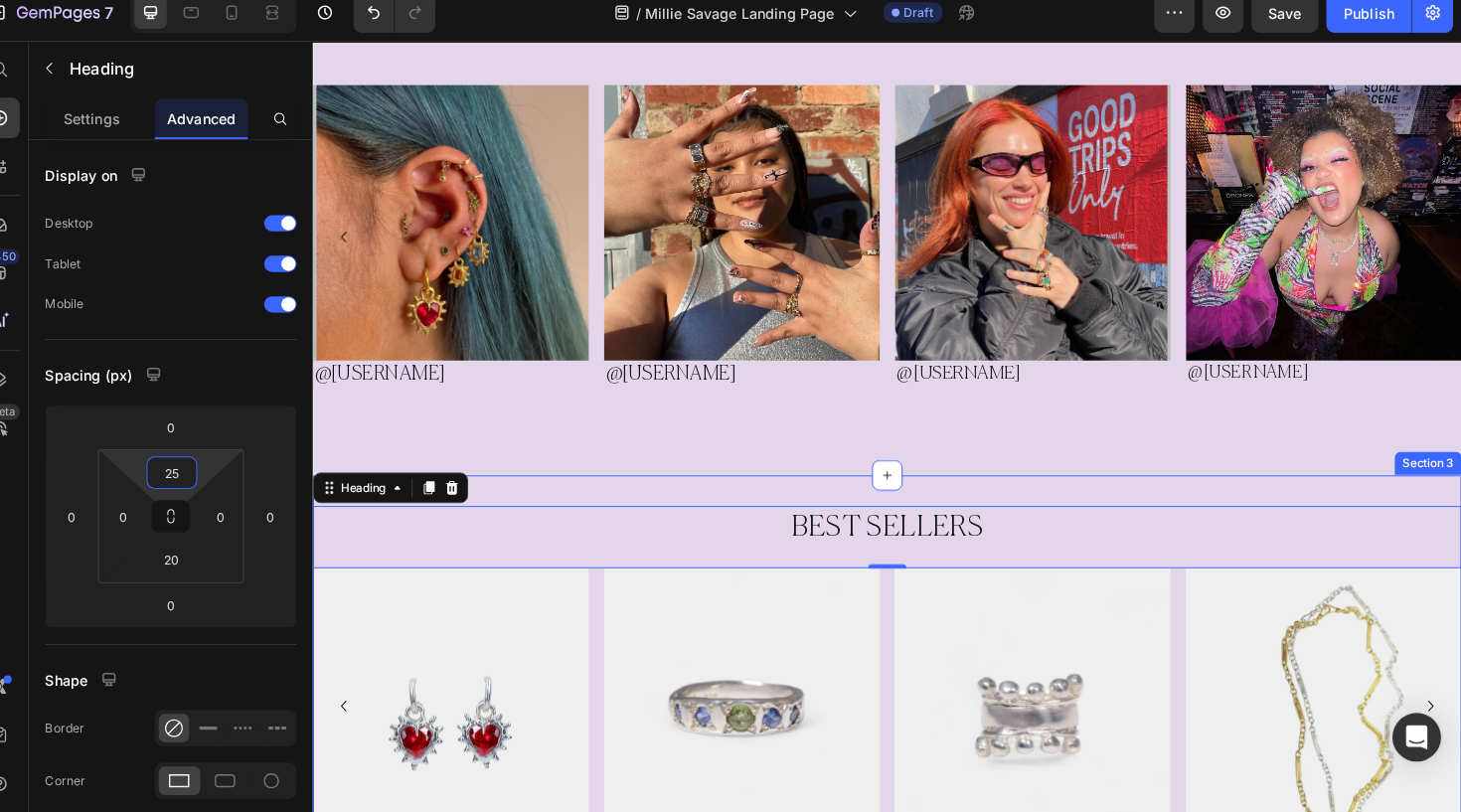 type on "2" 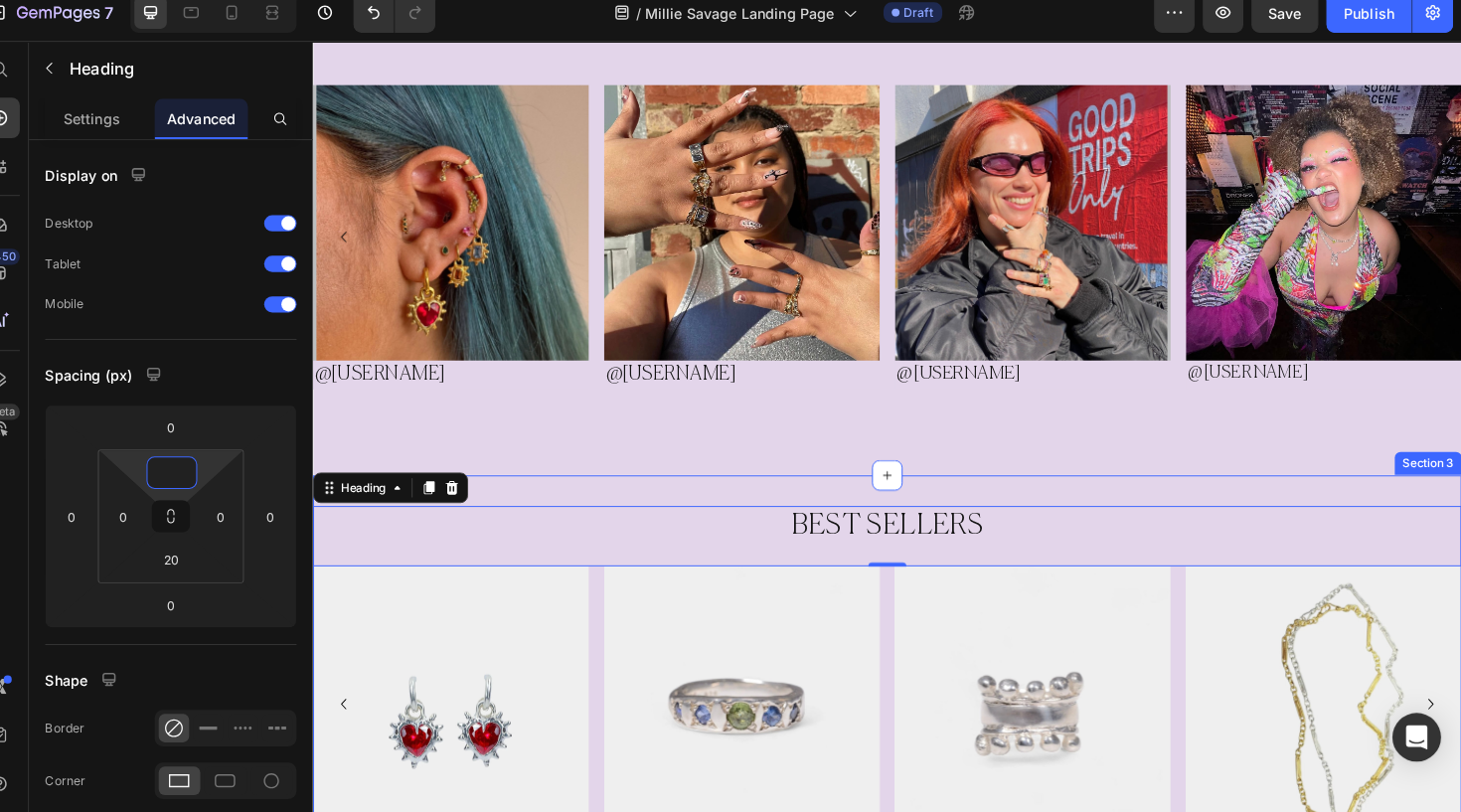 type on "0" 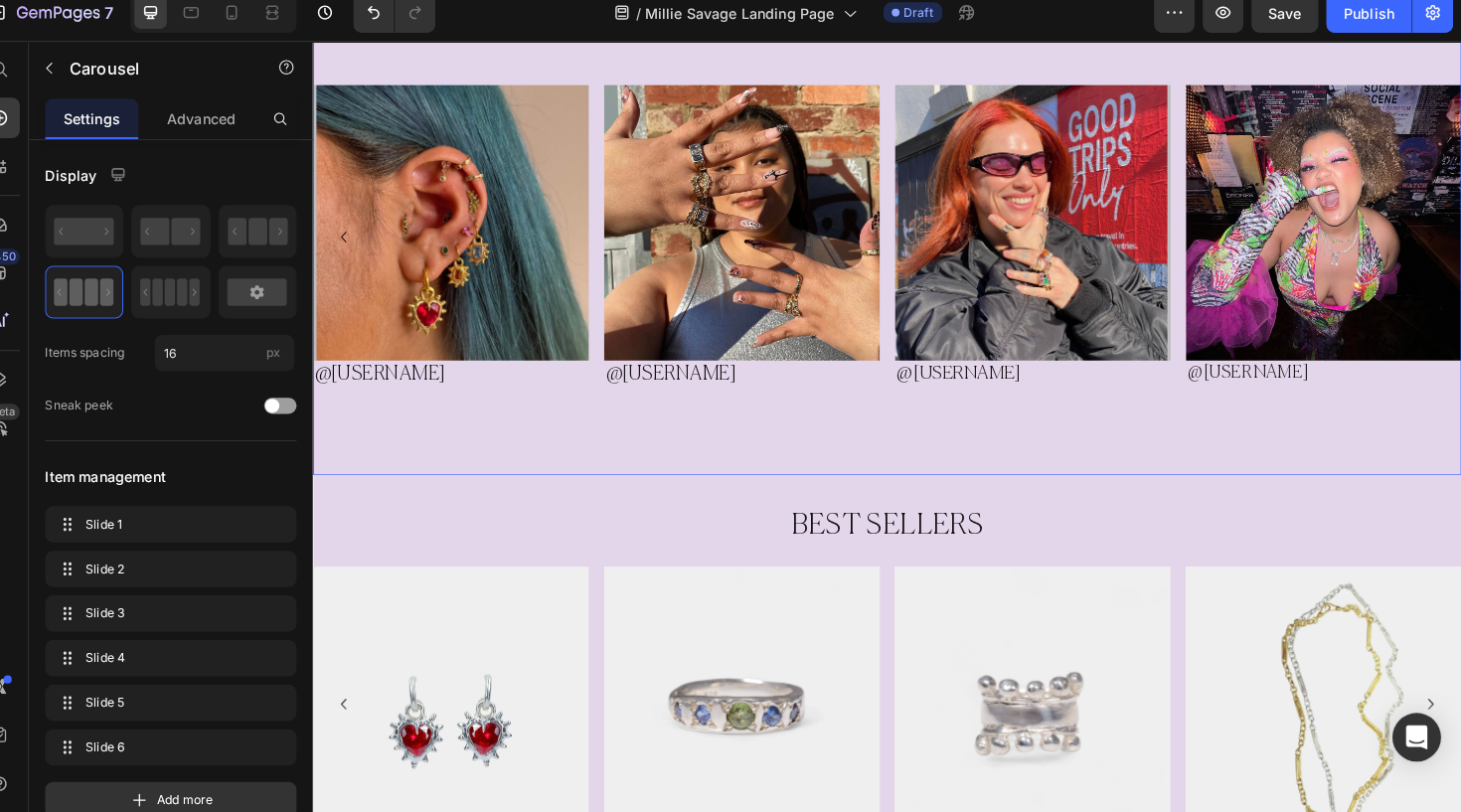 click on "Image @annieebeee Heading Row Row Image @lucystarr Heading Row Image @Haley Heading Row Image @Lydia Heading Row Image @Teaaheph Heading Row Image @Blingmoll Heading Row Row
Carousel" at bounding box center [908, 234] 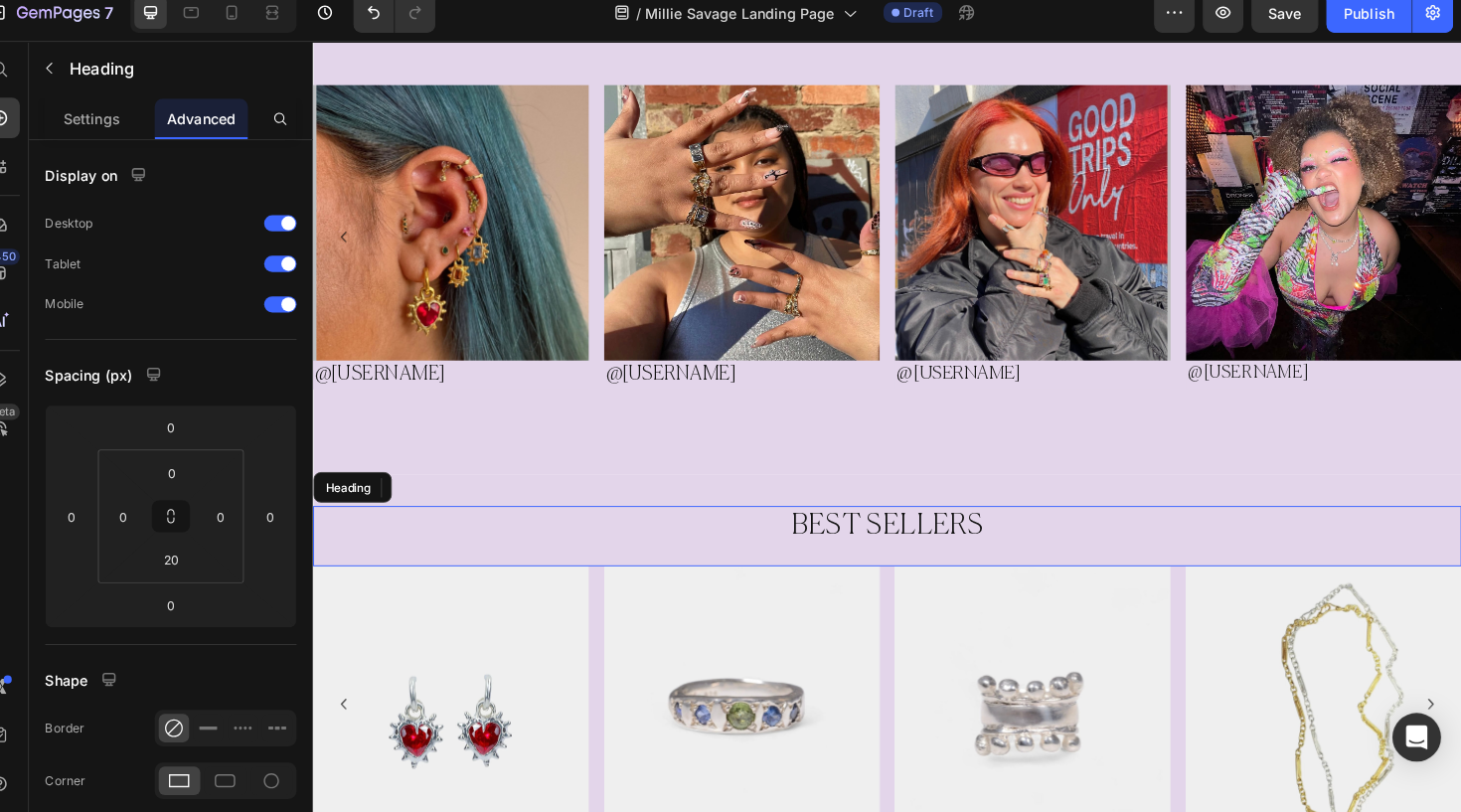 click on "BEST SELLERS" at bounding box center (908, 544) 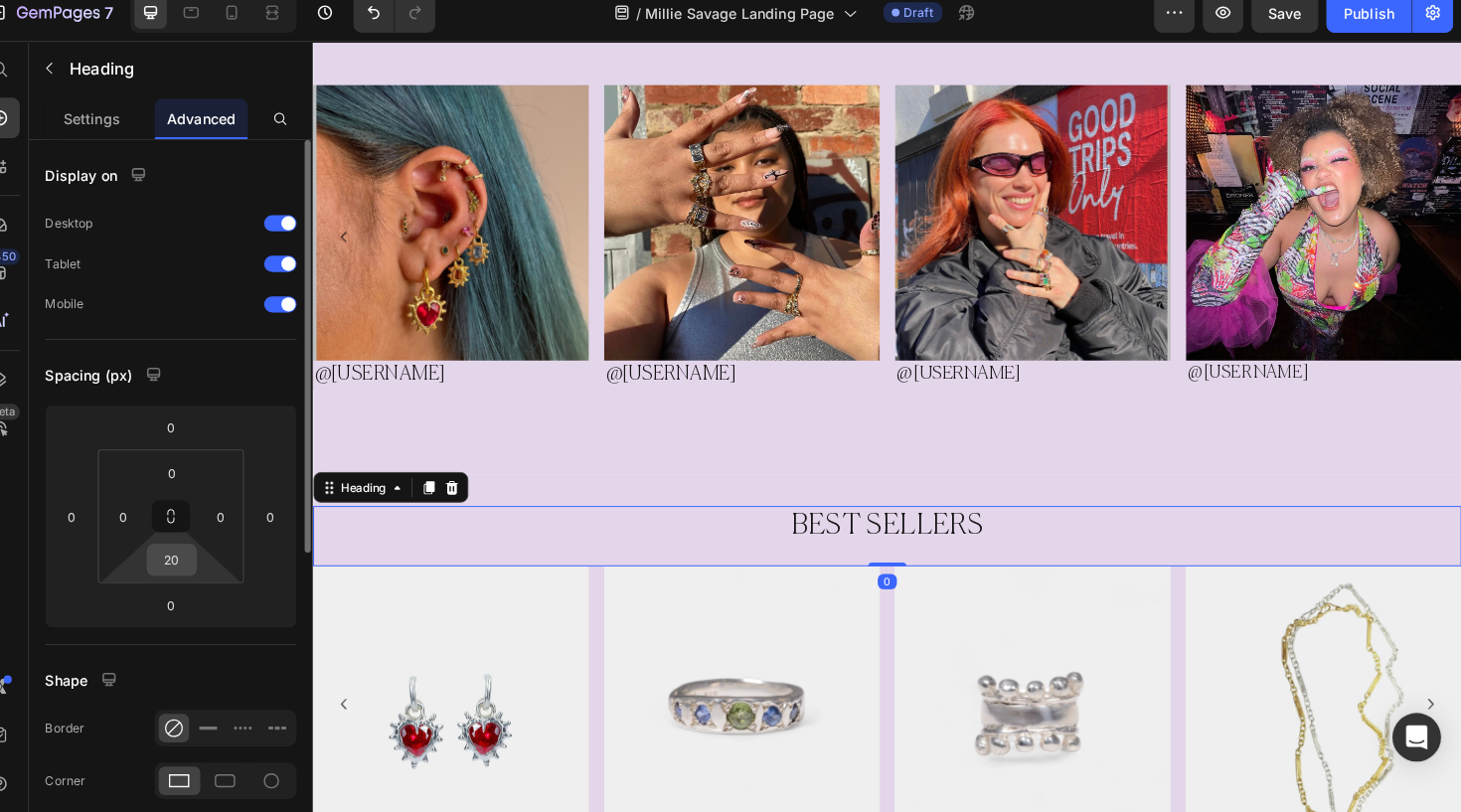 click on "20" at bounding box center [197, 565] 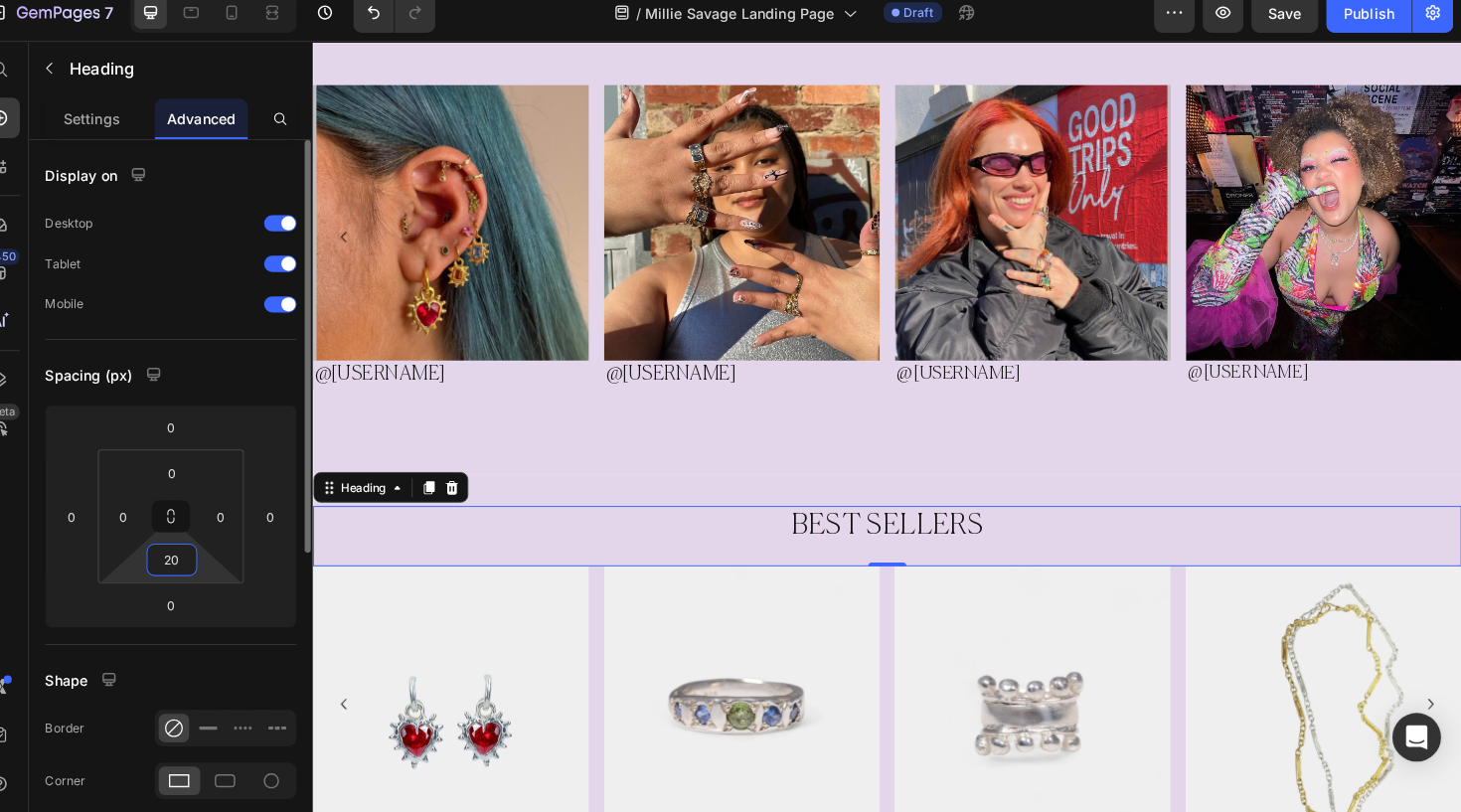 click on "20" at bounding box center (197, 565) 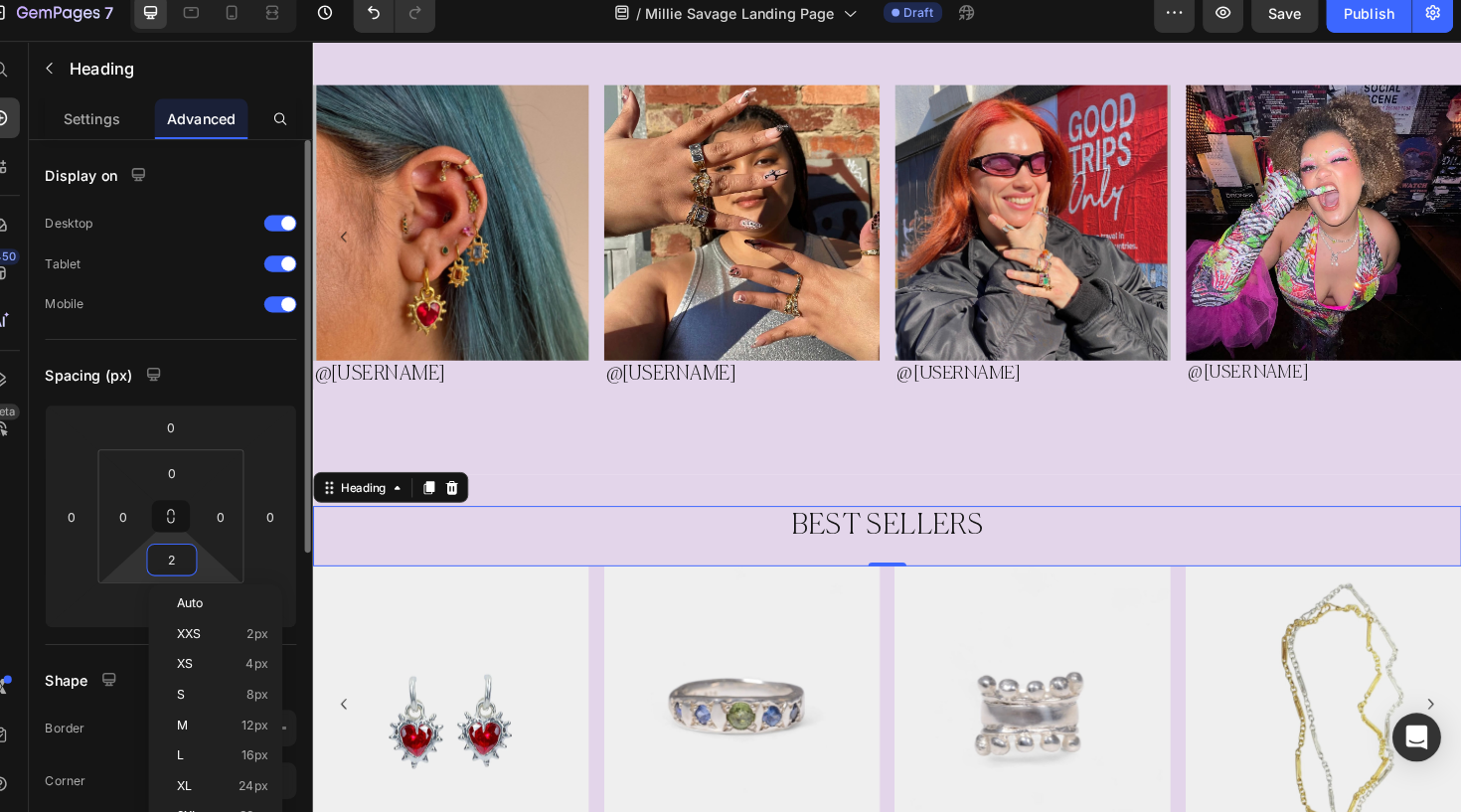 type on "25" 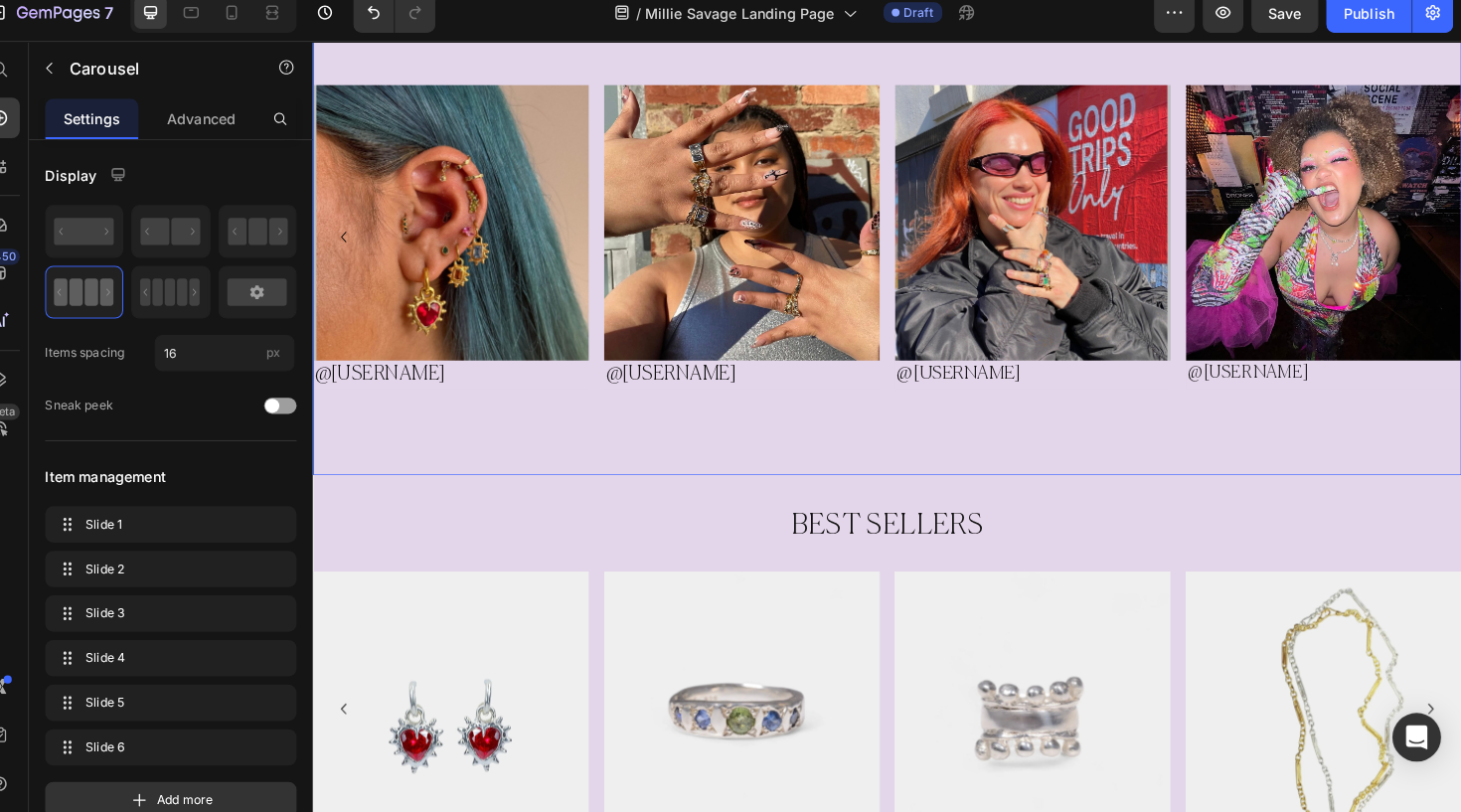 drag, startPoint x: 790, startPoint y: 484, endPoint x: 914, endPoint y: 457, distance: 126.90548 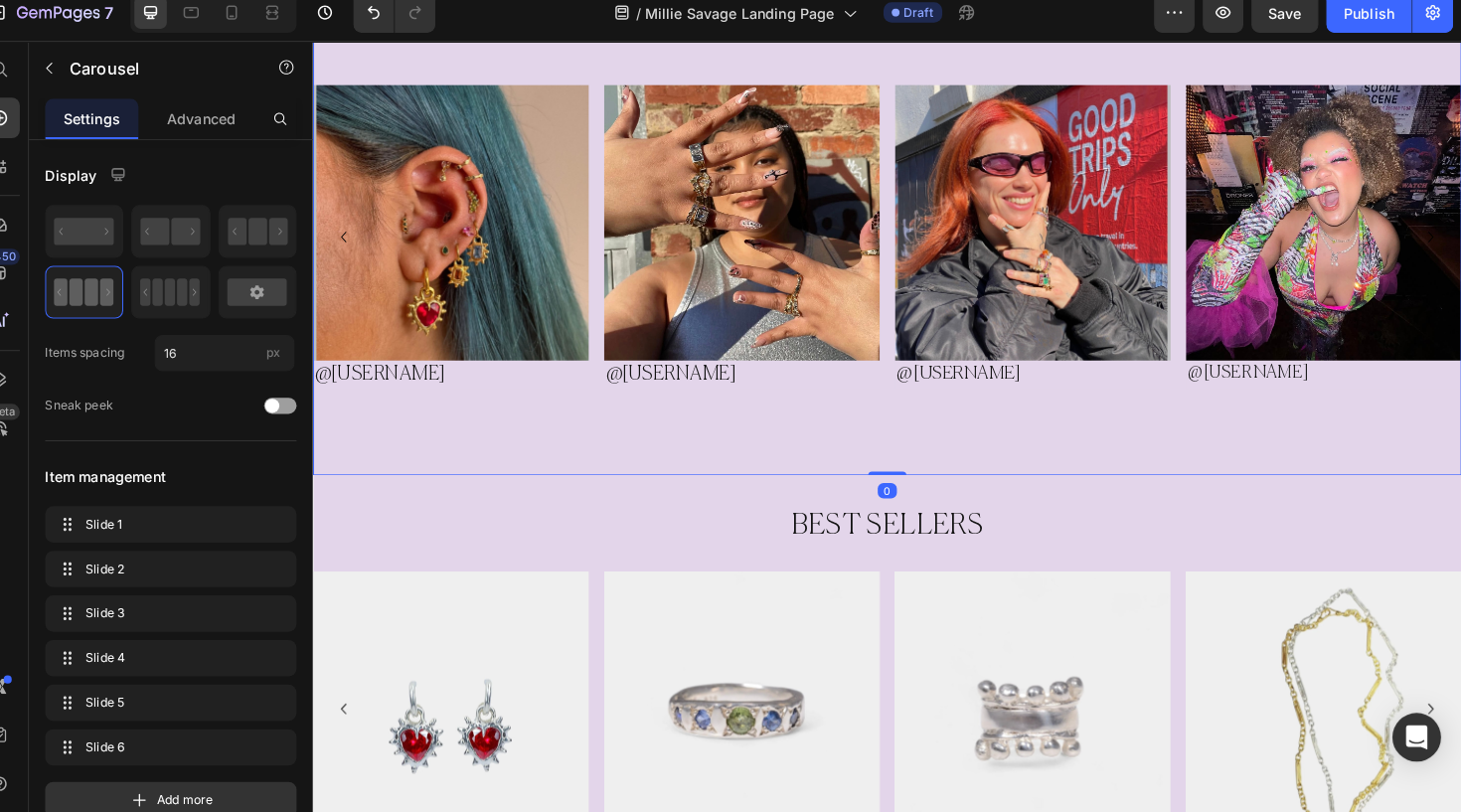 click on "Image @annieebeee Heading Row Row Image @lucystarr Heading Row Image @Haley Heading Row Image @Lydia Heading Row Image @Teaaheph Heading Row Image @Blingmoll Heading Row Row
Carousel   0" at bounding box center (908, 234) 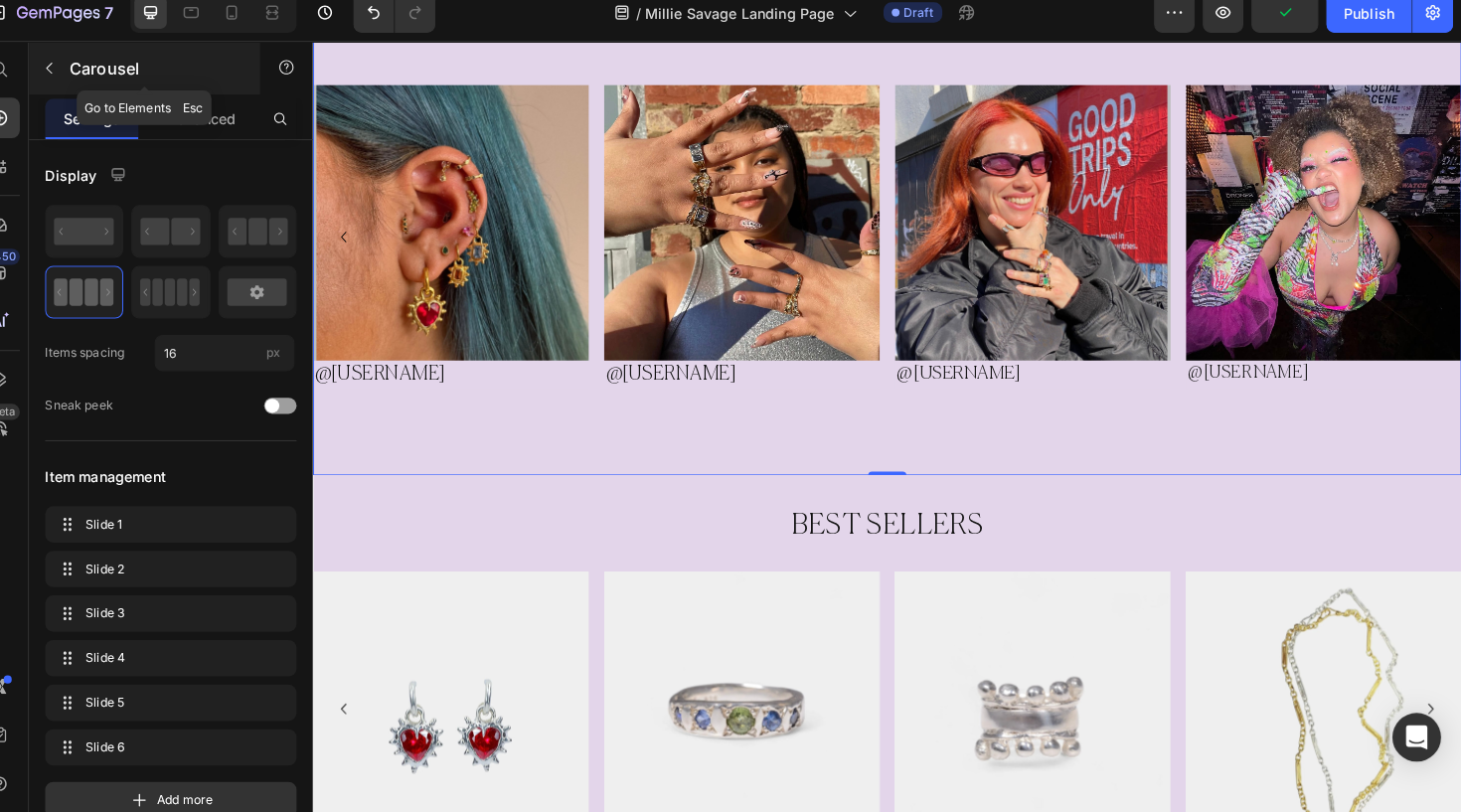 click 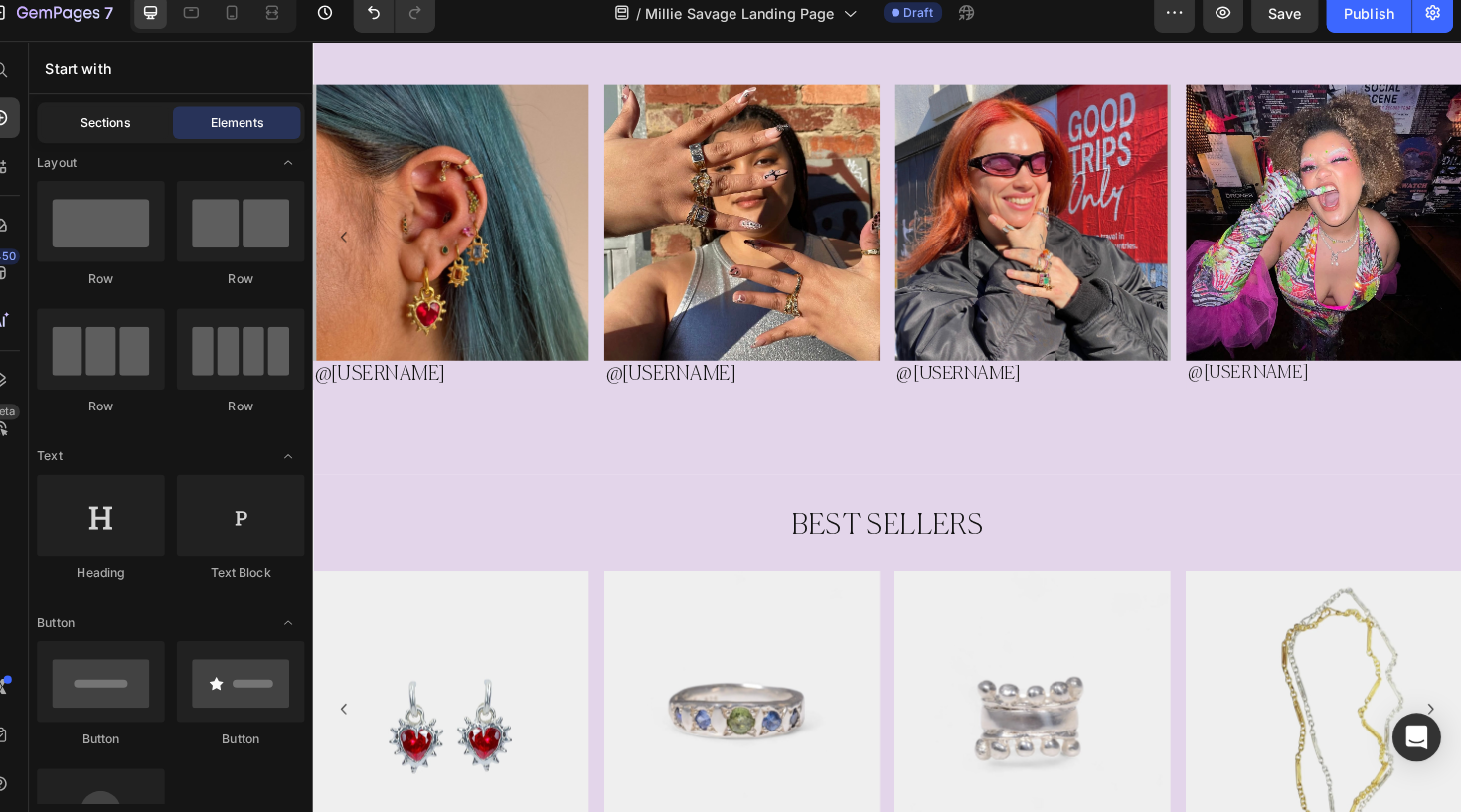 click on "Sections" at bounding box center [131, 136] 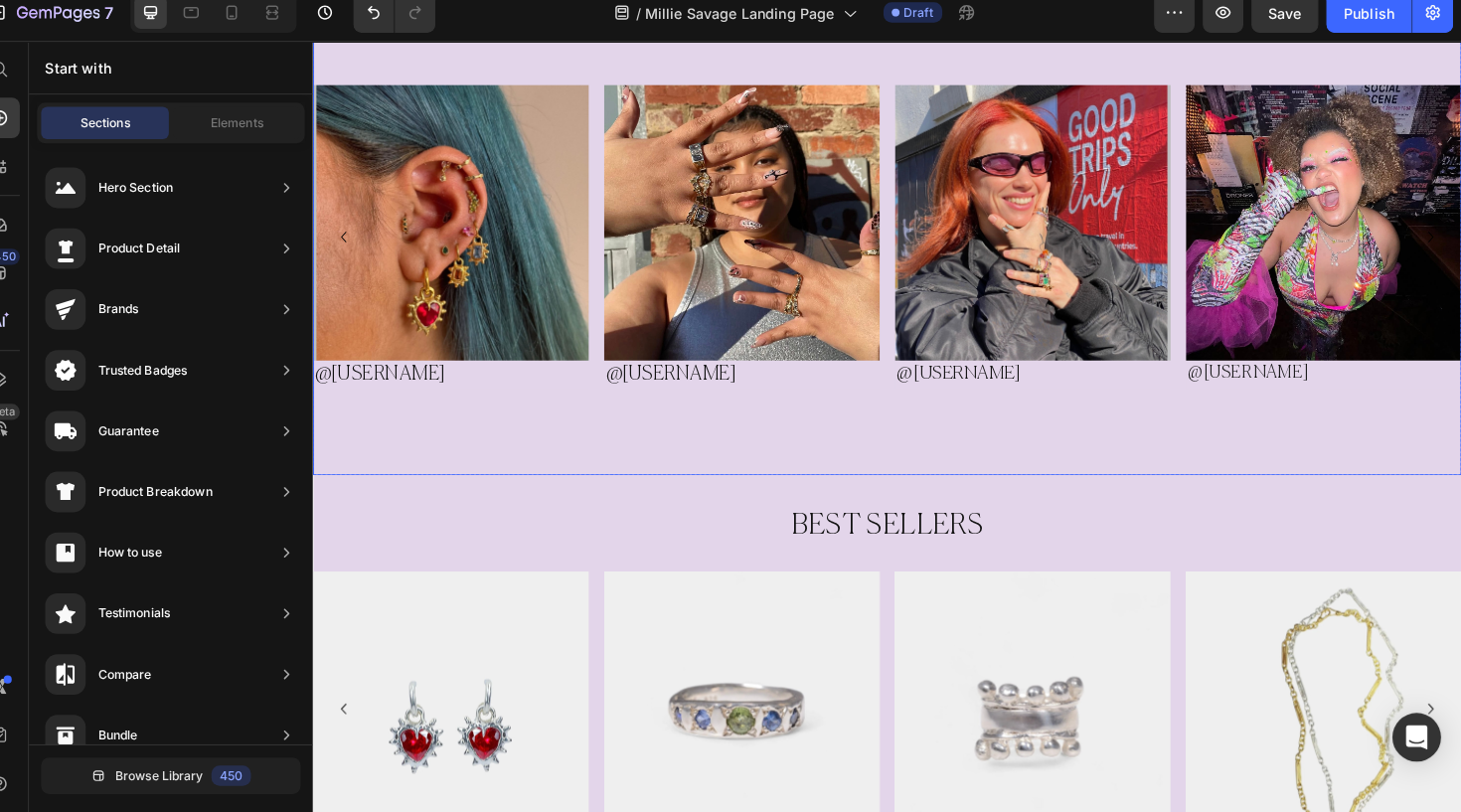 click on "Image @annieebeee Heading Row Row Image @lucystarr Heading Row Image @Haley Heading Row Image @Lydia Heading Row Image @Teaaheph Heading Row Image @Blingmoll Heading Row Row
Carousel" at bounding box center [908, 234] 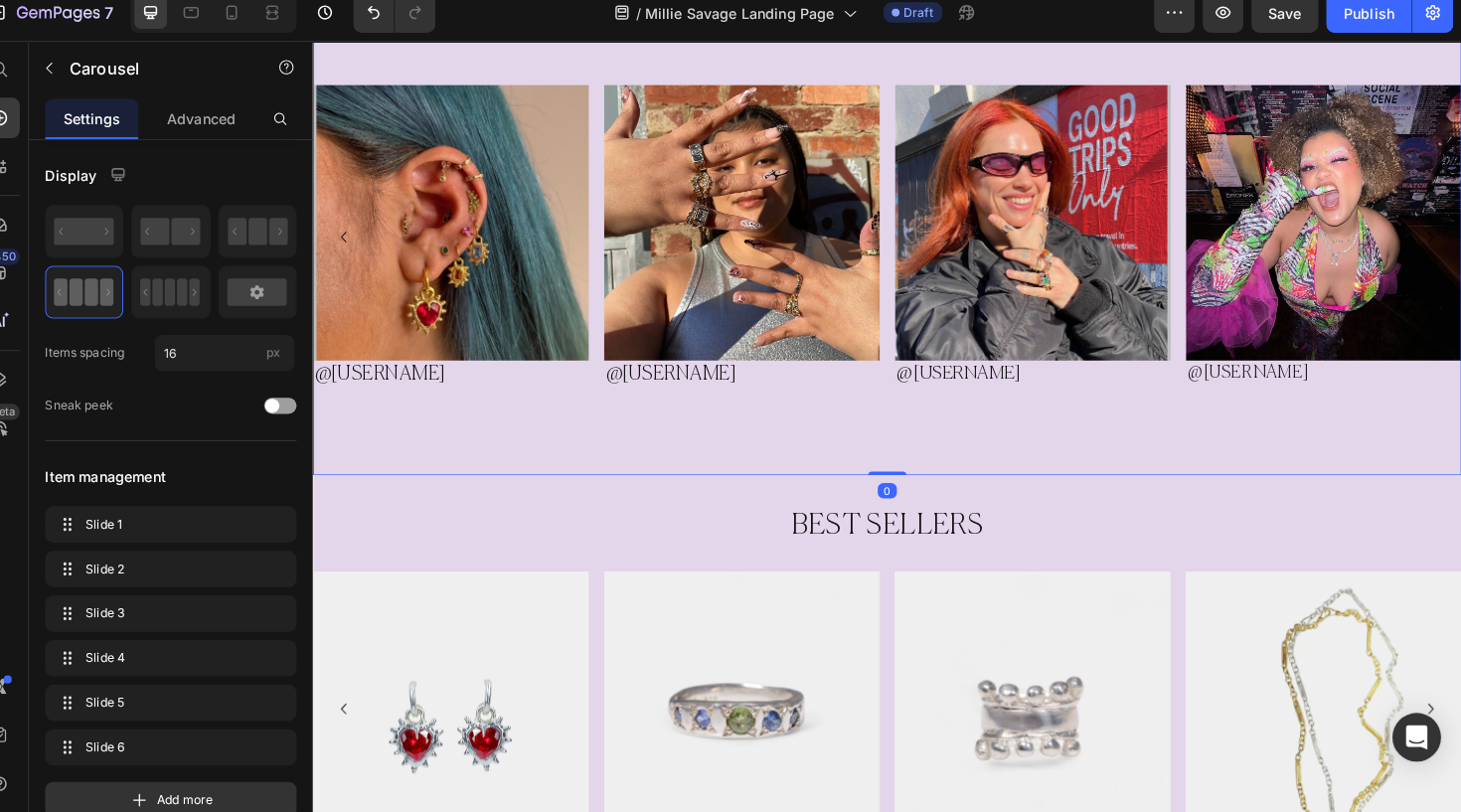 click on "Image @annieebeee Heading Row Row Image @lucystarr Heading Row Image @Haley Heading Row Image @Lydia Heading Row Image @Teaaheph Heading Row Image @Blingmoll Heading Row Row
Carousel   0" at bounding box center [908, 234] 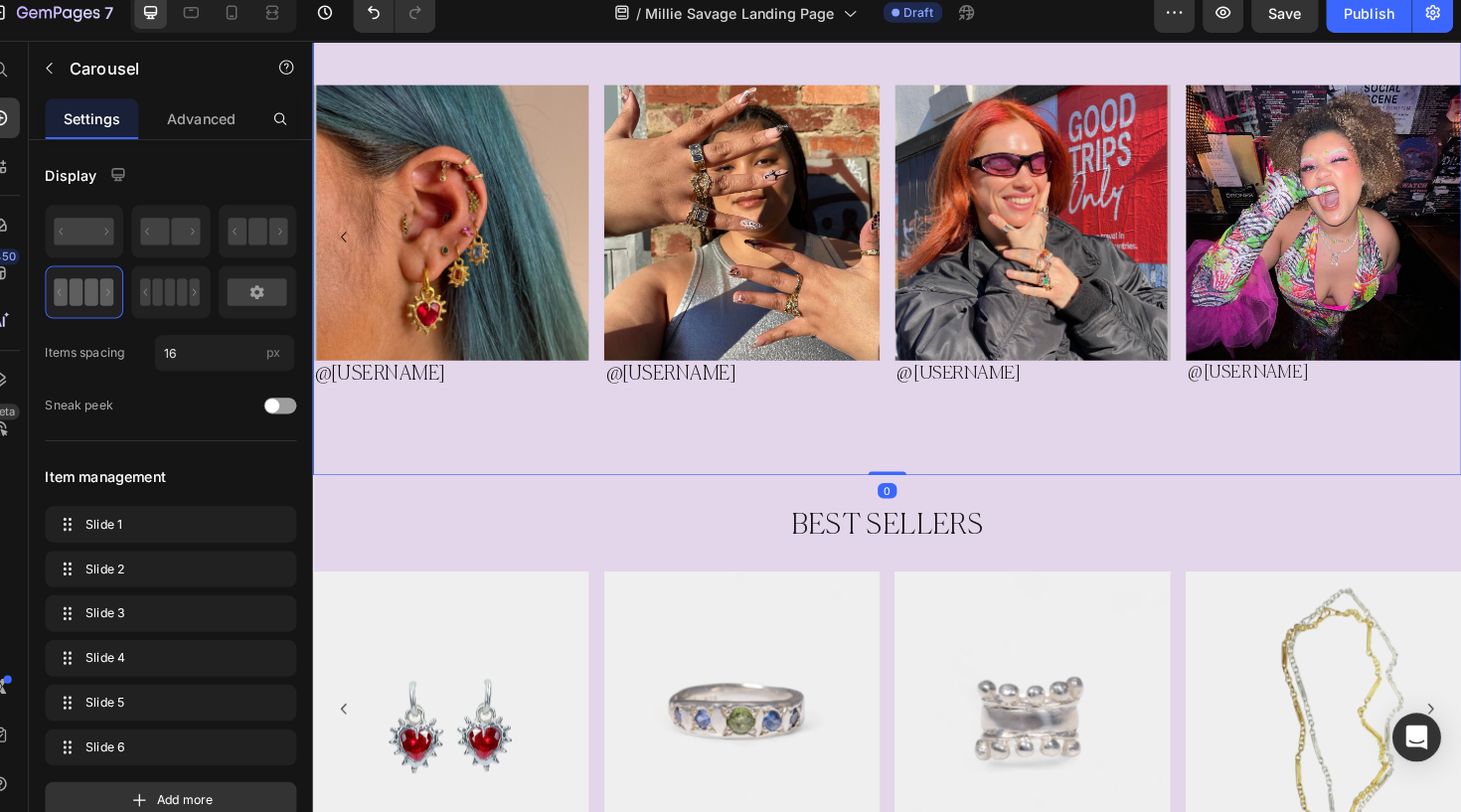 click on "Image @annieebeee Heading Row Row Image @lucystarr Heading Row Image @Haley Heading Row Image @Lydia Heading Row Image @Teaaheph Heading Row Image @Blingmoll Heading Row Row
Carousel   0" at bounding box center [908, 234] 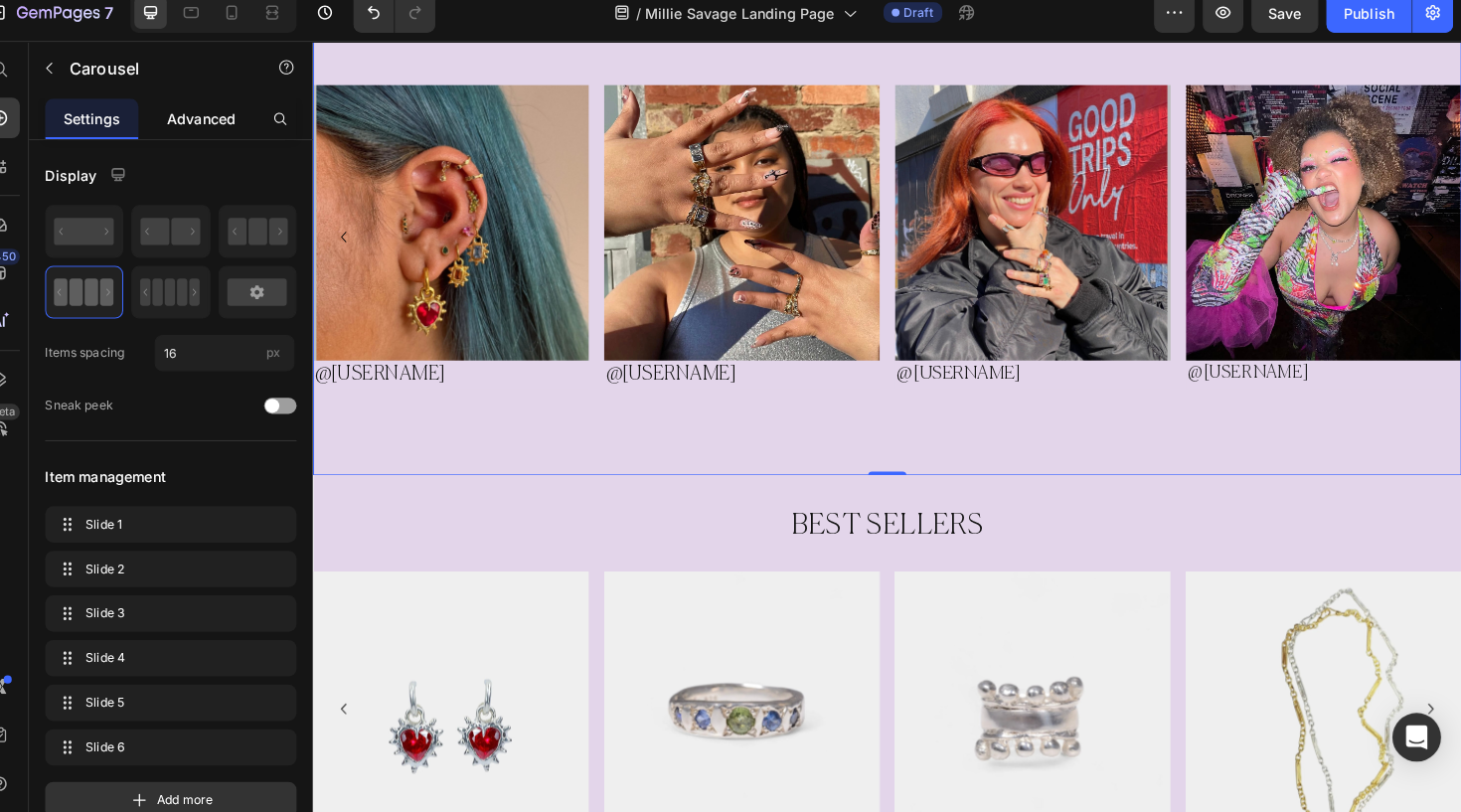click on "Advanced" at bounding box center [226, 131] 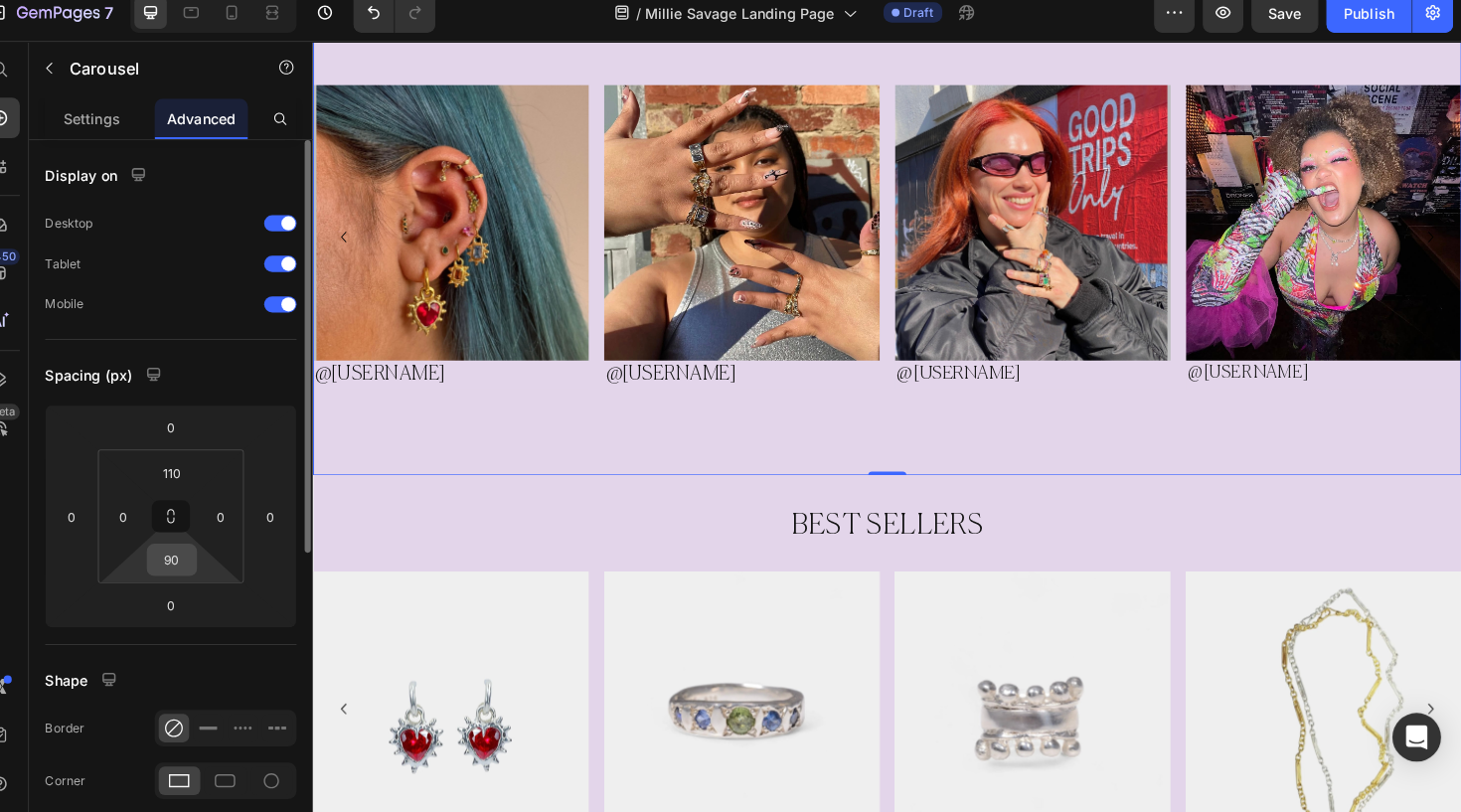 click on "90" at bounding box center (197, 565) 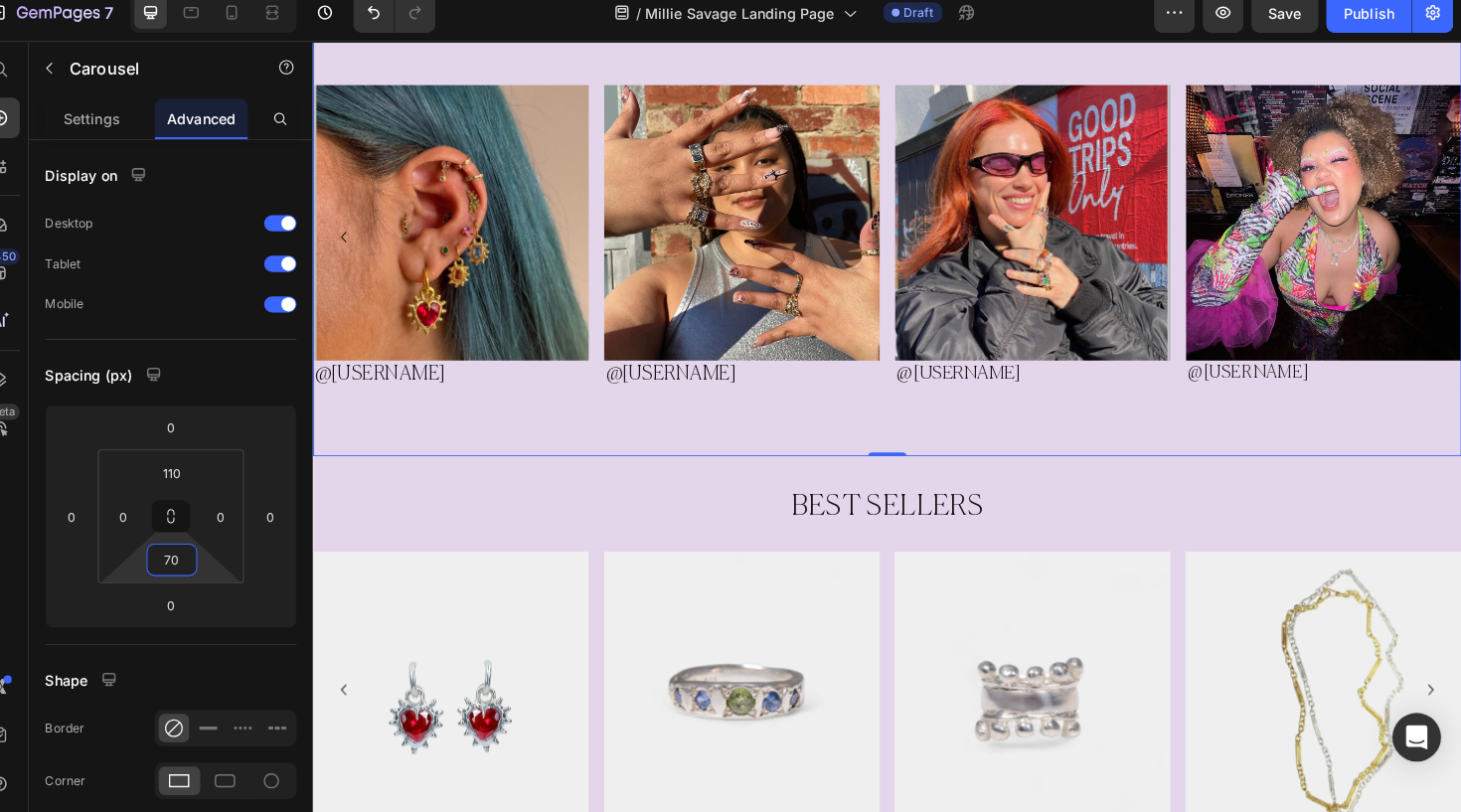 type on "70" 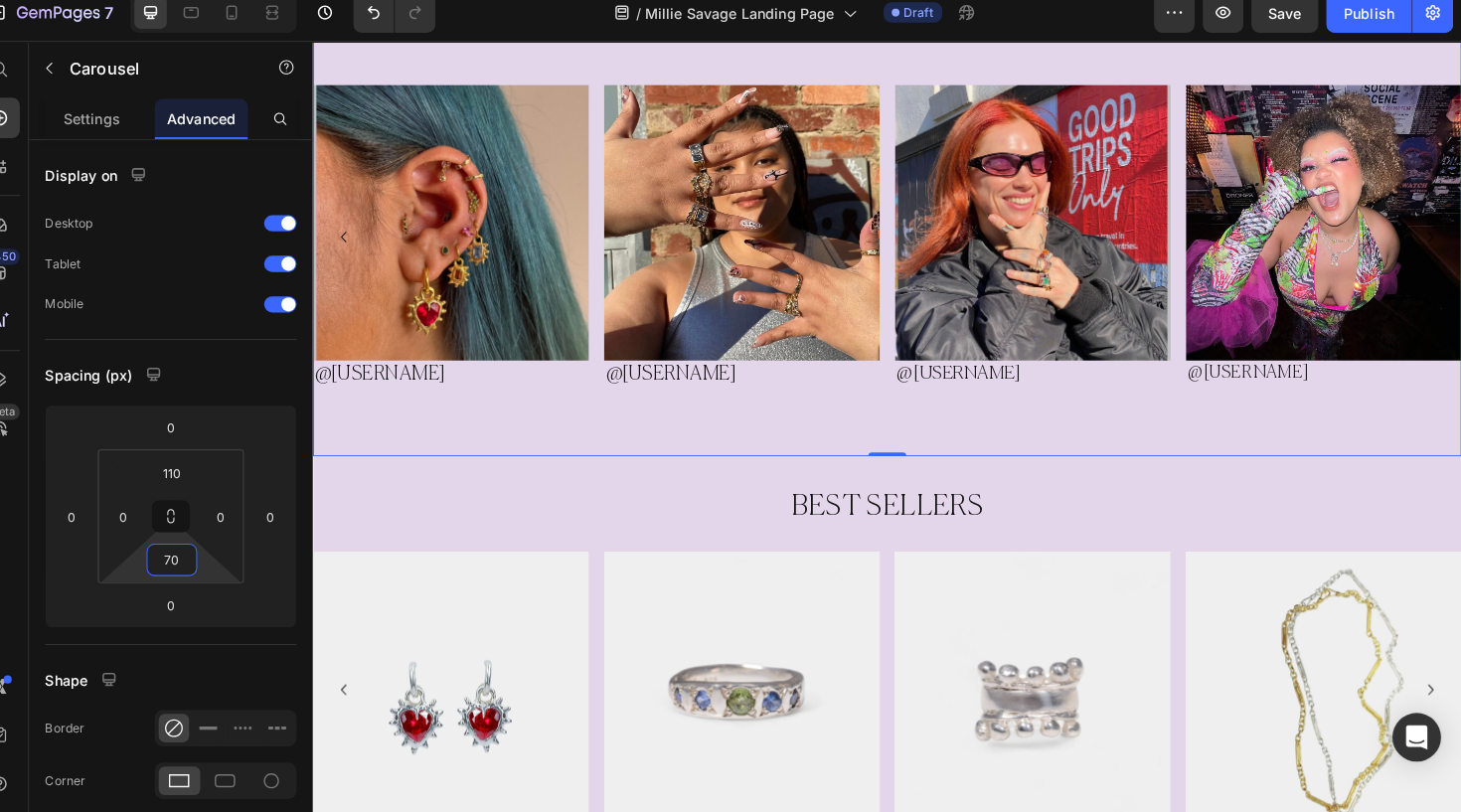 click on "SHOP HERE Button Hero Banner Section 1
Image @annieebeee Heading Row Row Image @lucystarr Heading Row Image @Haley Heading Row Image @Lydia Heading Row Image @Teaaheph Heading Row Image @Blingmoll Heading Row Row
Carousel   0 Row Row Row Row Section 2 BEST SELLERS  Heading
Image Image Image Image Image
Carousel Row Section 3 Image GET BLINGED OUT Heading SHOP HERE Button Row Section 4 Root" at bounding box center [908, 604] 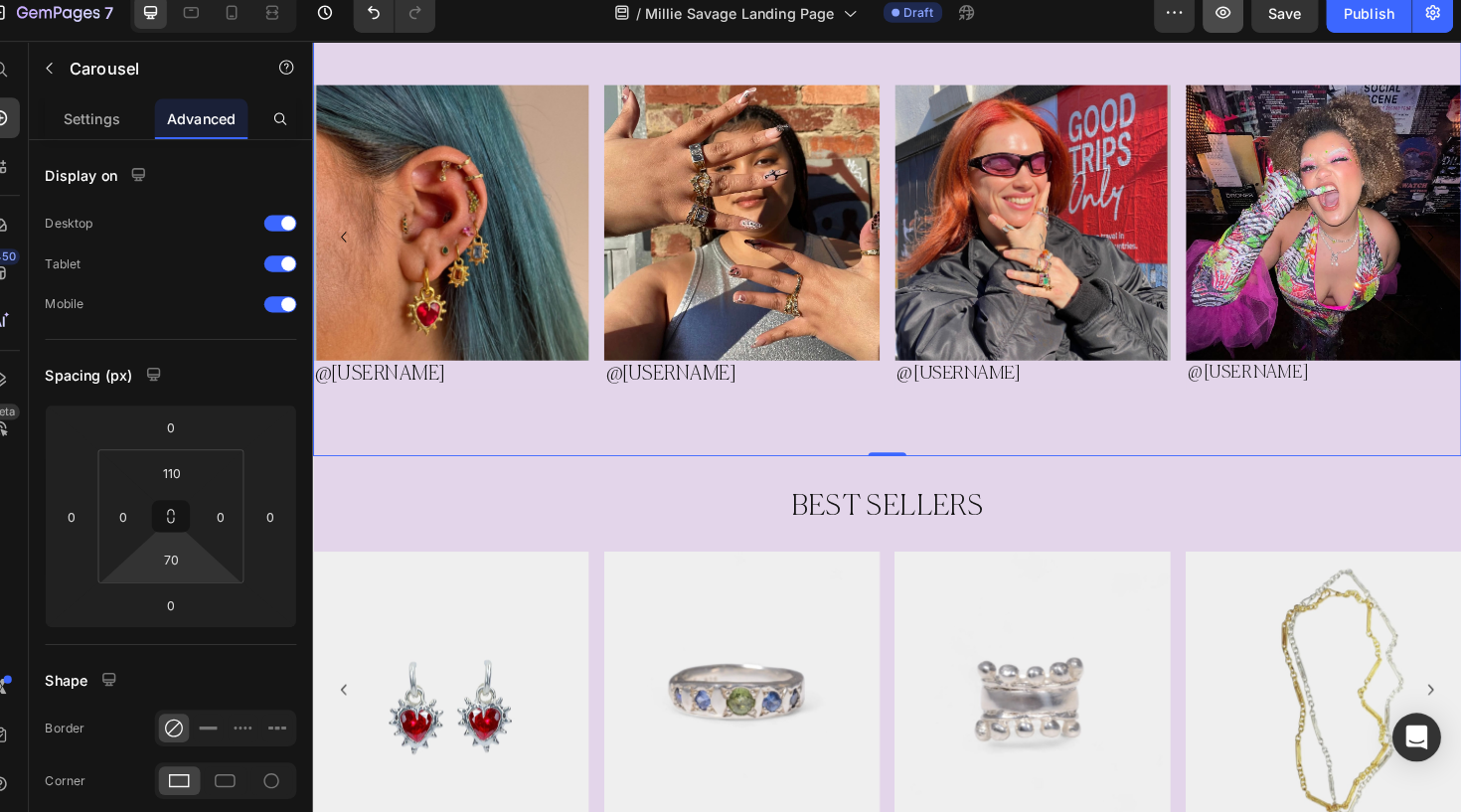 click 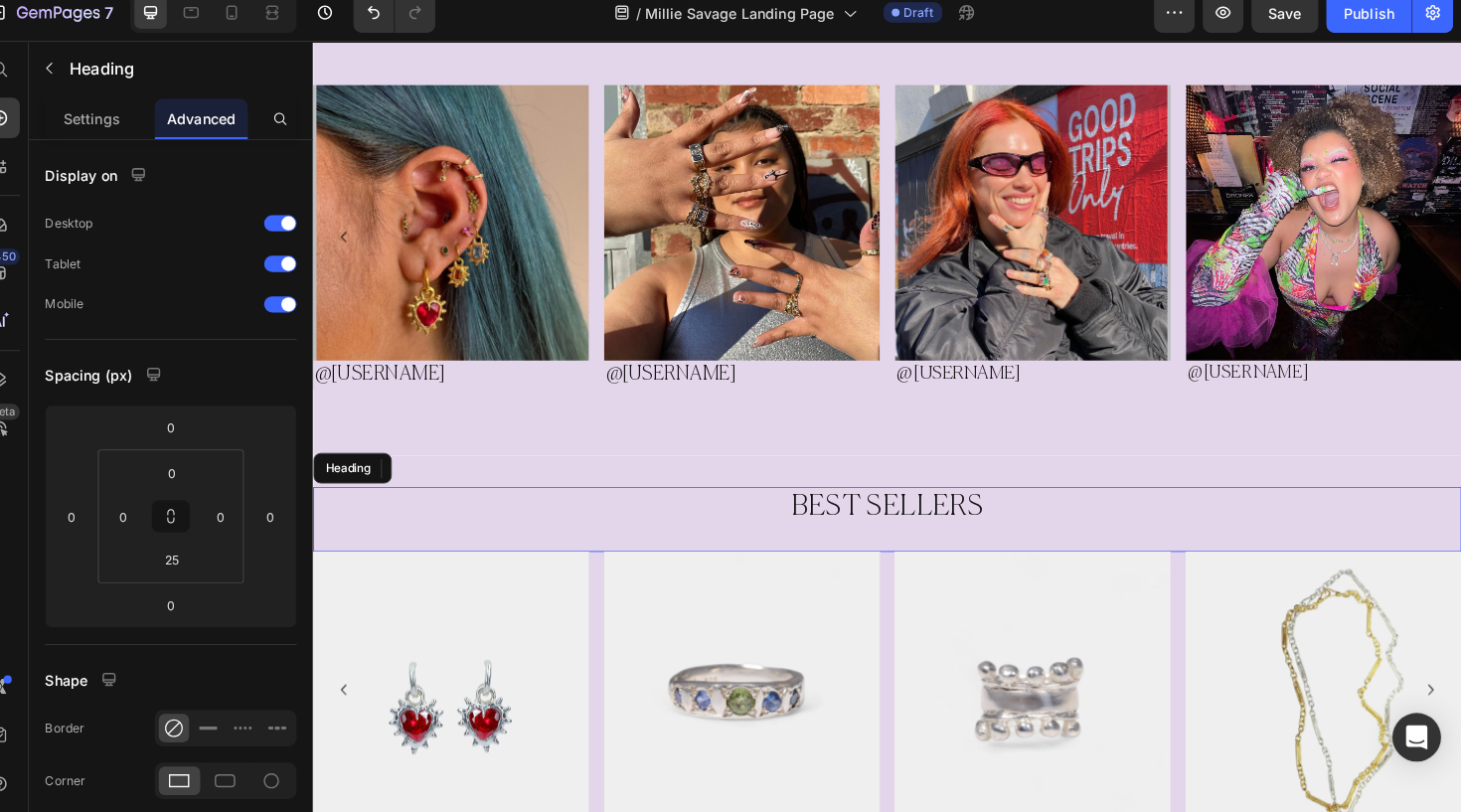click on "BEST SELLERS" at bounding box center [908, 524] 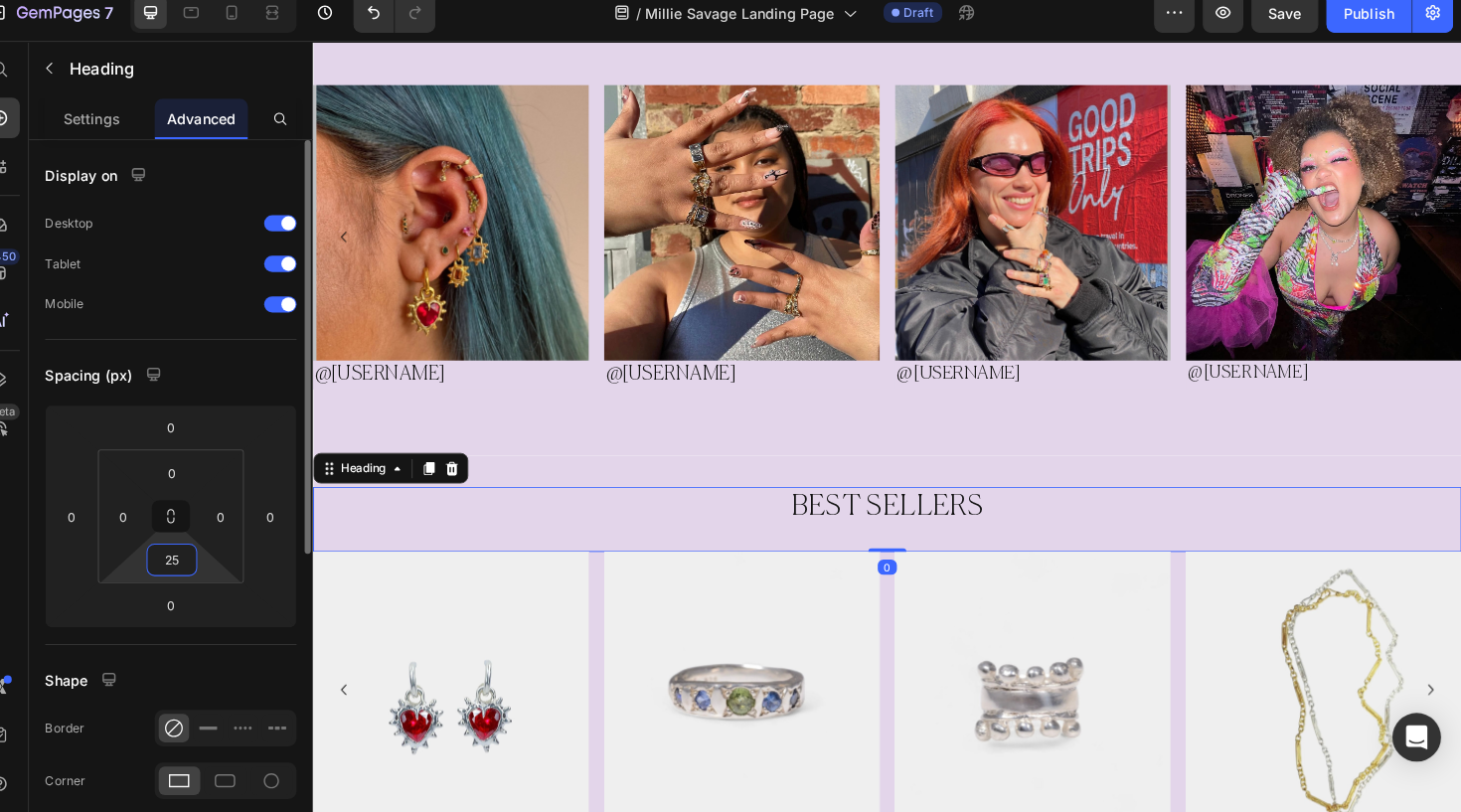 click on "25" at bounding box center (197, 565) 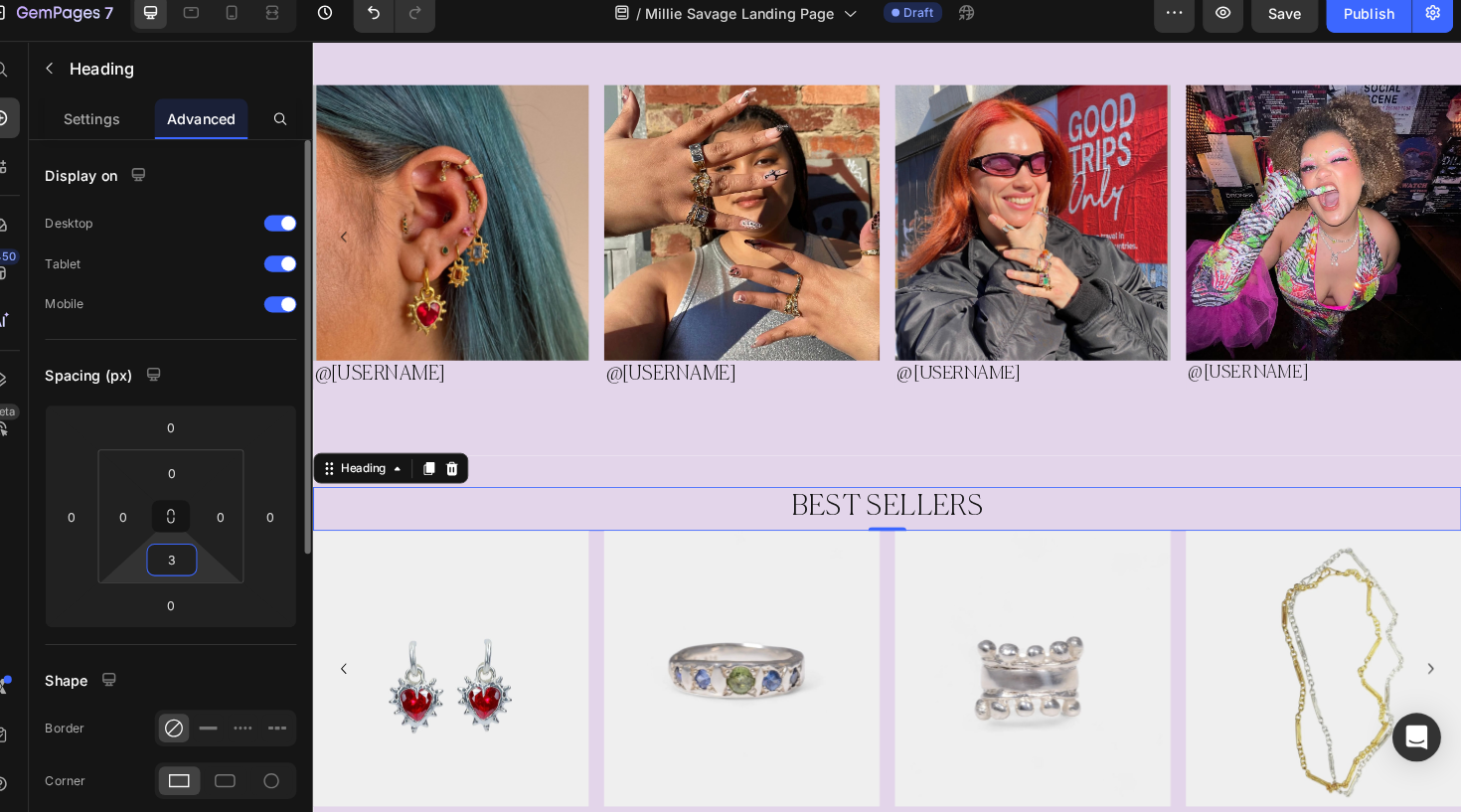 type on "30" 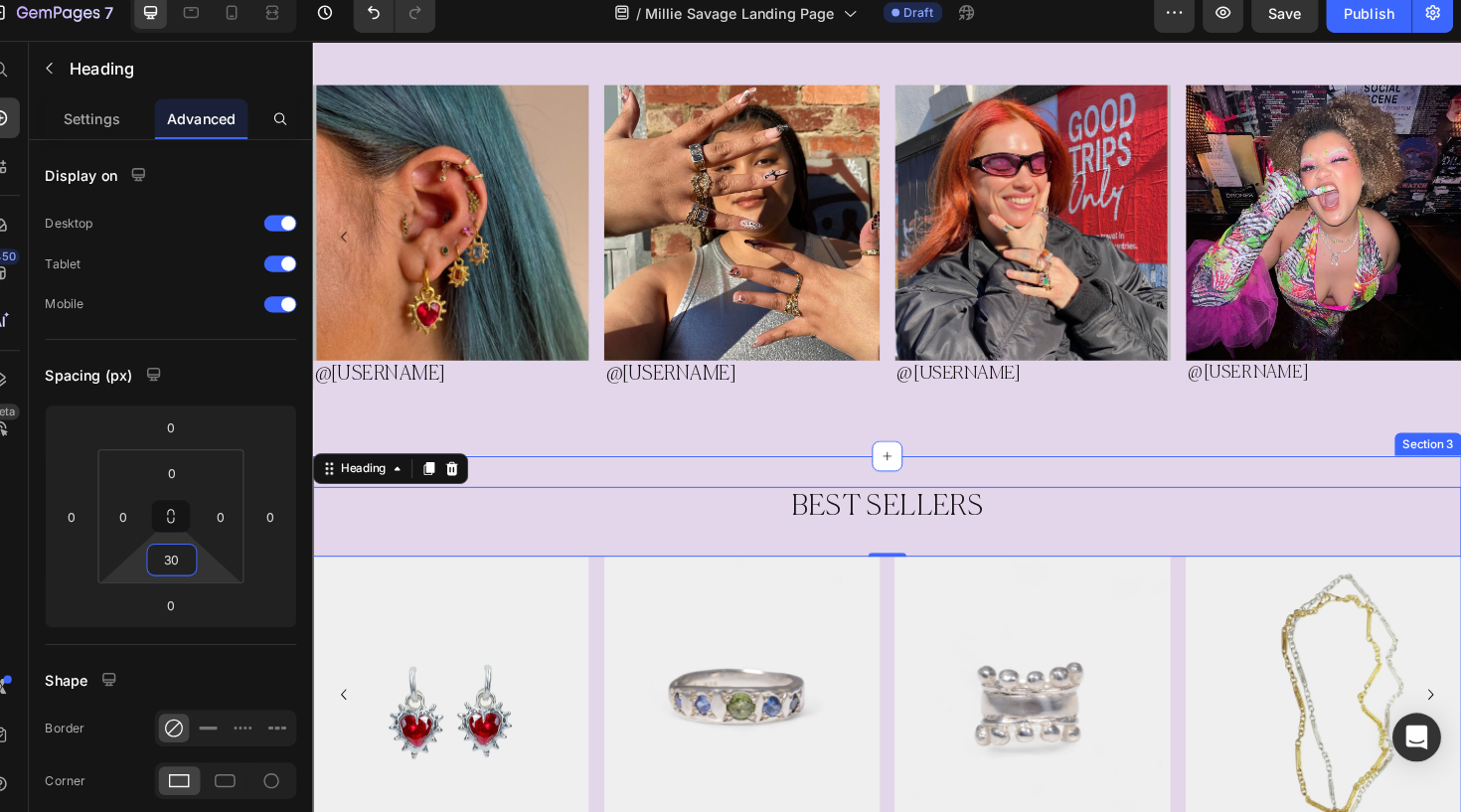 click on "BEST SELLERS  Heading   0
Image Image Image Image Image
Carousel Row Section 3" at bounding box center [908, 707] 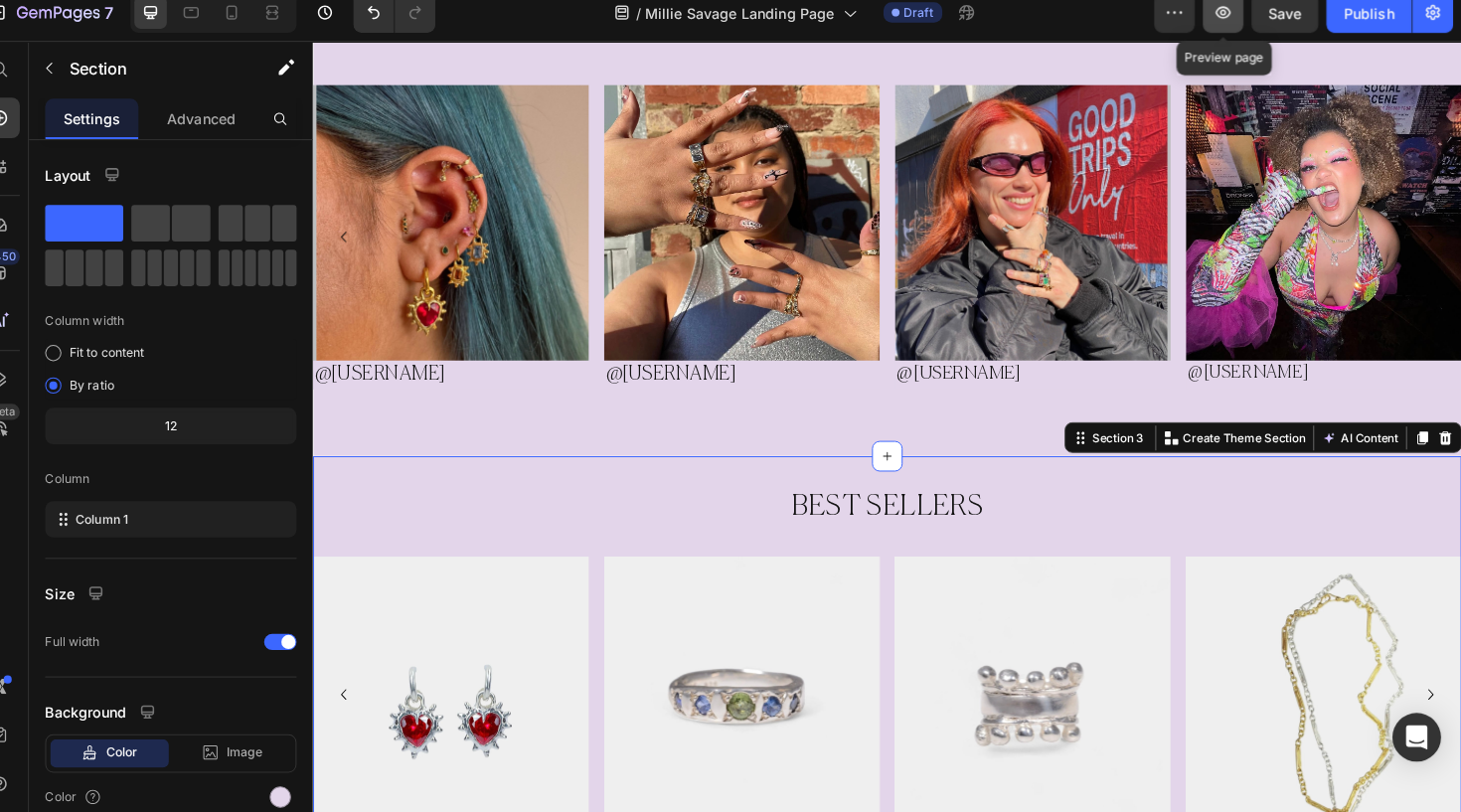 click 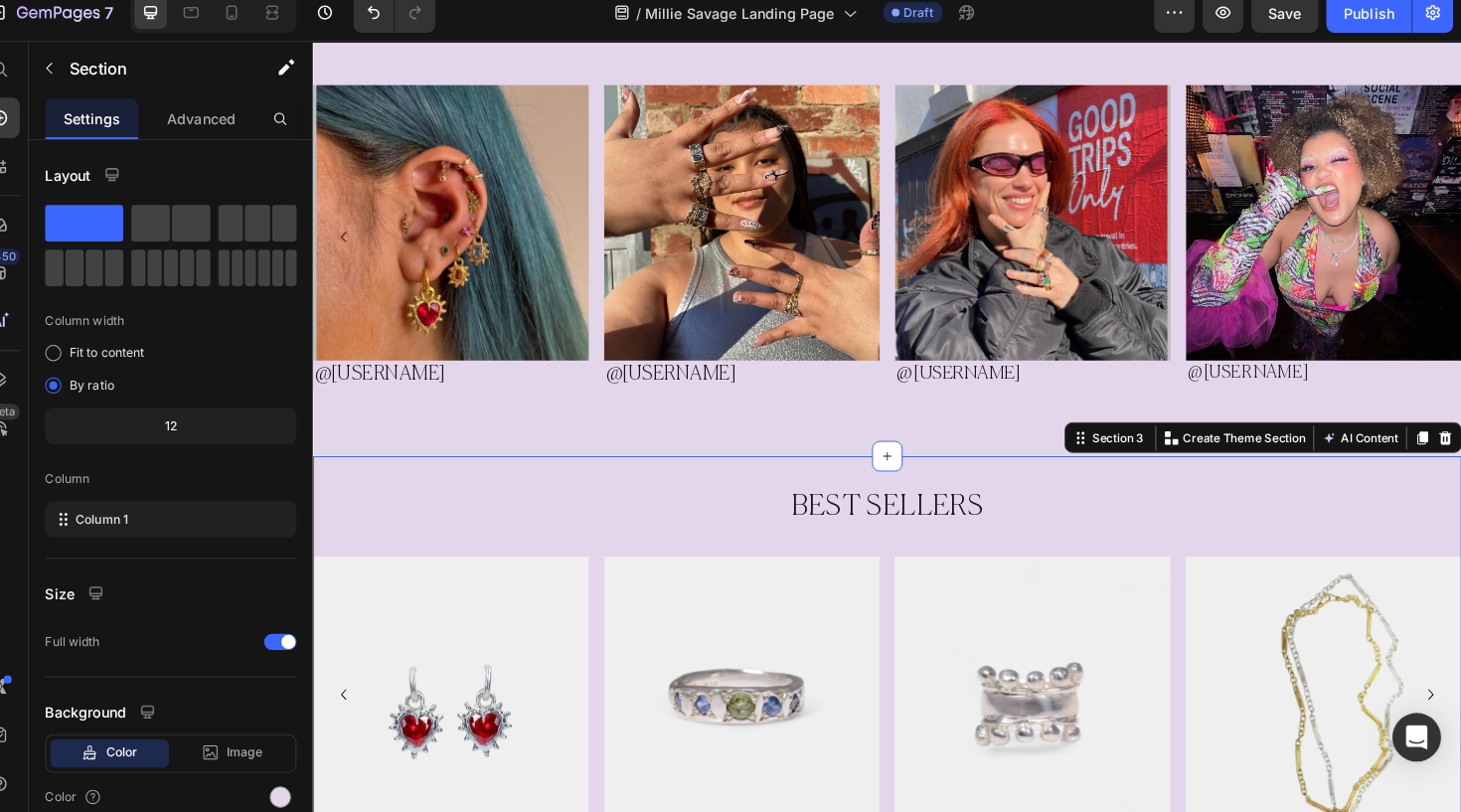 click on "BEST SELLERS  Heading
Image Image Image Image Image
Carousel Row Section 3   Create Theme Section AI Content Write with GemAI What would you like to describe here? Tone and Voice Persuasive Product Sample Set Show more Generate" at bounding box center [908, 707] 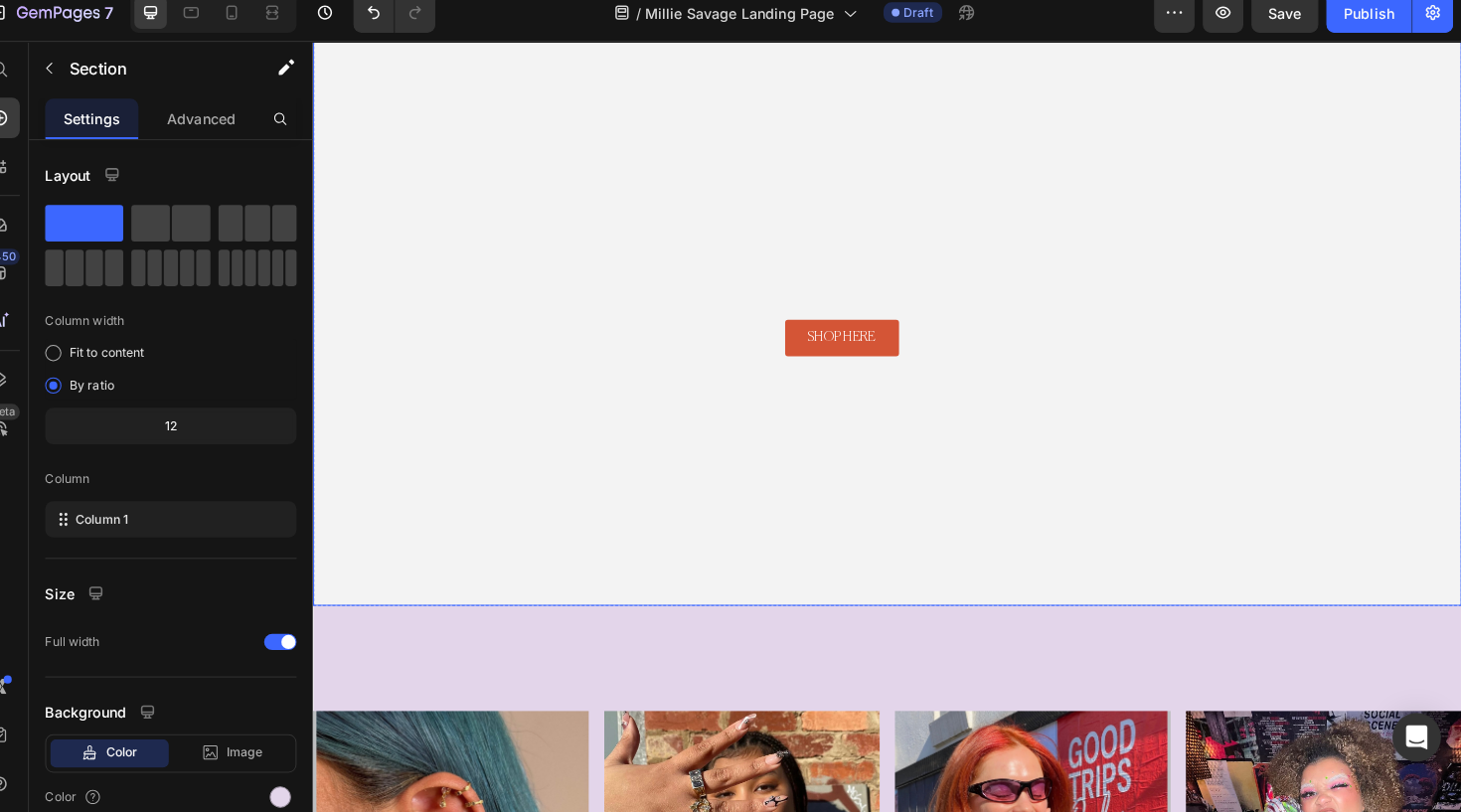 scroll, scrollTop: 680, scrollLeft: 0, axis: vertical 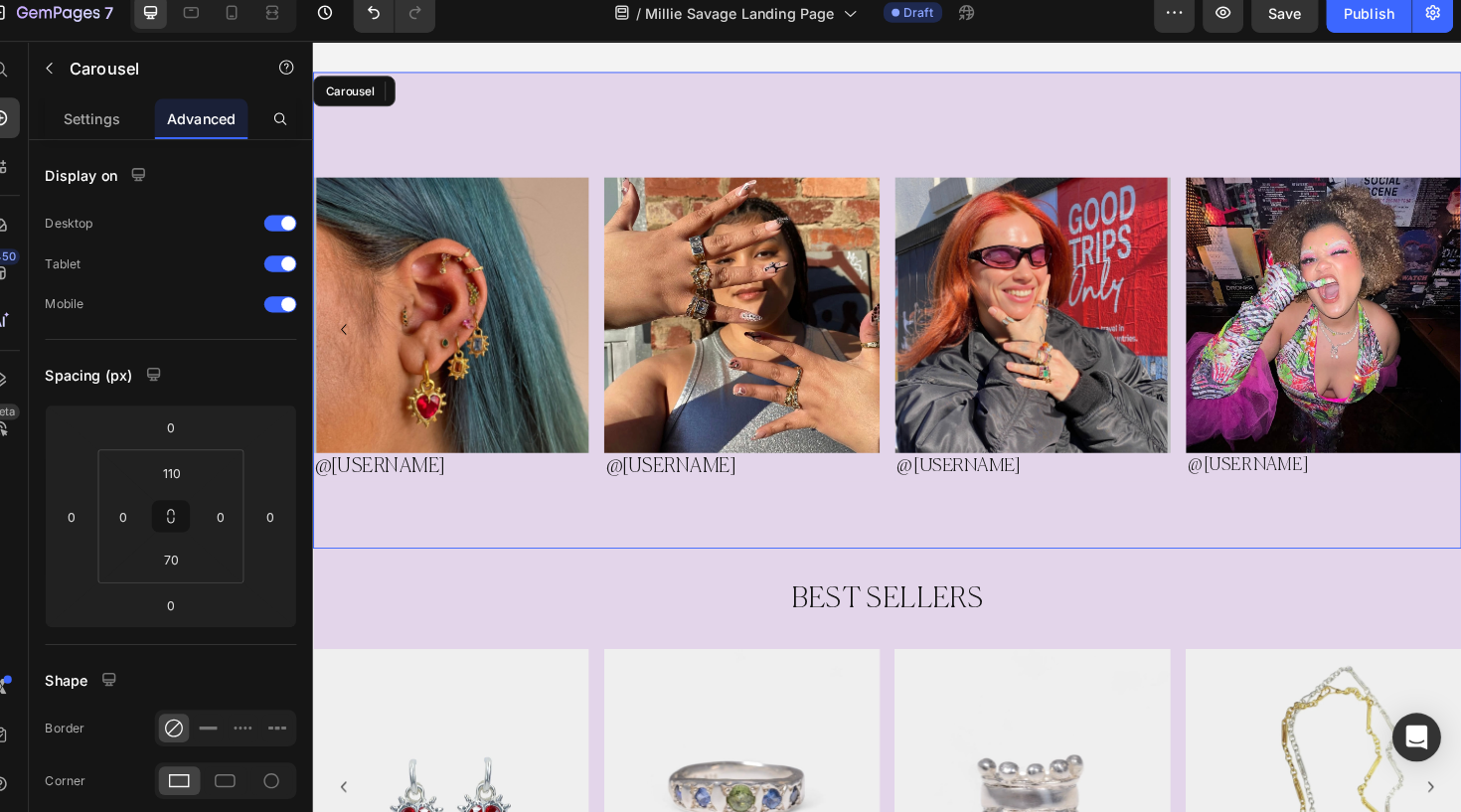click on "Image @annieebeee Heading Row Row Image @lucystarr Heading Row Image @Haley Heading Row Image @Lydia Heading Row Image @Teaaheph Heading Row Image @Blingmoll Heading Row Row
Carousel" at bounding box center [908, 320] 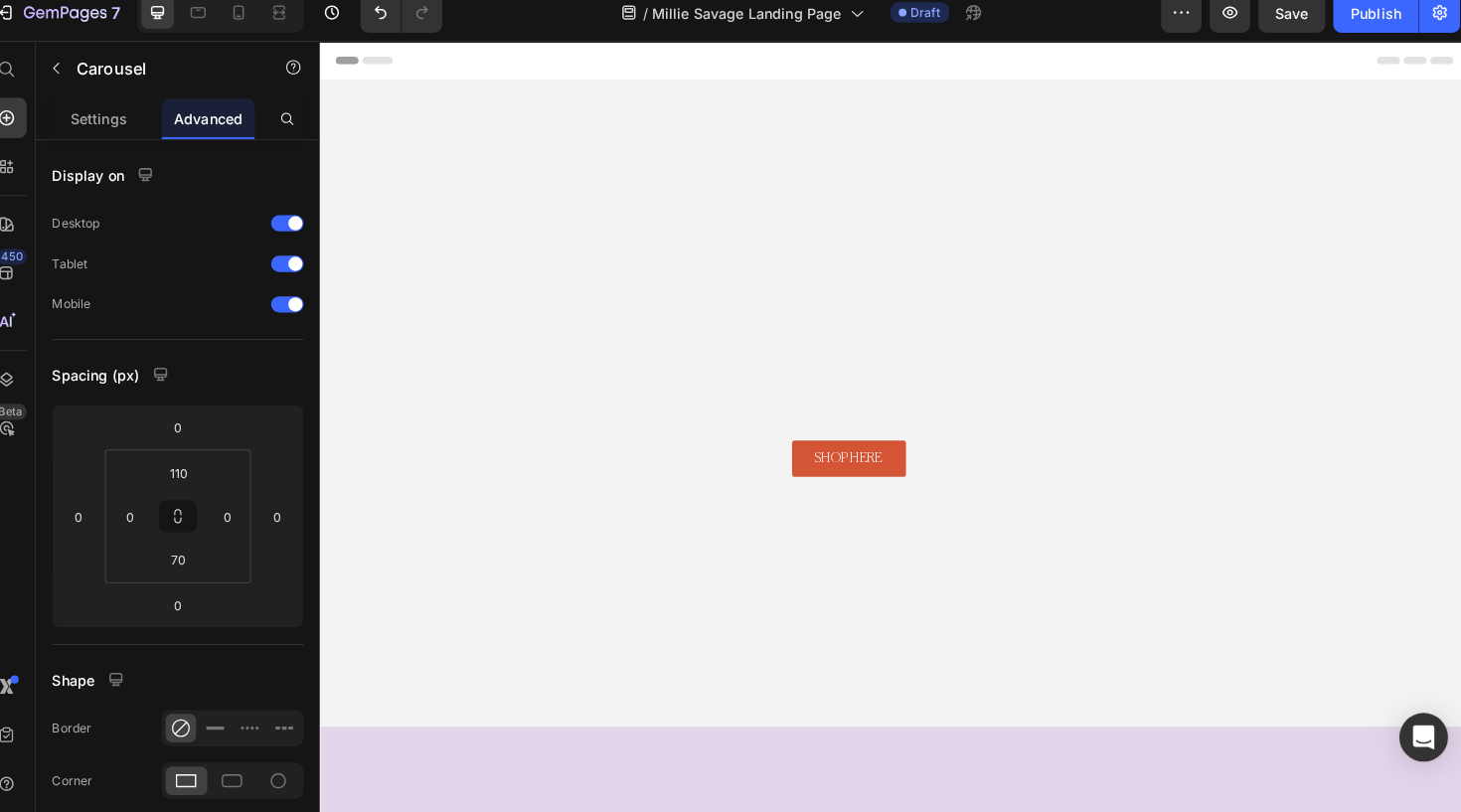 scroll, scrollTop: 0, scrollLeft: 0, axis: both 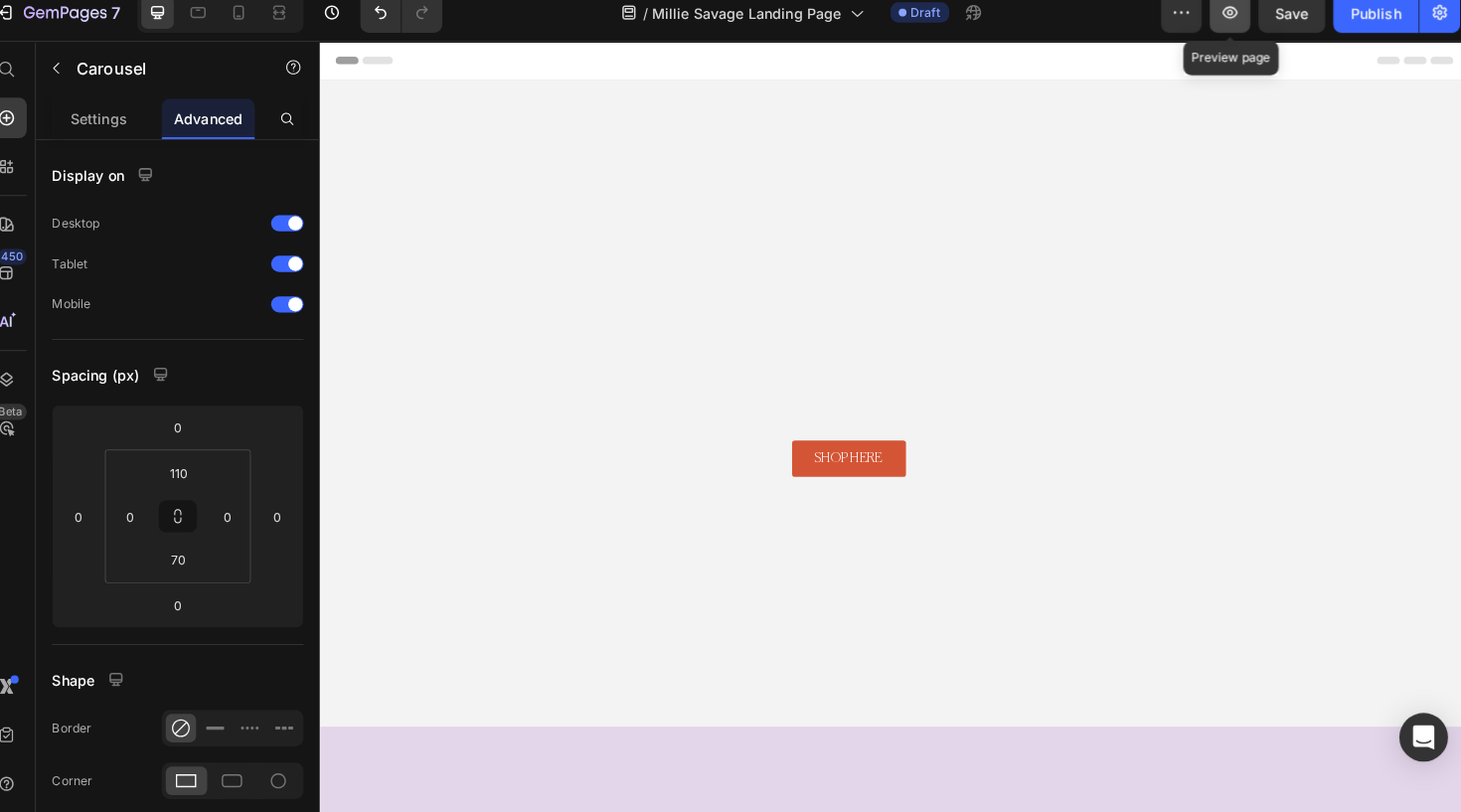 click 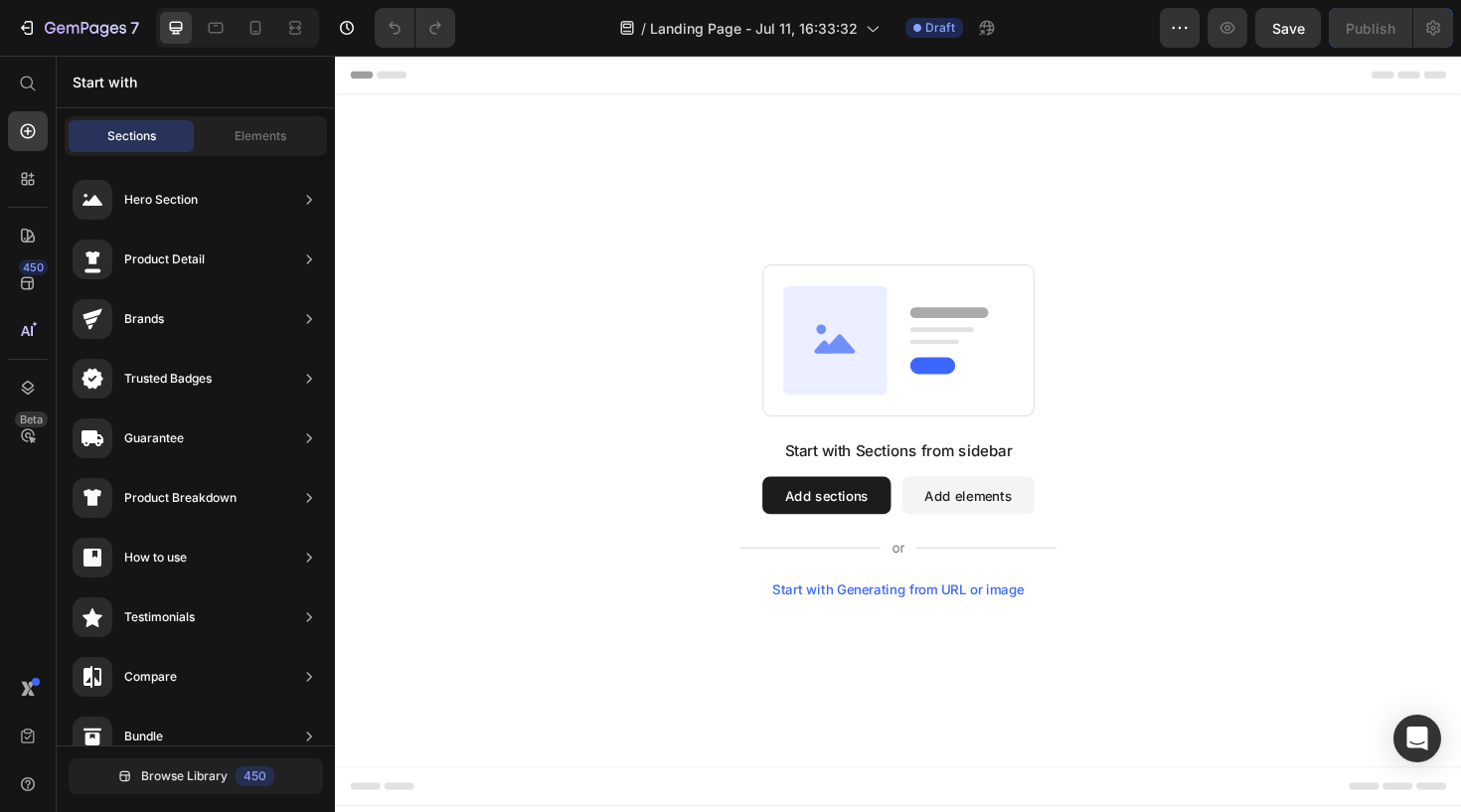 click on "Add elements" at bounding box center (1005, 521) 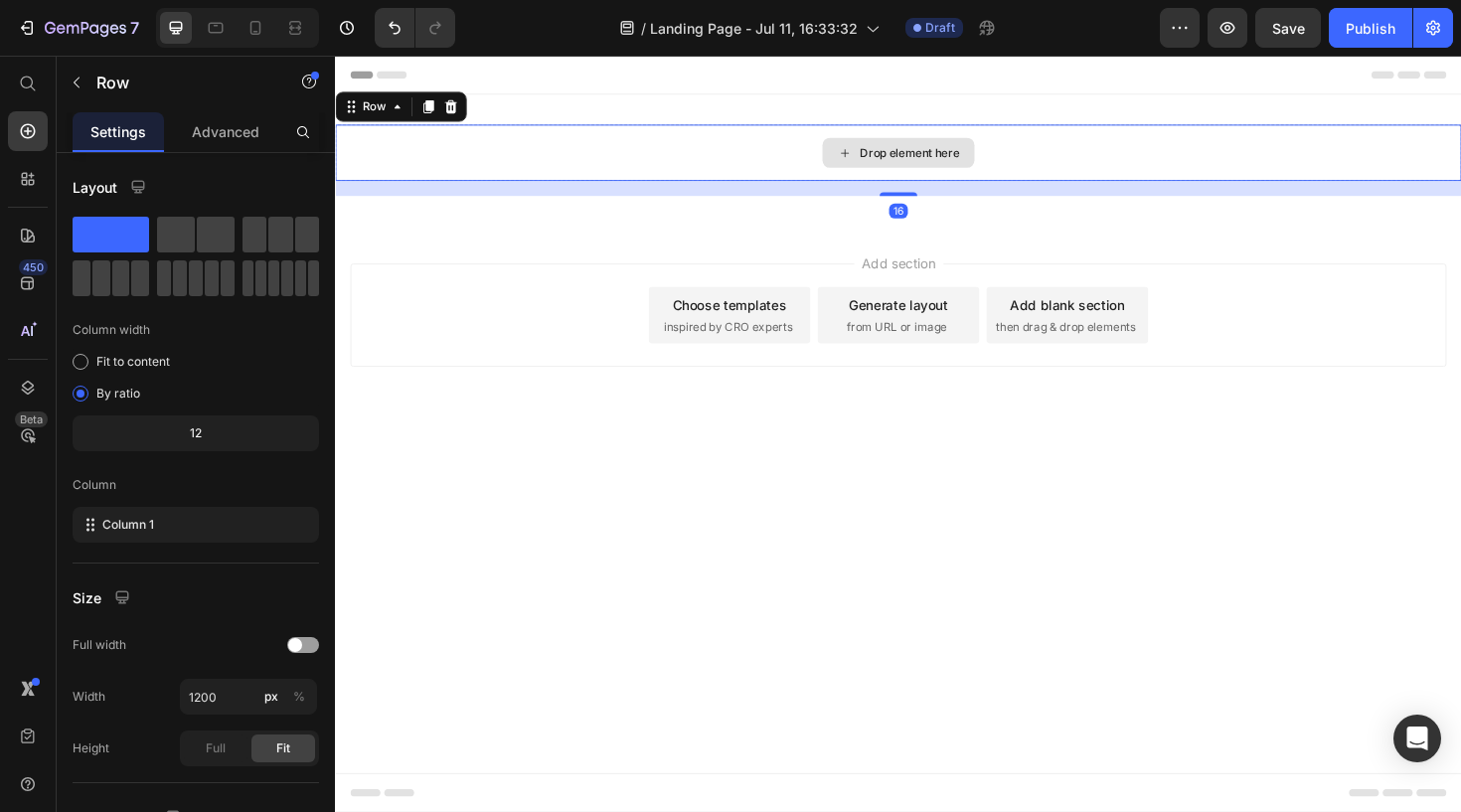 click on "Drop element here" at bounding box center [931, 158] 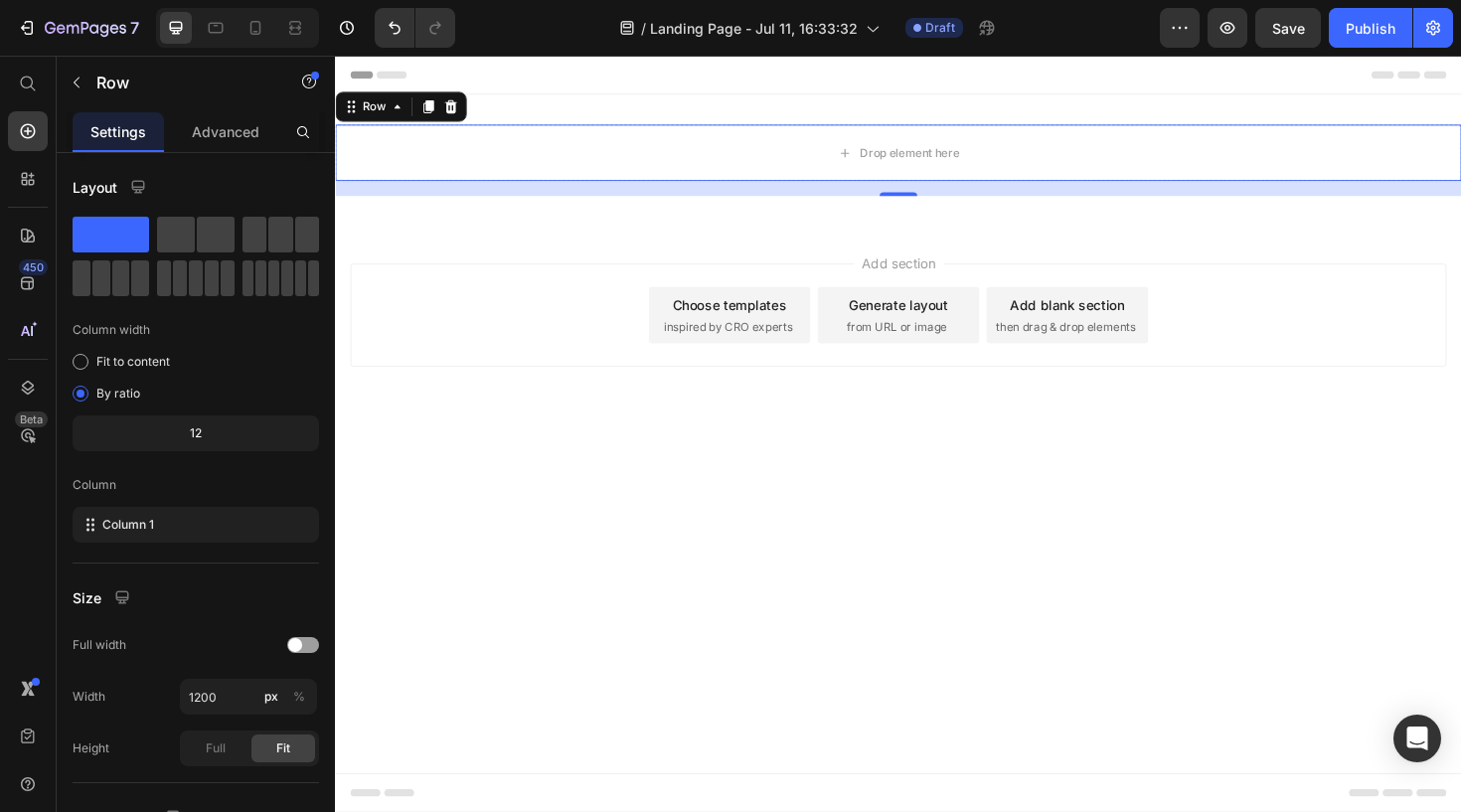 click on "16" at bounding box center [931, 196] 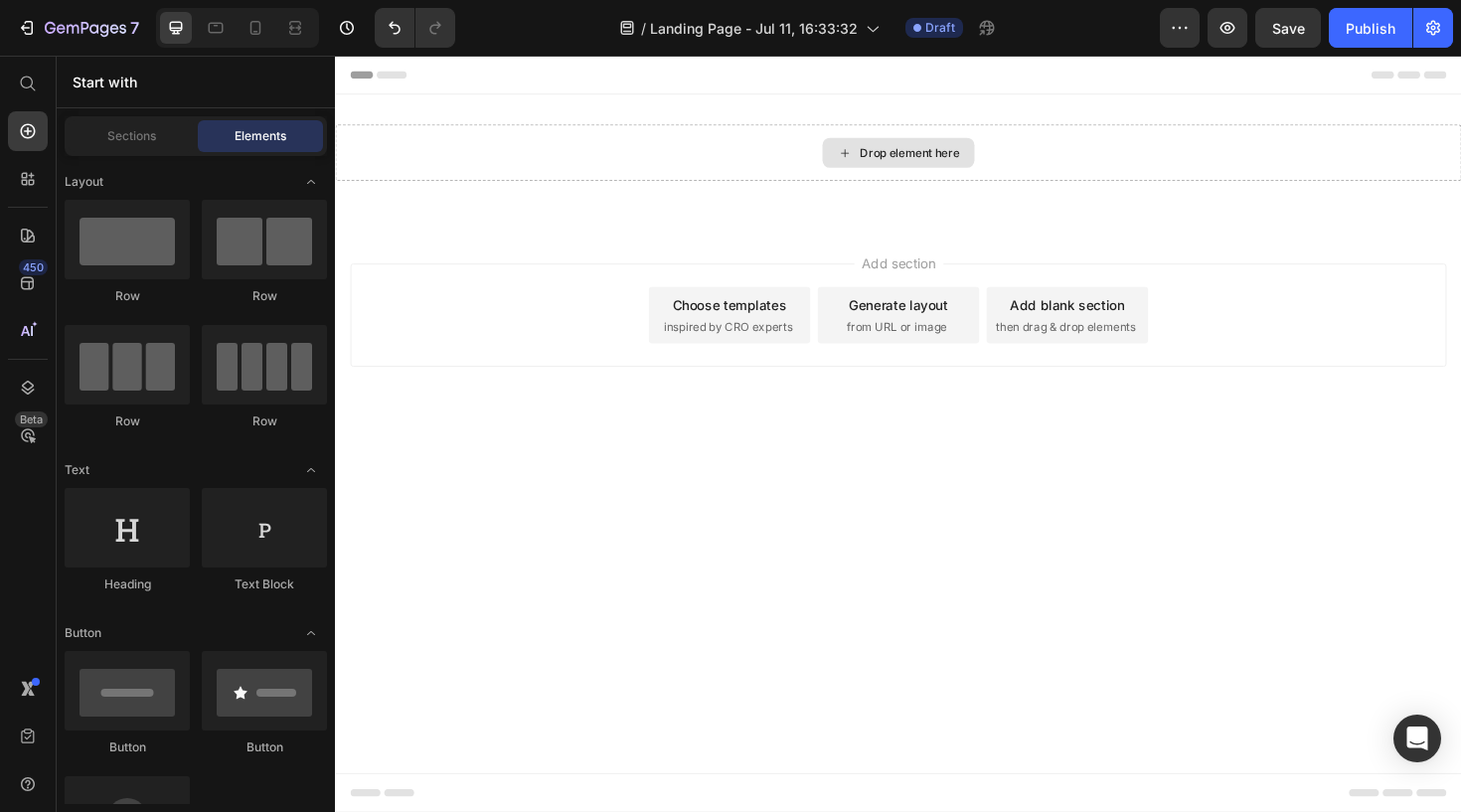 click 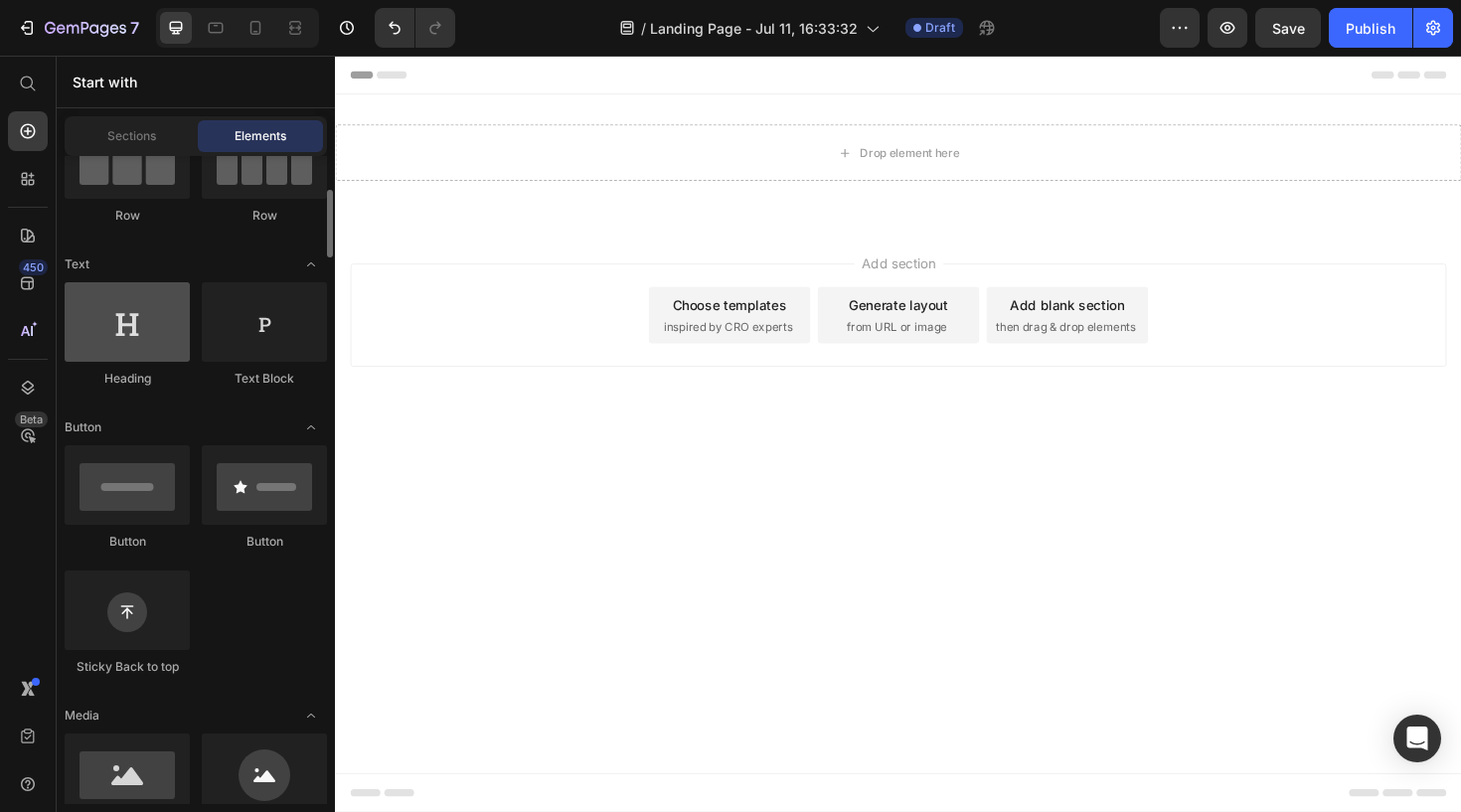 scroll, scrollTop: 377, scrollLeft: 0, axis: vertical 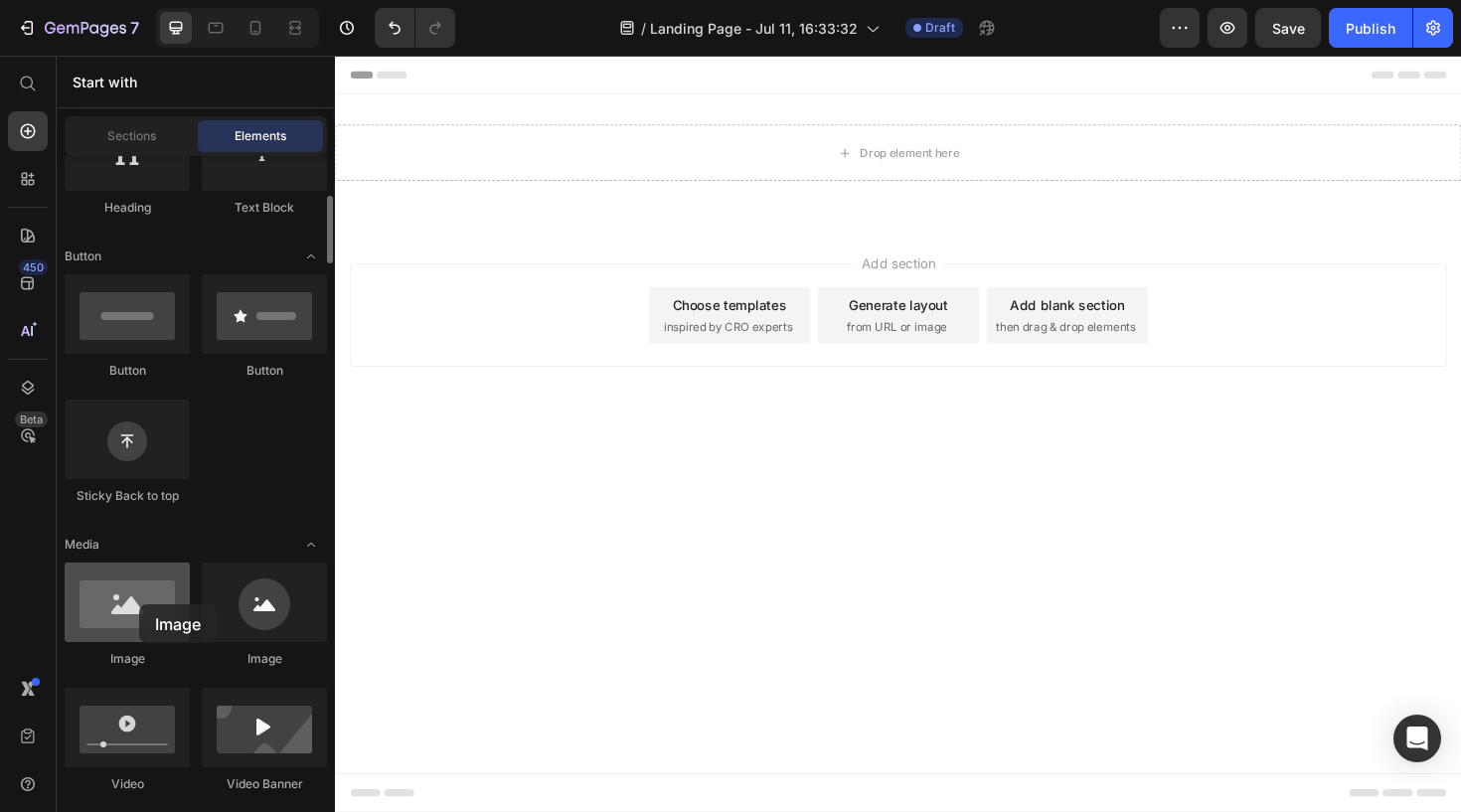 click at bounding box center [127, 602] 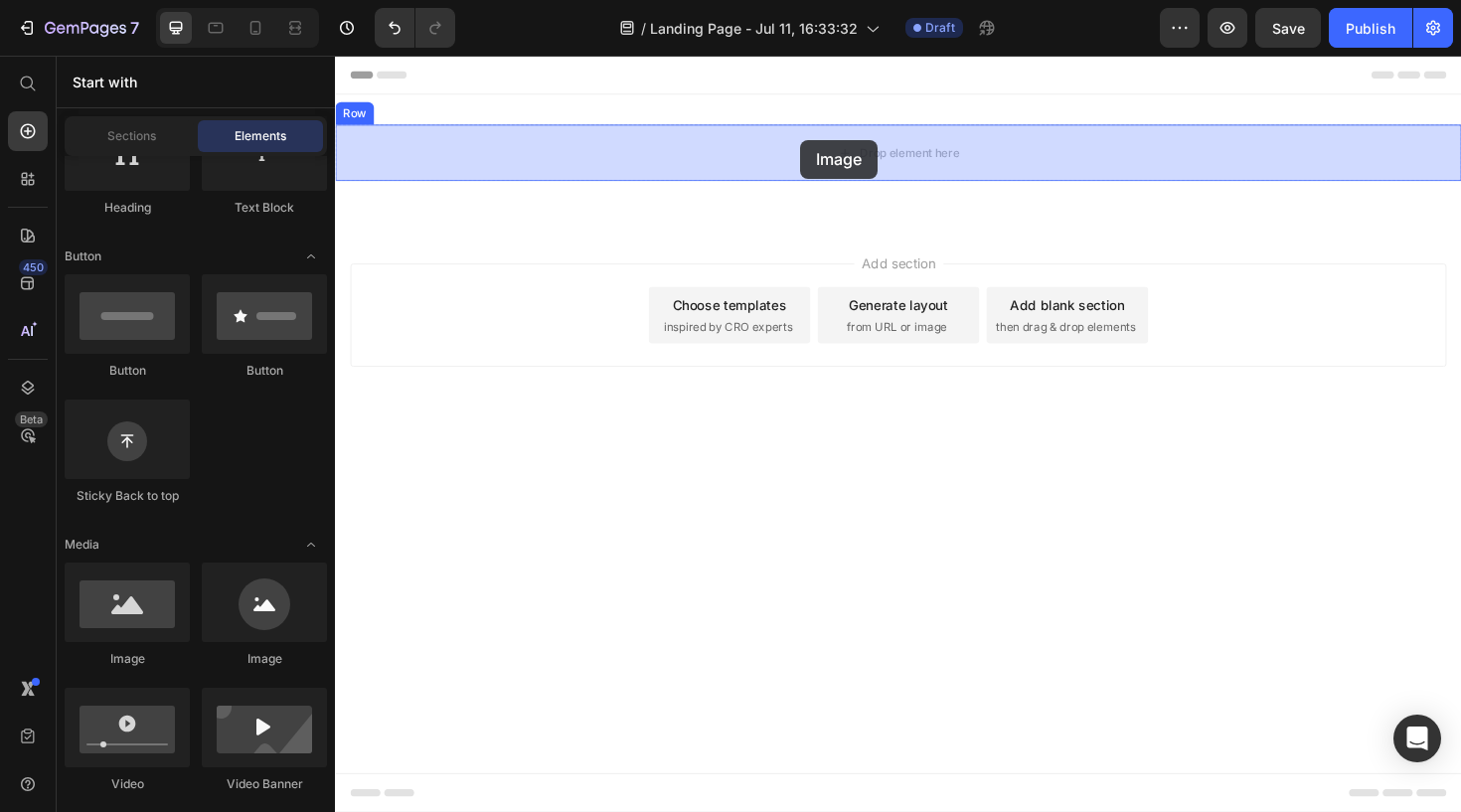 drag, startPoint x: 459, startPoint y: 694, endPoint x: 843, endPoint y: 149, distance: 666.69408 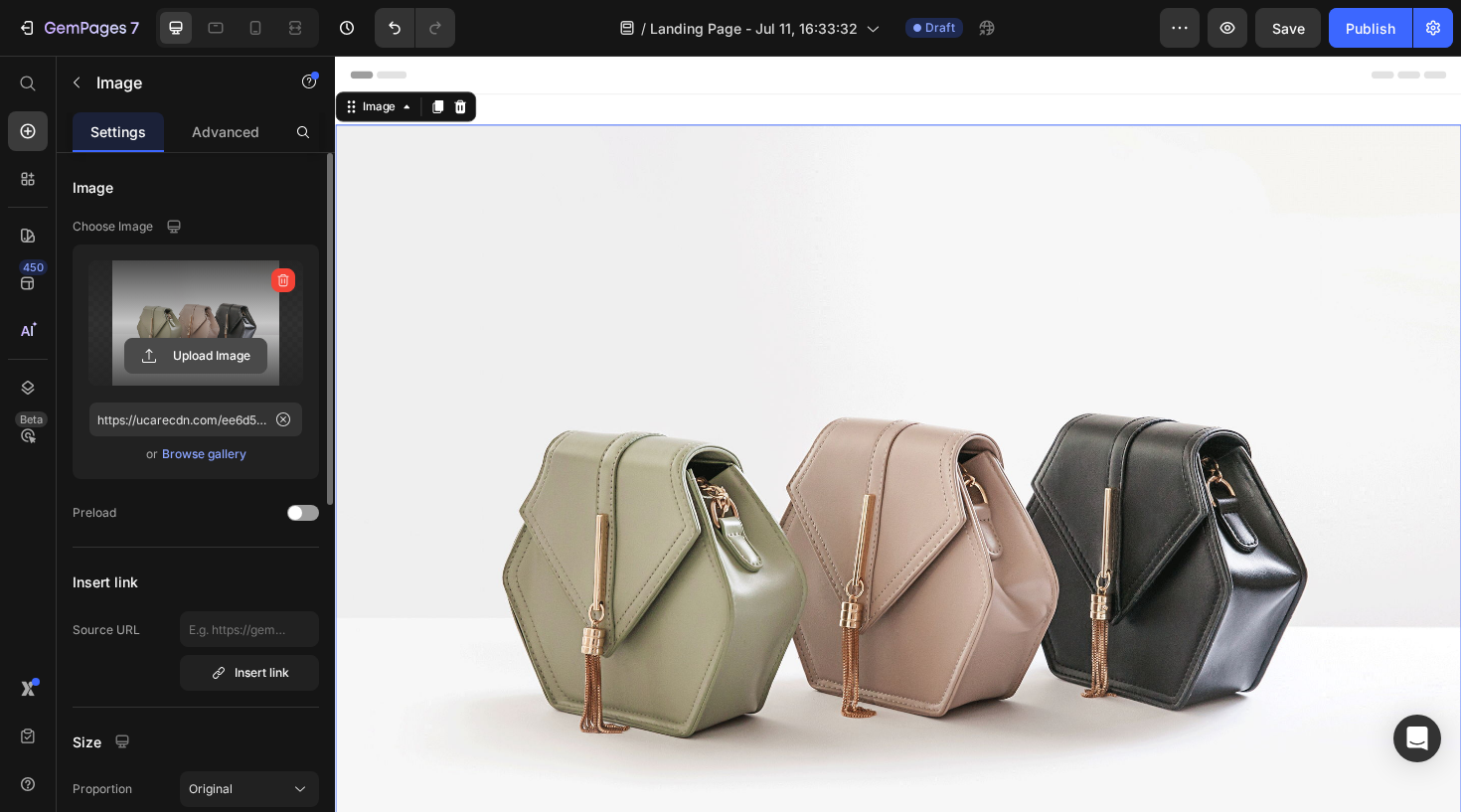 click 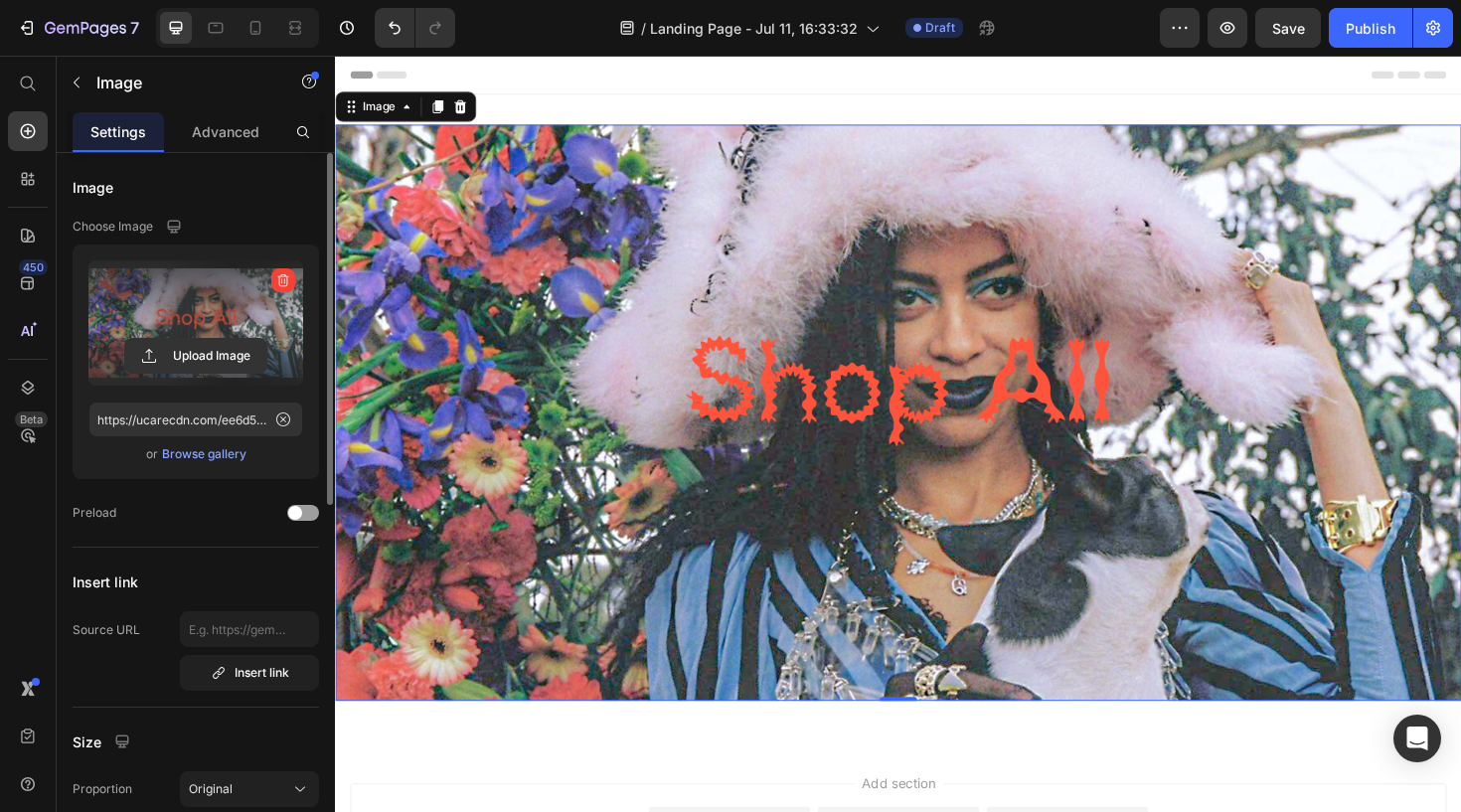 type on "https://cdn.shopify.com/s/files/1/0867/5803/1684/files/gempages_533967879045907692-40129c37-33a9-4f3a-be2f-653602914e67.png" 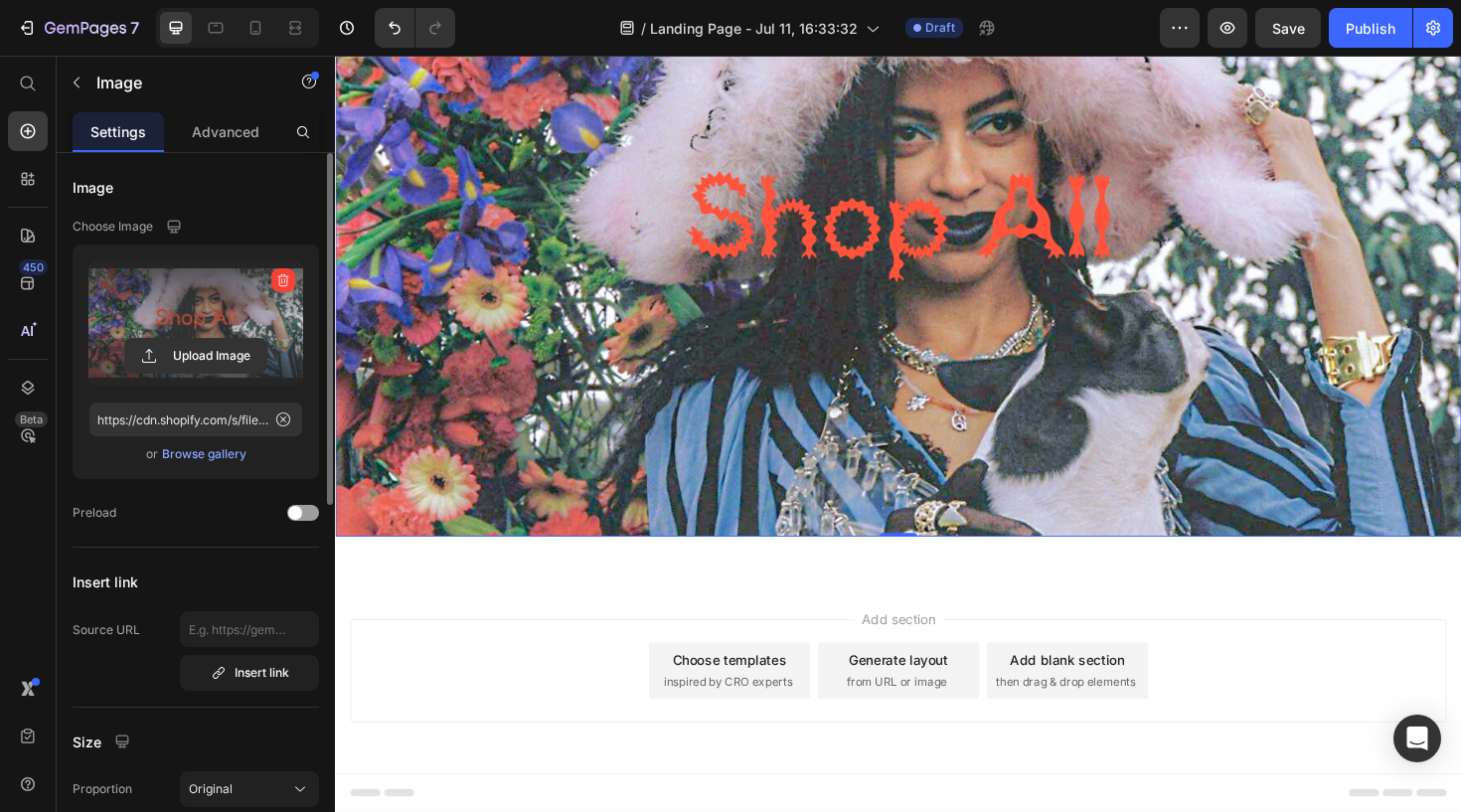 scroll, scrollTop: 174, scrollLeft: 0, axis: vertical 